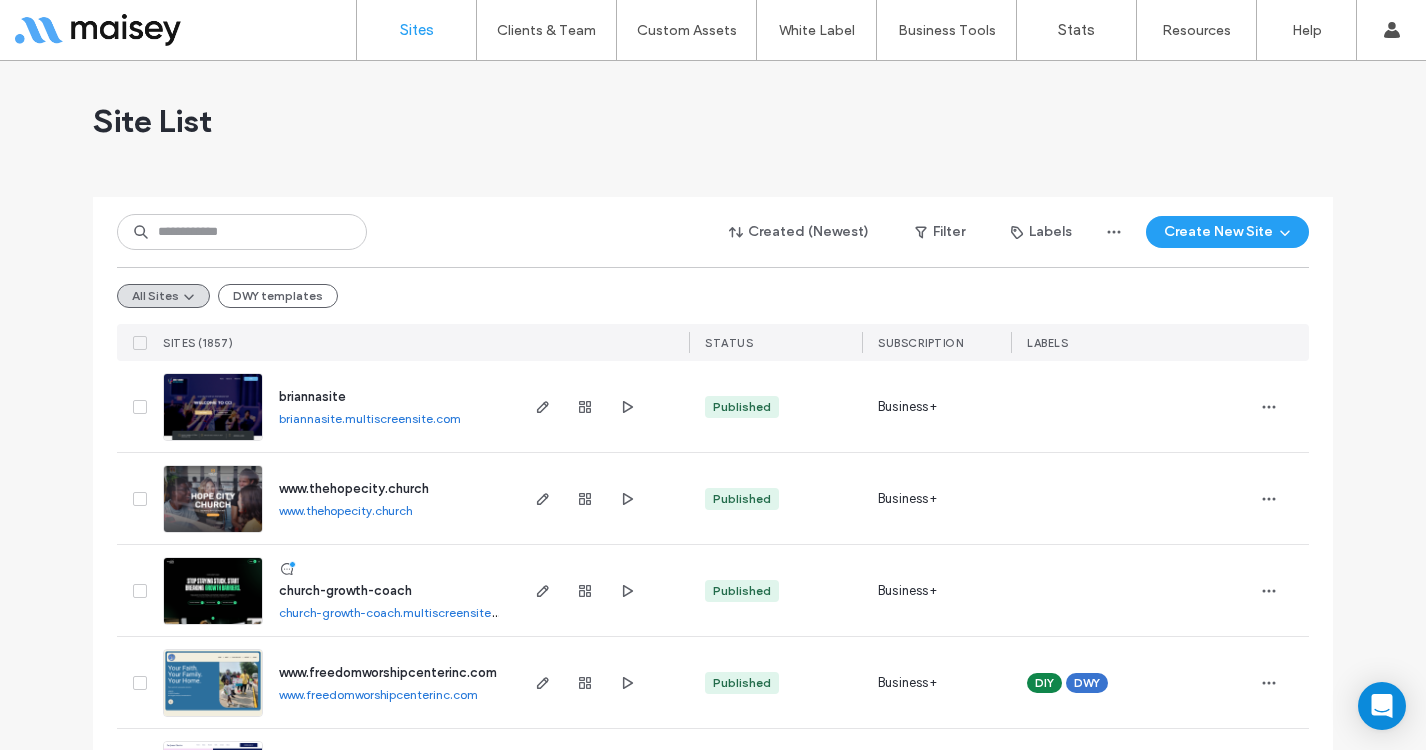 scroll, scrollTop: 0, scrollLeft: 0, axis: both 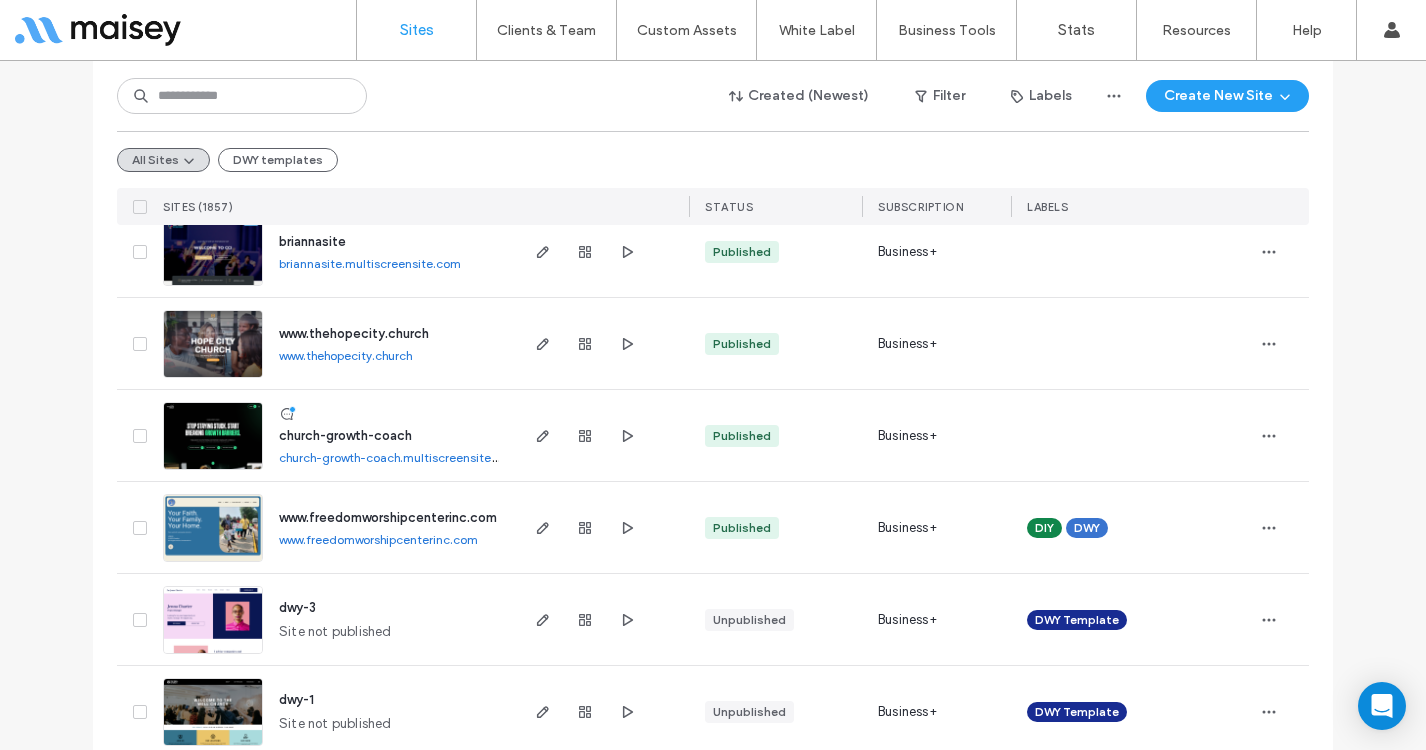 click on "church-growth-coach" at bounding box center (345, 435) 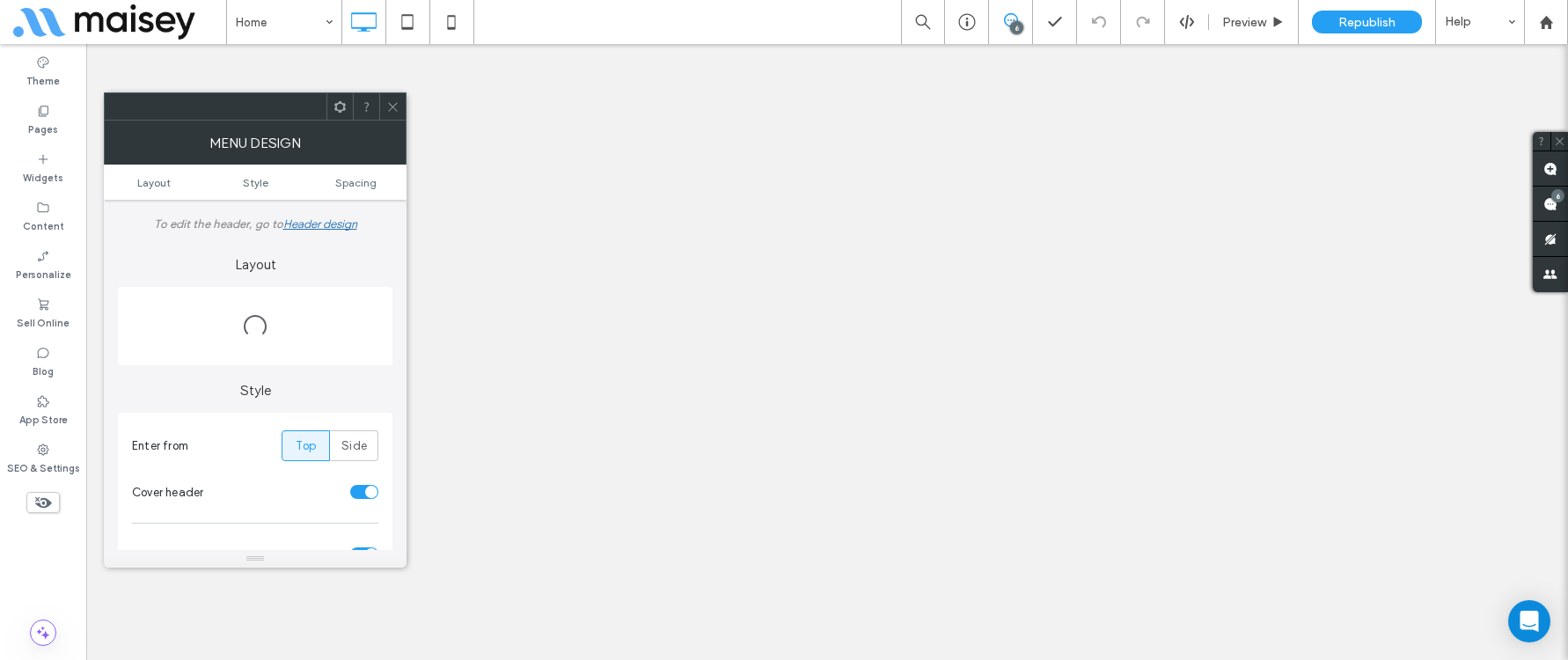 scroll, scrollTop: 0, scrollLeft: 0, axis: both 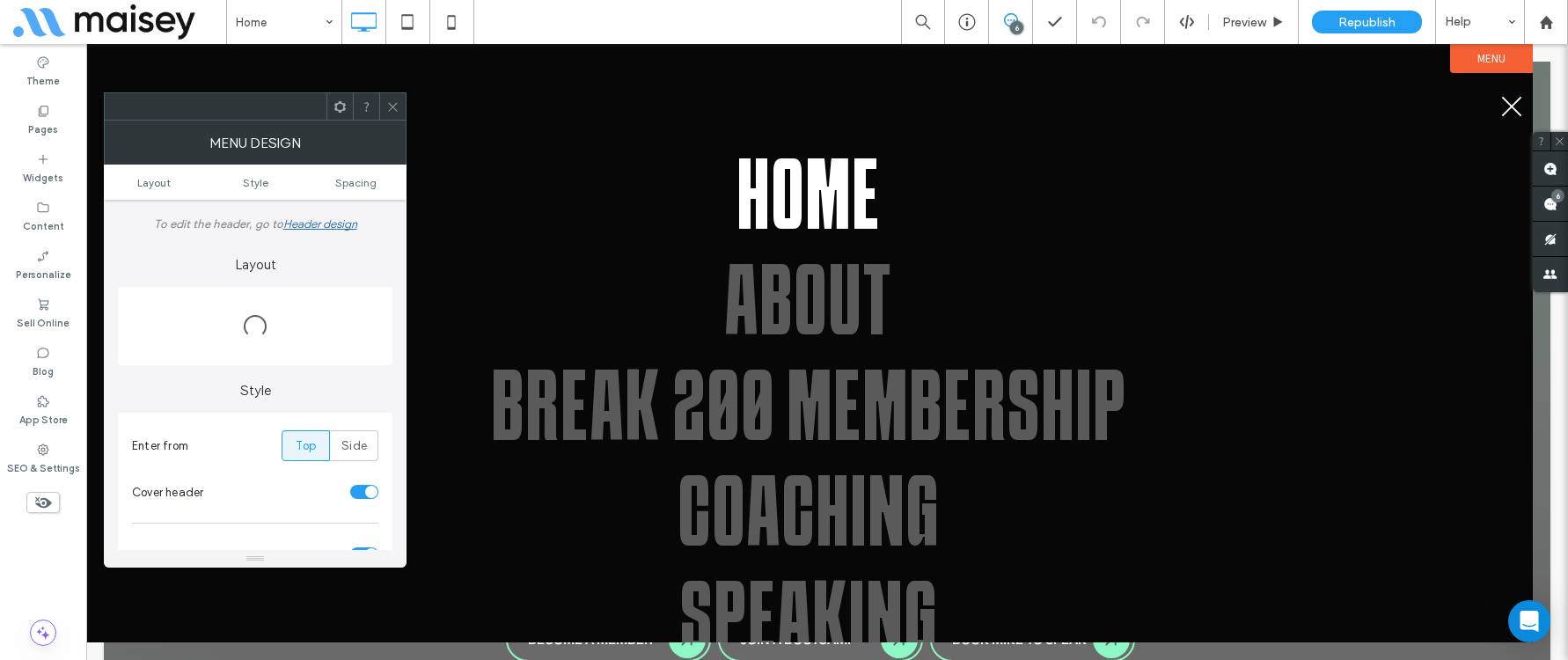 click at bounding box center (1512, 106) 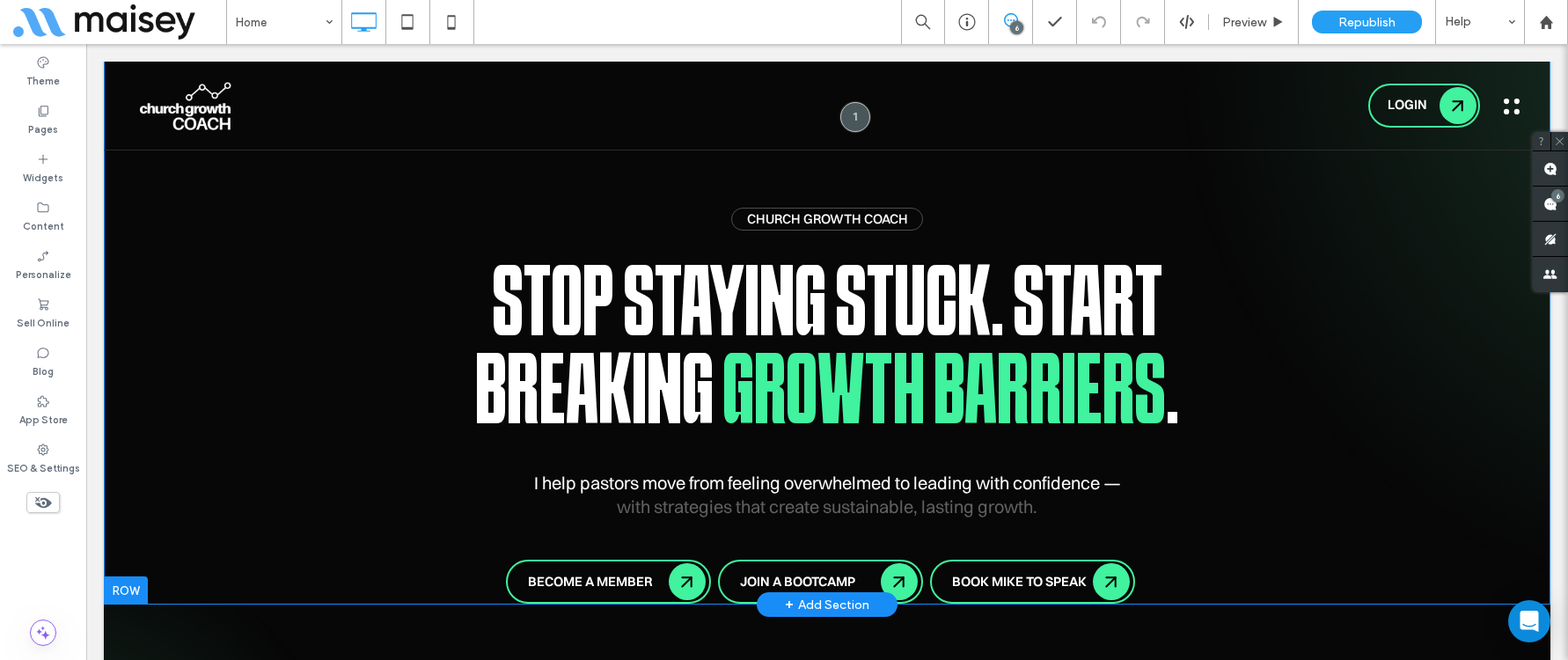 scroll, scrollTop: 0, scrollLeft: 0, axis: both 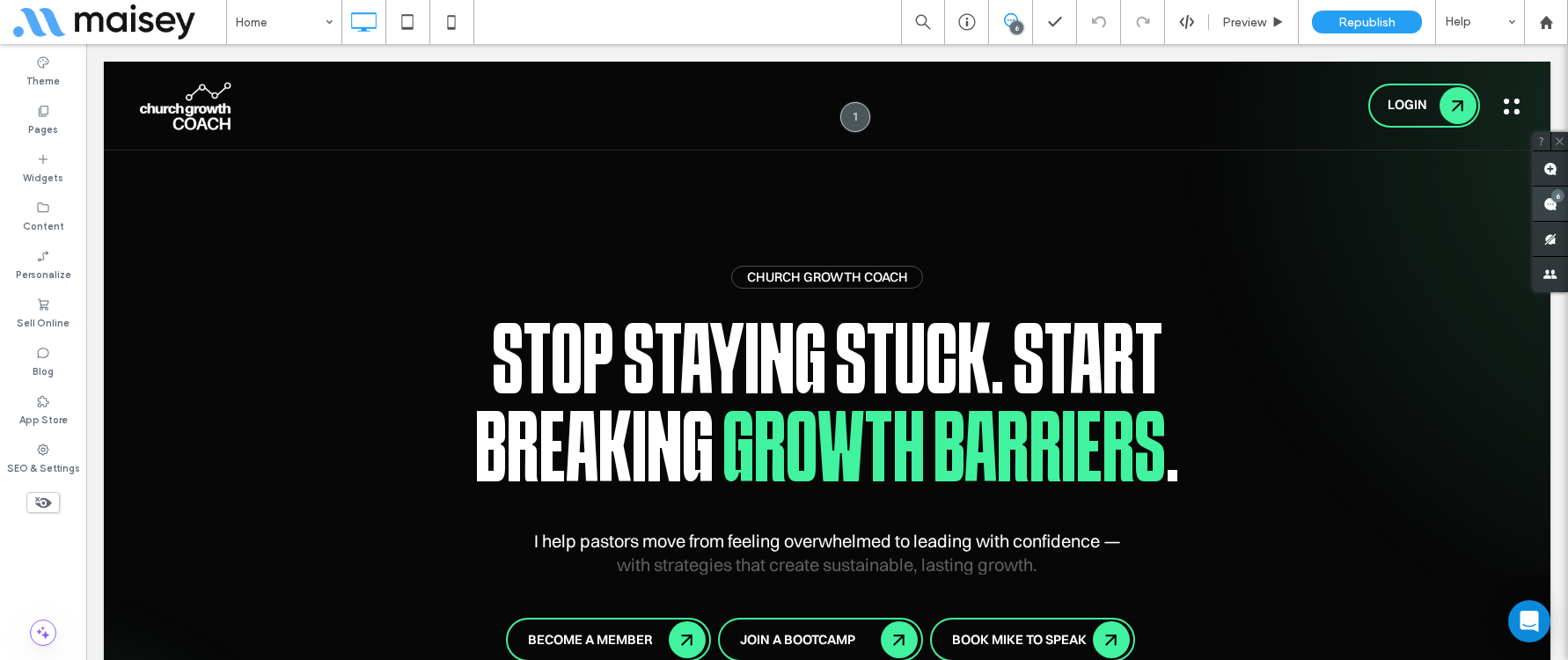 click at bounding box center (1550, 203) 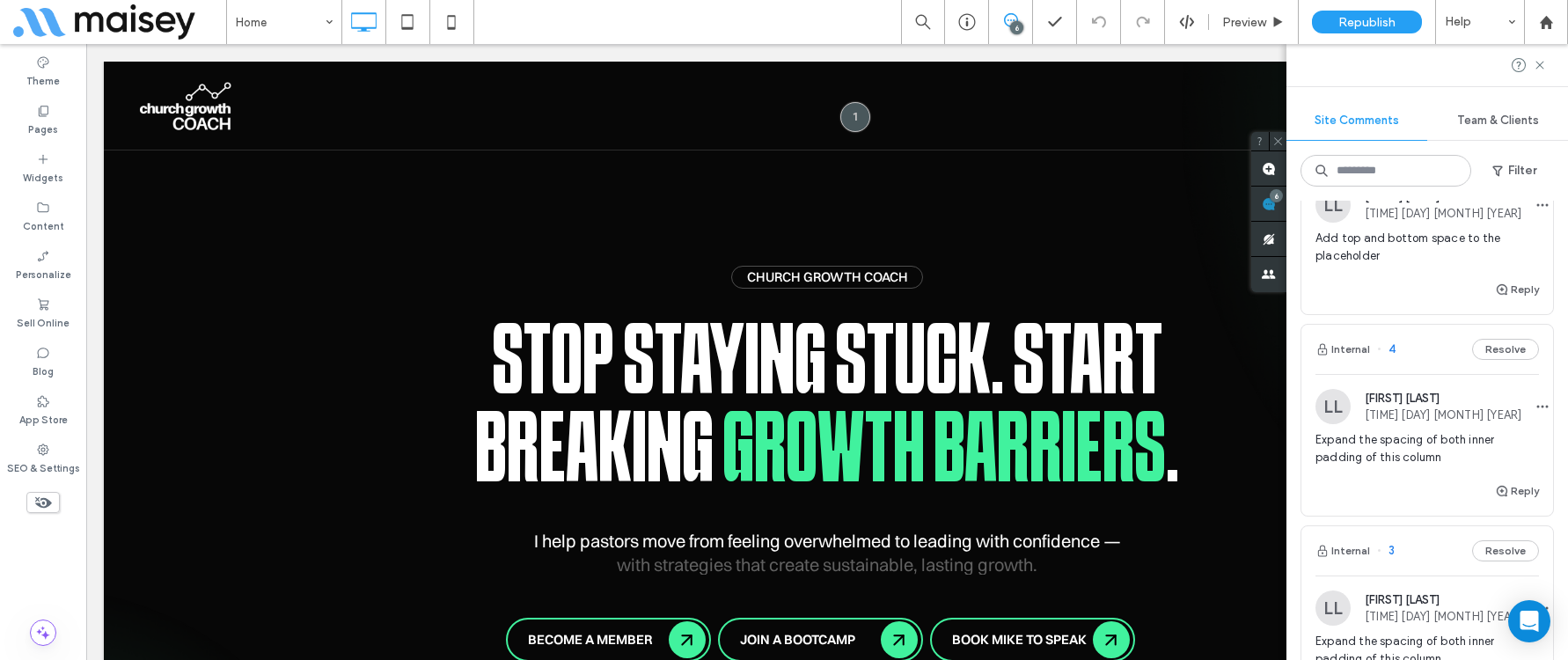 scroll, scrollTop: 53, scrollLeft: 0, axis: vertical 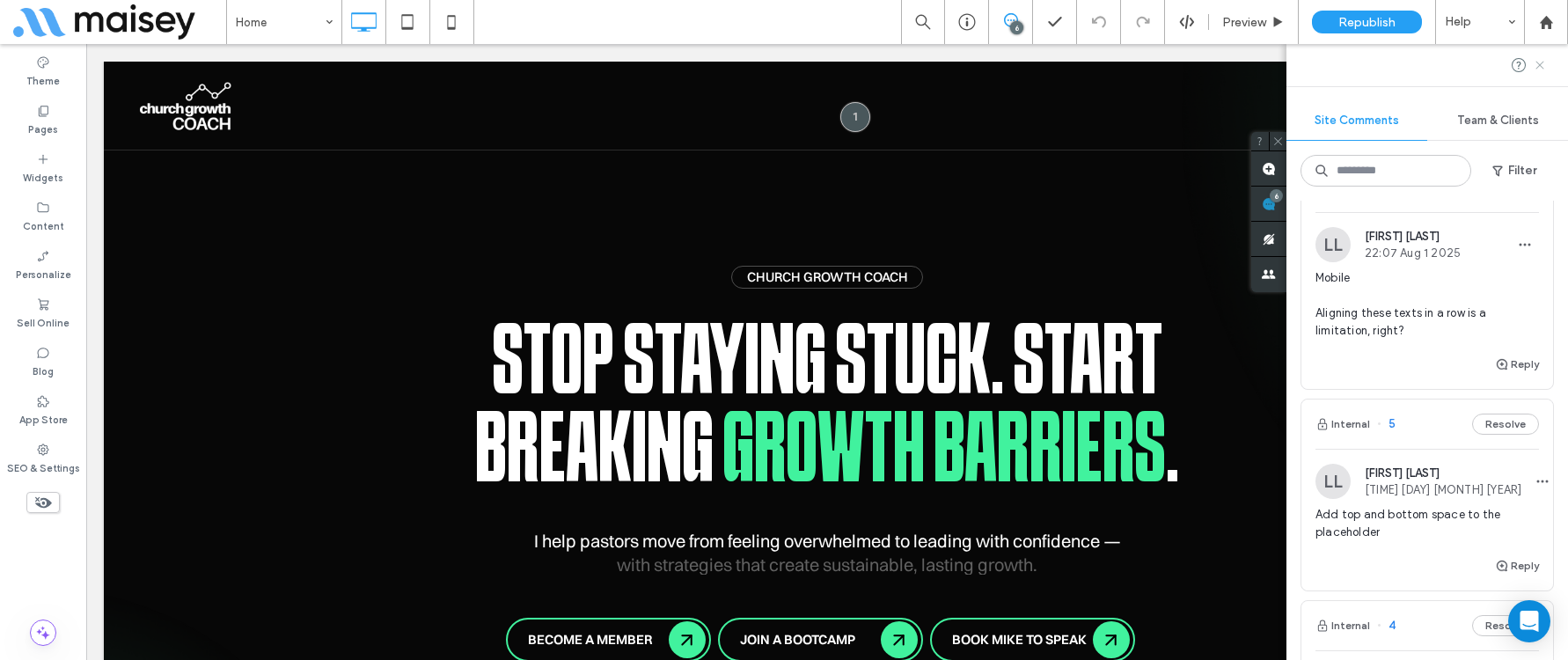 click 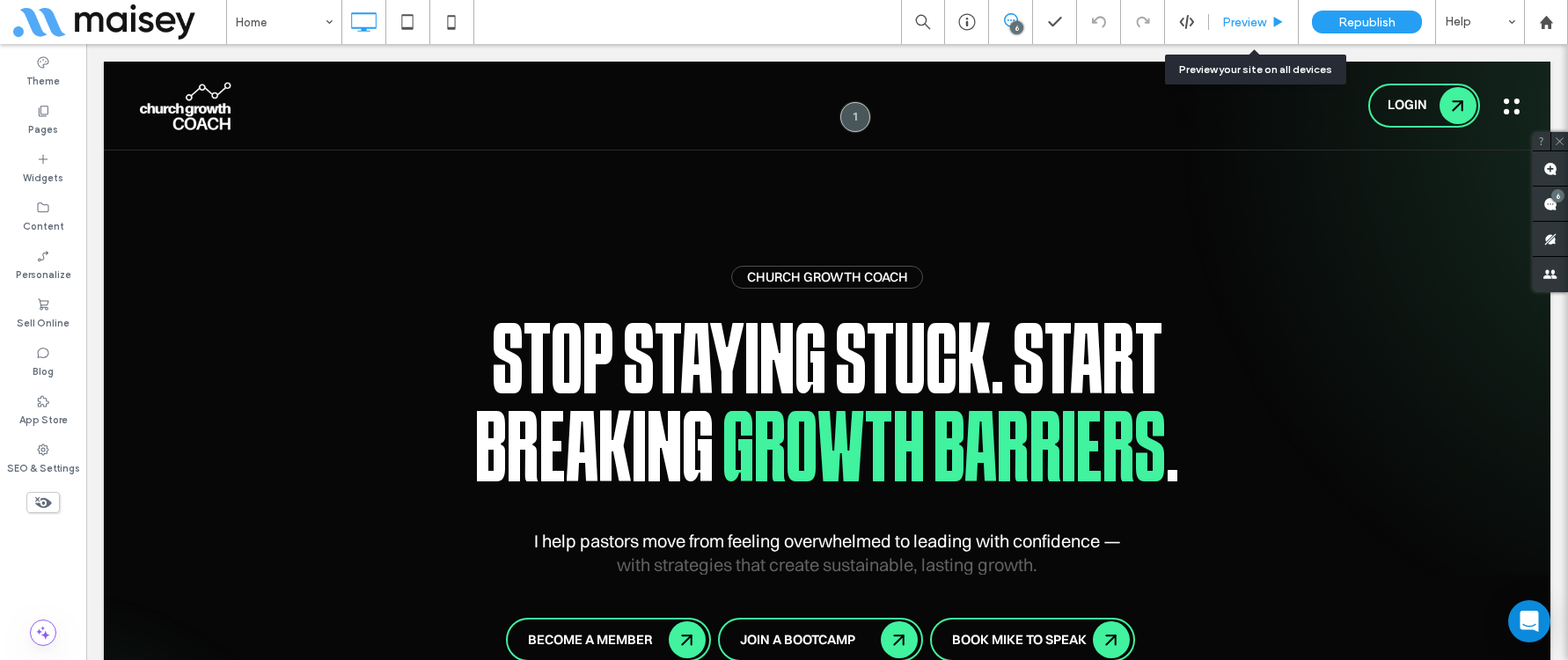 click on "Preview" at bounding box center [1244, 22] 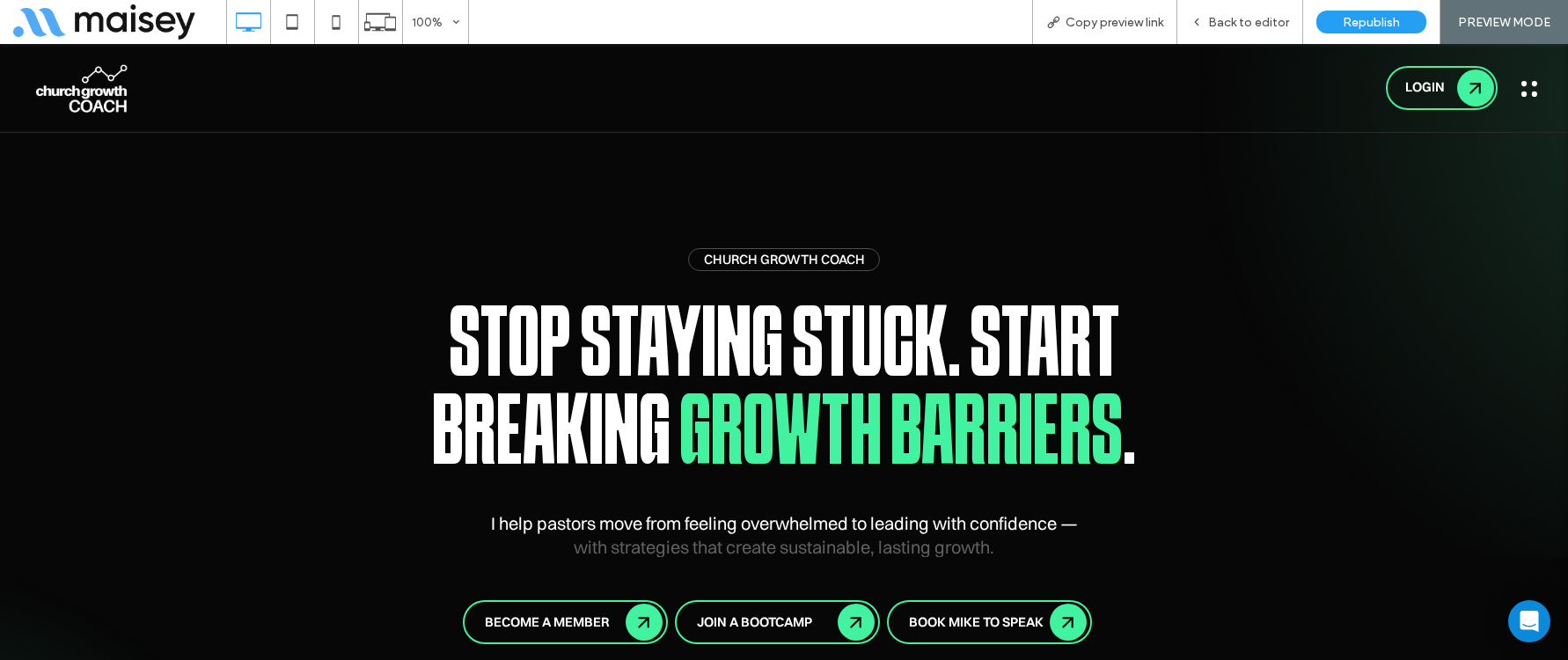 click at bounding box center (1529, 89) 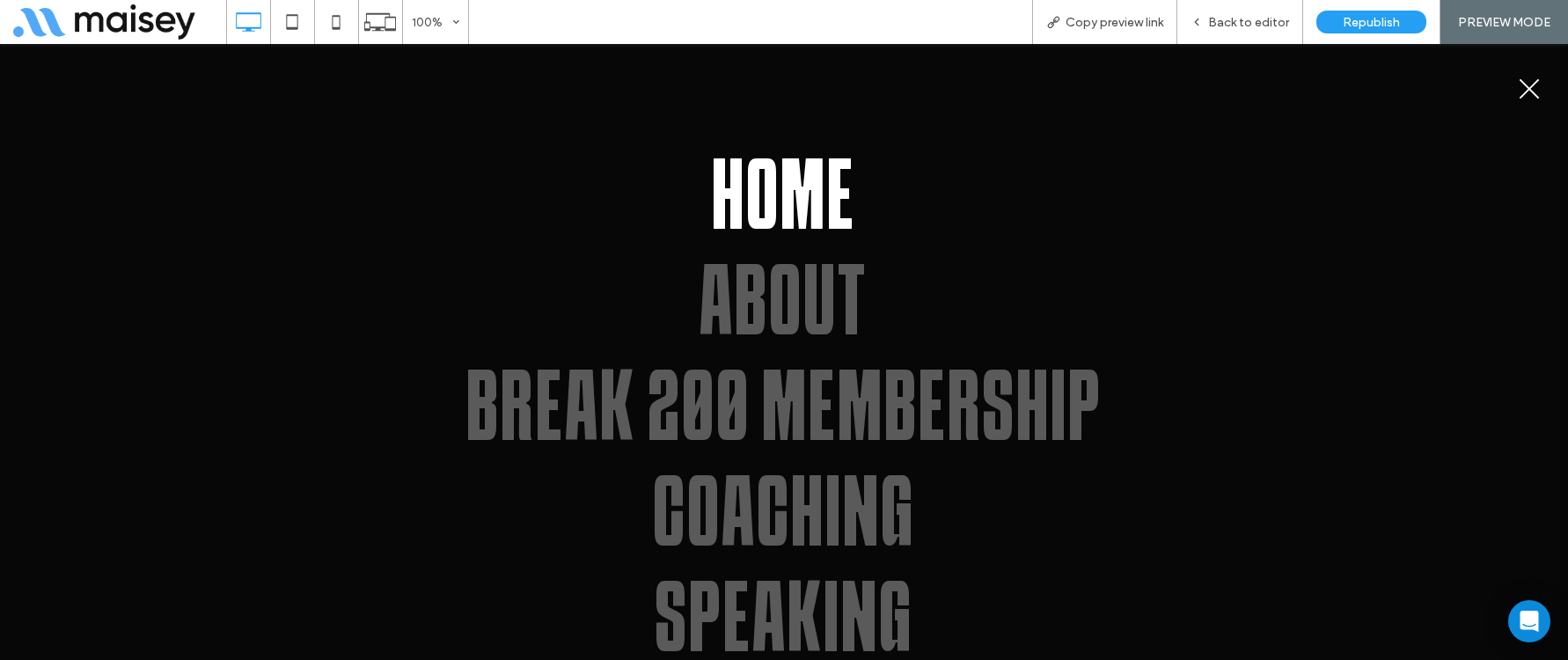 click at bounding box center [1529, 88] 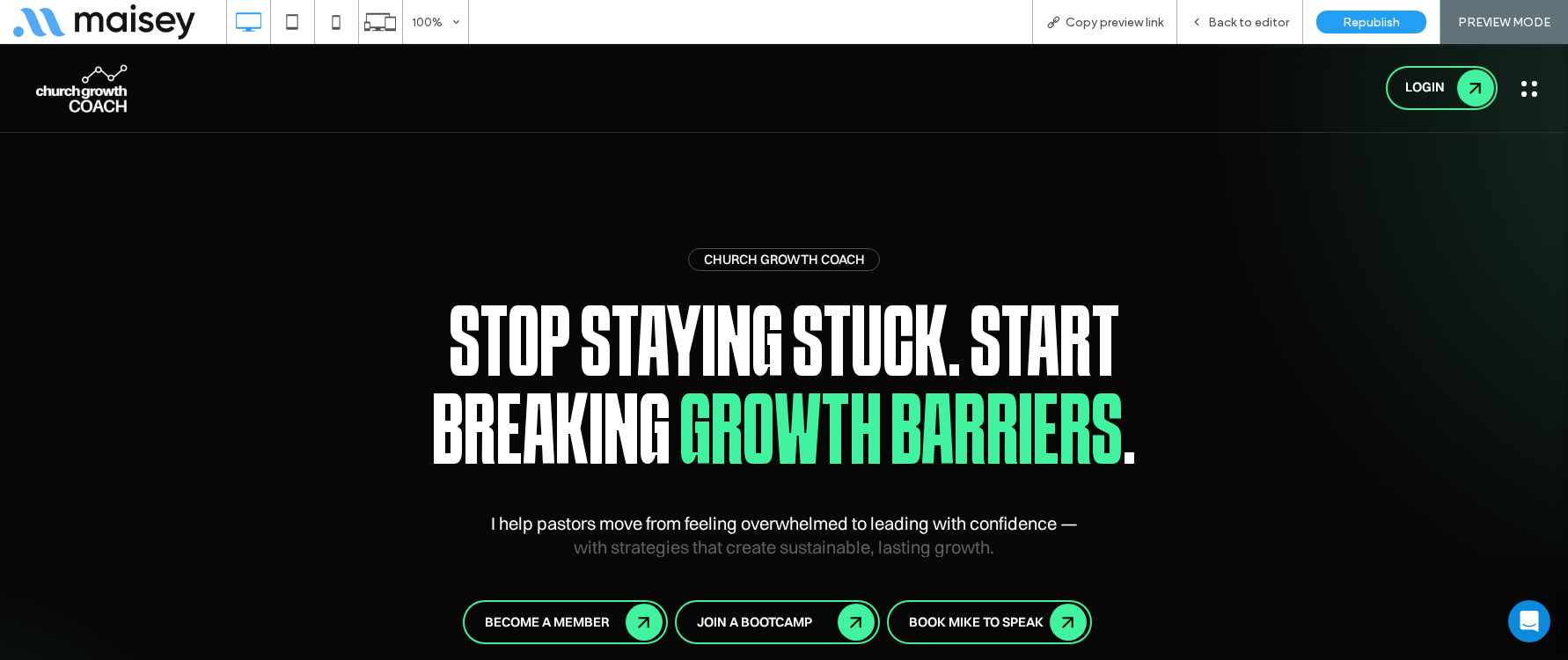 click at bounding box center [1529, 89] 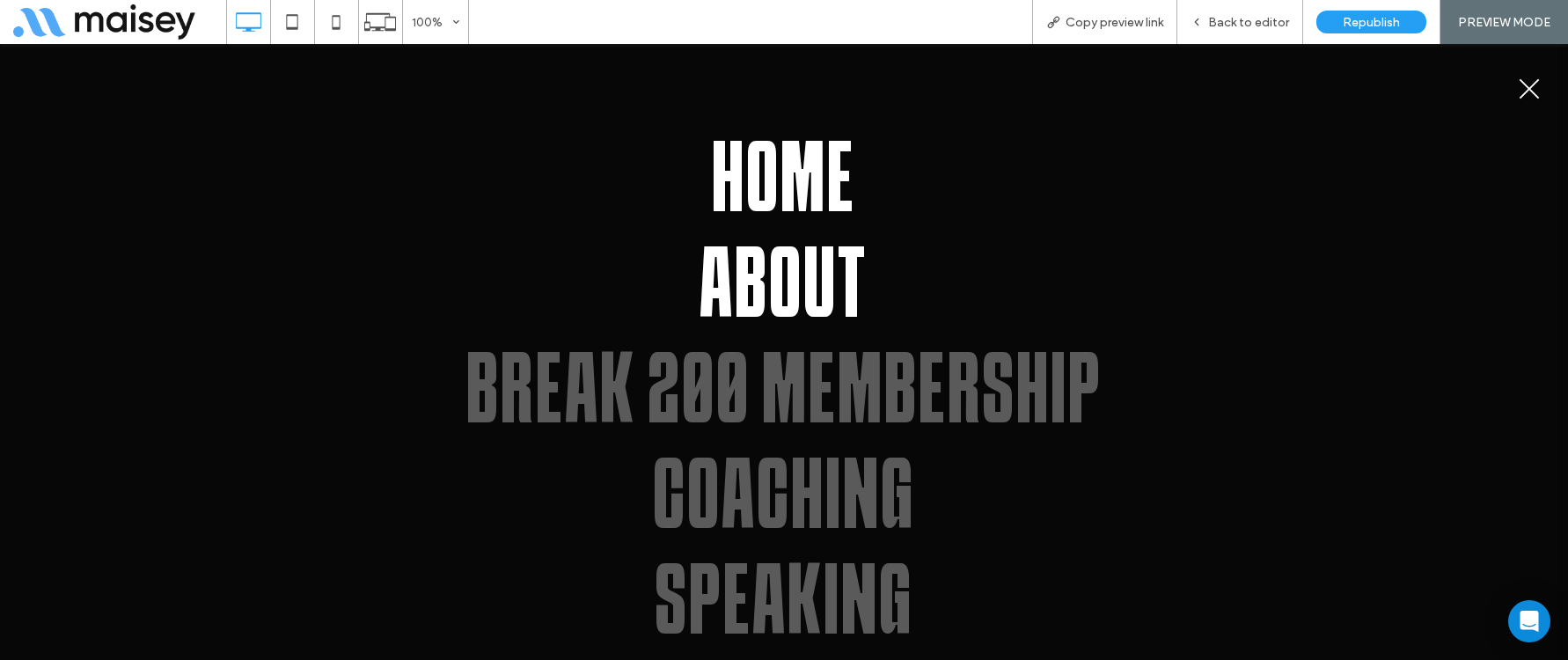 scroll, scrollTop: 0, scrollLeft: 0, axis: both 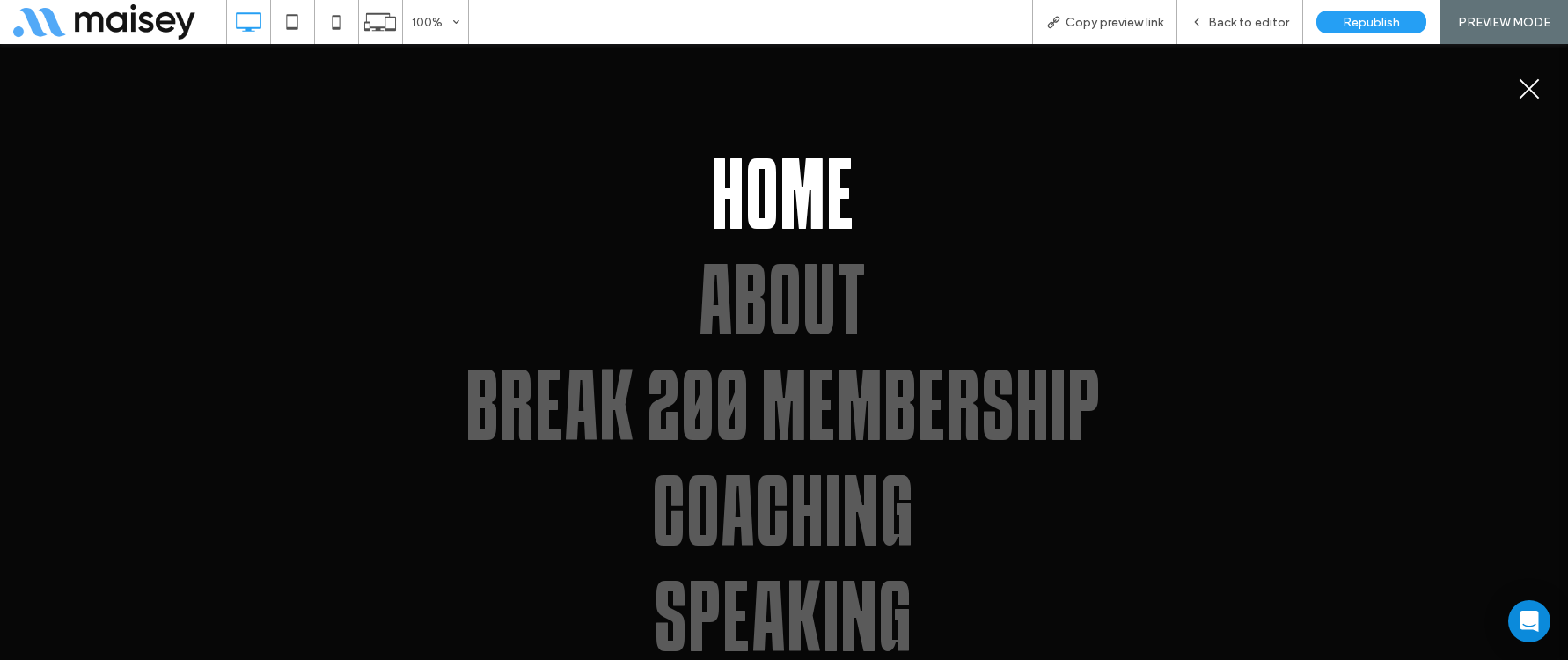 click at bounding box center (1529, 88) 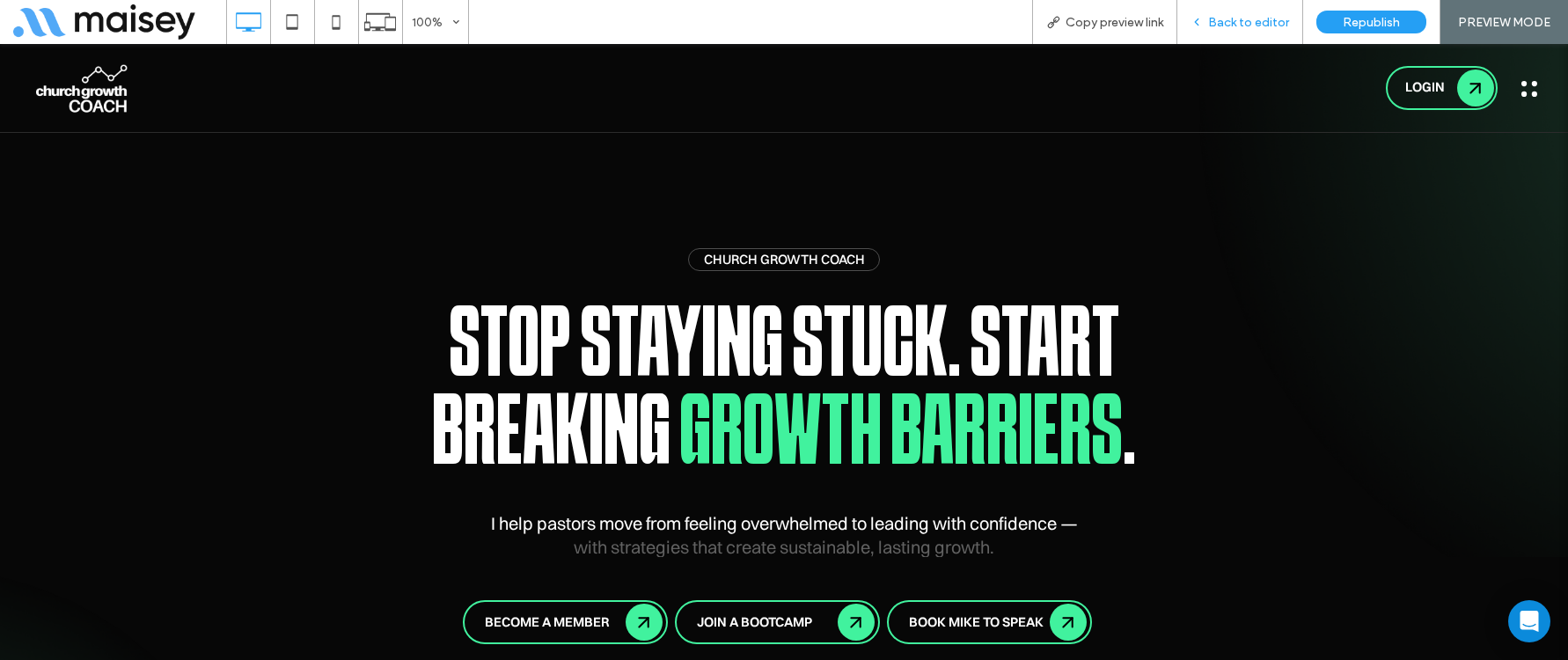 click on "Back to editor" at bounding box center (1249, 22) 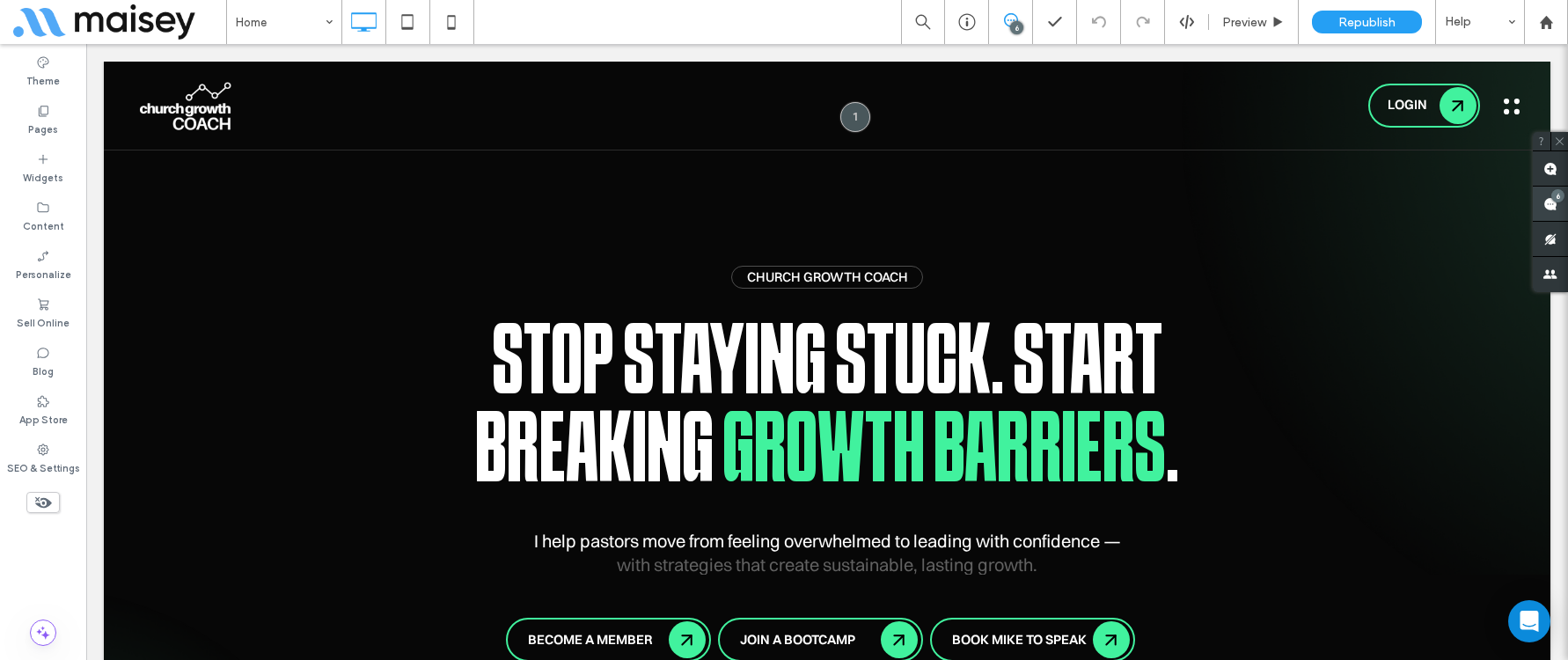 click on "6" at bounding box center (1557, 195) 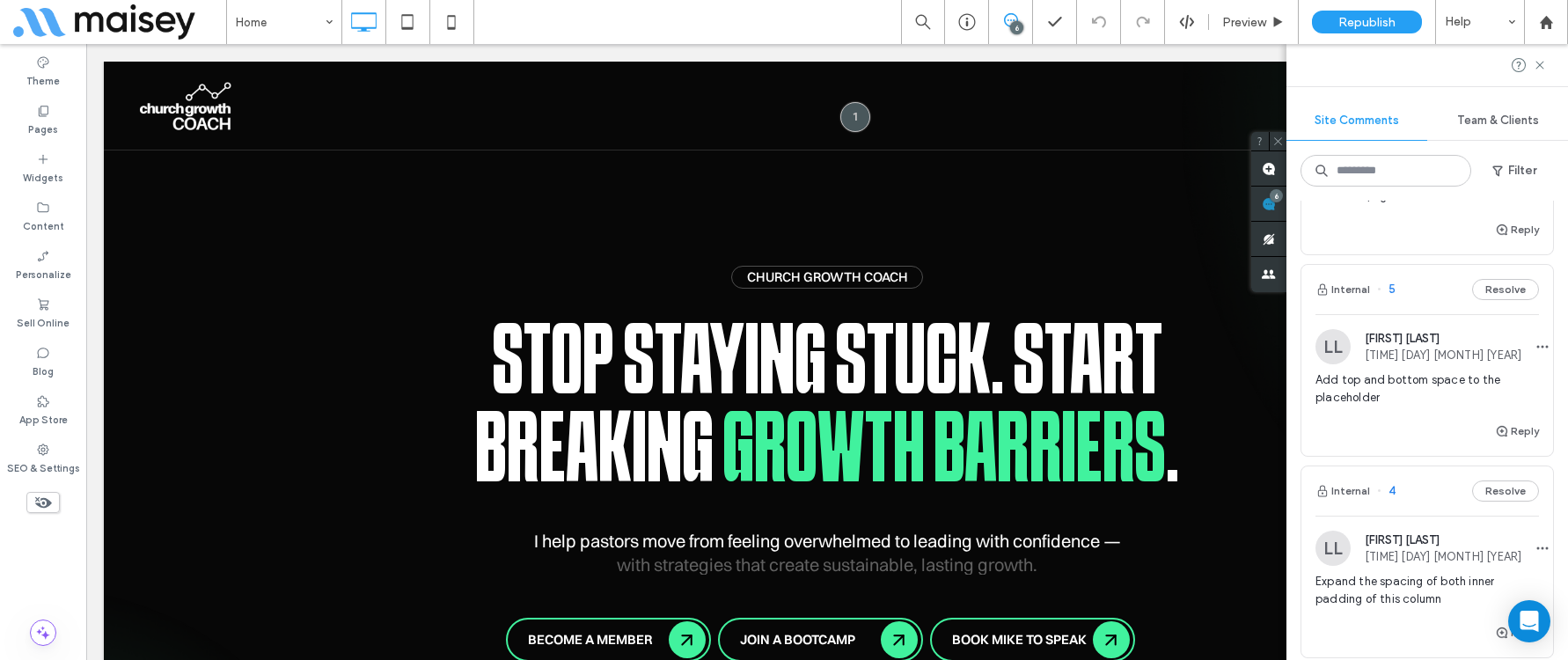 scroll, scrollTop: 308, scrollLeft: 0, axis: vertical 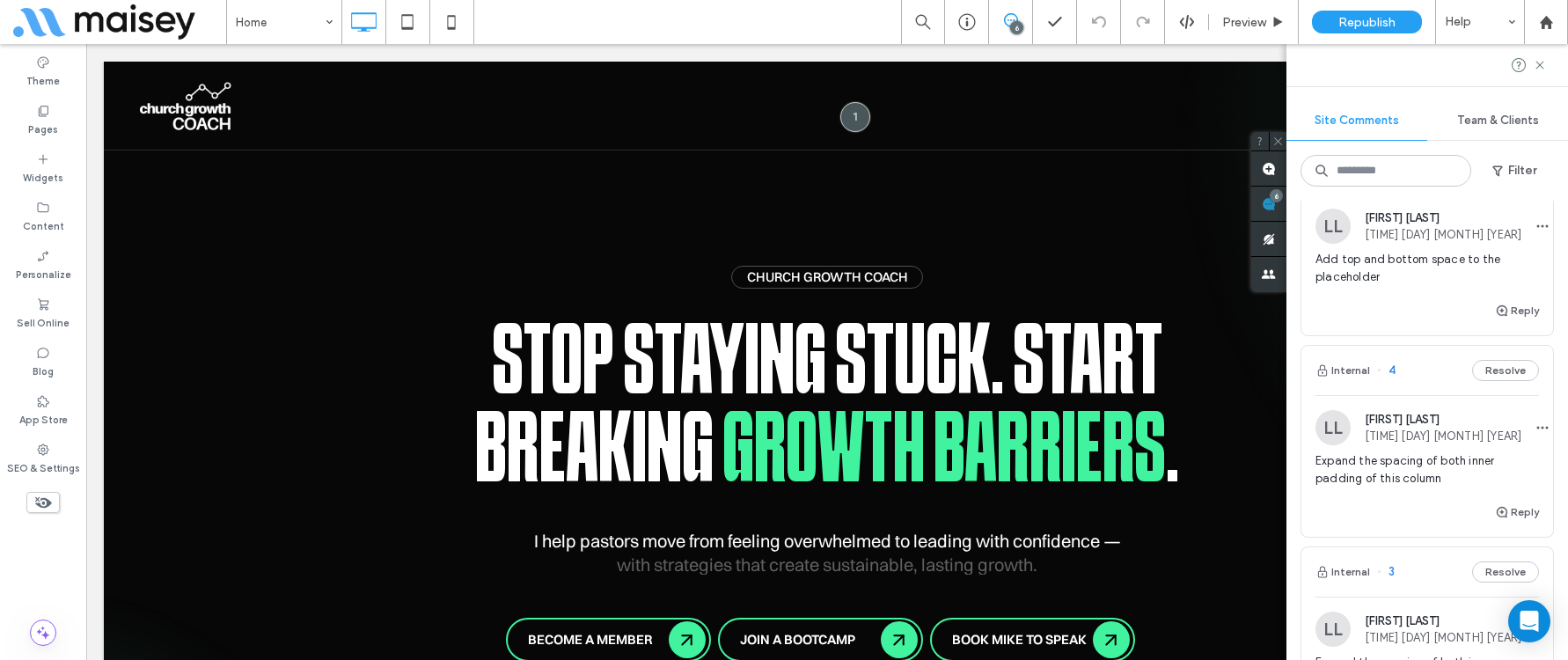 click at bounding box center [1333, 226] 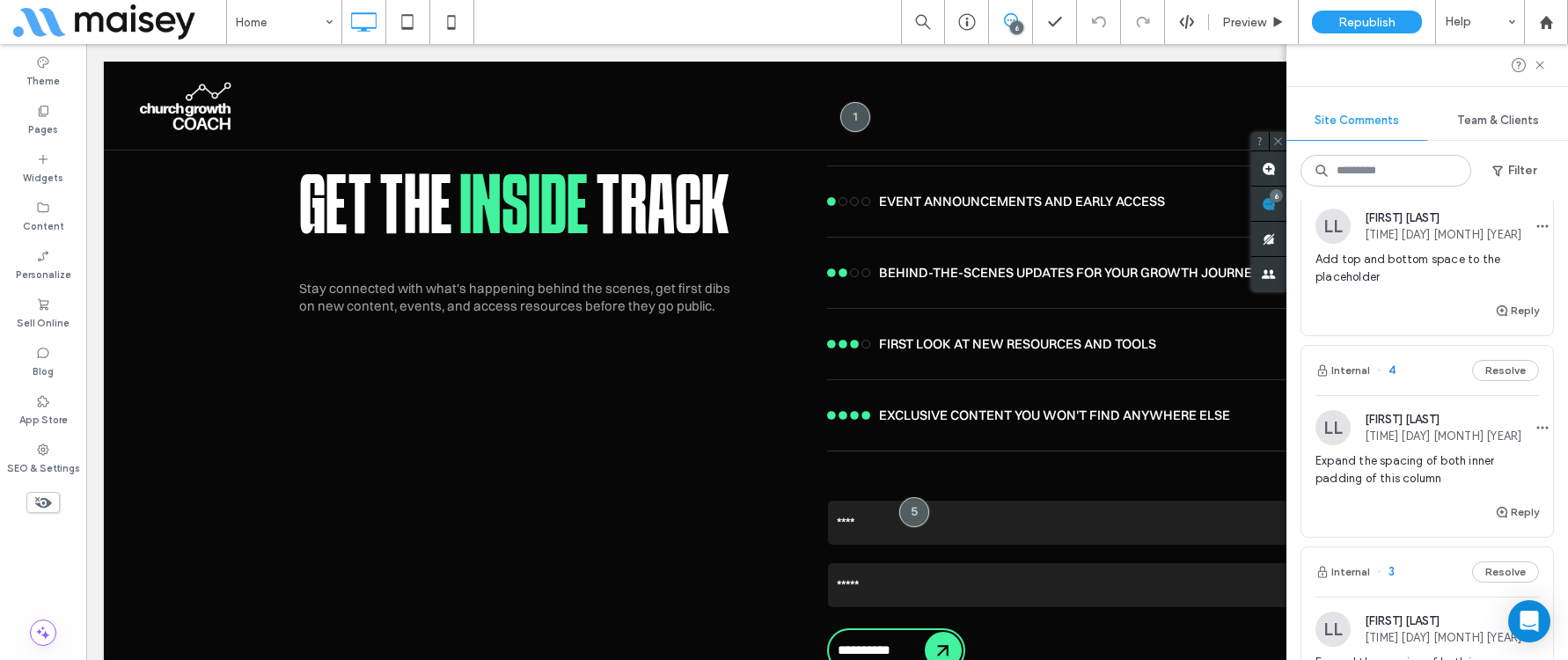 scroll, scrollTop: 7183, scrollLeft: 0, axis: vertical 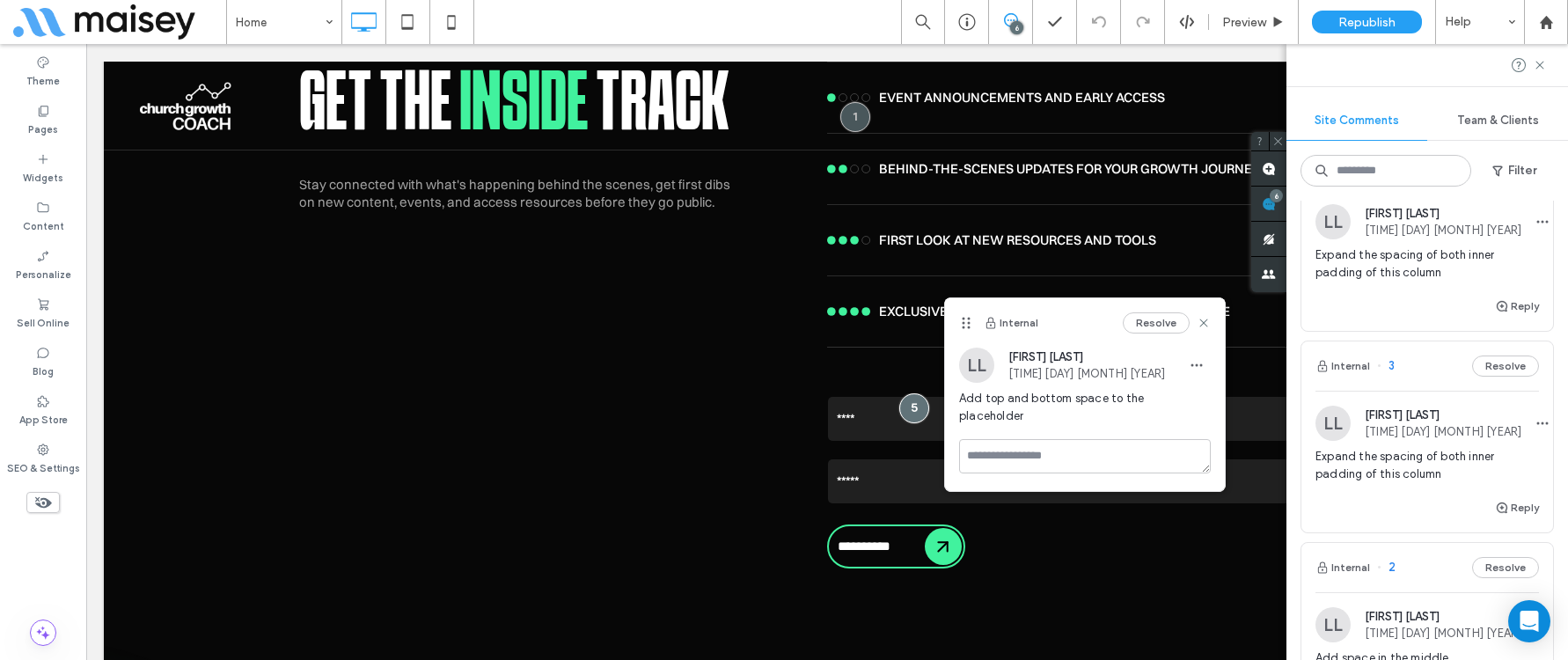 click at bounding box center [1333, 222] 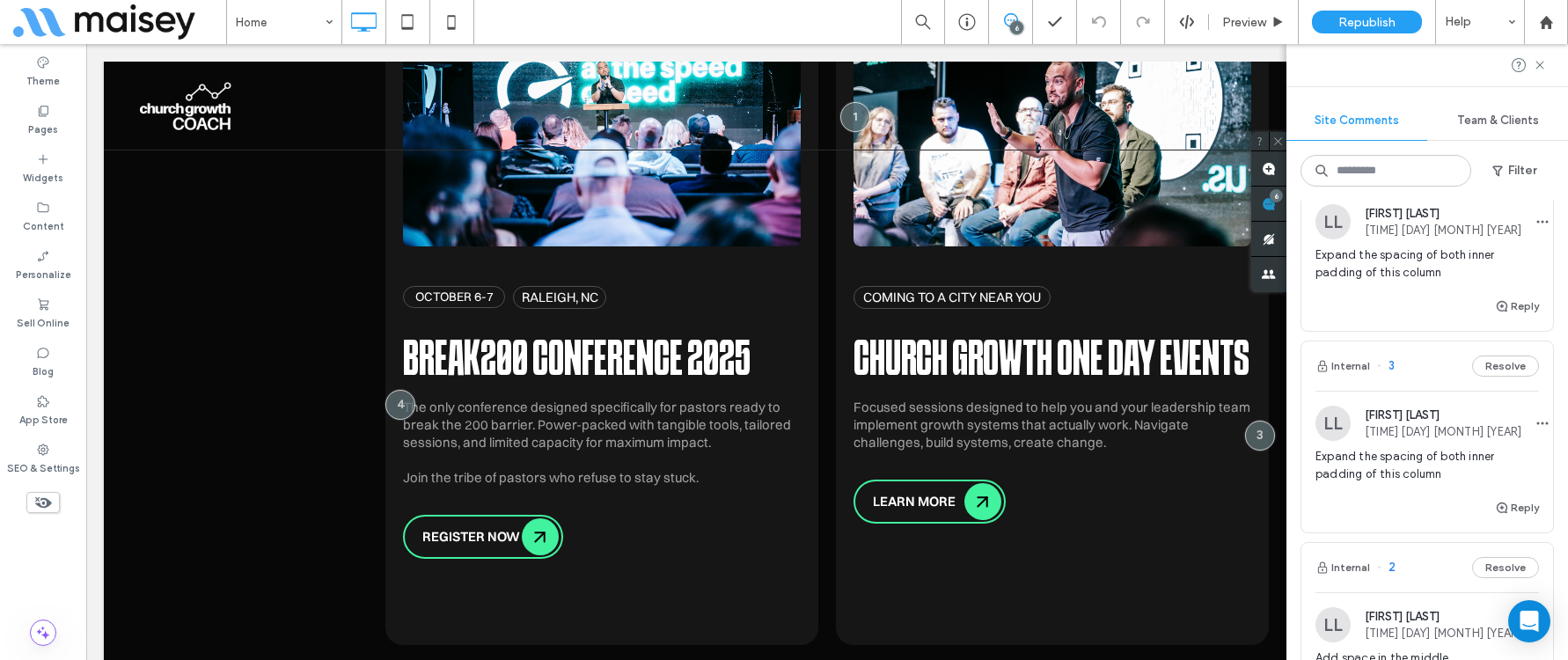 scroll, scrollTop: 5072, scrollLeft: 0, axis: vertical 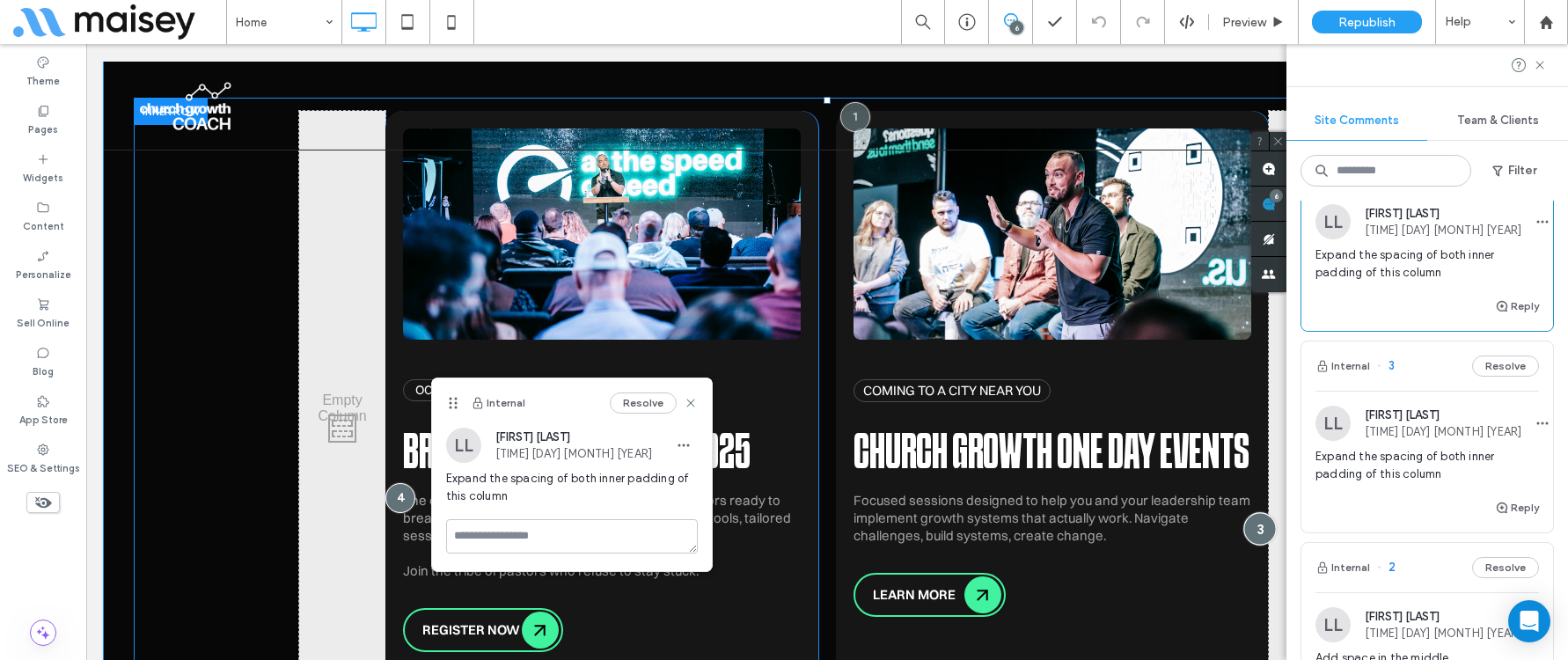 click at bounding box center [1260, 528] 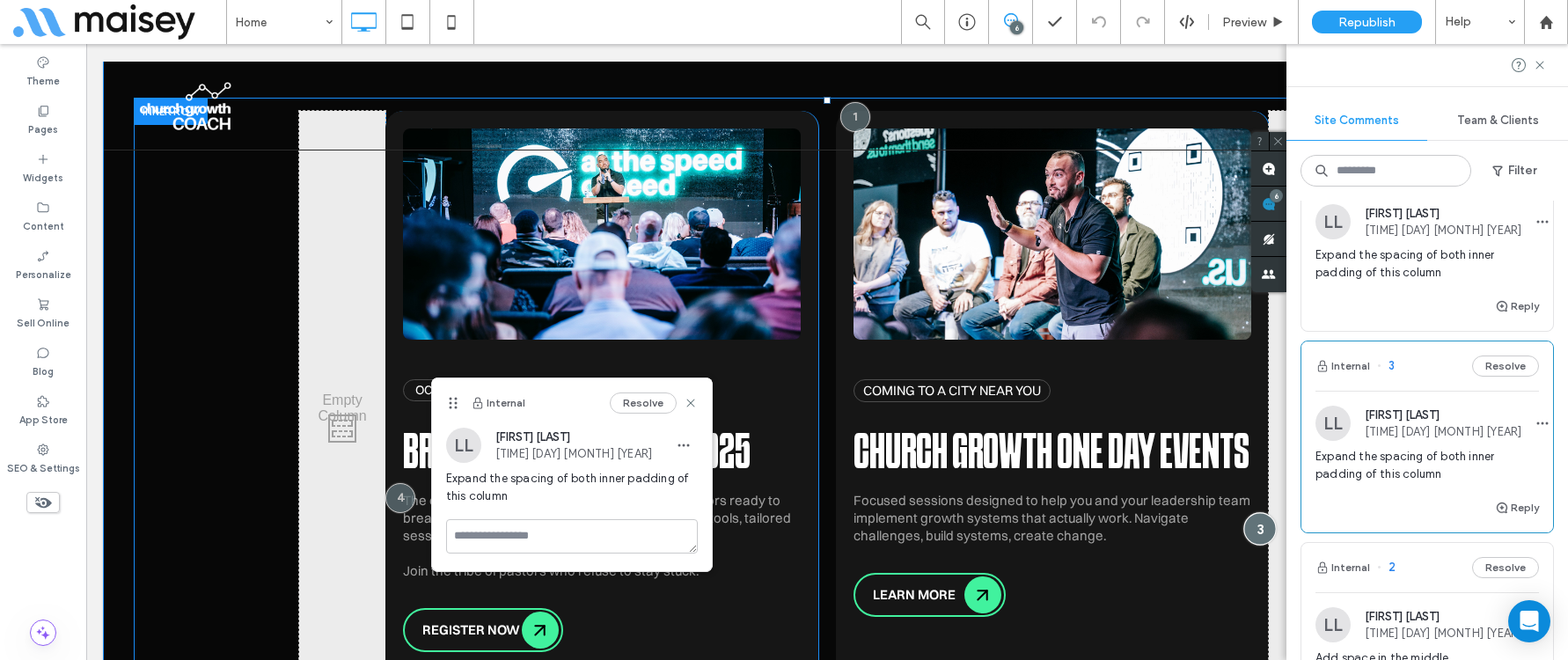 click at bounding box center (1260, 528) 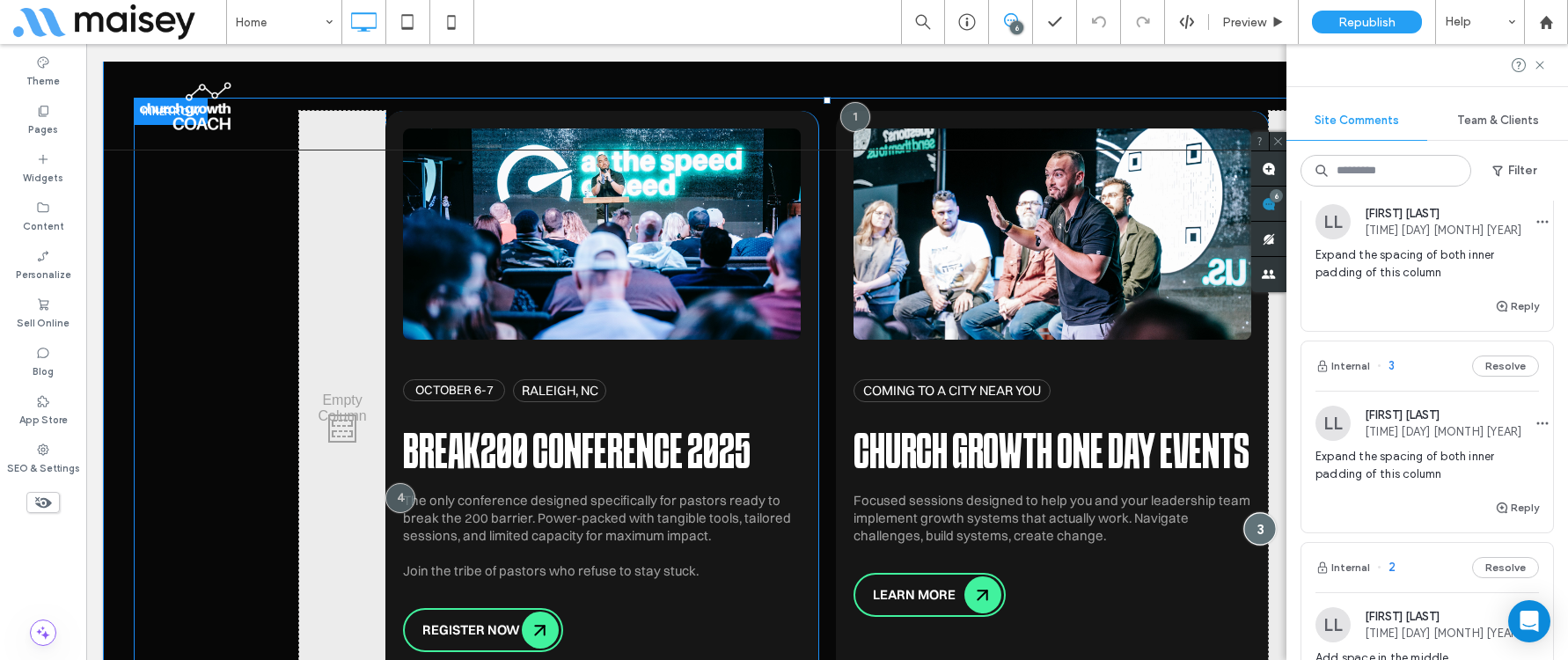 click at bounding box center [1260, 528] 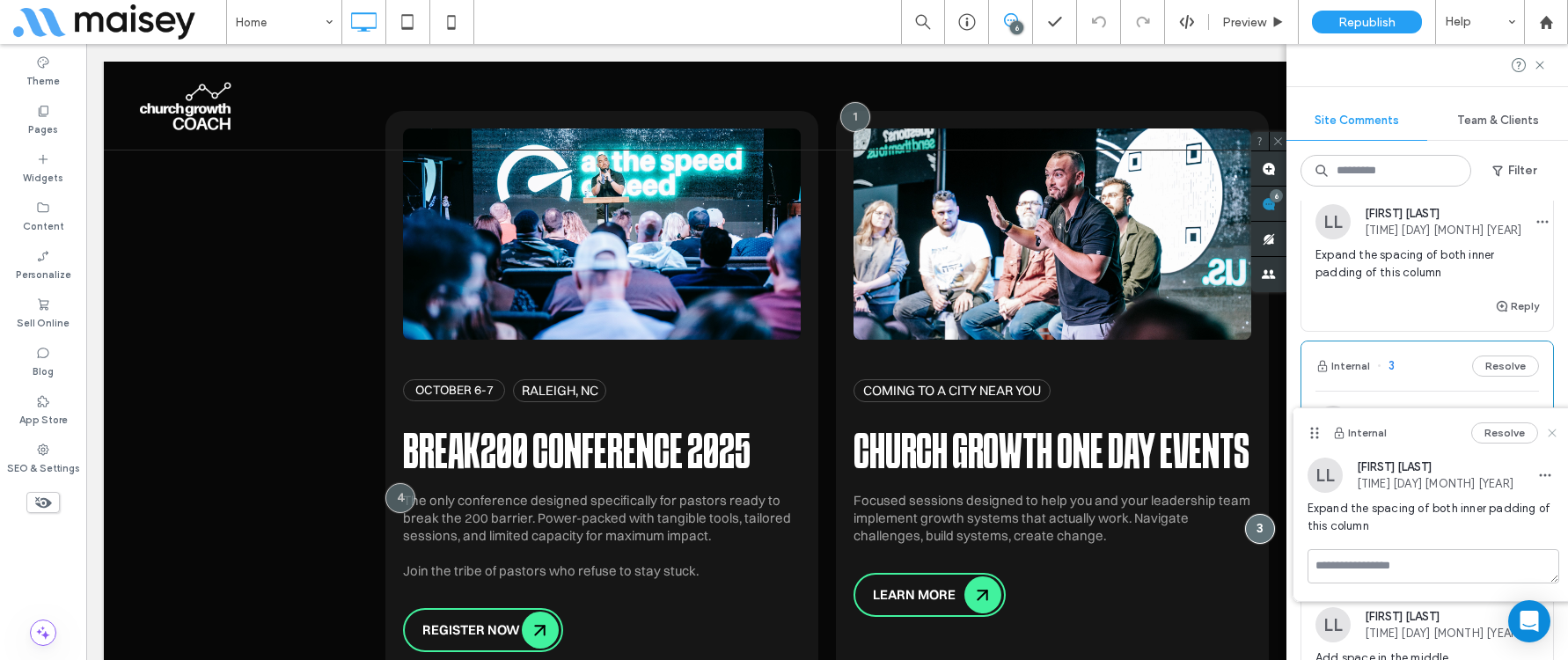 click 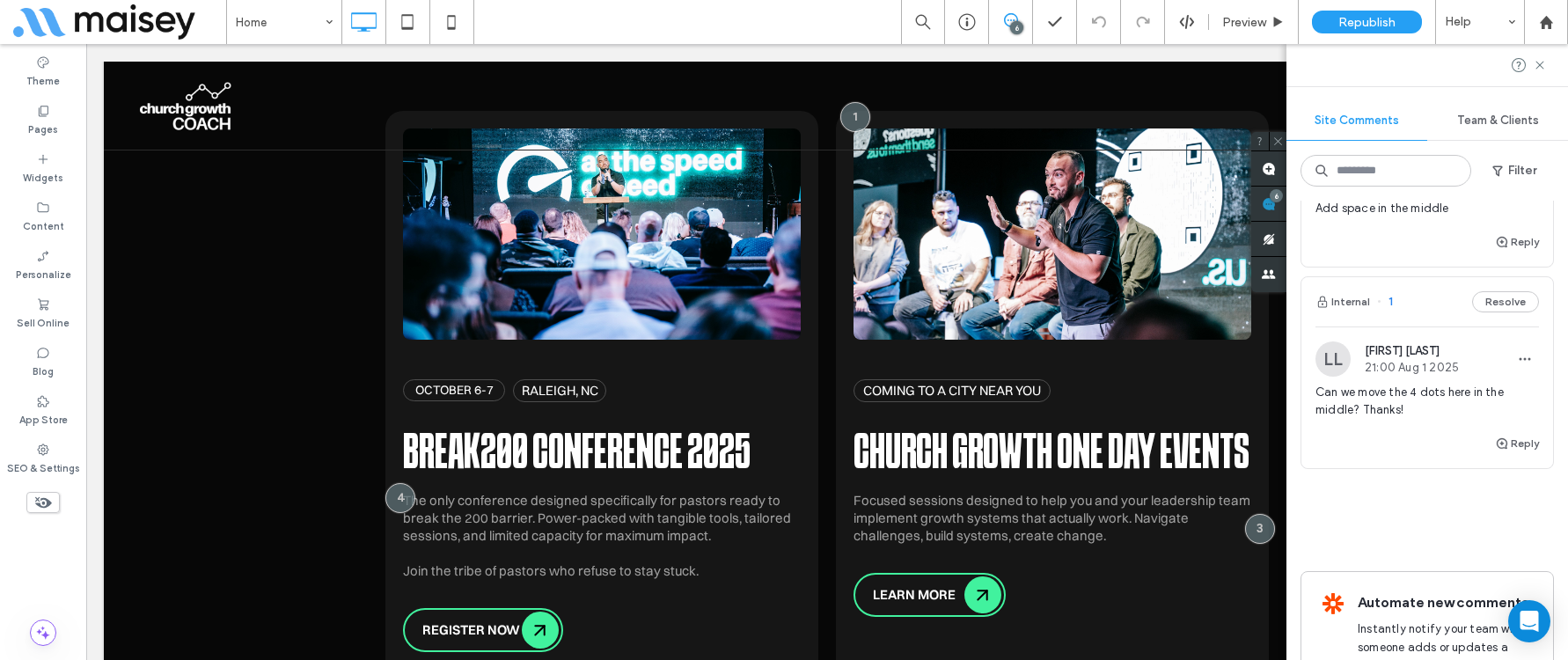 scroll, scrollTop: 1028, scrollLeft: 0, axis: vertical 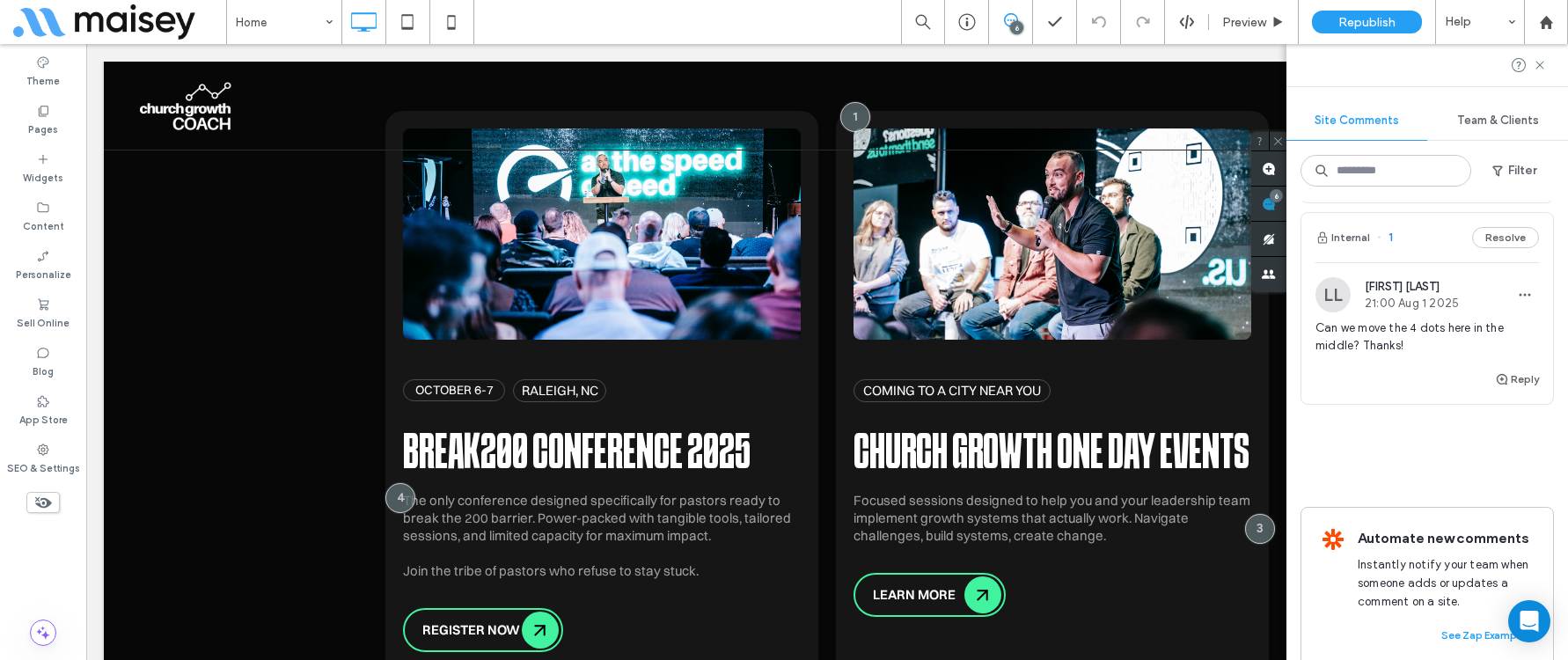 click at bounding box center (1333, 295) 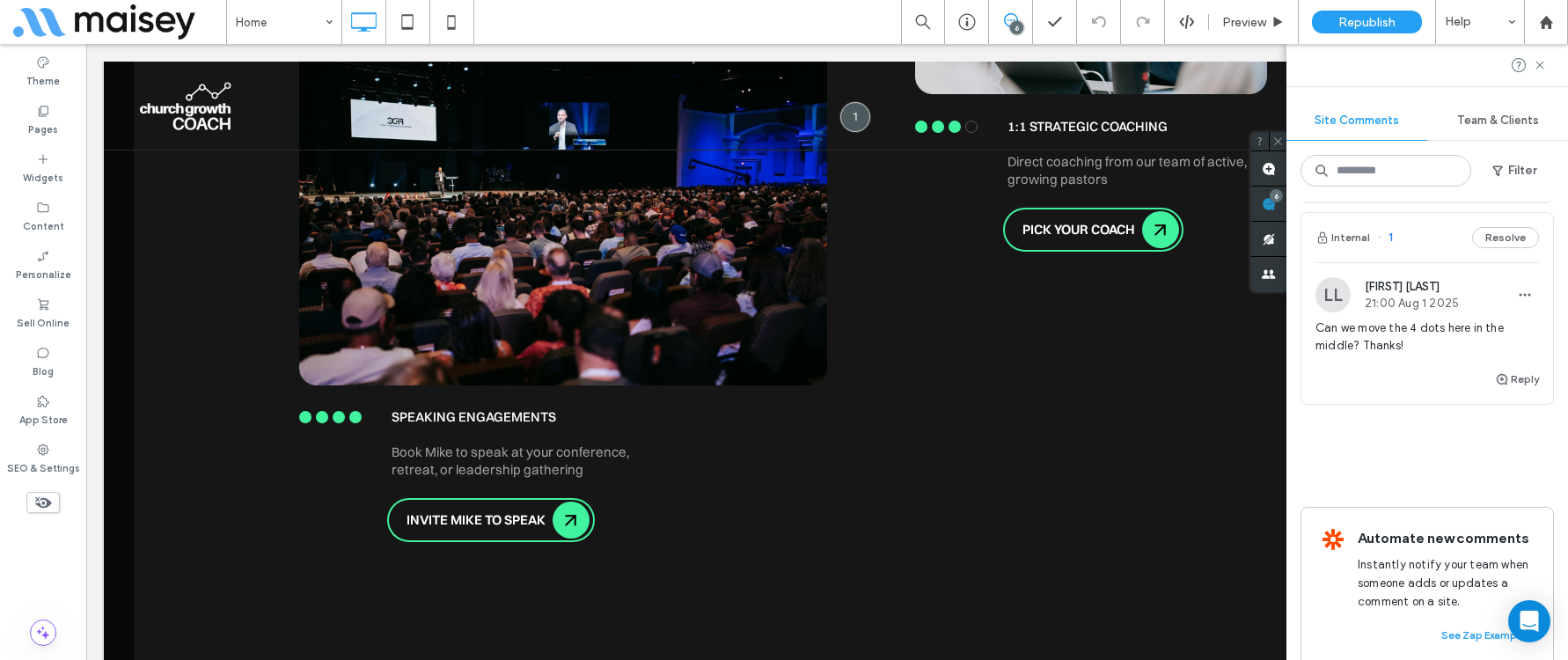 scroll, scrollTop: 1917, scrollLeft: 0, axis: vertical 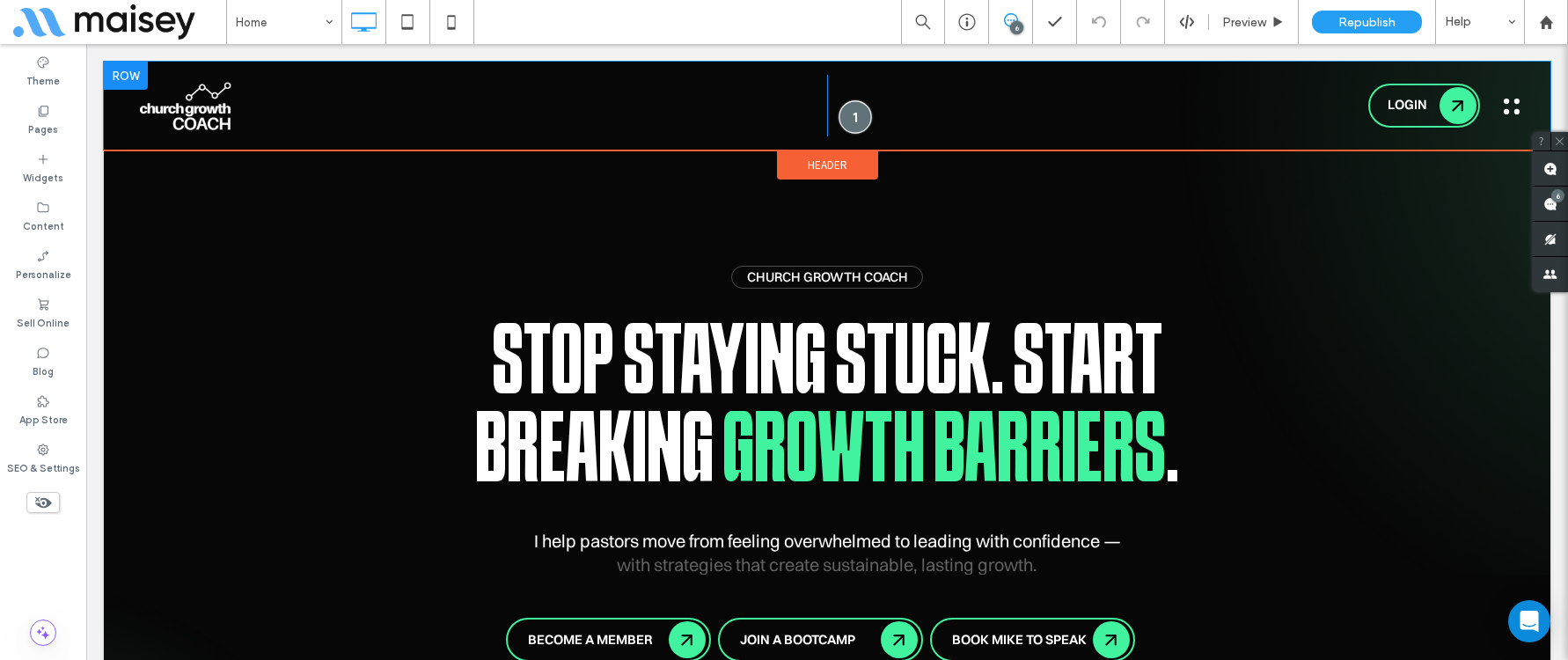 click at bounding box center [854, 116] 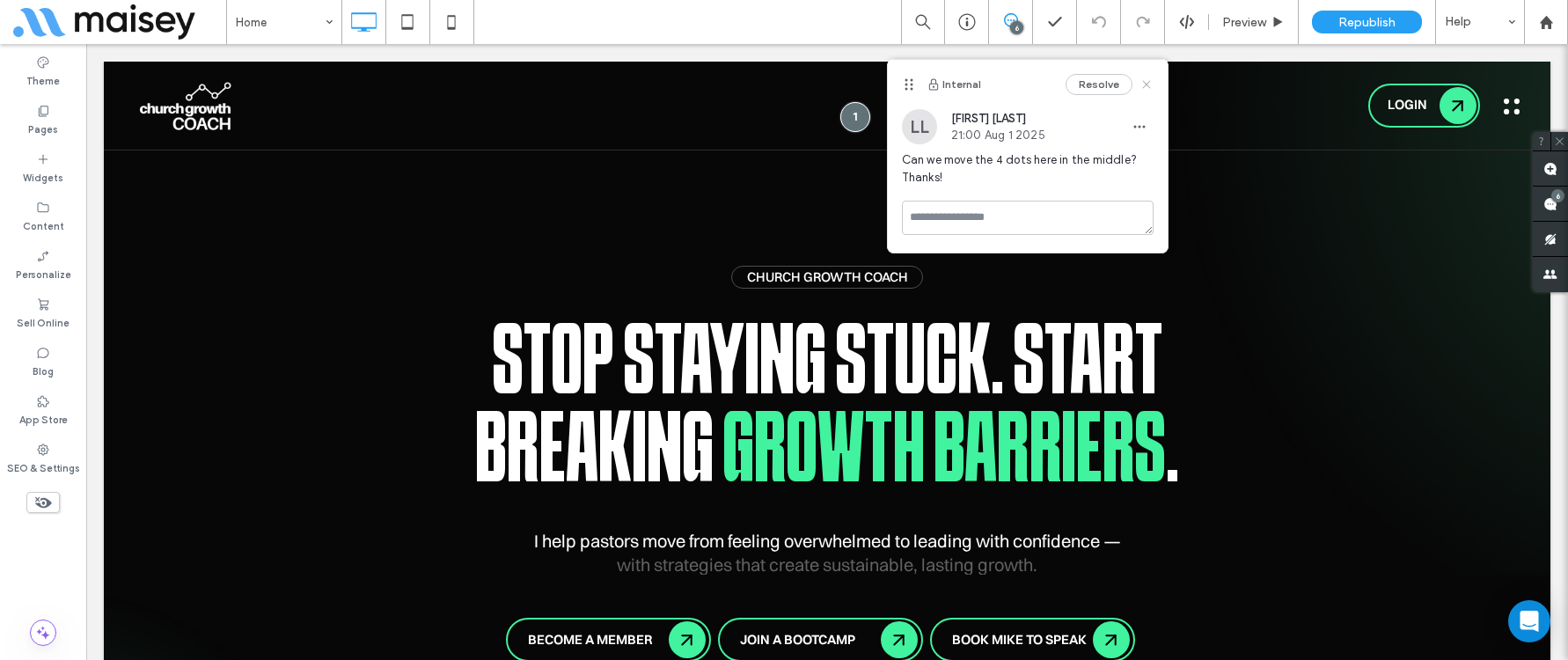 click 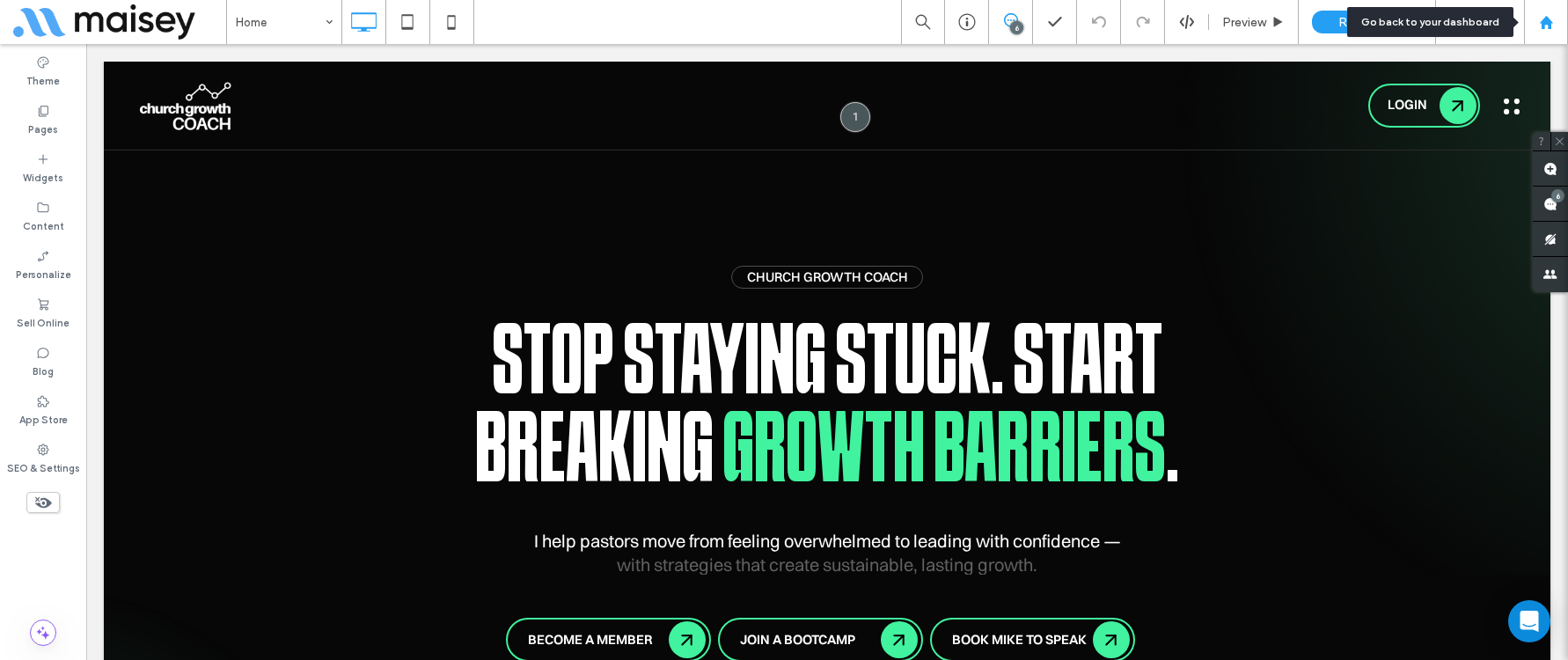 click at bounding box center (1546, 22) 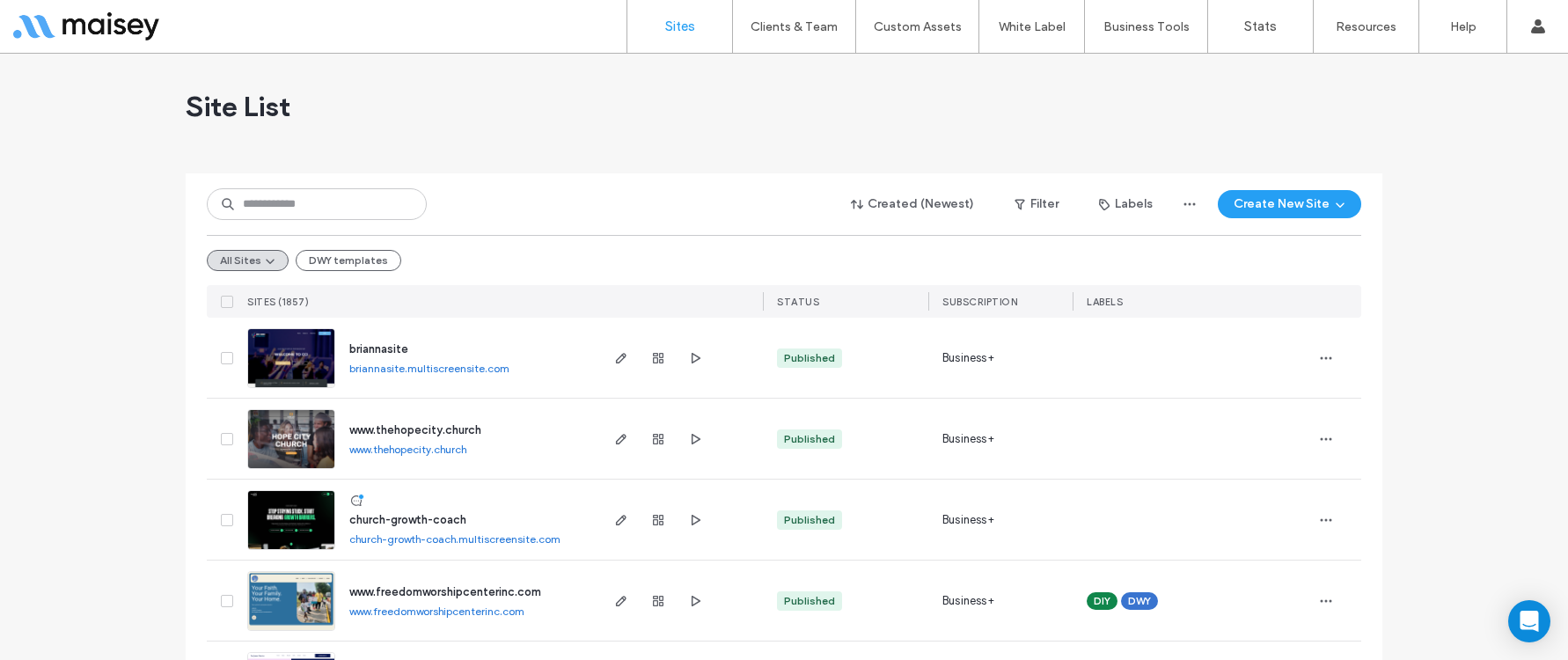 scroll, scrollTop: 0, scrollLeft: 0, axis: both 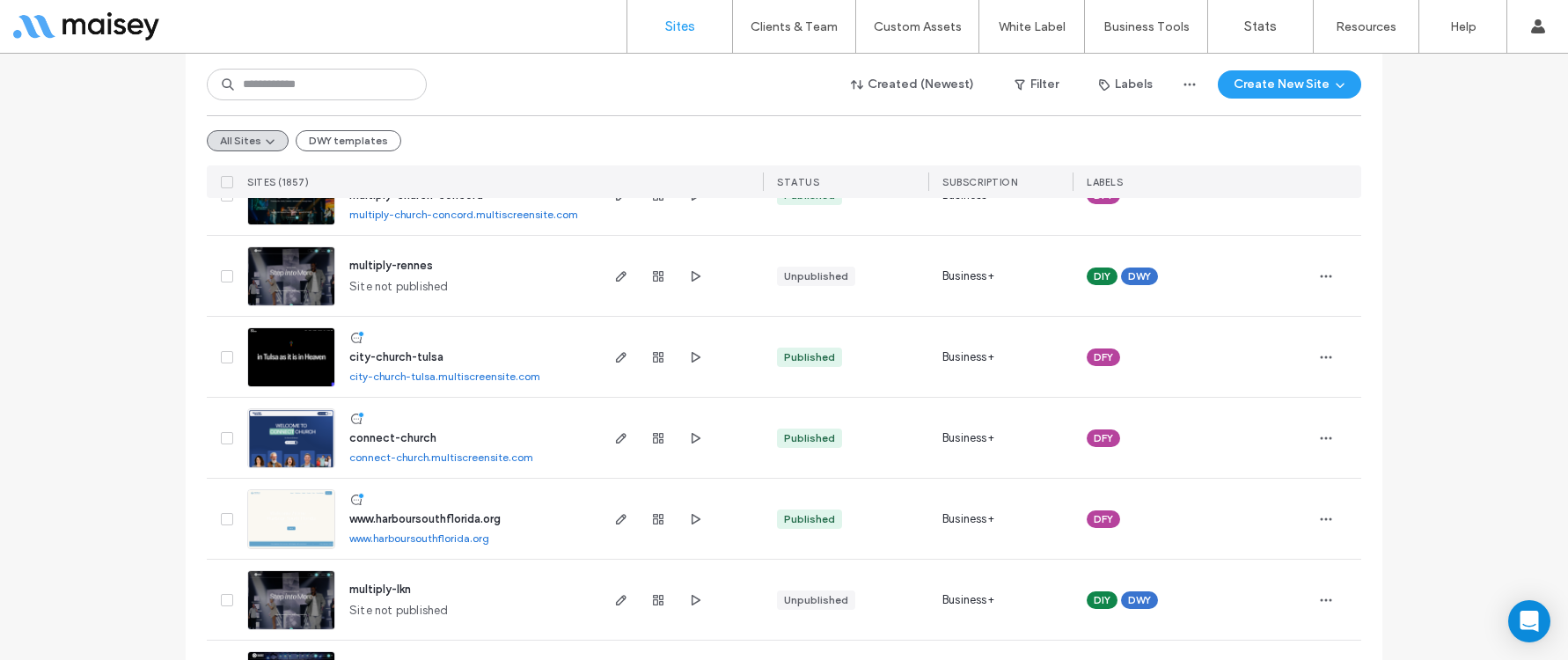 click on "city-church-tulsa" at bounding box center [396, 356] 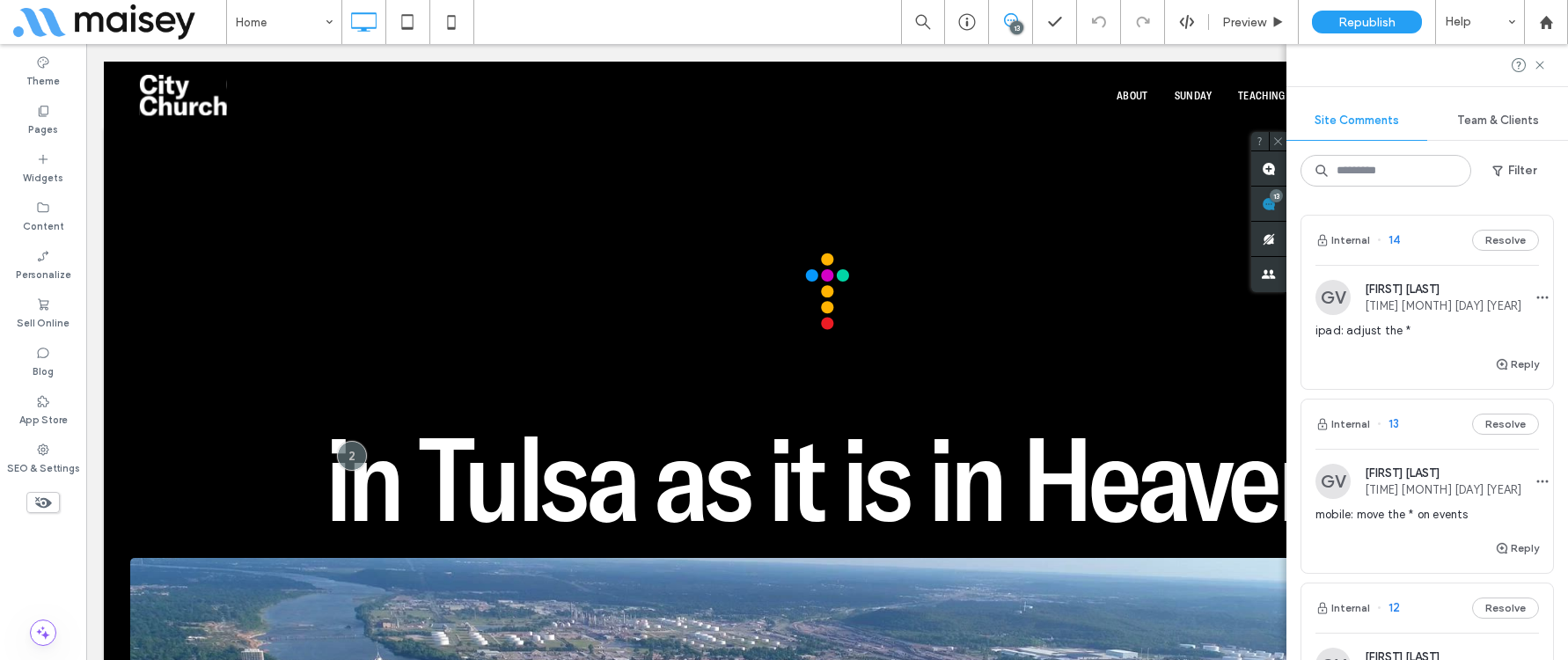 scroll, scrollTop: 0, scrollLeft: 0, axis: both 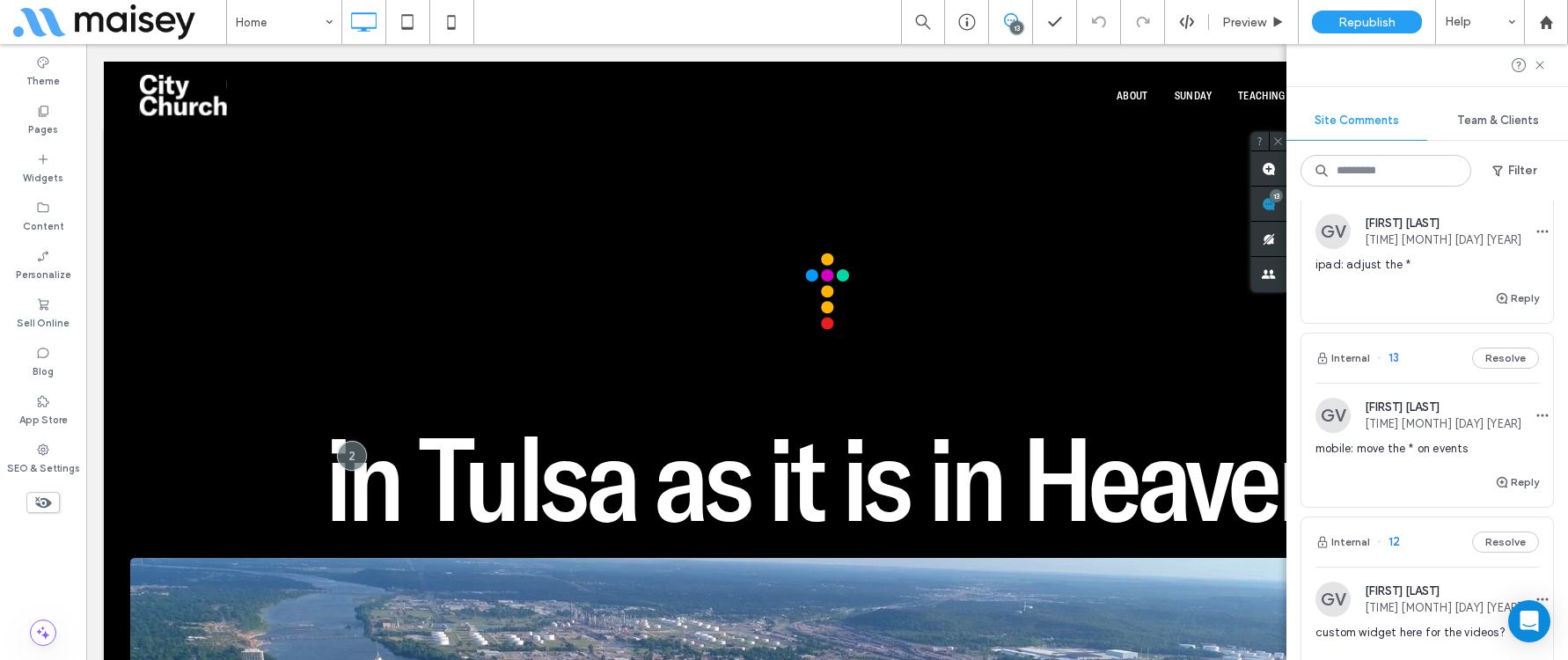 click at bounding box center (1333, 231) 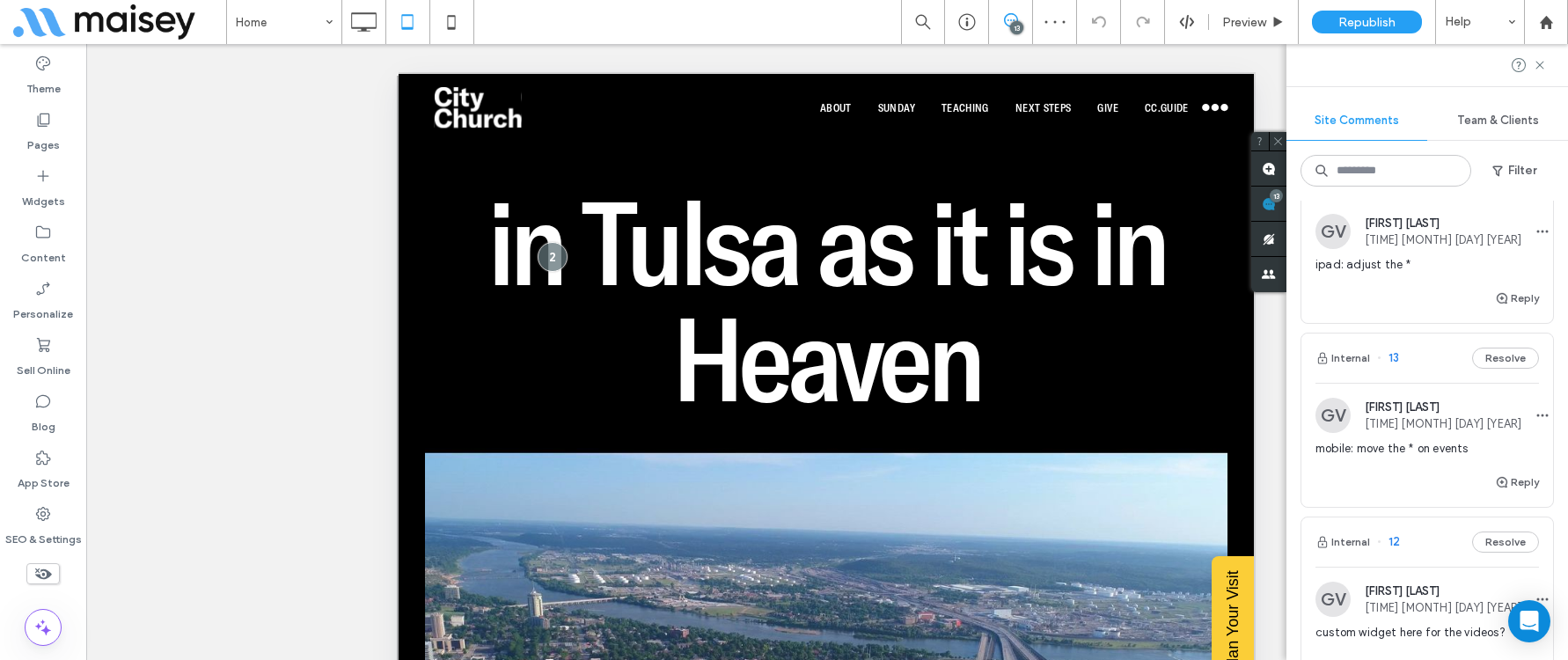 scroll, scrollTop: 0, scrollLeft: 0, axis: both 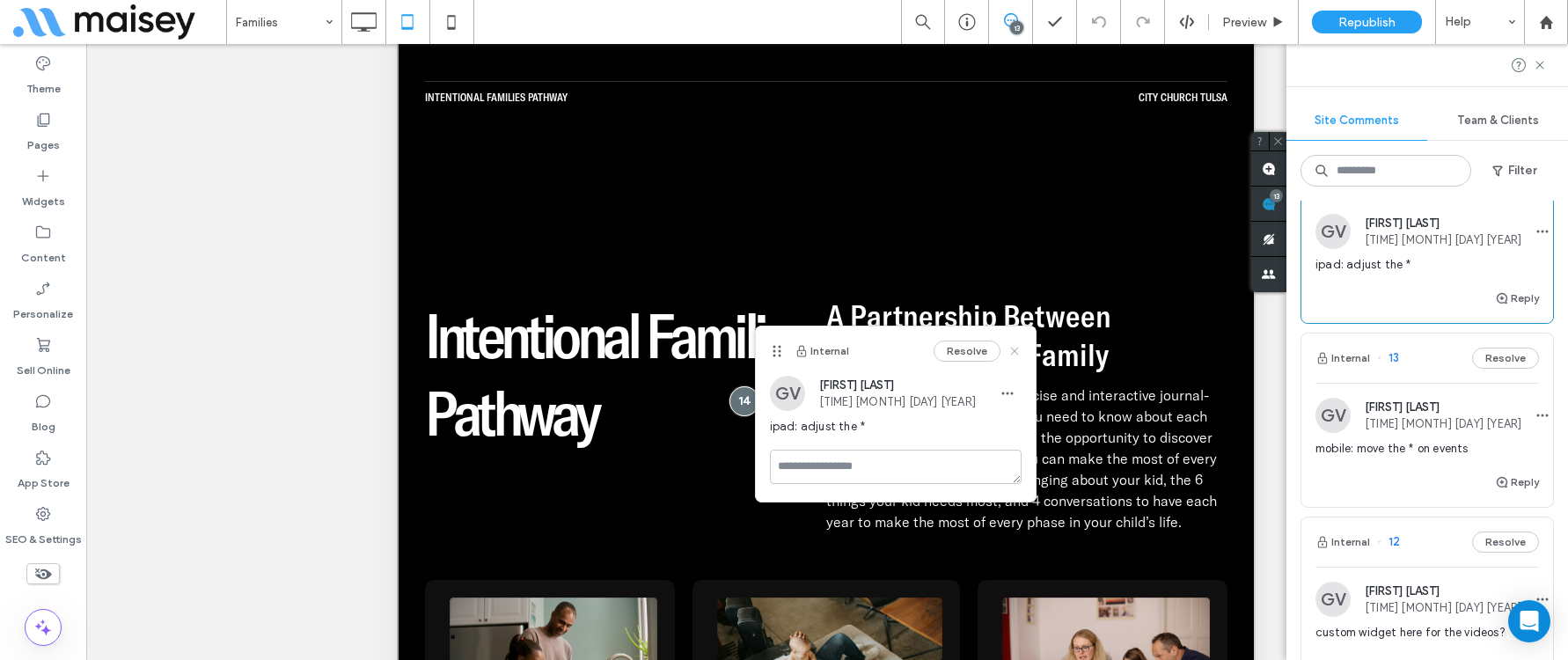 drag, startPoint x: 1018, startPoint y: 348, endPoint x: 561, endPoint y: 551, distance: 500.058 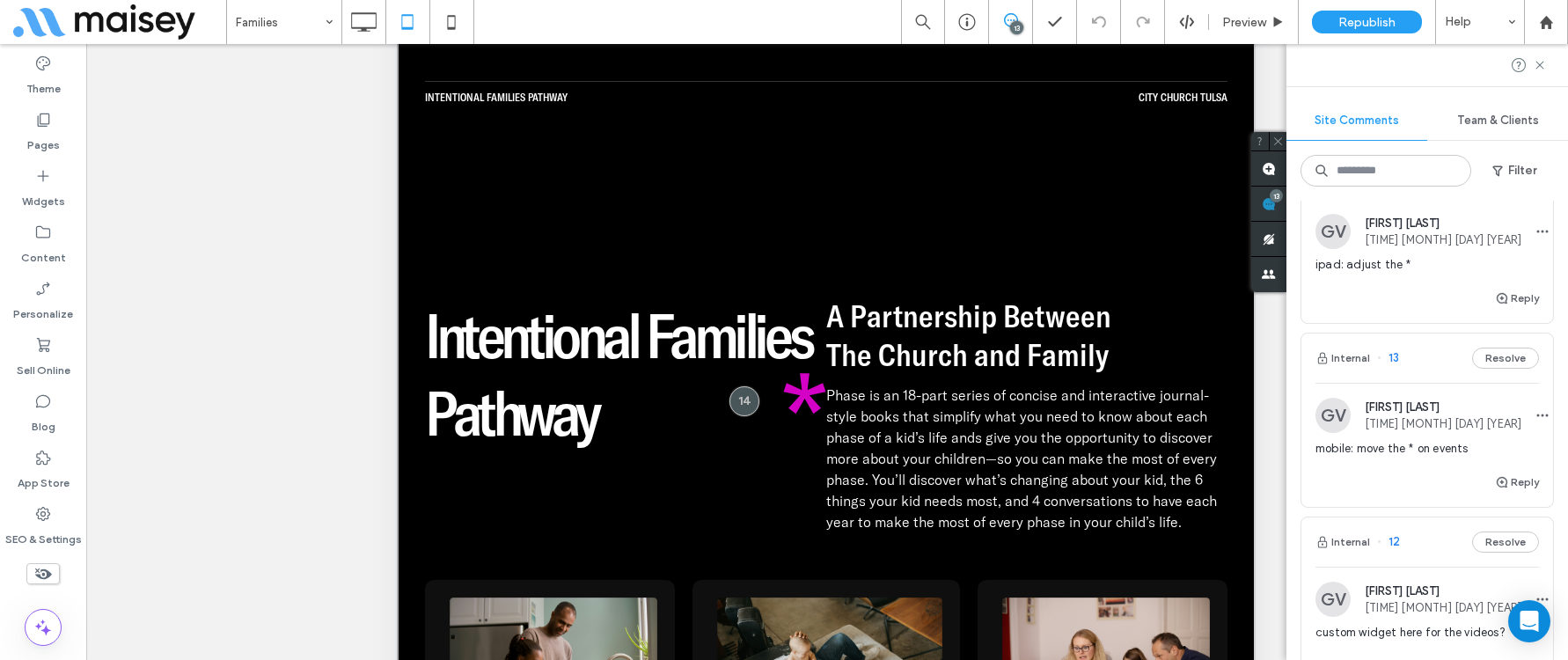 click 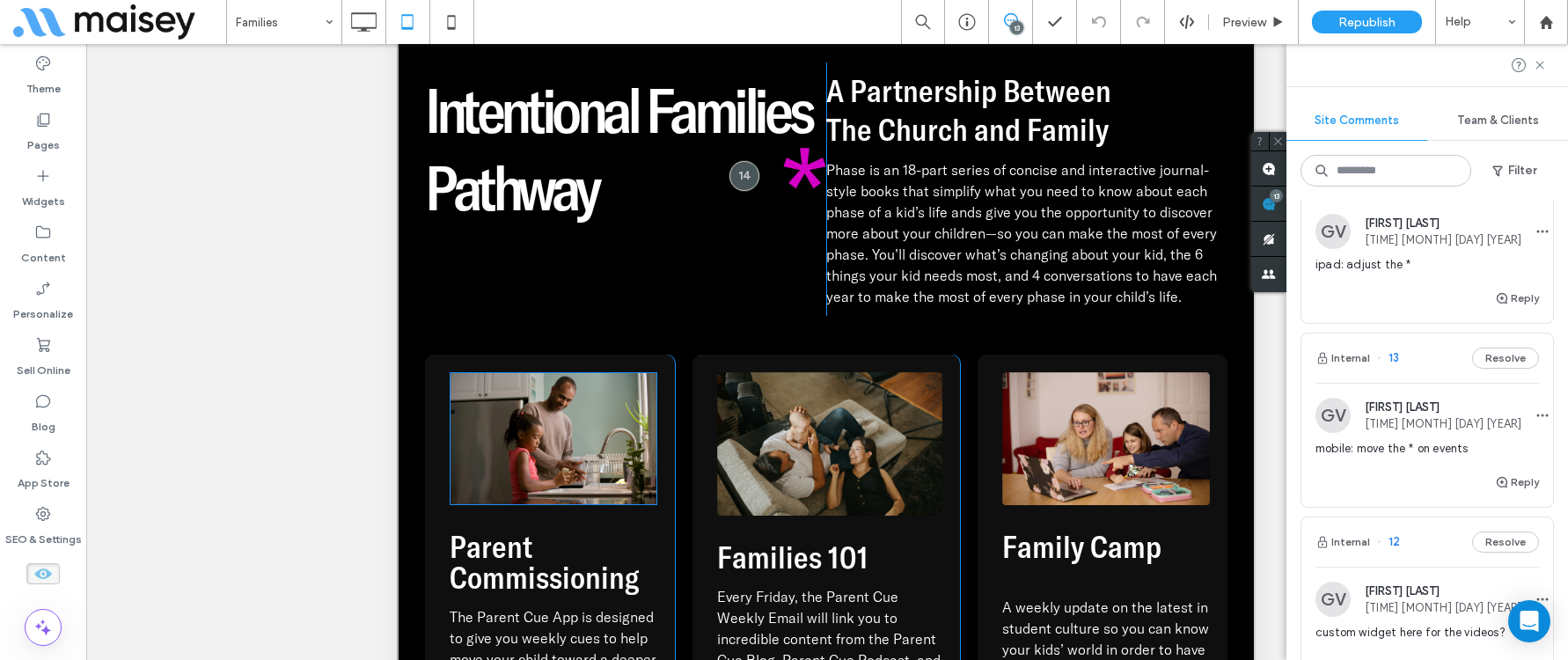 scroll, scrollTop: 3015, scrollLeft: 0, axis: vertical 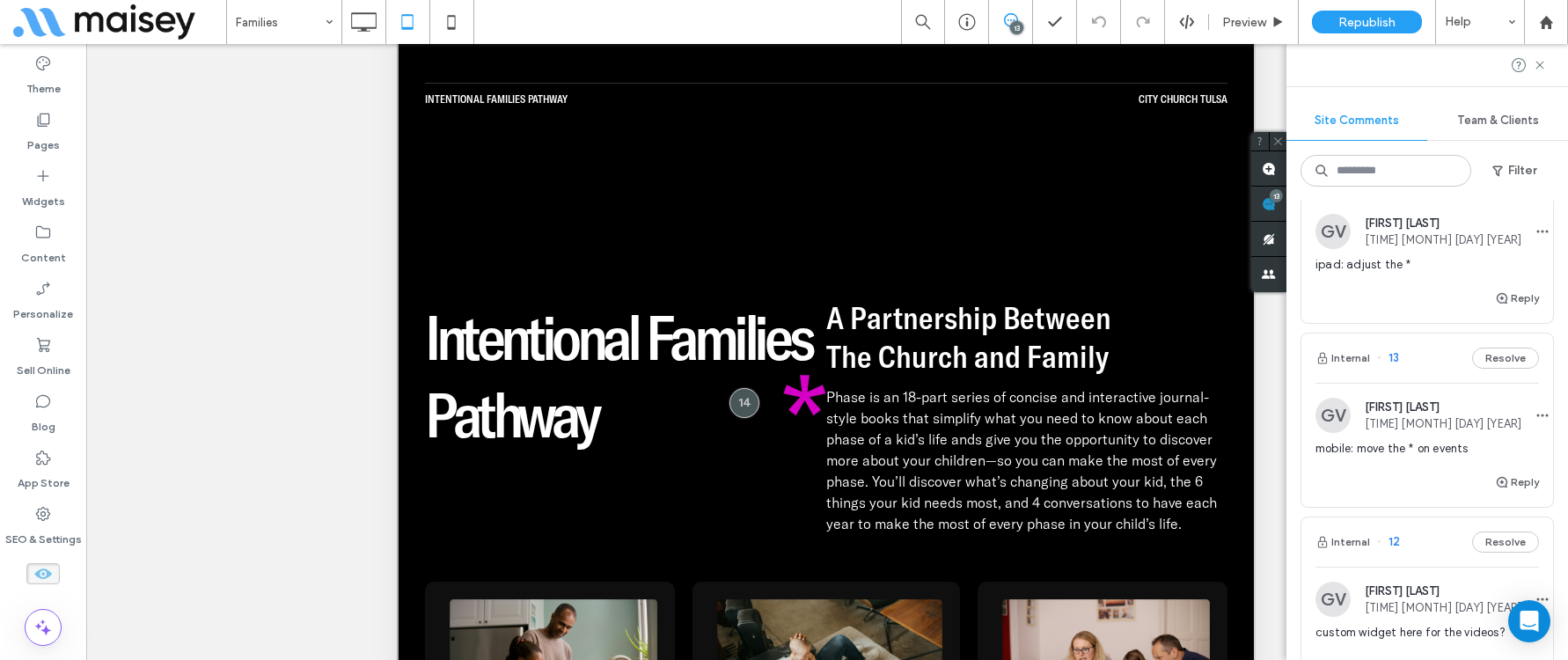 click 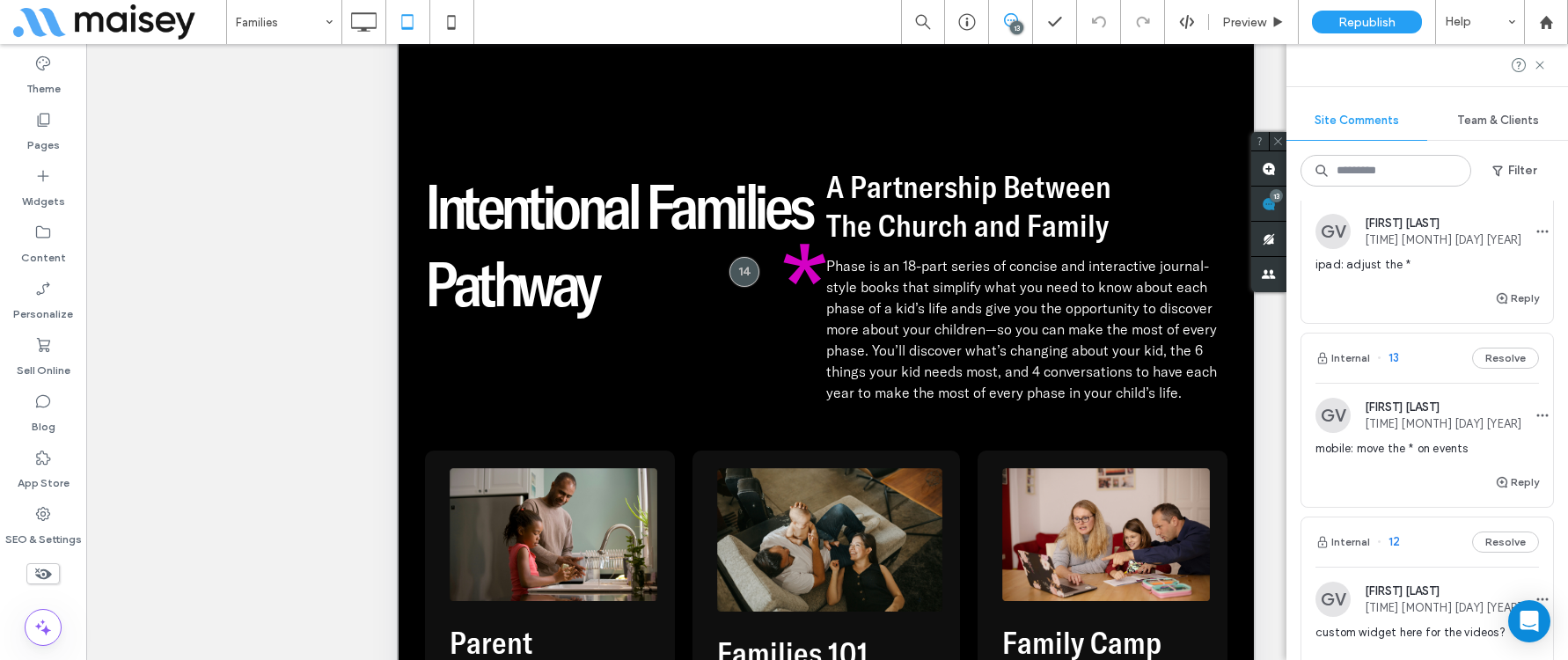 scroll, scrollTop: 2884, scrollLeft: 0, axis: vertical 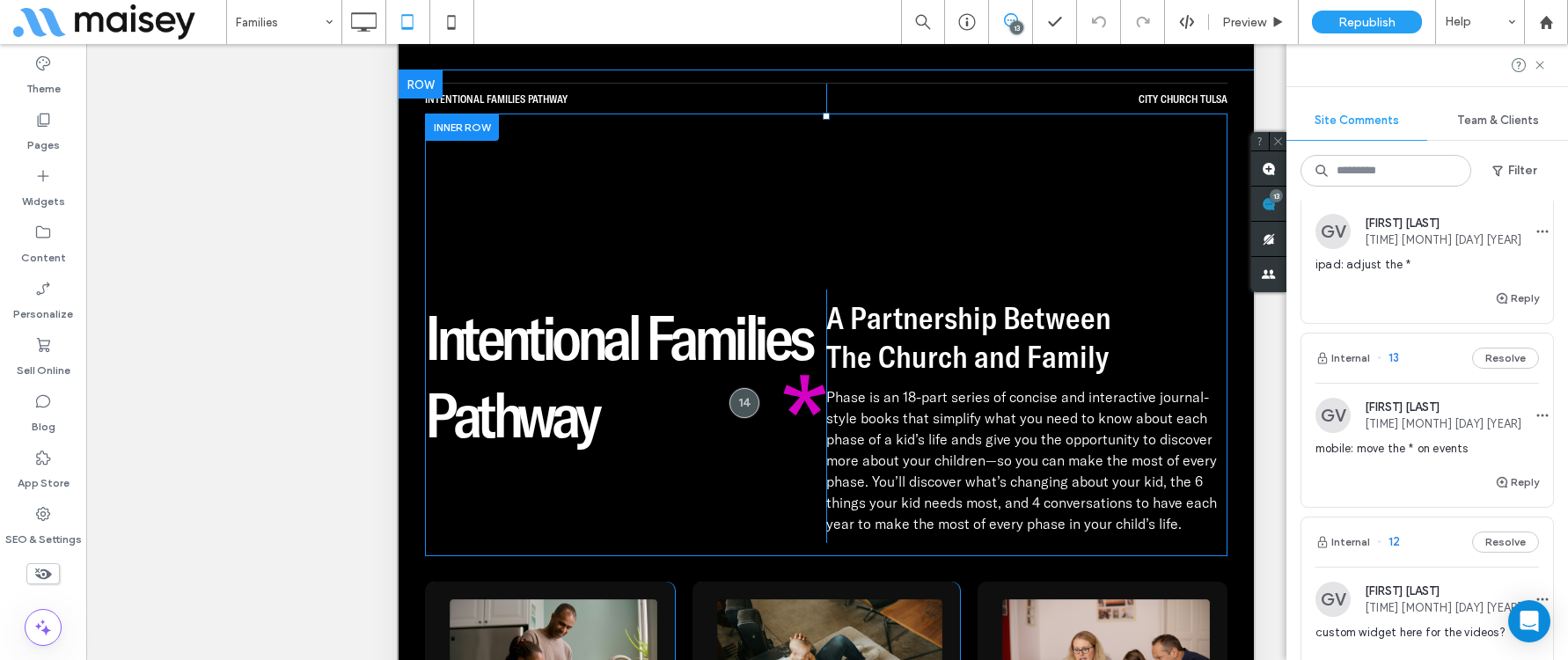 click on "A Partnership Between The Church and Family
Phase is an 18-part series of concise and interactive journal-style books that simplify what you need to know about each phase of a kid’s life ands give you the opportunity to discover more about your children—so you can make the most of every phase. You’ll discover what’s changing about your kid, the 6 things your kid needs most, and 4 conversations to have each year to make the most of every phase in your child’s life.
Click To Paste" at bounding box center (1027, 416) 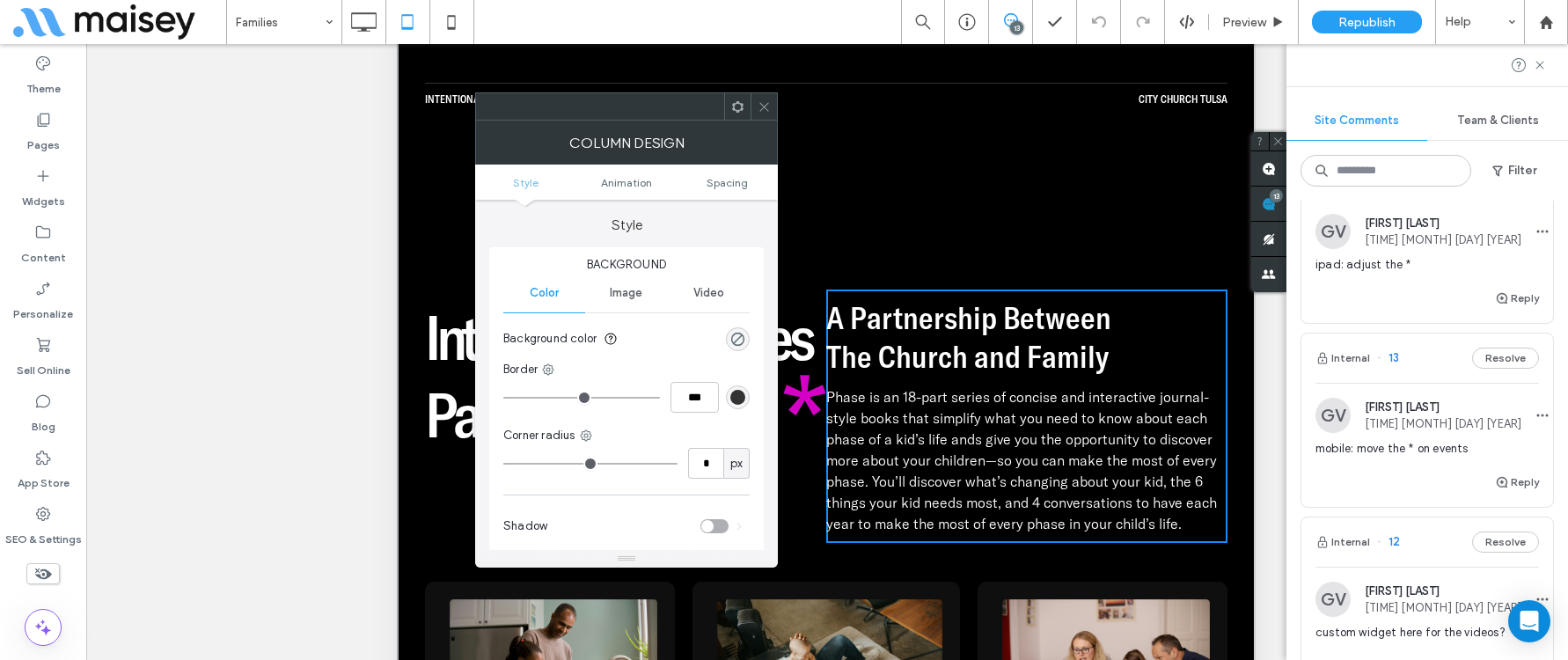 click 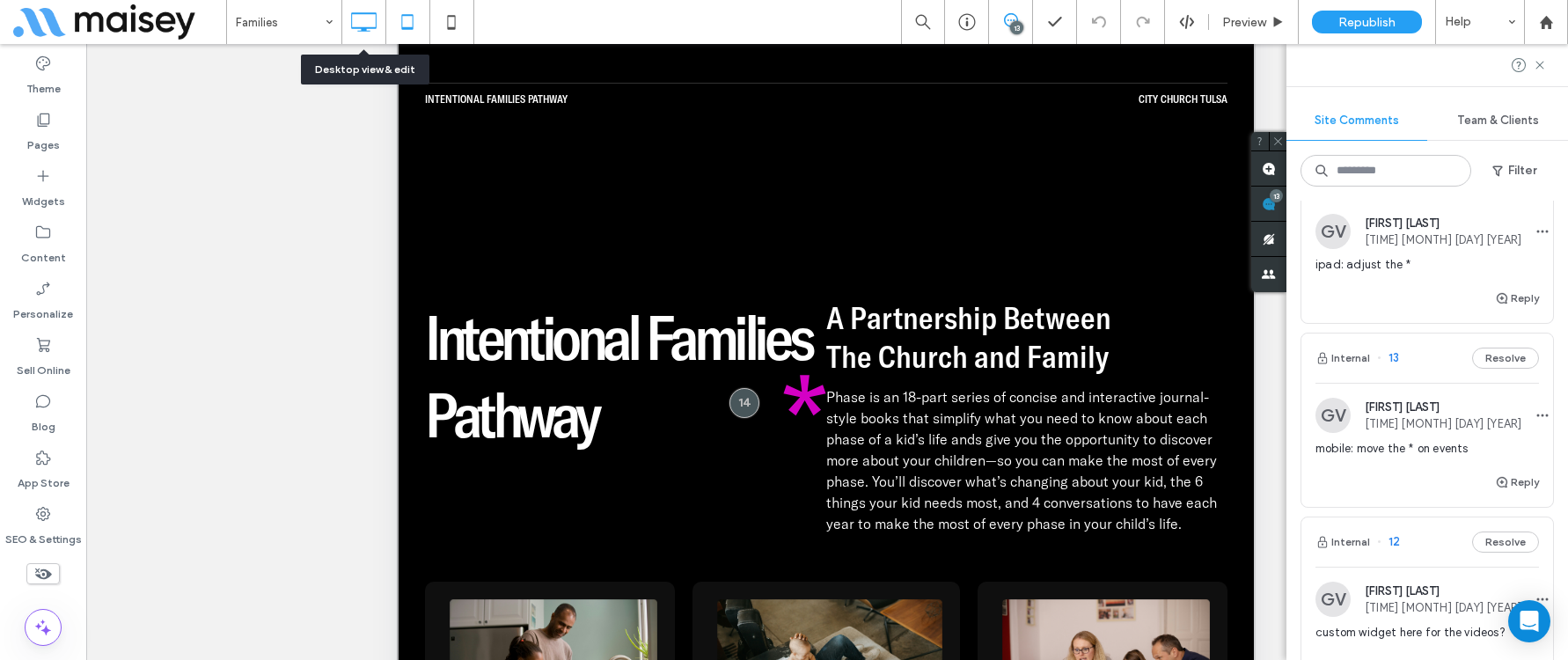 click 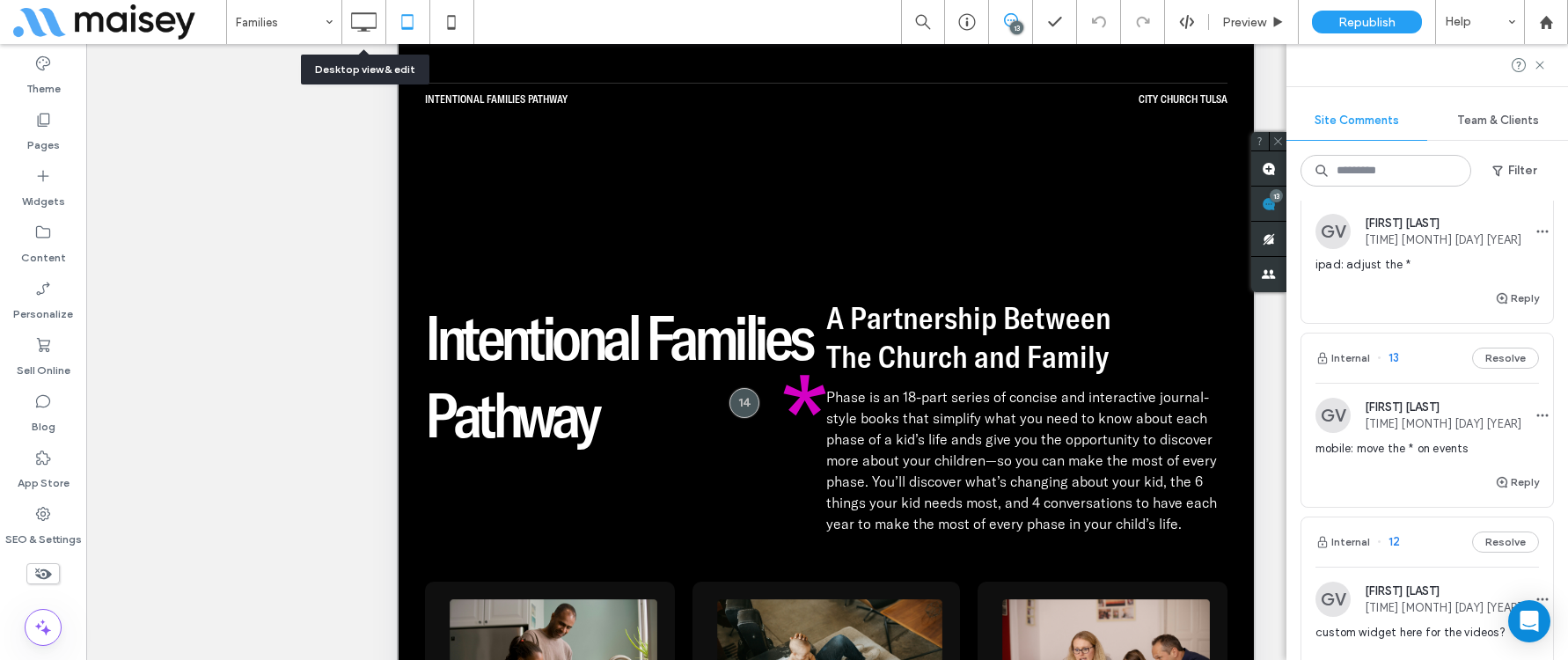 scroll, scrollTop: 0, scrollLeft: 0, axis: both 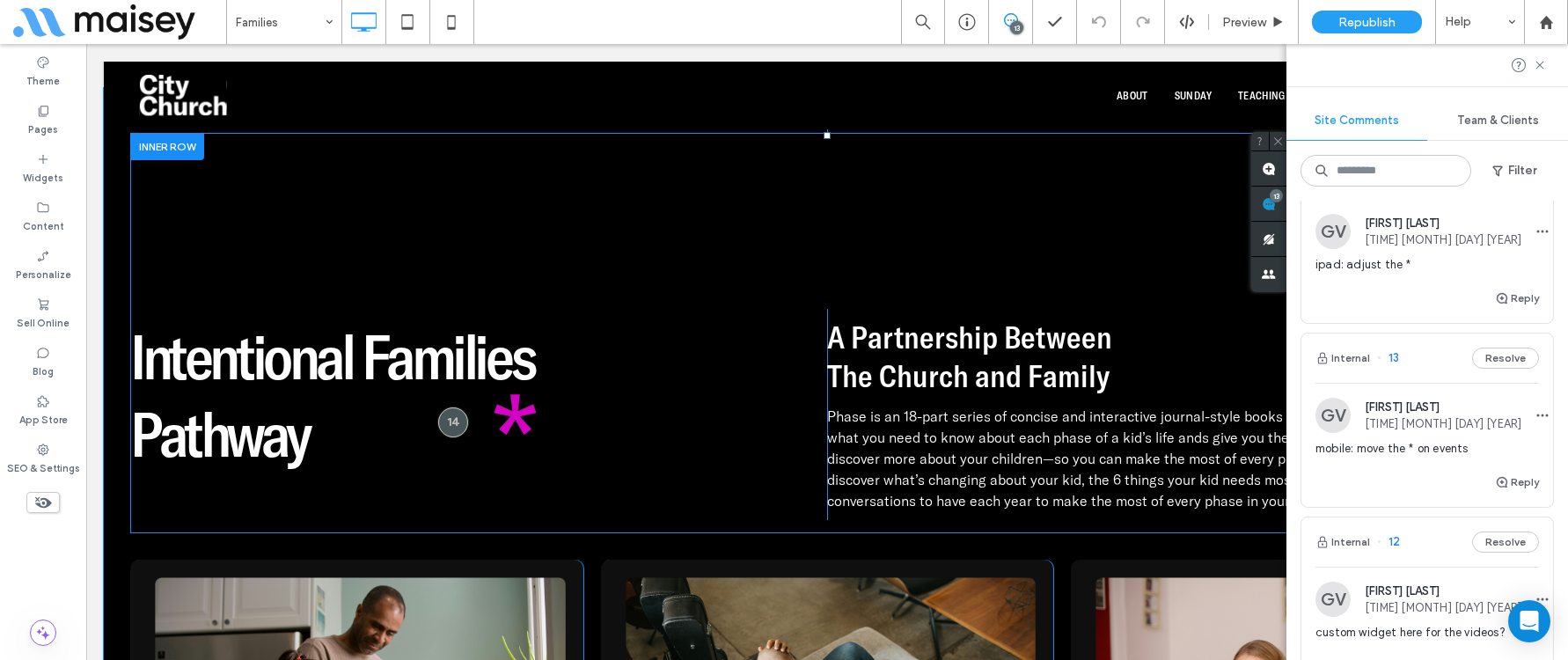click on "Intentional Families Pathway
Click To Paste" at bounding box center (479, 414) 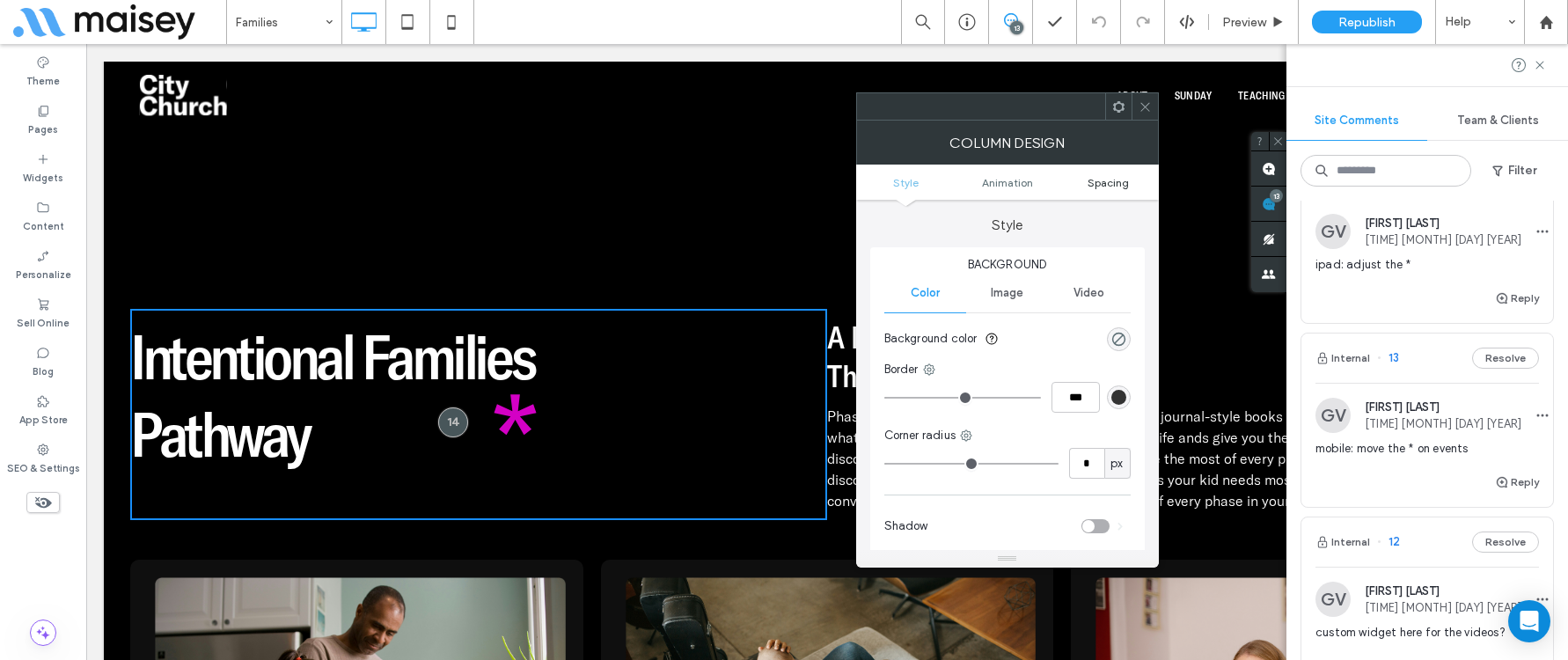 drag, startPoint x: 1143, startPoint y: 177, endPoint x: 1129, endPoint y: 178, distance: 14.03567 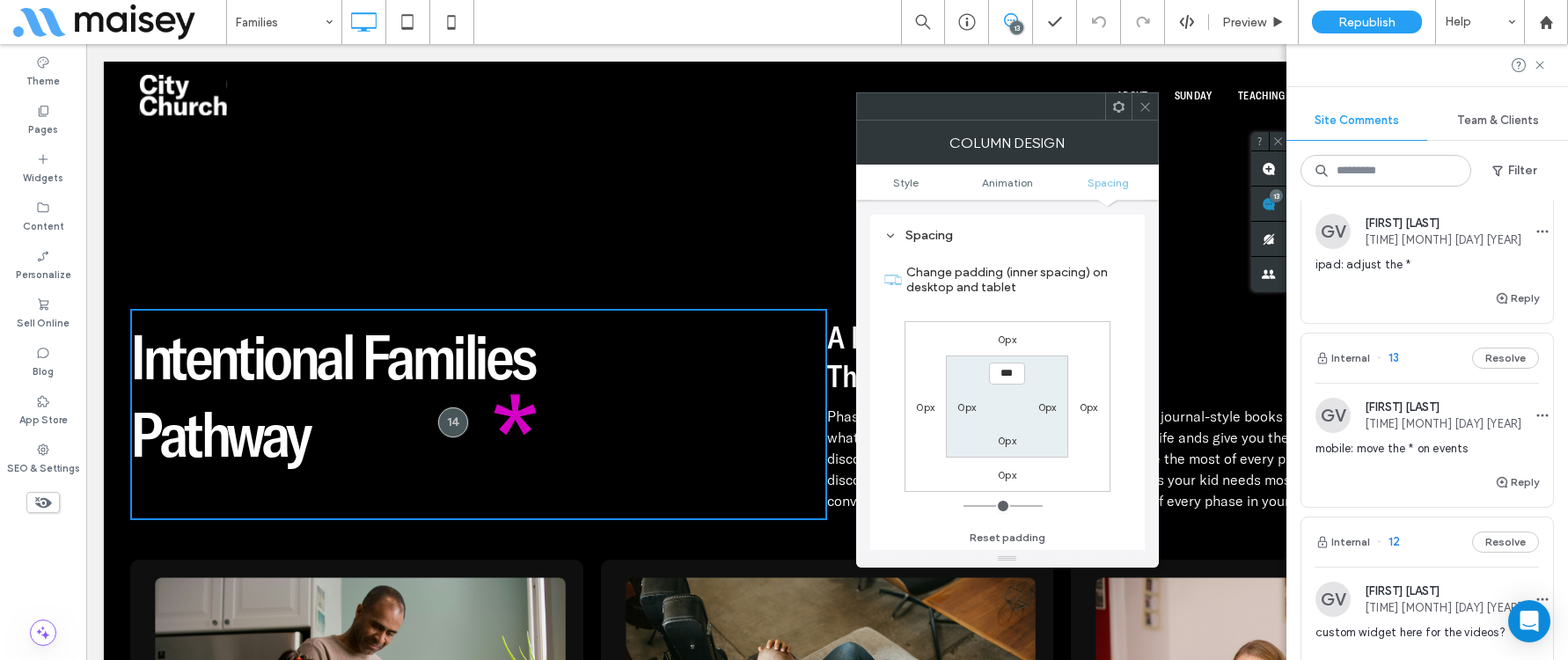 scroll, scrollTop: 413, scrollLeft: 0, axis: vertical 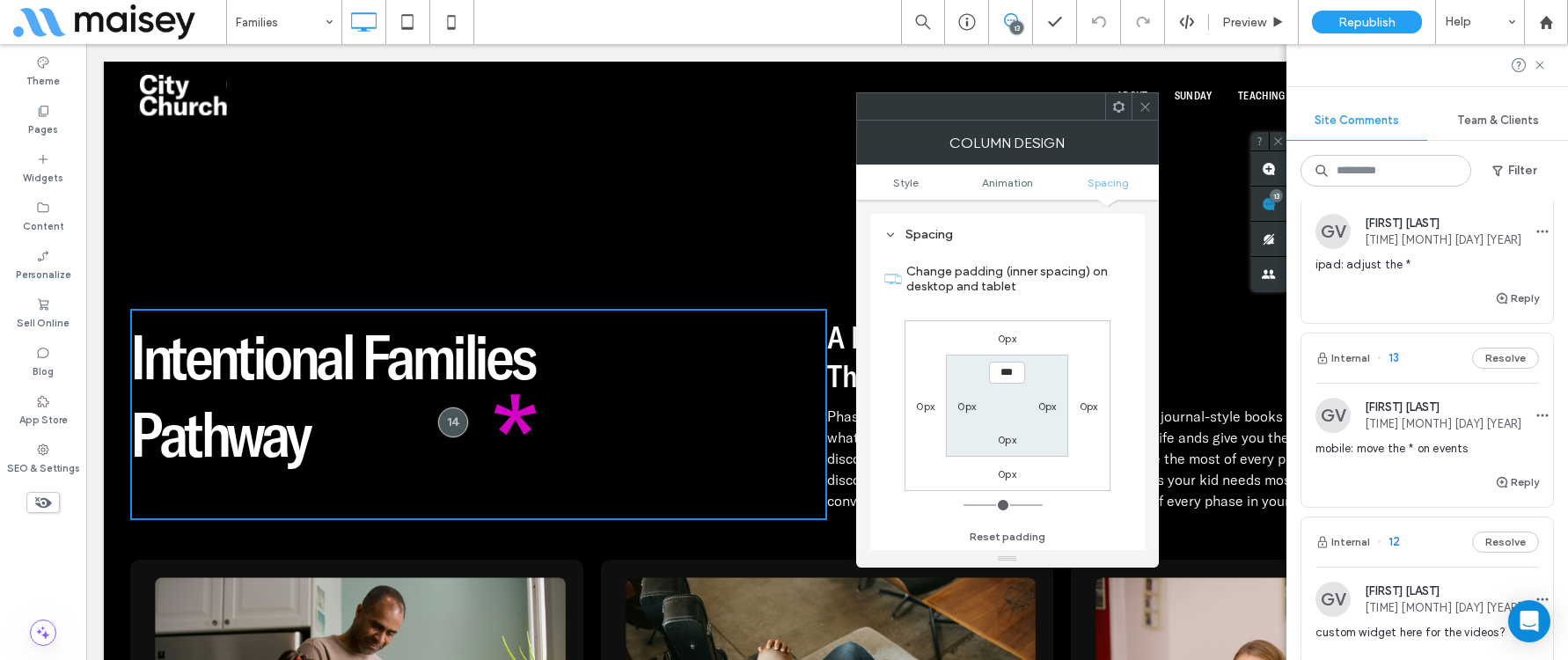 click on "0px" at bounding box center (1047, 406) 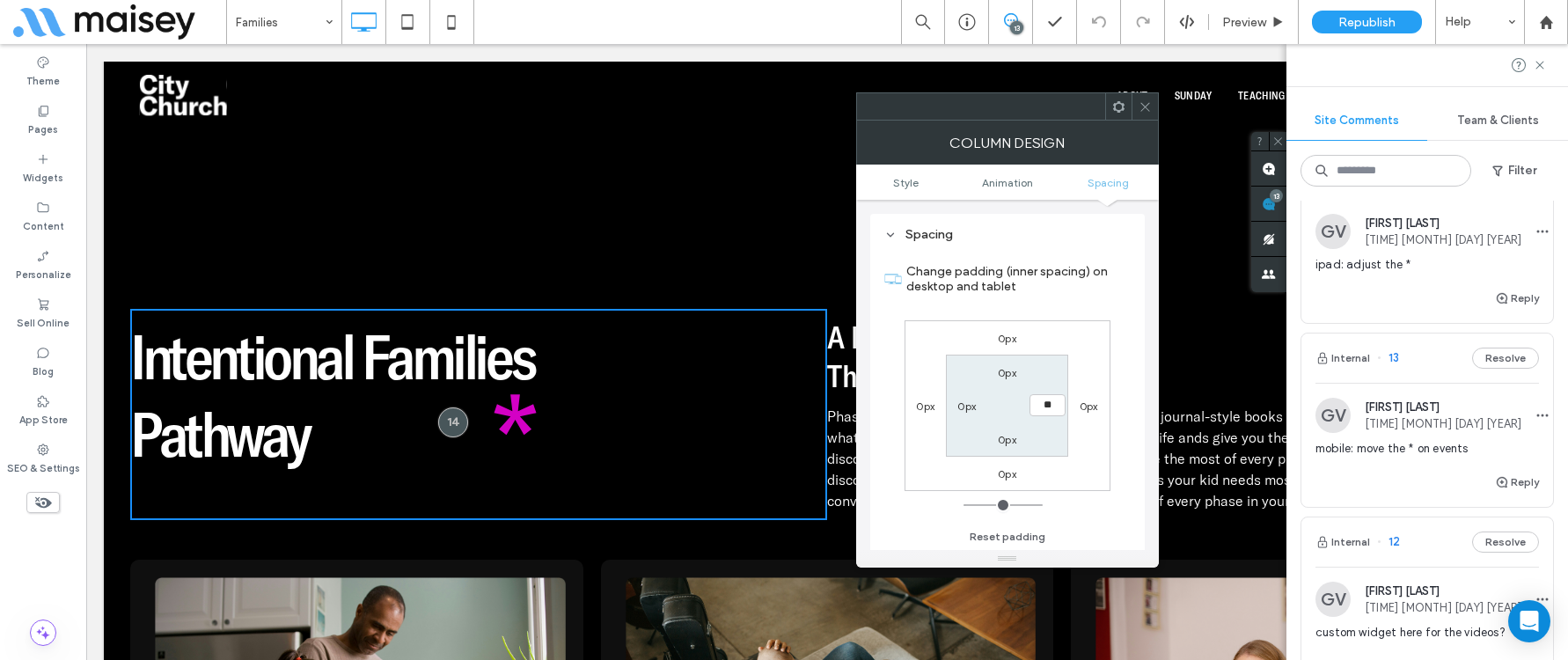 type on "**" 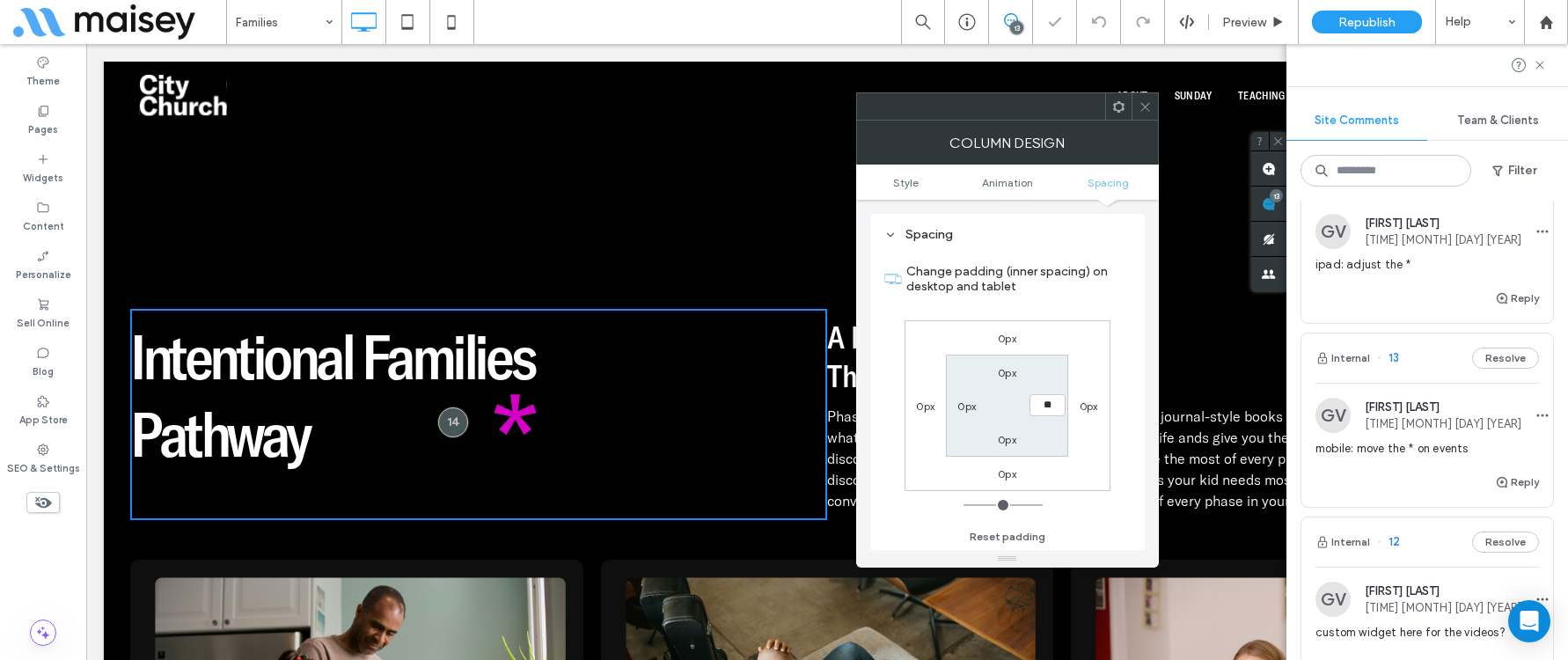 type on "**" 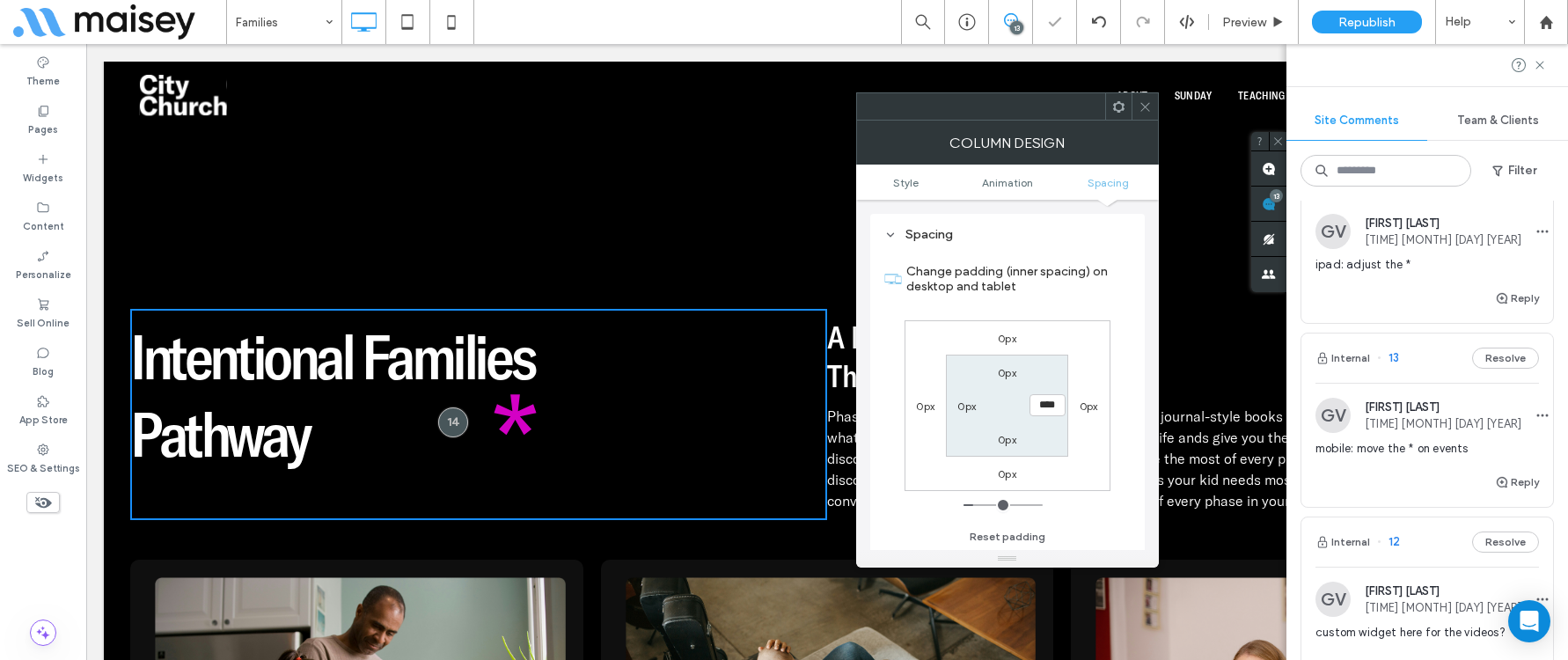 click 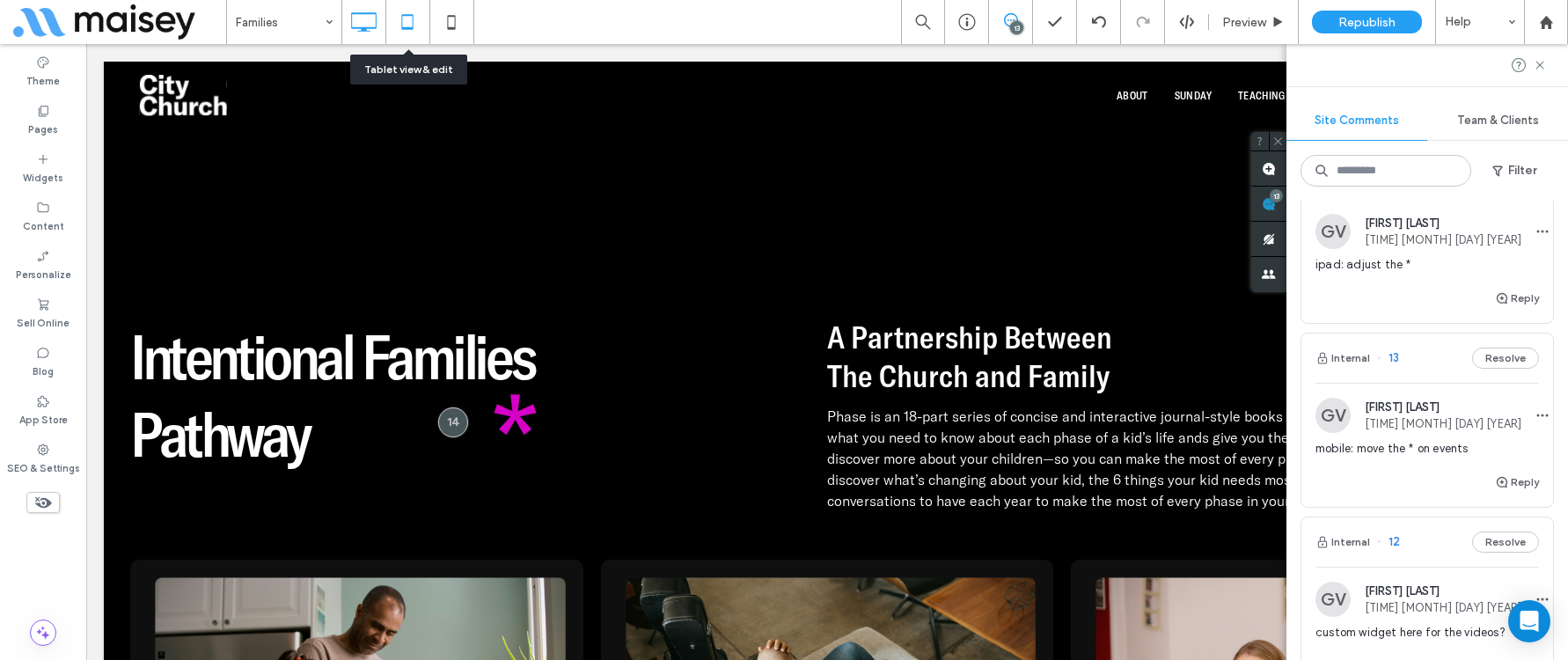 click 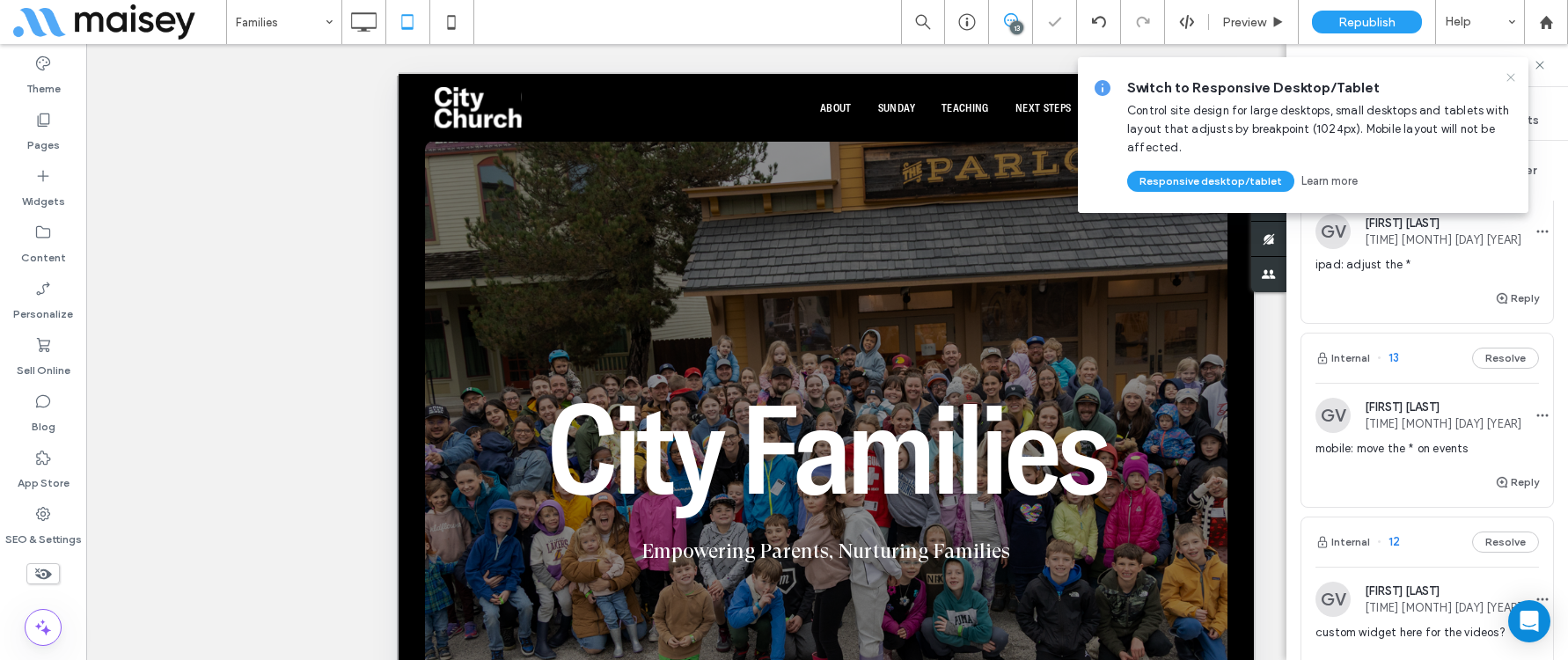 scroll, scrollTop: 0, scrollLeft: 0, axis: both 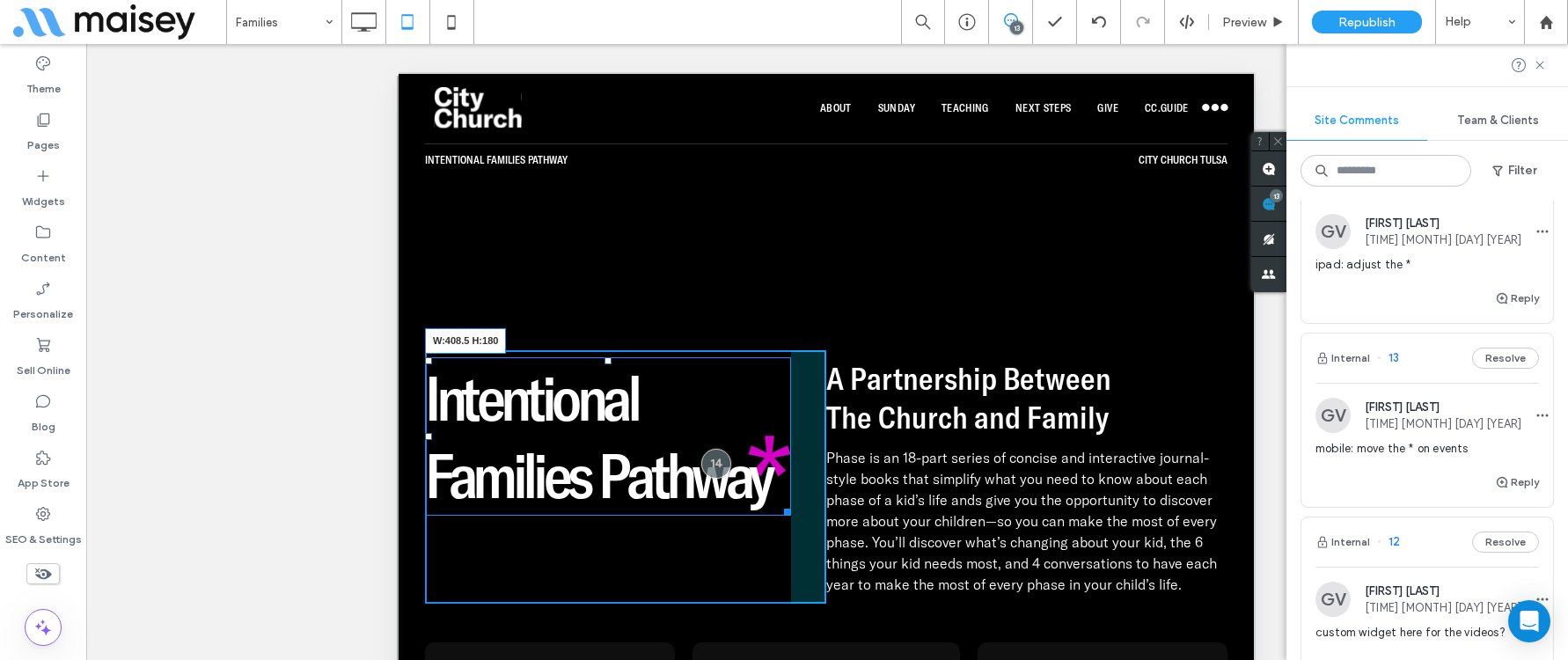 drag, startPoint x: 779, startPoint y: 511, endPoint x: 792, endPoint y: 511, distance: 13 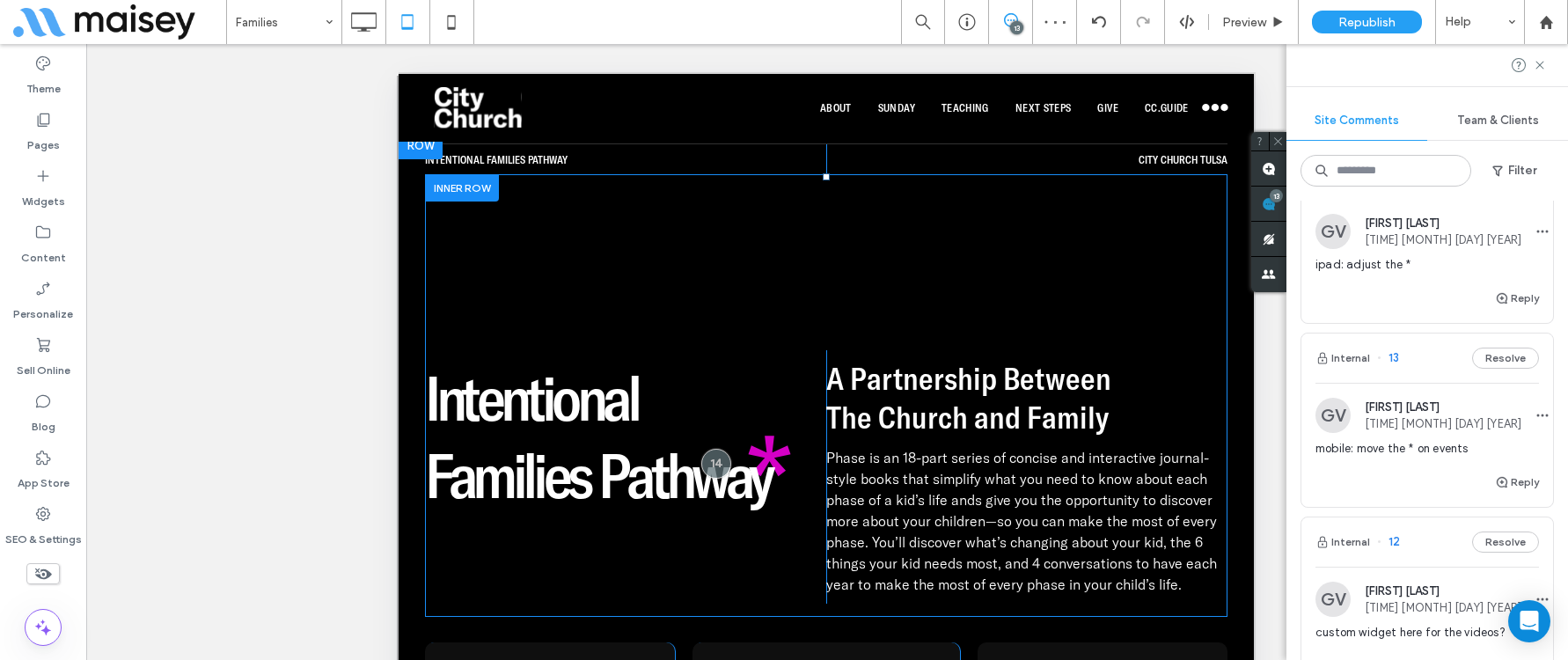 click on "Intentional Families Pathway
Click To Paste" at bounding box center (626, 477) 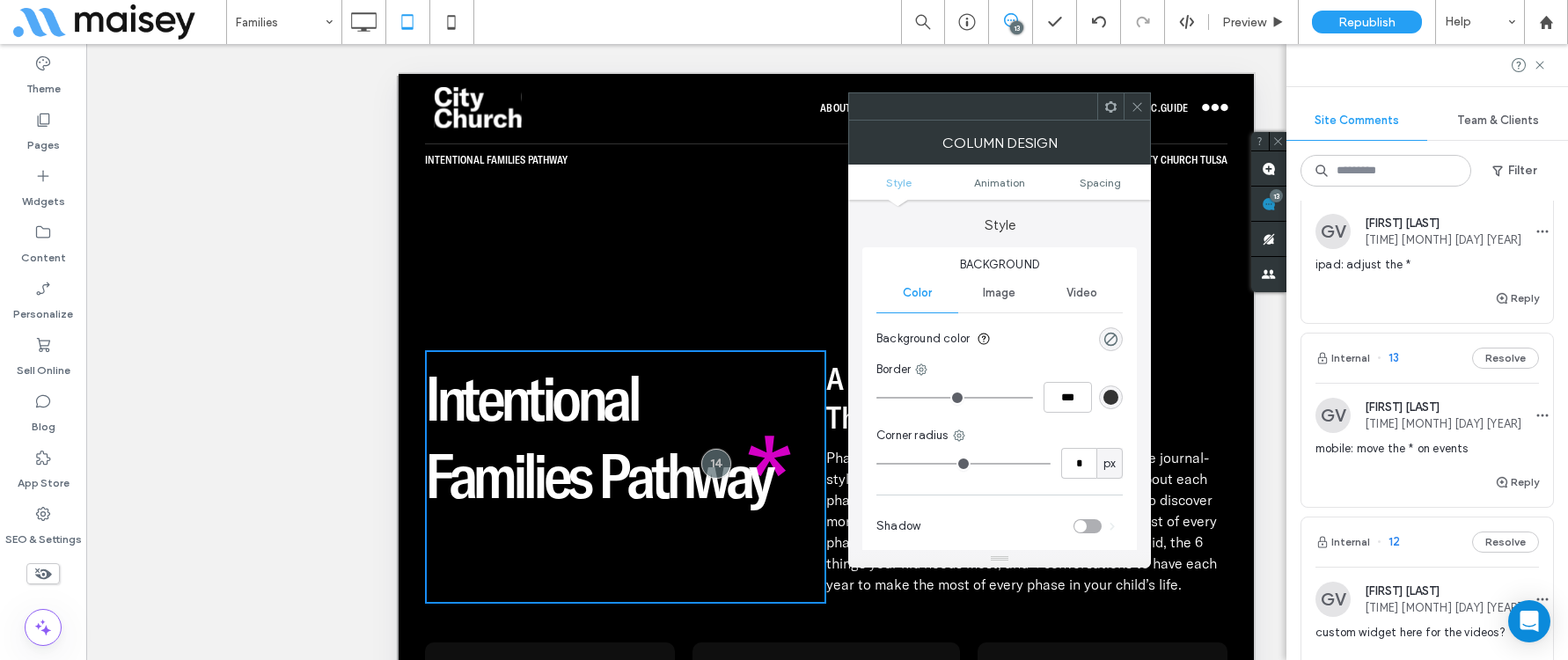 click 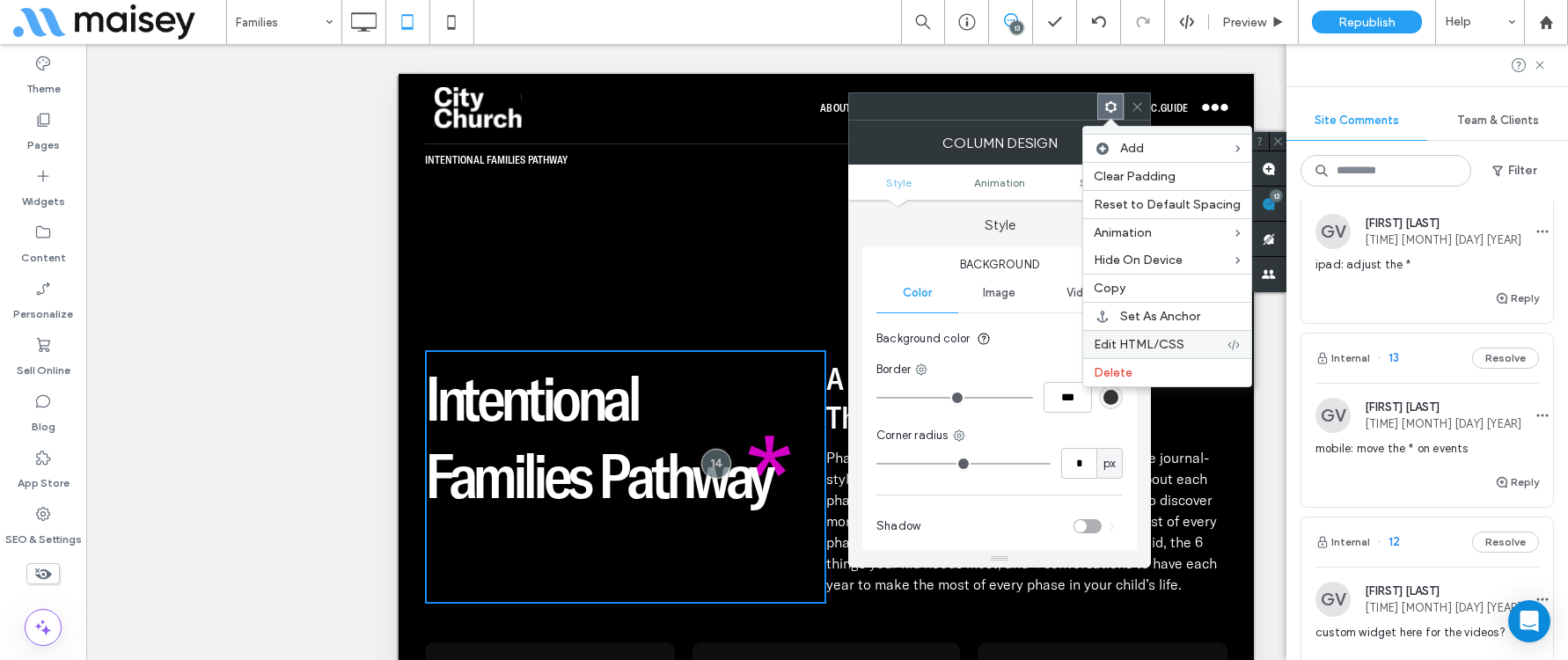 click on "Edit HTML/CSS" at bounding box center (1139, 344) 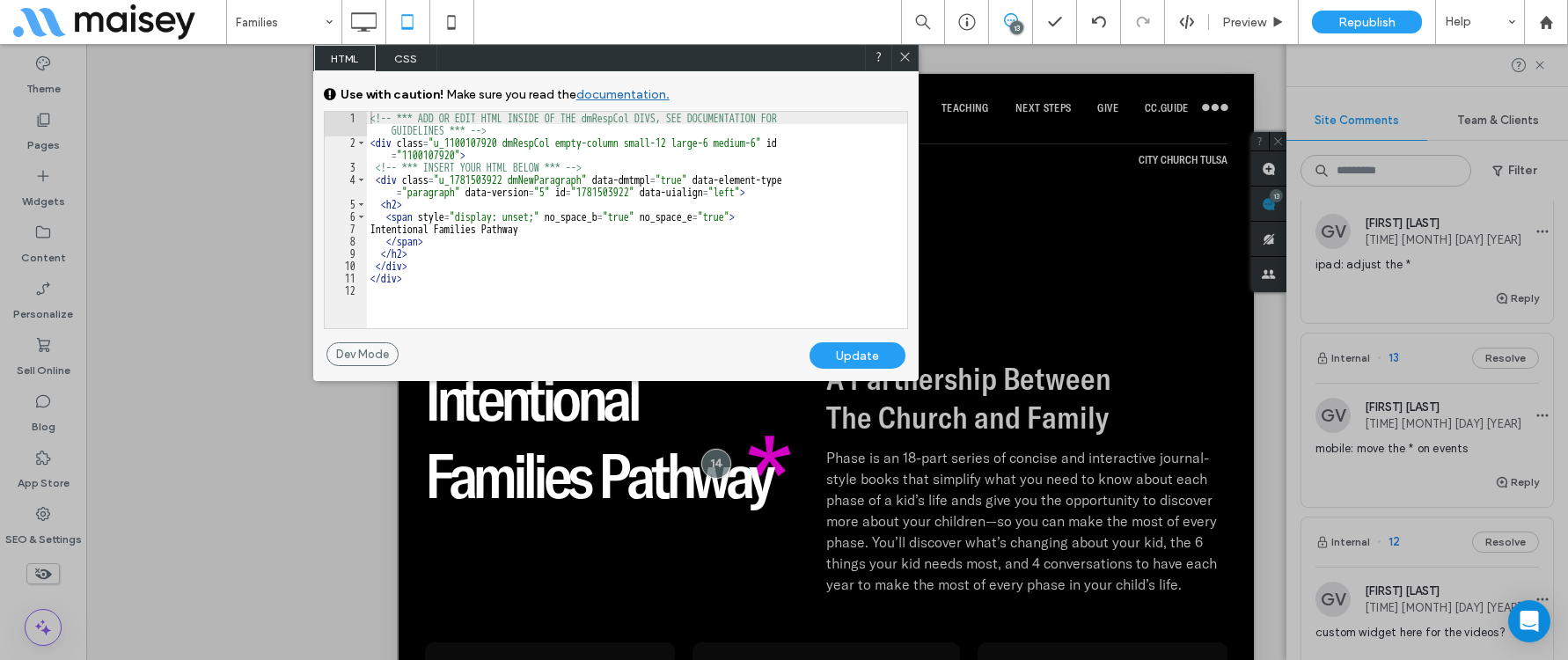 drag, startPoint x: 904, startPoint y: 64, endPoint x: 495, endPoint y: 98, distance: 410.41077 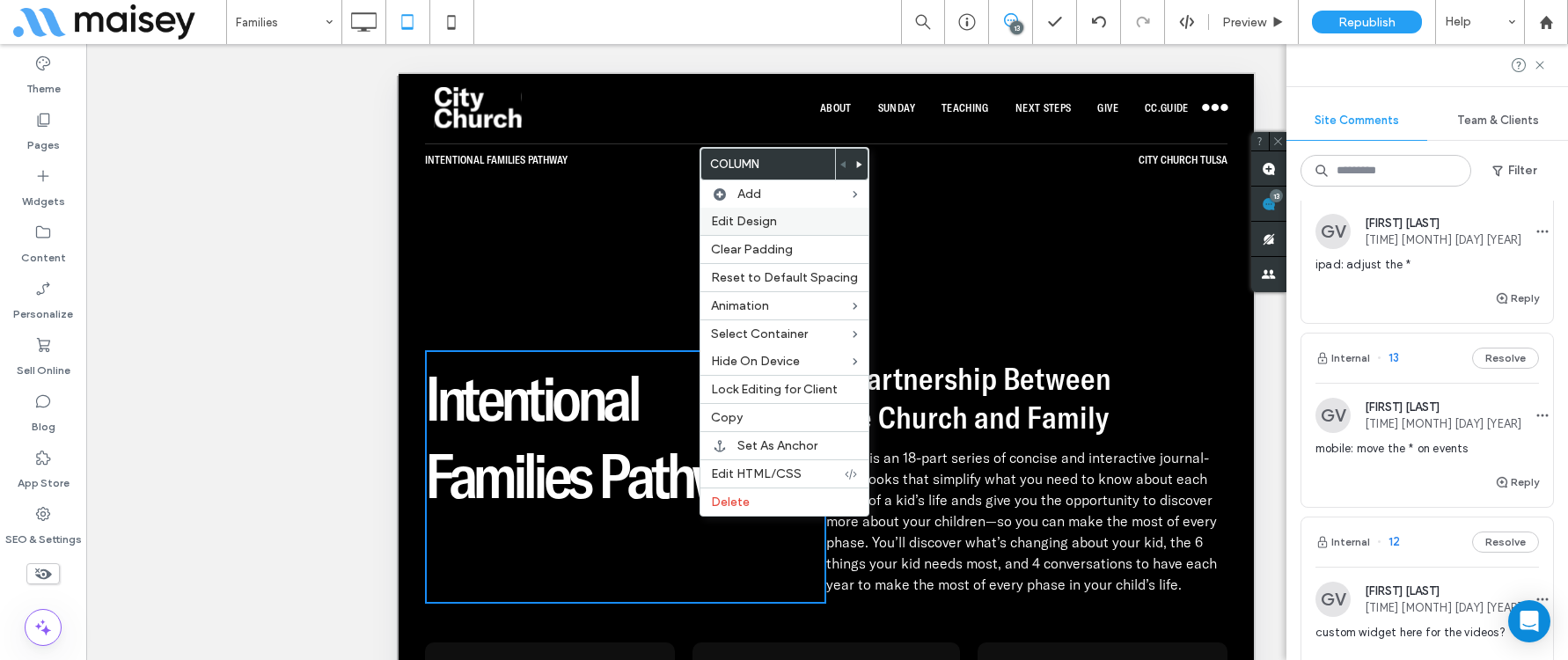 click on "Edit Design" at bounding box center (744, 221) 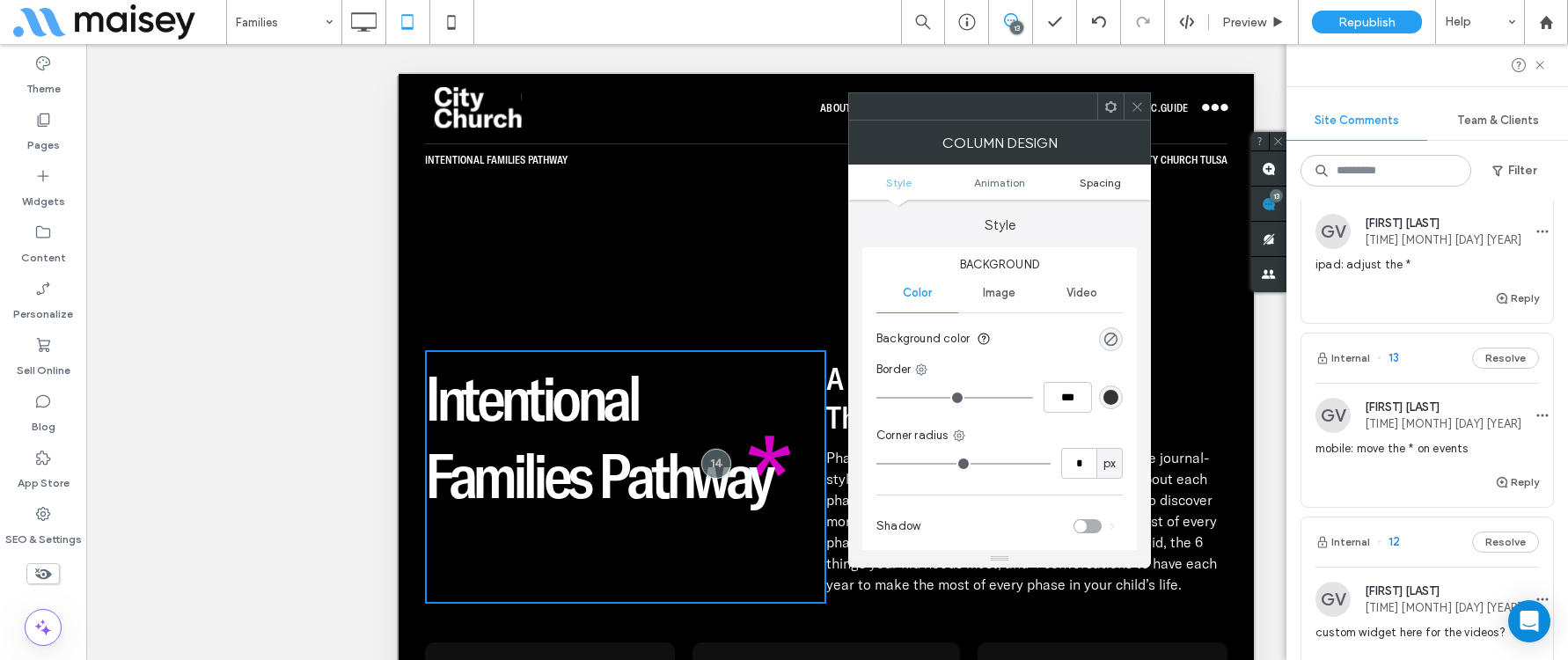 click on "Spacing" at bounding box center [1100, 182] 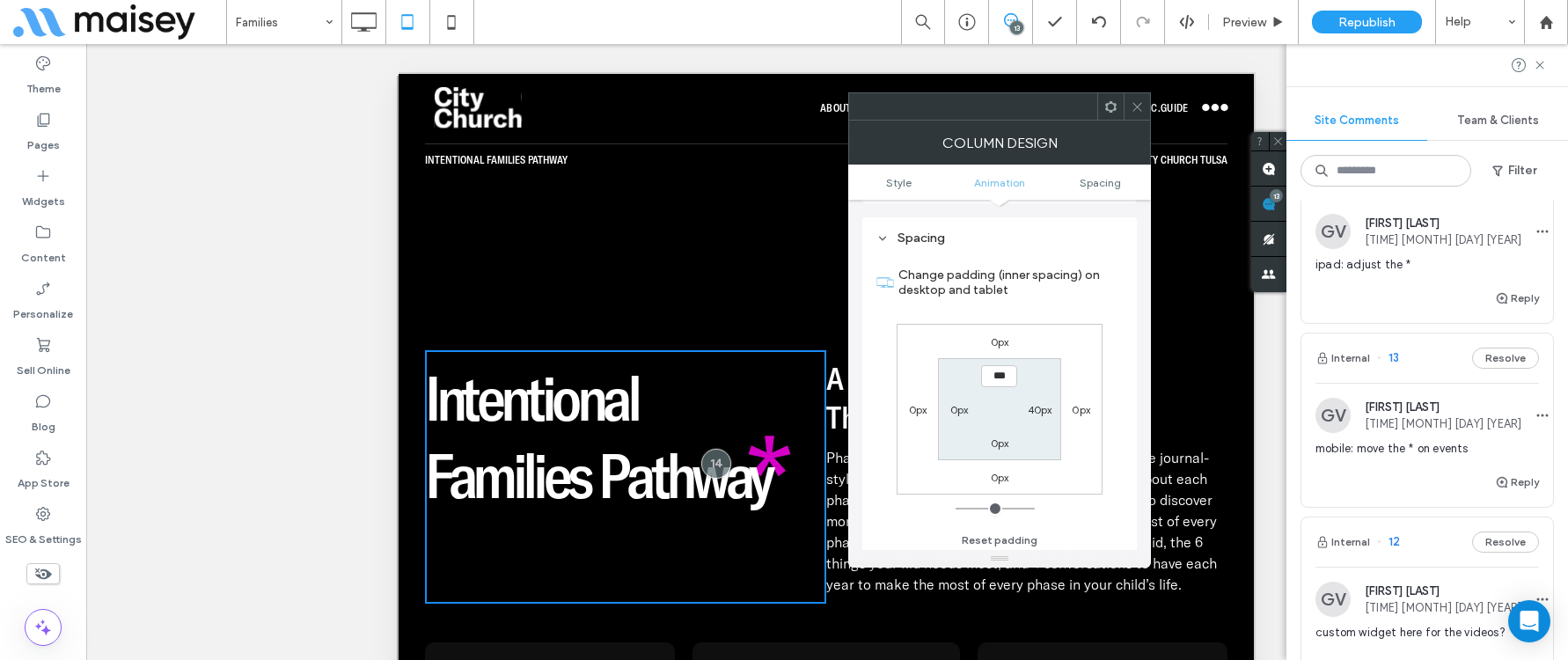 scroll, scrollTop: 413, scrollLeft: 0, axis: vertical 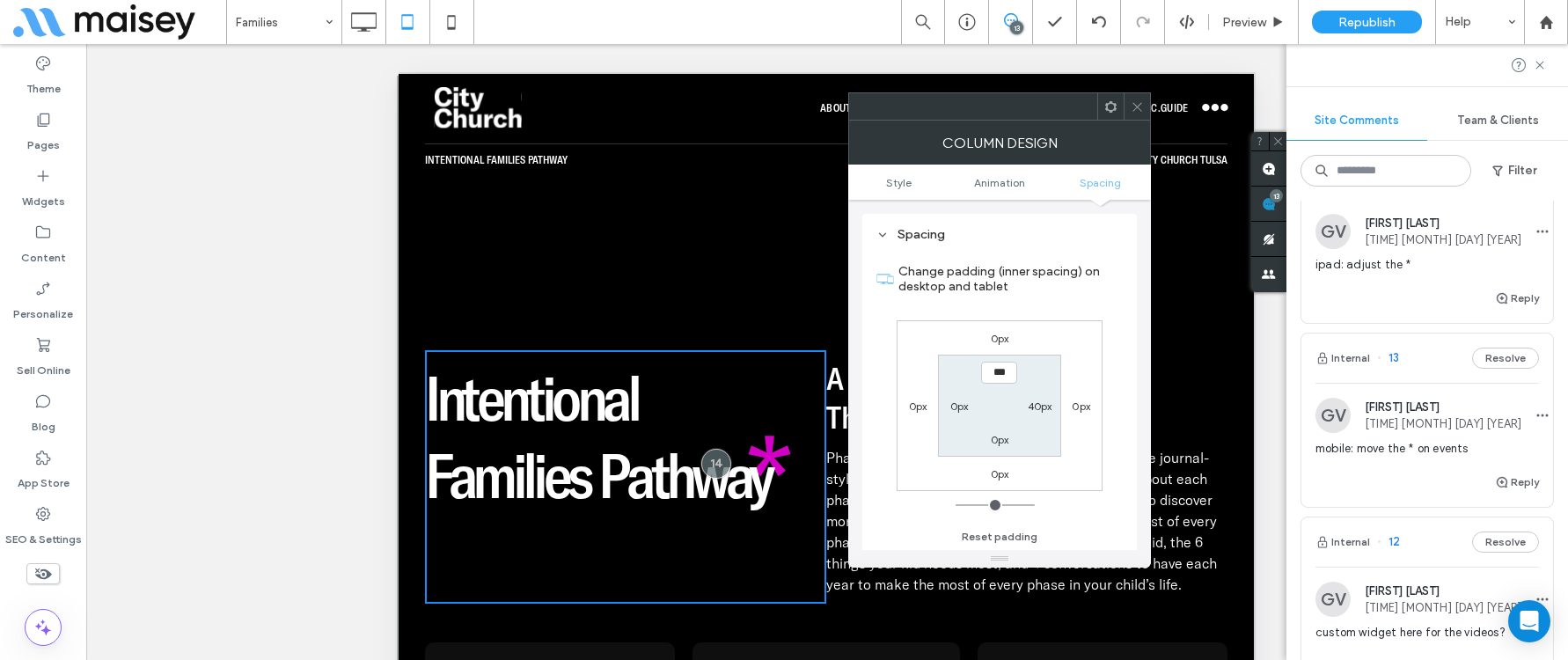 click on "40px" at bounding box center (1040, 406) 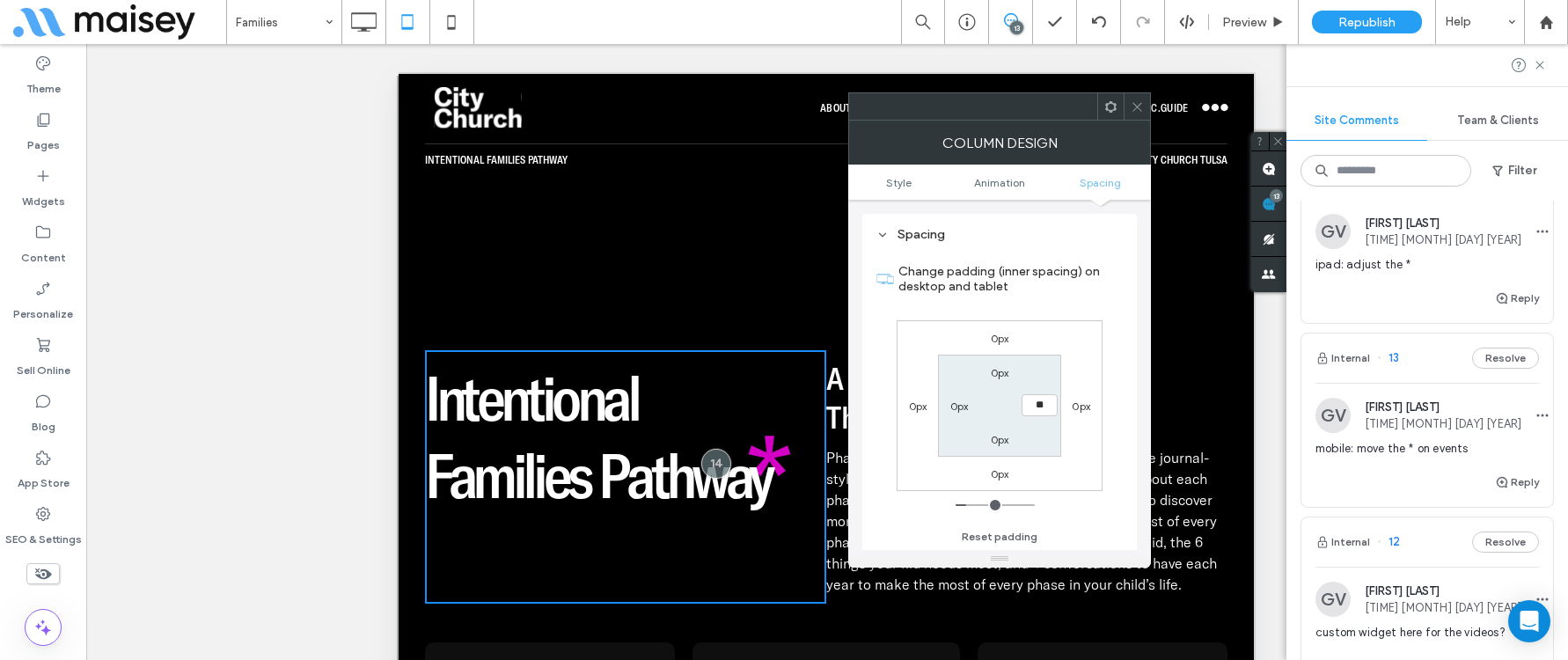 type on "**" 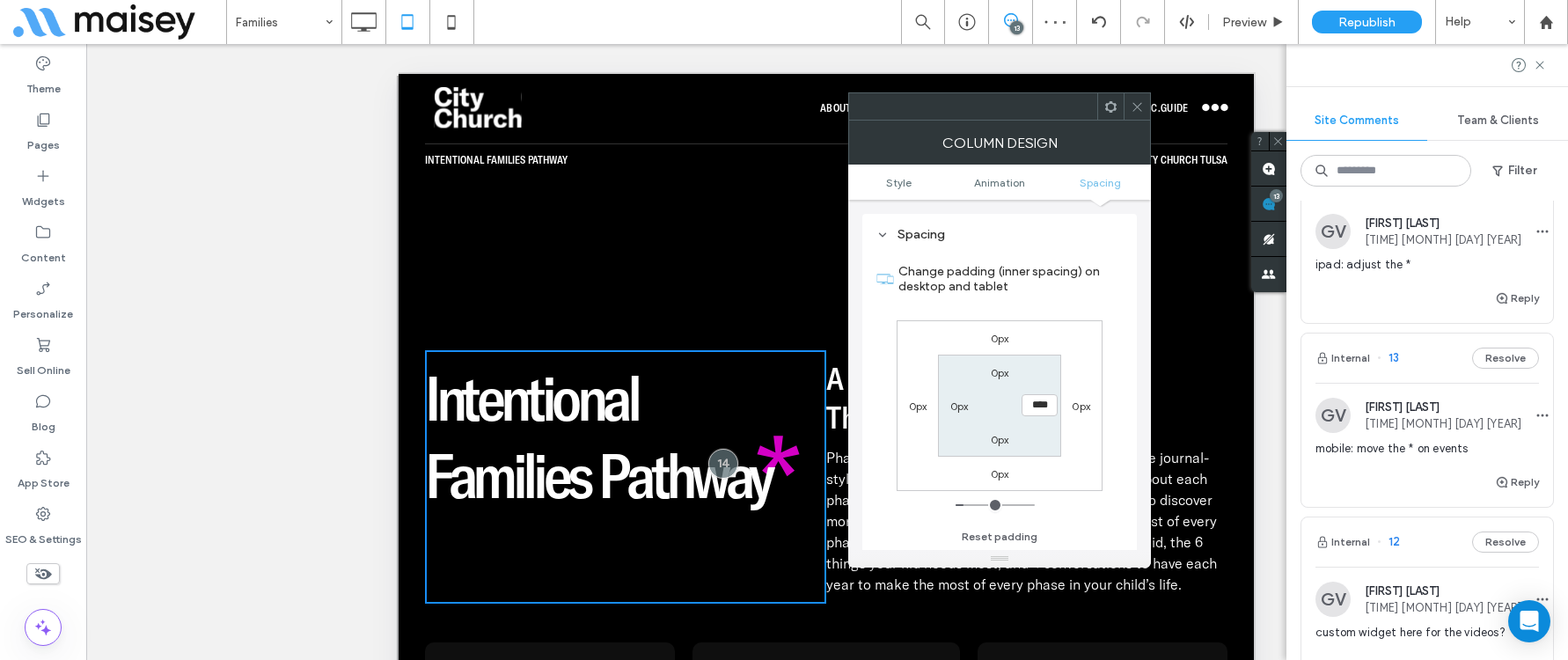 type on "****" 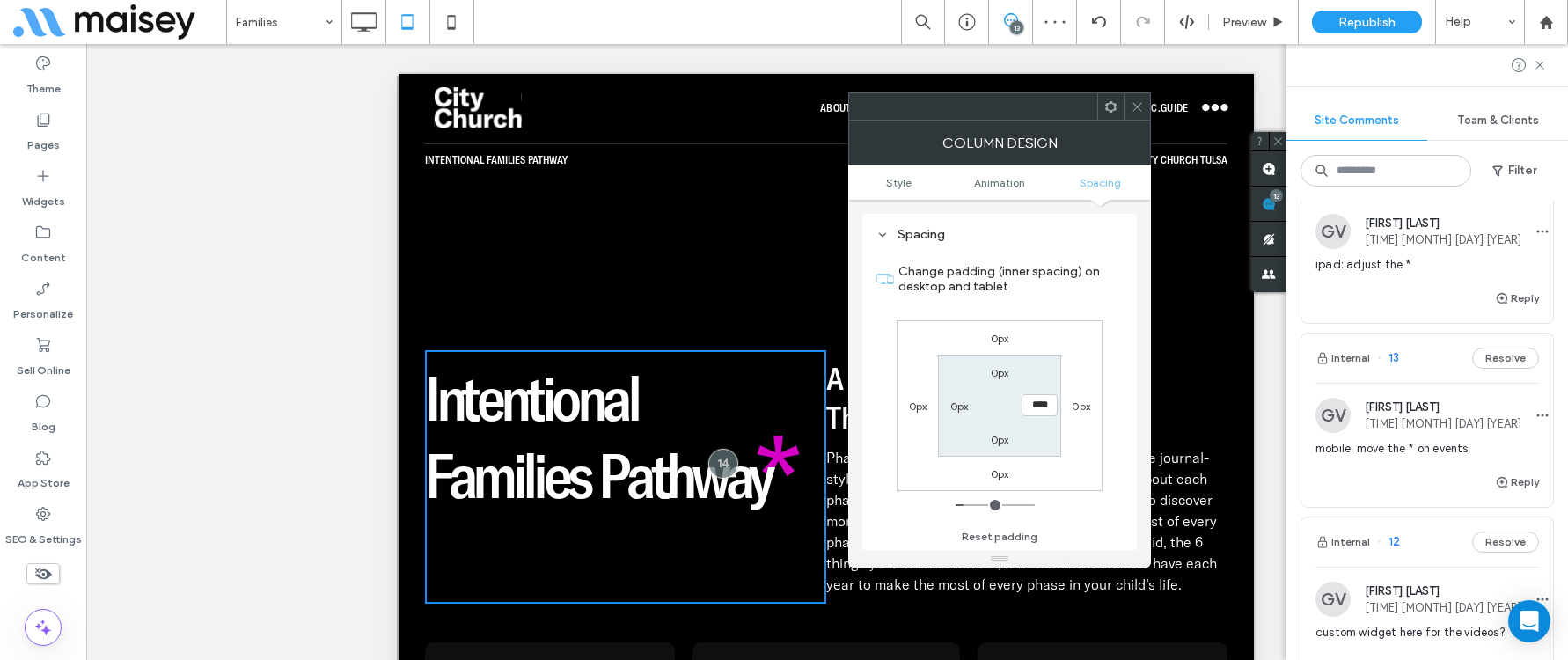 type on "**" 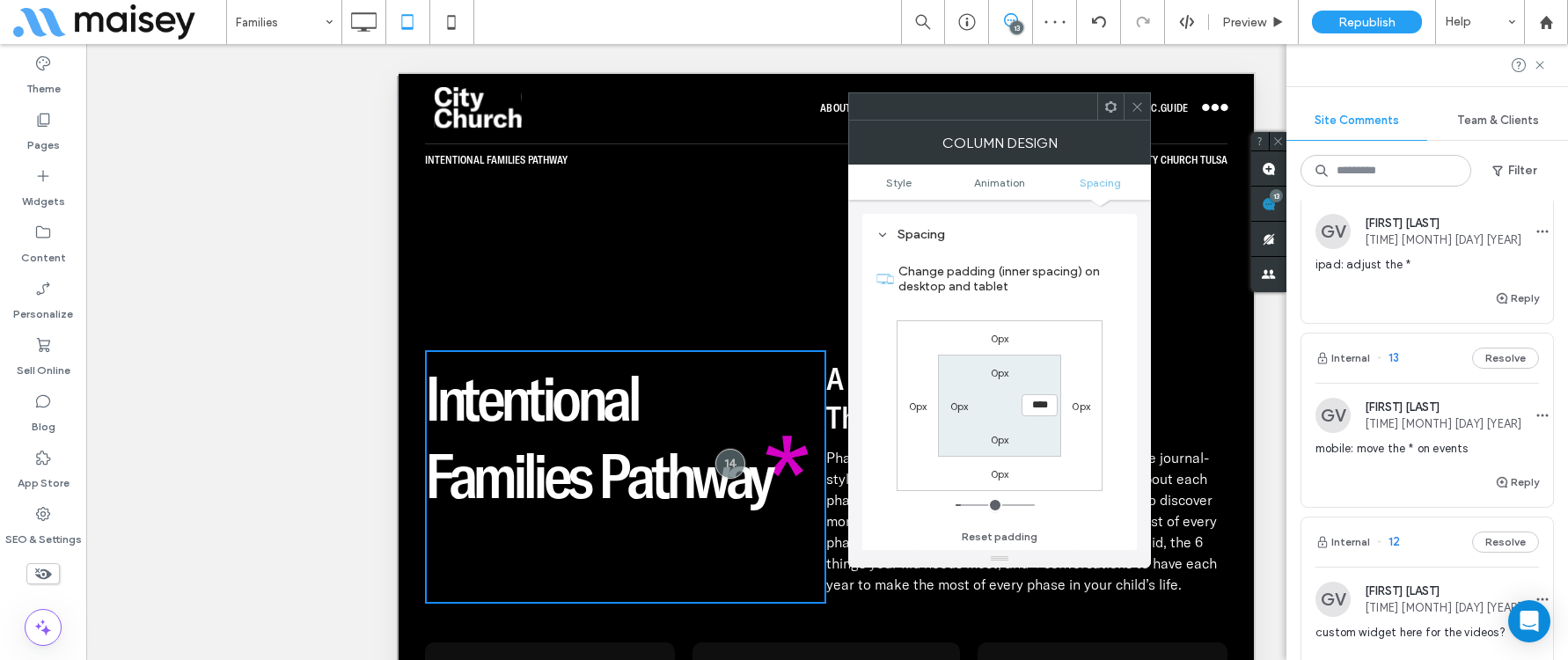type on "****" 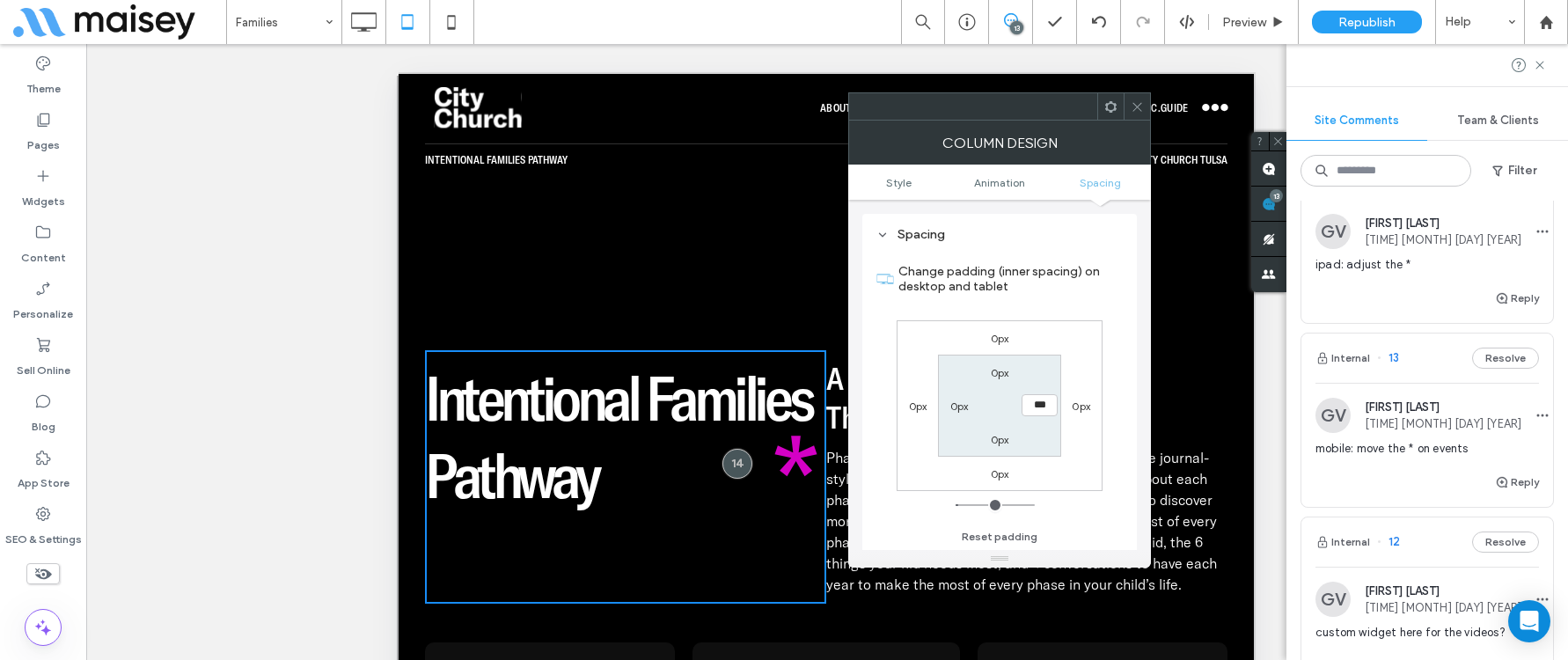 type on "***" 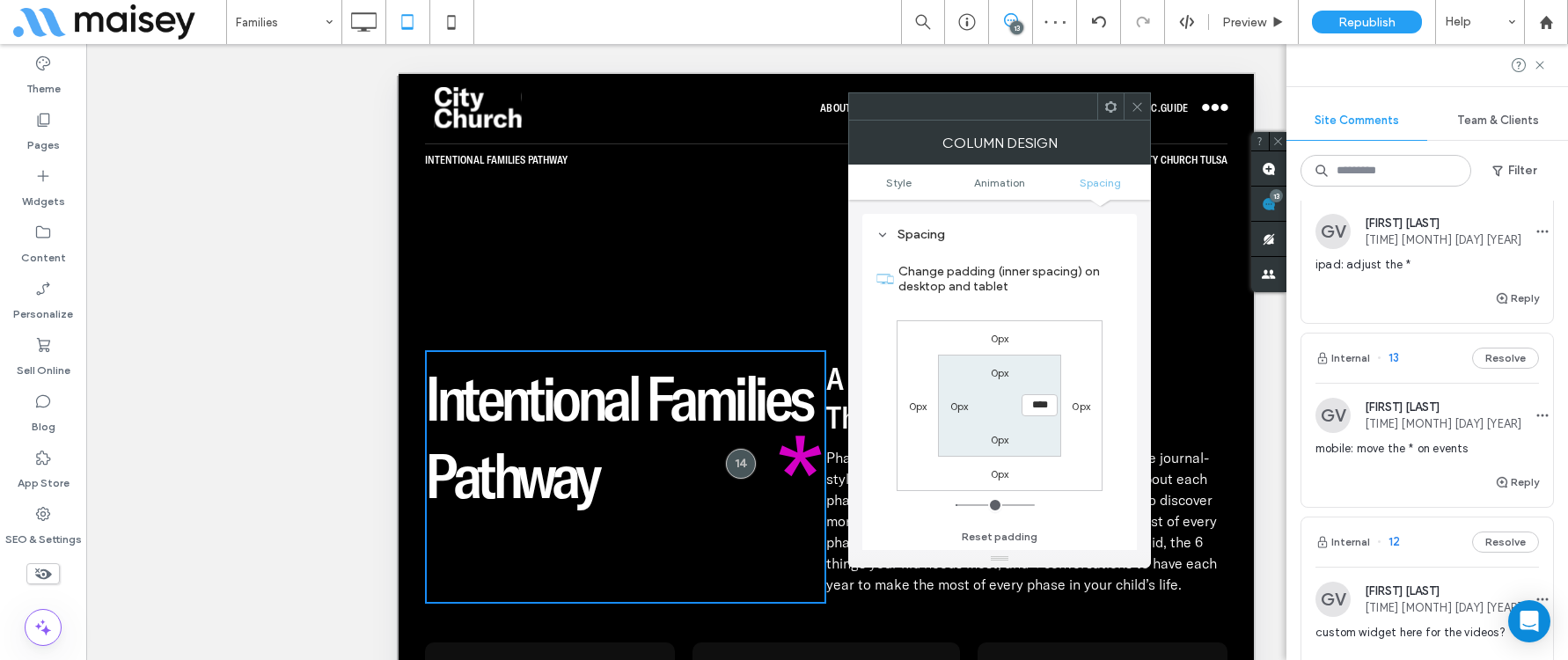 type on "****" 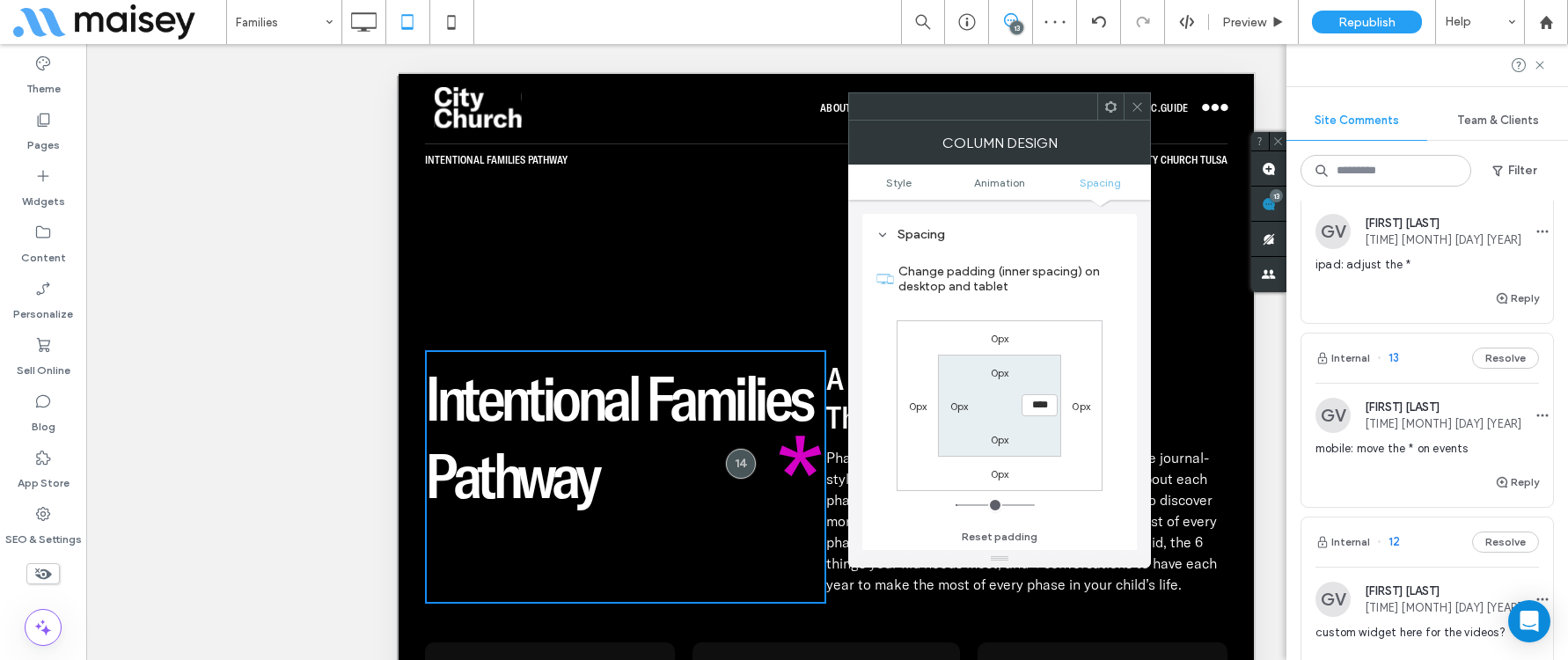 type on "**" 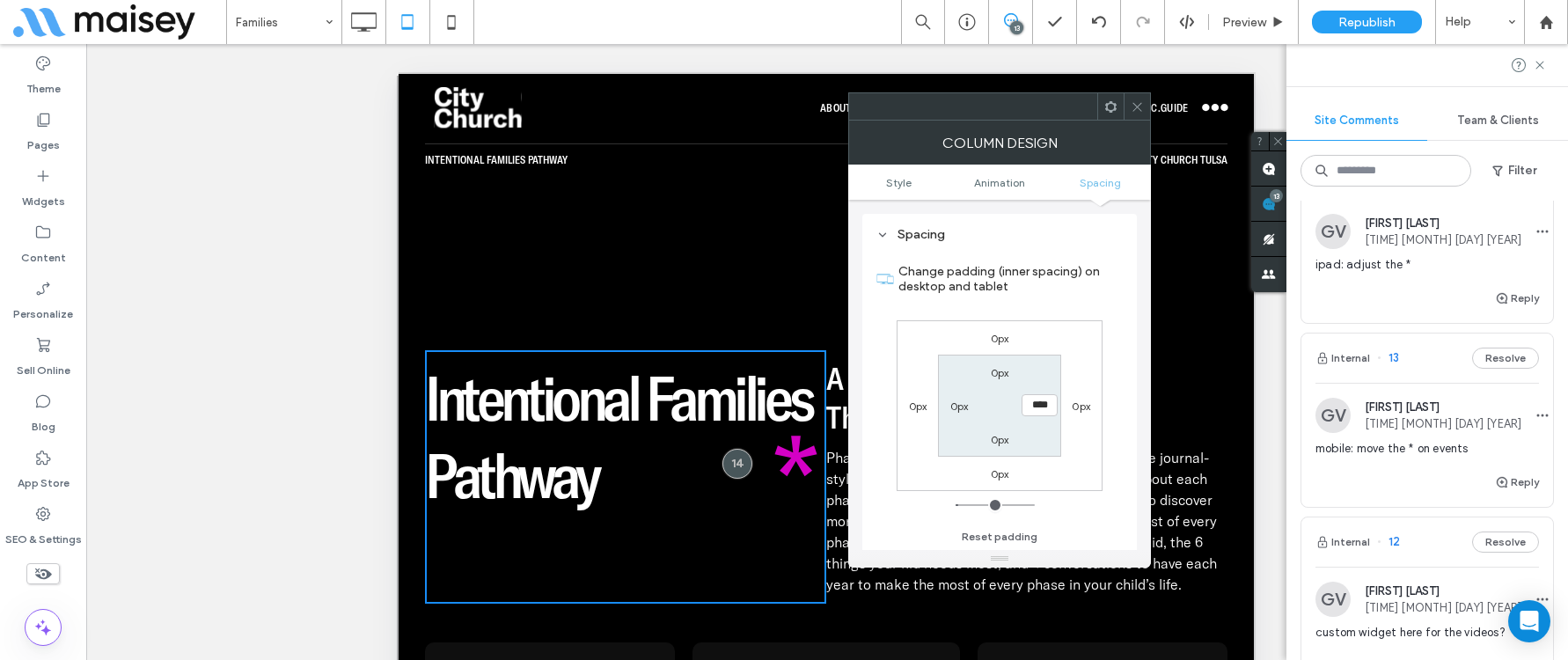 click 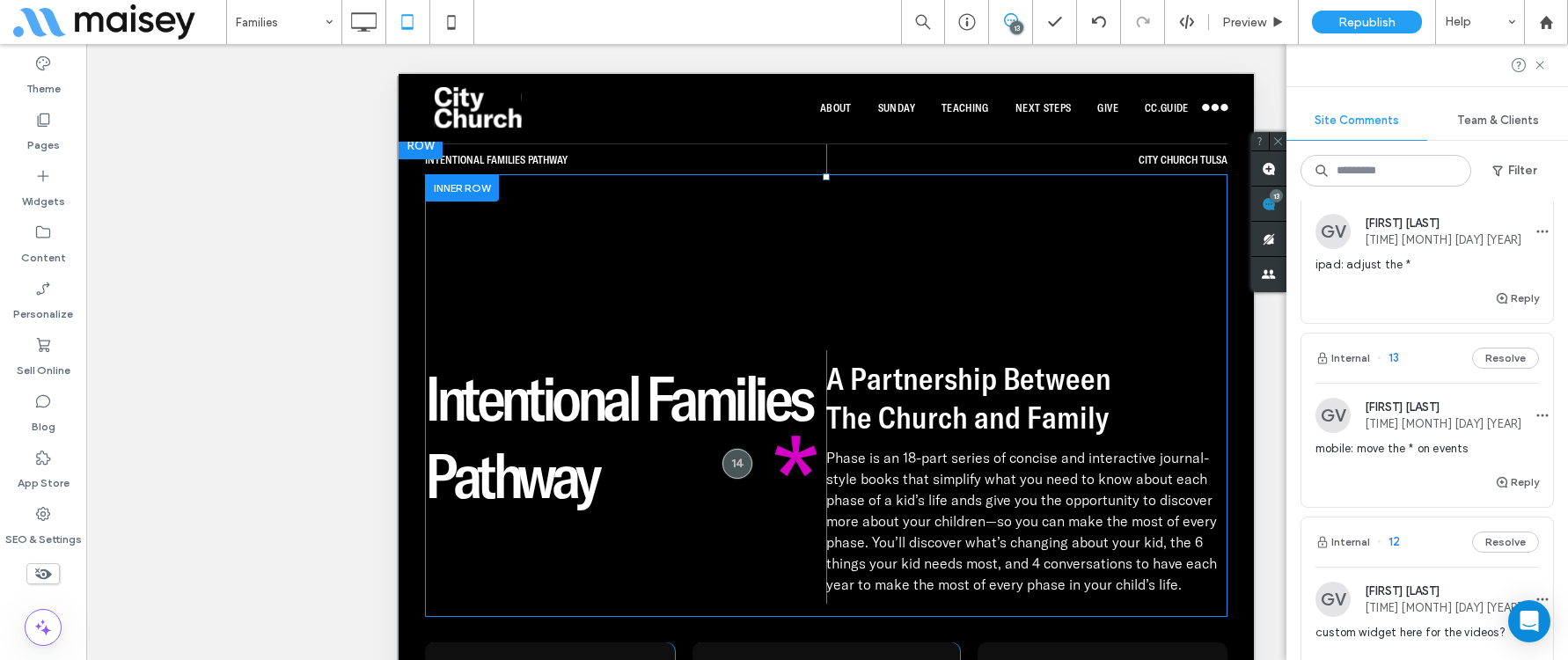 click on "A Partnership Between The Church and Family
Phase is an 18-part series of concise and interactive journal-style books that simplify what you need to know about each phase of a kid’s life ands give you the opportunity to discover more about your children—so you can make the most of every phase. You’ll discover what’s changing about your kid, the 6 things your kid needs most, and 4 conversations to have each year to make the most of every phase in your child’s life.
Click To Paste" at bounding box center [1027, 477] 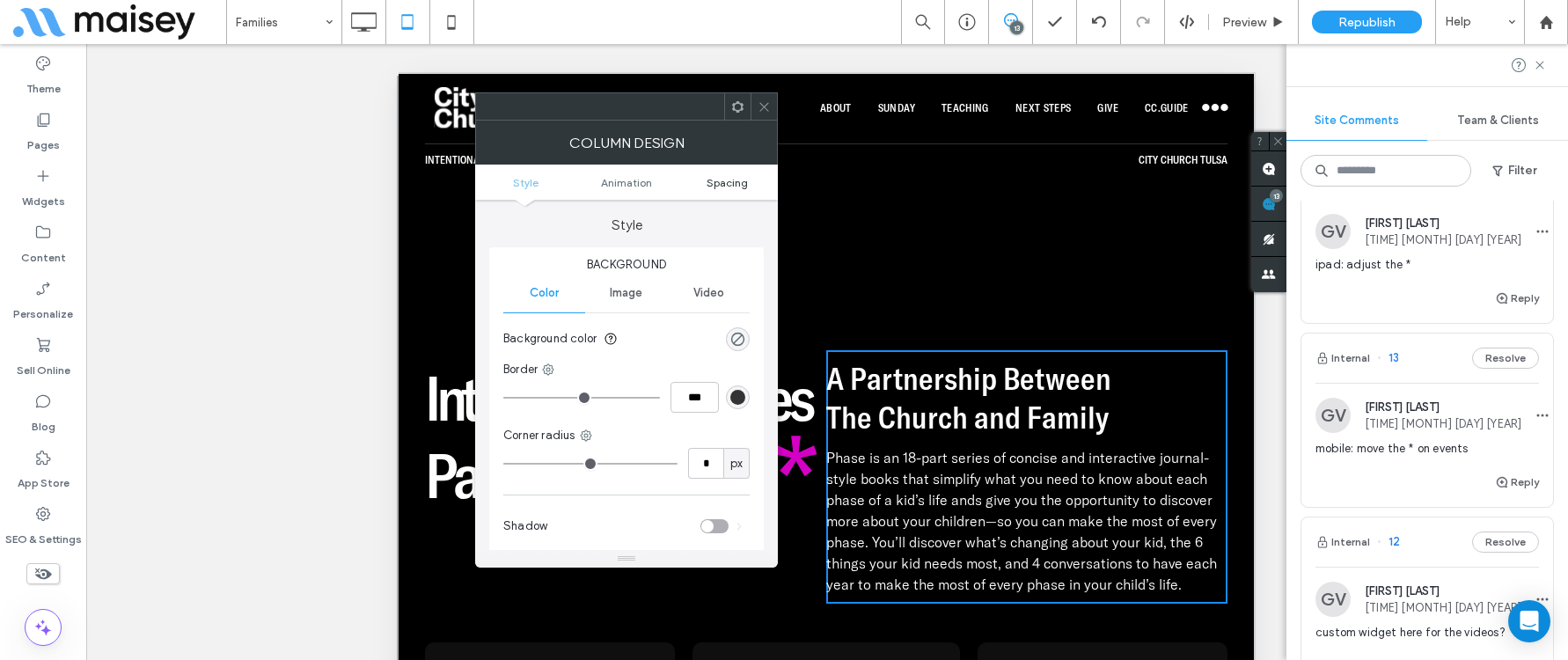 click on "Spacing" at bounding box center [727, 182] 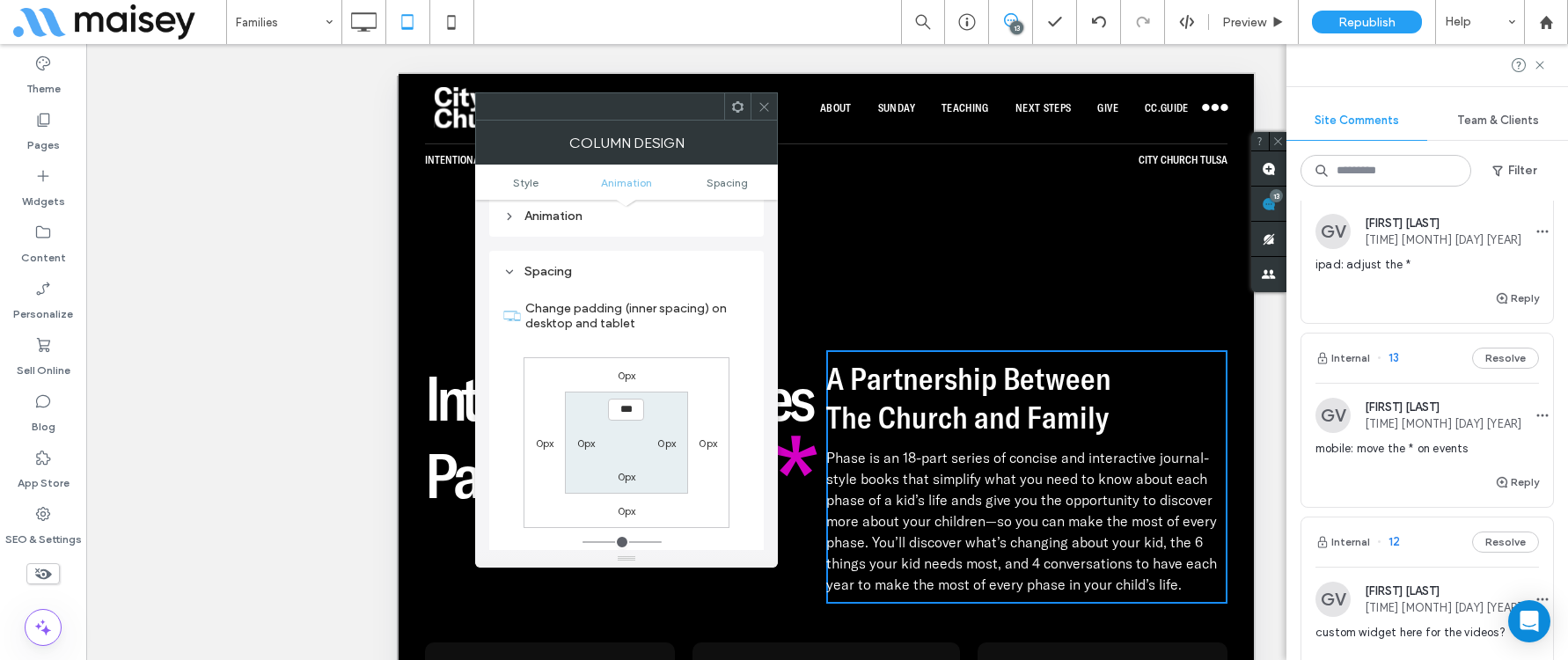 scroll, scrollTop: 413, scrollLeft: 0, axis: vertical 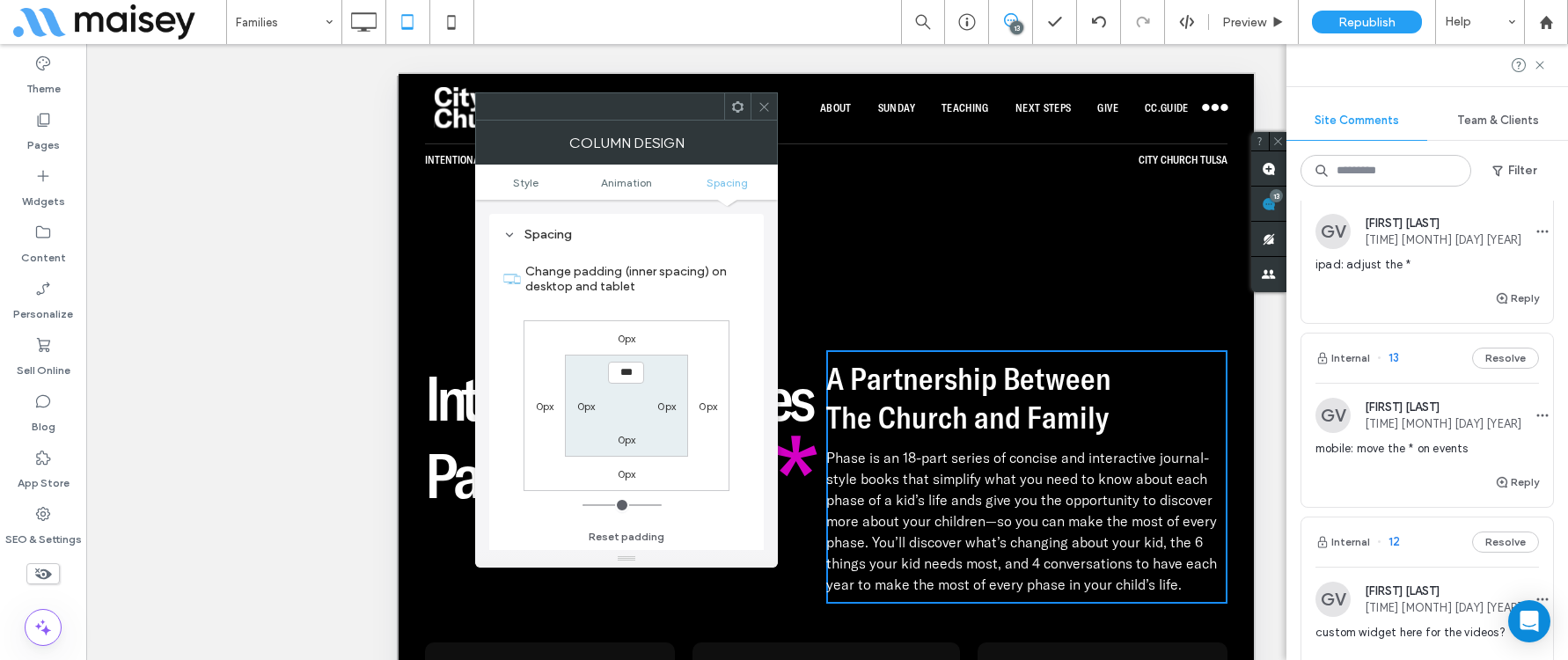 click on "0px" at bounding box center [586, 406] 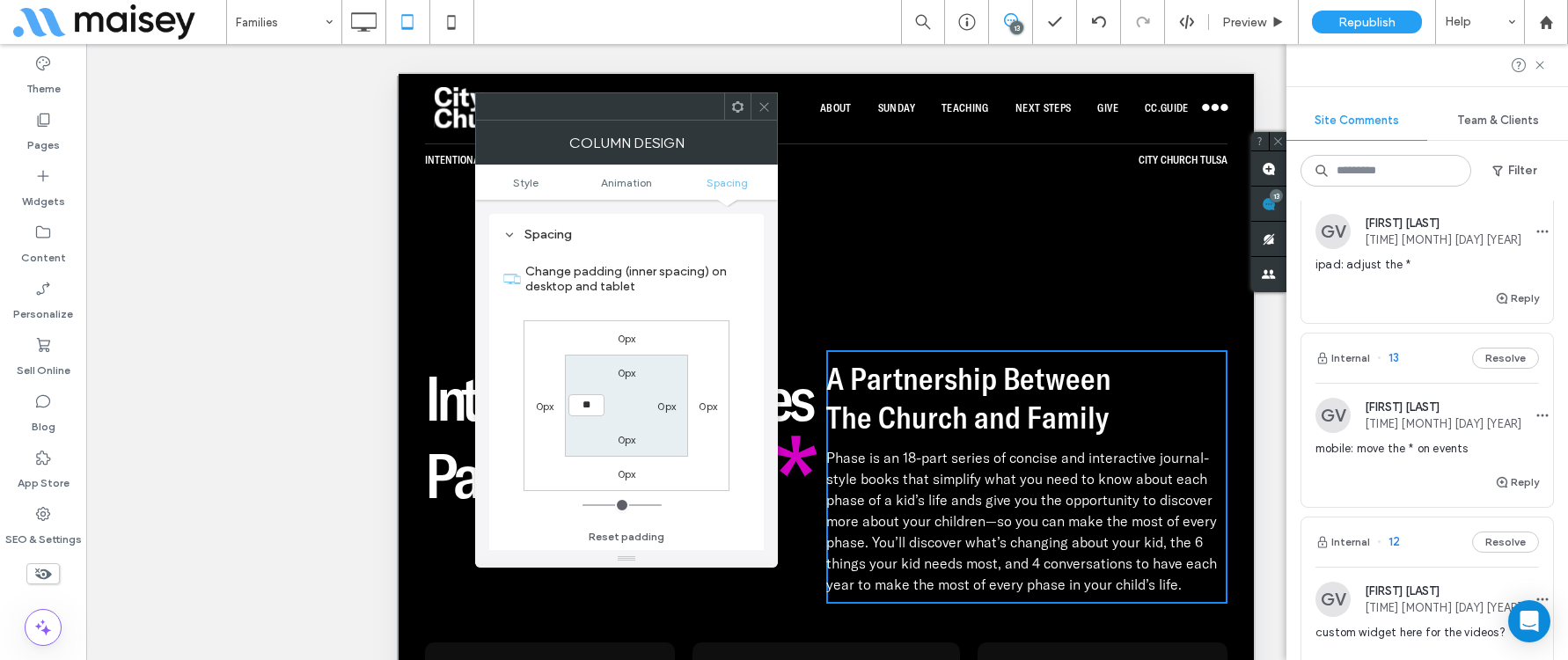 type on "**" 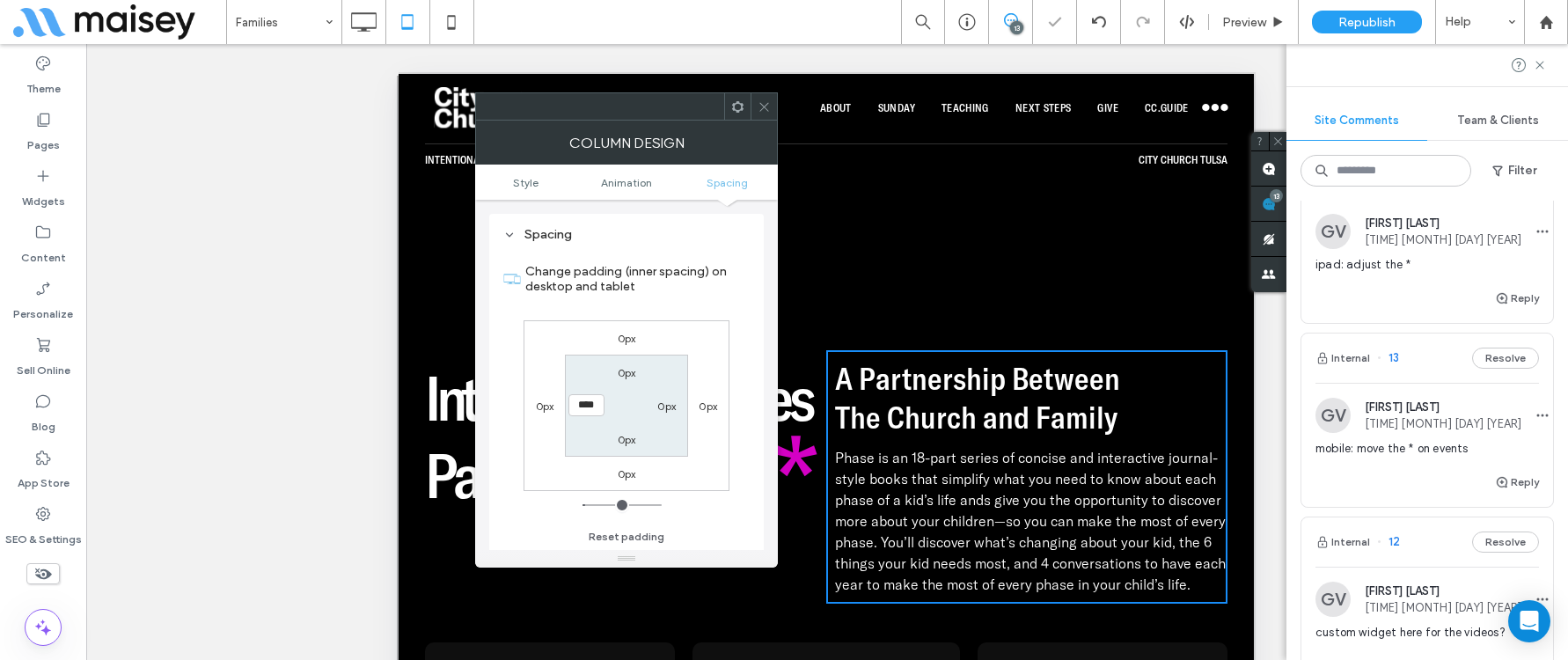 click 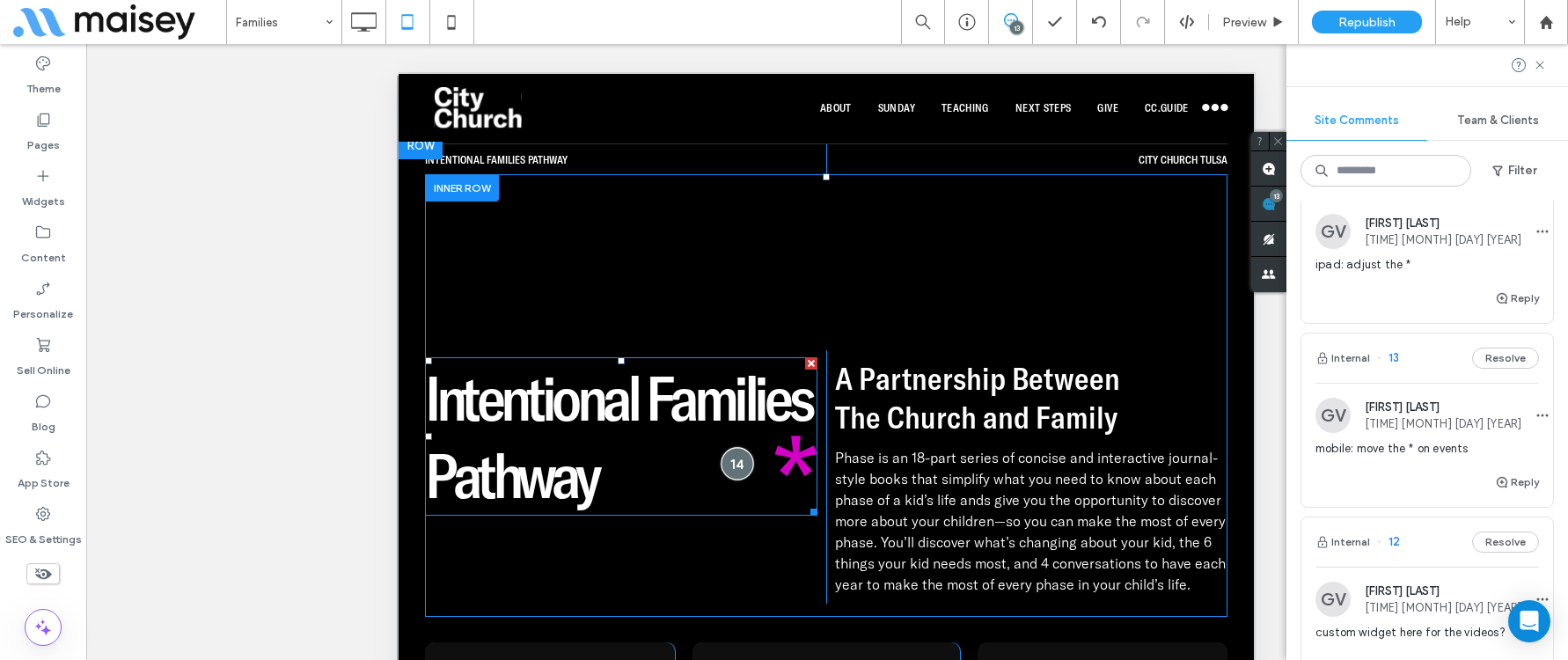 click at bounding box center (736, 463) 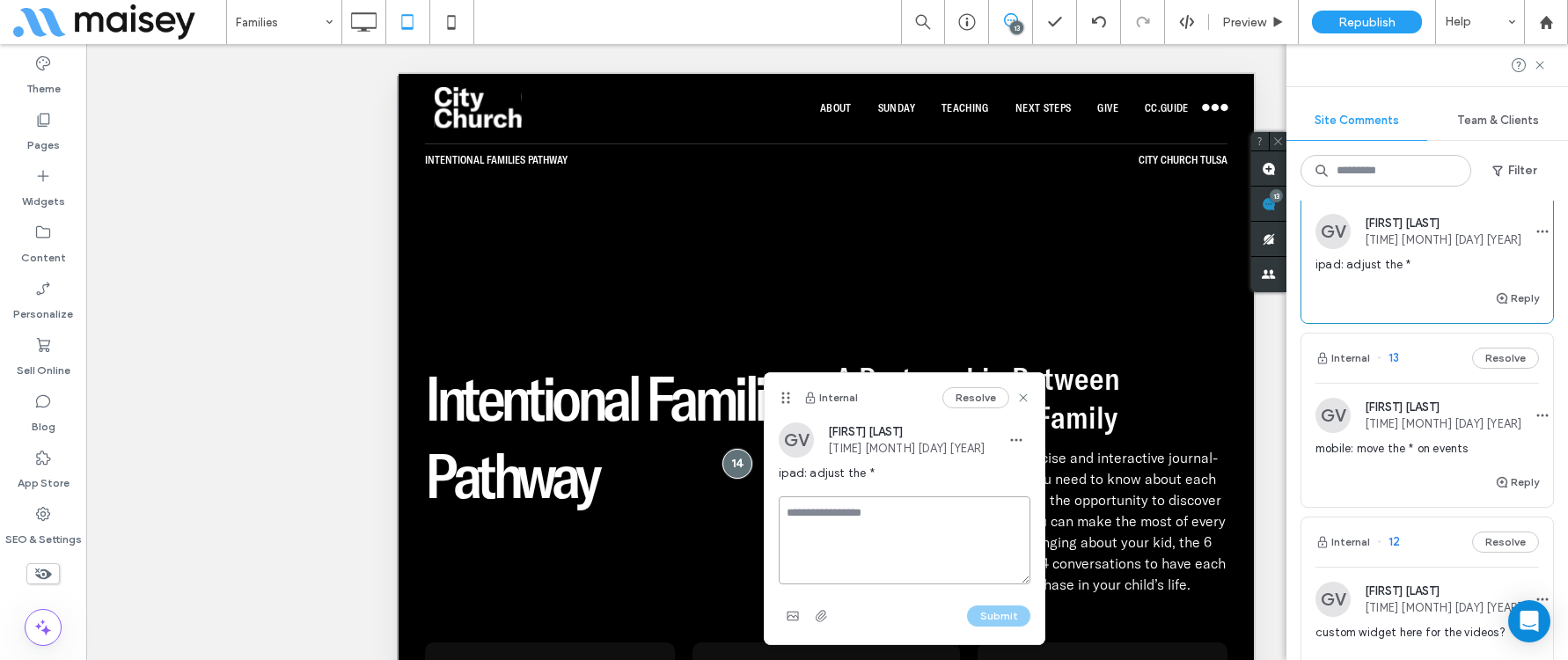 click at bounding box center [905, 540] 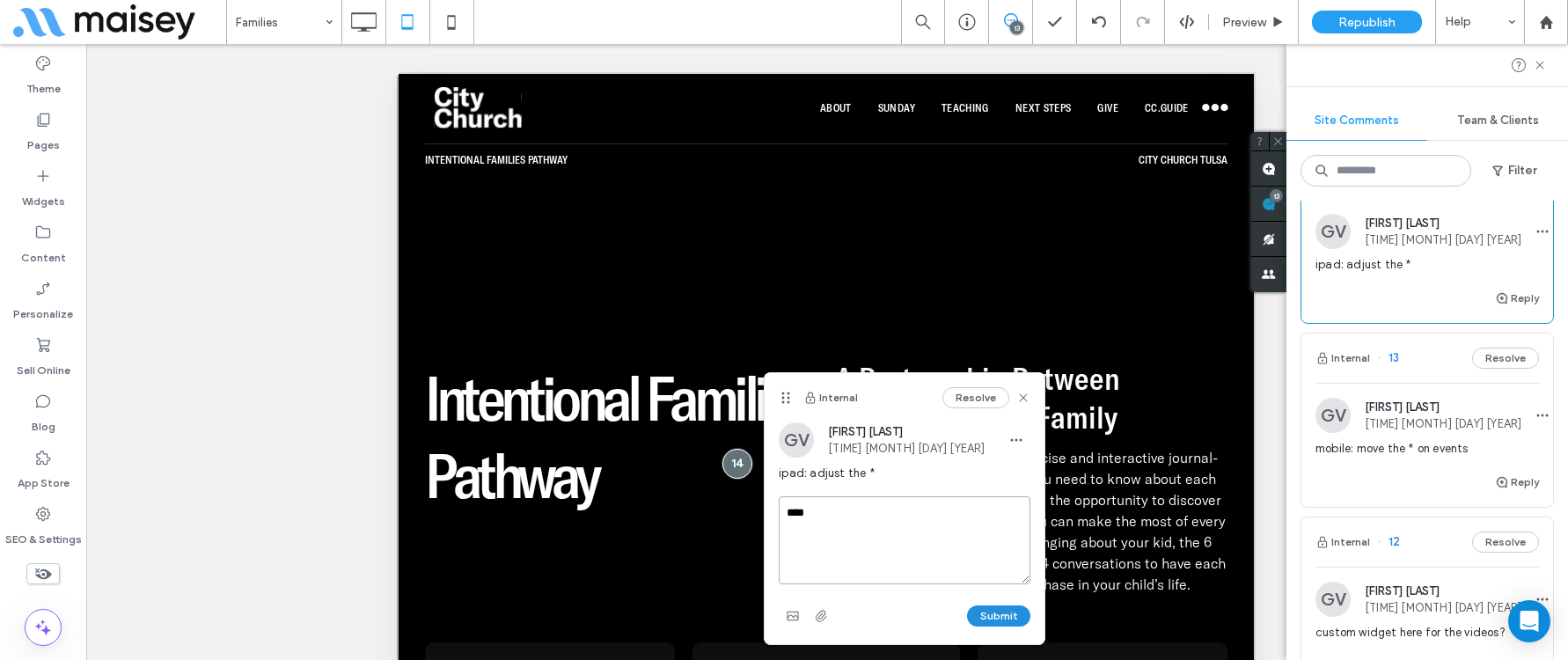type on "****" 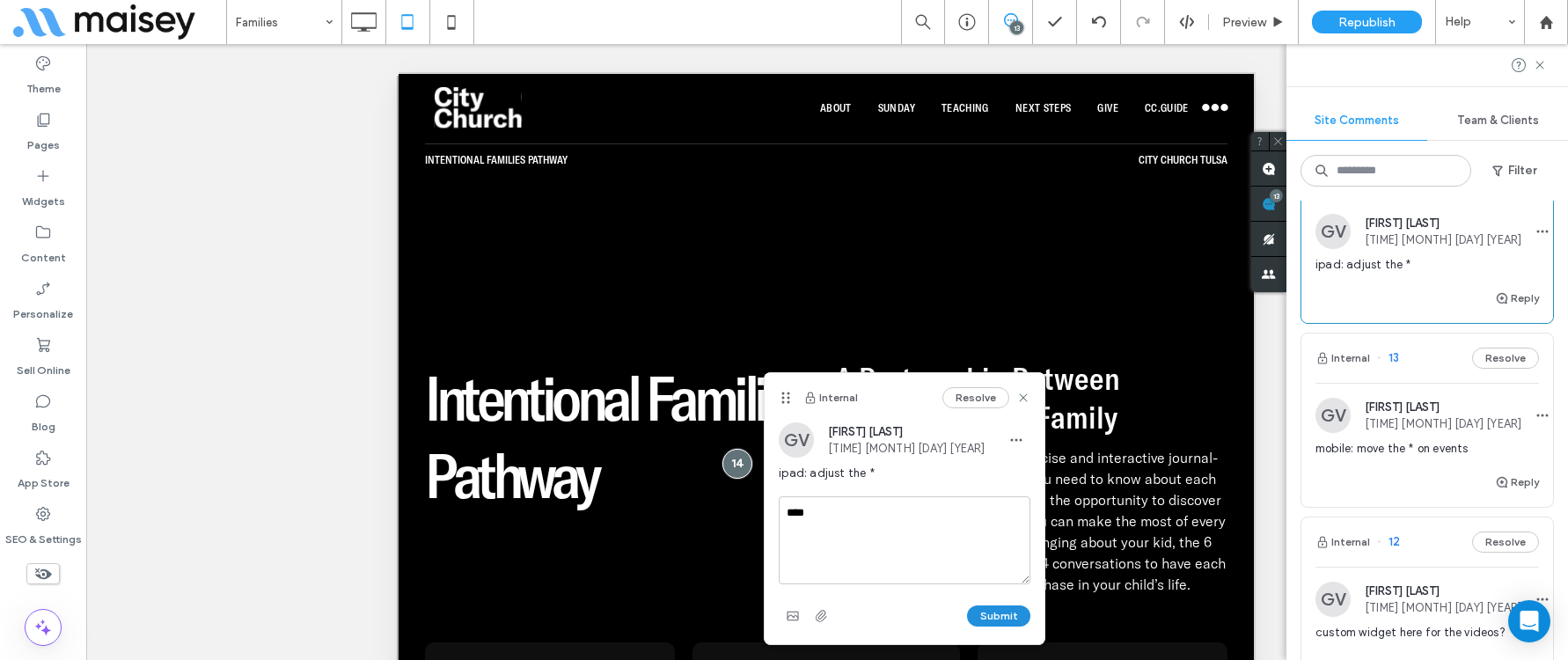click on "Submit" at bounding box center [999, 616] 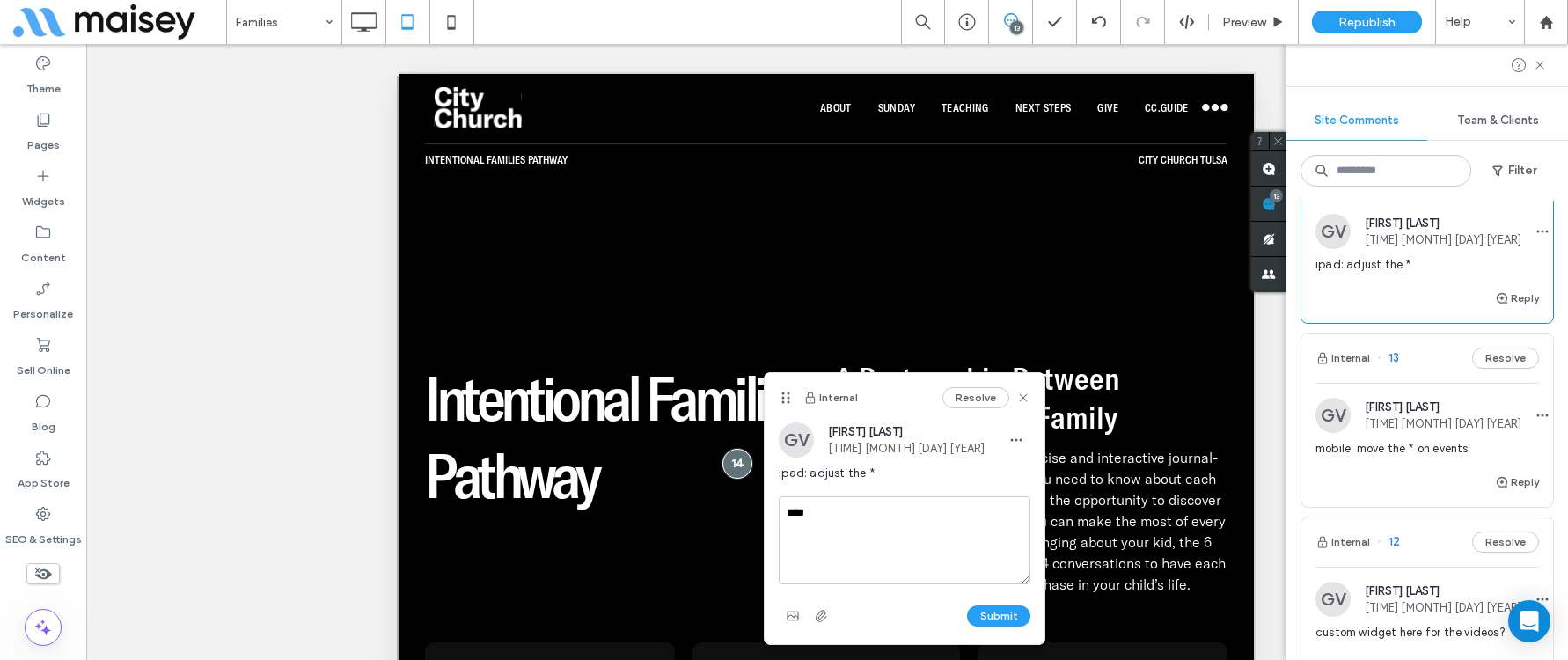 type 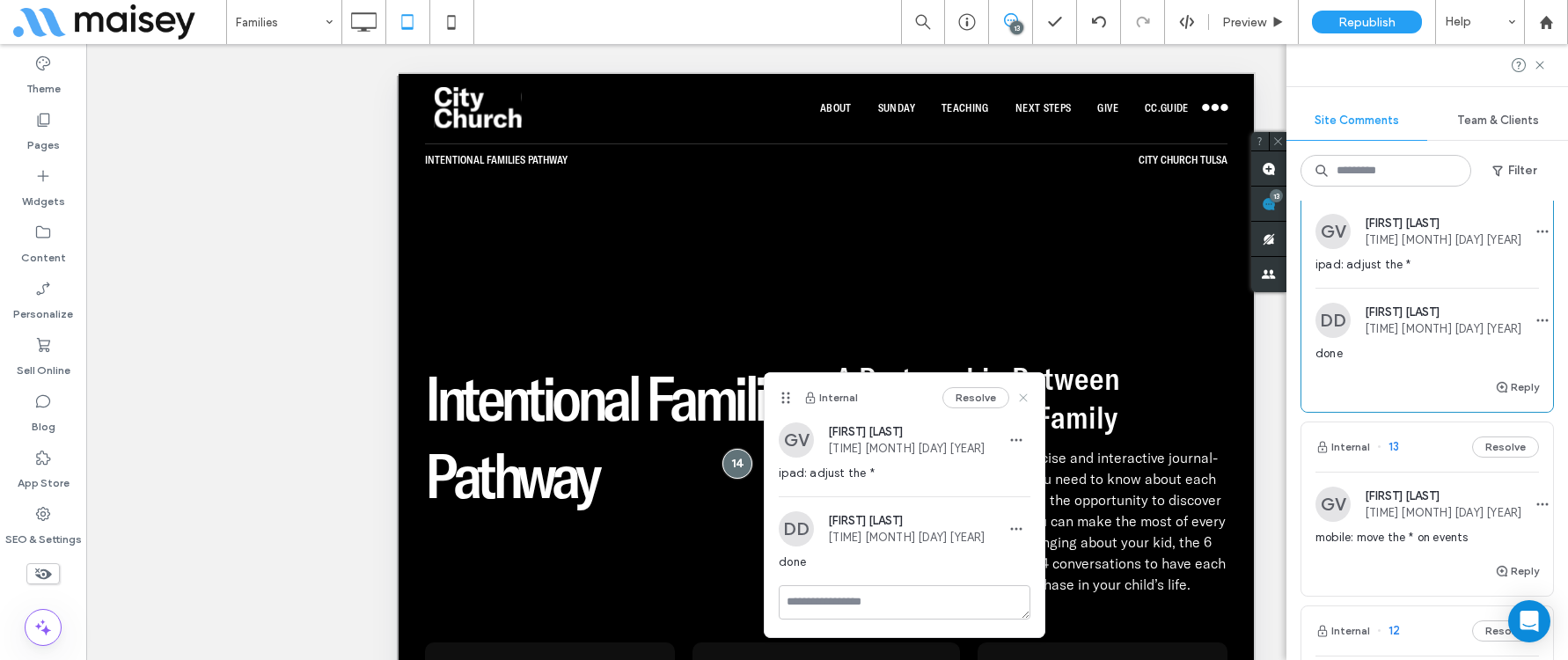 click 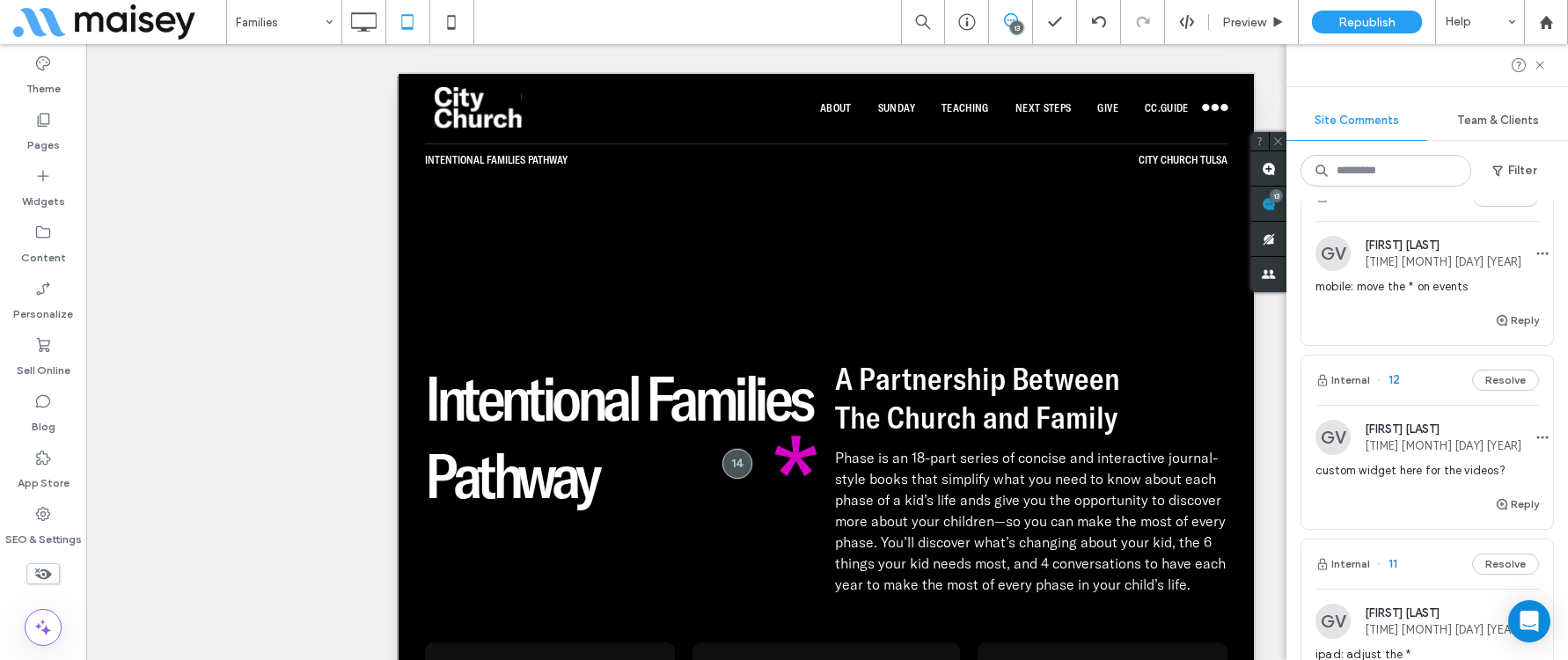 scroll, scrollTop: 355, scrollLeft: 0, axis: vertical 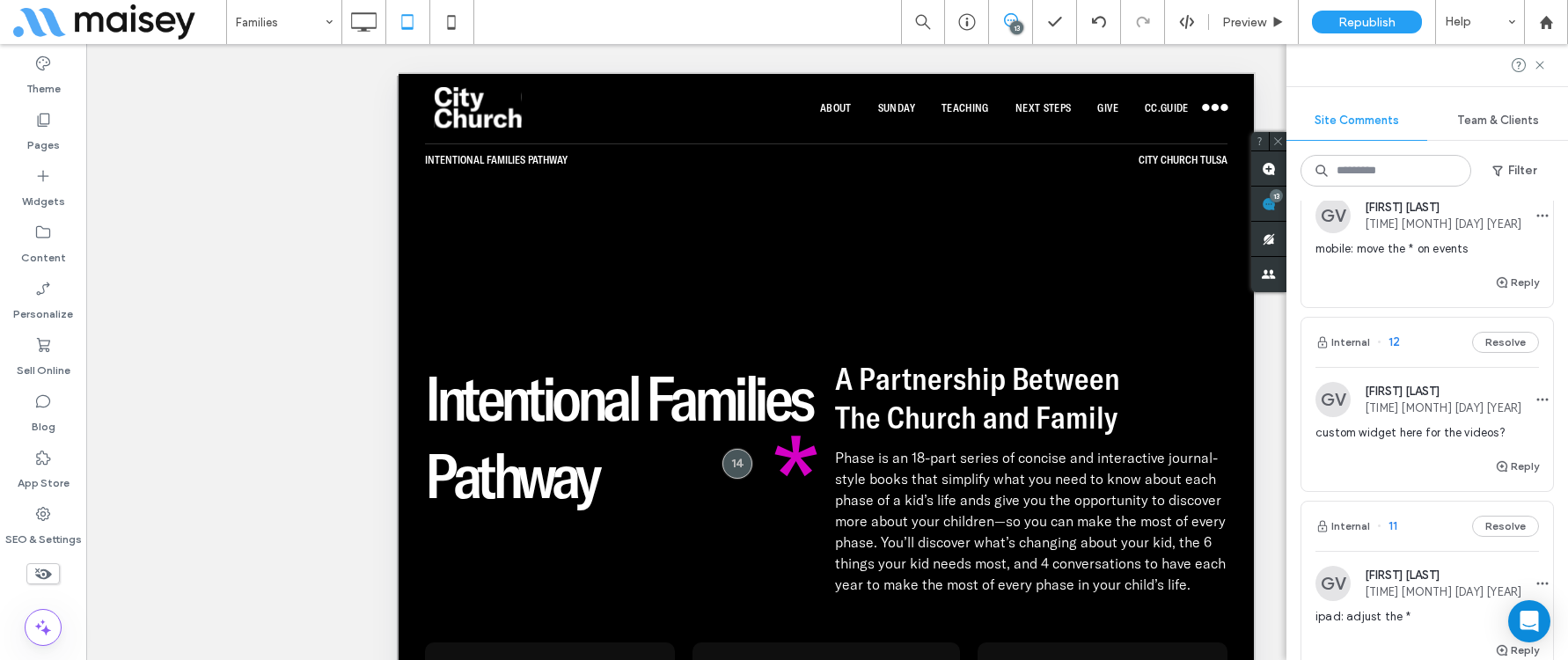 click at bounding box center [1333, 216] 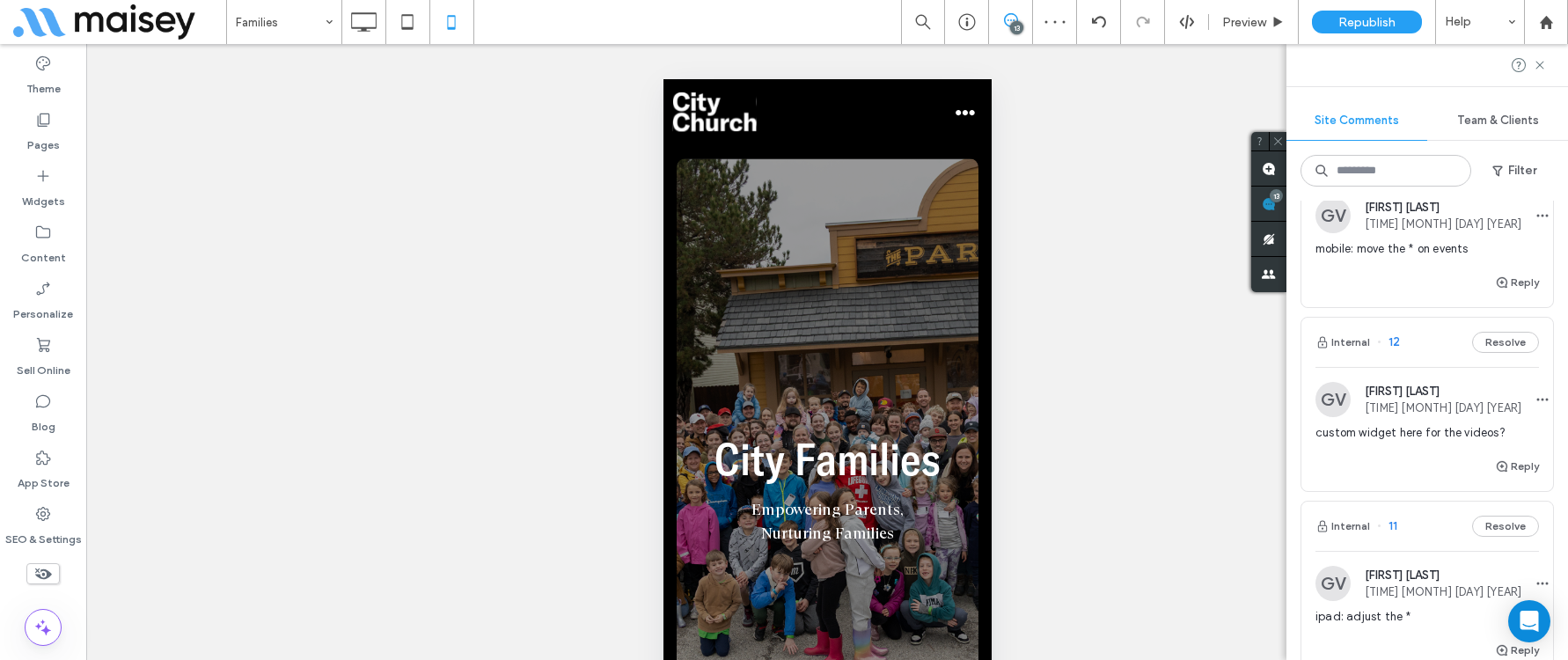 scroll, scrollTop: 0, scrollLeft: 0, axis: both 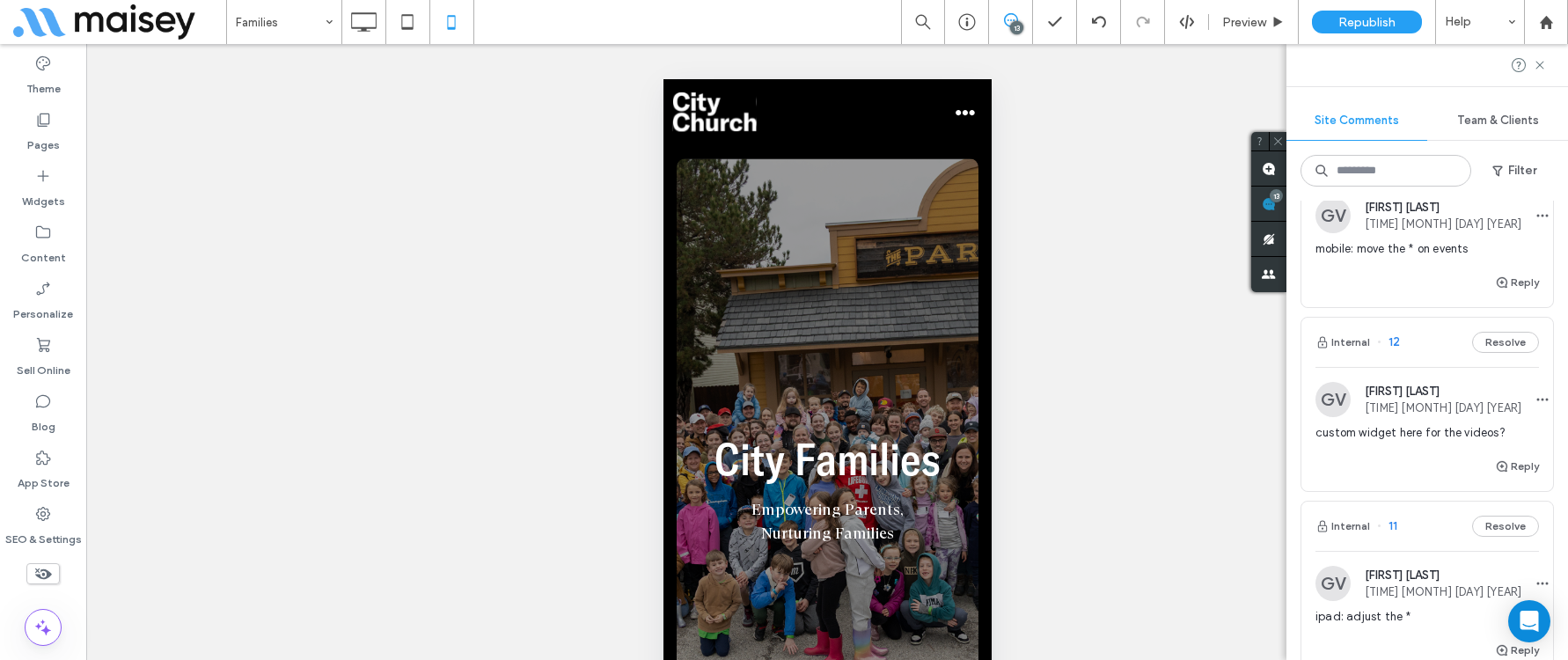 click at bounding box center [784, 330] 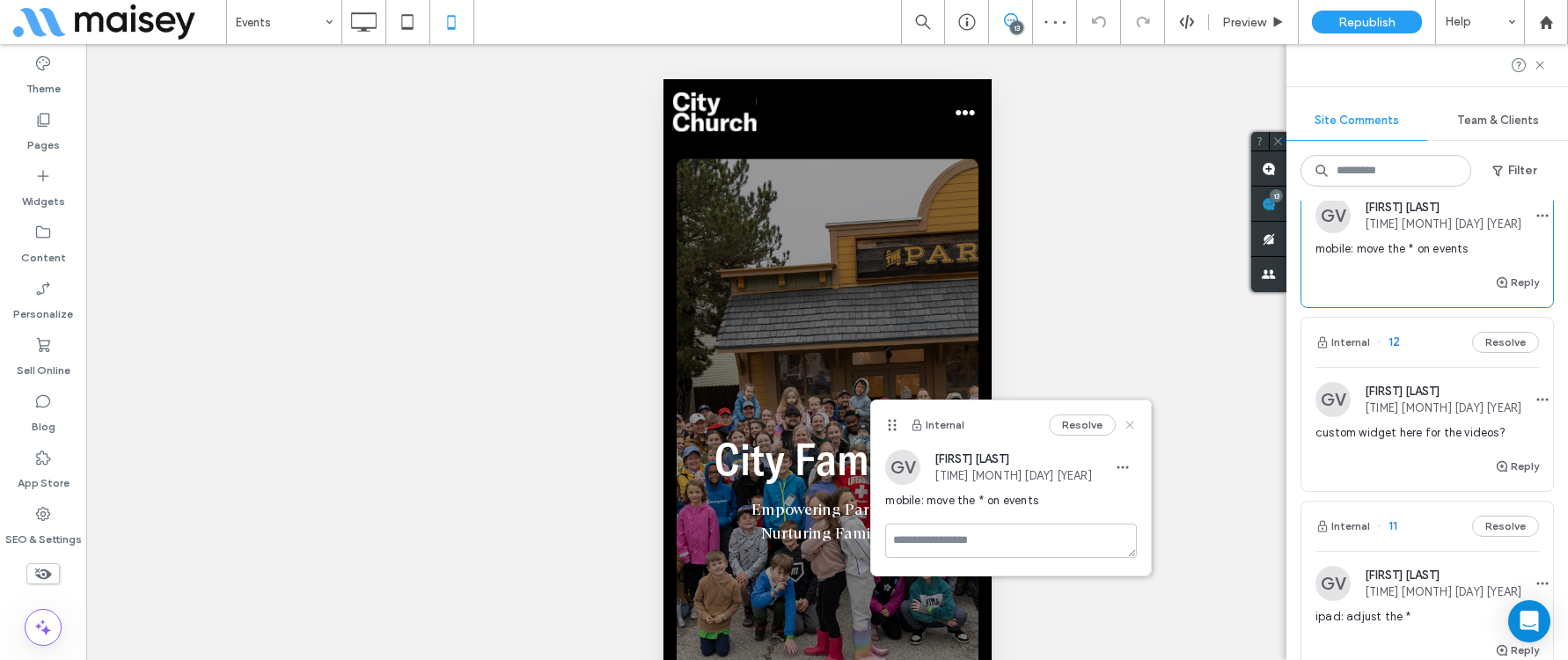 click 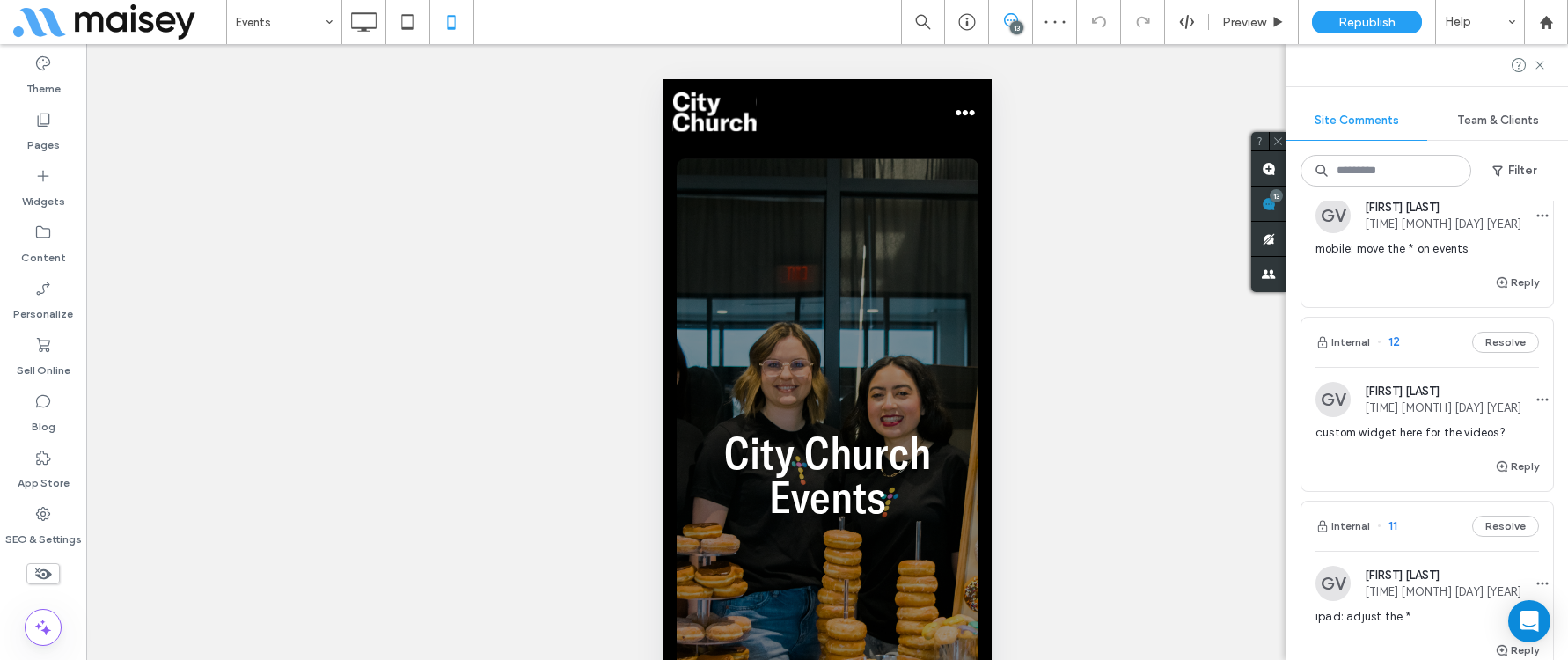 scroll, scrollTop: 535, scrollLeft: 0, axis: vertical 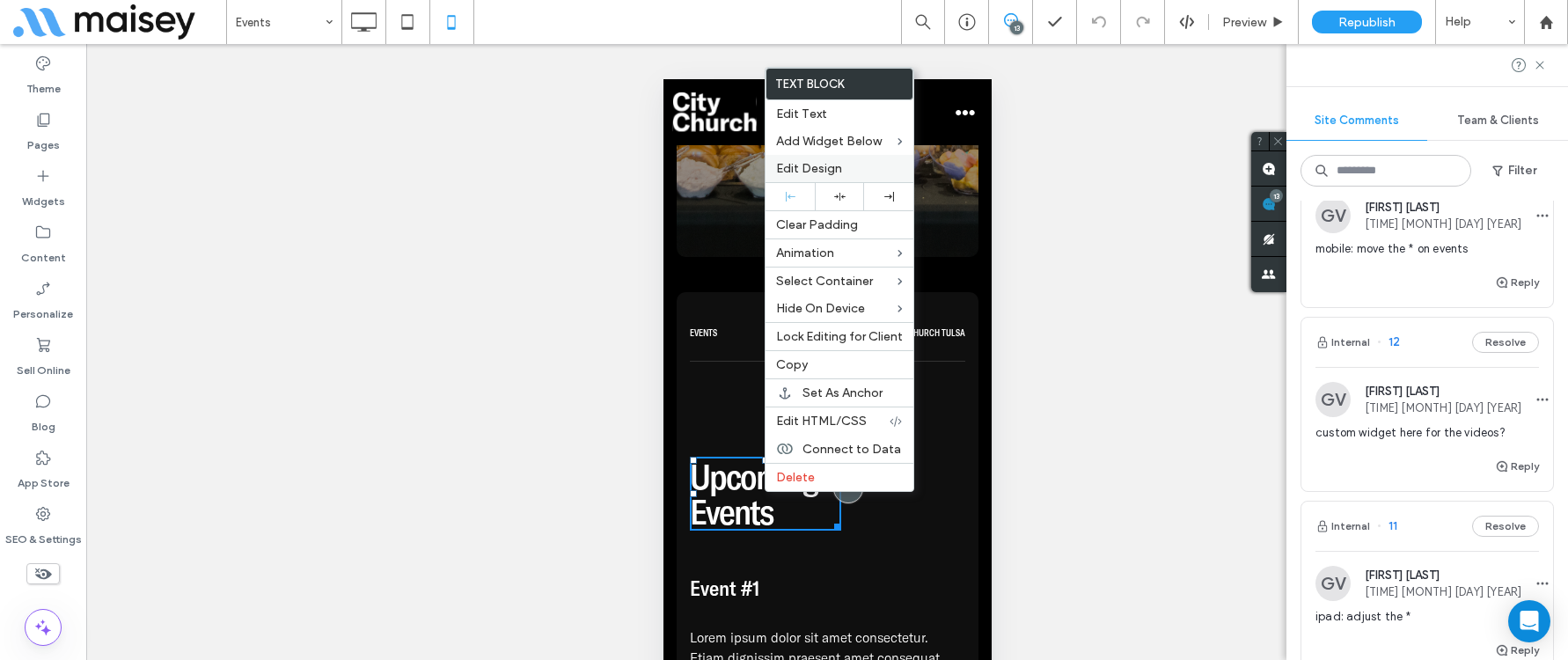 click on "Edit Design" at bounding box center [809, 168] 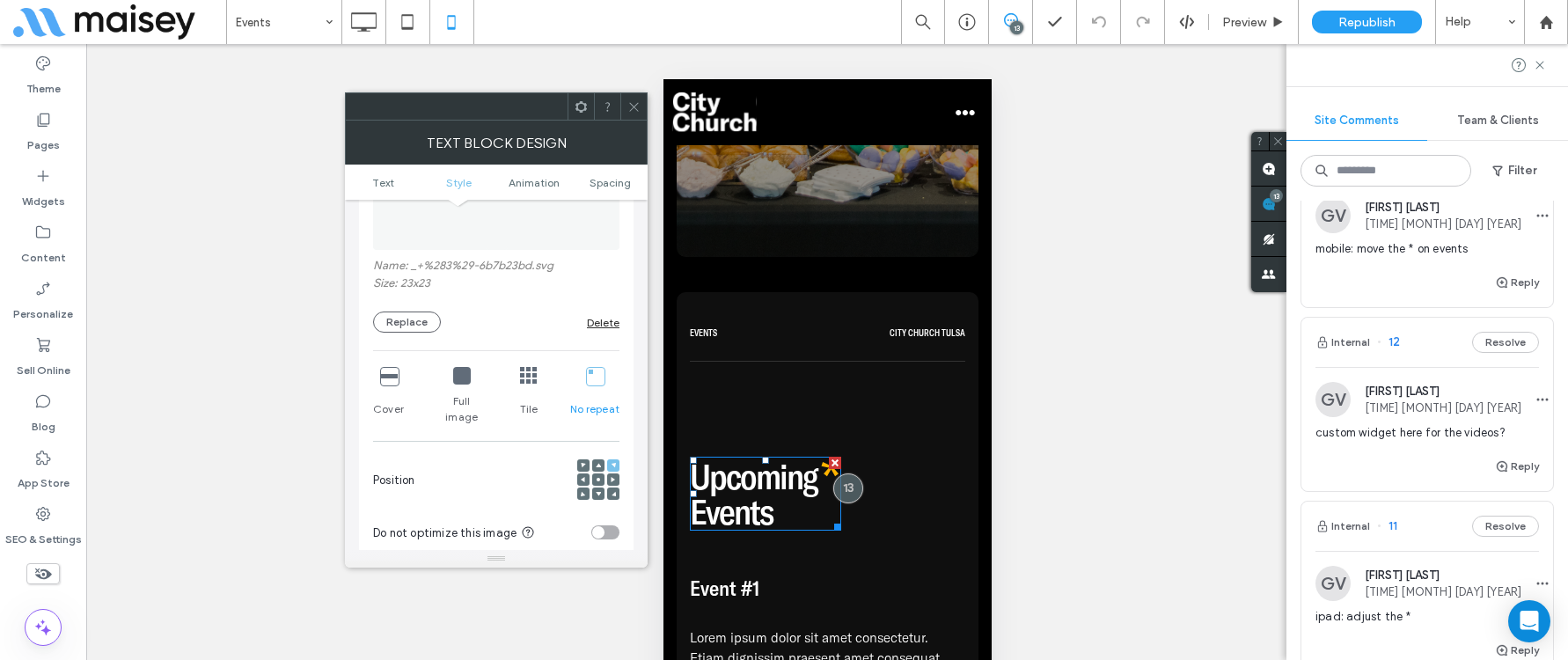 scroll, scrollTop: 361, scrollLeft: 0, axis: vertical 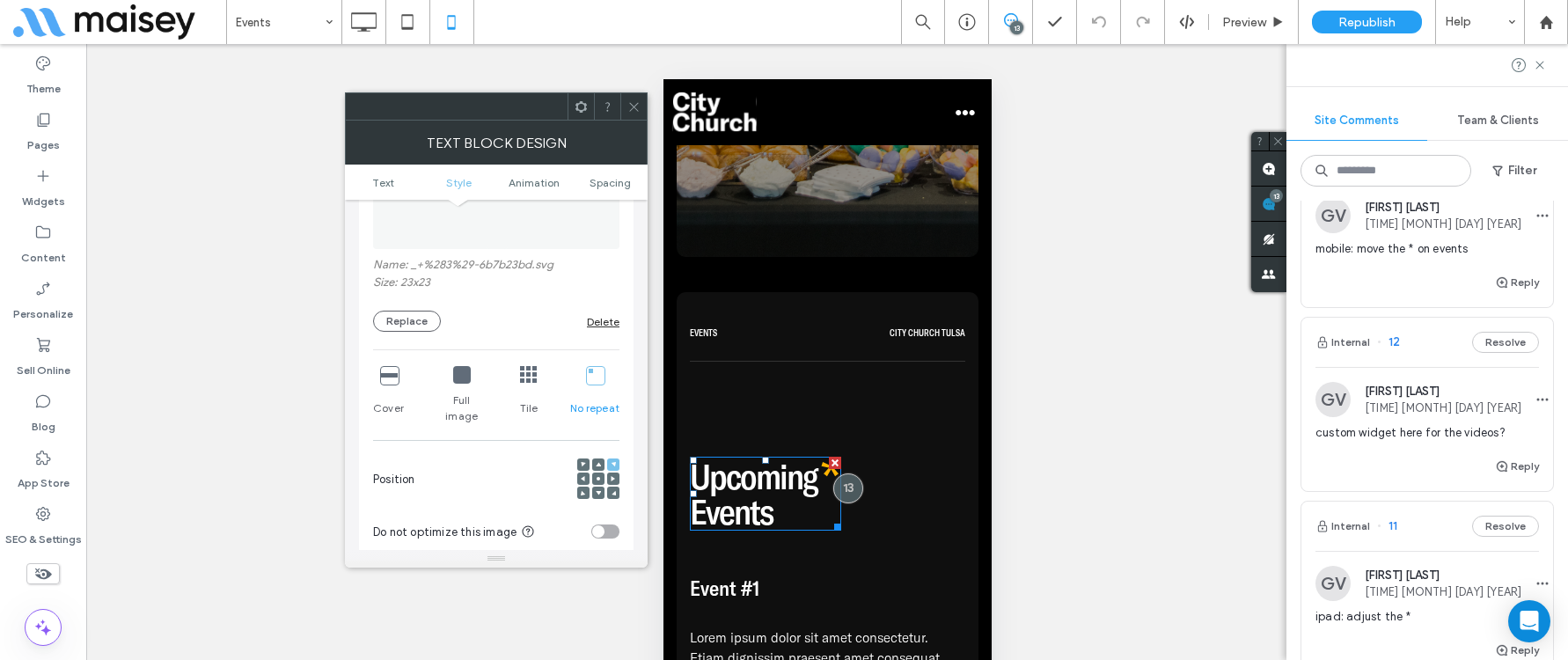 click 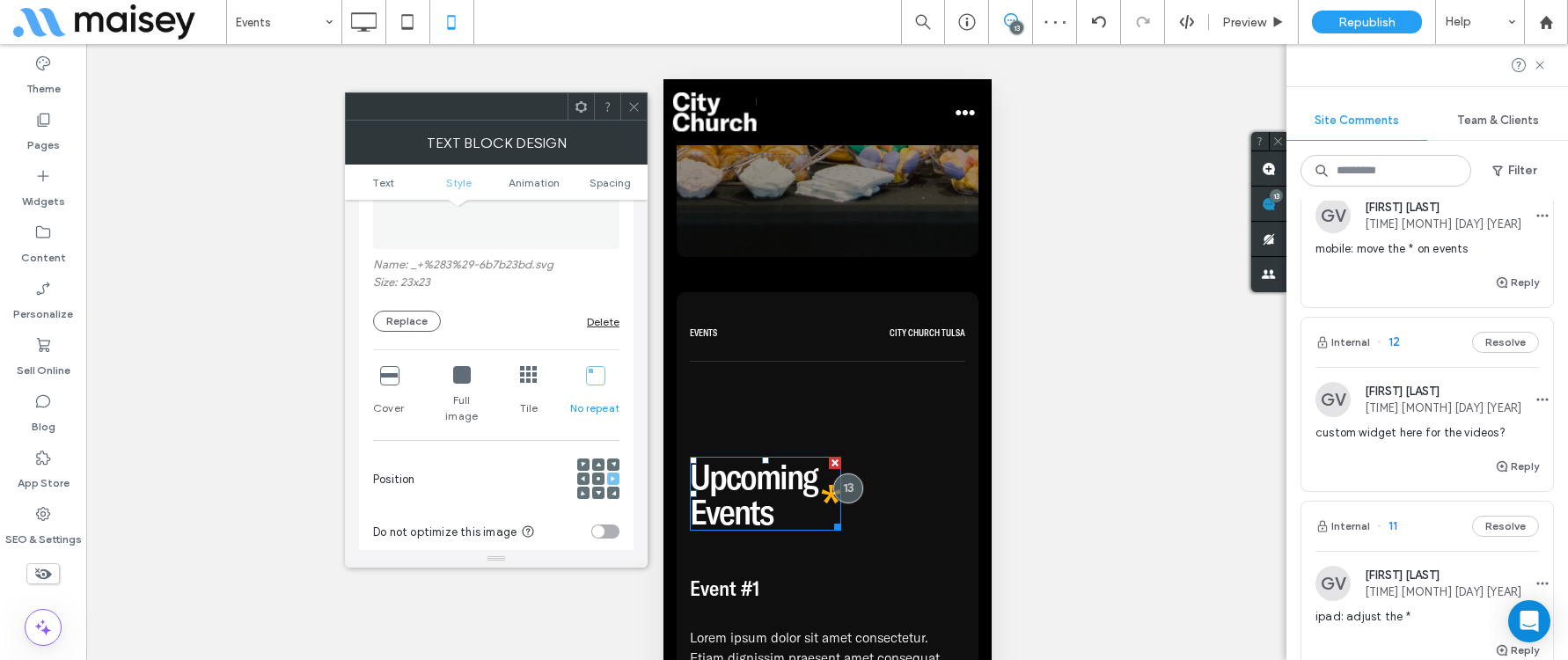 click 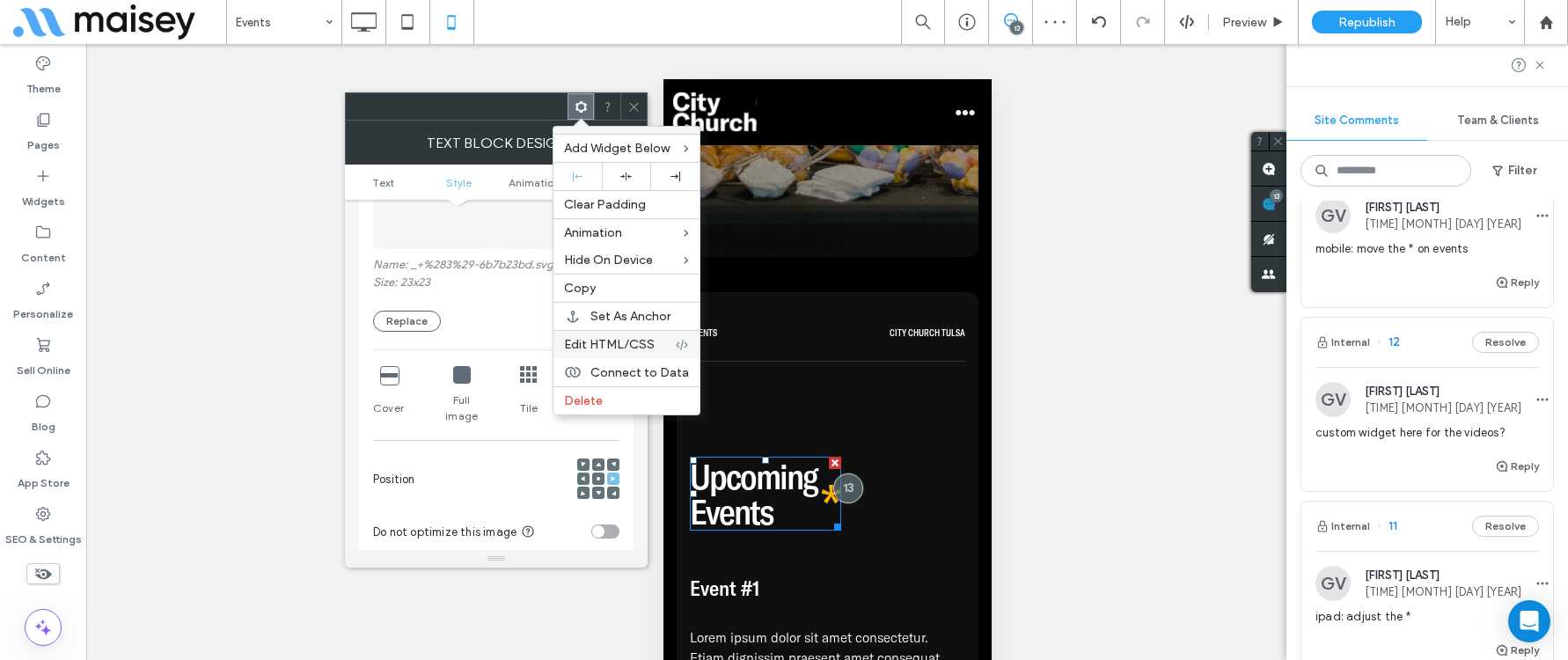 click on "Edit HTML/CSS" at bounding box center (609, 344) 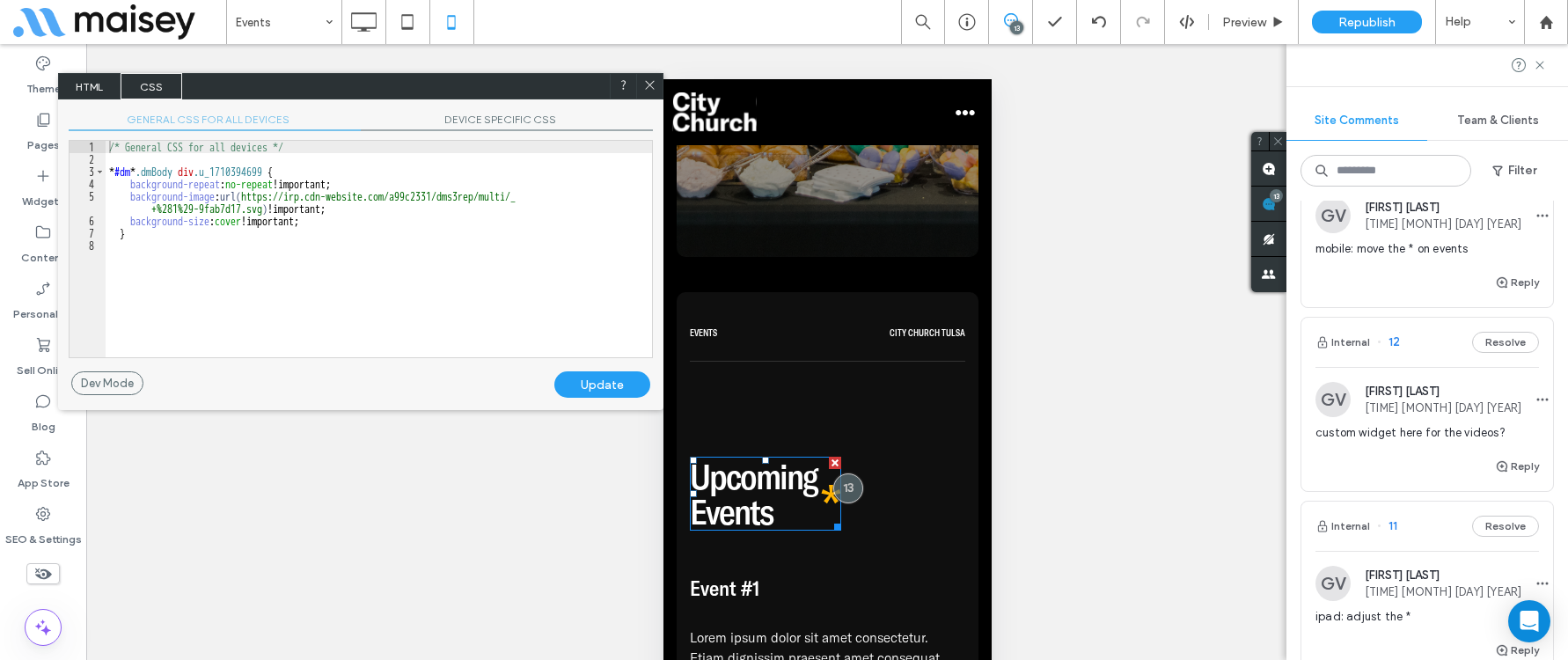 drag, startPoint x: 744, startPoint y: 130, endPoint x: 438, endPoint y: 91, distance: 308.47528 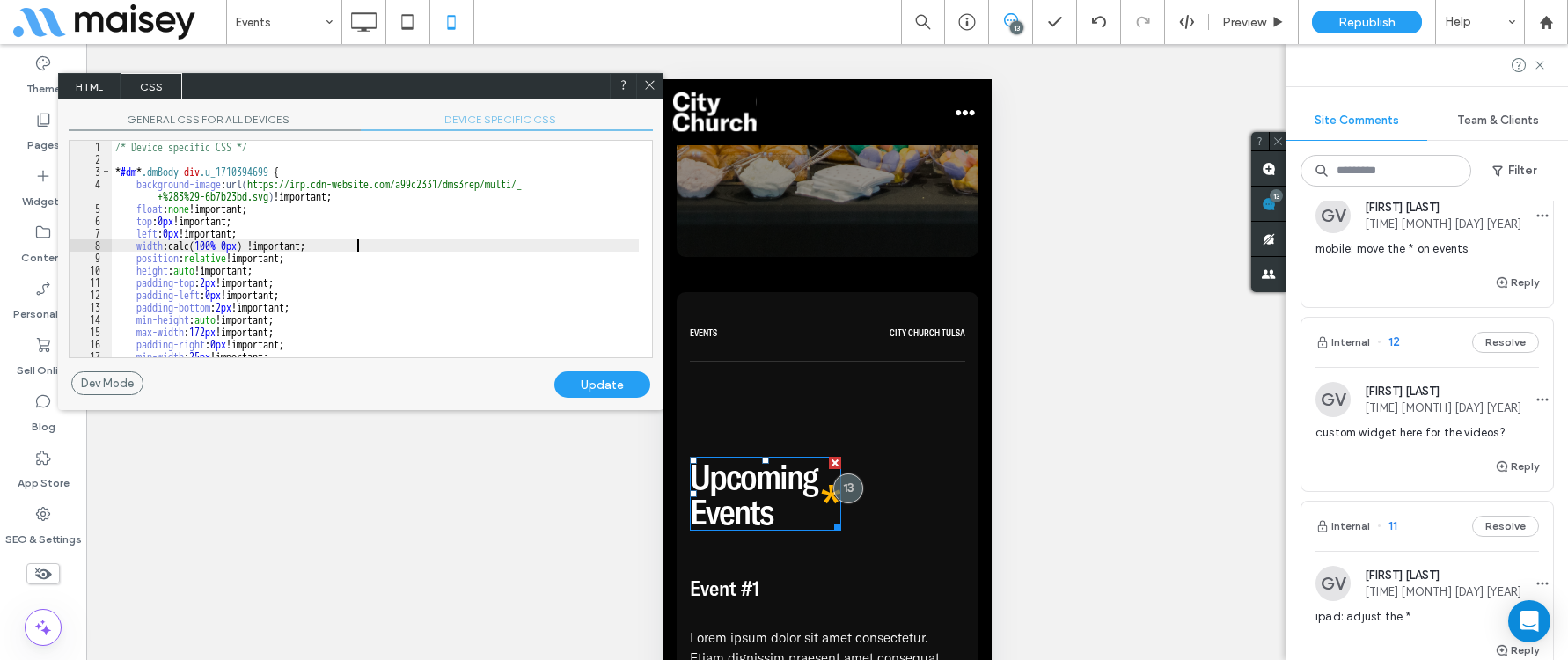 scroll, scrollTop: 3, scrollLeft: 0, axis: vertical 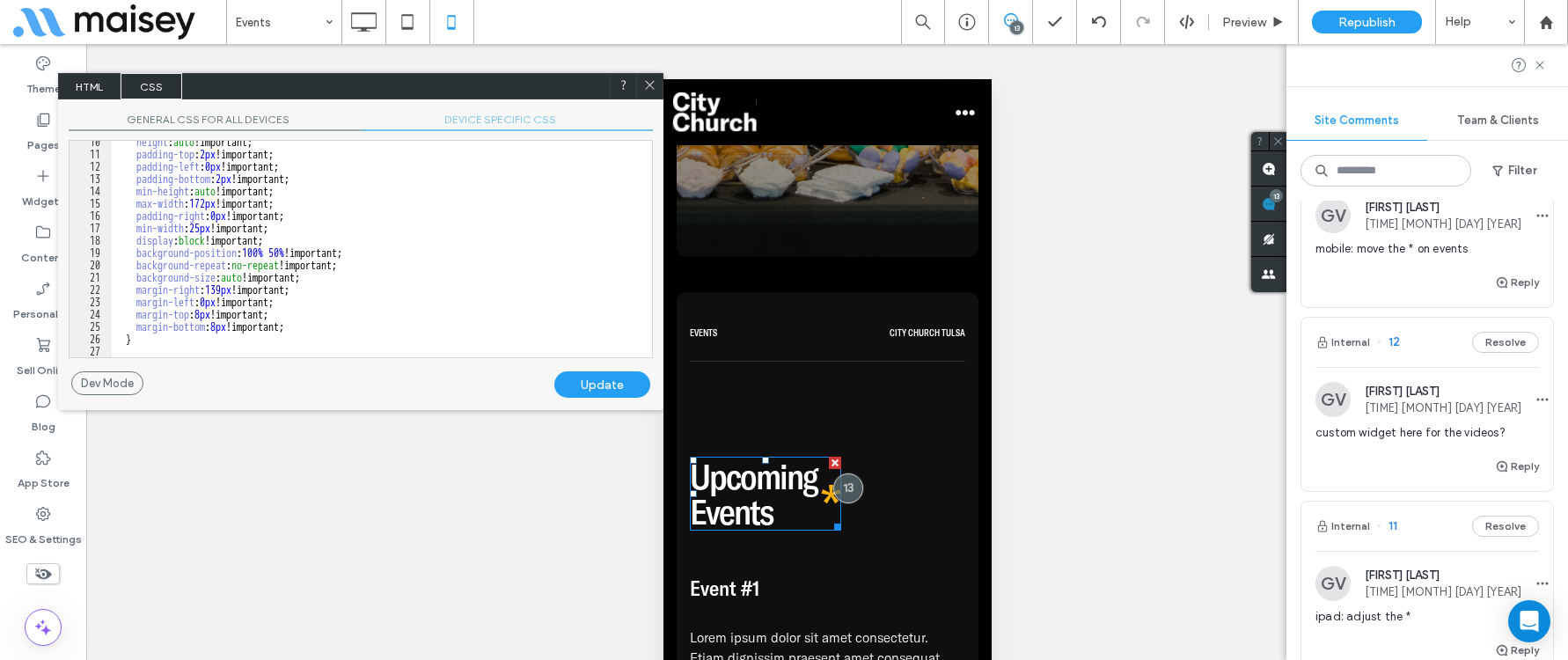 drag, startPoint x: 306, startPoint y: 254, endPoint x: 318, endPoint y: 253, distance: 12.041595 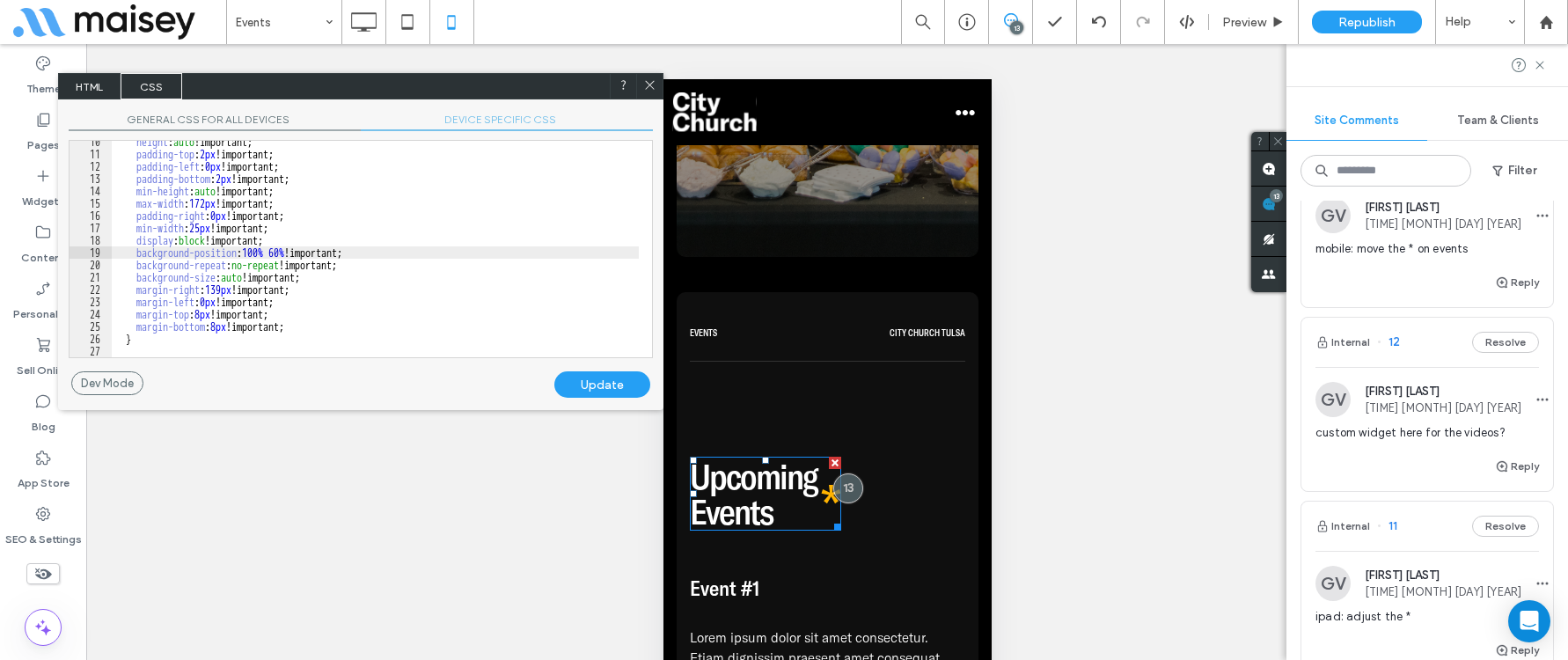 click on "height : auto  !important;      padding-top : 2 px  !important;      padding-left : 0 px  !important;      padding-bottom : 2 px  !important;      min-height : auto  !important;      max-width : 172 px  !important;      padding-right : 0 px  !important;      min-width : 25 px  !important;      display : block  !important;      background-position : 100 %   60 %  !important;      background-repeat : no-repeat  !important;      background-size : auto  !important;      margin-right : 139 px  !important;      margin-left : 0 px  !important;      margin-top : 8 px  !important;      margin-bottom : 8 px  !important;    }" at bounding box center [375, 256] 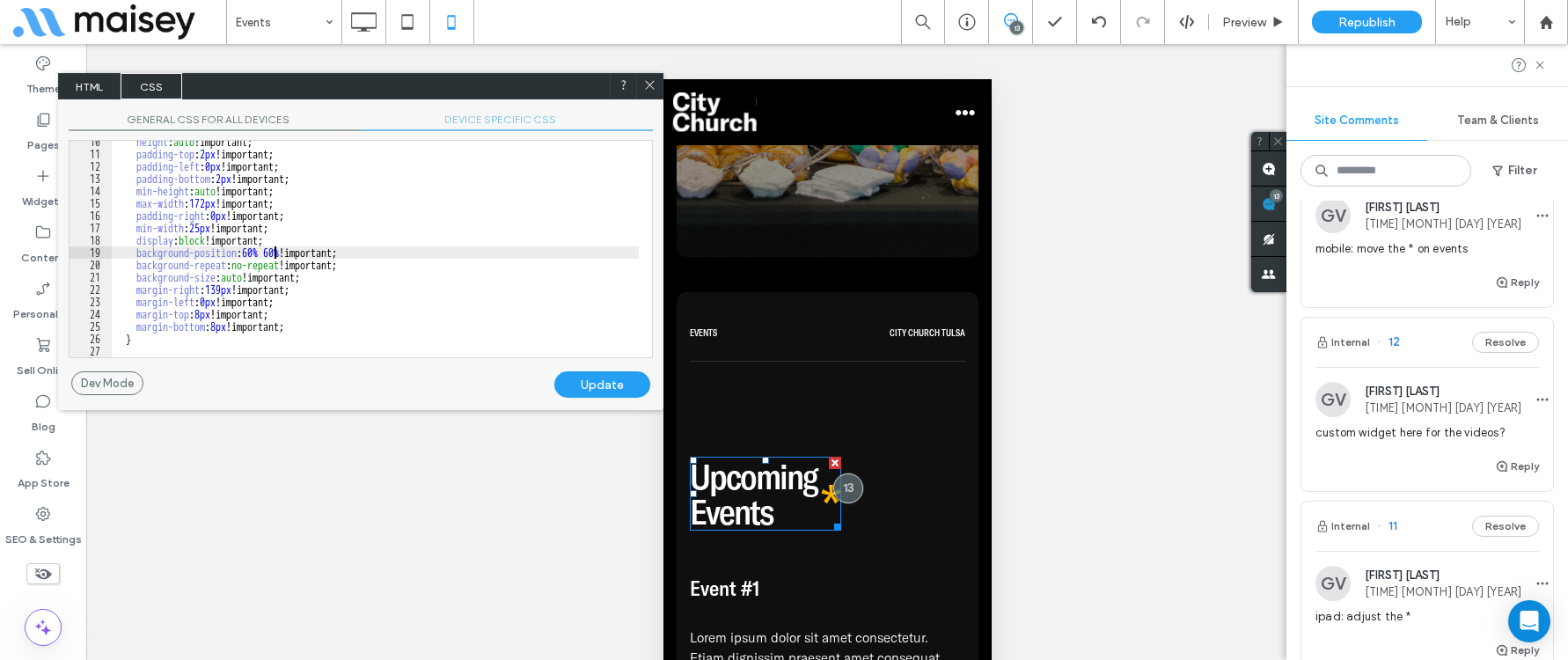 click on "Update" at bounding box center [602, 385] 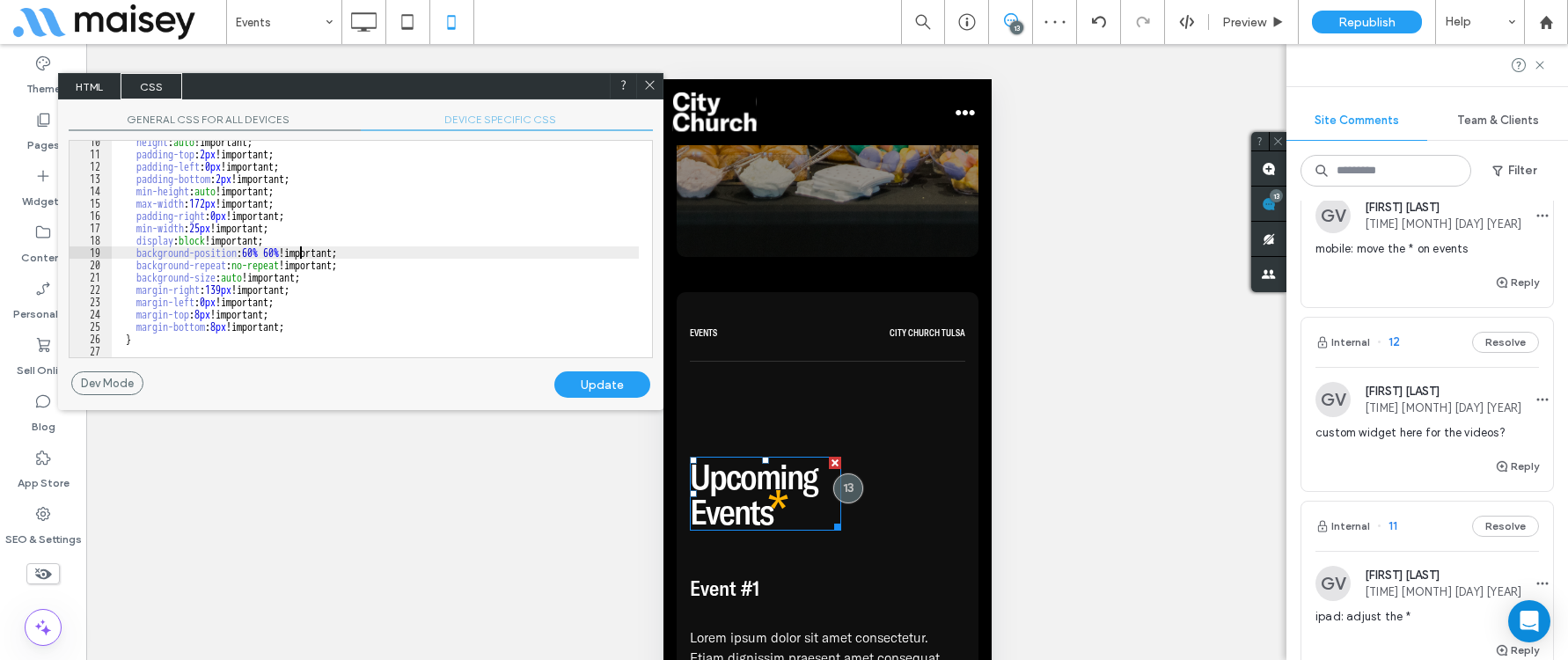 click on "height : auto  !important;      padding-top : 2 px  !important;      padding-left : 0 px  !important;      padding-bottom : 2 px  !important;      min-height : auto  !important;      max-width : 172 px  !important;      padding-right : 0 px  !important;      min-width : 25 px  !important;      display : block  !important;      background-position : 60 %   60 %  !important;      background-repeat : no-repeat  !important;      background-size : auto  !important;      margin-right : 139 px  !important;      margin-left : 0 px  !important;      margin-top : 8 px  !important;      margin-bottom : 8 px  !important;    }" at bounding box center (375, 256) 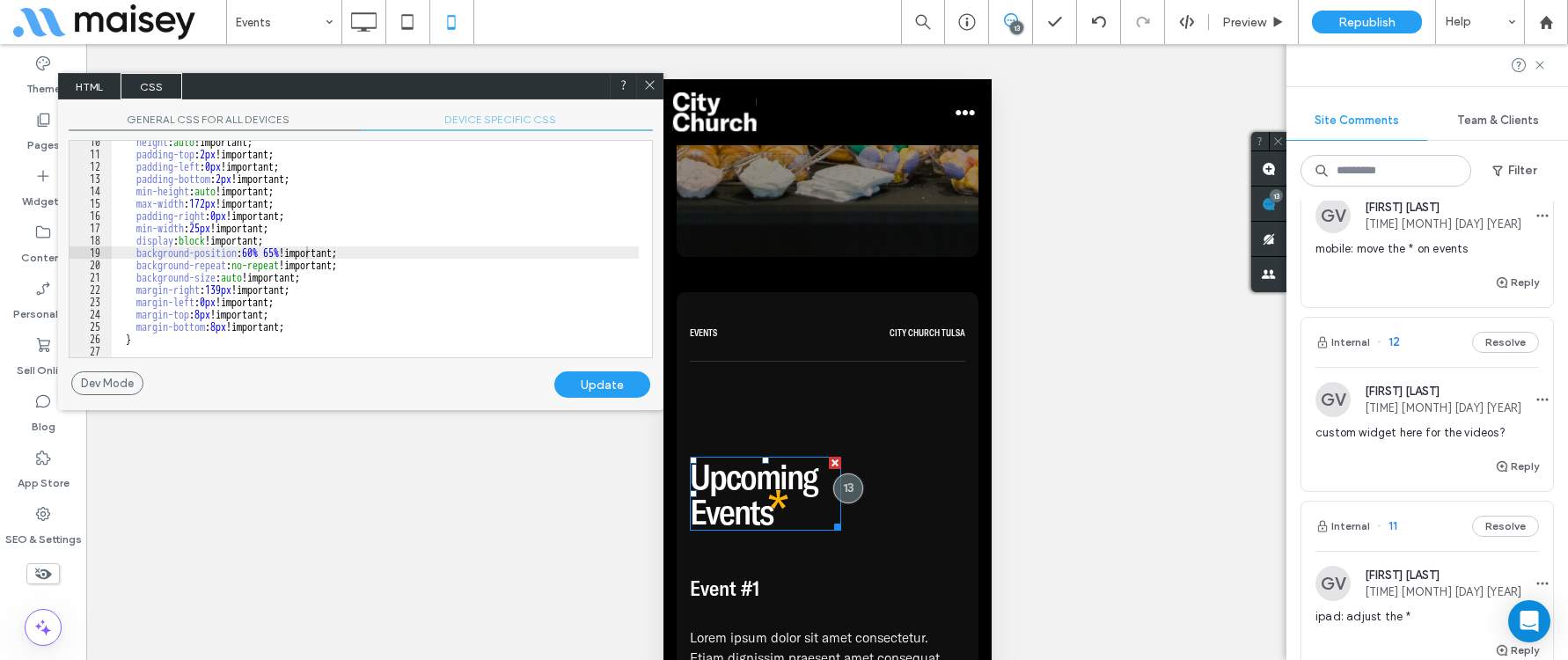 click on "Update" at bounding box center (602, 385) 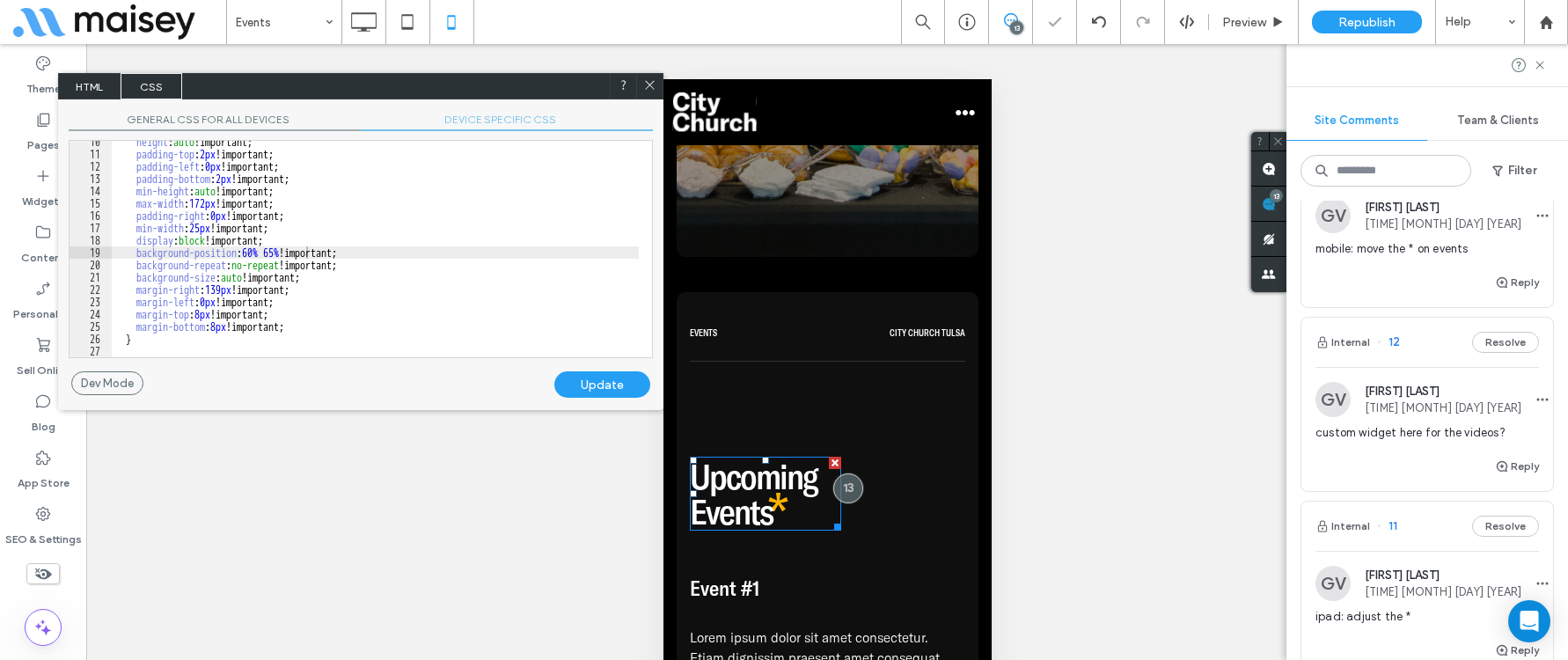 click on "height : auto  !important;      padding-top : 2 px  !important;      padding-left : 0 px  !important;      padding-bottom : 2 px  !important;      min-height : auto  !important;      max-width : 172 px  !important;      padding-right : 0 px  !important;      min-width : 25 px  !important;      display : block  !important;      background-position : 60 %   65 %  !important;      background-repeat : no-repeat  !important;      background-size : auto  !important;      margin-right : 139 px  !important;      margin-left : 0 px  !important;      margin-top : 8 px  !important;      margin-bottom : 8 px  !important;    }" at bounding box center (375, 256) 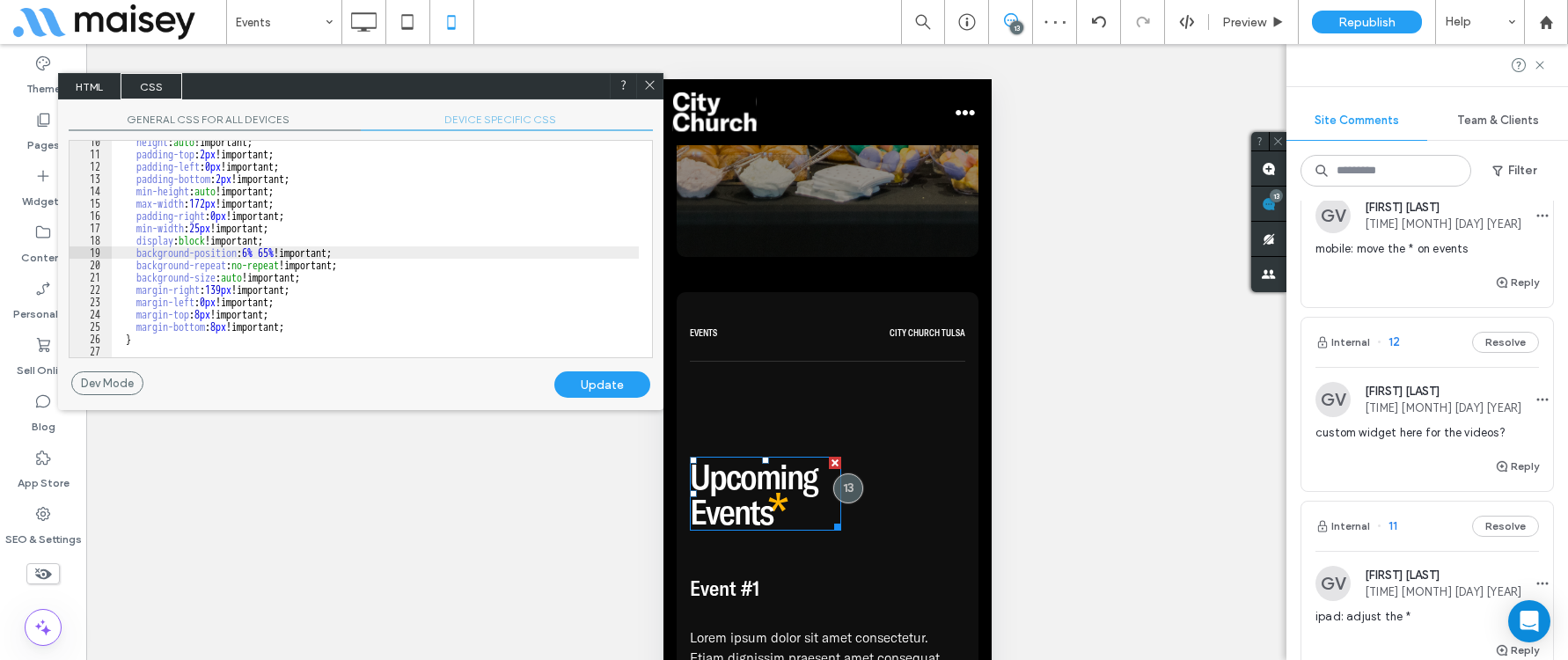type on "**" 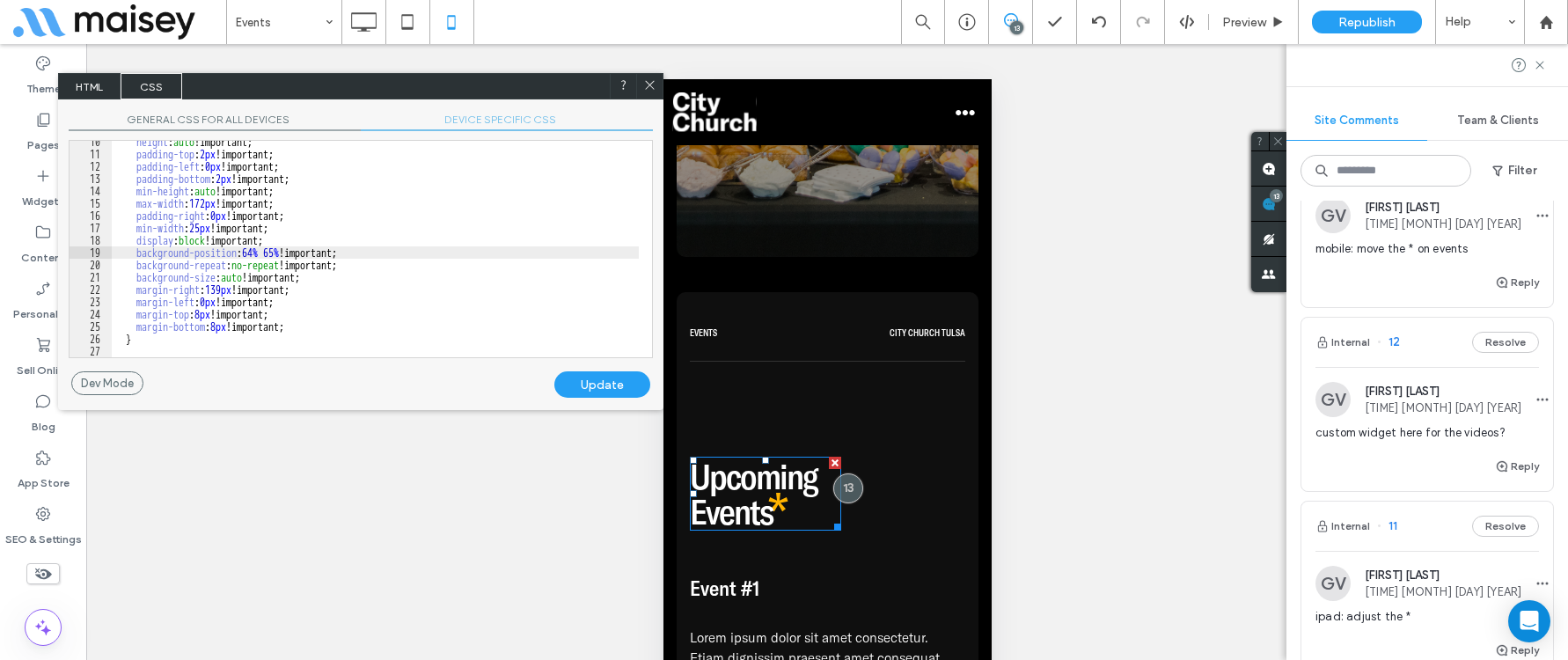 click on "Update" at bounding box center (602, 385) 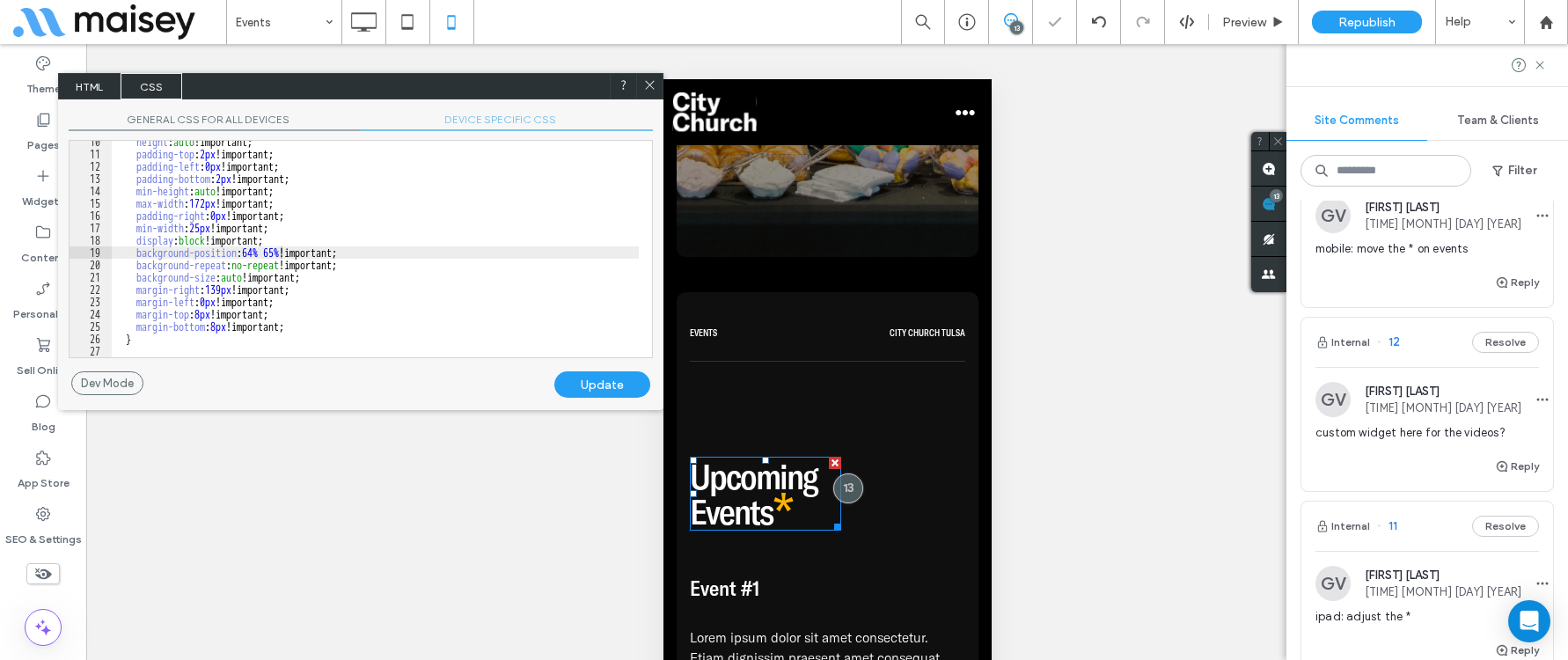 click 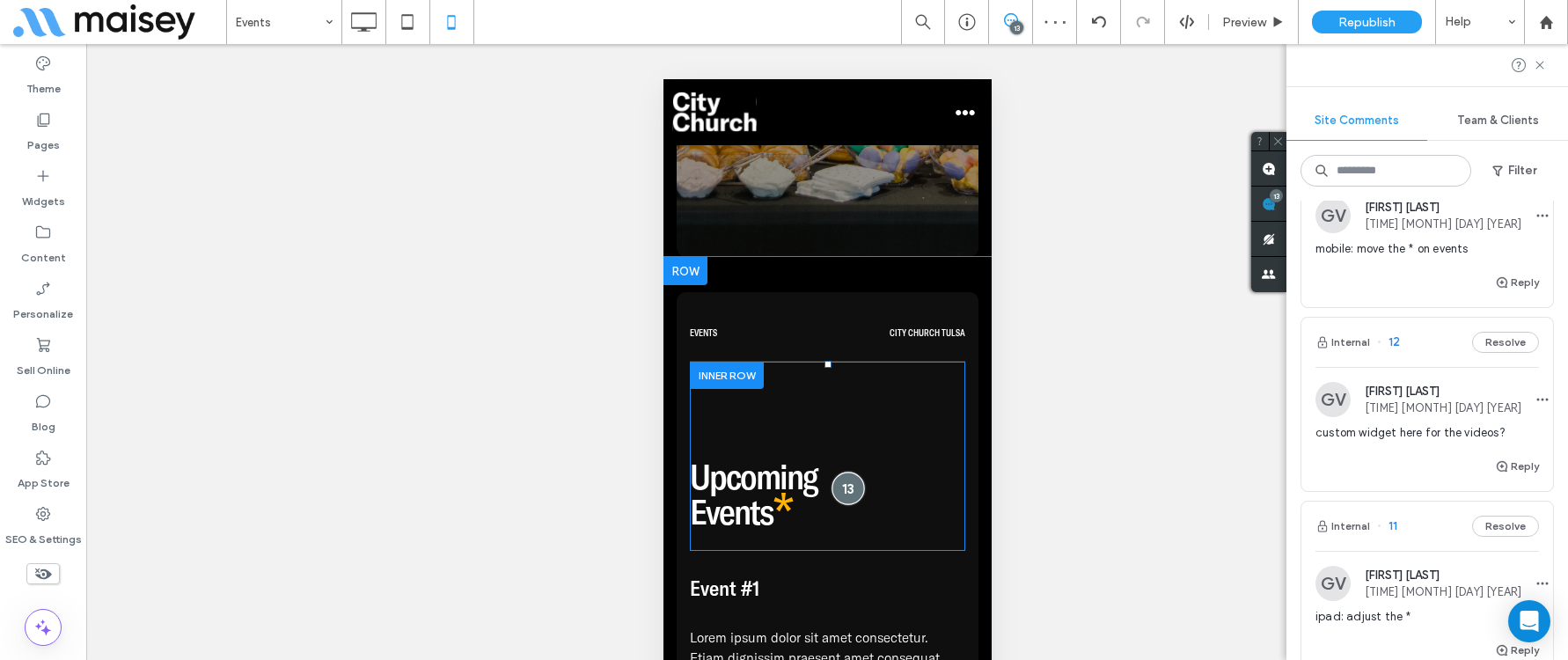 click at bounding box center (846, 488) 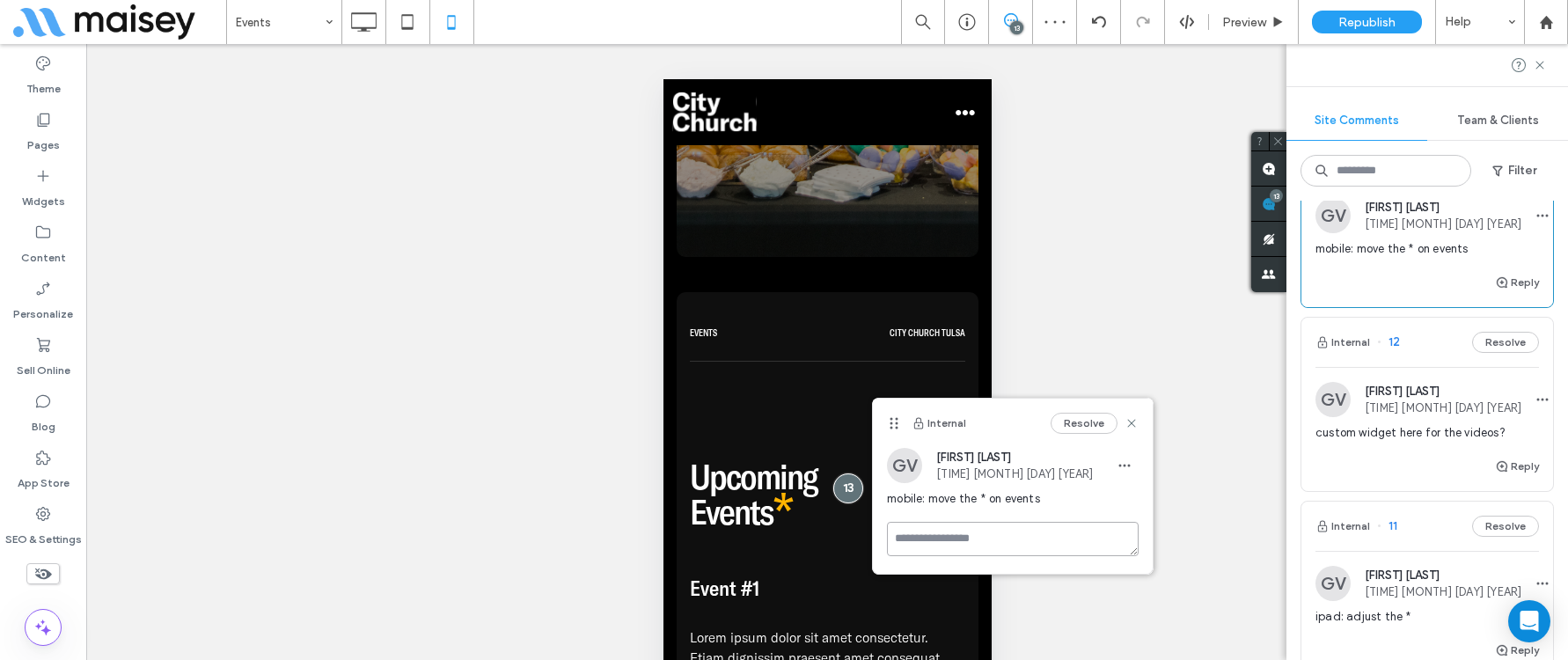 click at bounding box center [1013, 539] 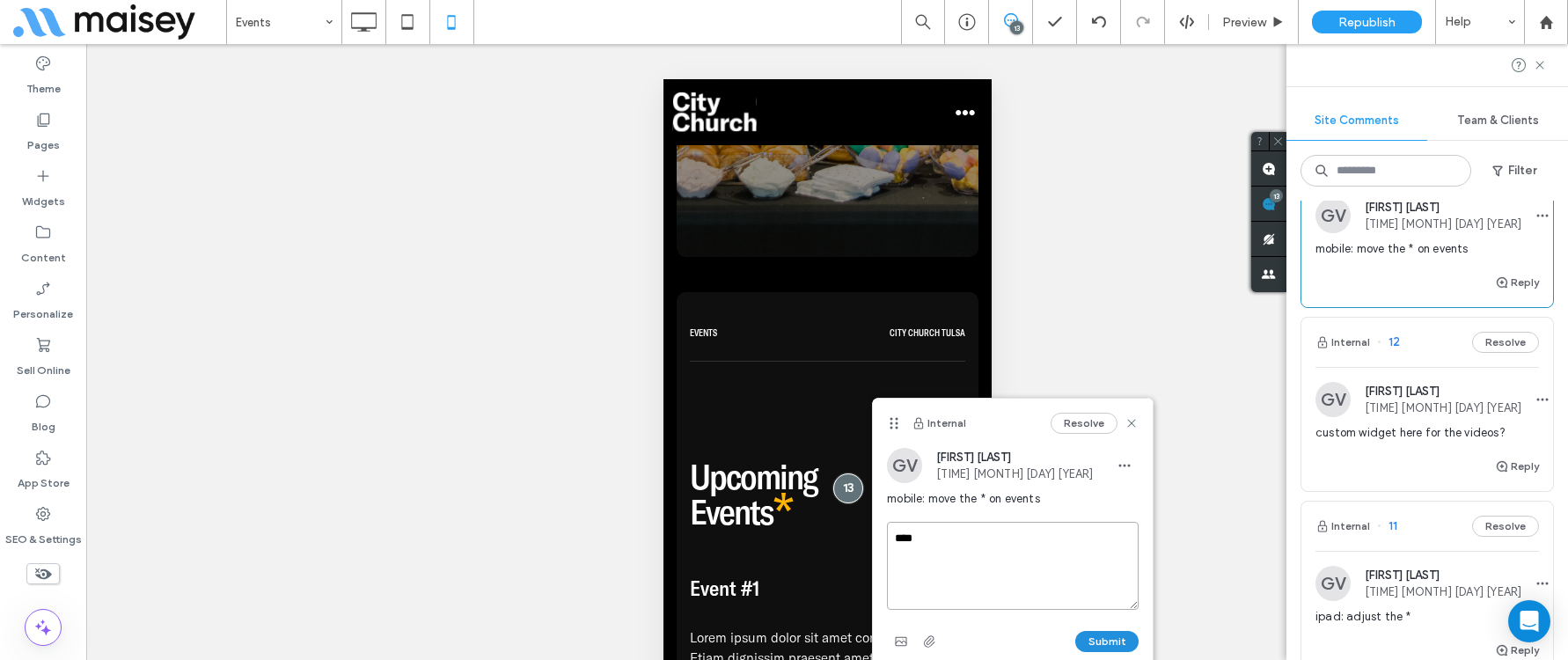 type on "****" 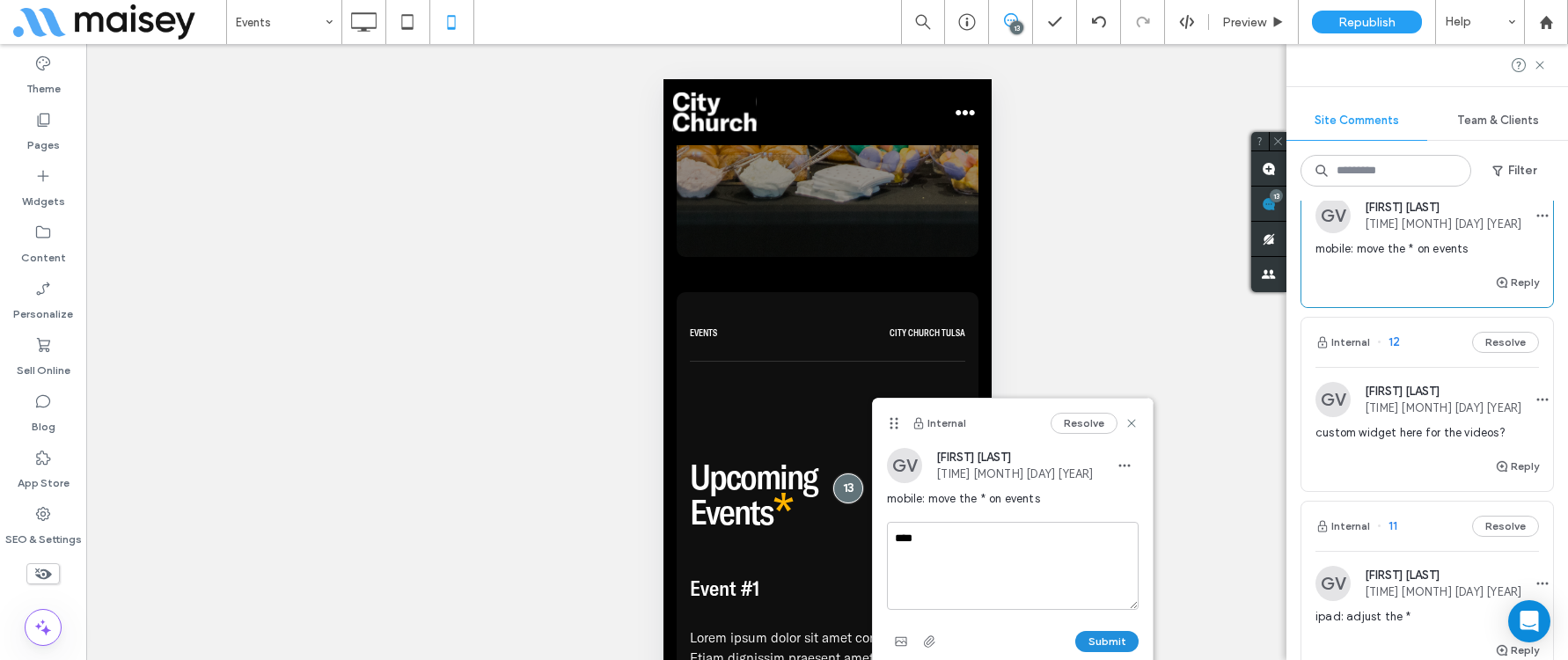 click on "Submit" at bounding box center (1107, 642) 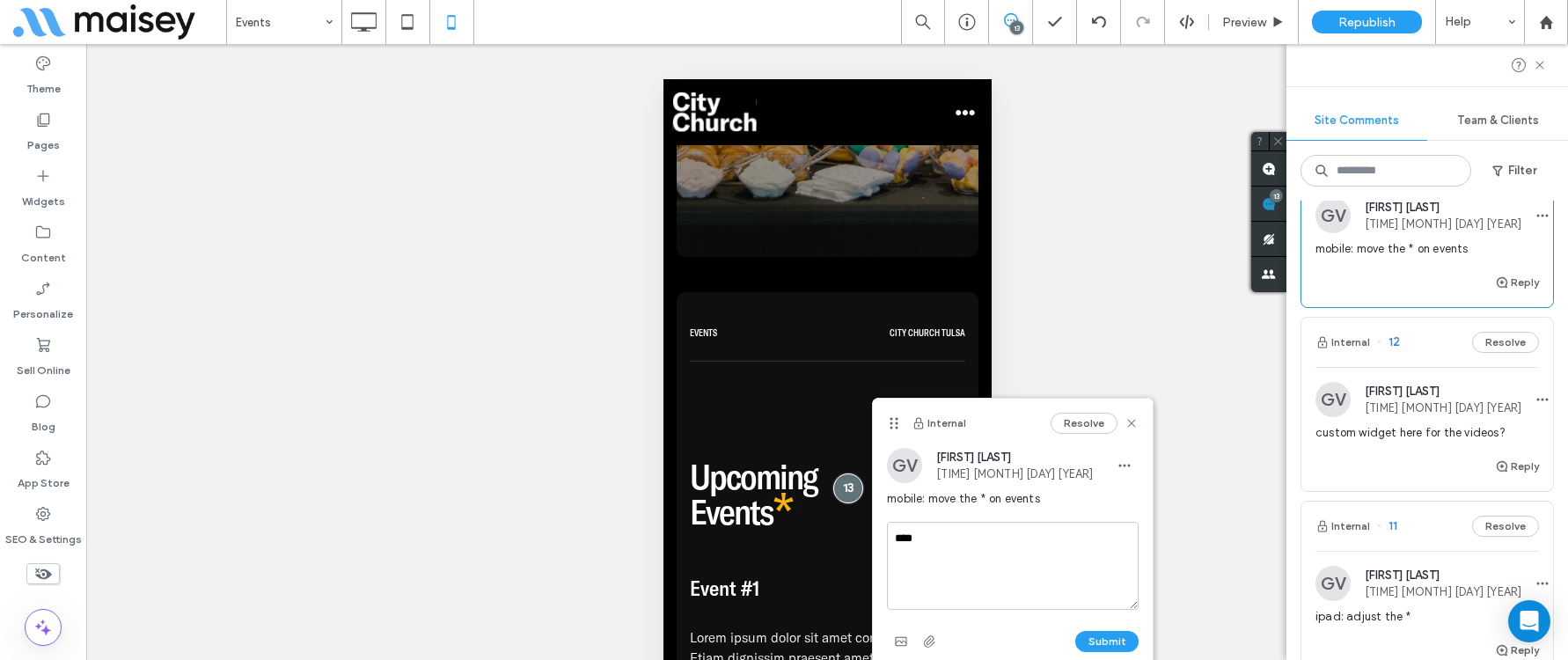 type 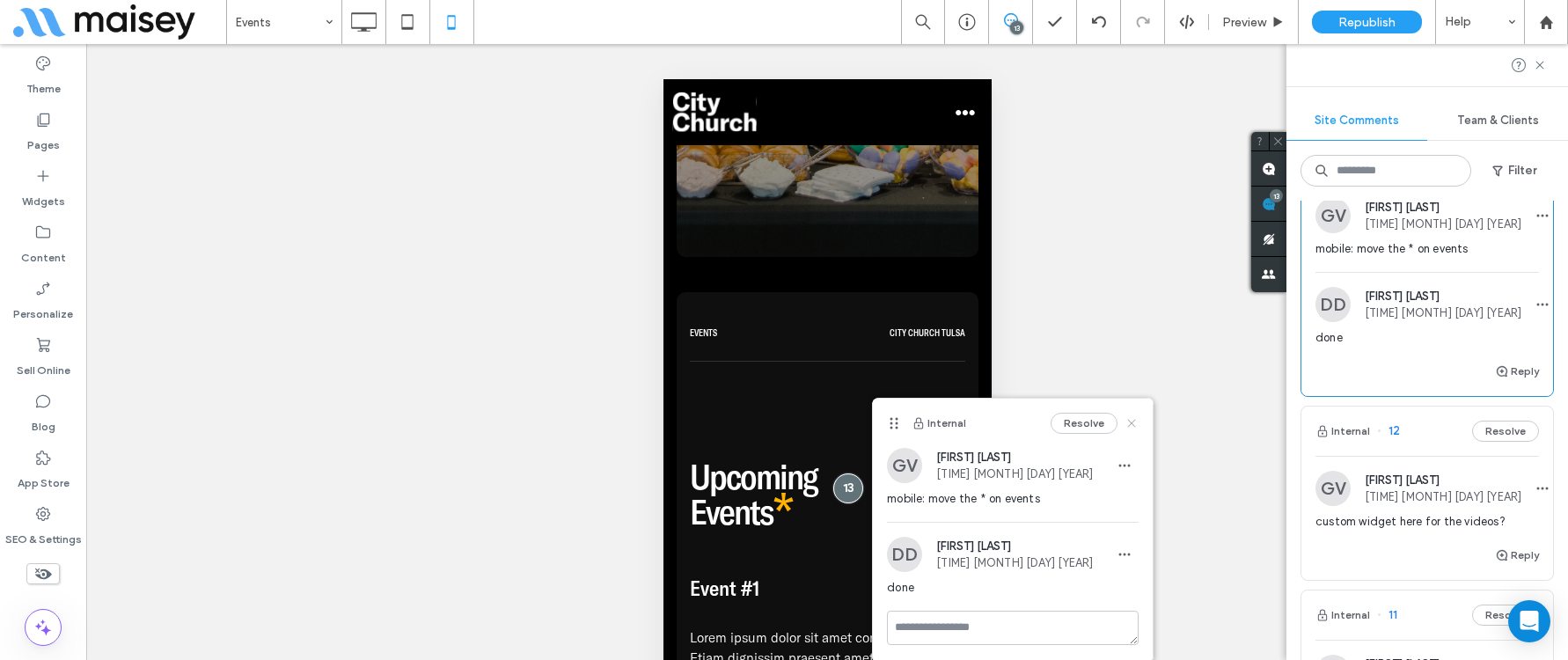 click 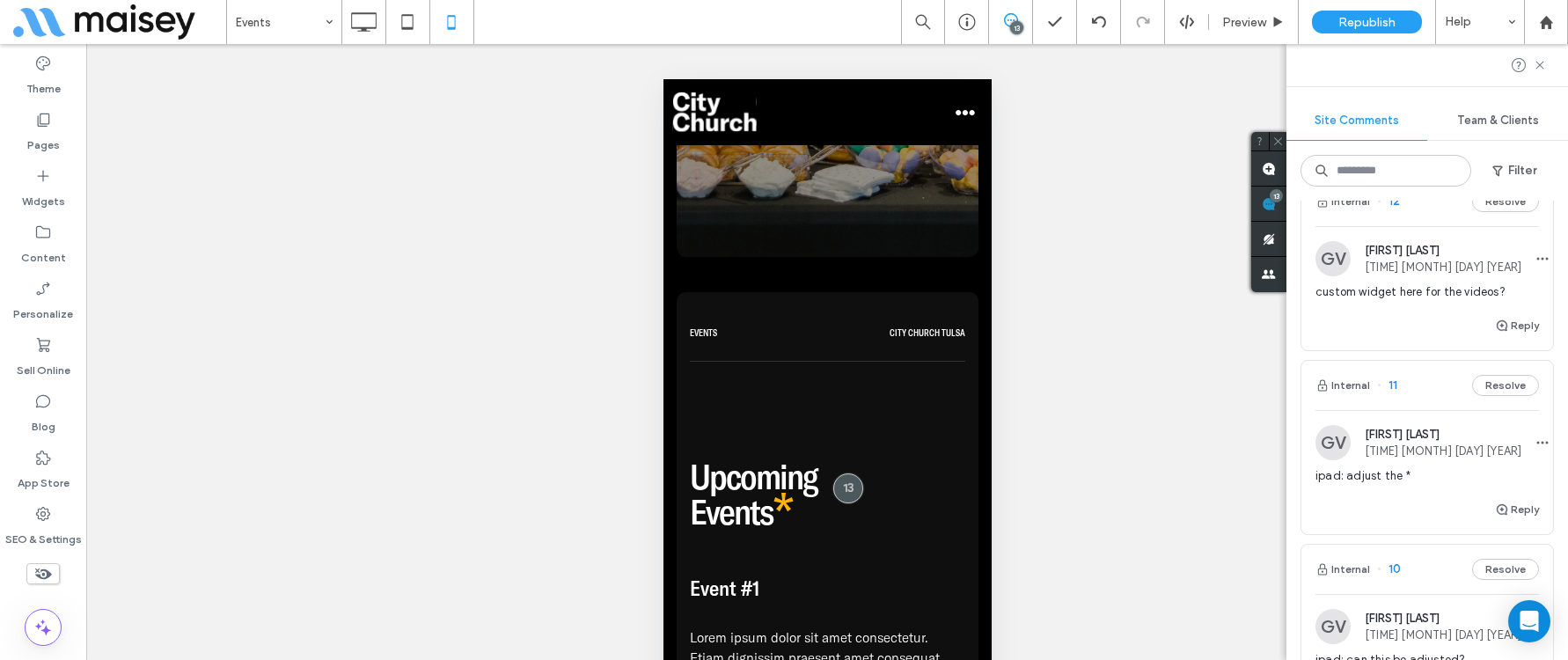 scroll, scrollTop: 604, scrollLeft: 0, axis: vertical 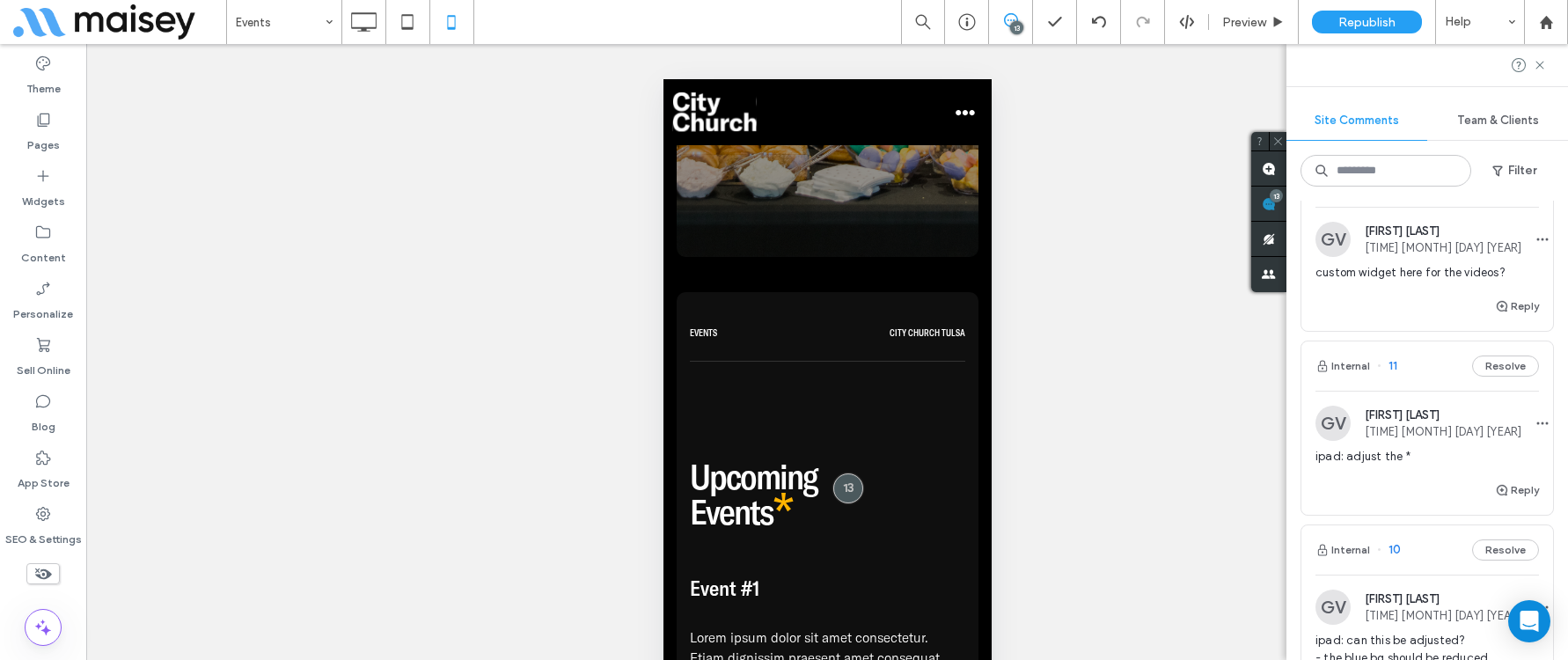click at bounding box center [1333, 239] 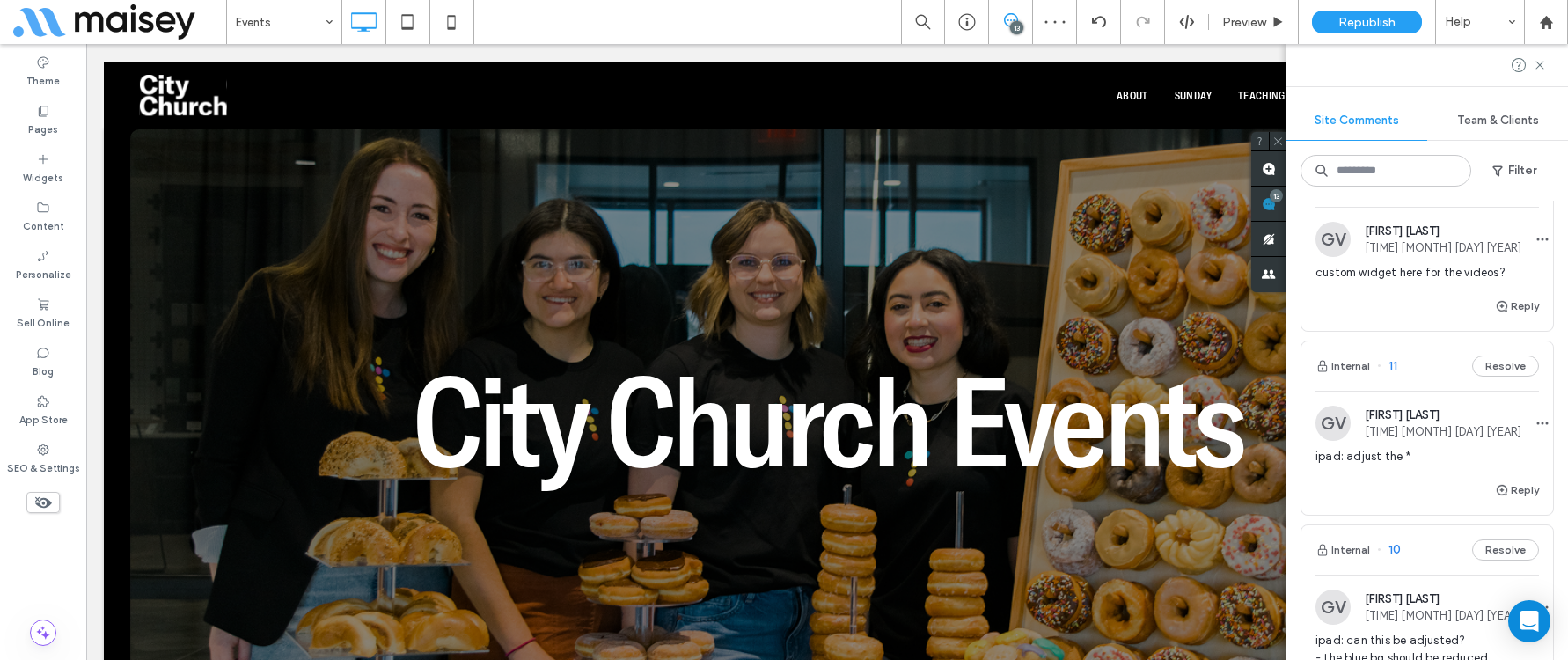 scroll, scrollTop: 326, scrollLeft: 0, axis: vertical 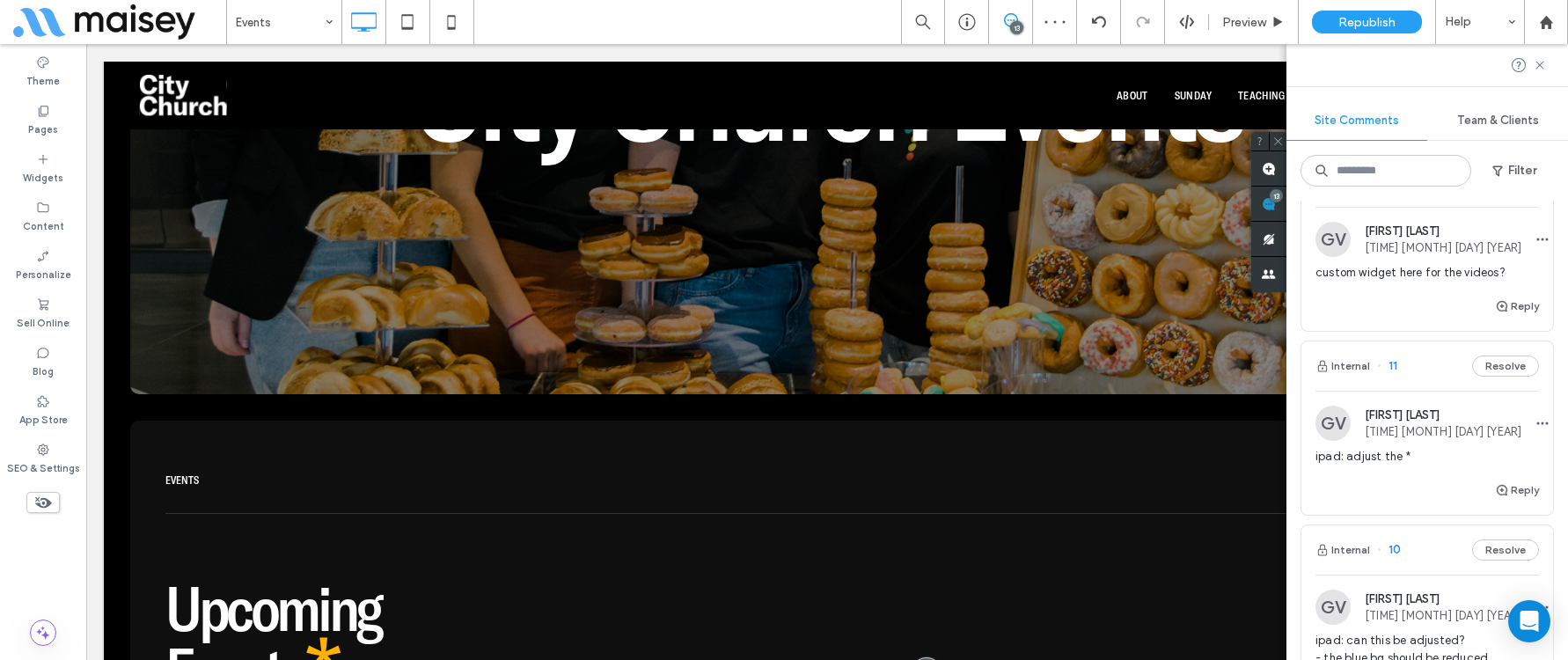 click at bounding box center [1333, 423] 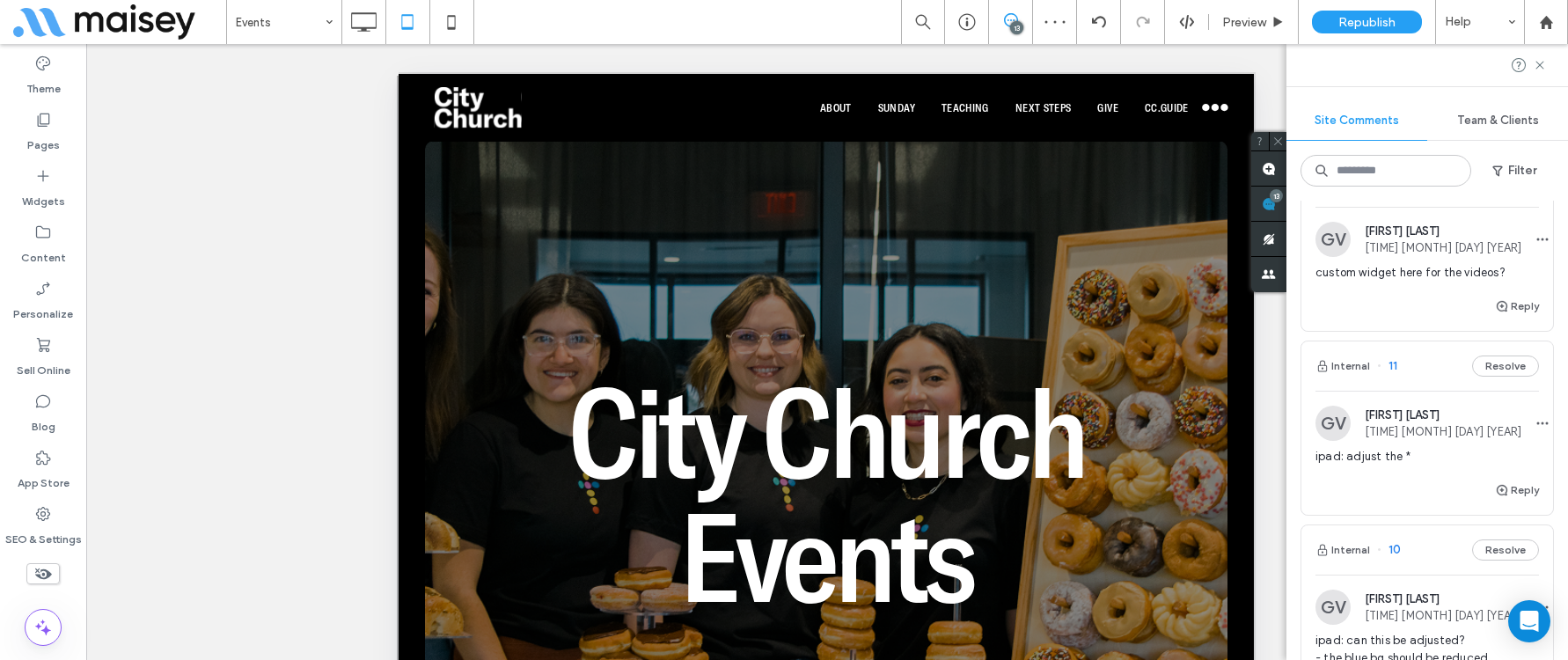 scroll, scrollTop: 0, scrollLeft: 0, axis: both 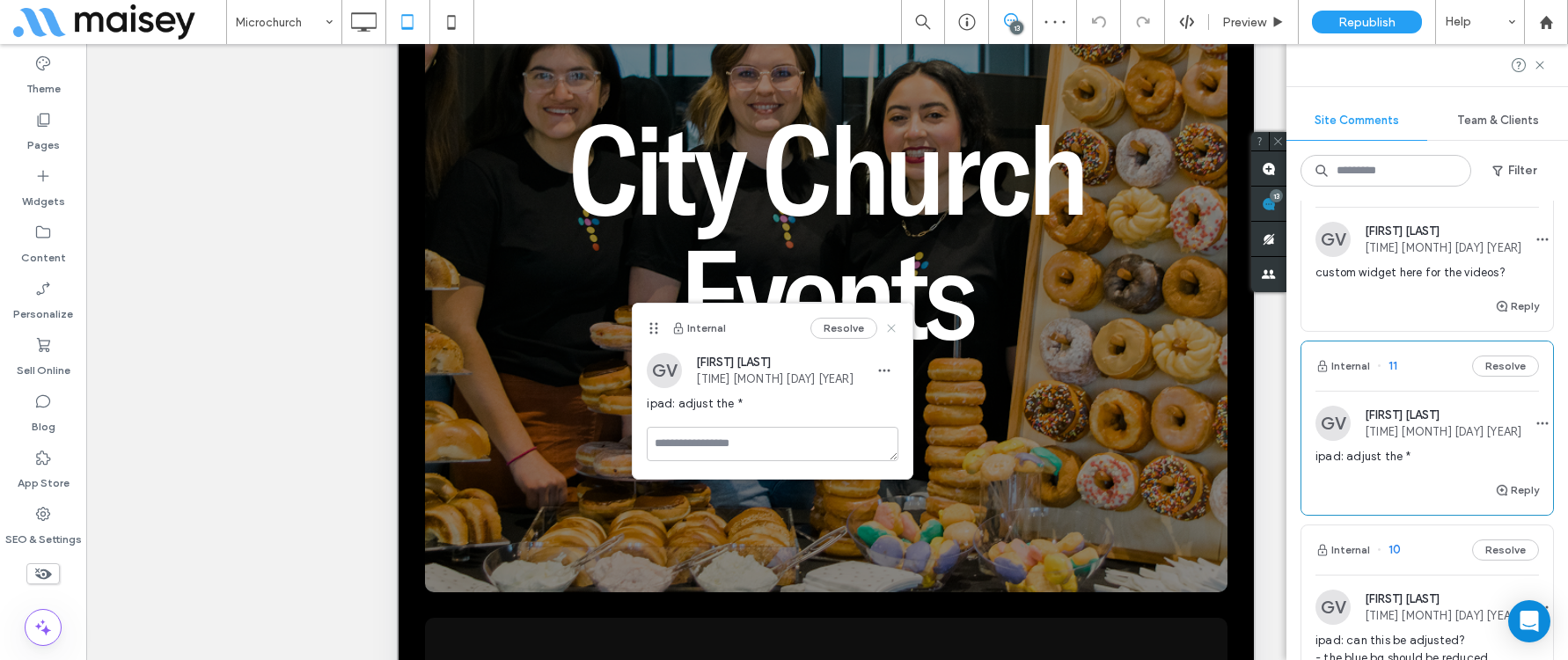 click 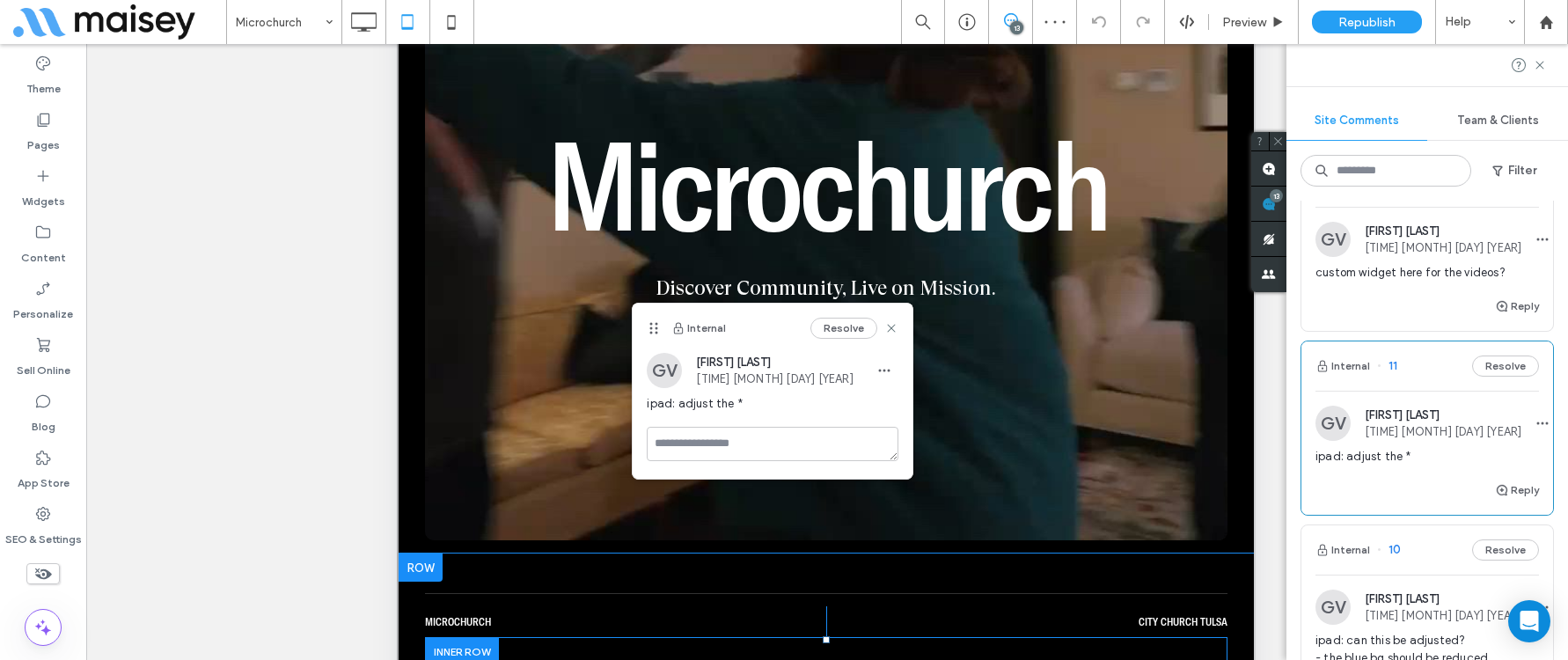 scroll, scrollTop: 360, scrollLeft: 0, axis: vertical 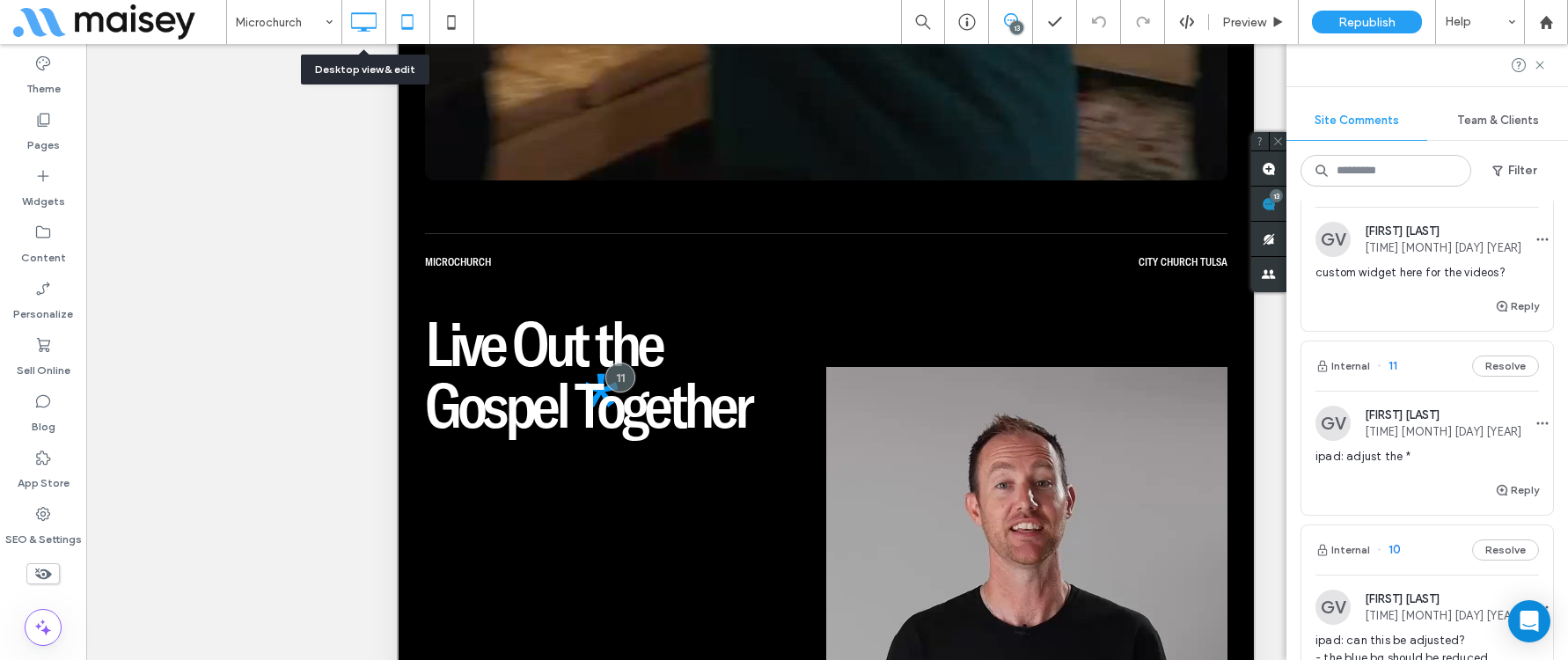 click 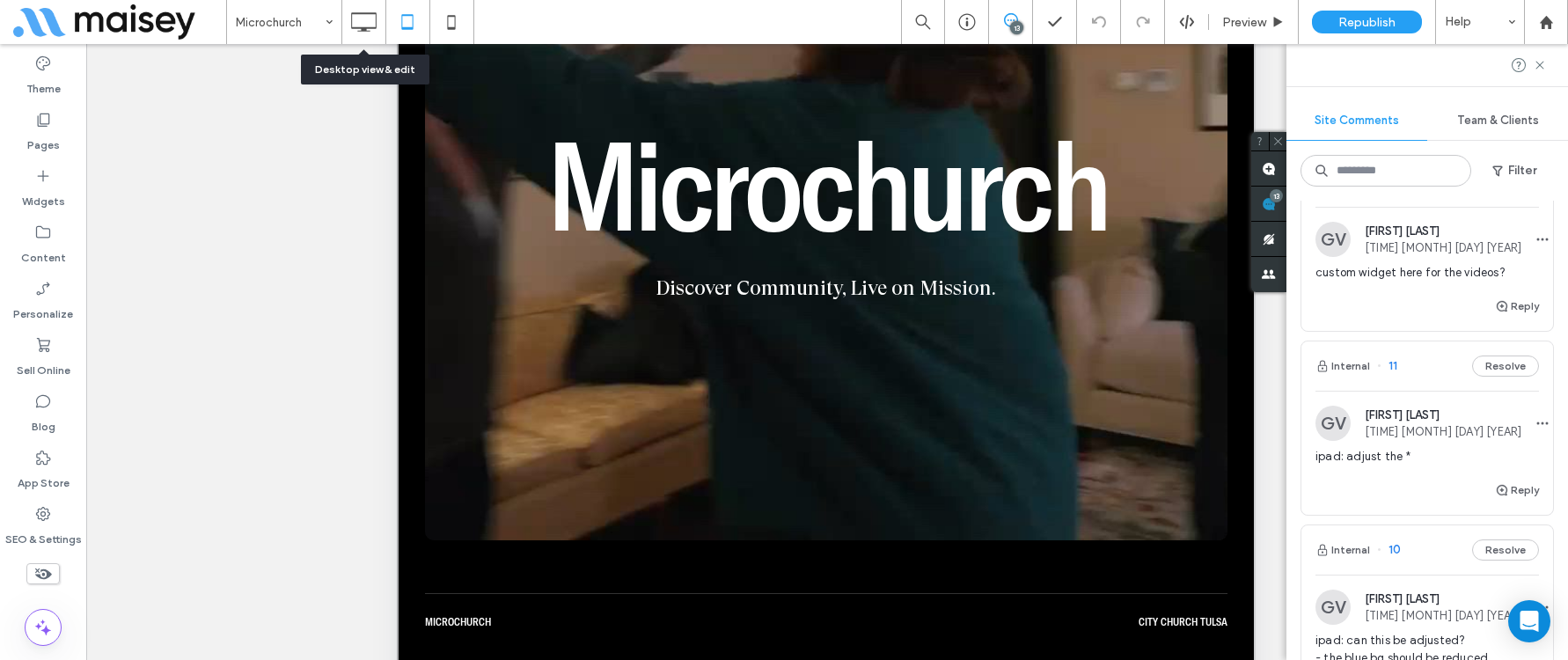 scroll, scrollTop: 0, scrollLeft: 0, axis: both 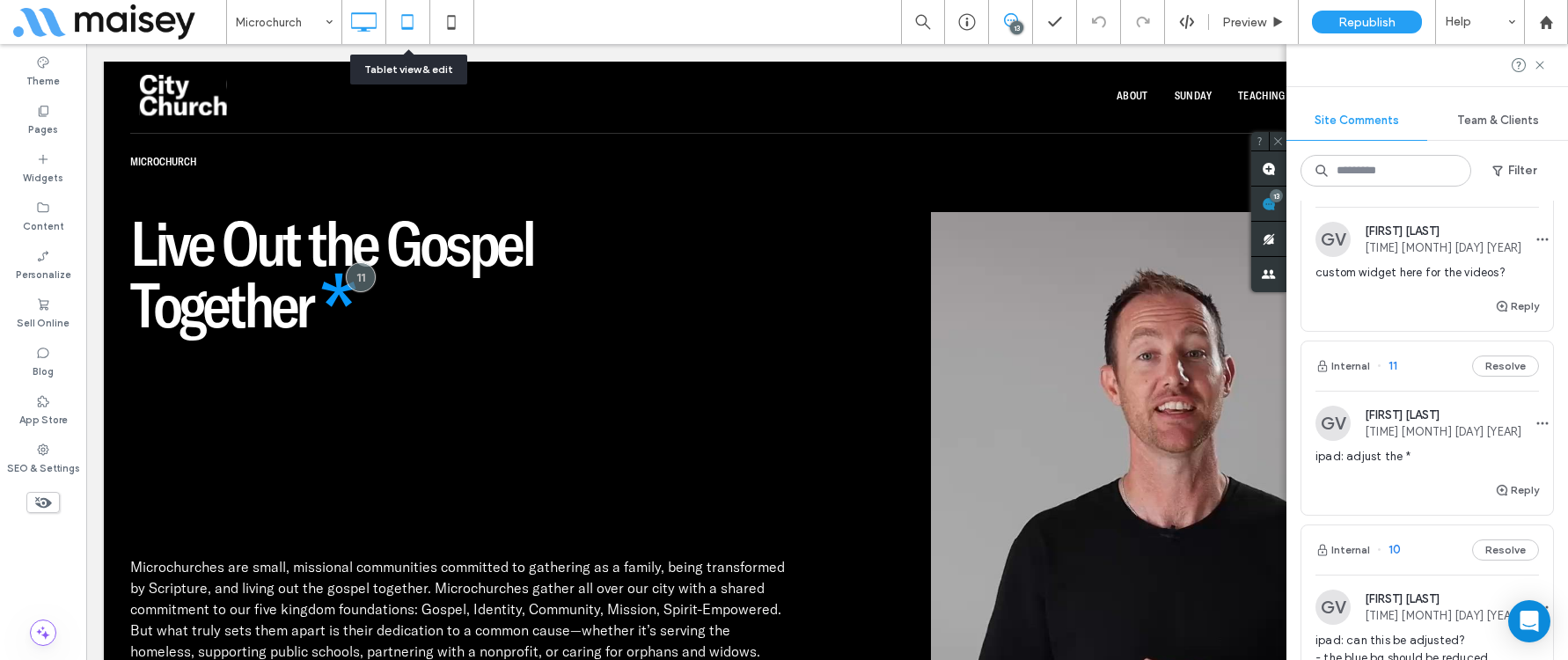 click 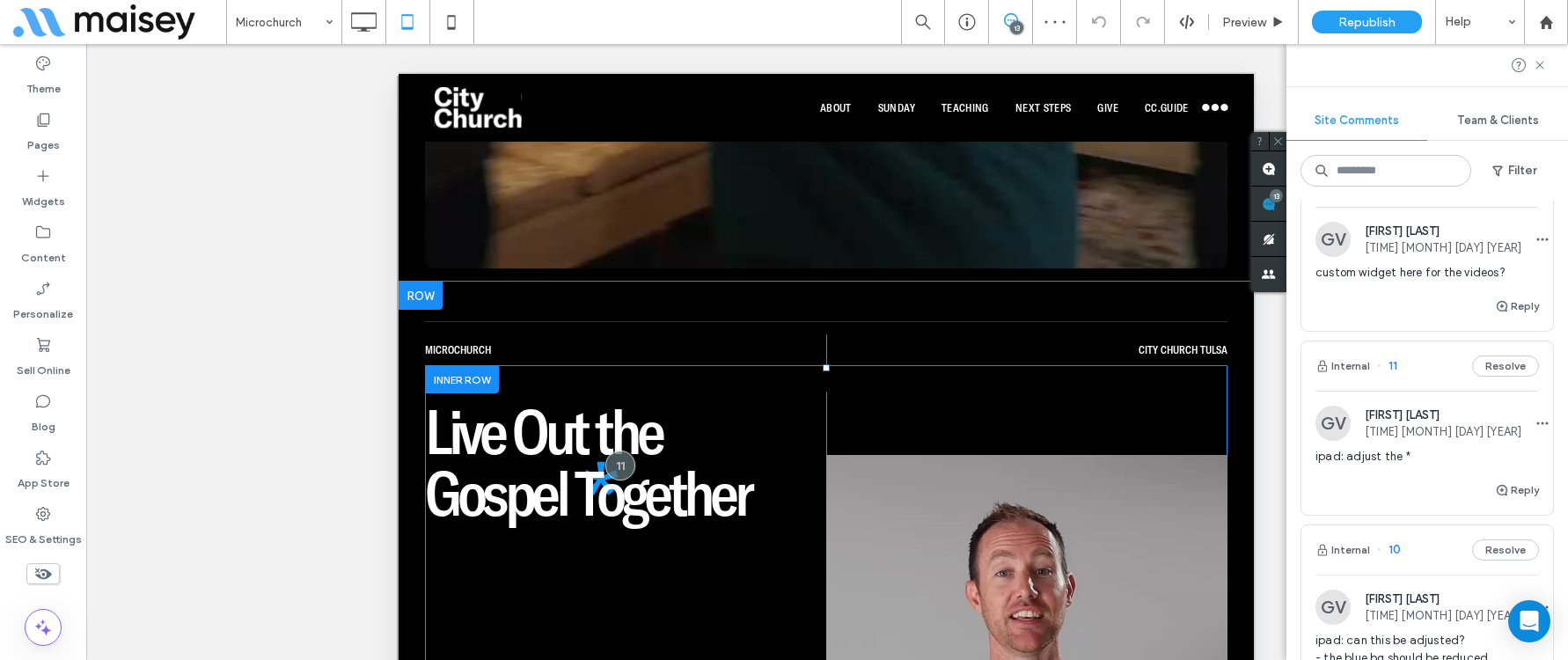 scroll, scrollTop: 537, scrollLeft: 0, axis: vertical 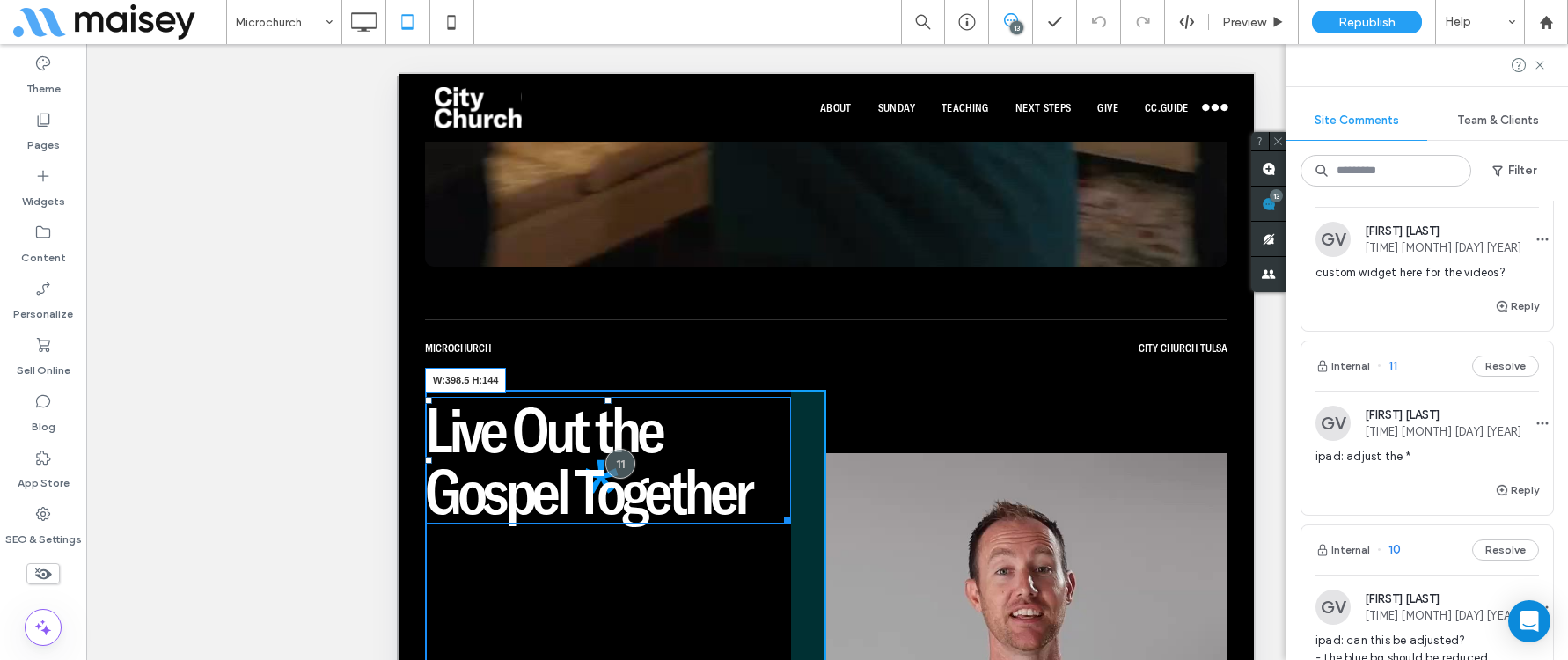 drag, startPoint x: 778, startPoint y: 514, endPoint x: 1109, endPoint y: 519, distance: 331.03776 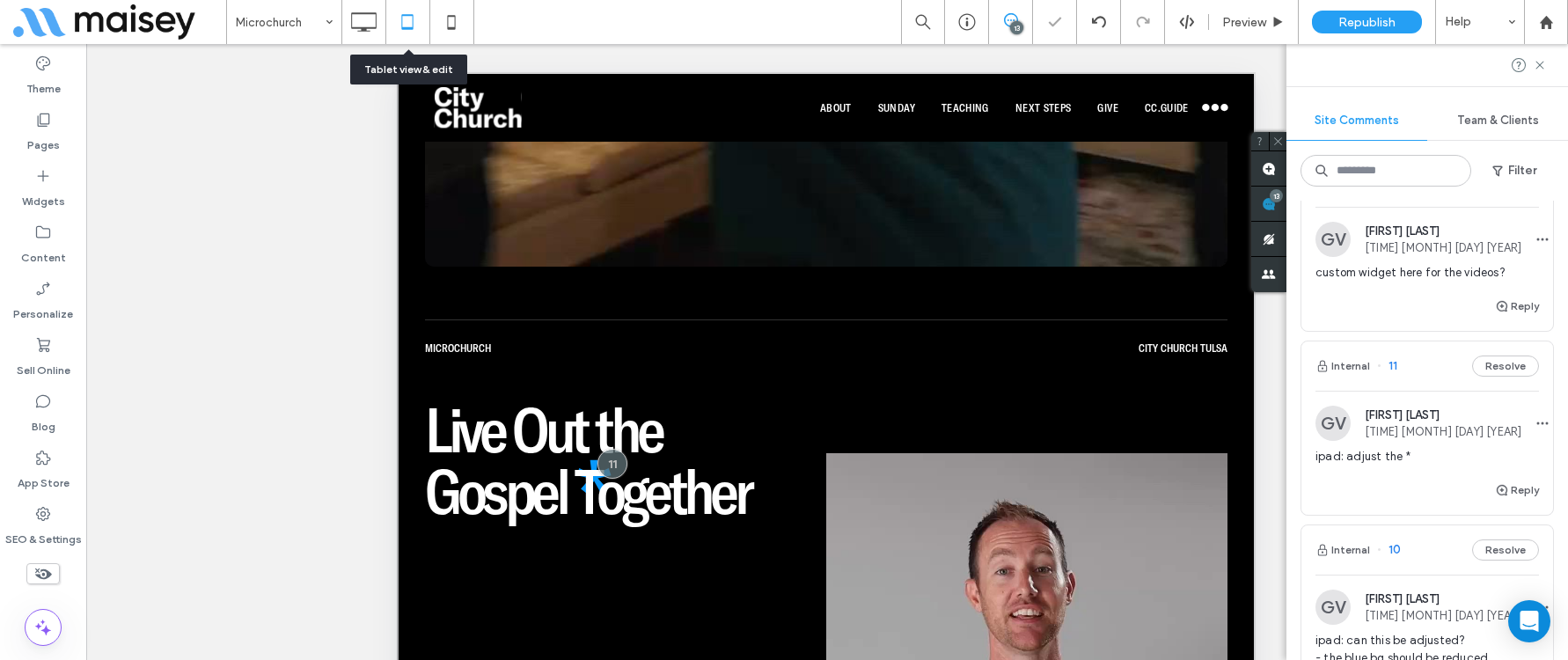 click at bounding box center (407, 22) 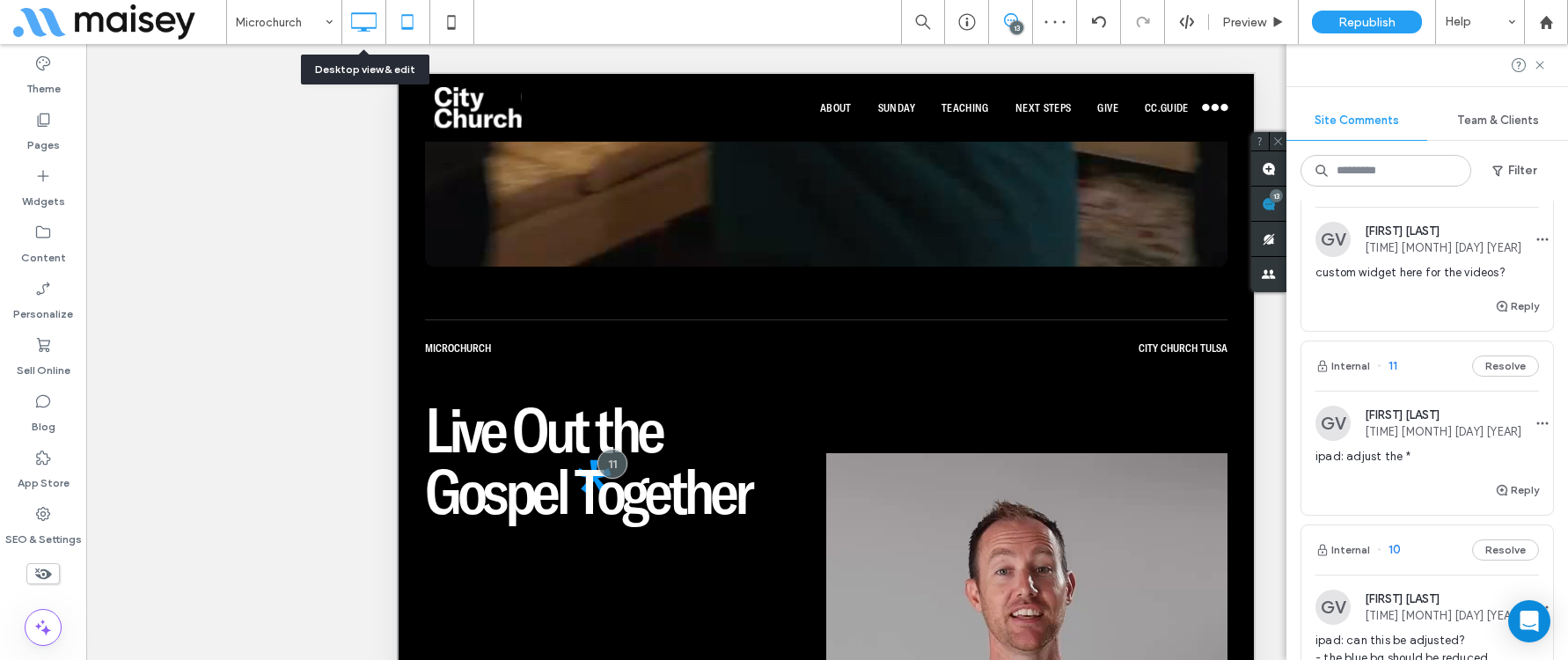 click 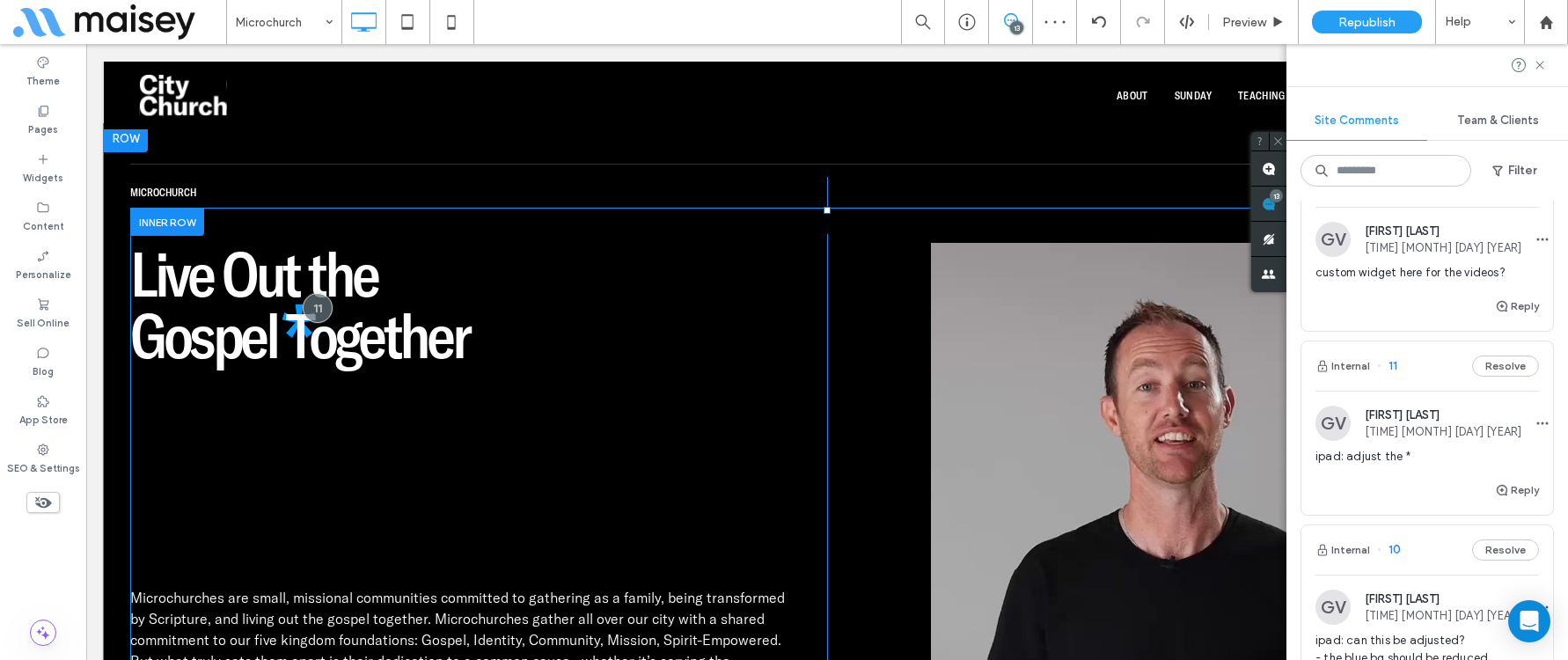 scroll, scrollTop: 673, scrollLeft: 0, axis: vertical 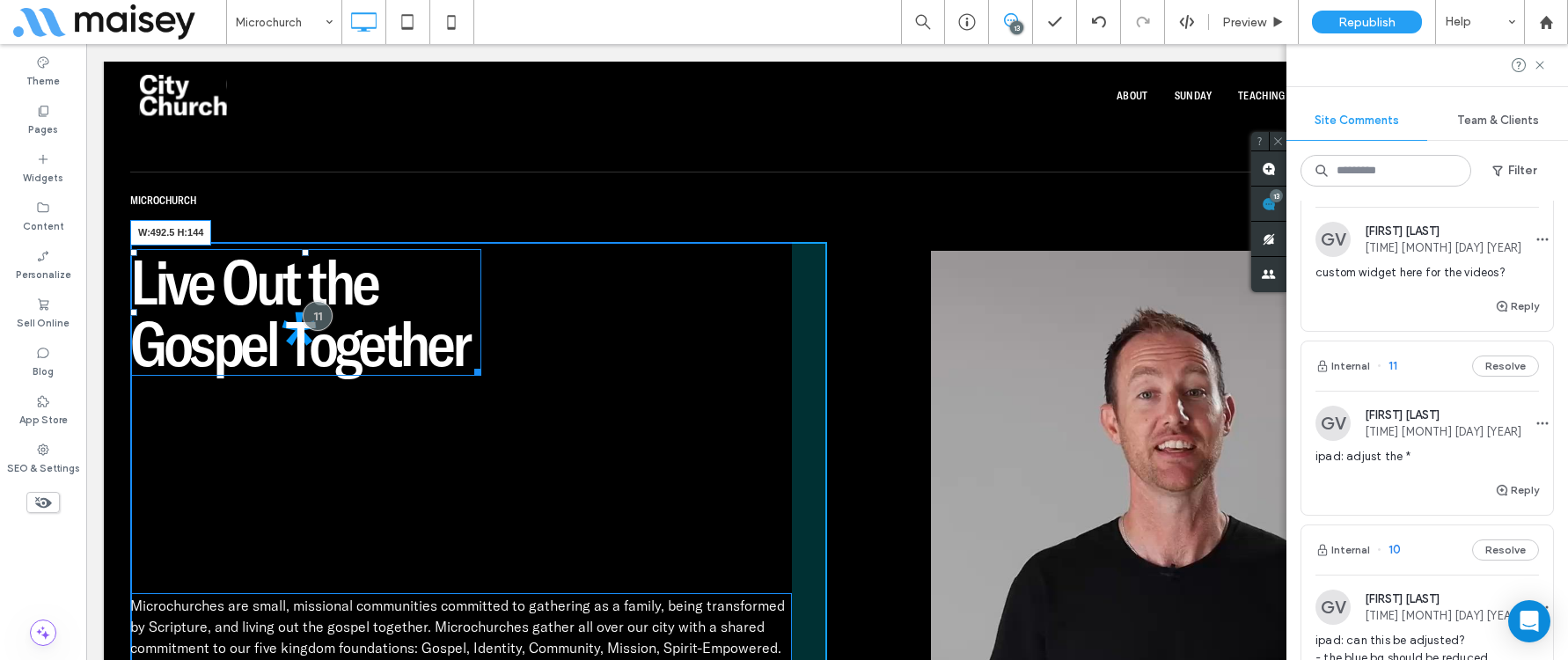 drag, startPoint x: 480, startPoint y: 367, endPoint x: 562, endPoint y: 367, distance: 82 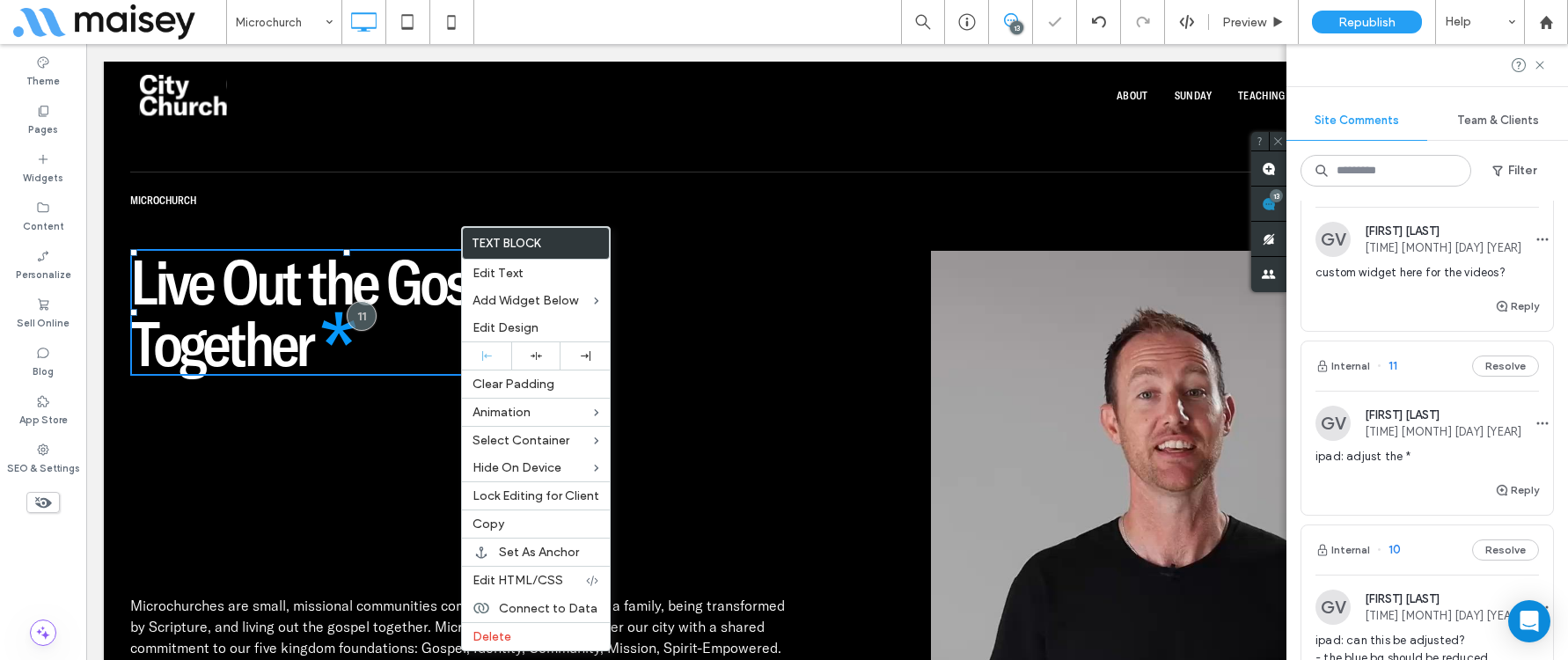 click on "Microchurch" at bounding box center (479, 200) 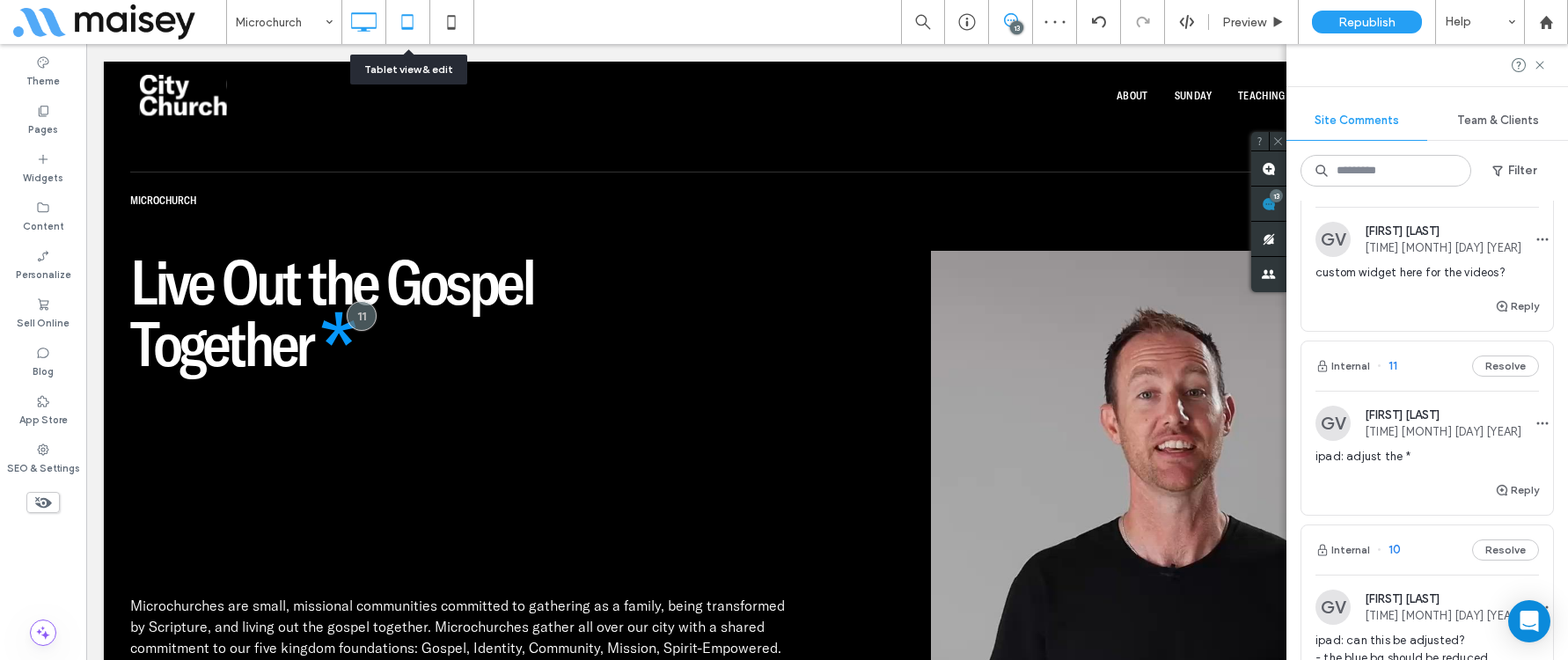 click 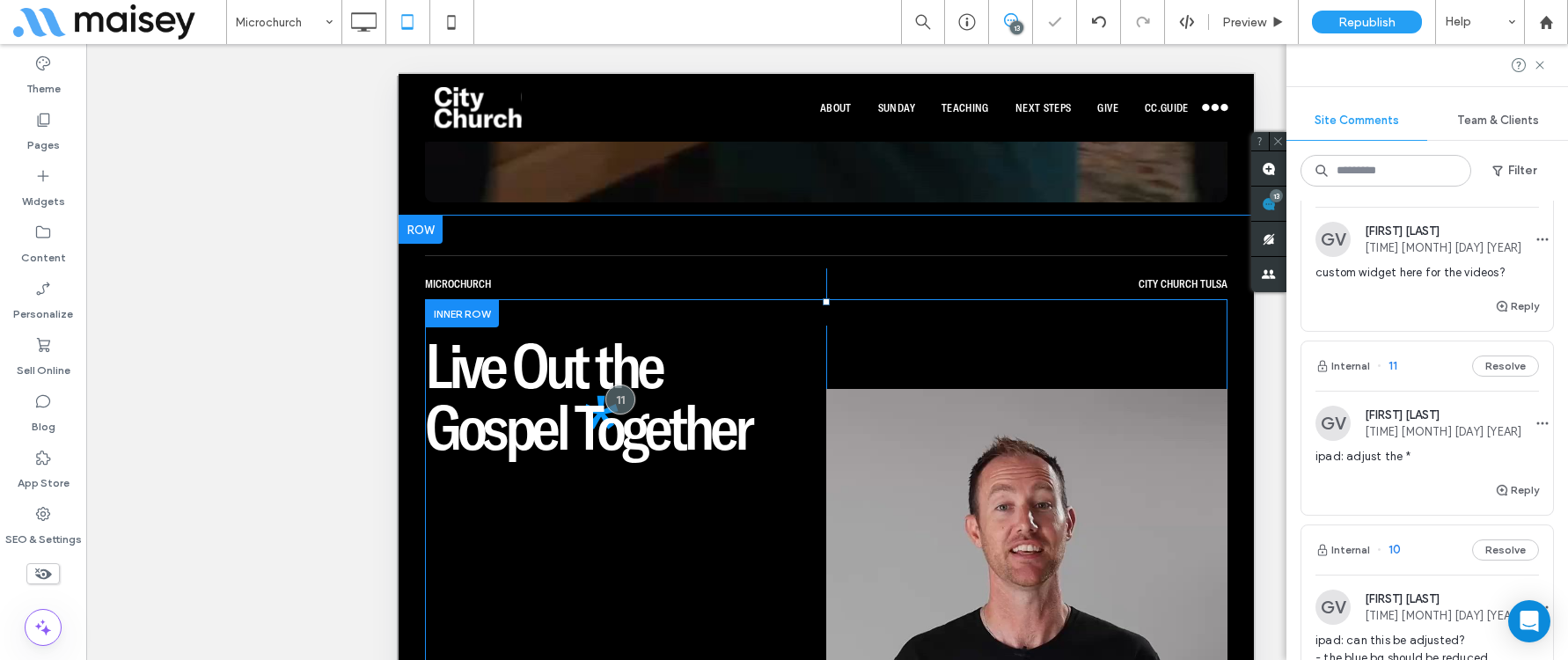scroll, scrollTop: 603, scrollLeft: 0, axis: vertical 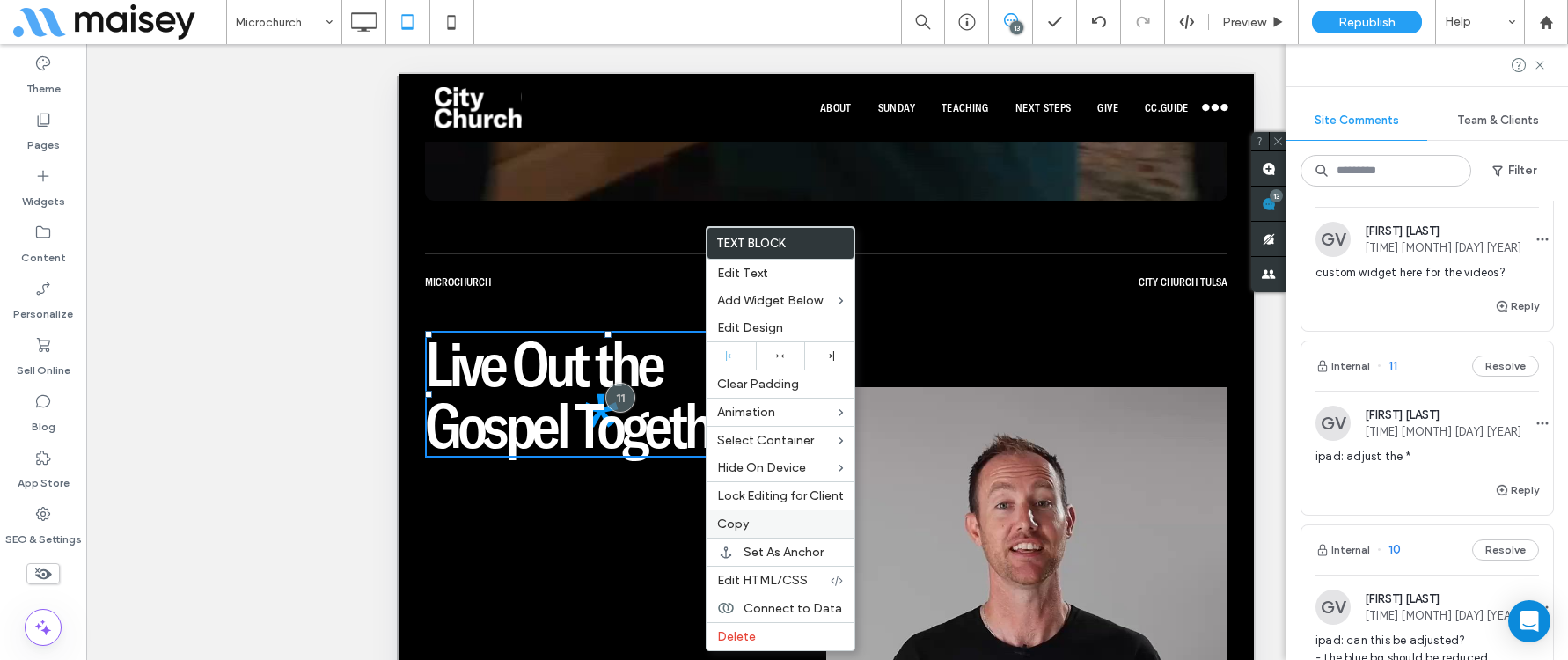 click on "Copy" at bounding box center (780, 524) 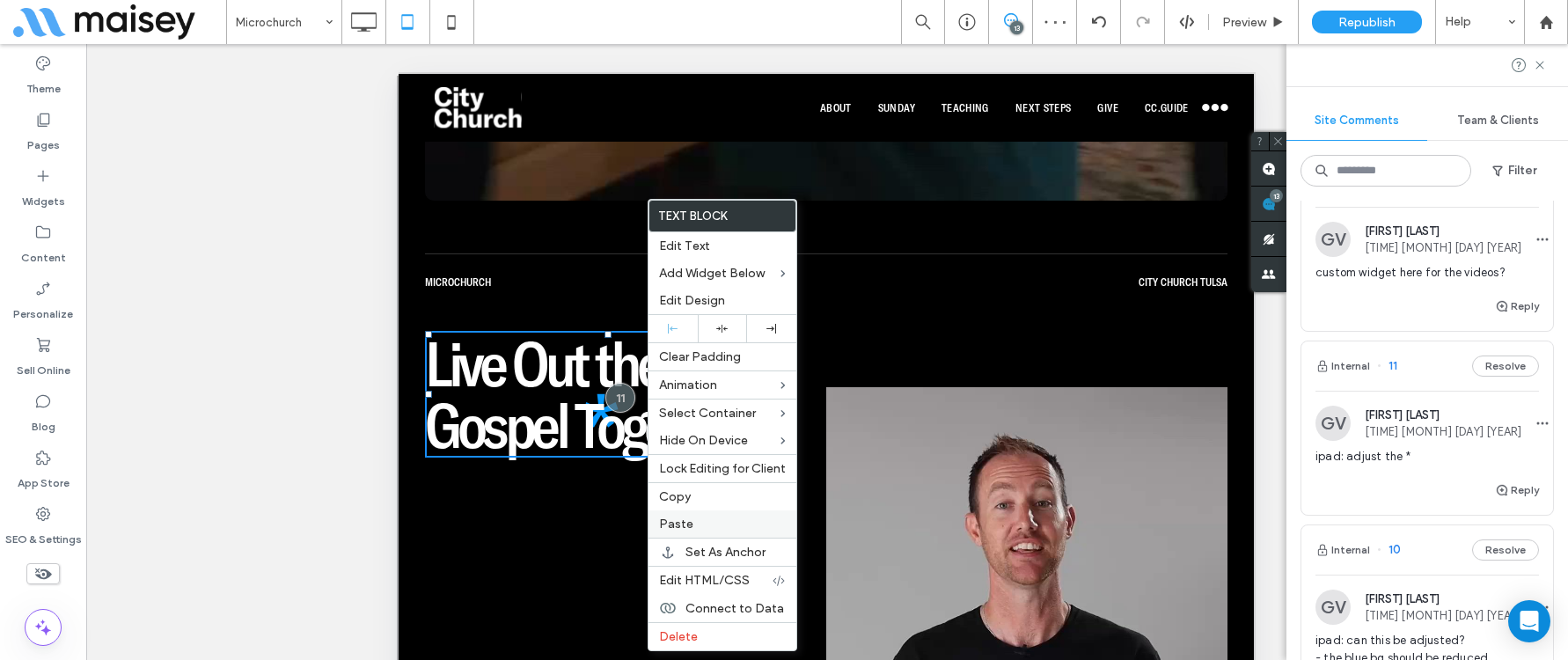 click on "Paste" at bounding box center [722, 524] 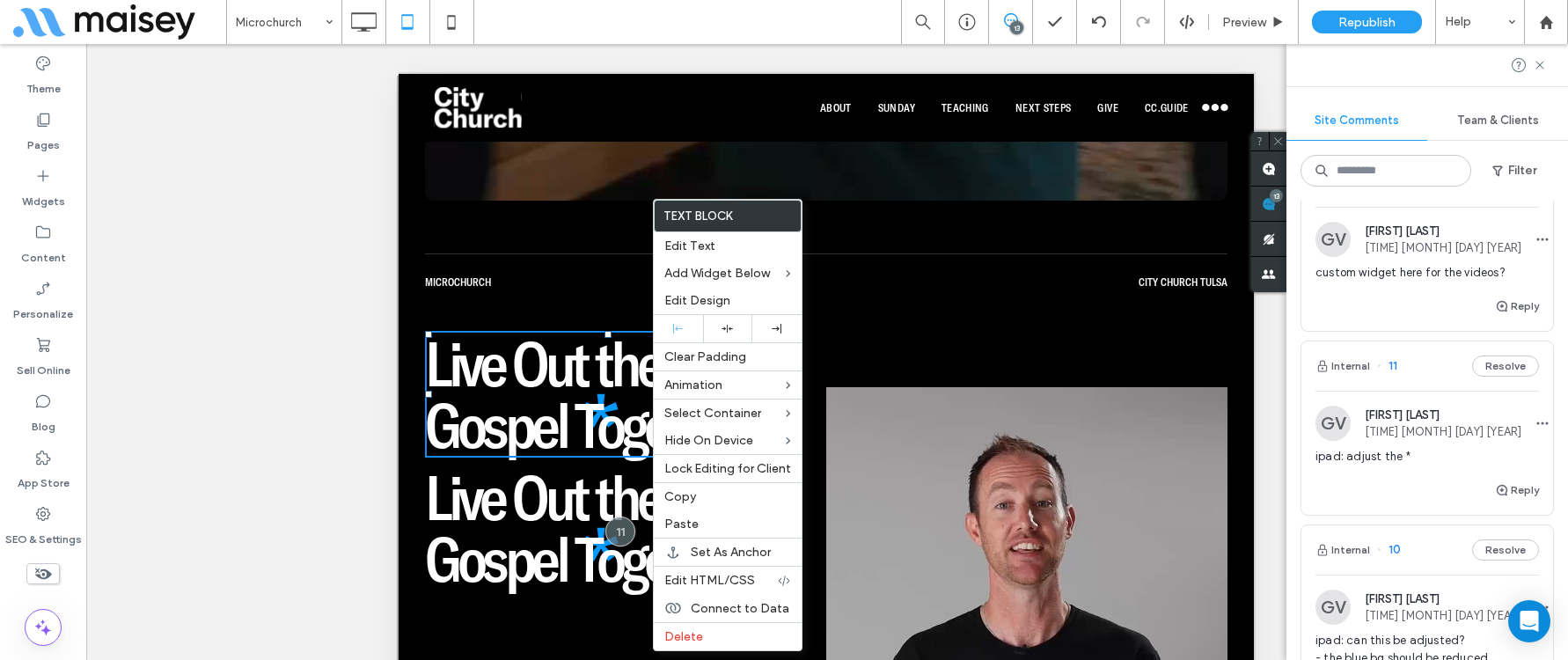 click on "Live Out the Gospel Together" at bounding box center (587, 528) 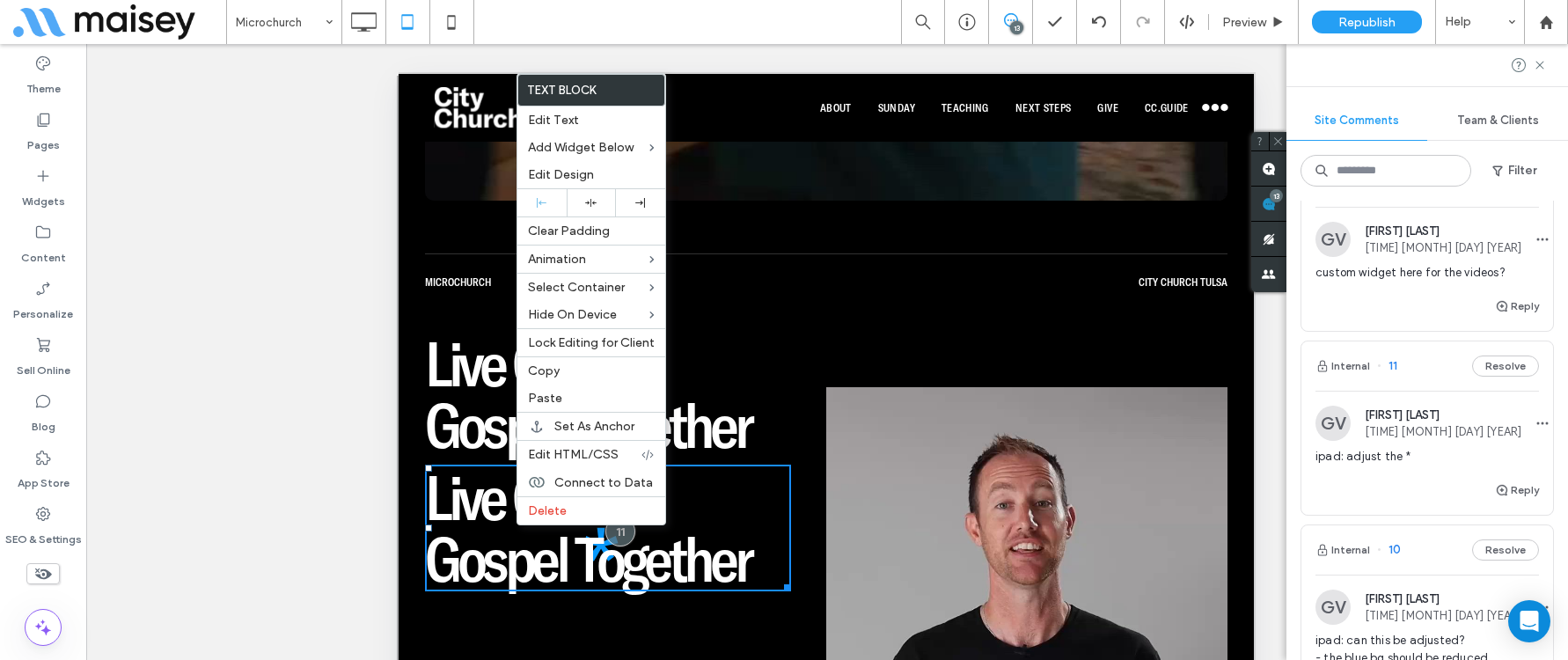 drag, startPoint x: 521, startPoint y: 525, endPoint x: 919, endPoint y: 598, distance: 404.6393 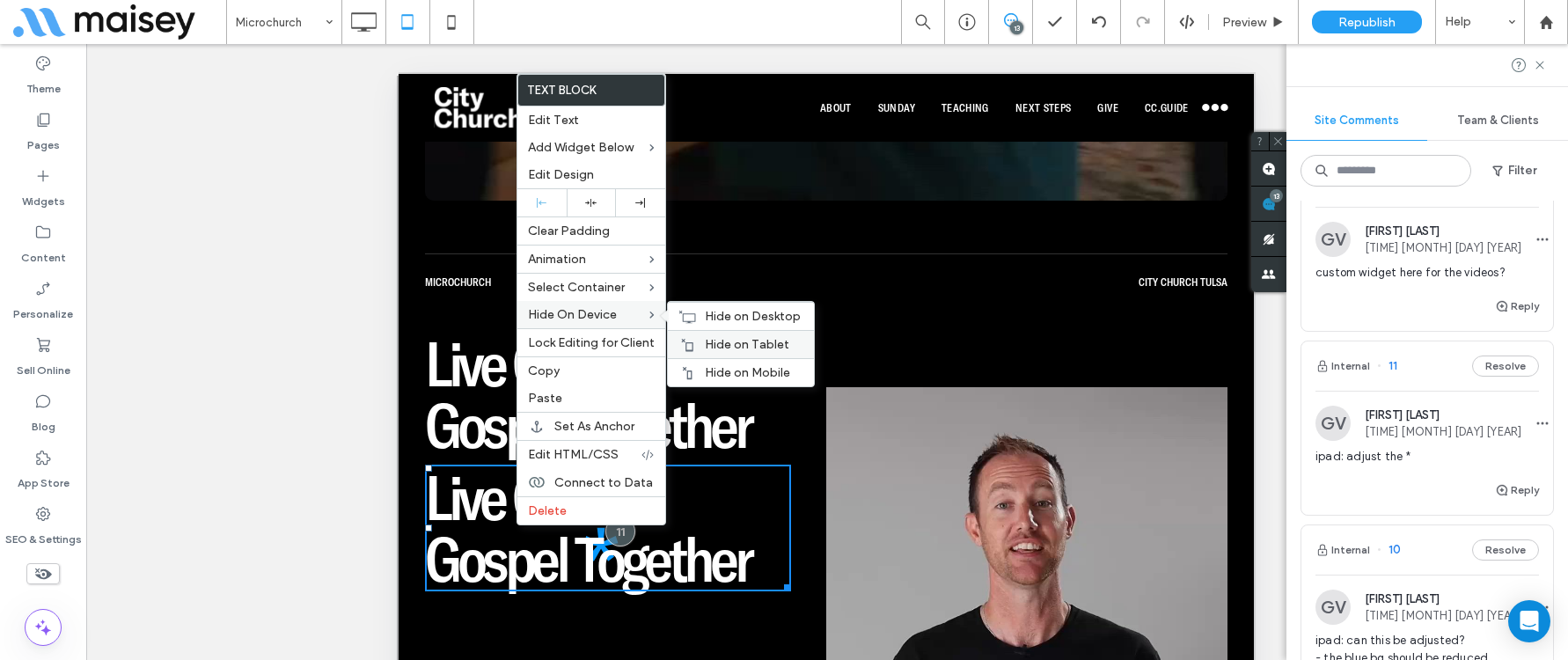 click on "Hide on Tablet" at bounding box center [747, 344] 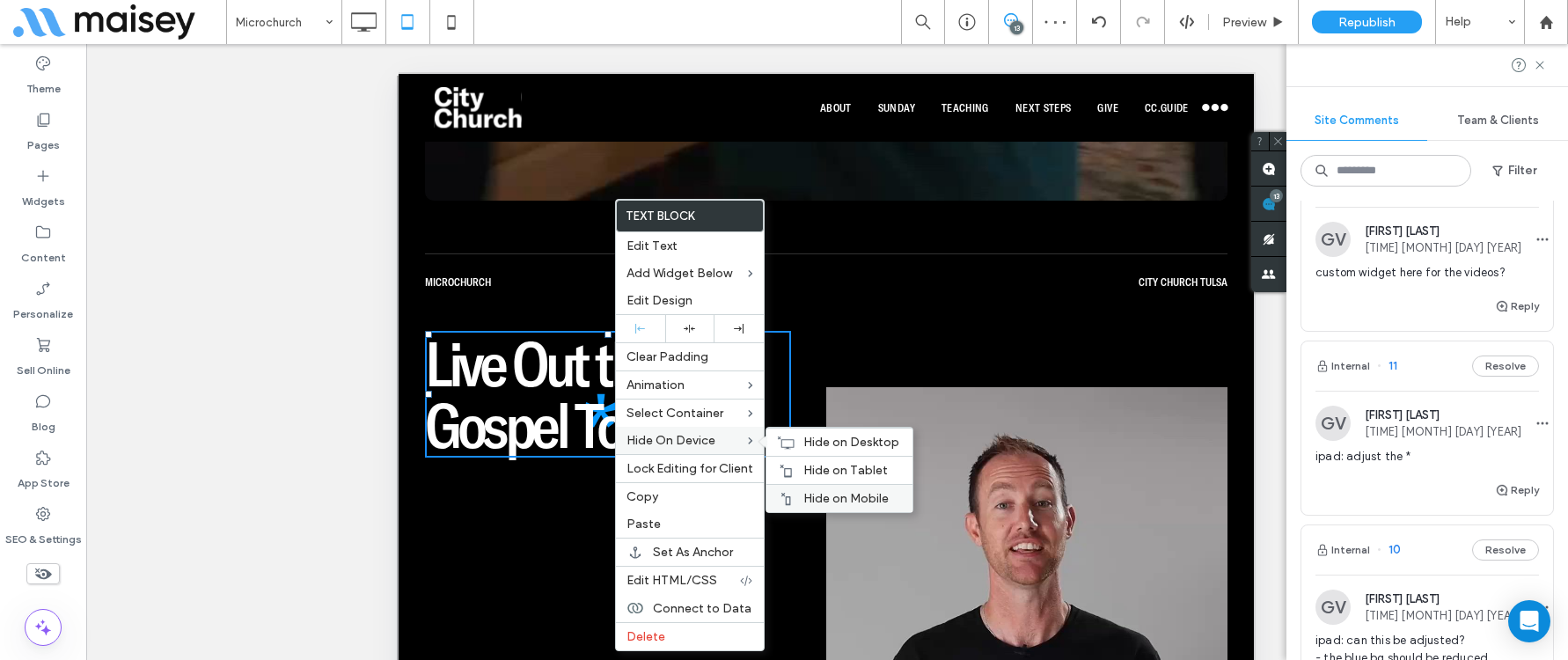 click on "Hide on Mobile" at bounding box center (846, 498) 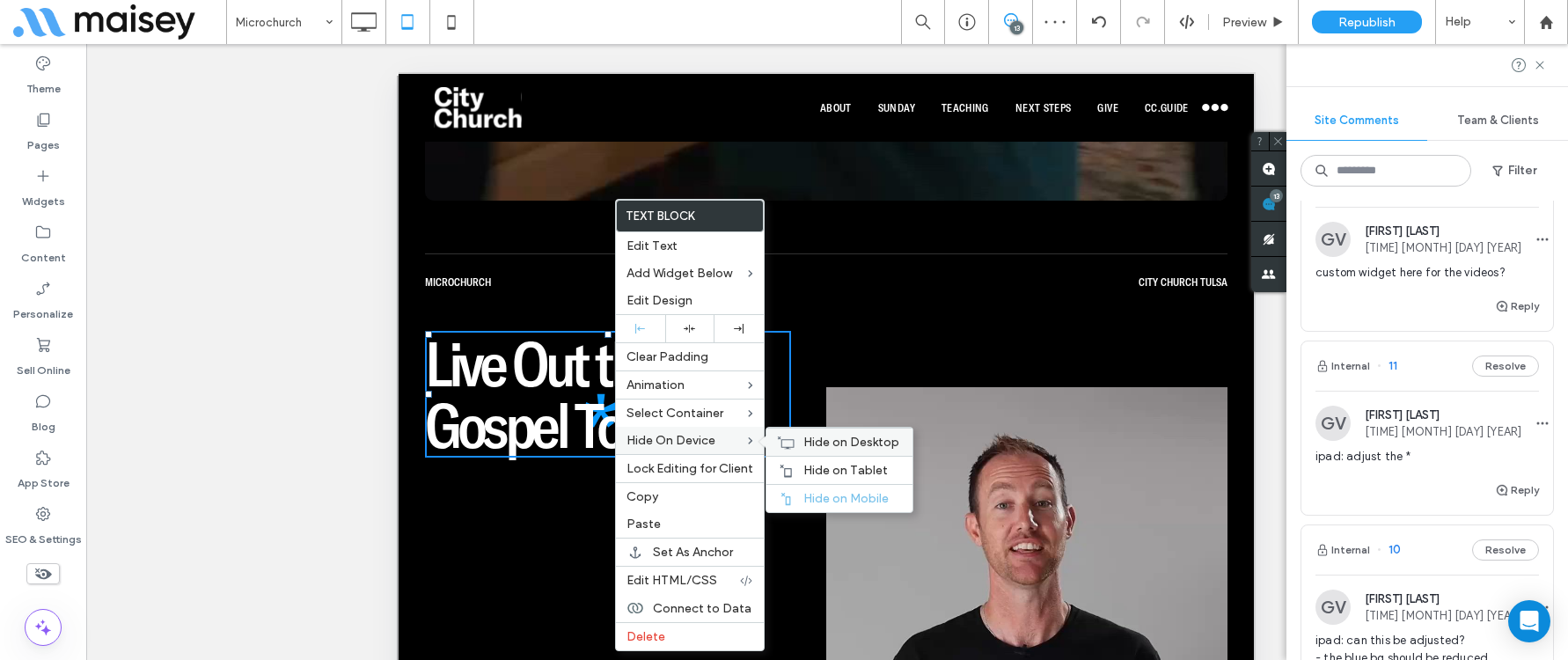 click on "Hide on Desktop" at bounding box center (851, 442) 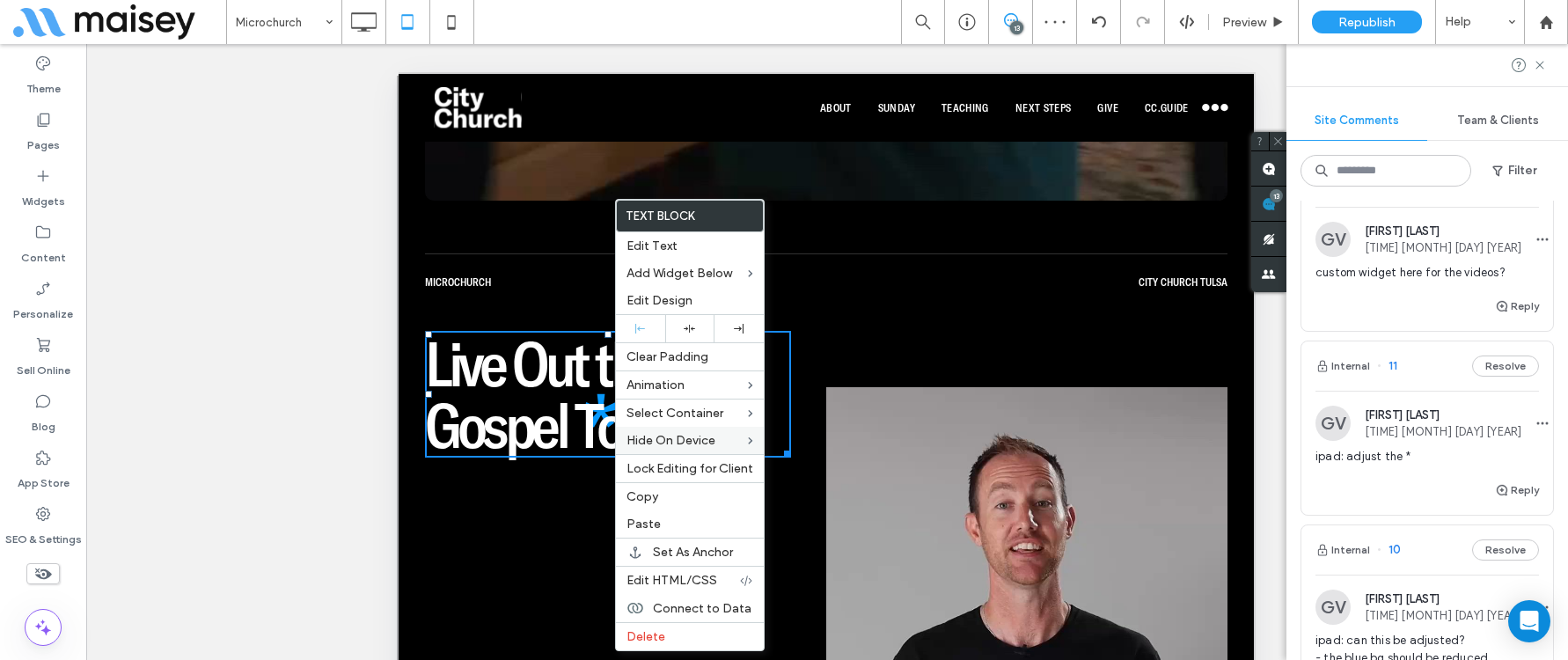 click on "Live Out the Gospel Together" at bounding box center [587, 394] 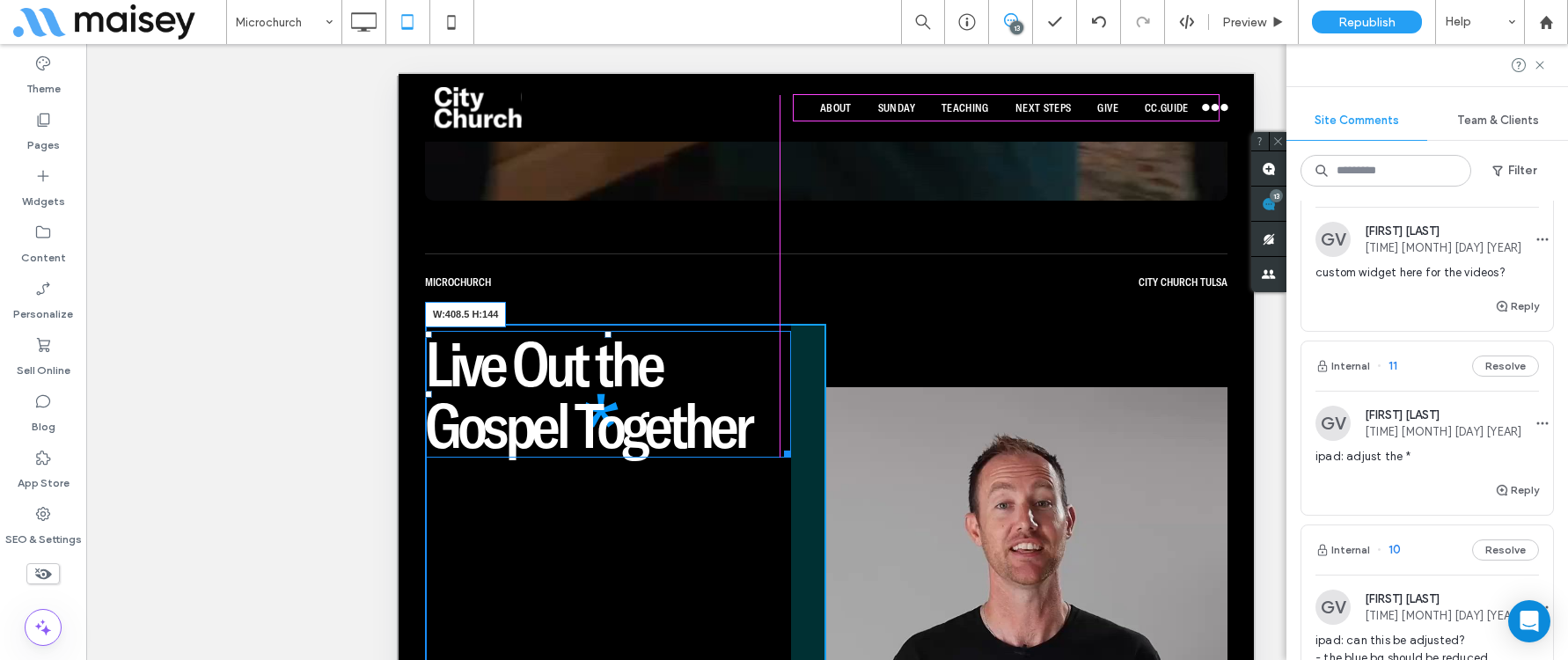 drag, startPoint x: 779, startPoint y: 446, endPoint x: 1077, endPoint y: 497, distance: 302.3326 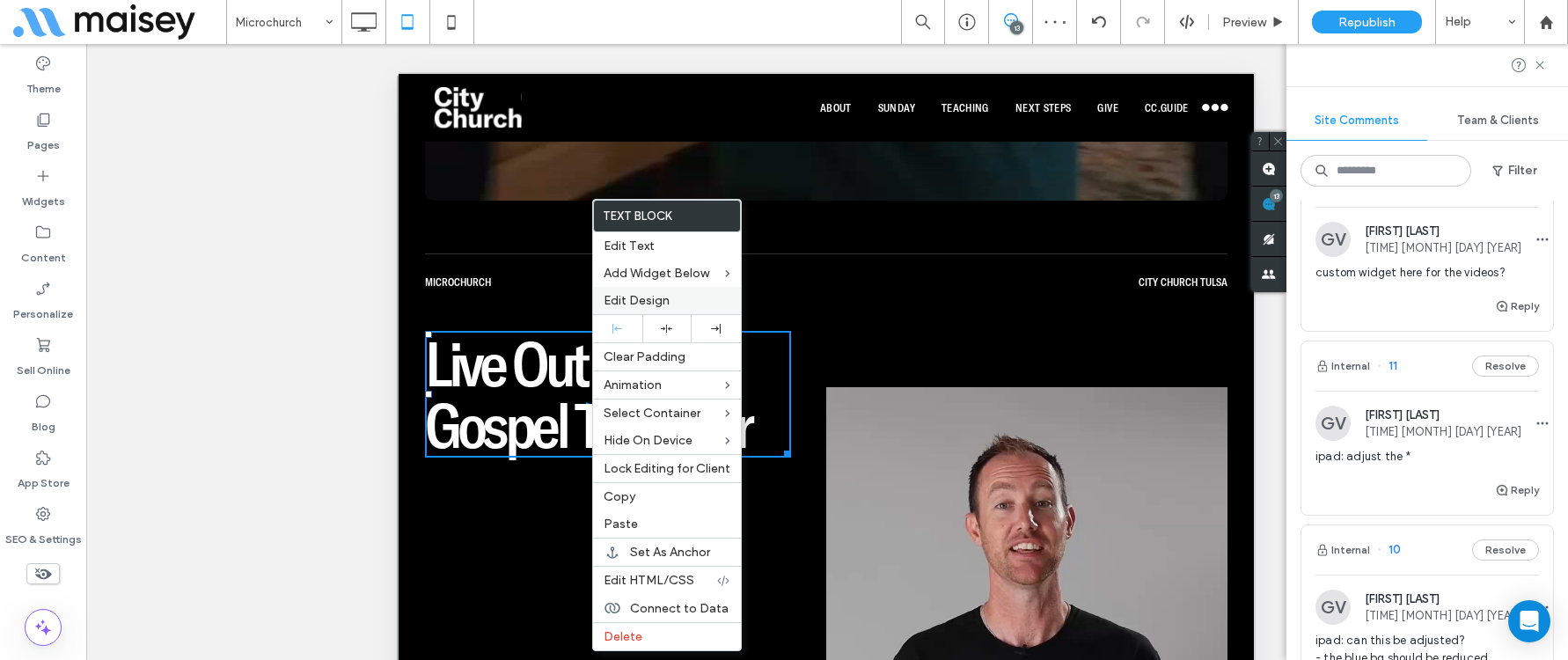 click on "Edit Design" at bounding box center (636, 300) 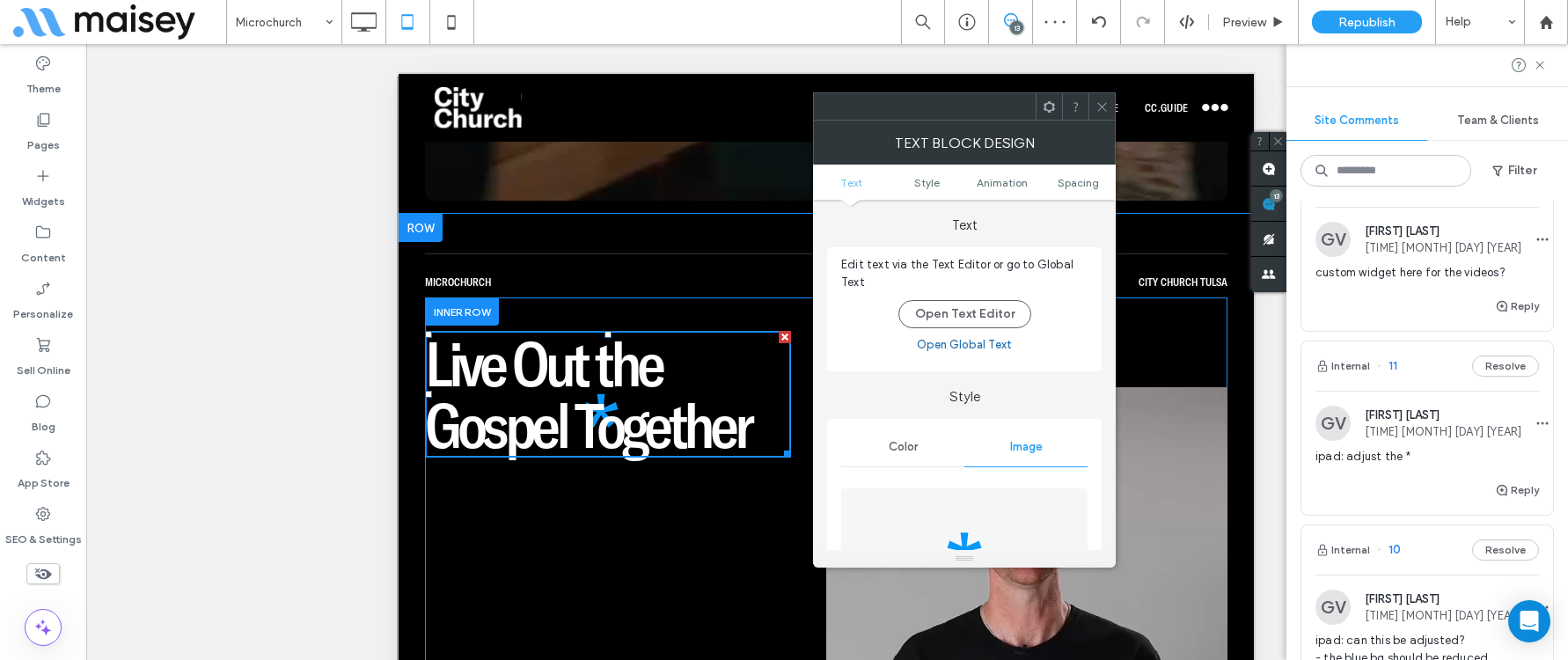 click at bounding box center (1049, 106) 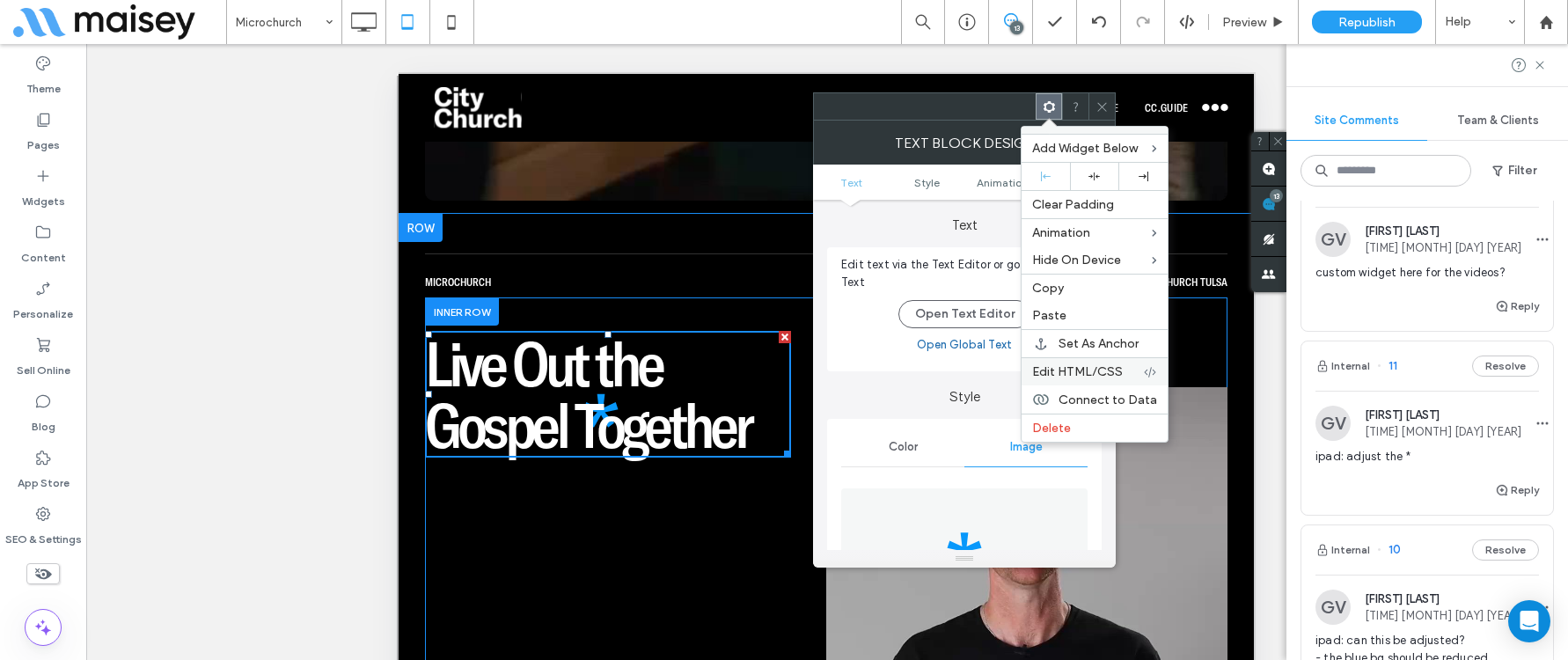 click on "Edit HTML/CSS" at bounding box center (1077, 371) 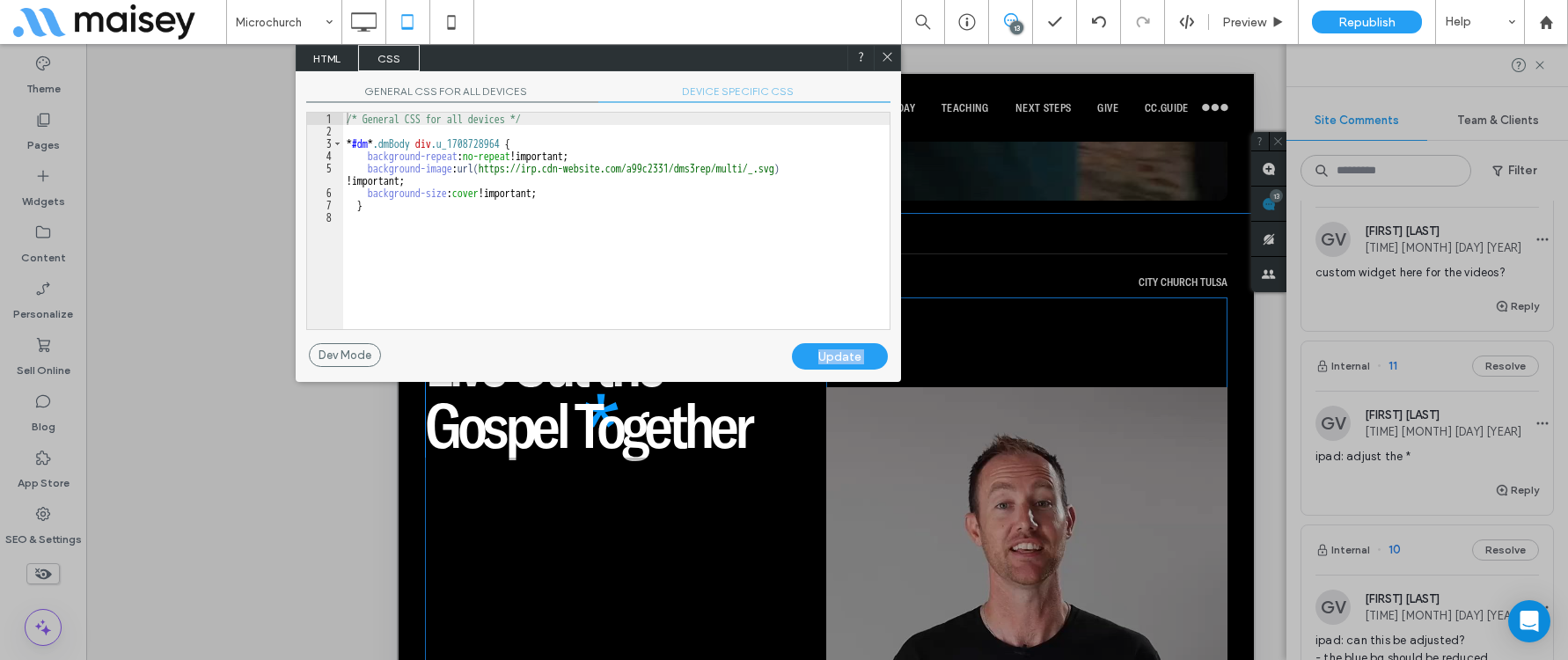 drag, startPoint x: 736, startPoint y: 70, endPoint x: 985, endPoint y: 59, distance: 249.2429 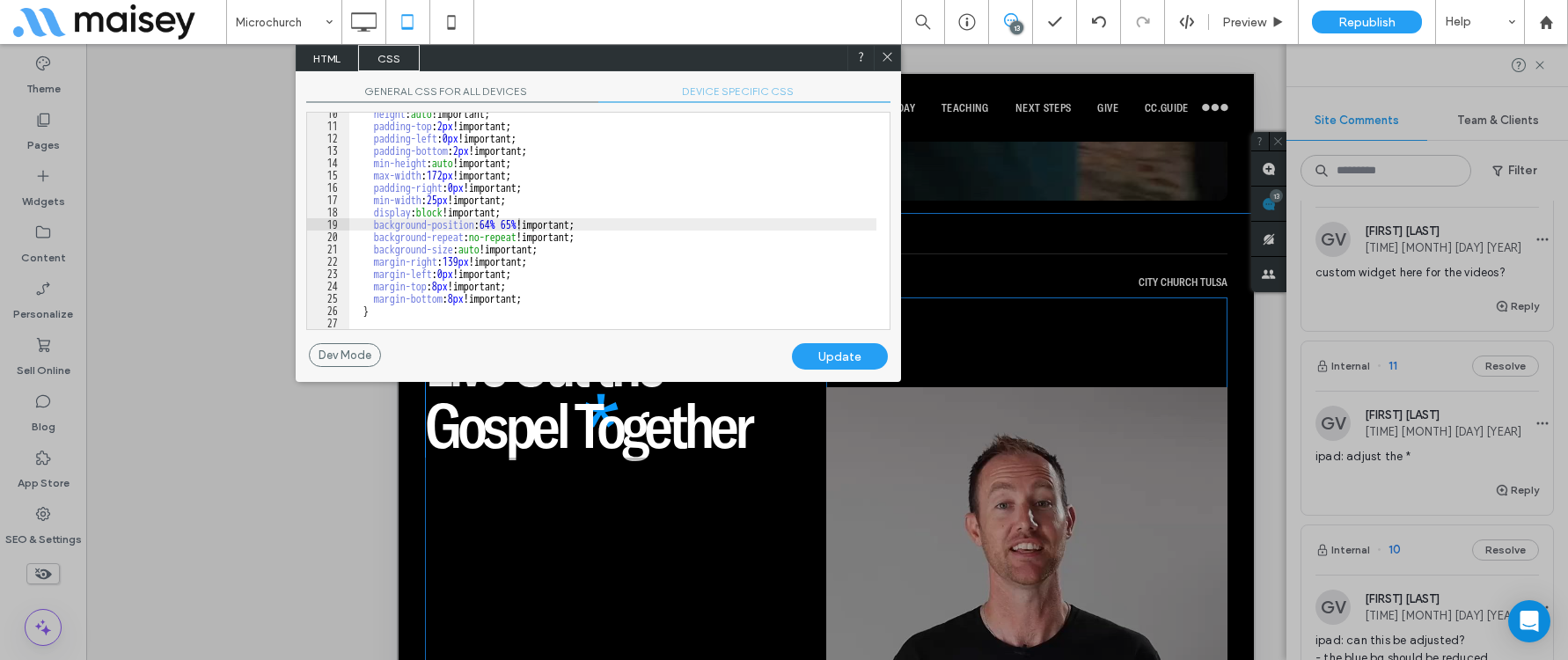 scroll, scrollTop: 0, scrollLeft: 0, axis: both 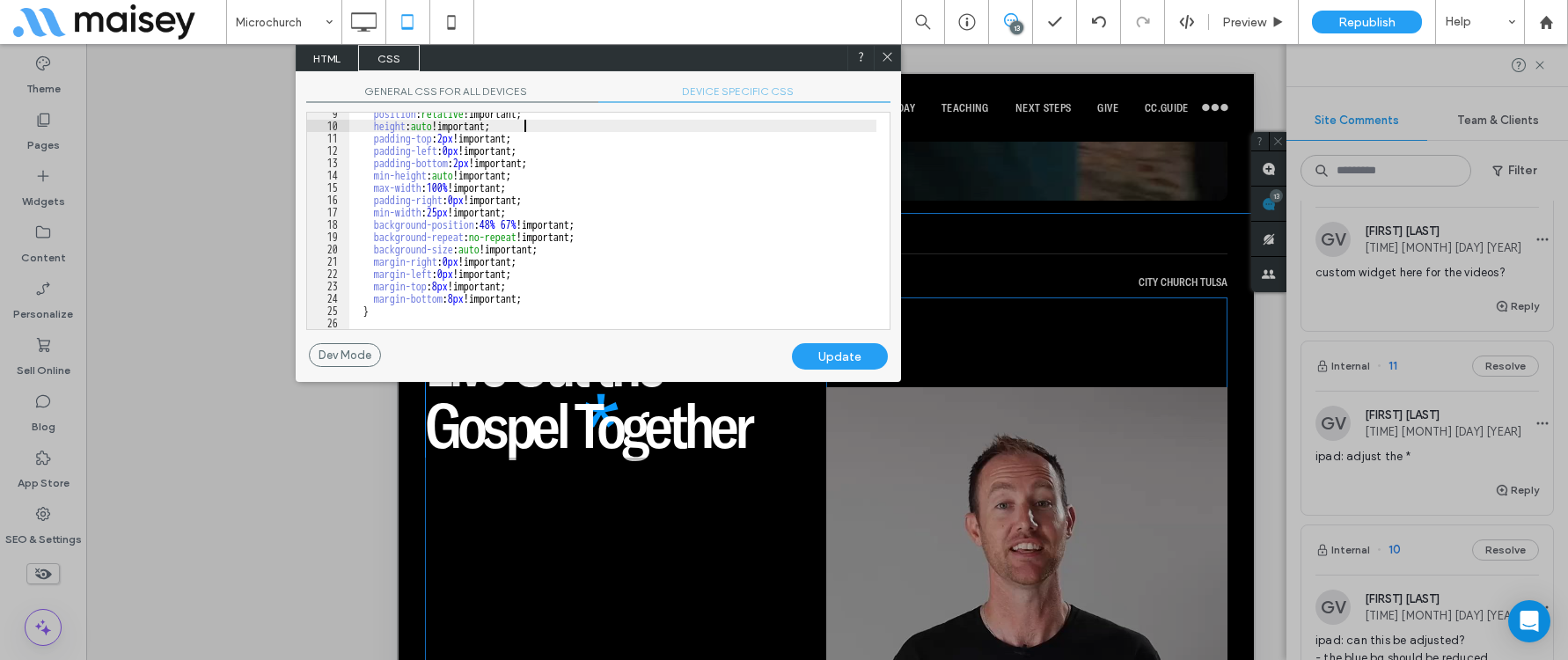 click on "position : relative  !important;      height : auto  !important;      padding-top : 2 px  !important;      padding-left : 0 px  !important;      padding-bottom : 2 px  !important;      min-height : auto  !important;      max-width : 100 %  !important;      padding-right : 0 px  !important;      min-width : 25 px  !important;      background-position : 48 %   67 %  !important;      background-repeat : no-repeat  !important;      background-size : auto  !important;      margin-right : 0 px  !important;      margin-left : 0 px  !important;      margin-top : 8 px  !important;      margin-bottom : 8 px  !important;    }" at bounding box center (612, 228) 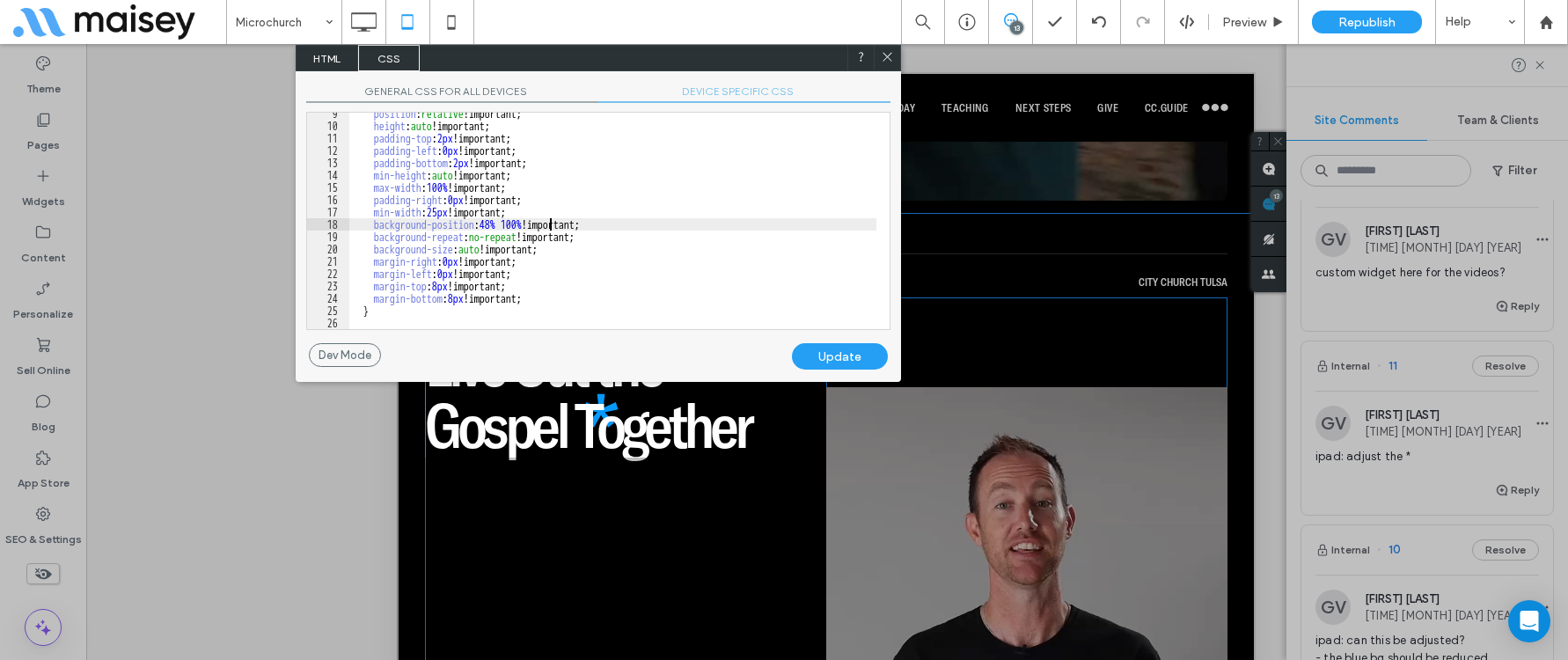 click on "Update" at bounding box center (839, 356) 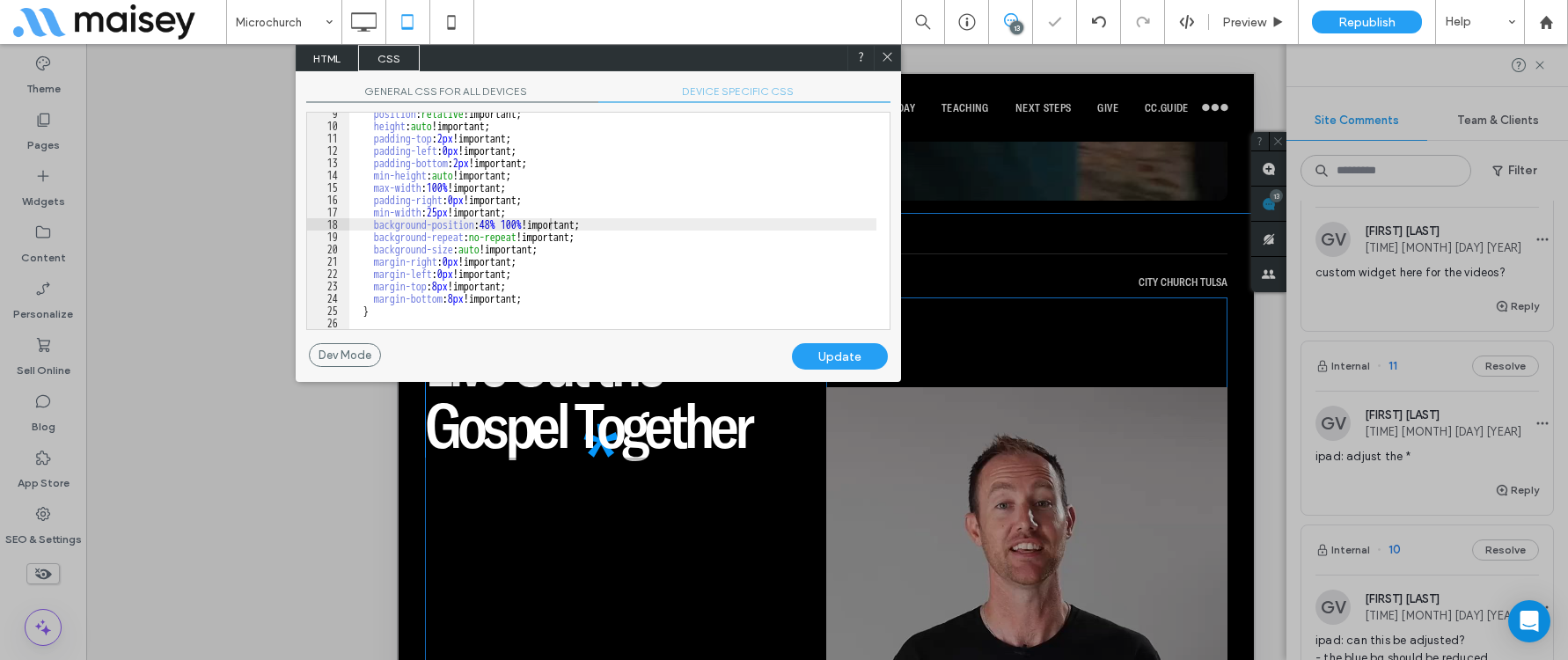 click on "position : relative  !important;      height : auto  !important;      padding-top : 2 px  !important;      padding-left : 0 px  !important;      padding-bottom : 2 px  !important;      min-height : auto  !important;      max-width : 100 %  !important;      padding-right : 0 px  !important;      min-width : 25 px  !important;      background-position : 48 %   100 %  !important;      background-repeat : no-repeat  !important;      background-size : auto  !important;      margin-right : 0 px  !important;      margin-left : 0 px  !important;      margin-top : 8 px  !important;      margin-bottom : 8 px  !important;    }" at bounding box center [612, 228] 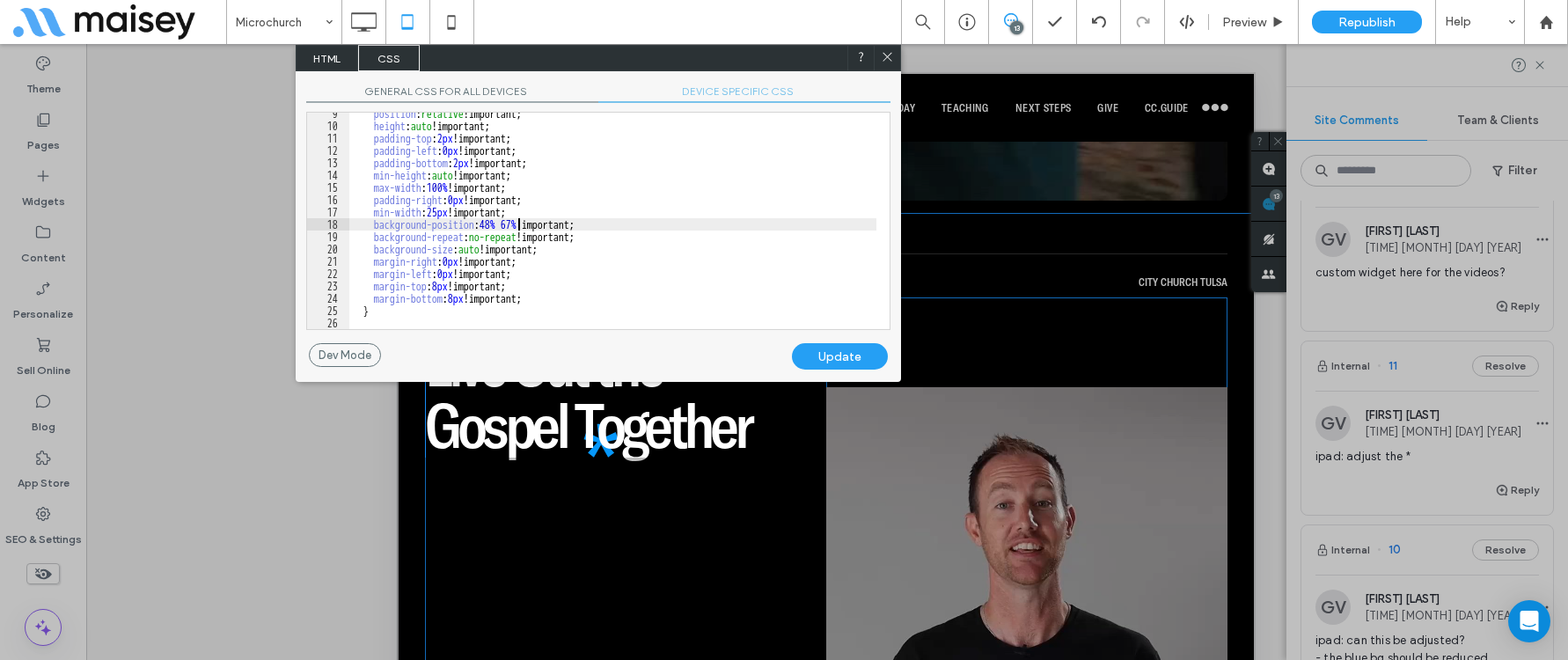 click on "position : relative  !important;      height : auto  !important;      padding-top : 2 px  !important;      padding-left : 0 px  !important;      padding-bottom : 2 px  !important;      min-height : auto  !important;      max-width : 100 %  !important;      padding-right : 0 px  !important;      min-width : 25 px  !important;      background-position : 48 %   67 %  !important;      background-repeat : no-repeat  !important;      background-size : auto  !important;      margin-right : 0 px  !important;      margin-left : 0 px  !important;      margin-top : 8 px  !important;      margin-bottom : 8 px  !important;    }" at bounding box center [612, 228] 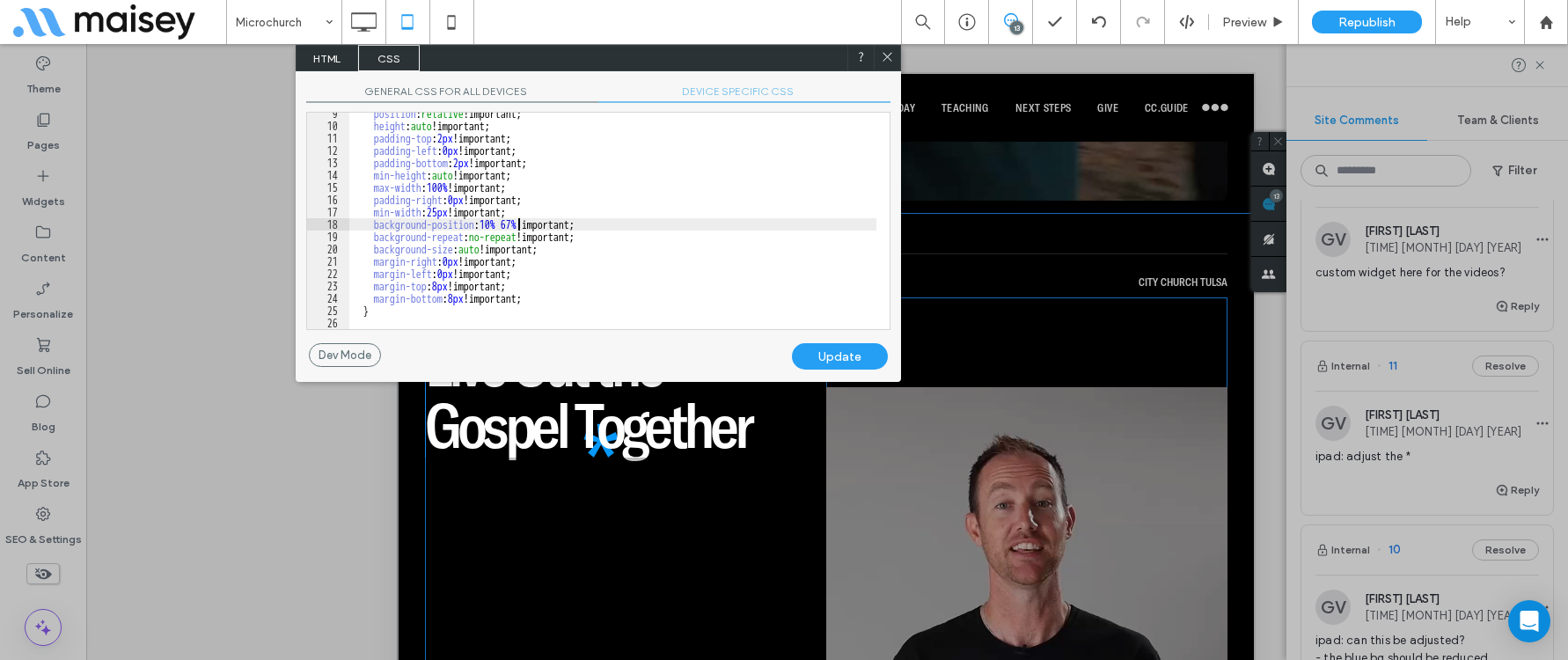 type on "**" 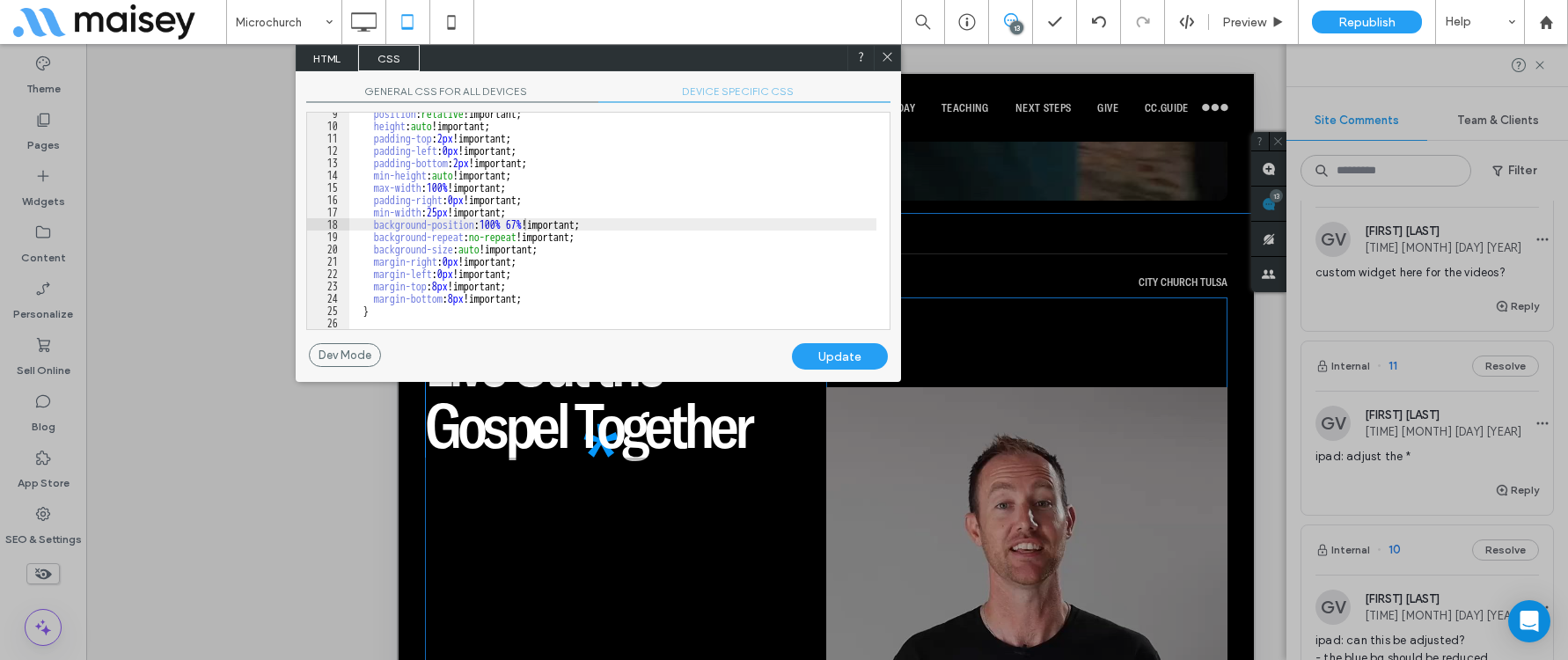 click on "Update" at bounding box center [839, 356] 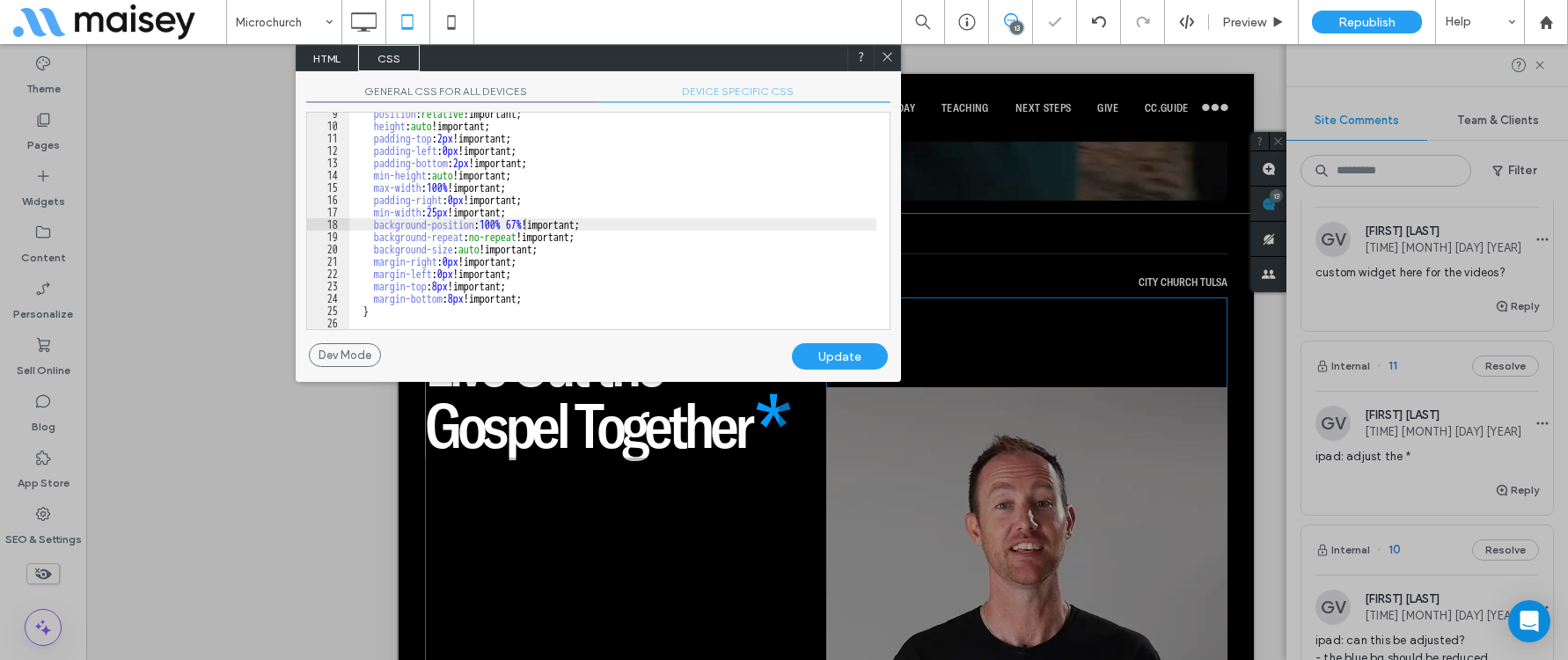 click at bounding box center (887, 58) 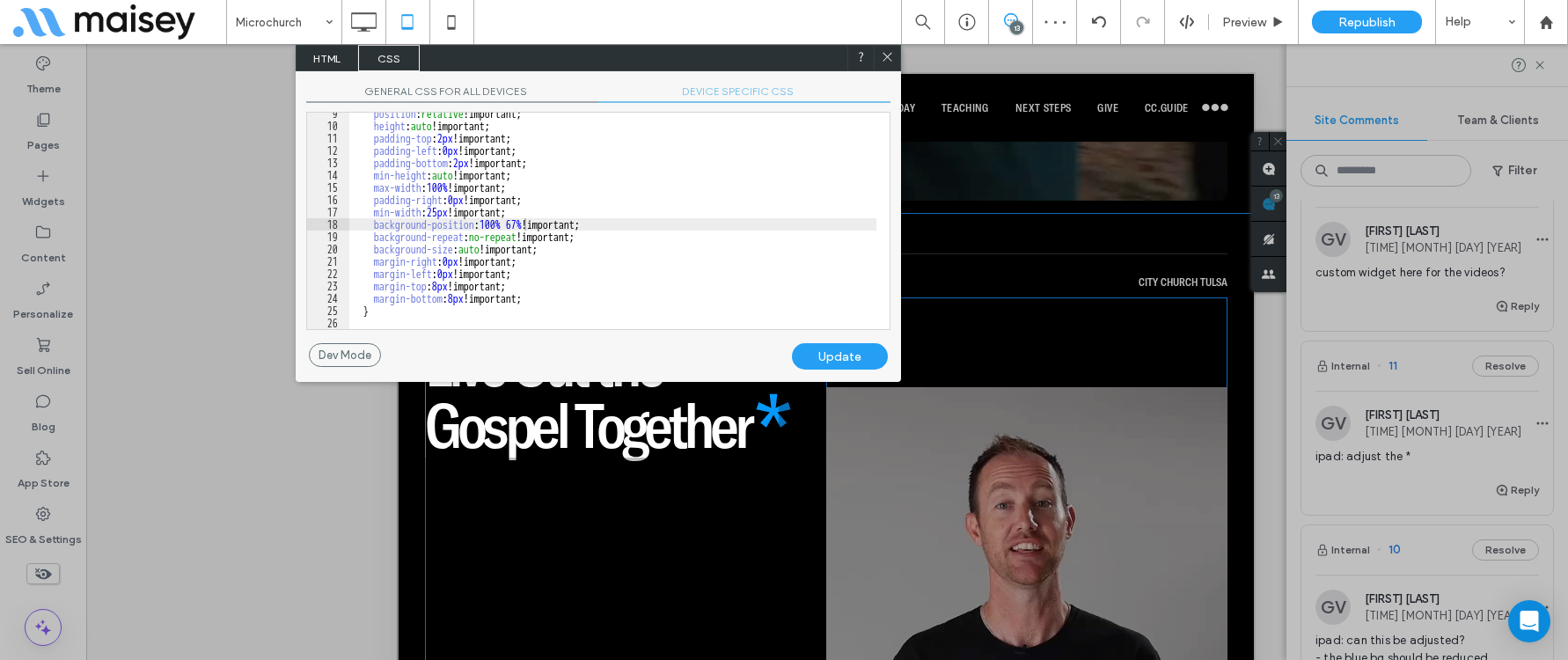 click 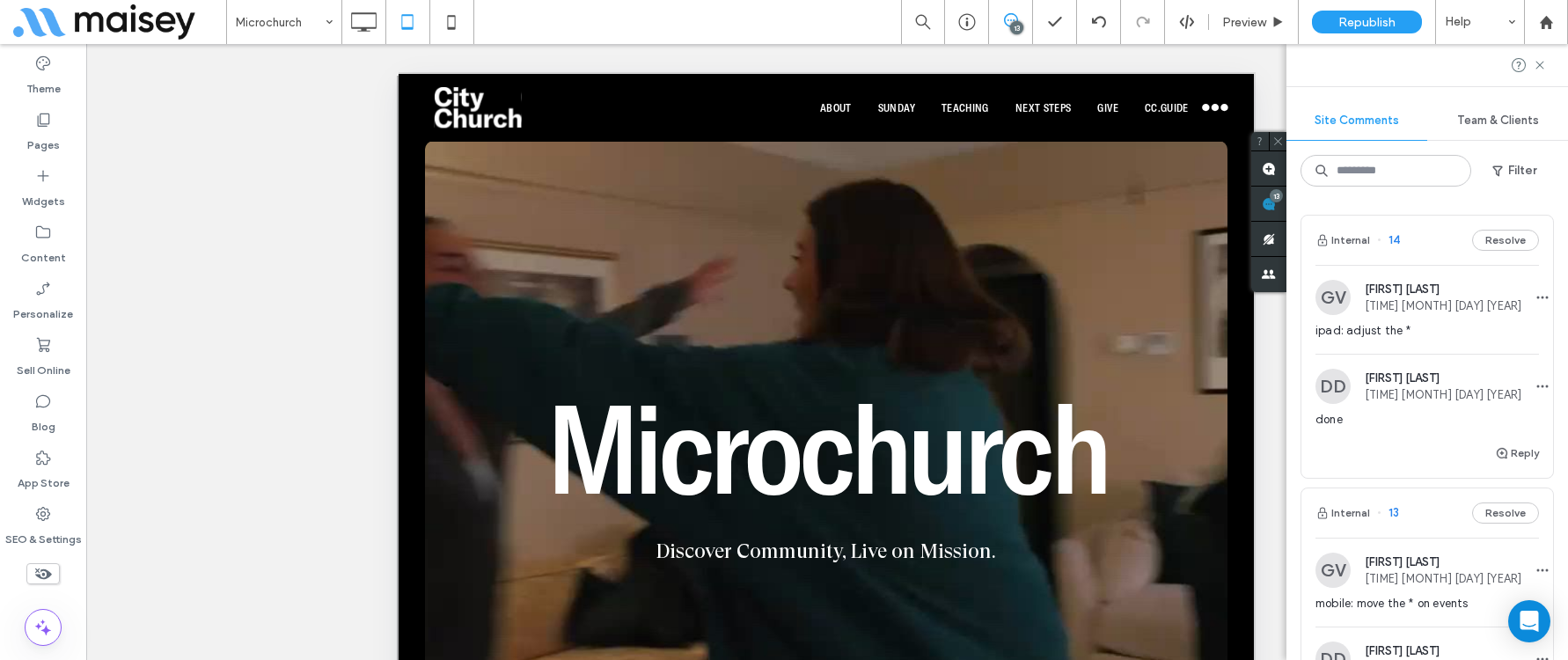 scroll, scrollTop: 603, scrollLeft: 0, axis: vertical 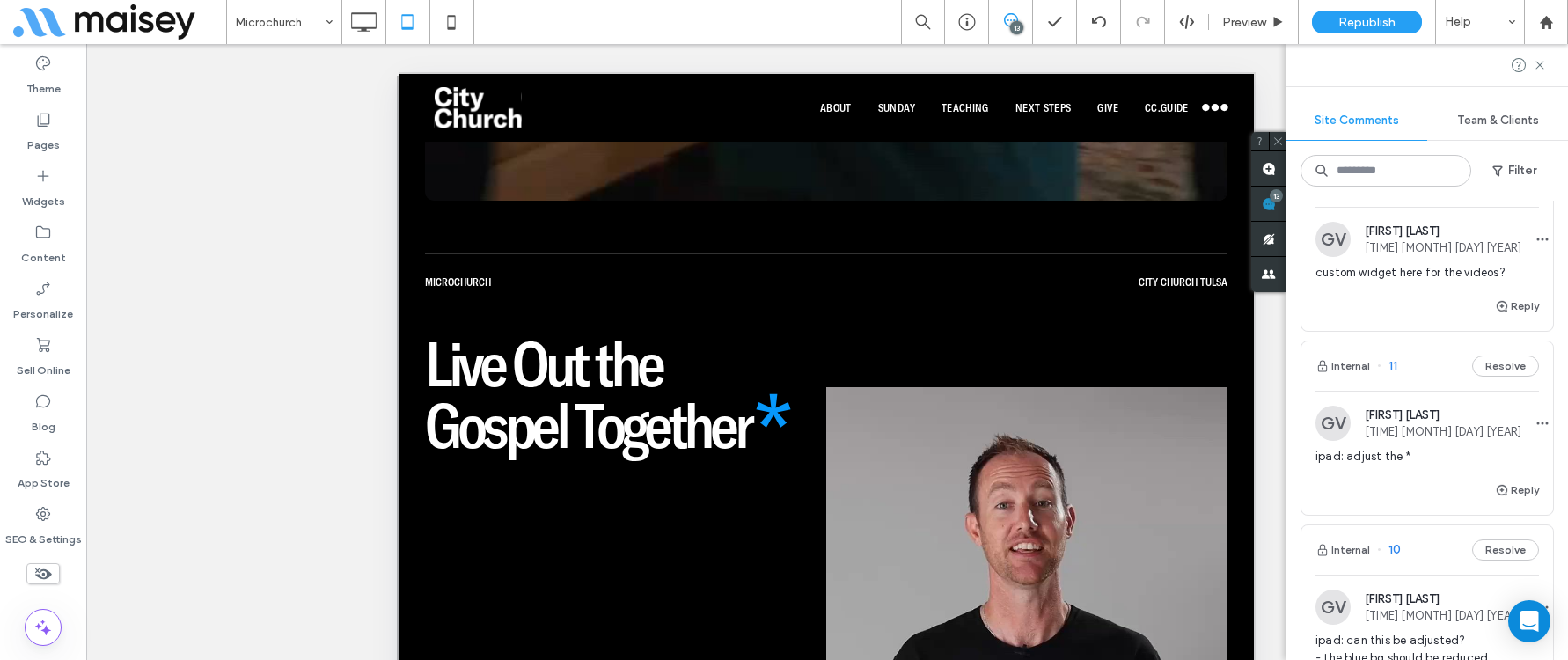 click at bounding box center (1333, 423) 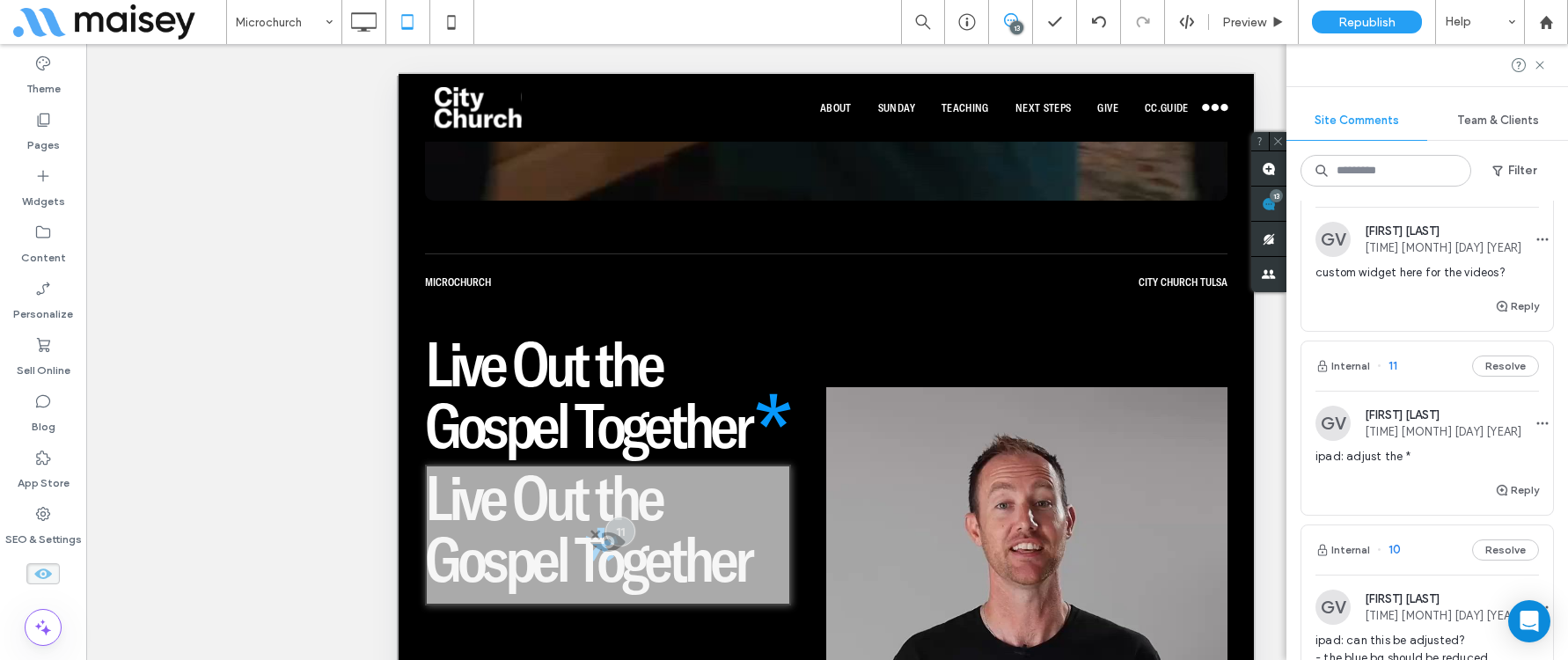 scroll, scrollTop: 494, scrollLeft: 0, axis: vertical 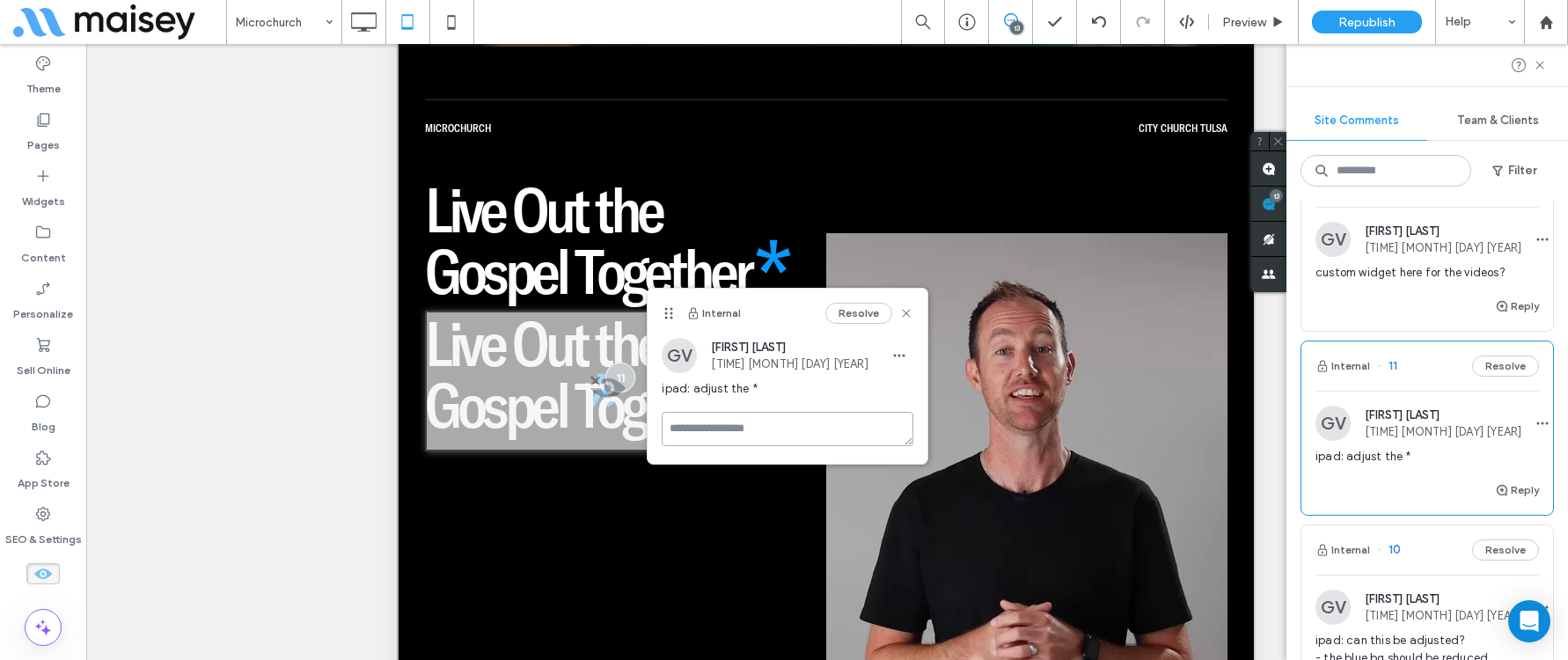 click at bounding box center (788, 429) 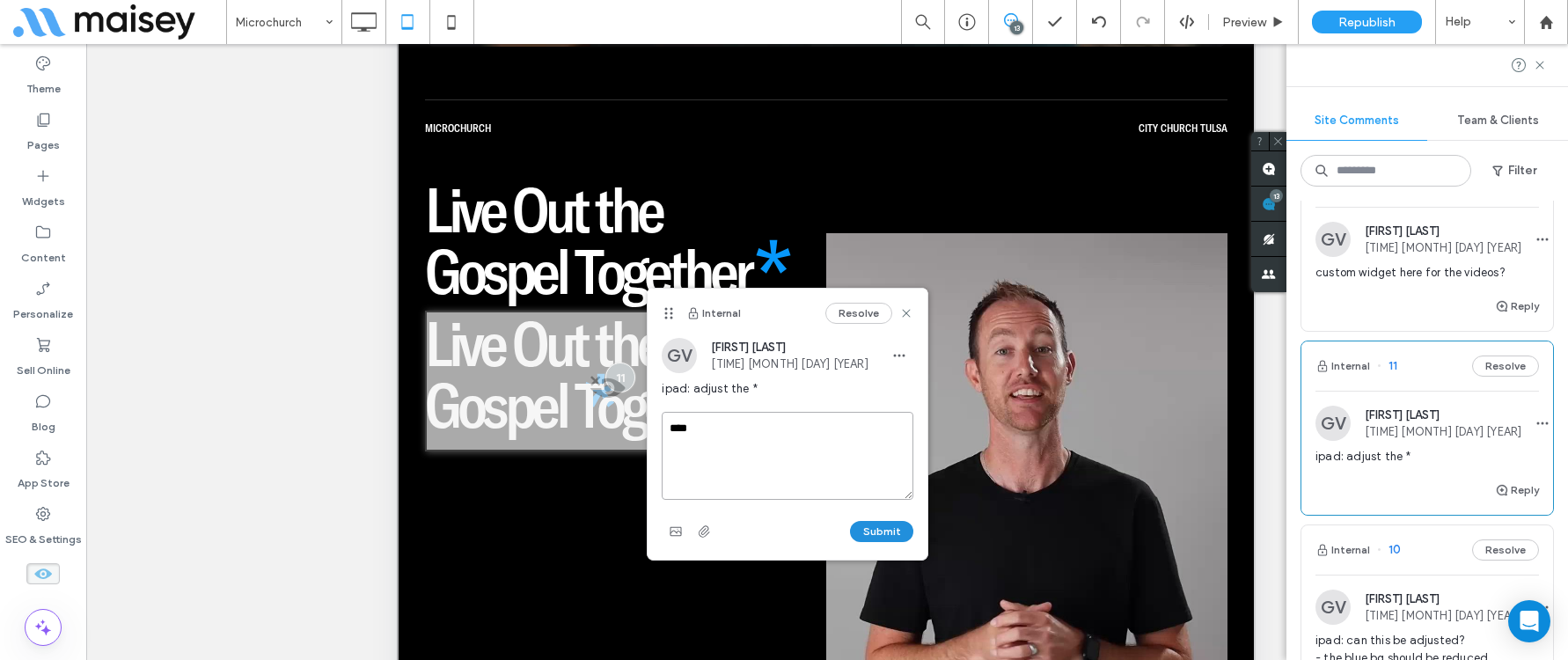type on "****" 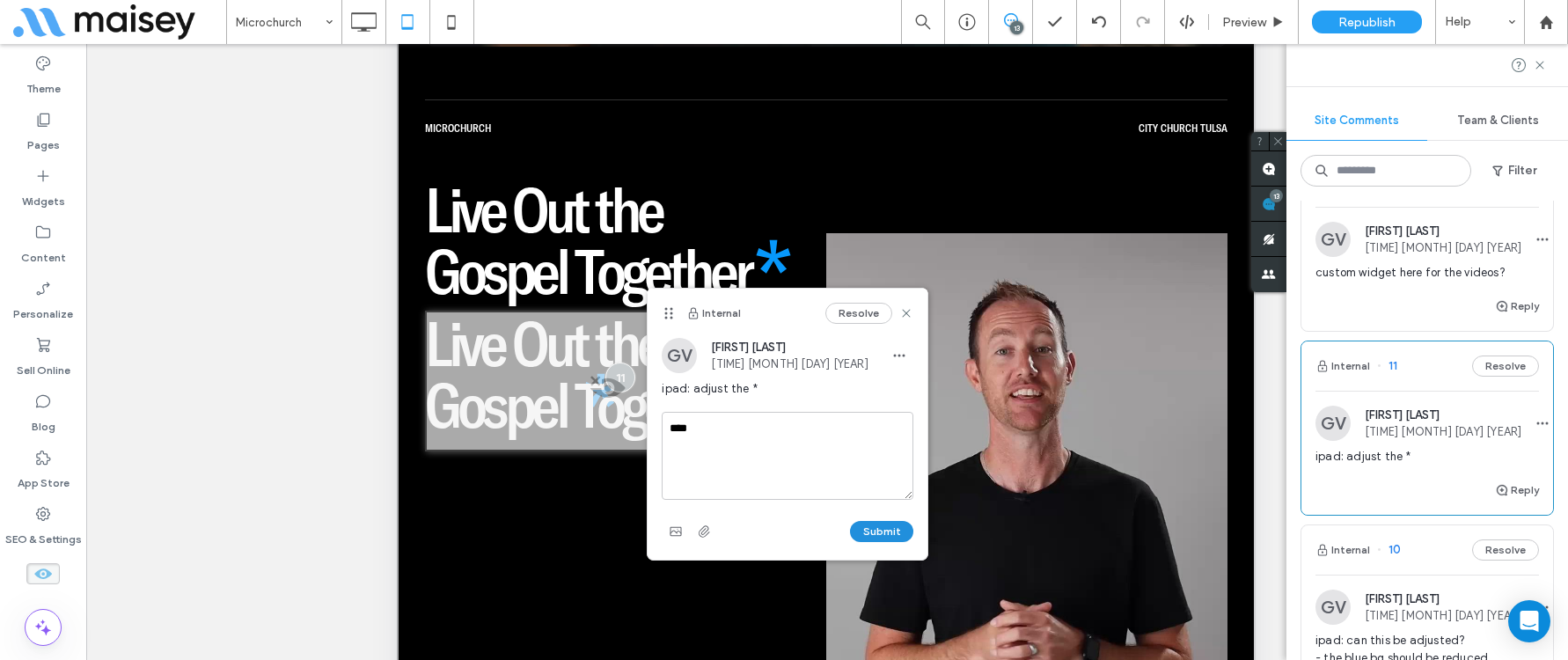 click on "Submit" at bounding box center [882, 532] 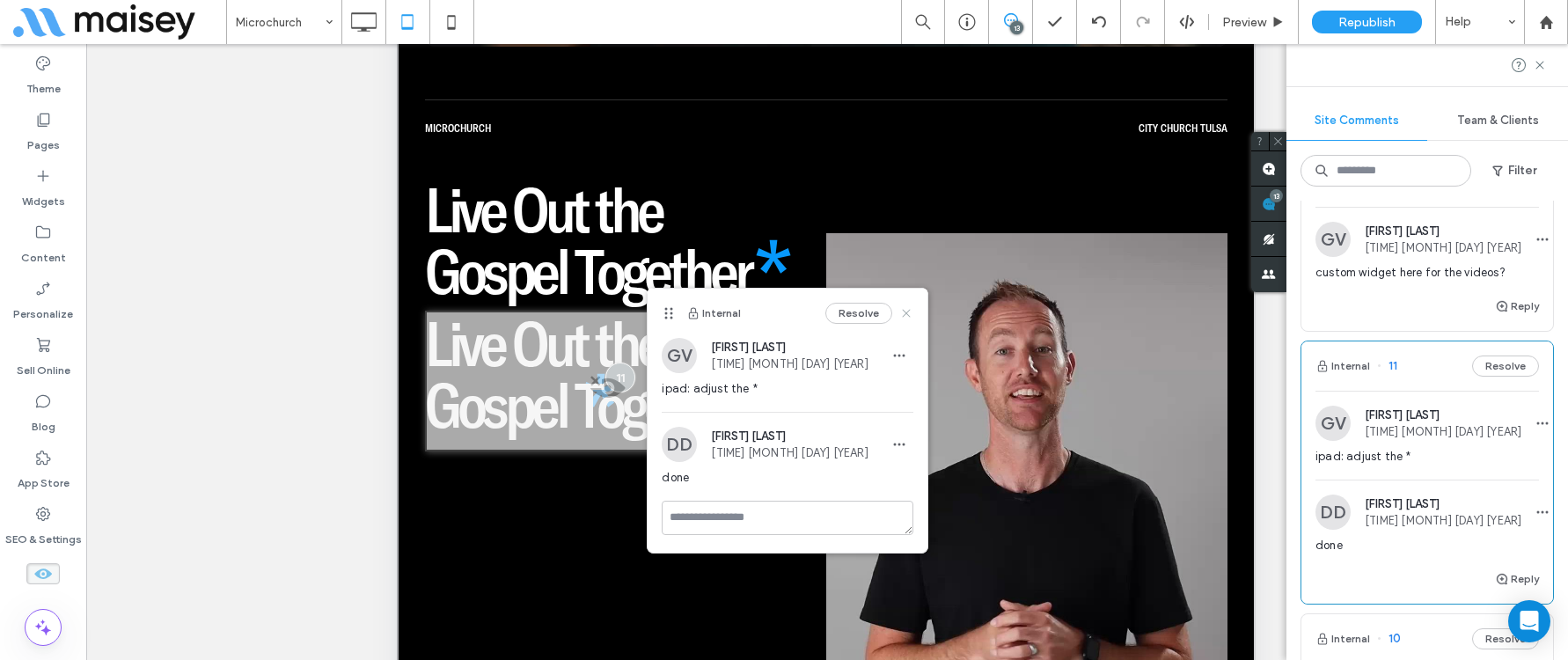 click 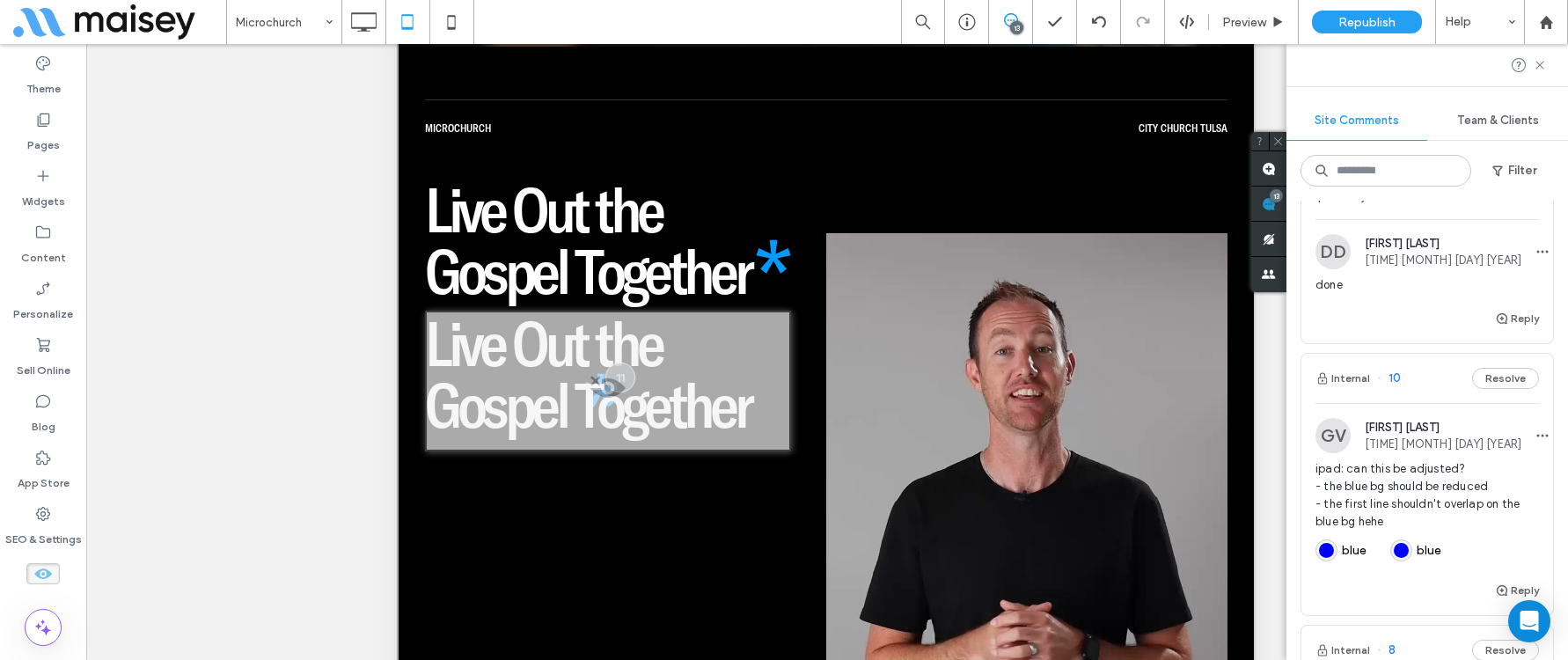 scroll, scrollTop: 895, scrollLeft: 0, axis: vertical 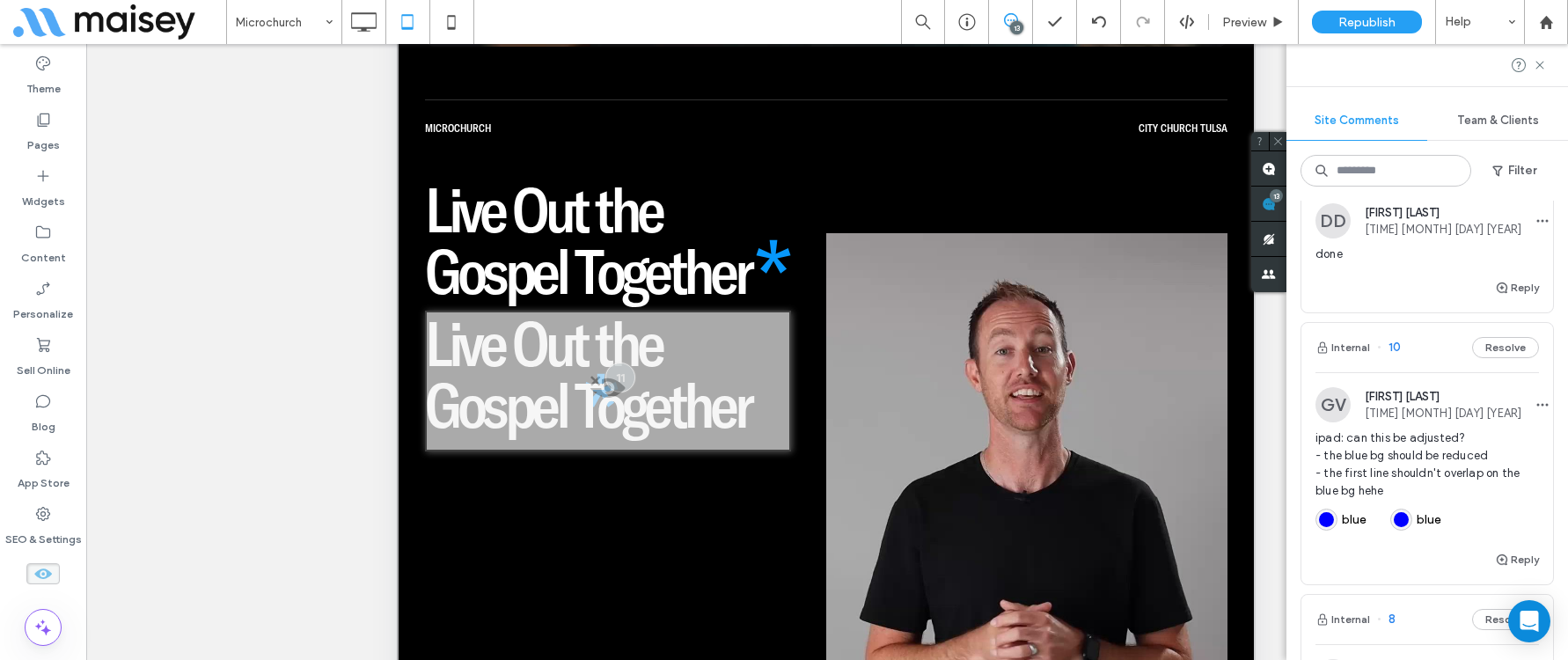 click at bounding box center [1333, 405] 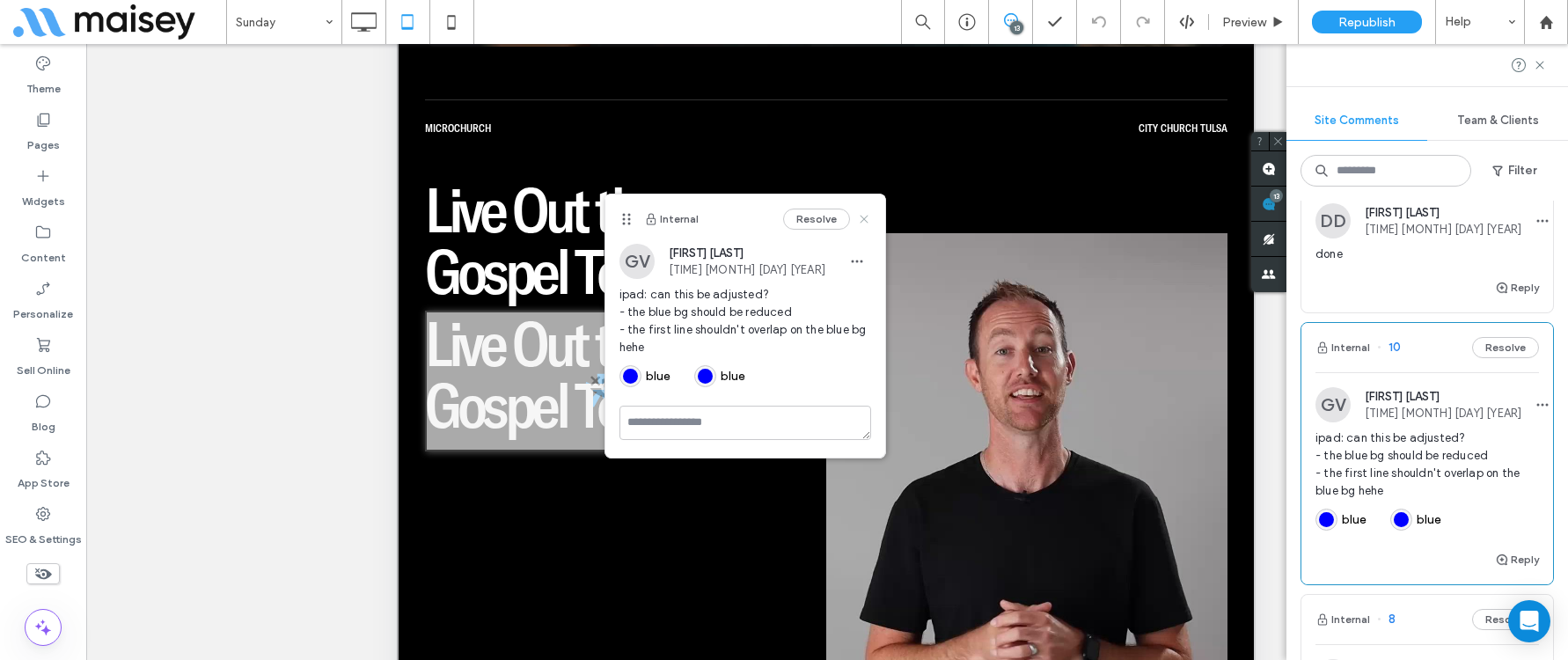 click 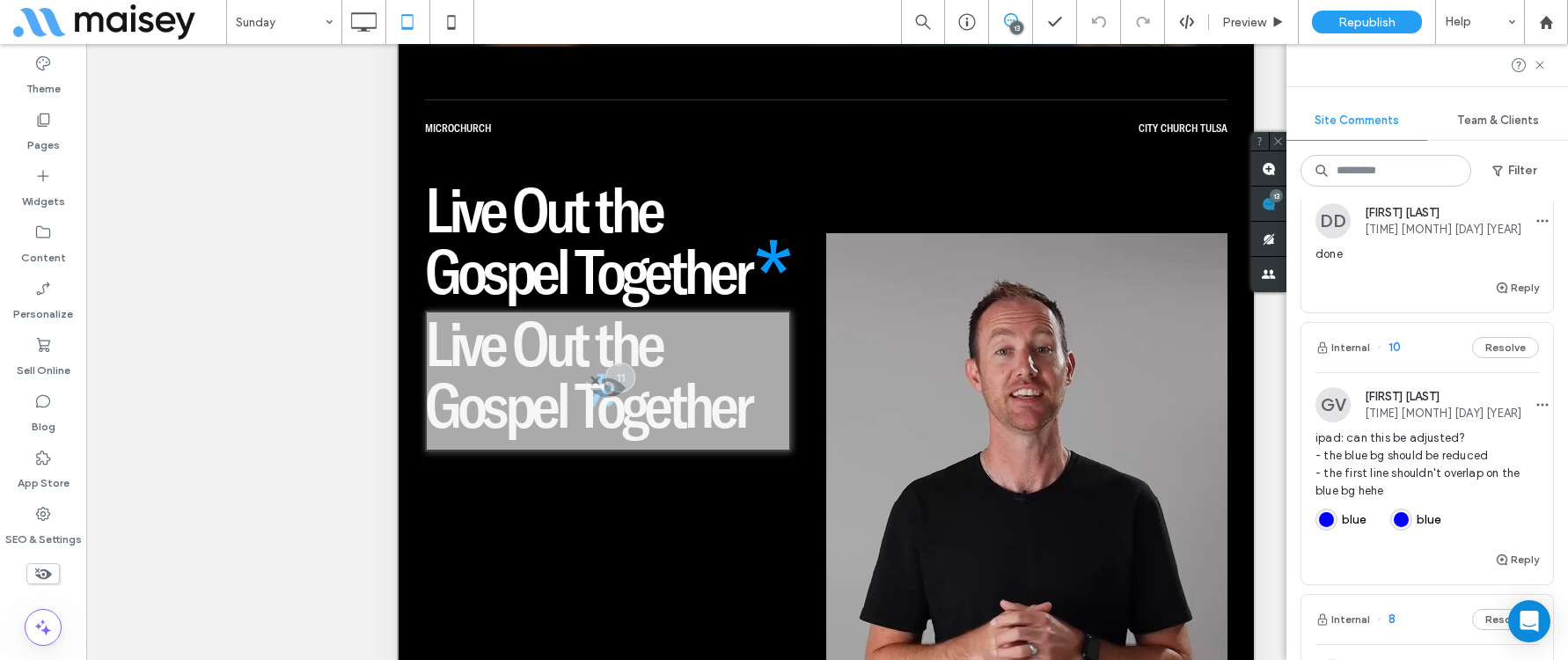 click 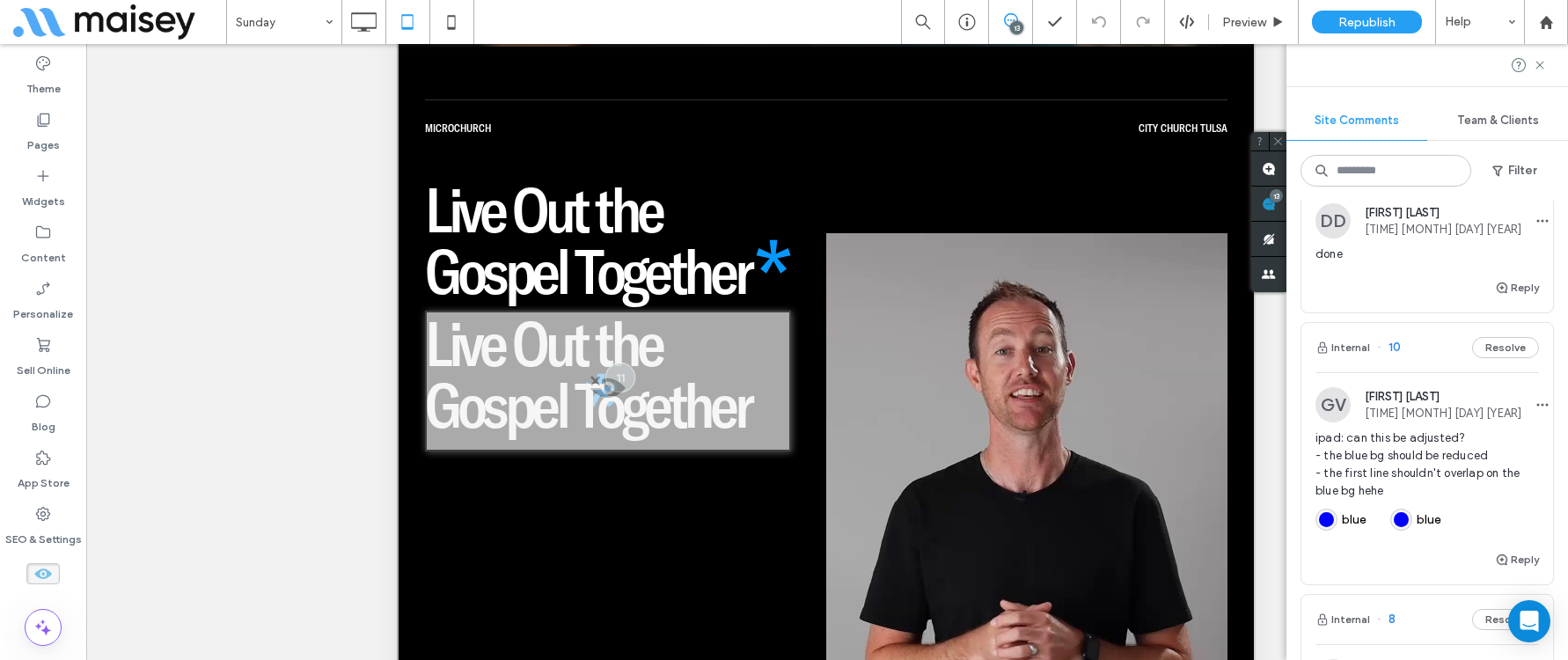 click at bounding box center (43, 574) 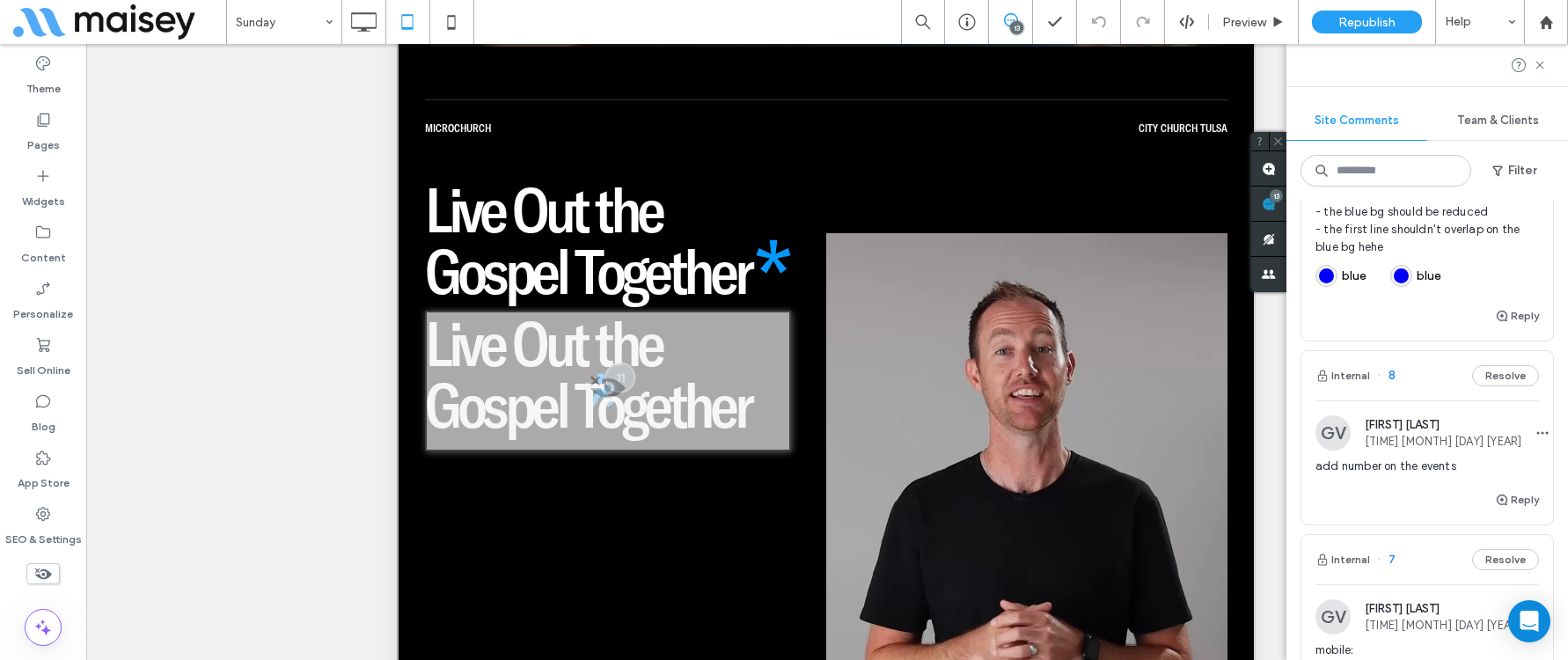 scroll, scrollTop: 1139, scrollLeft: 0, axis: vertical 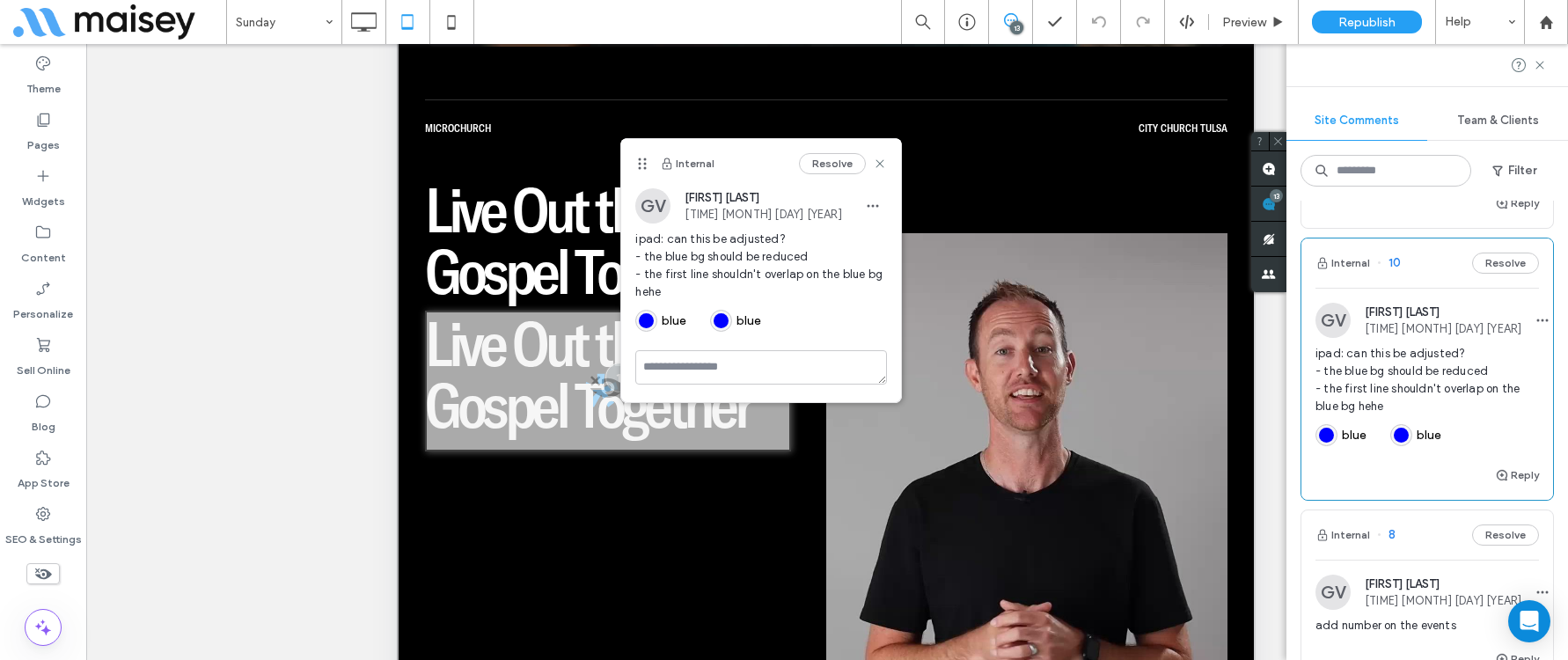 type on "**********" 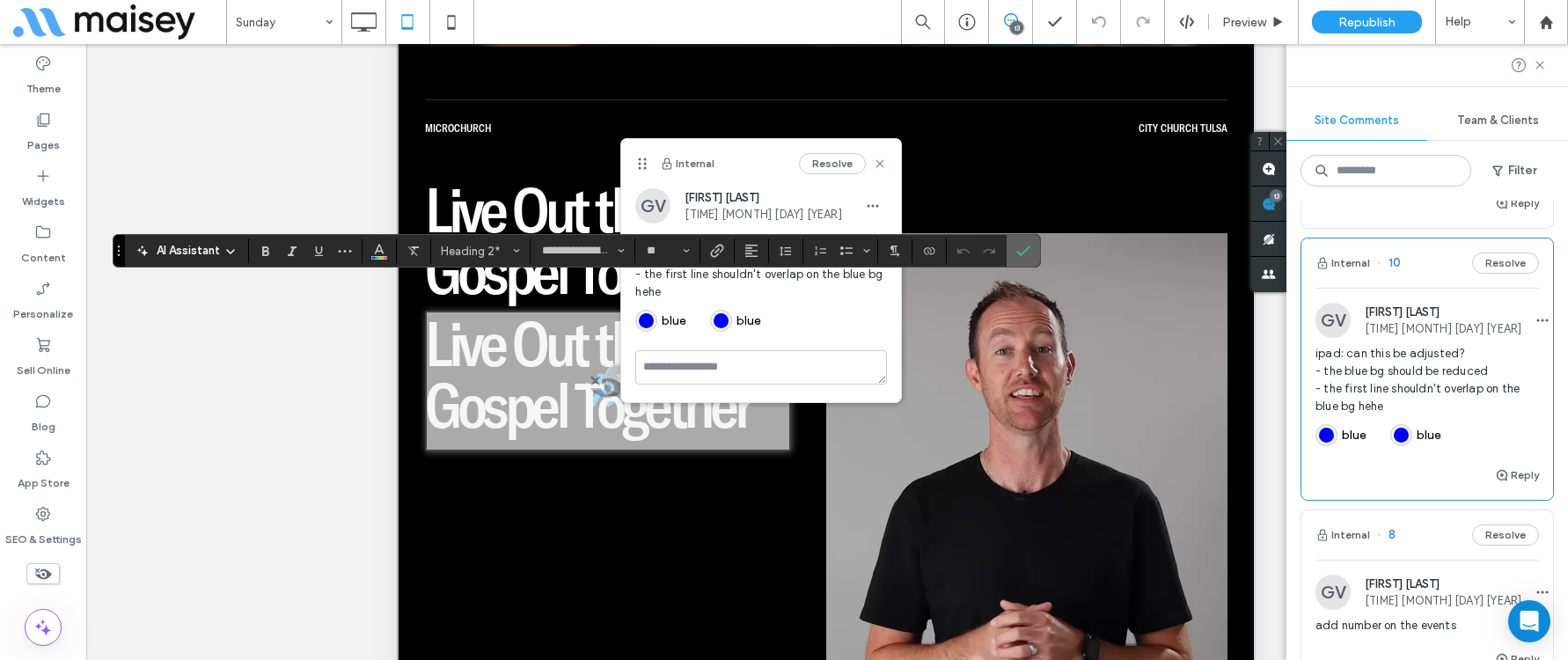 click 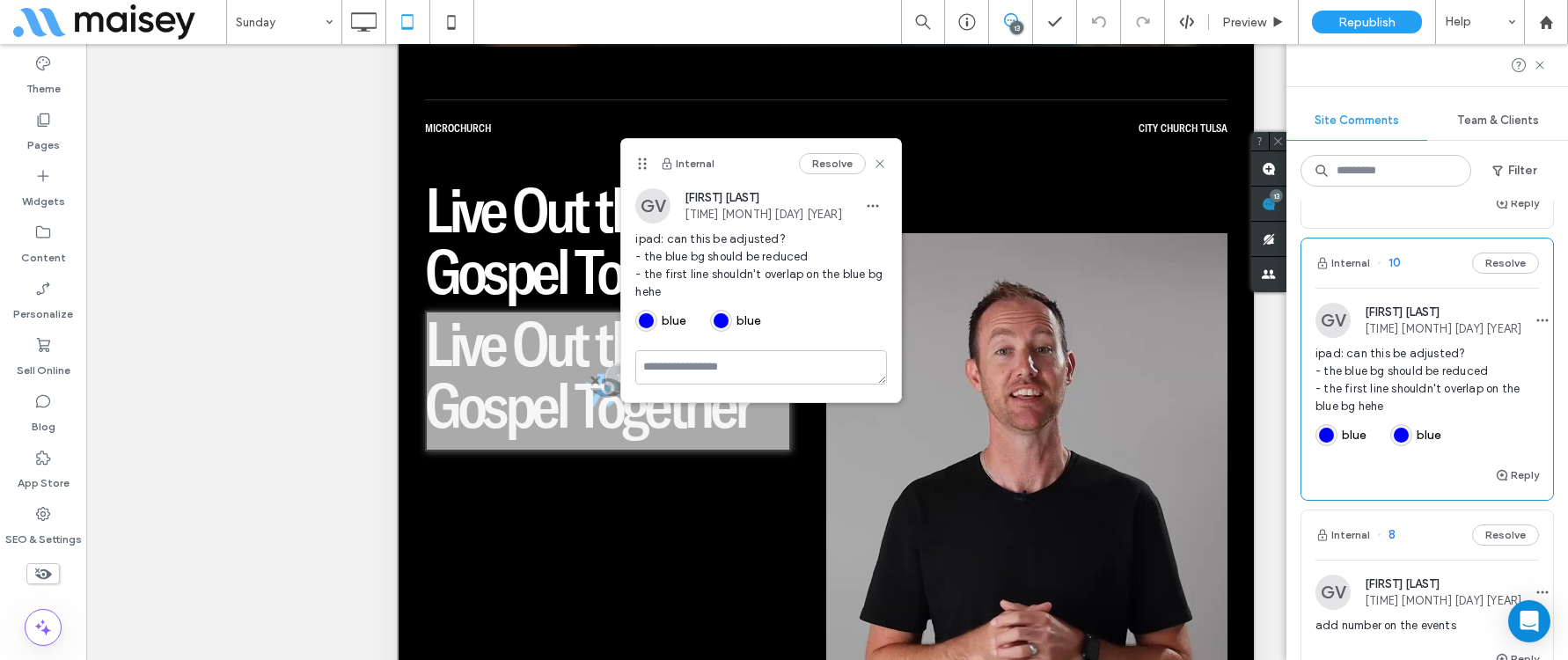 click on "ipad: can this be adjusted?
- the blue bg should be reduced
- the first line shouldn't overlap on the blue bg hehe" at bounding box center [761, 266] 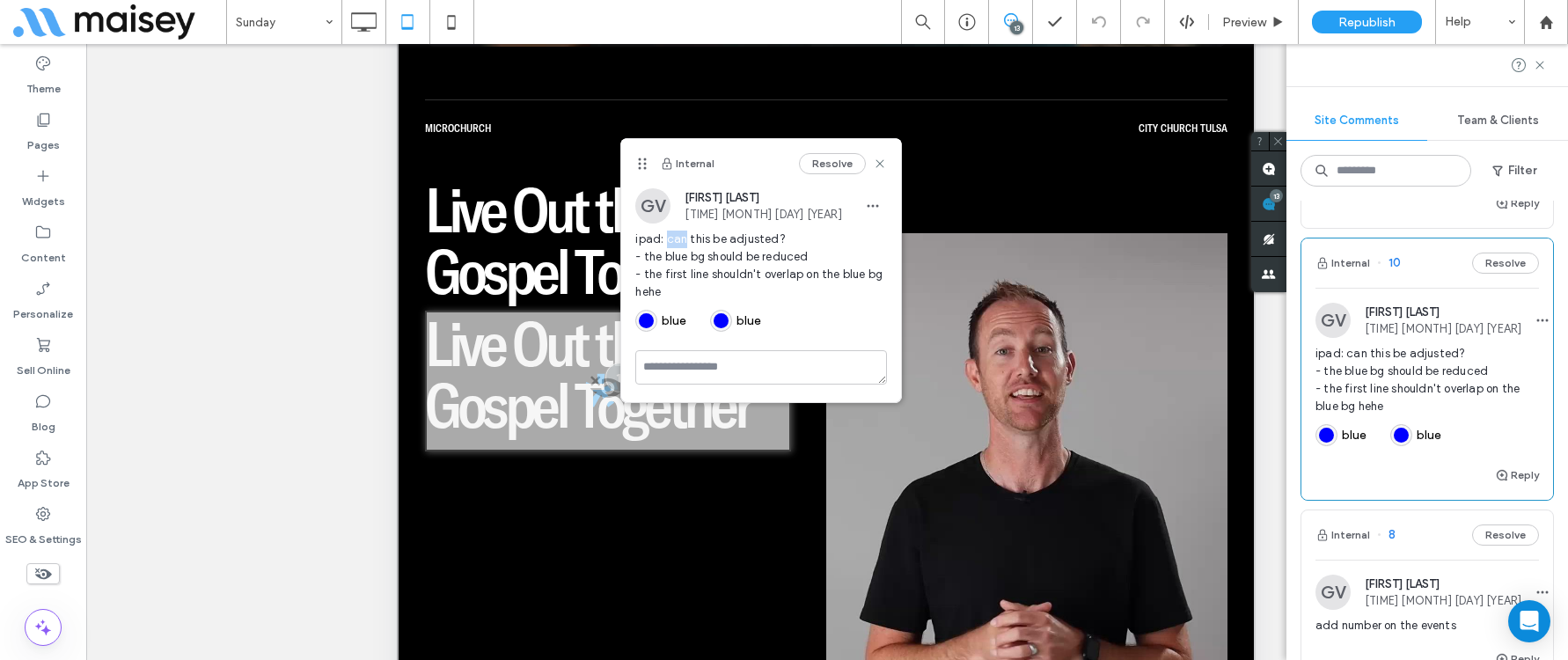 click on "ipad: can this be adjusted?
- the blue bg should be reduced
- the first line shouldn't overlap on the blue bg hehe" at bounding box center [761, 266] 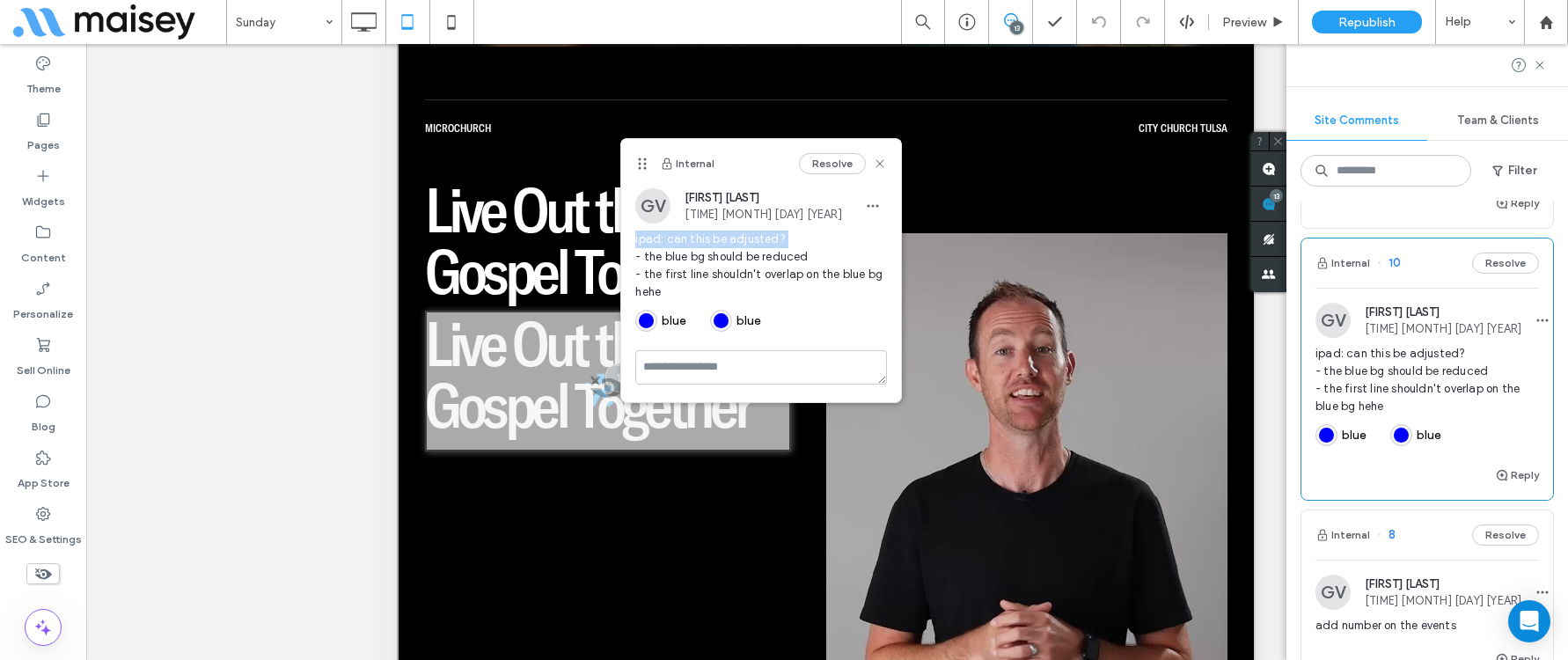 click on "ipad: can this be adjusted?
- the blue bg should be reduced
- the first line shouldn't overlap on the blue bg hehe" at bounding box center (761, 266) 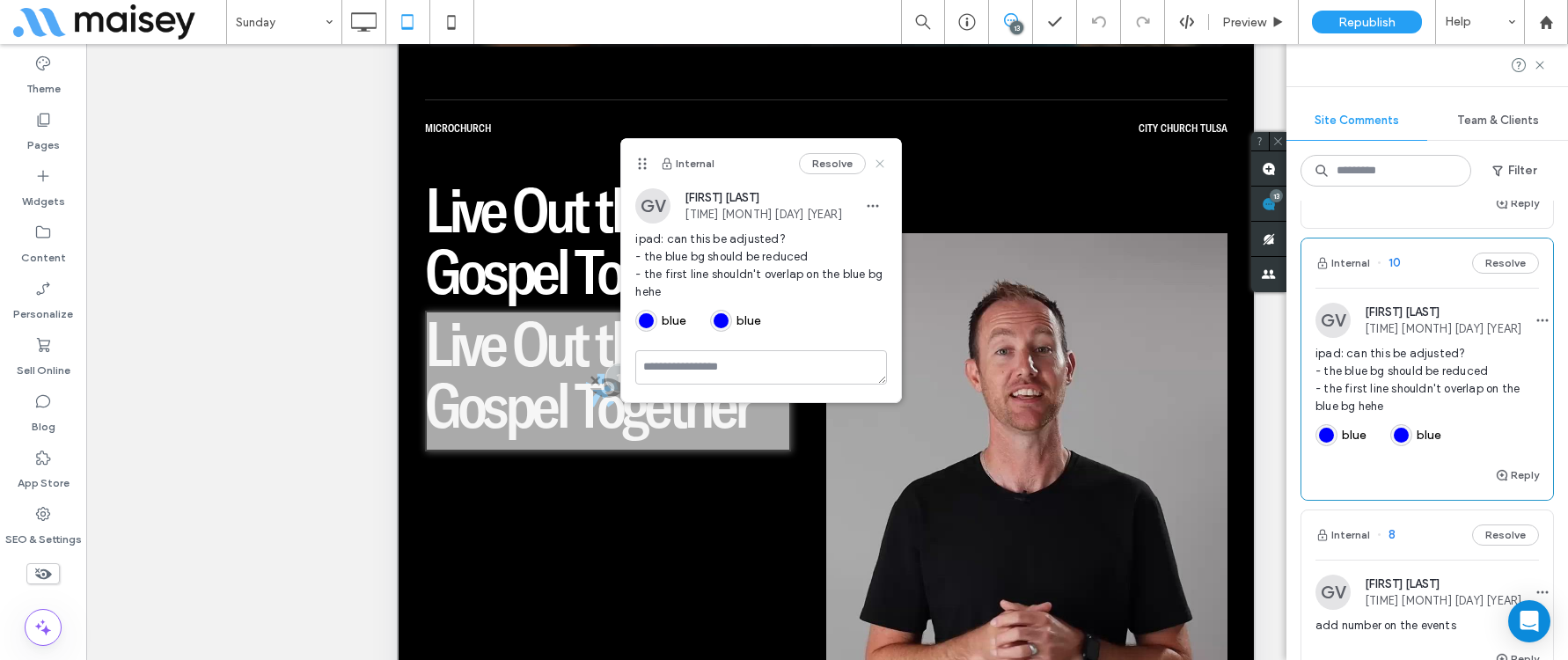 click 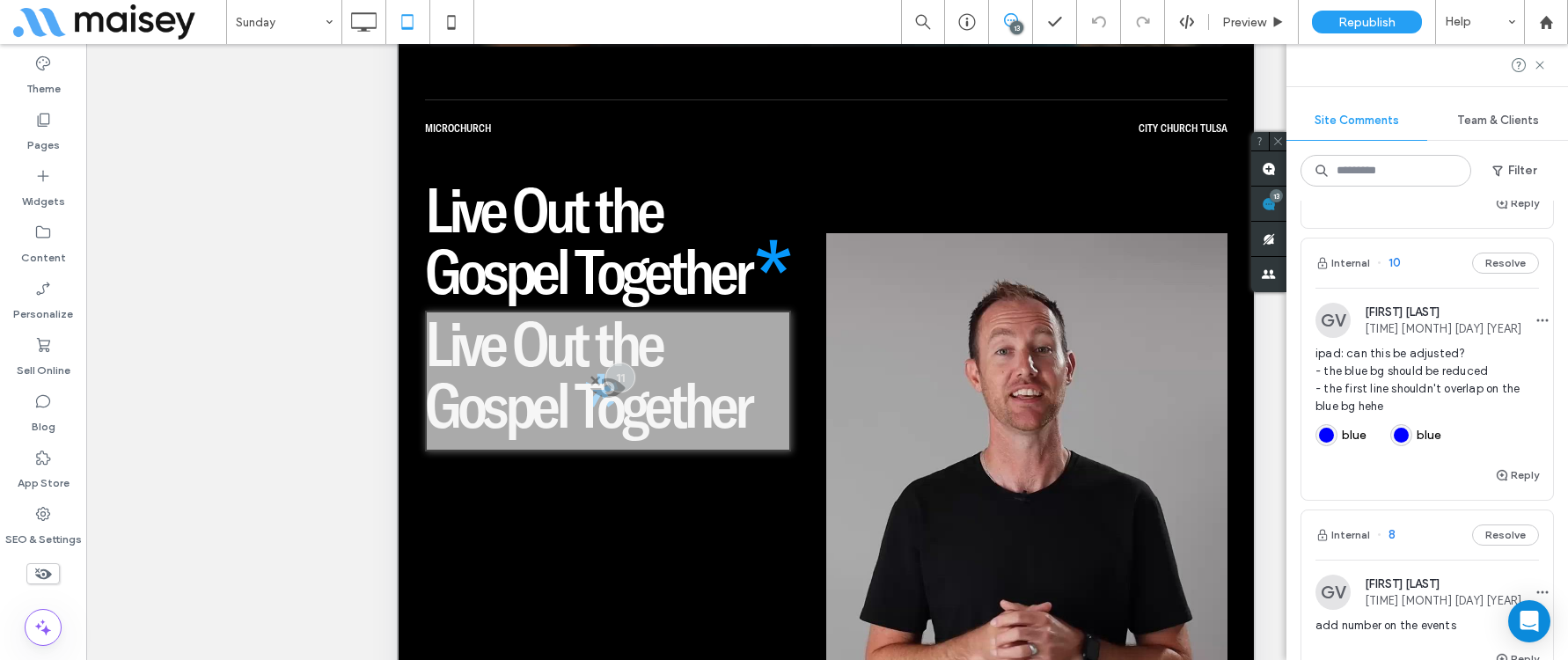 type on "**********" 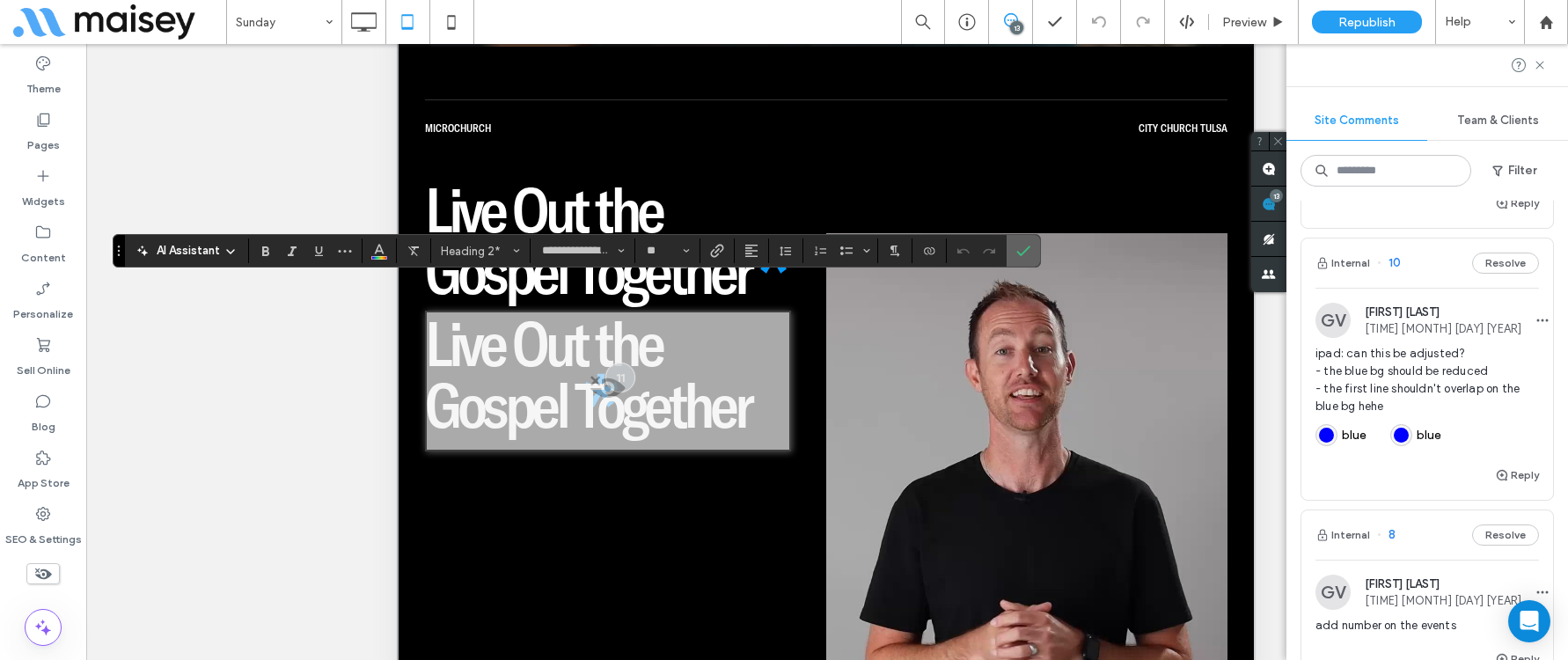 click at bounding box center [1023, 251] 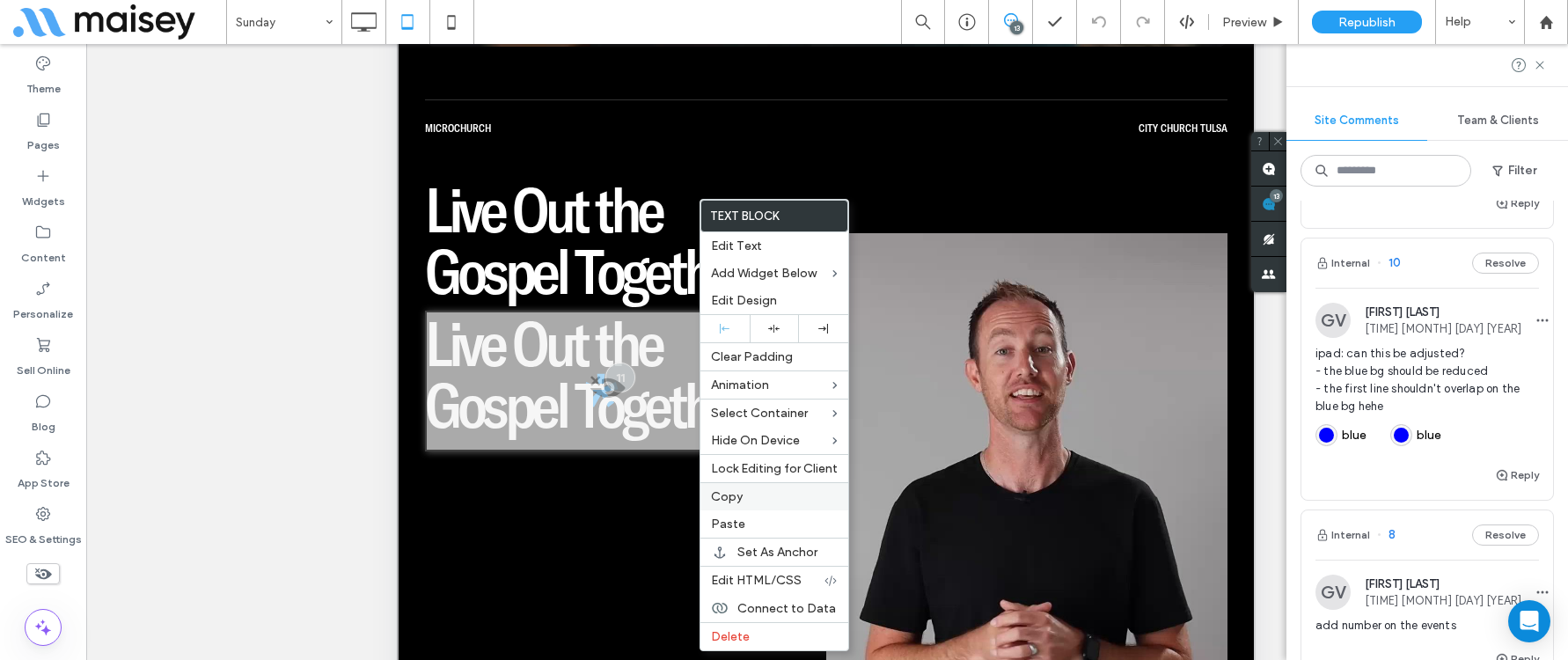 click on "Copy" at bounding box center (727, 496) 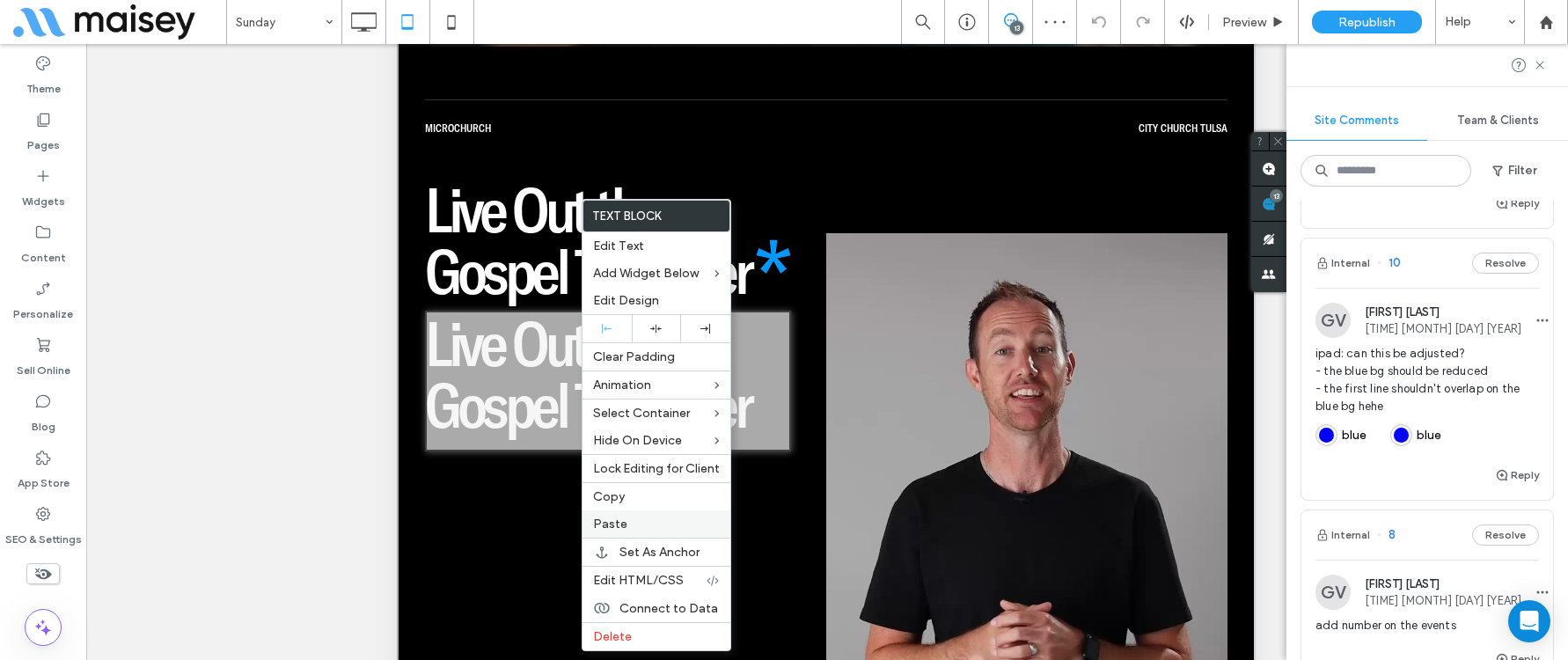 click on "Paste" at bounding box center (656, 524) 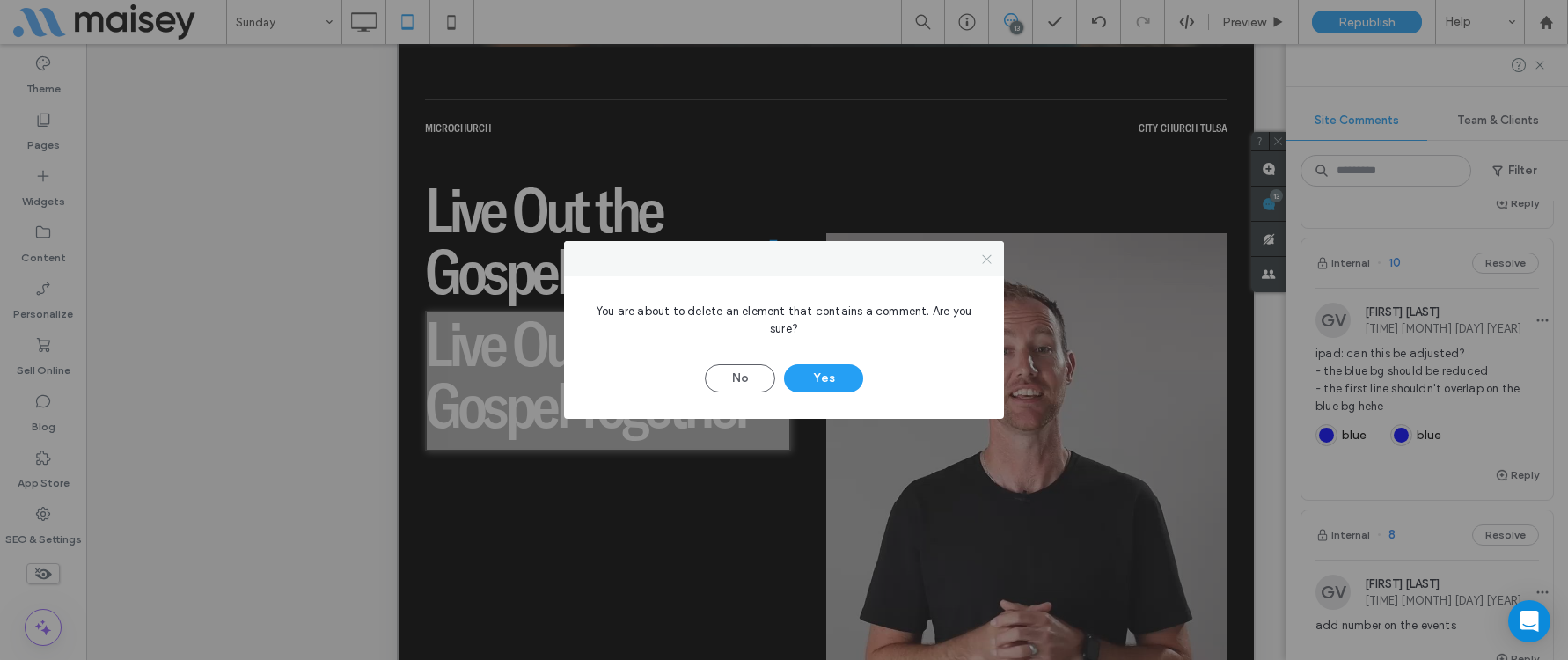 click 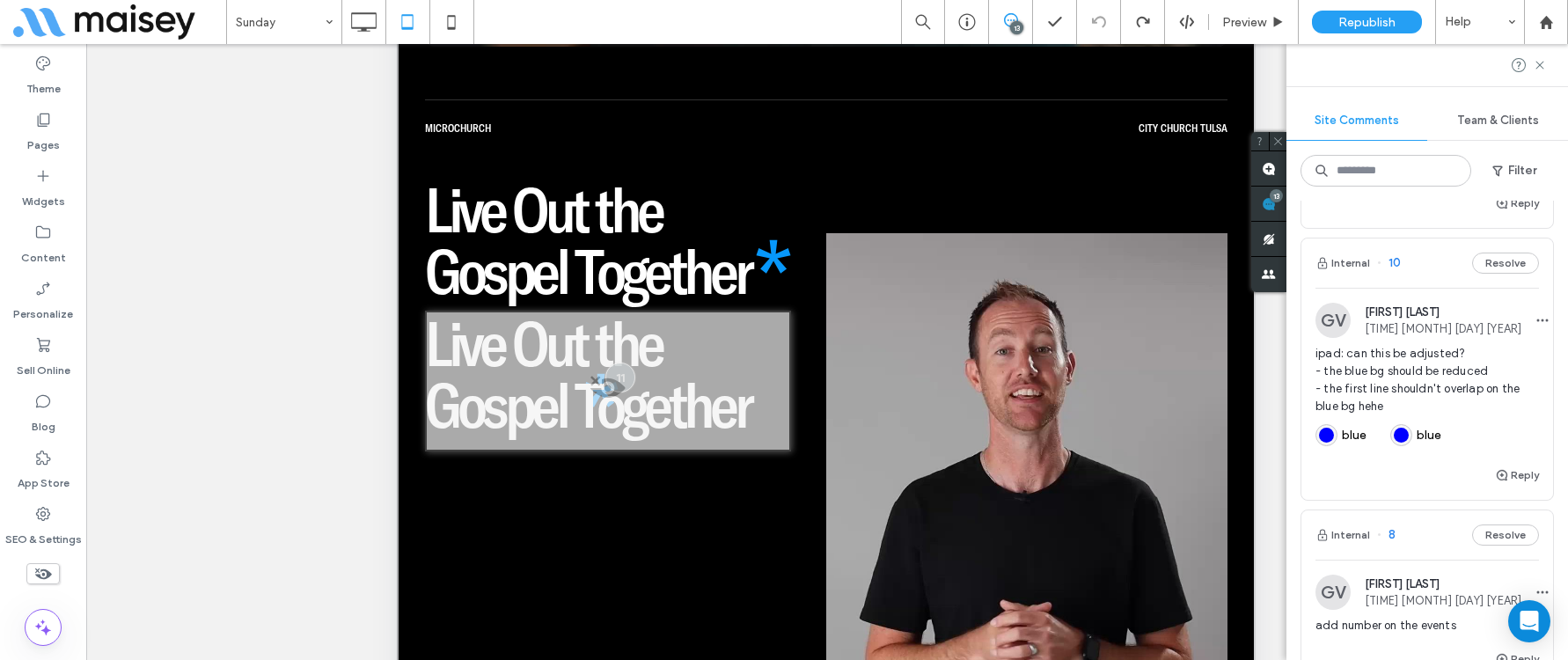 click at bounding box center (1333, 320) 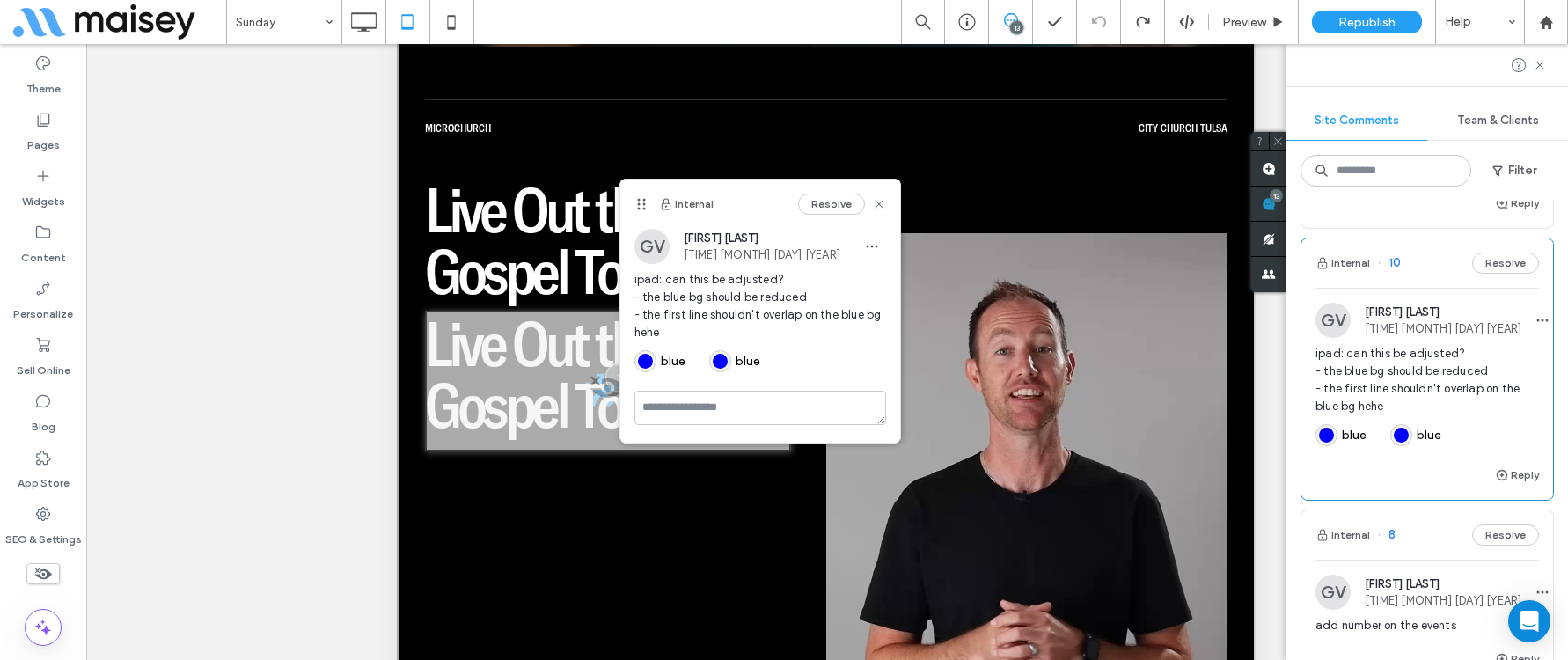 click at bounding box center [1333, 320] 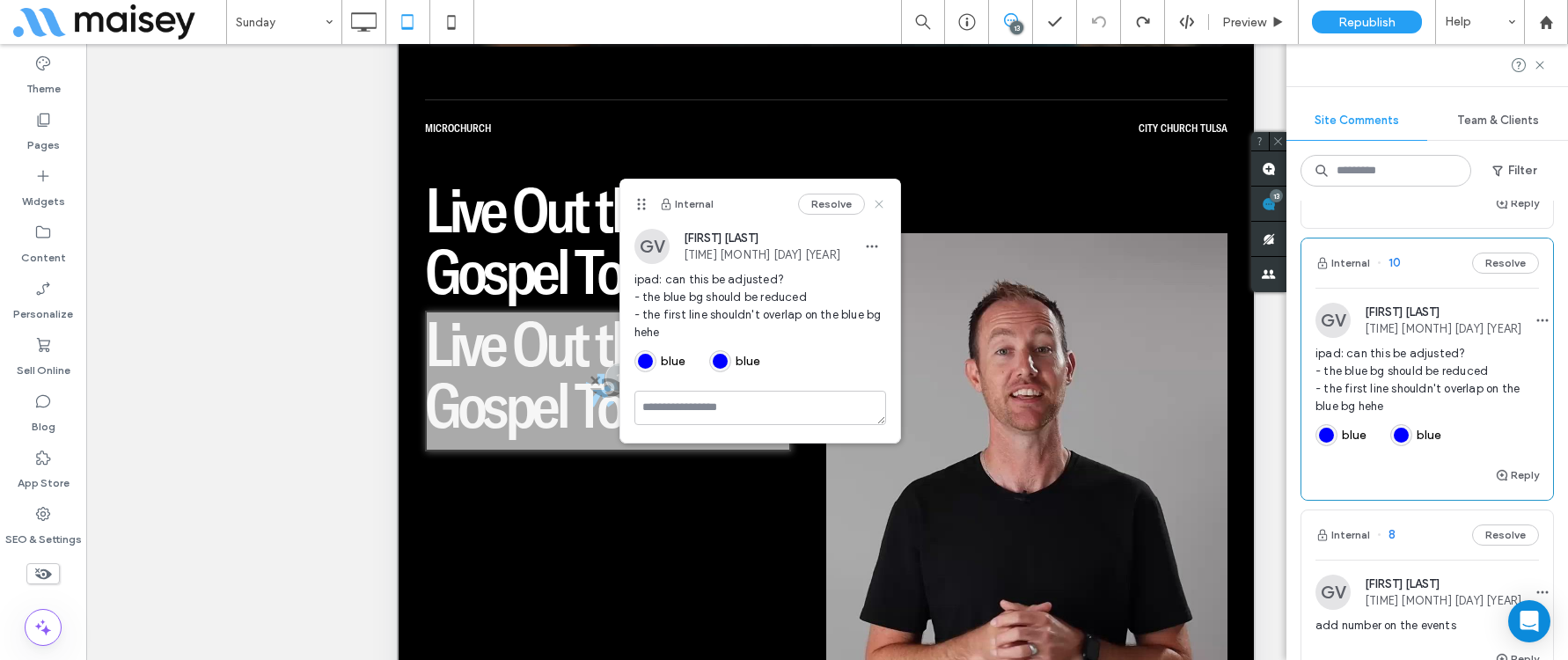 click 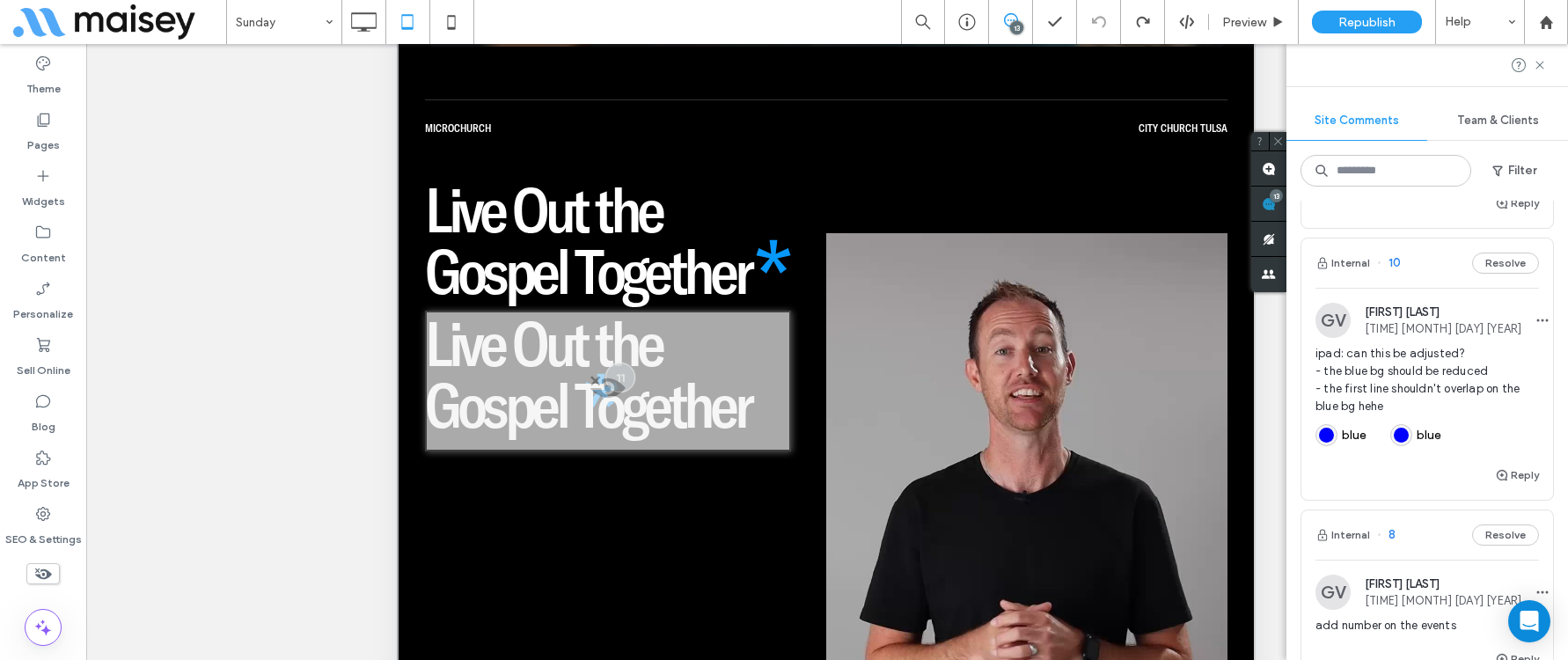 type on "**********" 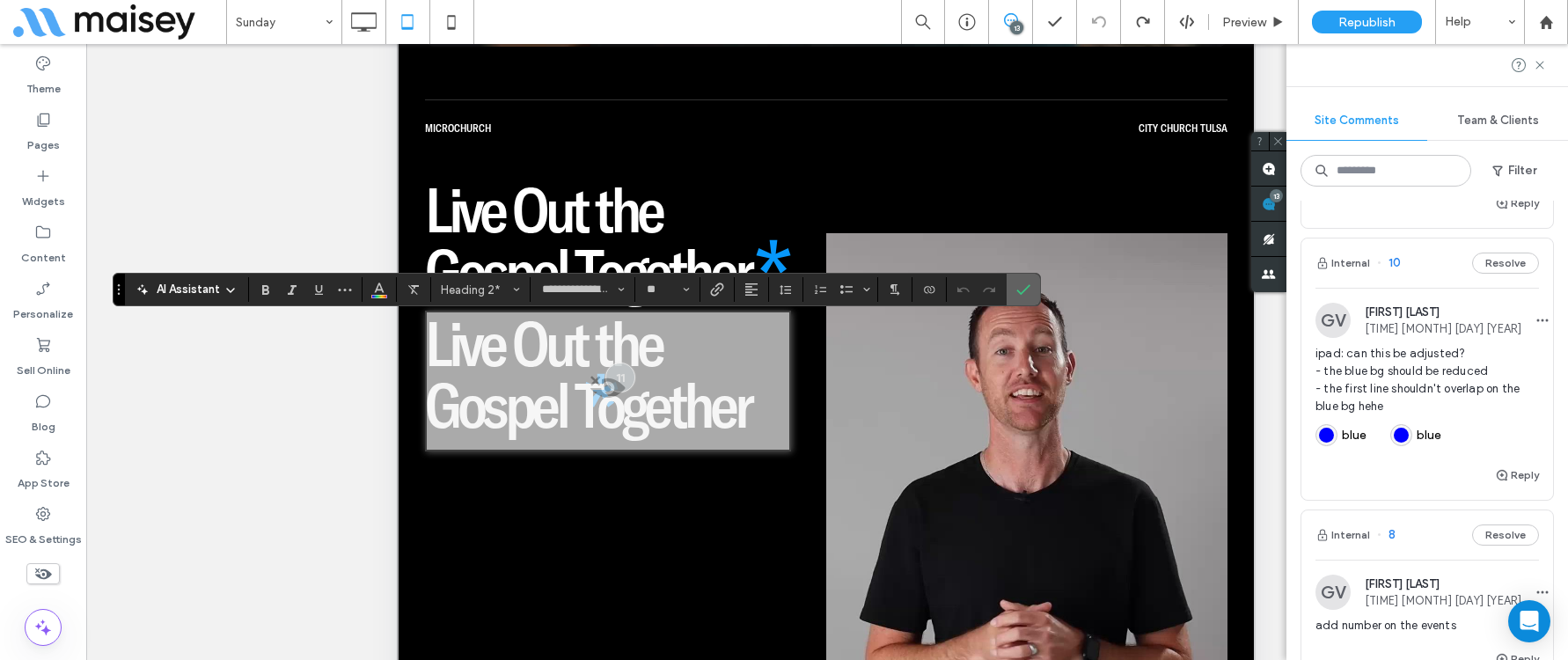 click at bounding box center [1023, 290] 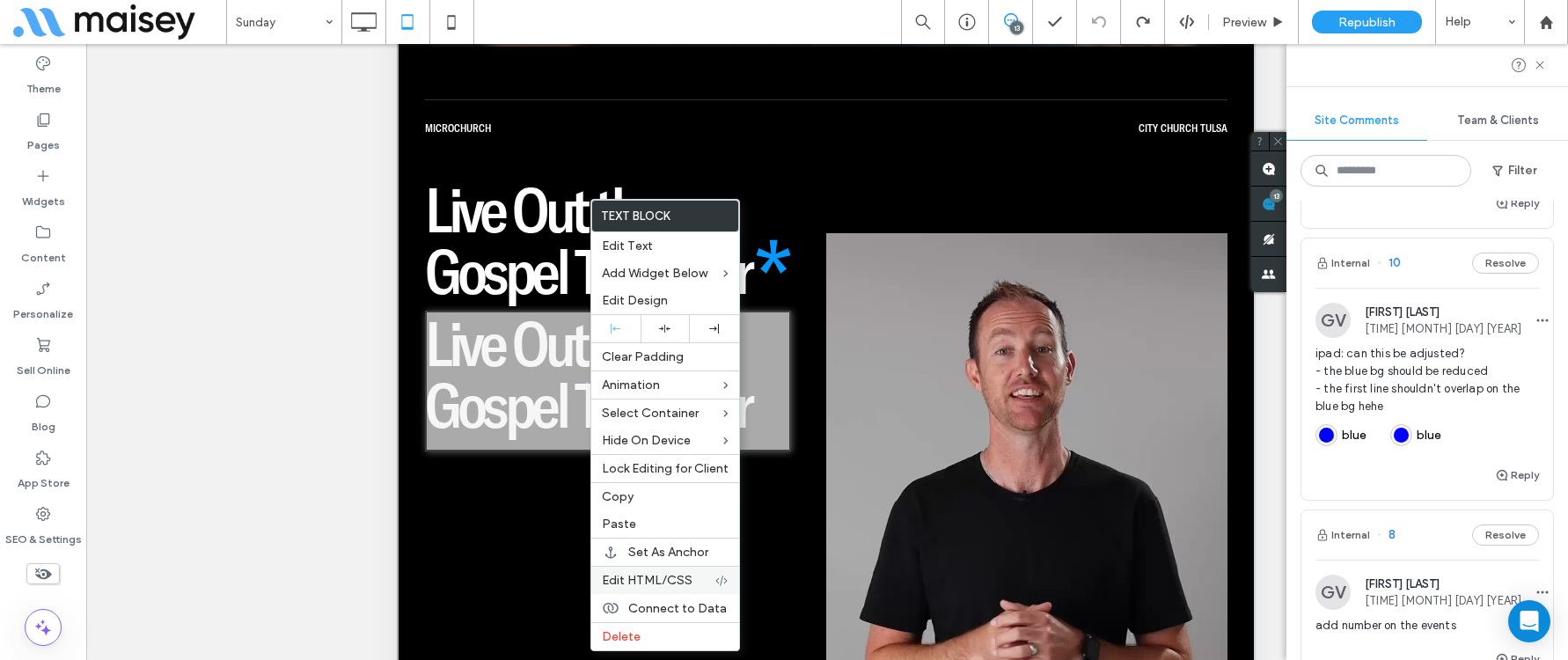 click on "Edit HTML/CSS" at bounding box center [665, 580] 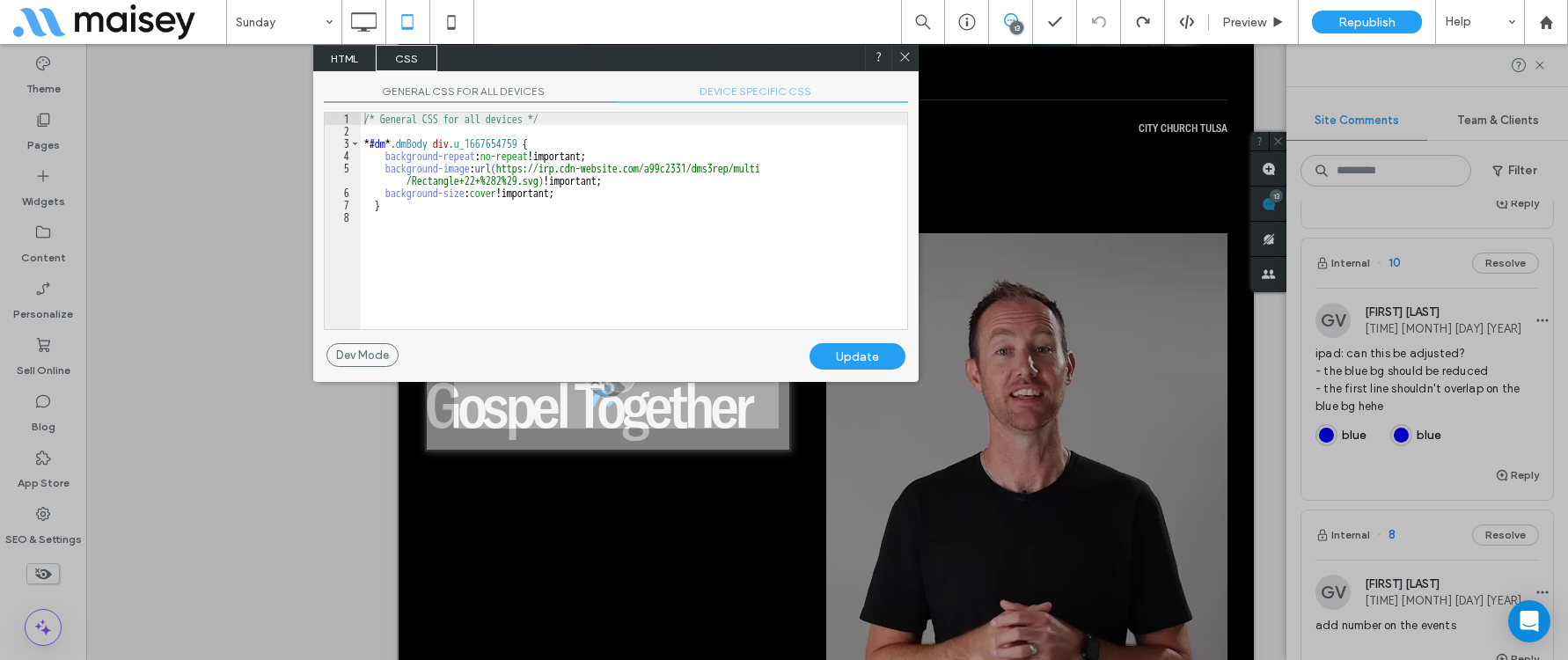 scroll, scrollTop: 3, scrollLeft: 0, axis: vertical 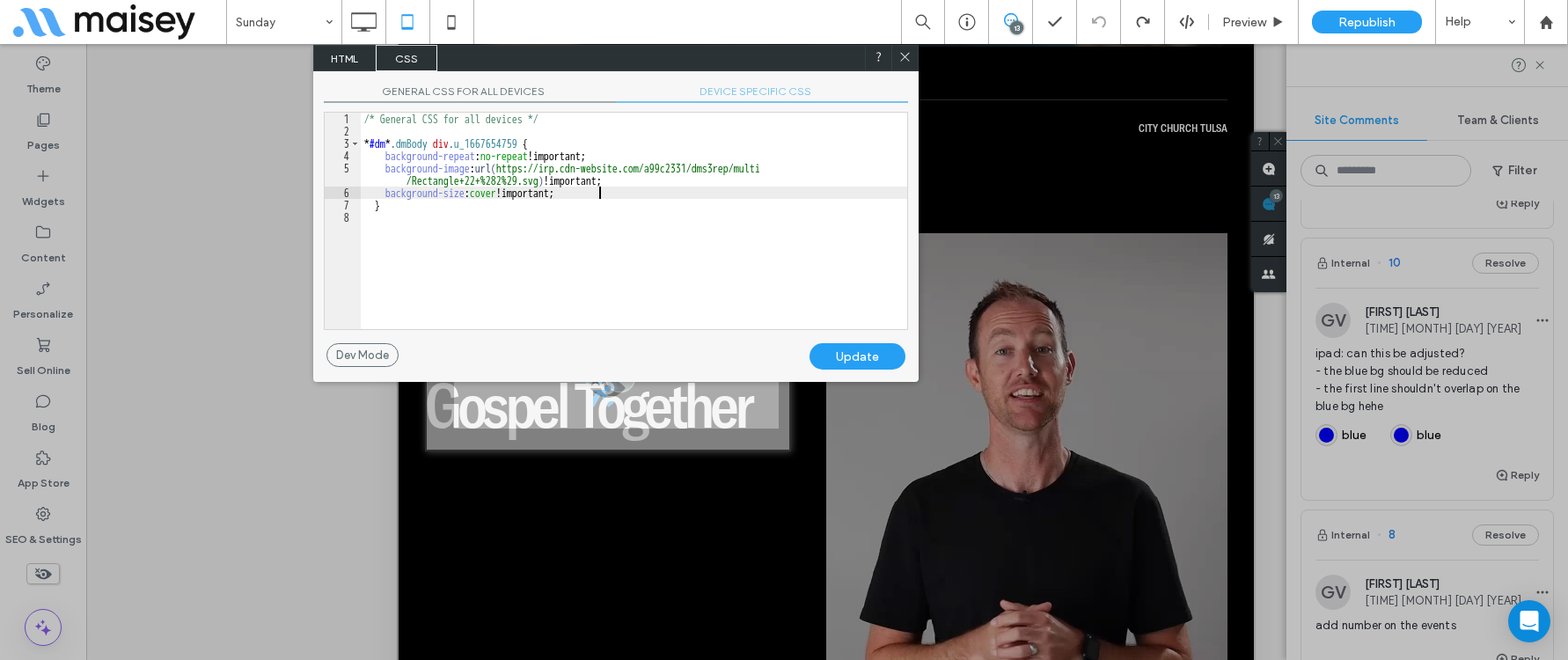 click 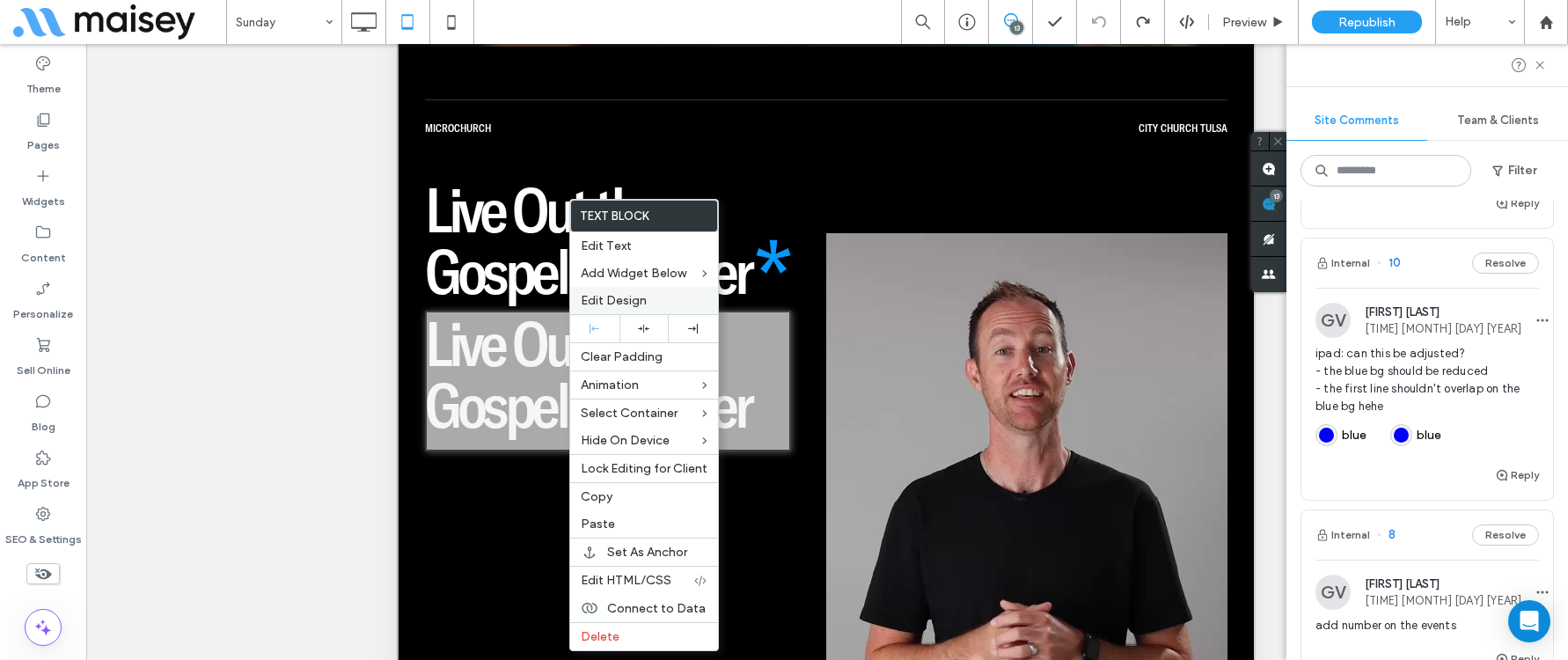 click on "Edit Design" at bounding box center (613, 300) 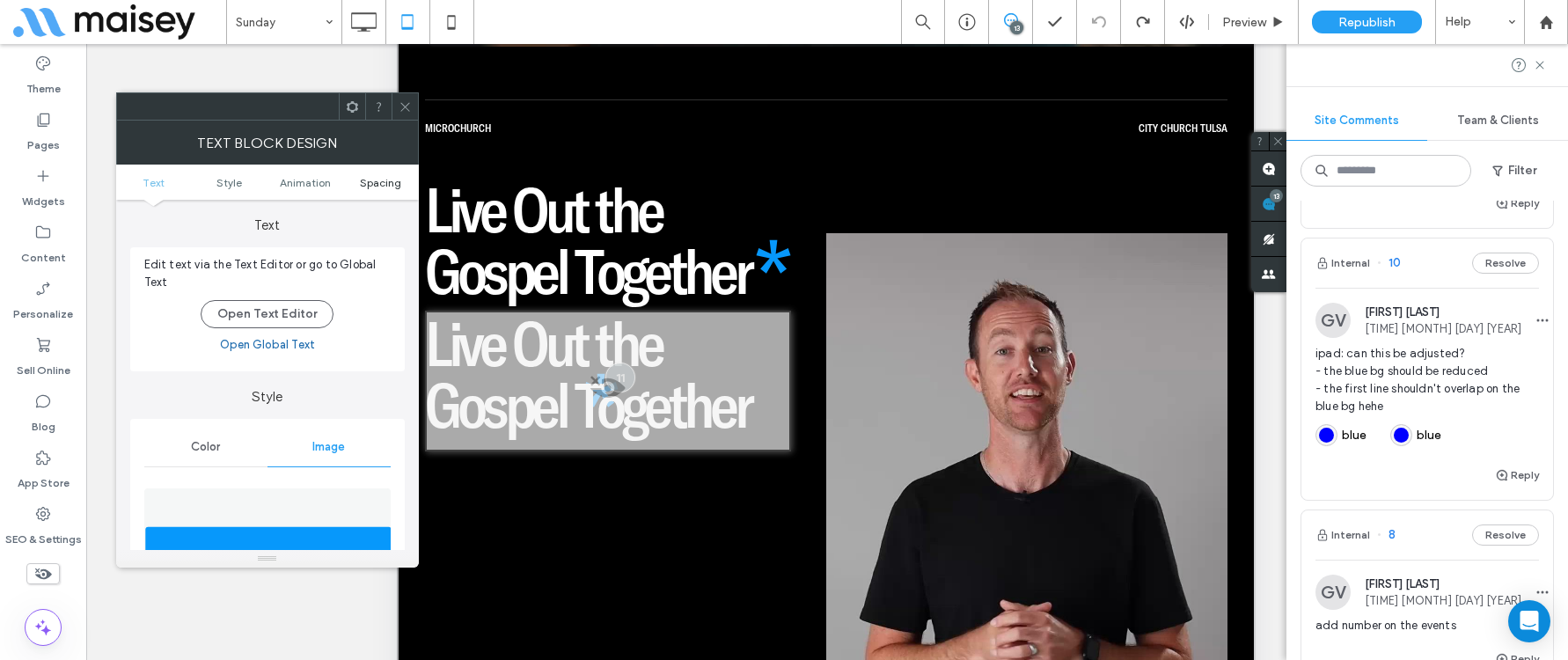 click on "Spacing" at bounding box center (380, 182) 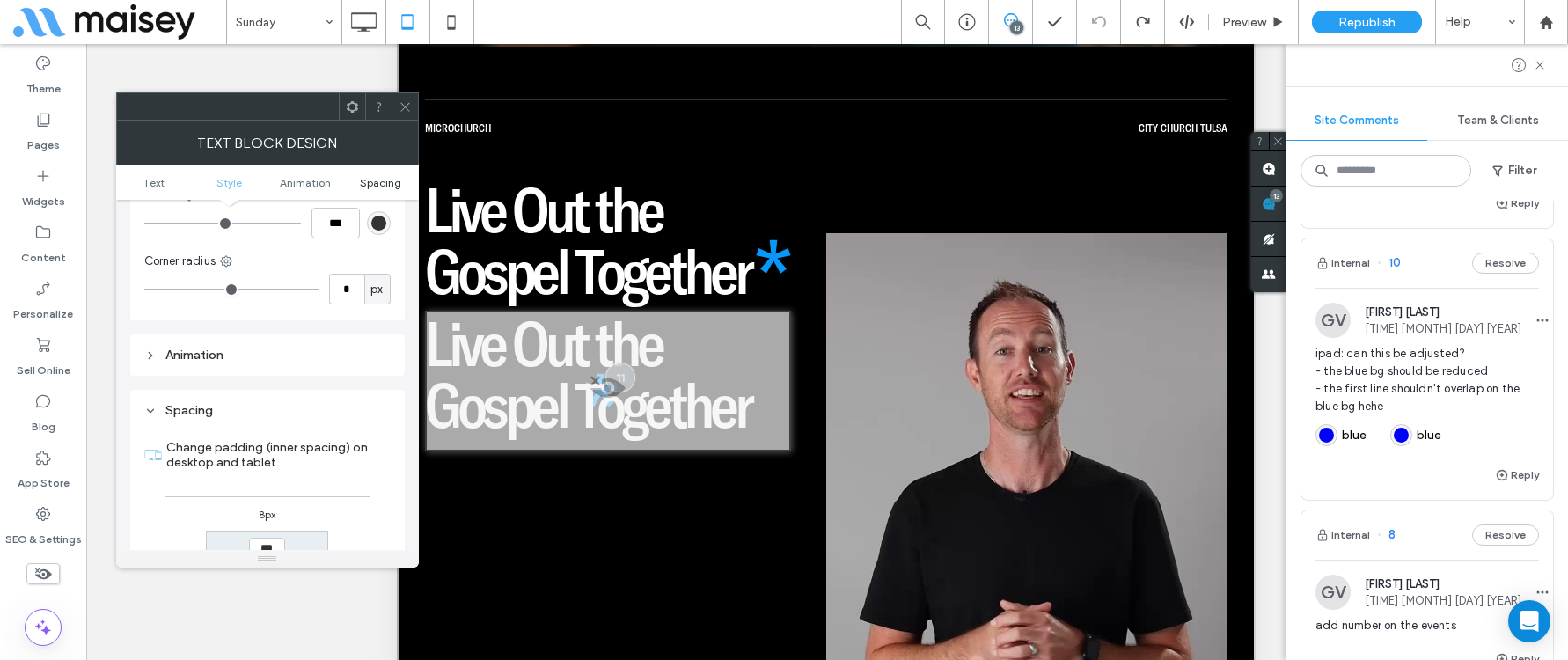 scroll, scrollTop: 969, scrollLeft: 0, axis: vertical 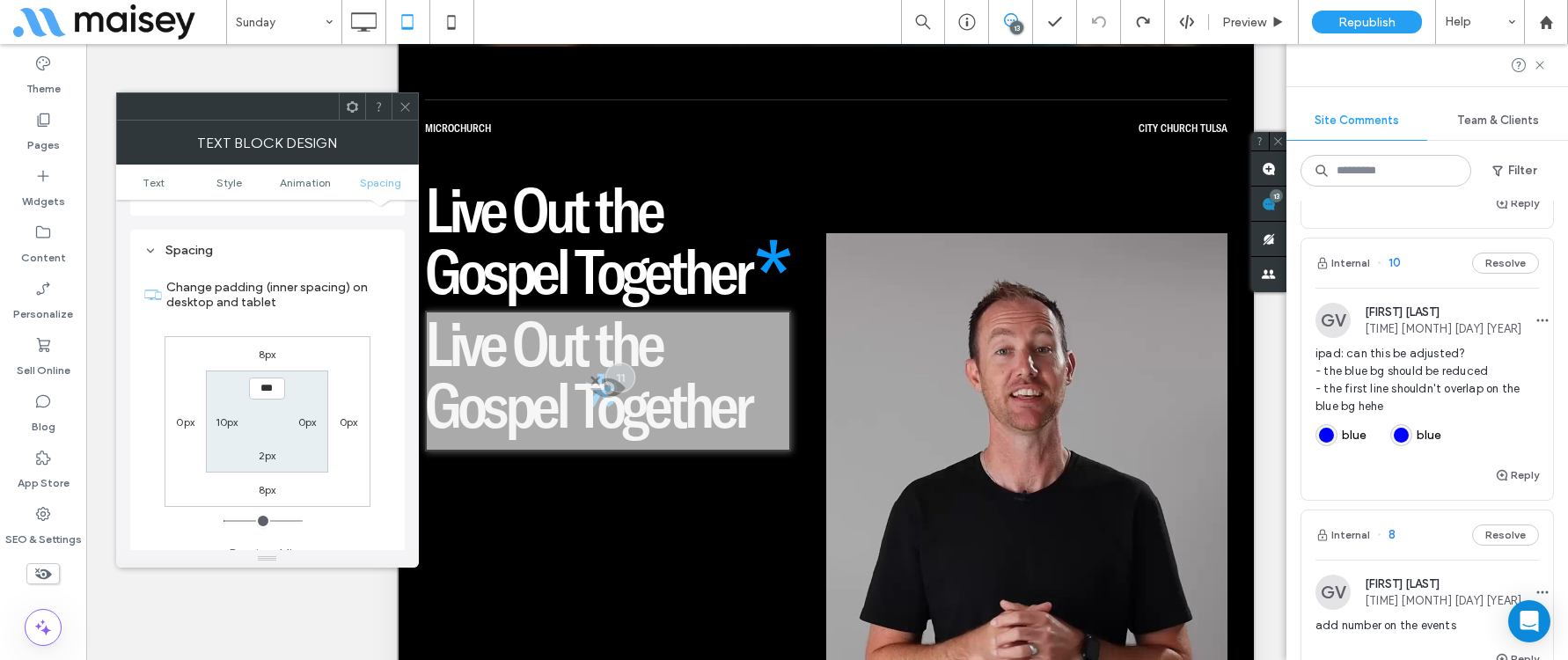click 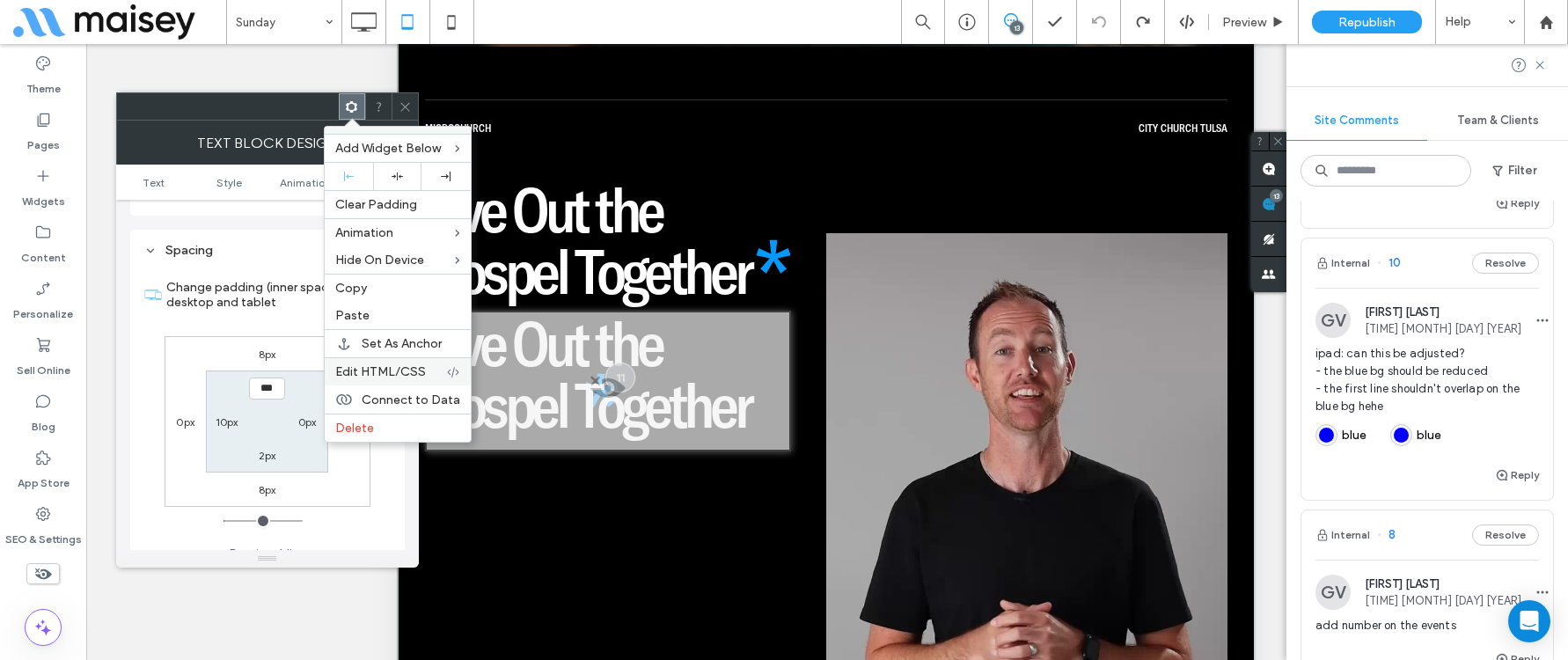 click on "Edit HTML/CSS" at bounding box center [380, 371] 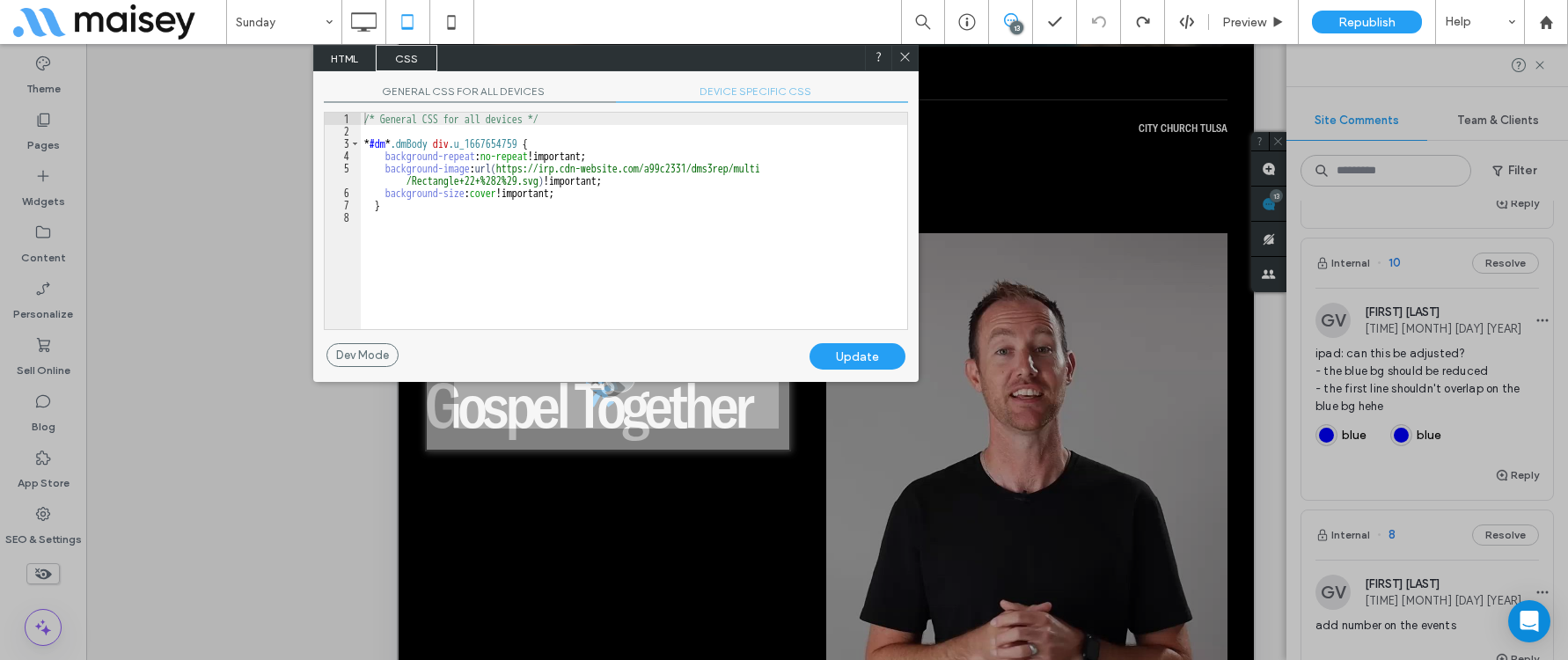 click on "DEVICE SPECIFIC CSS" at bounding box center [762, 93] 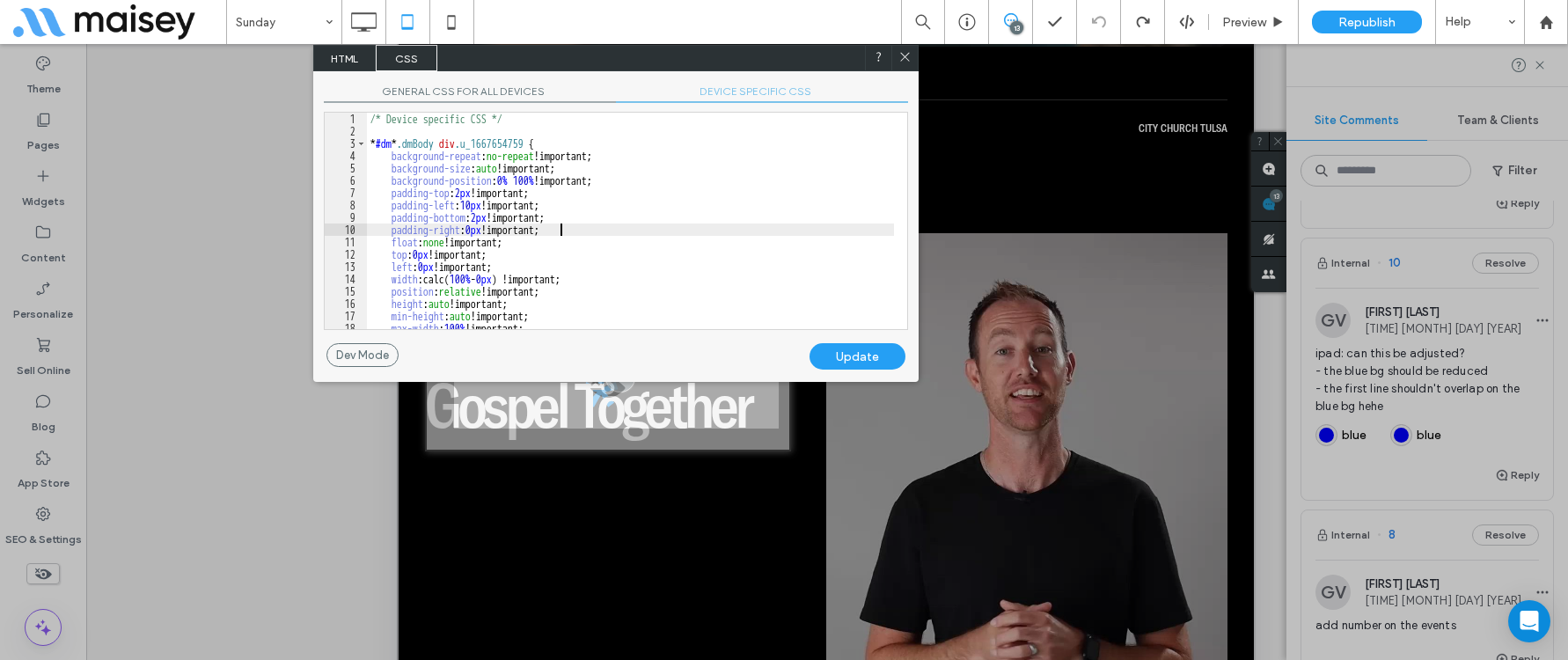 scroll, scrollTop: 0, scrollLeft: 0, axis: both 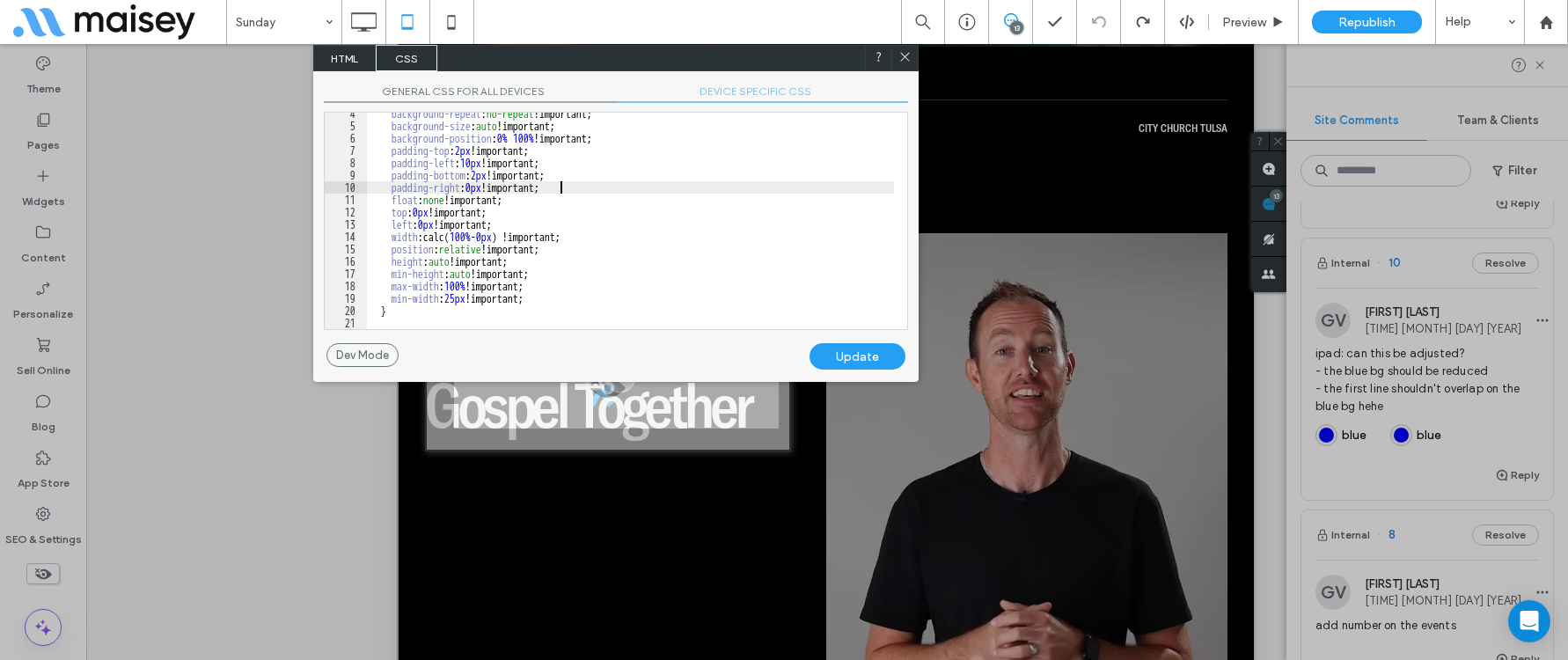 click 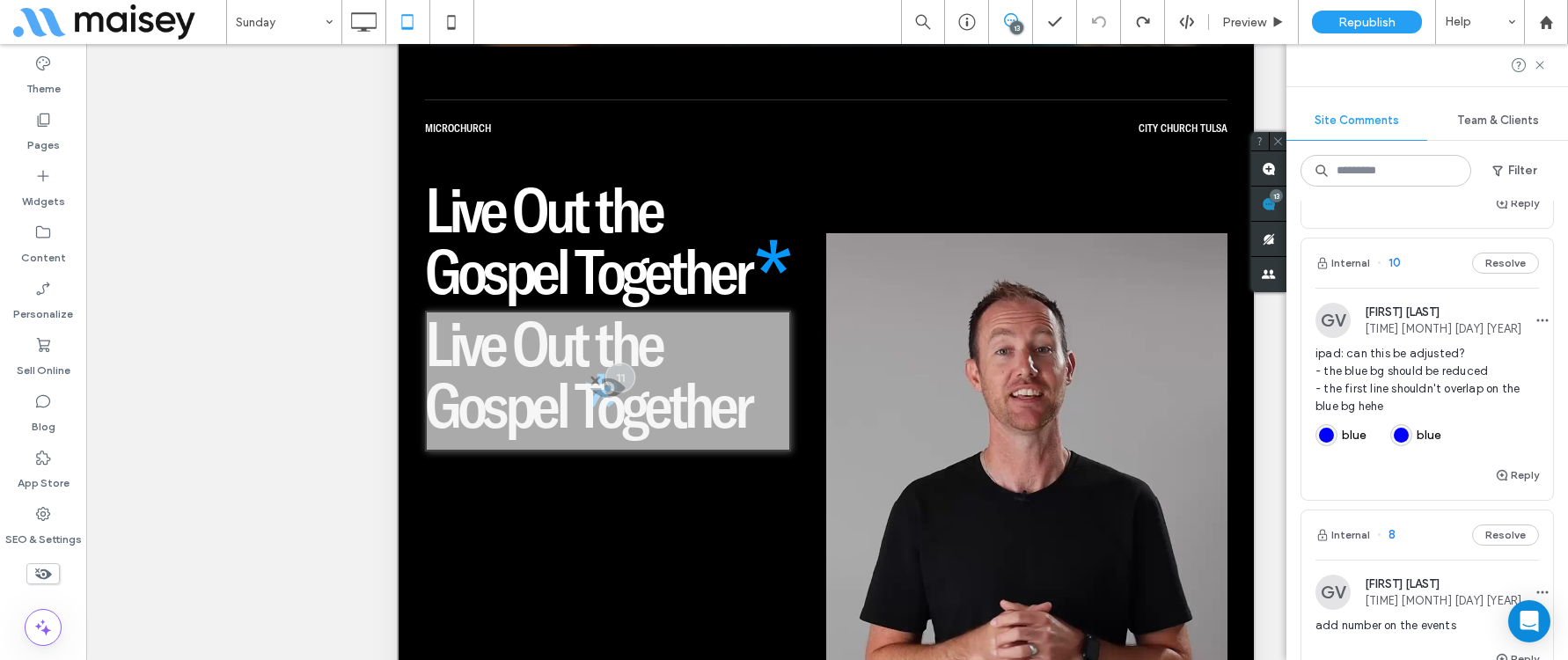 type on "**********" 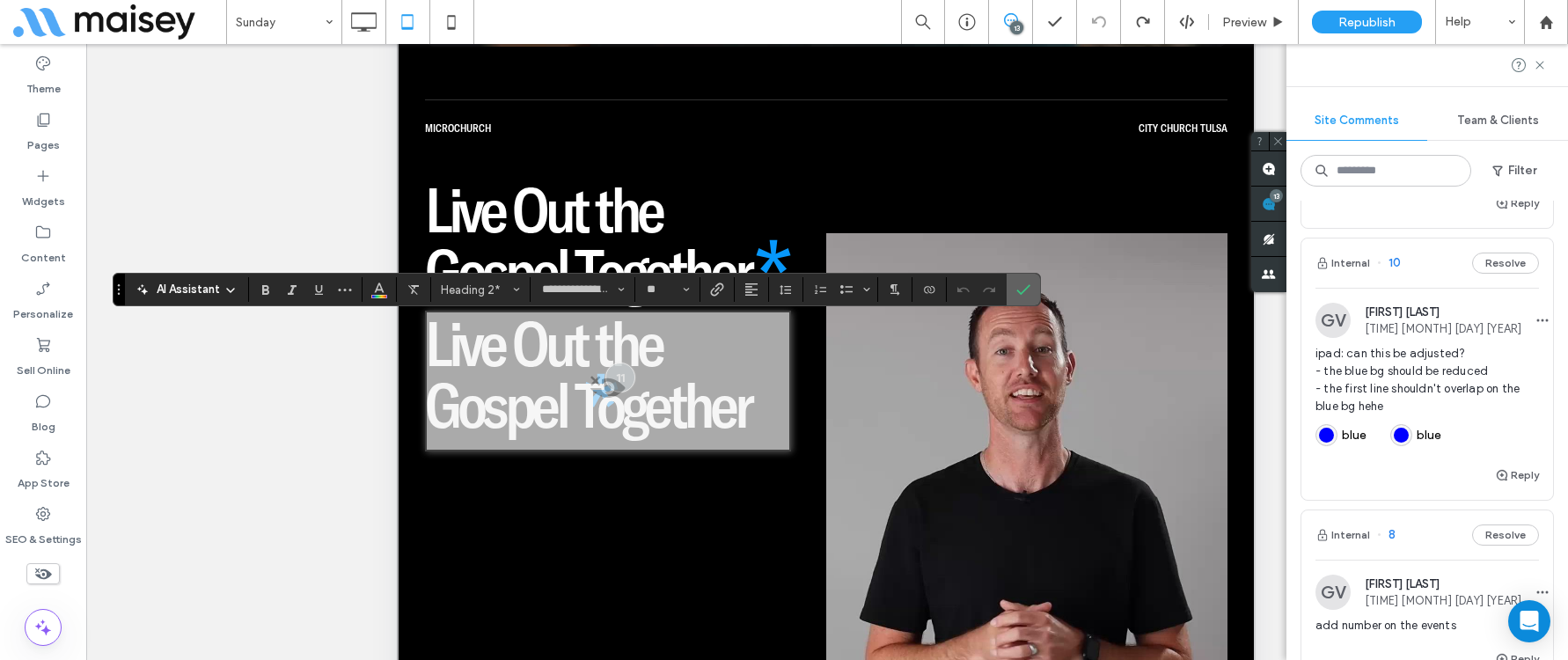 click at bounding box center (1023, 290) 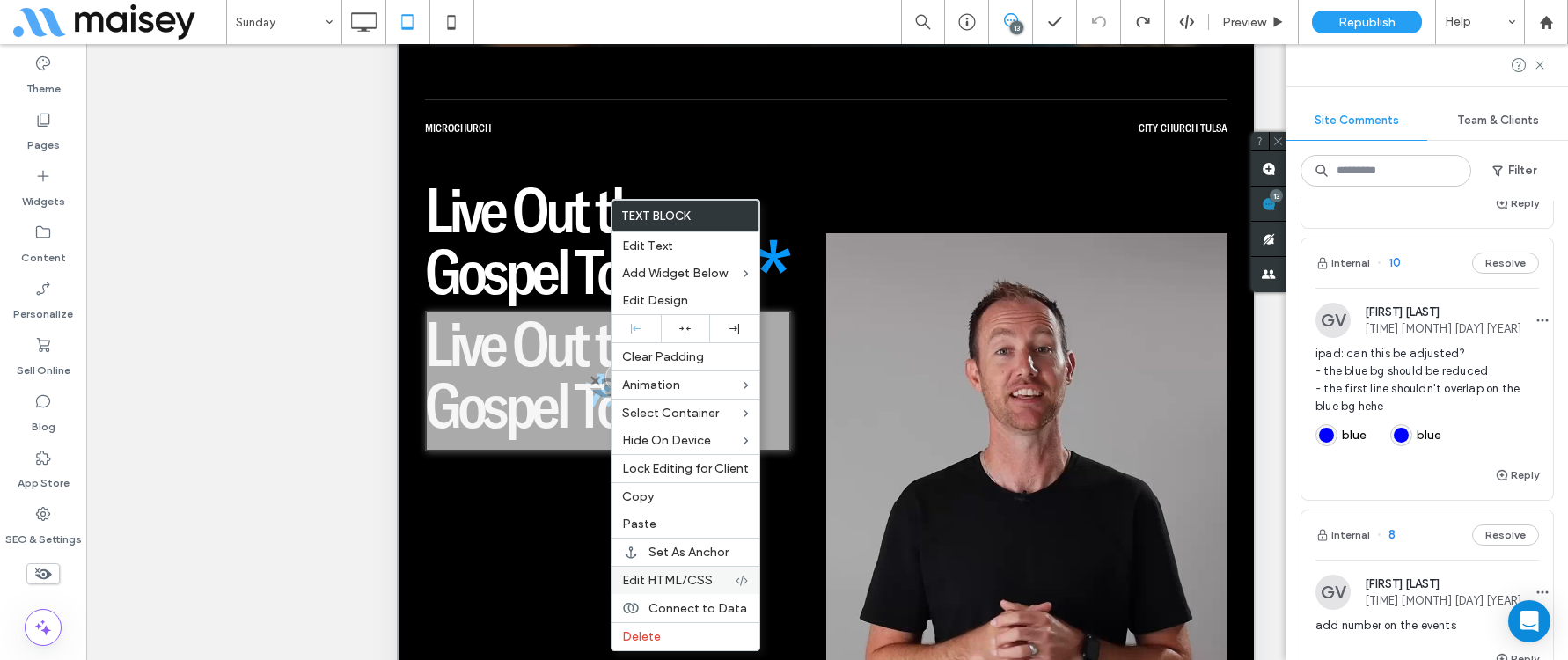 click on "Edit HTML/CSS" at bounding box center [685, 580] 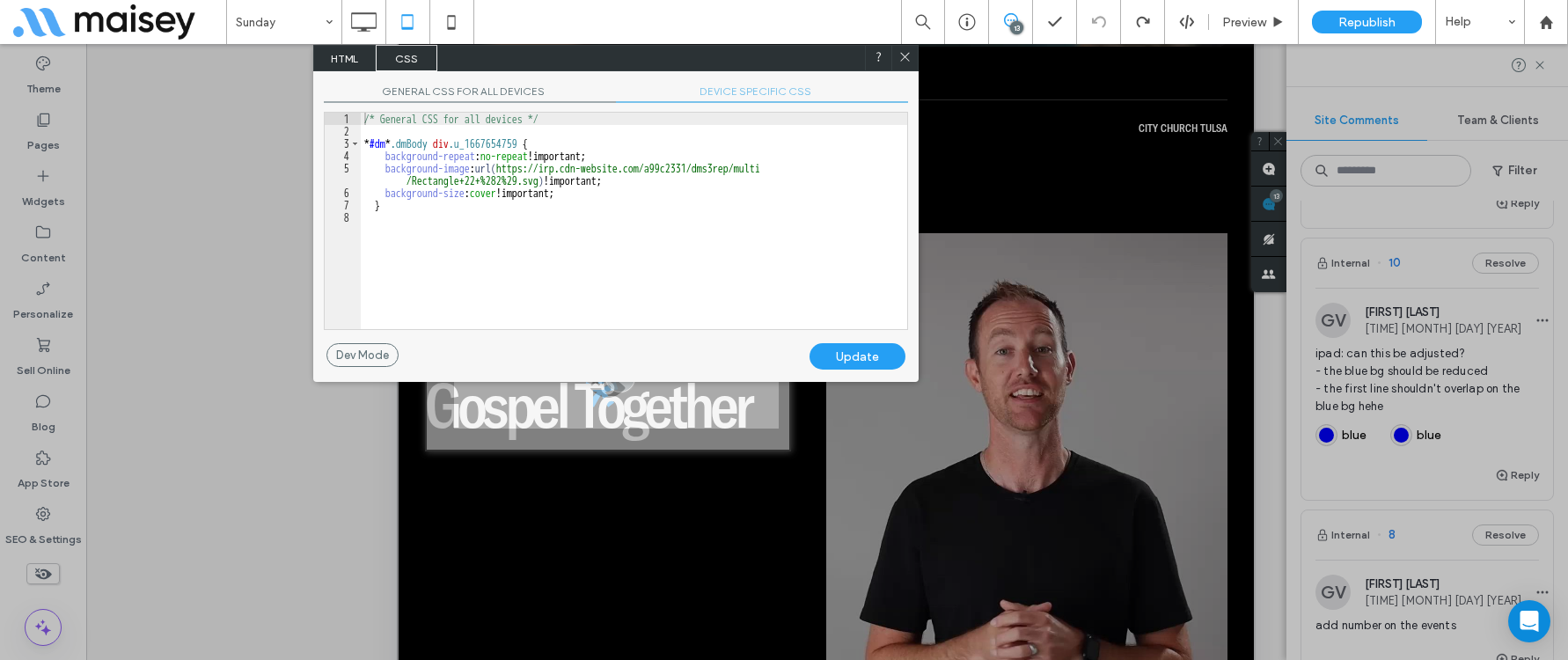 drag, startPoint x: 686, startPoint y: 92, endPoint x: 857, endPoint y: 102, distance: 171.2921 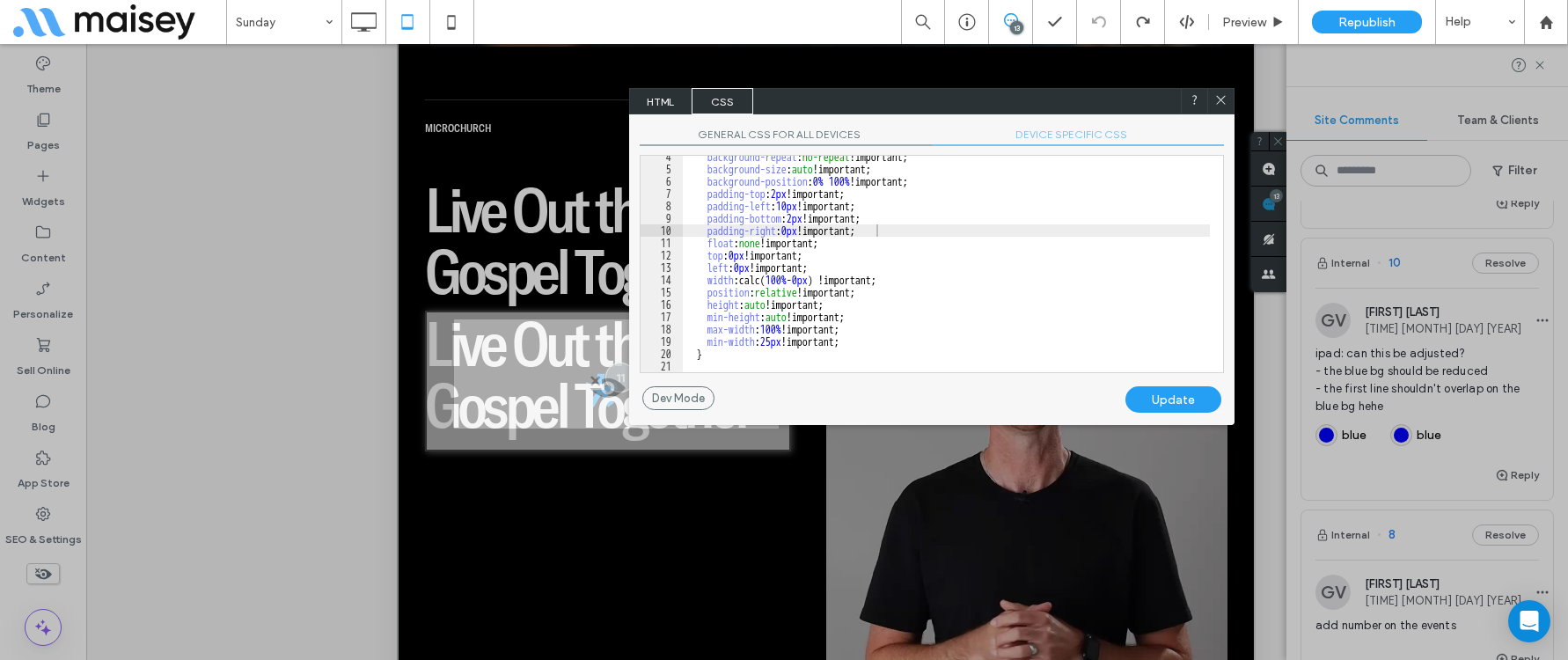 drag, startPoint x: 773, startPoint y: 64, endPoint x: 1045, endPoint y: 111, distance: 276.0308 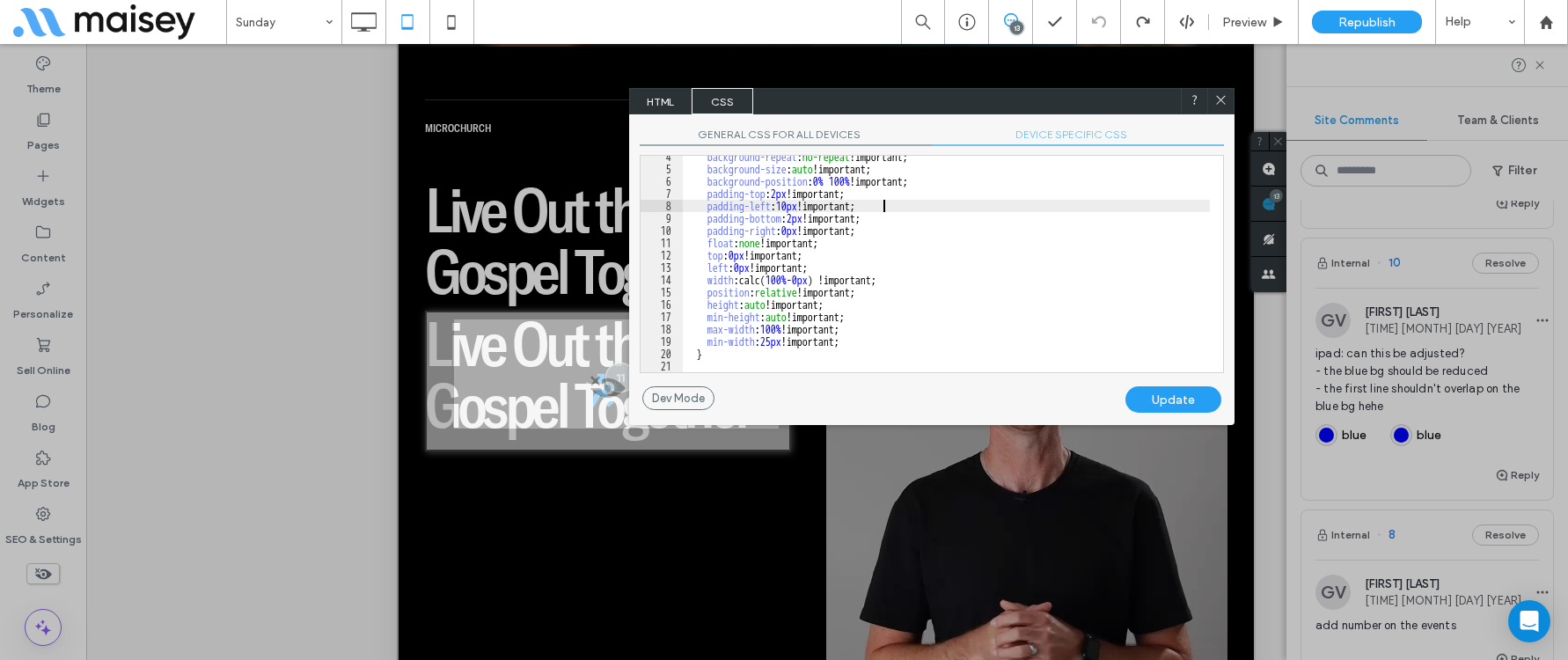scroll, scrollTop: 0, scrollLeft: 0, axis: both 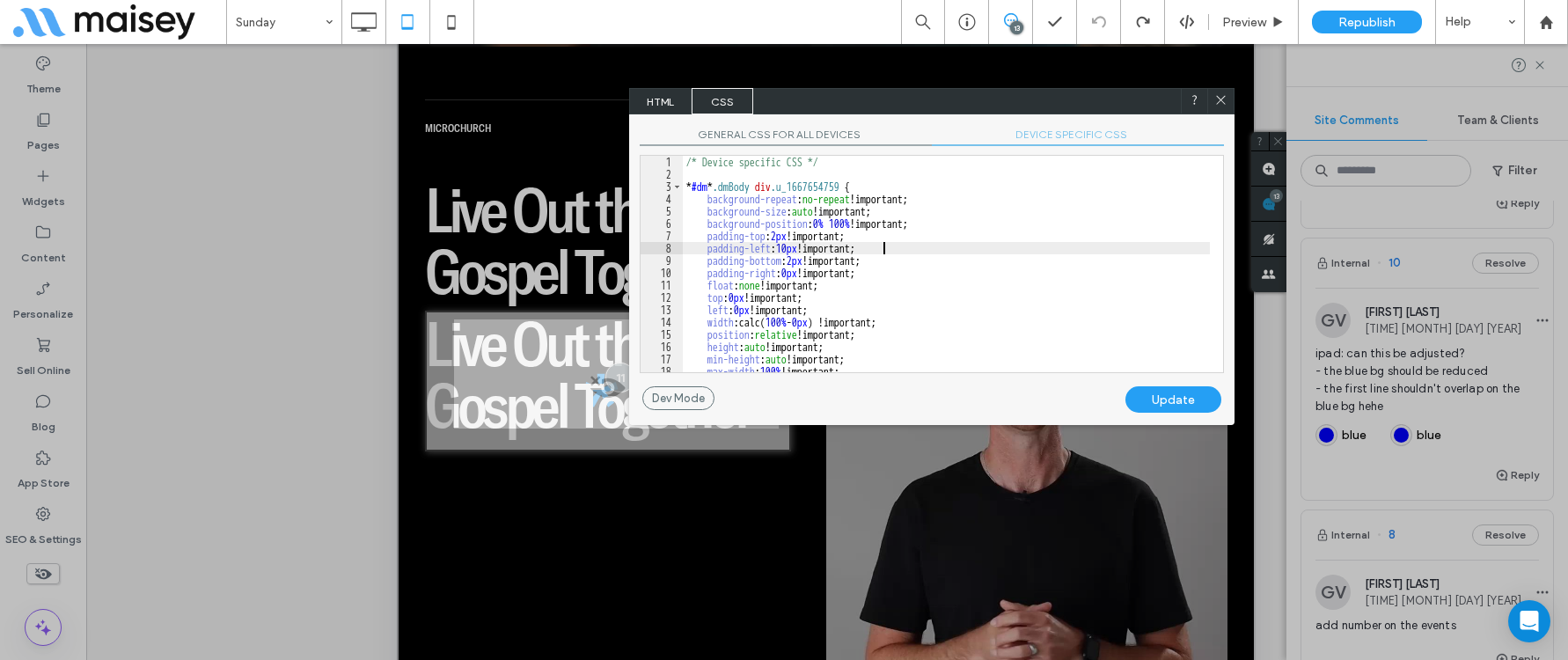 click on "/* Device specific CSS */ * #dm  * .dmBody   div .u_1667654759   {      background-repeat : no-repeat  !important;      background-size : auto  !important;      background-position : 0 %   100 %  !important;      padding-top : 2 px  !important;      padding-left : 10 px  !important;      padding-bottom : 2 px  !important;      padding-right : 0 px  !important;      float : none  !important;      top : 0 px  !important;      left : 0 px  !important;      width :calc( 100 %  -  0 px ) !important;      position : relative  !important;      height : auto  !important;      min-height : auto  !important;      max-width : 100 %  !important;      min-width : 25 px  !important;" at bounding box center [946, 276] 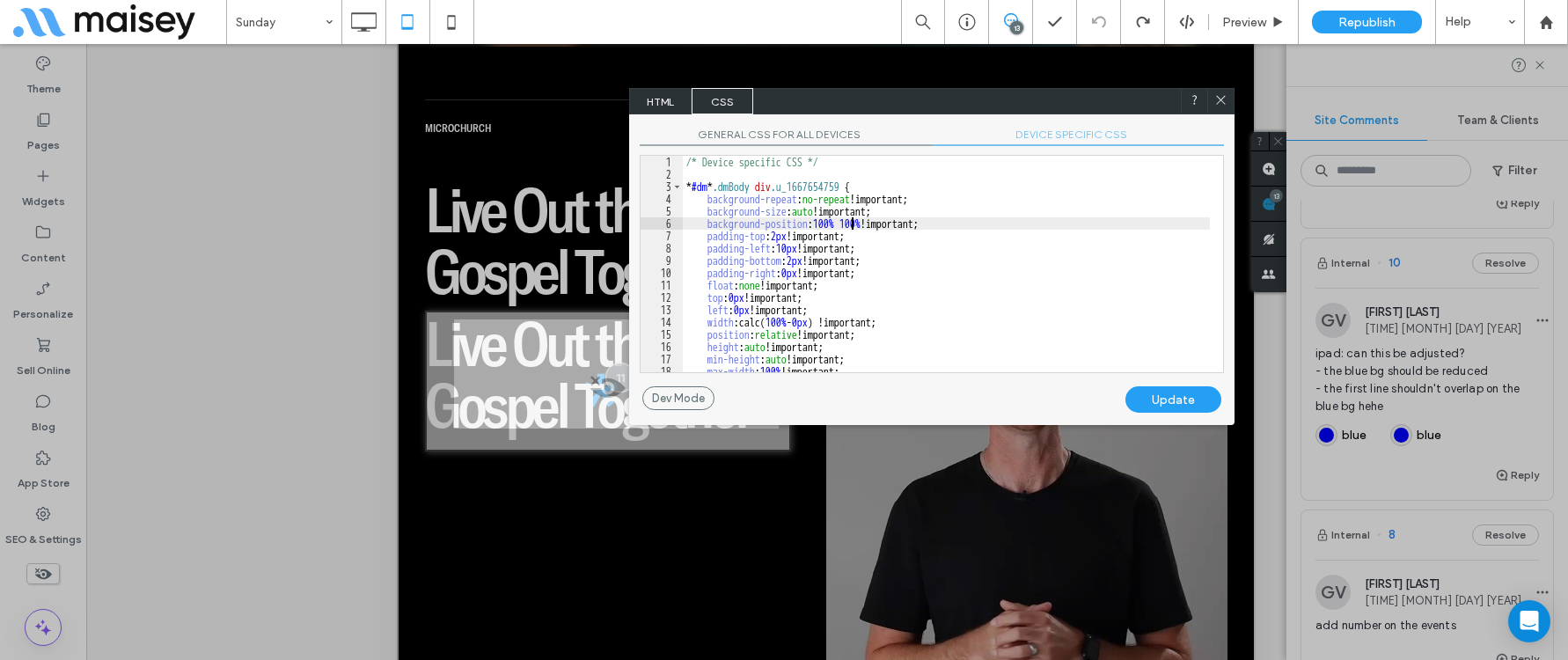 click on "Update" at bounding box center (1173, 400) 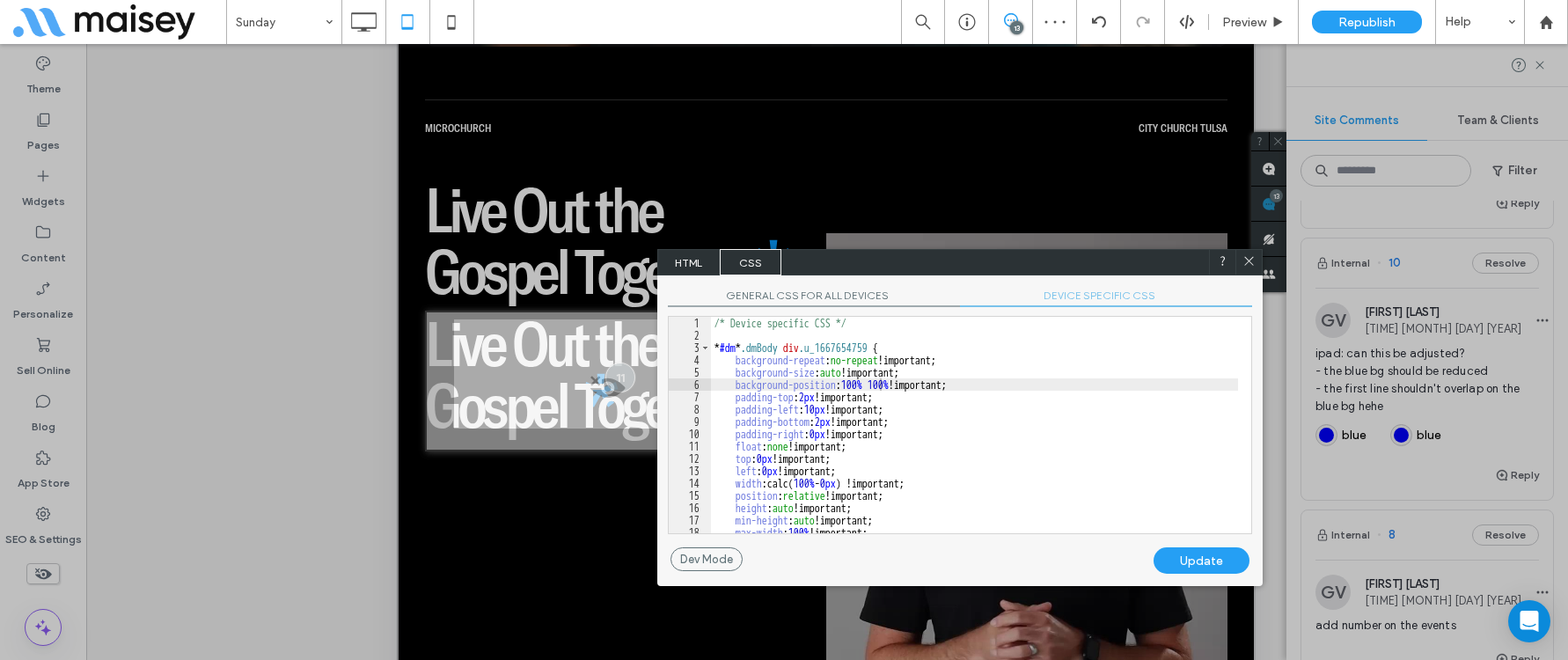 drag, startPoint x: 1054, startPoint y: 96, endPoint x: 1082, endPoint y: 257, distance: 163.41665 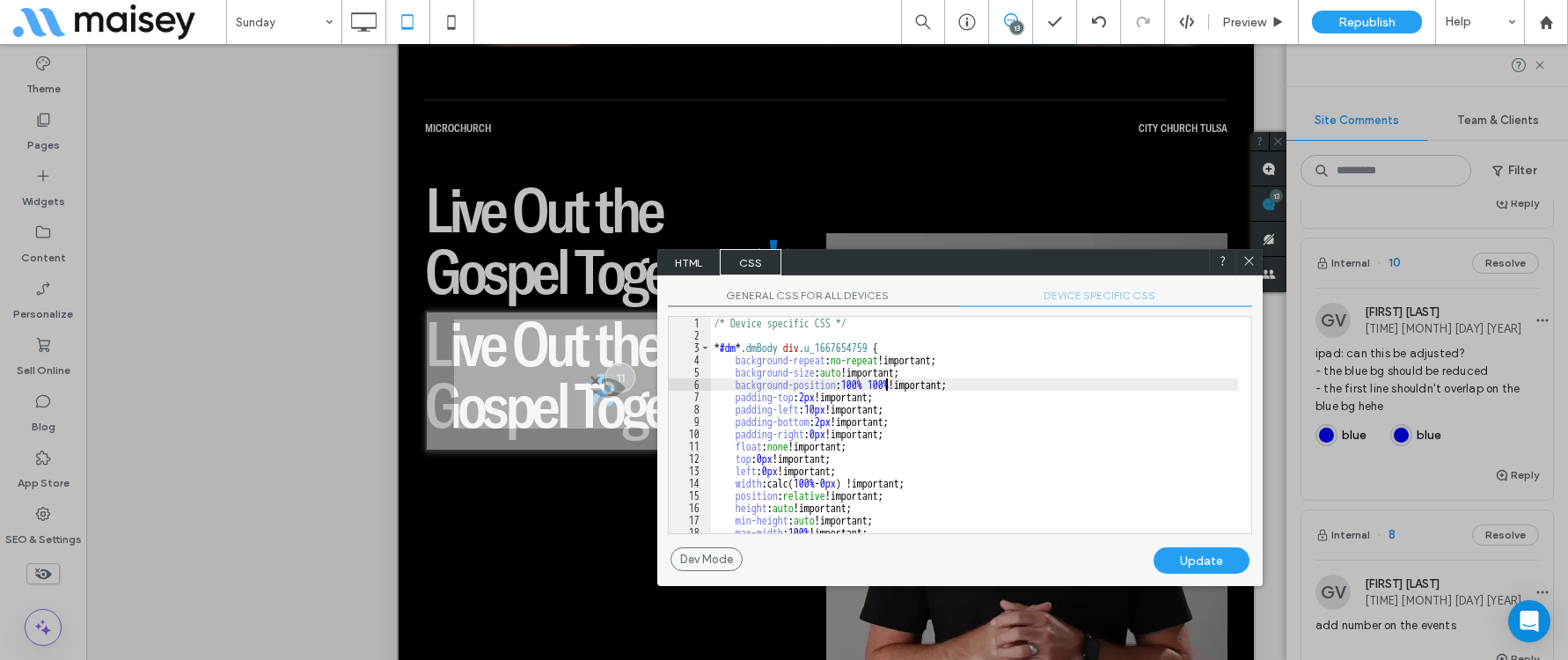 click on "/* Device specific CSS */ * #dm  * .dmBody   div .u_1667654759   {      background-repeat : no-repeat  !important;      background-size : auto  !important;      background-position : 100 %   100 %  !important;      padding-top : 2 px  !important;      padding-left : 10 px  !important;      padding-bottom : 2 px  !important;      padding-right : 0 px  !important;      float : none  !important;      top : 0 px  !important;      left : 0 px  !important;      width :calc( 100 %  -  0 px ) !important;      position : relative  !important;      height : auto  !important;      min-height : auto  !important;      max-width : 100 %  !important;      min-width : 25 px  !important;" at bounding box center [974, 437] 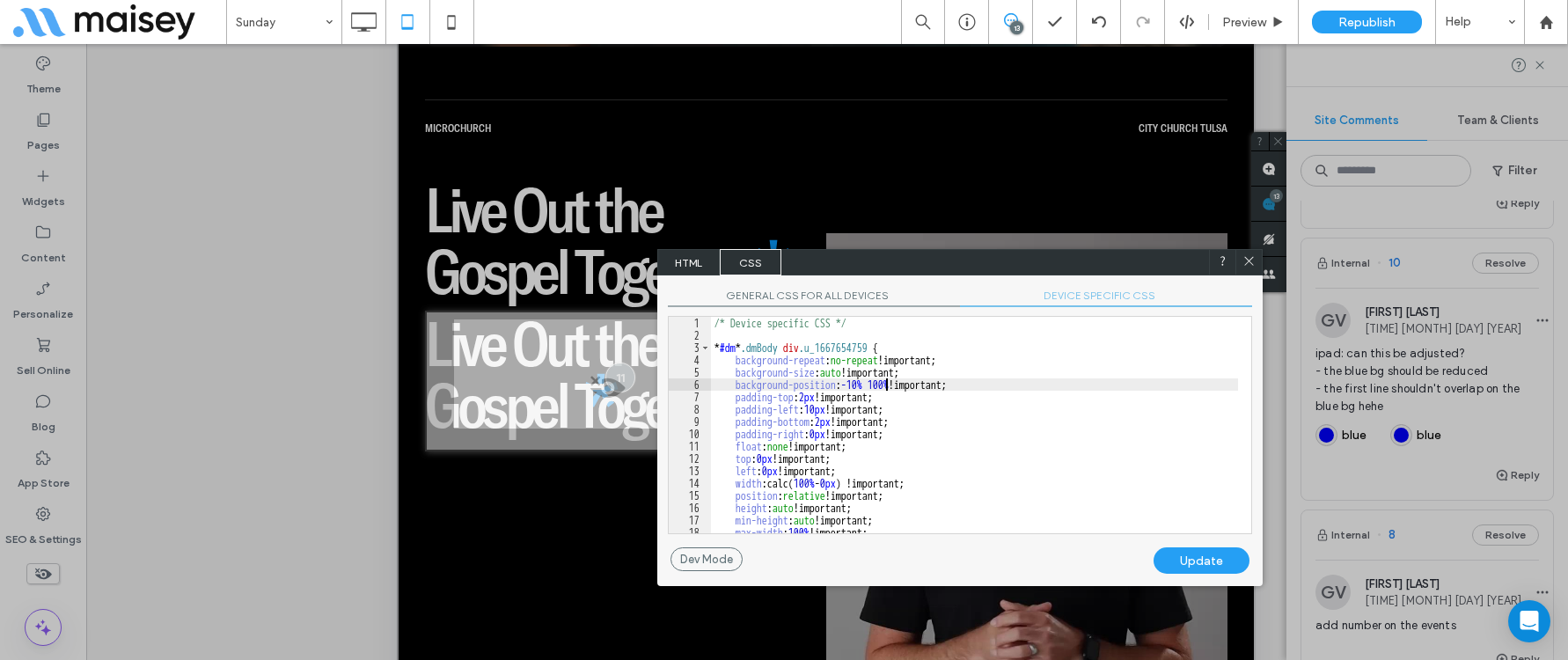 click on "Update" at bounding box center [1201, 561] 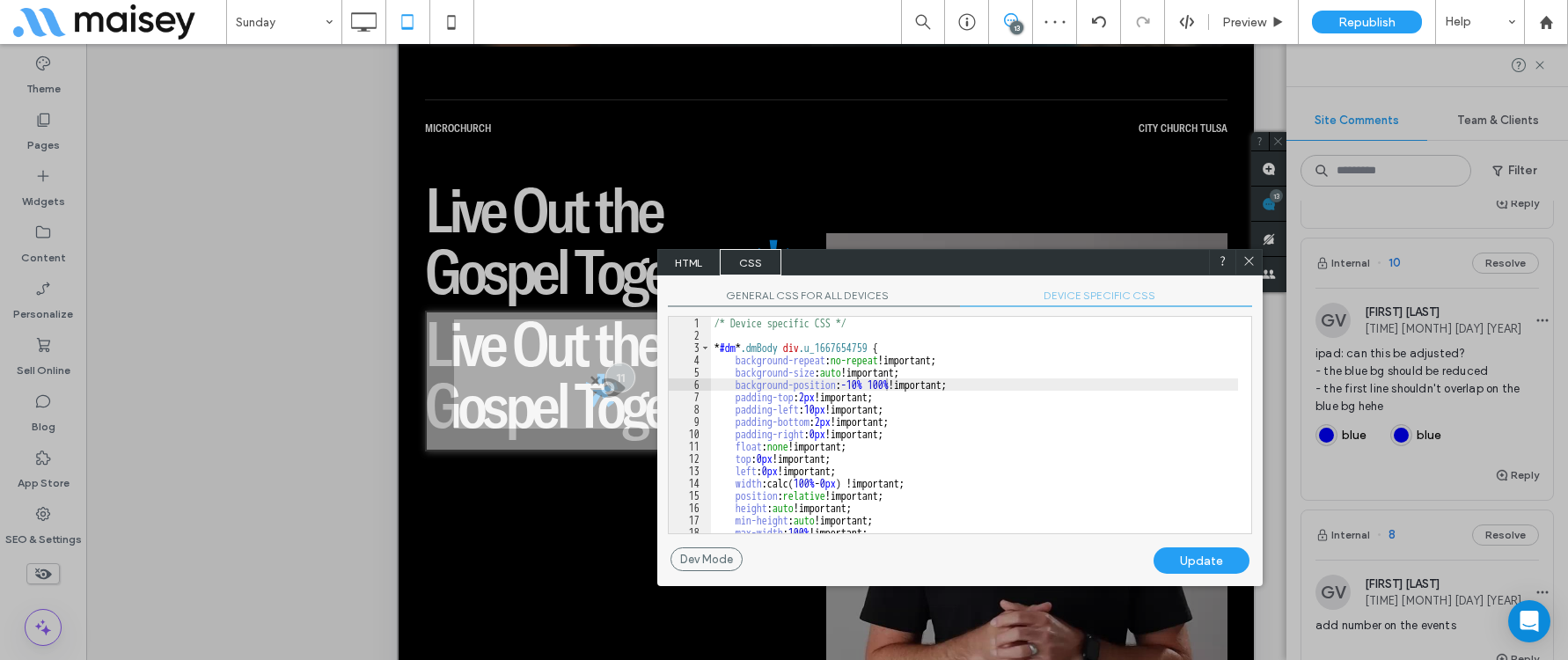click on "/* Device specific CSS */ * #dm  * .dmBody   div .u_1667654759   {      background-repeat : no-repeat  !important;      background-size : auto  !important;      background-position : -10 %   100 %  !important;      padding-top : 2 px  !important;      padding-left : 10 px  !important;      padding-bottom : 2 px  !important;      padding-right : 0 px  !important;      float : none  !important;      top : 0 px  !important;      left : 0 px  !important;      width :calc( 100 %  -  0 px ) !important;      position : relative  !important;      height : auto  !important;      min-height : auto  !important;      max-width : 100 %  !important;      min-width : 25 px  !important;" at bounding box center [974, 437] 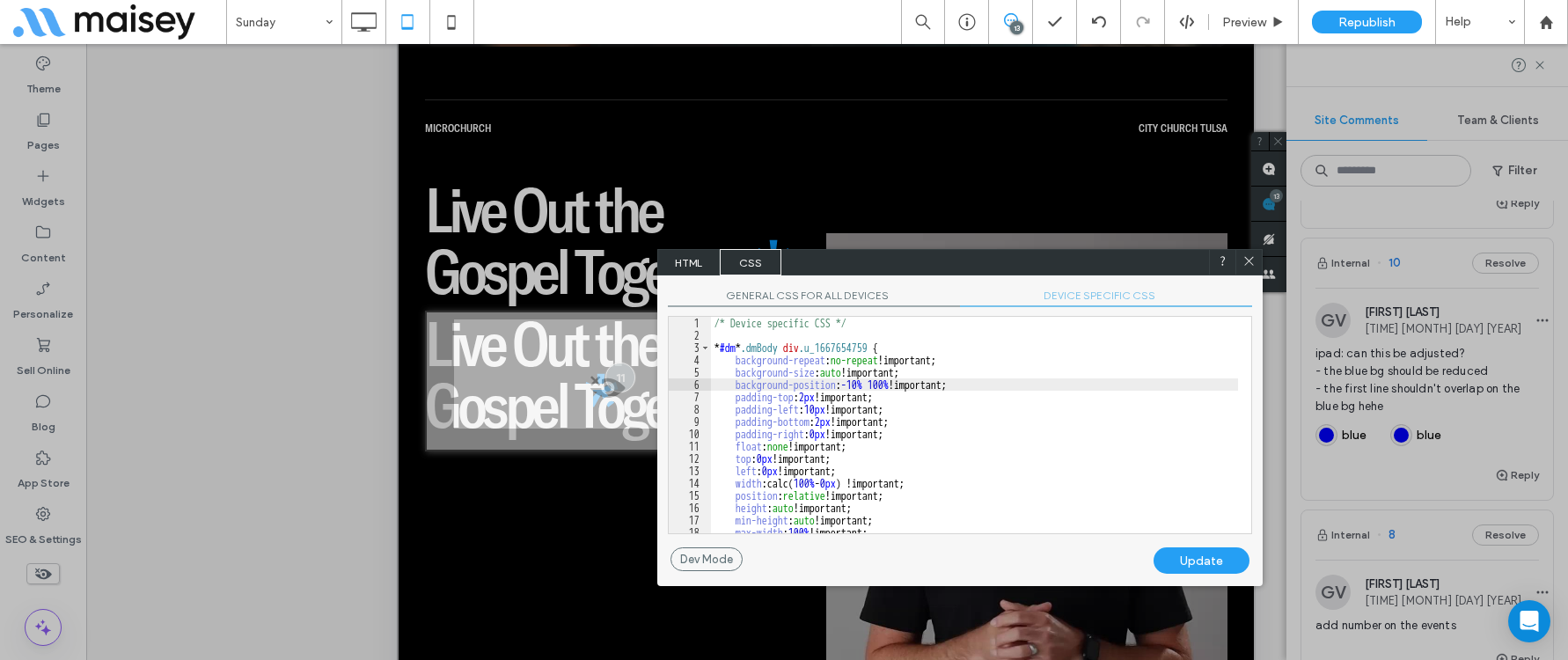 click on "/* Device specific CSS */ * #dm  * .dmBody   div .u_1667654759   {      background-repeat : no-repeat  !important;      background-size : auto  !important;      background-position : -10 %   100 %  !important;      padding-top : 2 px  !important;      padding-left : 10 px  !important;      padding-bottom : 2 px  !important;      padding-right : 0 px  !important;      float : none  !important;      top : 0 px  !important;      left : 0 px  !important;      width :calc( 100 %  -  0 px ) !important;      position : relative  !important;      height : auto  !important;      min-height : auto  !important;      max-width : 100 %  !important;      min-width : 25 px  !important;" at bounding box center [974, 437] 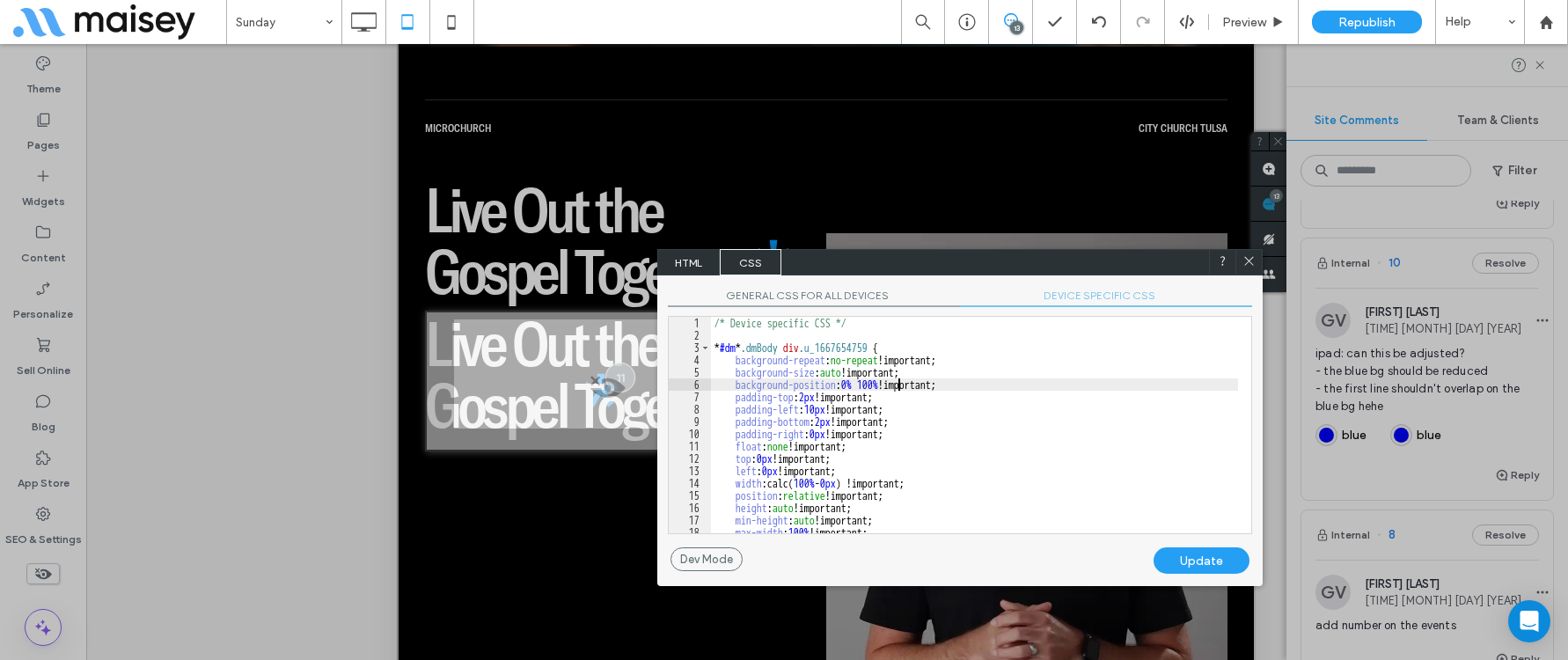 drag, startPoint x: 897, startPoint y: 385, endPoint x: 993, endPoint y: 386, distance: 96.005208 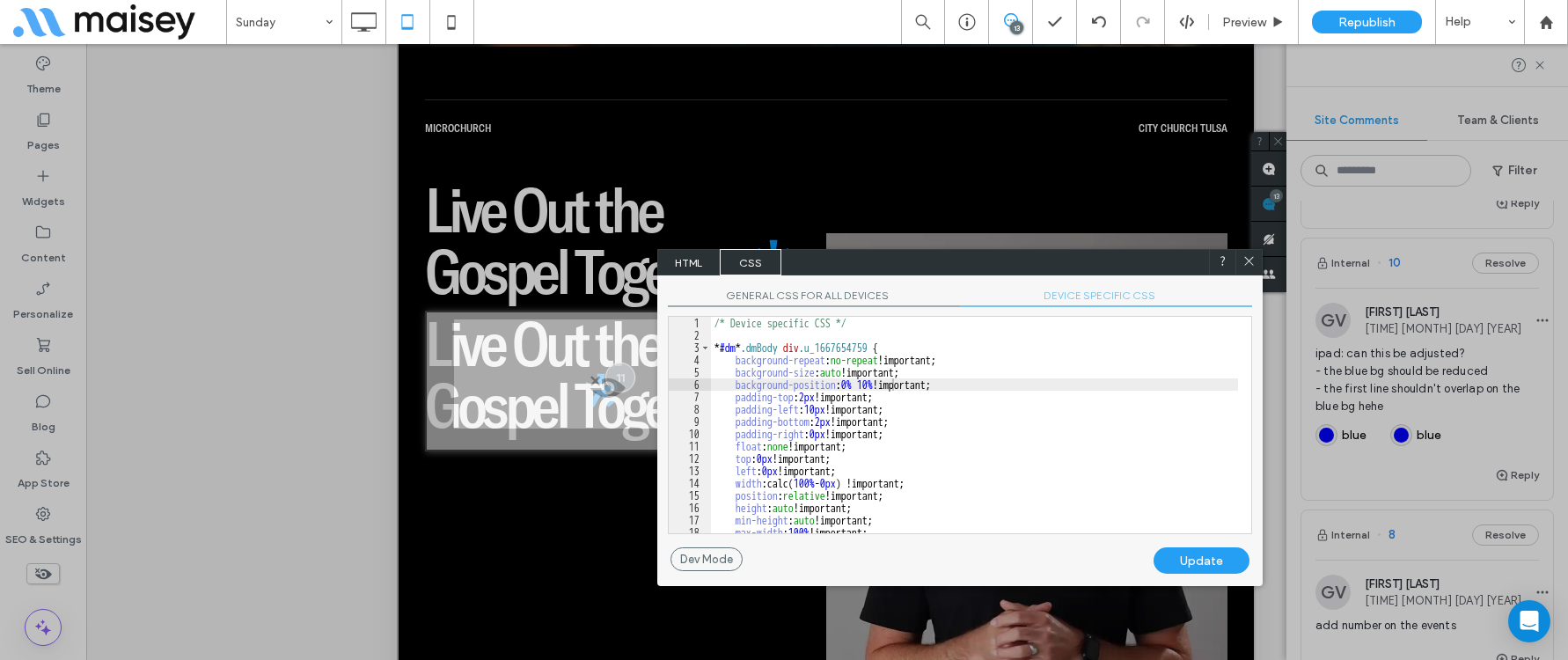 click on "Update" at bounding box center (1201, 561) 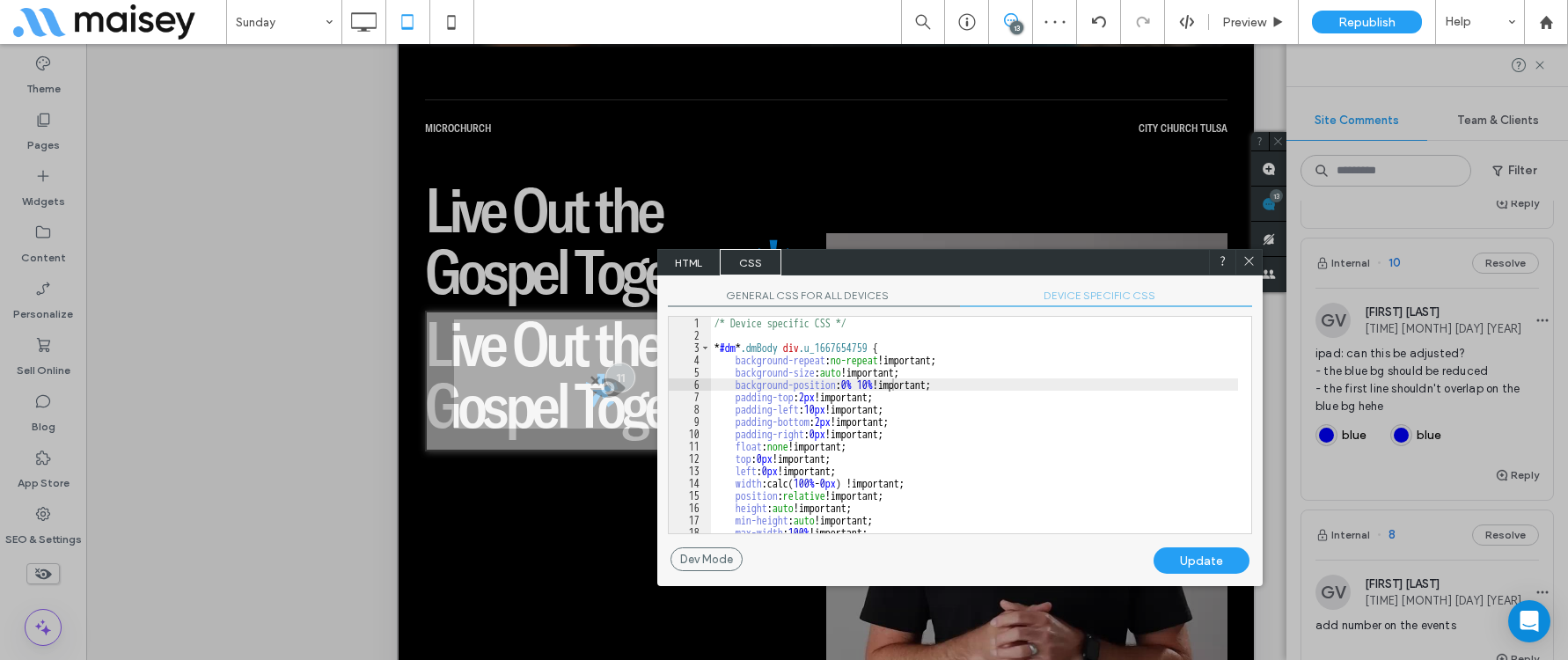 click on "/* Device specific CSS */ * #dm  * .dmBody   div .u_1667654759   {      background-repeat : no-repeat  !important;      background-size : auto  !important;      background-position : 0 %   10 %  !important;      padding-top : 2 px  !important;      padding-left : 10 px  !important;      padding-bottom : 2 px  !important;      padding-right : 0 px  !important;      float : none  !important;      top : 0 px  !important;      left : 0 px  !important;      width :calc( 100 %  -  0 px ) !important;      position : relative  !important;      height : auto  !important;      min-height : auto  !important;      max-width : 100 %  !important;      min-width : 25 px  !important;" at bounding box center [974, 437] 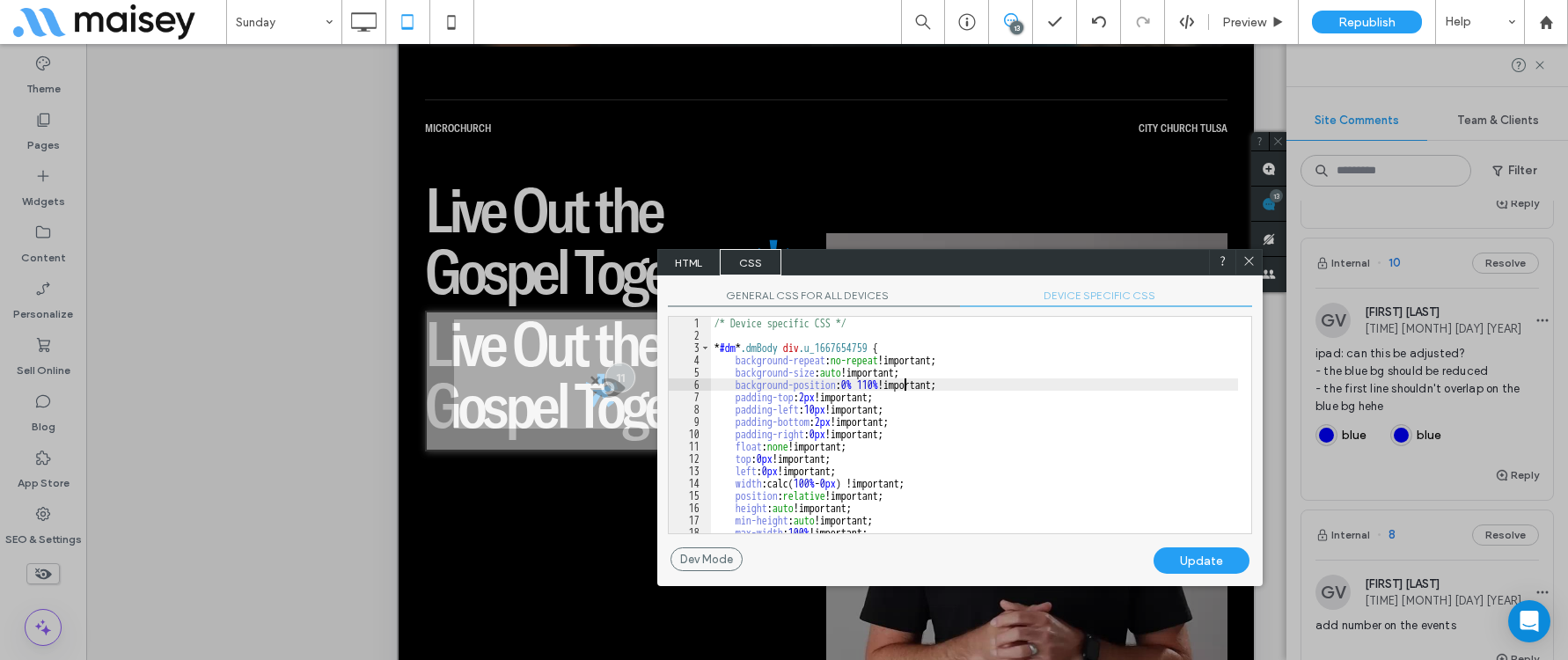 click on "Update" at bounding box center [1201, 561] 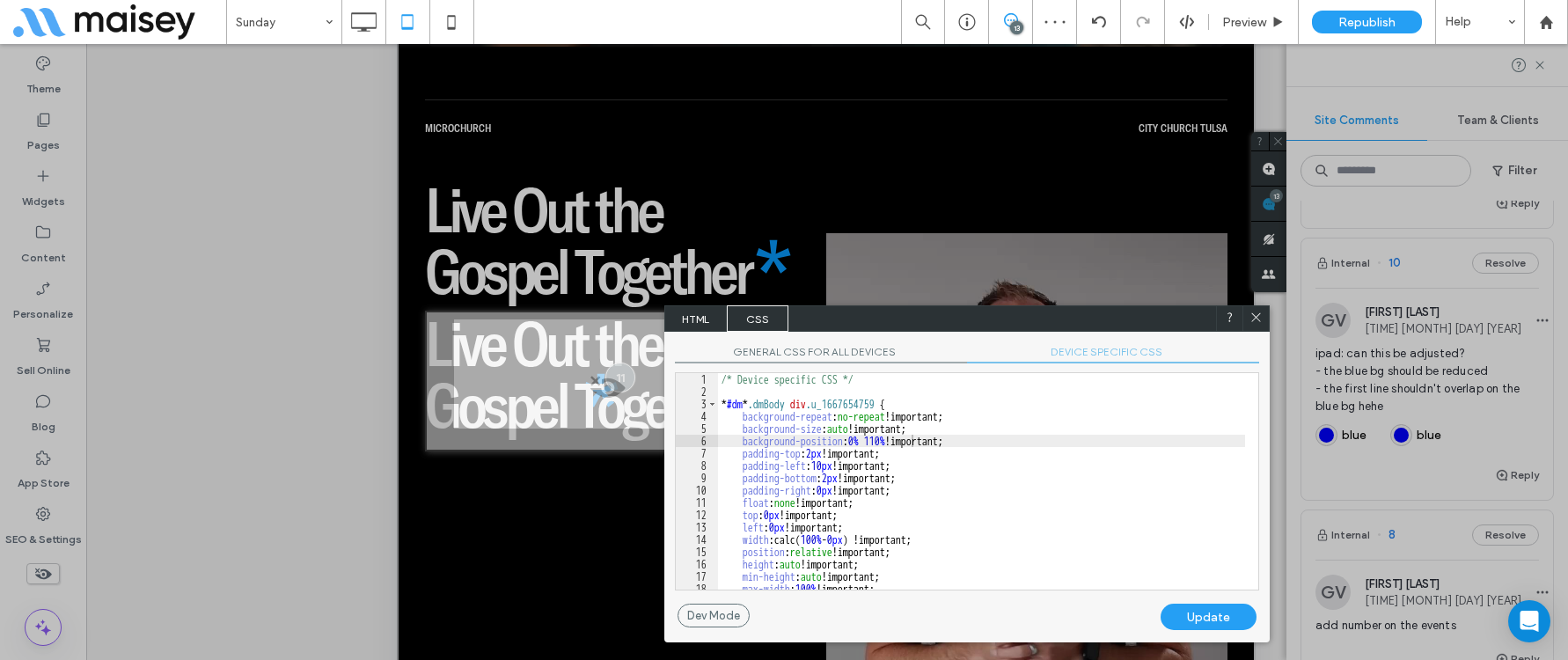 drag, startPoint x: 1007, startPoint y: 260, endPoint x: 1015, endPoint y: 316, distance: 56.568542 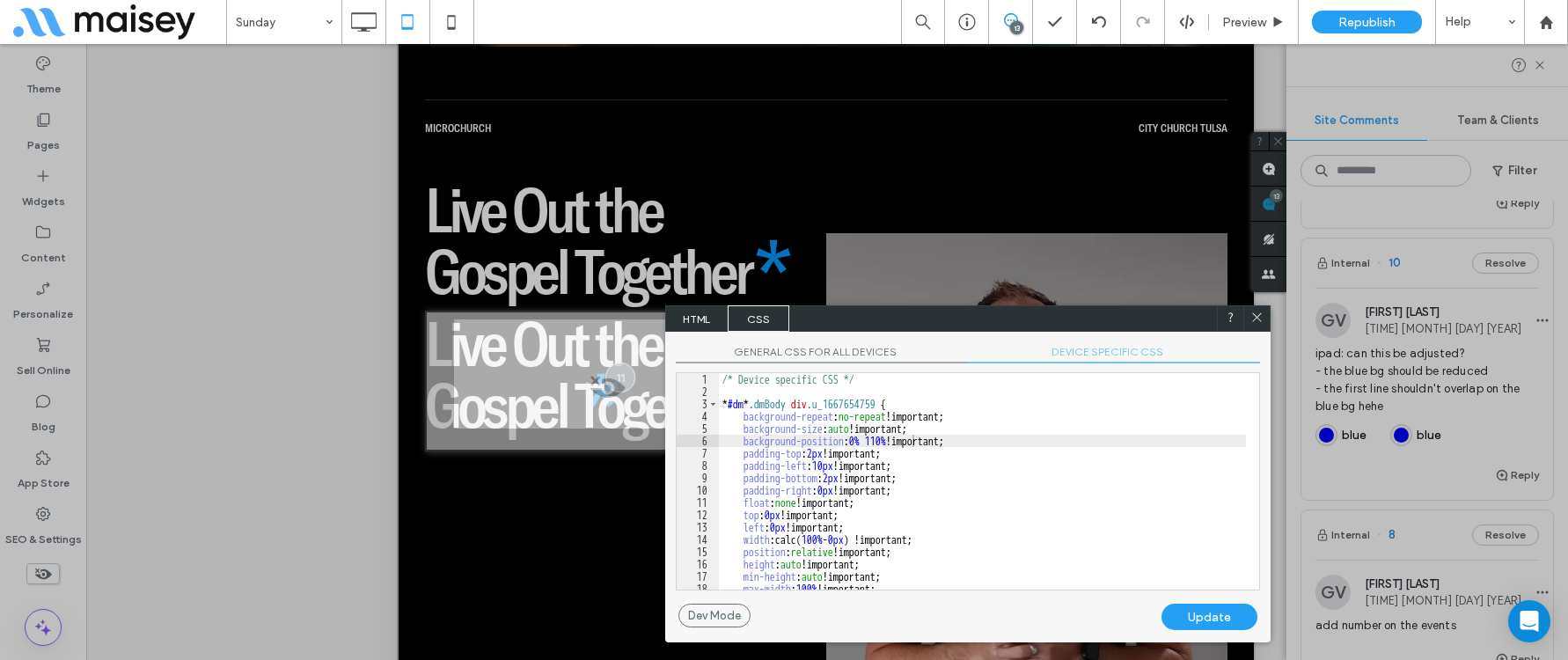 drag, startPoint x: 906, startPoint y: 440, endPoint x: 972, endPoint y: 440, distance: 66 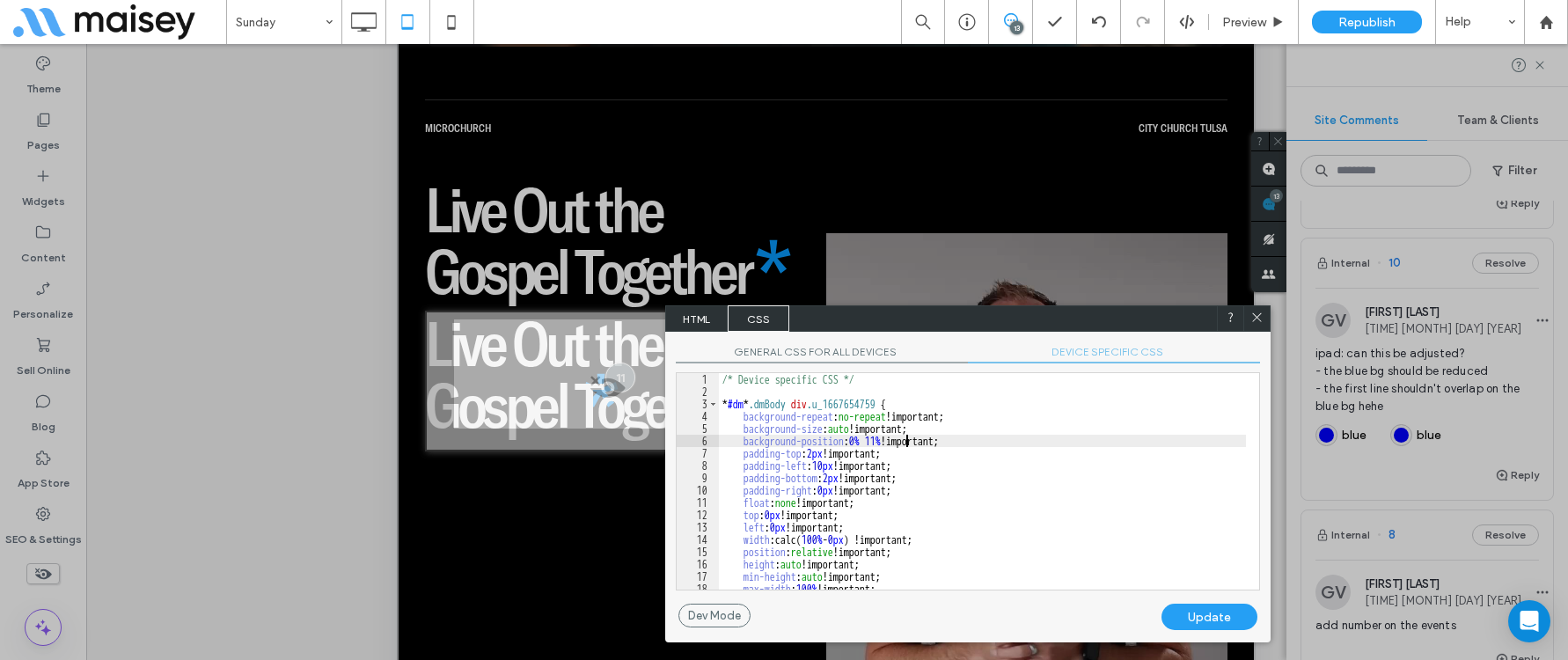 type on "**" 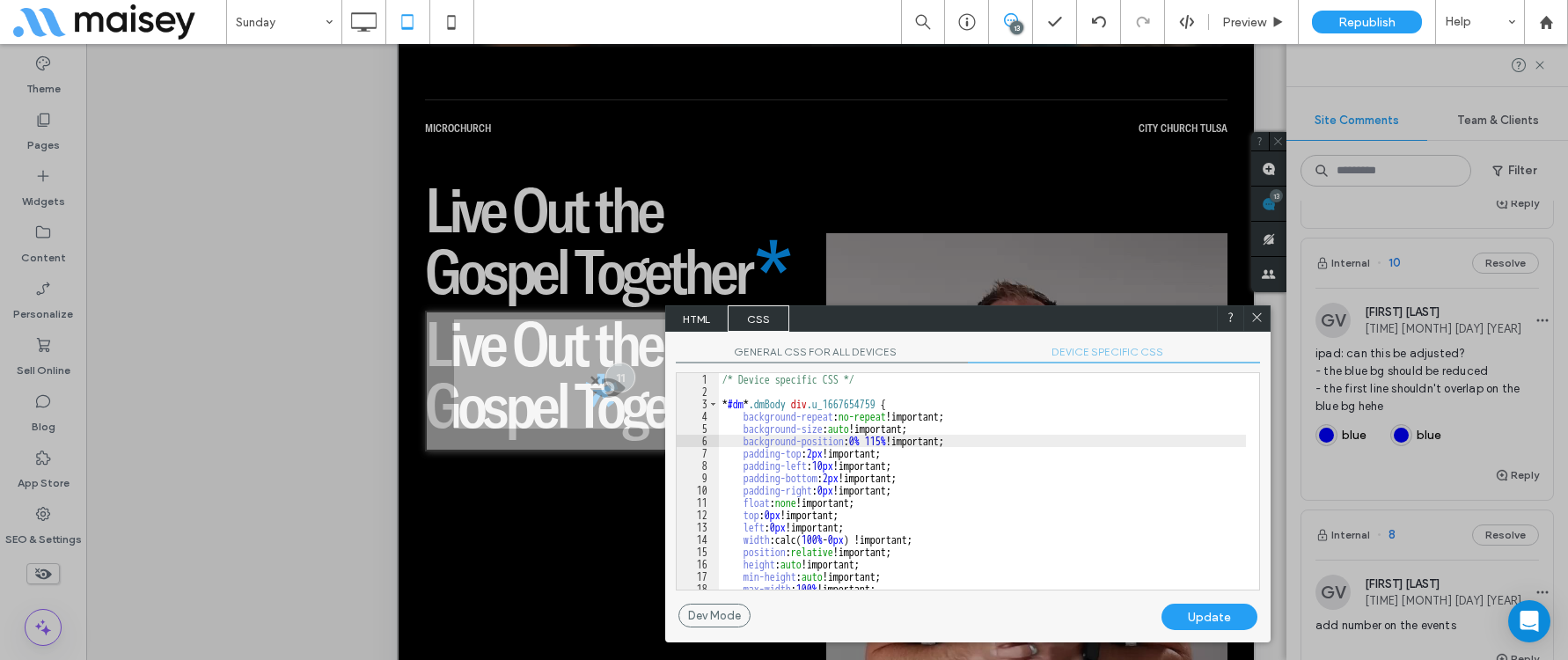 click on "Update" at bounding box center [1209, 617] 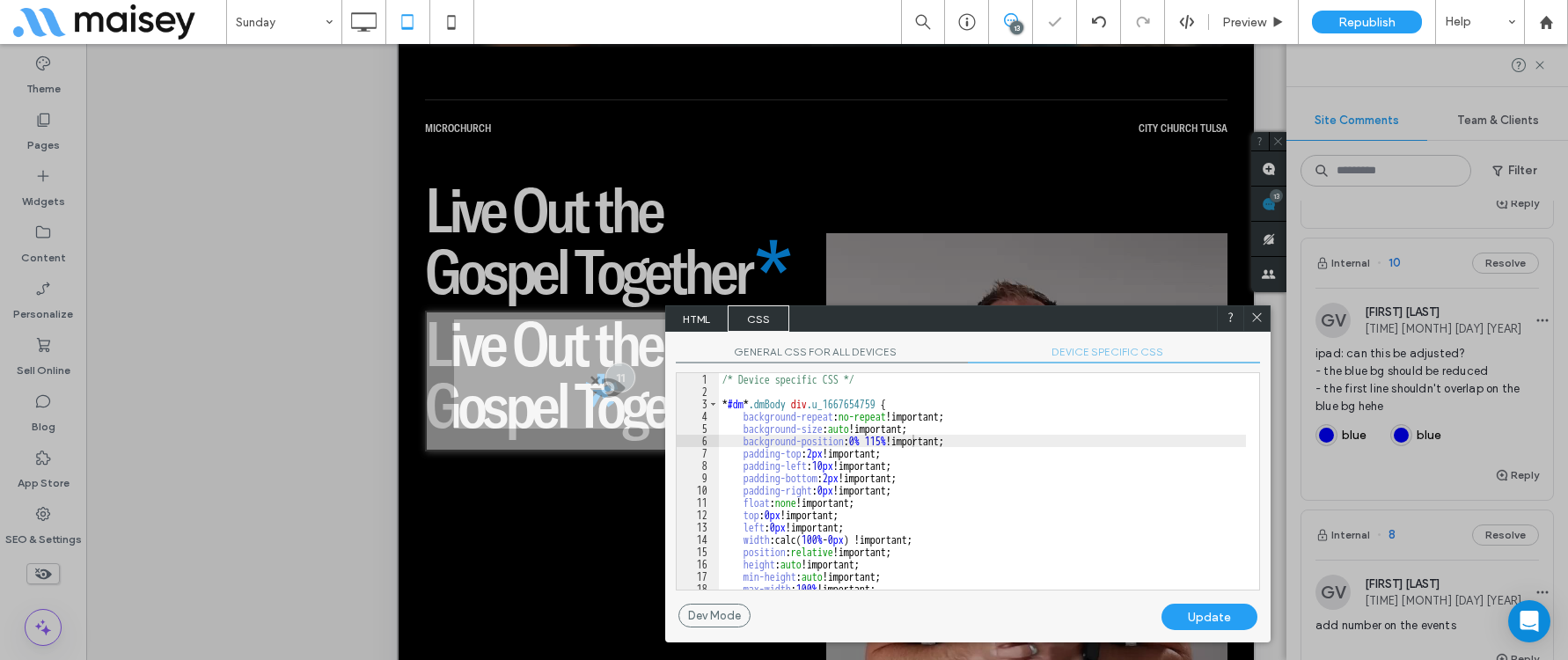 click 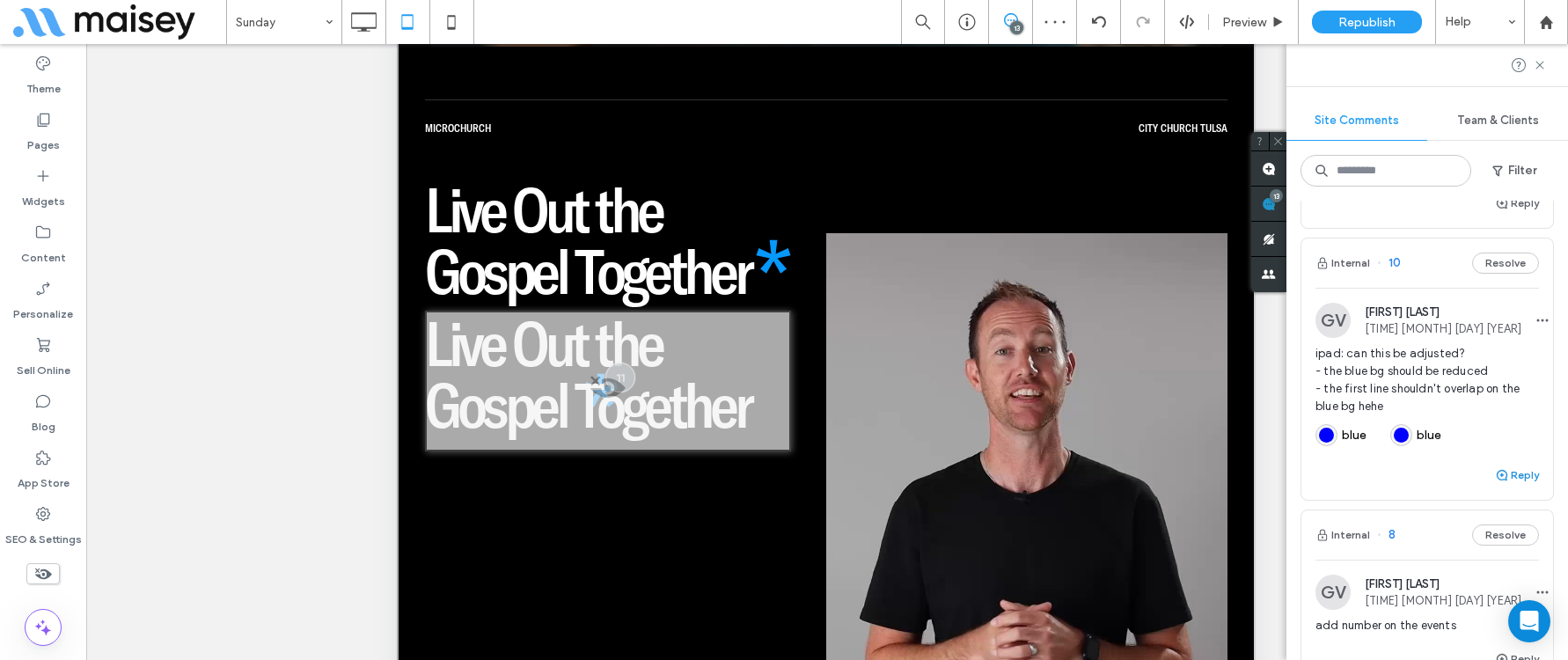 click at bounding box center [1503, 475] 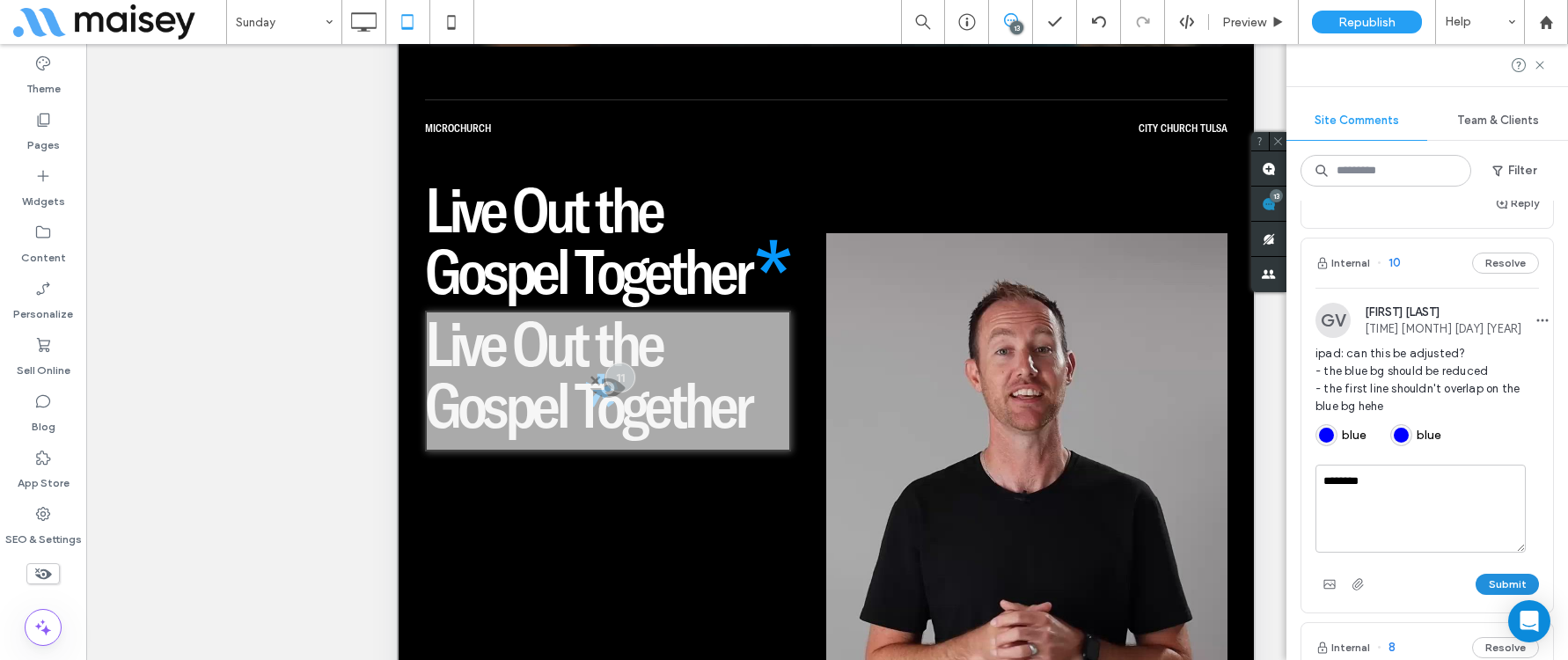 type on "********" 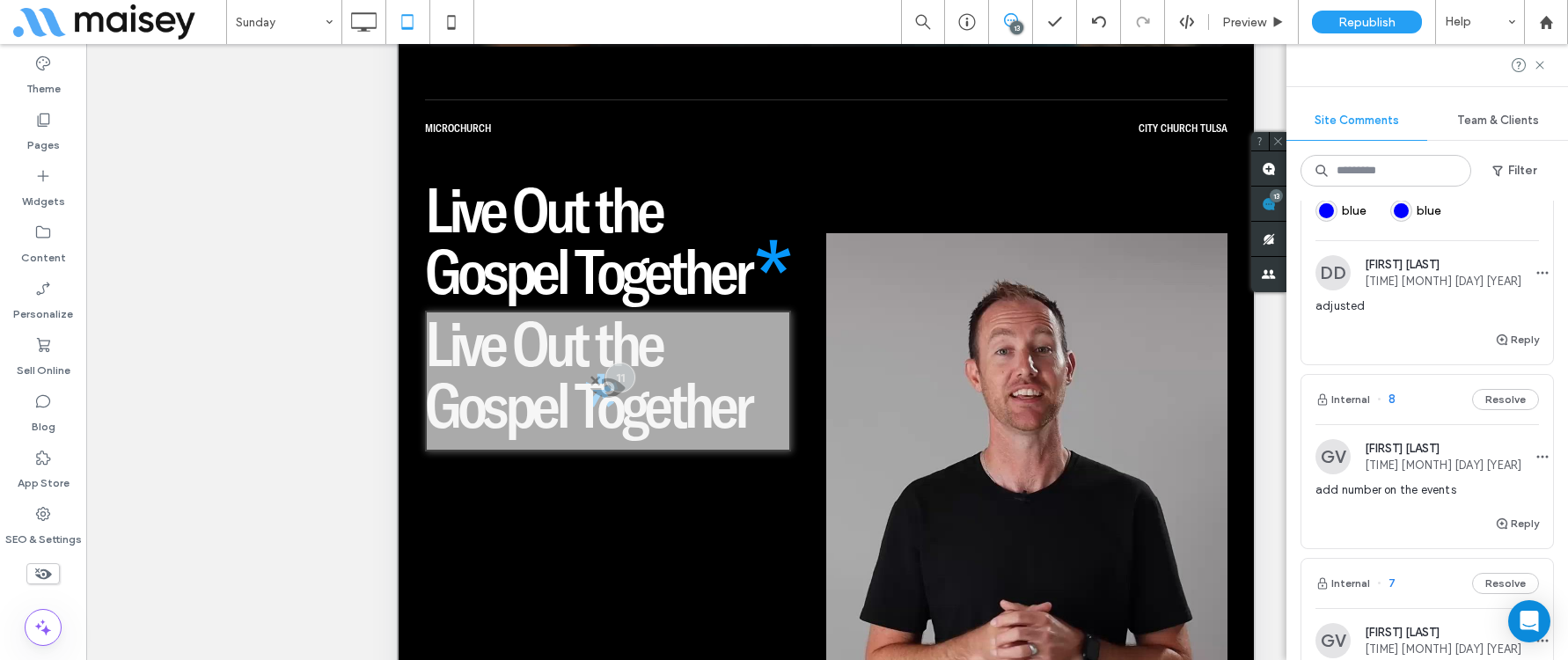scroll, scrollTop: 1337, scrollLeft: 0, axis: vertical 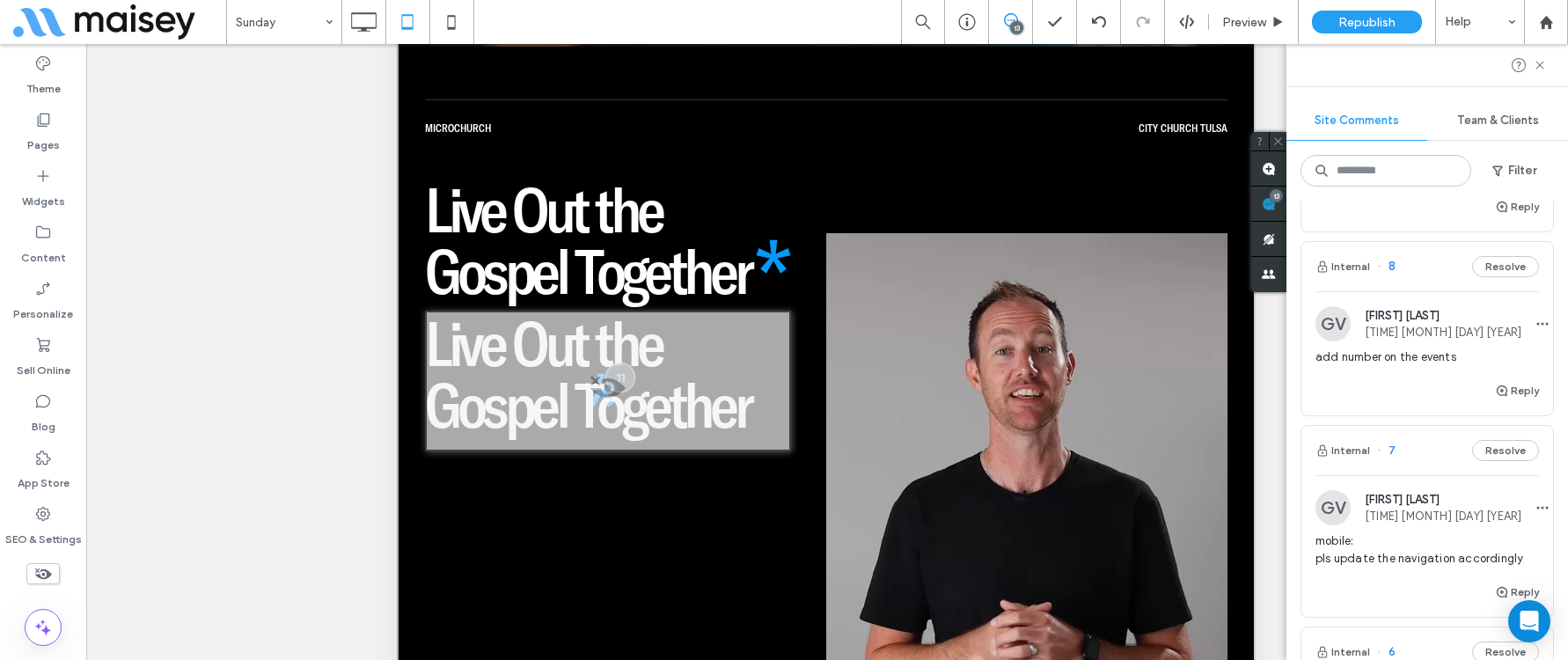 click at bounding box center [1333, 324] 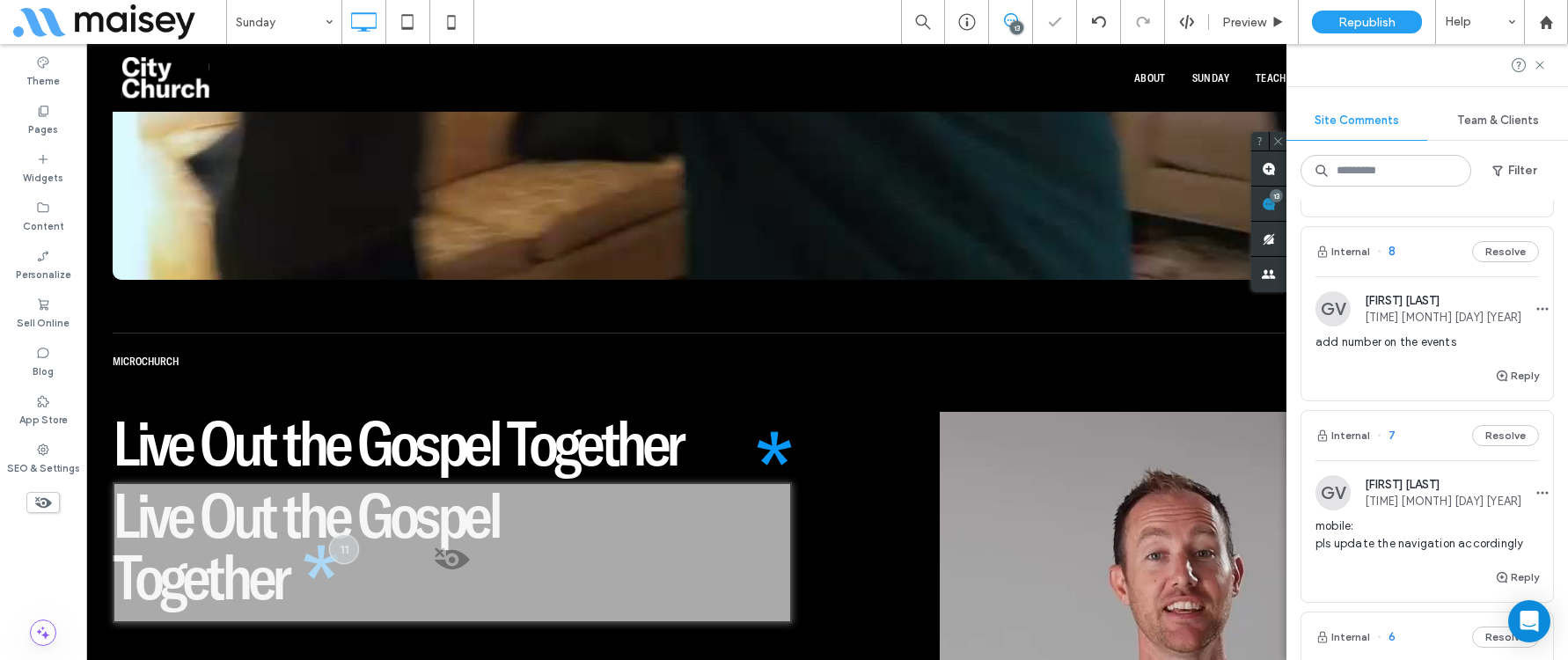 scroll, scrollTop: 1432, scrollLeft: 0, axis: vertical 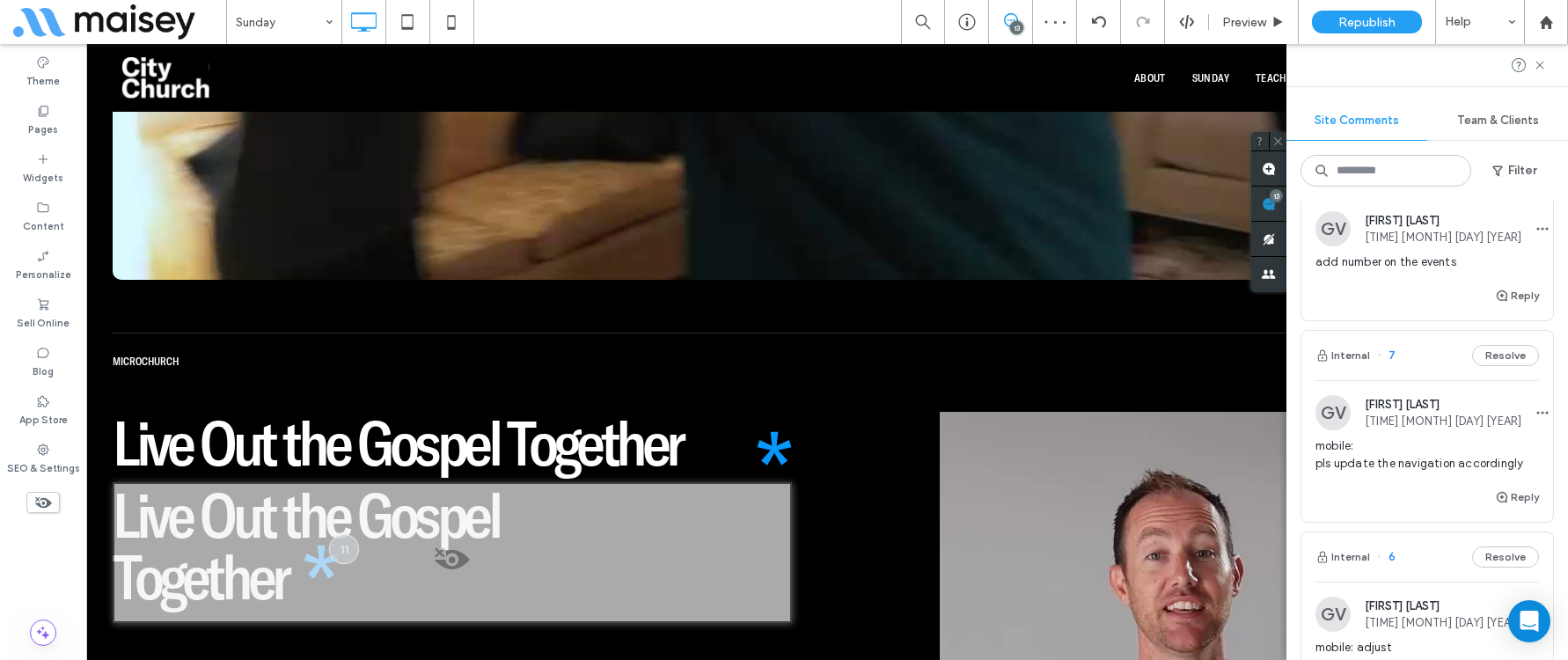 click at bounding box center [1333, 413] 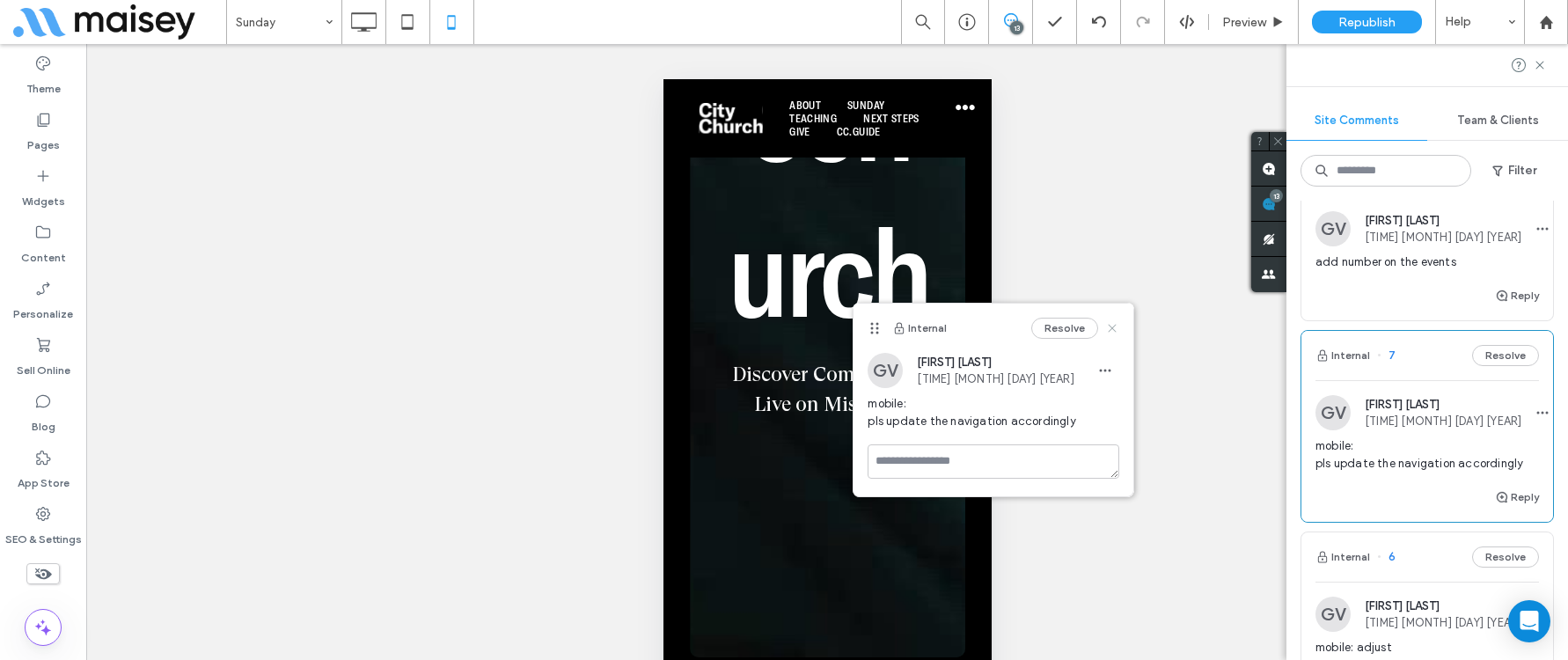 click 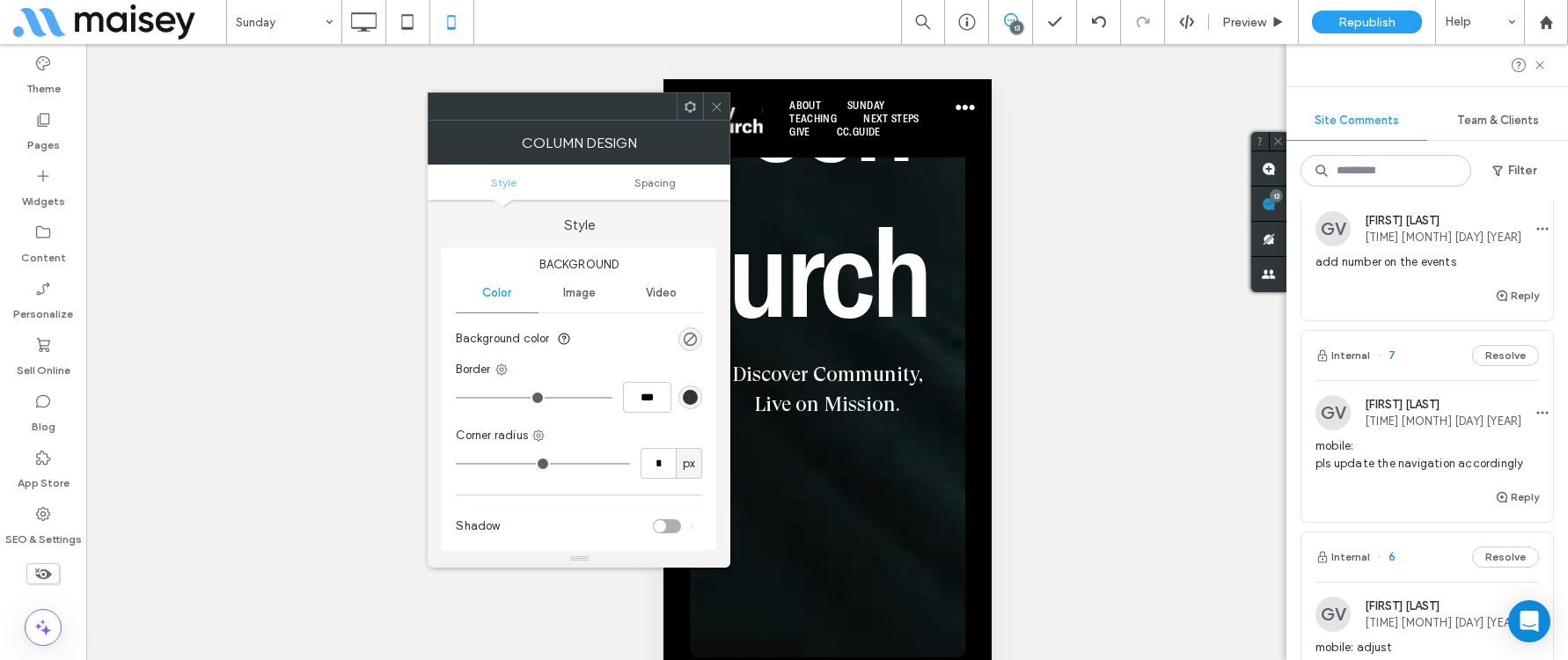 click on "Style Spacing" at bounding box center [579, 182] 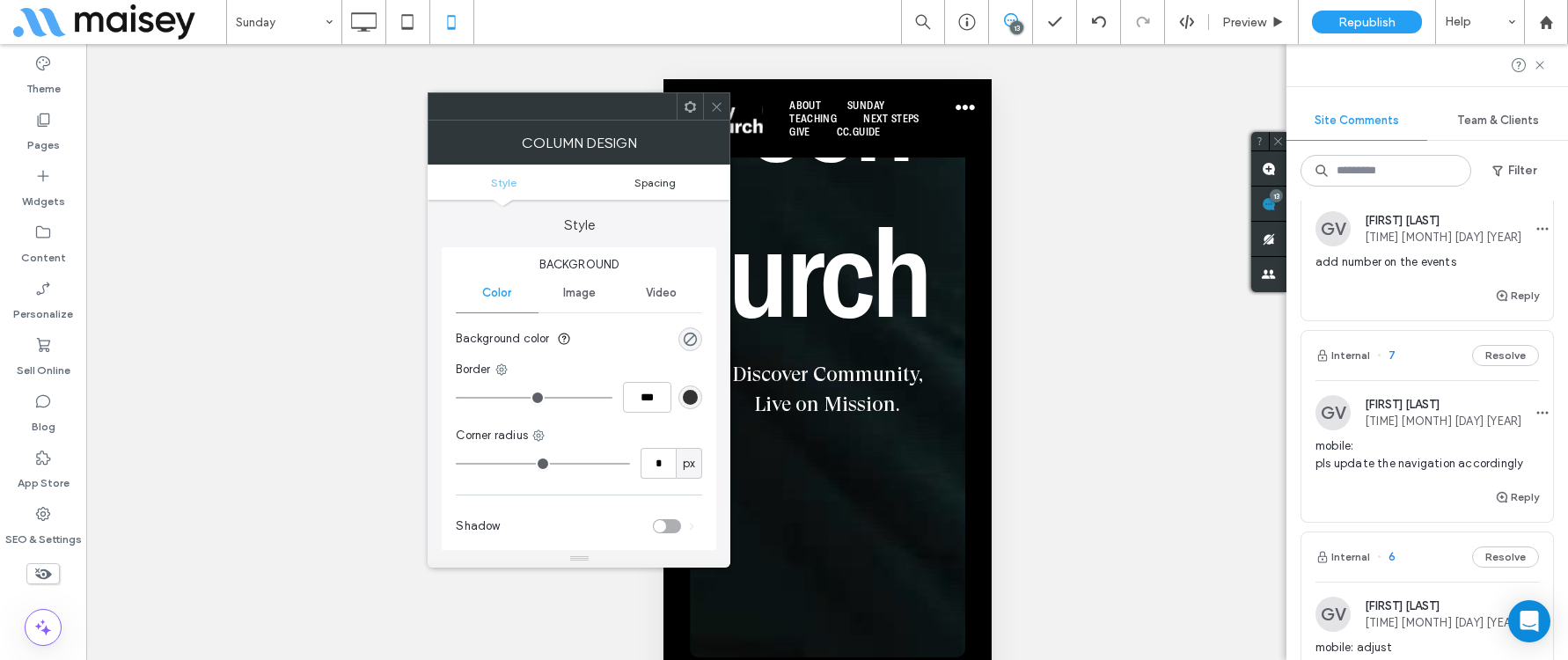 click on "Spacing" at bounding box center (655, 182) 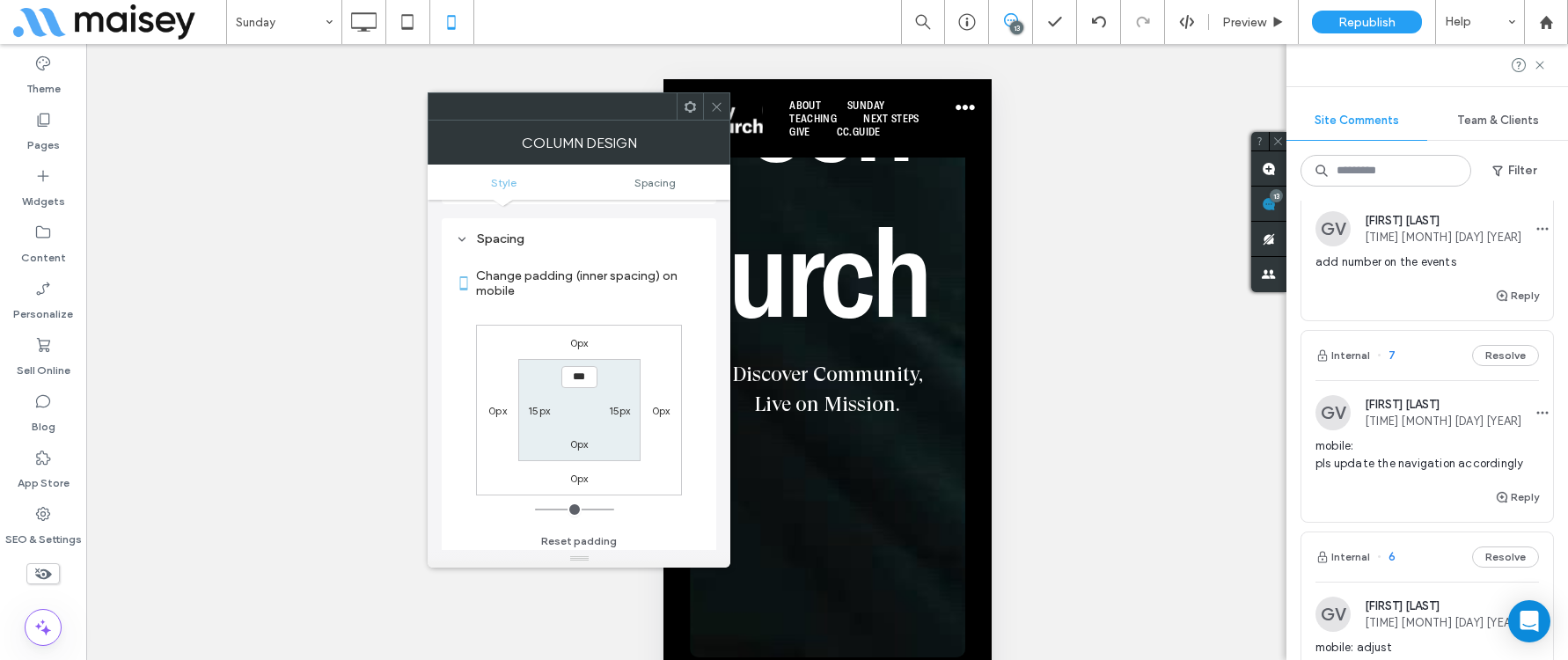 scroll, scrollTop: 357, scrollLeft: 0, axis: vertical 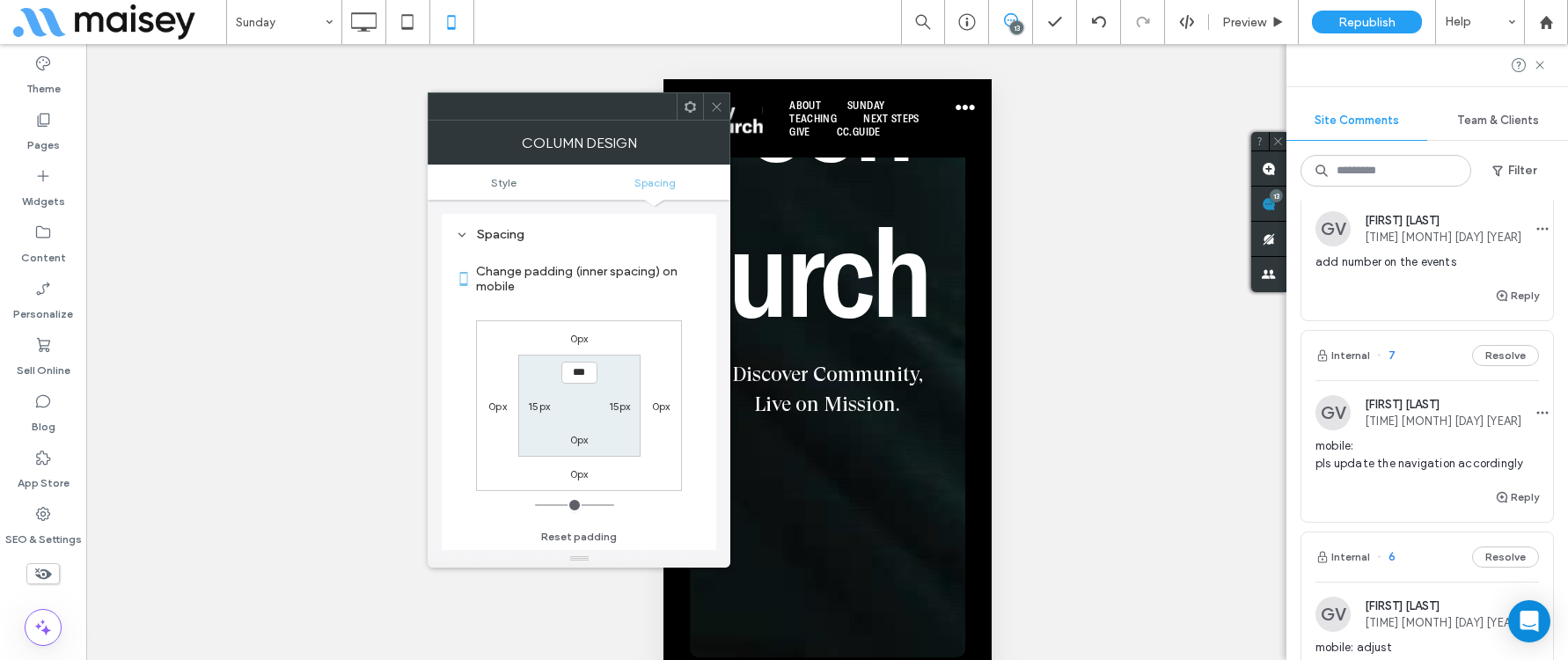 click on "15px" at bounding box center (619, 406) 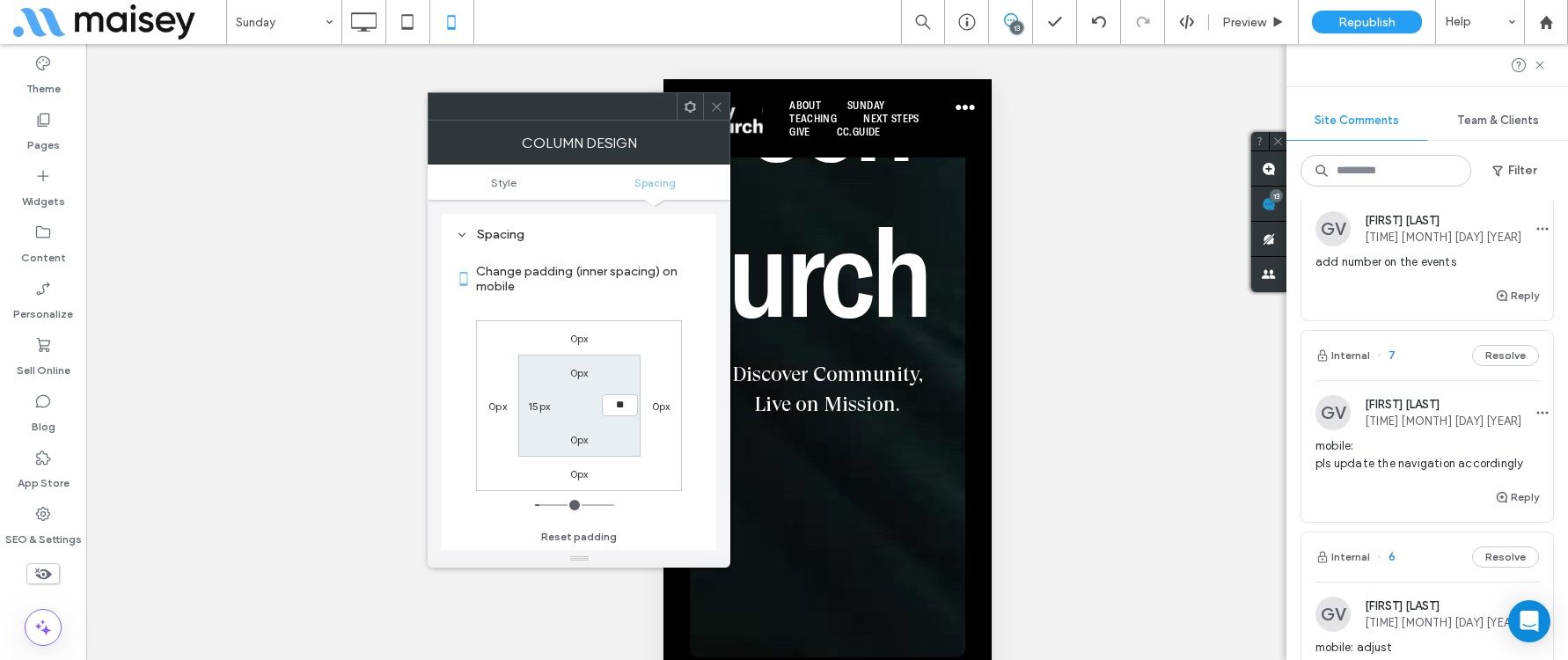 type on "**" 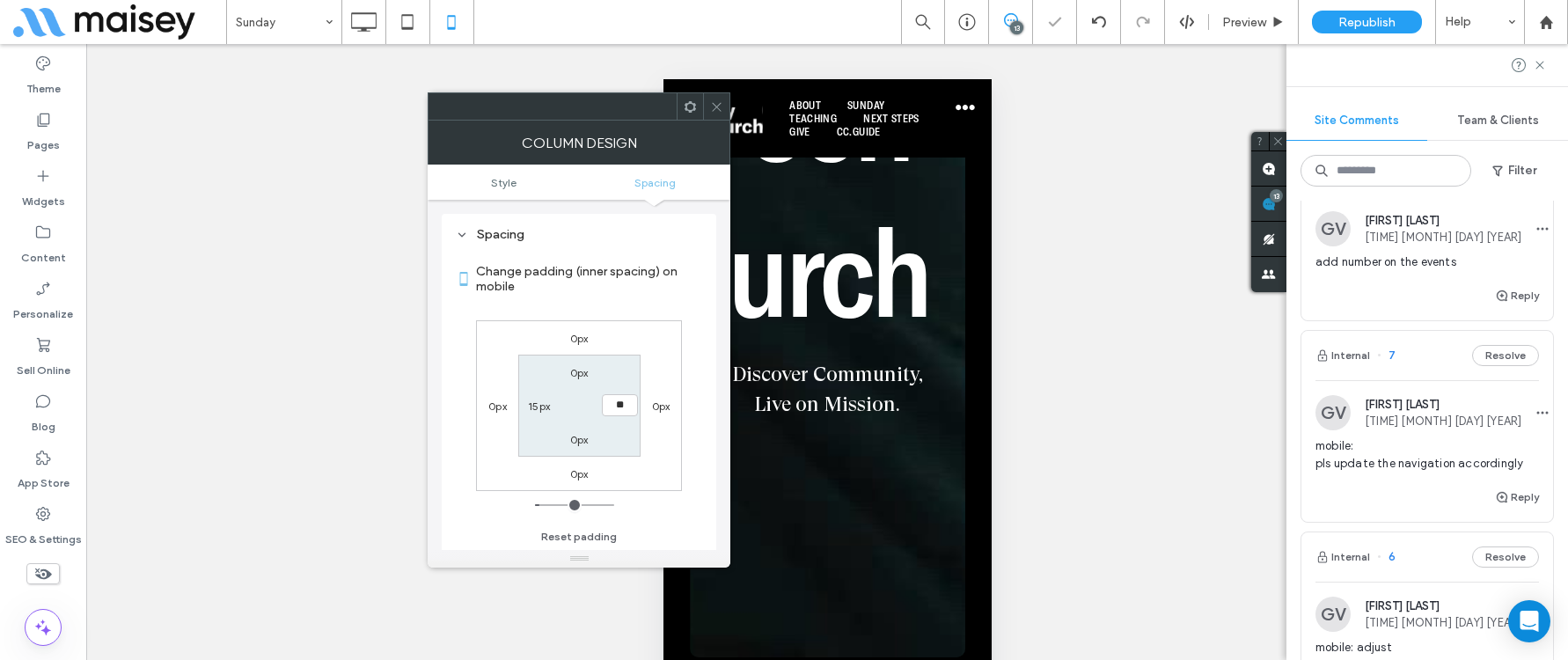 click at bounding box center (716, 106) 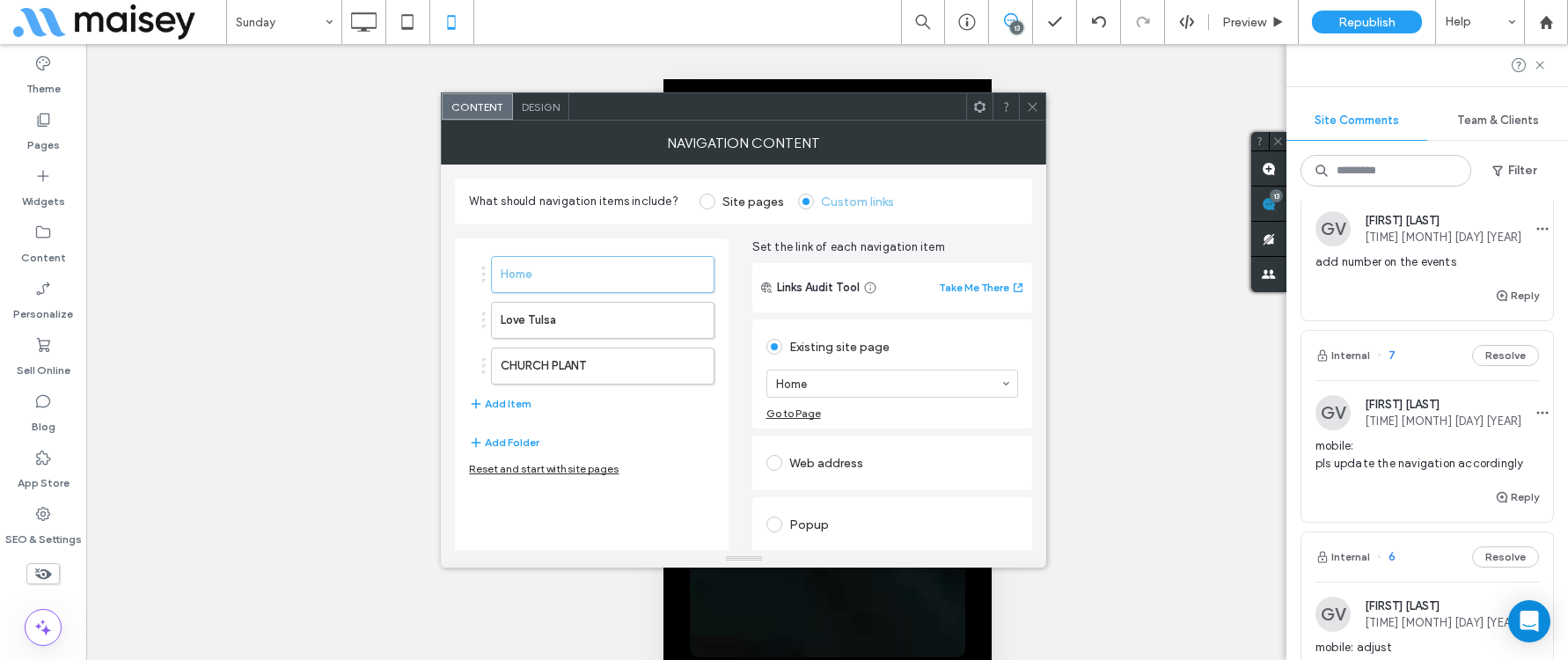 click at bounding box center [1032, 106] 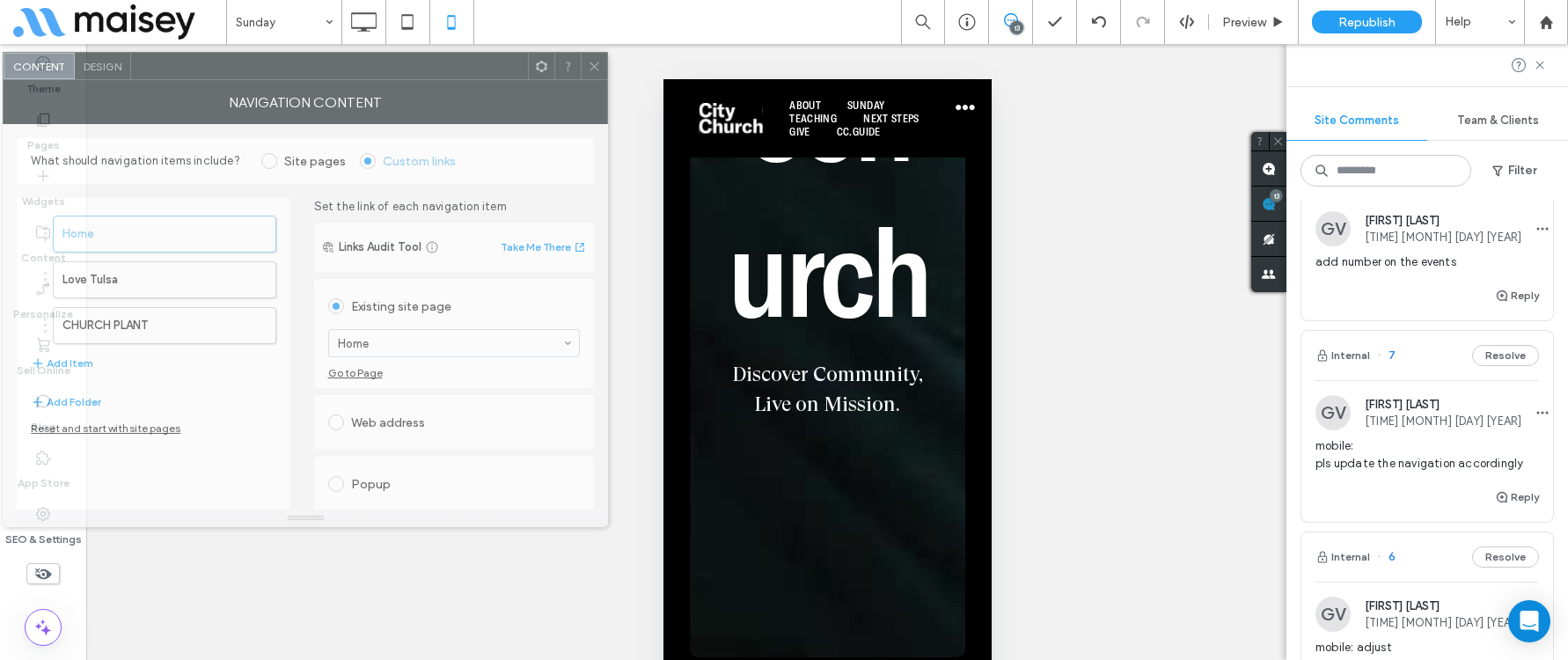 drag, startPoint x: 825, startPoint y: 115, endPoint x: 254, endPoint y: 99, distance: 571.2241 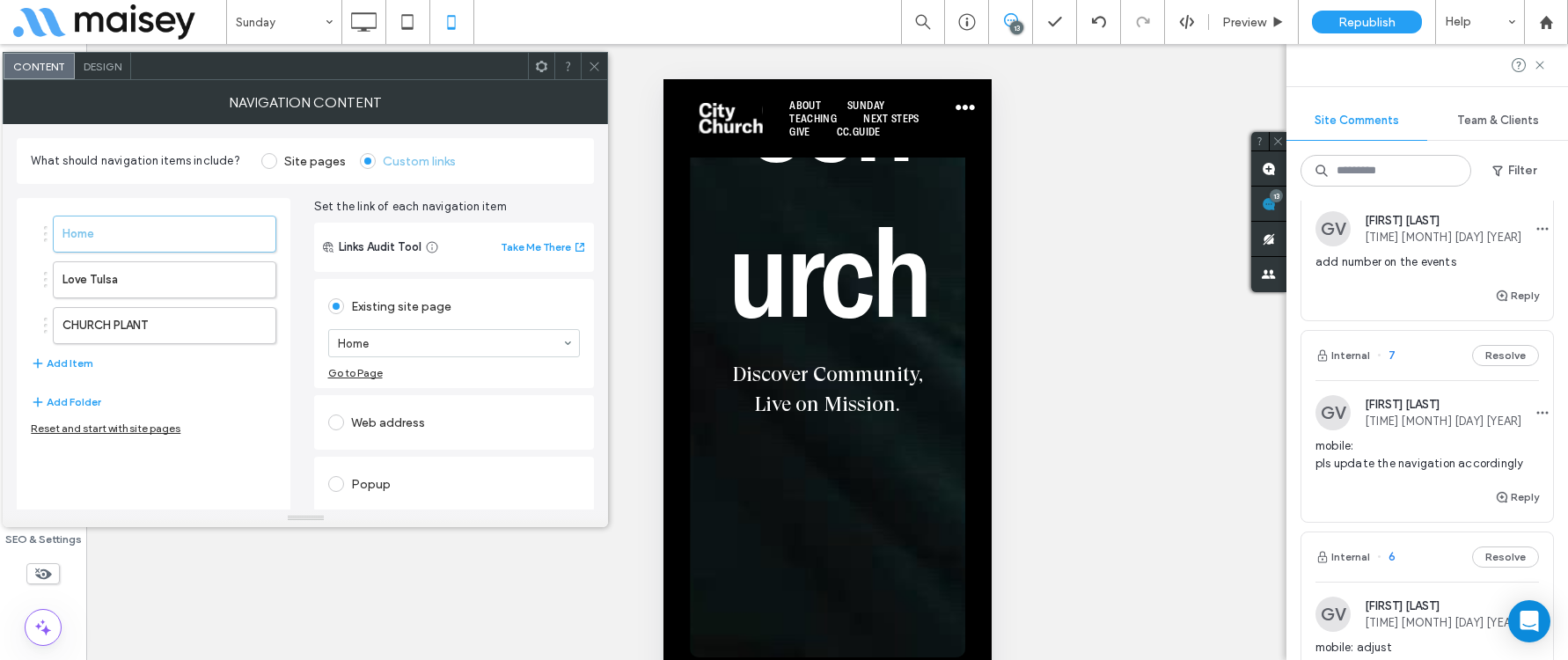 click on "Design" at bounding box center [102, 66] 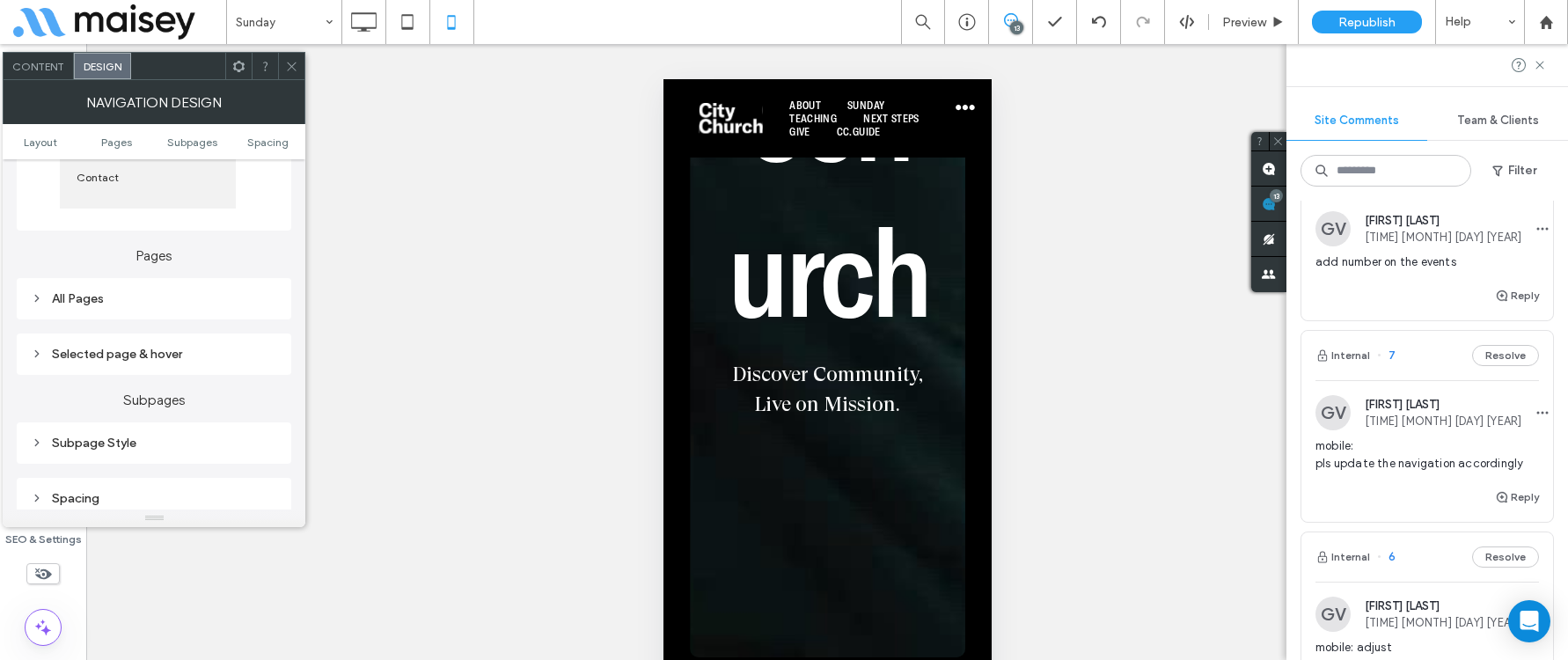 scroll, scrollTop: 593, scrollLeft: 0, axis: vertical 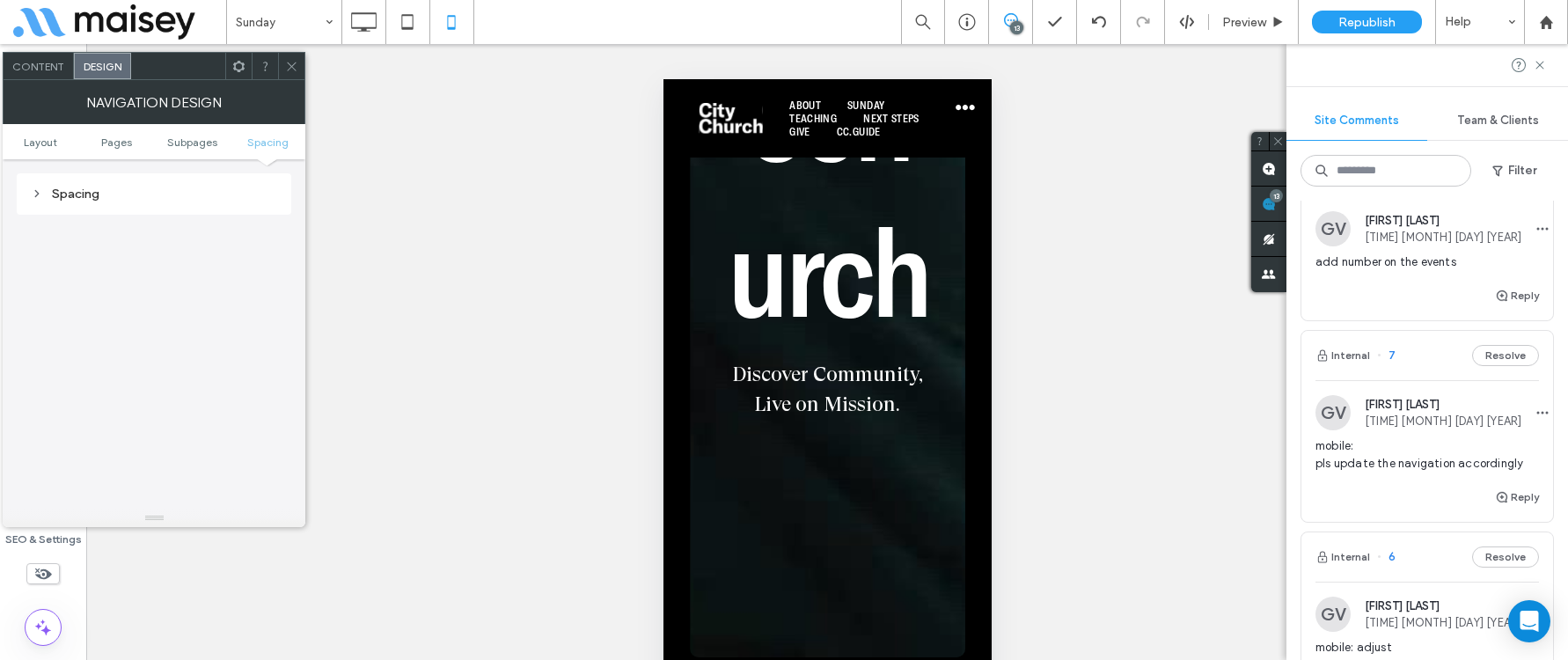 click on "Spacing" at bounding box center (154, 194) 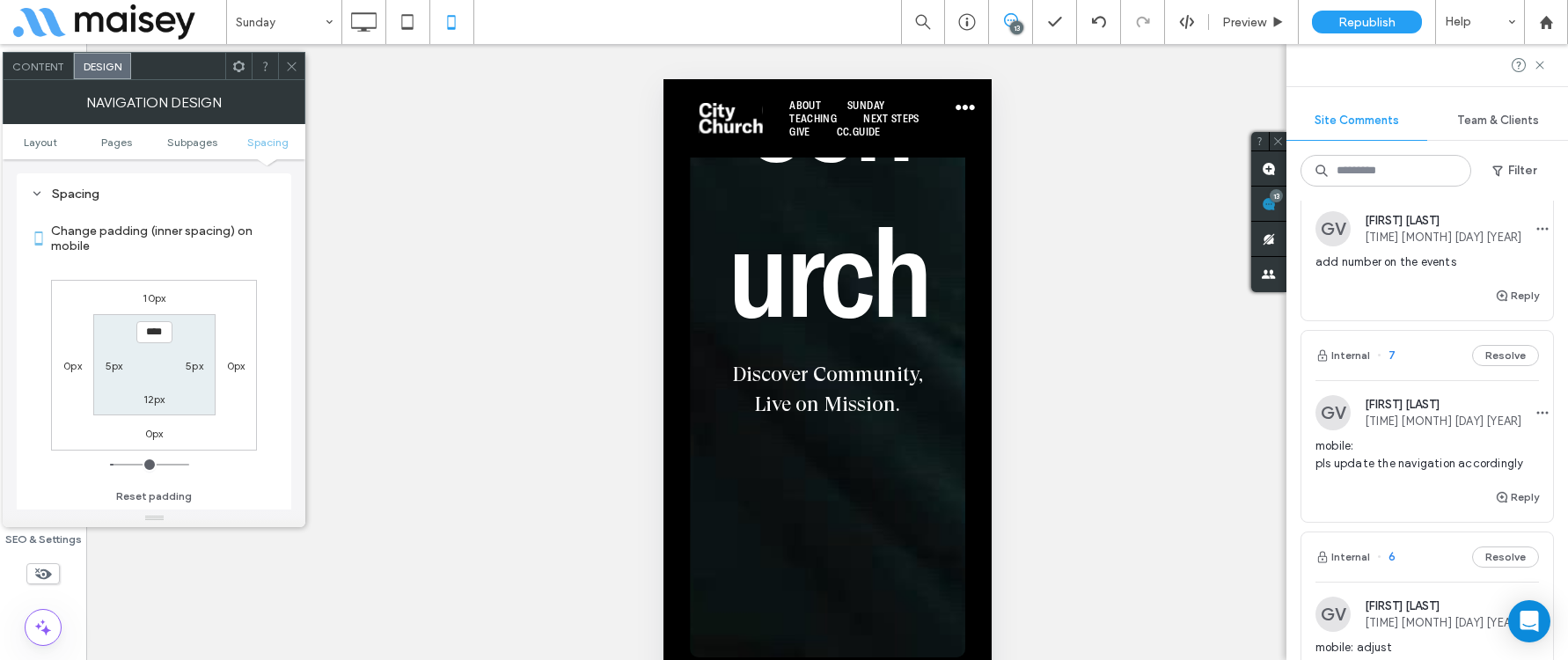 click on "5px" at bounding box center (194, 365) 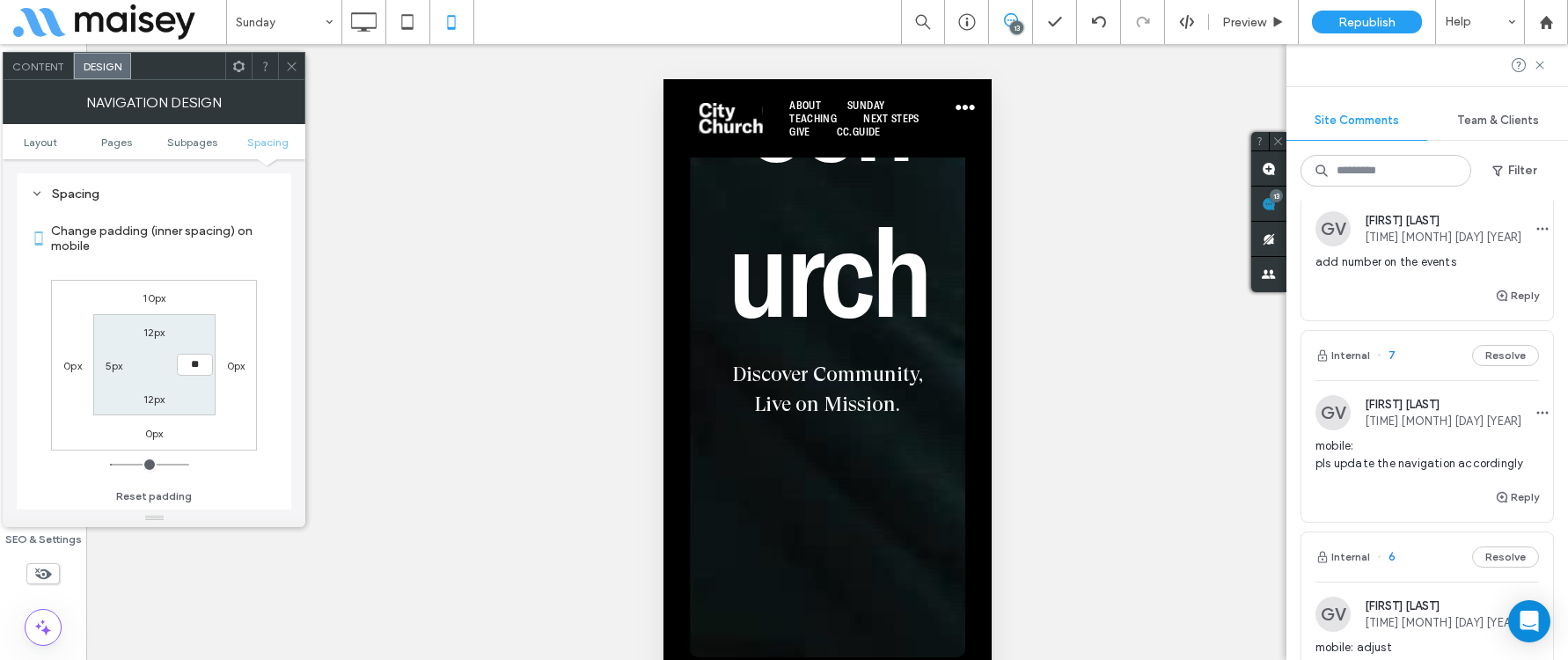 type on "**" 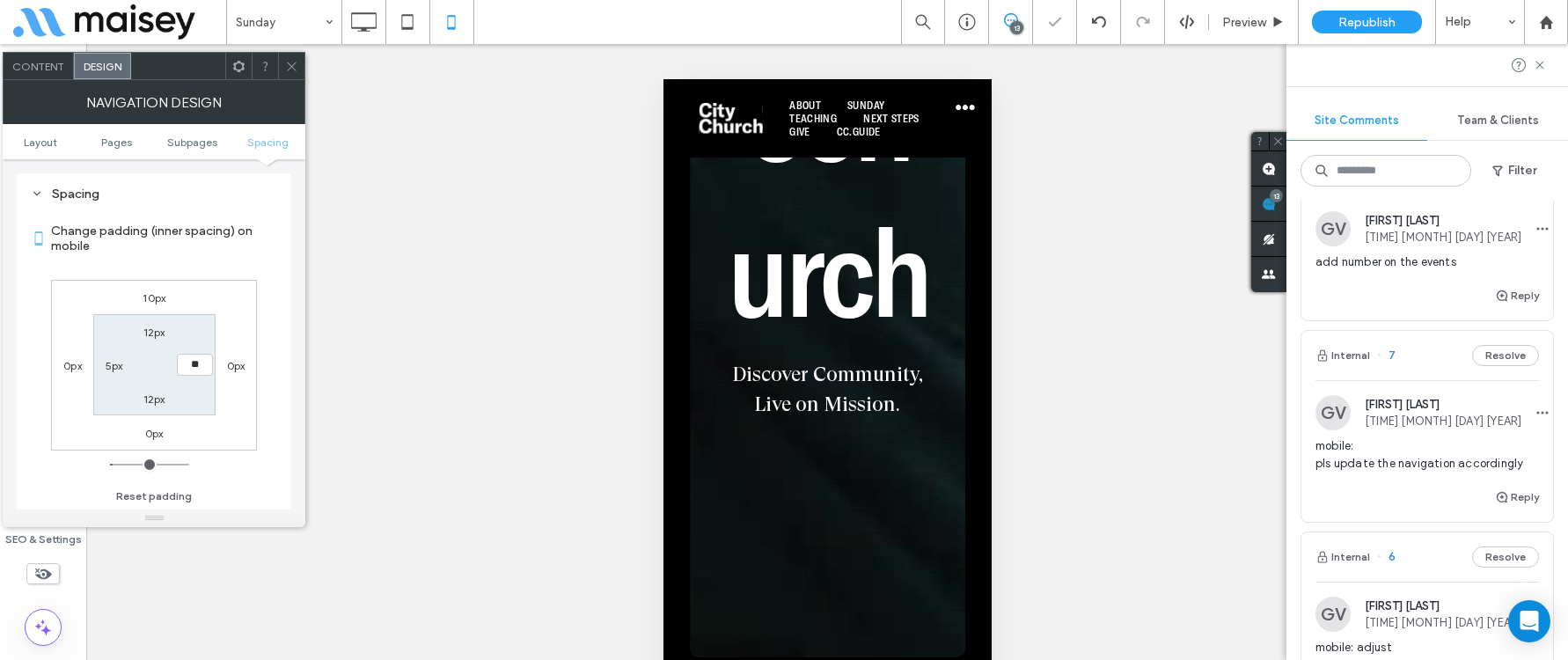 type on "*" 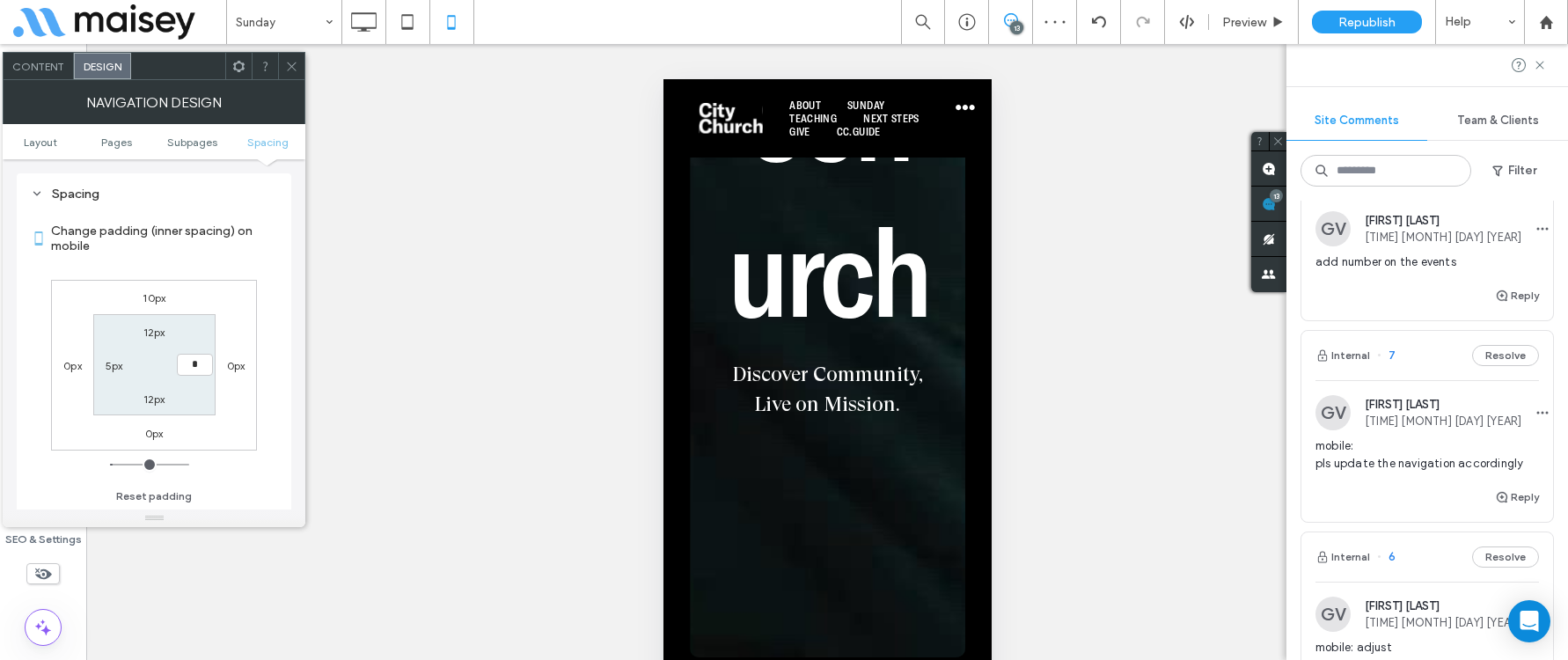 type on "*" 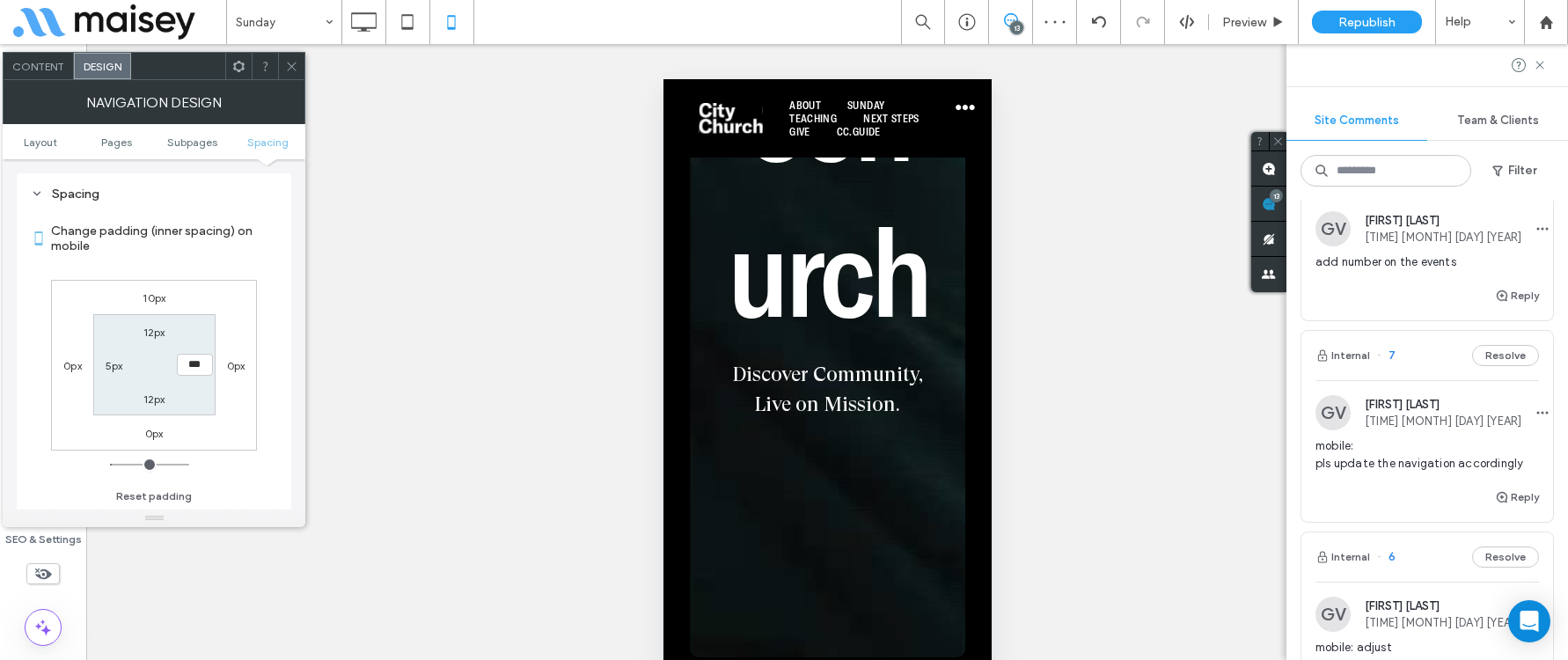 click on "0px" at bounding box center [236, 365] 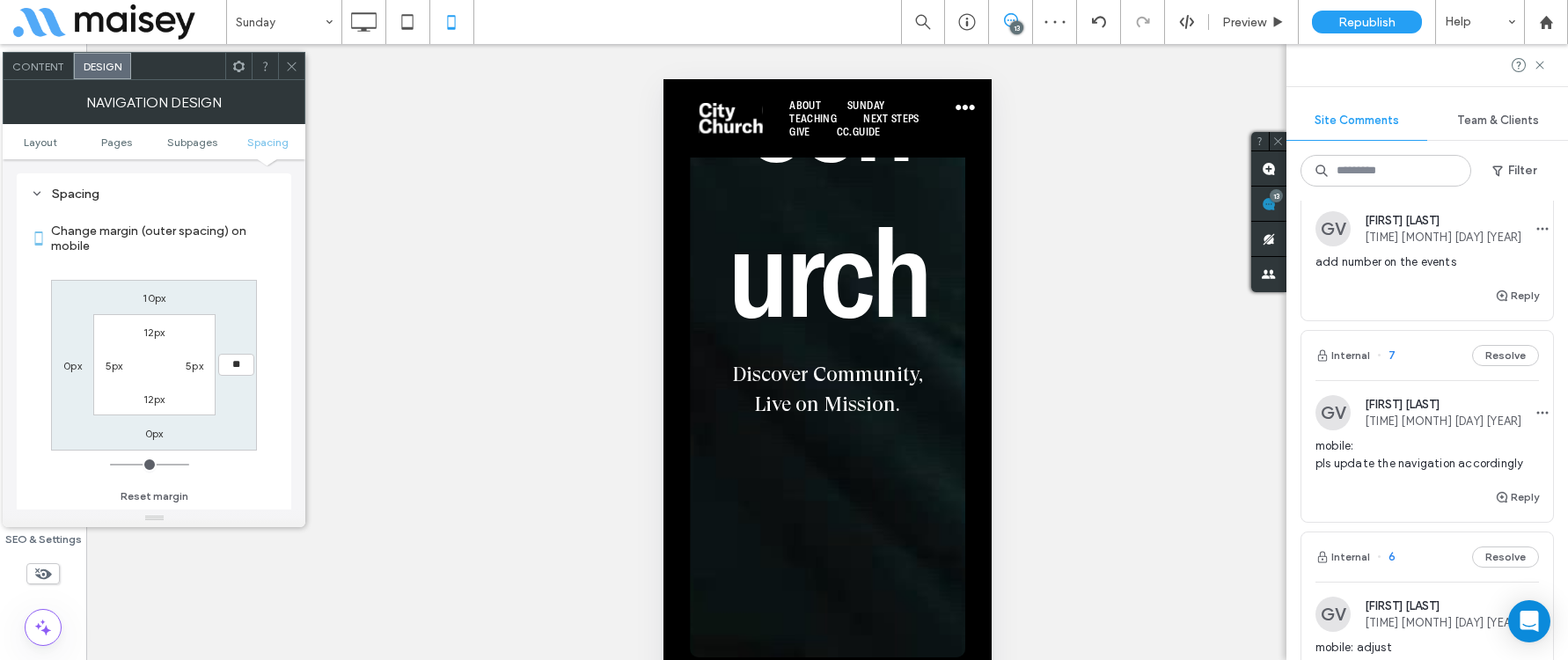 type on "**" 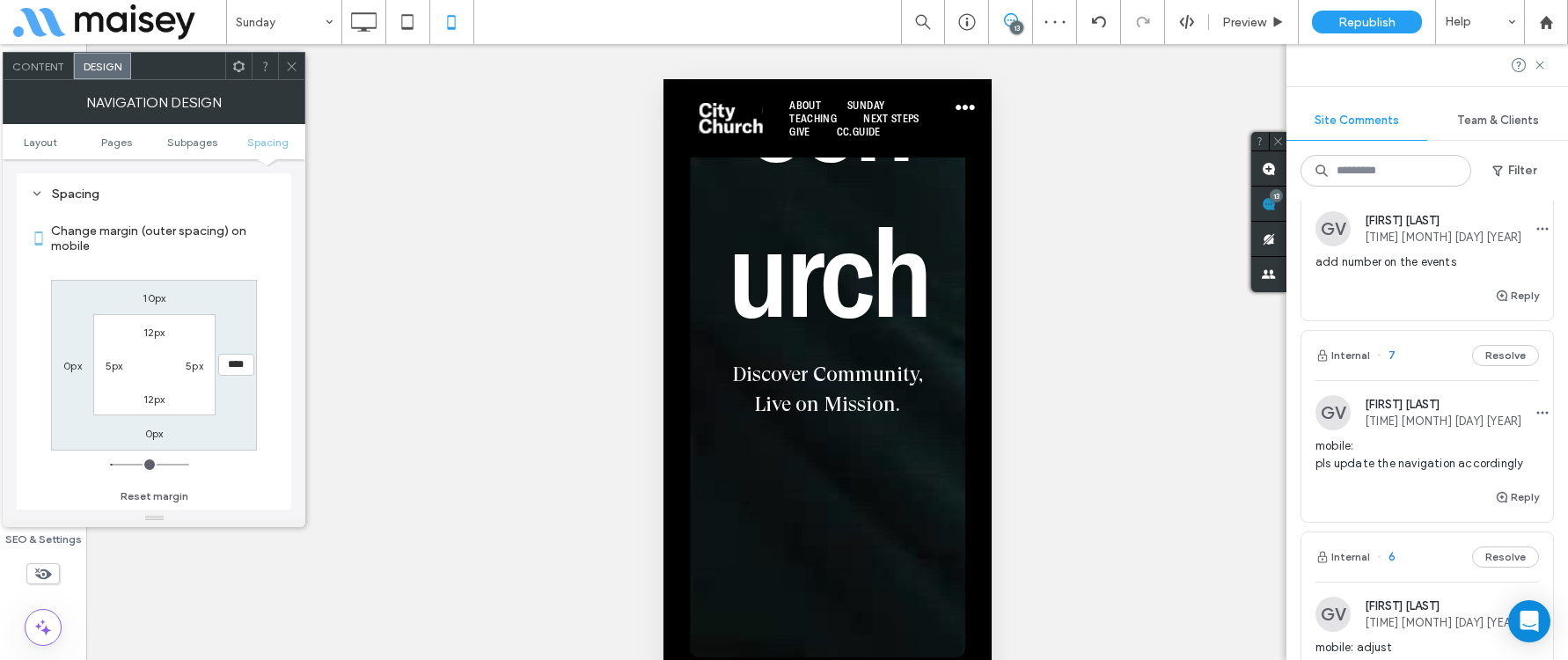 click on "10px **** 0px 0px 12px 5px 12px 5px" at bounding box center (154, 365) 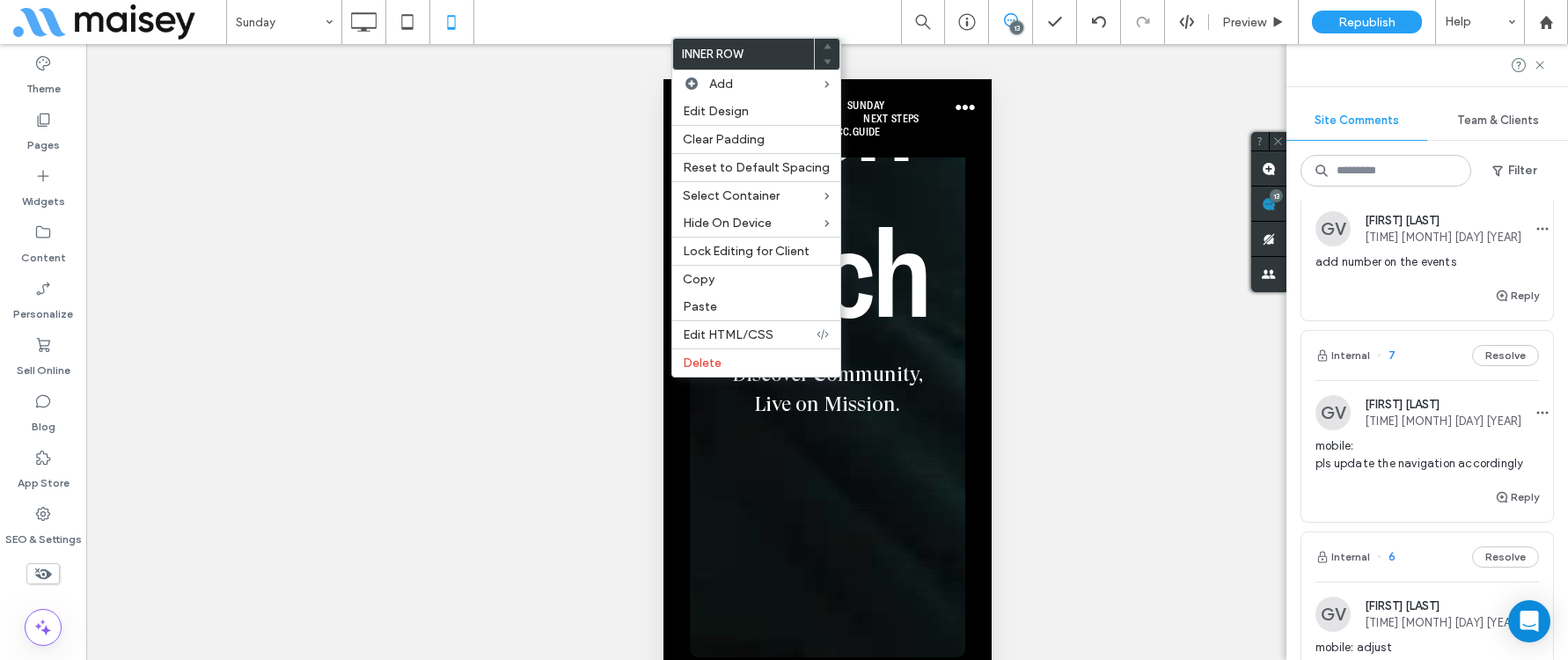 click on "Unhide?
Yes
Unhide?
Yes
Unhide?
Yes
Unhide?
Yes
Unhide?
Yes
Unhide?
Yes
Unhide?
Yes
Unhide?
Yes
Unhide?
Yes
Unhide?
Yes
Unhide?
Yes
Unhide?
Yes
Yes" at bounding box center (827, 374) 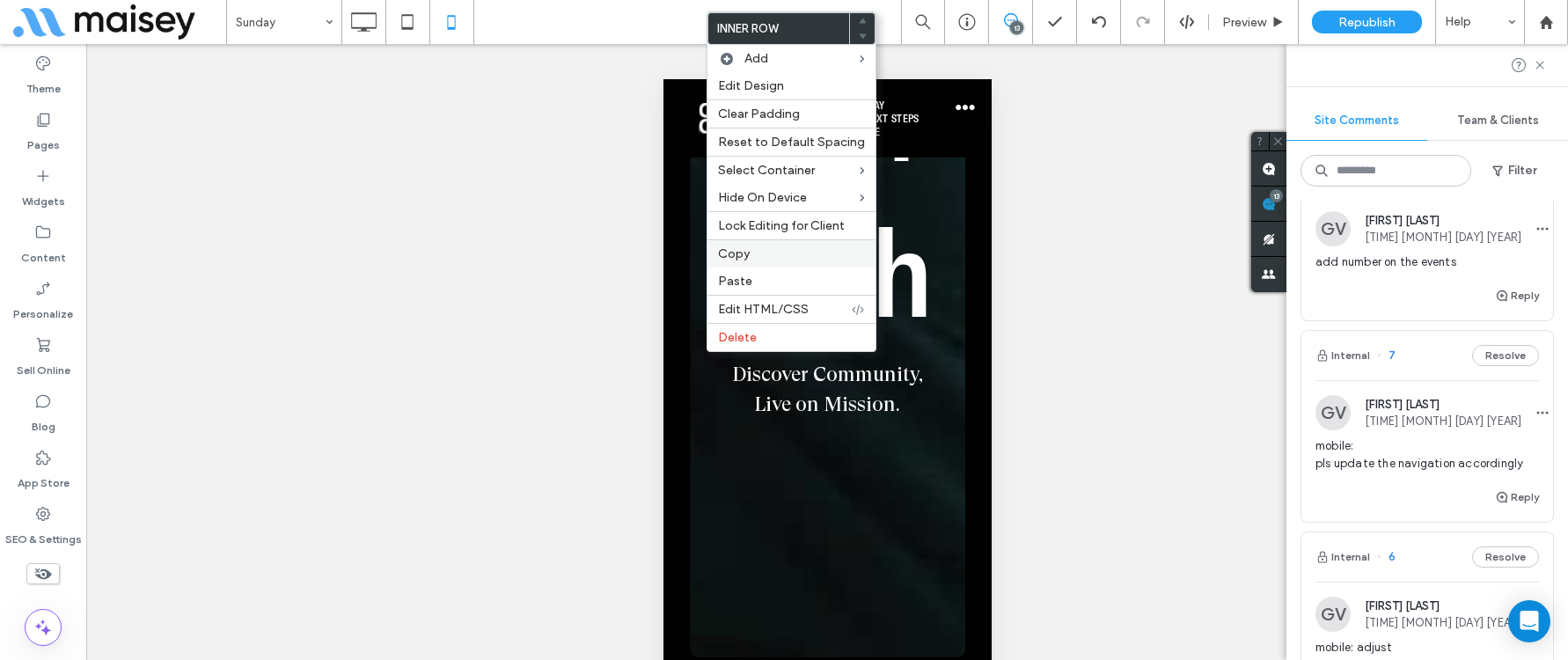 click on "Copy" at bounding box center (734, 253) 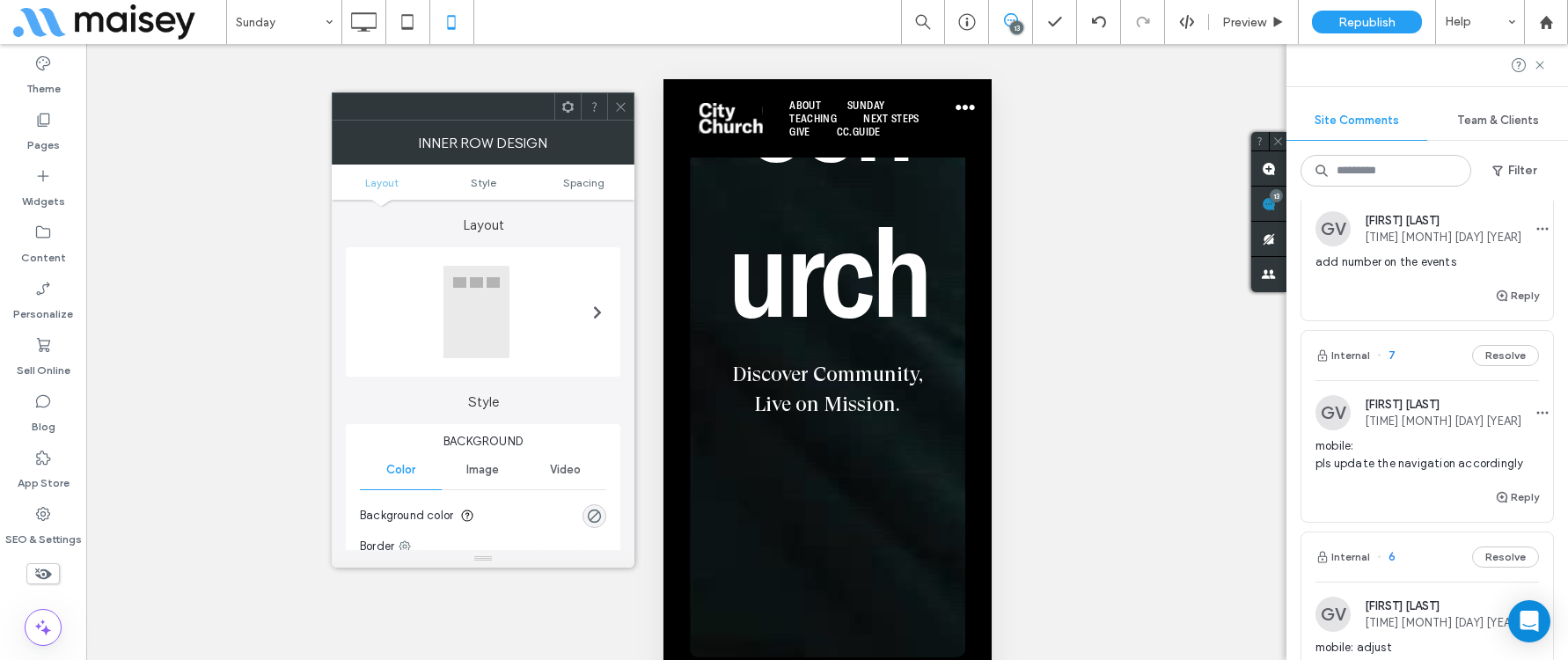 click at bounding box center [597, 312] 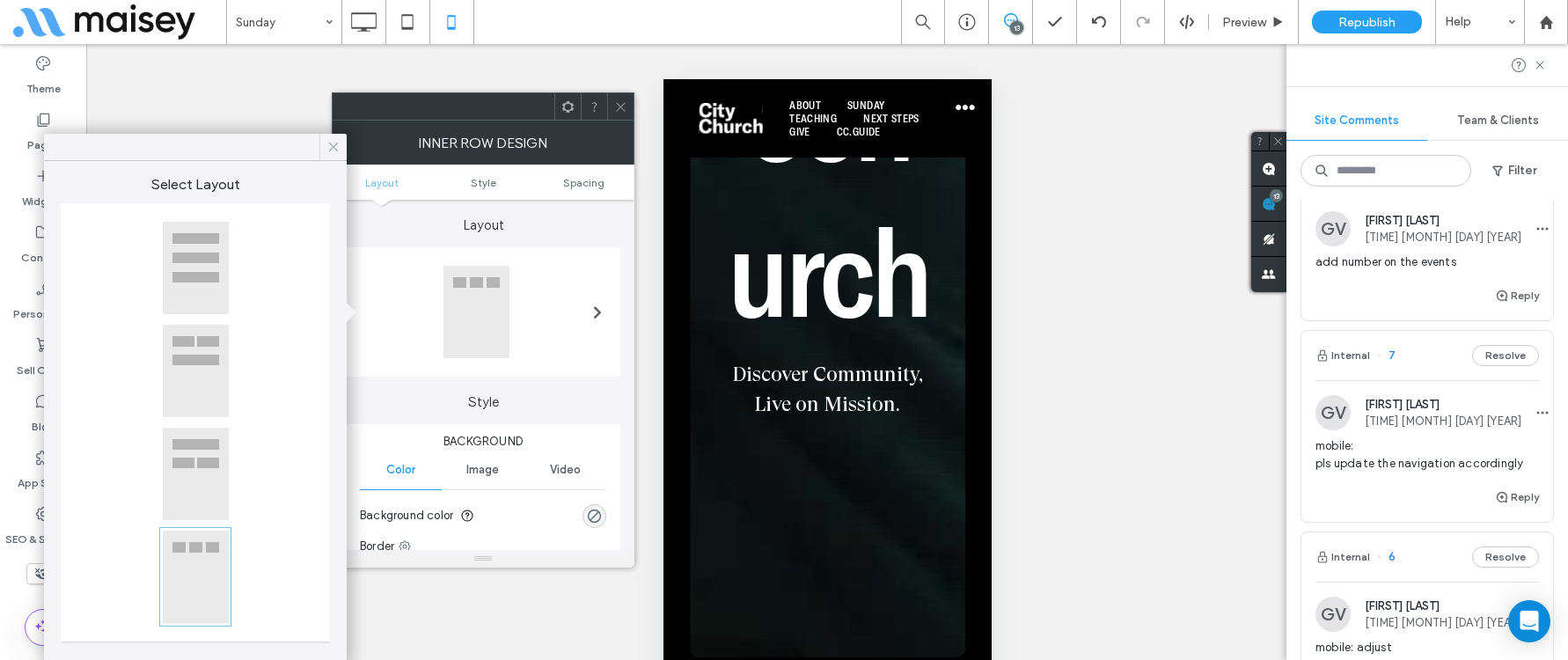 click 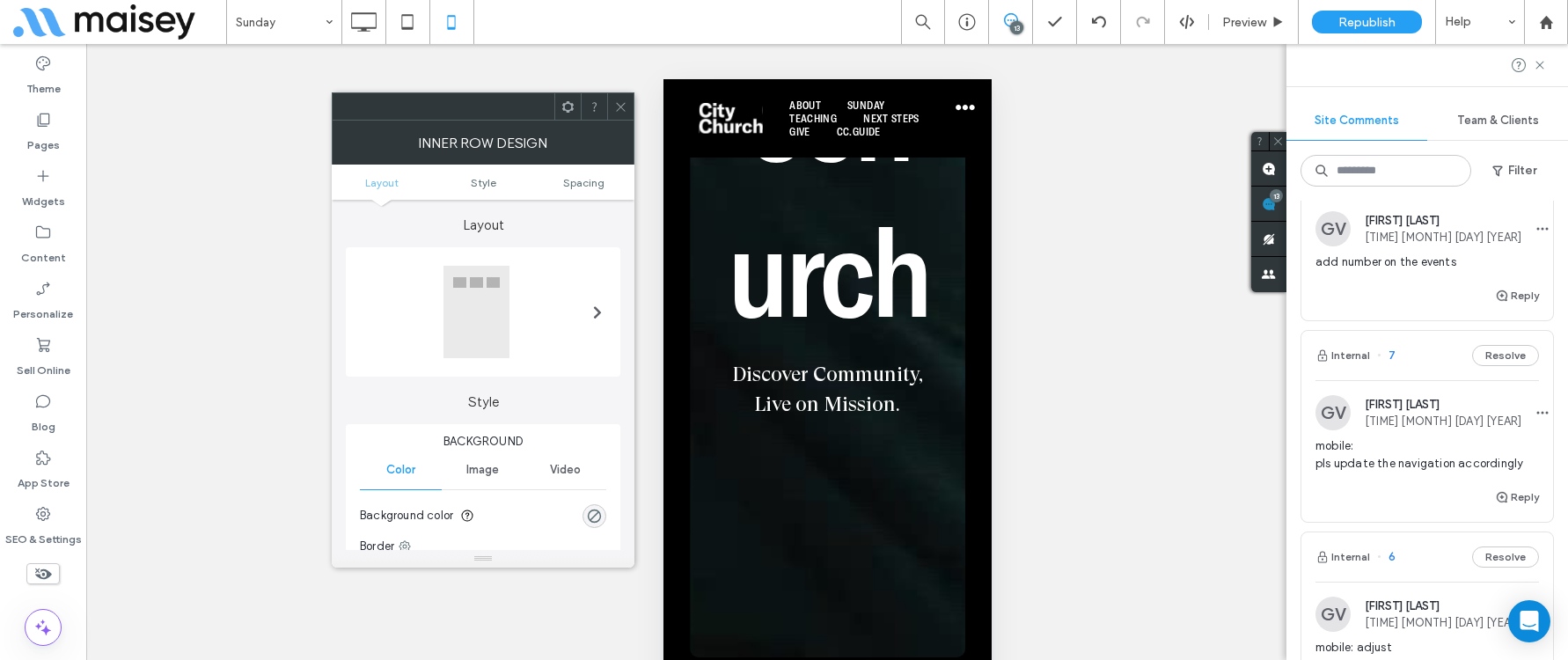 click 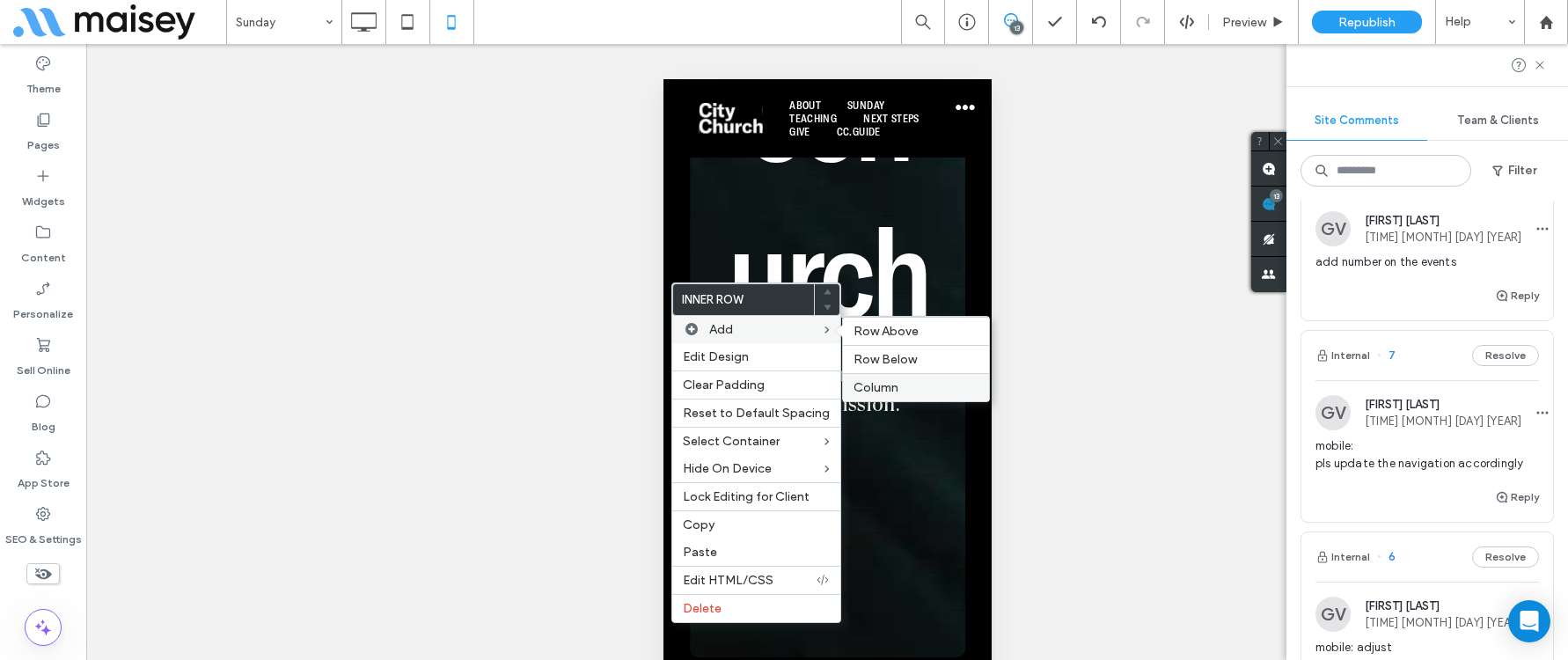 click on "Column" at bounding box center (876, 387) 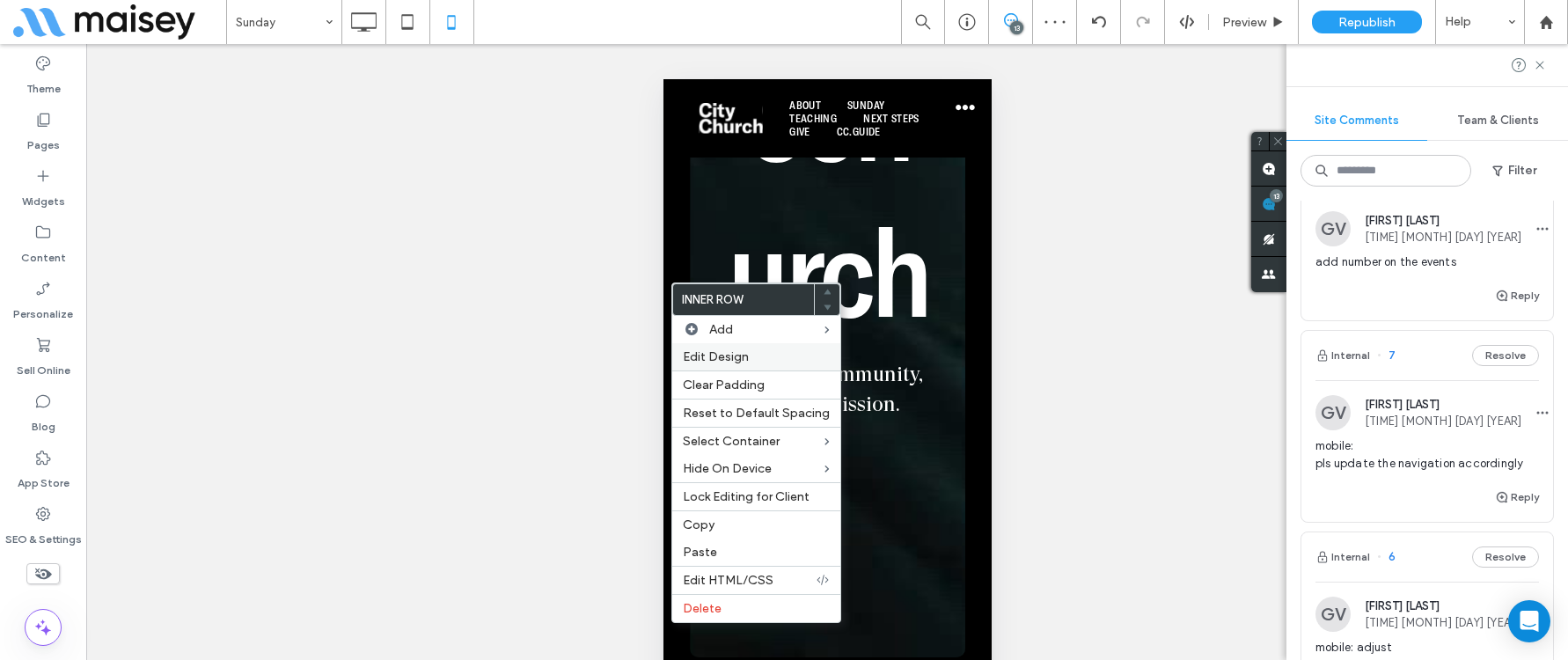 click on "Edit Design" at bounding box center (715, 356) 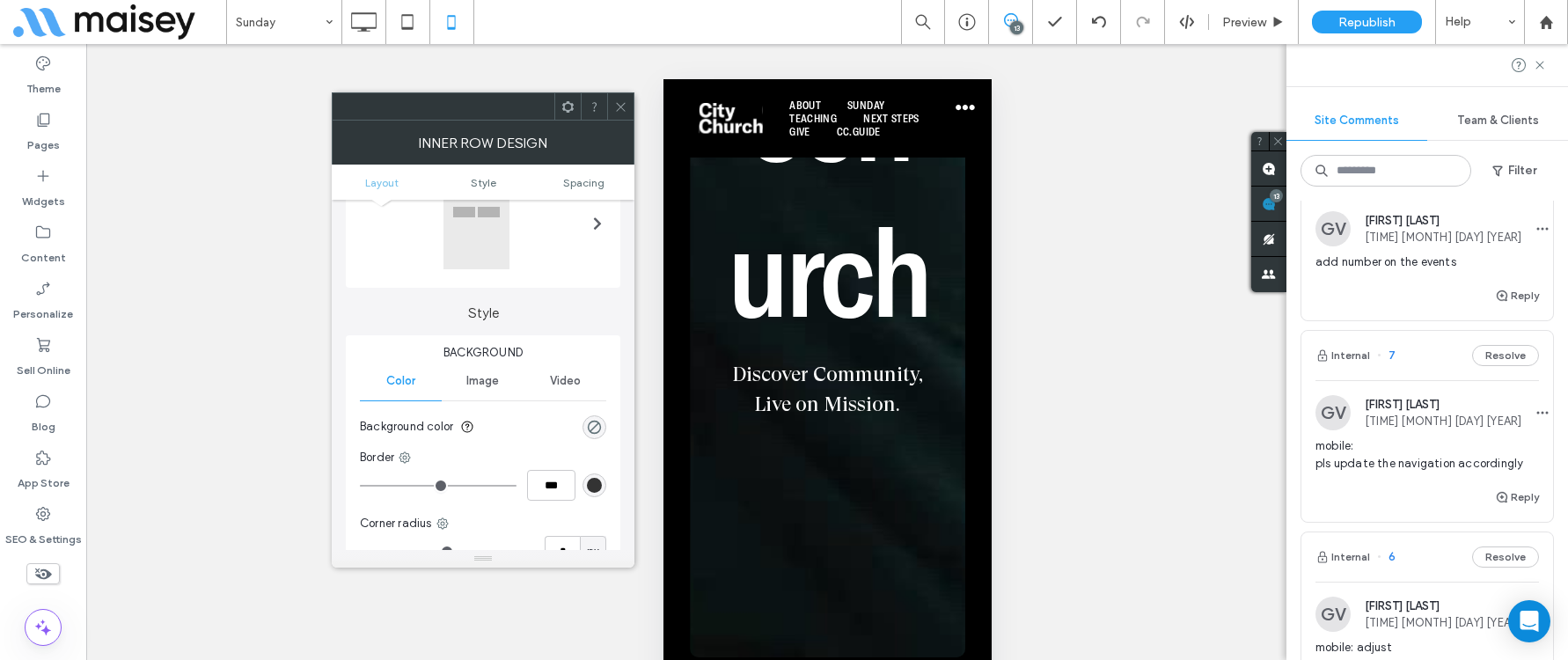 scroll, scrollTop: 0, scrollLeft: 0, axis: both 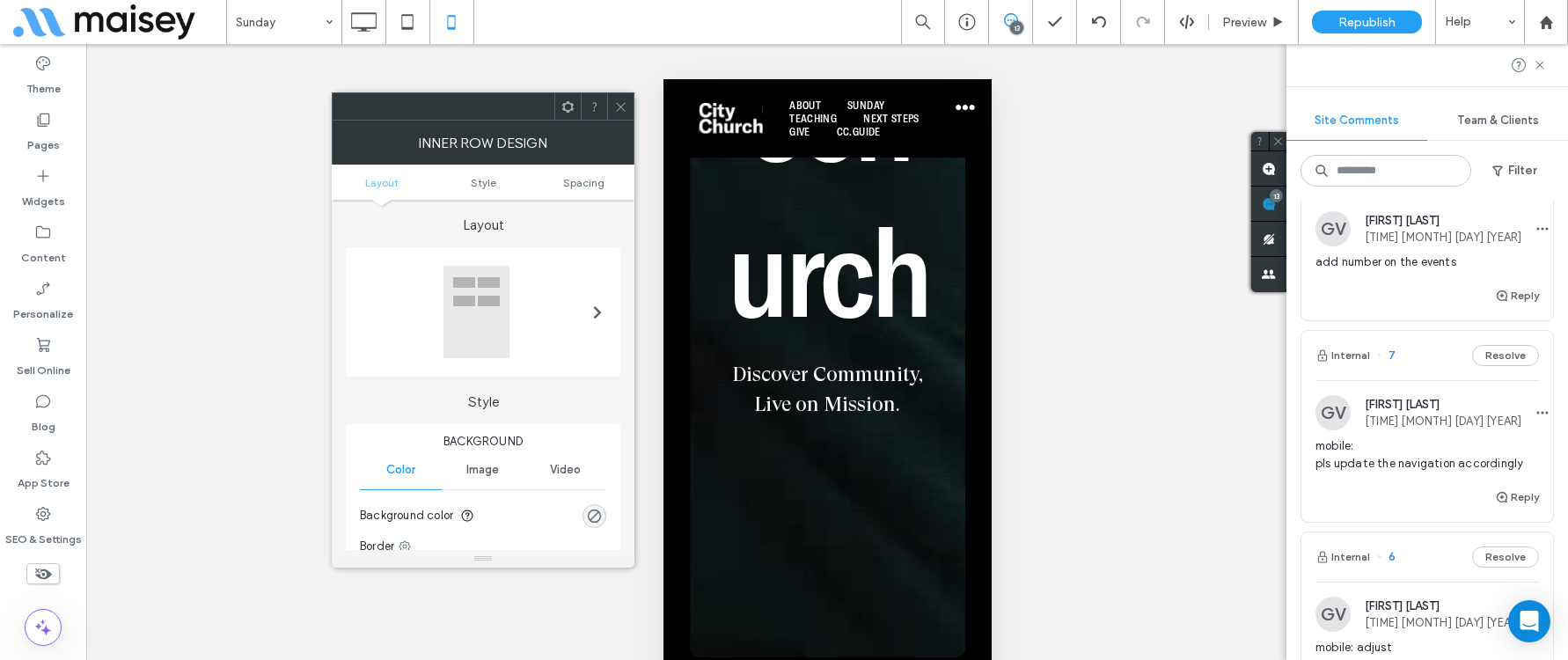 click at bounding box center (597, 312) 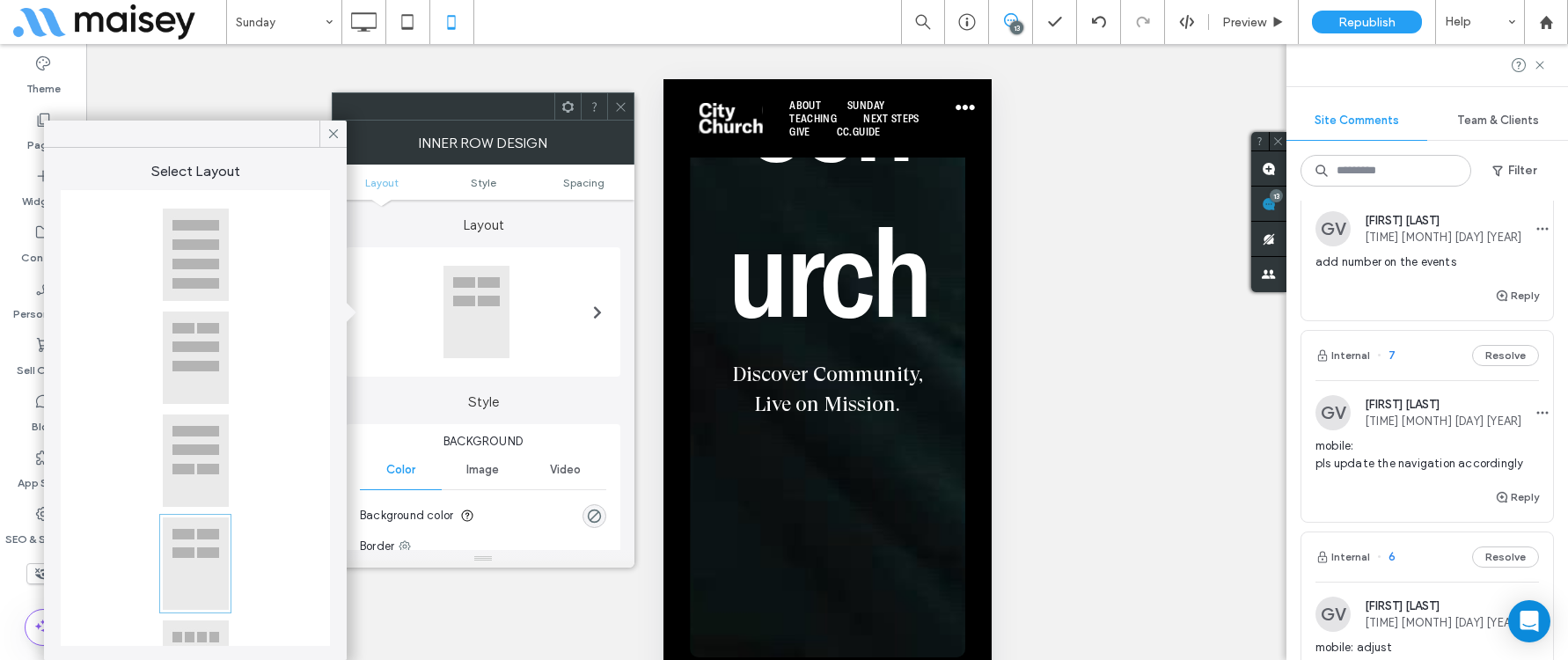 click at bounding box center (195, 563) 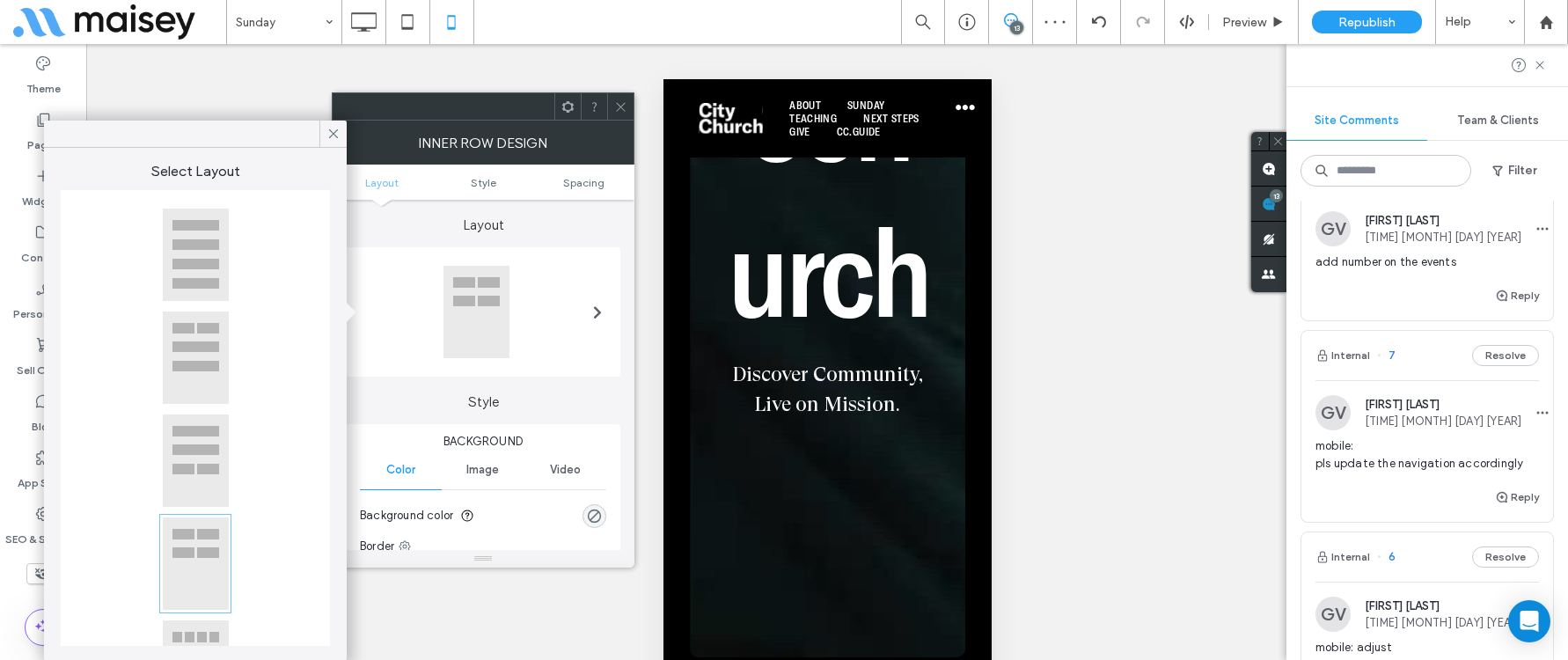 click 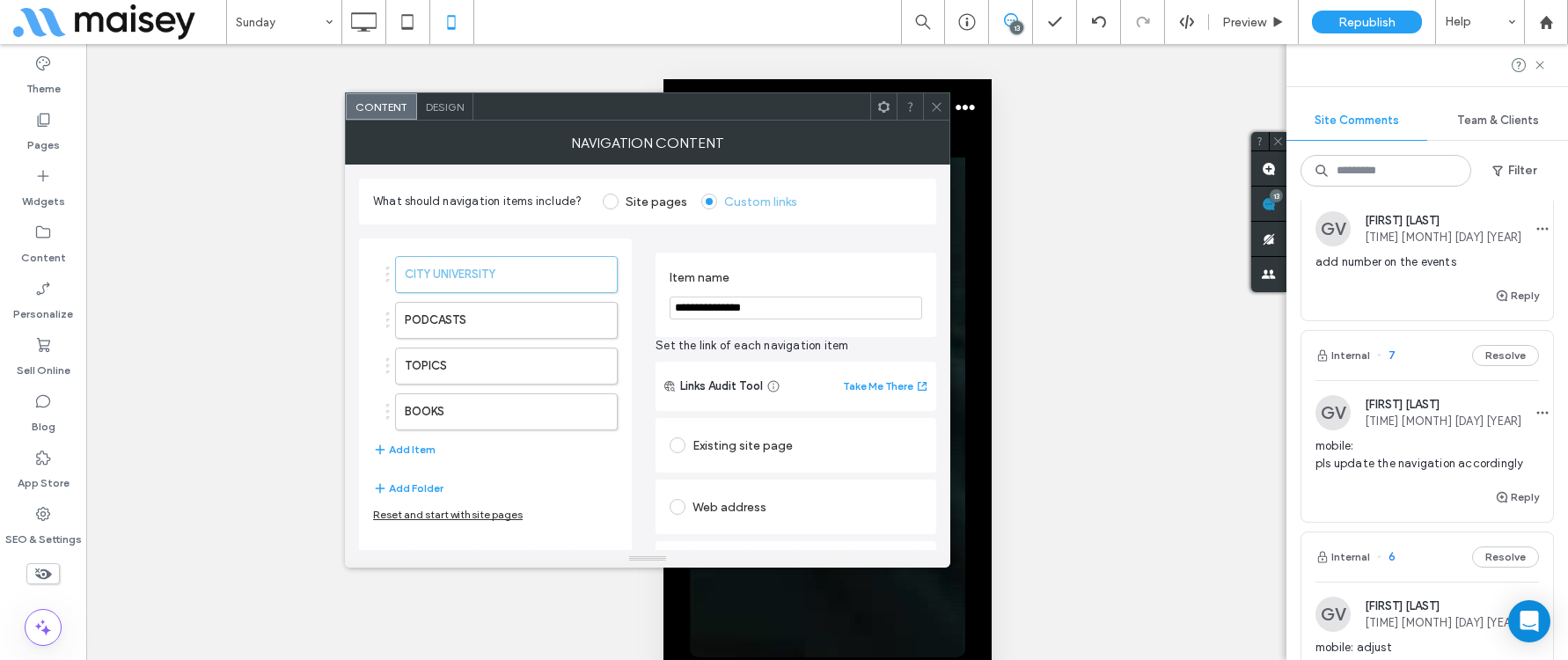 click on "Content Design" at bounding box center (648, 106) 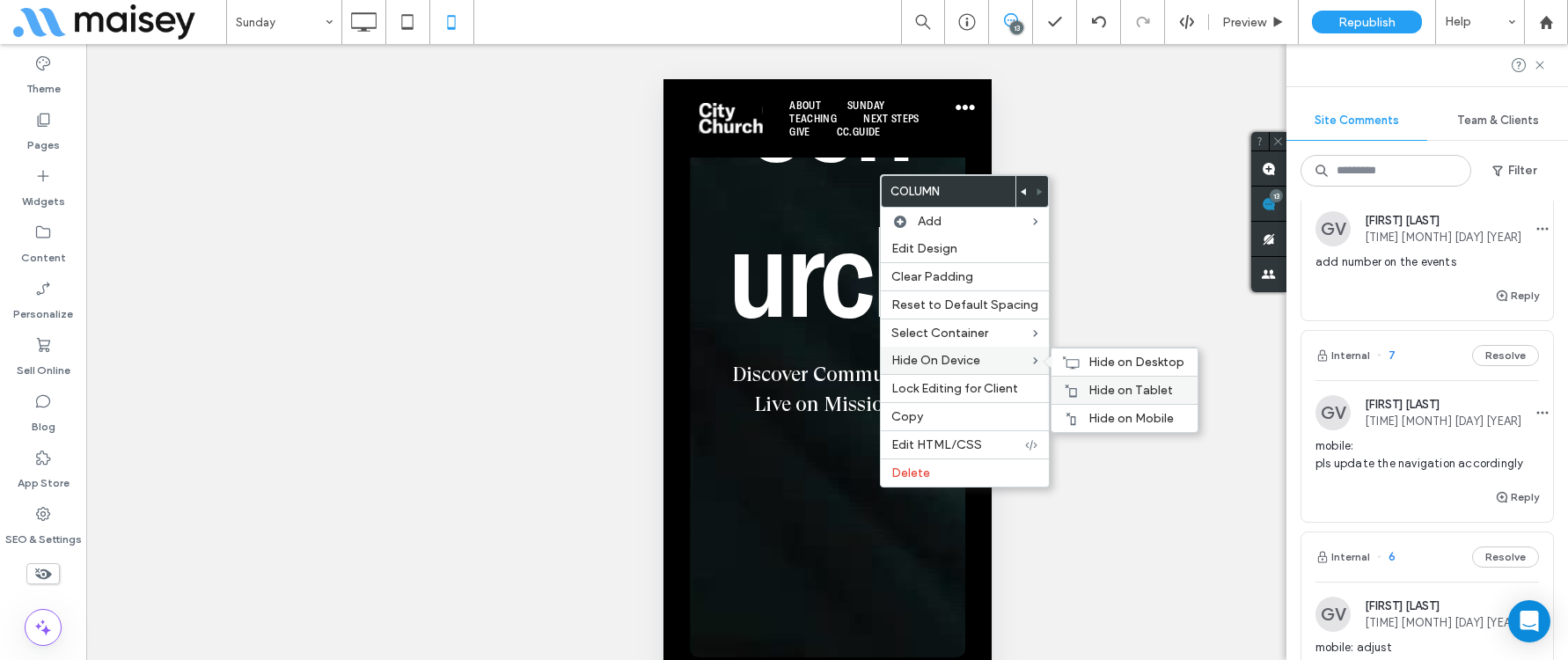 click on "Hide on Tablet" at bounding box center (1125, 390) 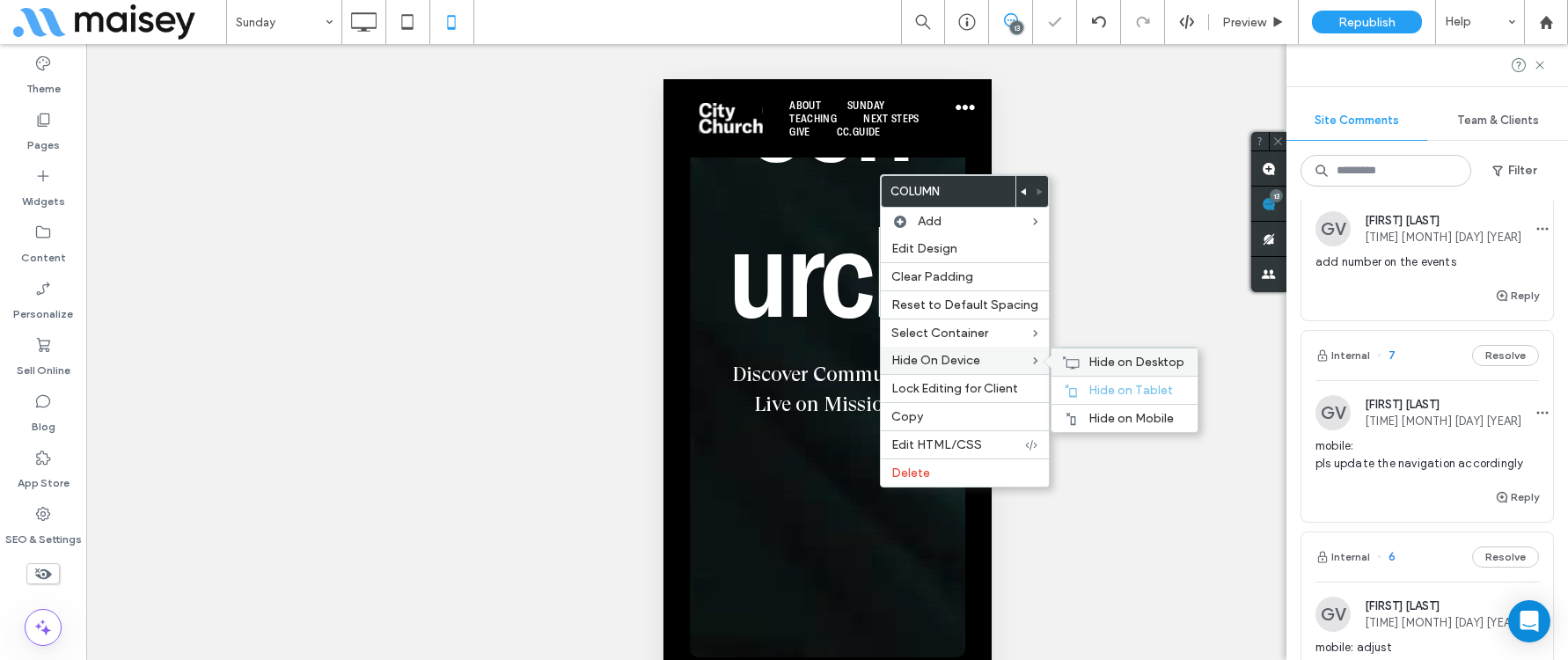 click on "Hide on Desktop" at bounding box center (1136, 362) 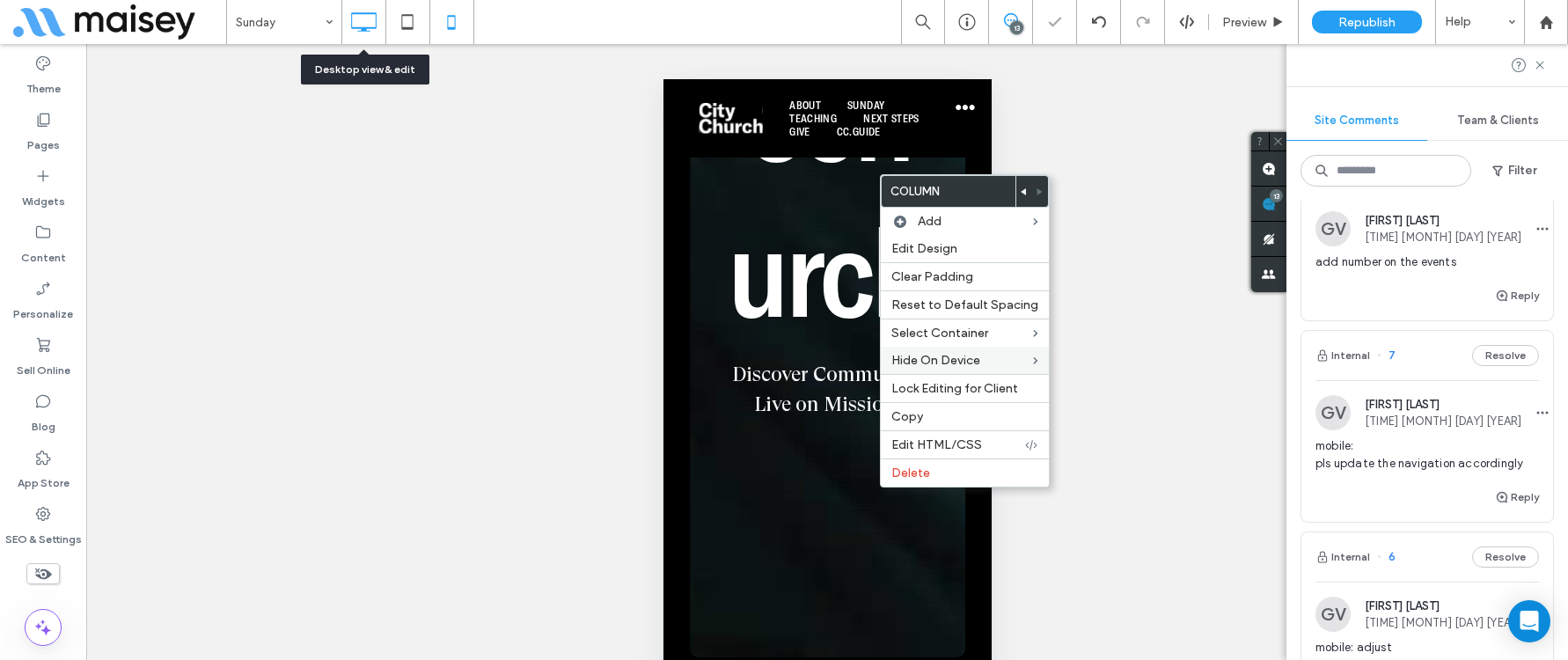 click 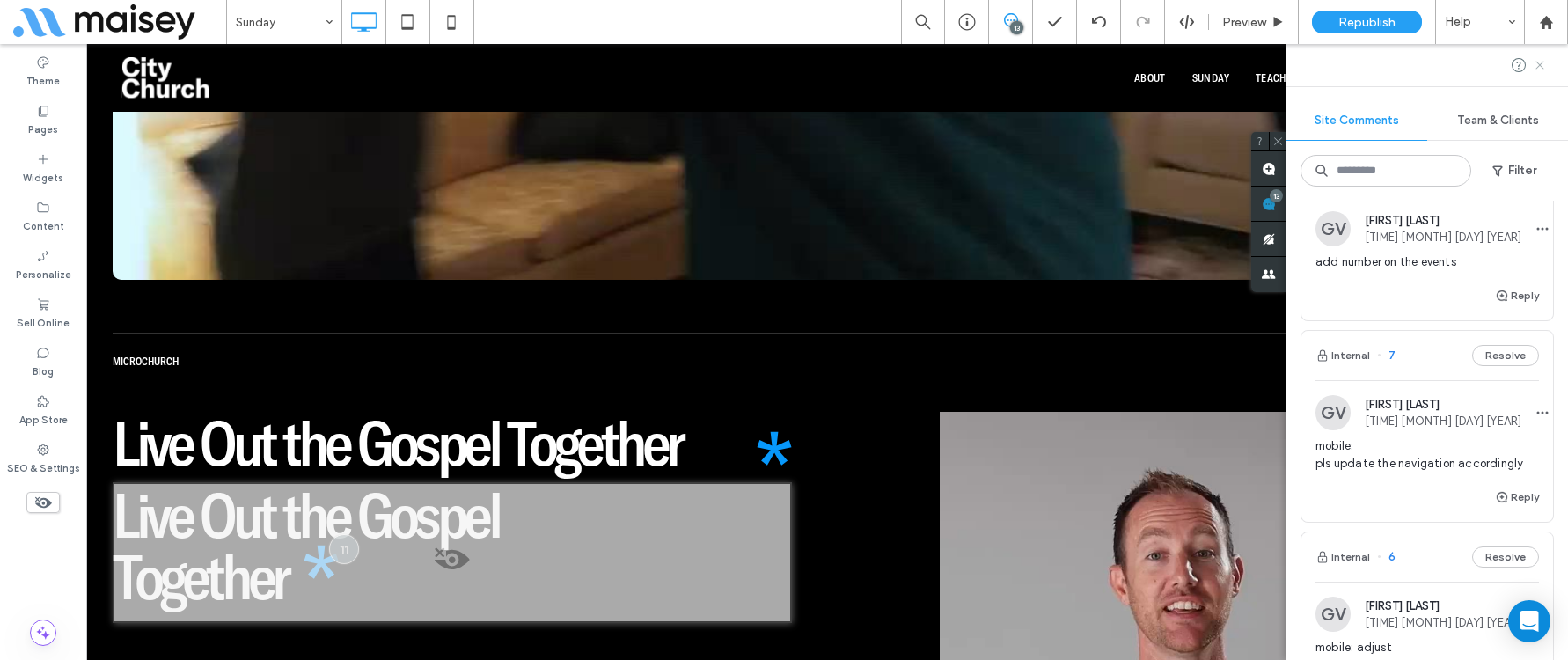 click 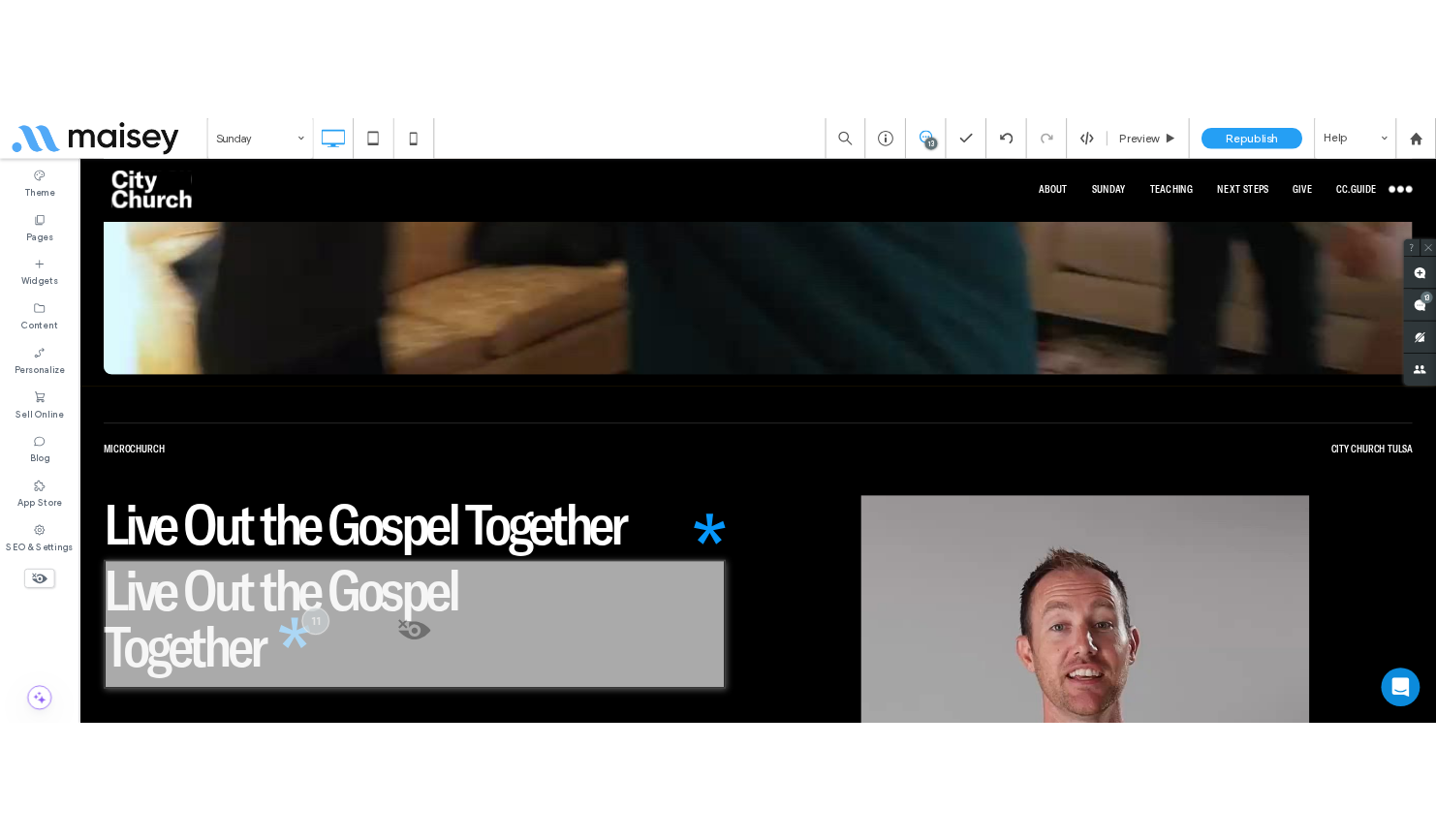 scroll, scrollTop: 0, scrollLeft: 0, axis: both 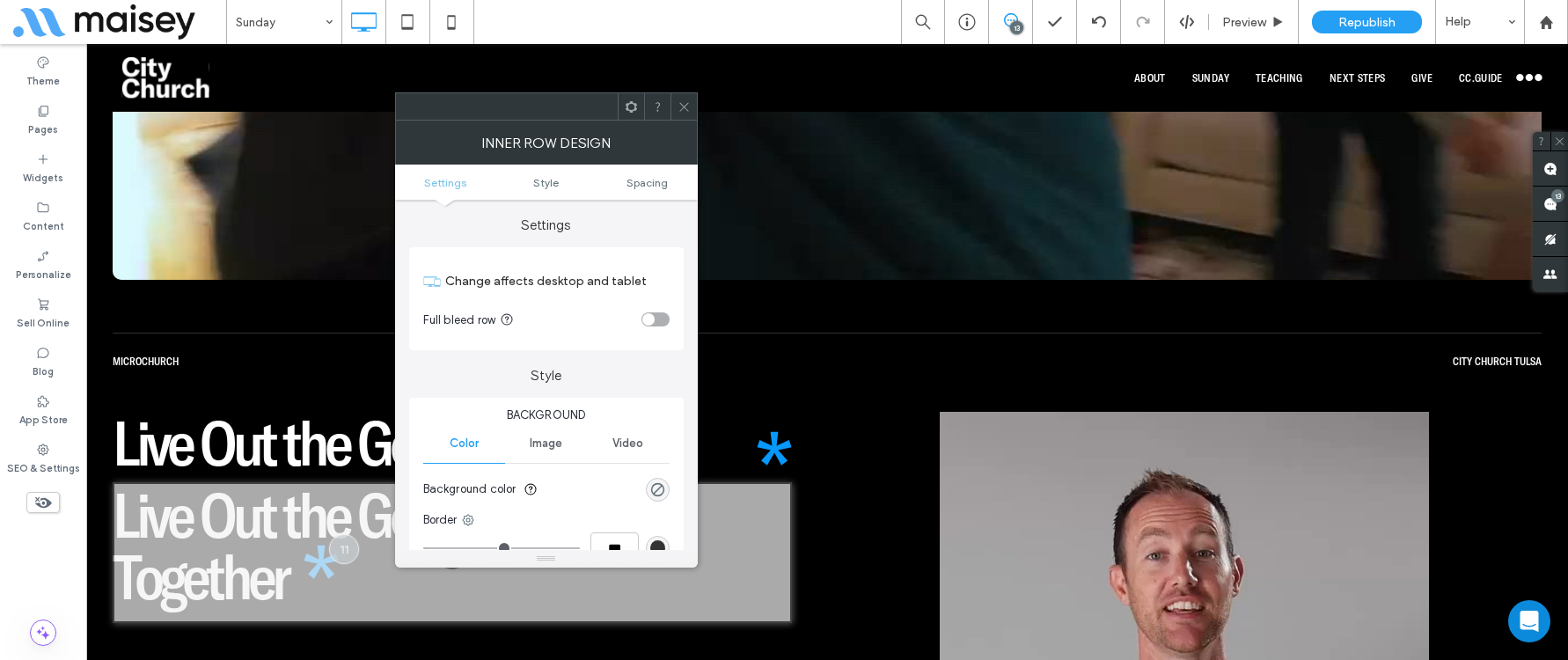 click 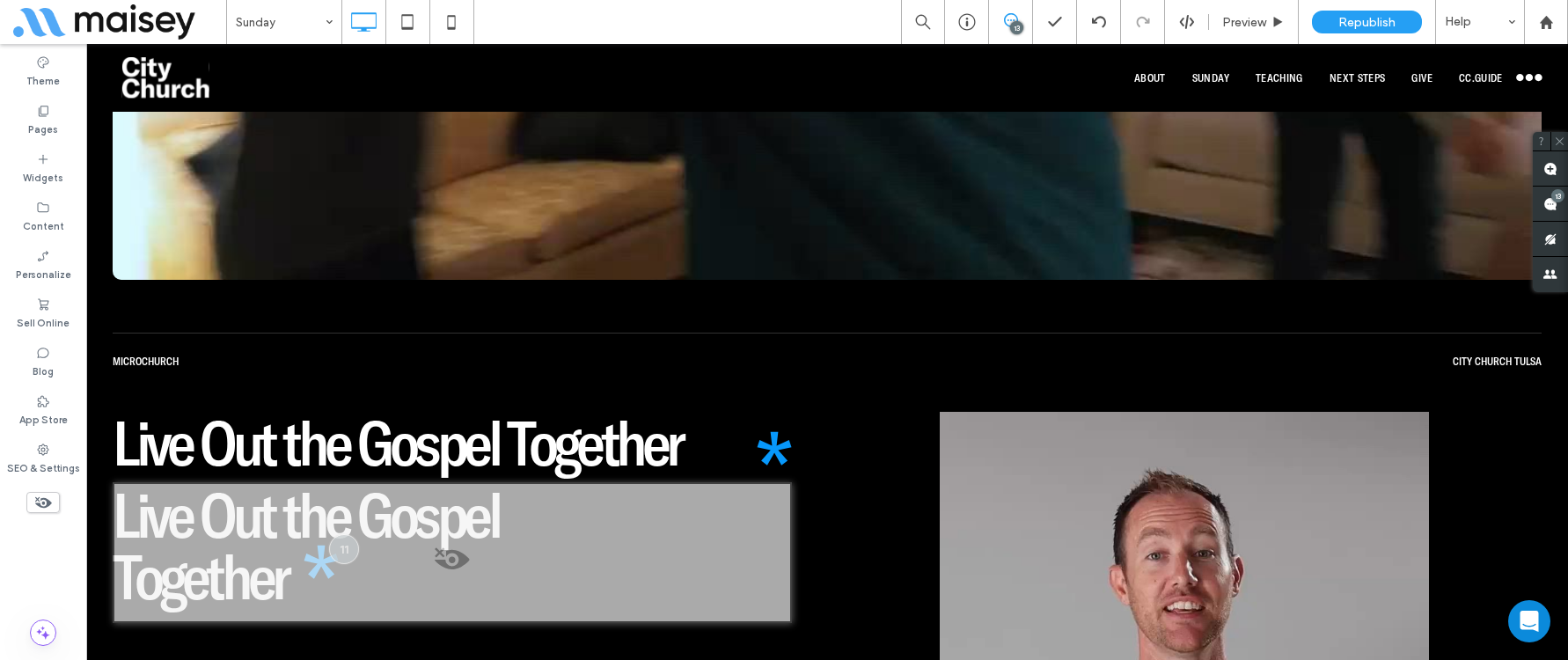 click 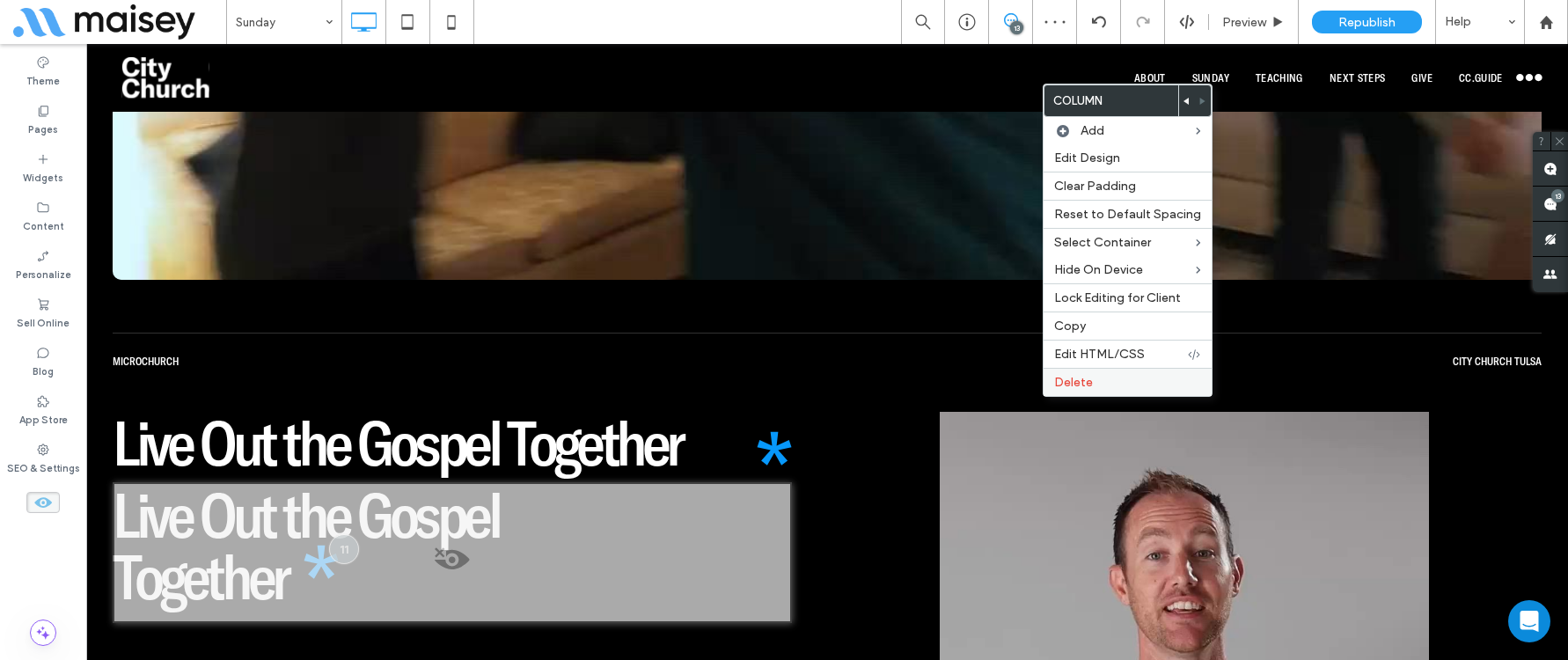 click on "Delete" at bounding box center [1073, 382] 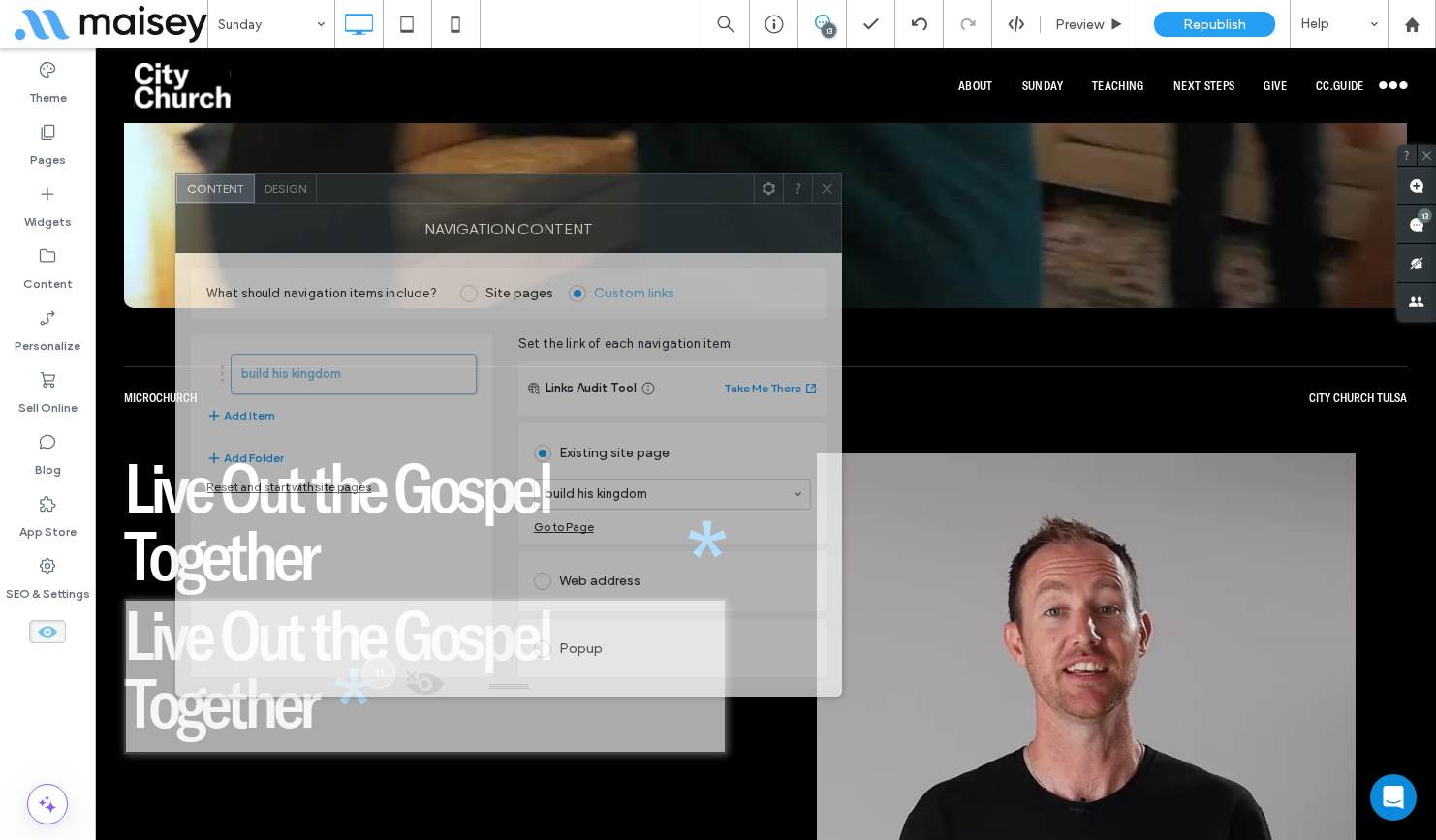 drag, startPoint x: 1265, startPoint y: 178, endPoint x: 821, endPoint y: 227, distance: 446.69565 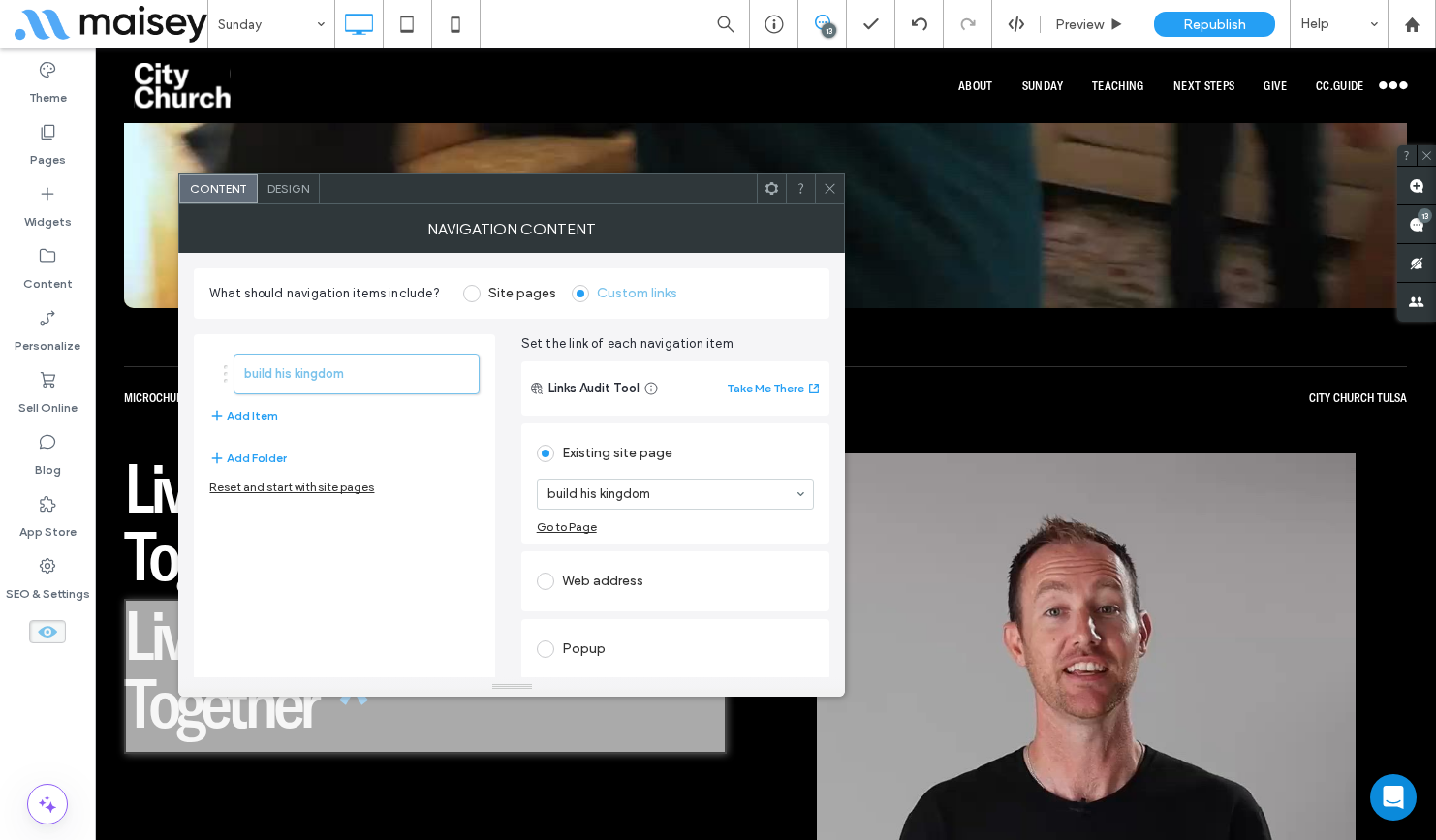 click 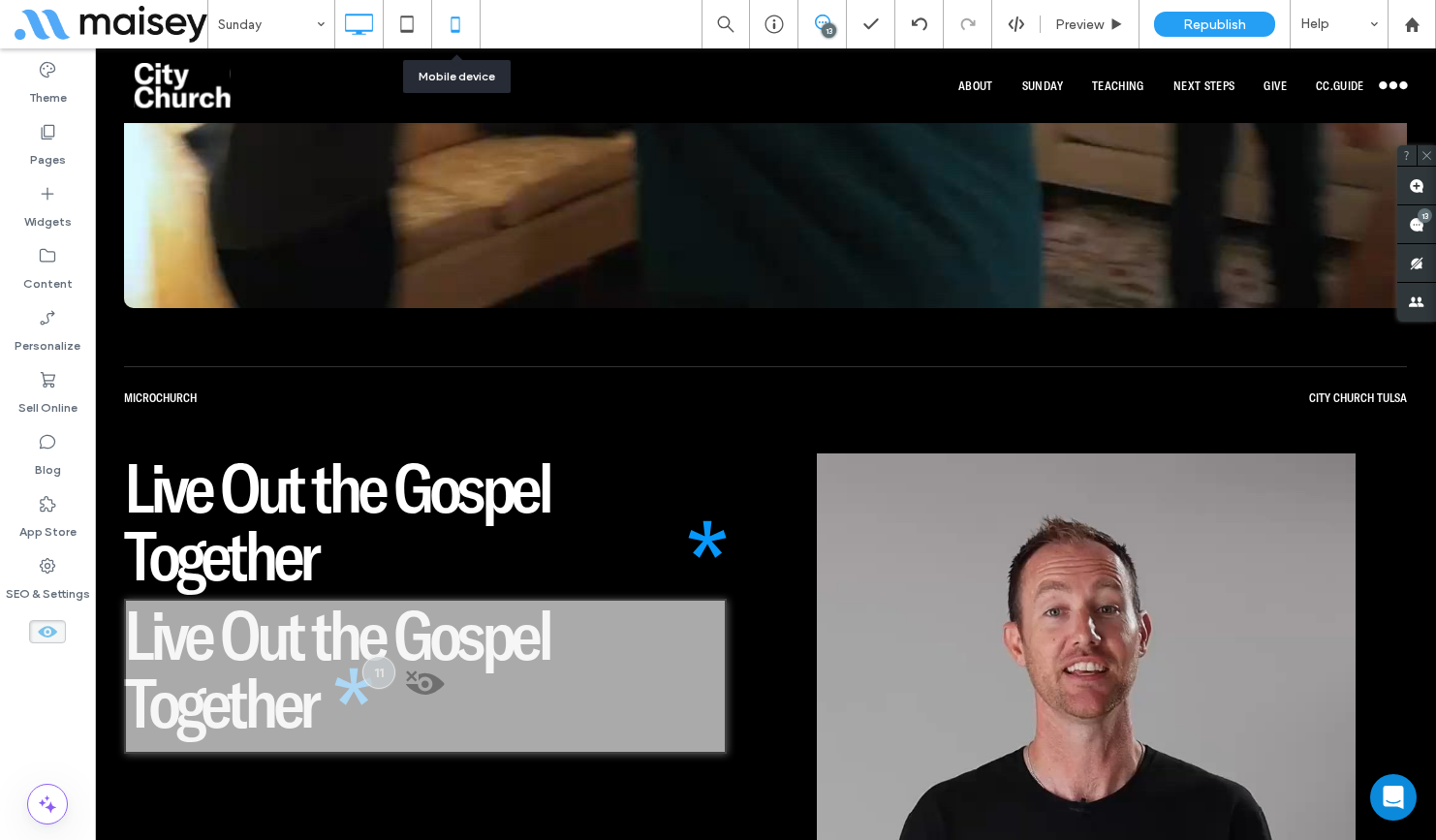 click 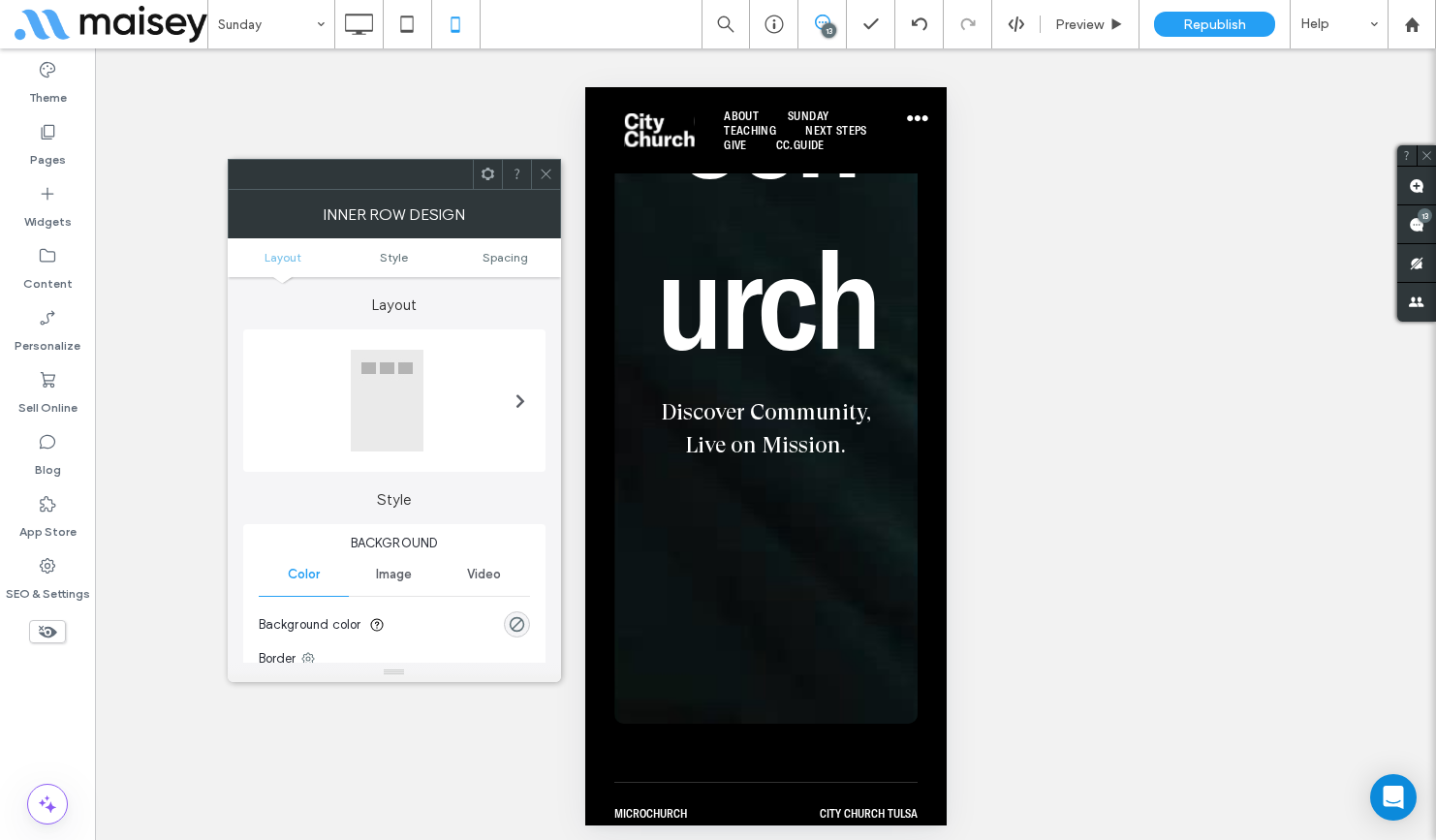 click at bounding box center [520, 400] 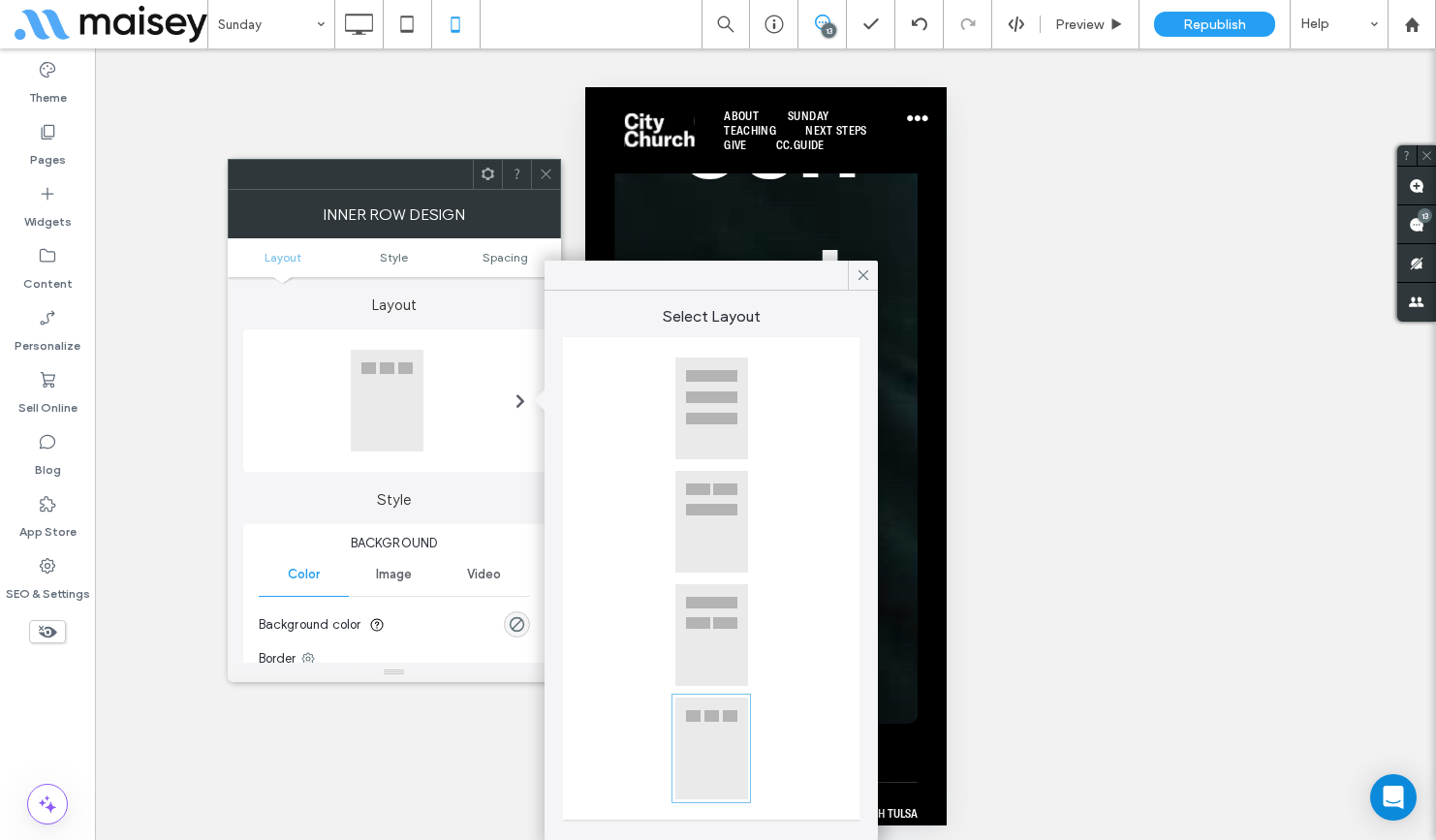 click at bounding box center (711, 521) 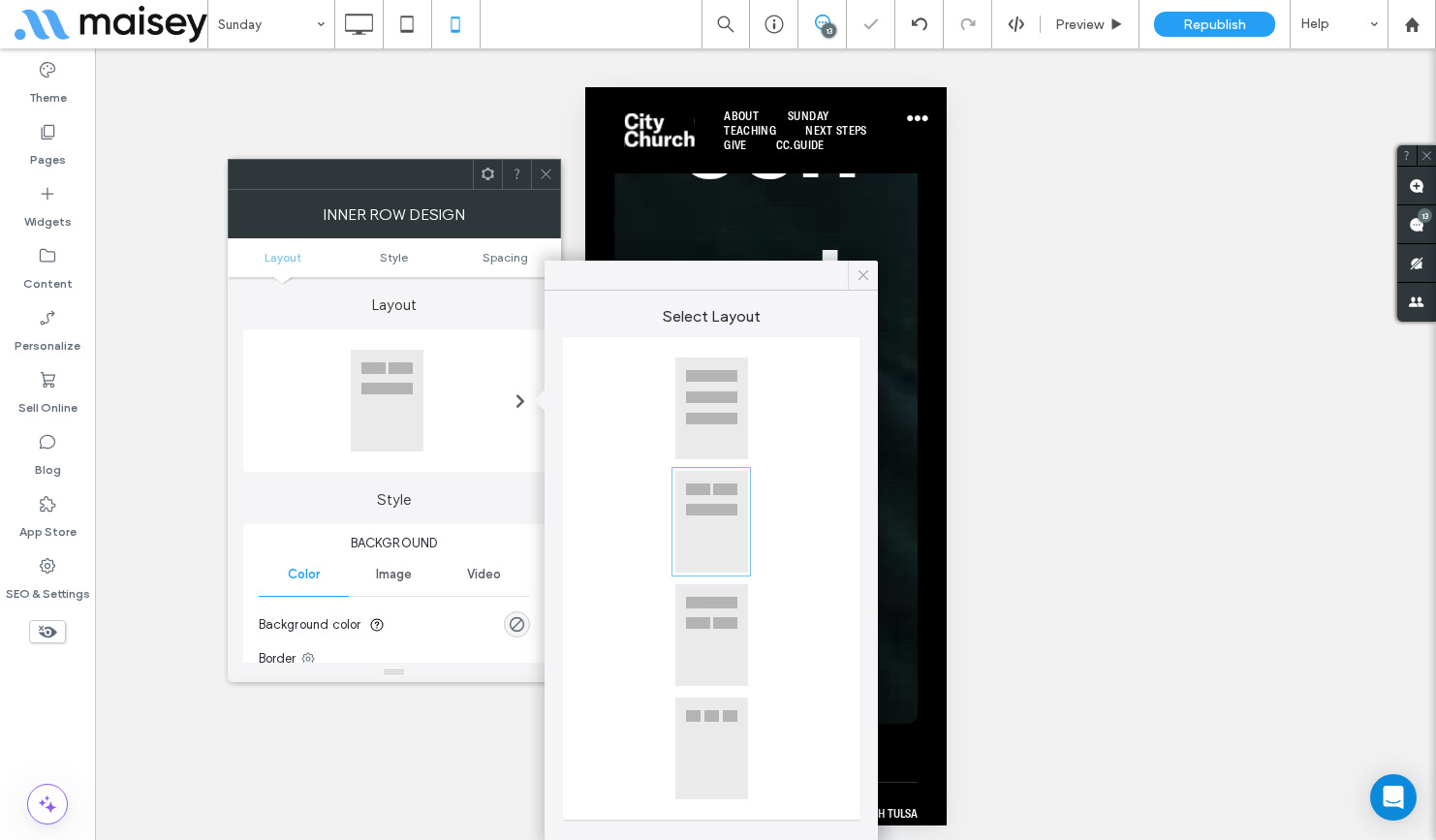 click 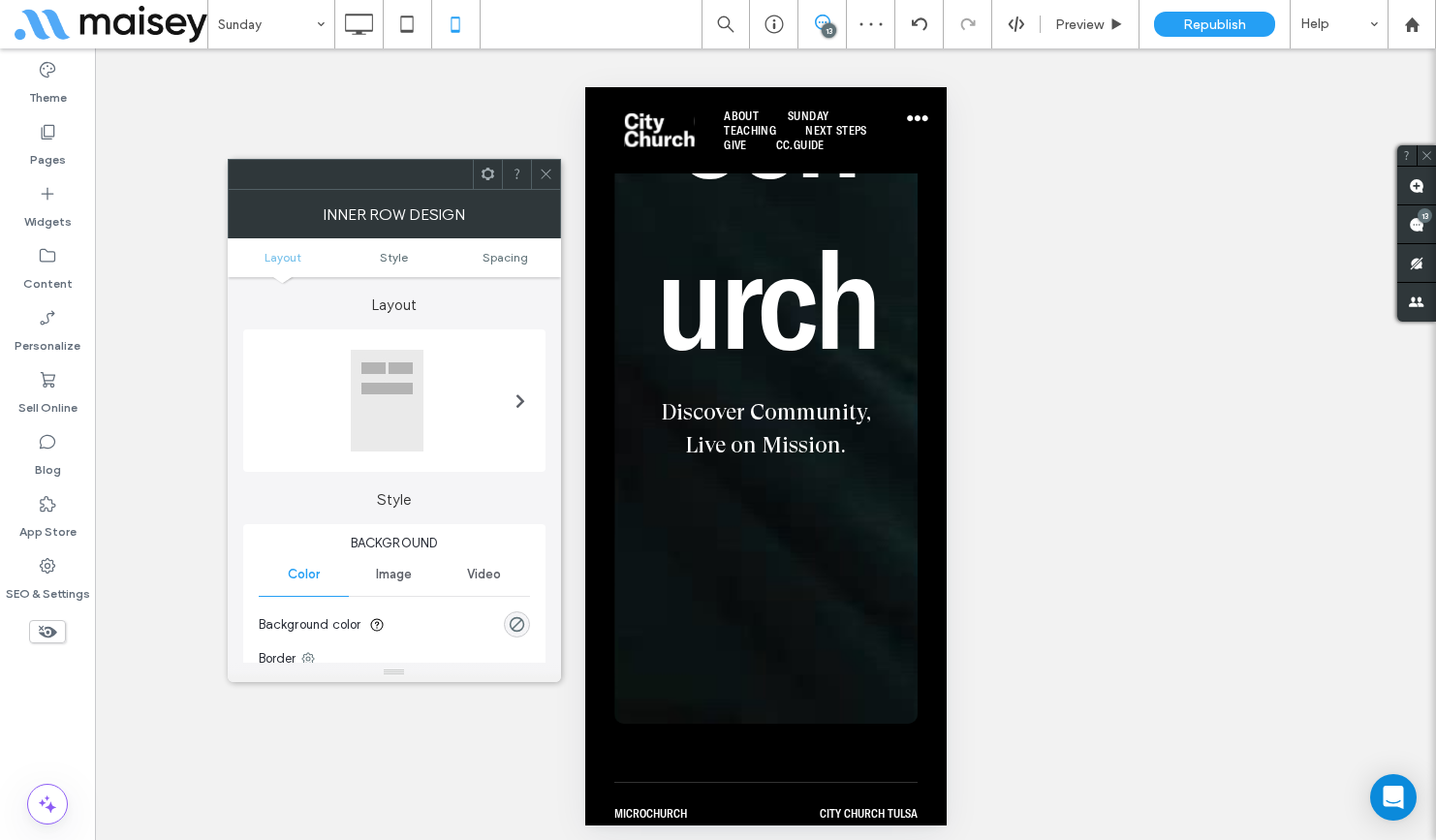 click at bounding box center [546, 174] 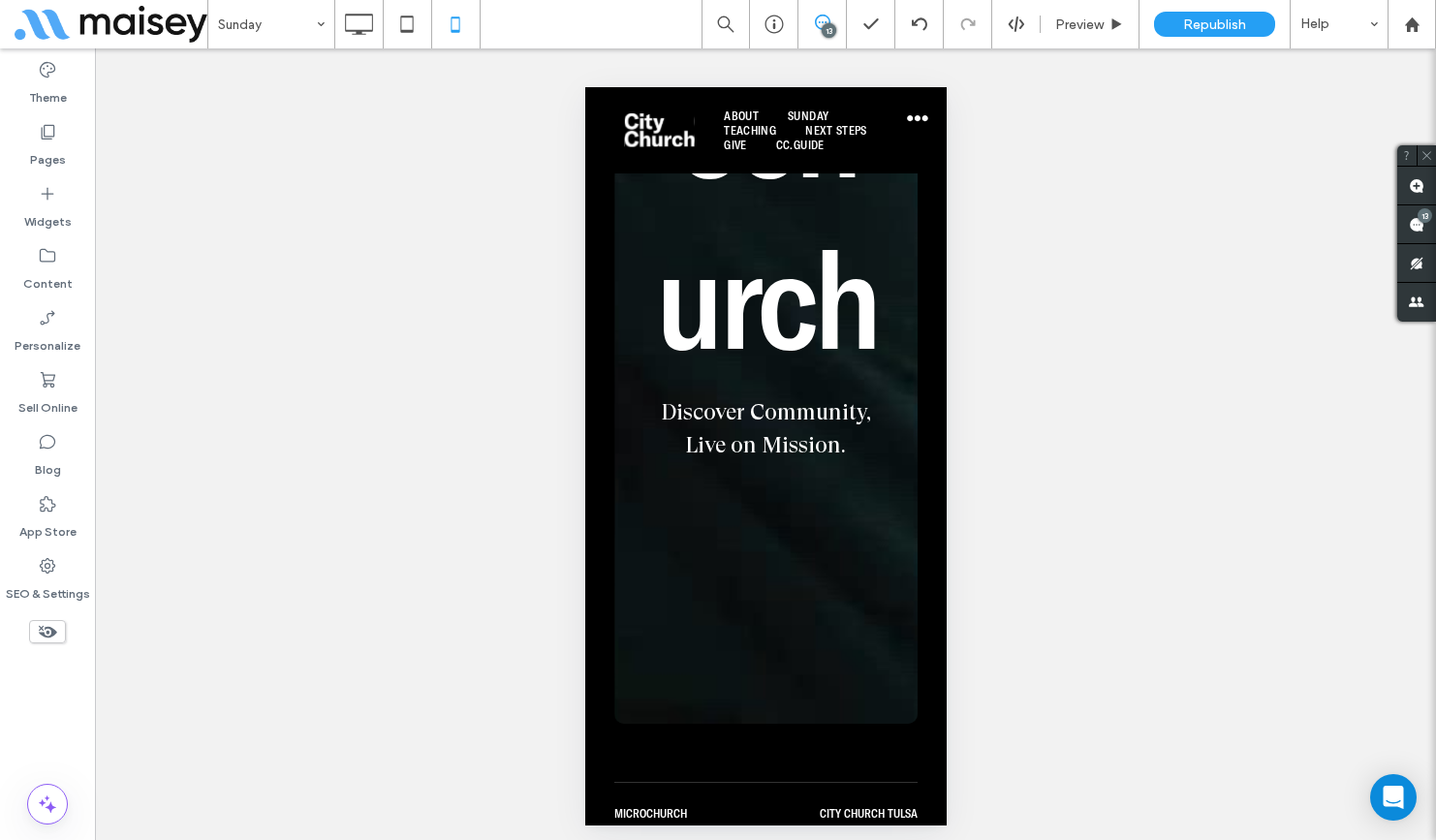 type on "**********" 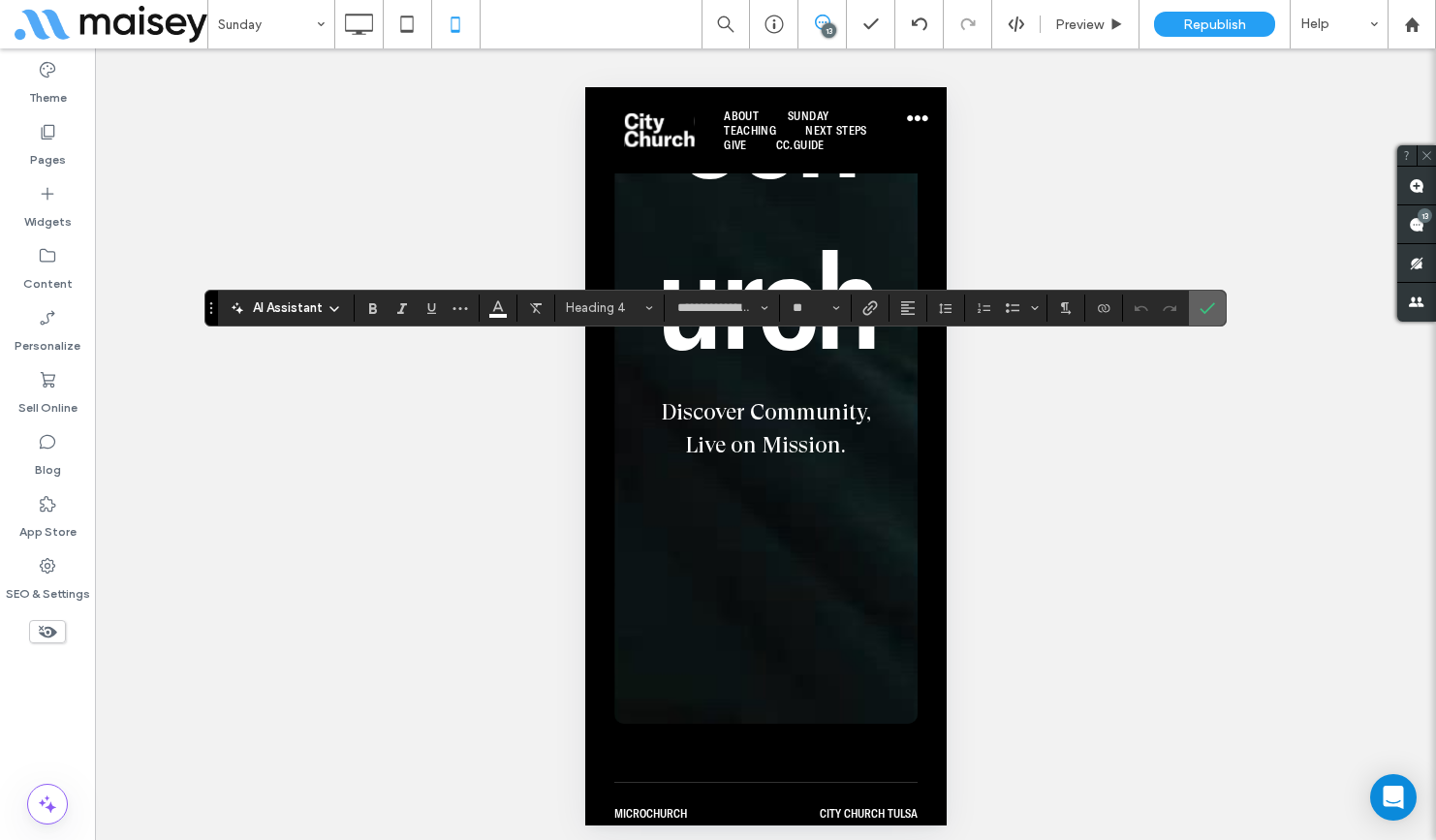 click 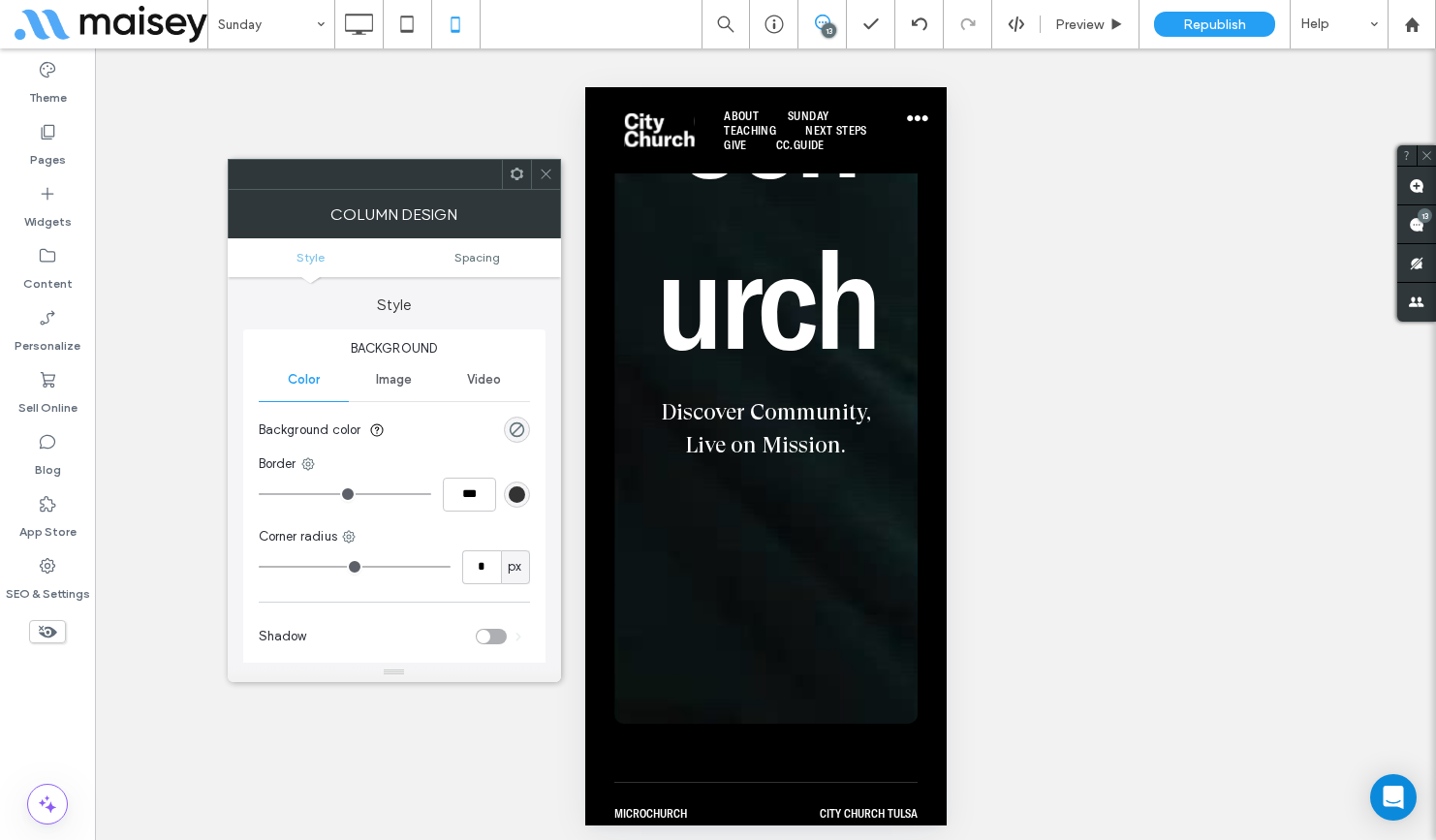click at bounding box center (546, 174) 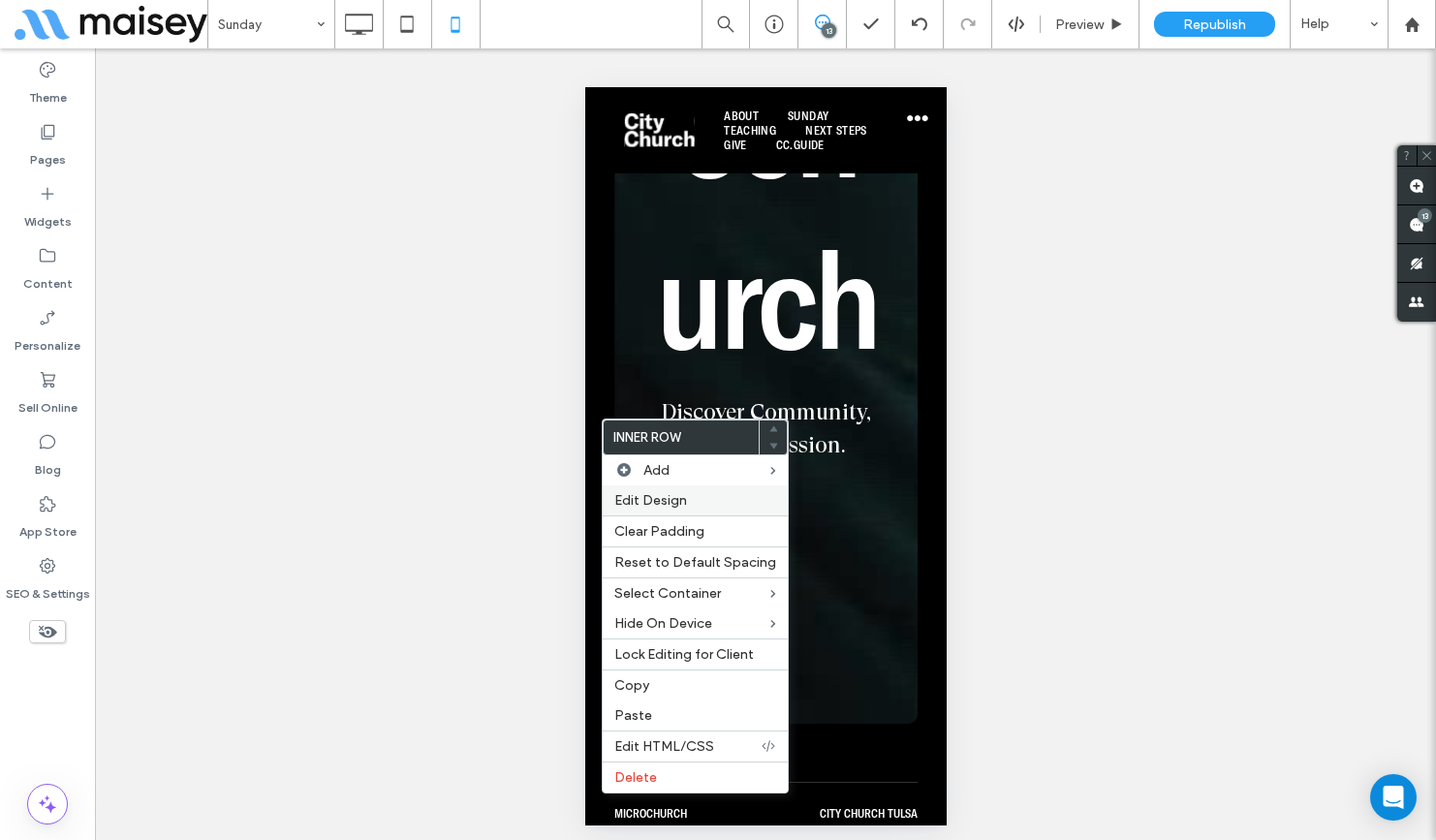 click on "Edit Design" at bounding box center [695, 500] 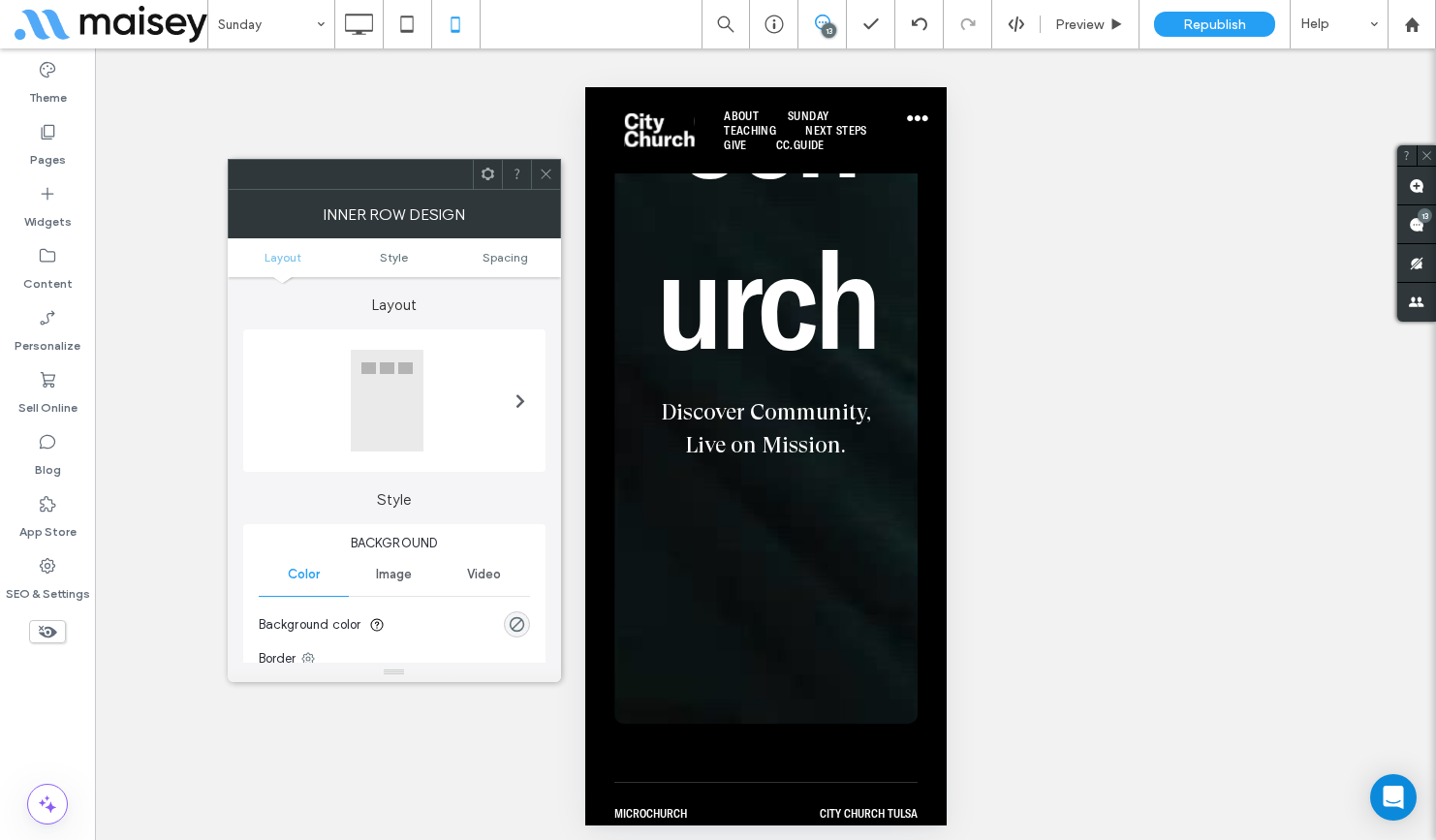 click at bounding box center (520, 400) 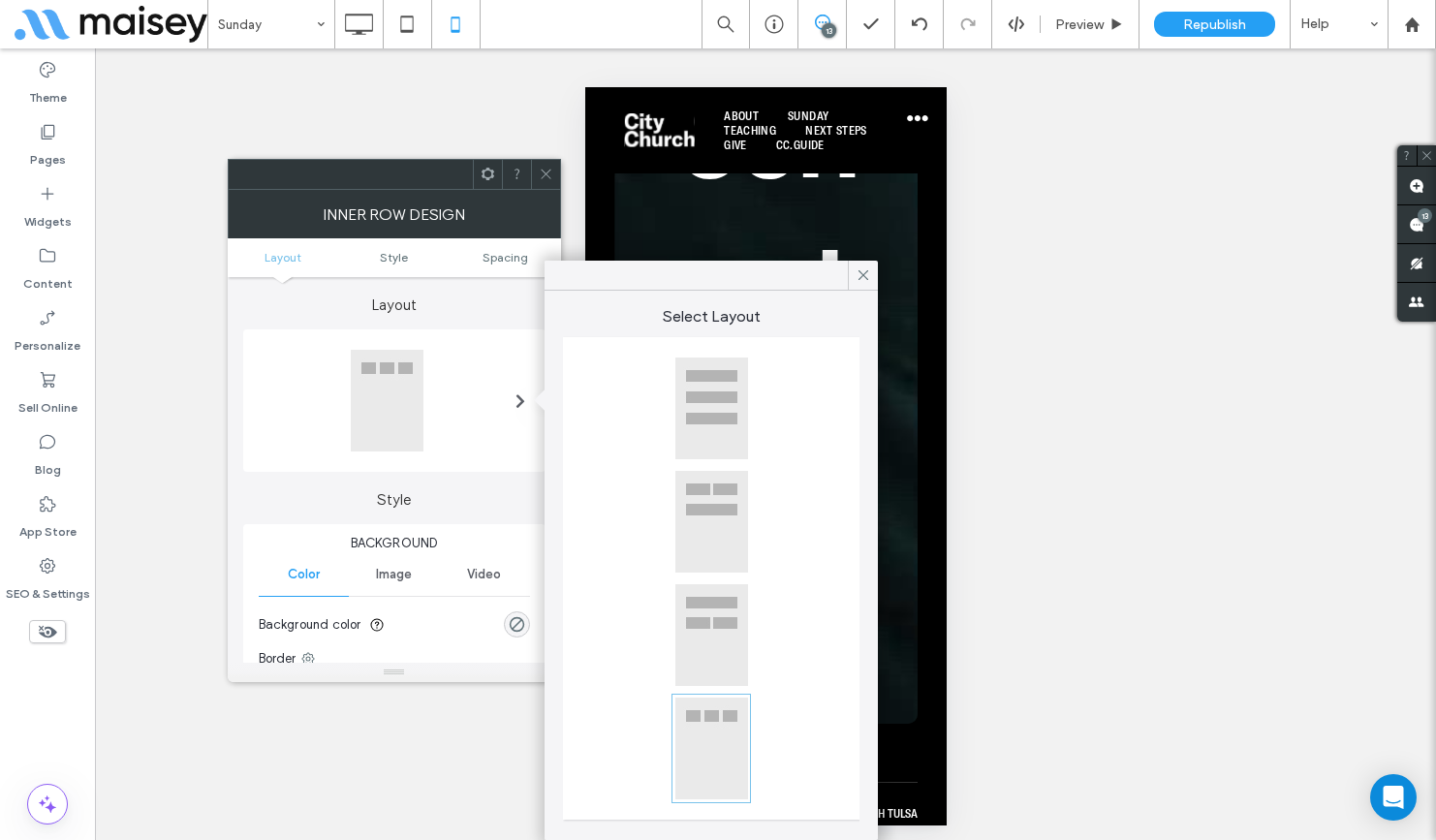 click at bounding box center (711, 521) 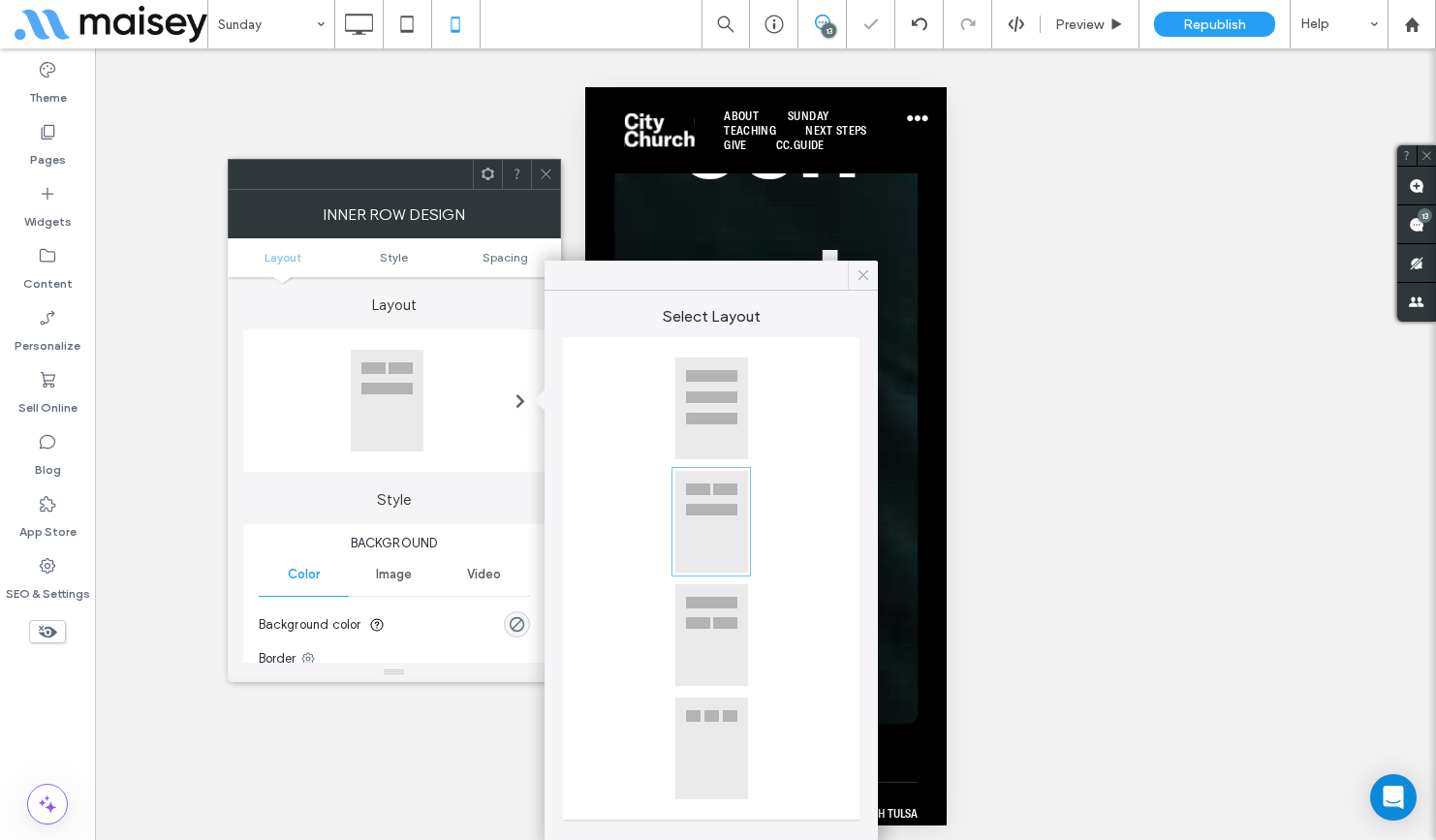click 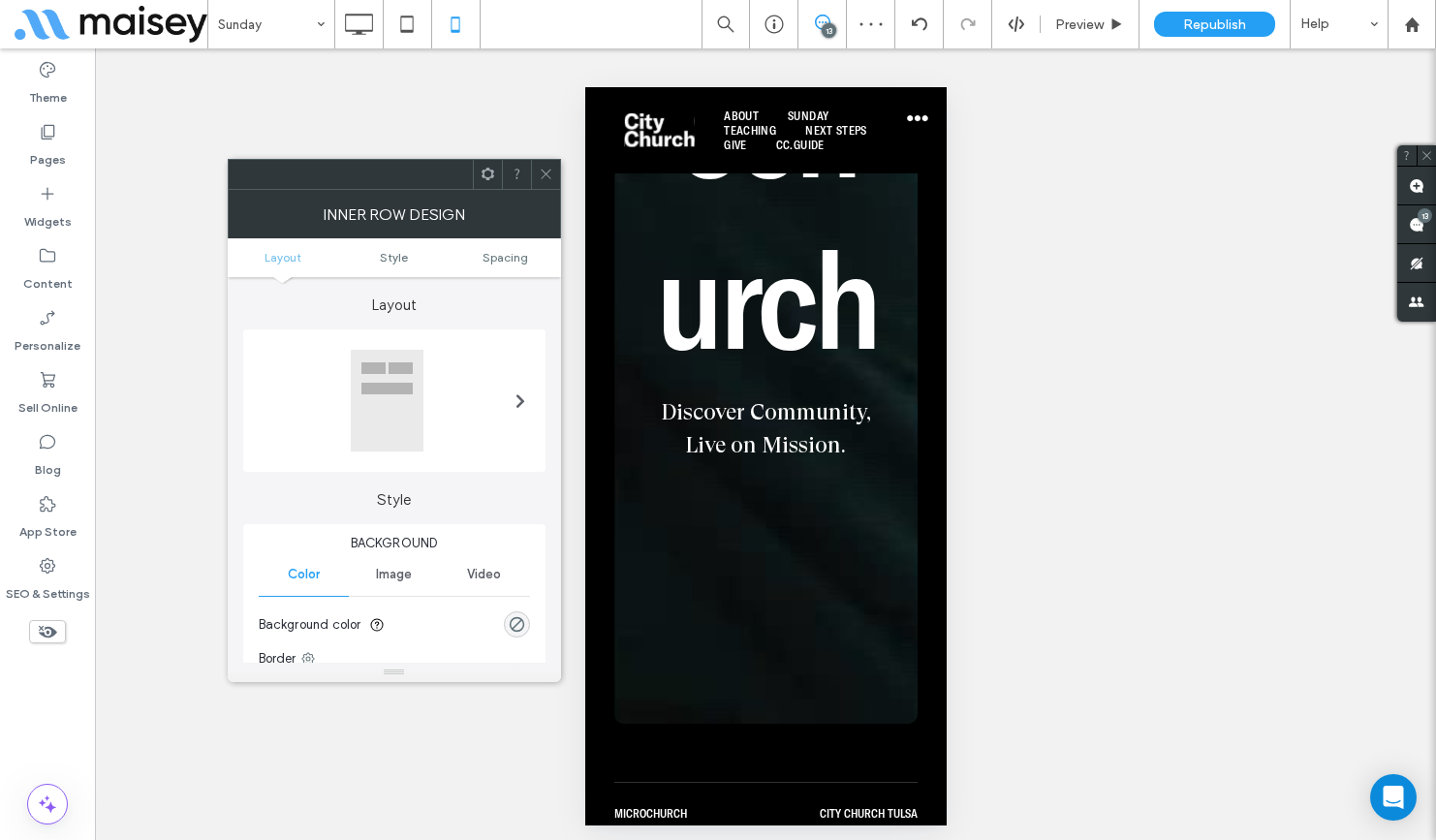 click on "Inner Row Design" at bounding box center [394, 214] 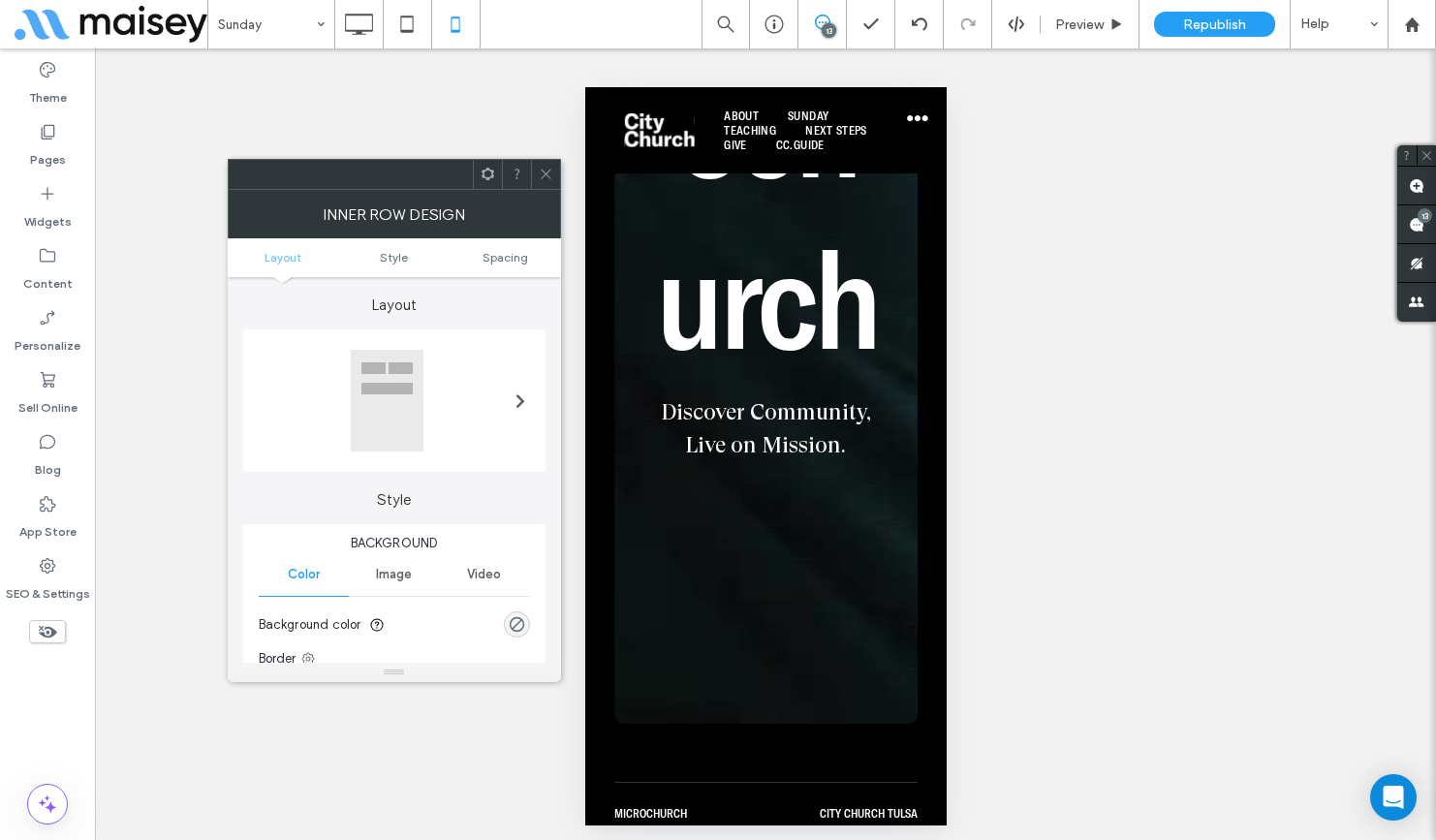 click 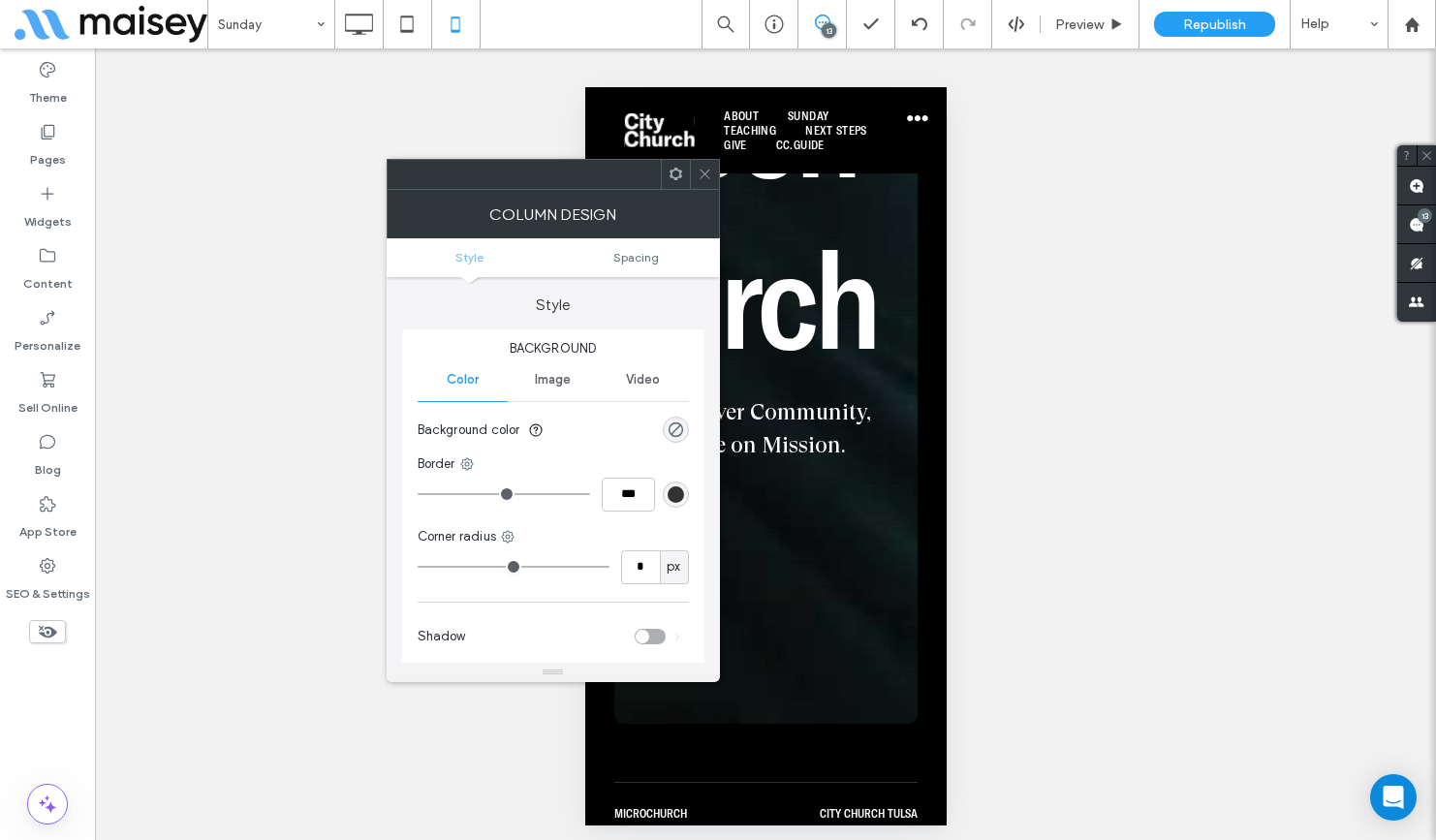 click 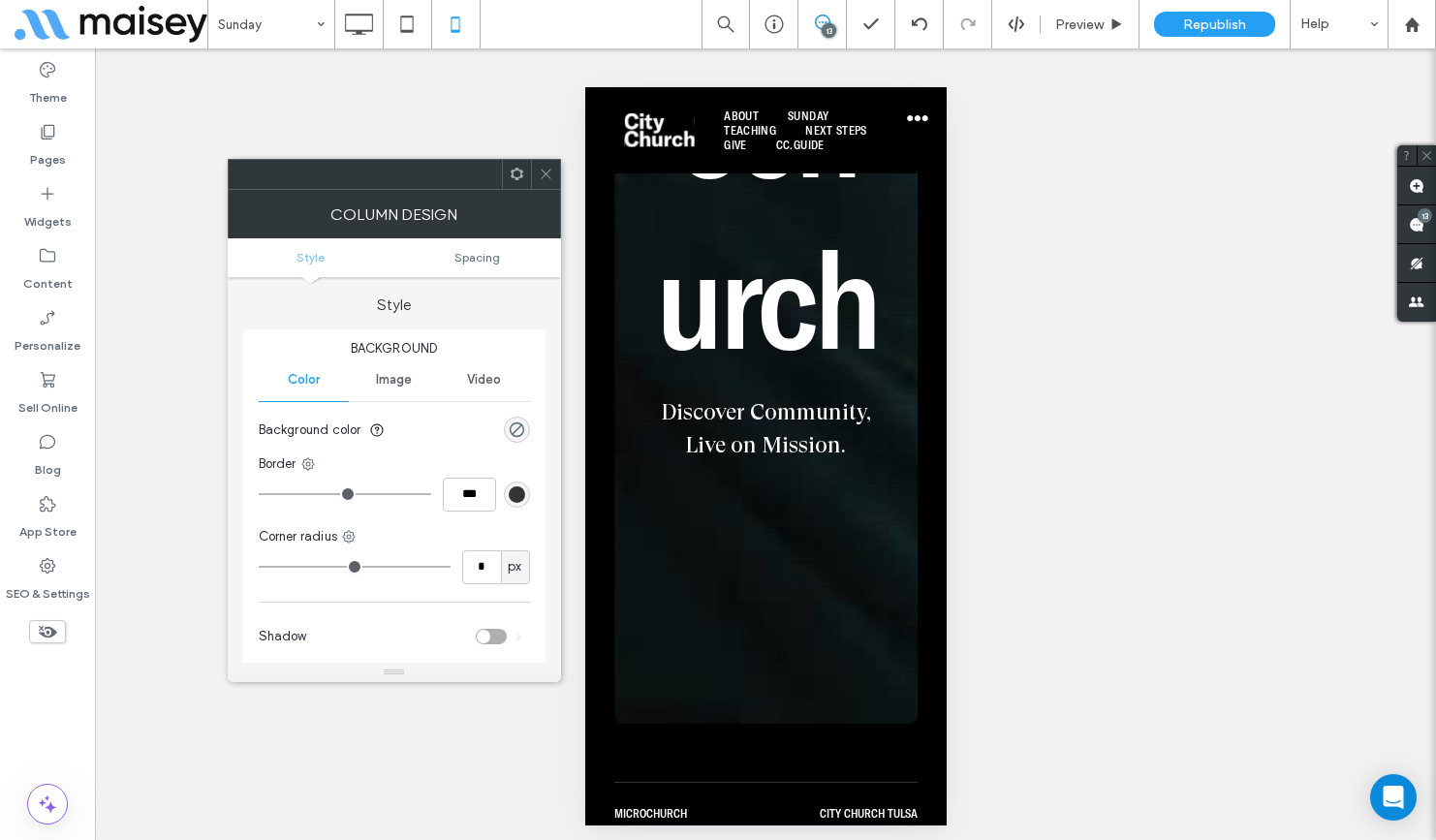 click at bounding box center [546, 174] 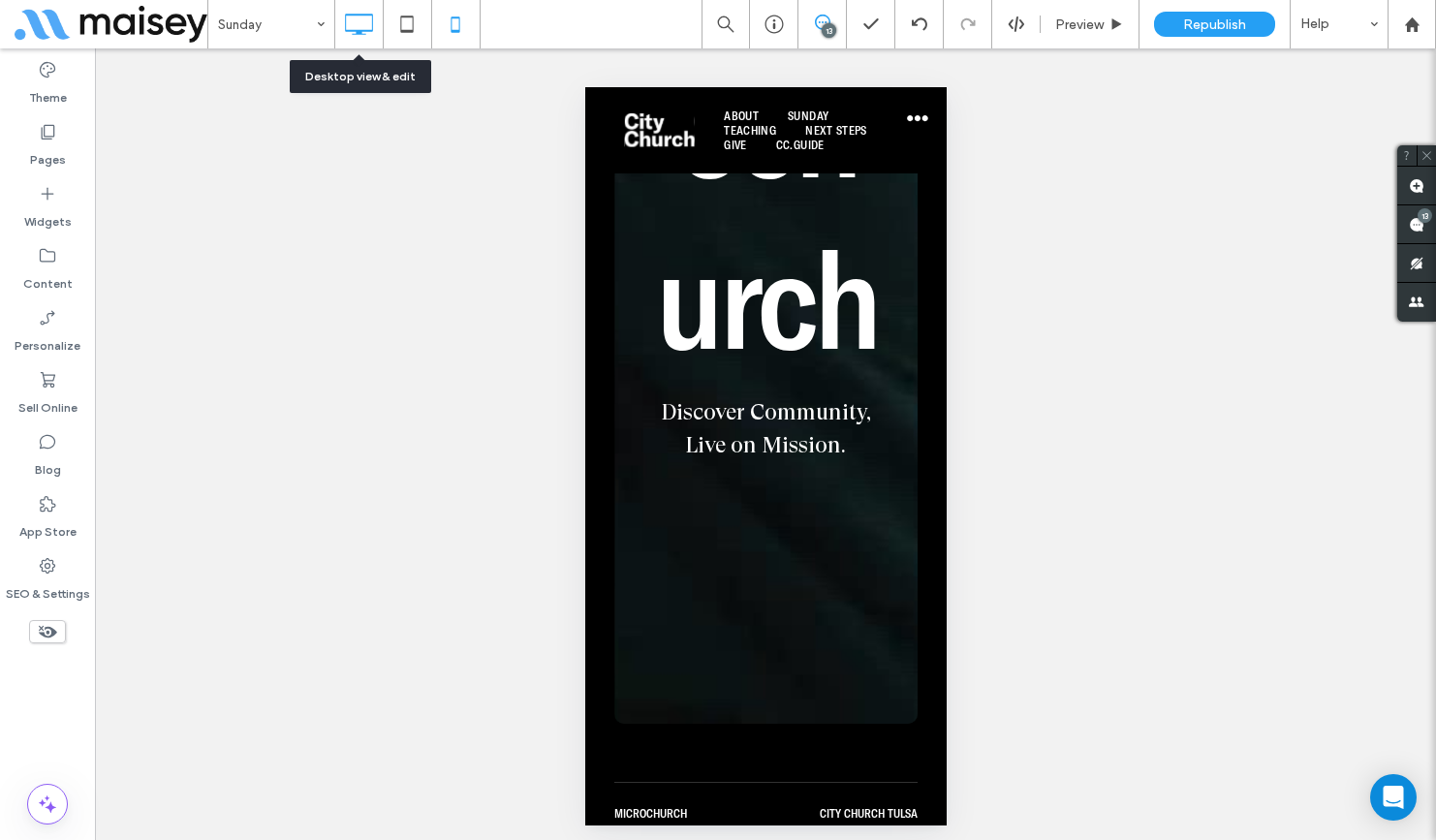 click 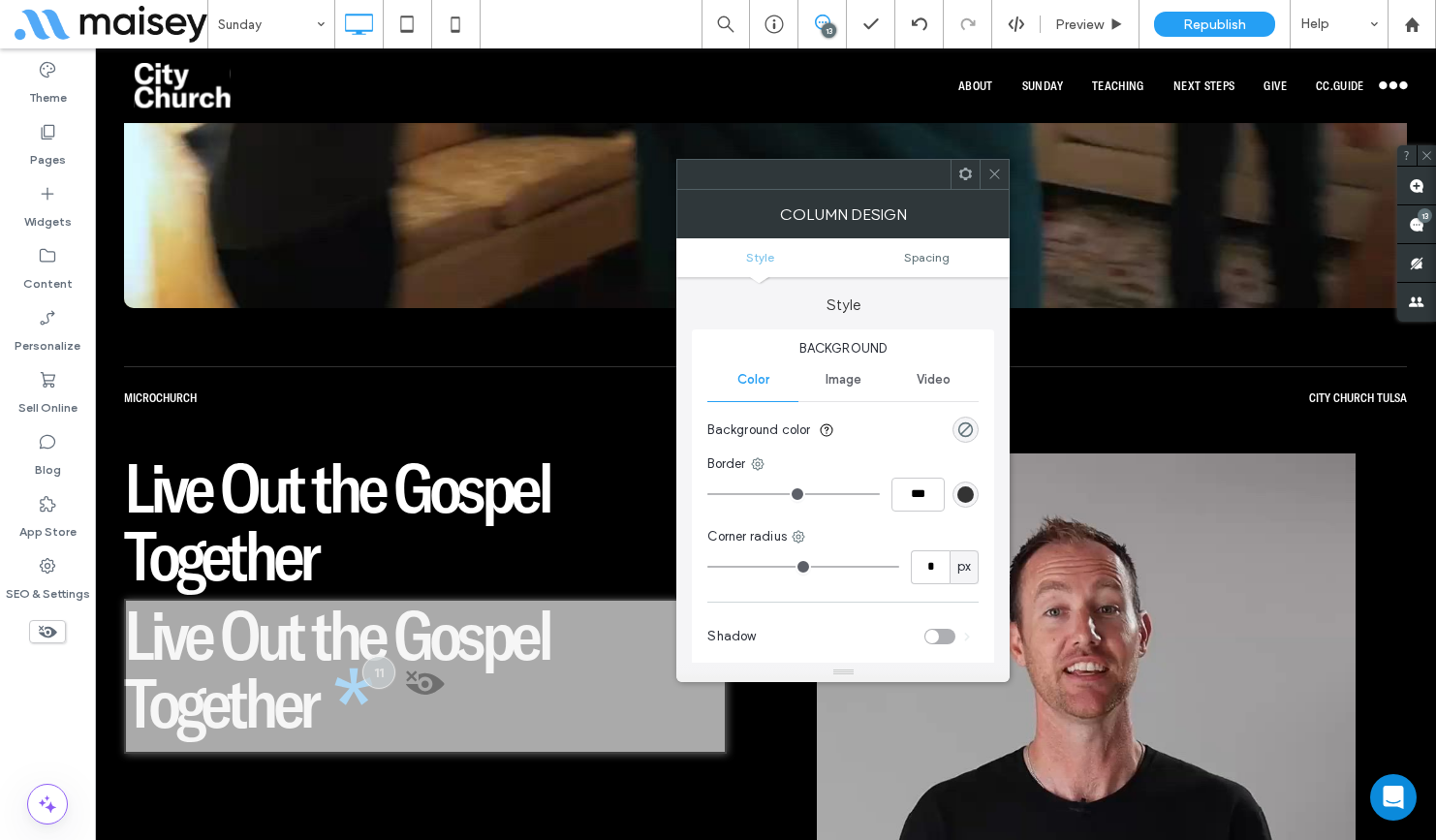click 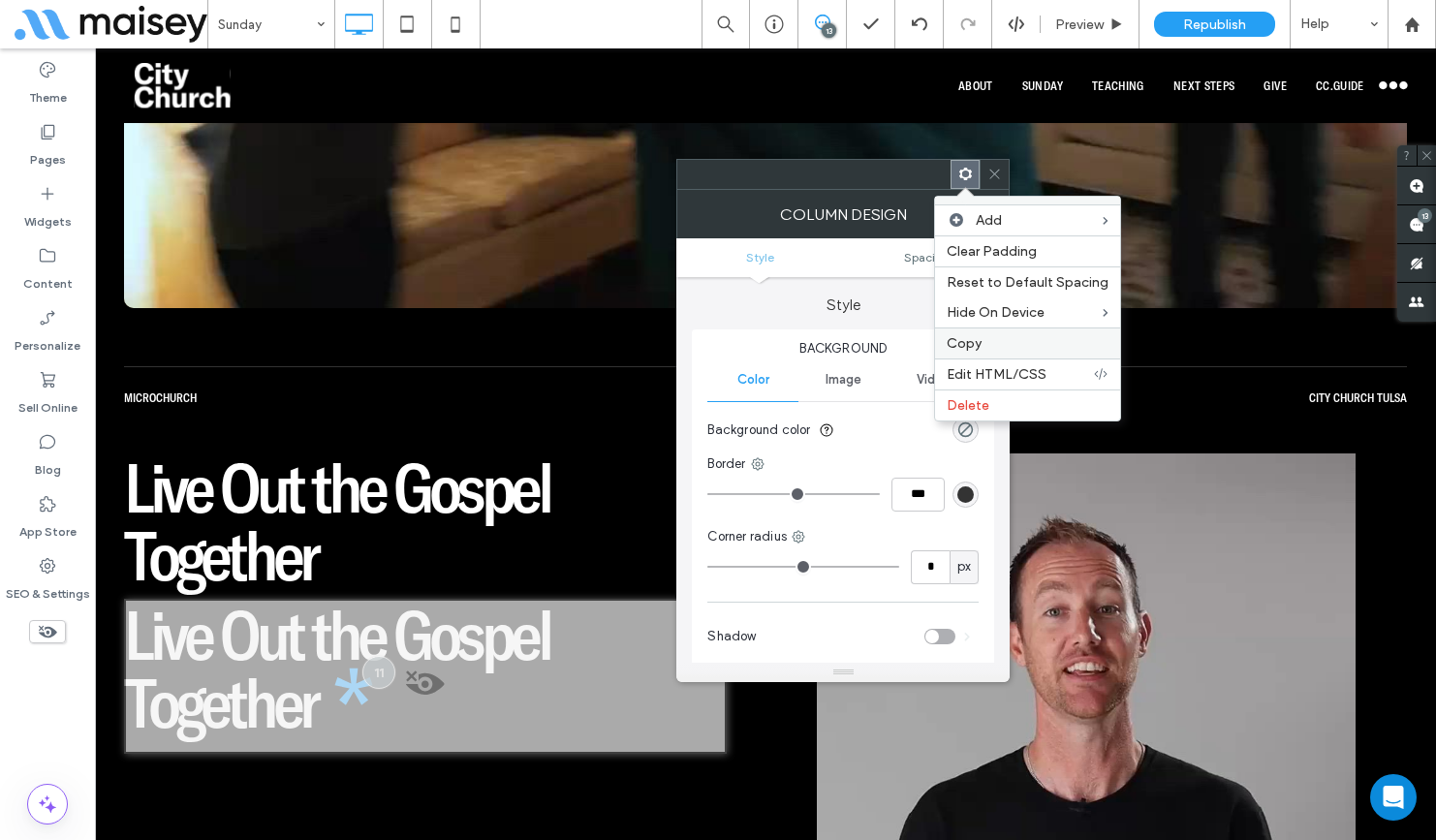 click on "Copy" at bounding box center [964, 343] 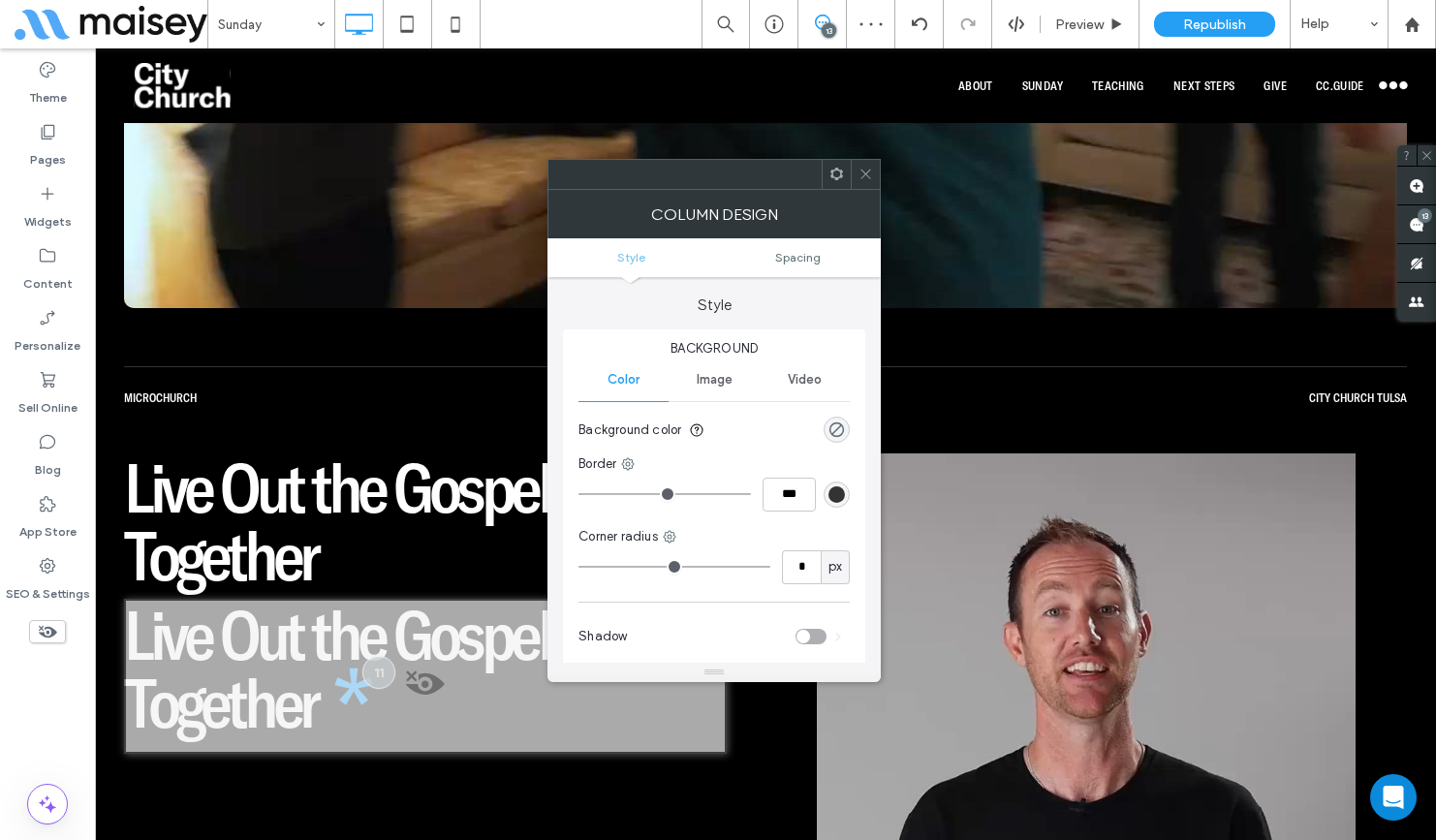 click at bounding box center [836, 174] 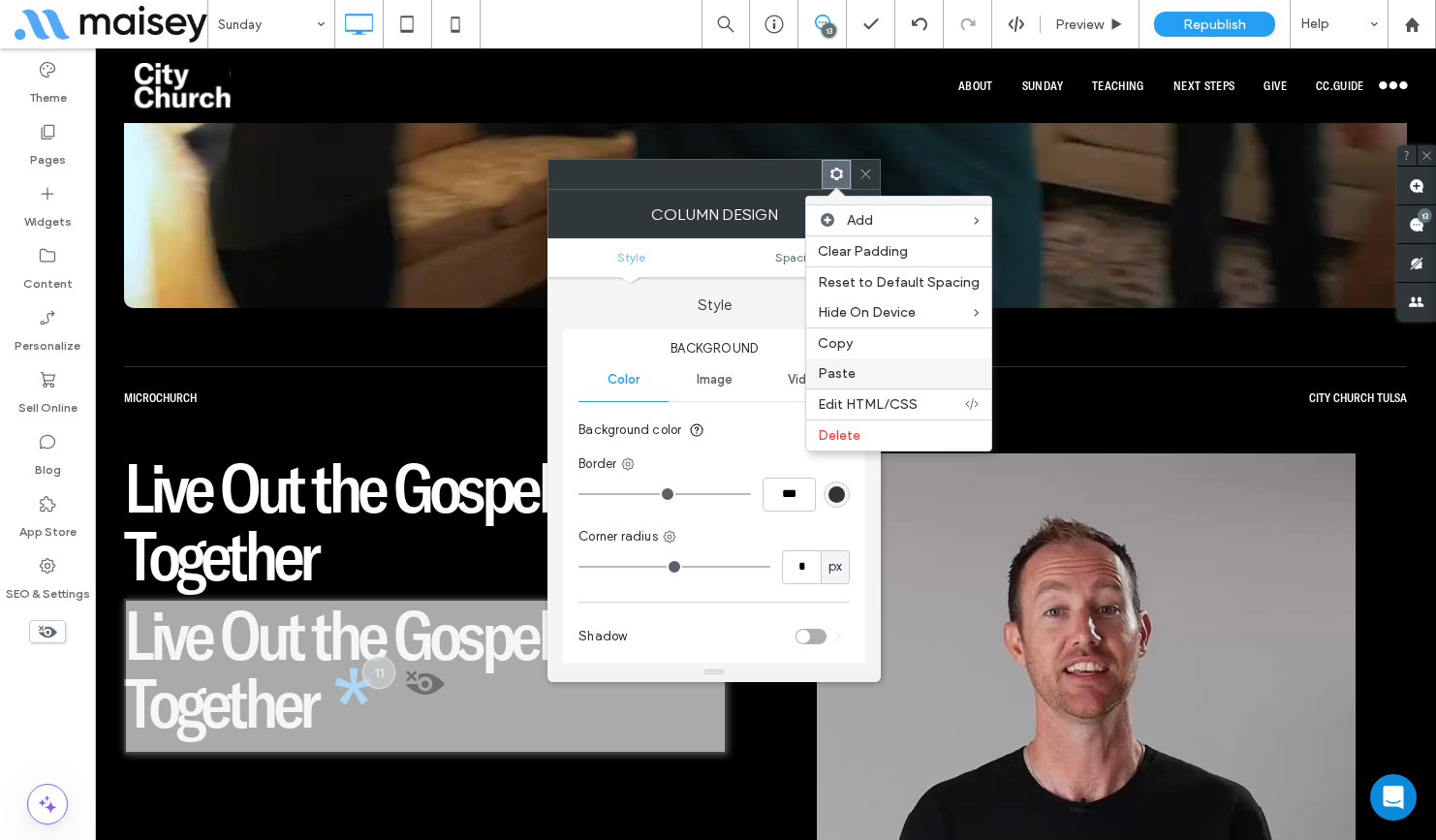 click on "Paste" at bounding box center (836, 373) 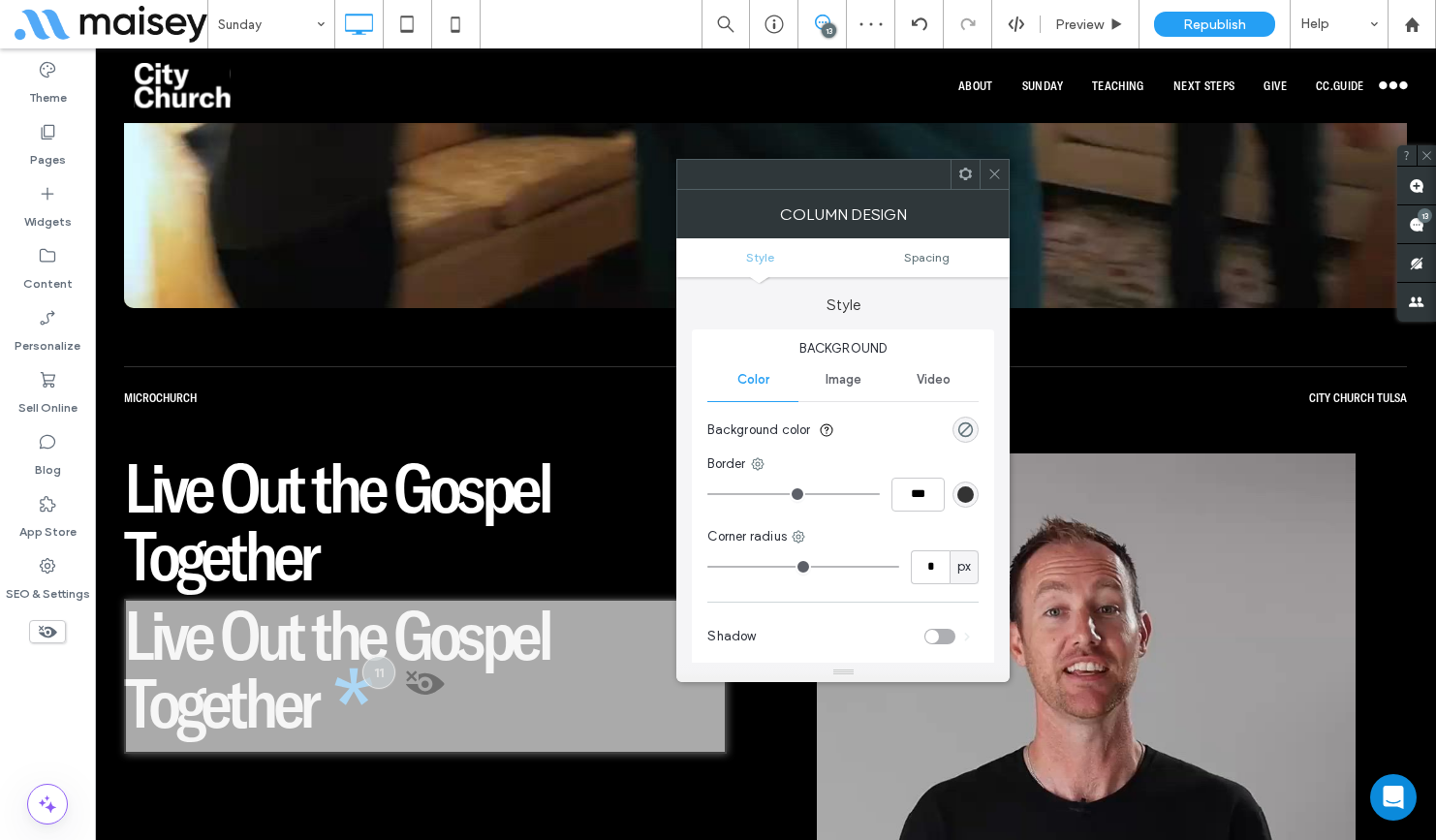 click 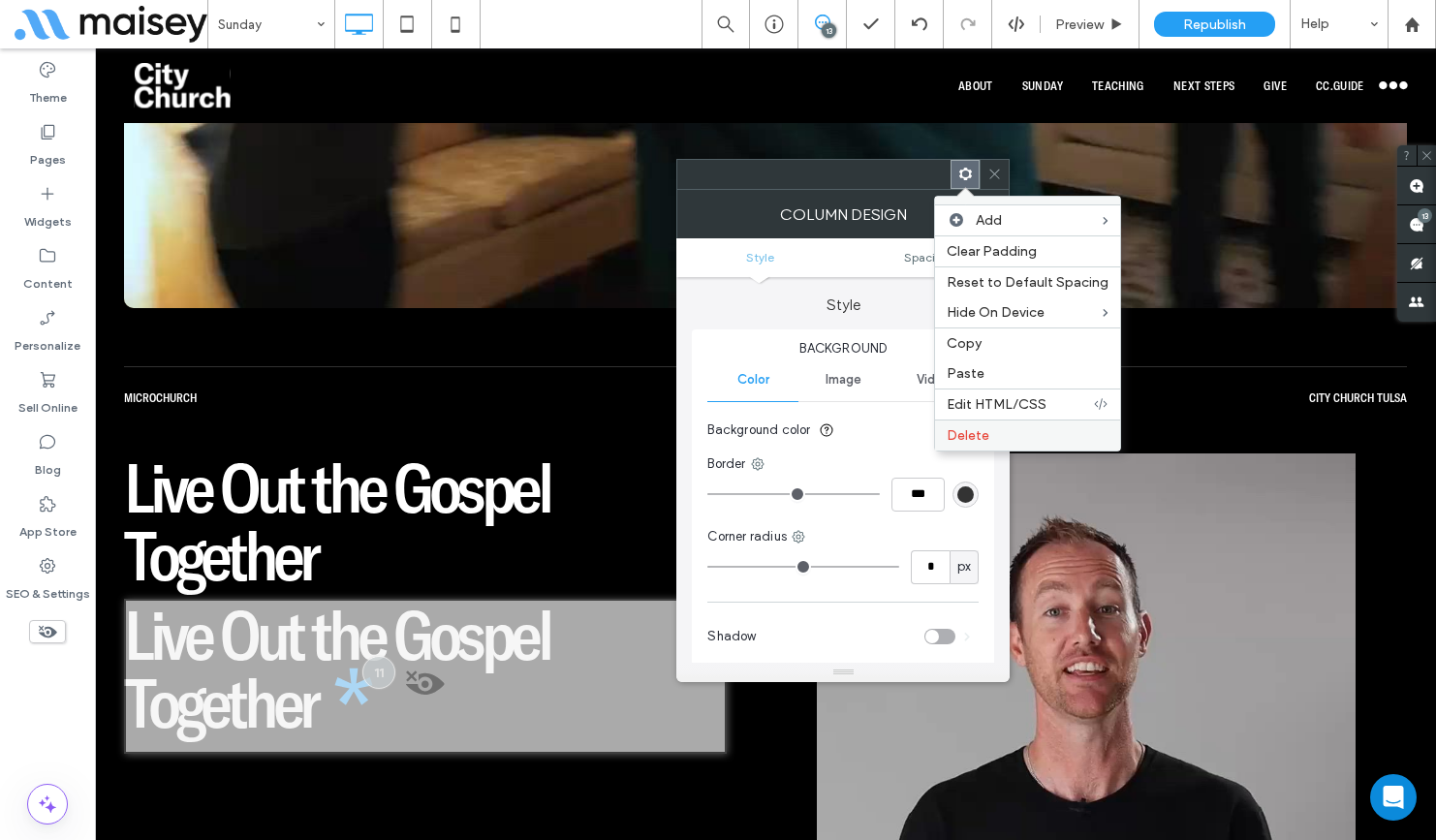 click on "Delete" at bounding box center (1027, 435) 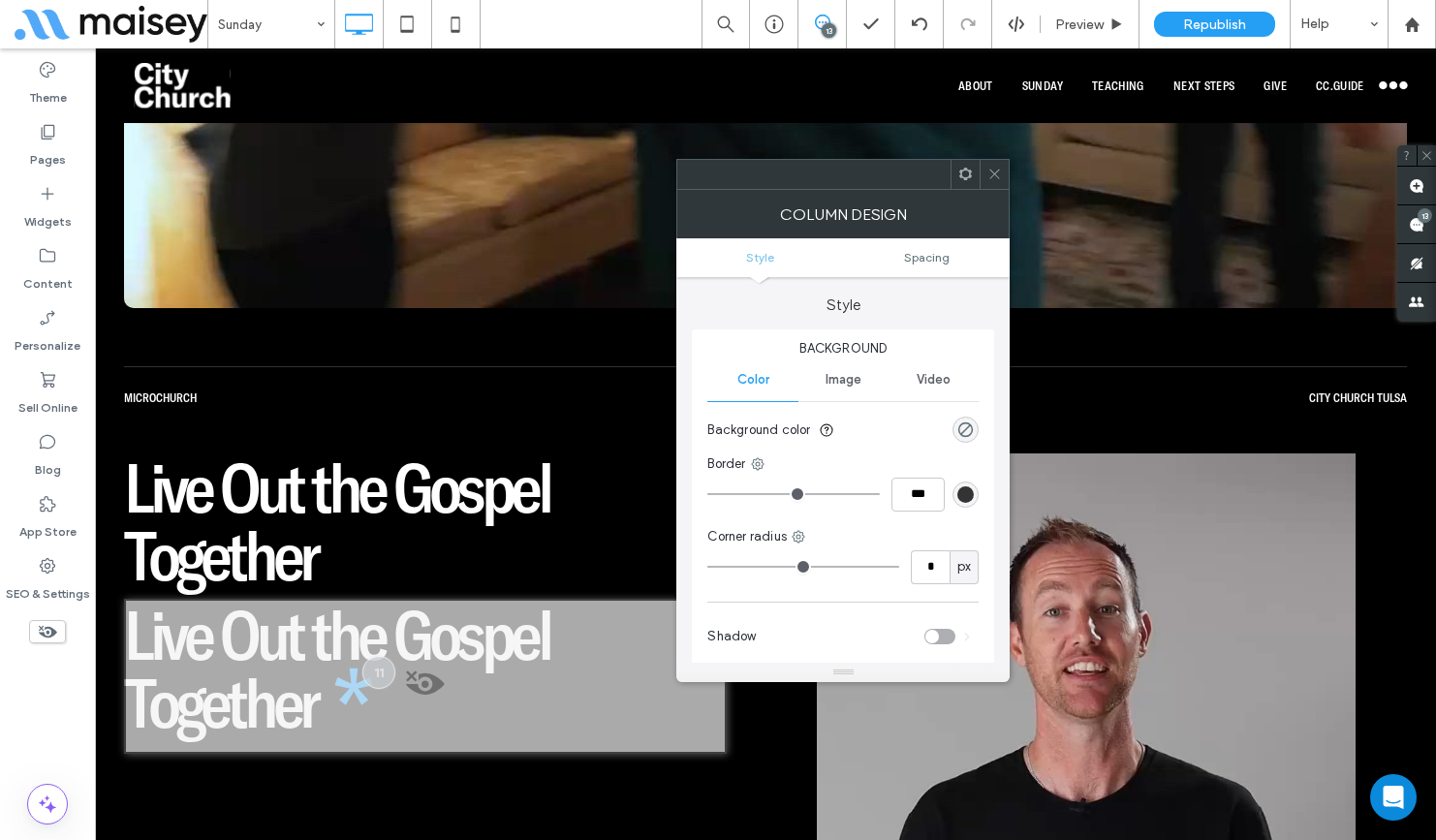 click 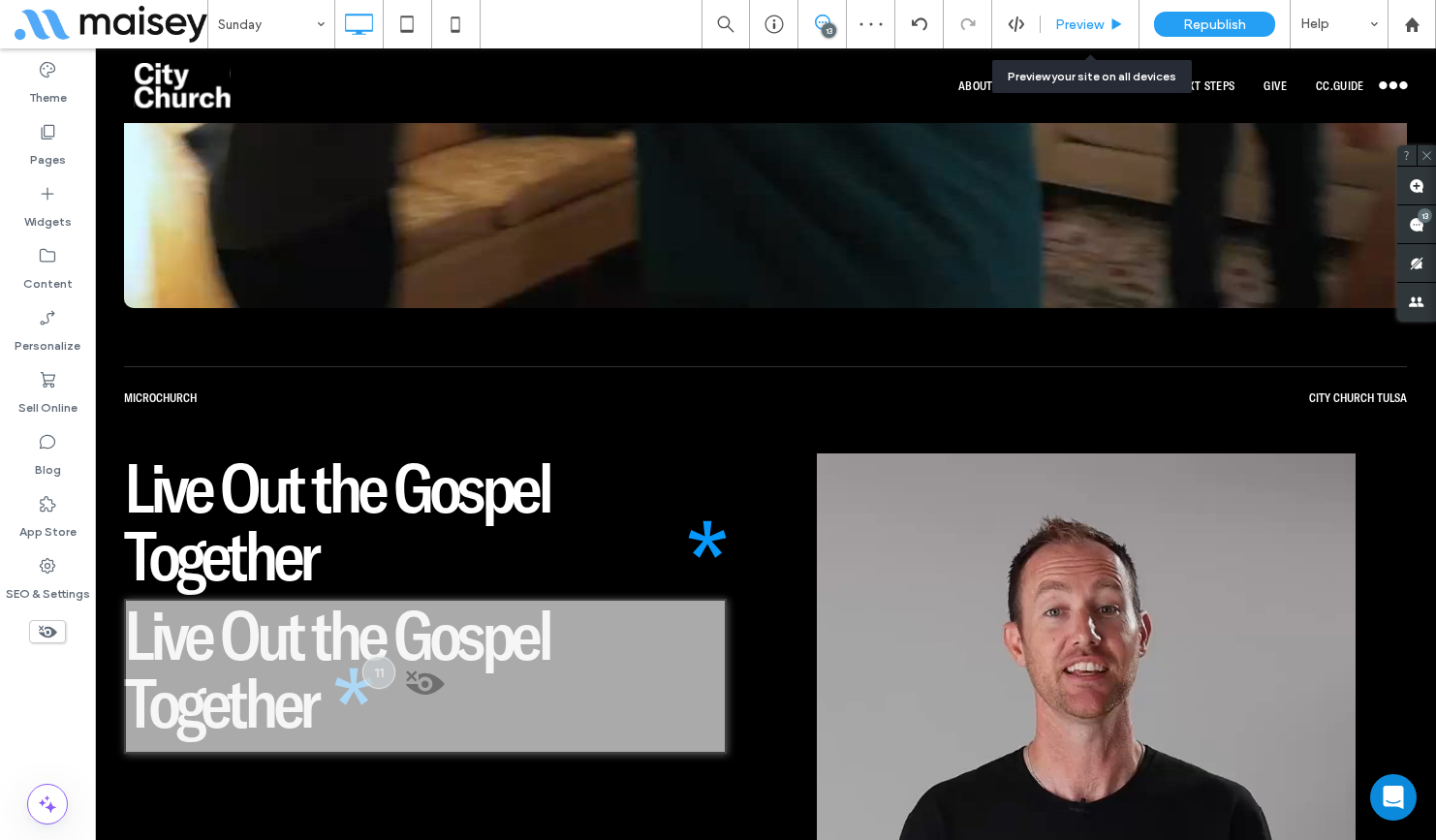 click on "Preview" at bounding box center [1079, 24] 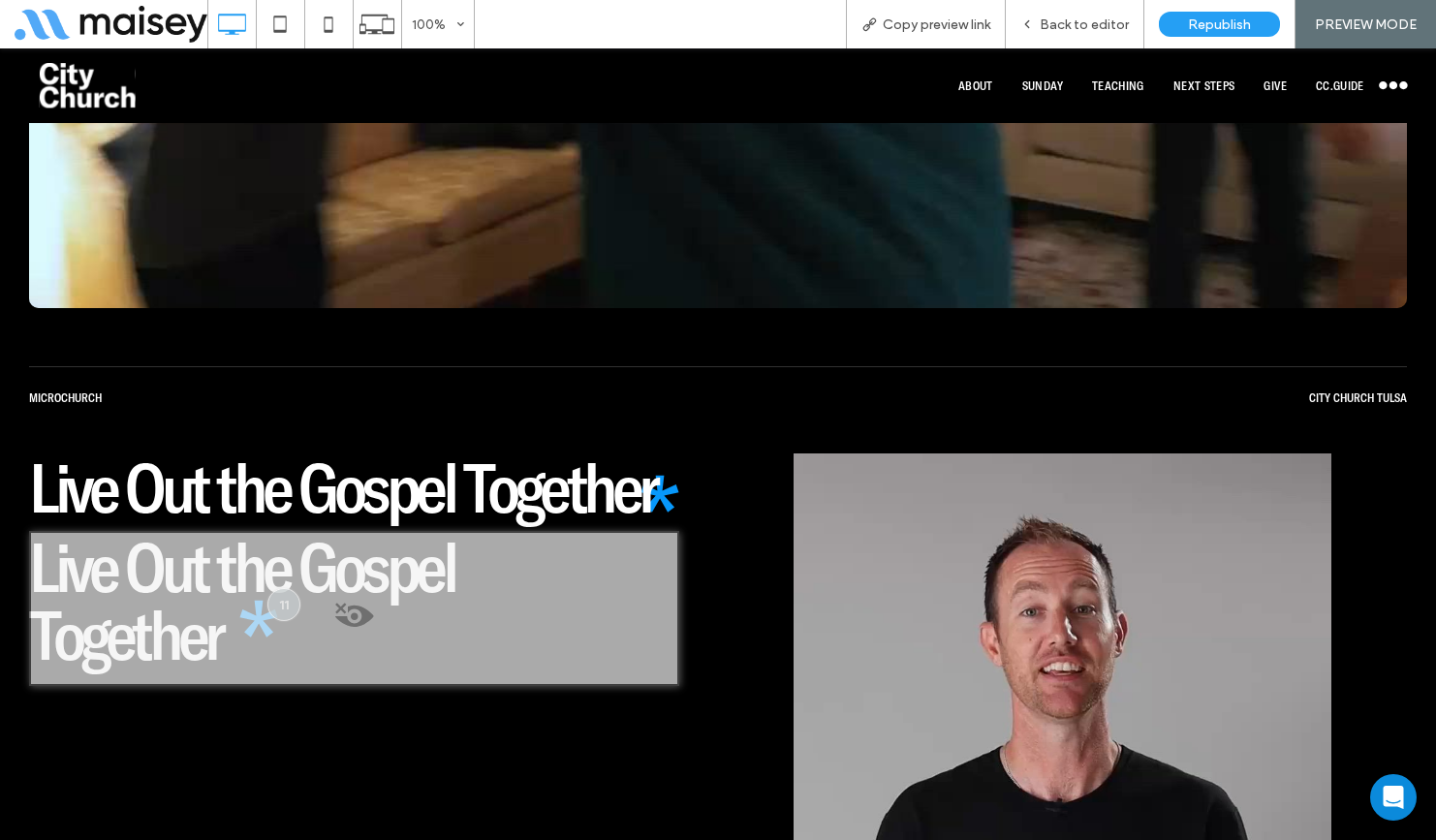 click on "Back to editor" at bounding box center [1084, 24] 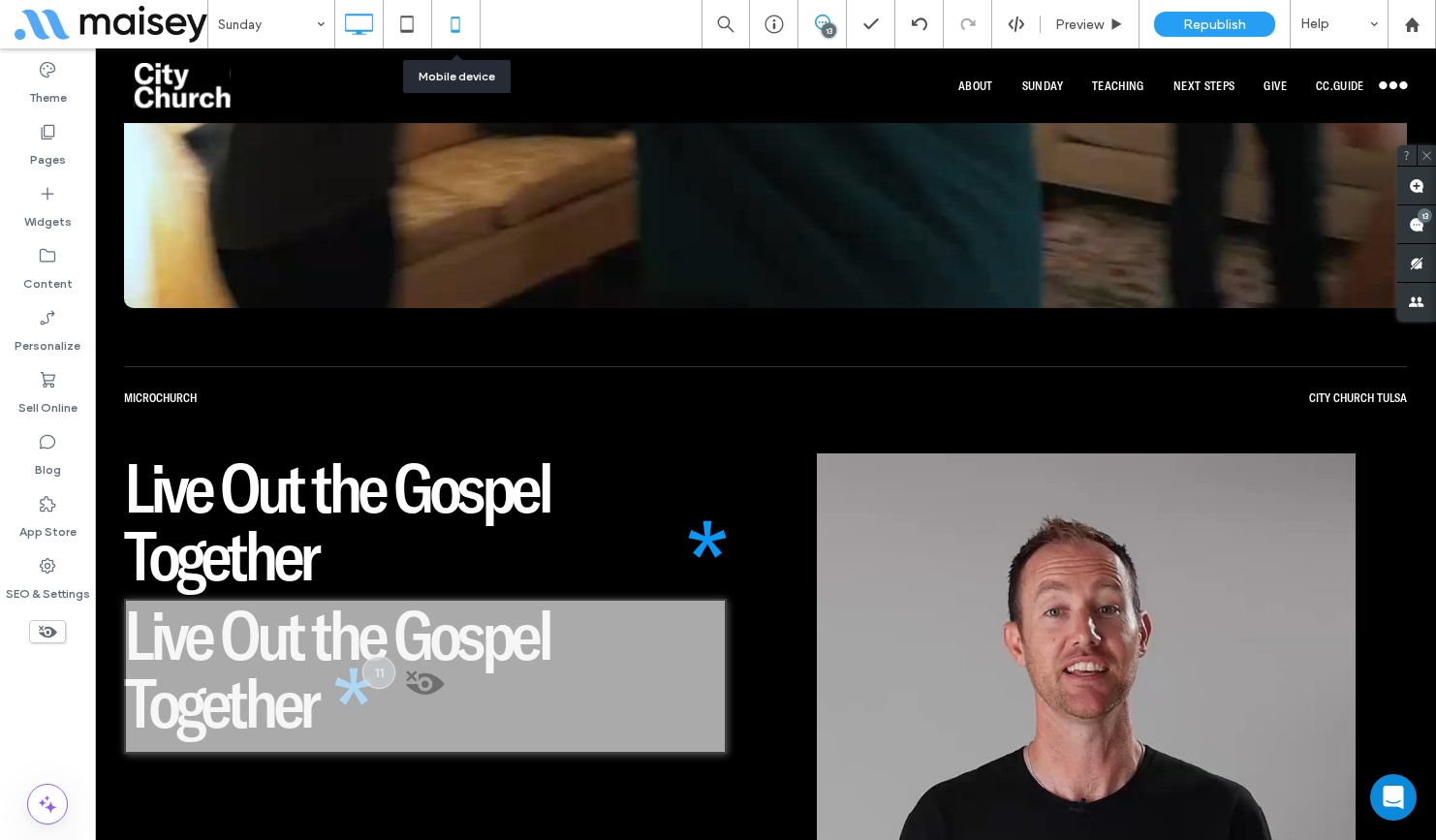 click 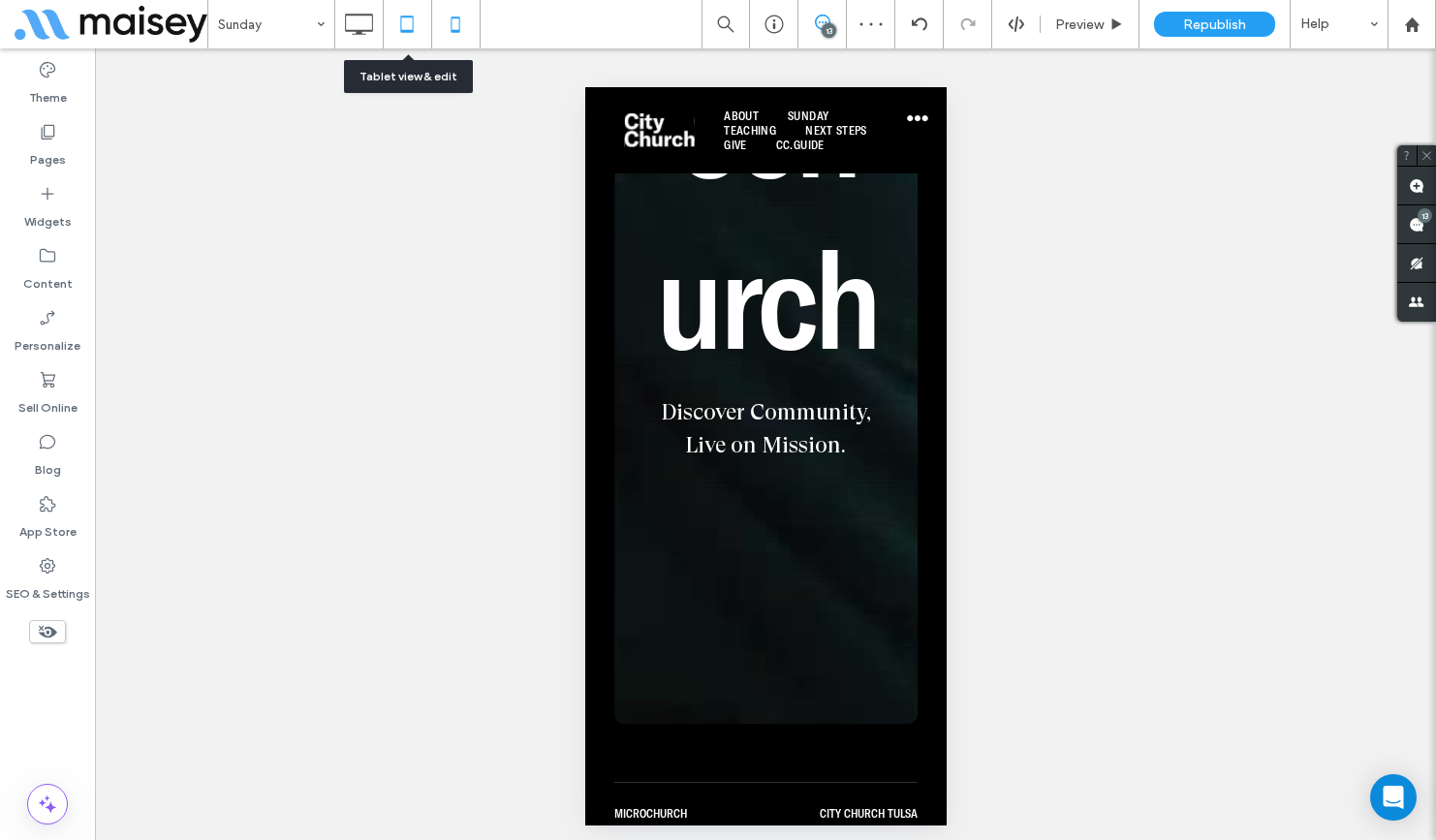 click 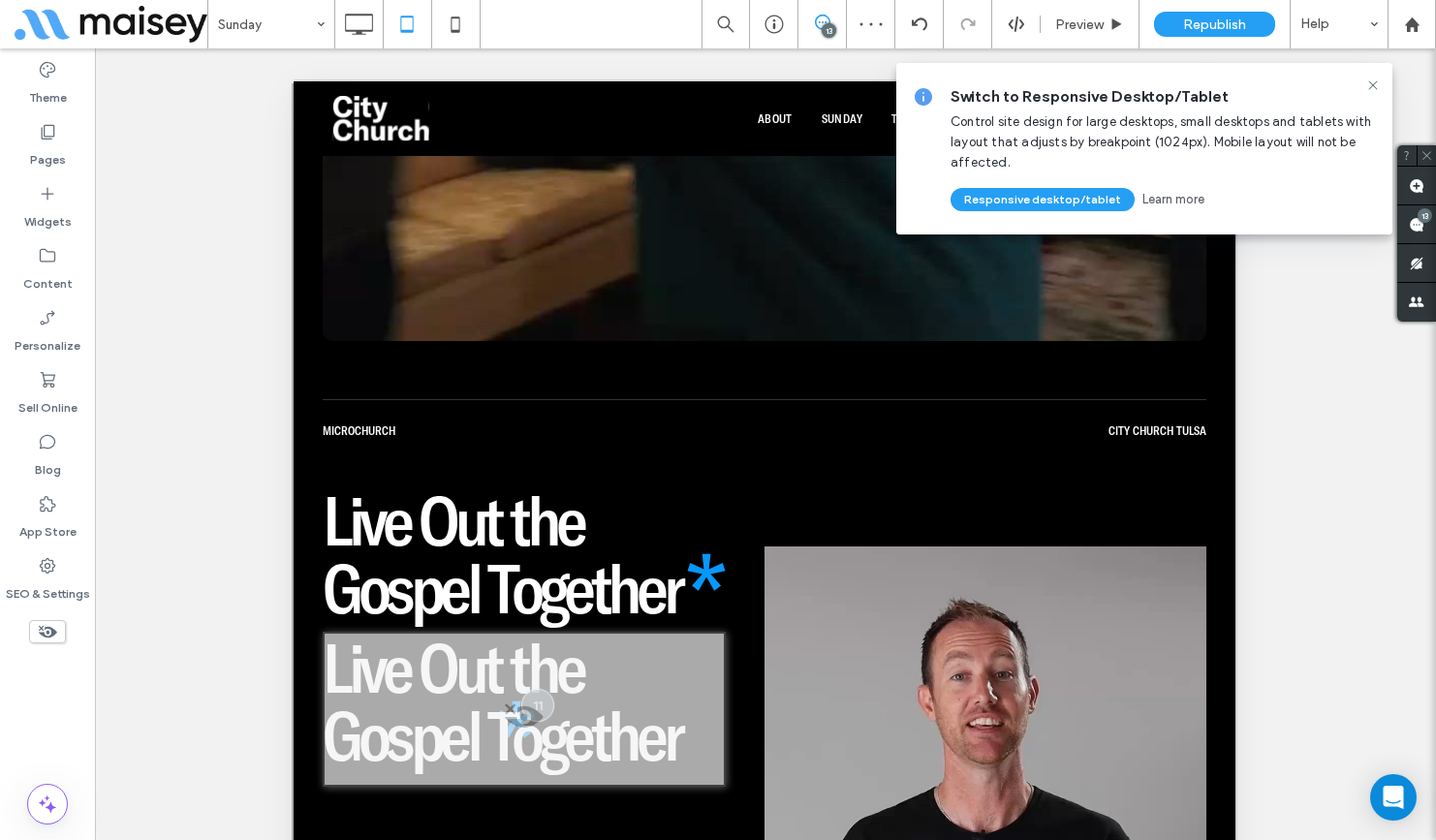 click 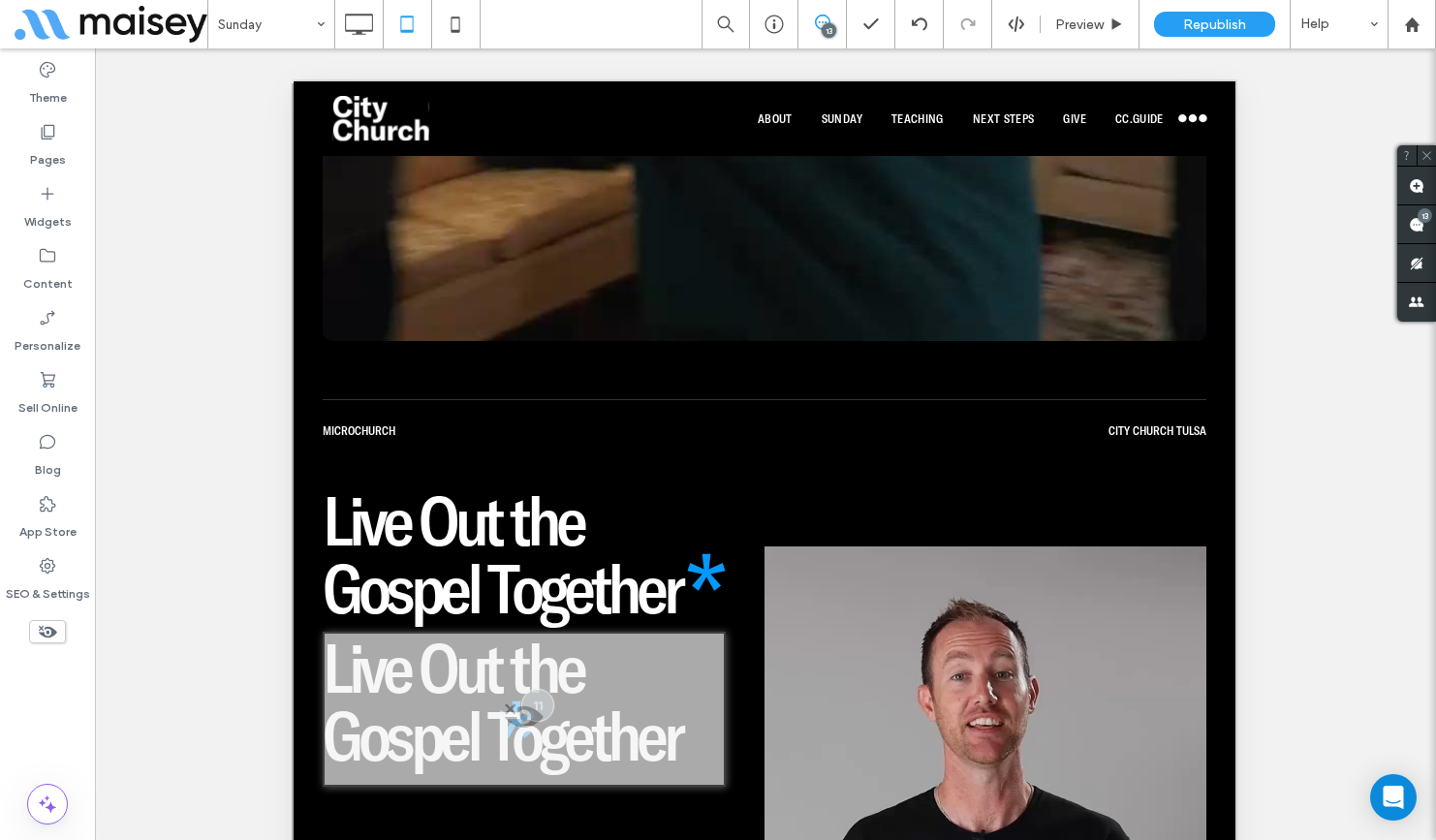 scroll, scrollTop: 513, scrollLeft: 0, axis: vertical 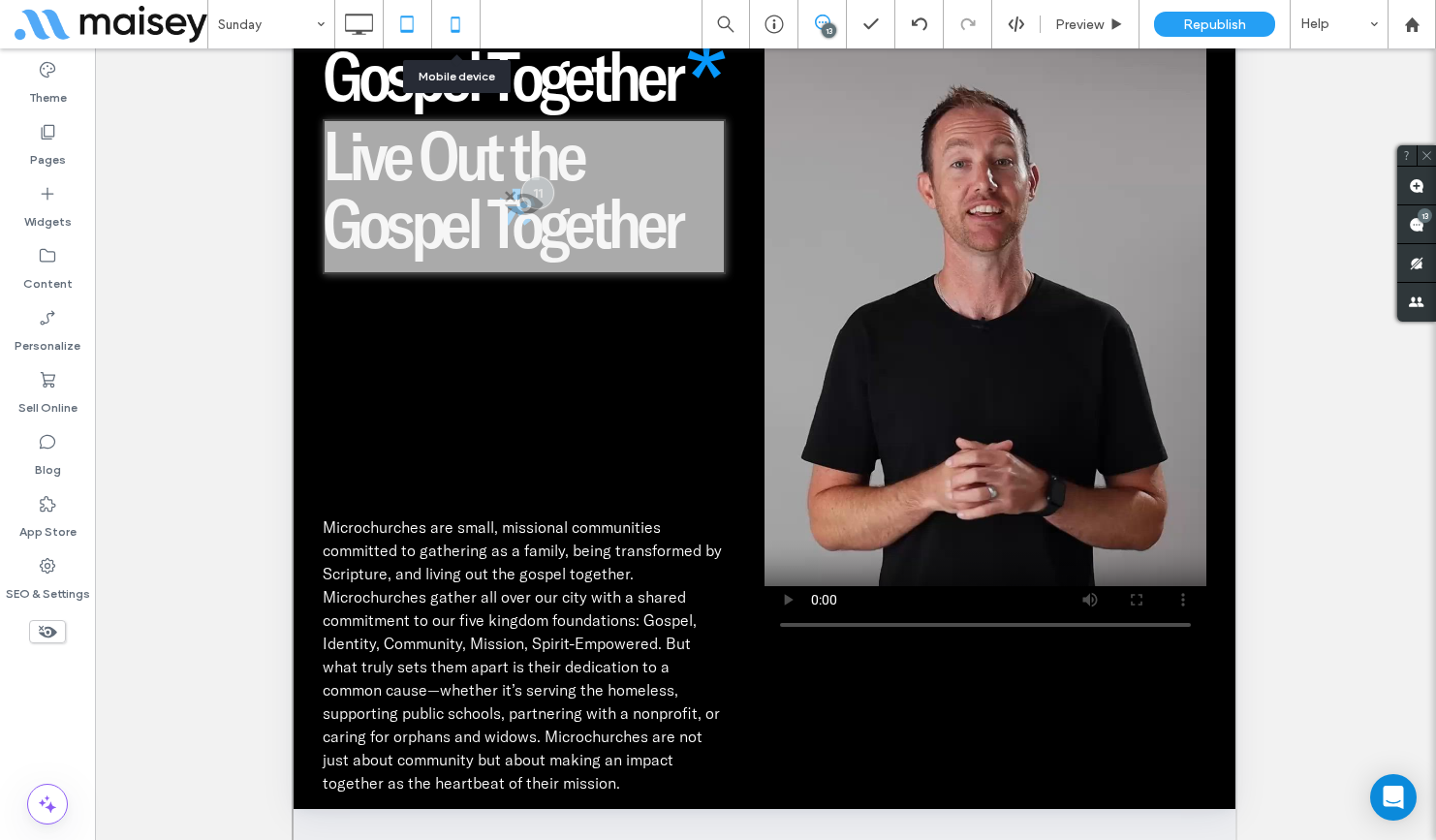 click 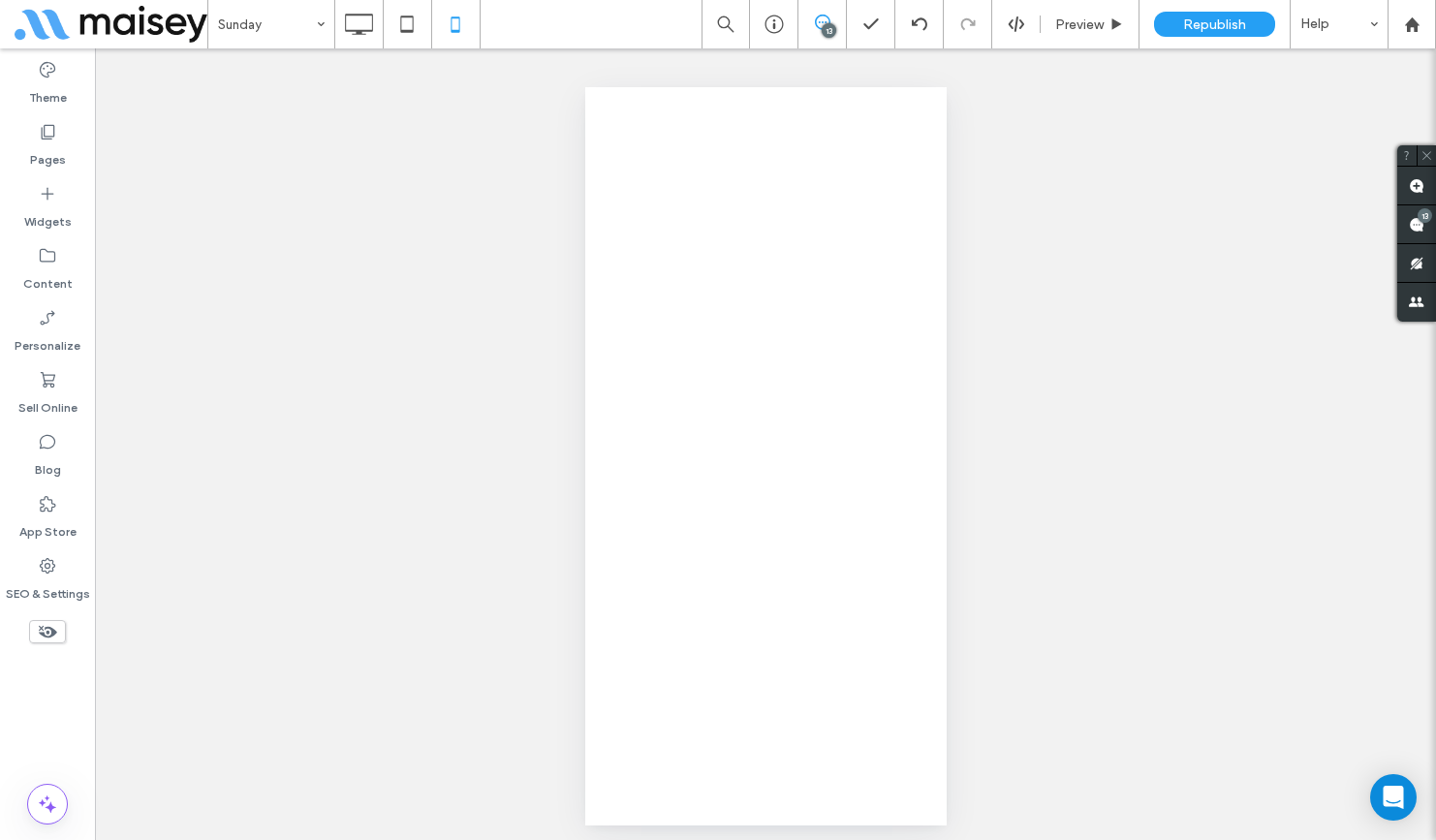 scroll, scrollTop: 0, scrollLeft: 0, axis: both 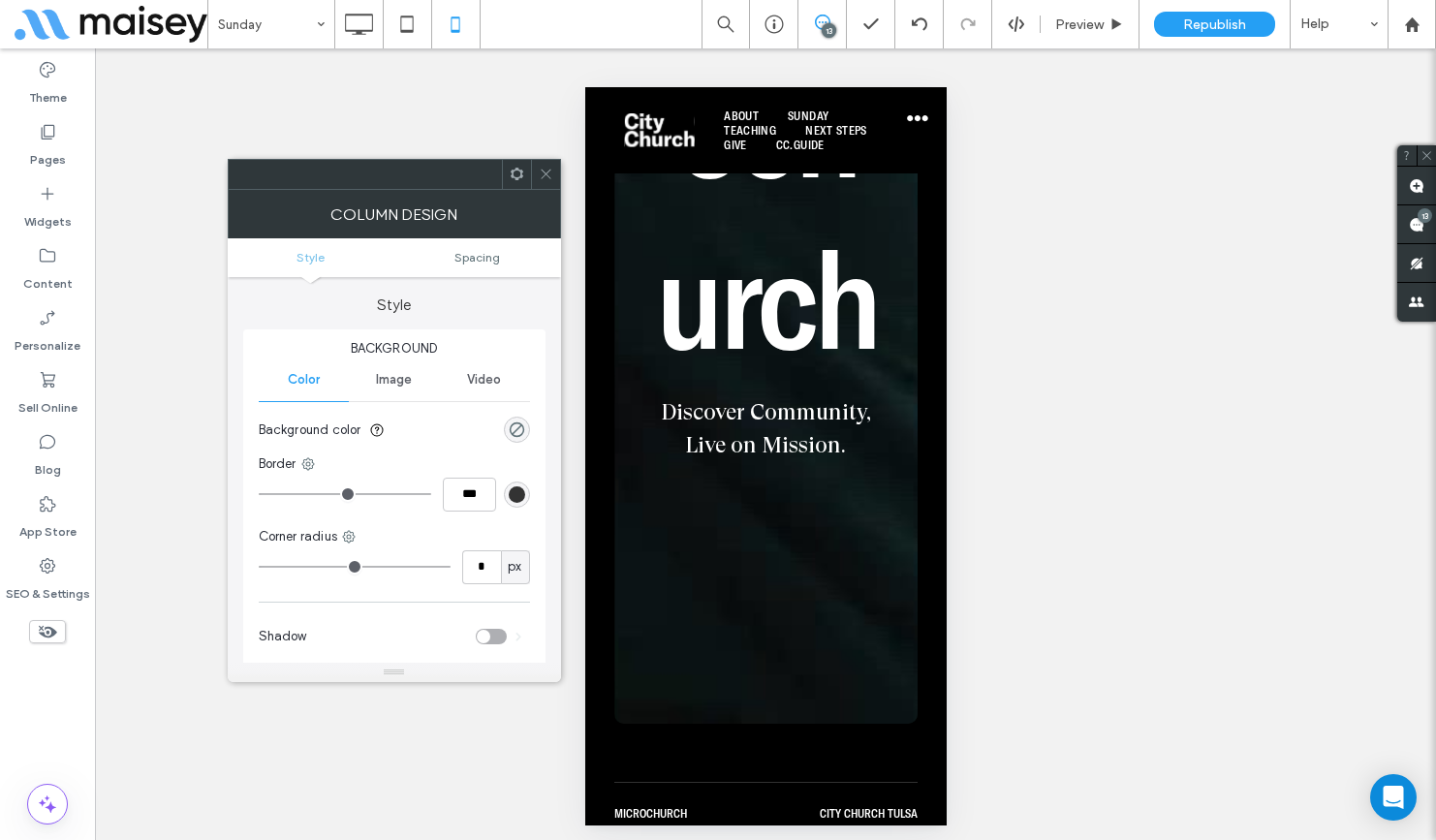 click at bounding box center [546, 174] 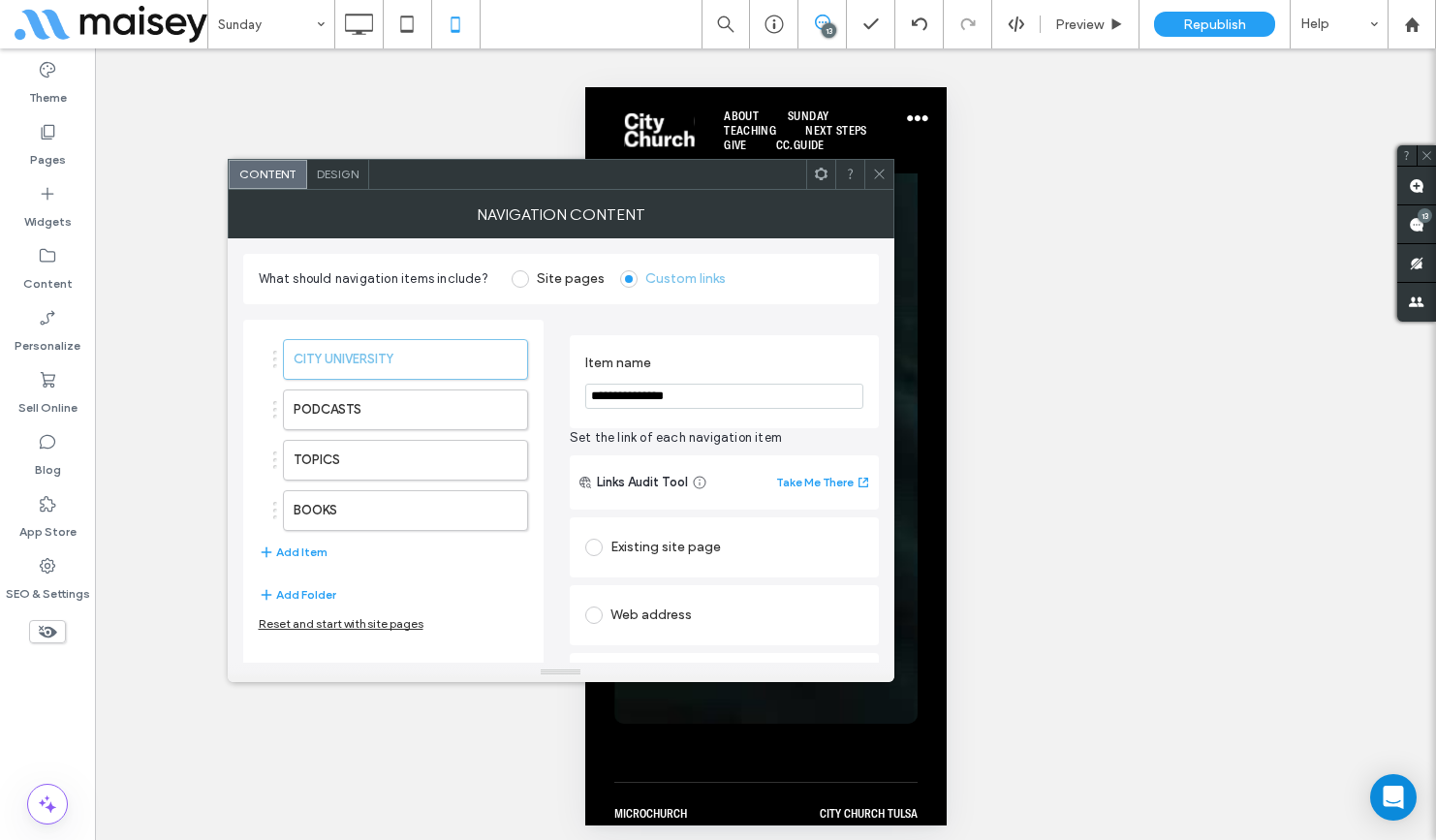 click at bounding box center (879, 174) 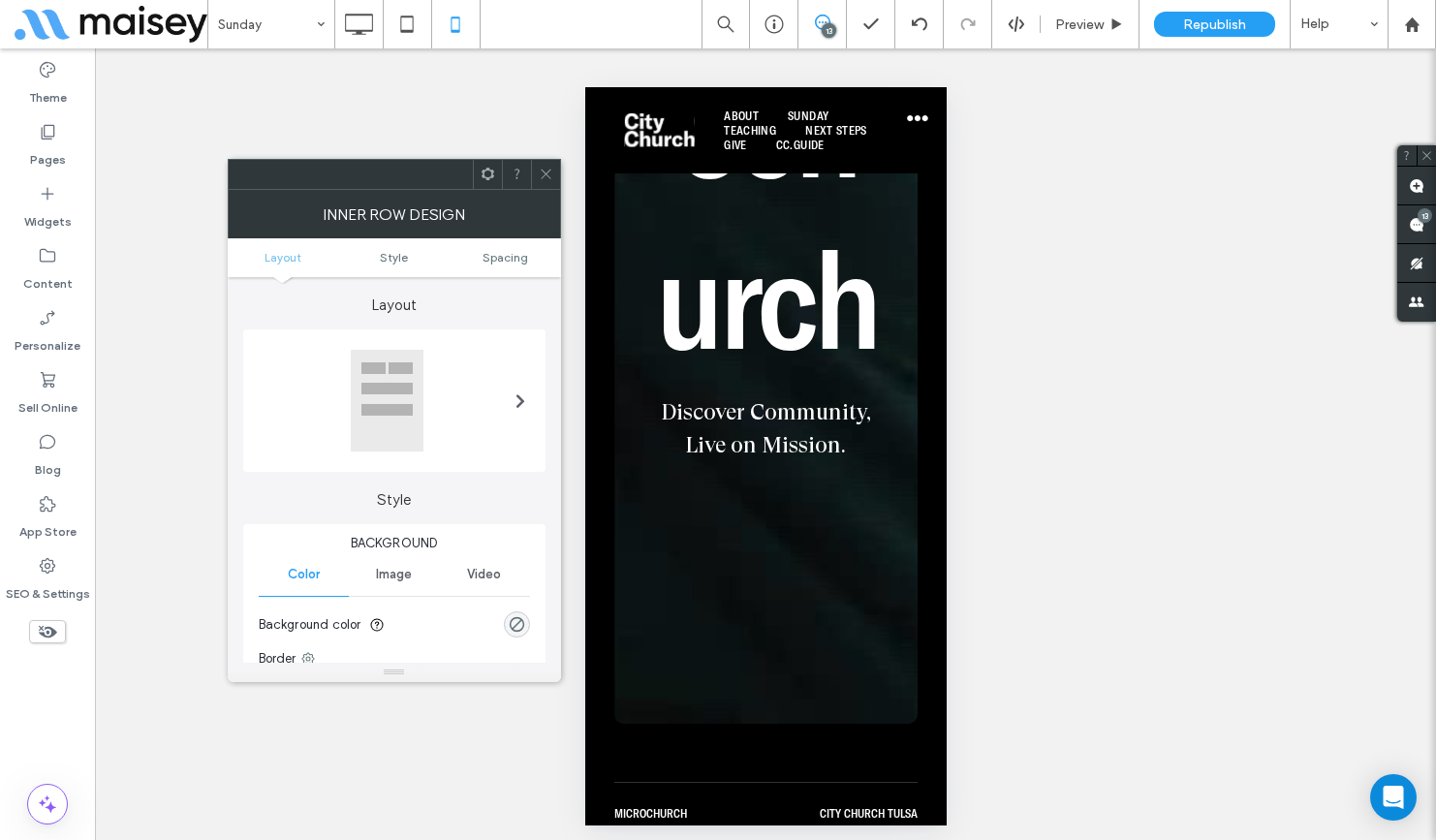 click at bounding box center [520, 400] 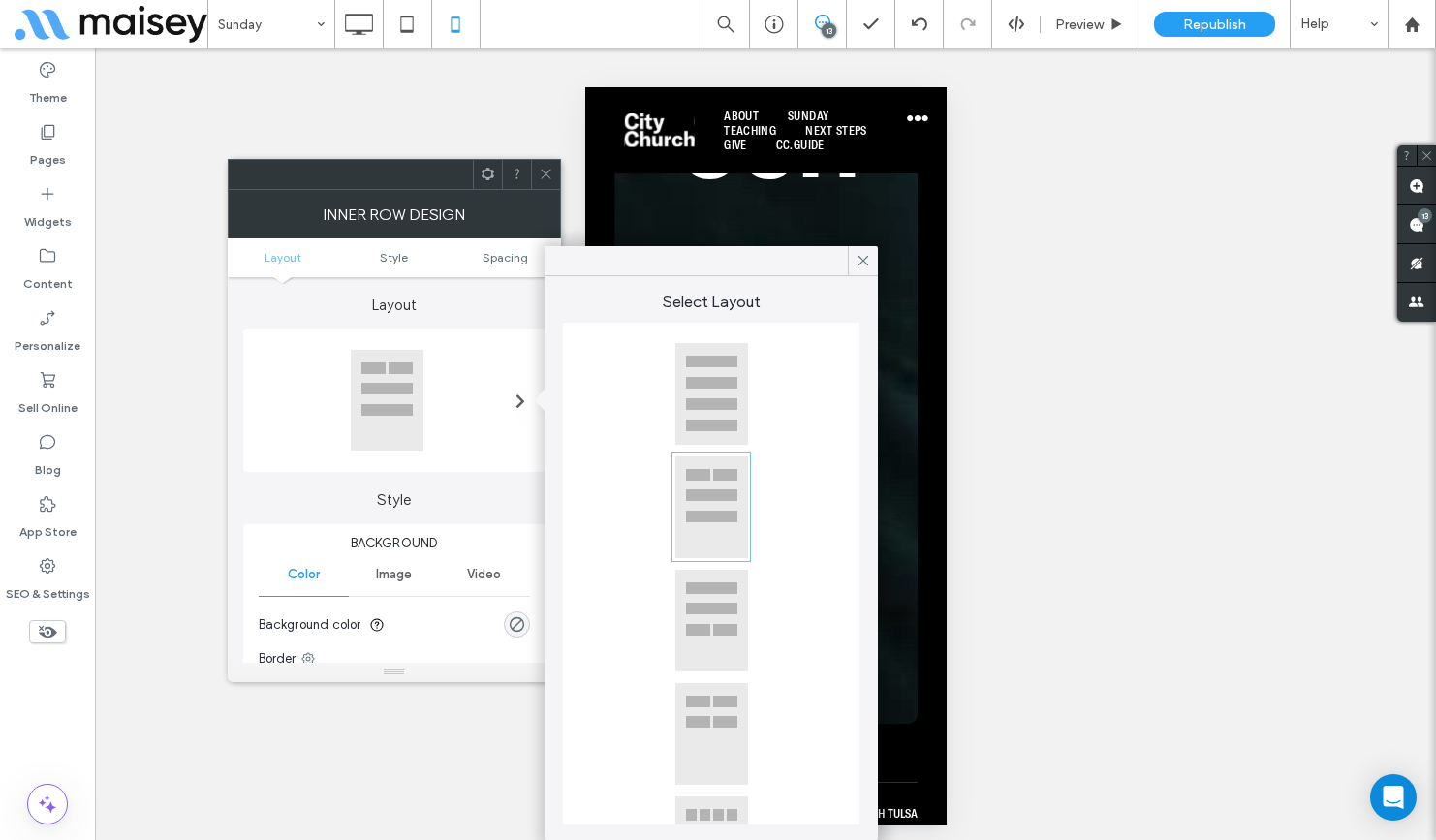 click at bounding box center [711, 733] 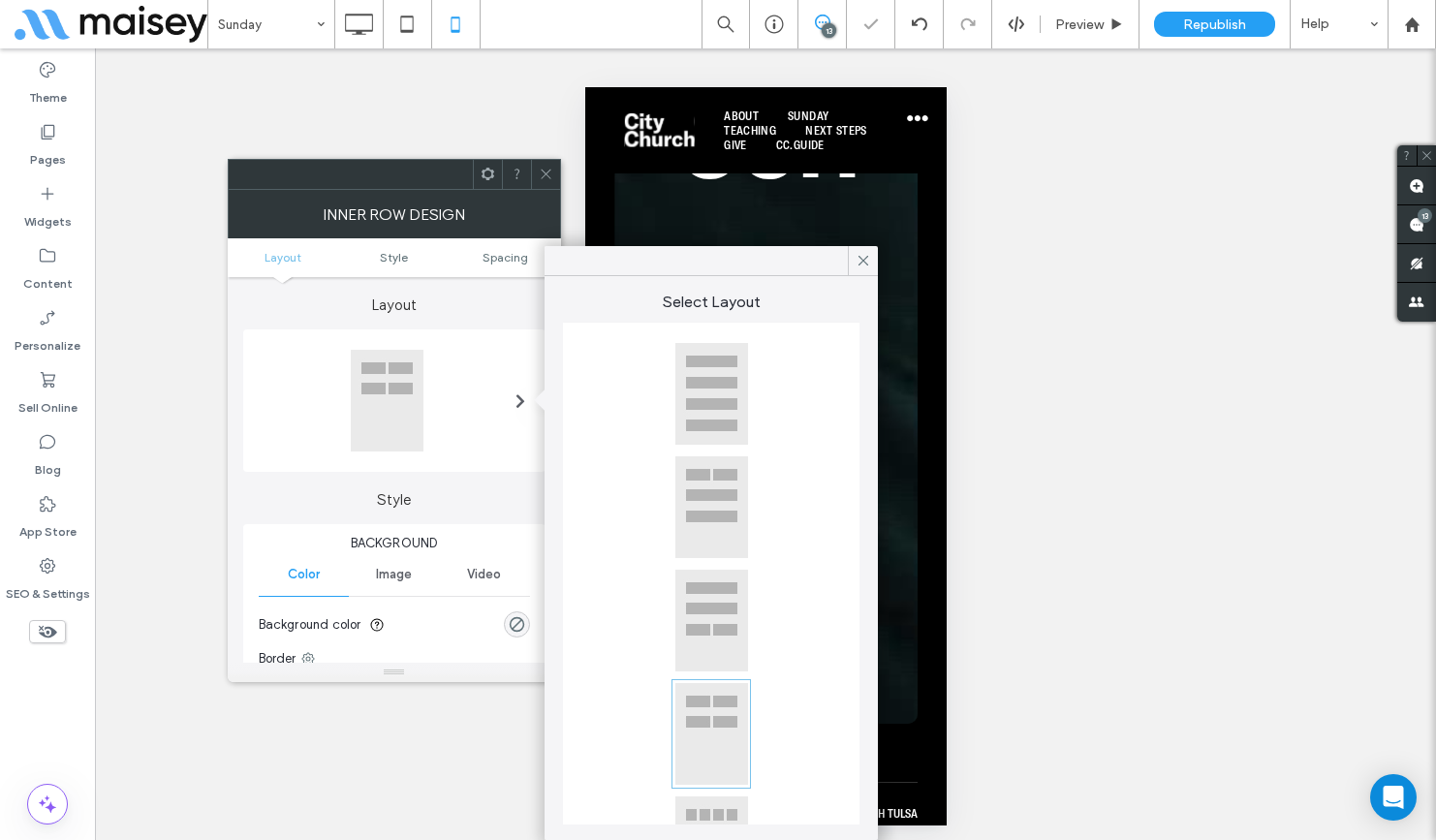 click at bounding box center (546, 174) 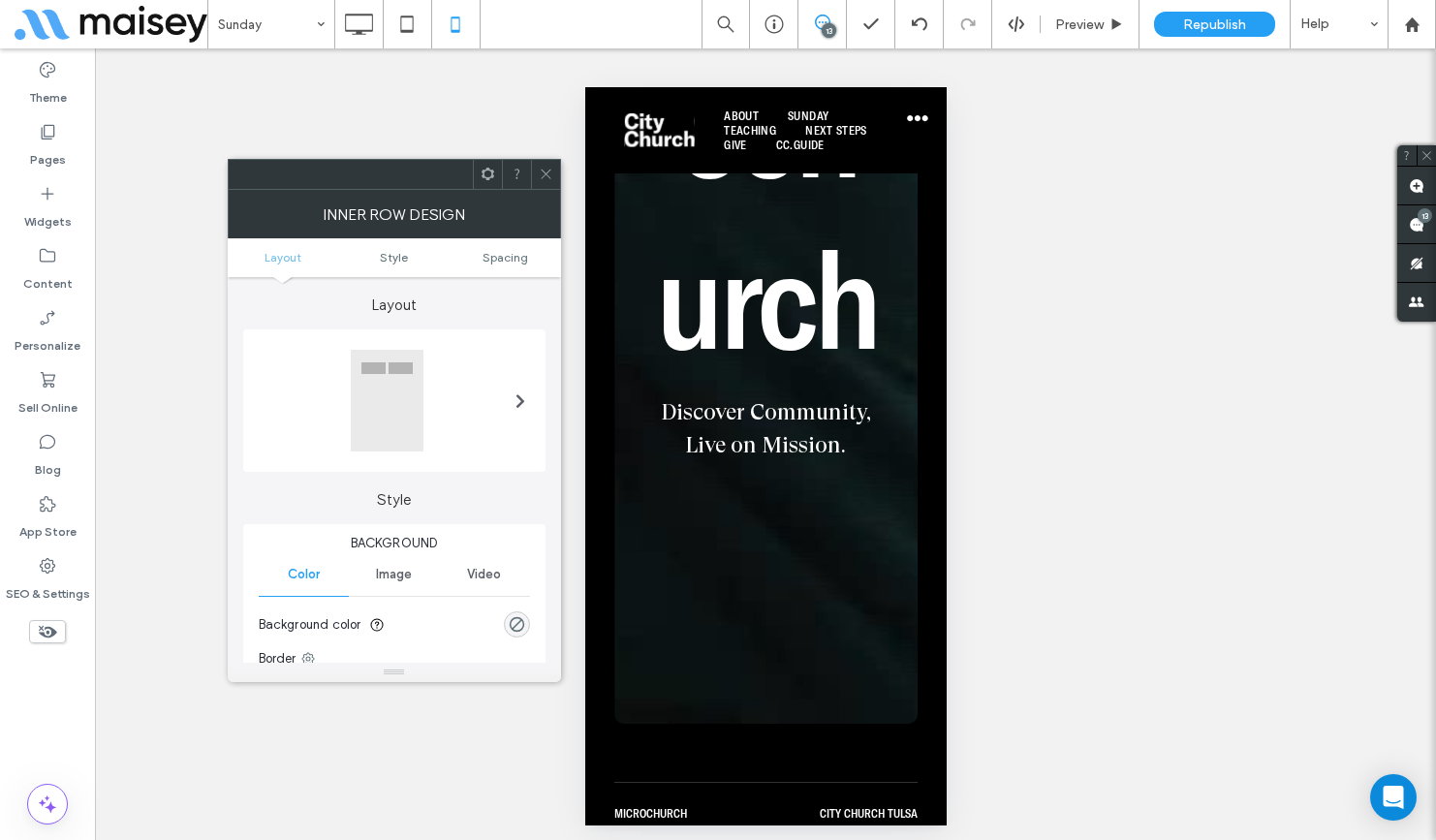 click 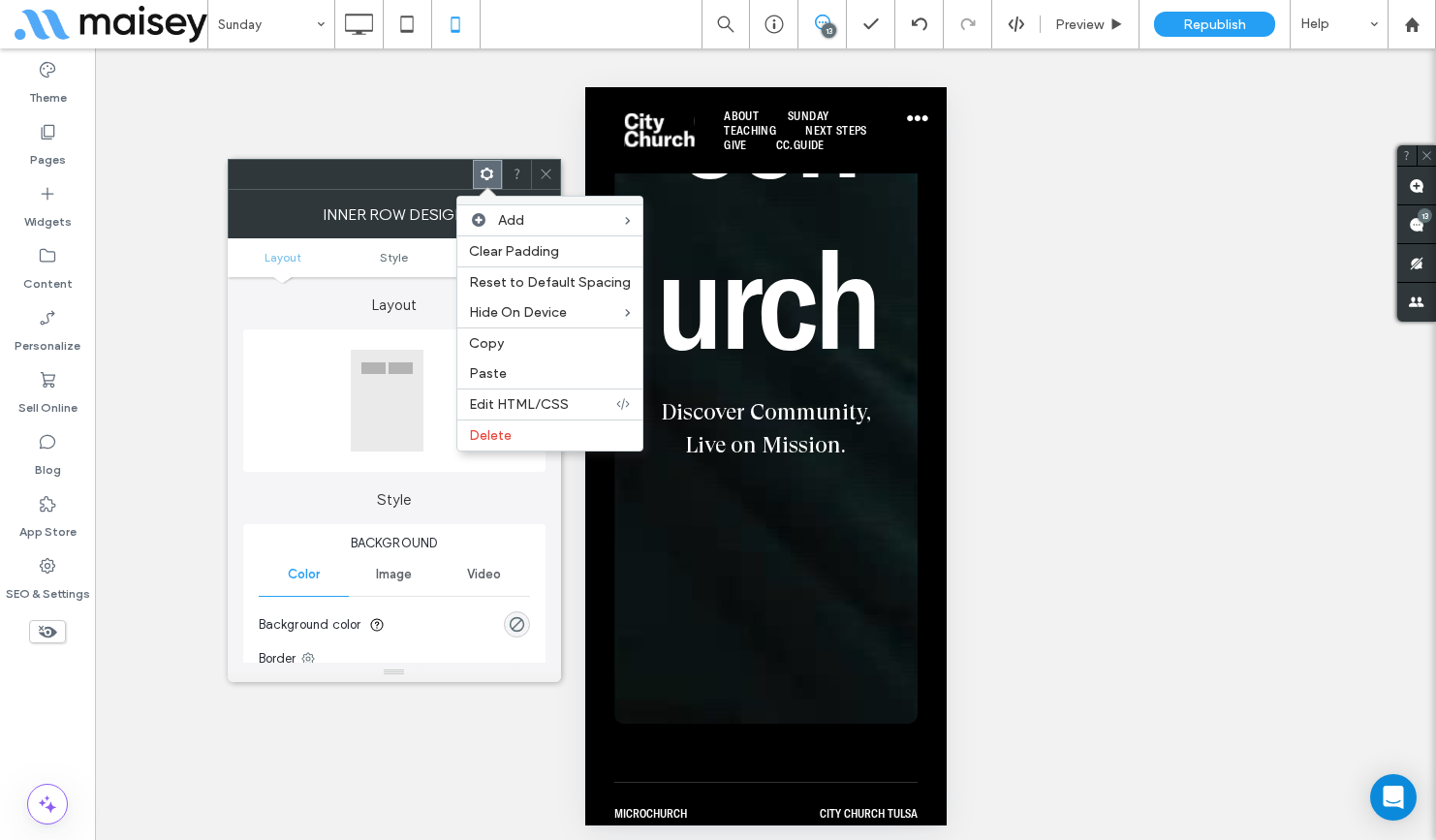 click at bounding box center (394, 400) 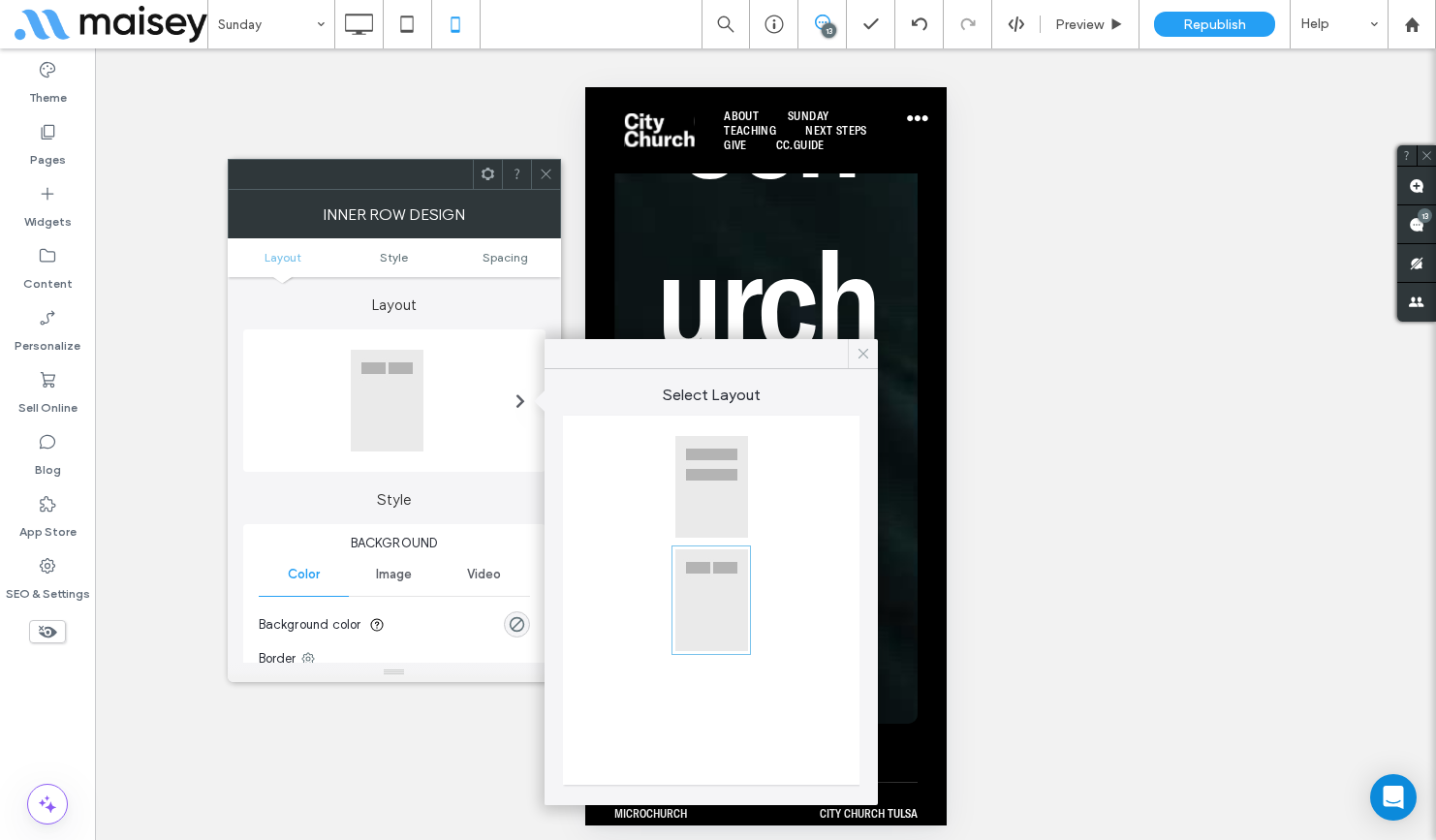 click 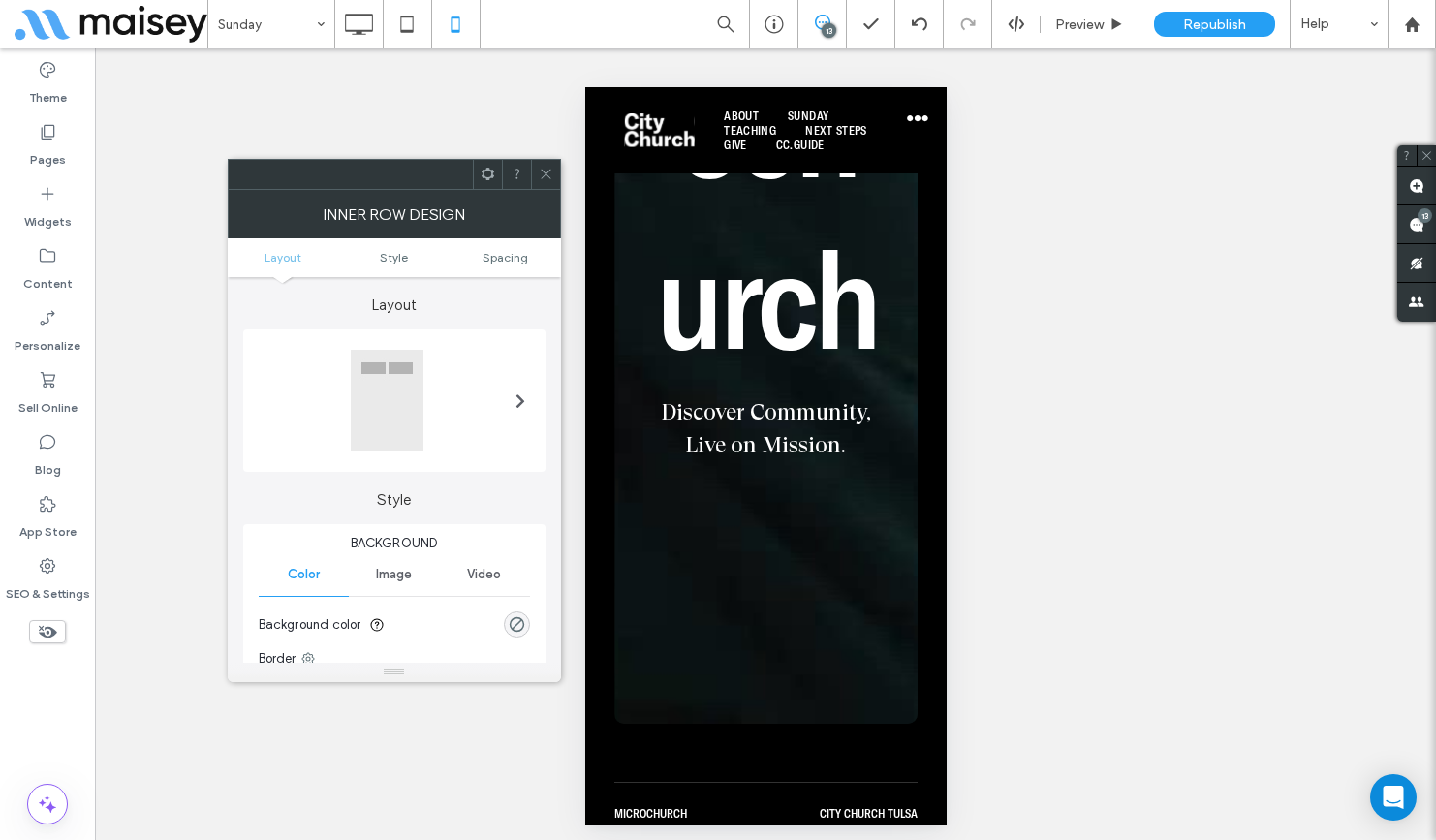 click at bounding box center [520, 400] 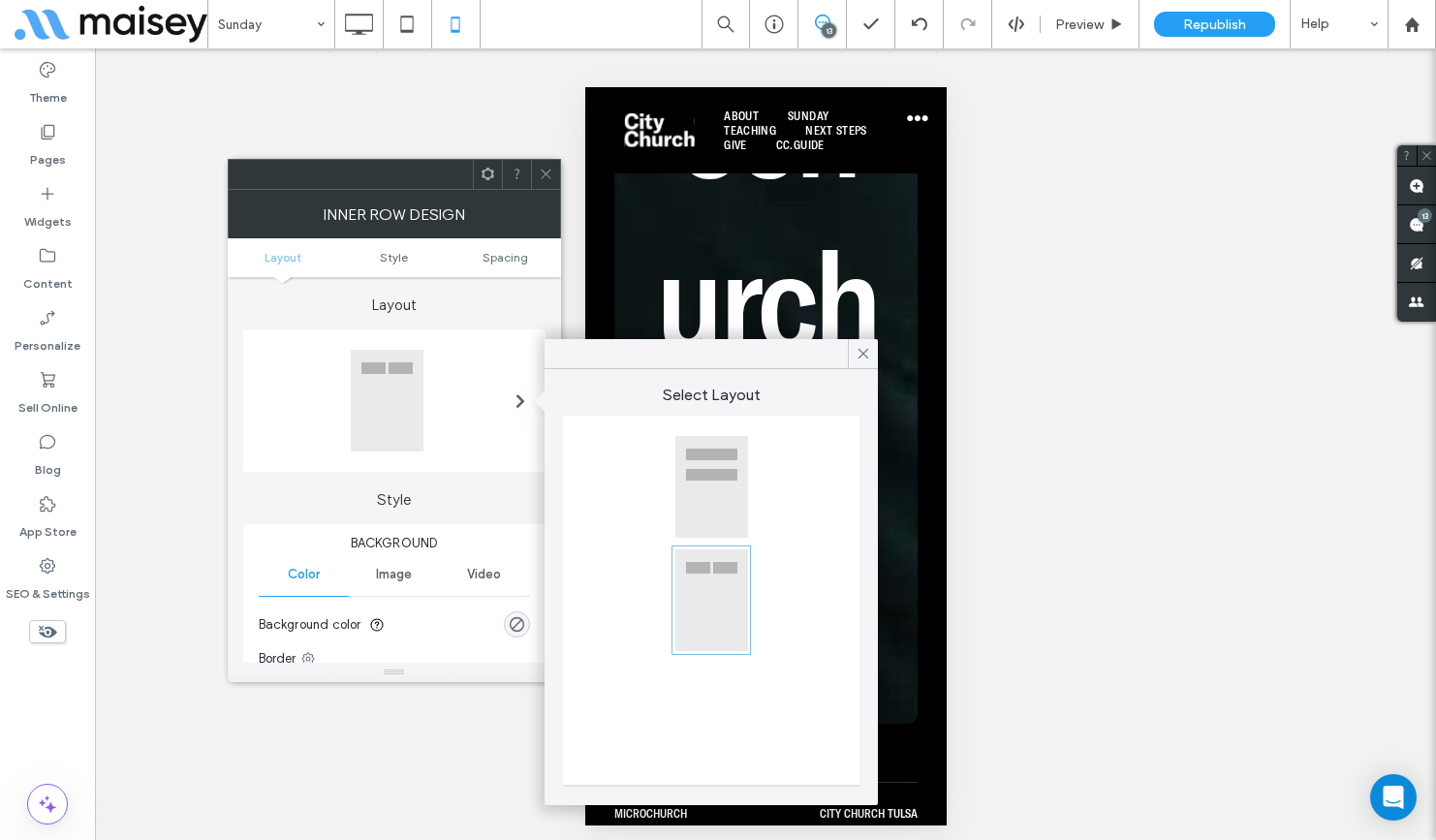 click at bounding box center [711, 486] 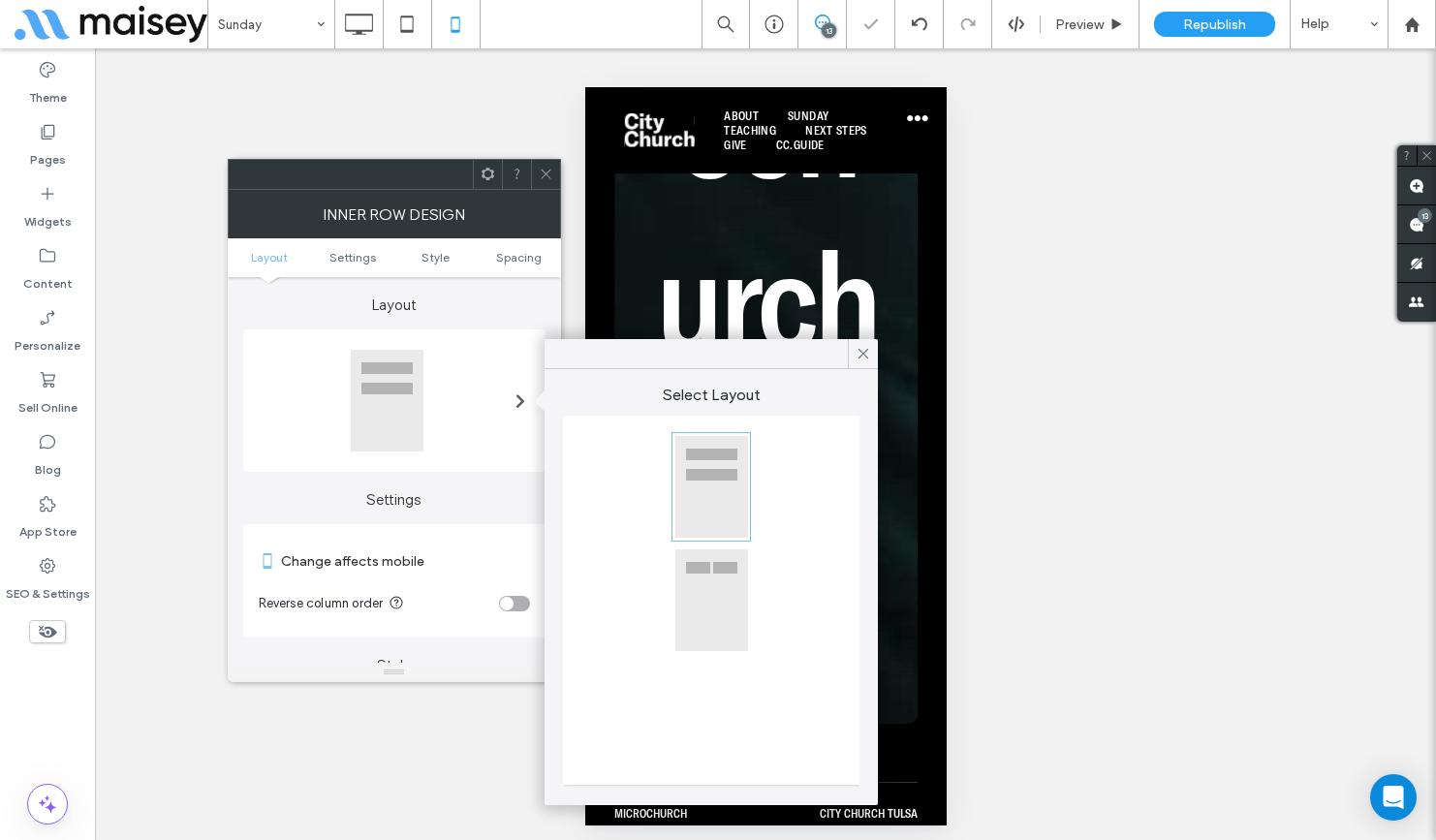 click at bounding box center (711, 600) 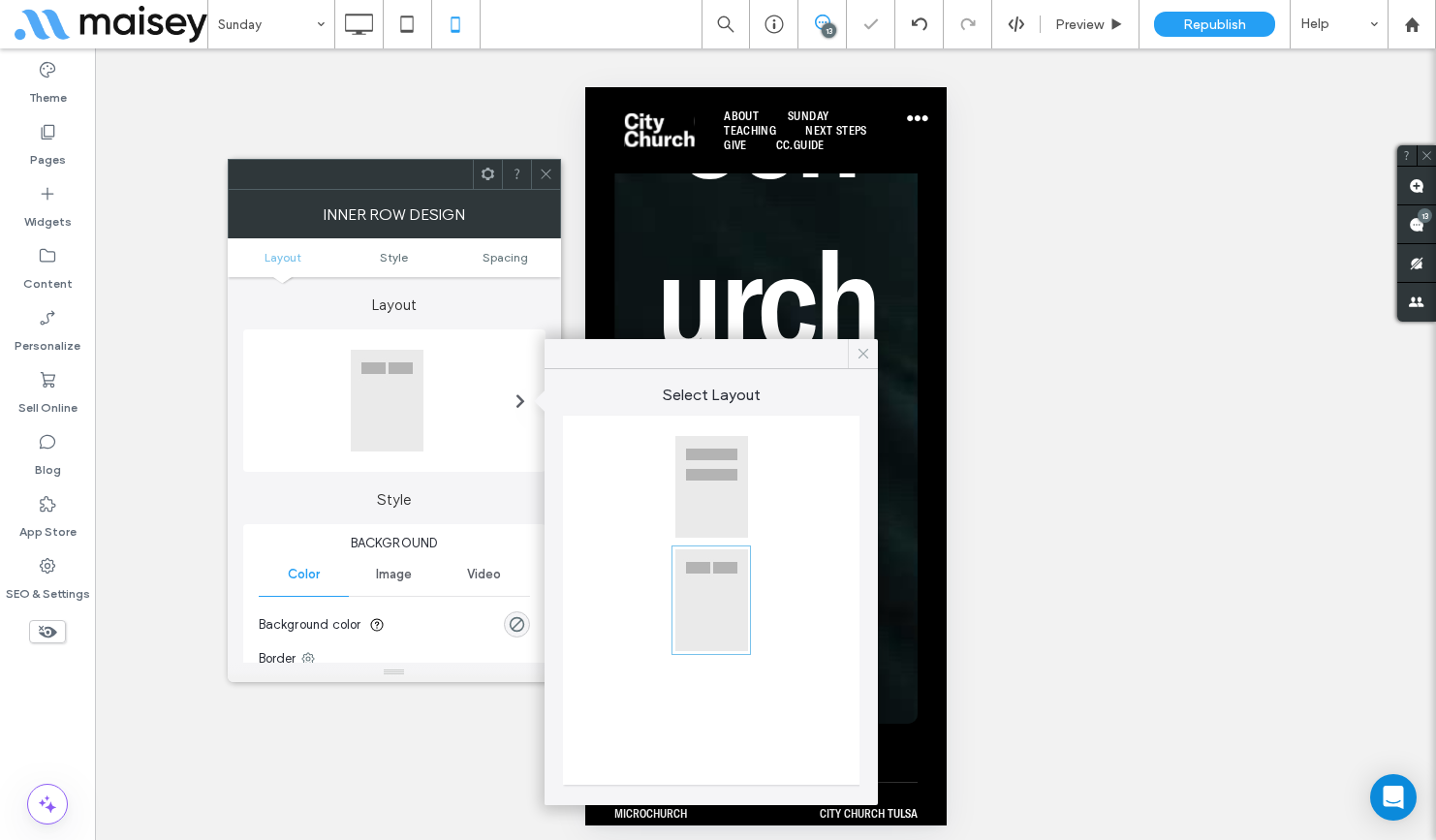 click at bounding box center [862, 354] 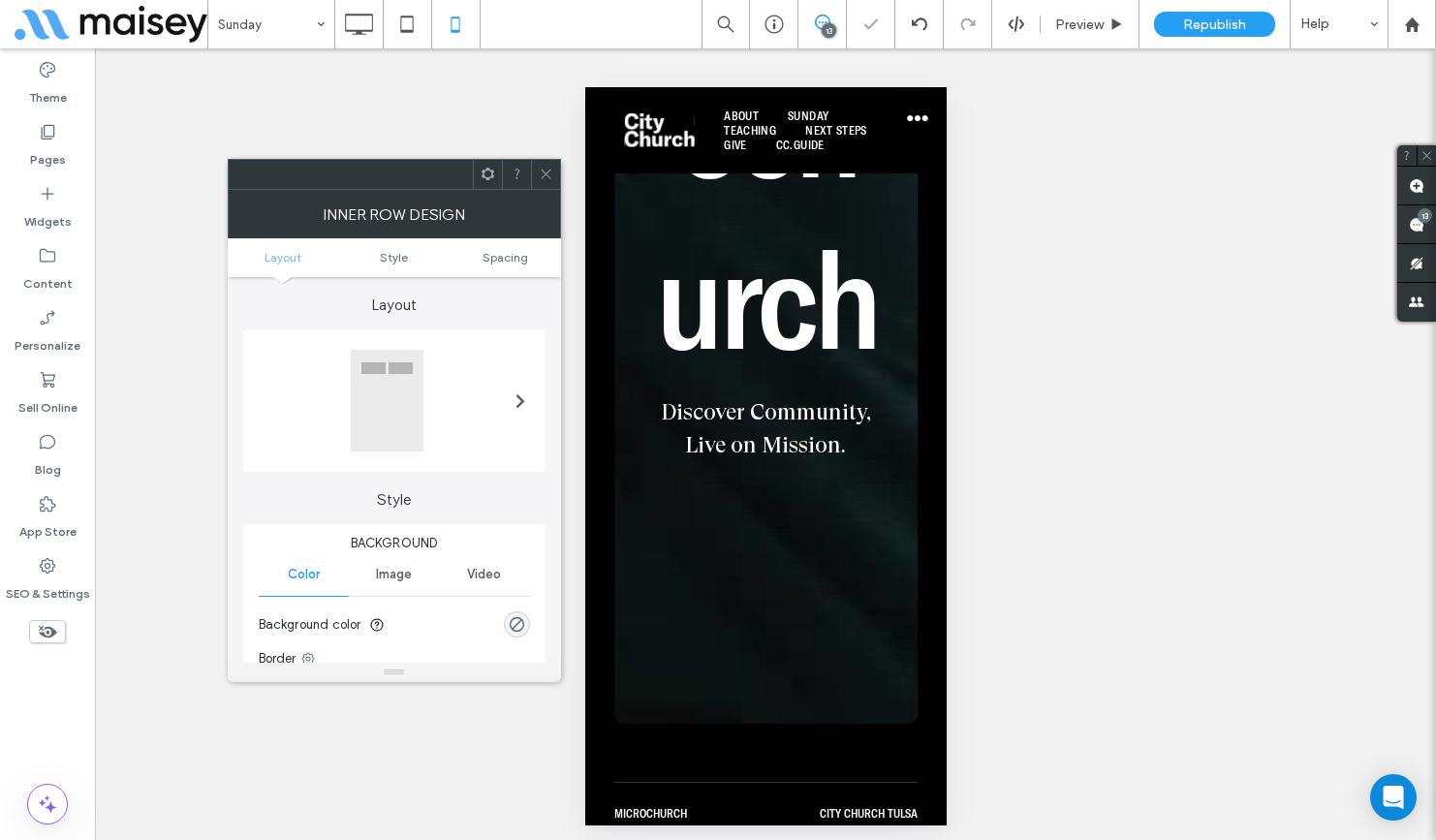 click 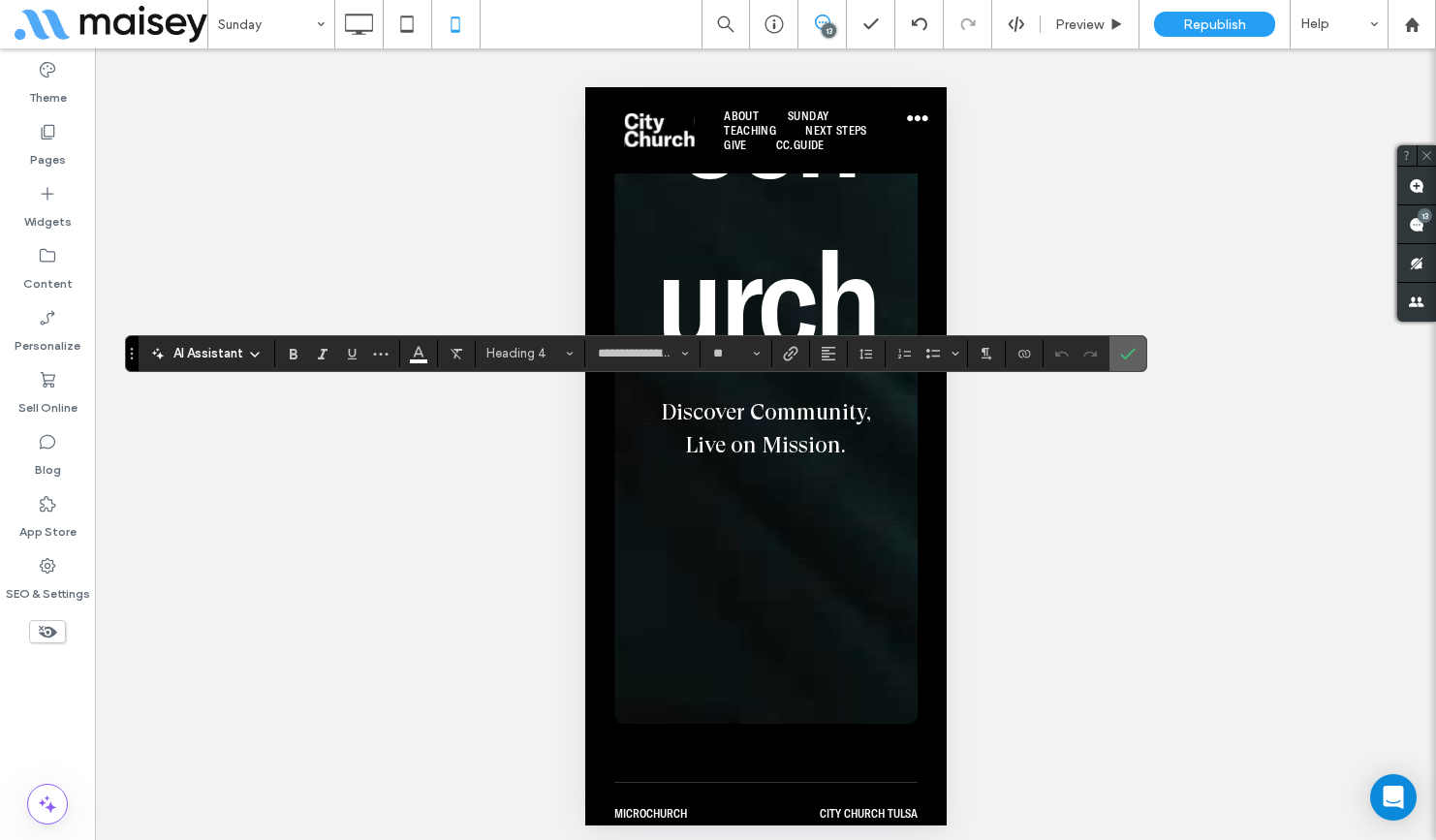 click 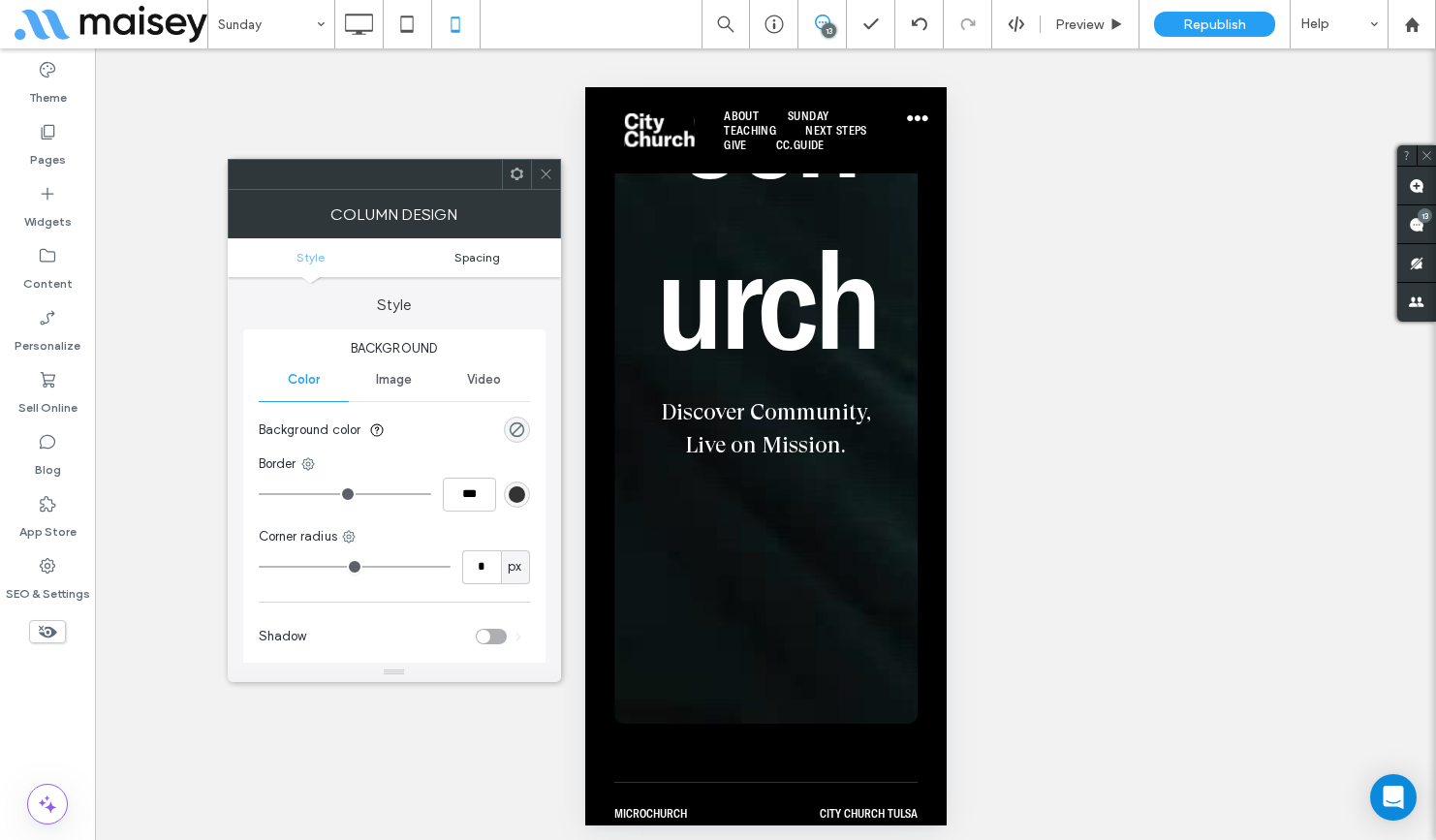 click on "Spacing" at bounding box center (477, 257) 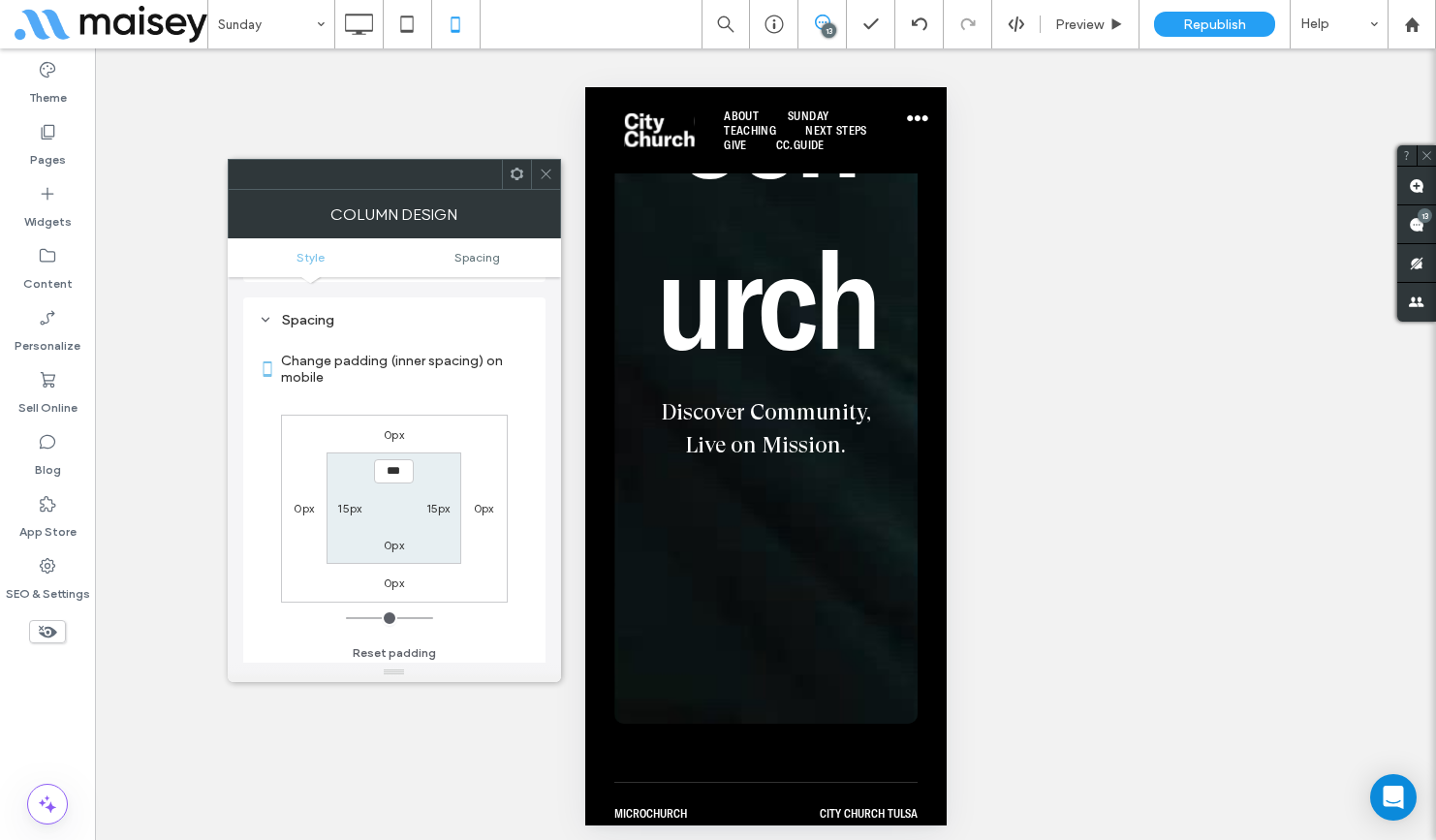 scroll, scrollTop: 393, scrollLeft: 0, axis: vertical 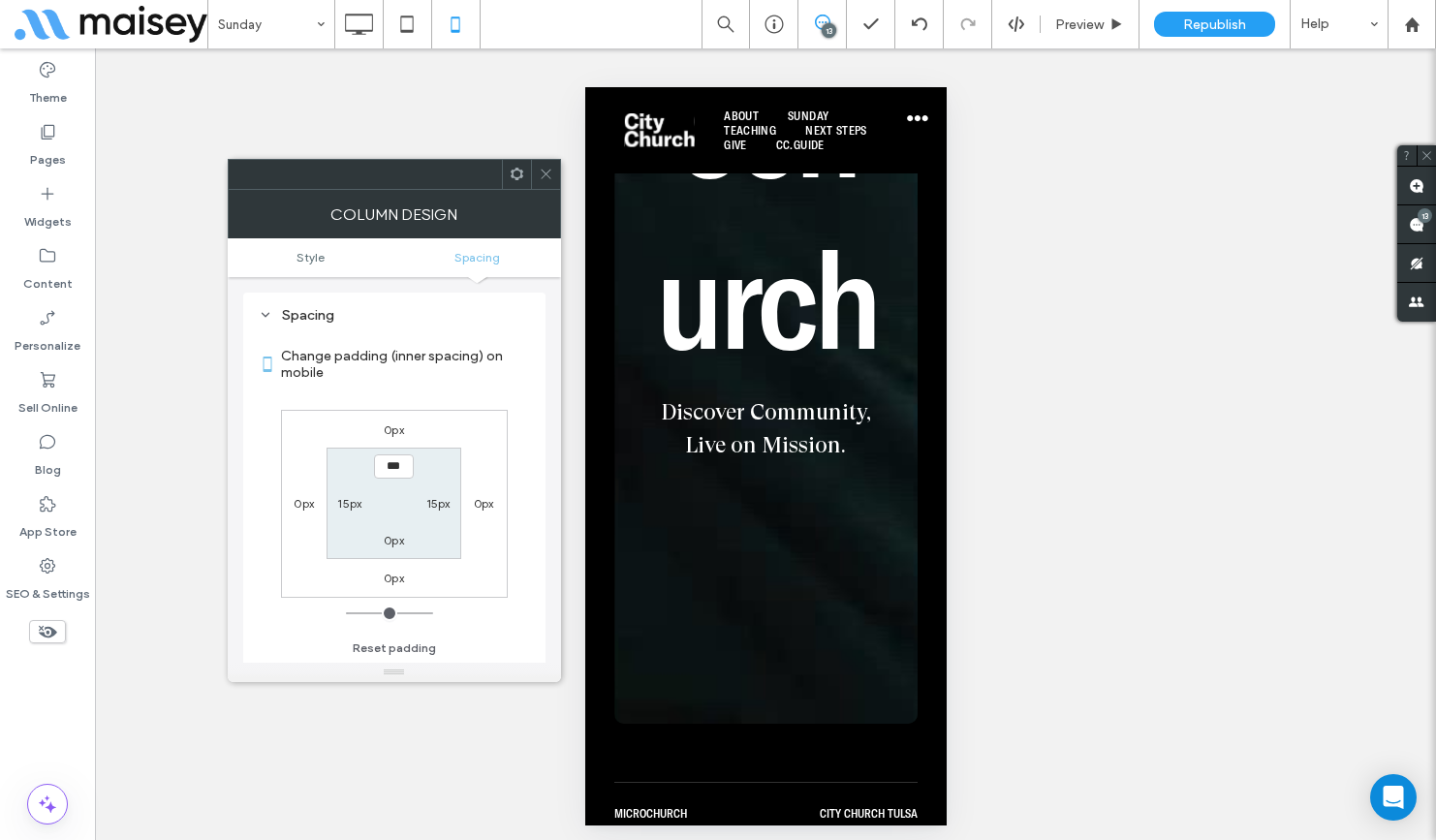 click on "15px" at bounding box center (349, 503) 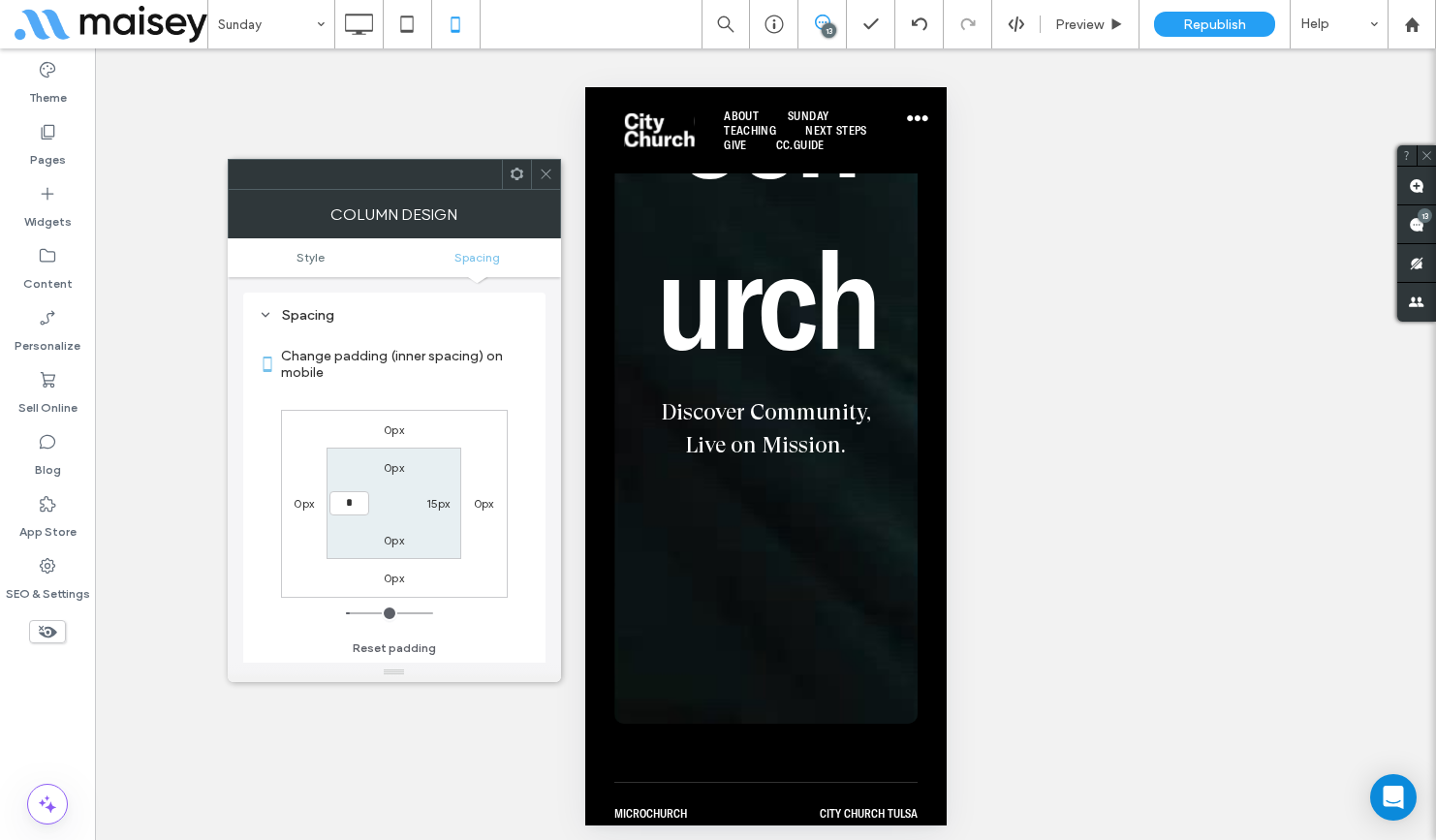 type on "*" 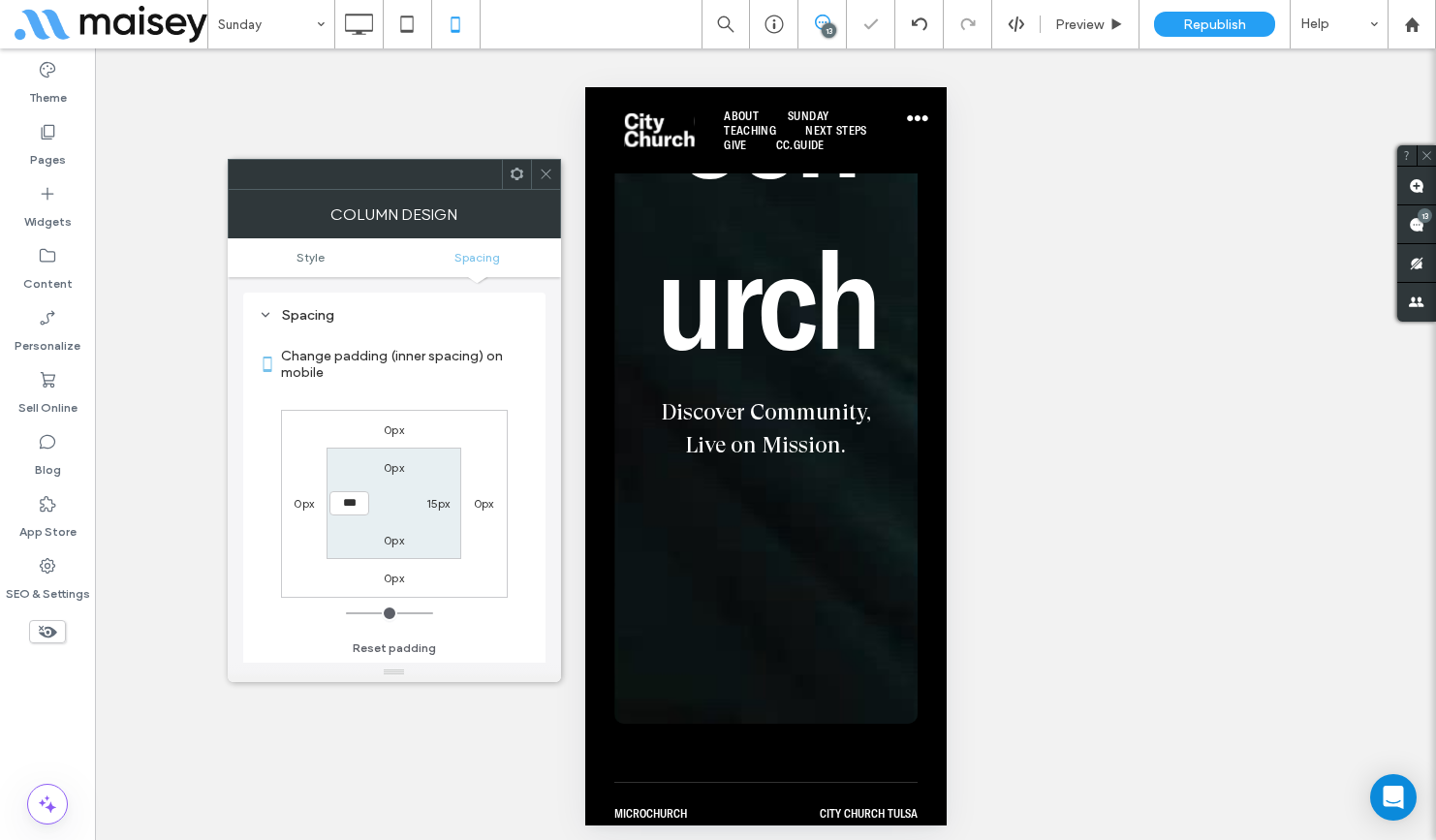 click 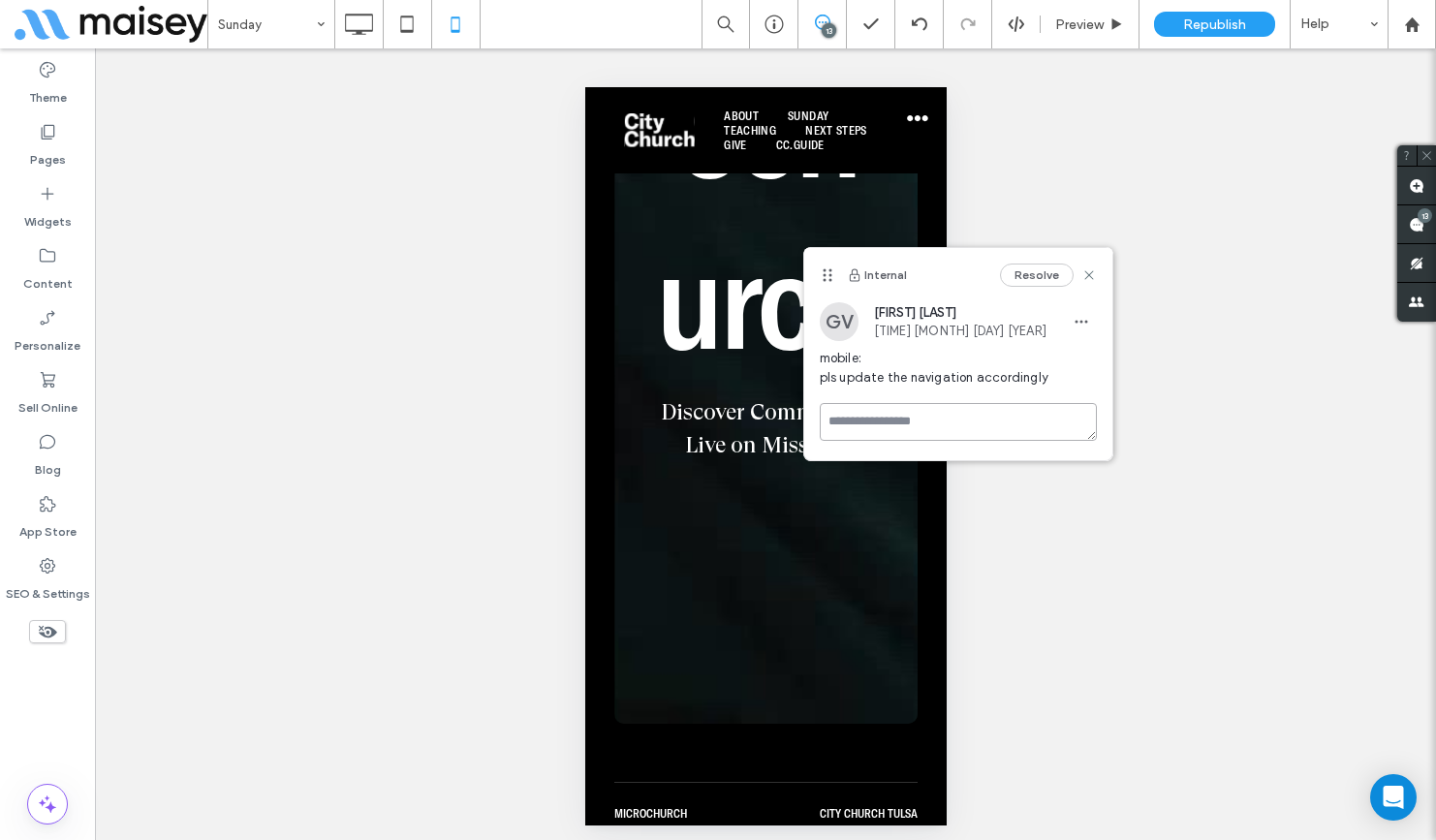 click at bounding box center (958, 421) 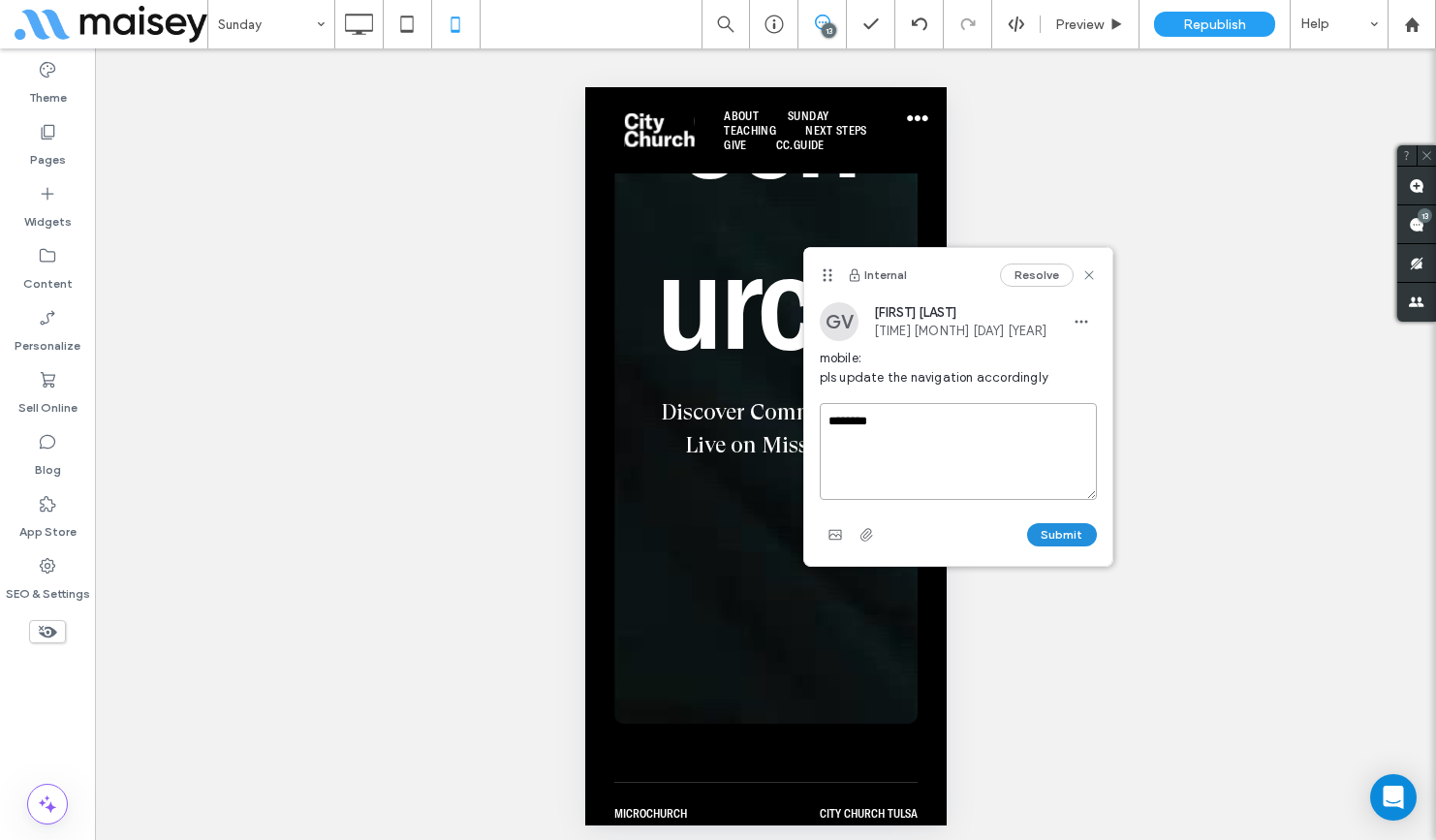 type on "********" 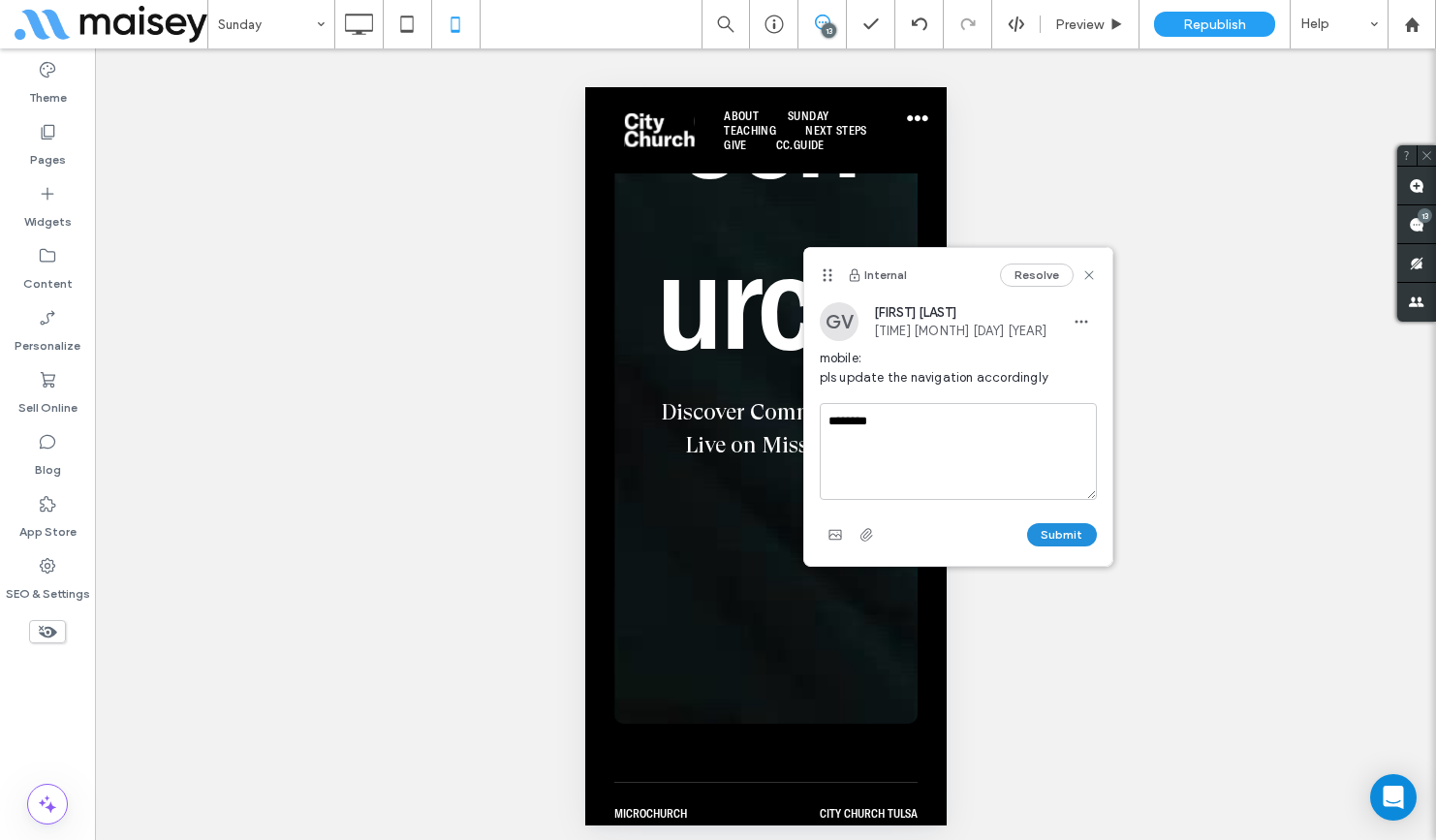 click on "Submit" at bounding box center [1062, 535] 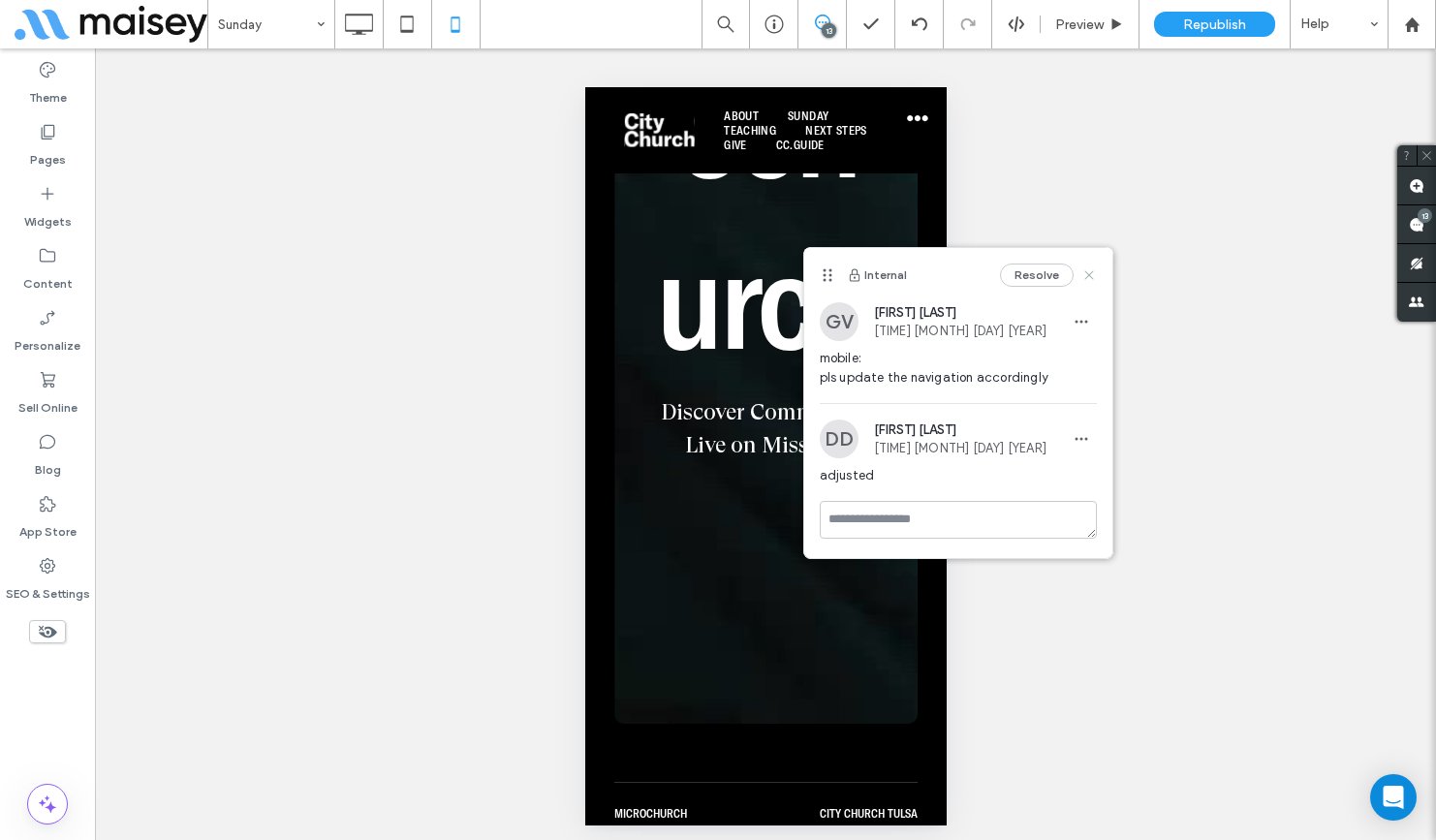 click 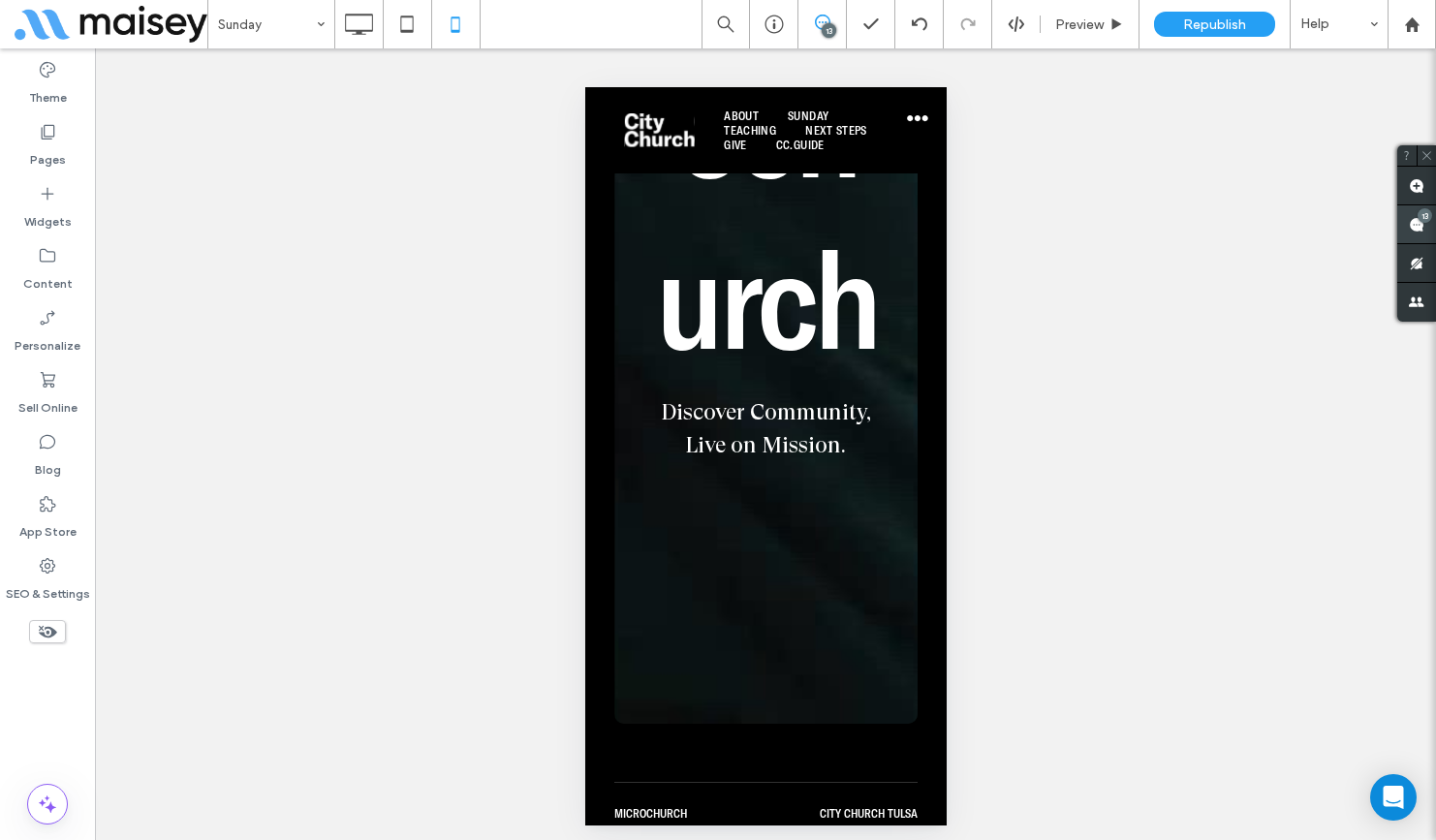 click 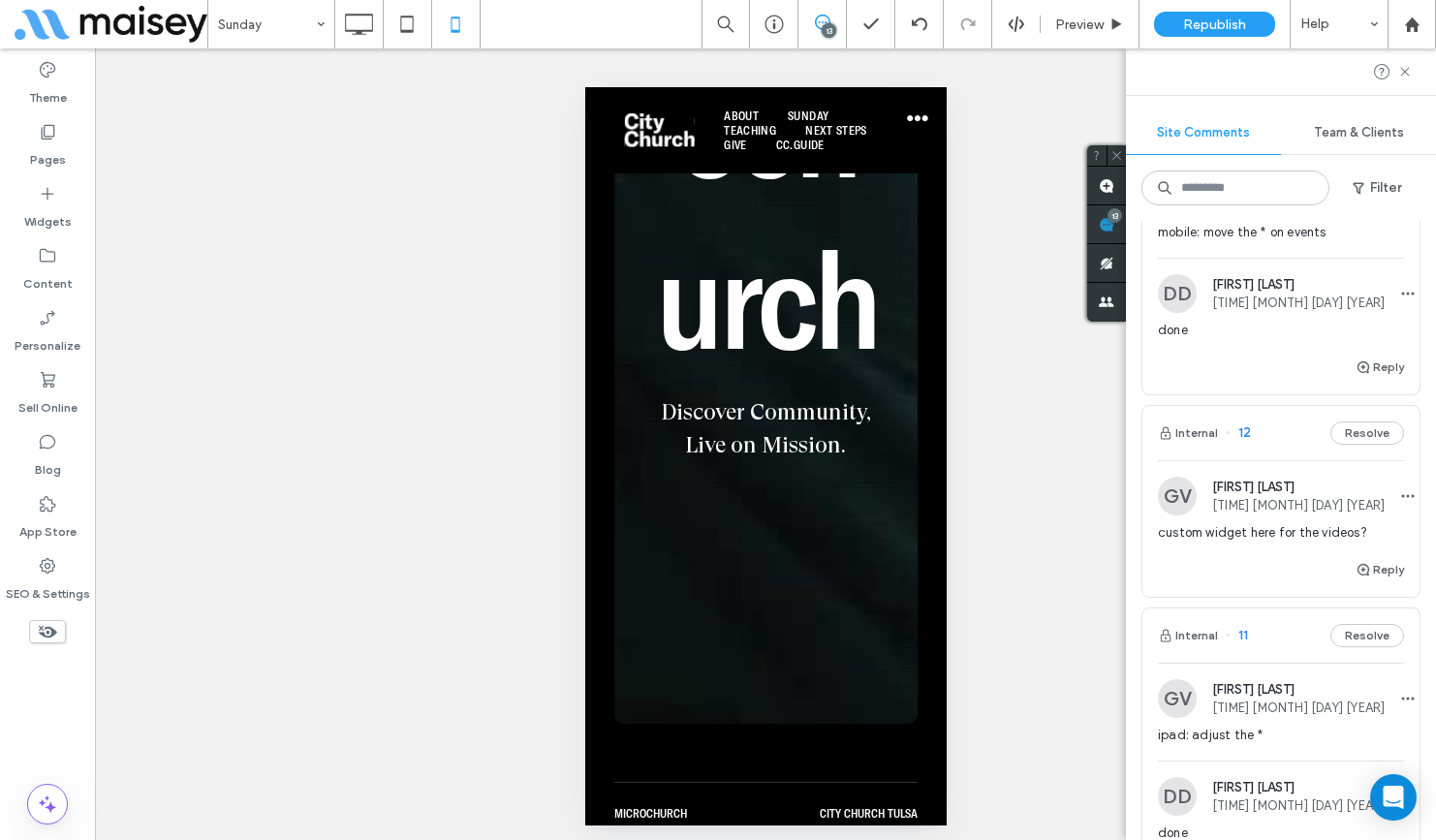 scroll, scrollTop: 369, scrollLeft: 0, axis: vertical 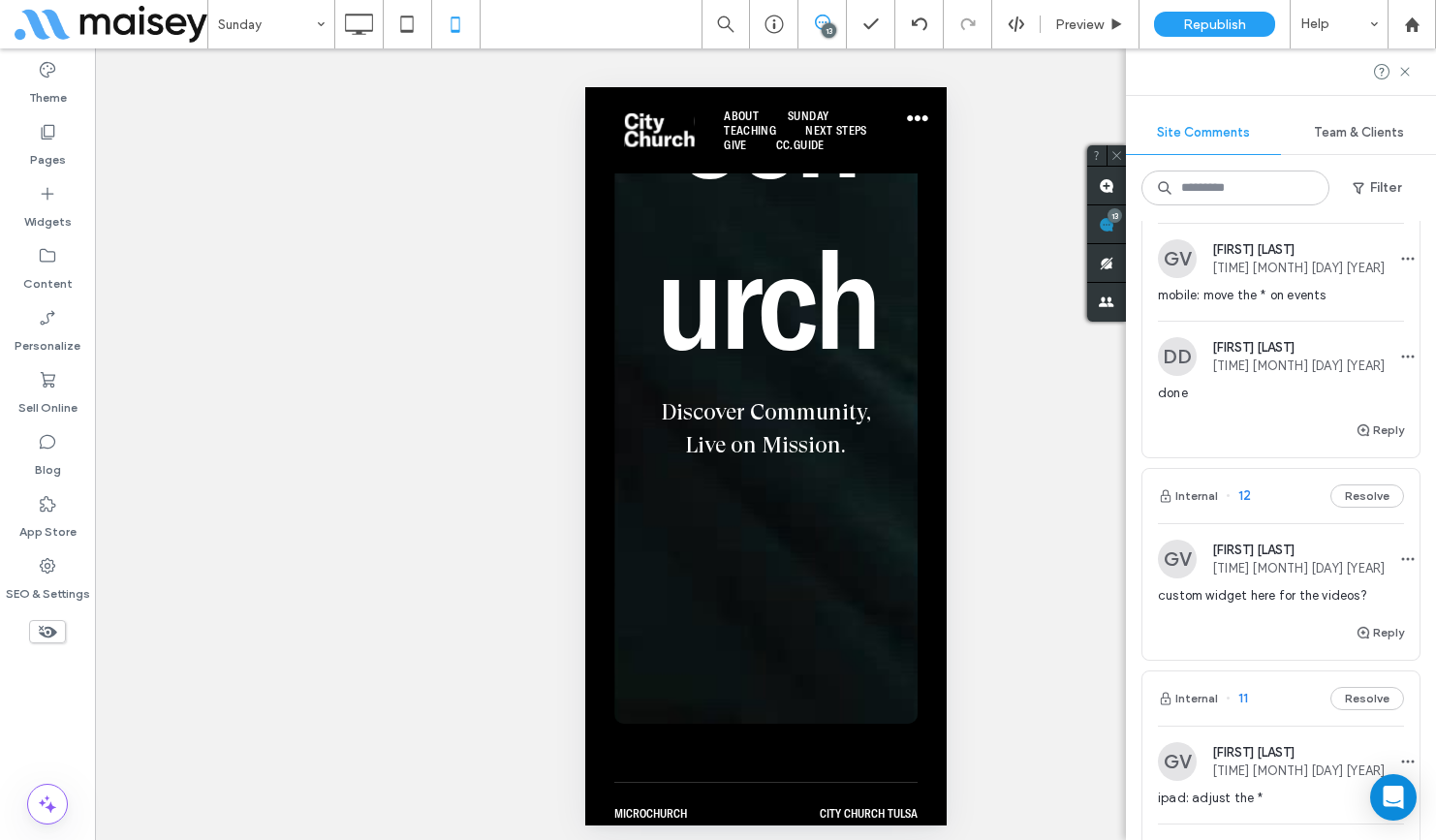 click at bounding box center [1177, 559] 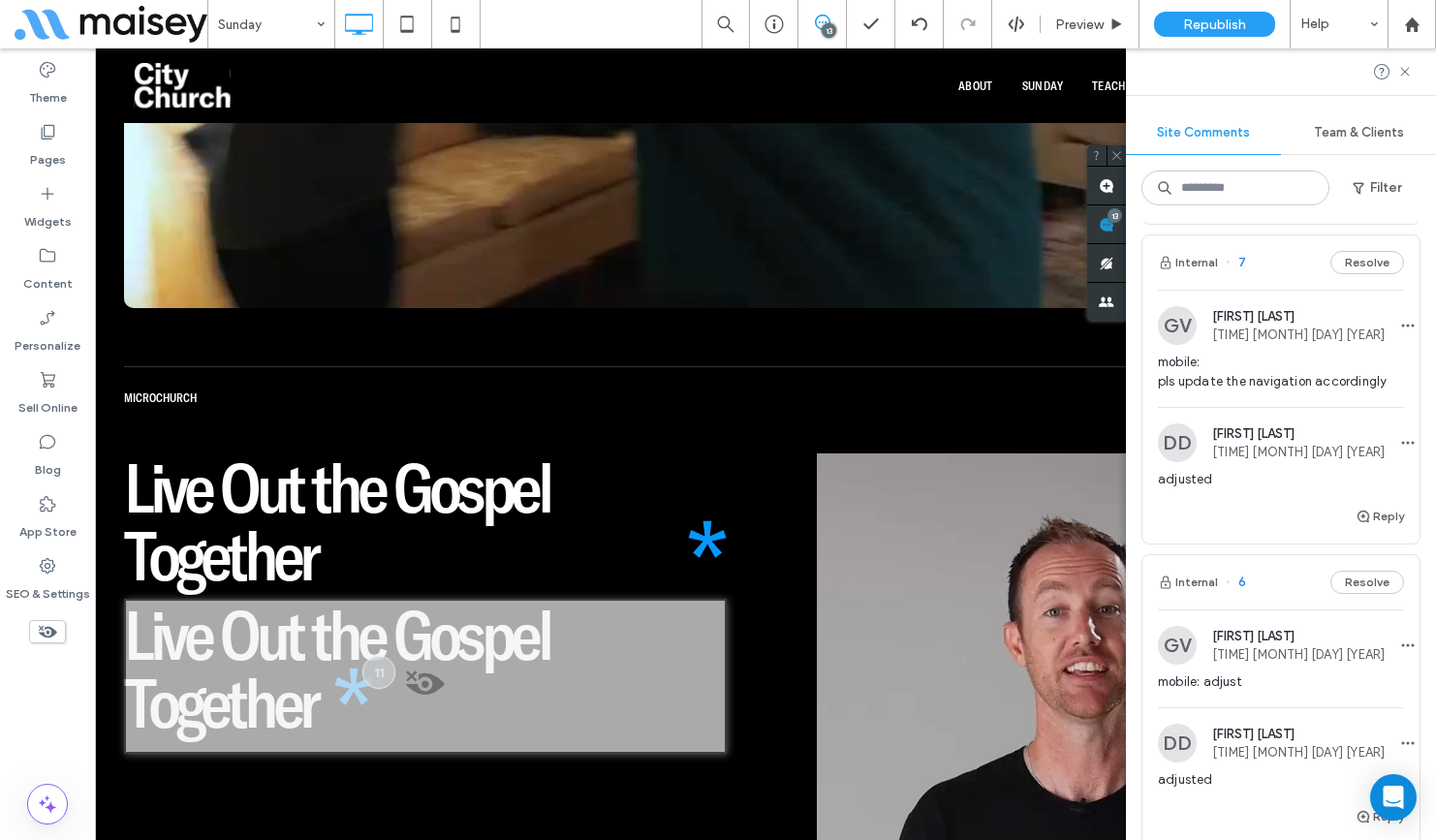 scroll, scrollTop: 1706, scrollLeft: 0, axis: vertical 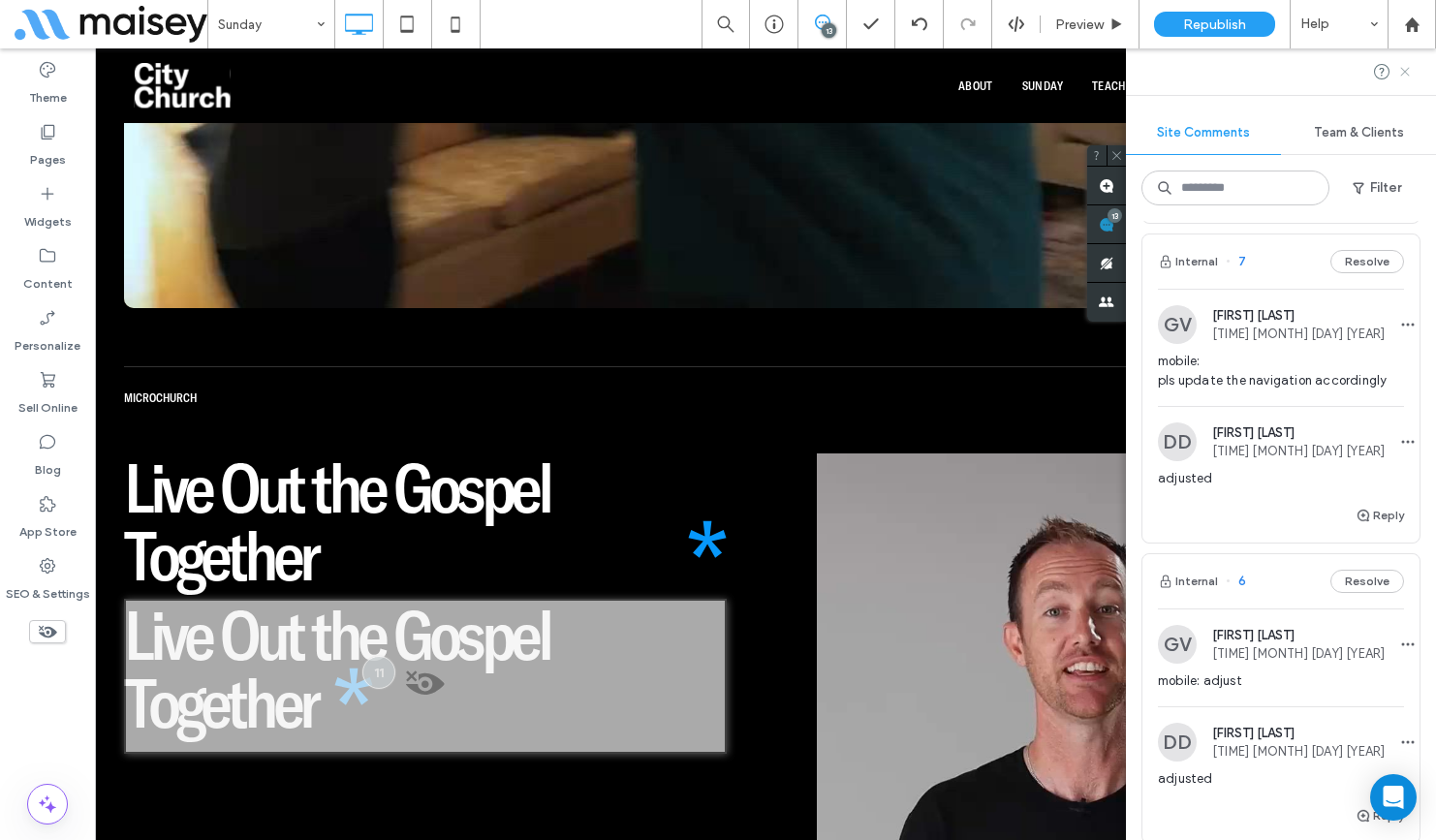 click 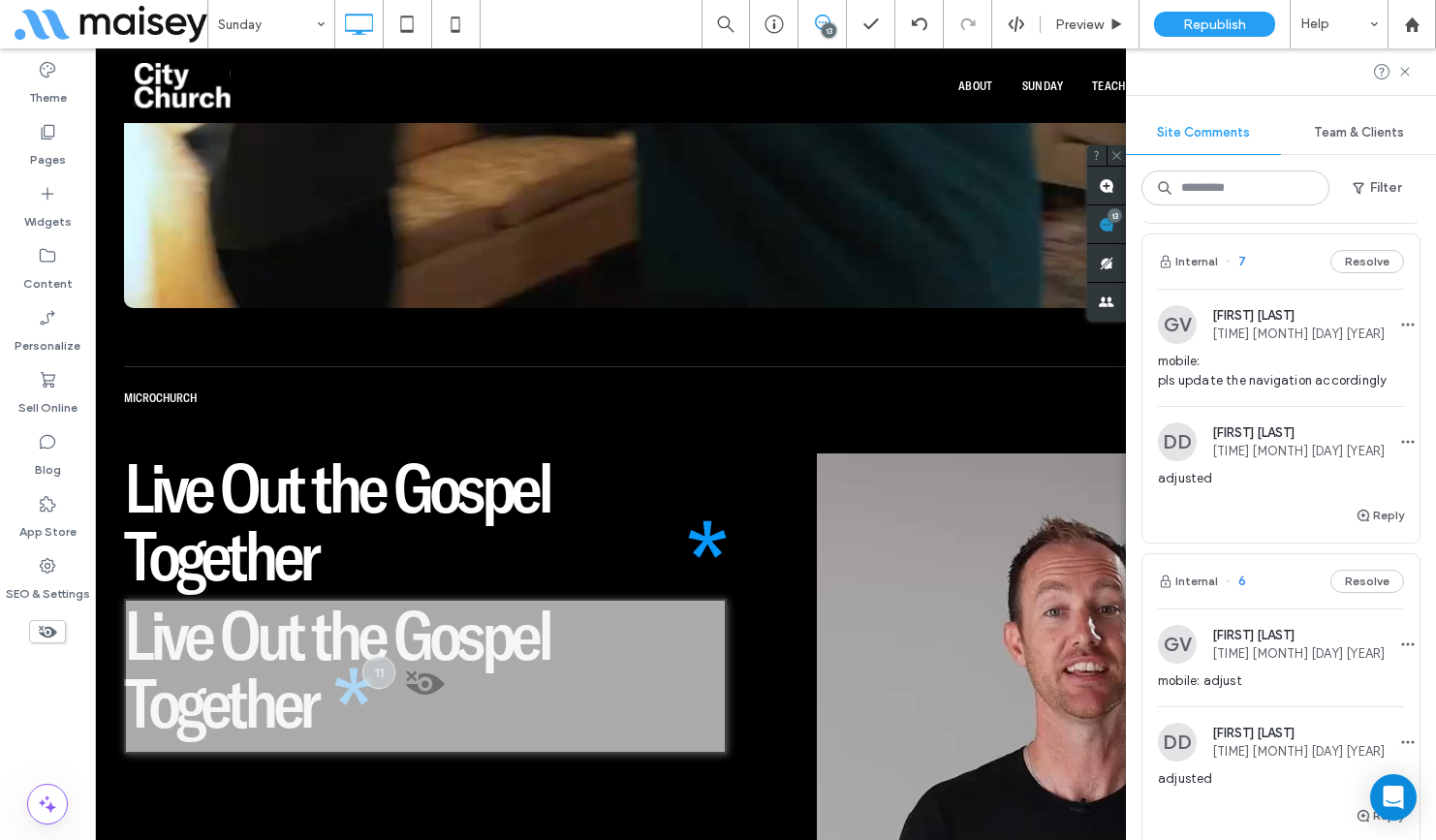 scroll, scrollTop: 0, scrollLeft: 0, axis: both 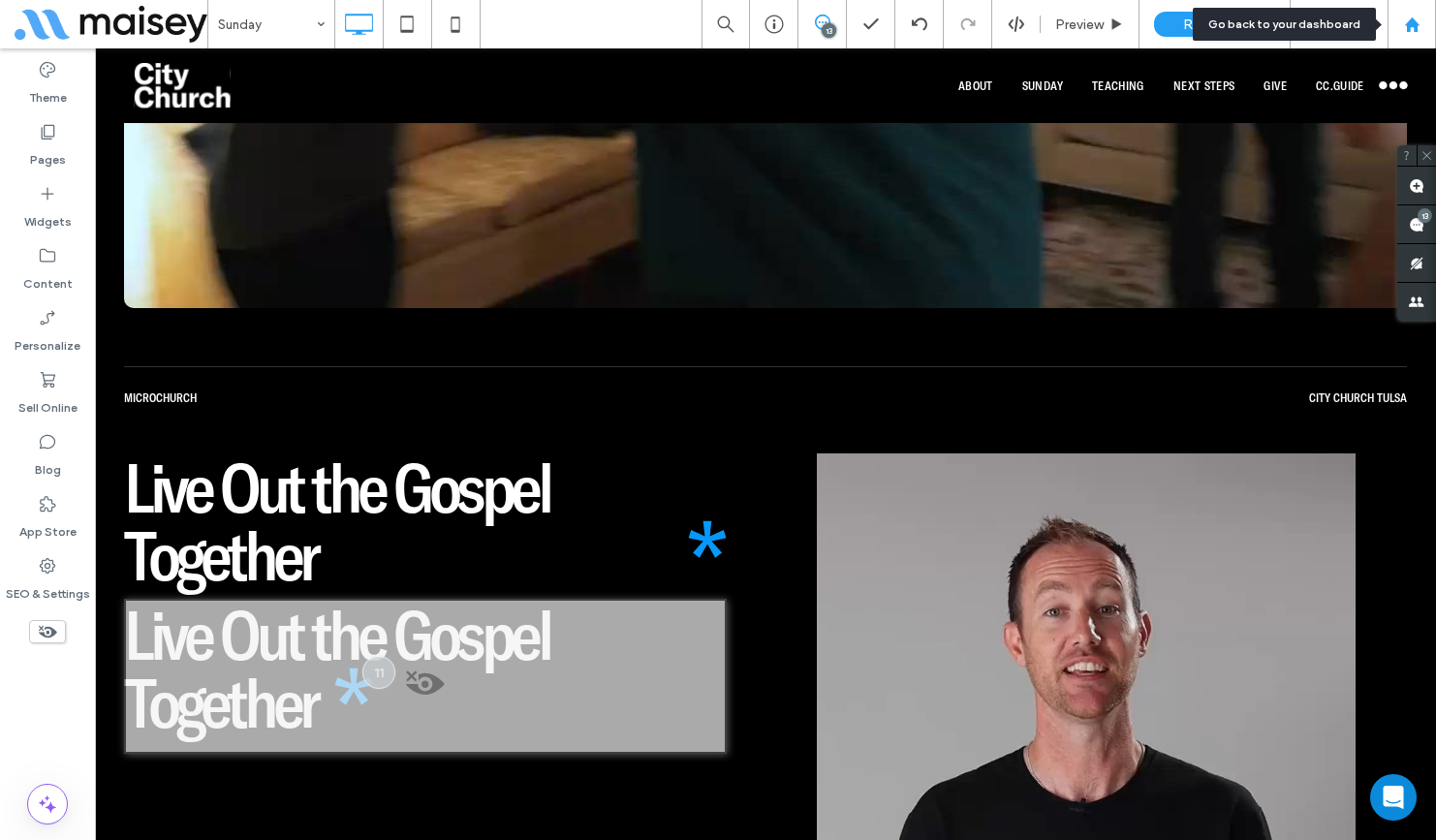 click 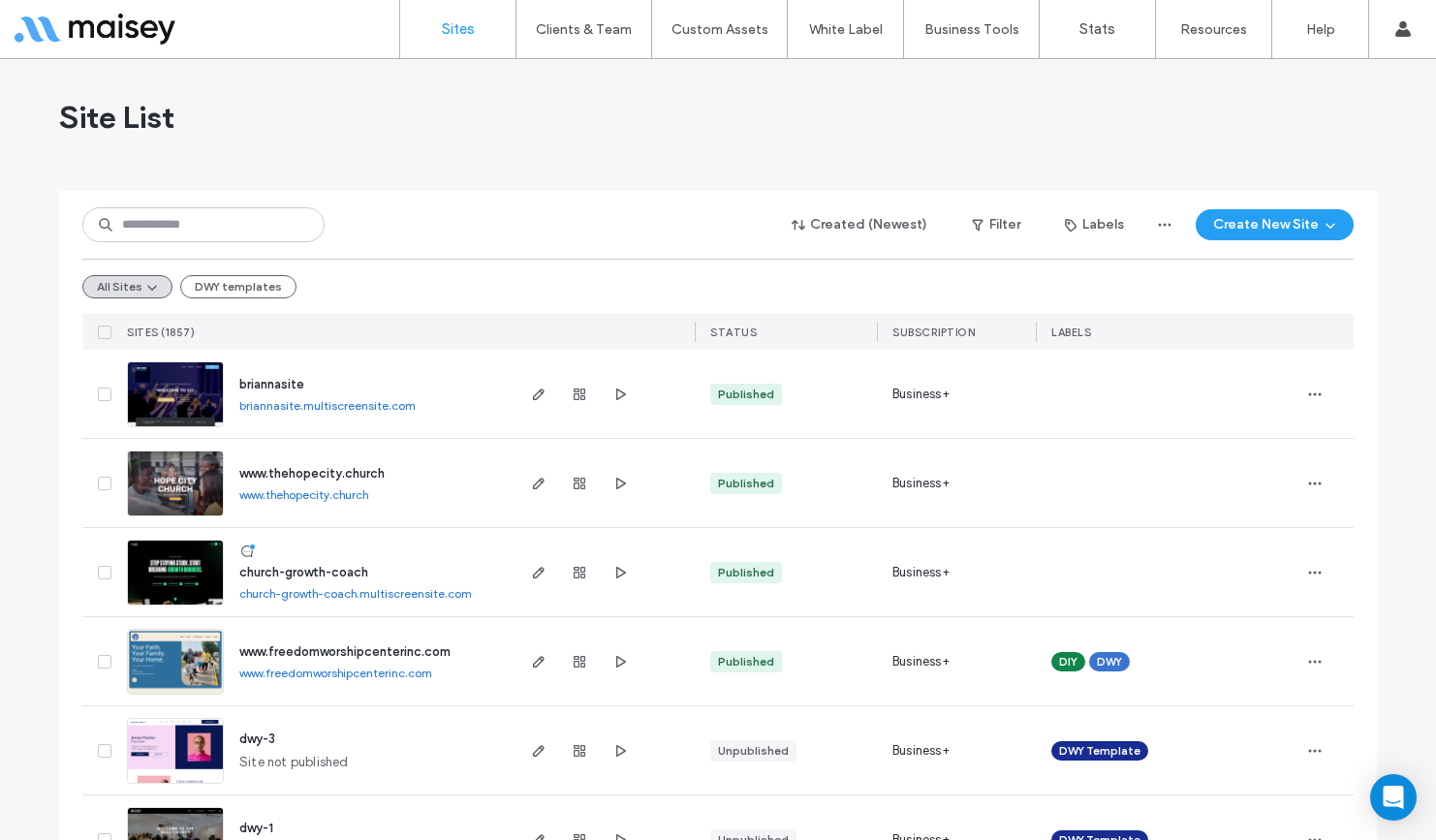 scroll, scrollTop: 0, scrollLeft: 0, axis: both 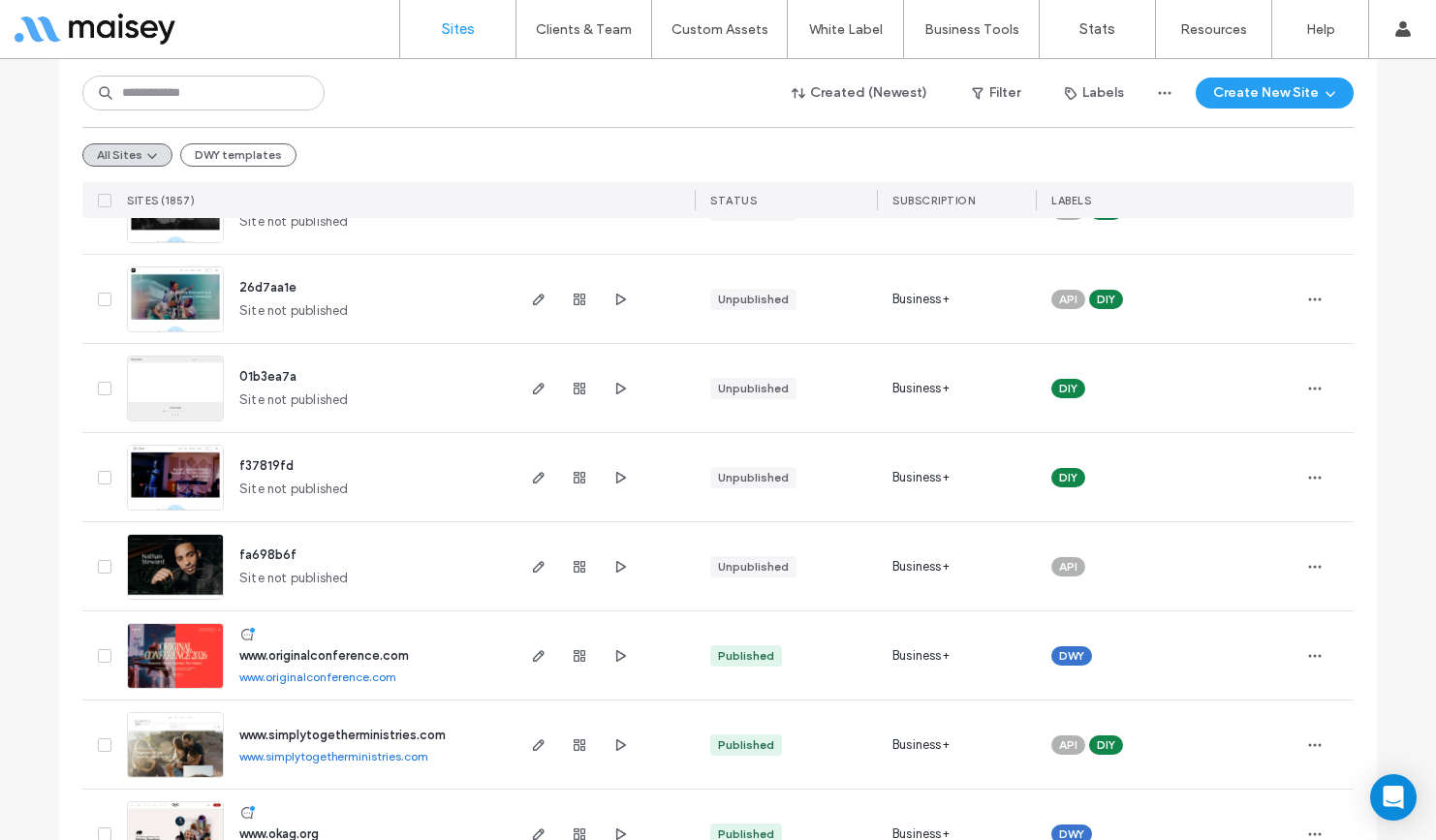 click on "www.originalconference.com" at bounding box center [324, 655] 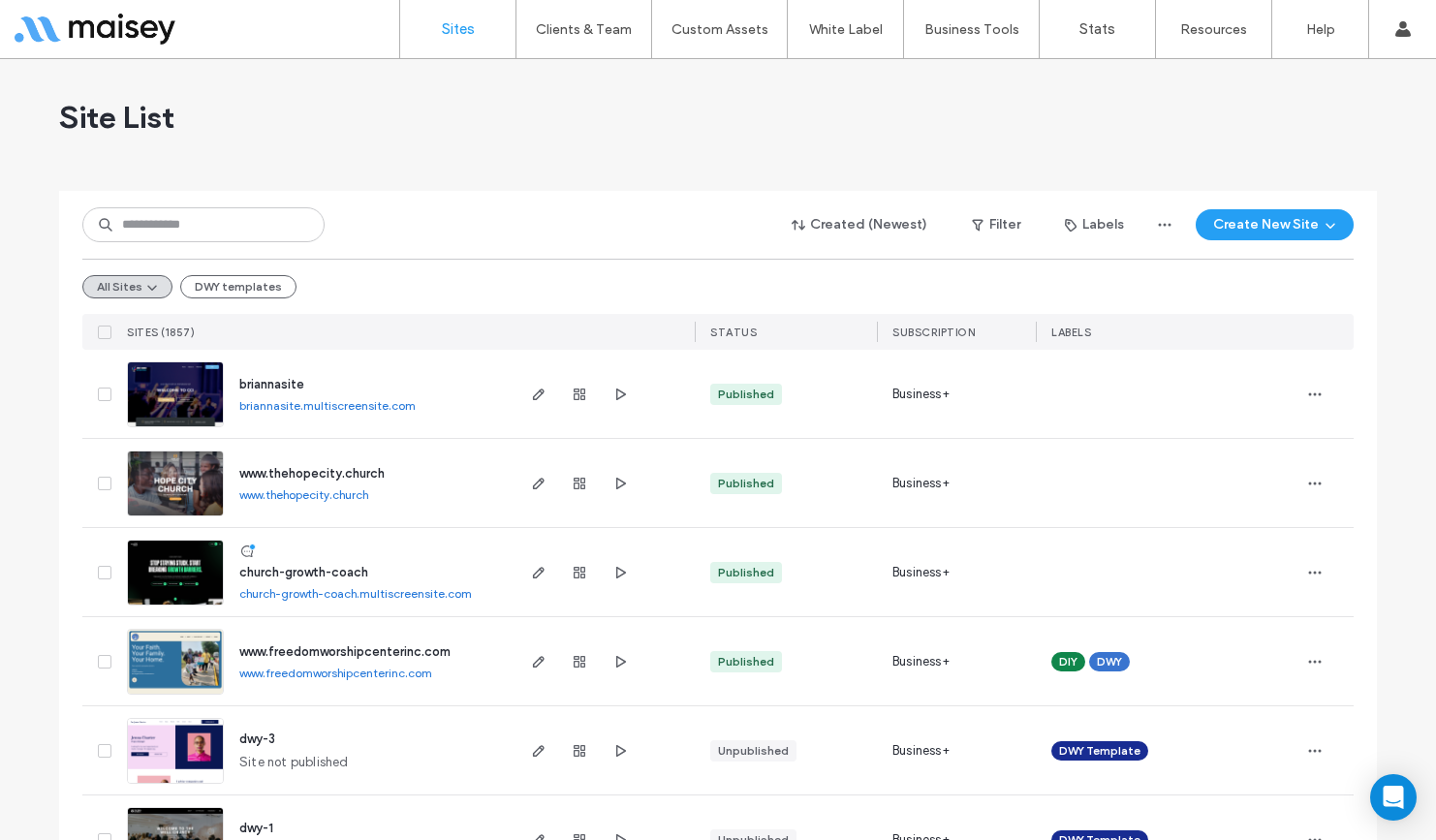scroll, scrollTop: 0, scrollLeft: 0, axis: both 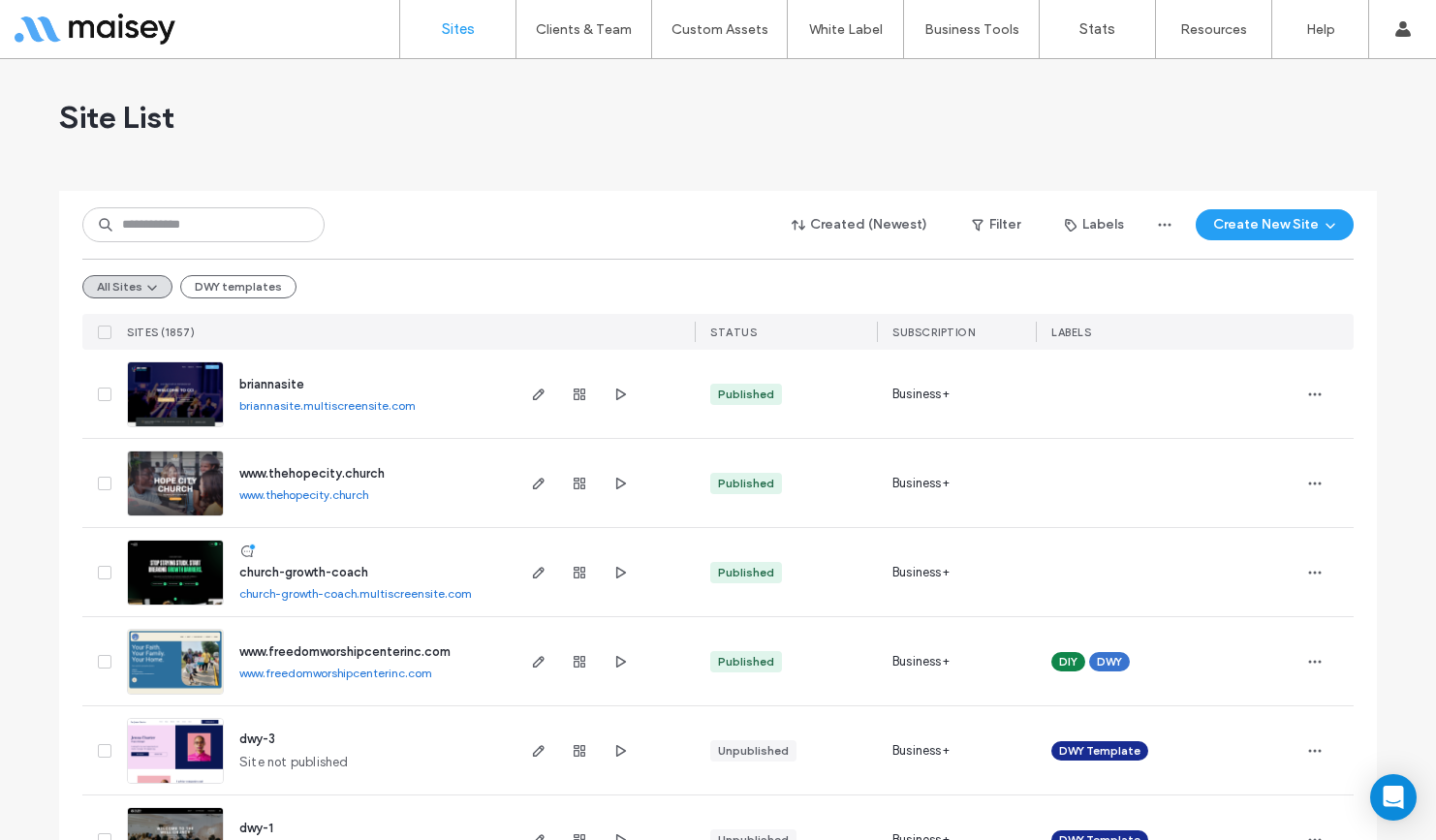 click on "church-growth-coach" at bounding box center [303, 572] 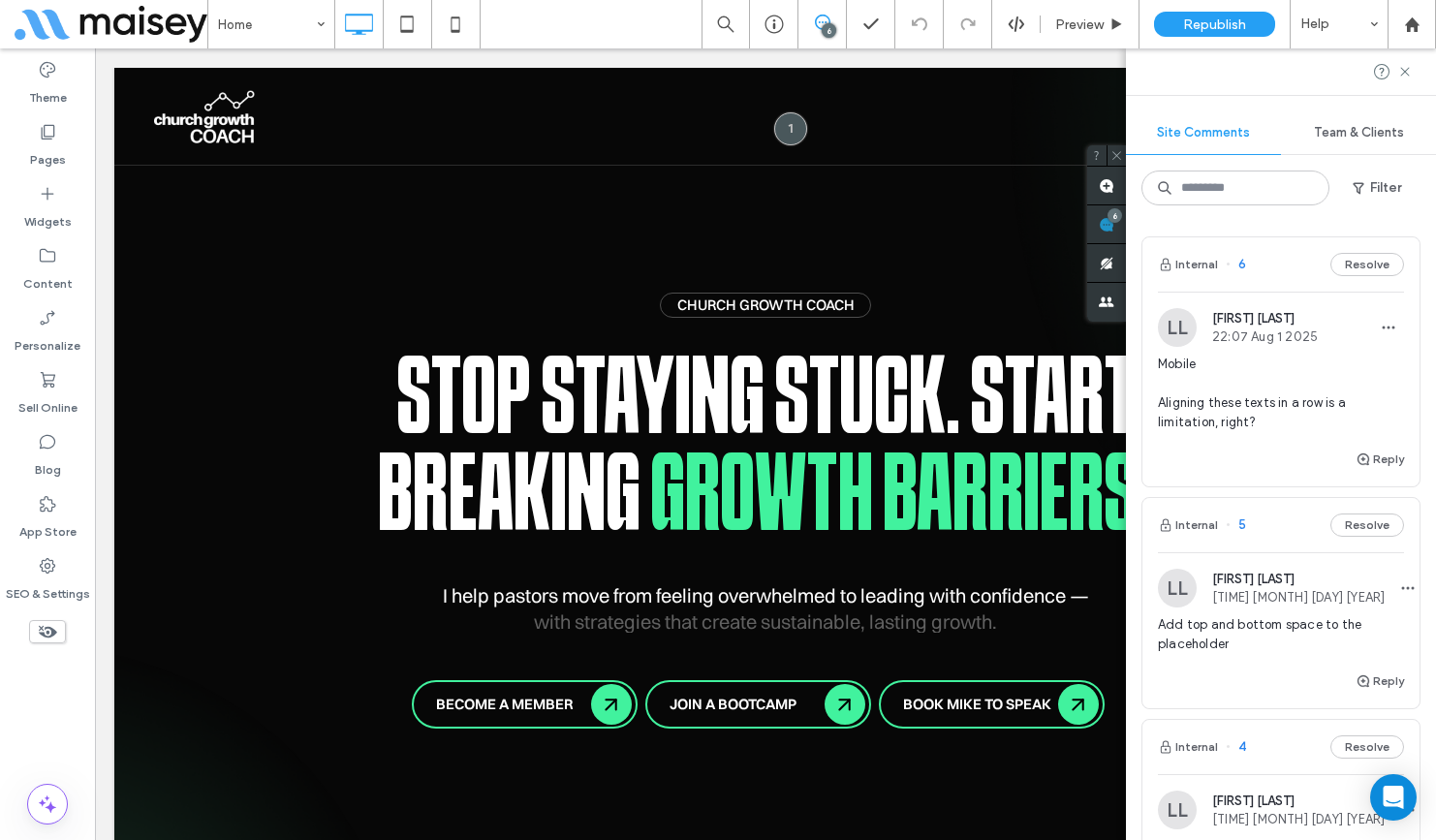 scroll, scrollTop: 0, scrollLeft: 0, axis: both 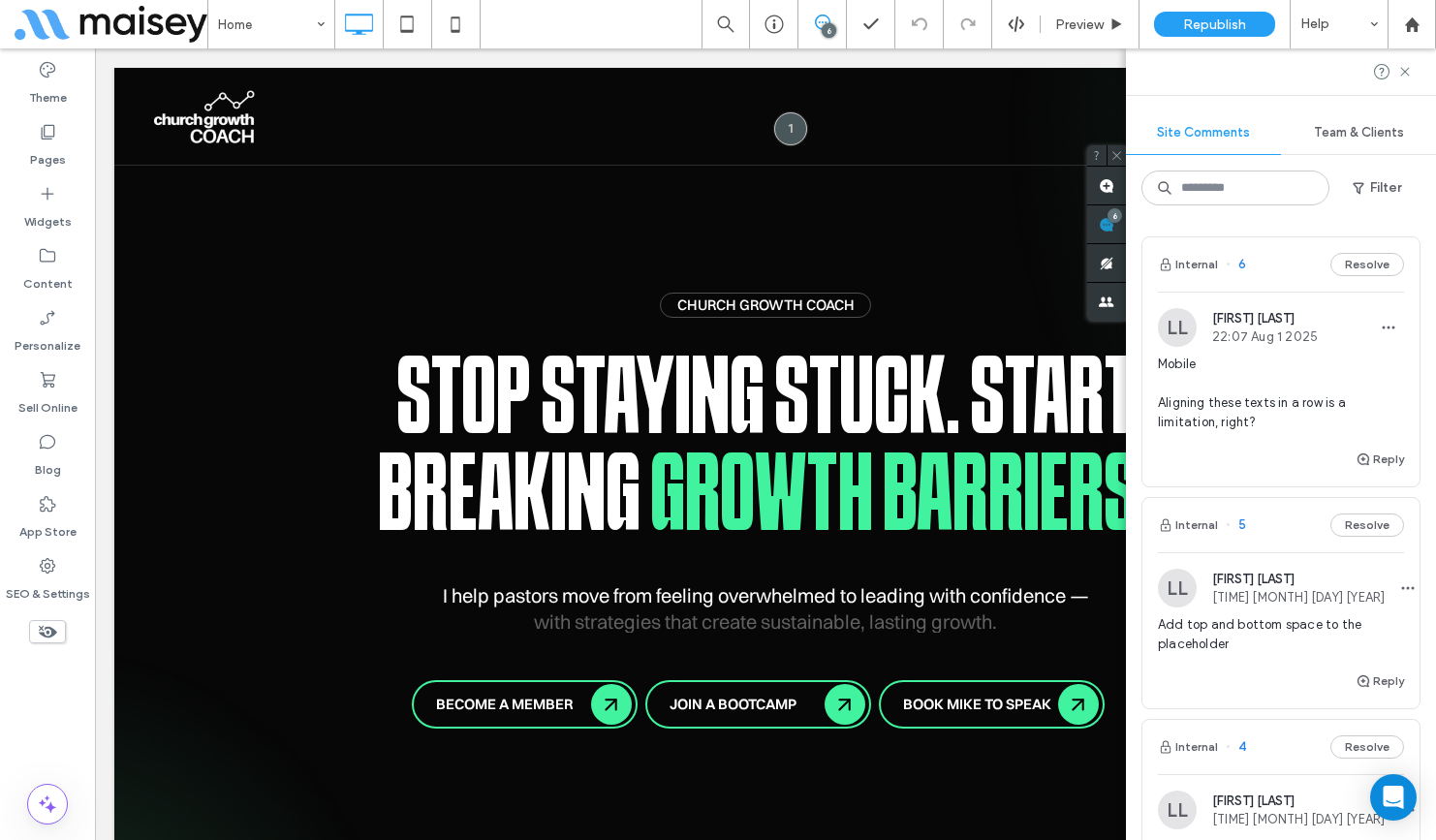 click at bounding box center [1177, 327] 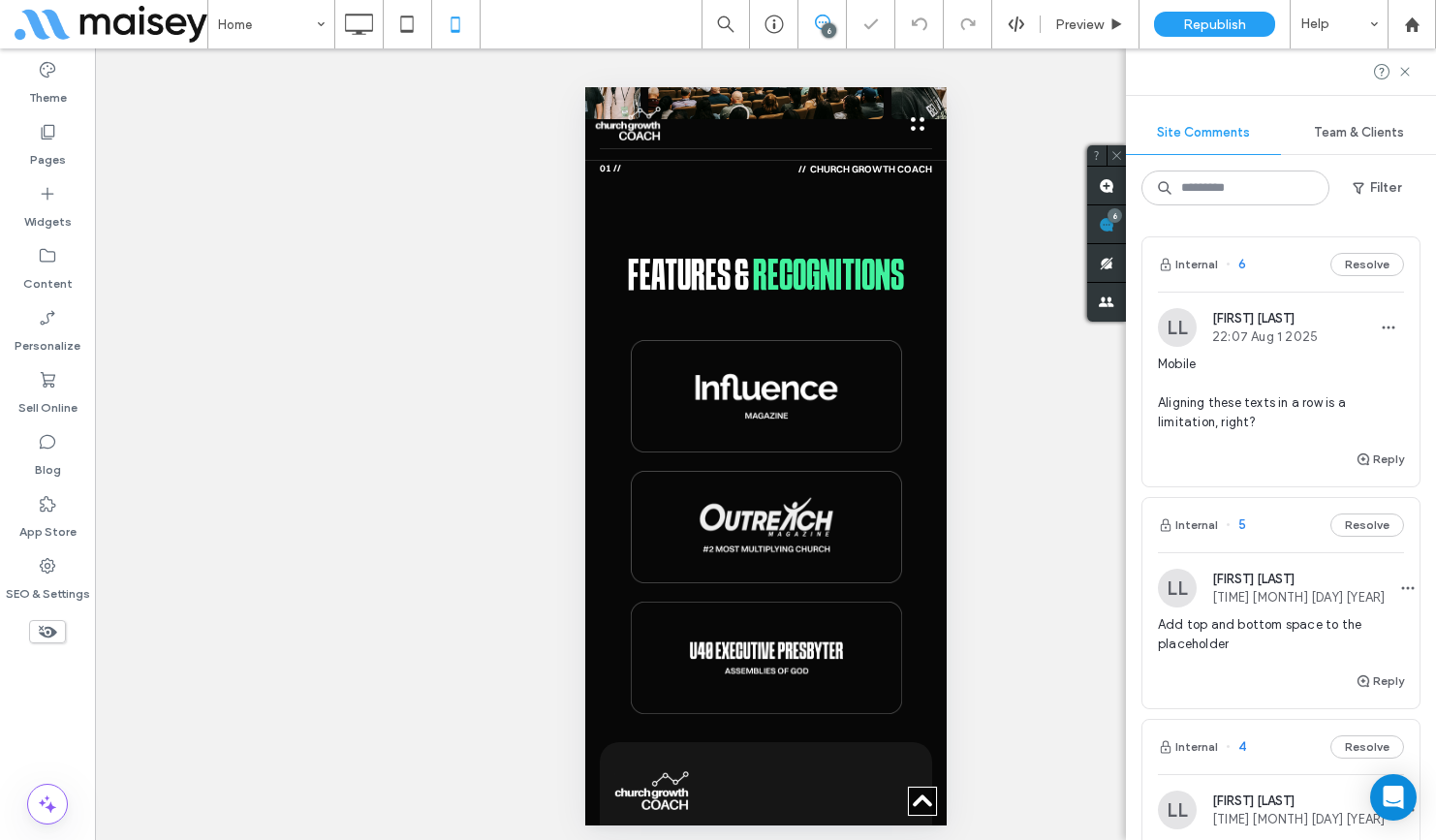 scroll, scrollTop: 8580, scrollLeft: 0, axis: vertical 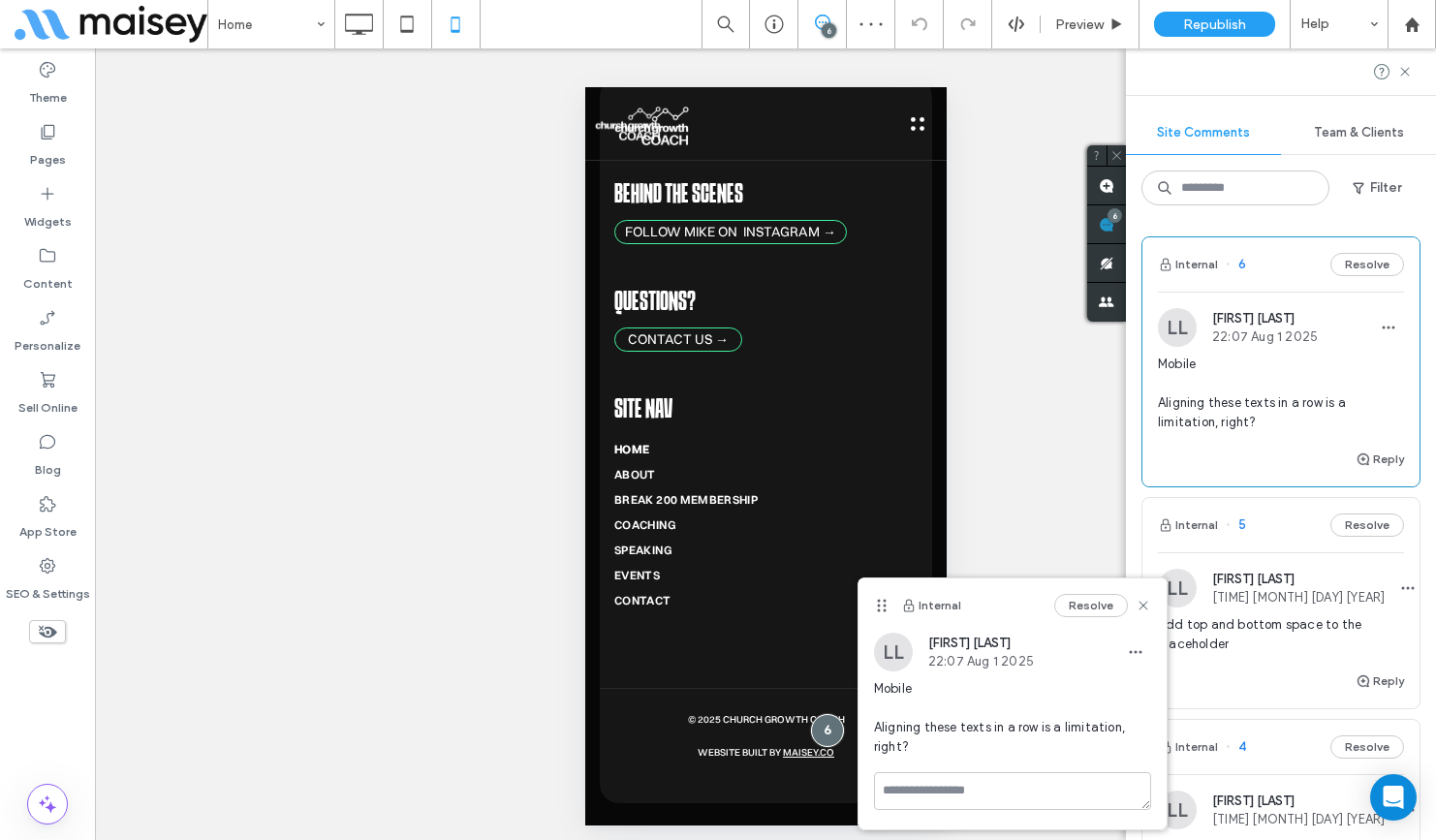 click at bounding box center (1177, 327) 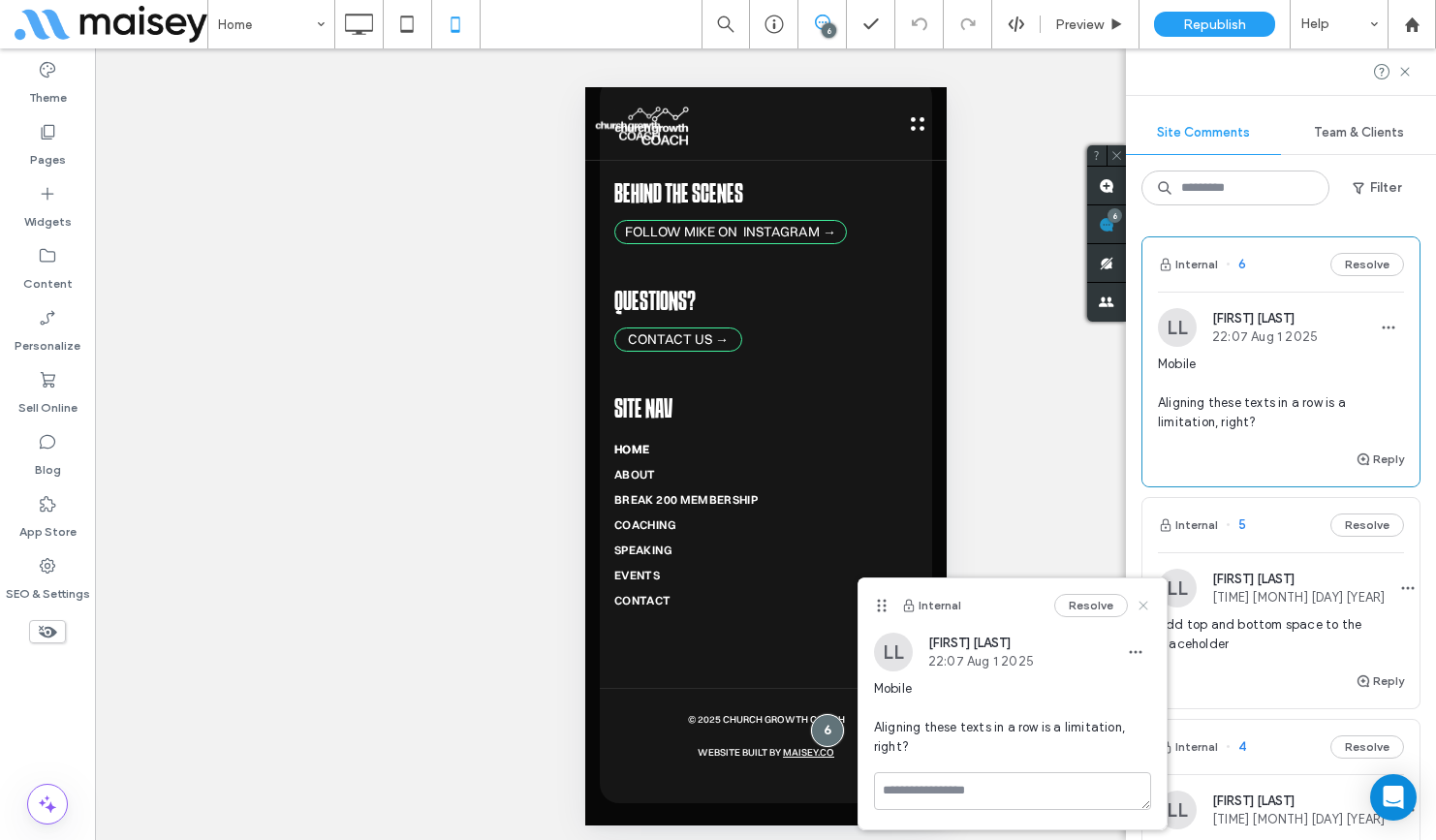 click 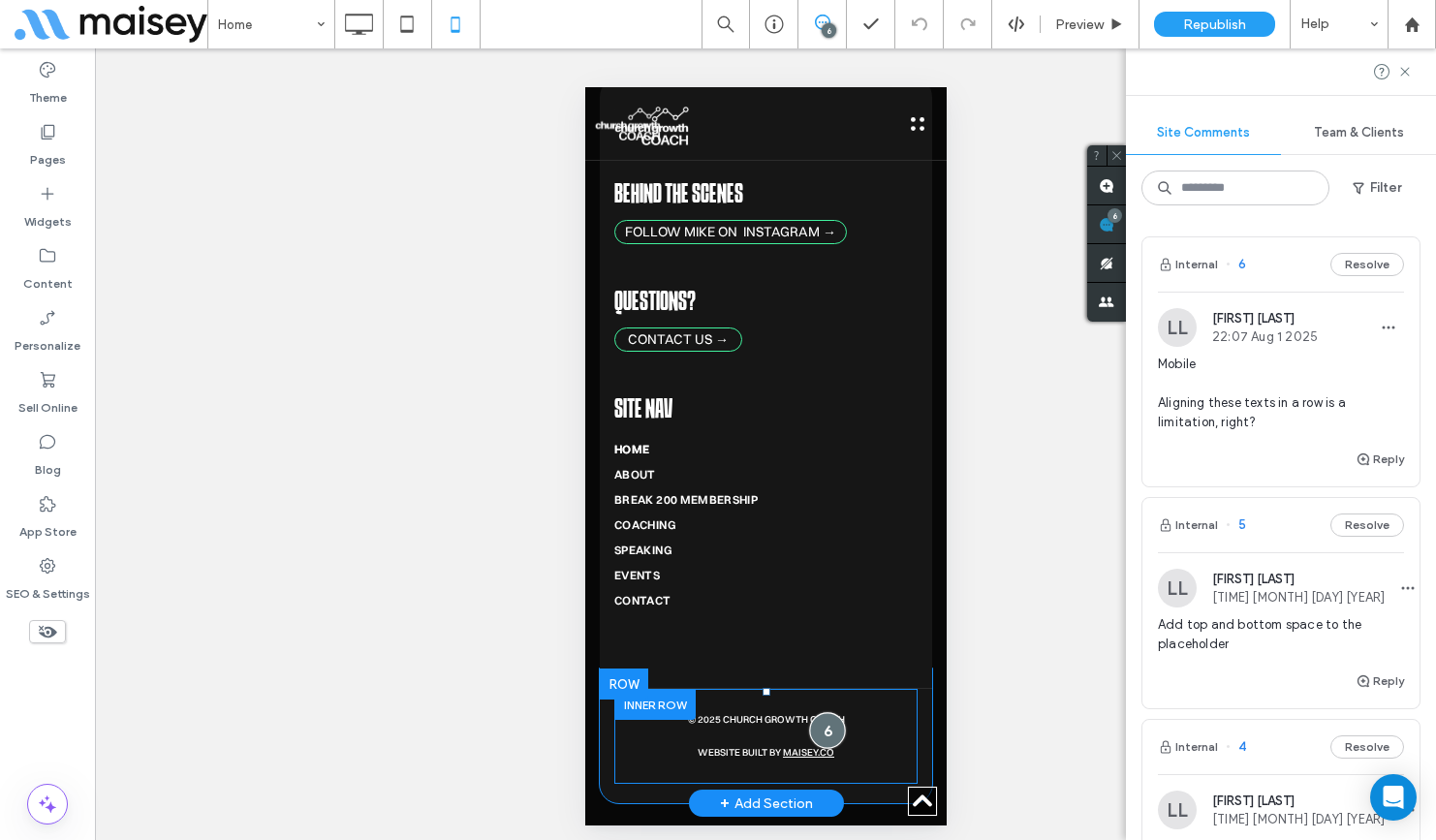 click at bounding box center [826, 730] 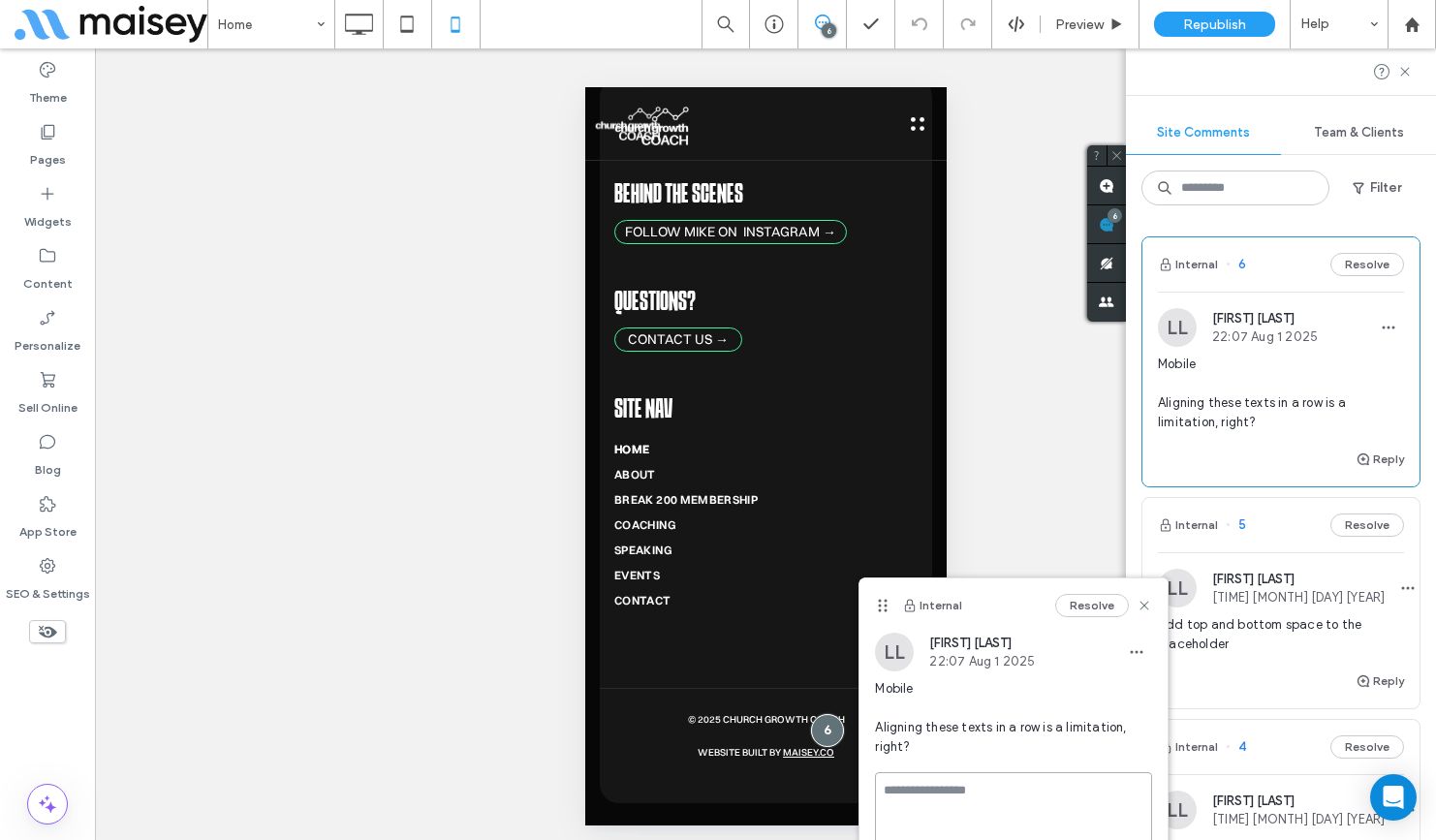 click at bounding box center (1014, 821) 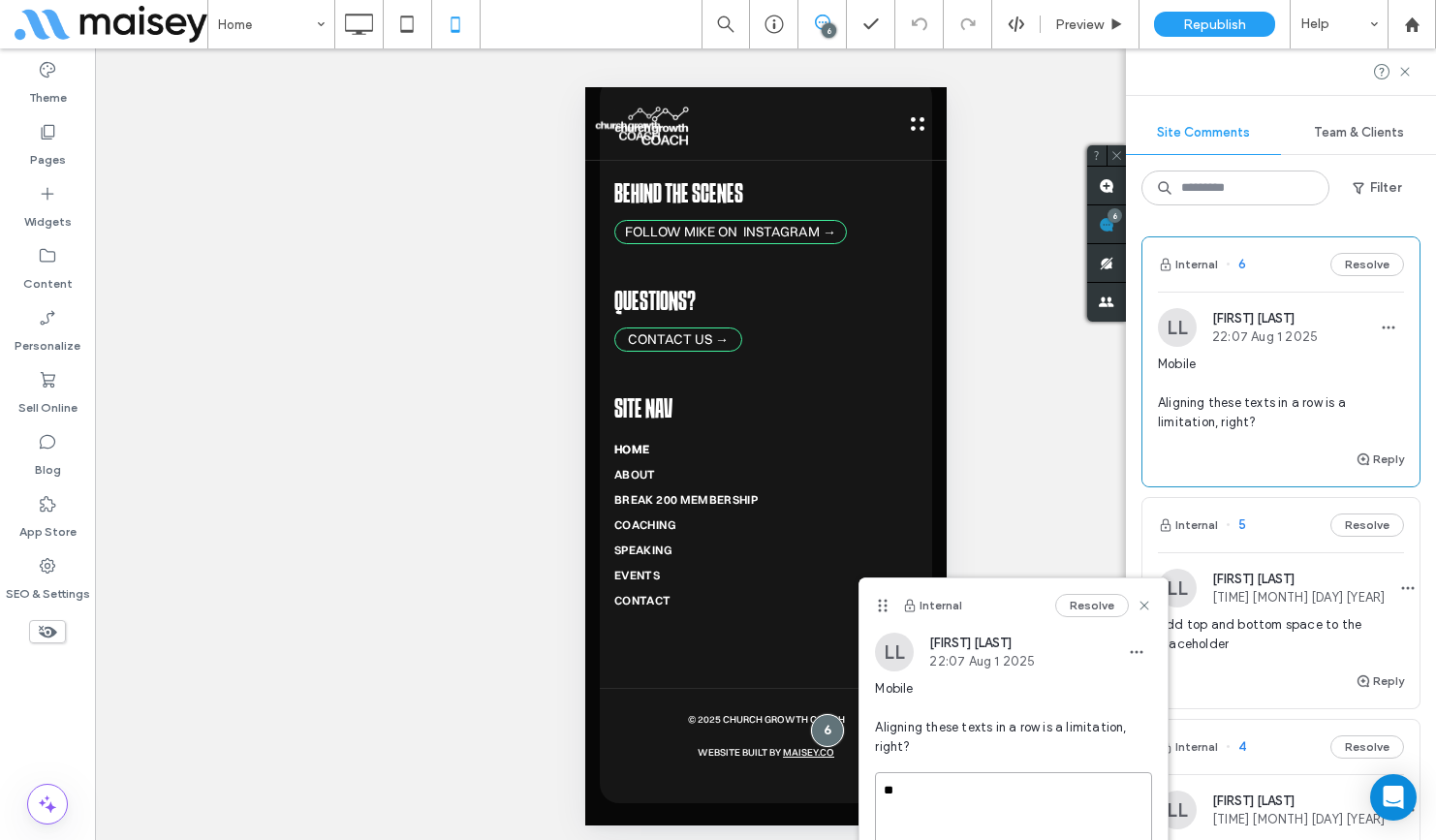 type on "*" 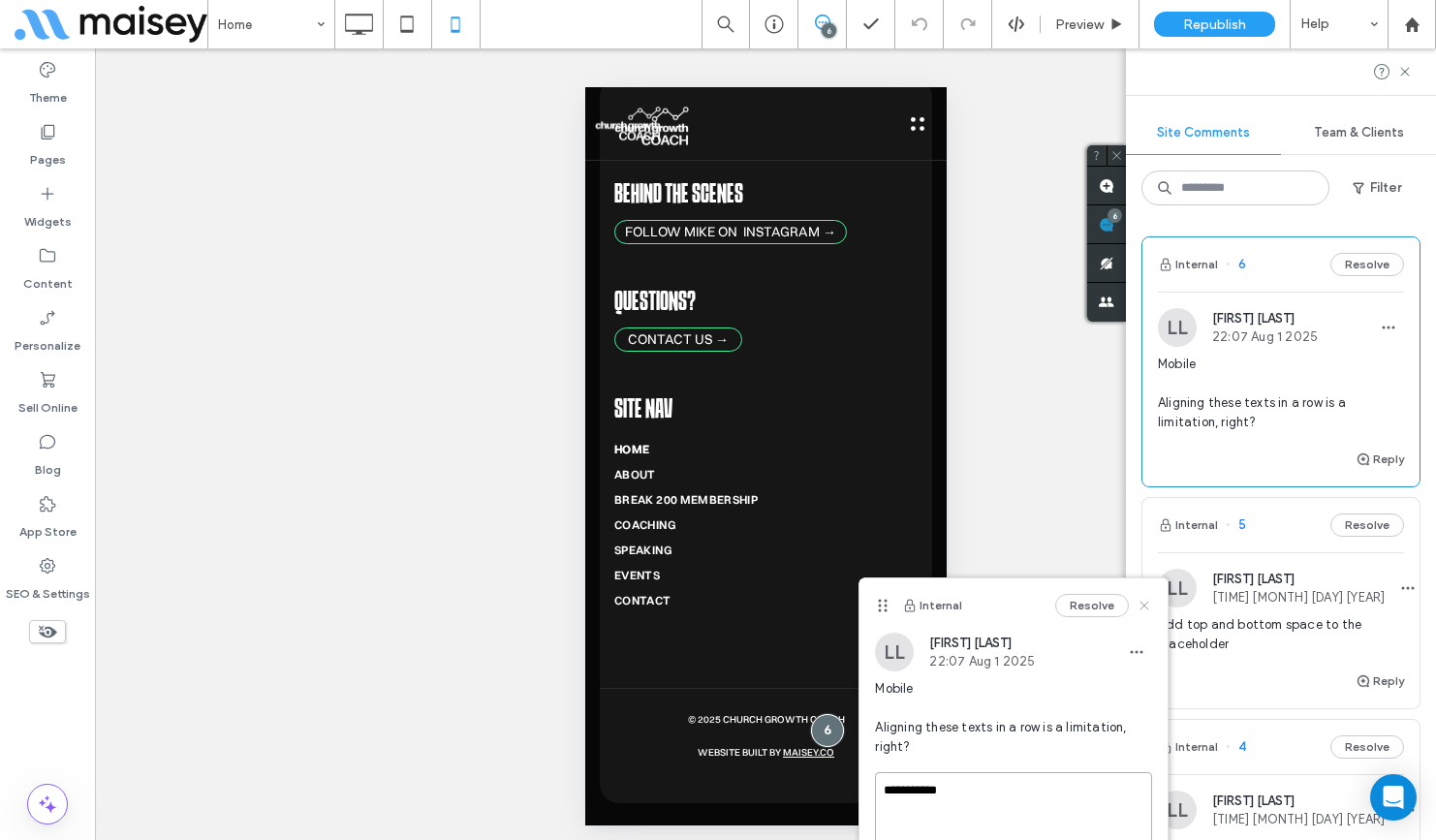 type on "**********" 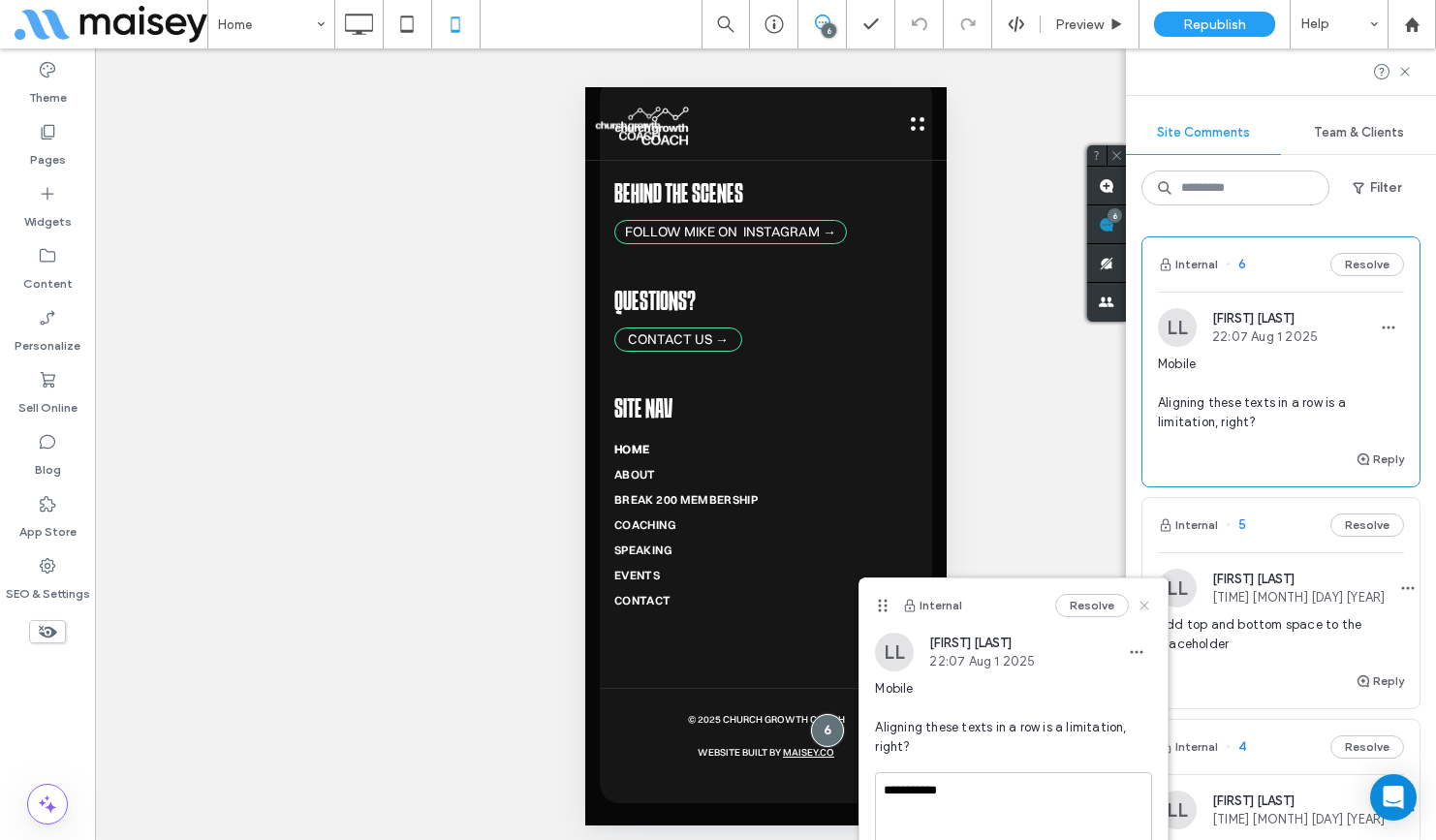 click 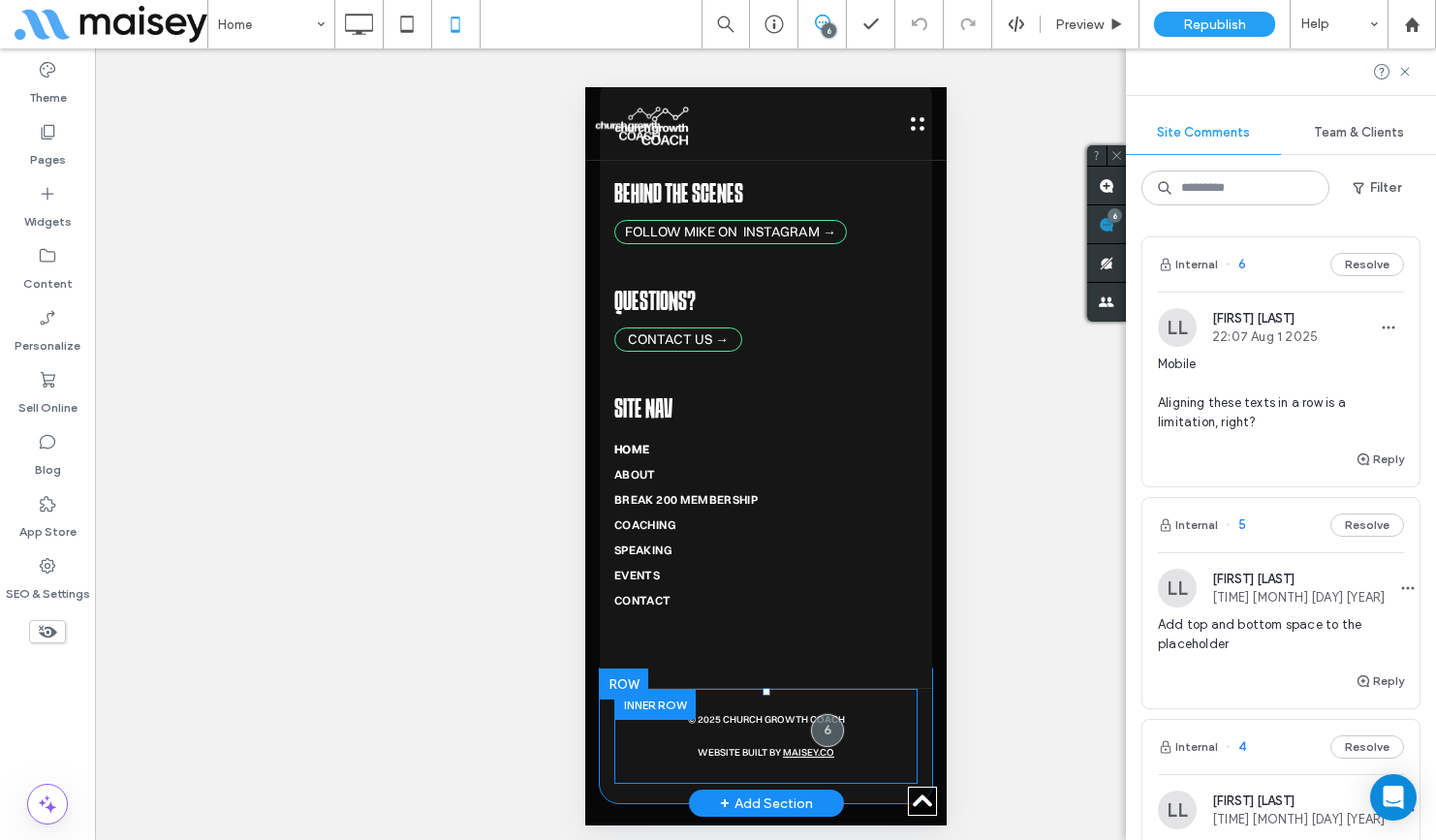 click at bounding box center [654, 703] 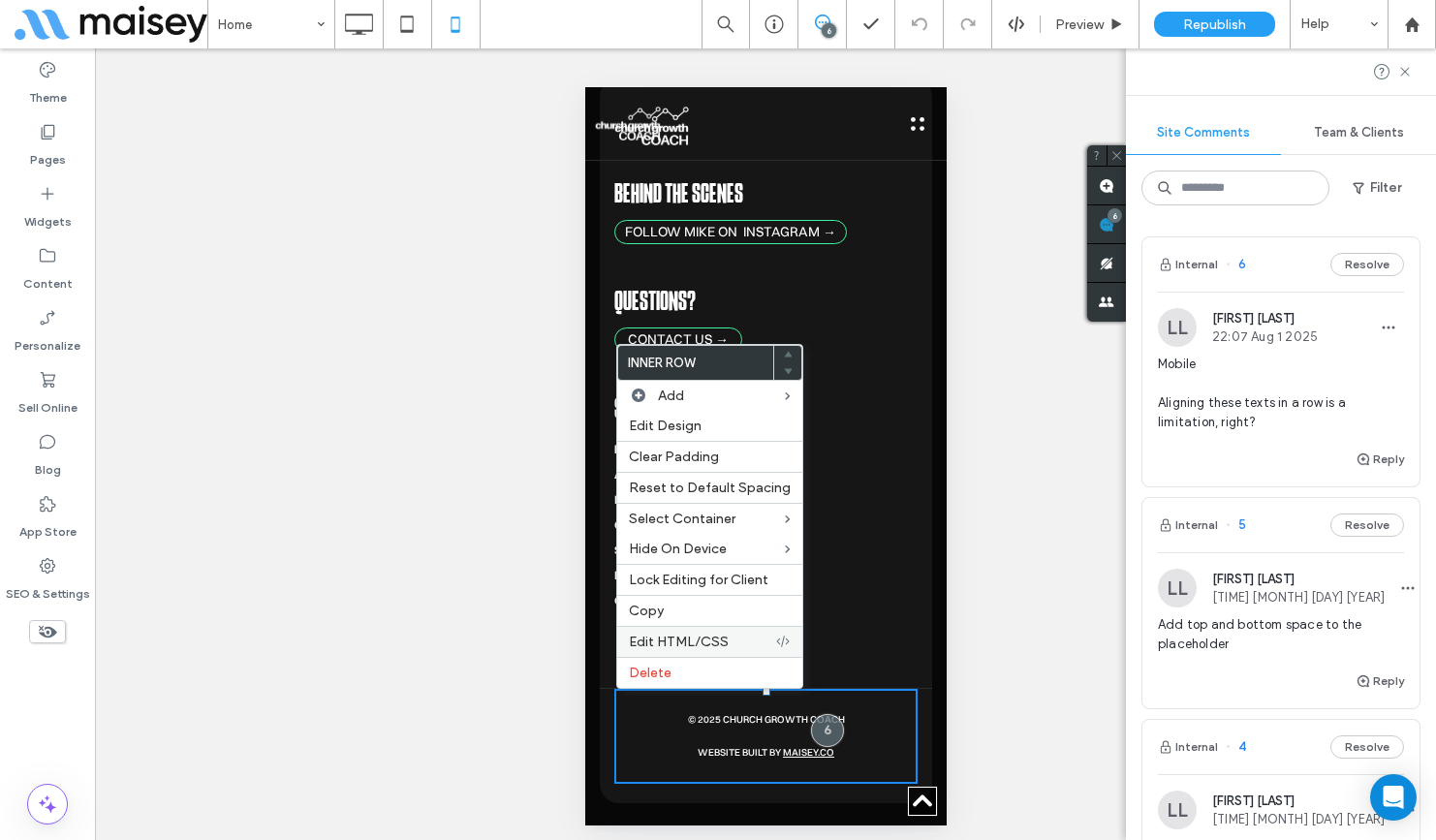 click on "Edit HTML/CSS" at bounding box center (678, 641) 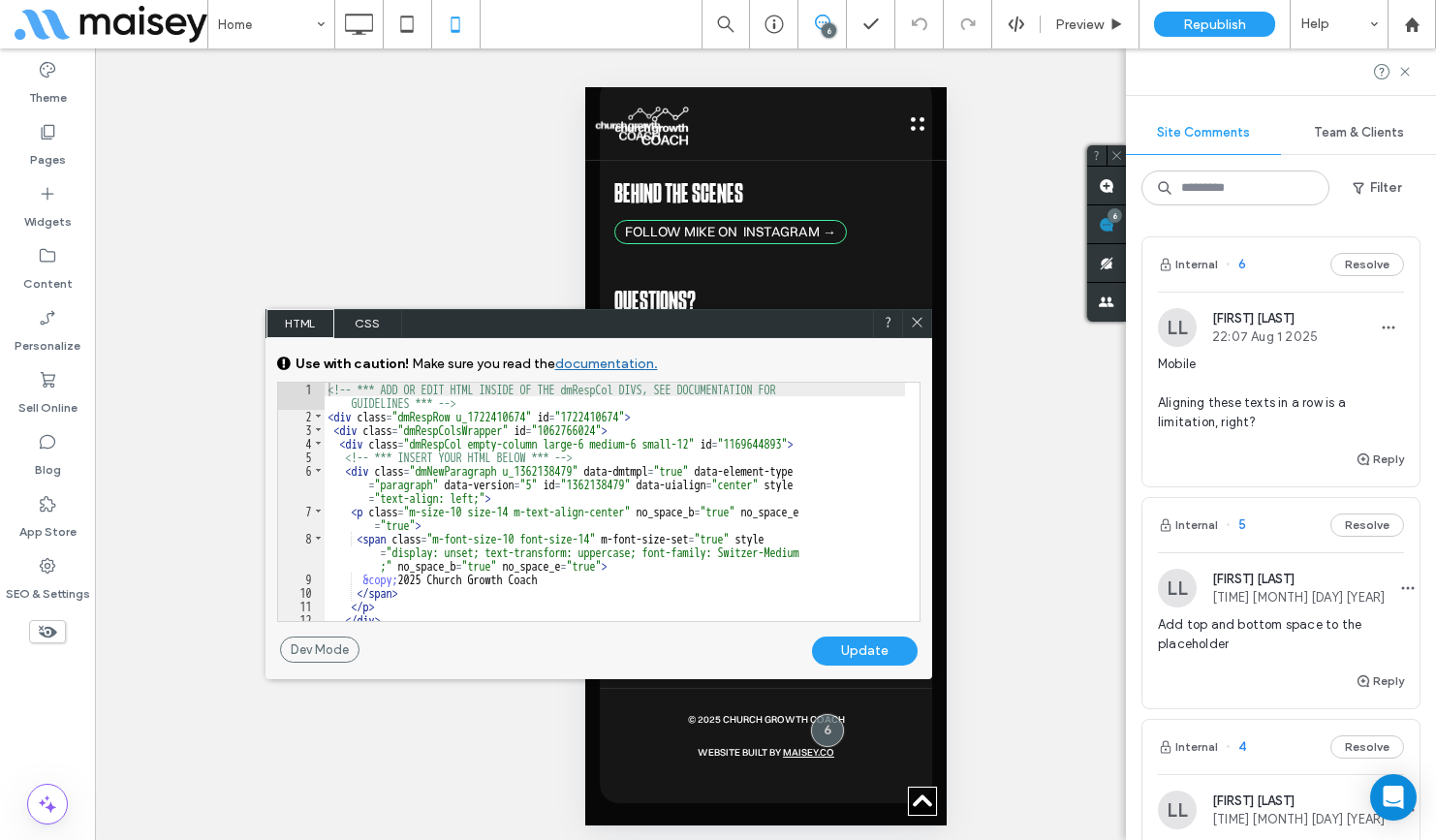 click on "GENERAL CSS FOR ALL DEVICES
DEVICE SPECIFIC CSS
Use with caution!
Make sure you read the  documentation.
Leave feedback
For HTML compliance, the text HTML only supports
specific tags .
We recommend that you add styling to the CSS; unsupported tags will be removed.
** 1 2 3 4 5 6 7 8 9 10 11 12 13 <!-- *** ADD OR EDIT HTML INSIDE OF THE dmRespCol DIVS, SEE DOCUMENTATION FOR       GUIDELINES *** --> < div   class = "dmRespRow u_1722410674"   id = "1722410674" >   < div   class = "dmRespColsWrapper"   id = "1062766024" >    < div   class = "dmRespCol empty-column large-6 medium-6 small-12"   id = "1169644893" >     <!-- *** INSERT YOUR HTML BELOW *** -->     < div   class = "dmNewParagraph u_1362138479"   data-dmtmpl = "true"   data-element-type         = "paragraph"   data-version = "5"   id = "1362138479"   data-uialign = "center"   style         = >      < p   =" at bounding box center (599, 487) 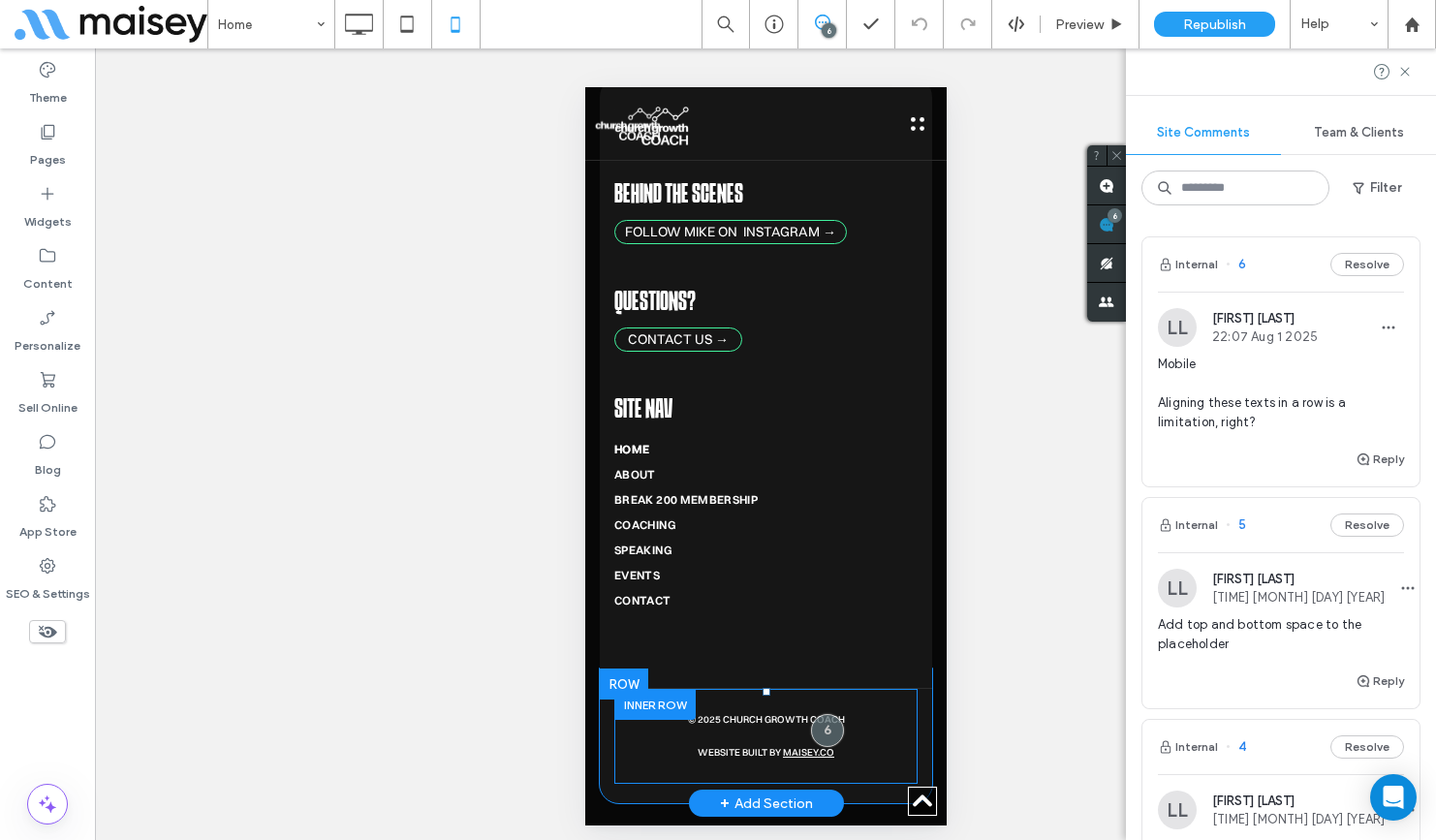 click at bounding box center [654, 703] 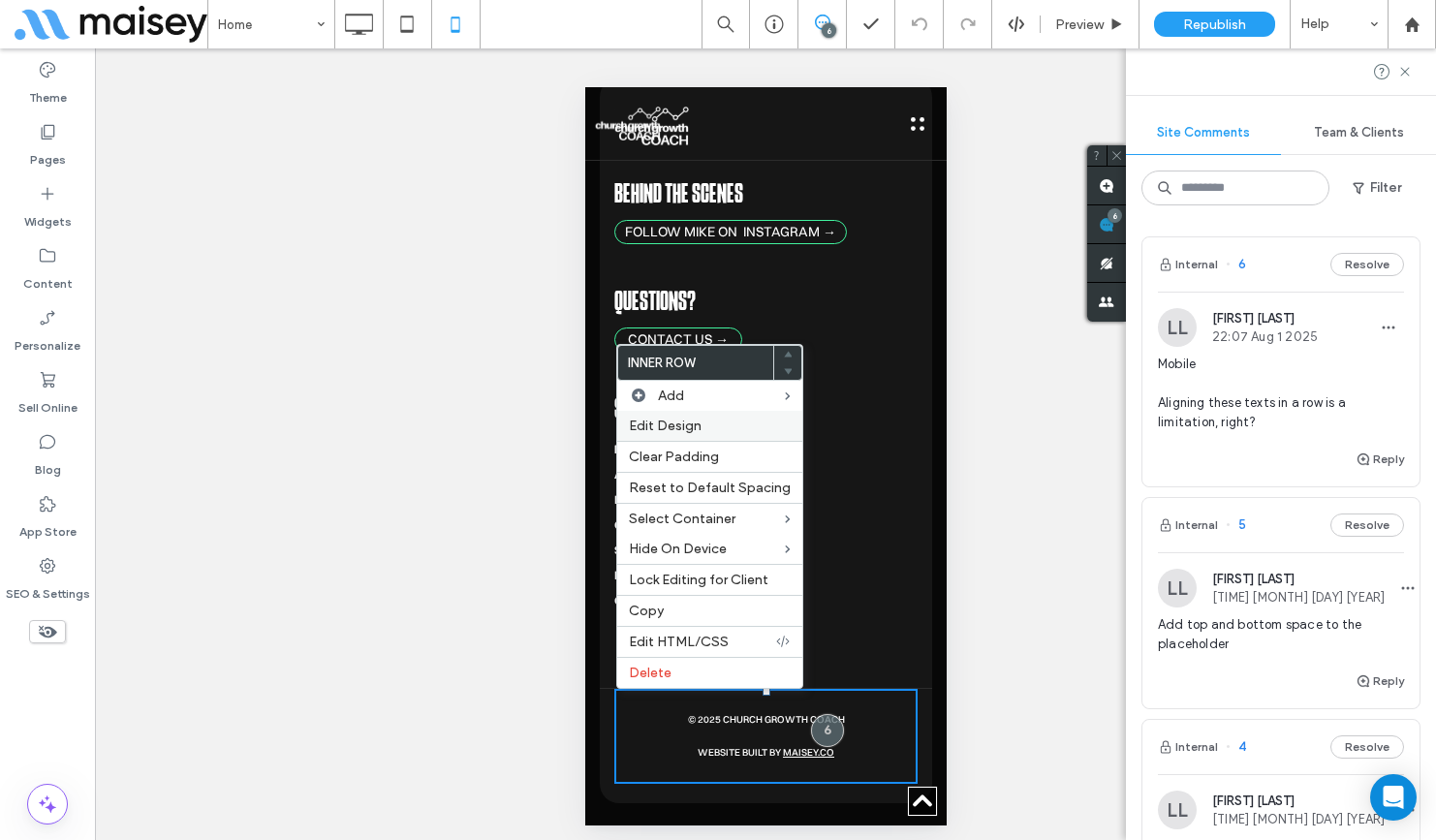 click on "Edit Design" at bounding box center (665, 425) 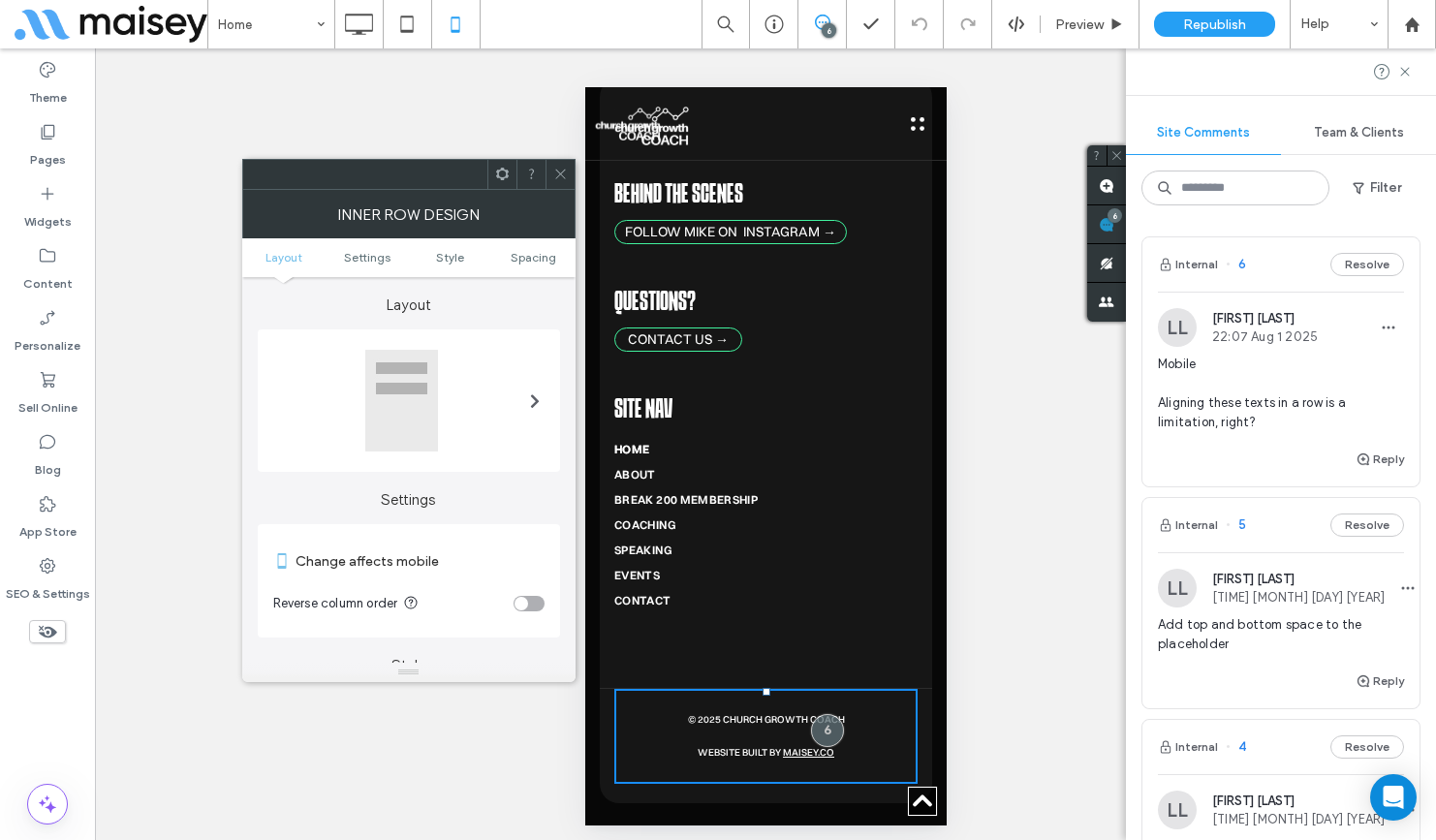 click at bounding box center [535, 400] 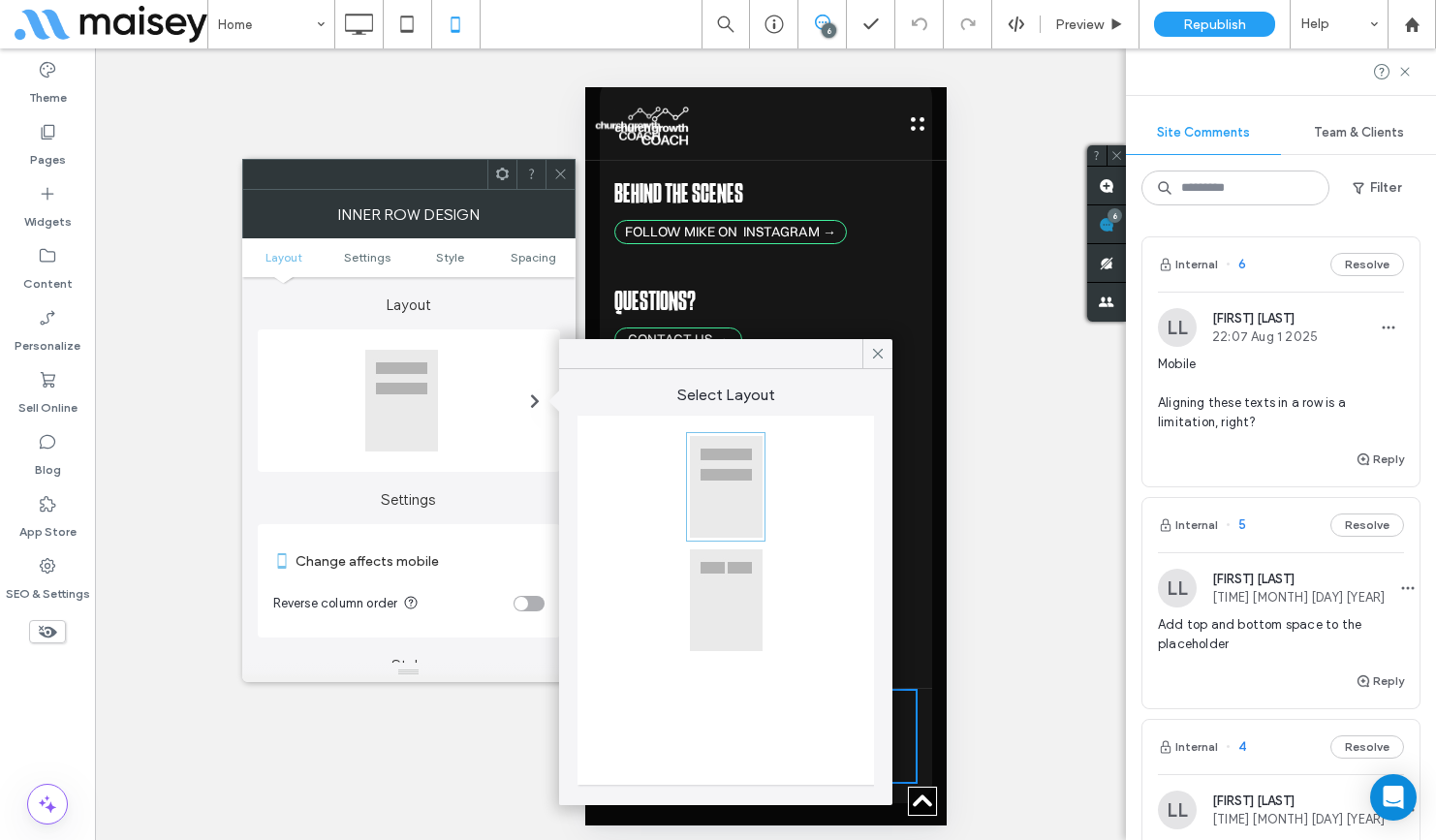 click at bounding box center (726, 600) 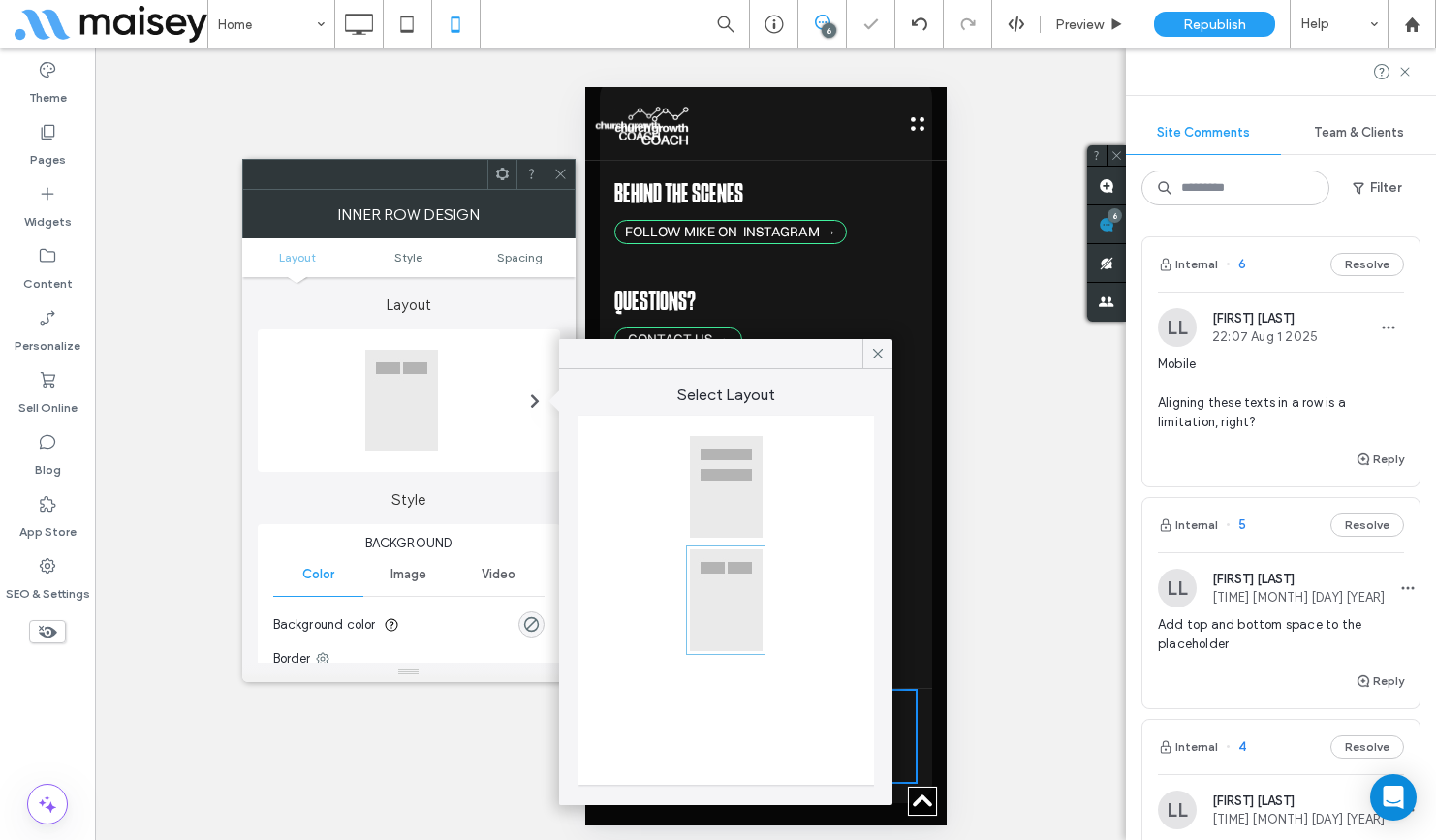 scroll, scrollTop: 8561, scrollLeft: 0, axis: vertical 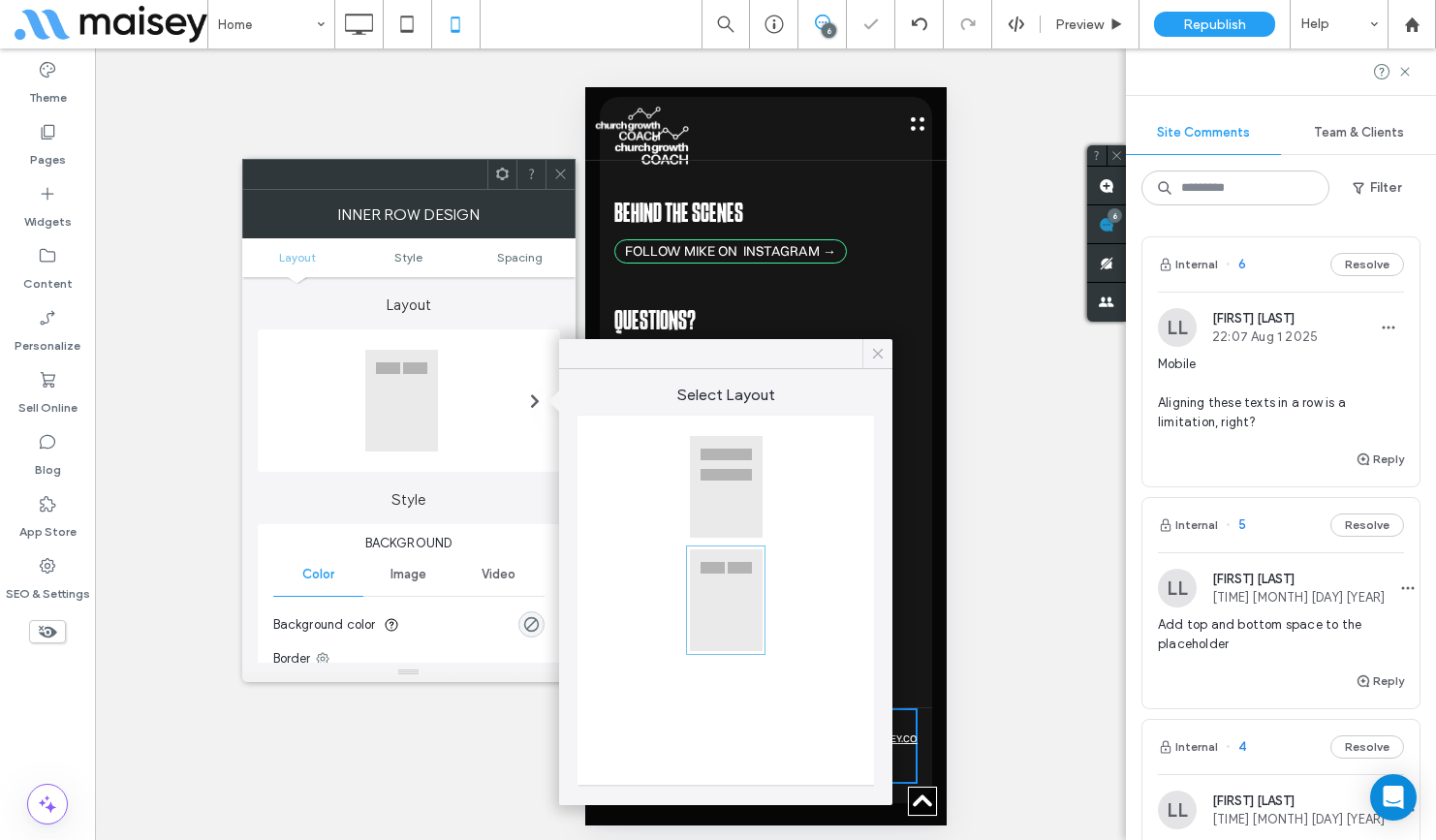 drag, startPoint x: 871, startPoint y: 355, endPoint x: 267, endPoint y: 270, distance: 609.9516 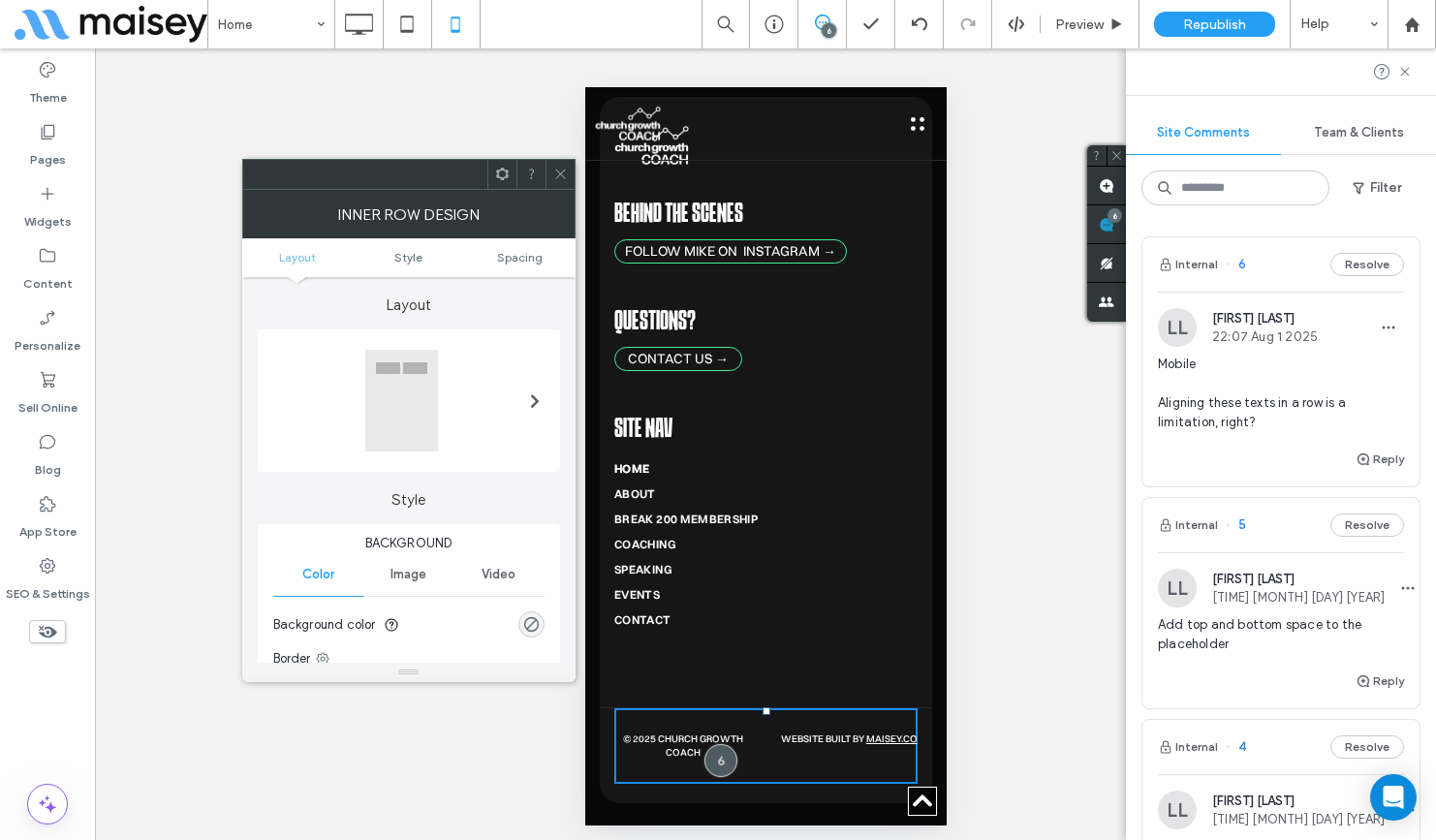 click 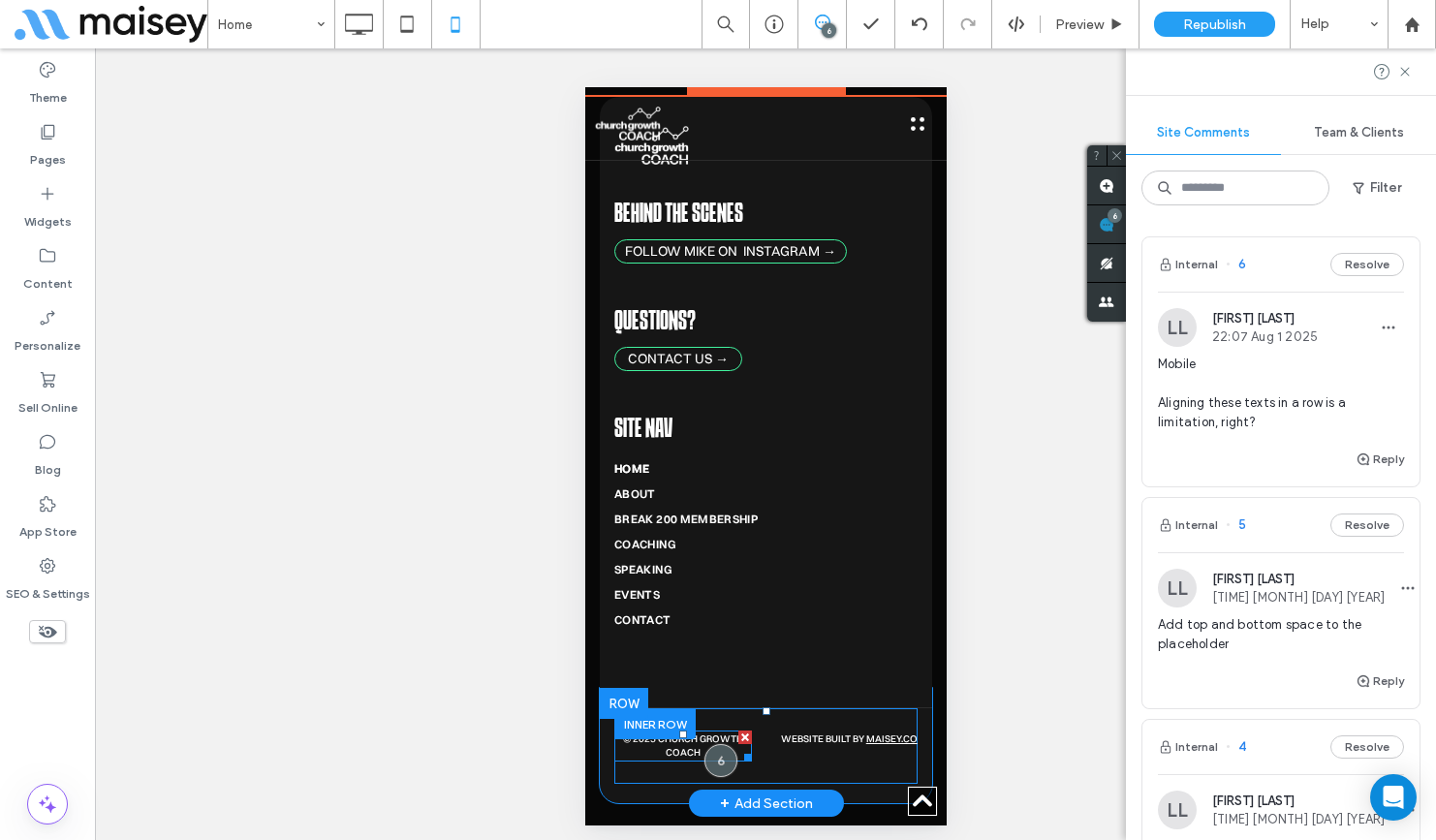 click on "© 2025 Church Growth Coach" at bounding box center [682, 745] 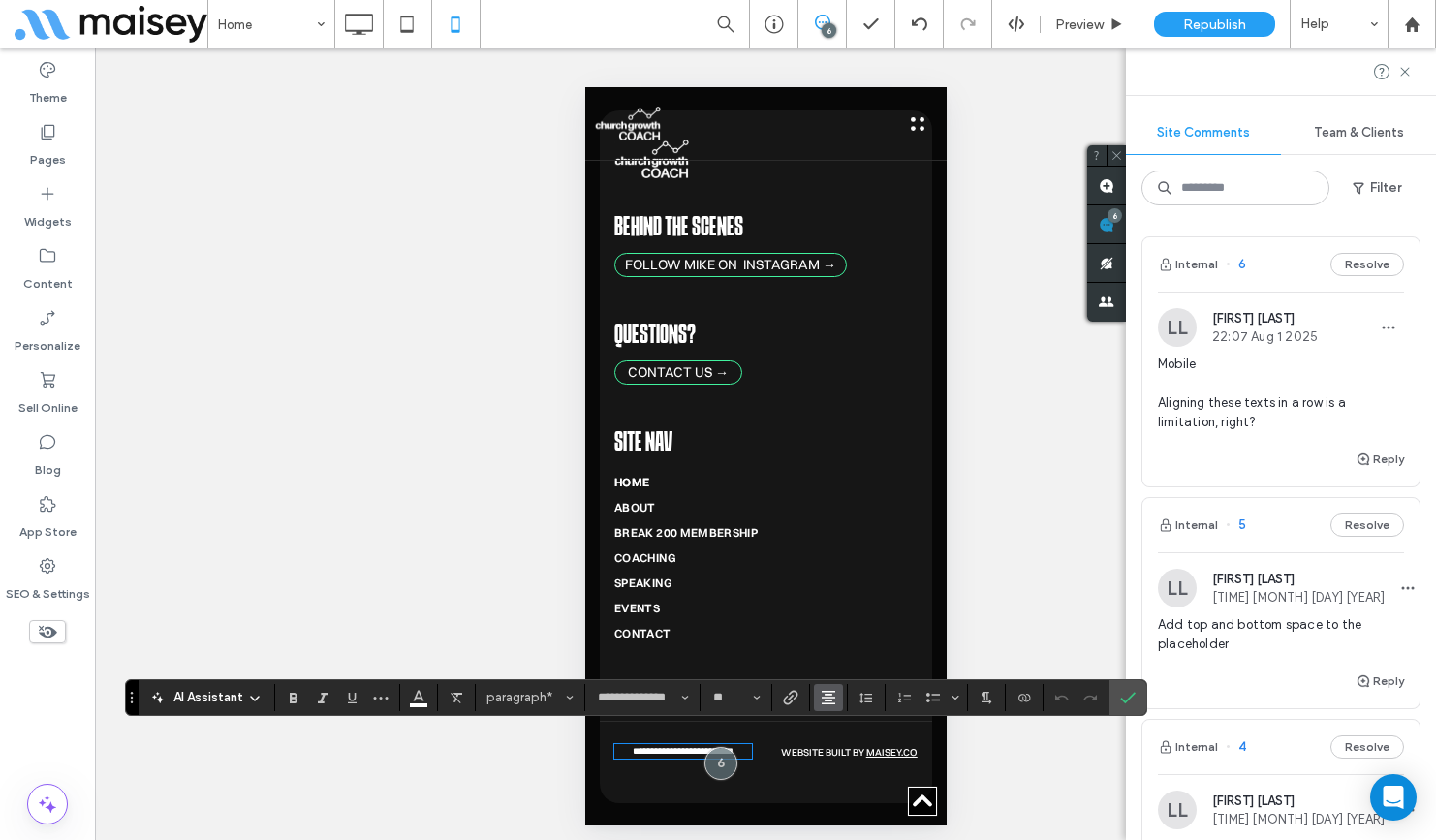 click 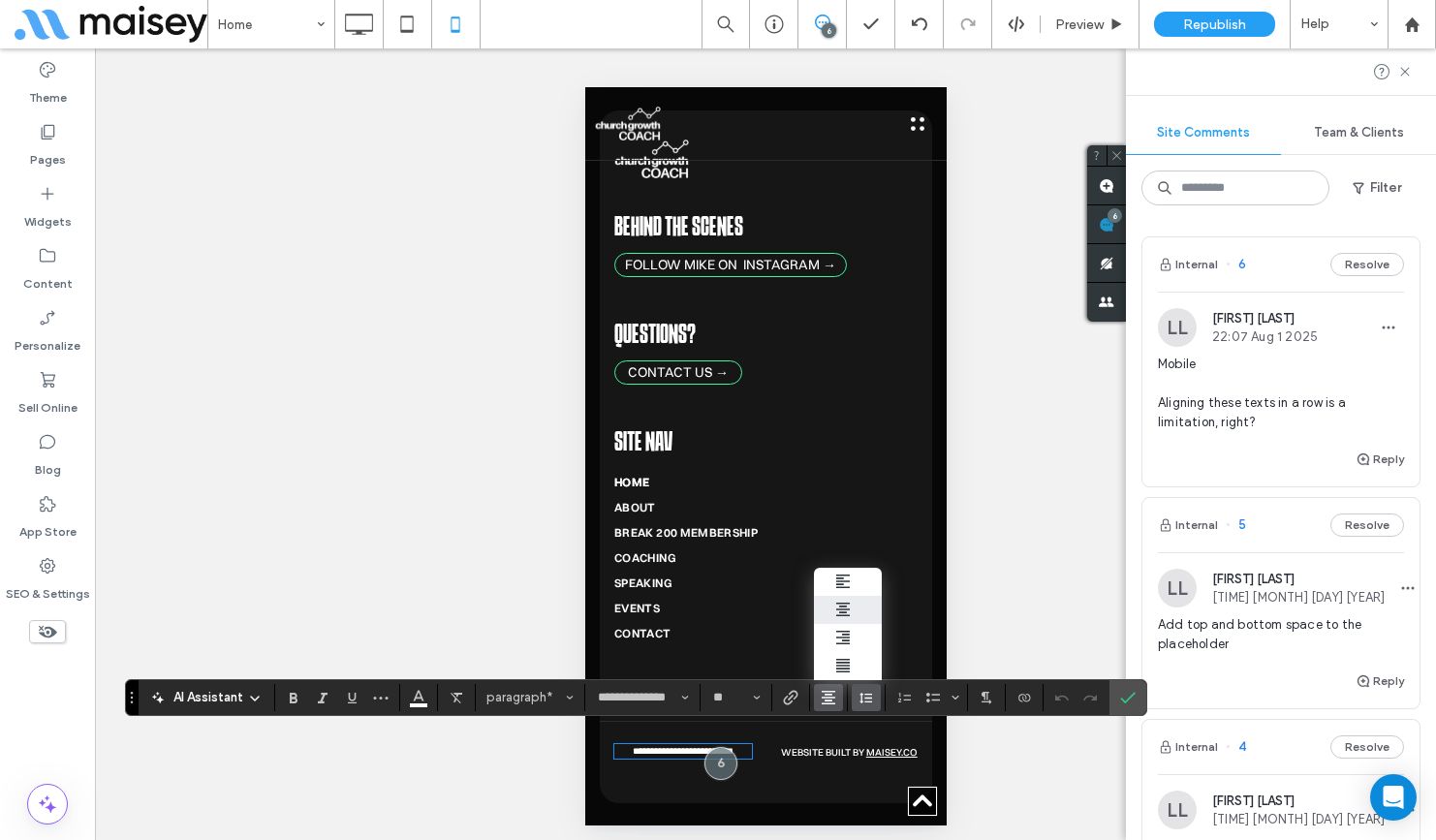 click at bounding box center (866, 698) 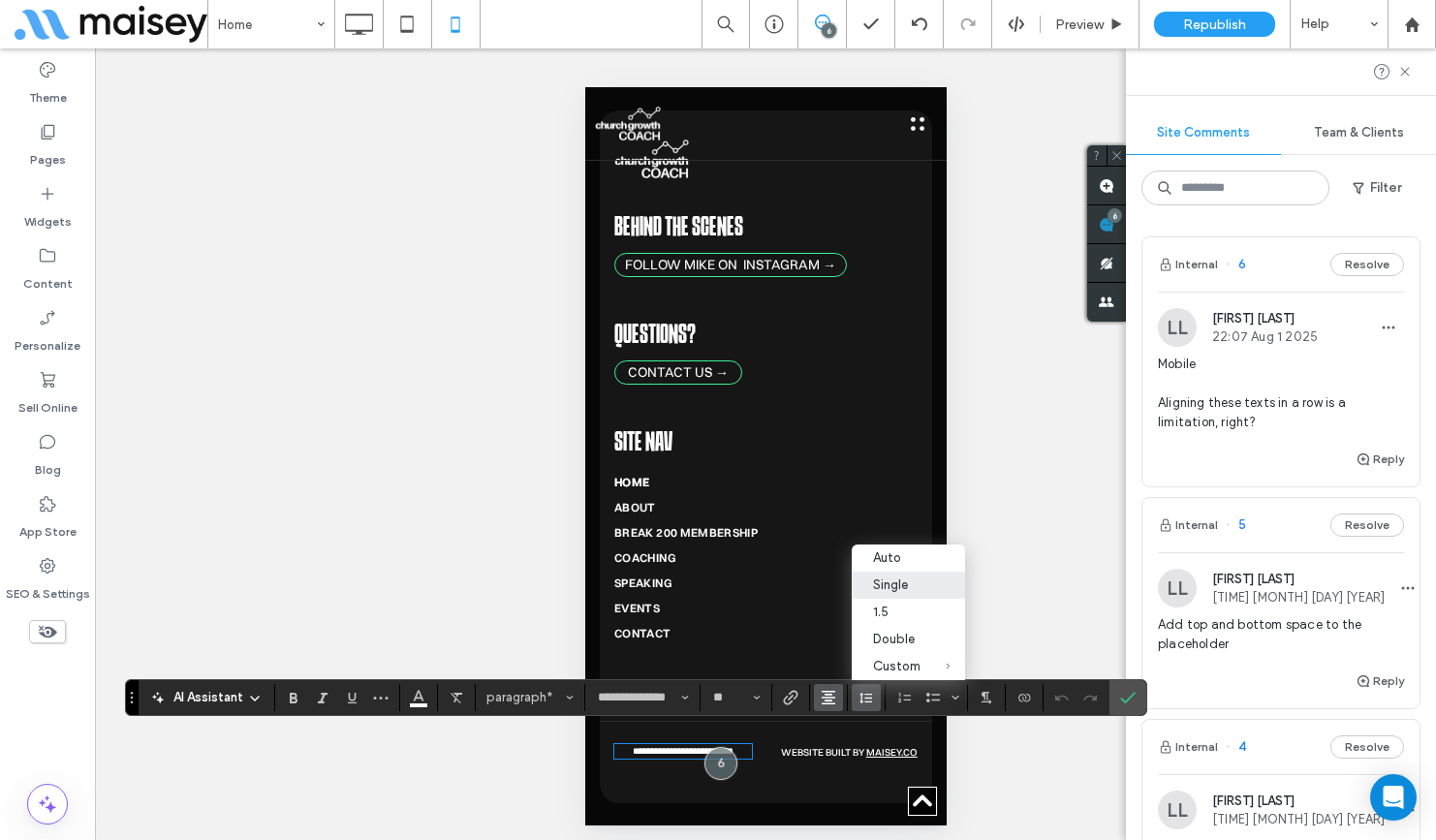 click 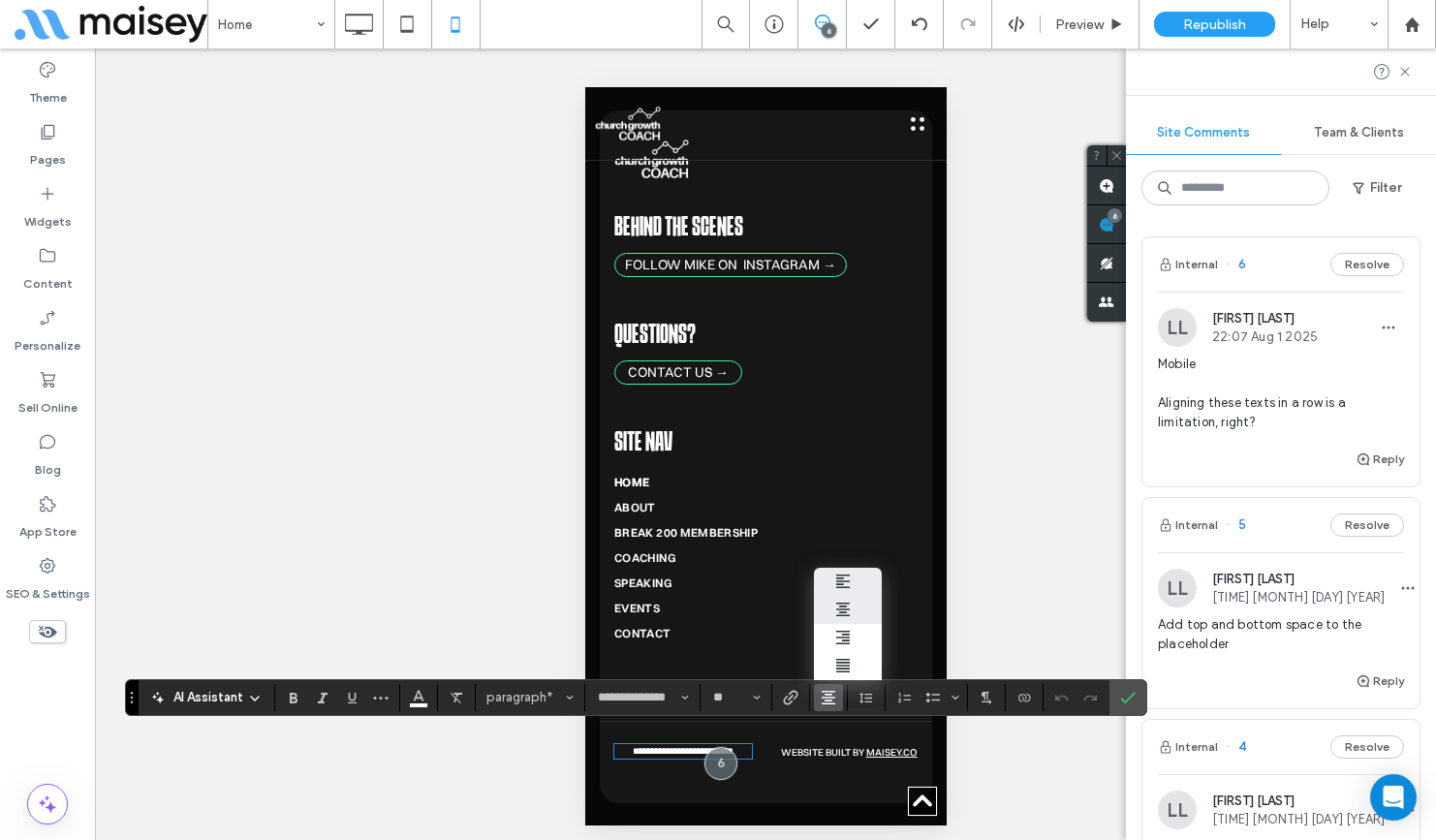 click 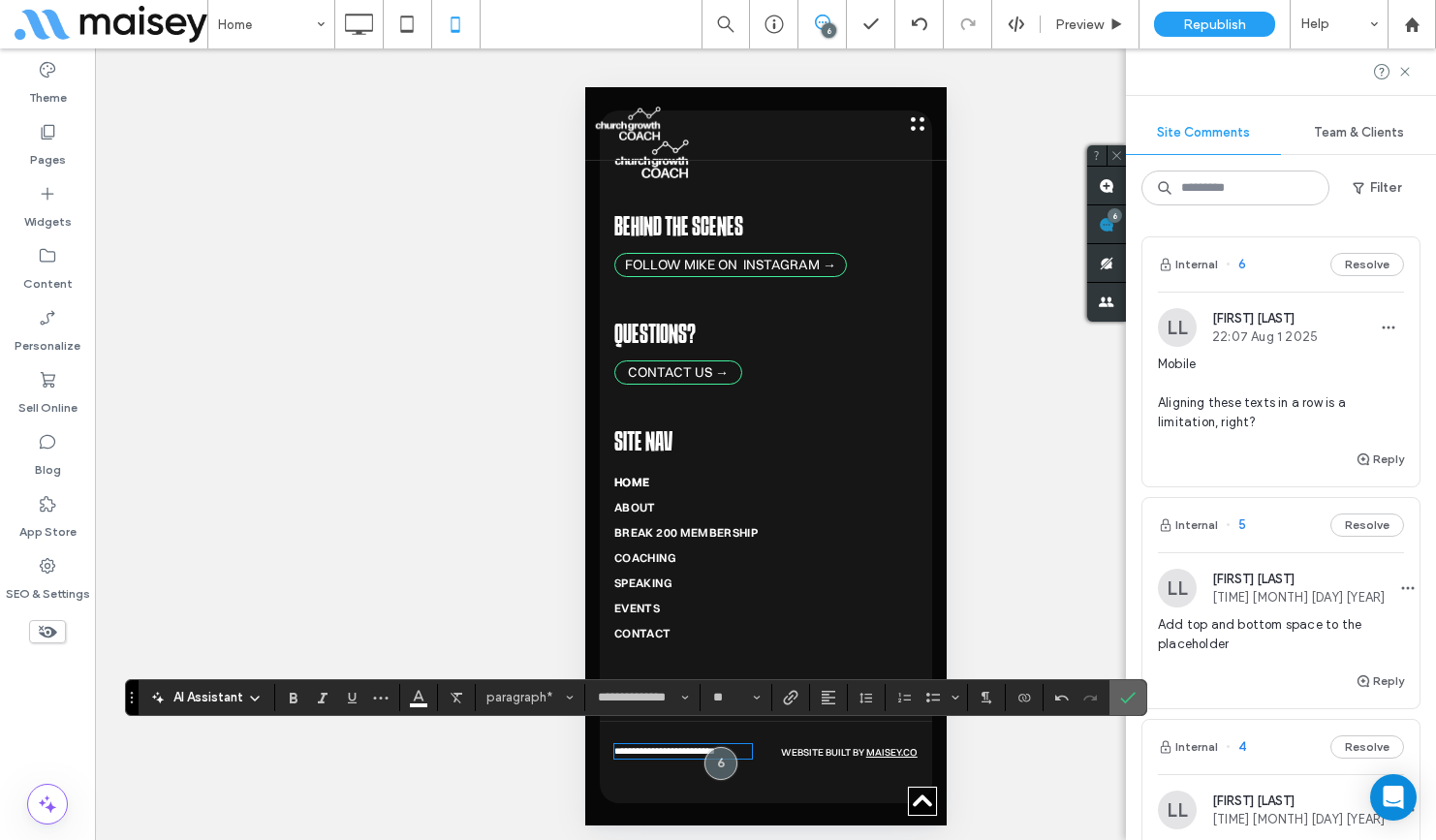 click 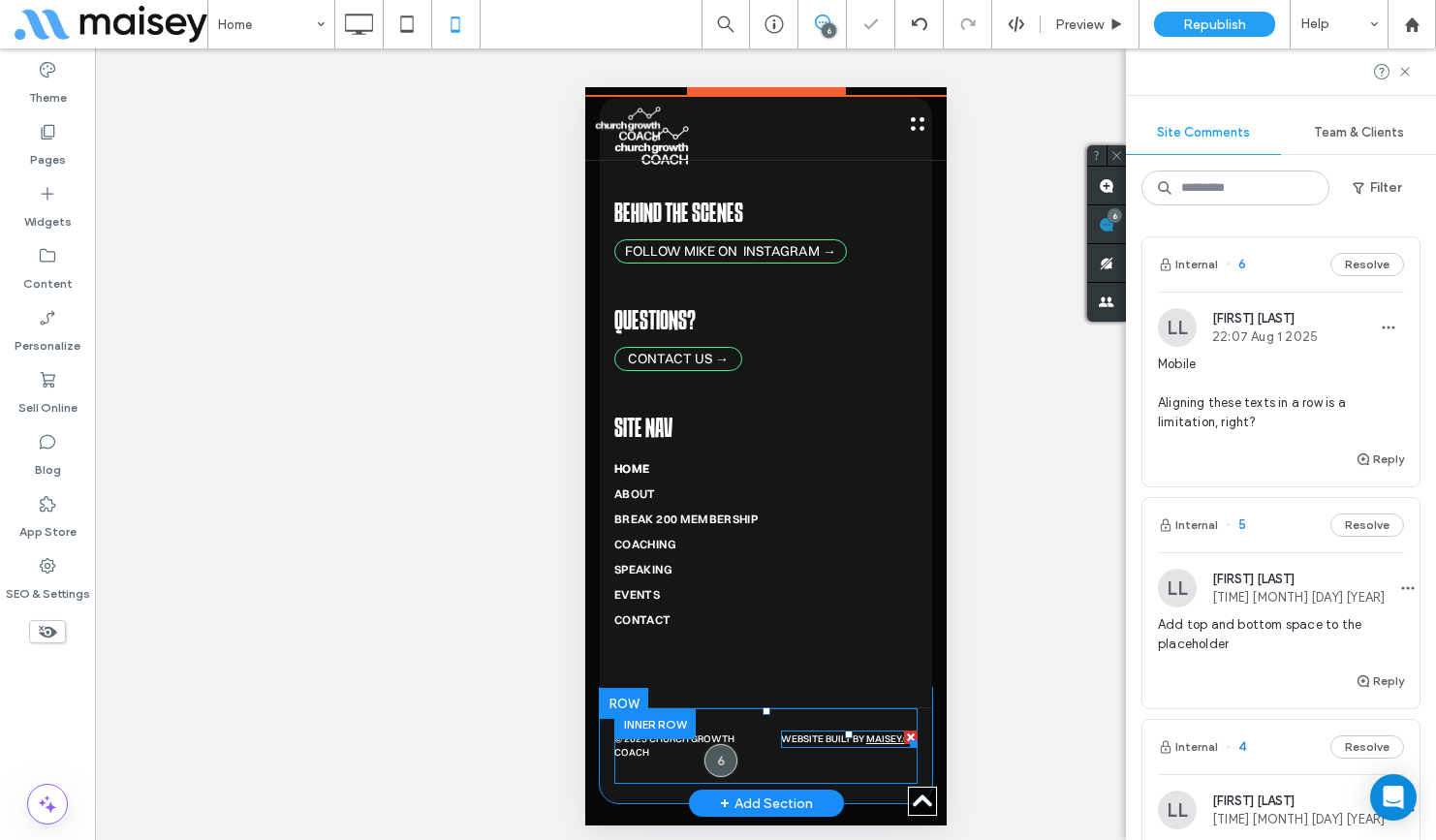 click on "WEBSITE BUILT BY" at bounding box center (822, 738) 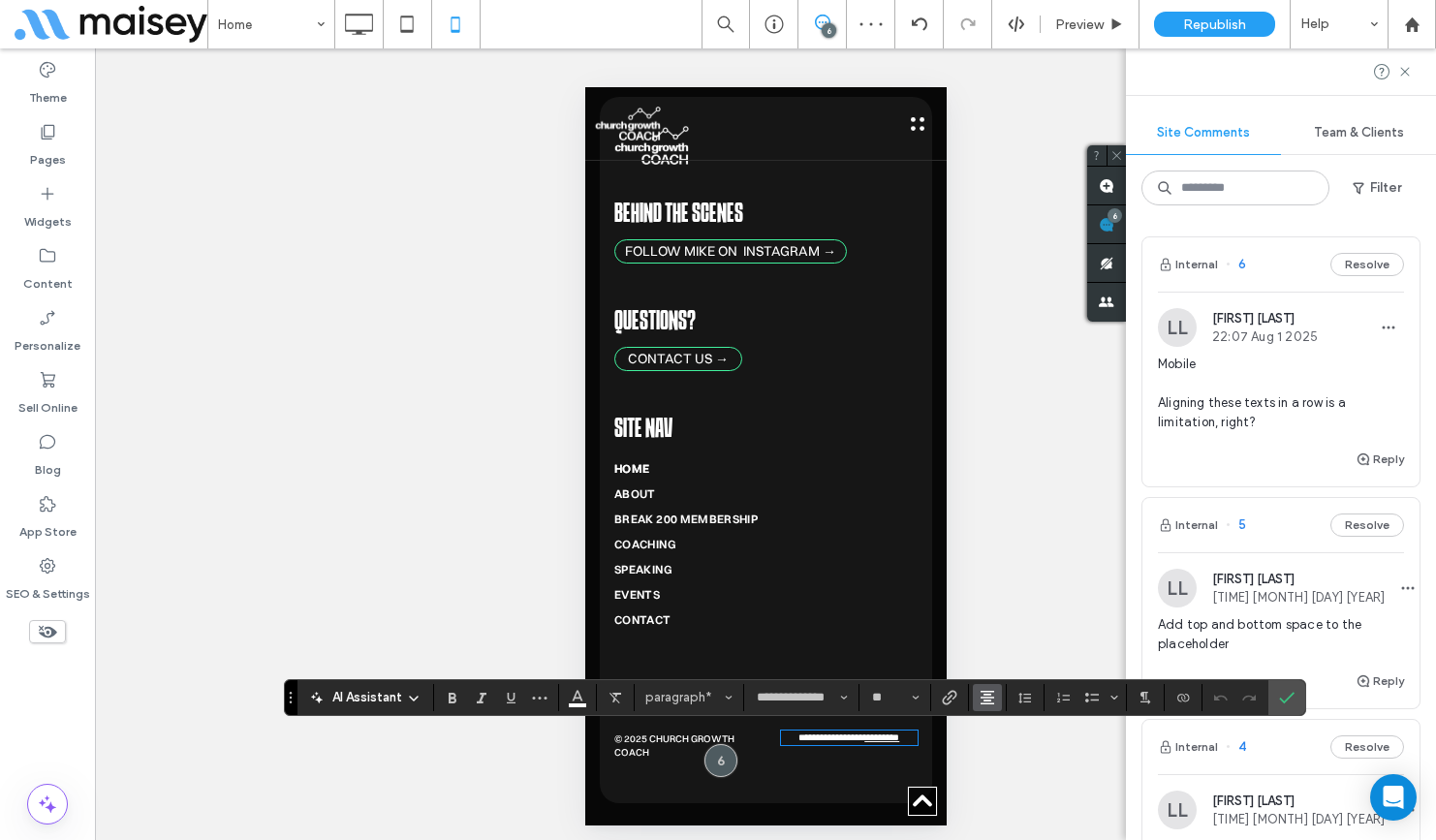 click 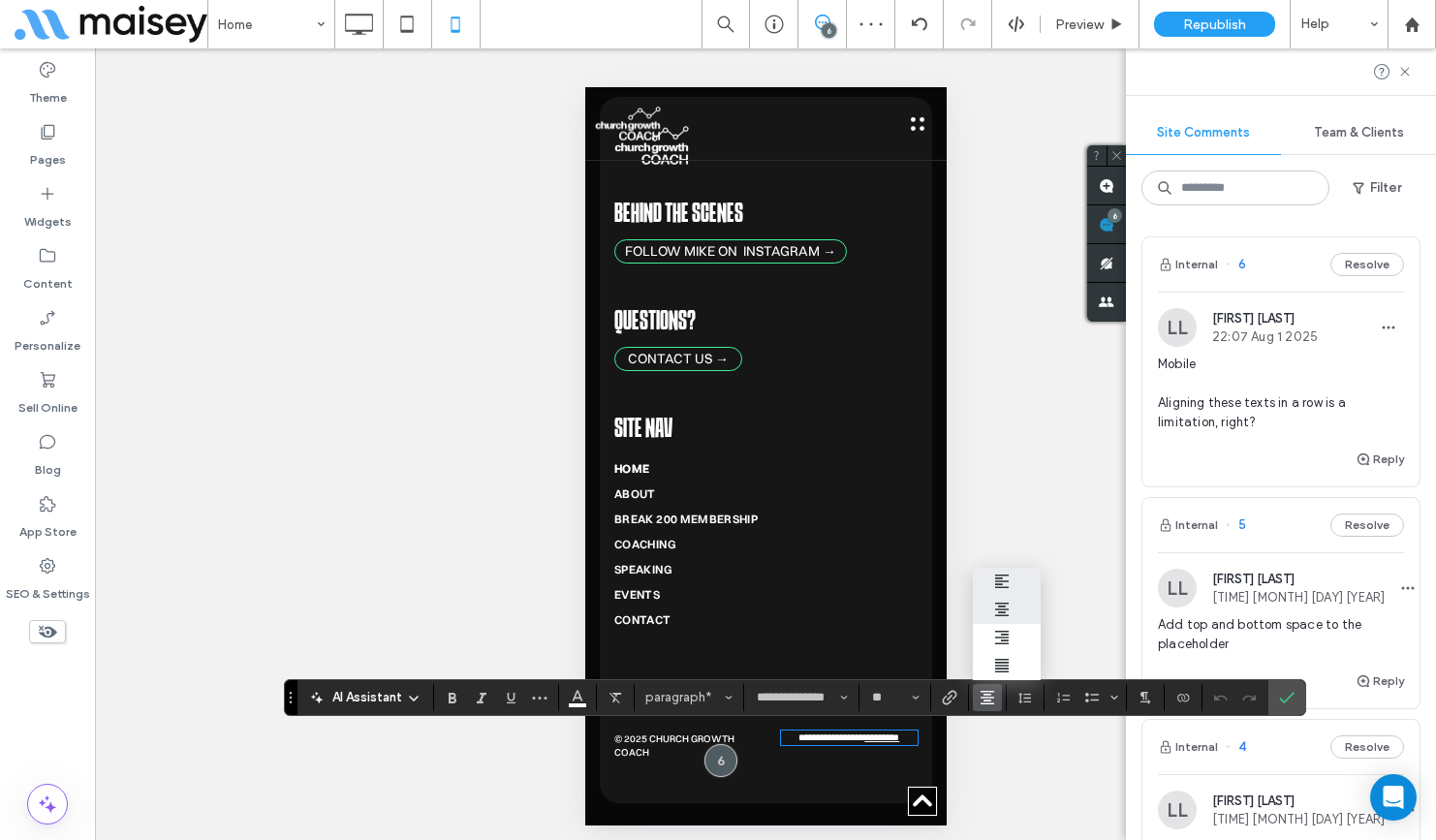 click 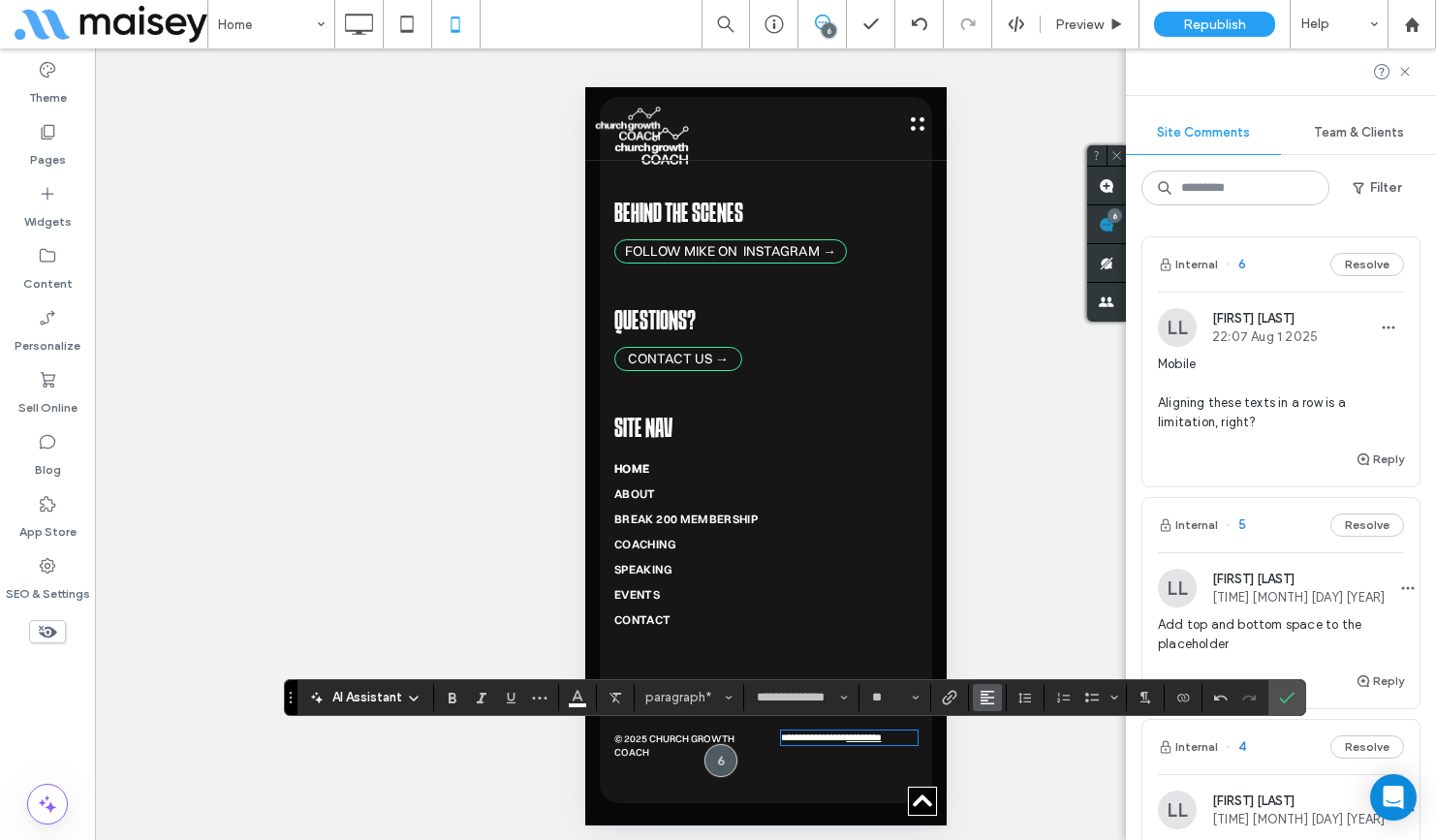 click 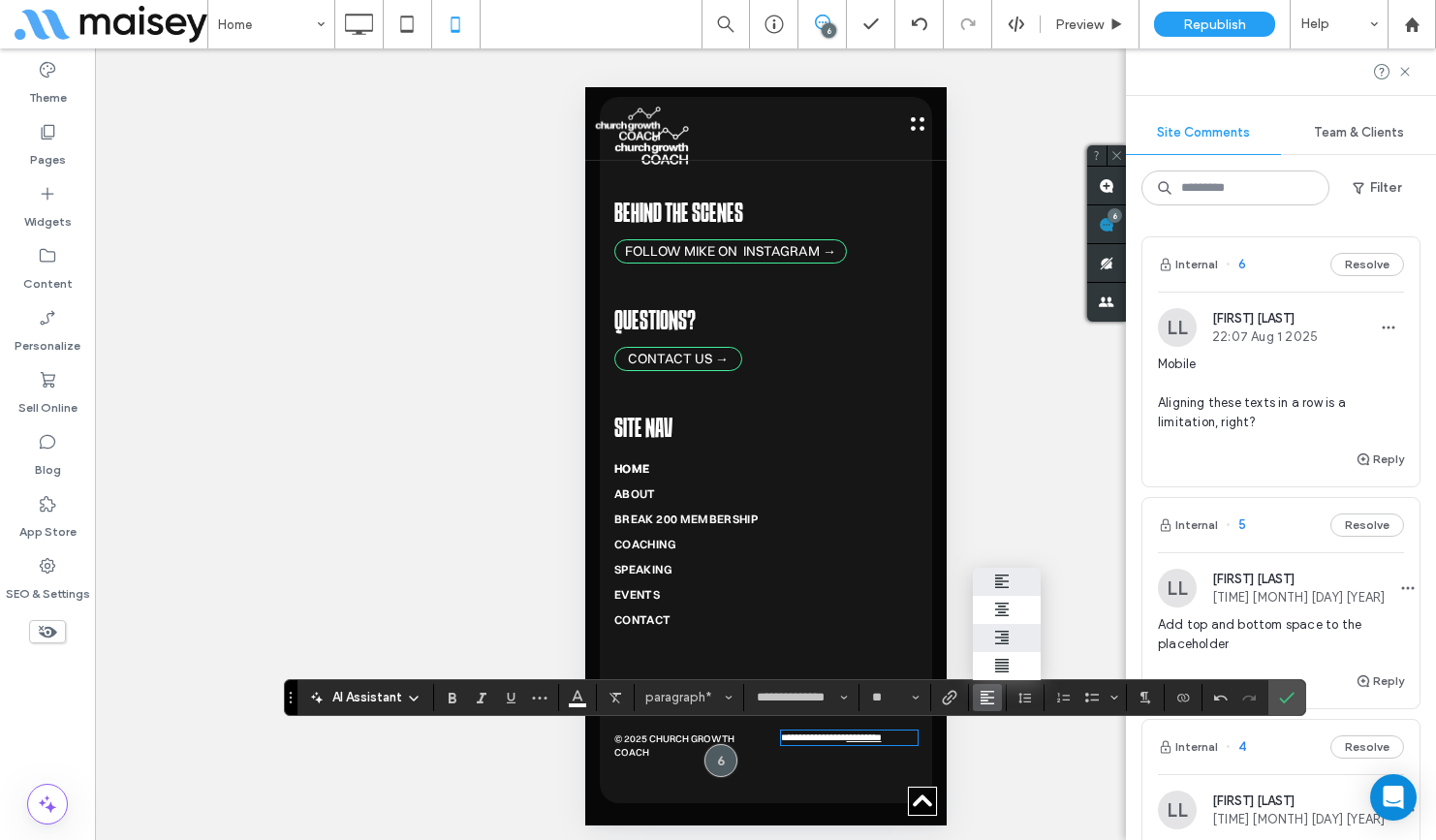click at bounding box center [1007, 638] 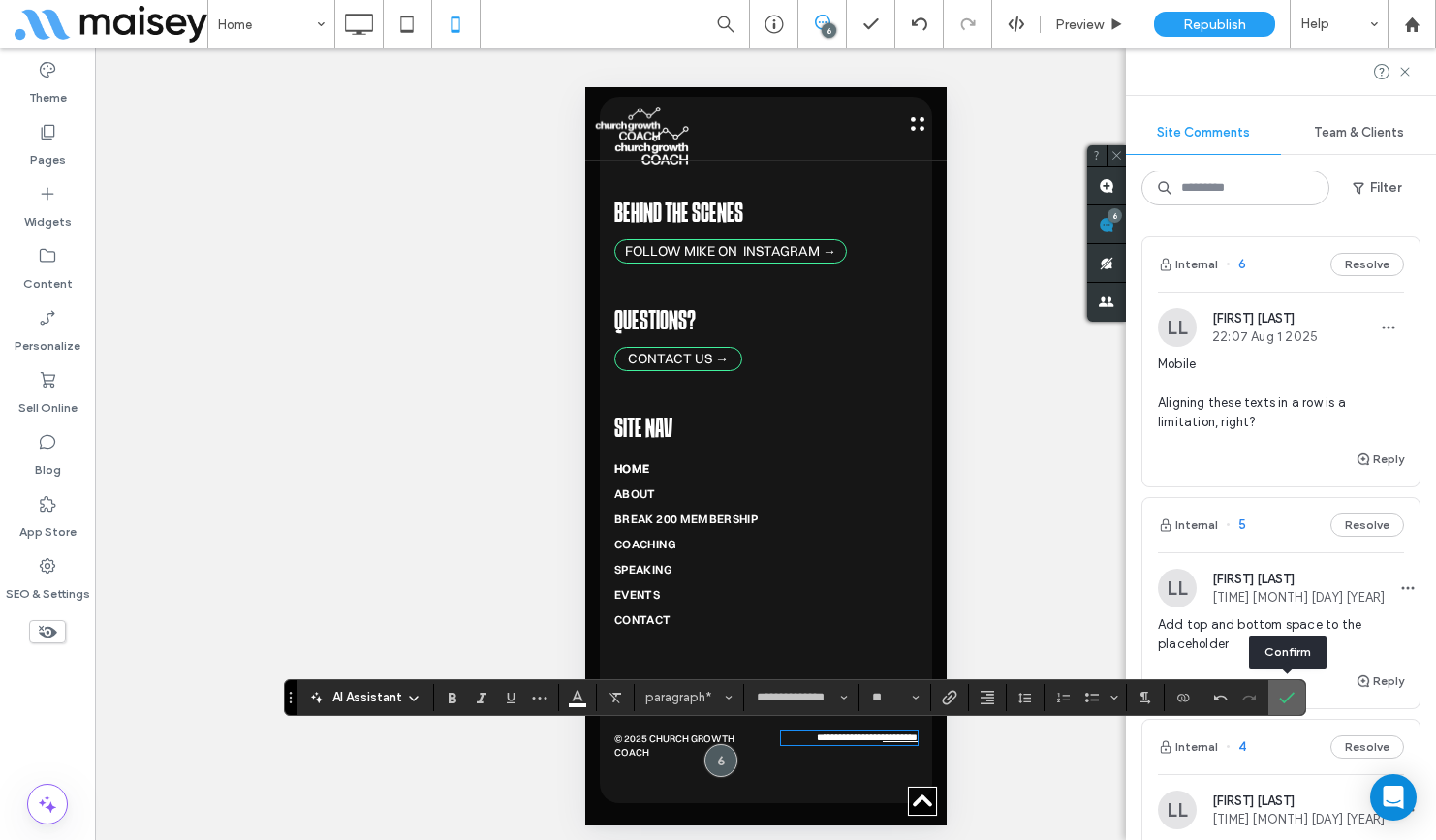 click 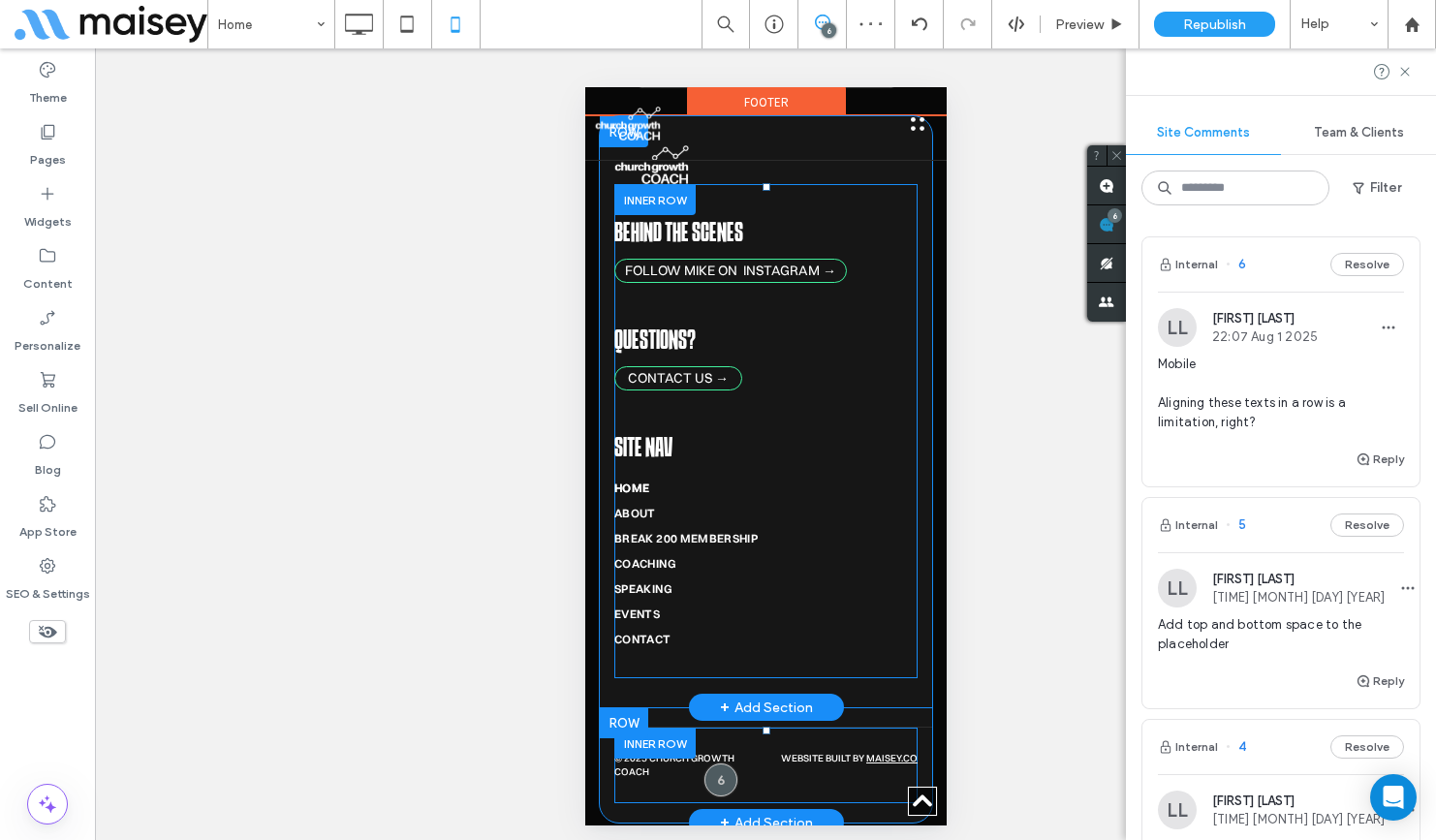 scroll, scrollTop: 8561, scrollLeft: 0, axis: vertical 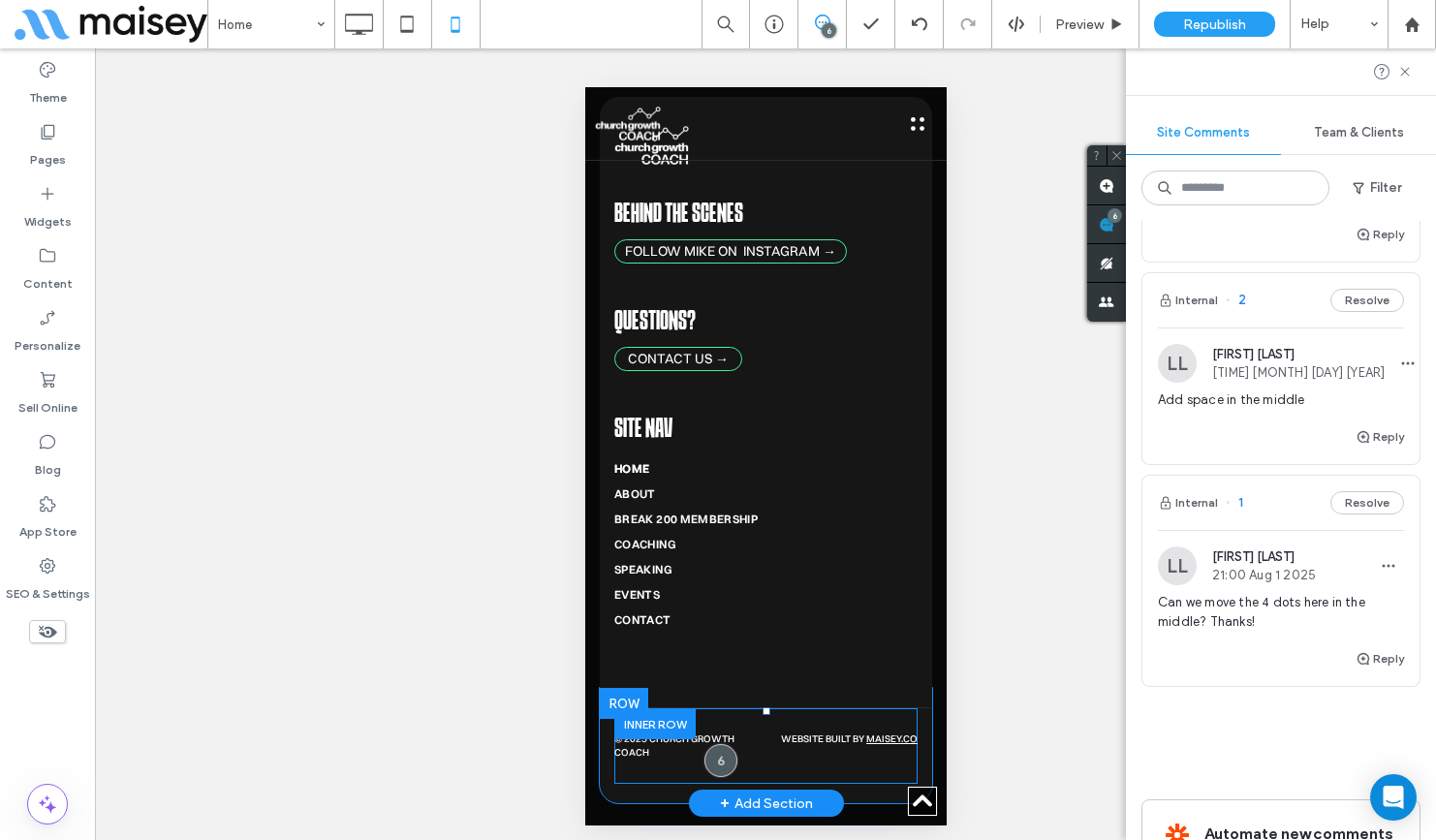 click at bounding box center (1177, 363) 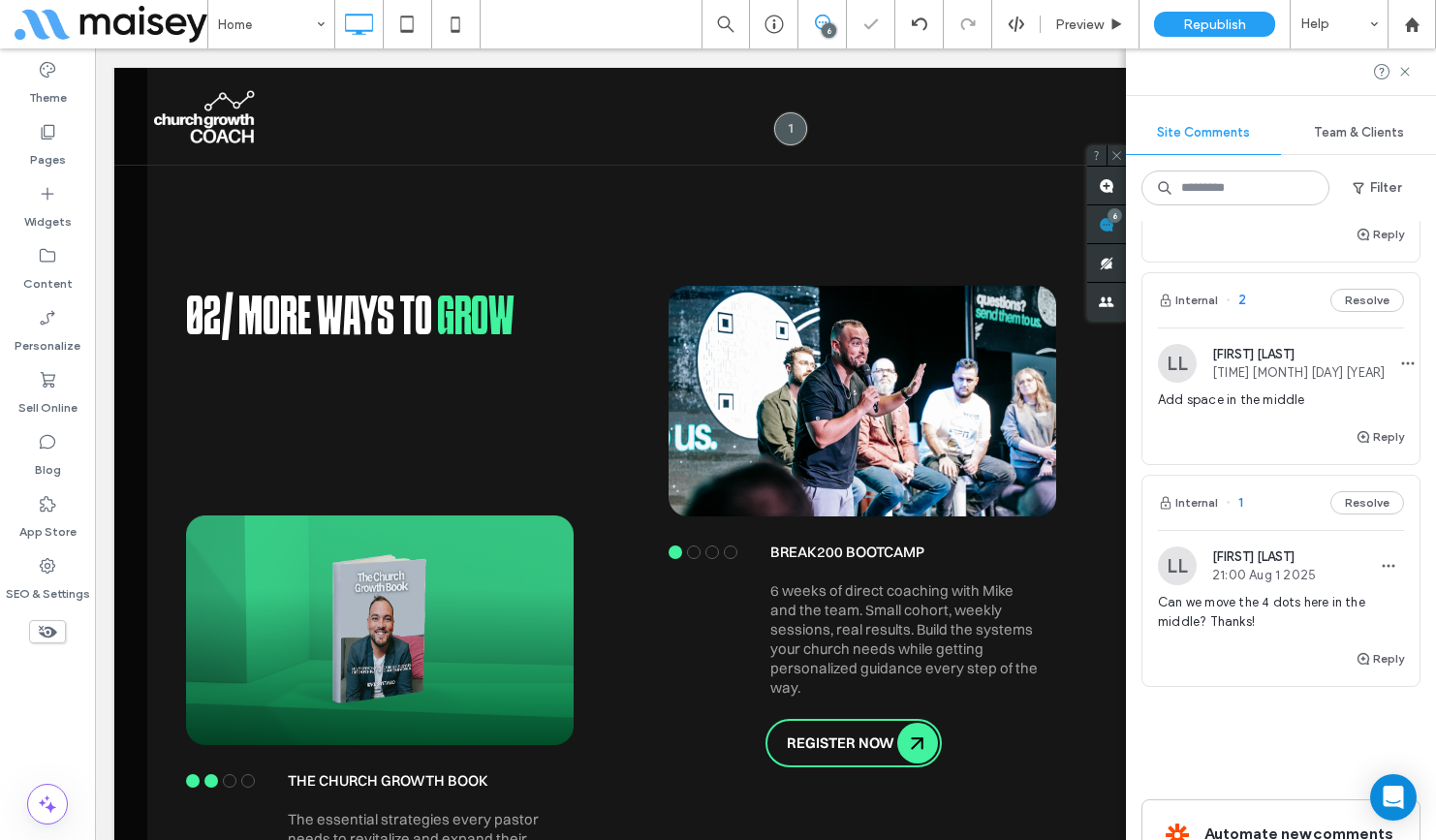scroll, scrollTop: 3446, scrollLeft: 0, axis: vertical 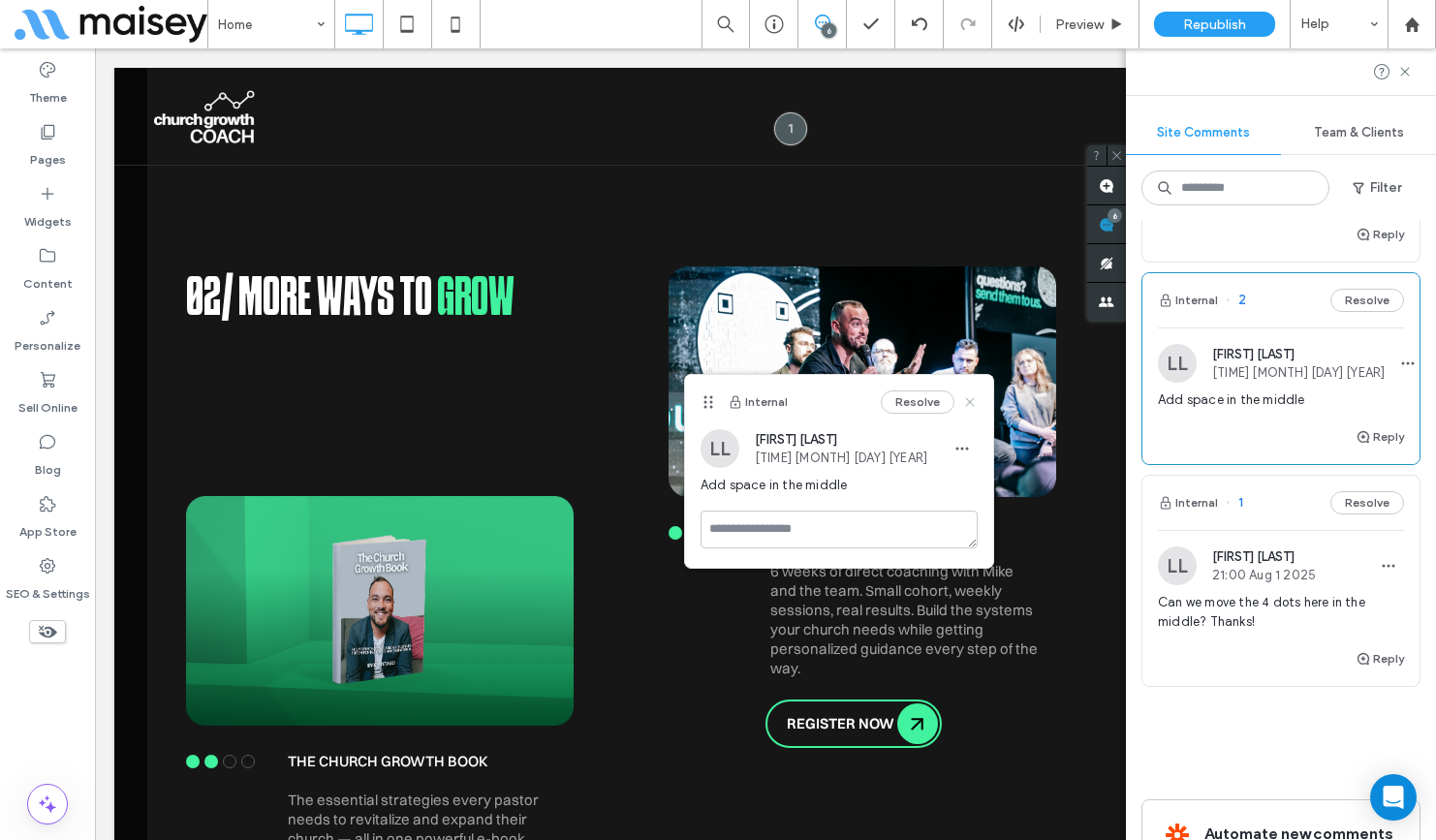 click 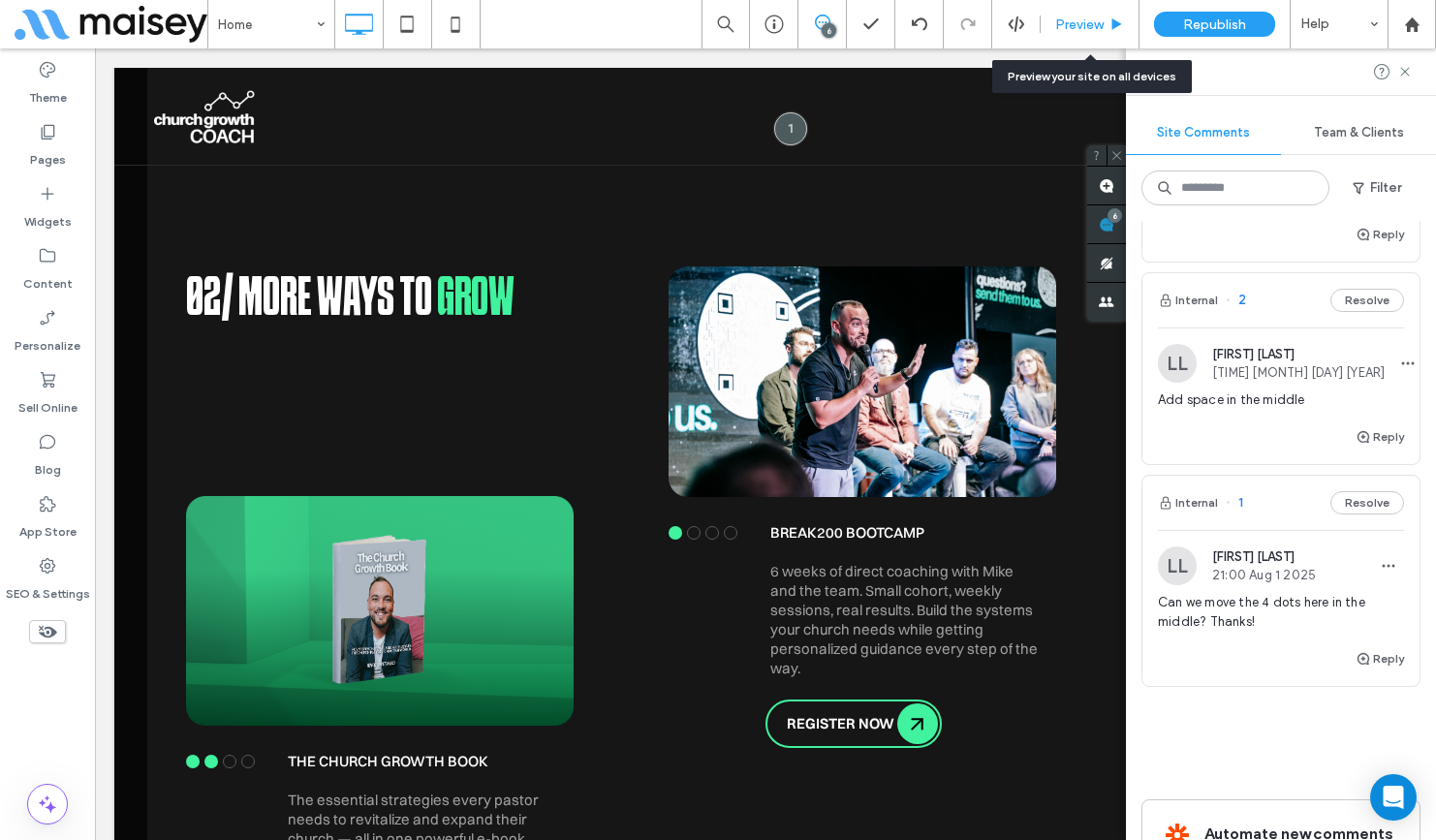click on "Preview" at bounding box center (1079, 24) 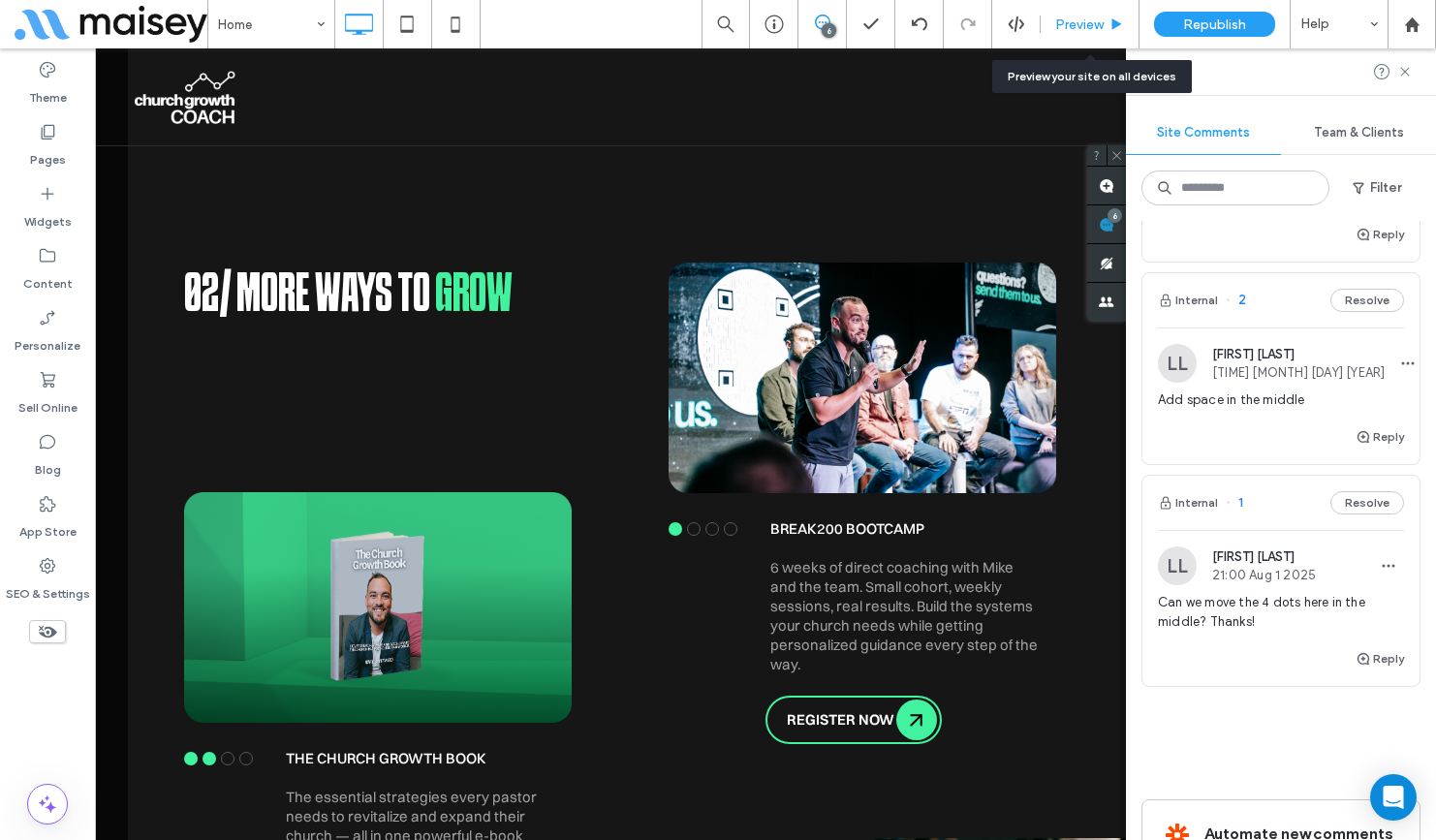scroll, scrollTop: 0, scrollLeft: 0, axis: both 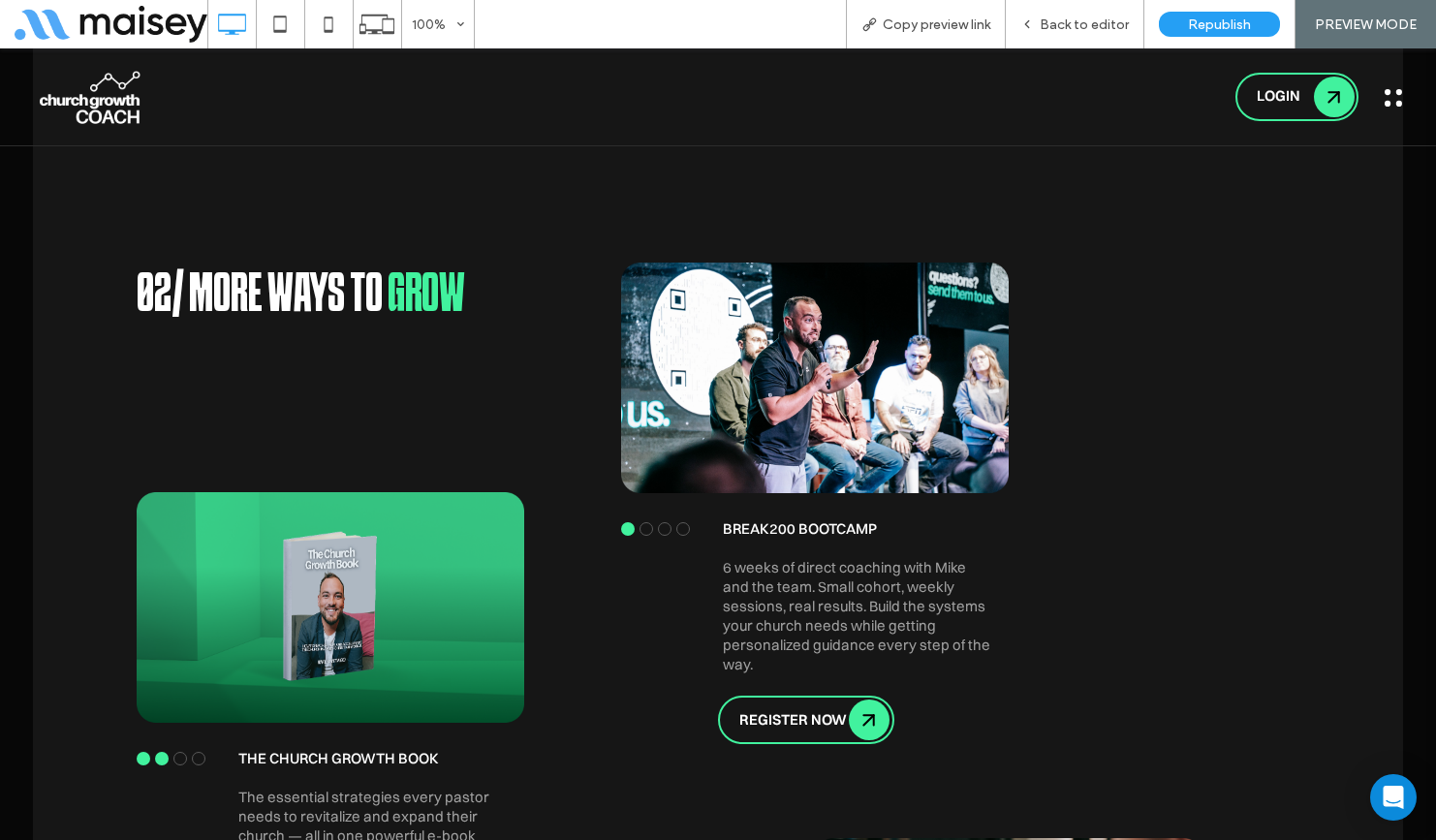 click on "Back to editor" at bounding box center [1084, 24] 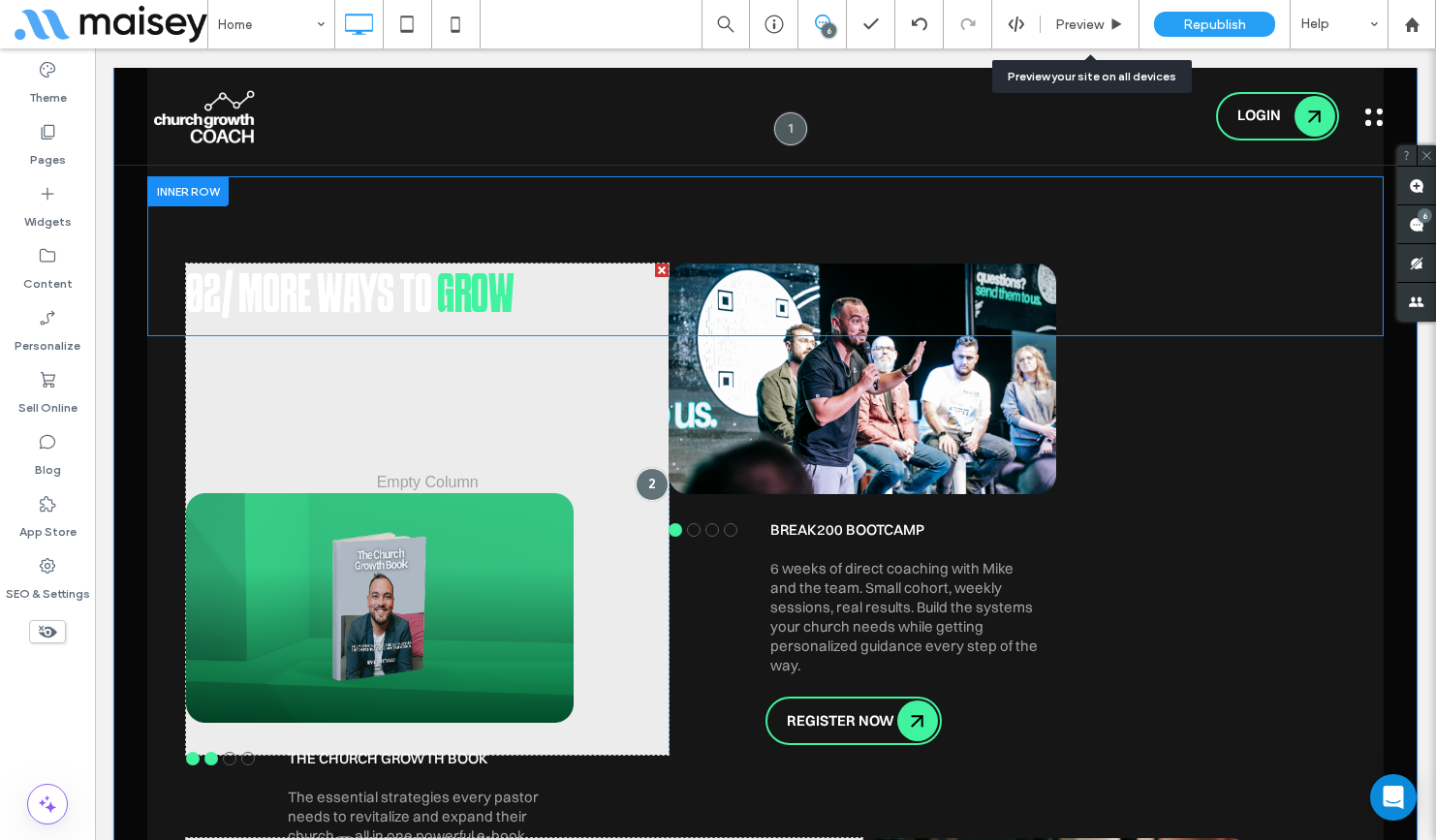 scroll, scrollTop: 3440, scrollLeft: 0, axis: vertical 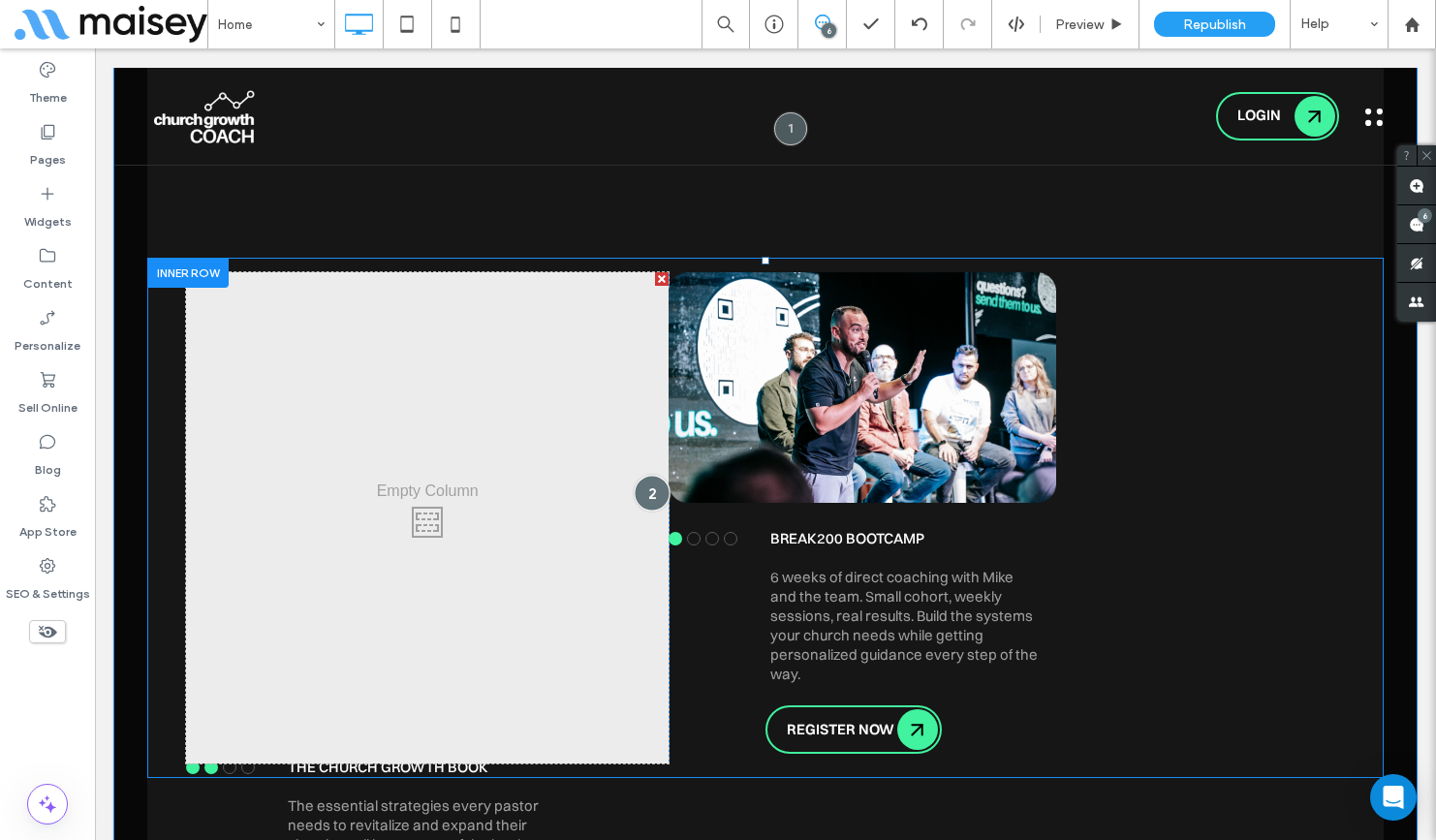 click at bounding box center (651, 492) 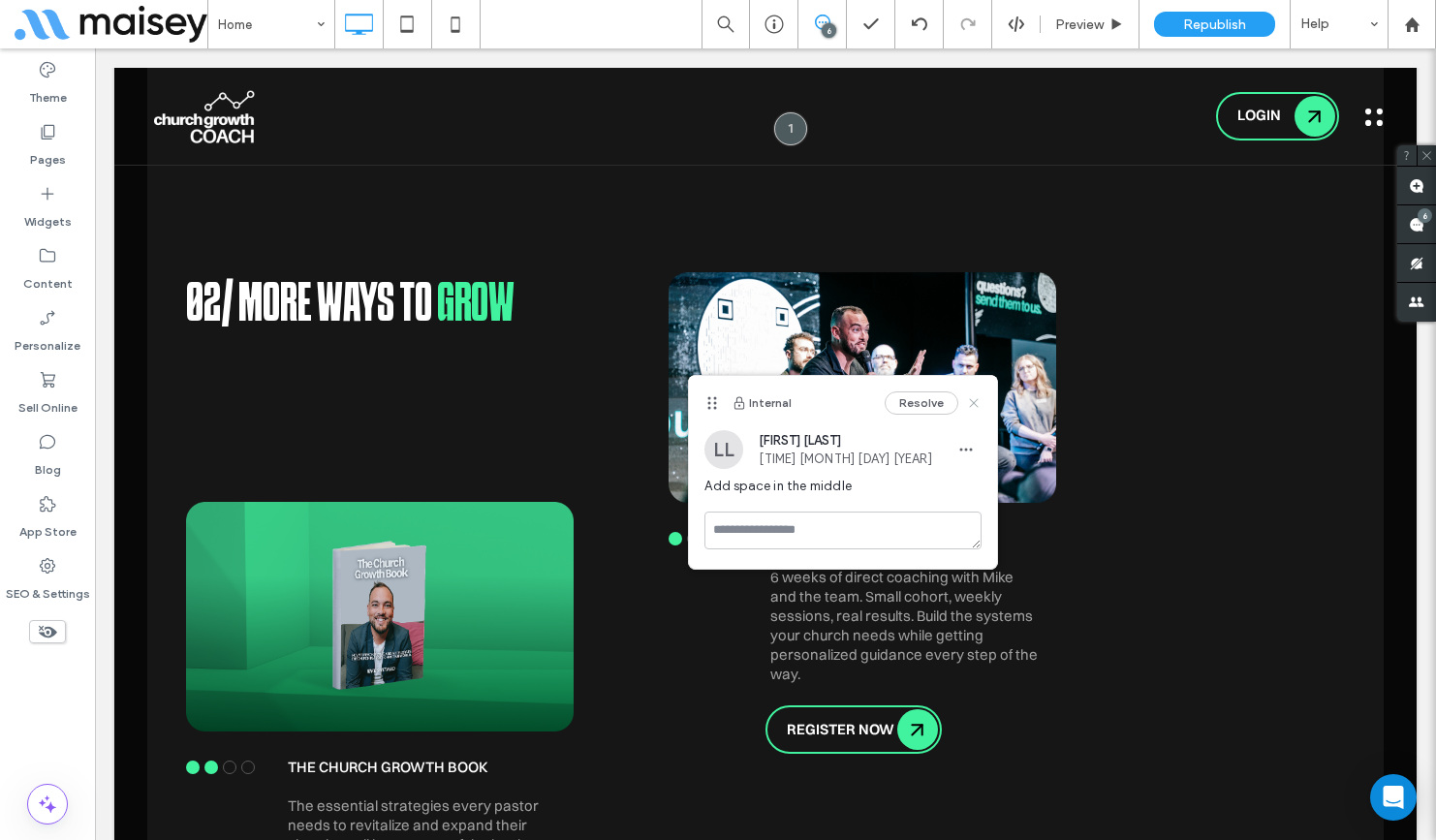 click 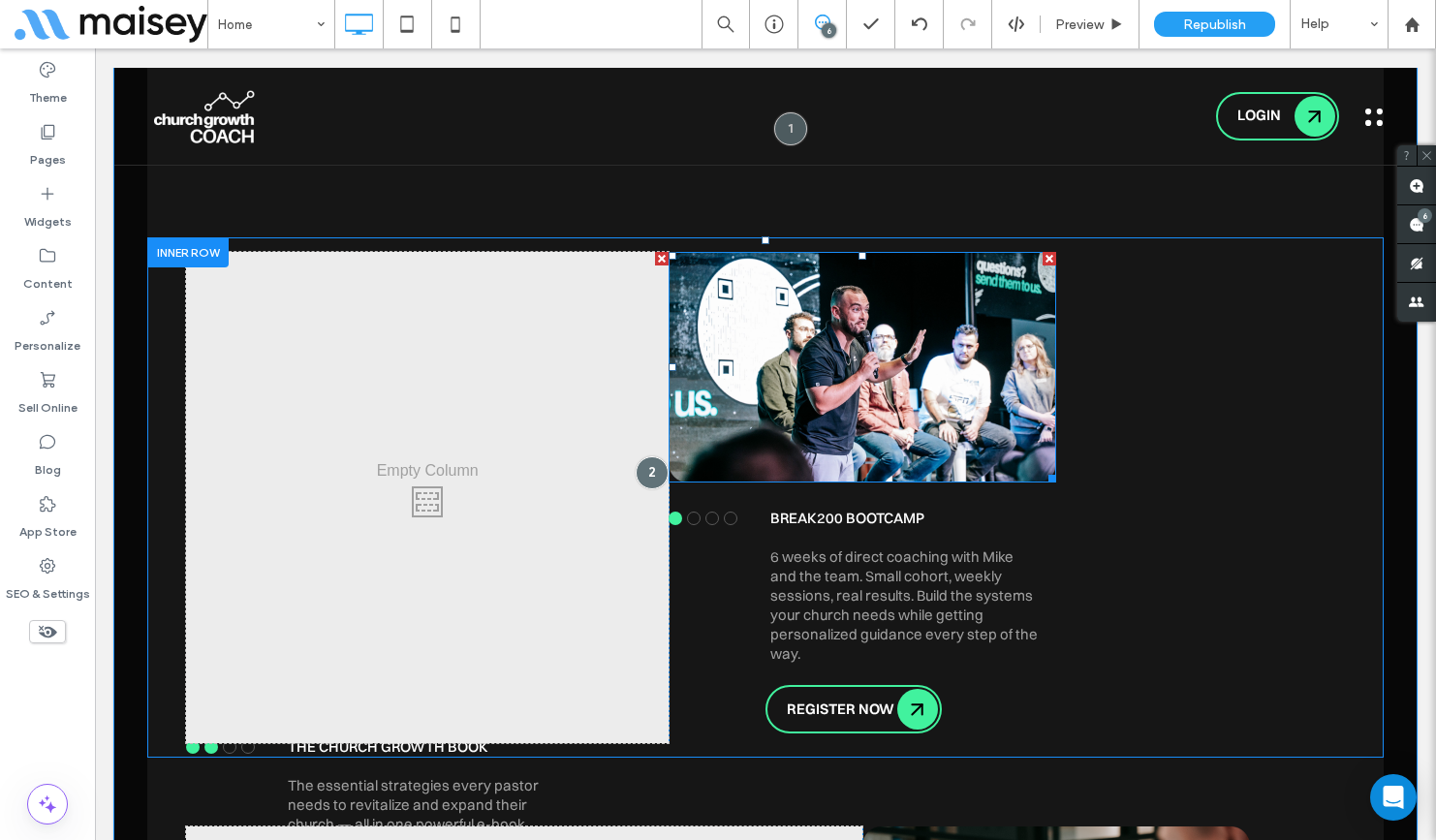 scroll, scrollTop: 3369, scrollLeft: 0, axis: vertical 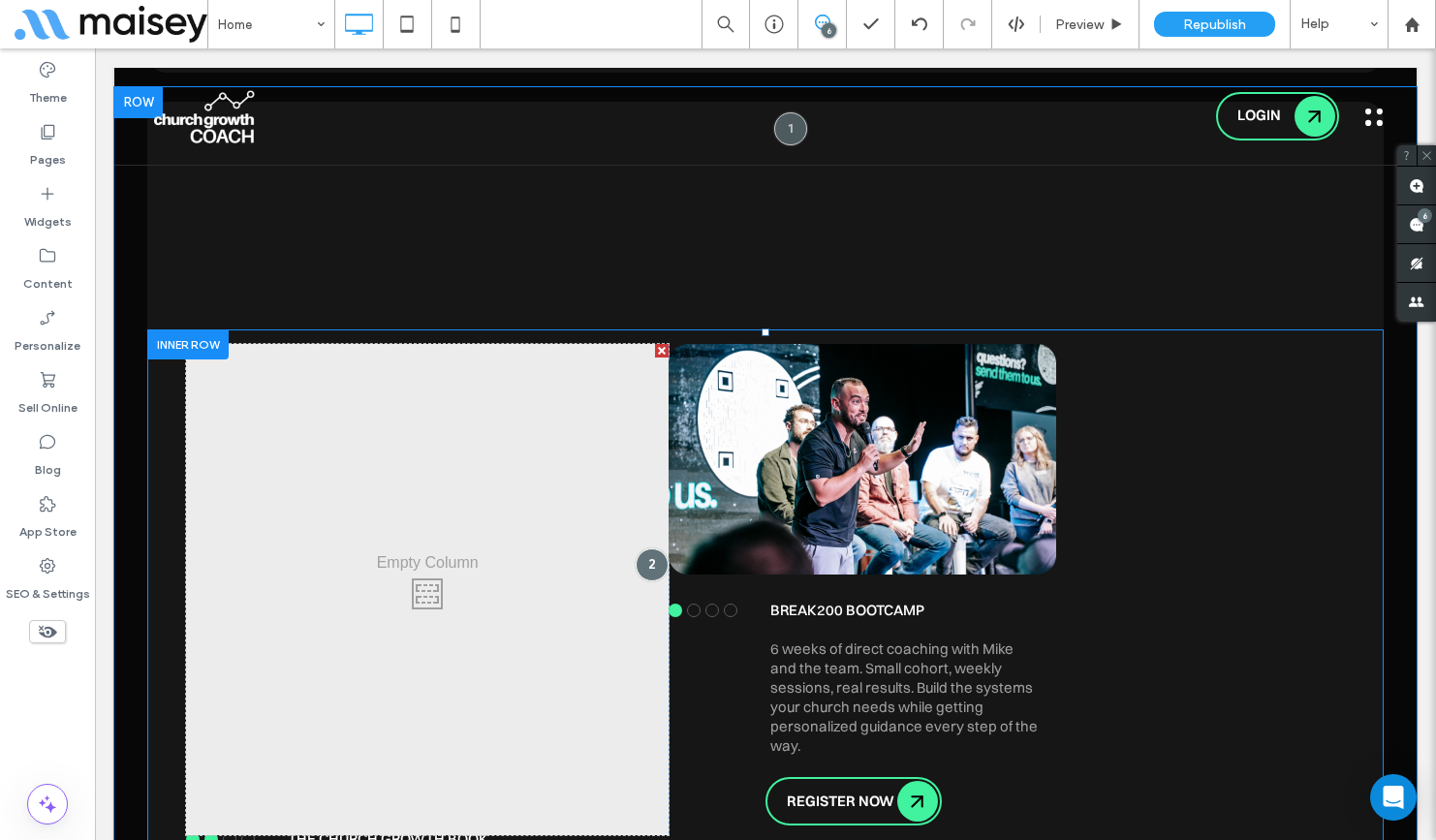 click on "Click To Paste
Break200 Bootcamp 6 weeks of direct coaching with Mike and the team. Small cohort, weekly sessions, real results. Build the systems your church needs while getting personalized guidance every step of the way.
REGISTER NOW
Click To Paste" at bounding box center [765, 589] 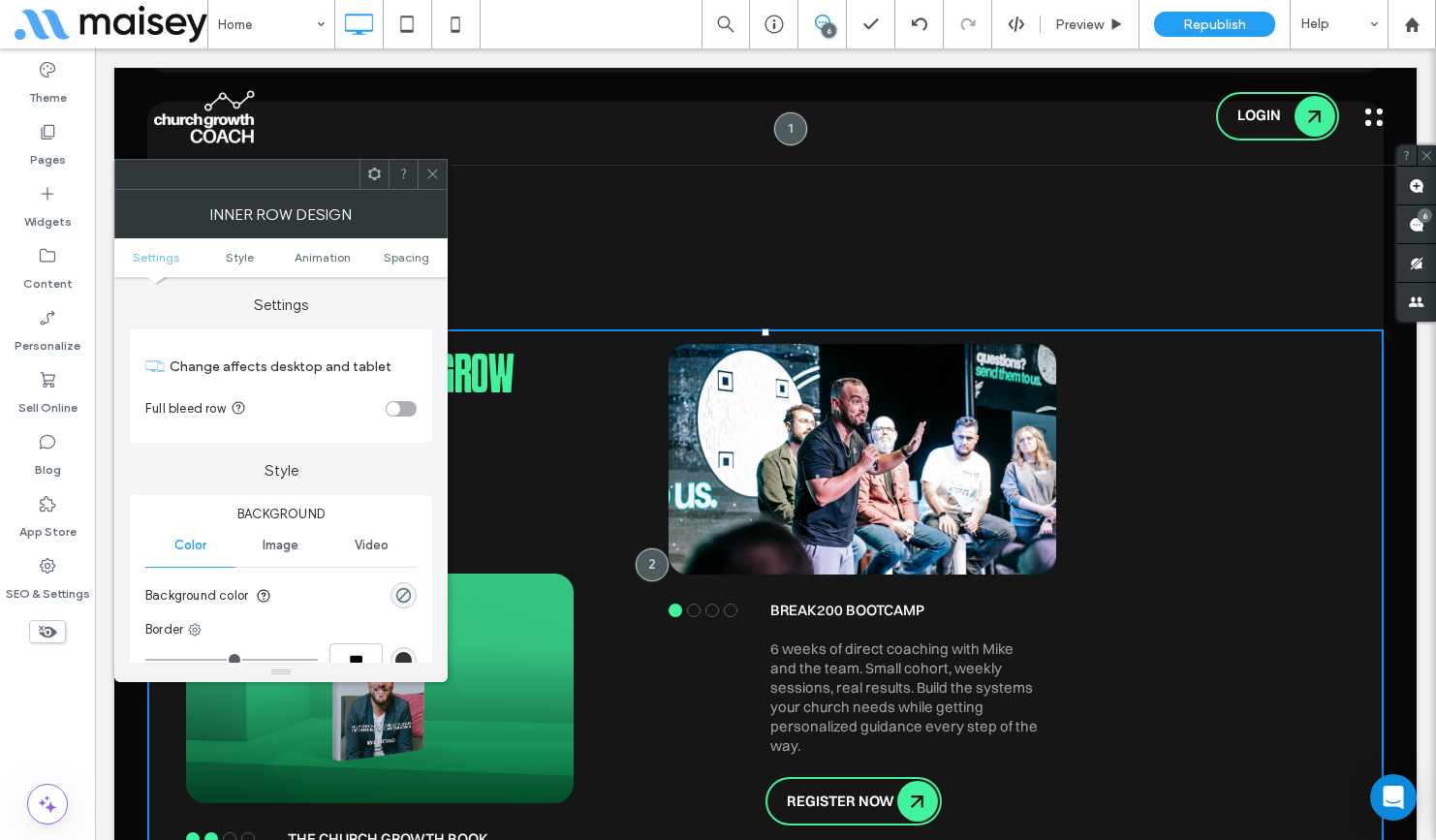 click at bounding box center [432, 174] 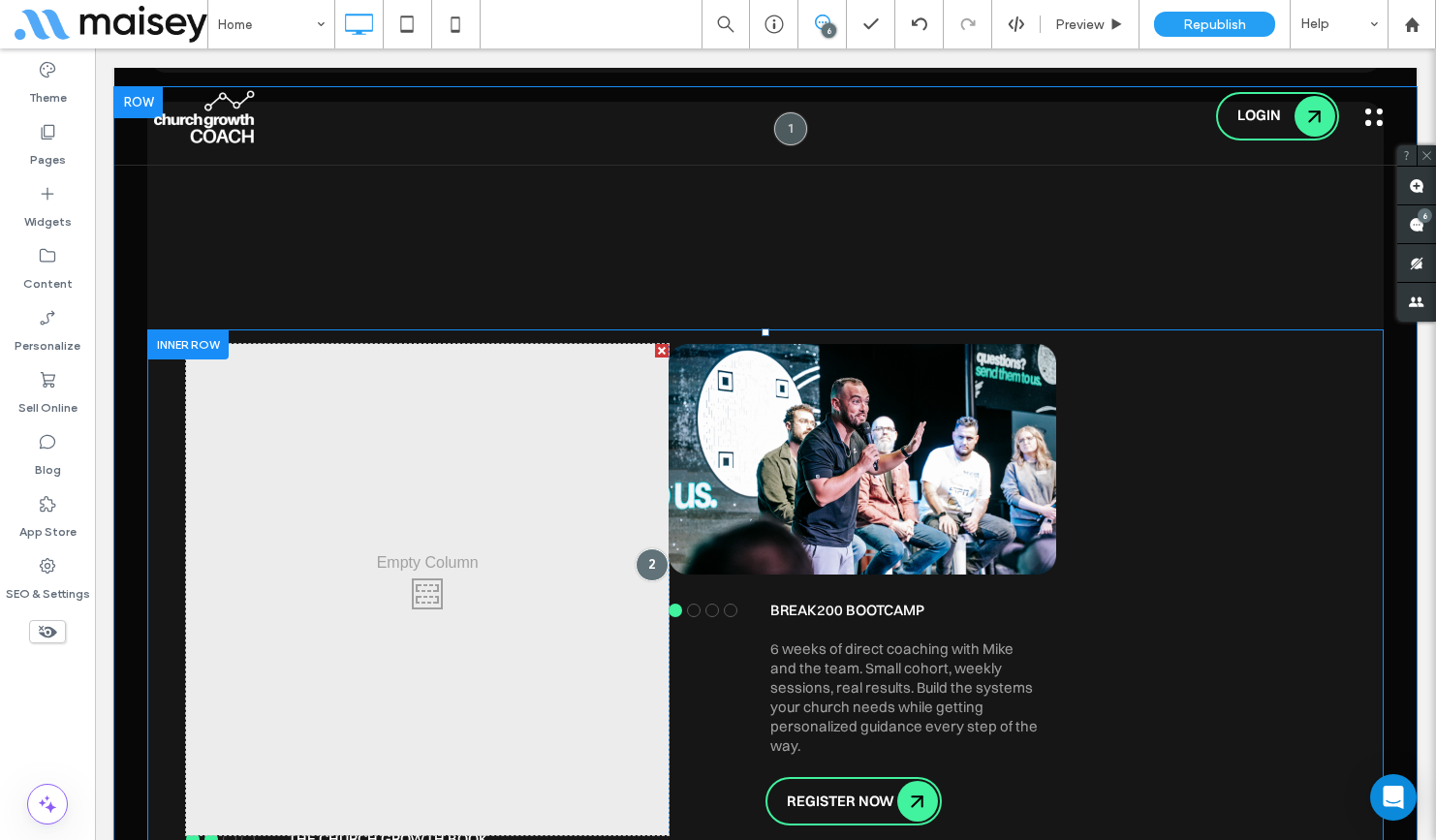 click on "Break200 Bootcamp 6 weeks of direct coaching with Mike and the team. Small cohort, weekly sessions, real results. Build the systems your church needs while getting personalized guidance every step of the way.
REGISTER NOW
Click To Paste" at bounding box center [1007, 589] 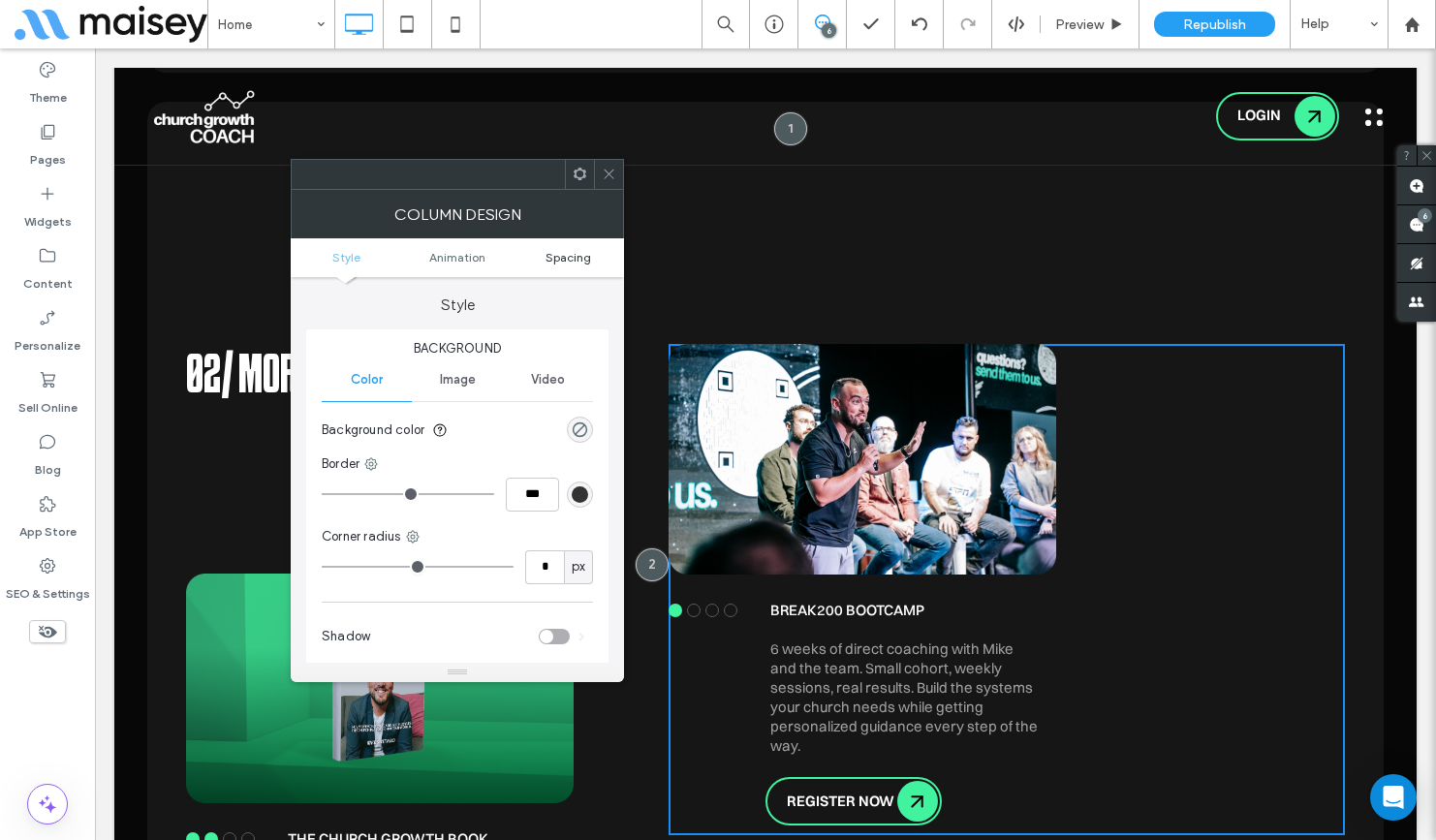 click on "Spacing" at bounding box center [568, 257] 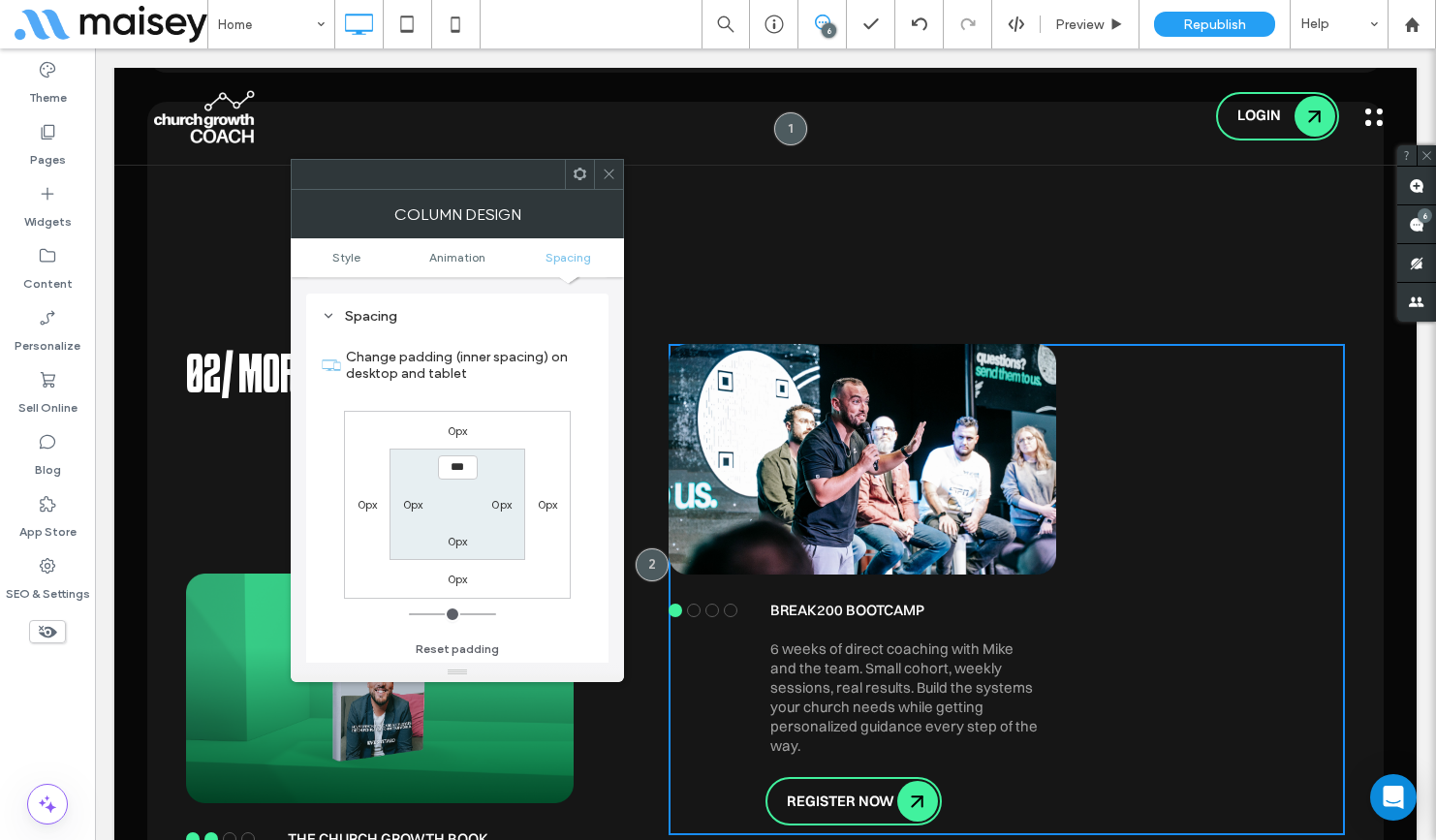 scroll, scrollTop: 454, scrollLeft: 0, axis: vertical 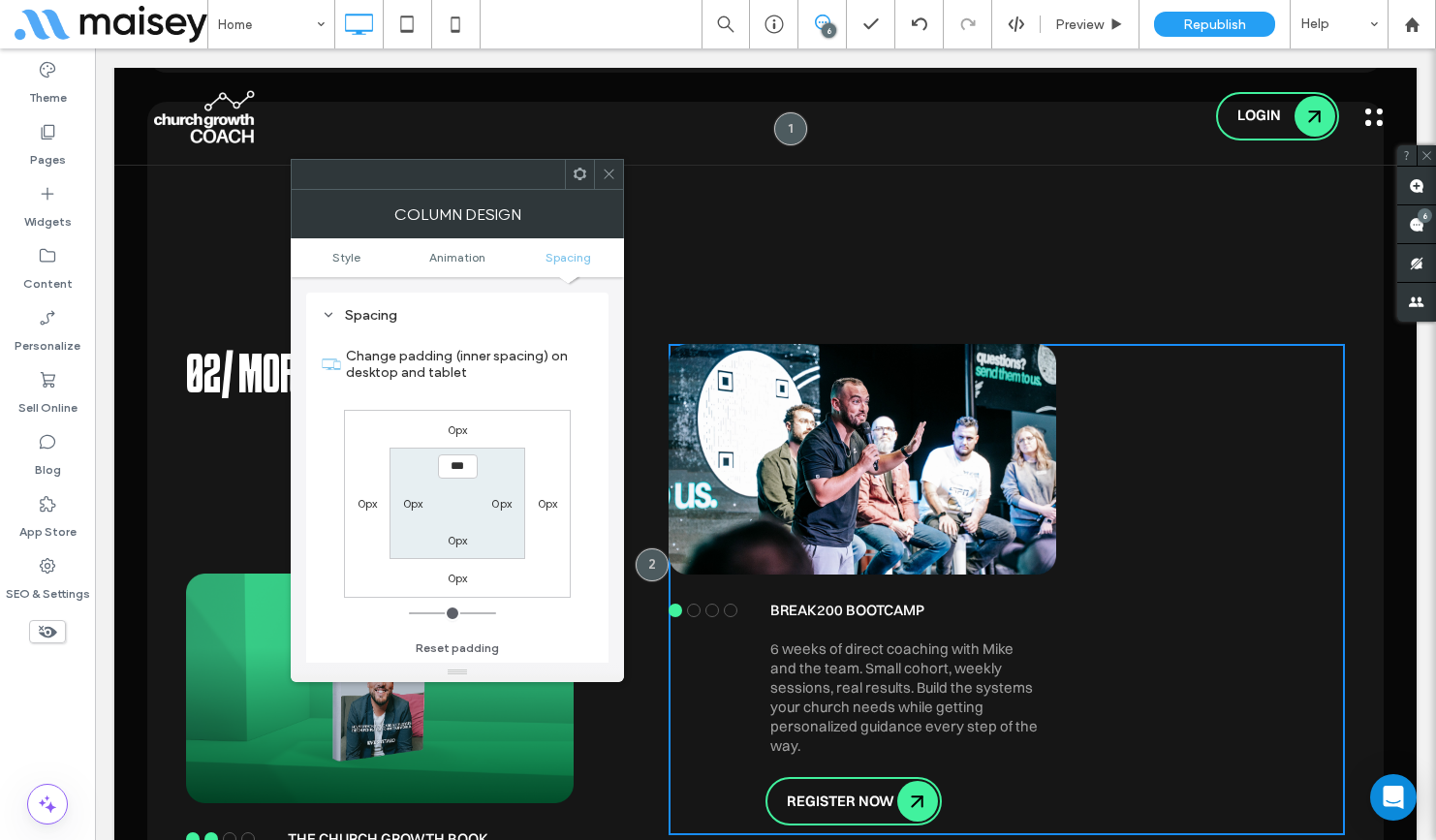 click on "0px" at bounding box center (413, 503) 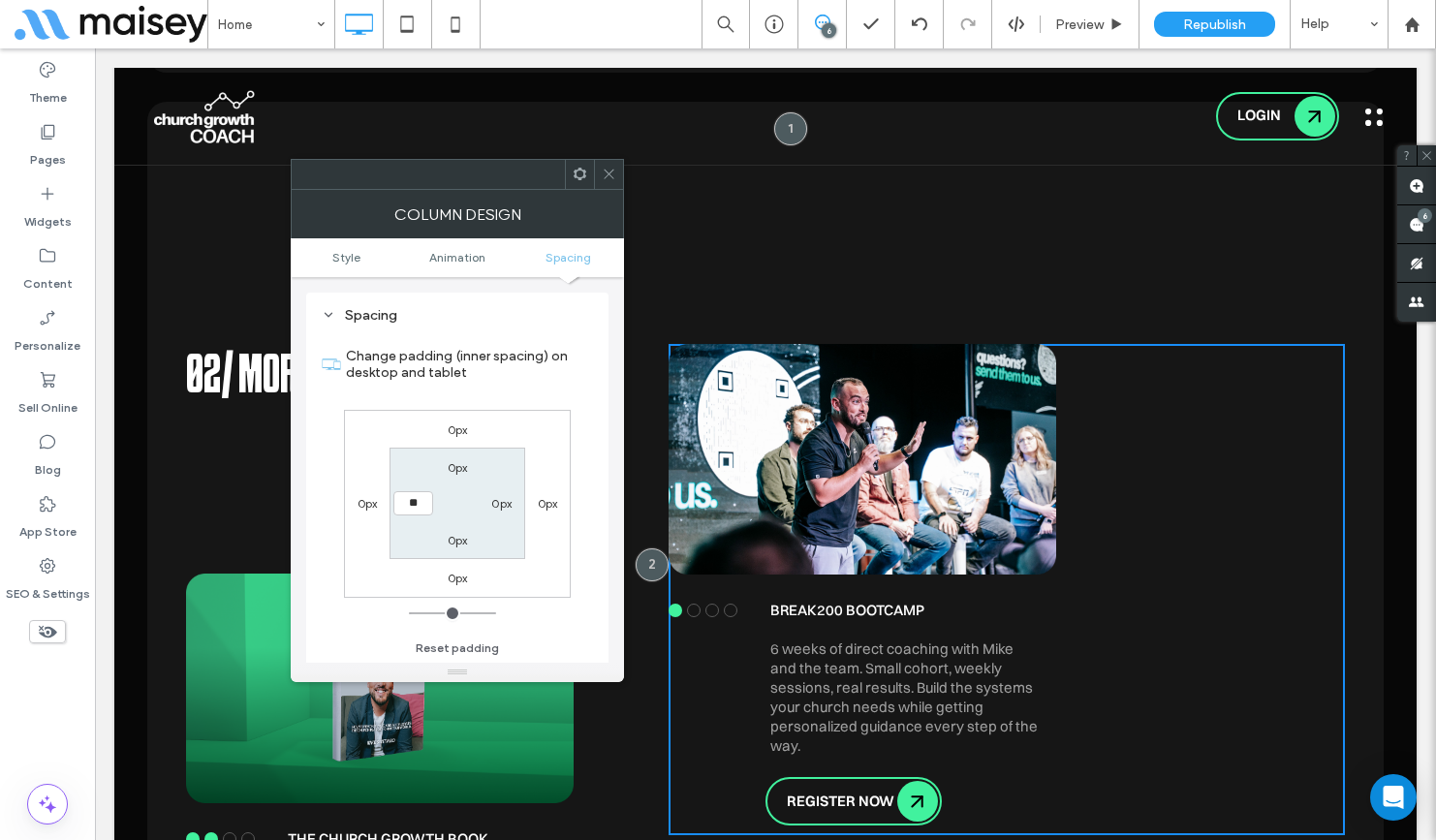 type on "**" 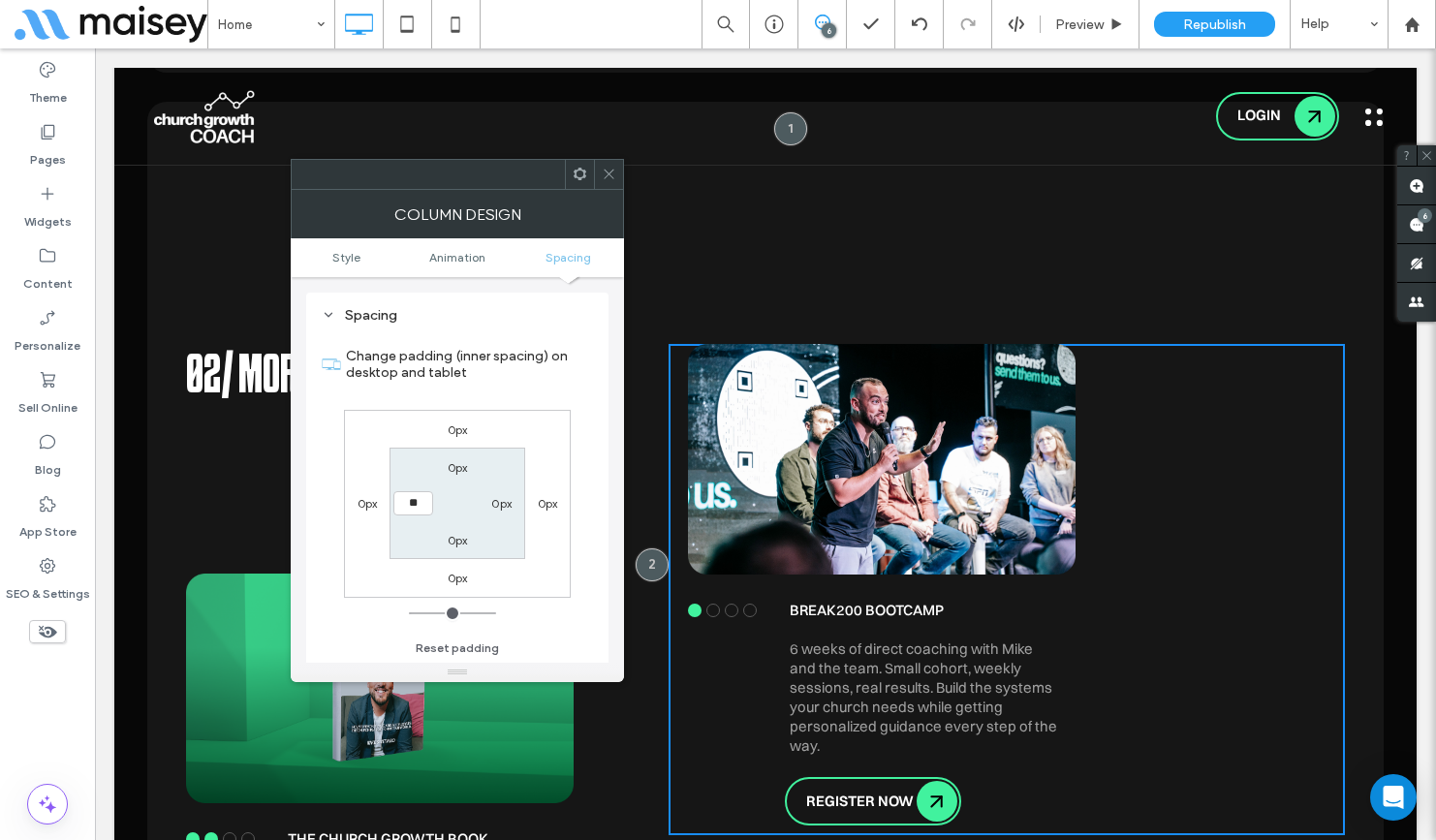 type on "**" 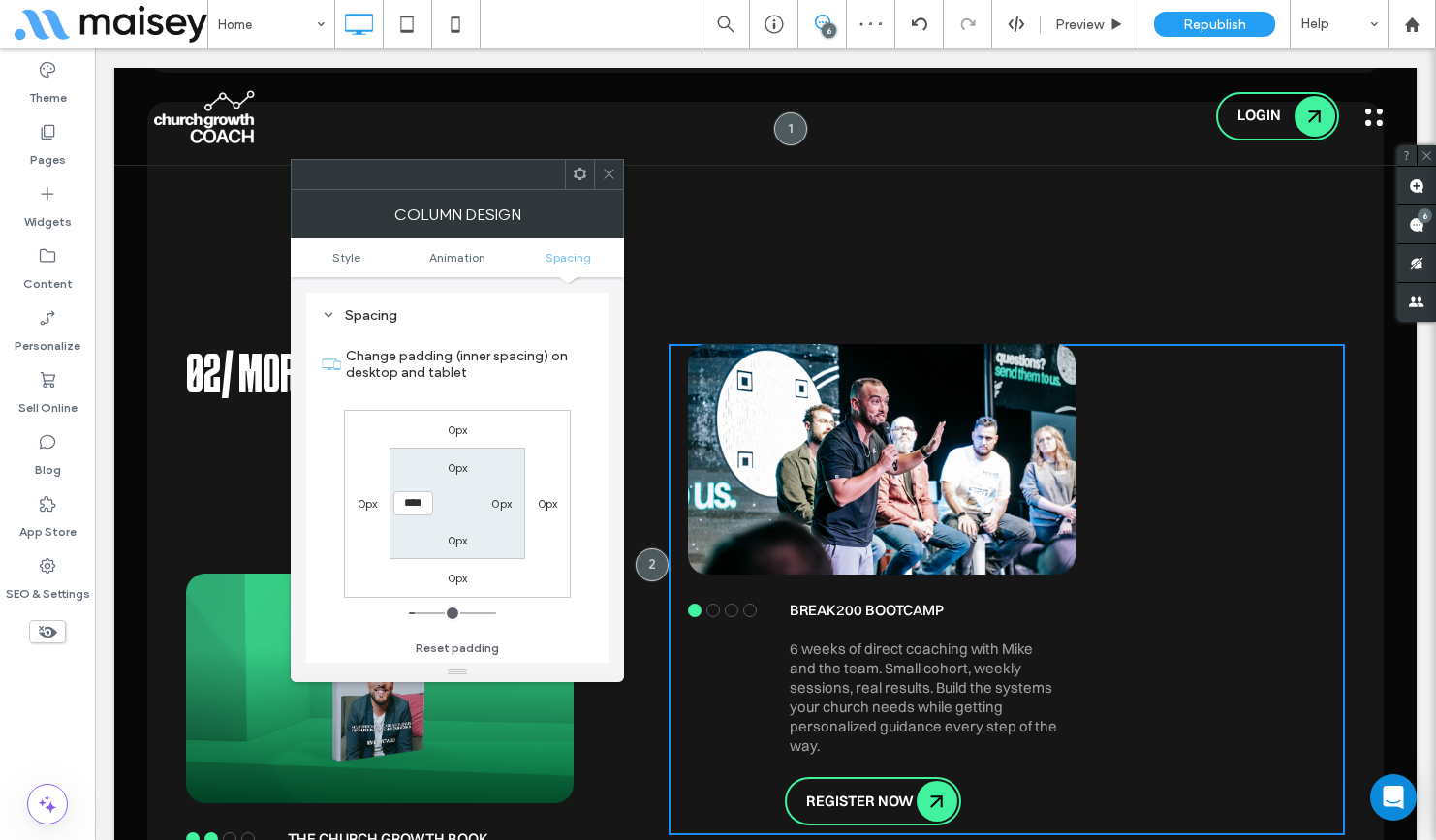 click on "****" at bounding box center [413, 503] 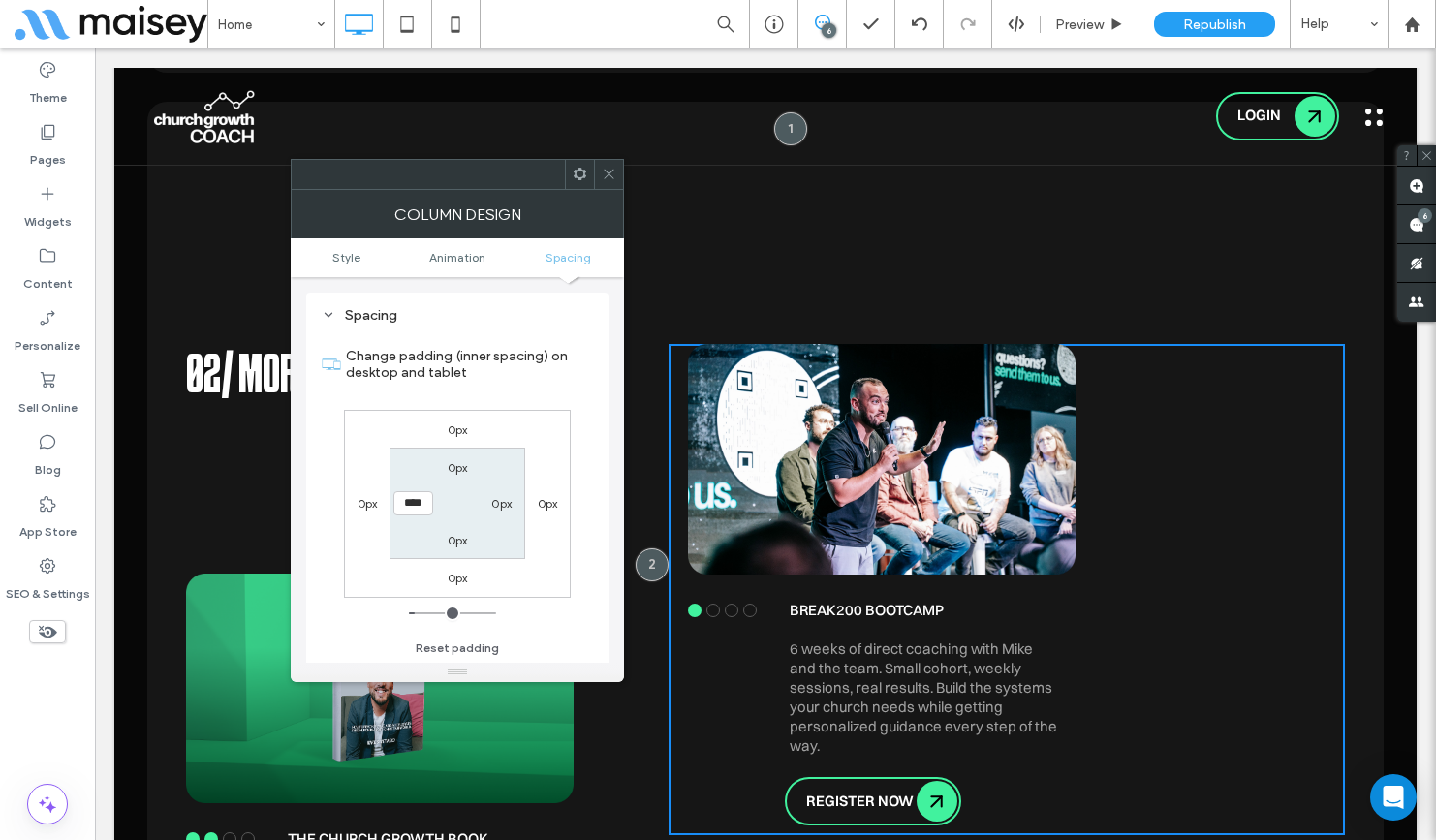 type on "****" 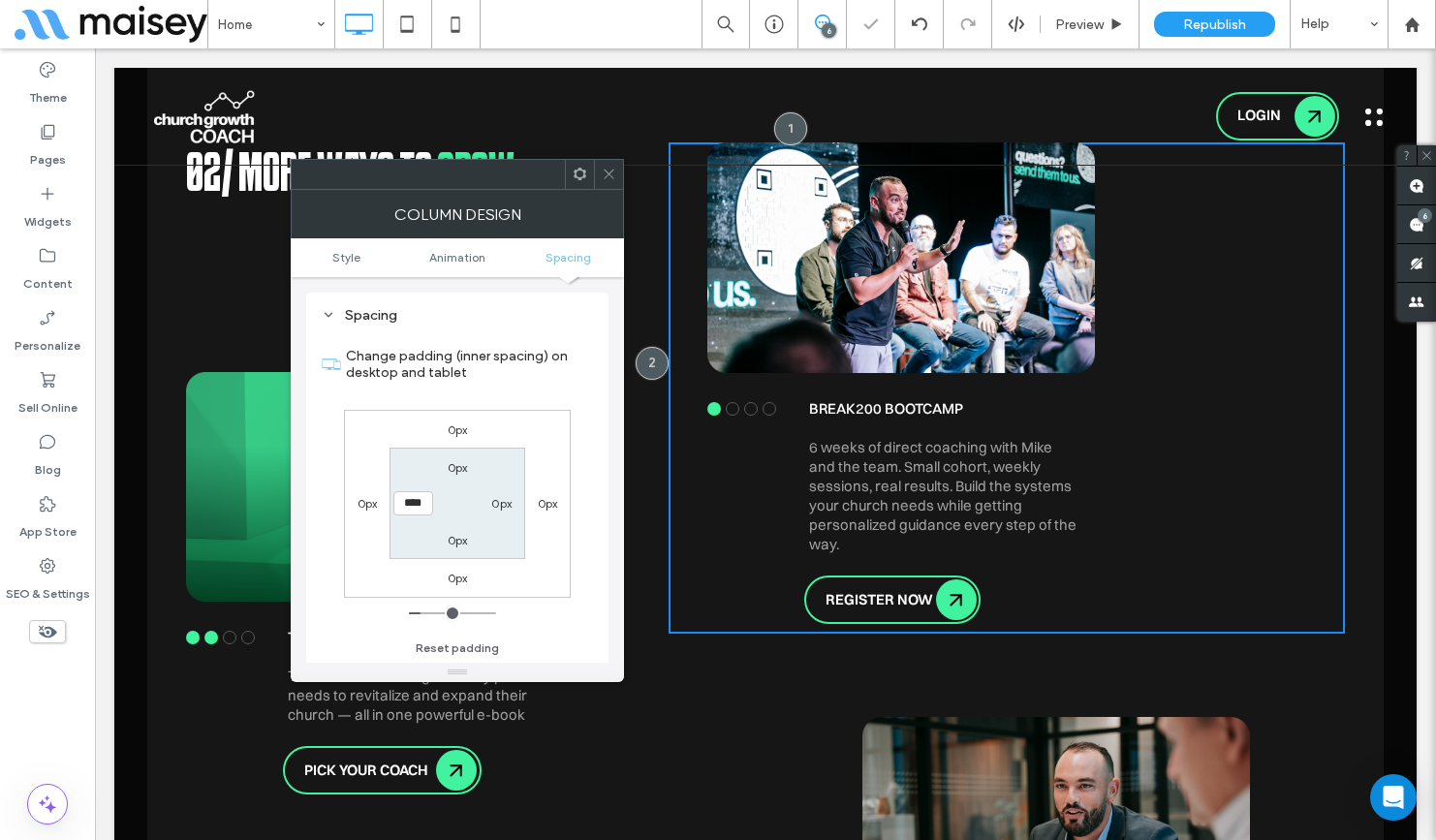 scroll, scrollTop: 3571, scrollLeft: 0, axis: vertical 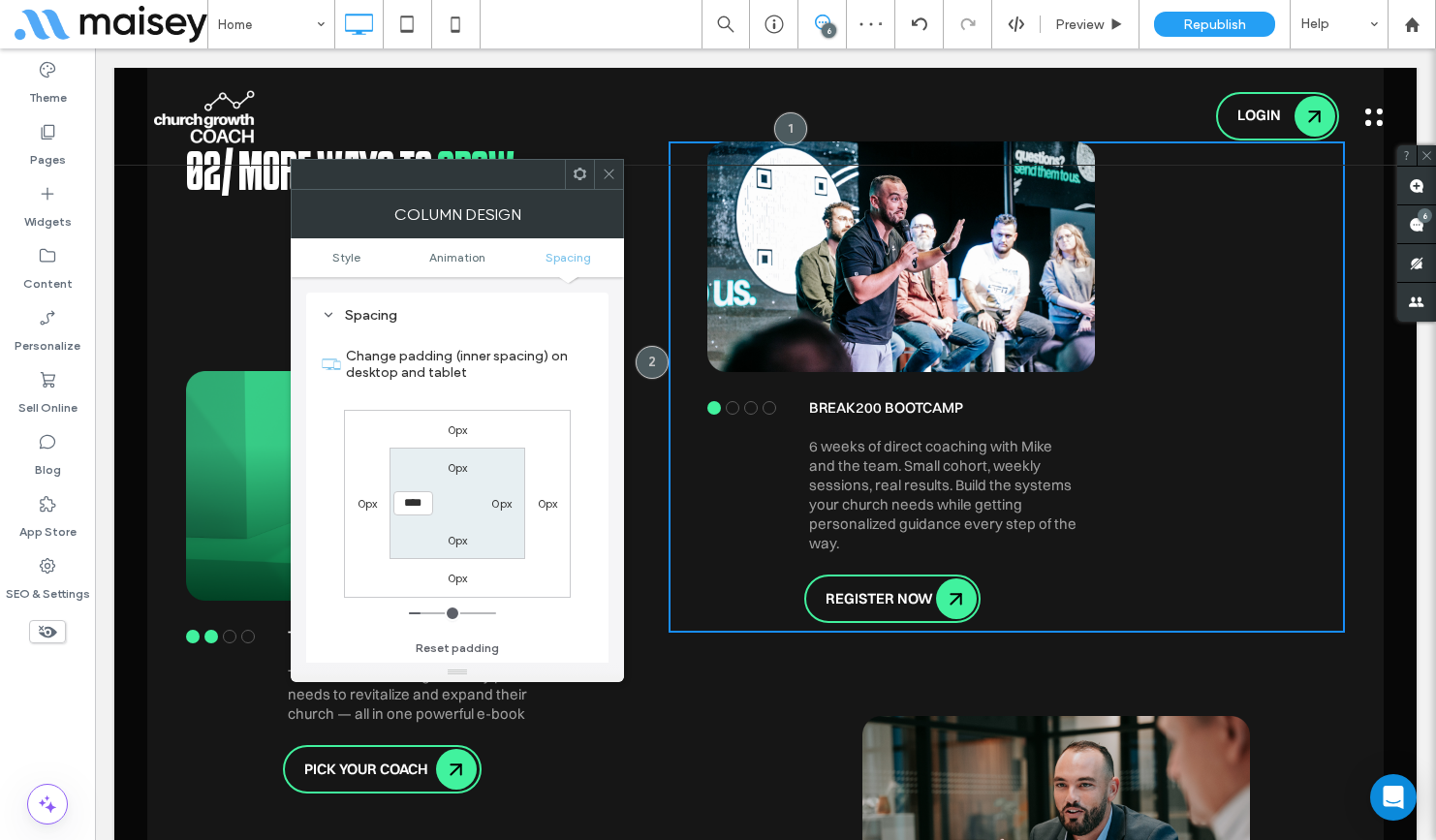 click 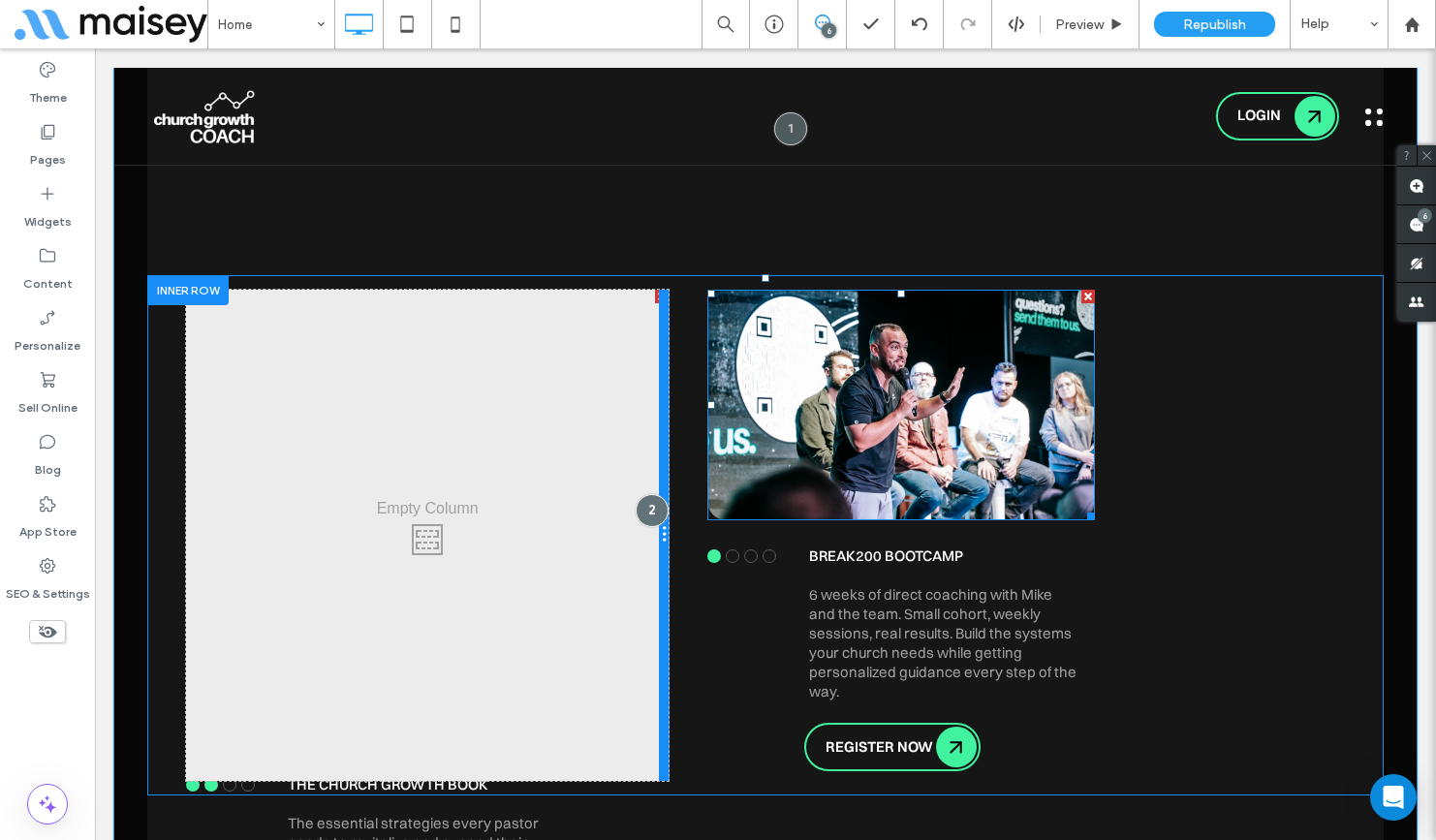 scroll, scrollTop: 3417, scrollLeft: 0, axis: vertical 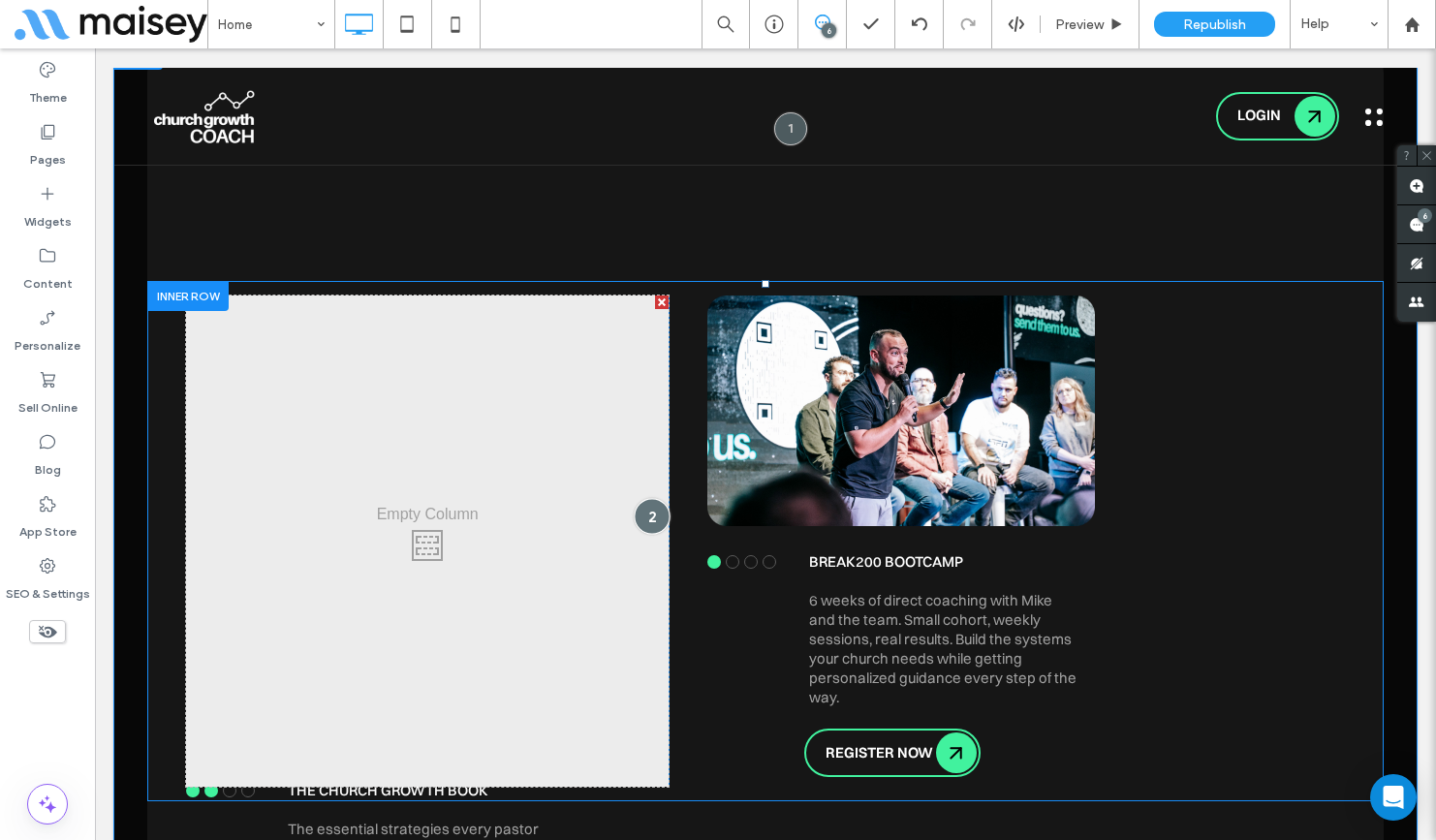 click at bounding box center [651, 515] 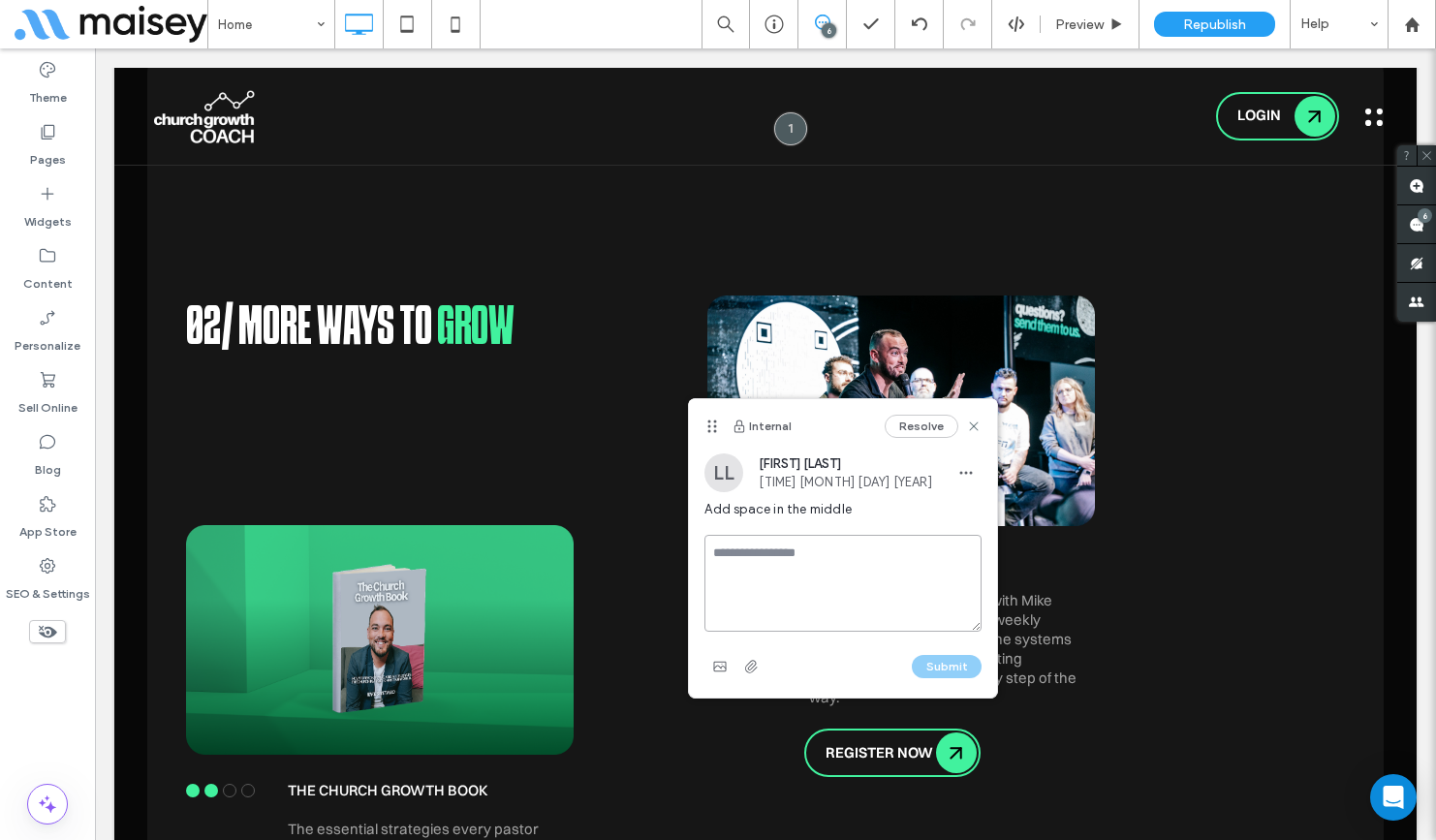 click at bounding box center (843, 583) 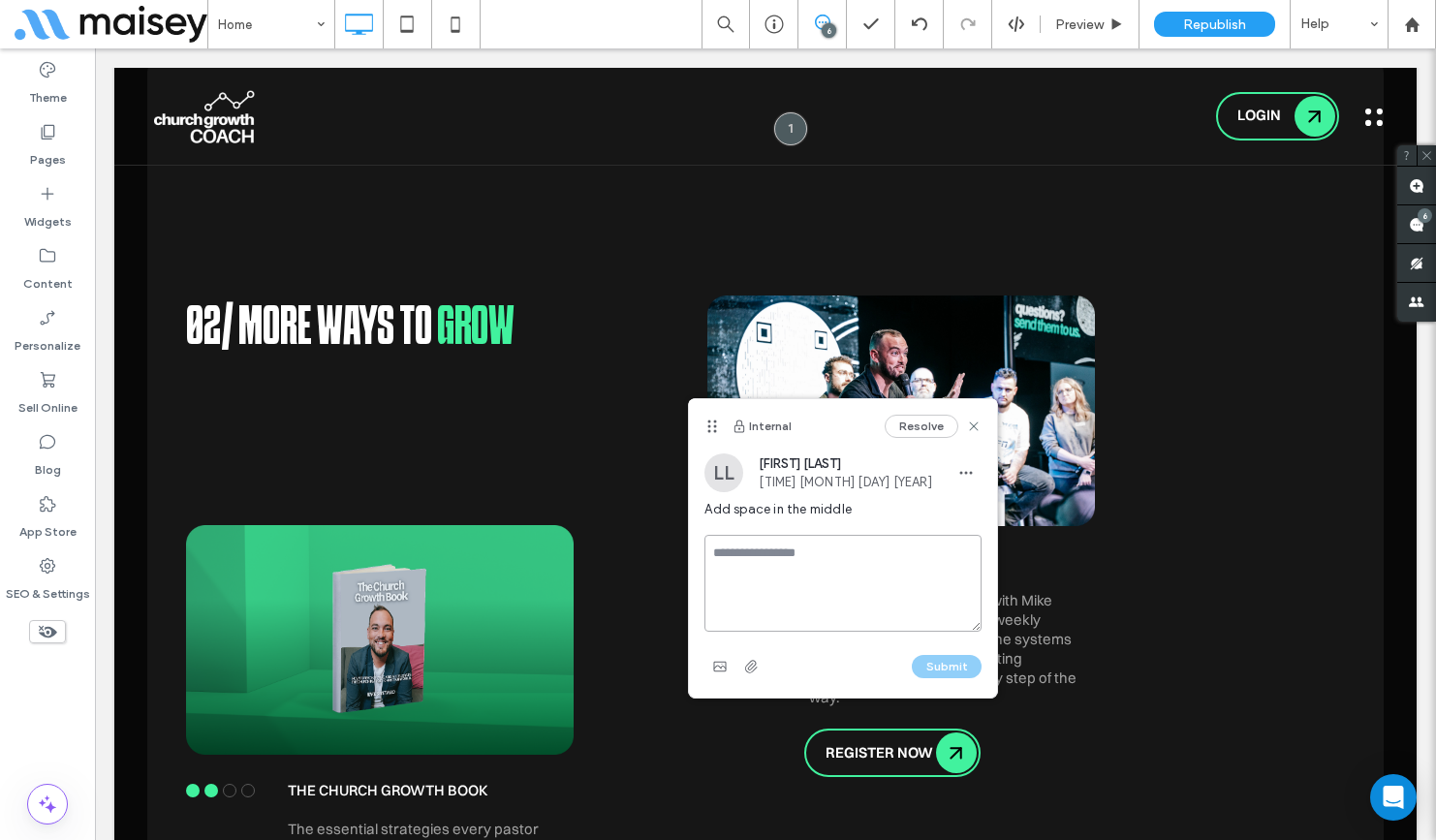 click at bounding box center [843, 583] 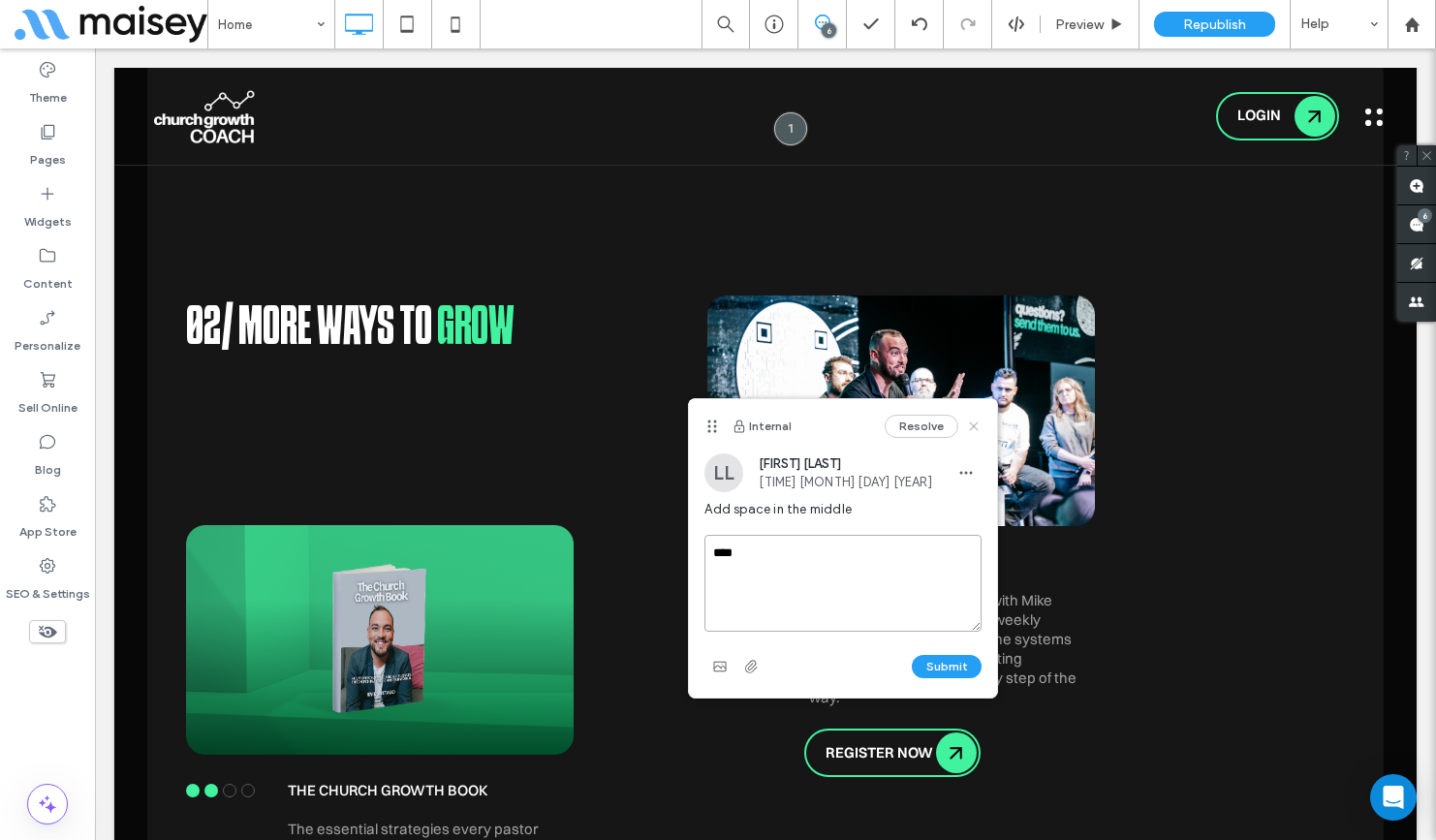 type on "****" 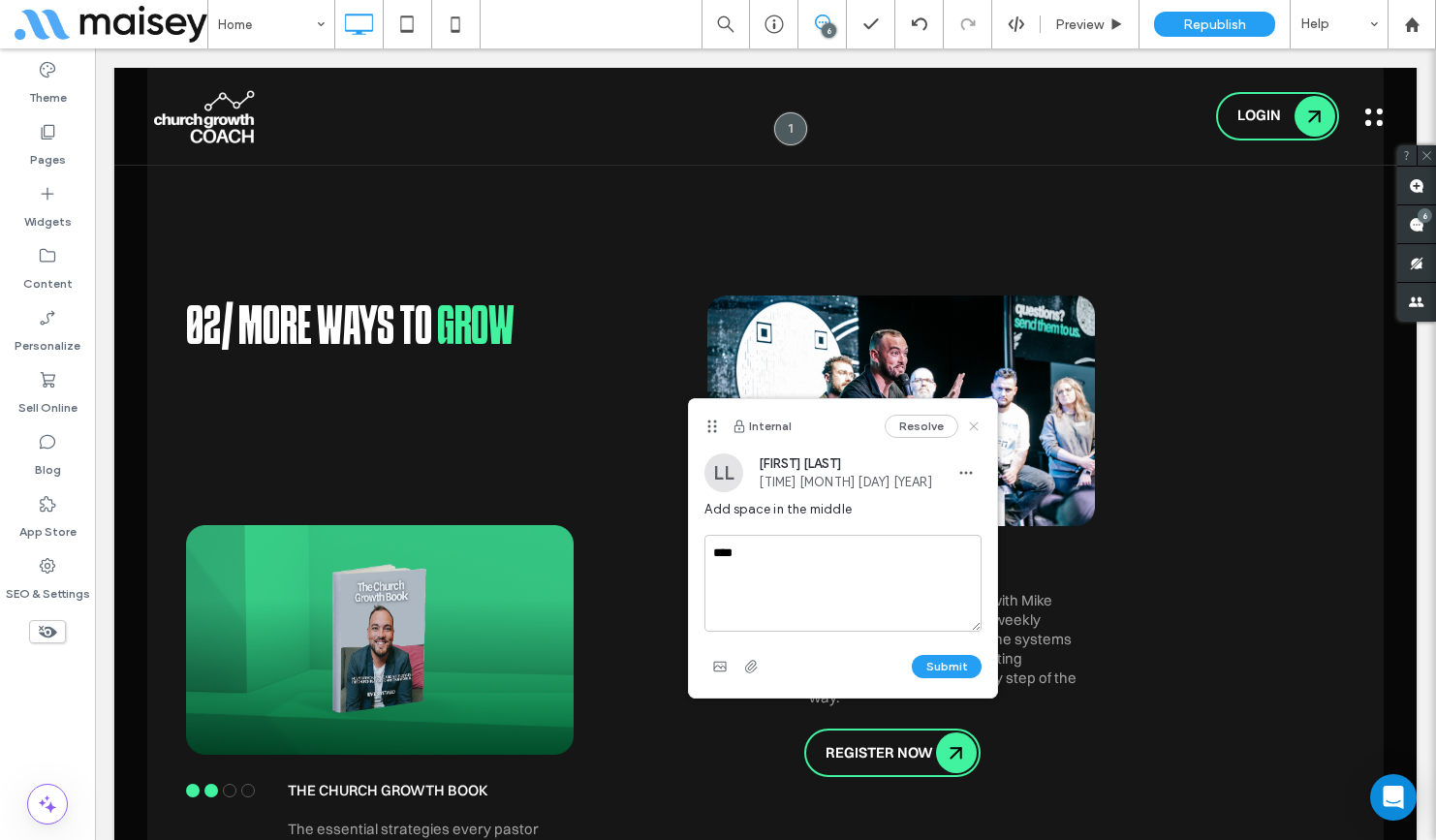 click 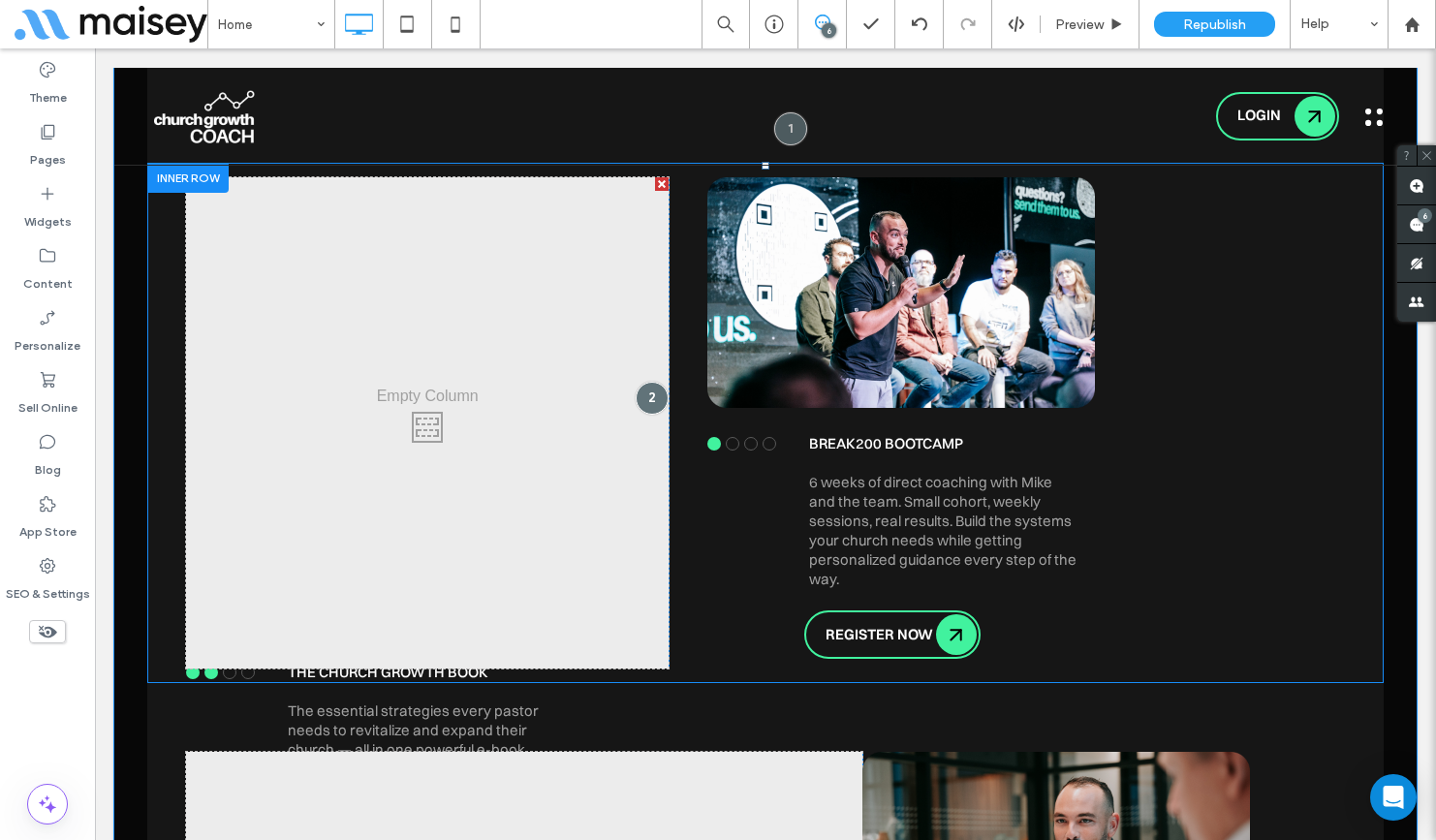 scroll, scrollTop: 3339, scrollLeft: 0, axis: vertical 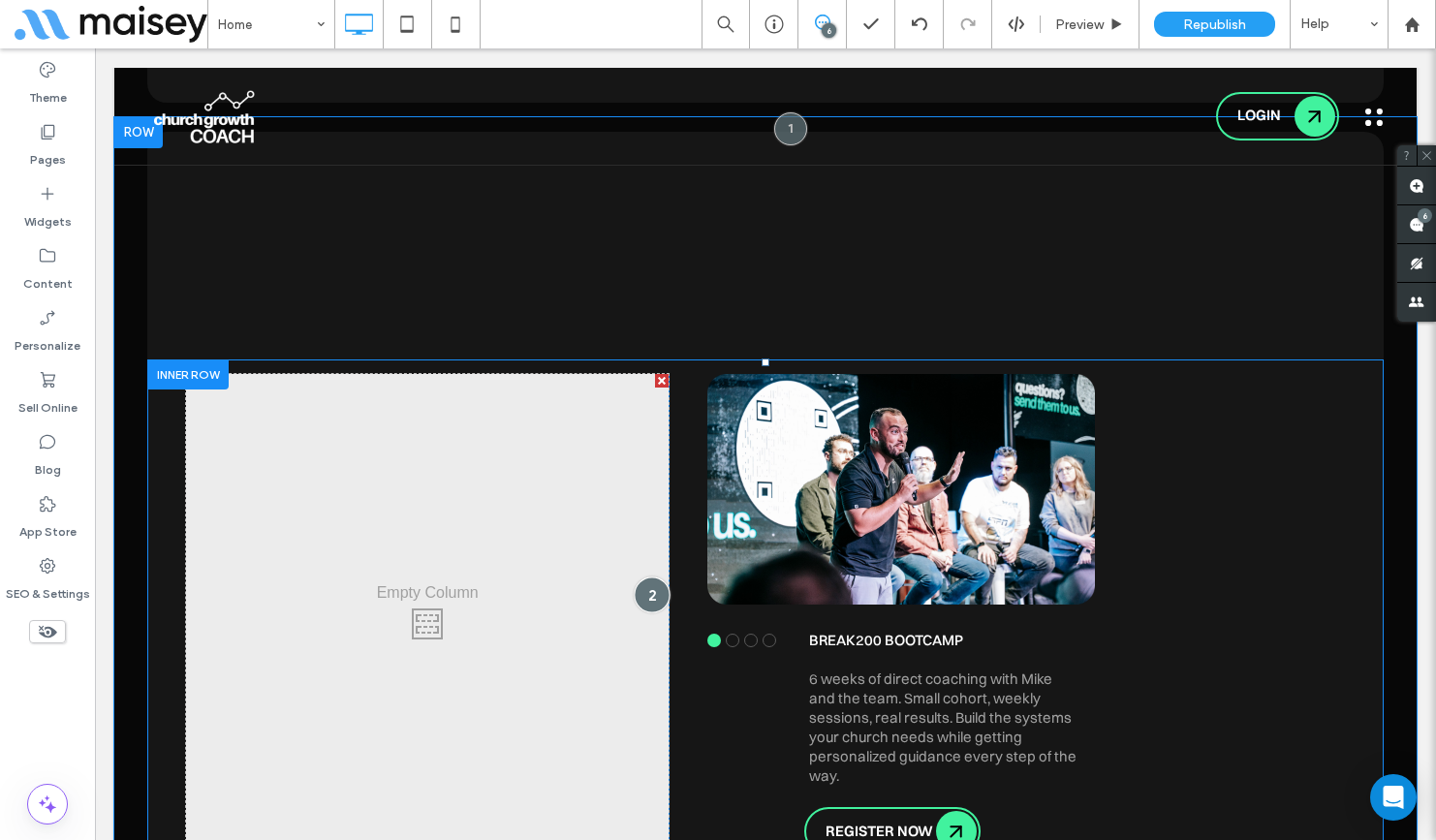 click at bounding box center [651, 594] 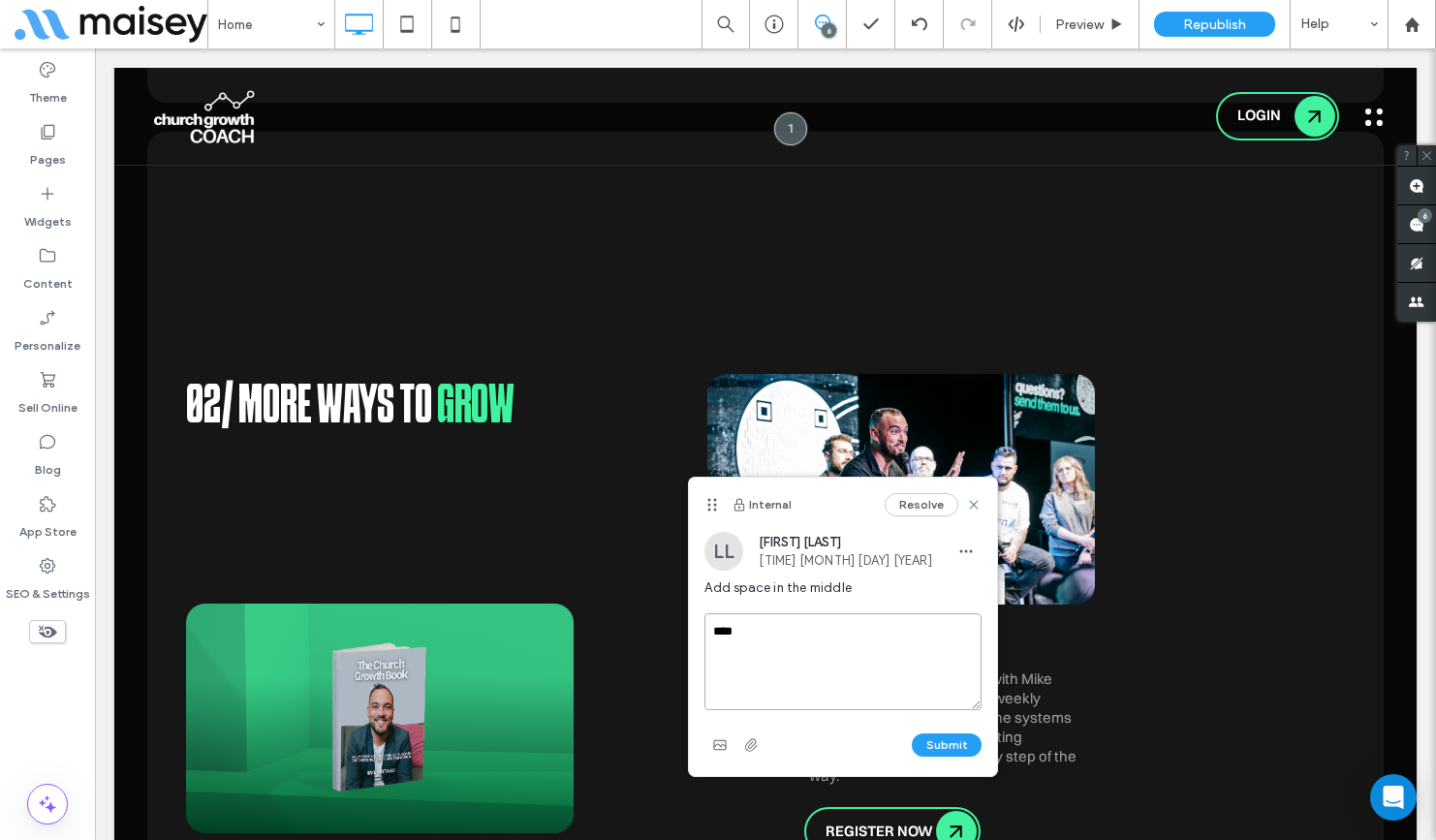 click on "****" at bounding box center [843, 662] 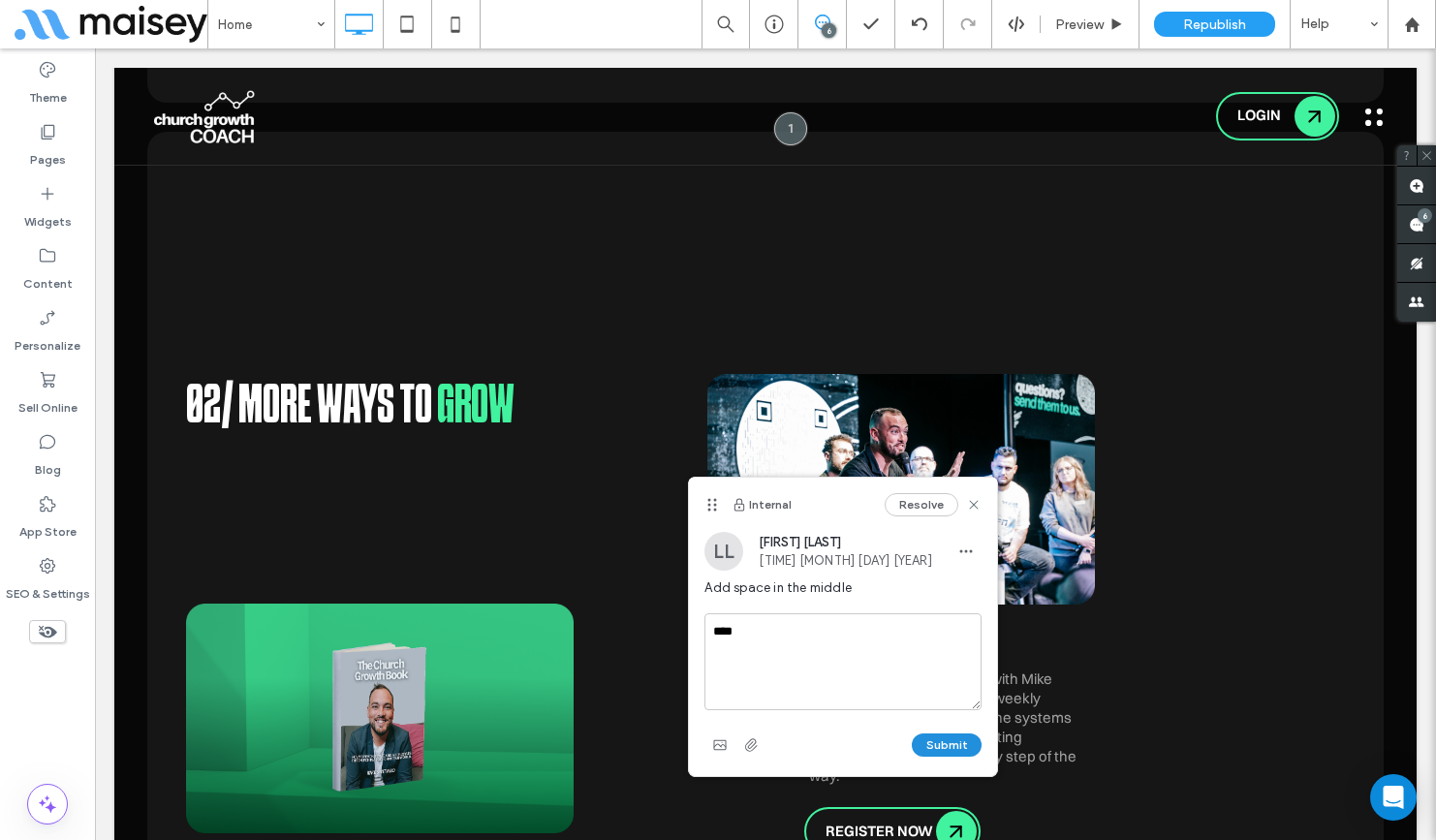 click on "Submit" at bounding box center (947, 745) 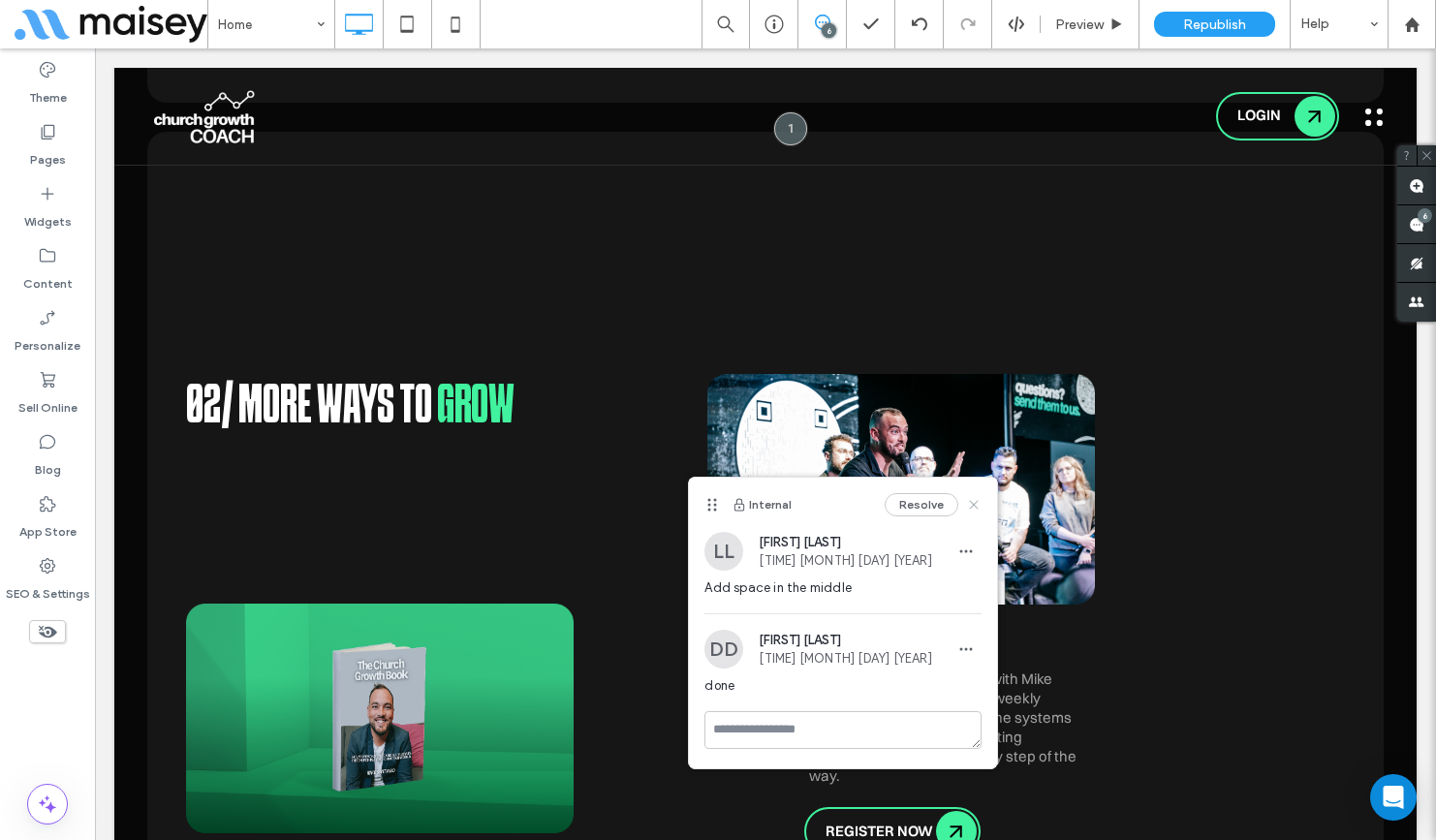 drag, startPoint x: 978, startPoint y: 501, endPoint x: 922, endPoint y: 427, distance: 93 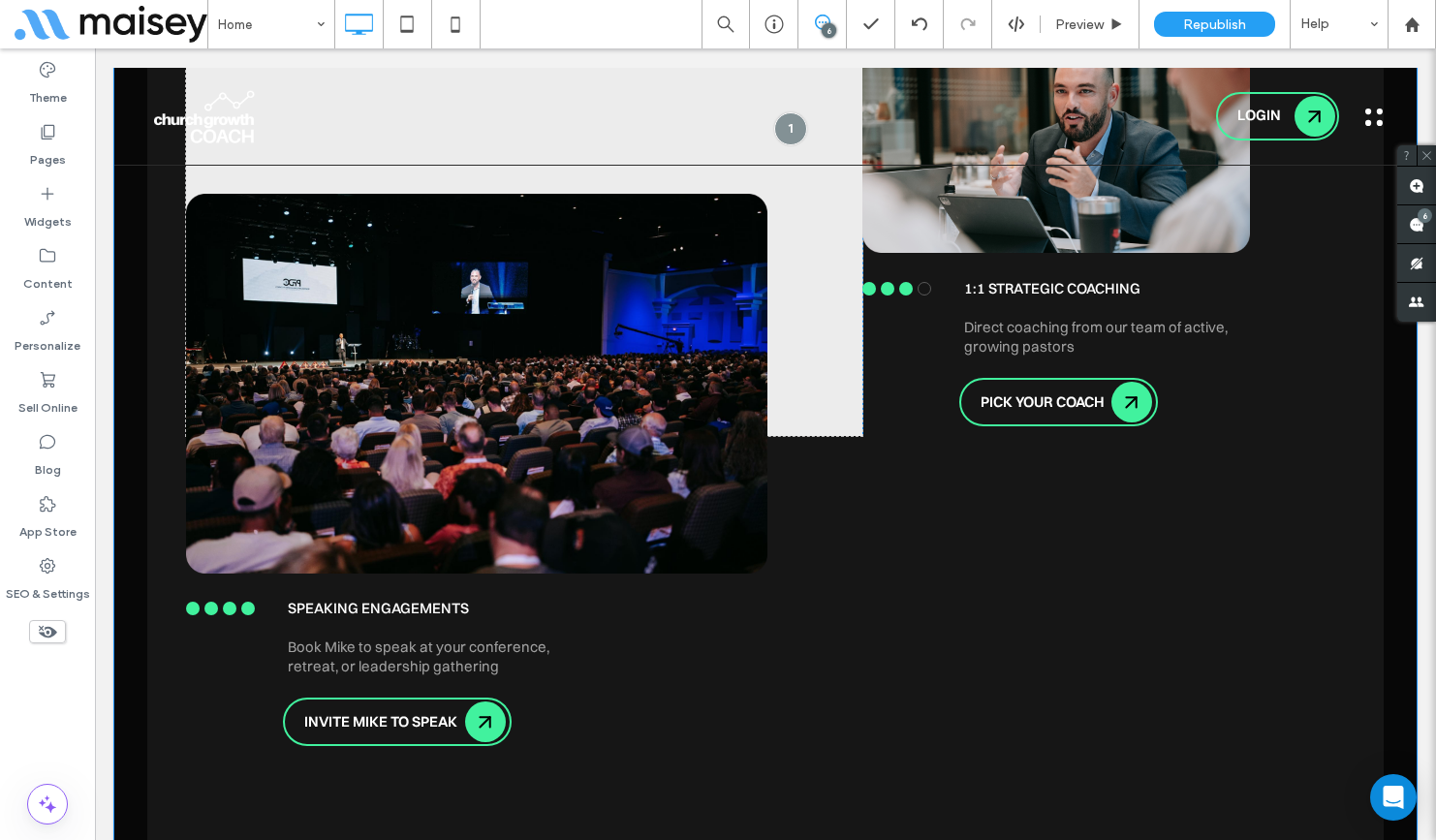 scroll, scrollTop: 4300, scrollLeft: 0, axis: vertical 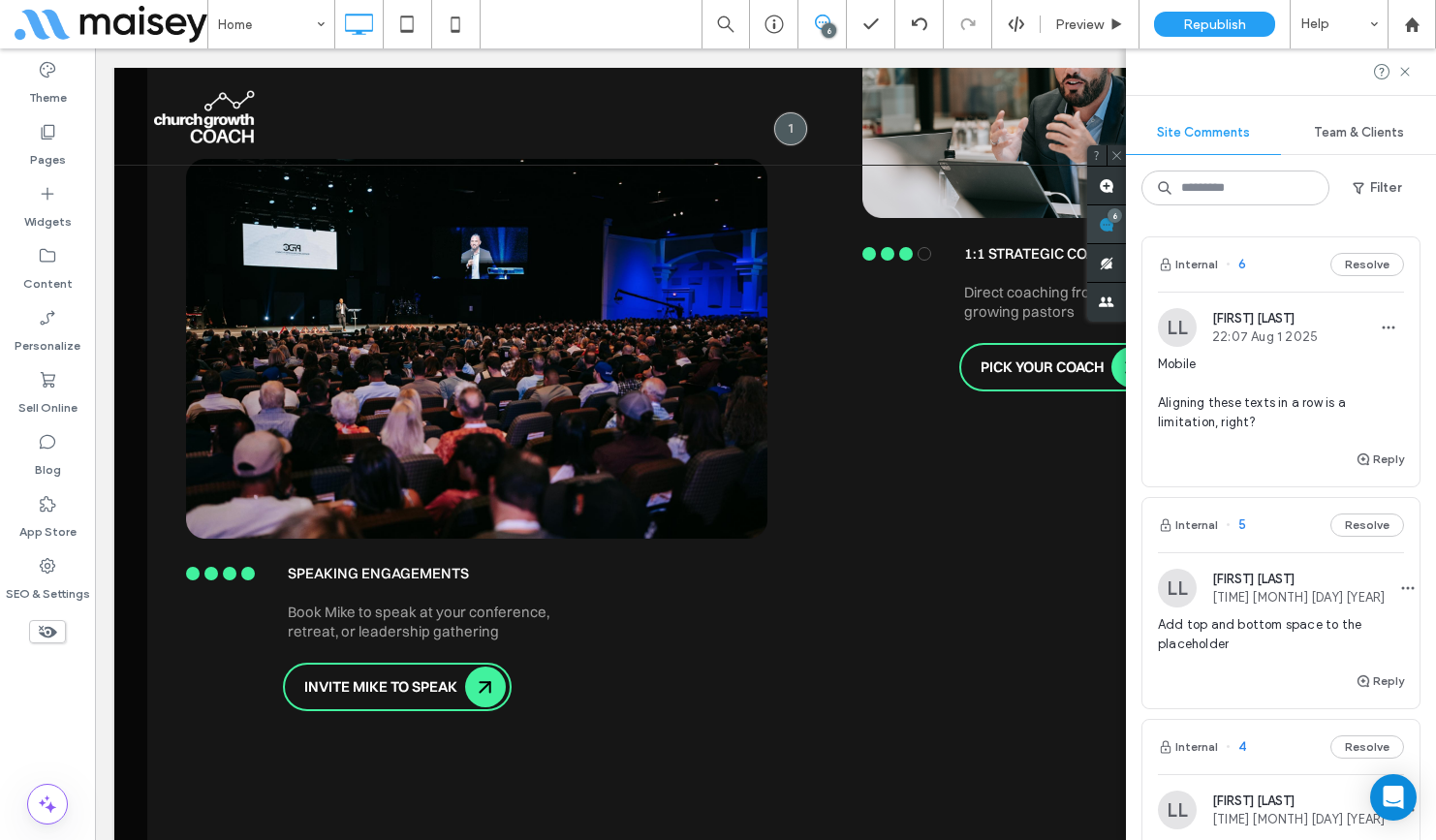 click on "6" at bounding box center (1107, 225) 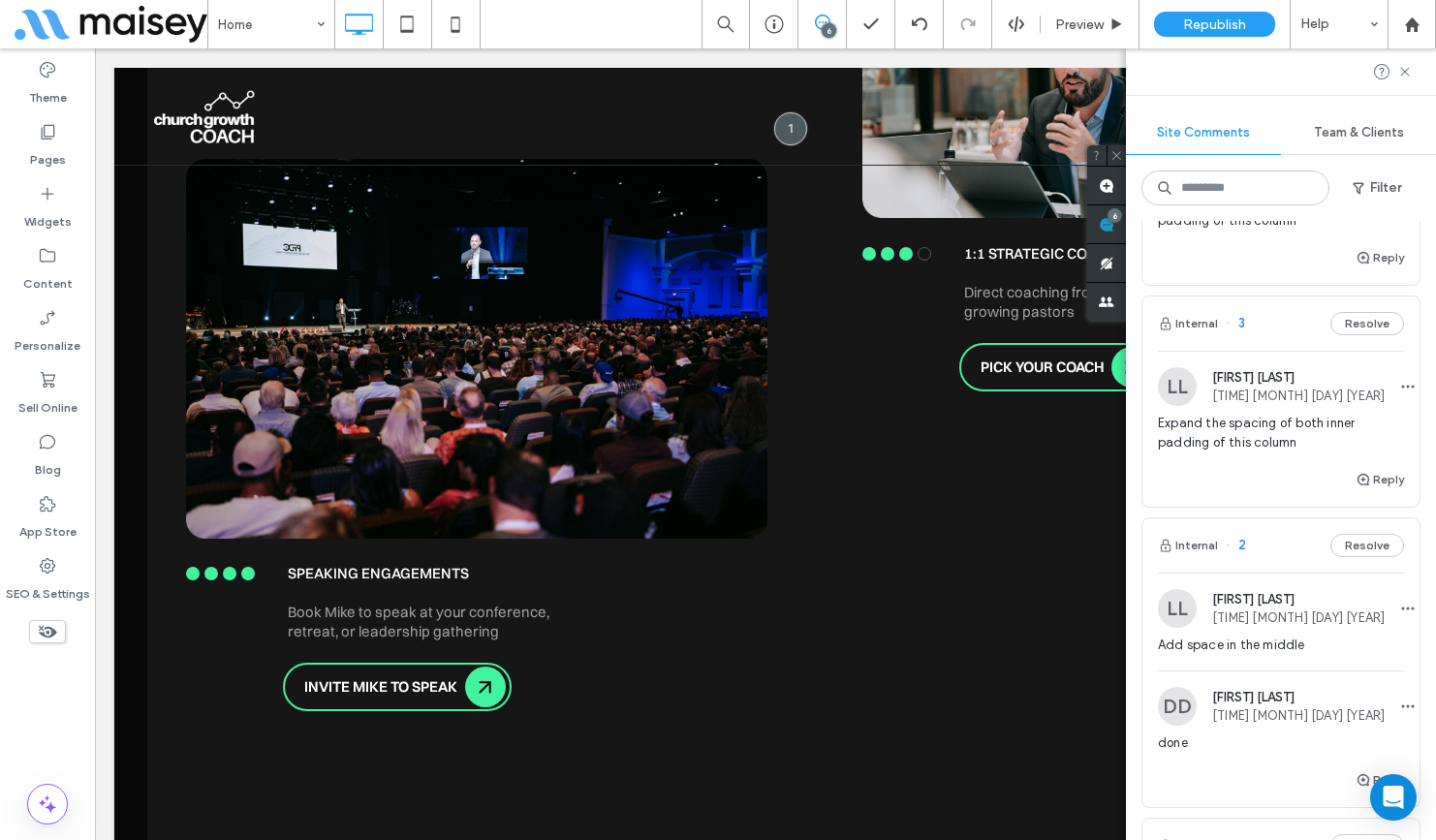 scroll, scrollTop: 639, scrollLeft: 0, axis: vertical 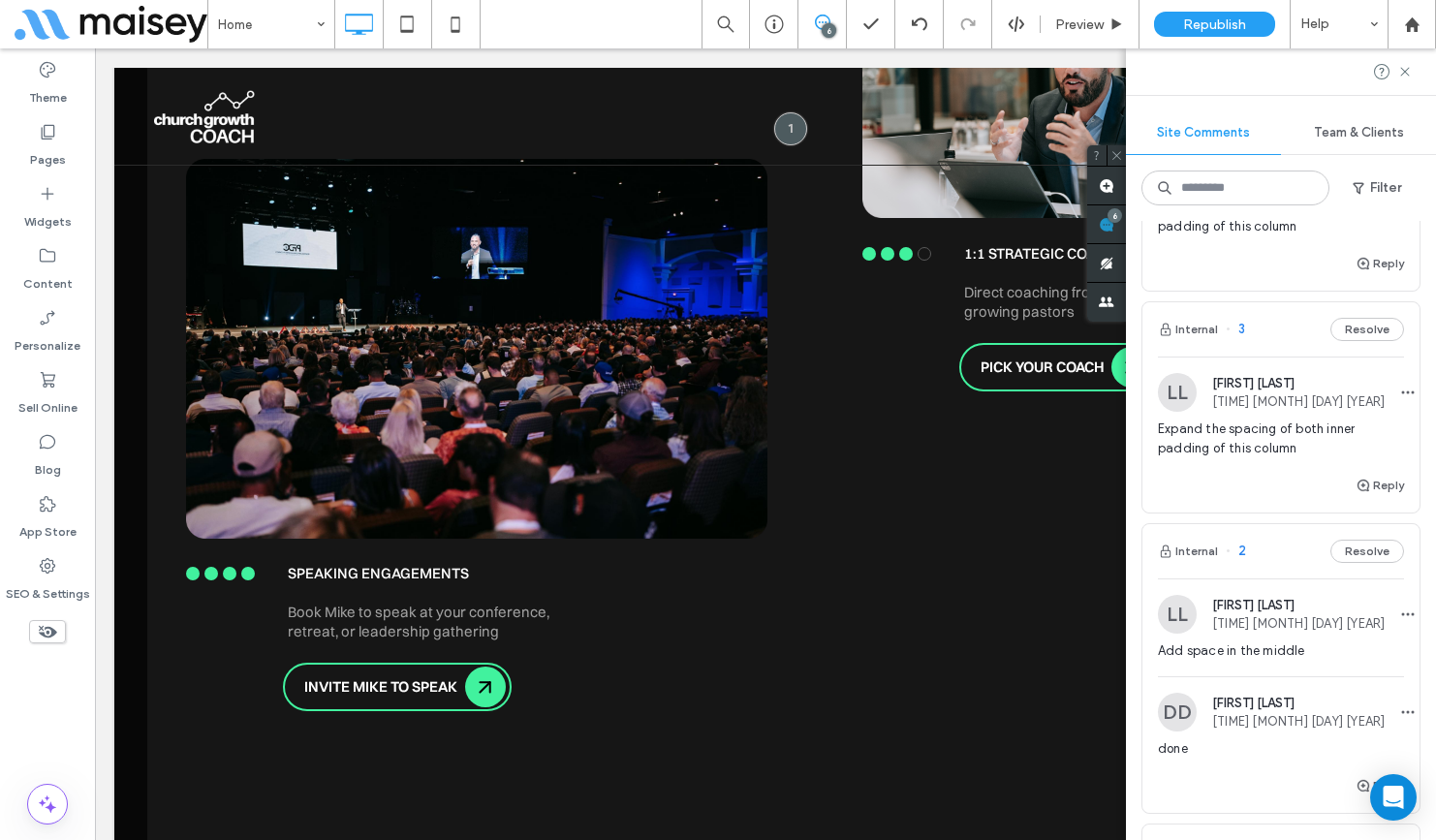 click at bounding box center (1177, 392) 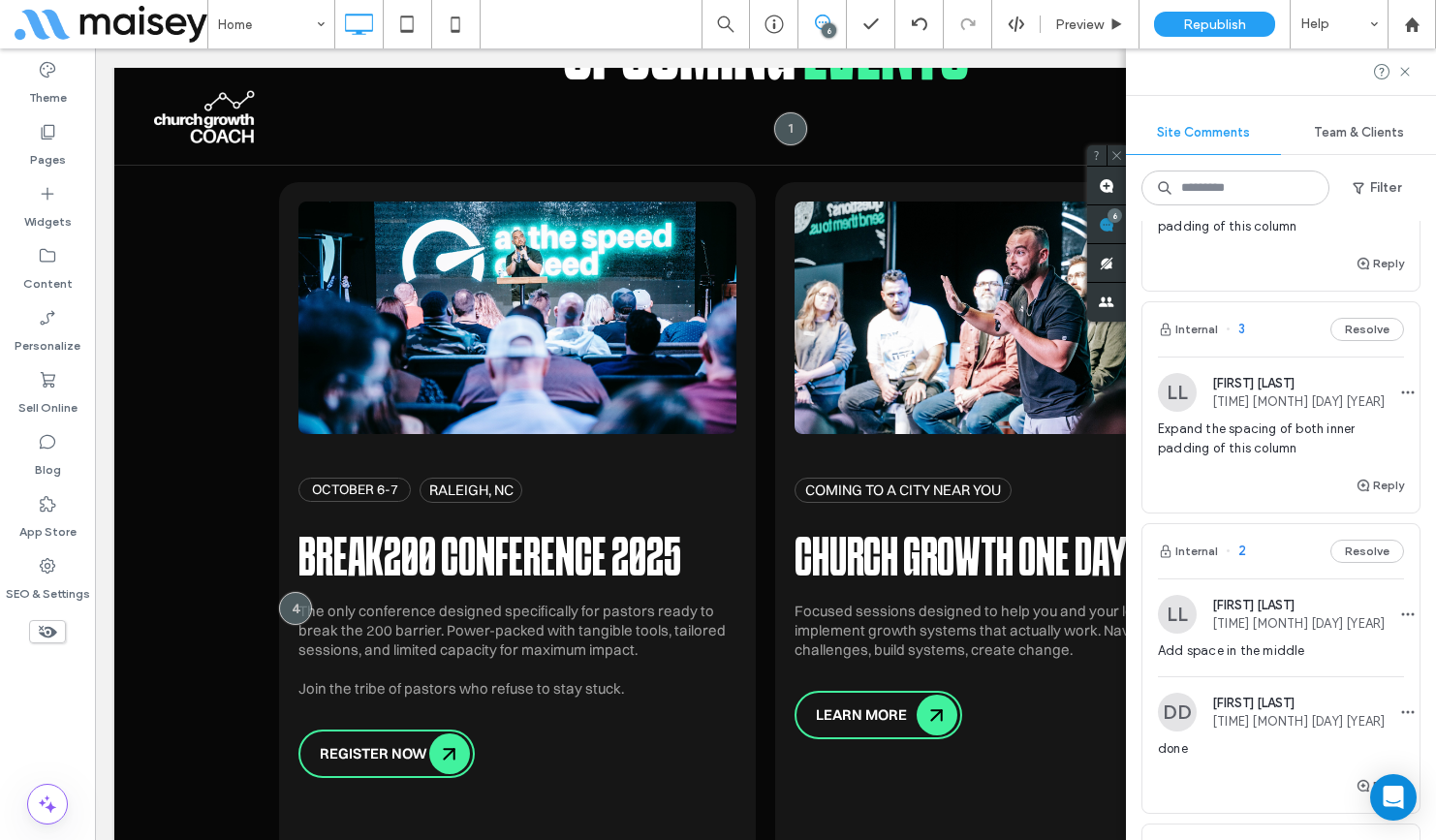 scroll, scrollTop: 5419, scrollLeft: 0, axis: vertical 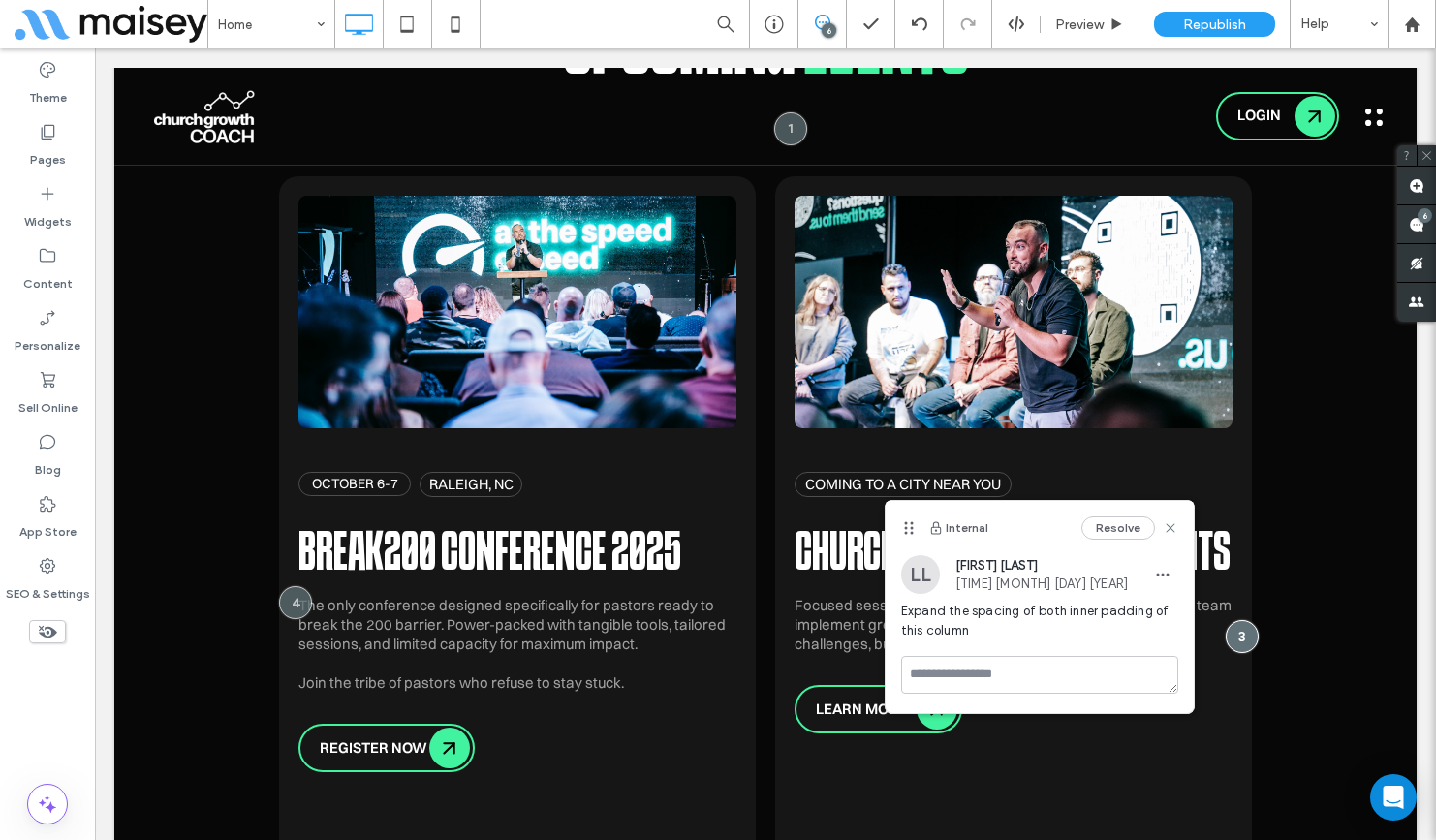 click on "Internal Resolve" at bounding box center [1040, 528] 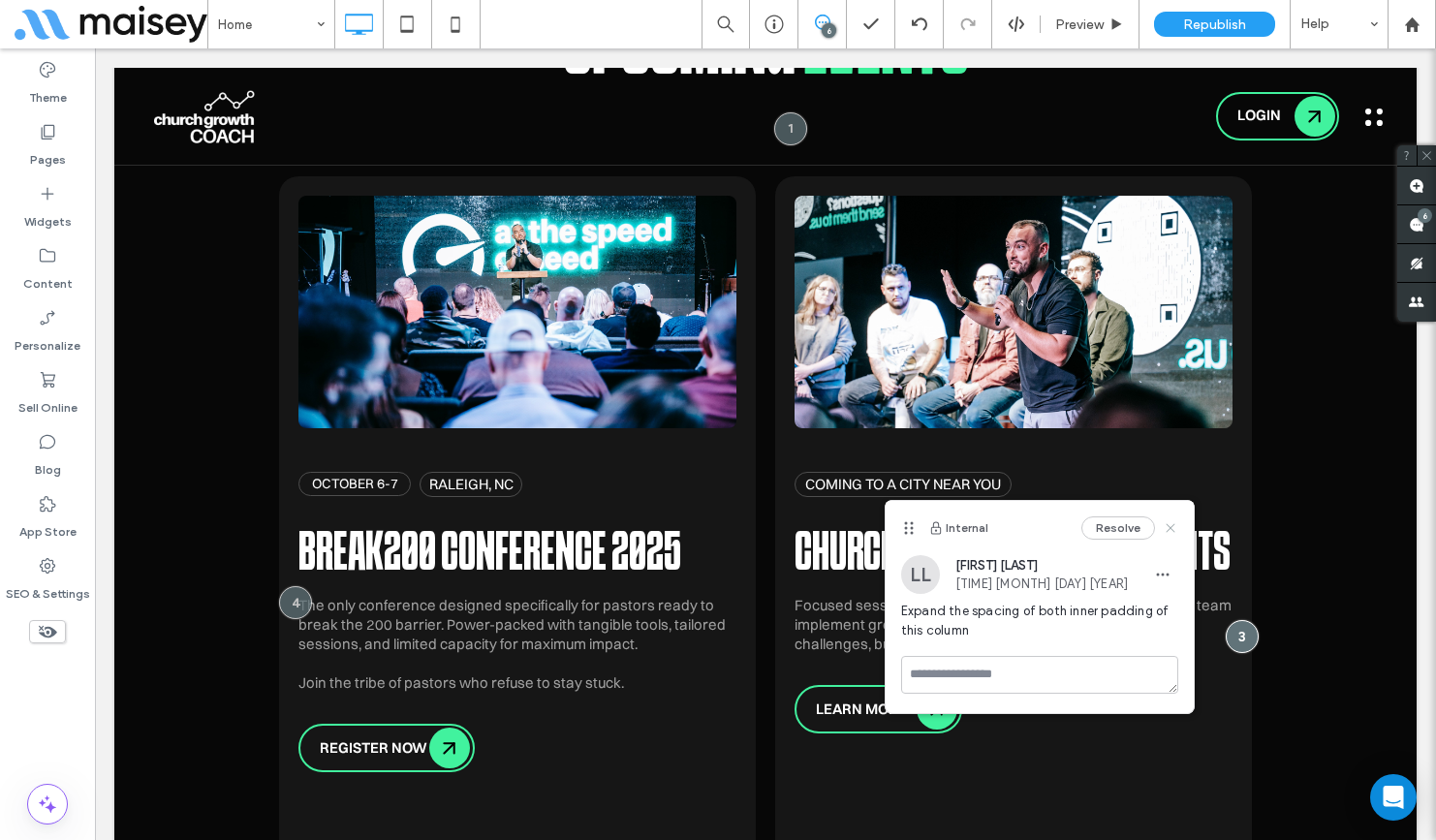 drag, startPoint x: 1171, startPoint y: 527, endPoint x: 1060, endPoint y: 472, distance: 123.87897 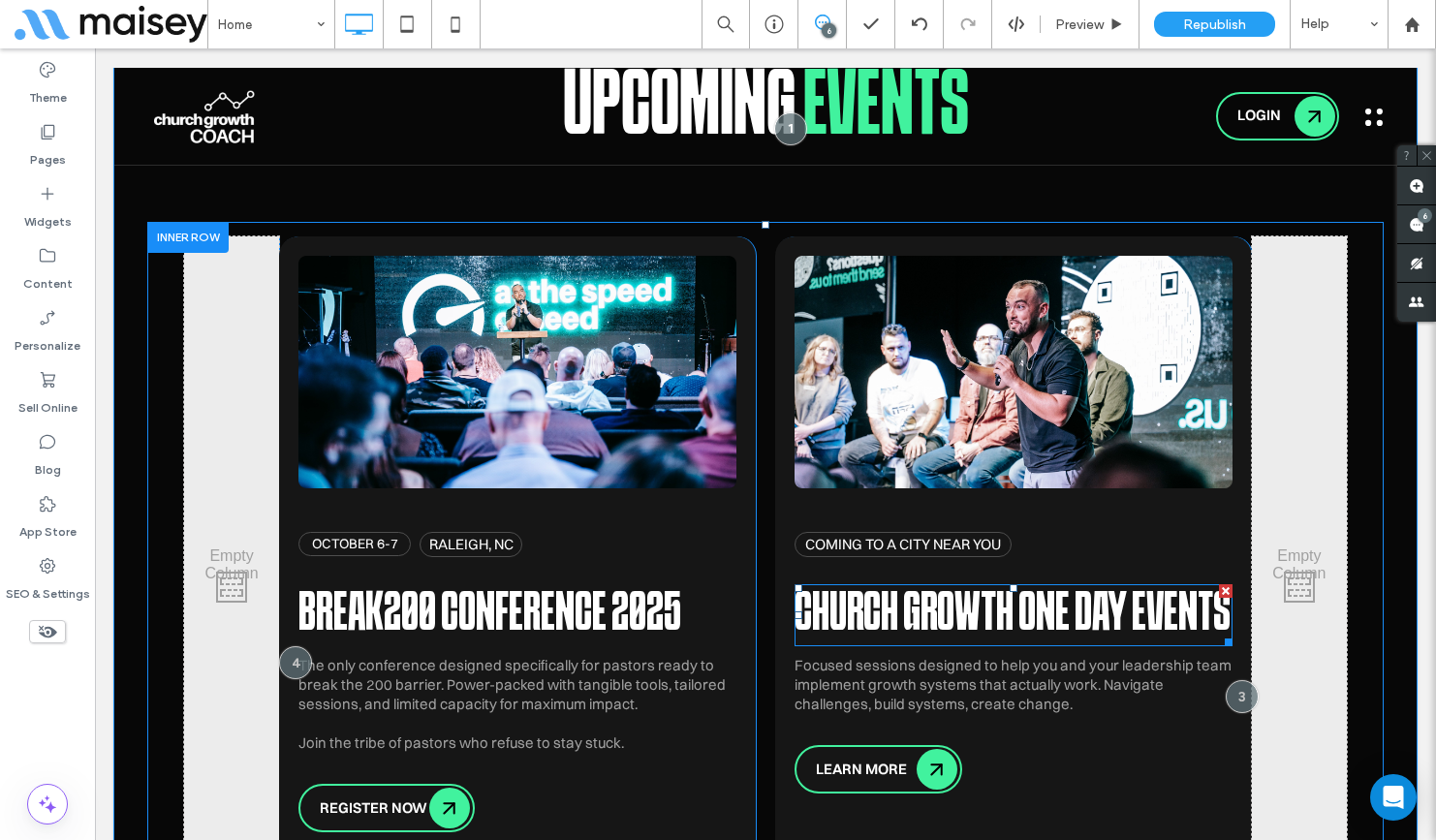 scroll, scrollTop: 5339, scrollLeft: 0, axis: vertical 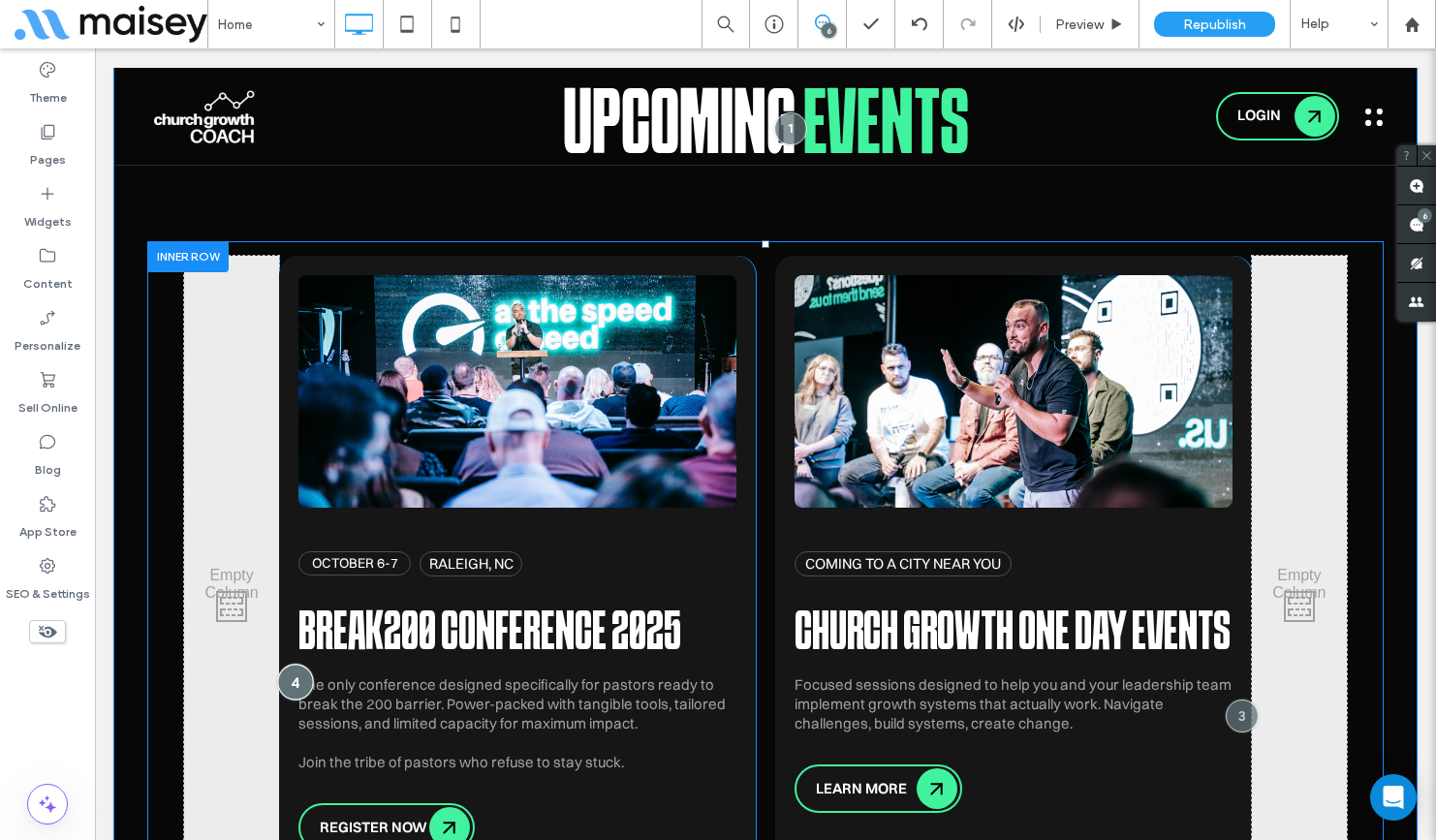 click at bounding box center (296, 681) 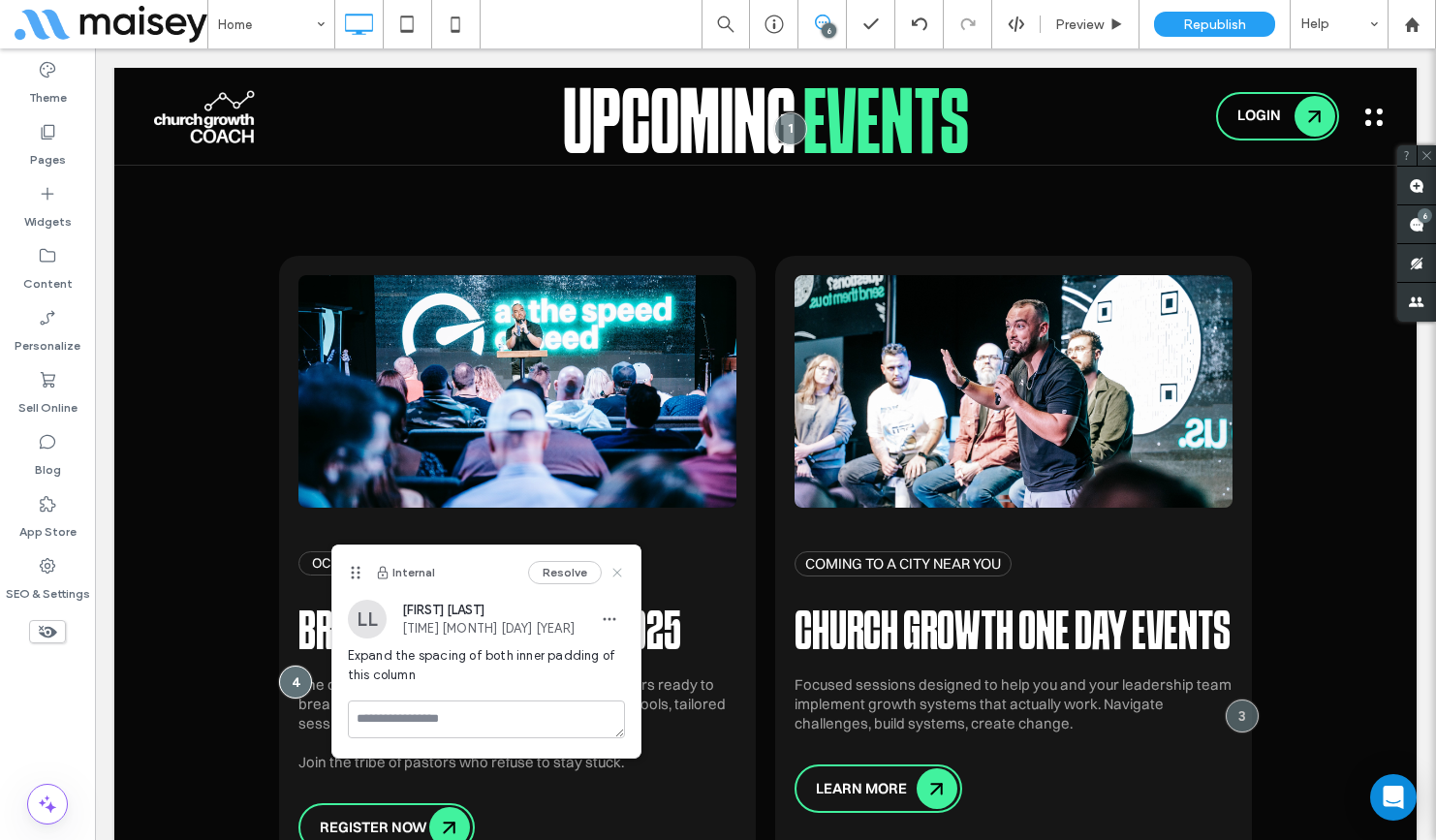 click 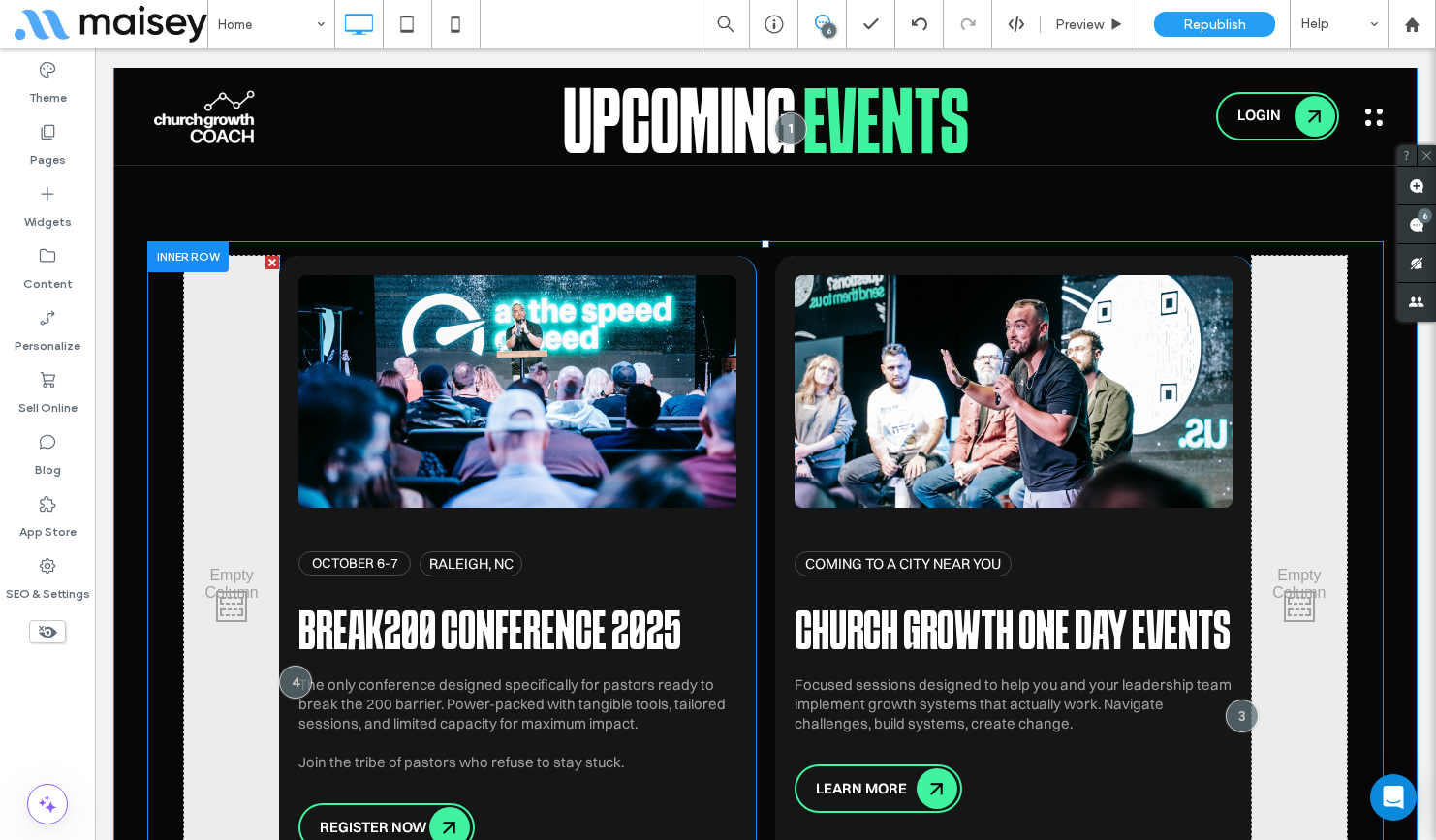 click on "October 6-7
Raleigh, NC
Break200 Conference 2025
The only conference designed specifically for pastors ready to break the 200 barrier. Power-packed with tangible tools, tailored sessions, and limited capacity for maximum impact. Join the tribe of pastors who refuse to stay stuck.
REGISTER NOW
Click To Paste" at bounding box center (517, 601) 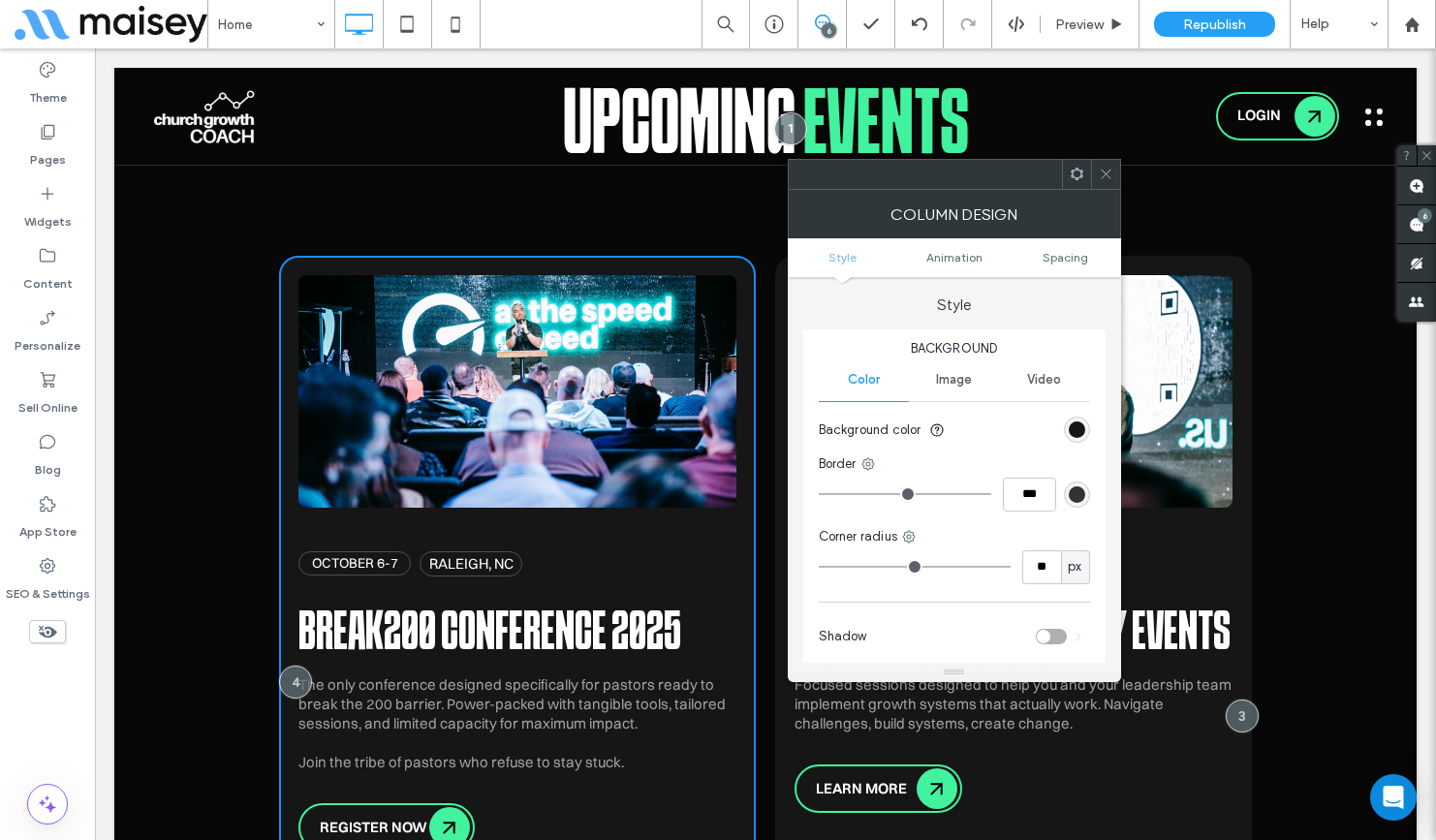 click 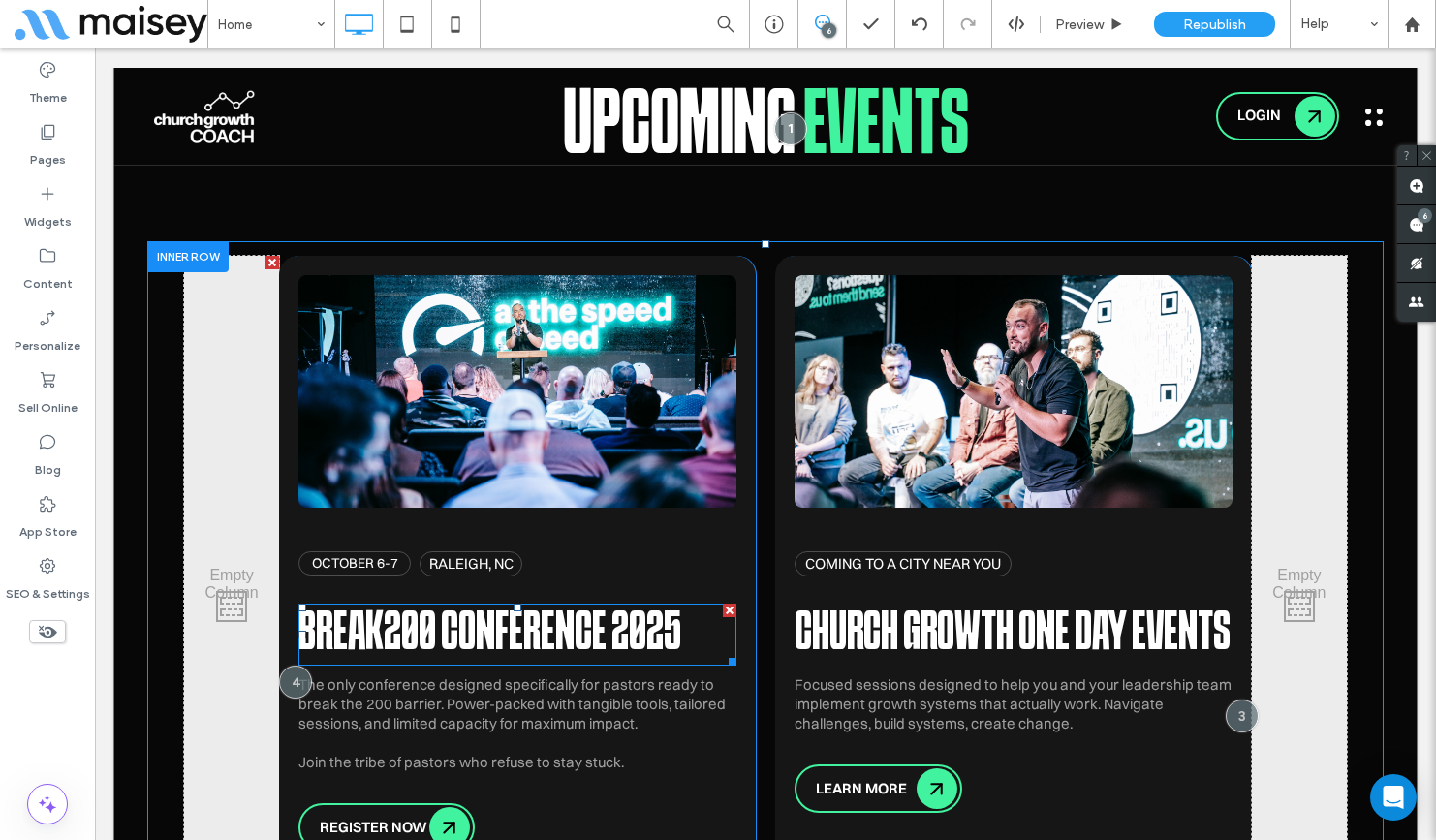 click on "Break200 Conference 2025" at bounding box center (489, 635) 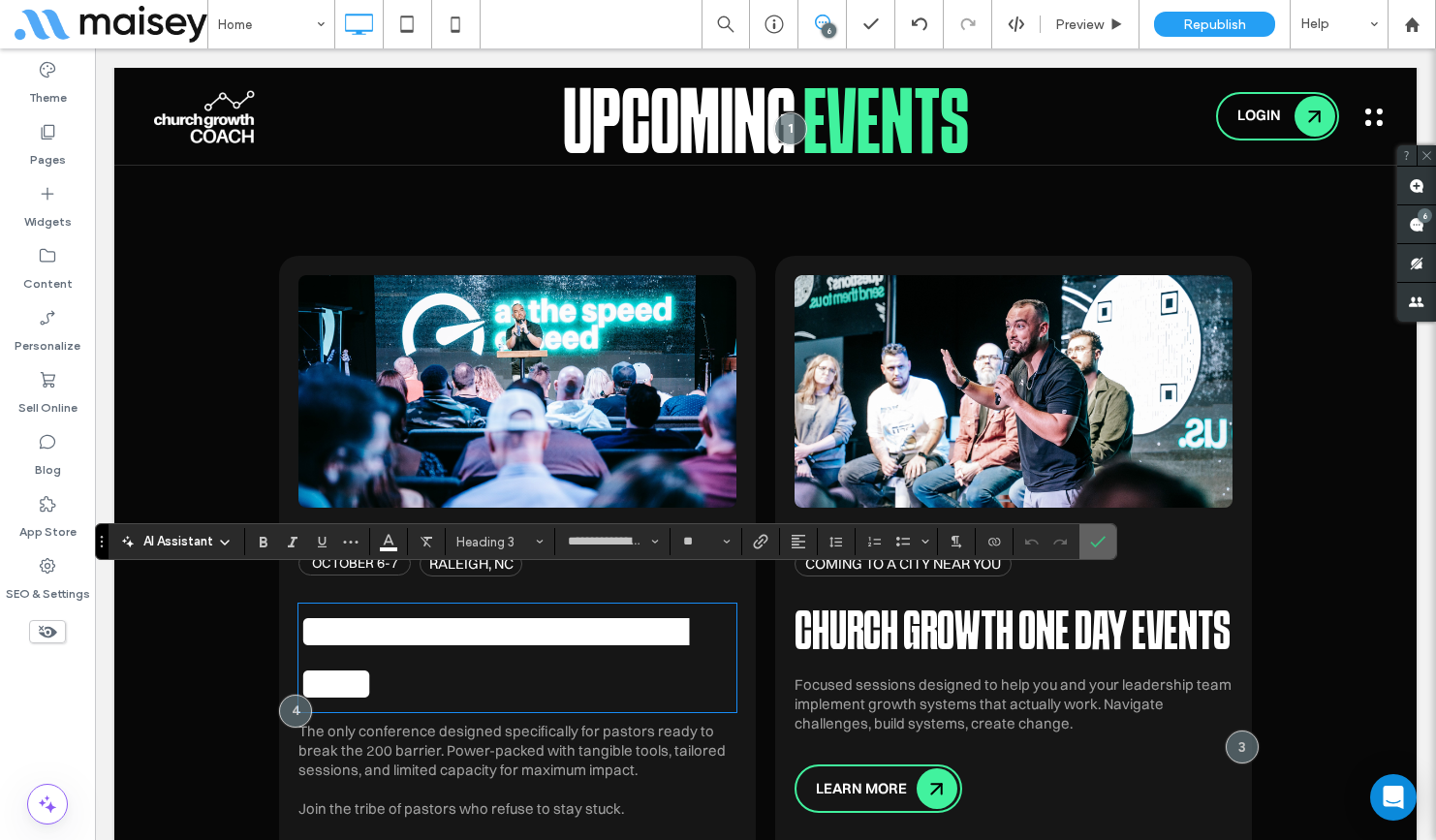 click at bounding box center [1098, 542] 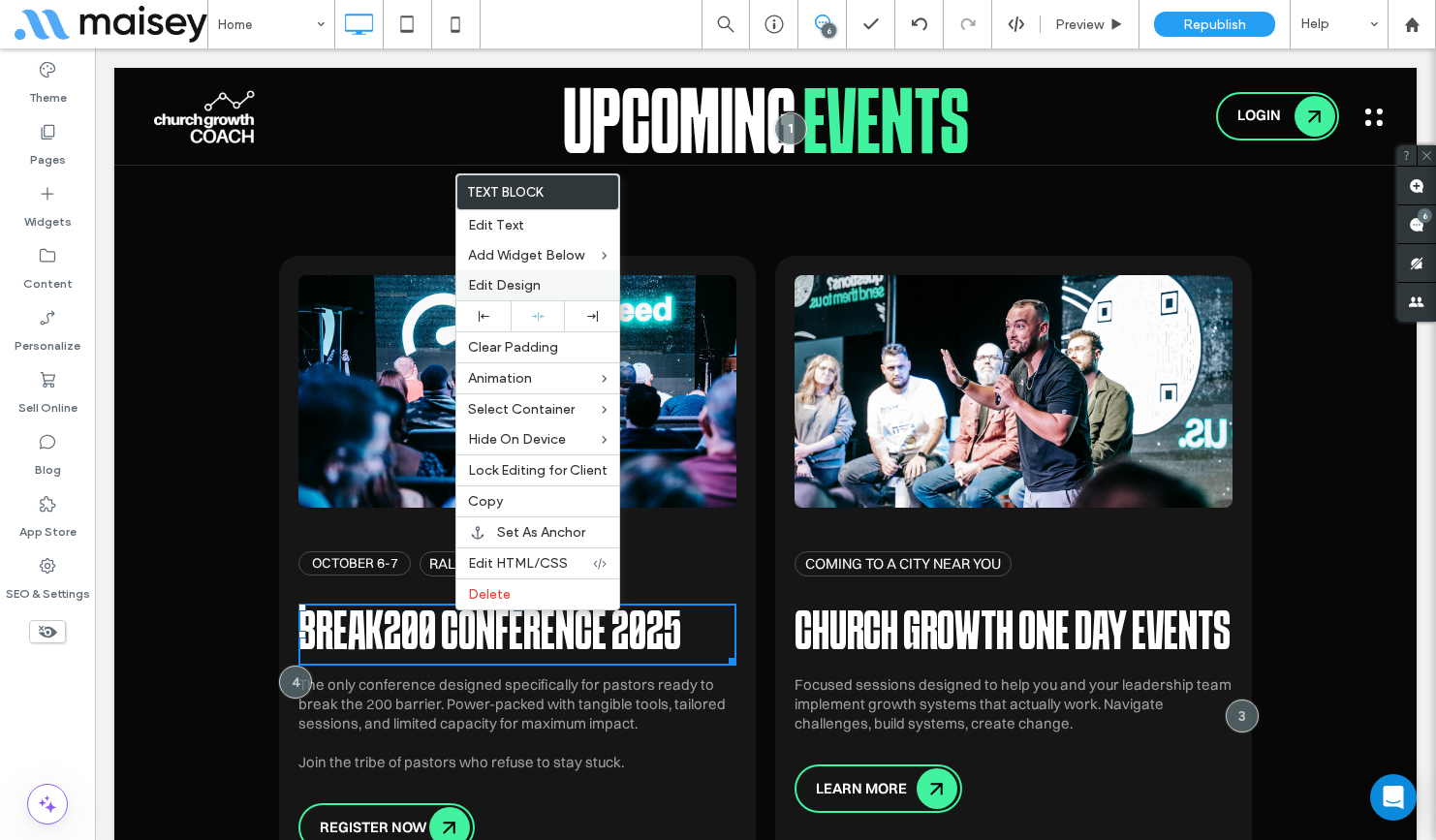 click on "Edit Design" at bounding box center [504, 285] 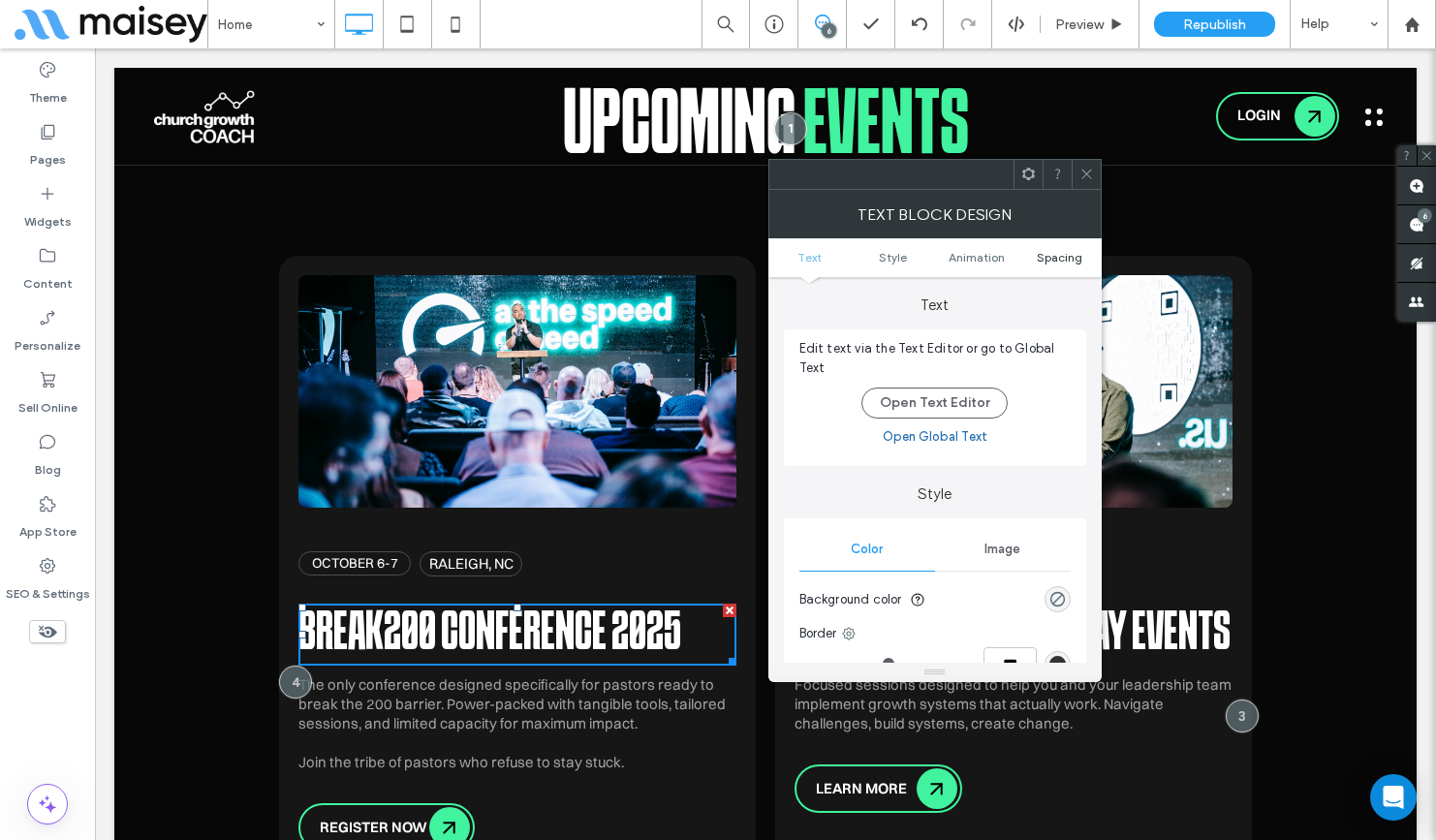 click on "Spacing" at bounding box center [1059, 257] 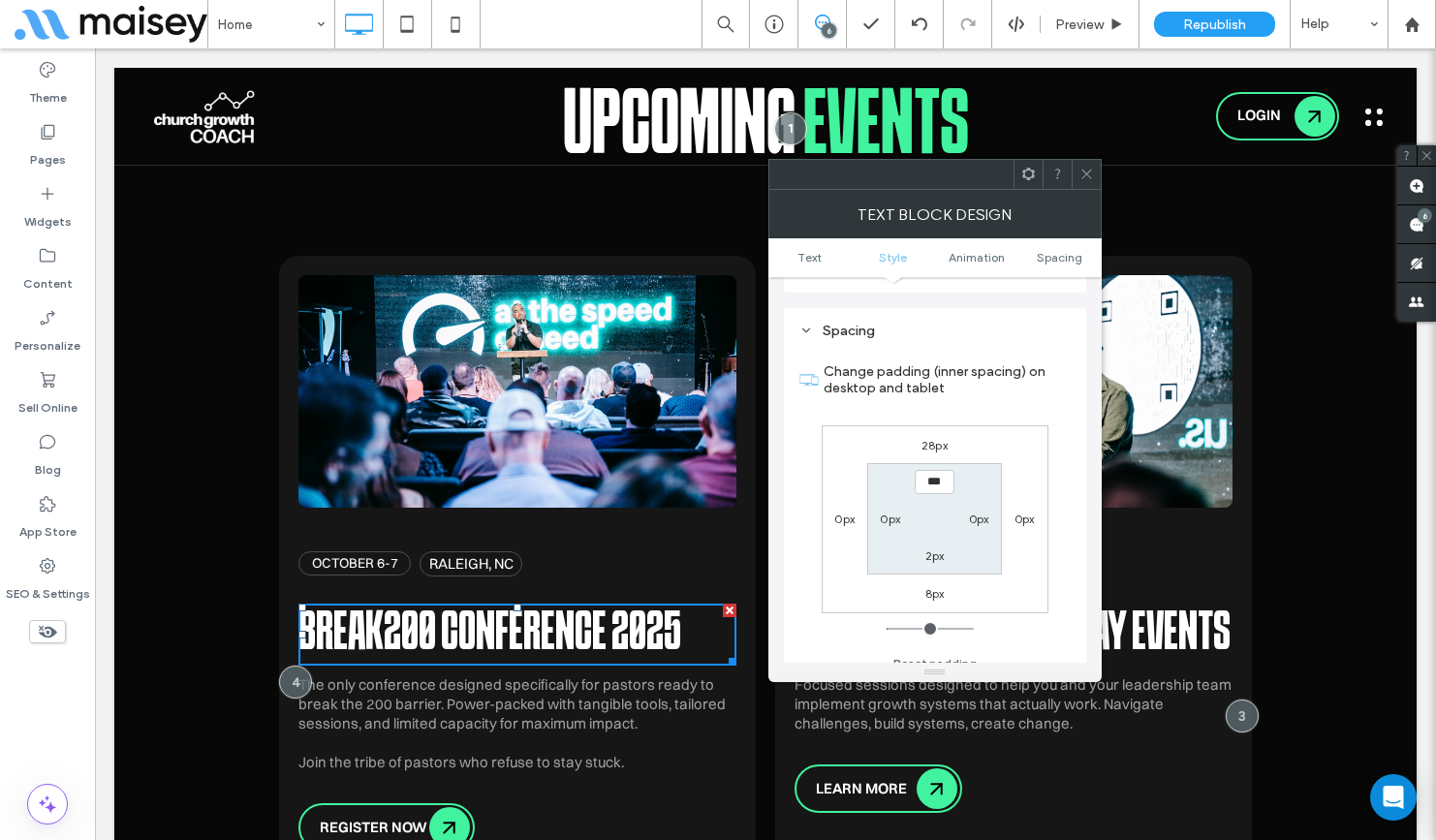 scroll, scrollTop: 555, scrollLeft: 0, axis: vertical 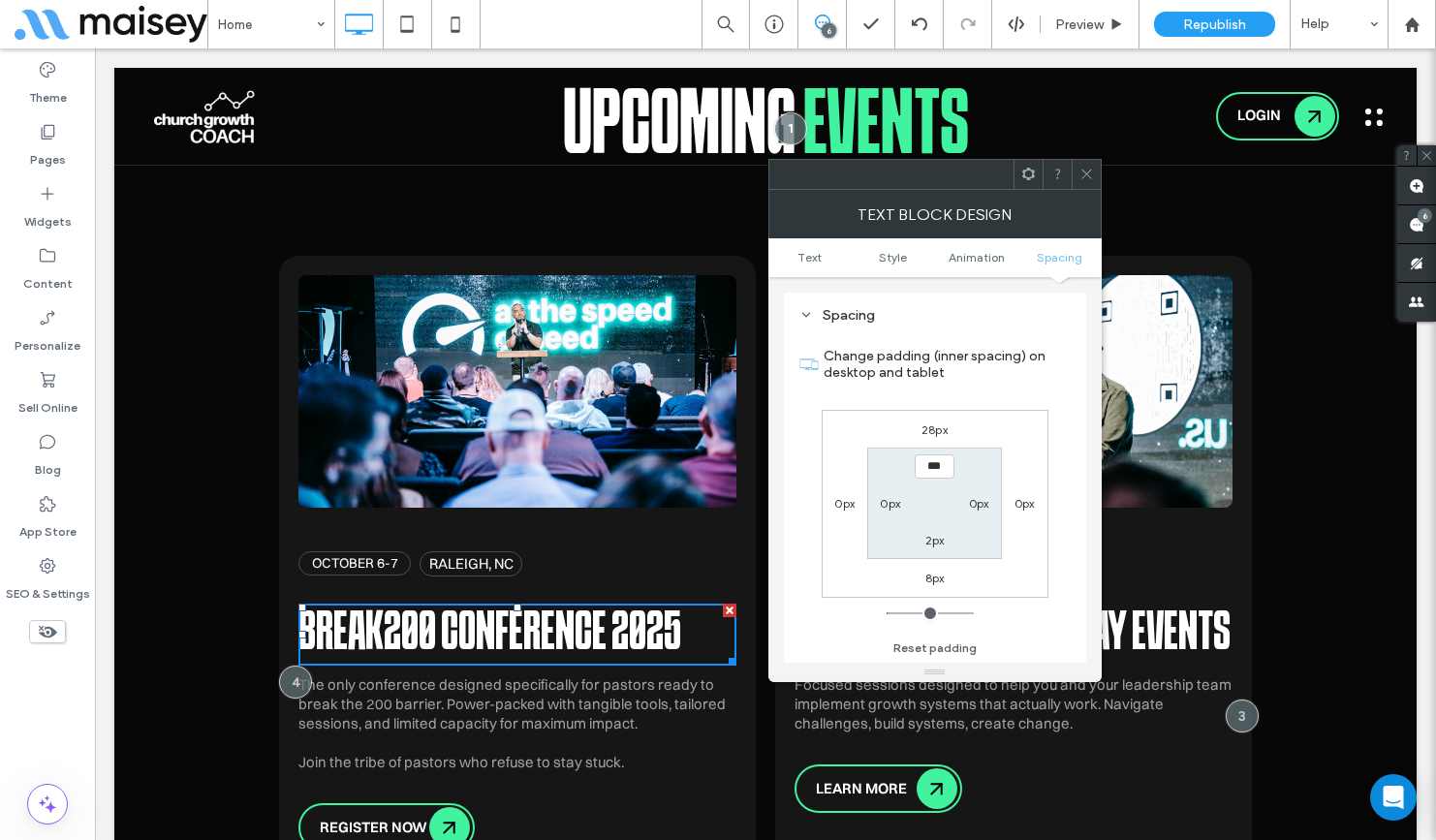 click on "0px" at bounding box center (845, 503) 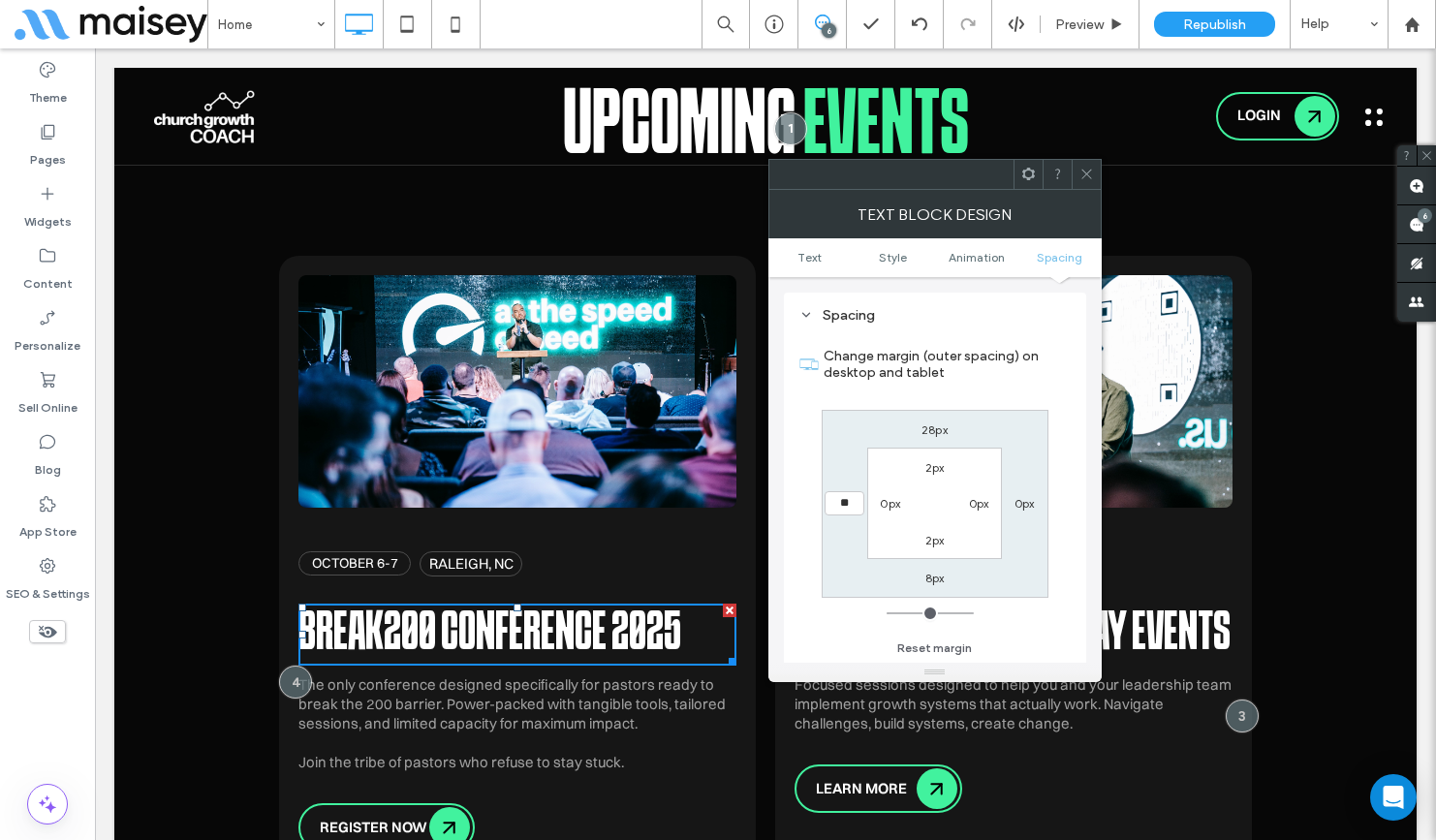 type on "**" 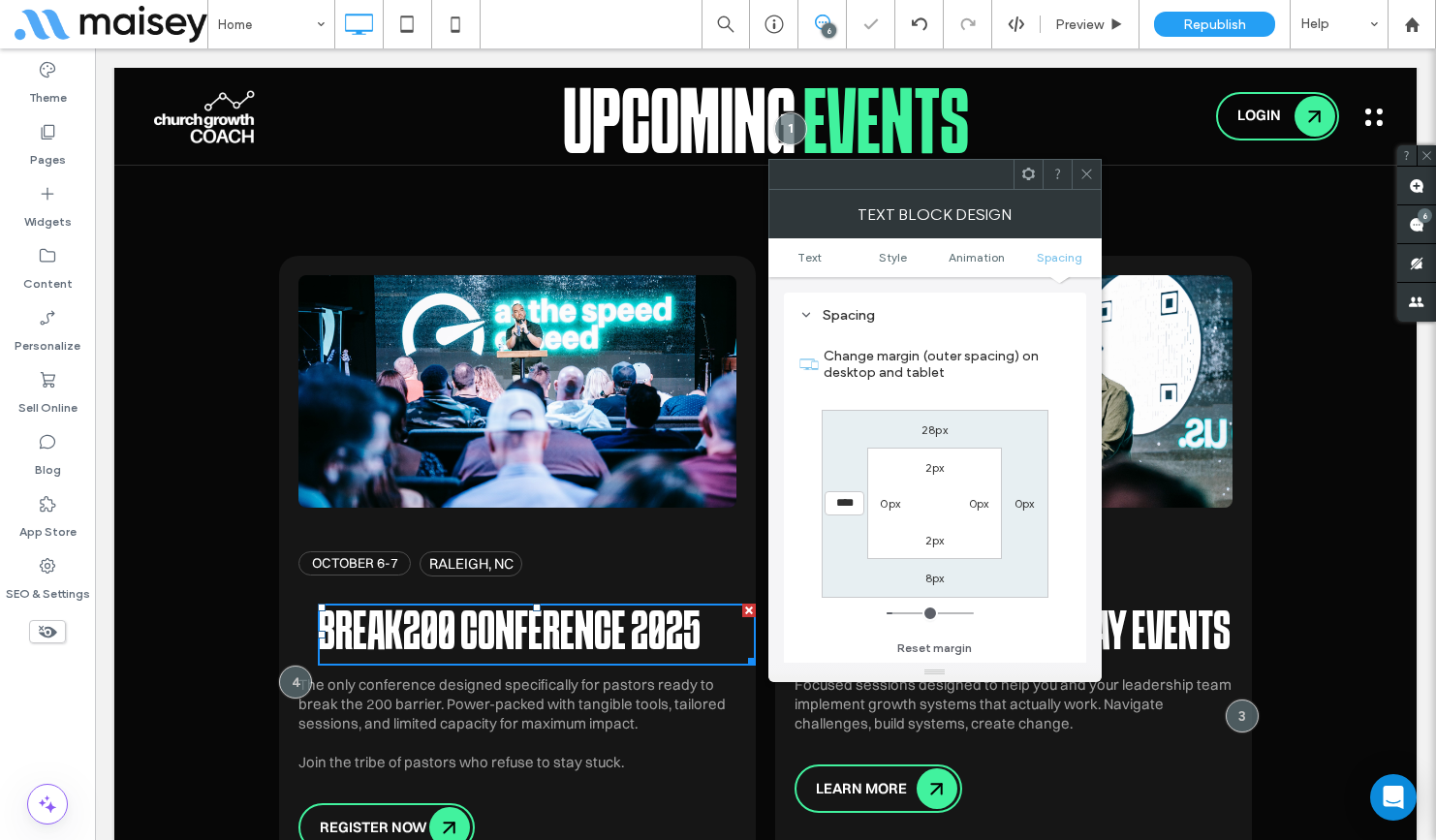 click 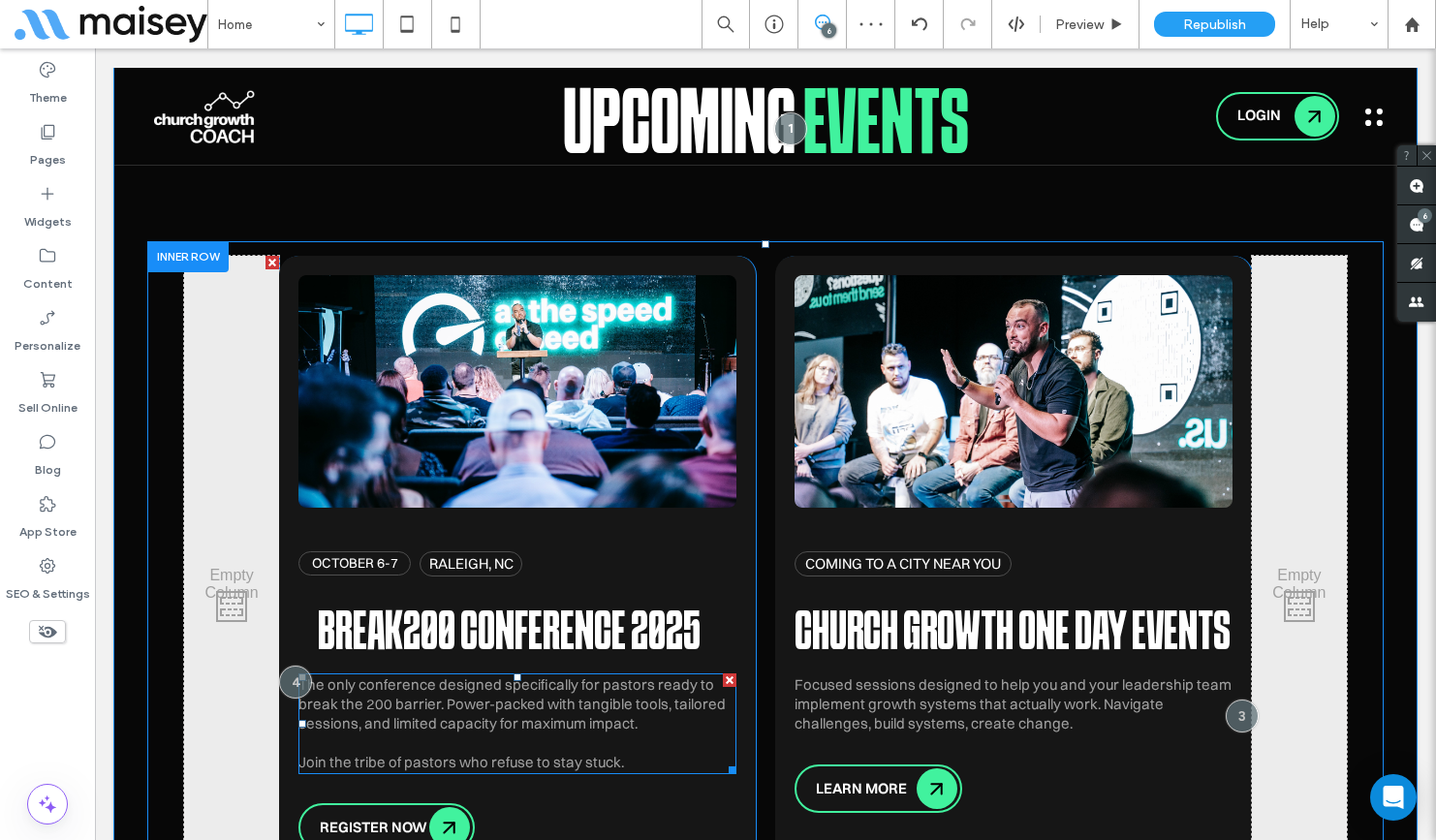 click on "The only conference designed specifically for pastors ready to break the 200 barrier. Power-packed with tangible tools, tailored sessions, and limited capacity for maximum impact. Join the tribe of pastors who refuse to stay stuck." at bounding box center [512, 723] 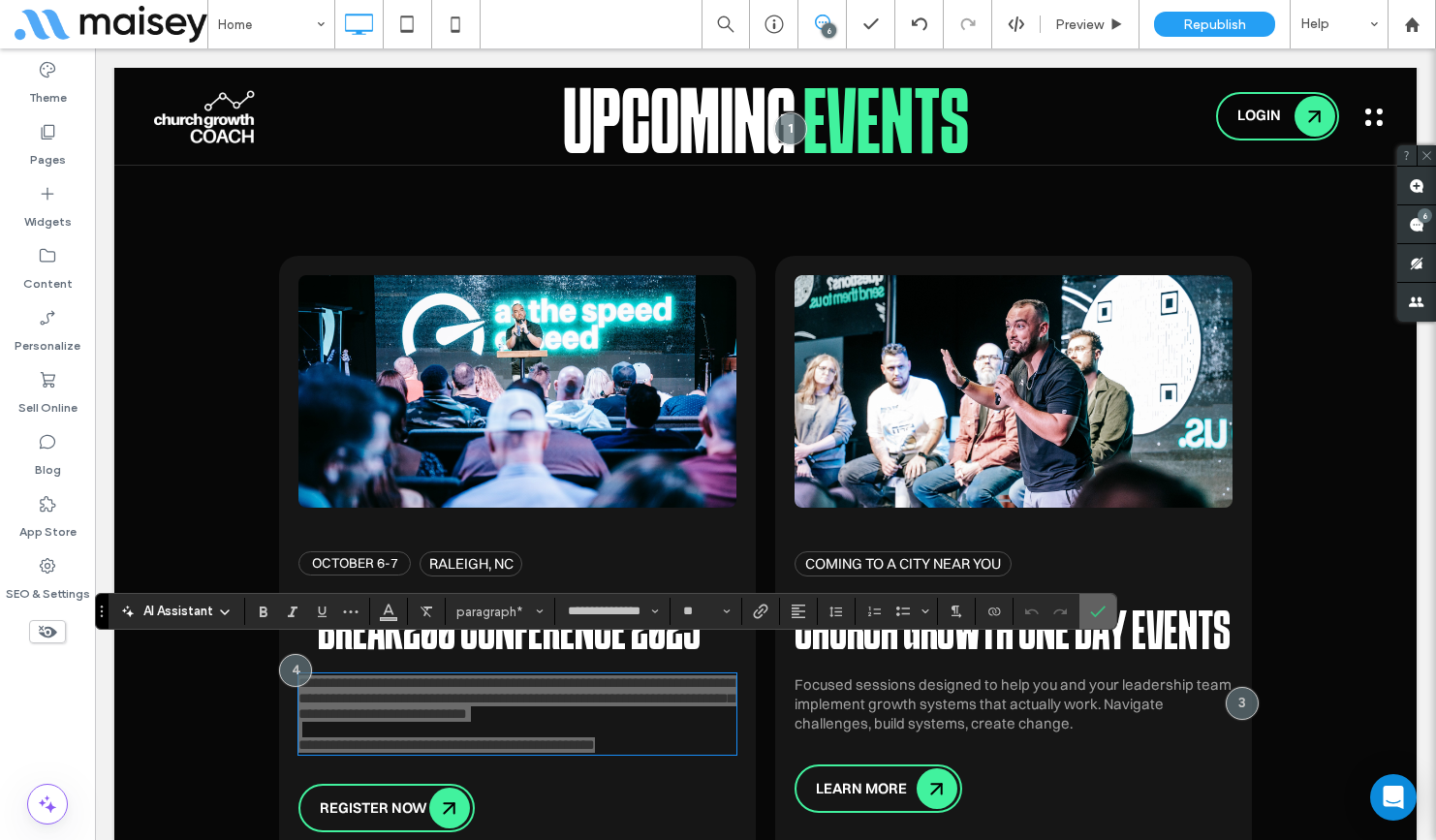 click at bounding box center [1098, 611] 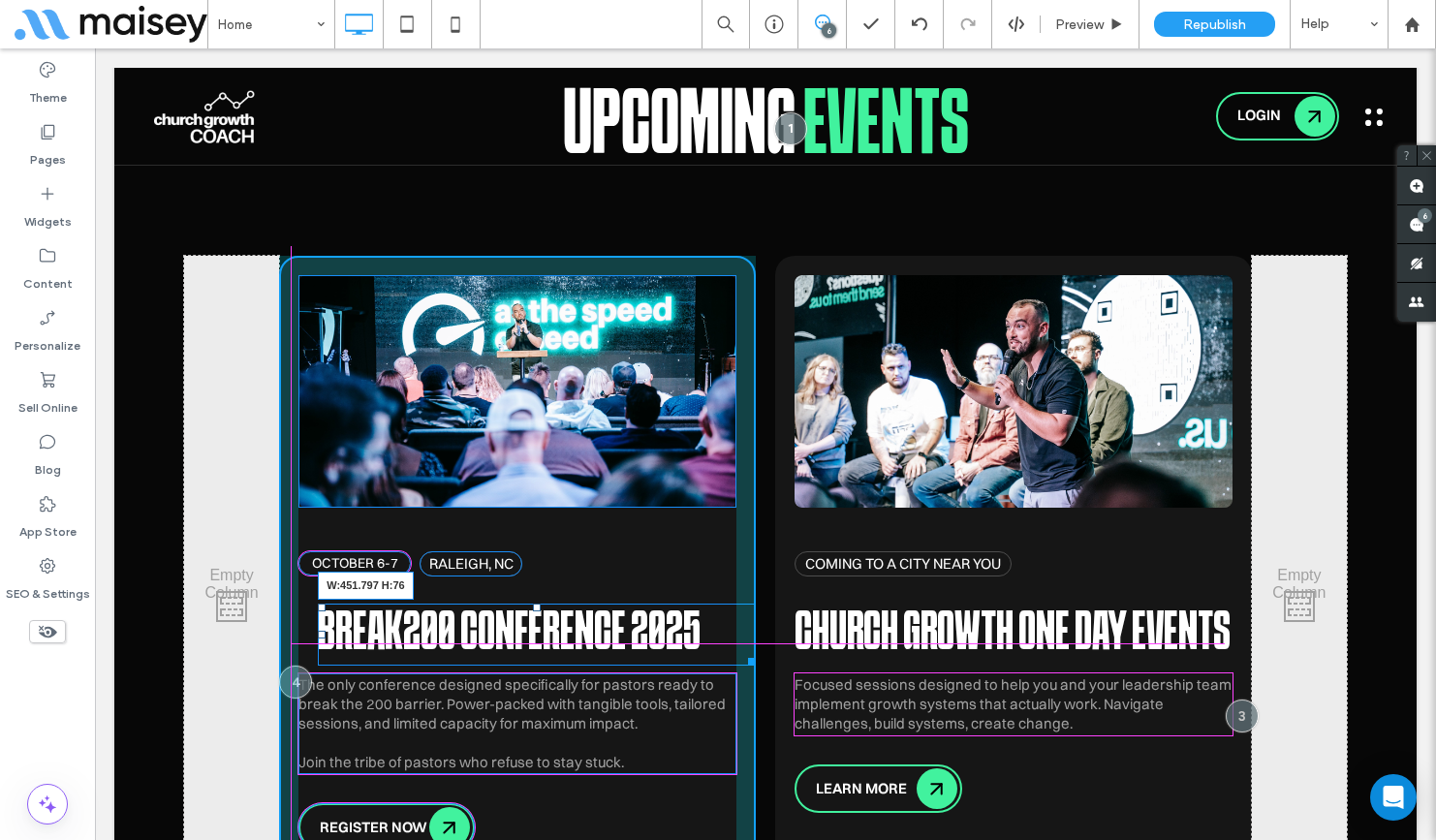 drag, startPoint x: 737, startPoint y: 629, endPoint x: 747, endPoint y: 624, distance: 11.18034 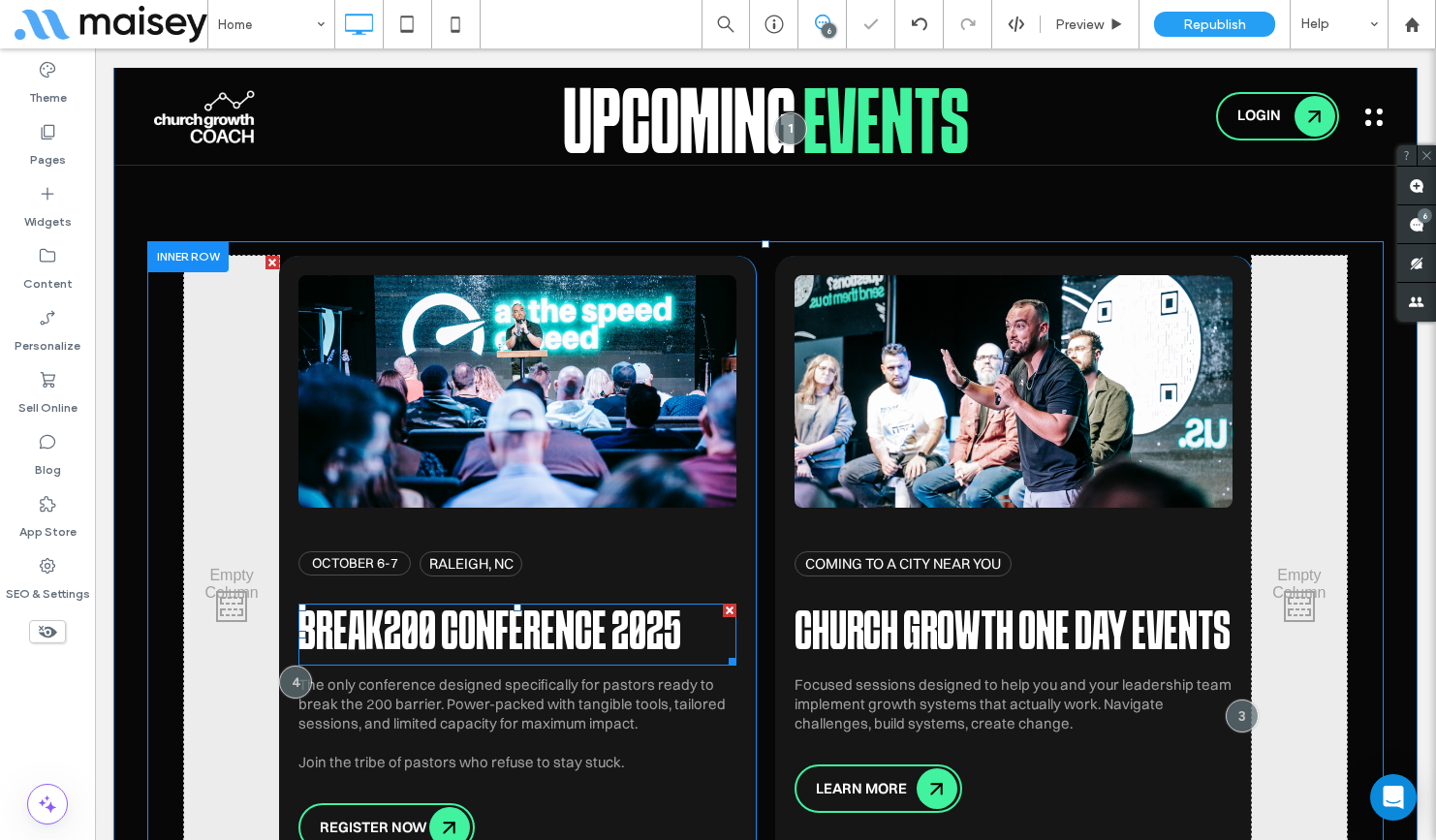 click on "Break200 Conference 2025" at bounding box center [489, 635] 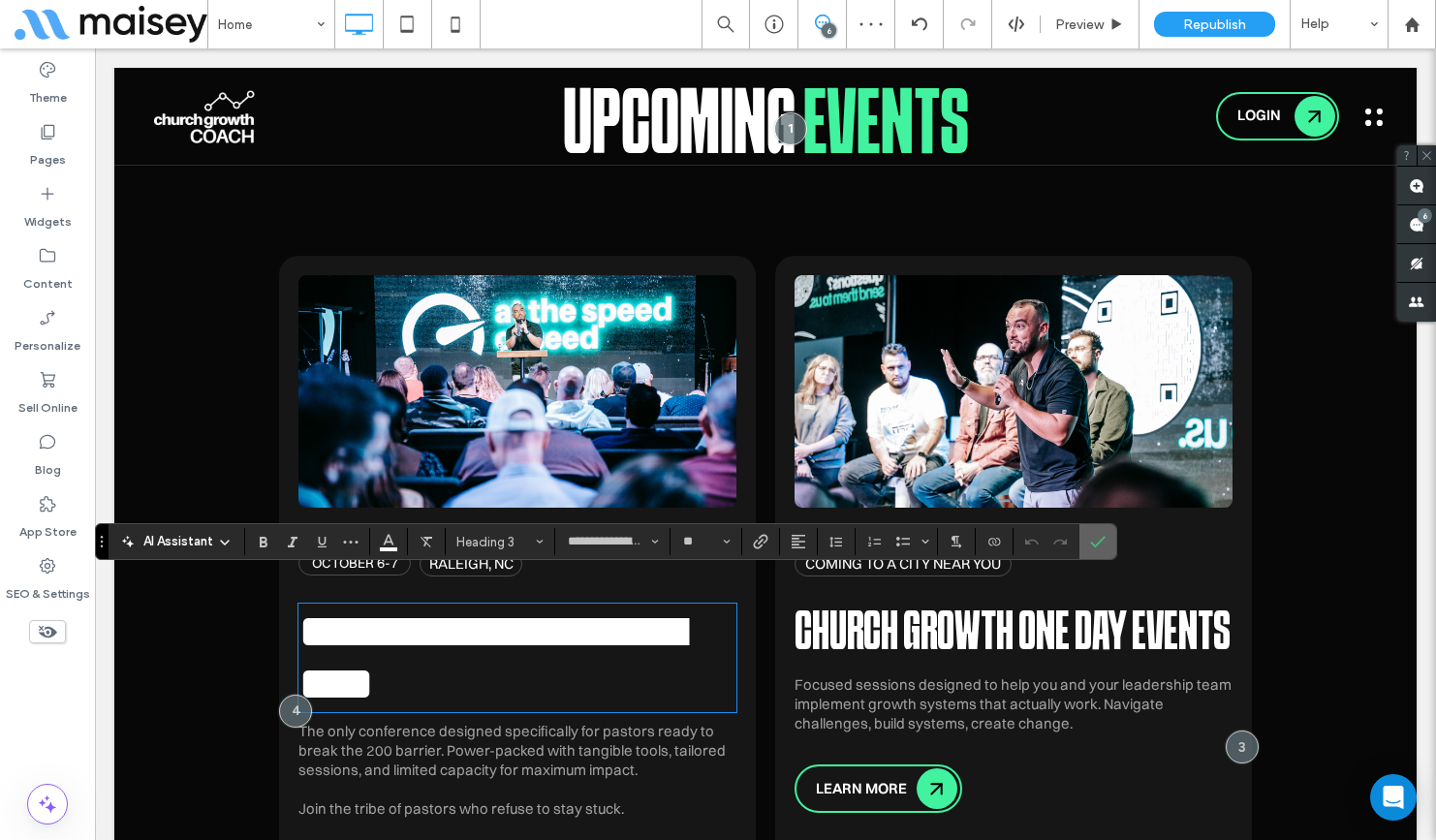 drag, startPoint x: 1108, startPoint y: 545, endPoint x: 707, endPoint y: 537, distance: 401.0798 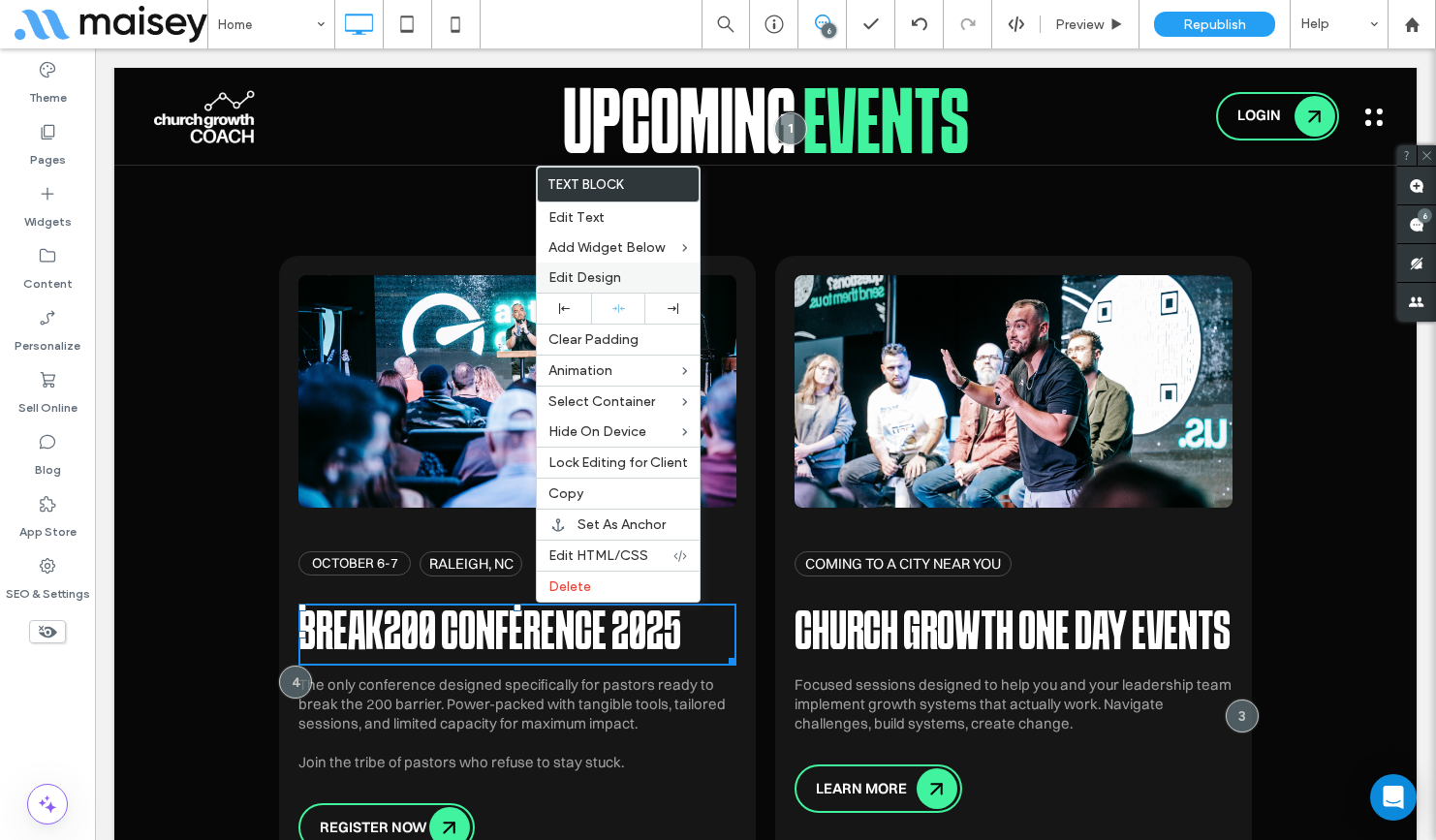 click on "Edit Design" at bounding box center [584, 277] 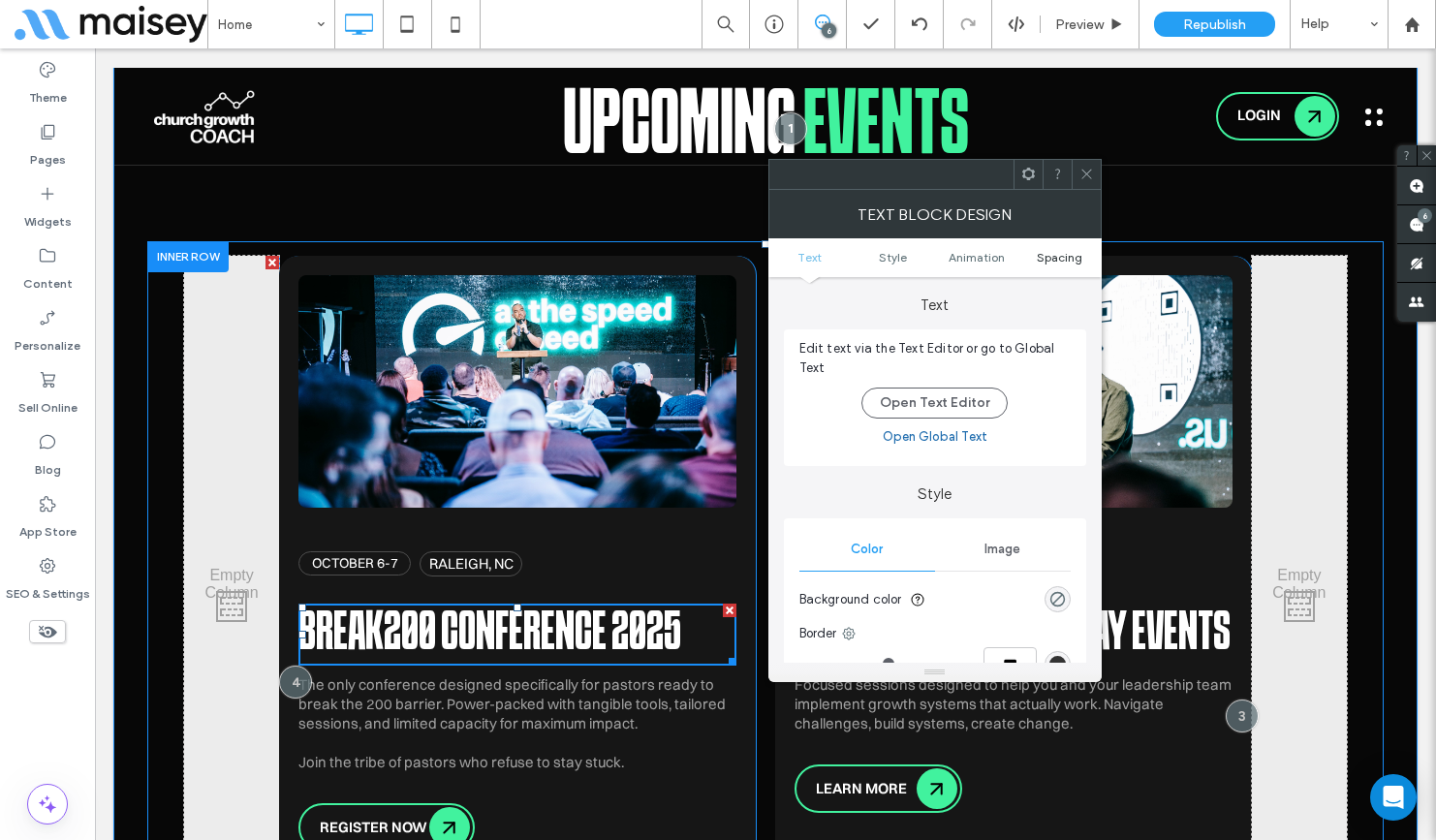 click on "Spacing" at bounding box center [1059, 257] 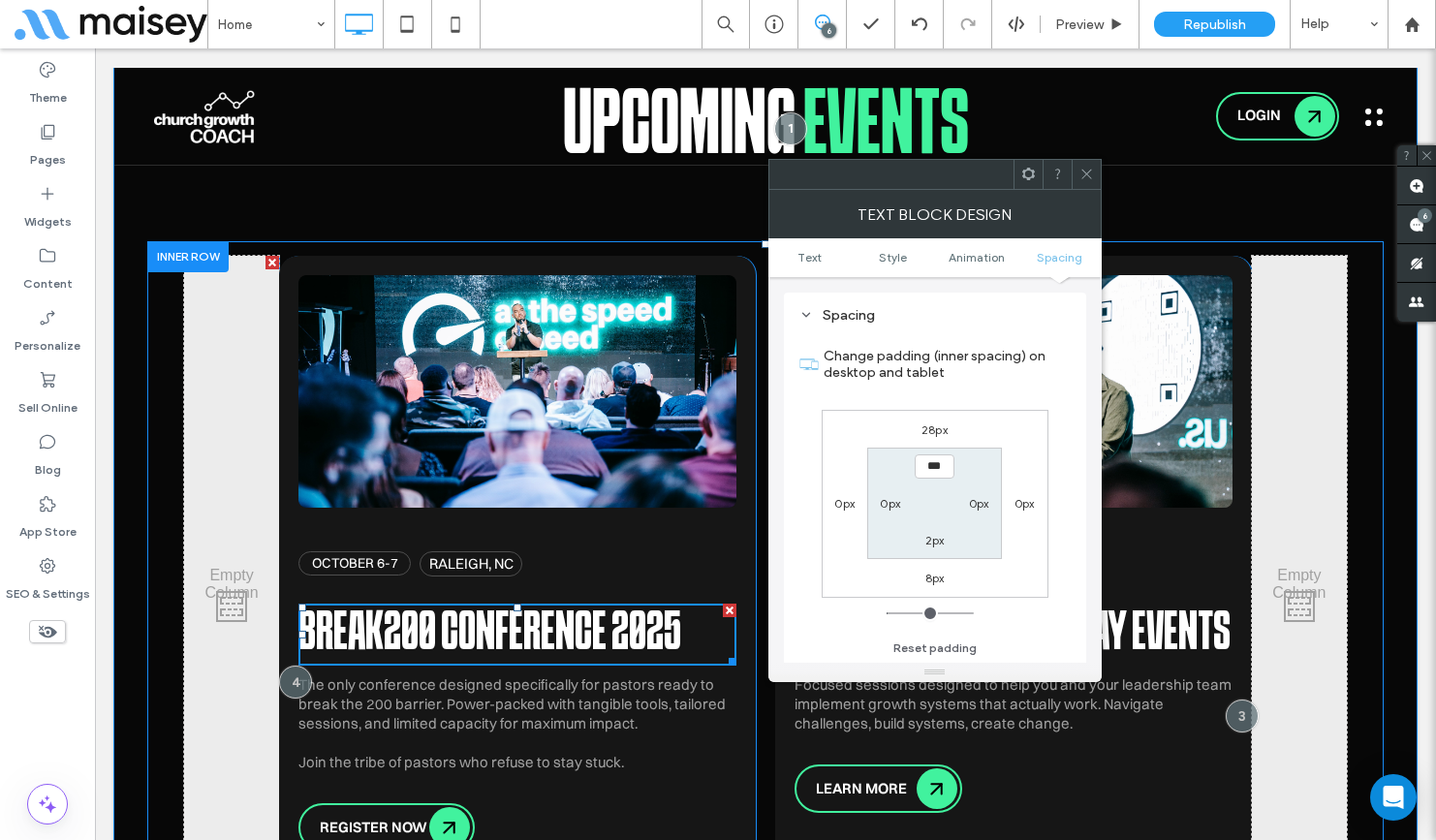 scroll, scrollTop: 555, scrollLeft: 0, axis: vertical 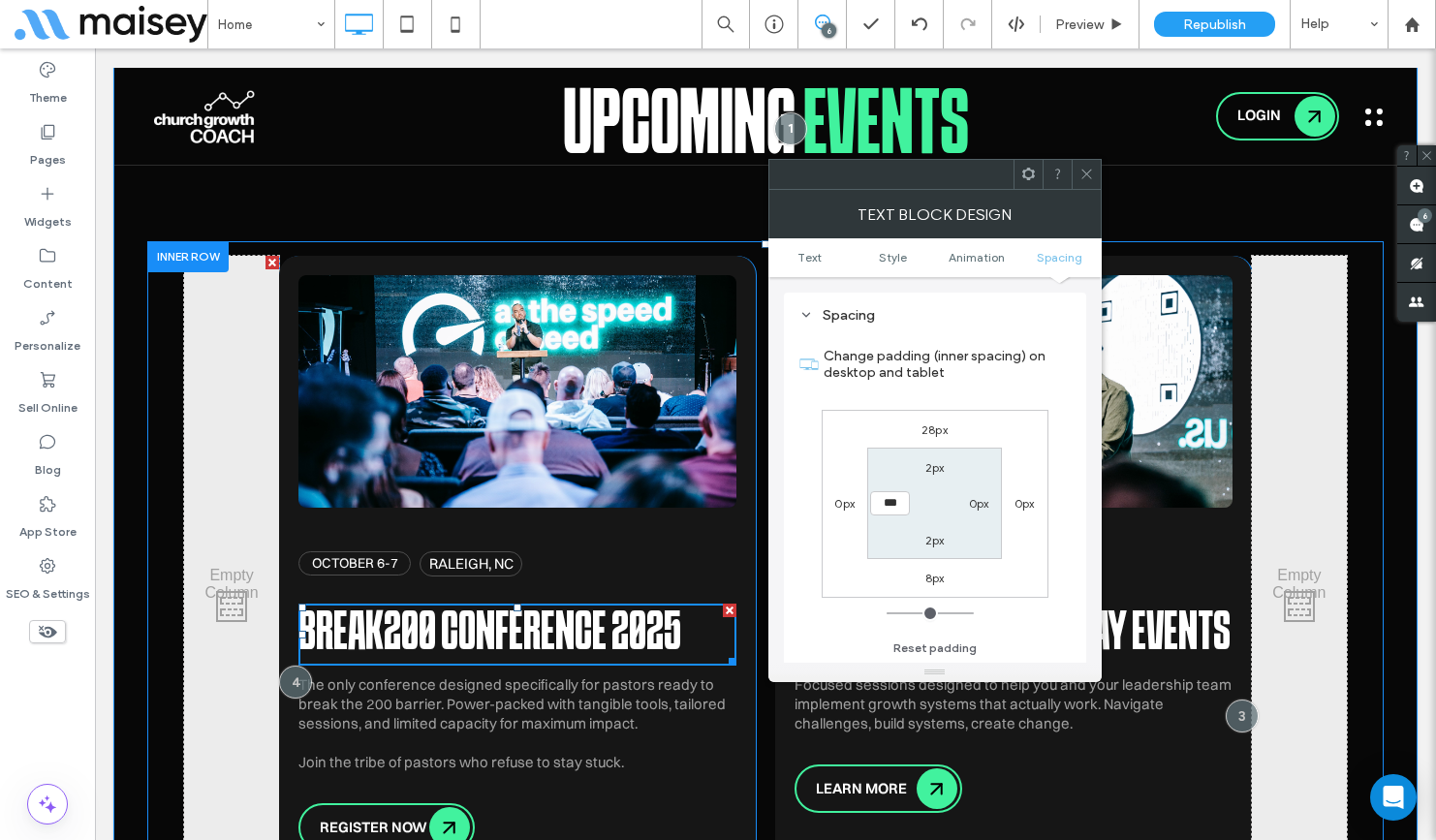 click on "0px" at bounding box center [844, 503] 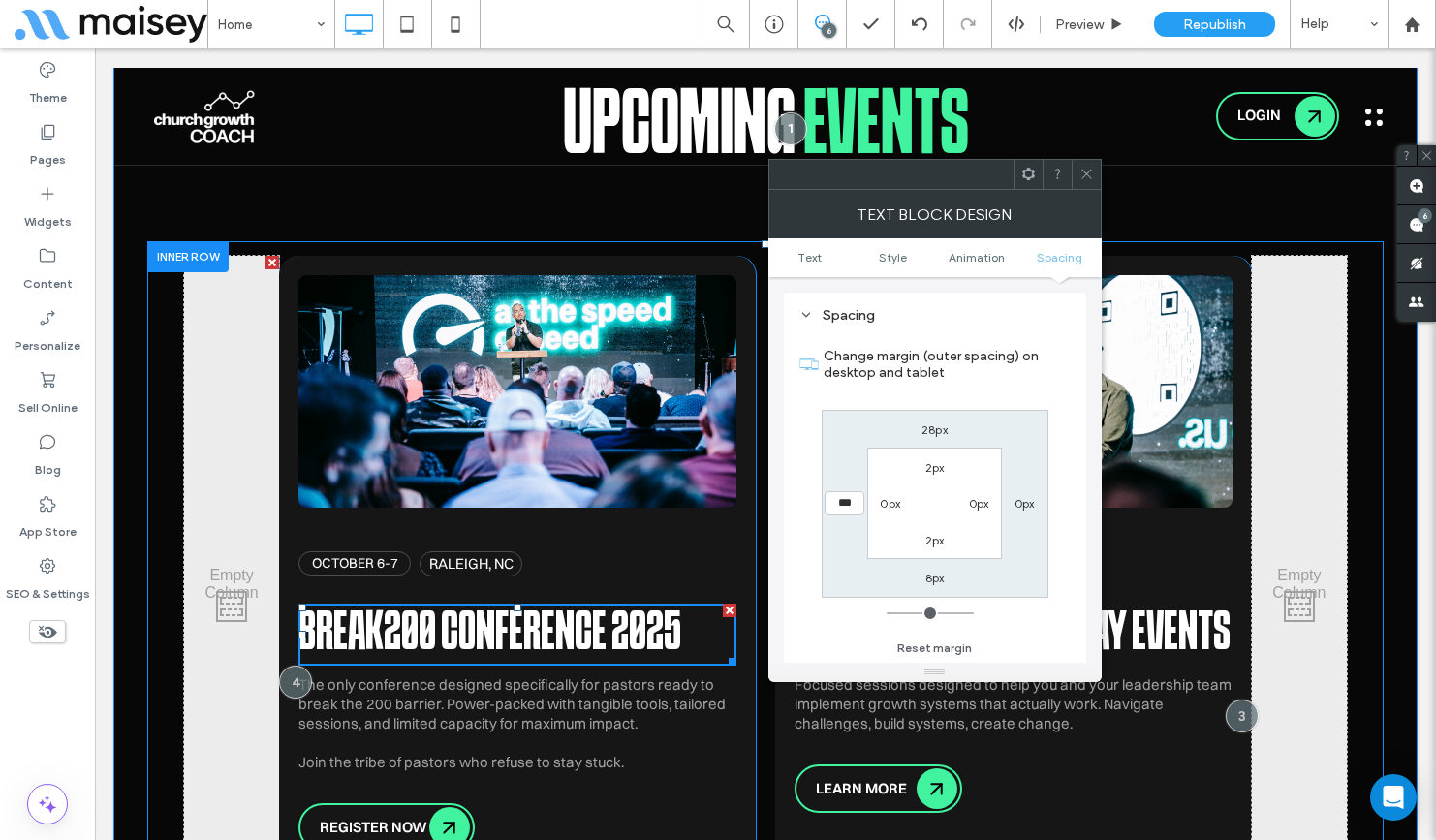 click on "0px" at bounding box center [890, 503] 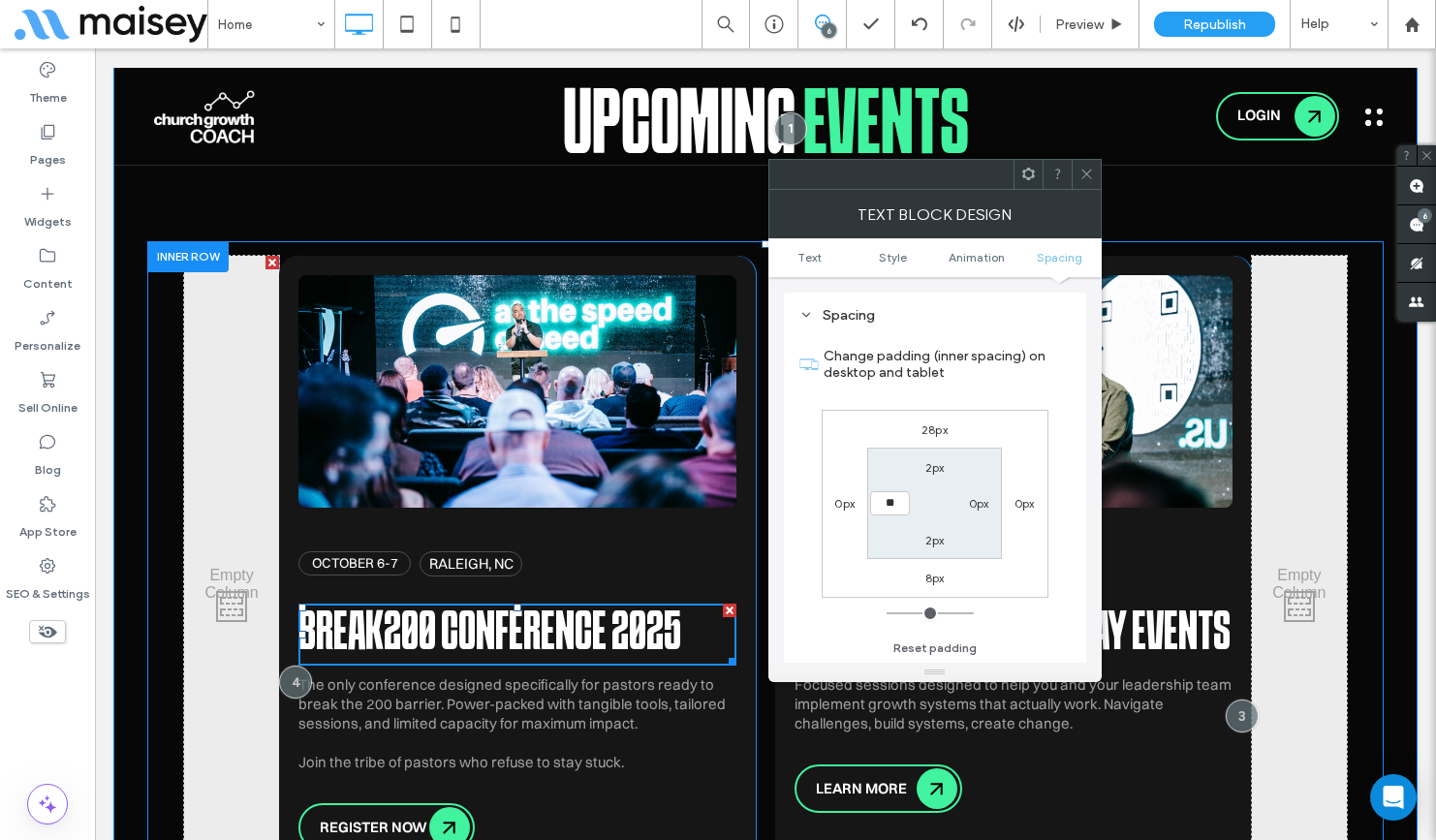type on "**" 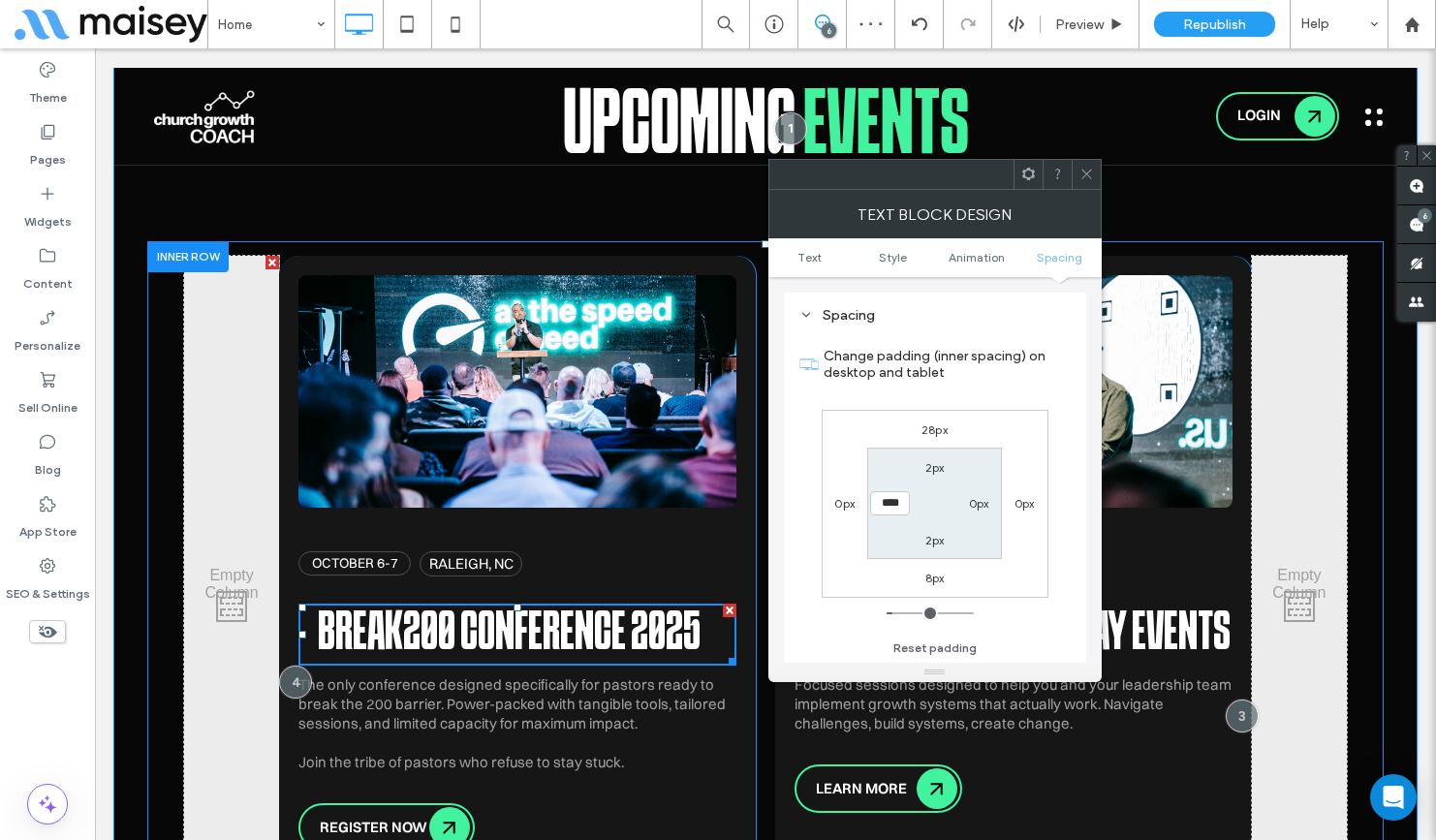click 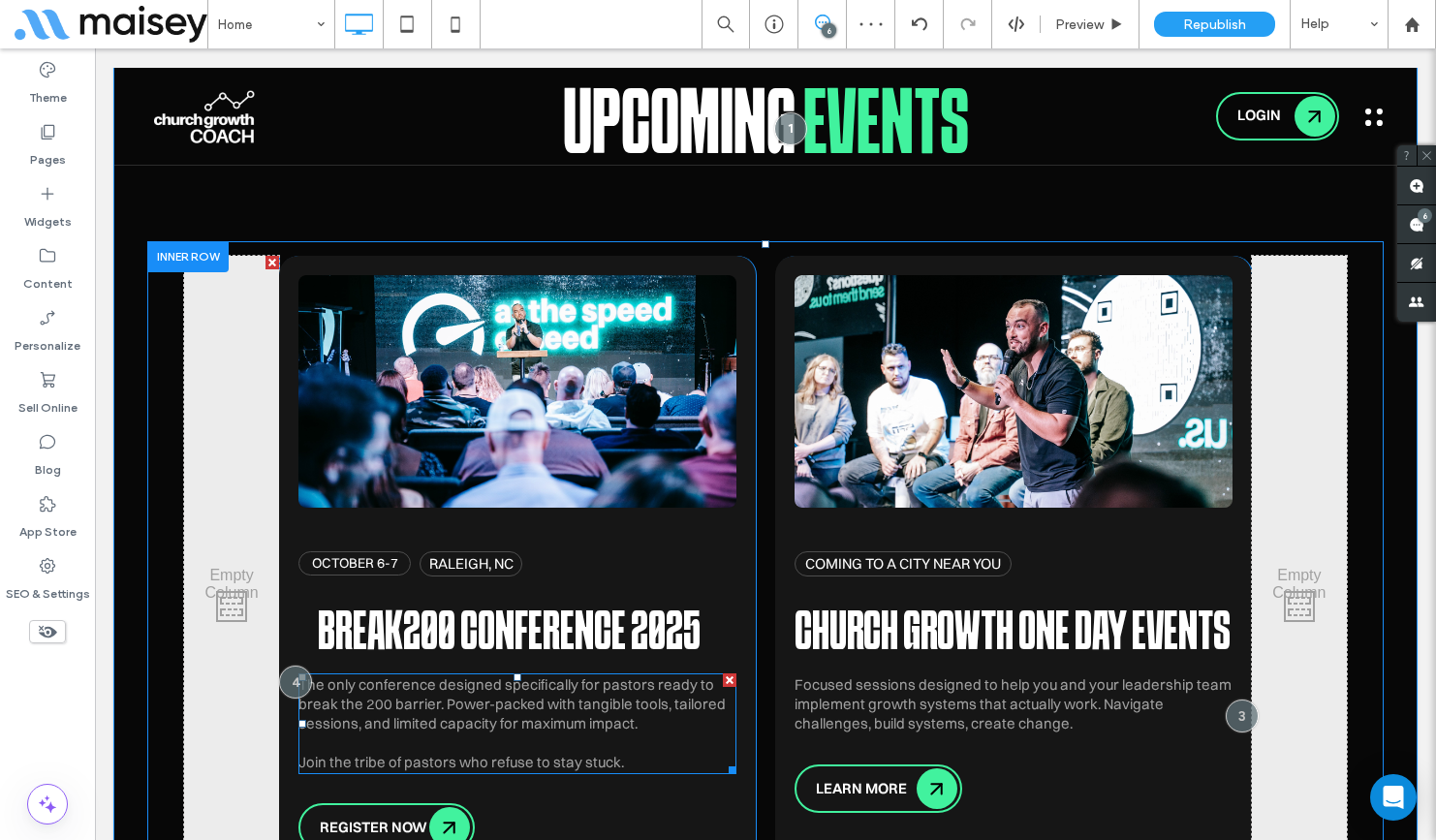 click on "The only conference designed specifically for pastors ready to break the 200 barrier. Power-packed with tangible tools, tailored sessions, and limited capacity for maximum impact. Join the tribe of pastors who refuse to stay stuck." at bounding box center [512, 723] 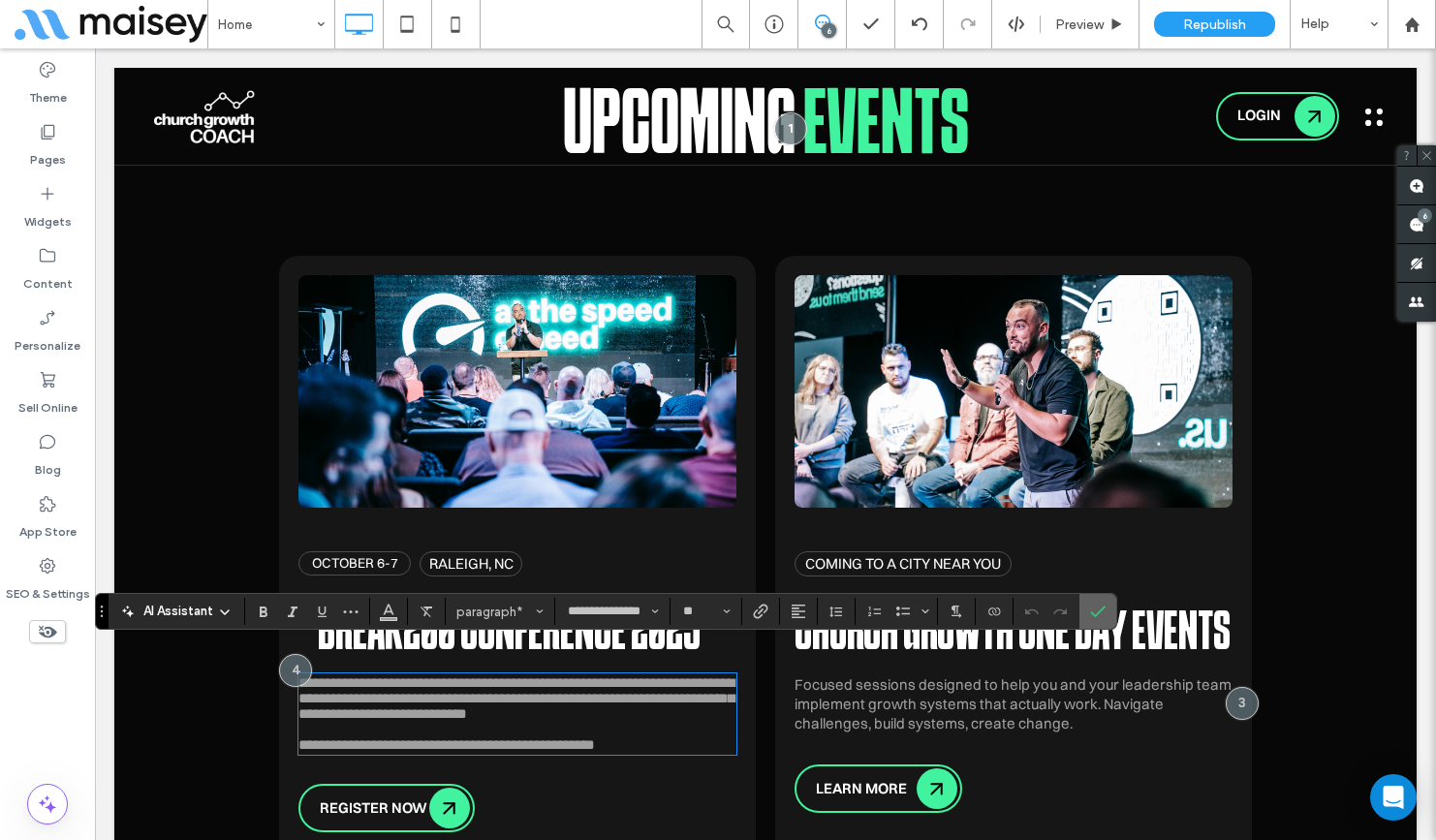 click at bounding box center (1098, 611) 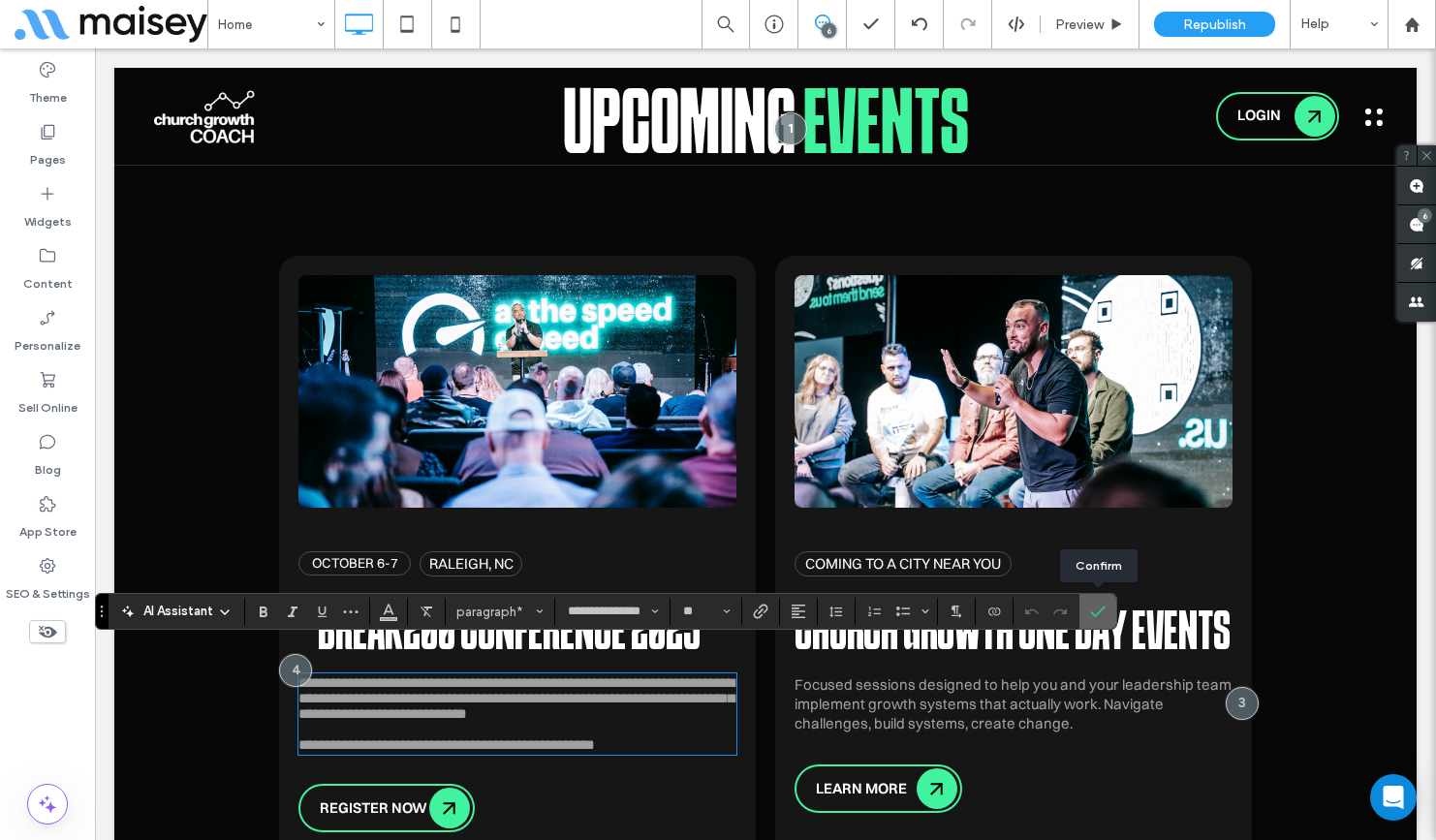 click 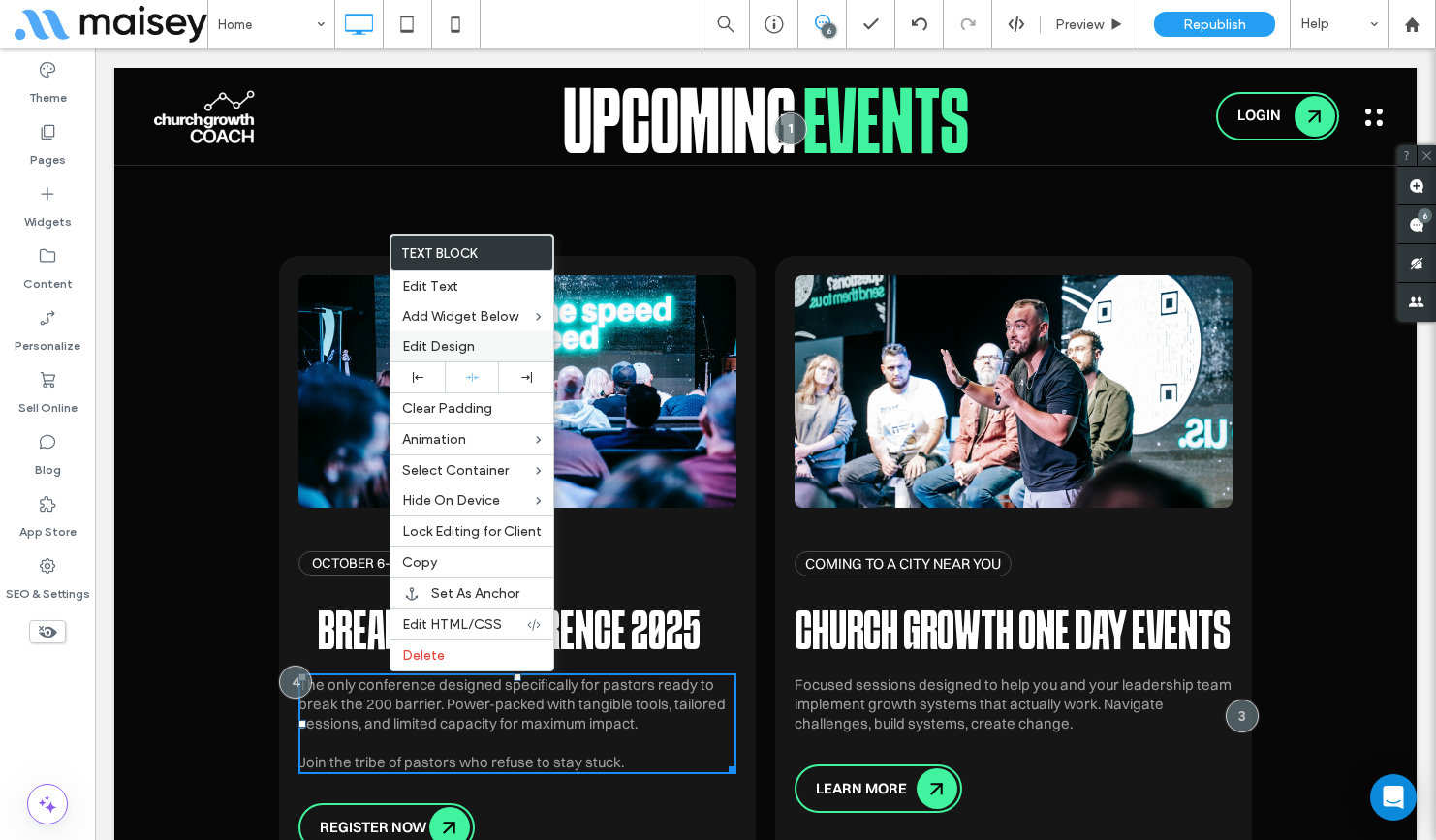 click on "Edit Design" at bounding box center [438, 346] 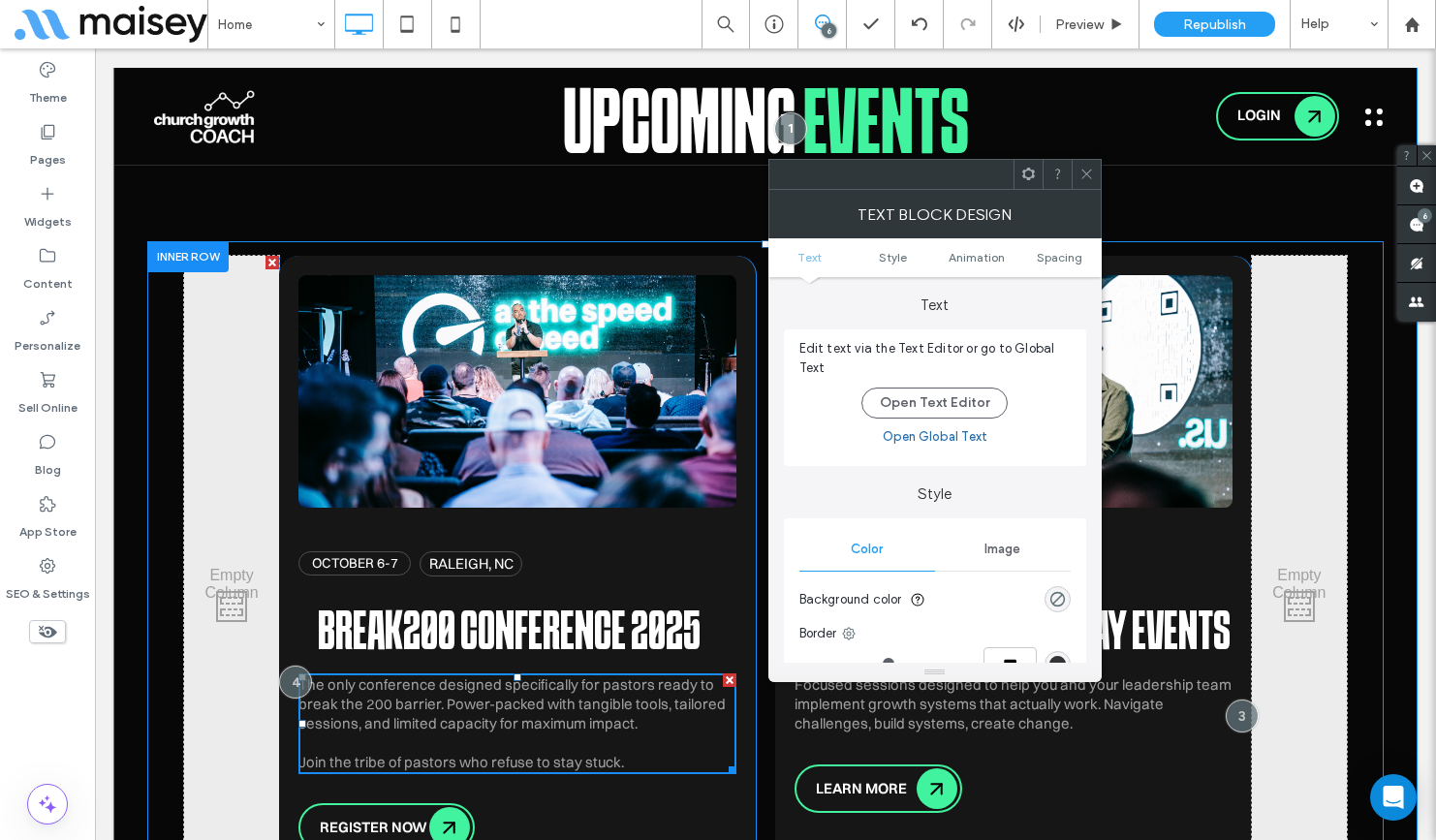 click on "Text Style Animation Spacing" at bounding box center (935, 258) 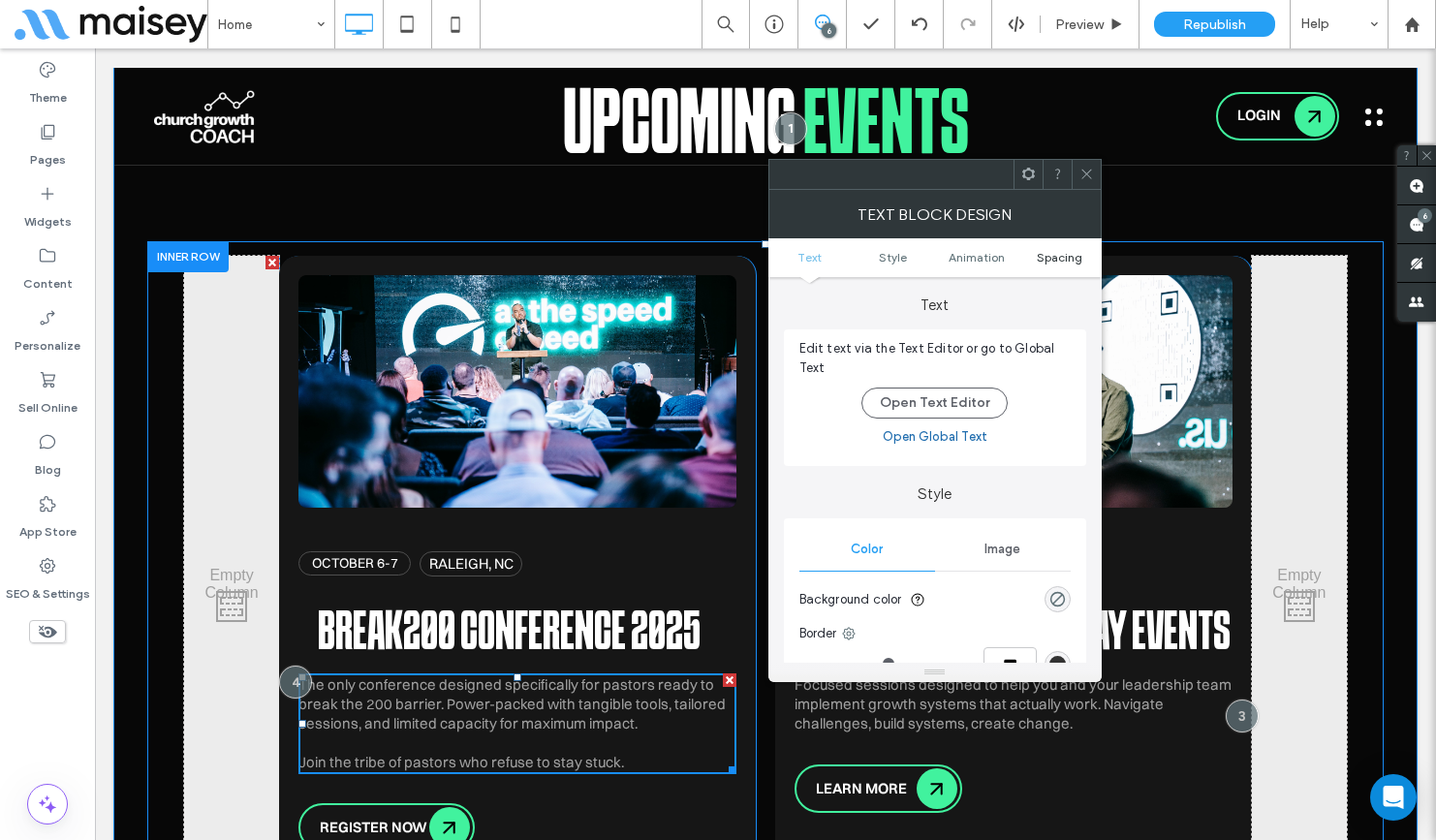 click on "Spacing" at bounding box center (1059, 257) 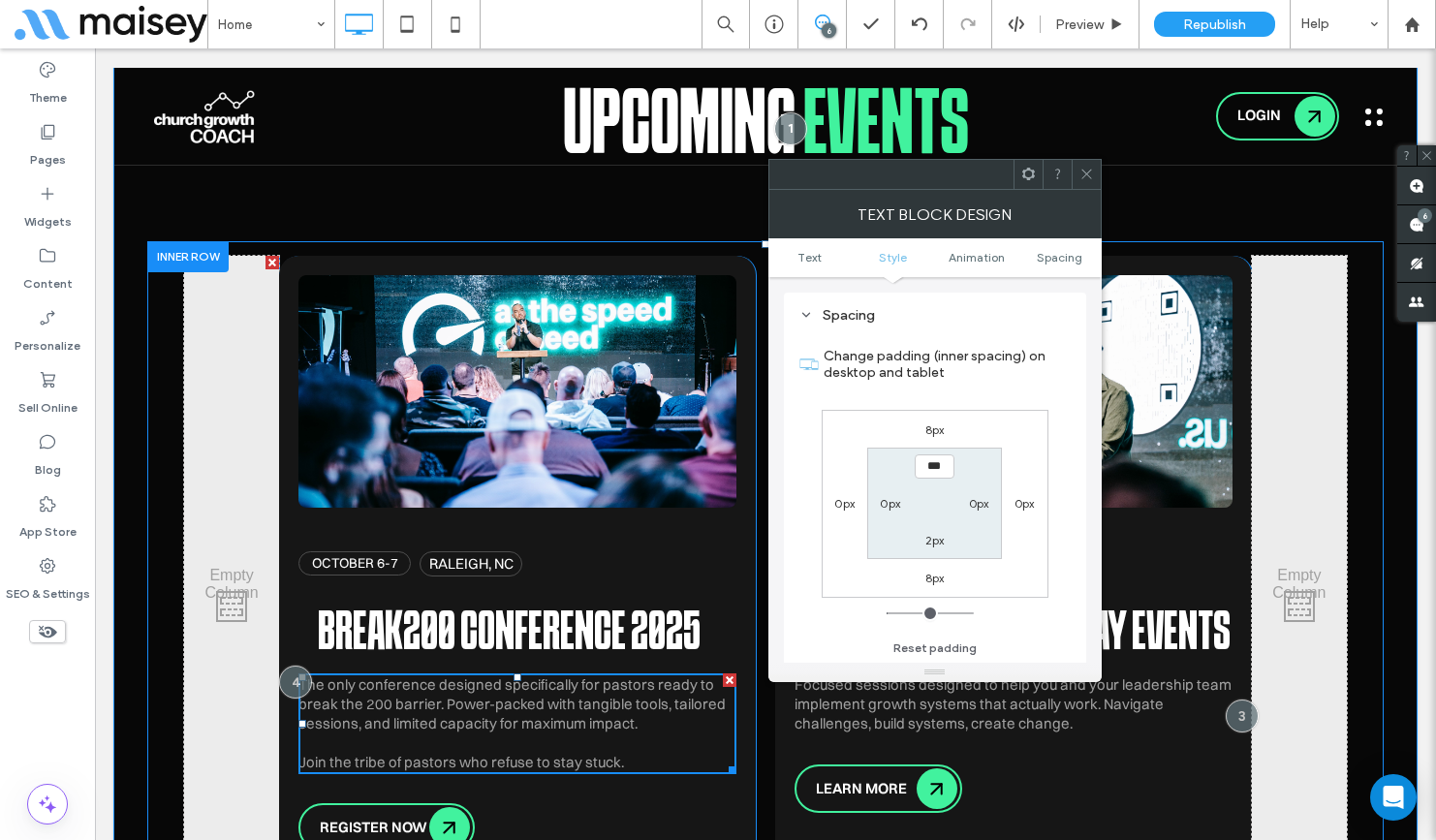 scroll, scrollTop: 555, scrollLeft: 0, axis: vertical 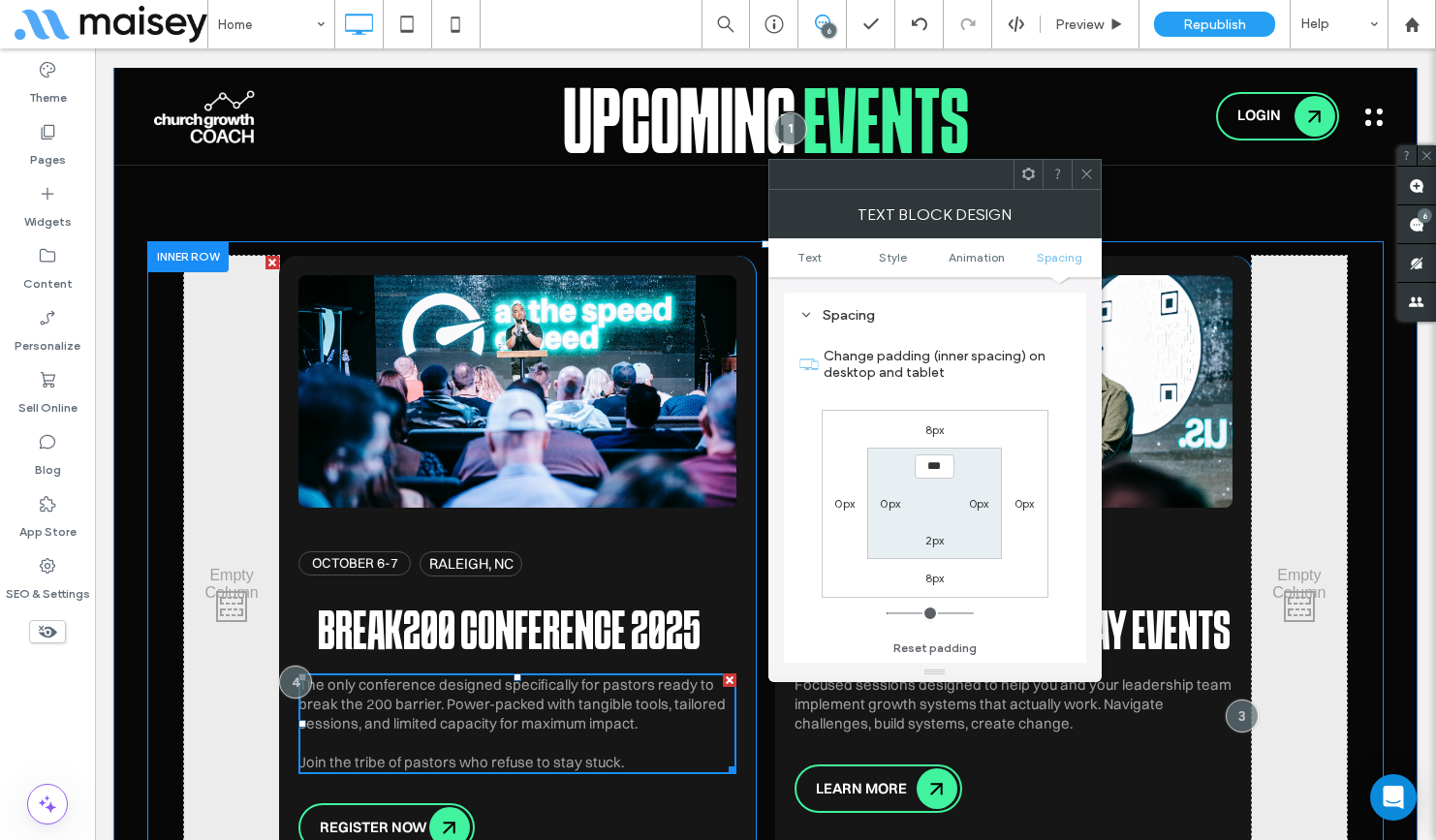 click on "0px" at bounding box center (890, 503) 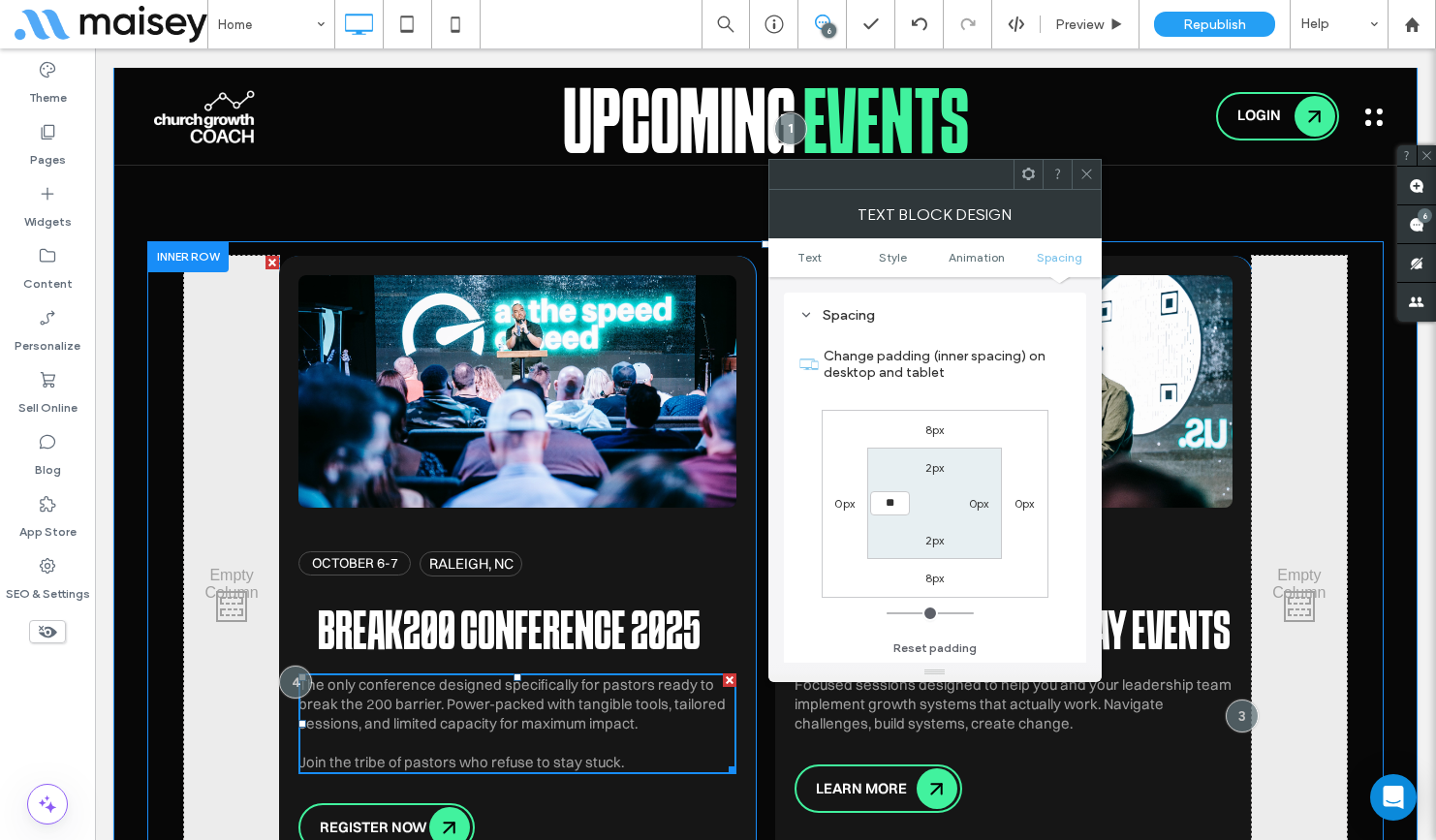 type on "**" 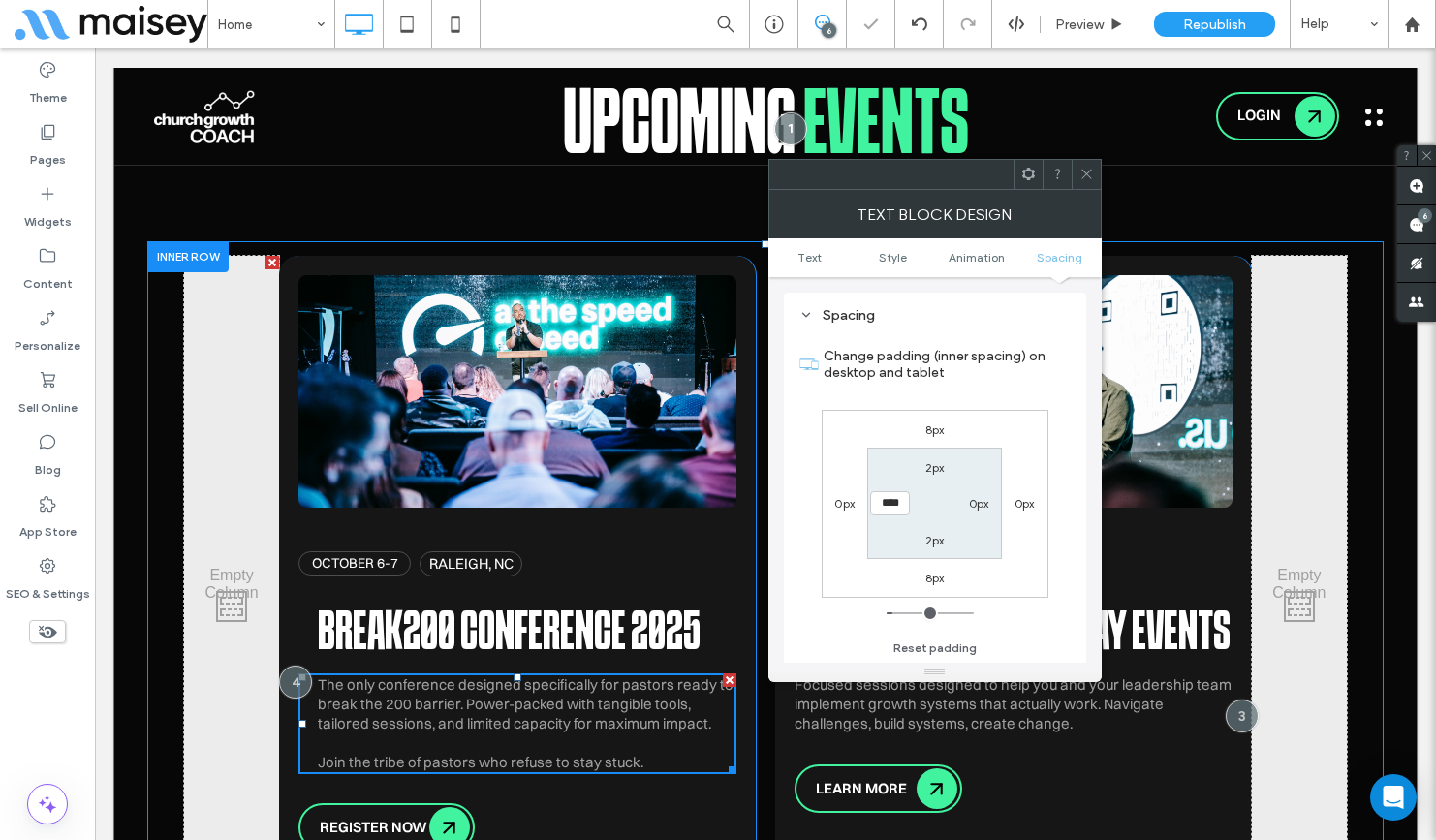 click 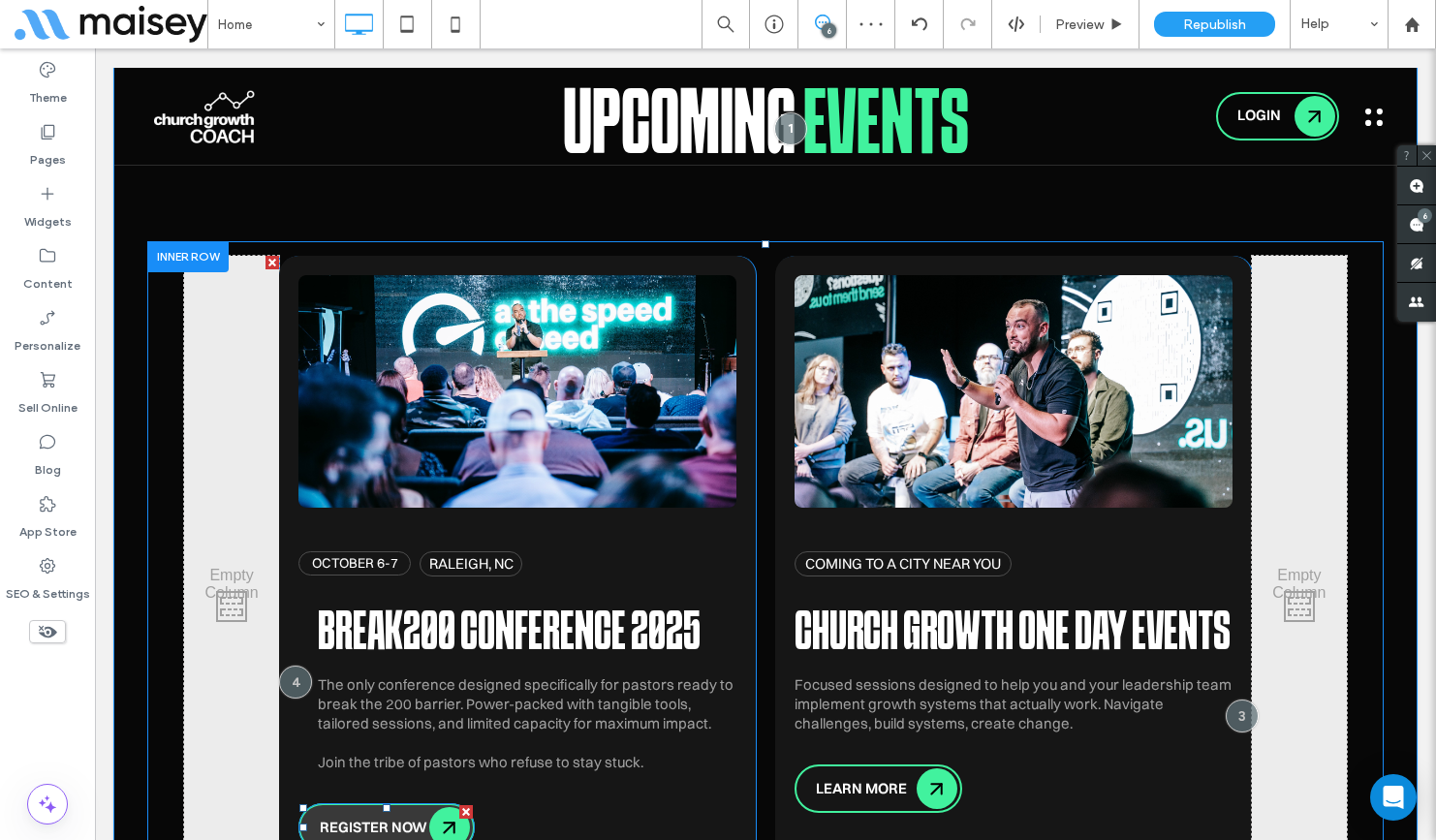 click on "REGISTER NOW" at bounding box center (387, 827) 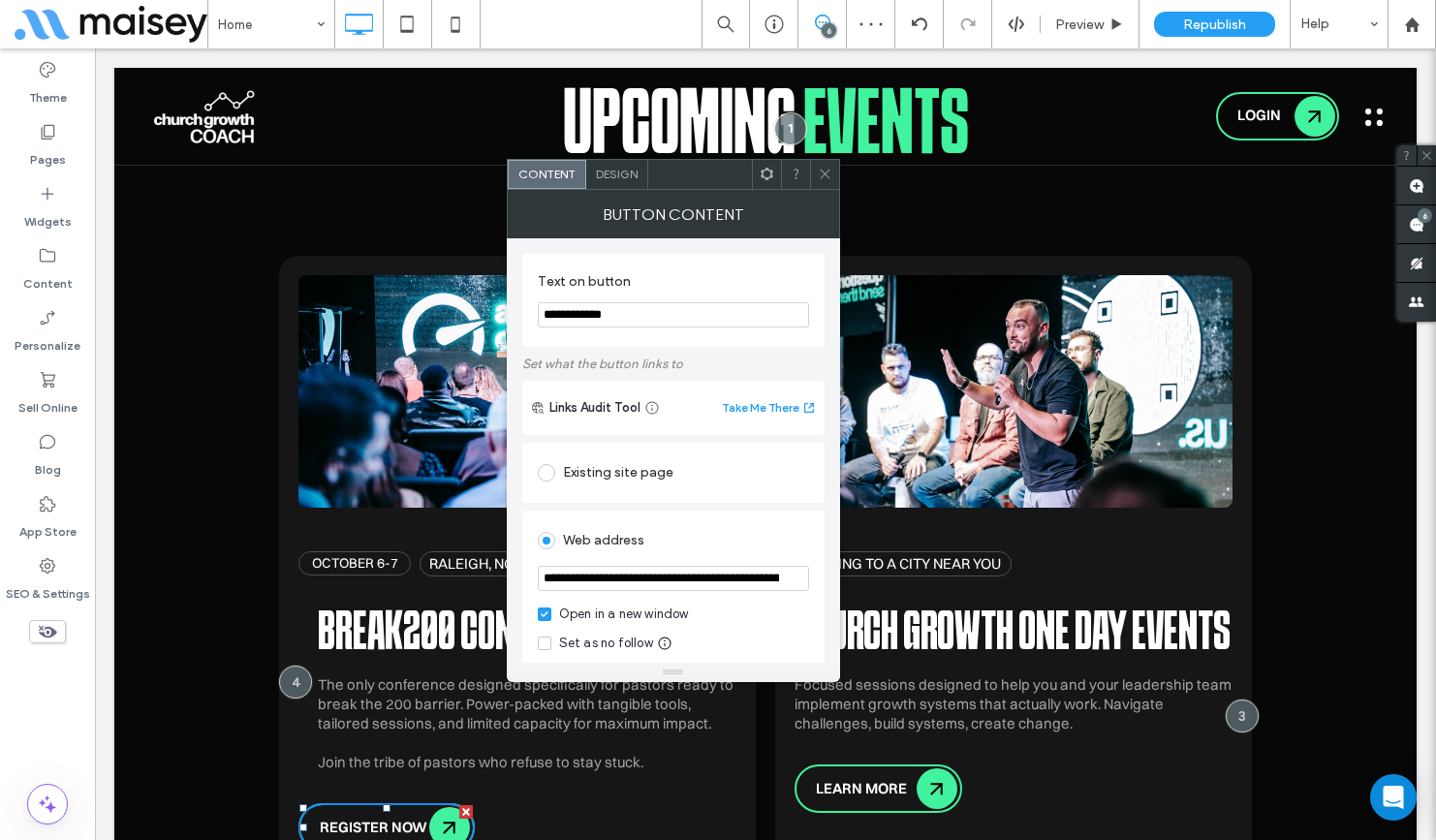 click on "Design" at bounding box center [616, 173] 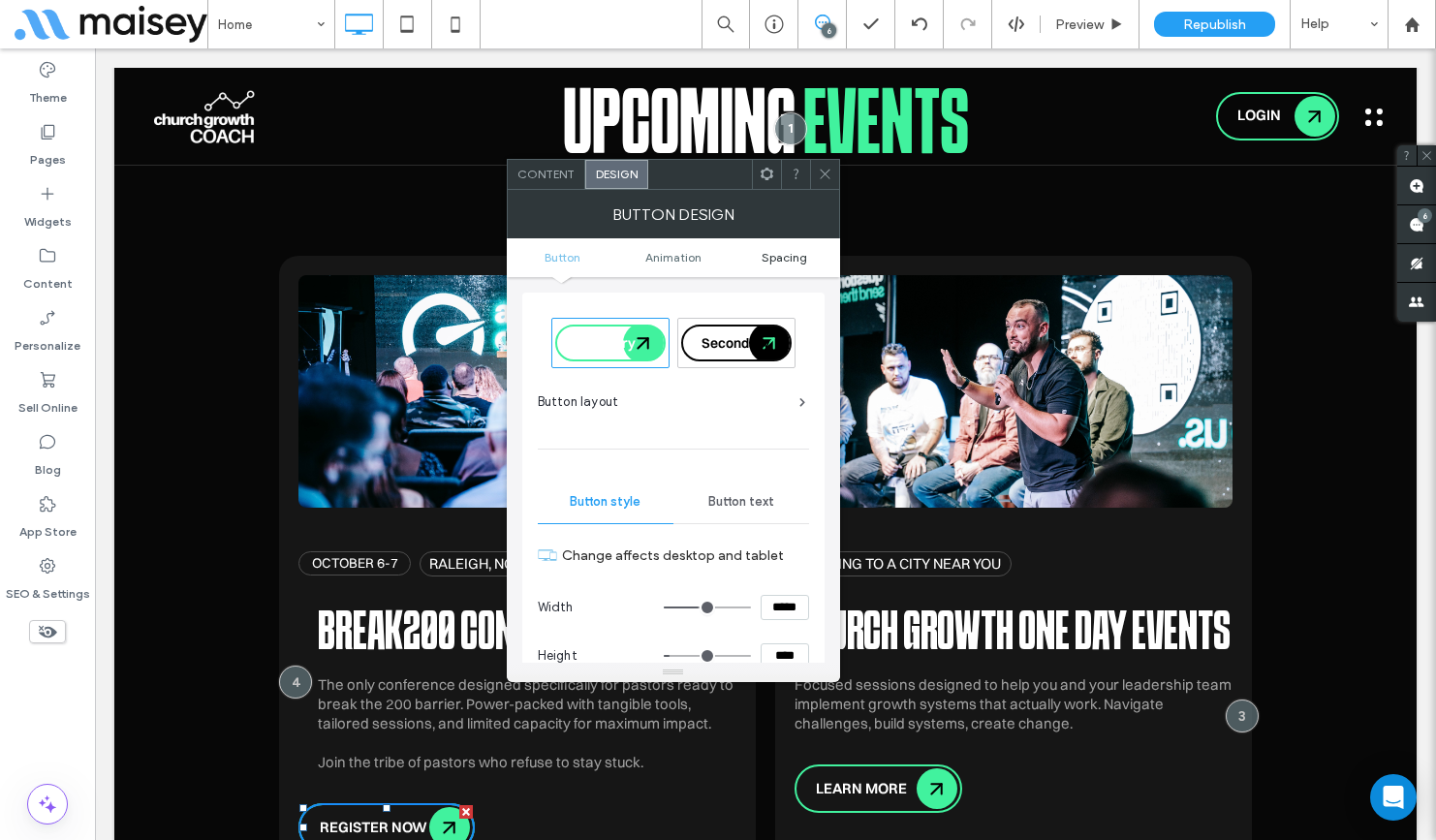 click on "Spacing" at bounding box center [784, 257] 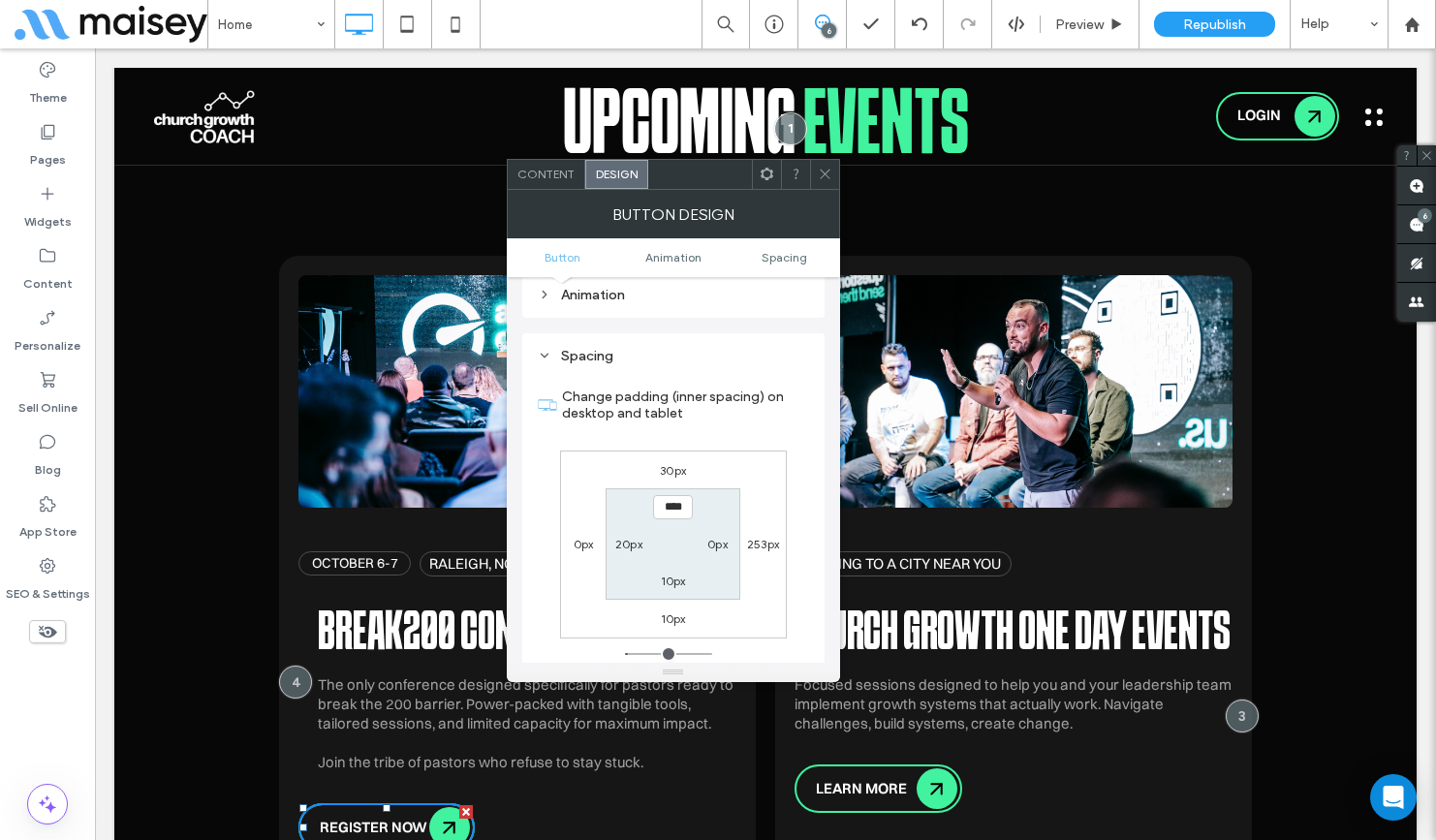 scroll, scrollTop: 1359, scrollLeft: 0, axis: vertical 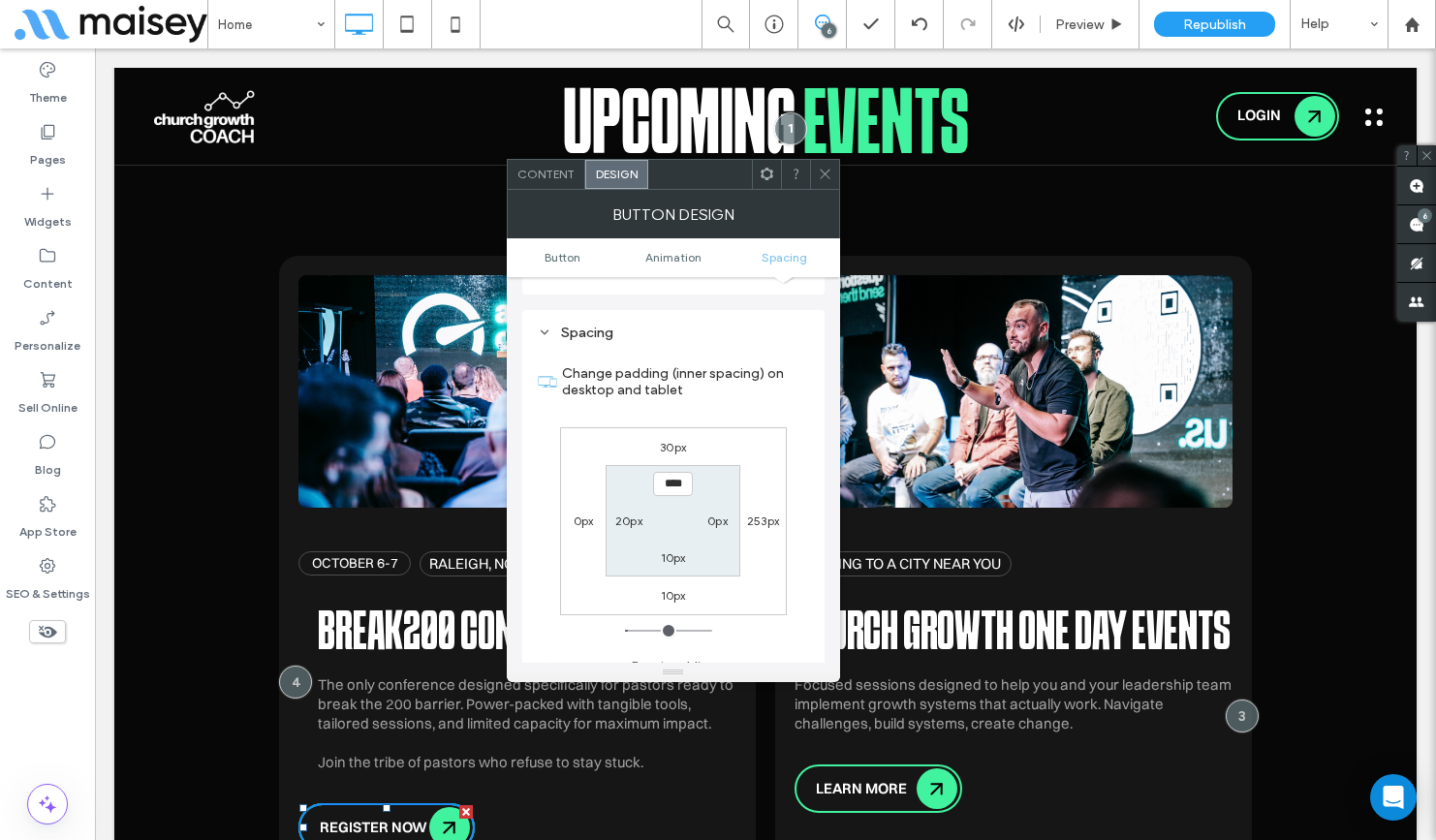 click on "0px" at bounding box center (583, 520) 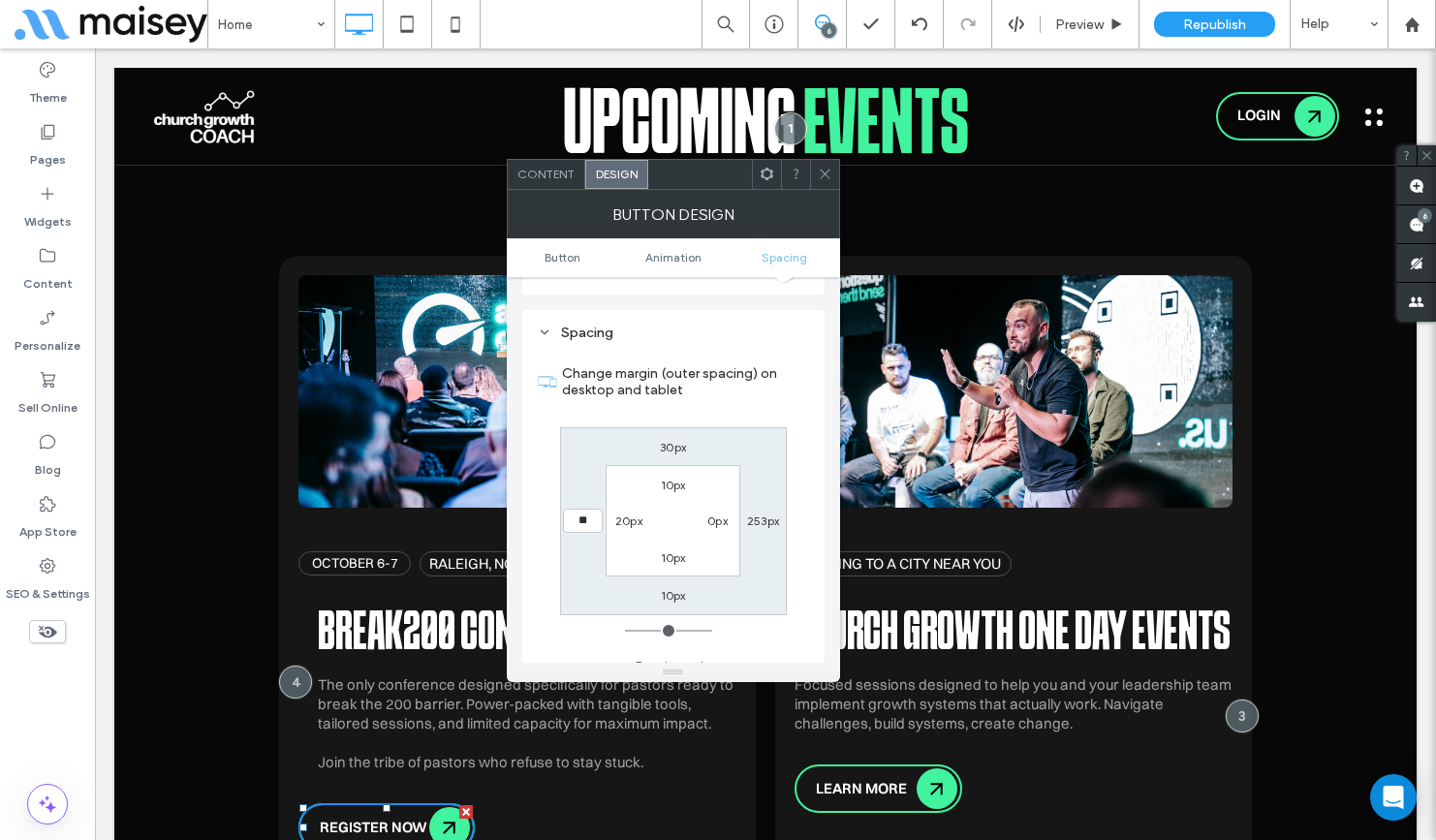 type on "**" 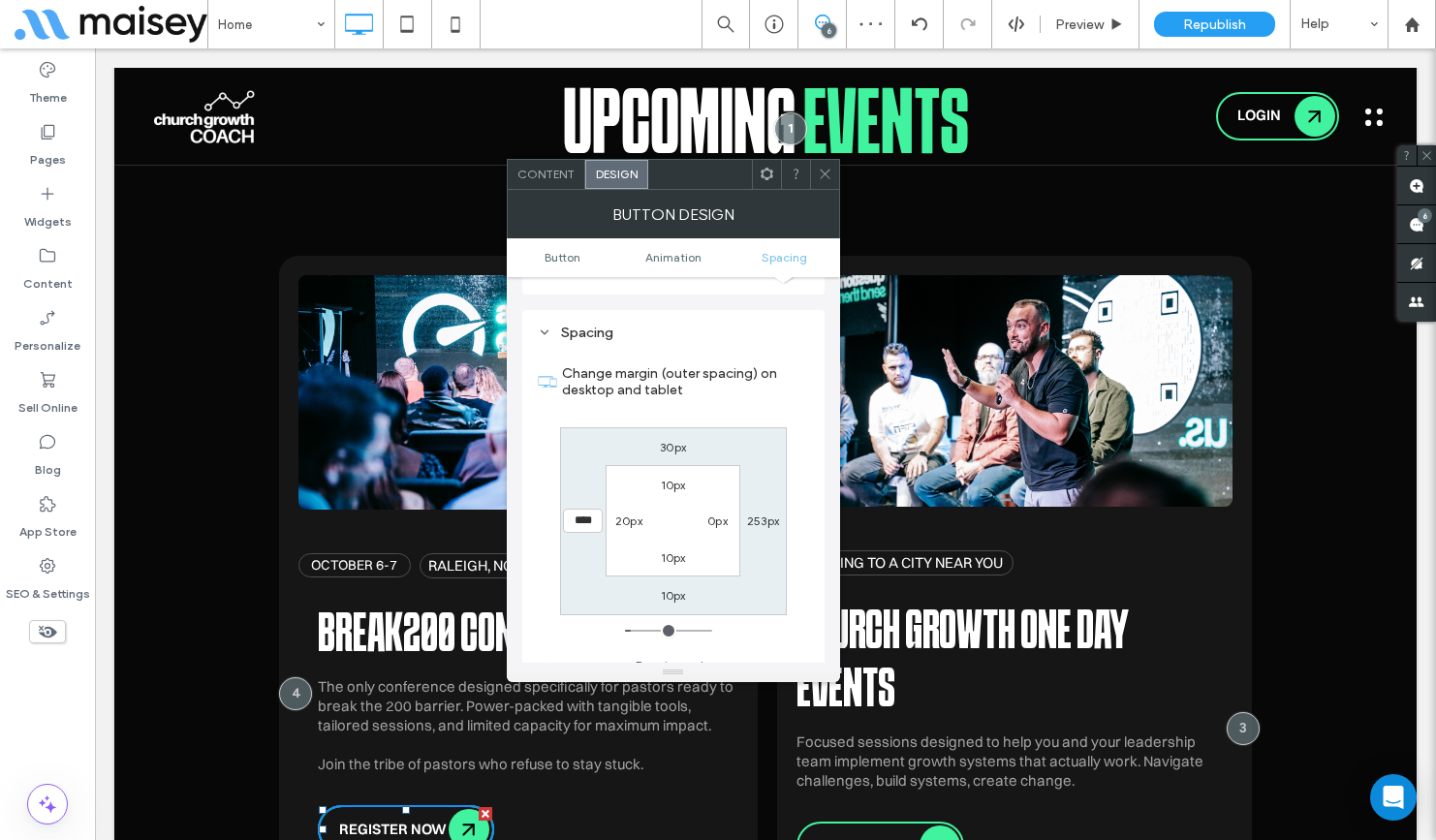 click 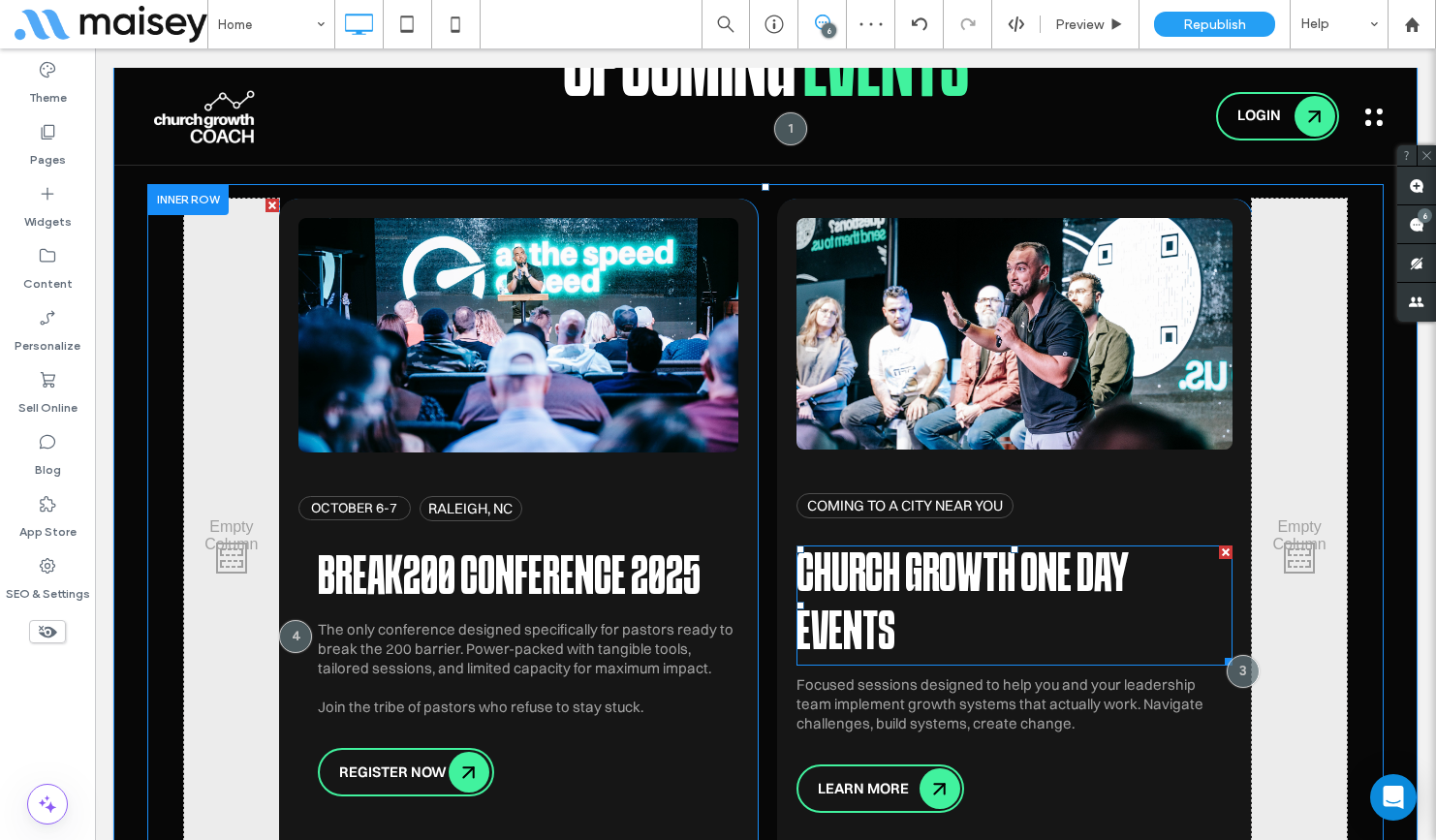 scroll, scrollTop: 5681, scrollLeft: 0, axis: vertical 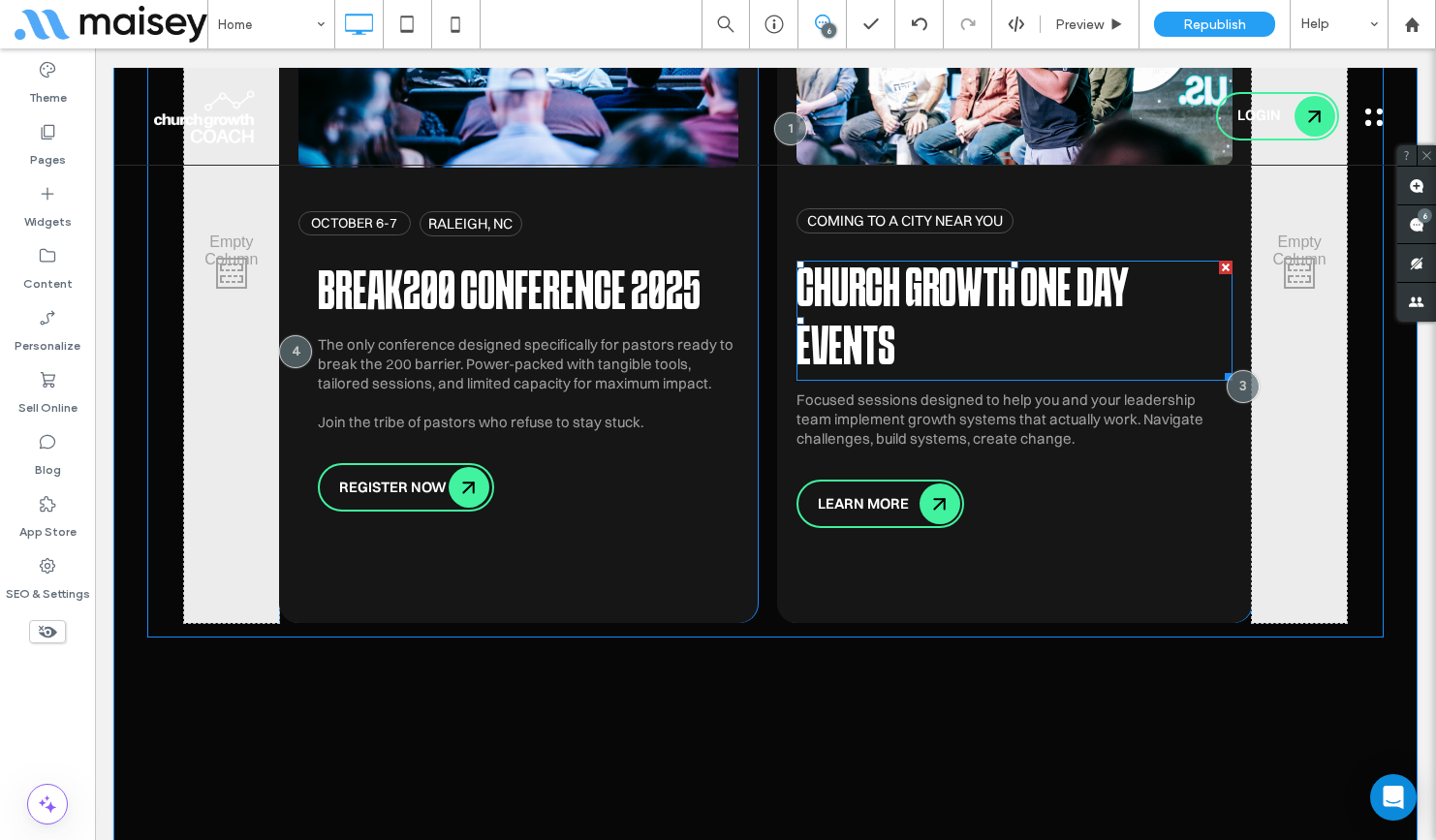 click on "Church Growth One Day Events" at bounding box center (962, 321) 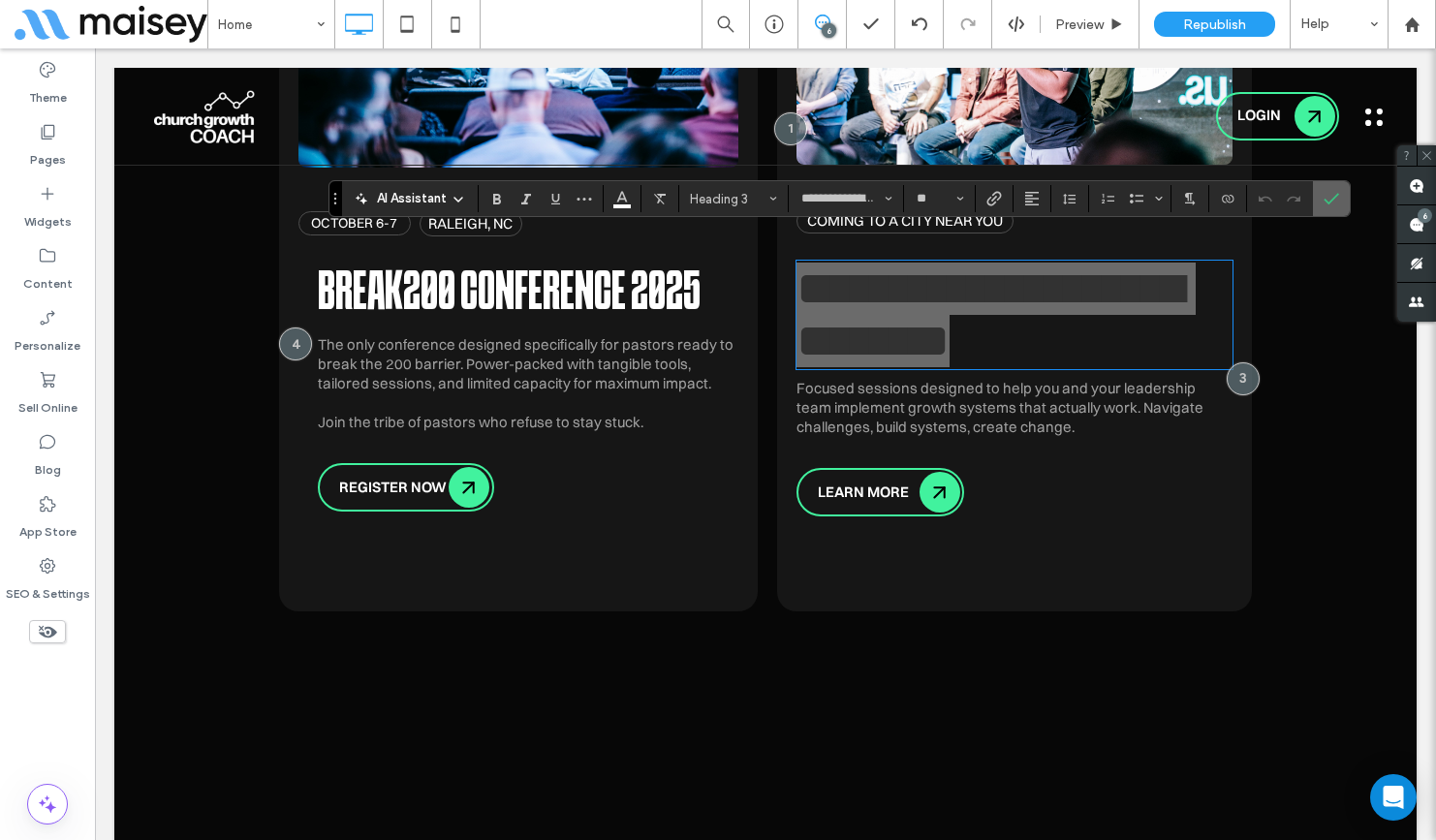 drag, startPoint x: 1321, startPoint y: 200, endPoint x: 1166, endPoint y: 167, distance: 158.47397 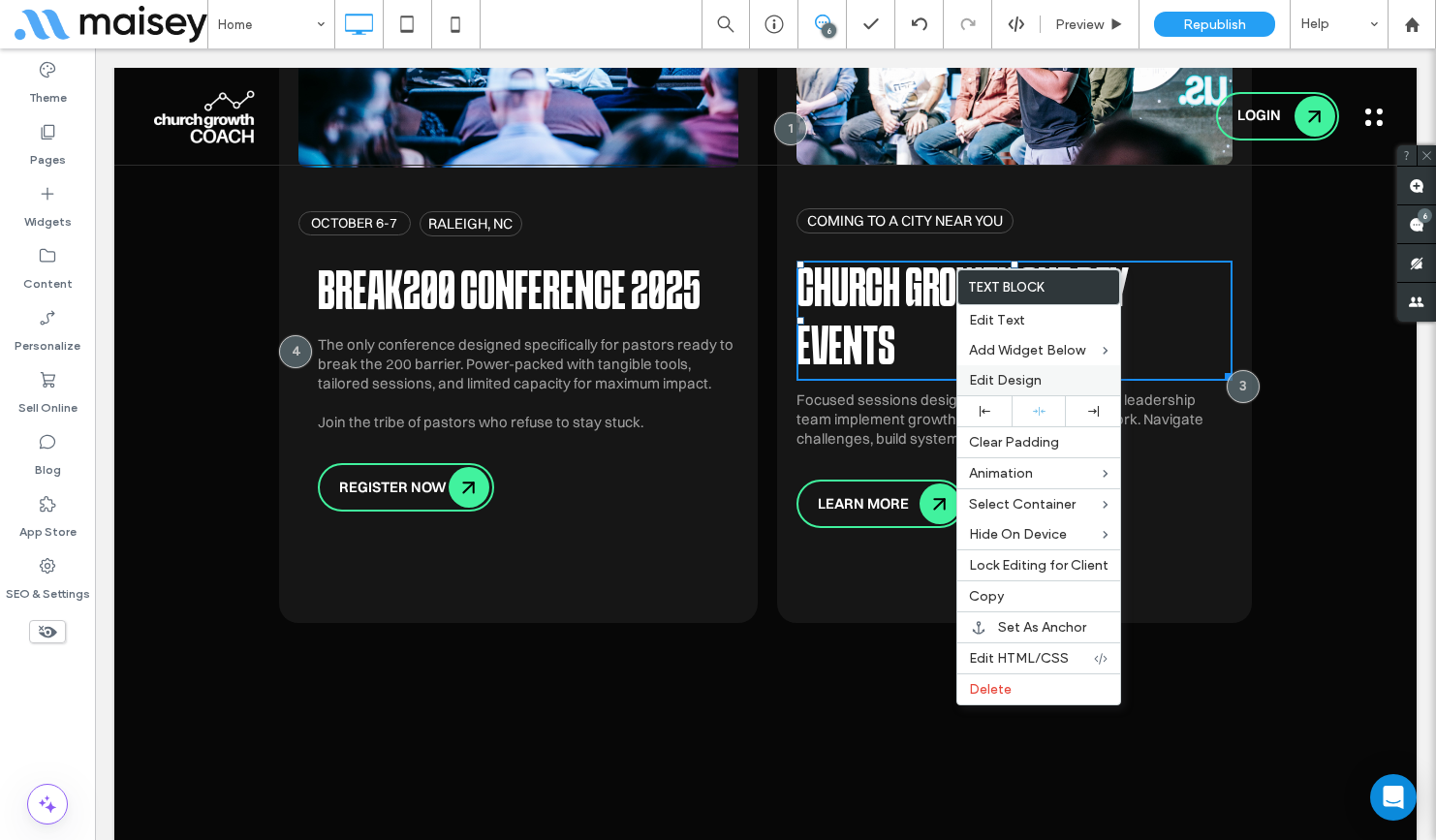 click on "Edit Design" at bounding box center (1005, 380) 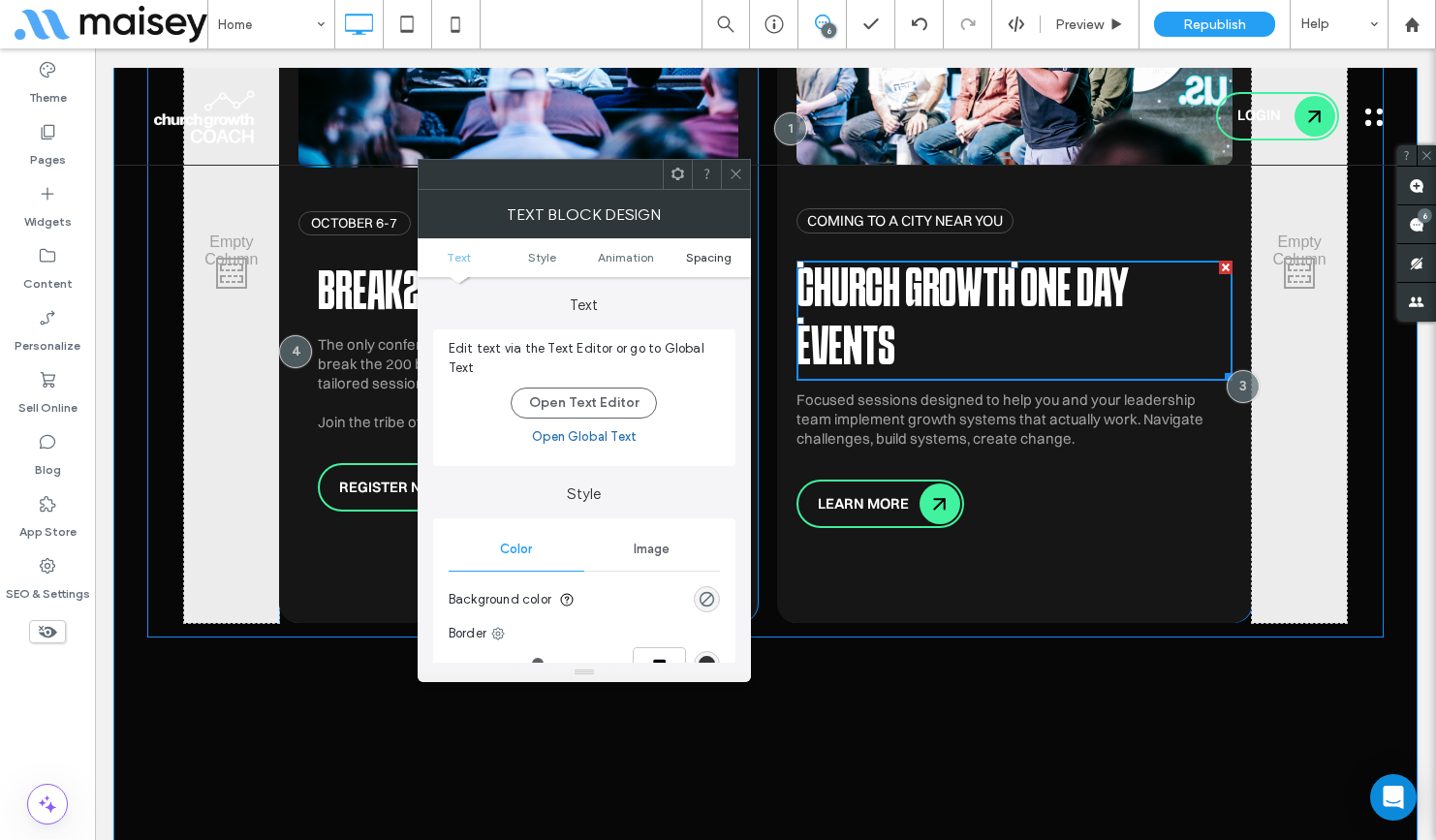 click on "Spacing" at bounding box center (708, 257) 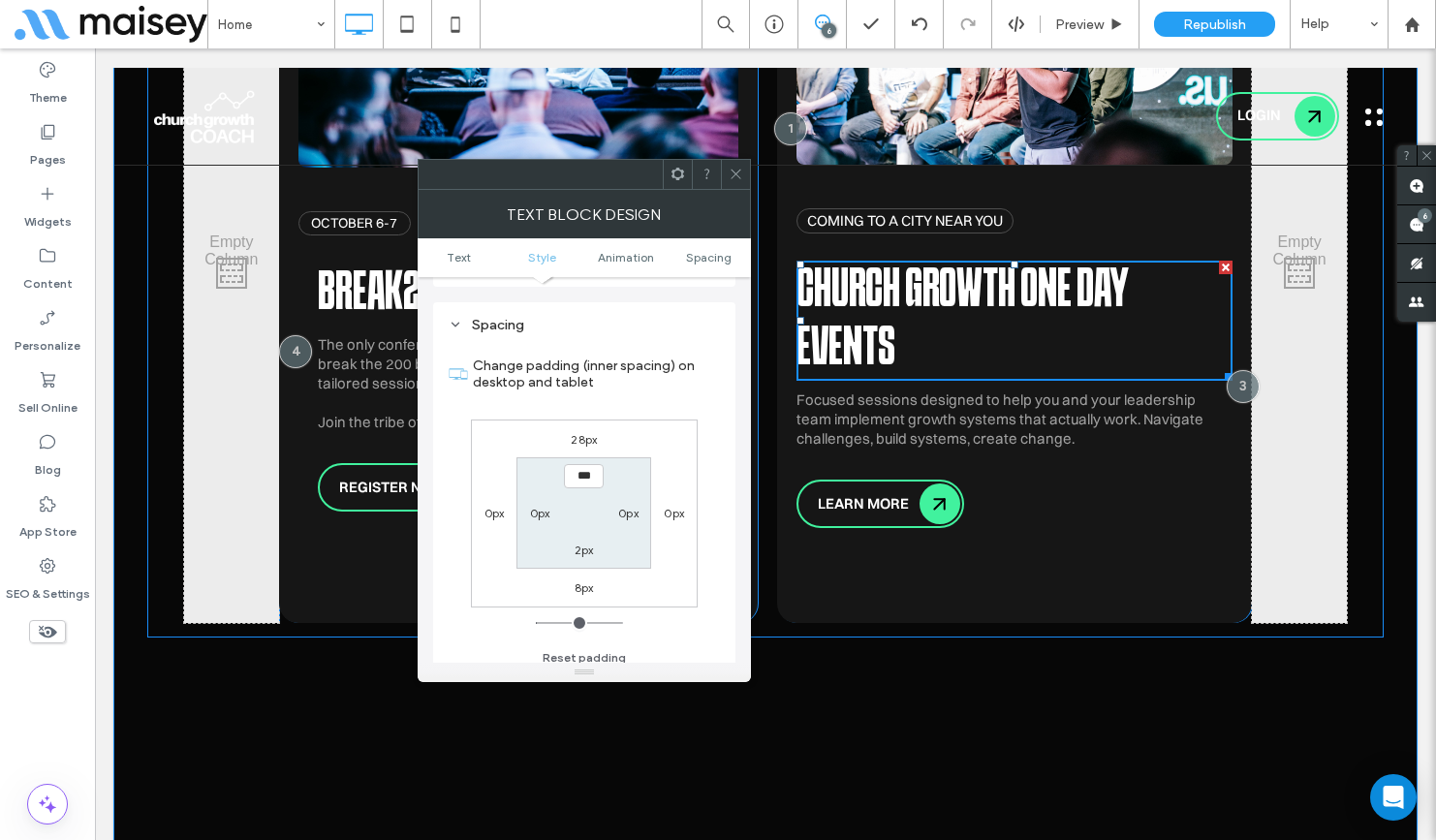 scroll, scrollTop: 555, scrollLeft: 0, axis: vertical 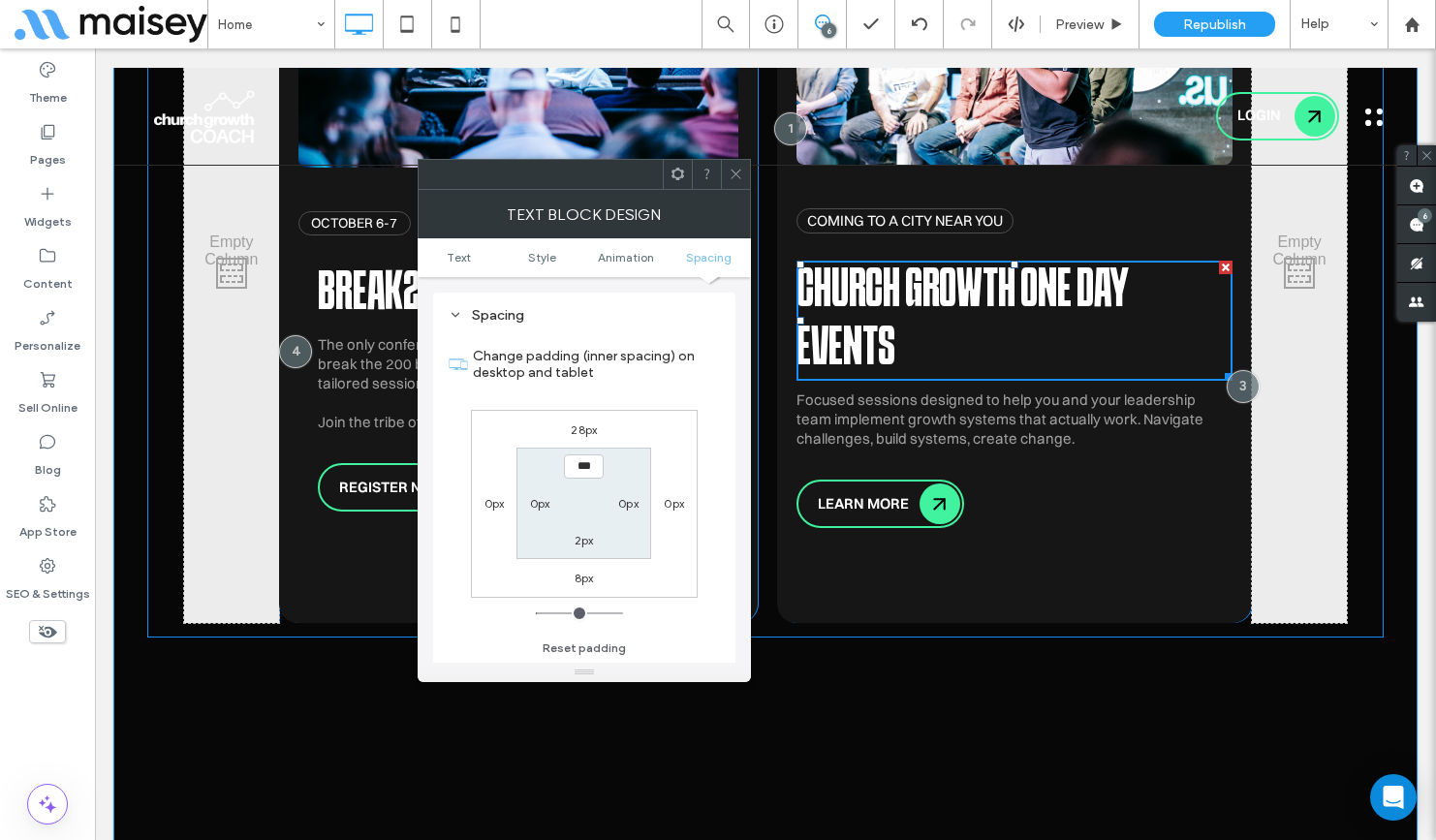 click on "0px" at bounding box center (540, 503) 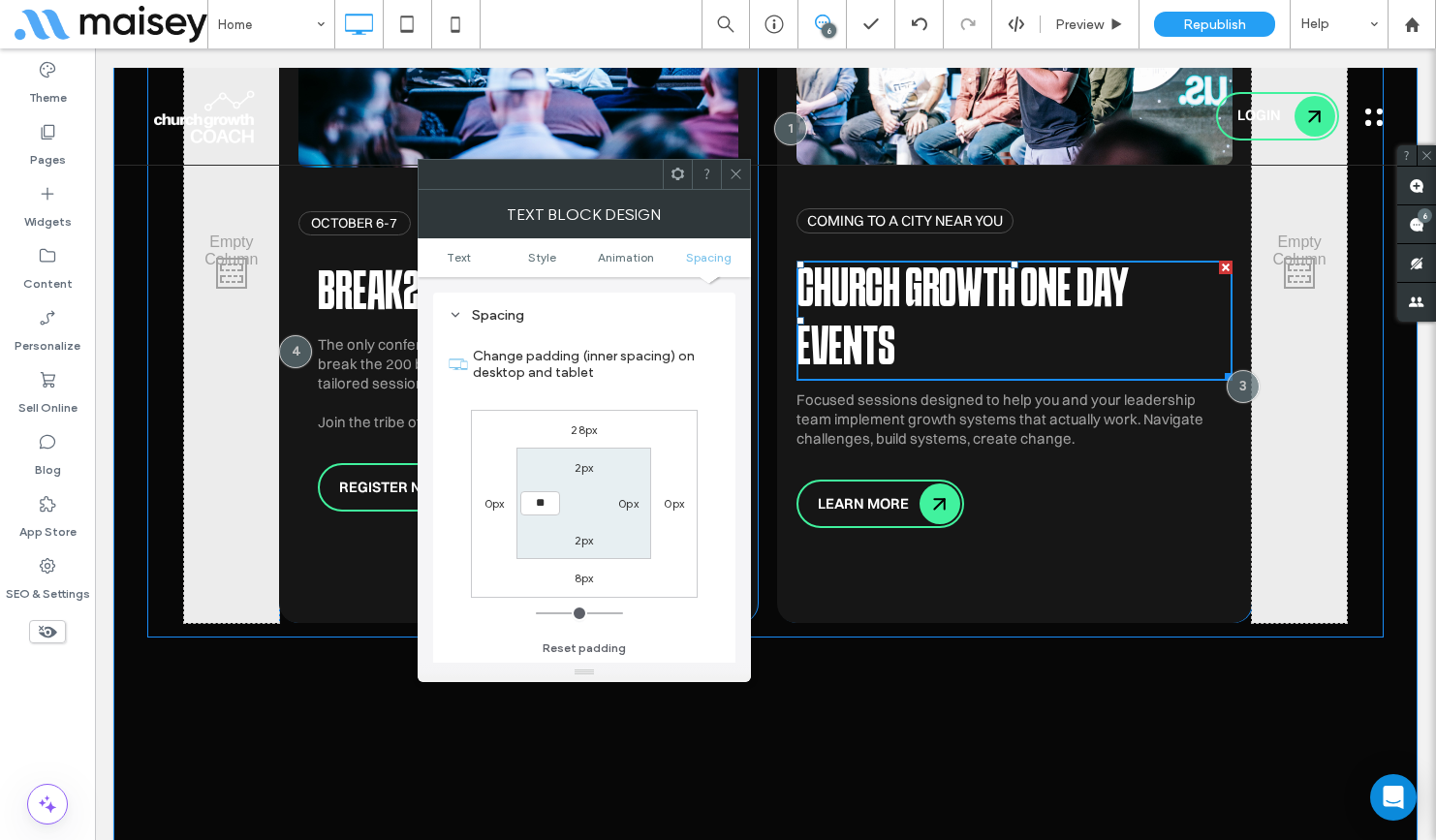 type on "**" 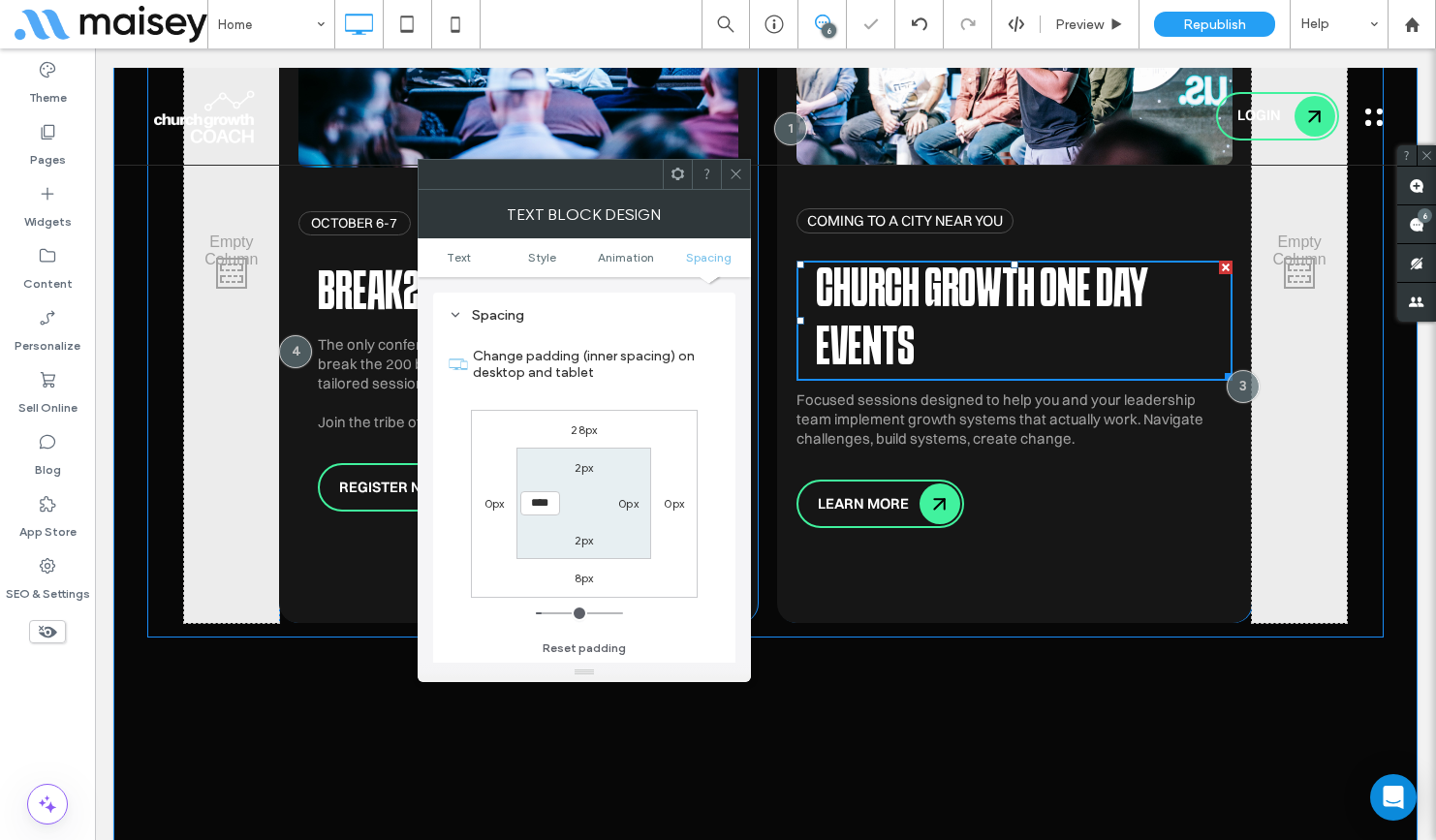 click 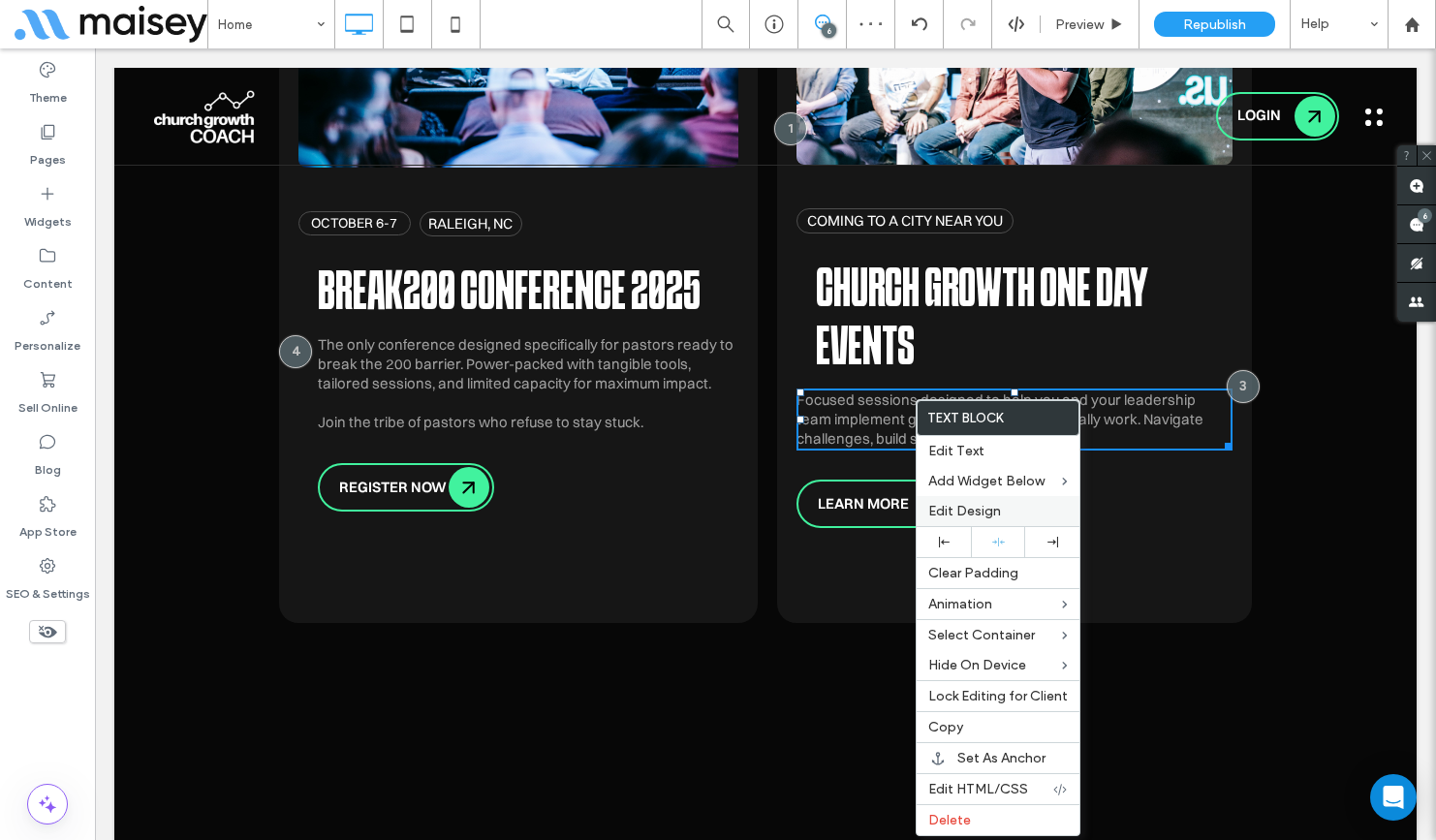 click on "Edit Design" at bounding box center (964, 511) 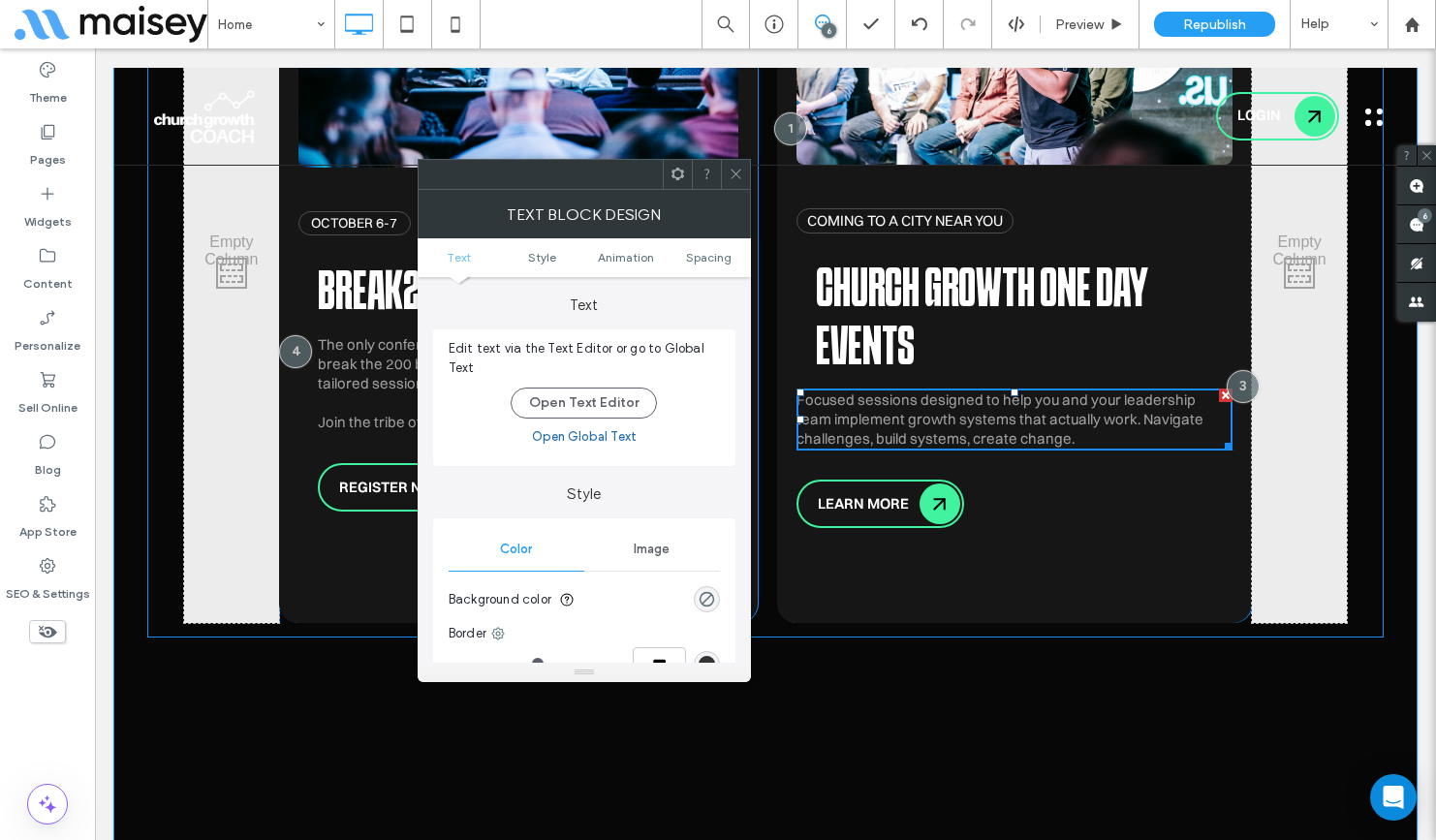 click on "Text Style Animation Spacing" at bounding box center (584, 258) 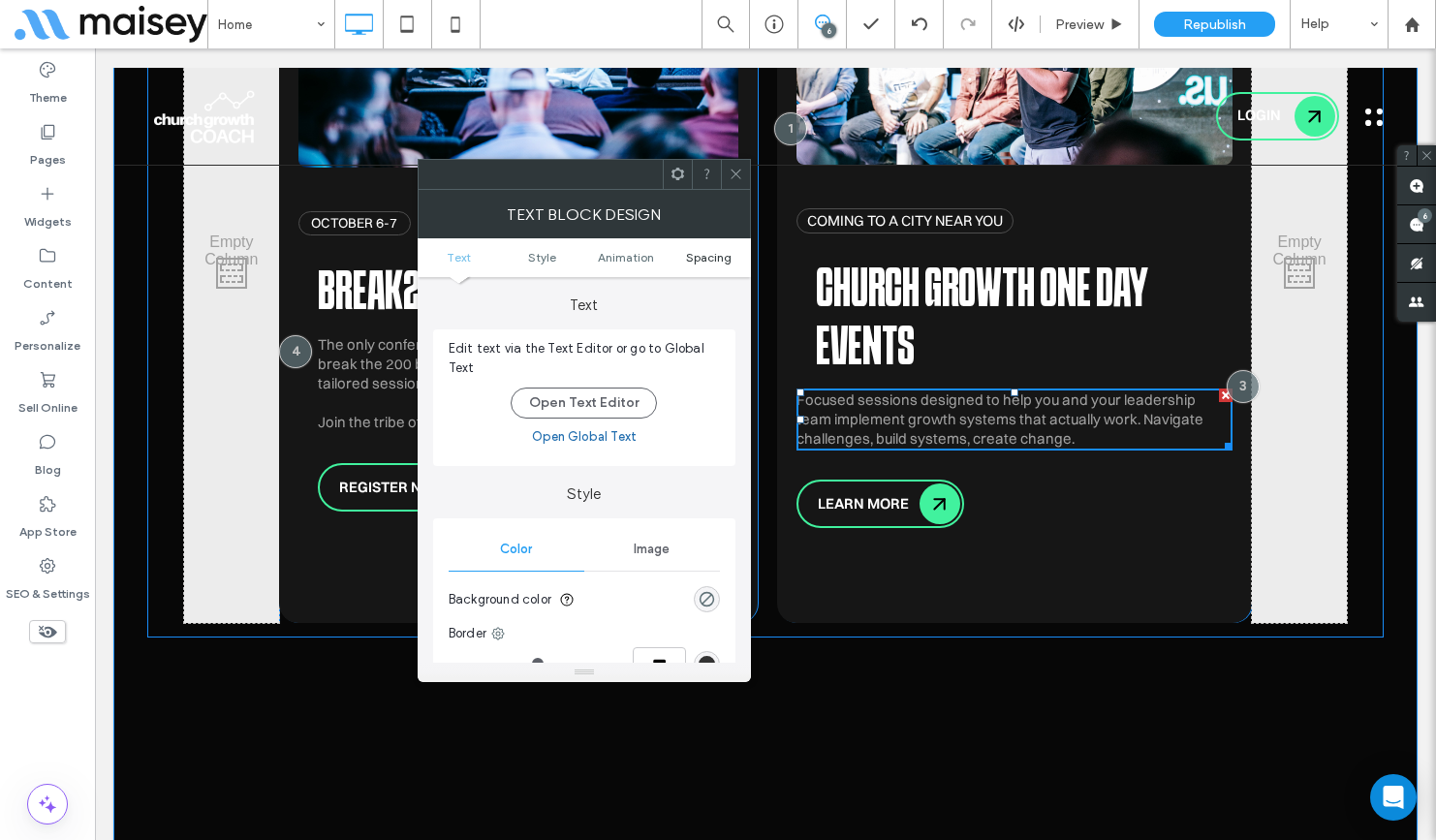 click on "Spacing" at bounding box center (708, 257) 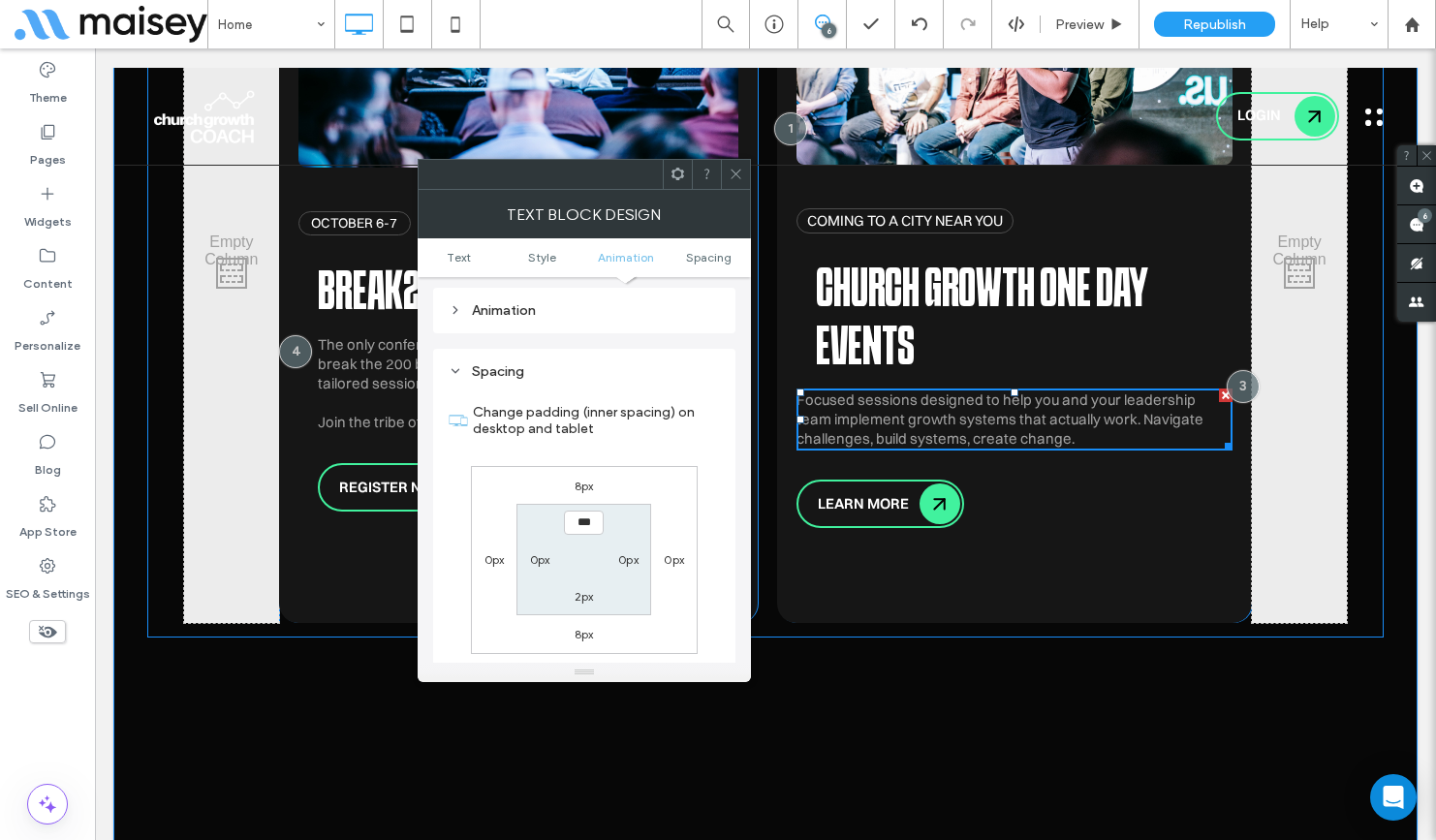 scroll, scrollTop: 555, scrollLeft: 0, axis: vertical 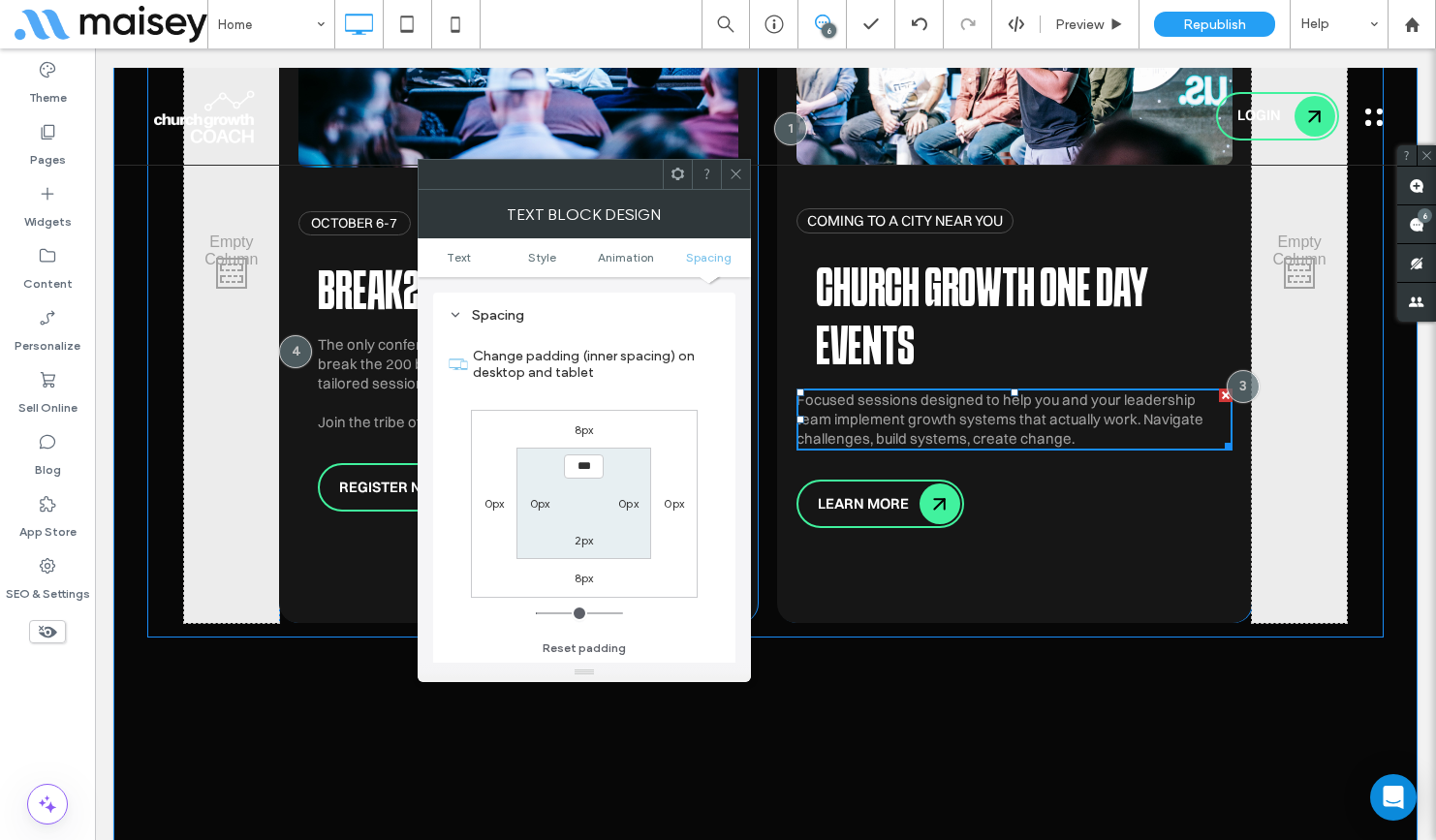 click on "0px" at bounding box center (540, 503) 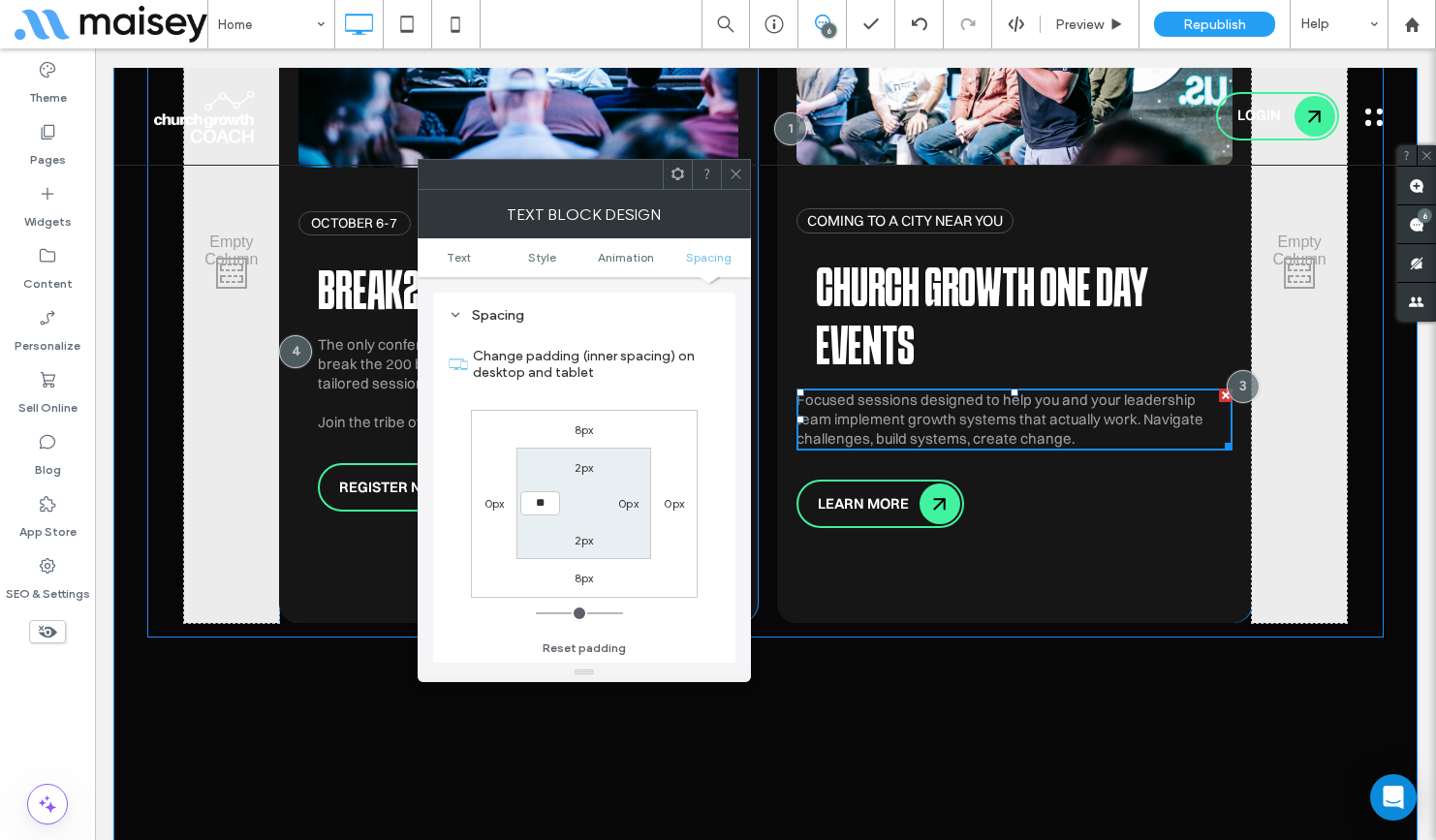type on "**" 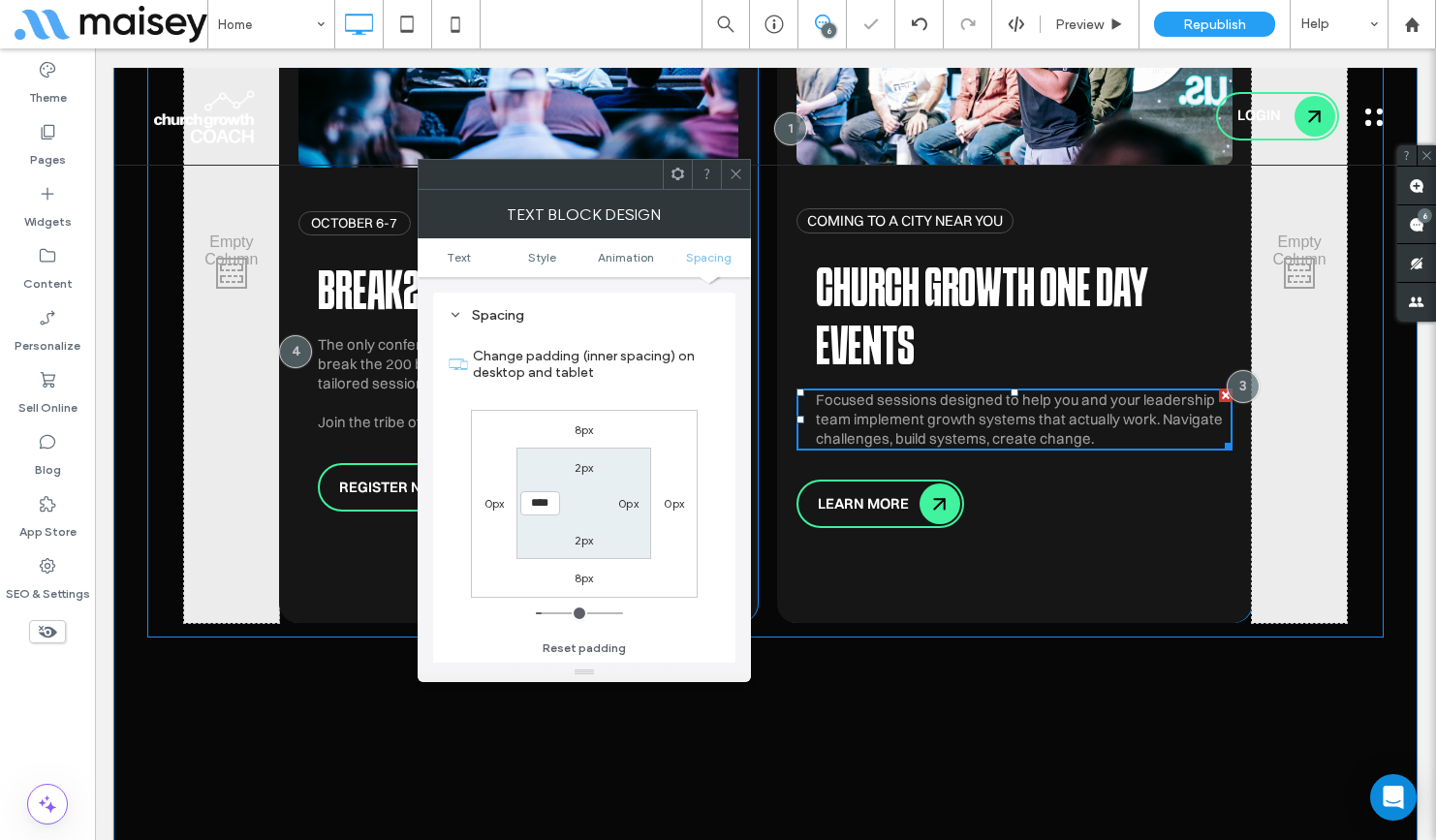 click at bounding box center (735, 174) 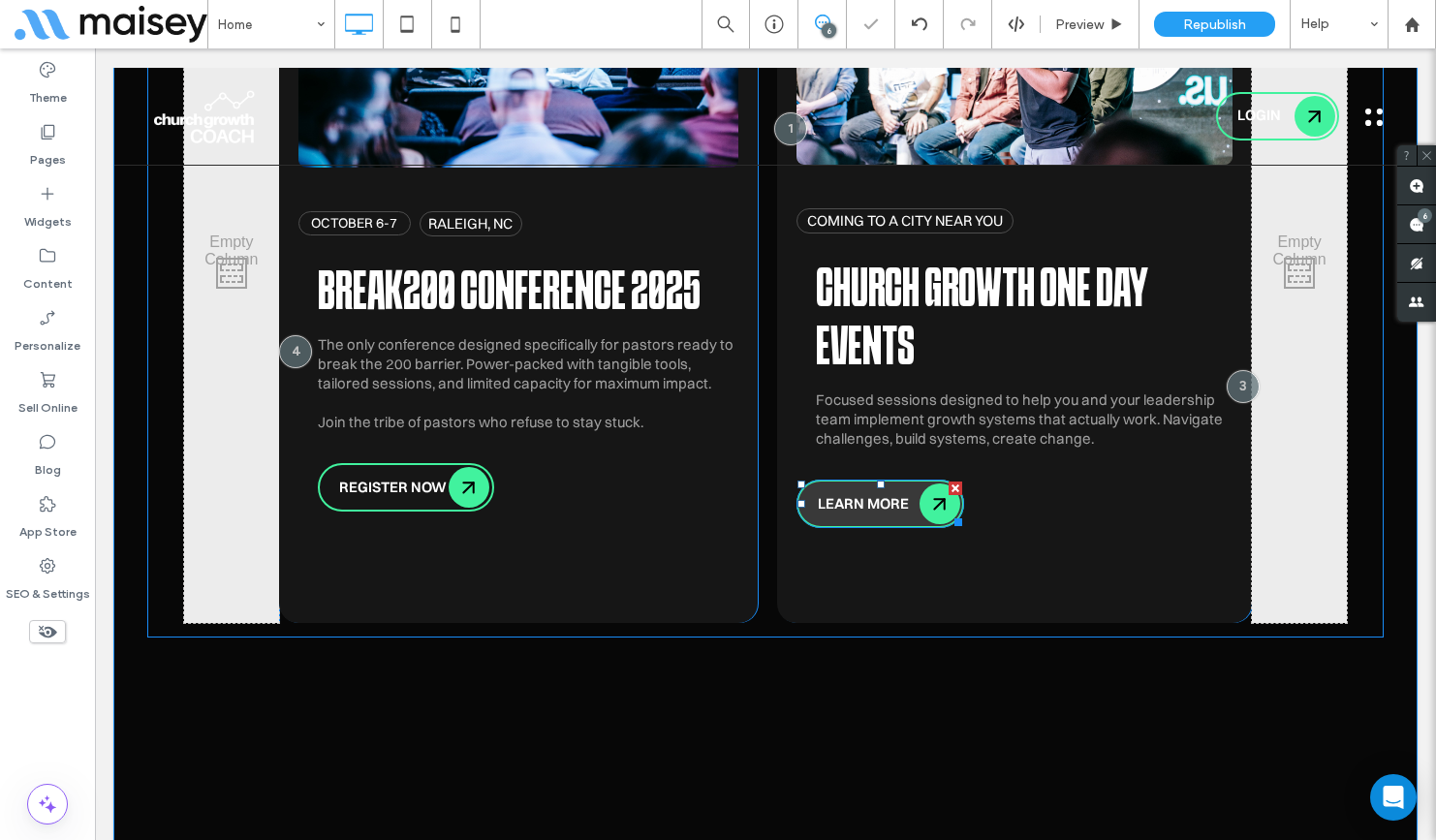 click on "LEARN MORE" at bounding box center (863, 504) 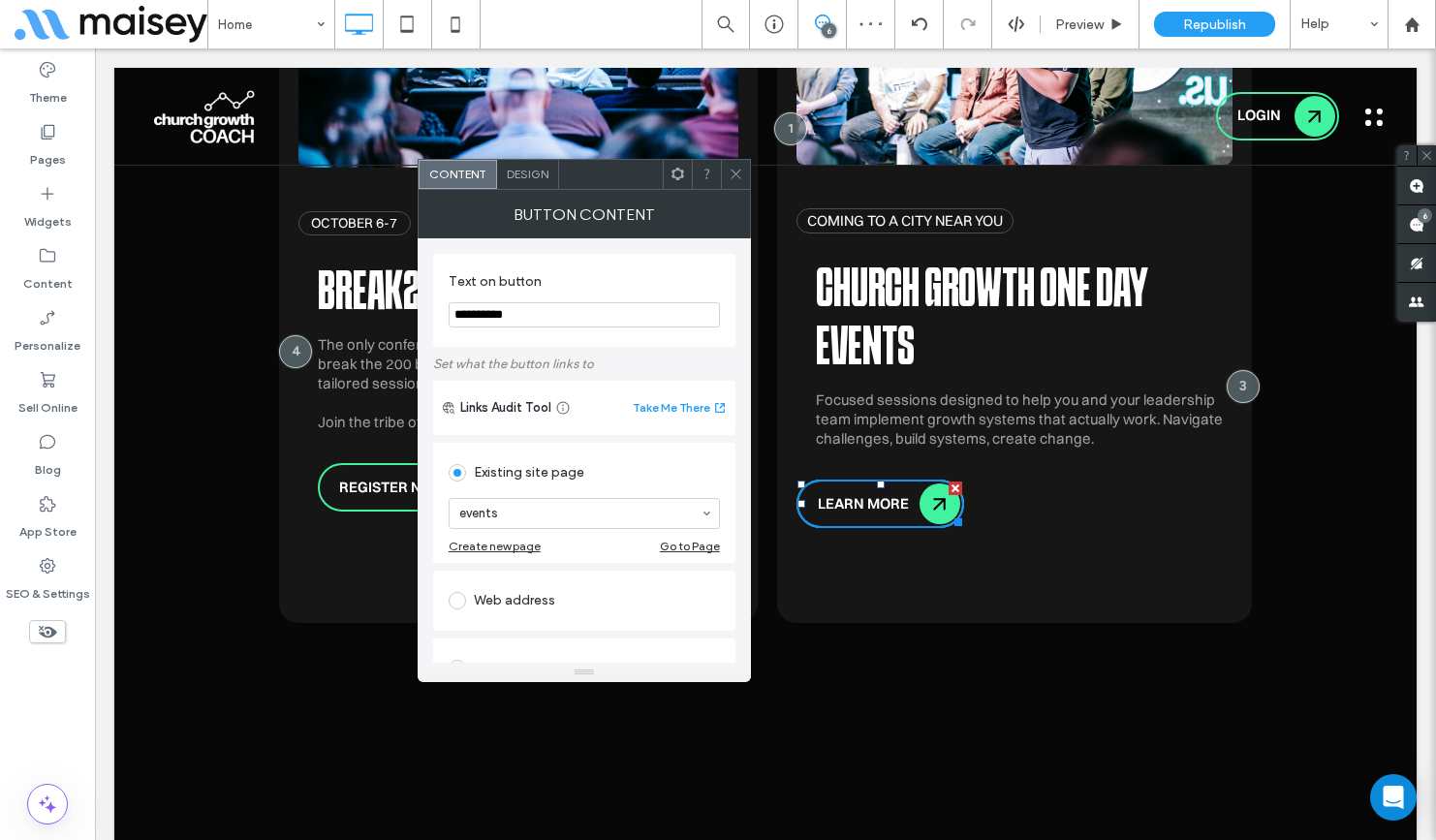click on "Design" at bounding box center (527, 173) 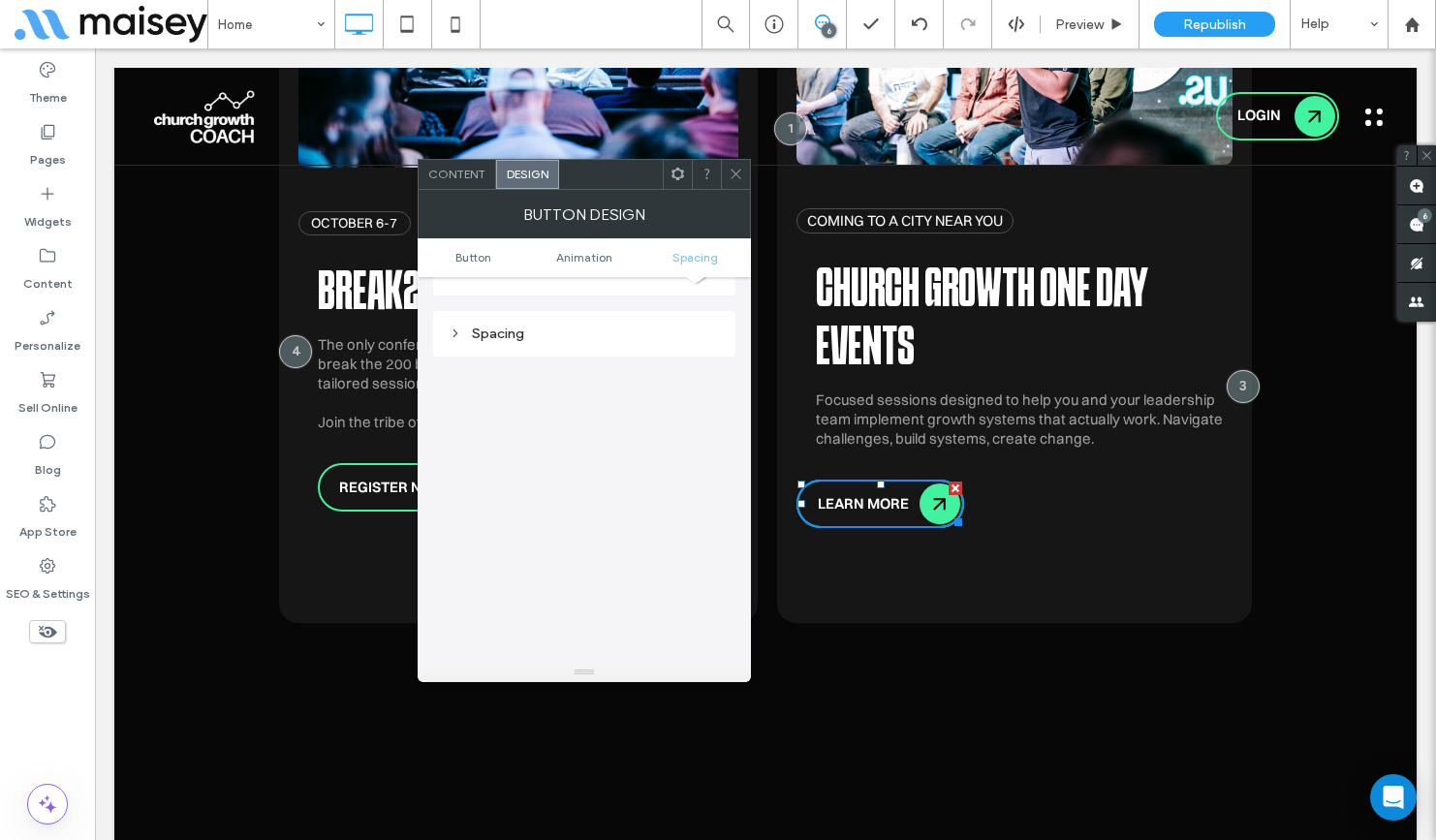 scroll, scrollTop: 1359, scrollLeft: 0, axis: vertical 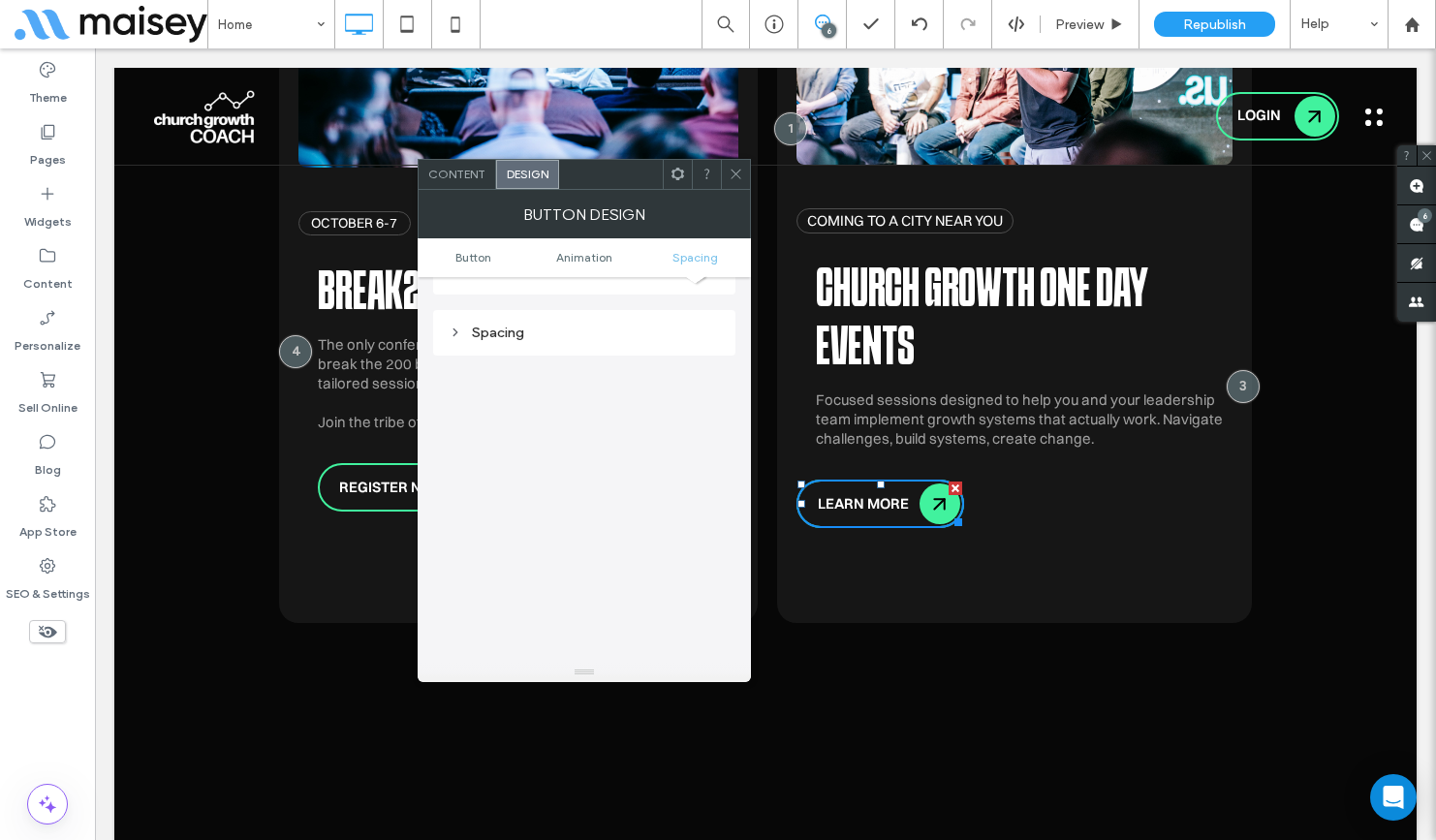 click on "Spacing" at bounding box center (584, 332) 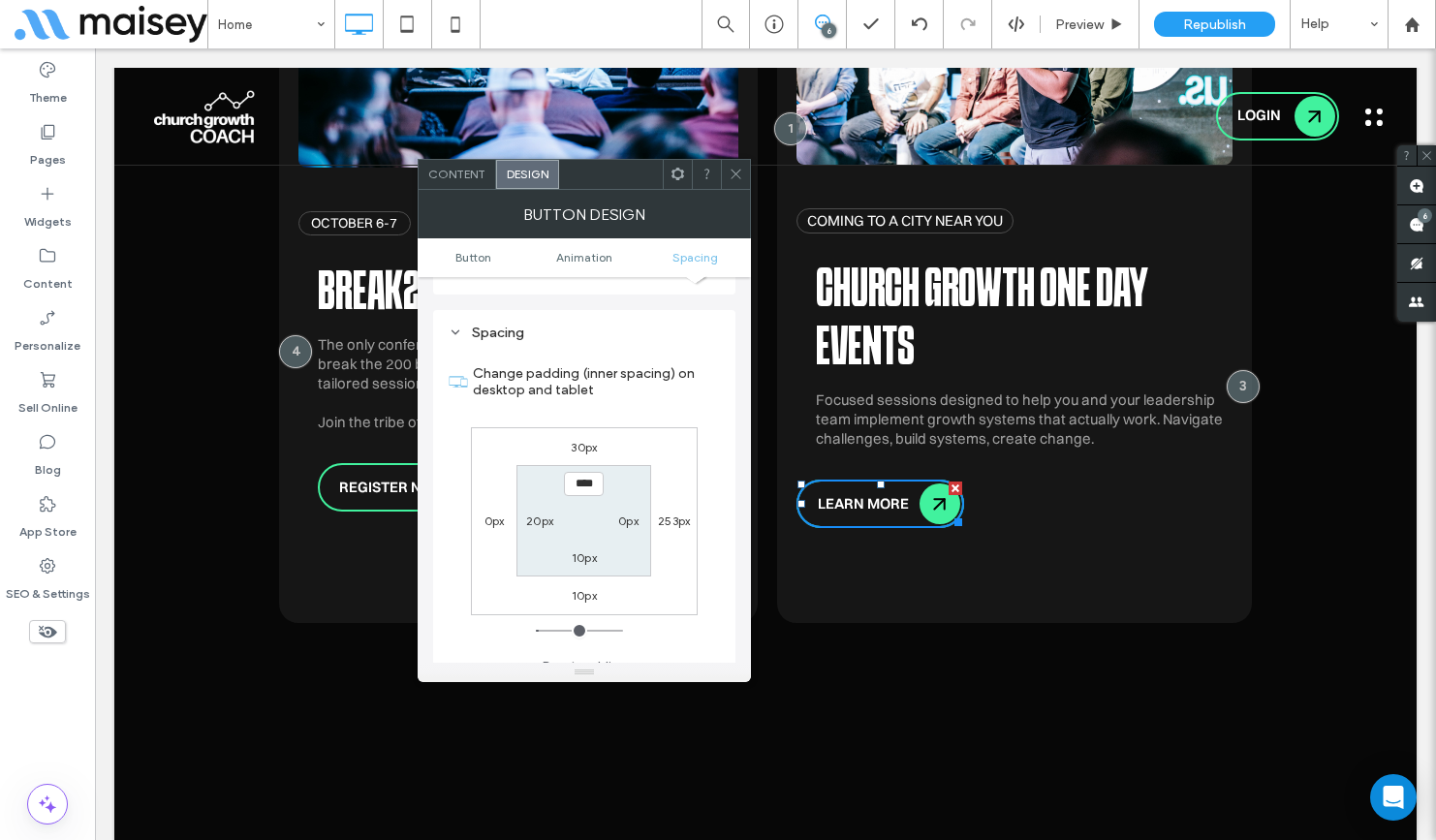 click on "0px" at bounding box center [494, 520] 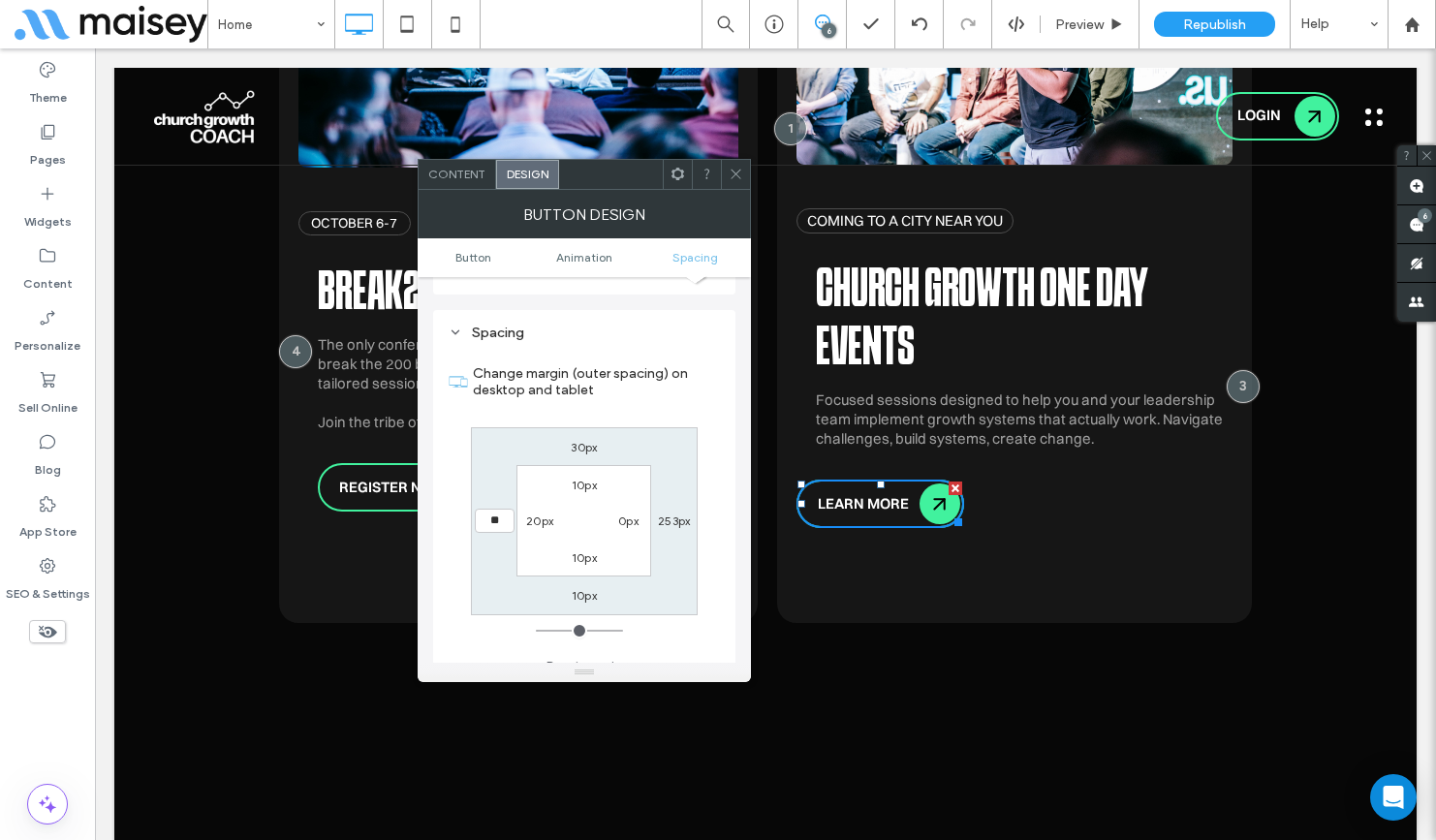 type on "**" 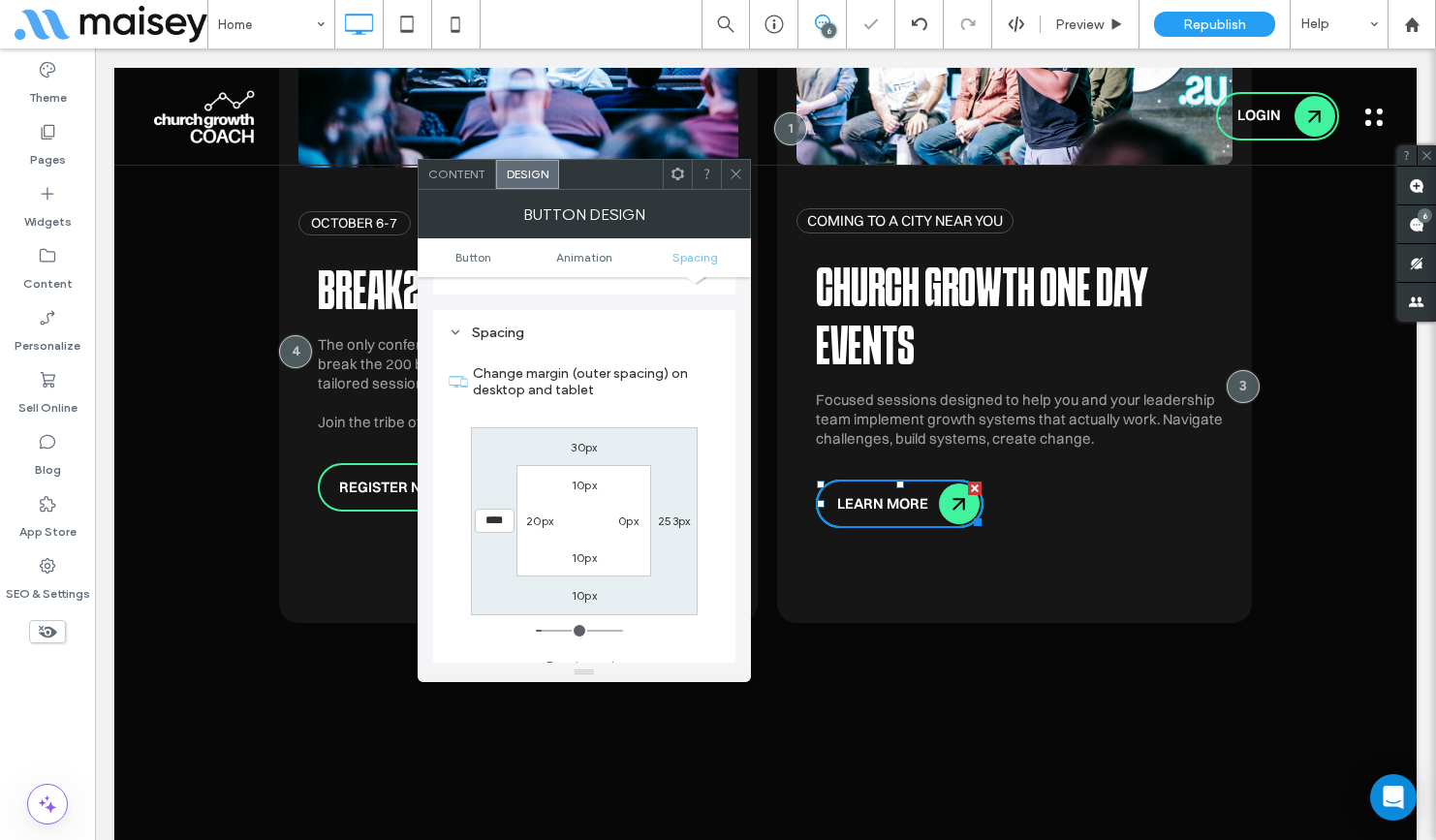 click at bounding box center (735, 174) 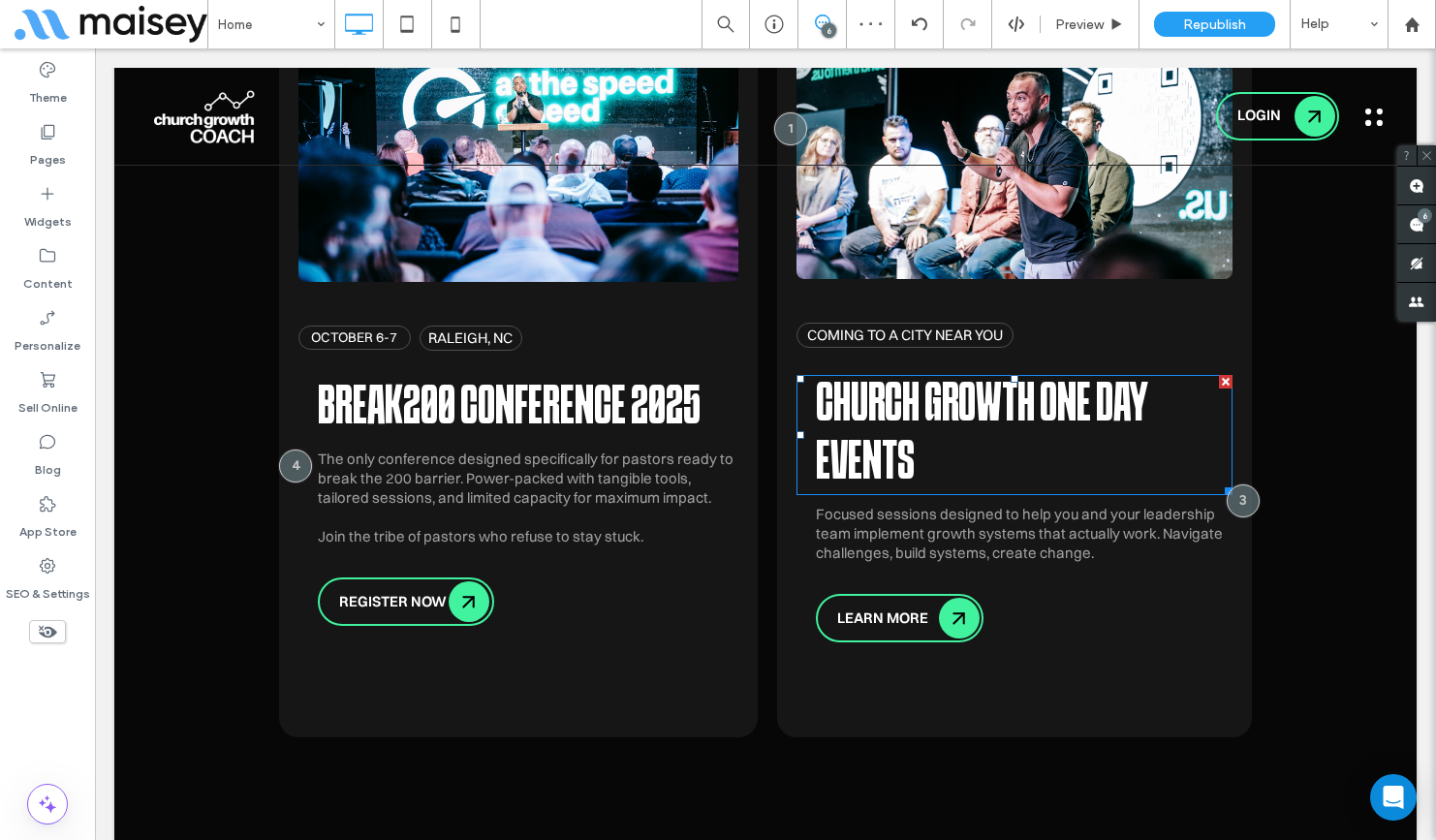 scroll, scrollTop: 5550, scrollLeft: 0, axis: vertical 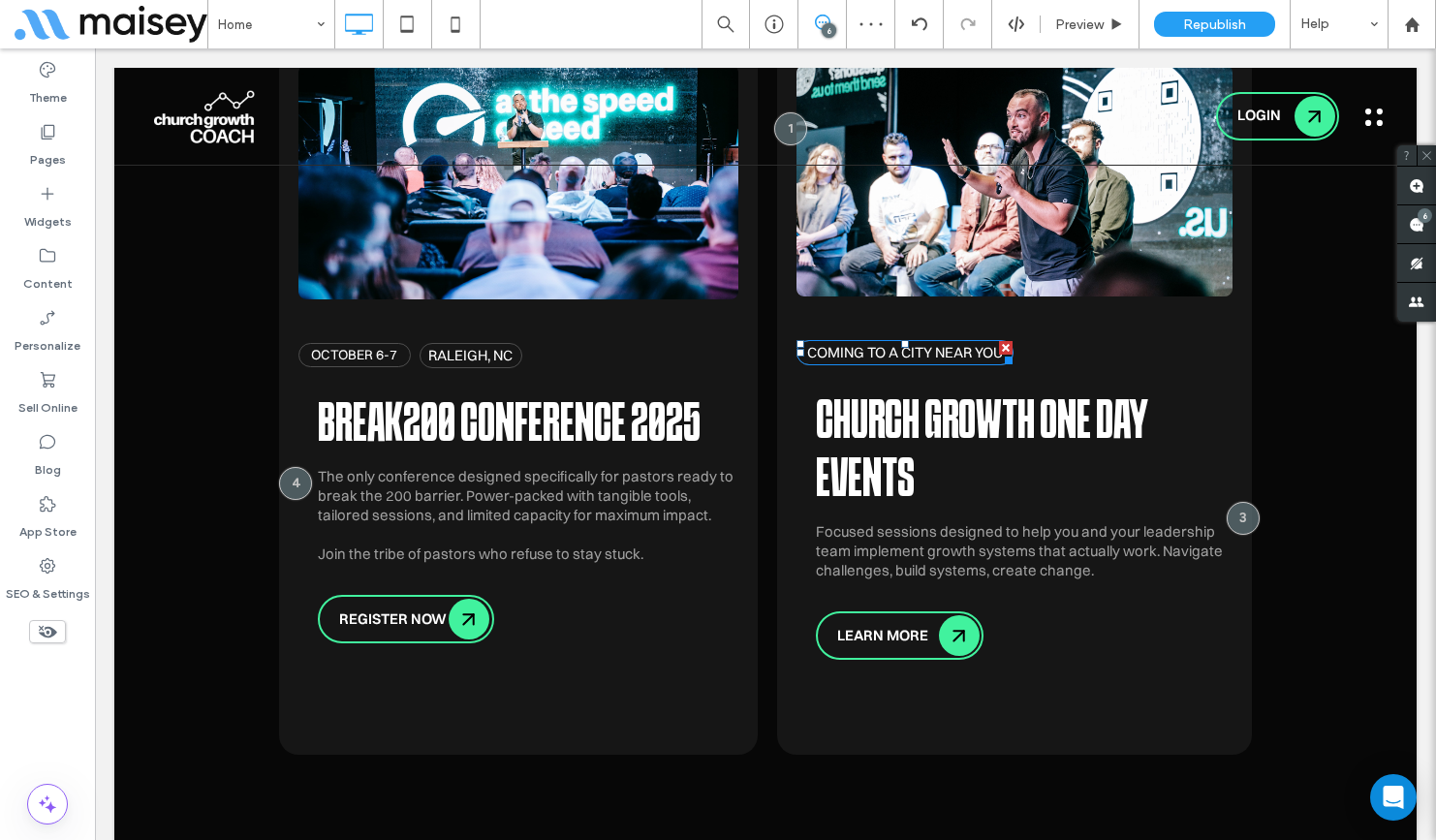 click on "Coming to a City Near You" at bounding box center [905, 352] 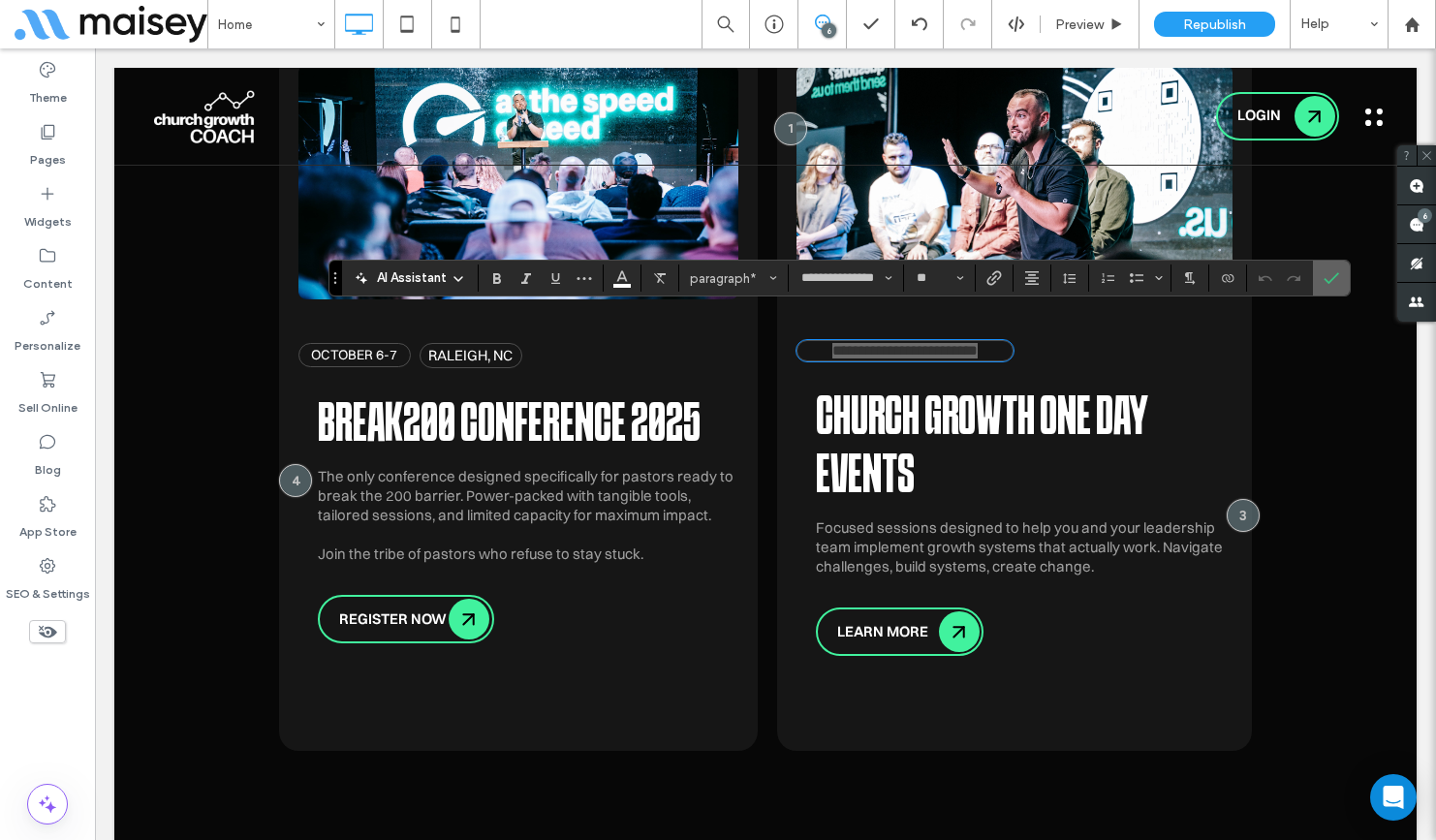 click 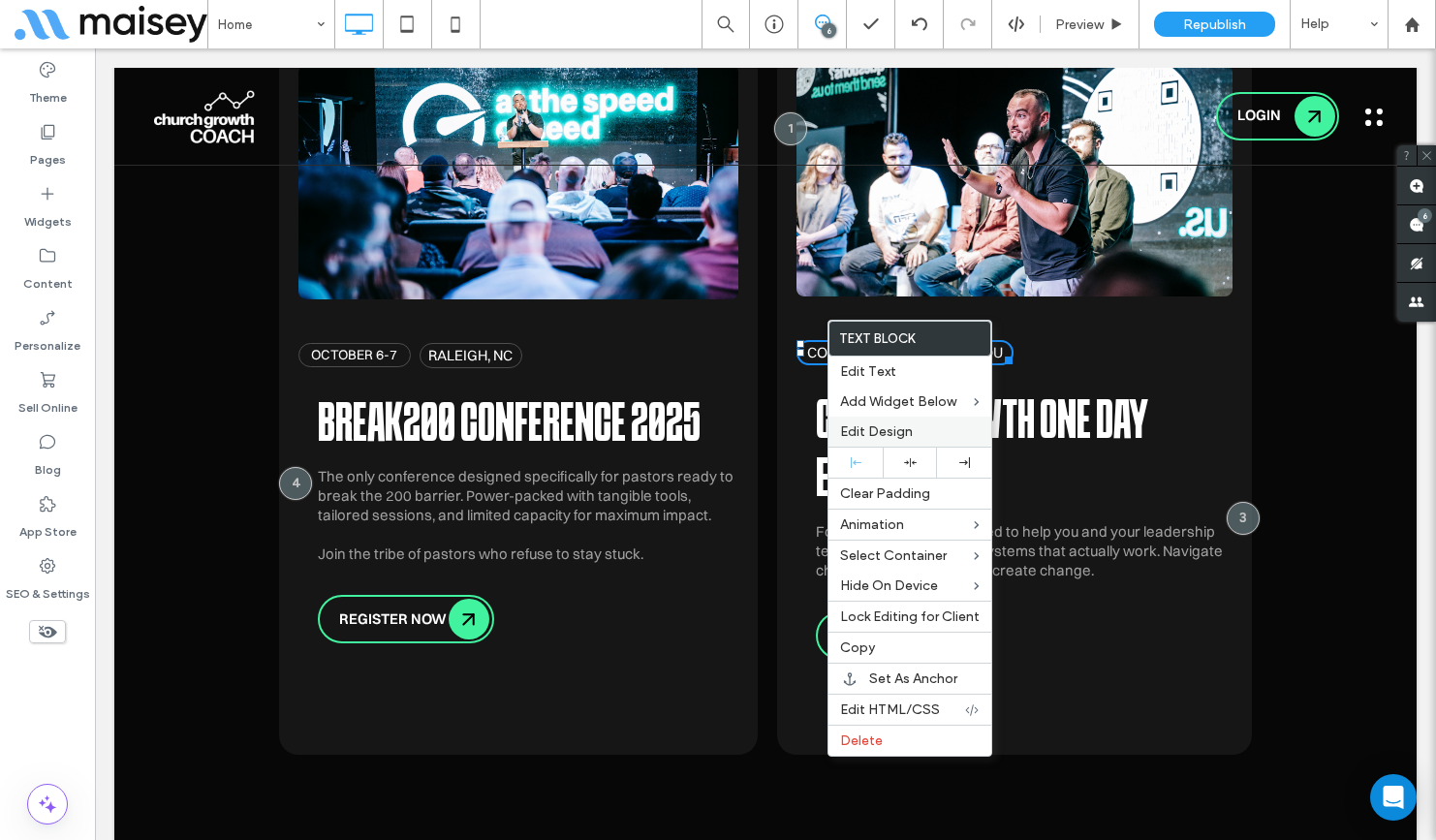 click on "Edit Design" at bounding box center (876, 431) 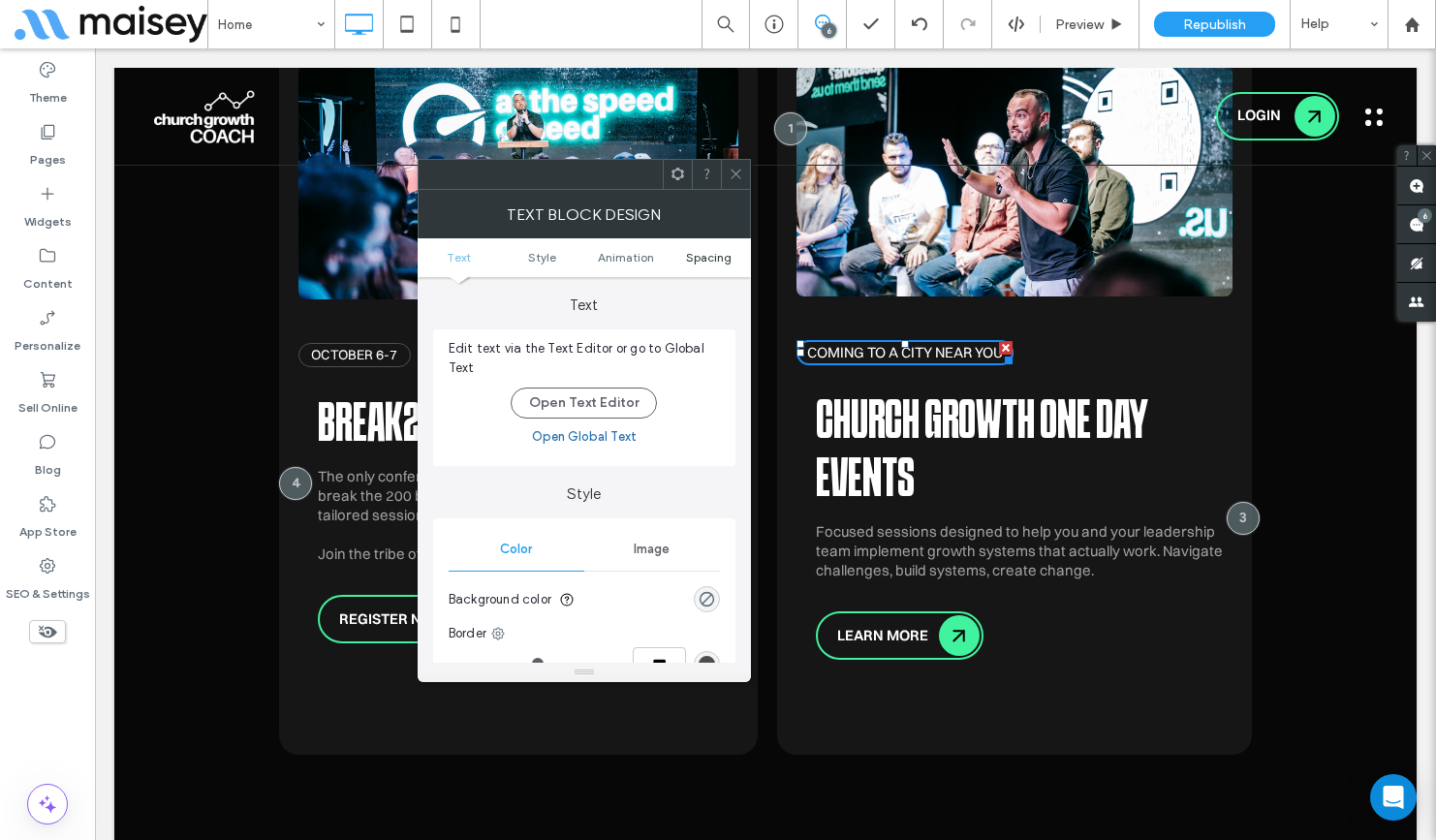 click on "Spacing" at bounding box center (708, 257) 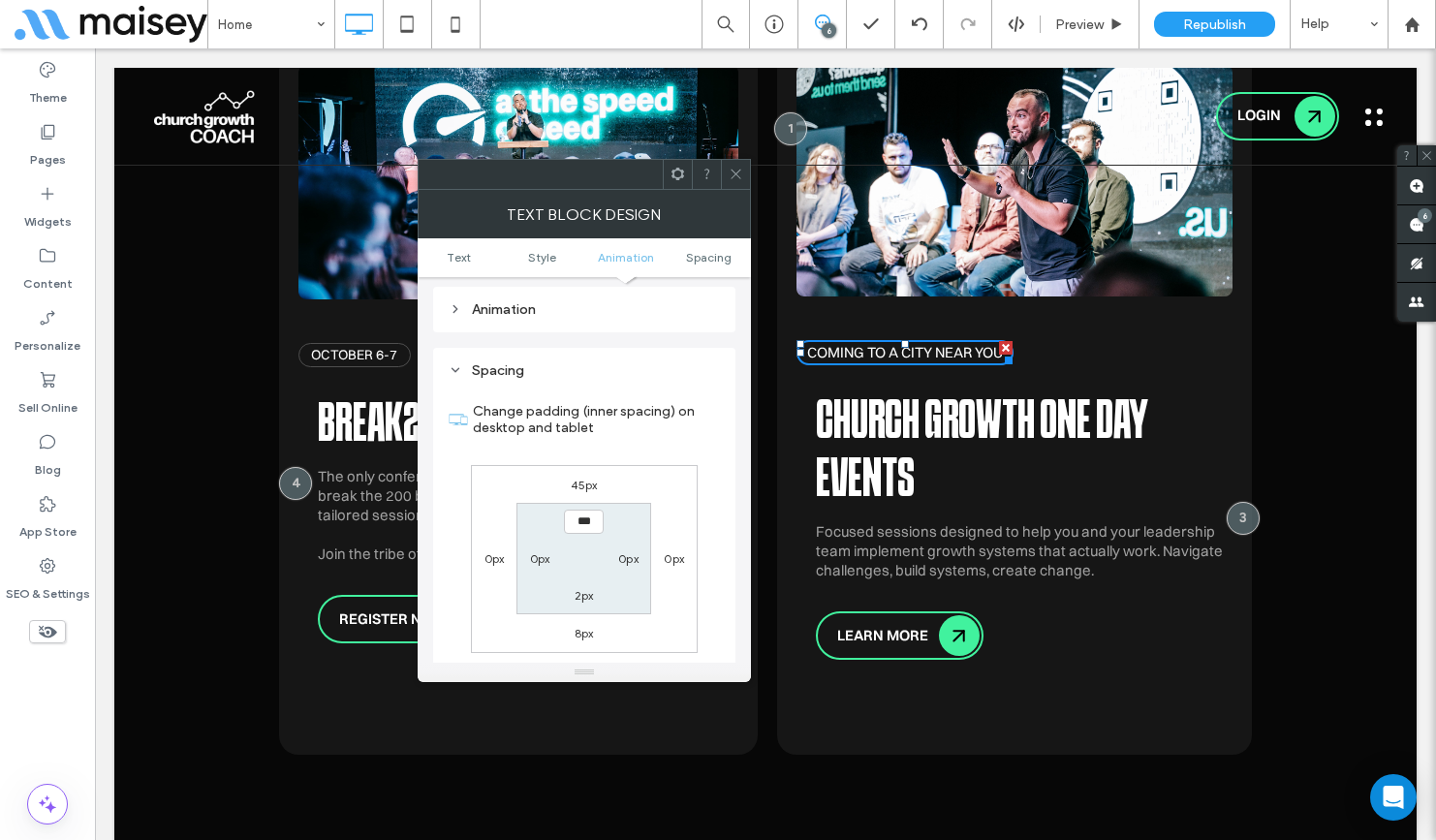 scroll, scrollTop: 555, scrollLeft: 0, axis: vertical 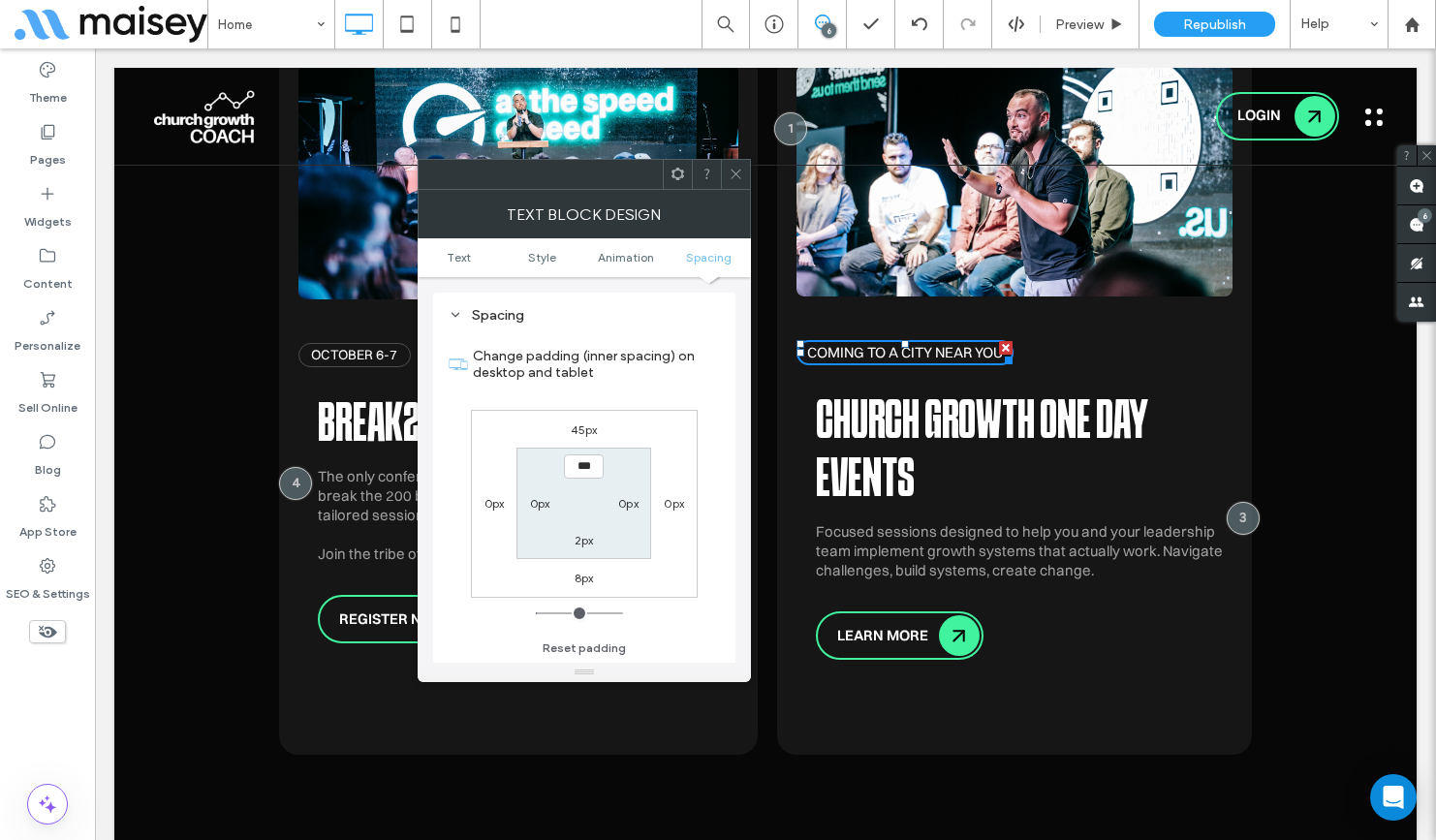 click on "0px" at bounding box center (494, 503) 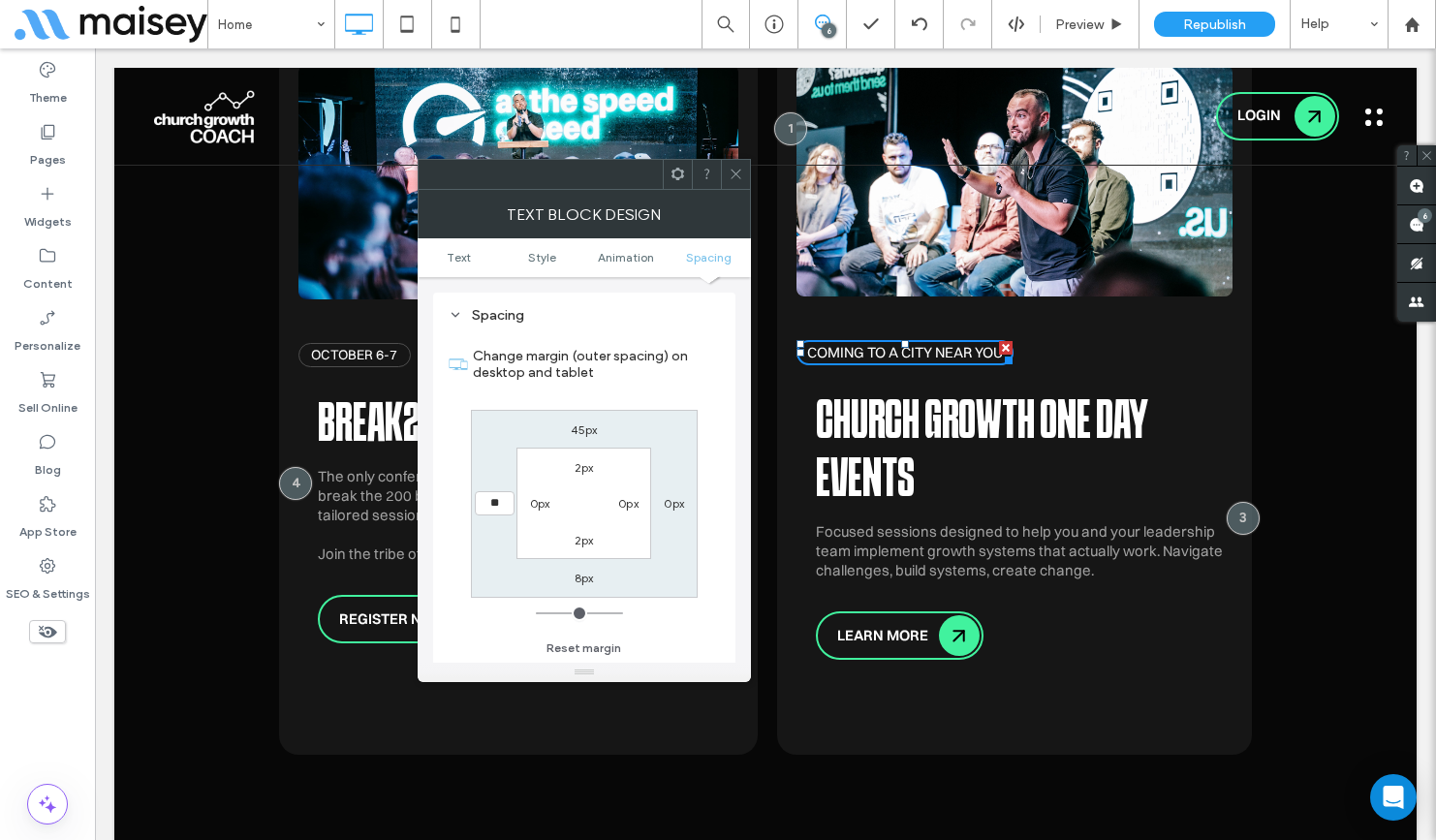 type on "**" 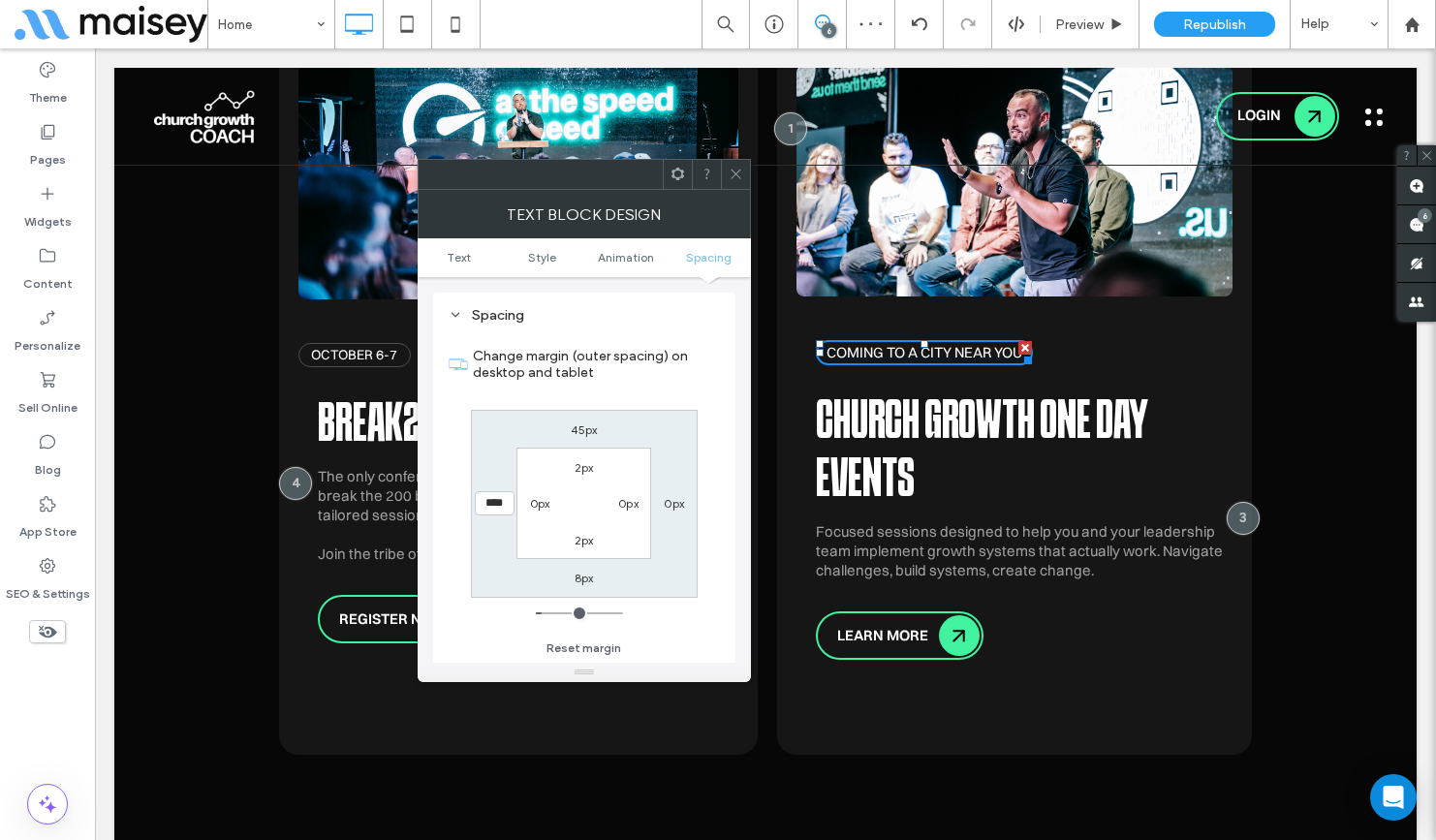 click at bounding box center [735, 174] 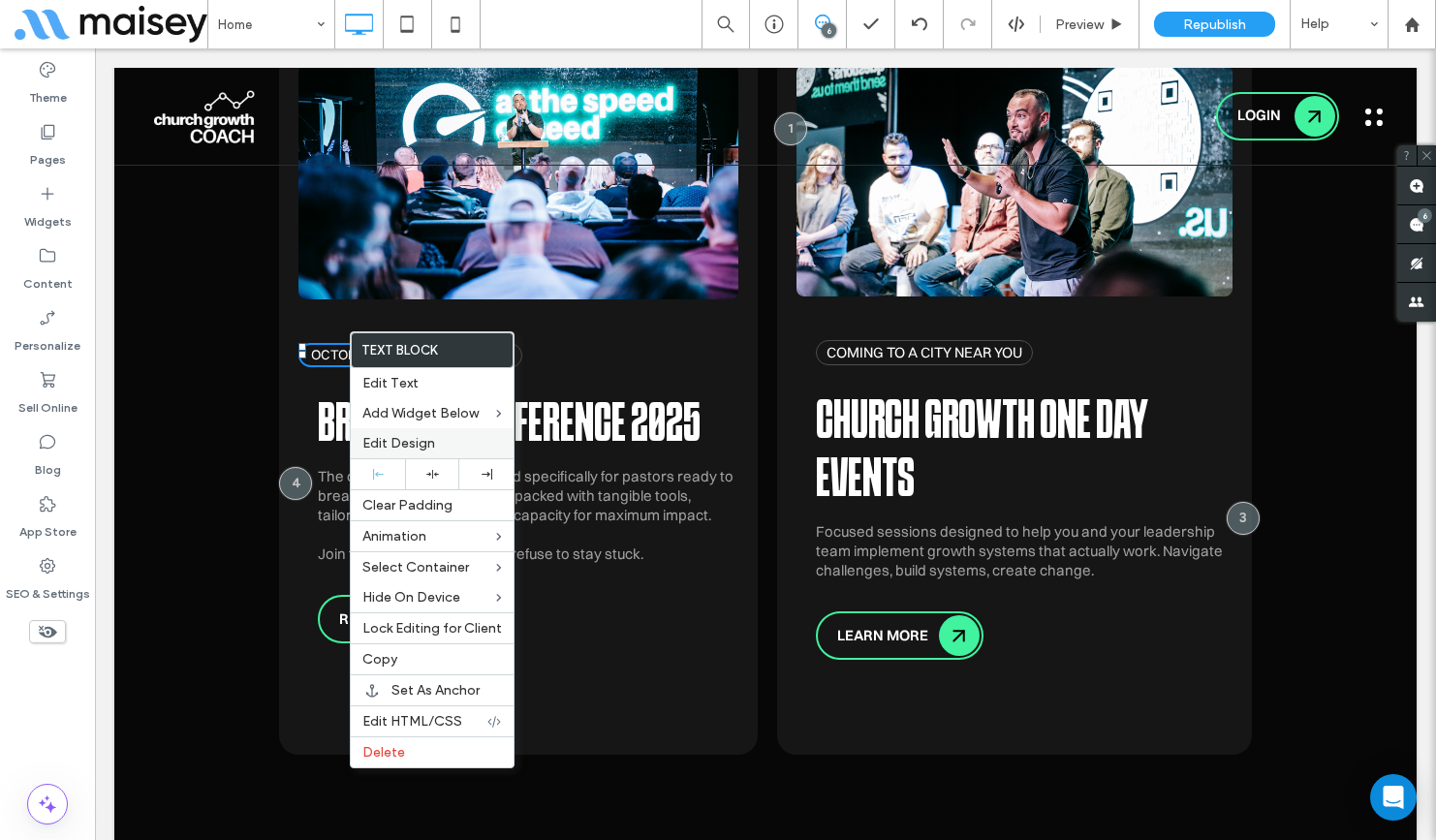 click on "Edit Design" at bounding box center (398, 443) 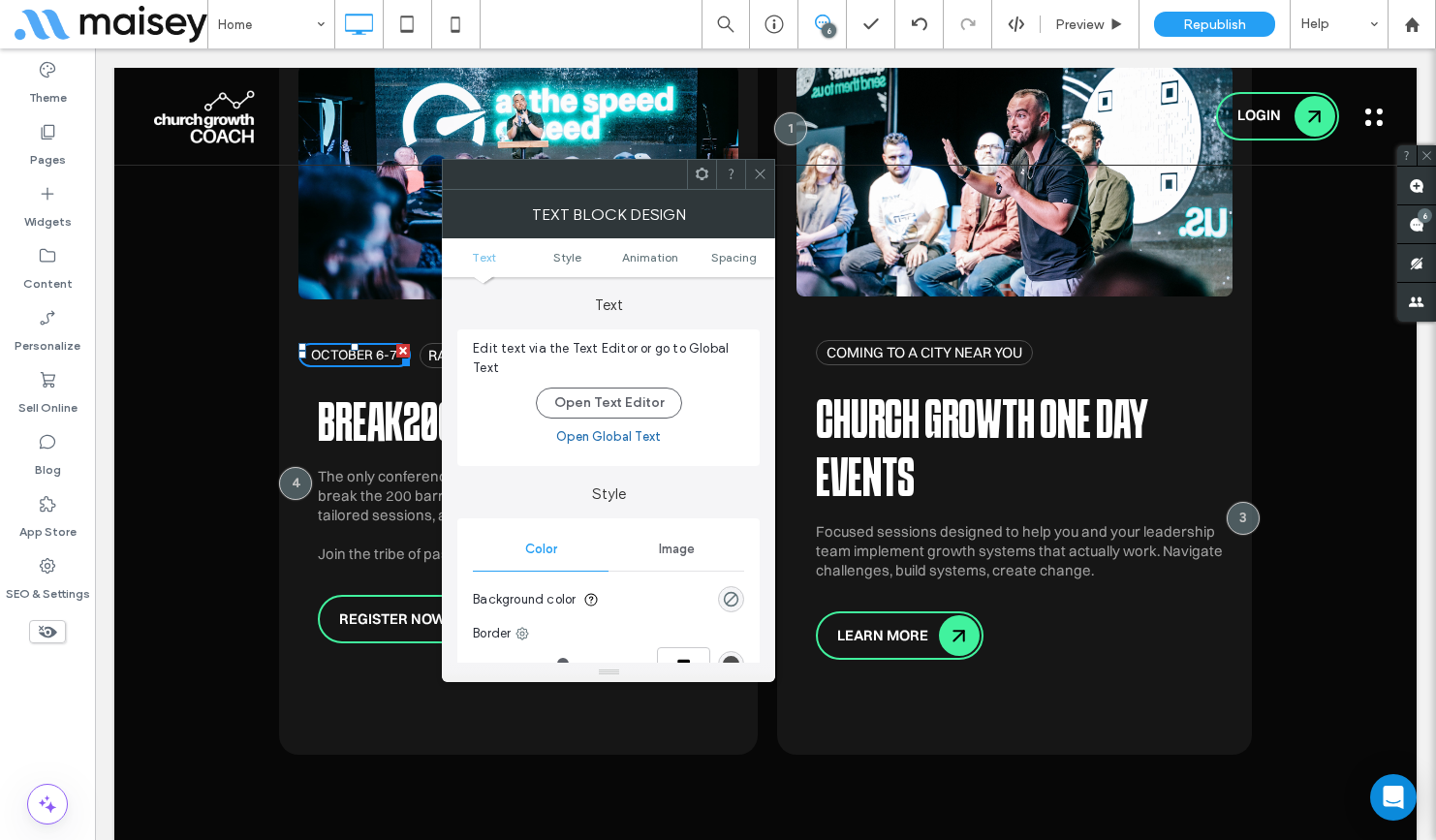 click on "Text Style Animation Spacing" at bounding box center (609, 258) 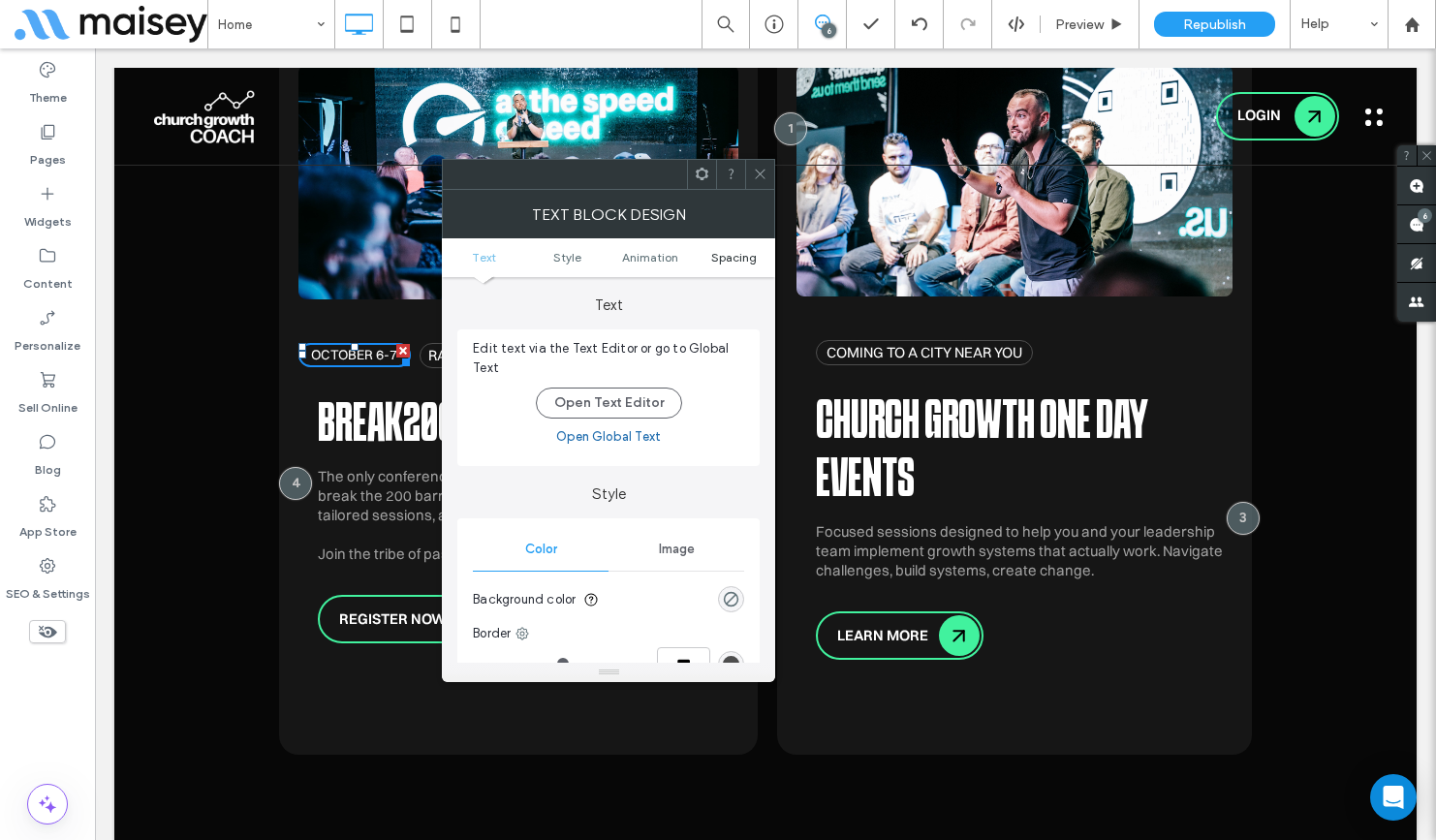 click on "Spacing" at bounding box center (734, 257) 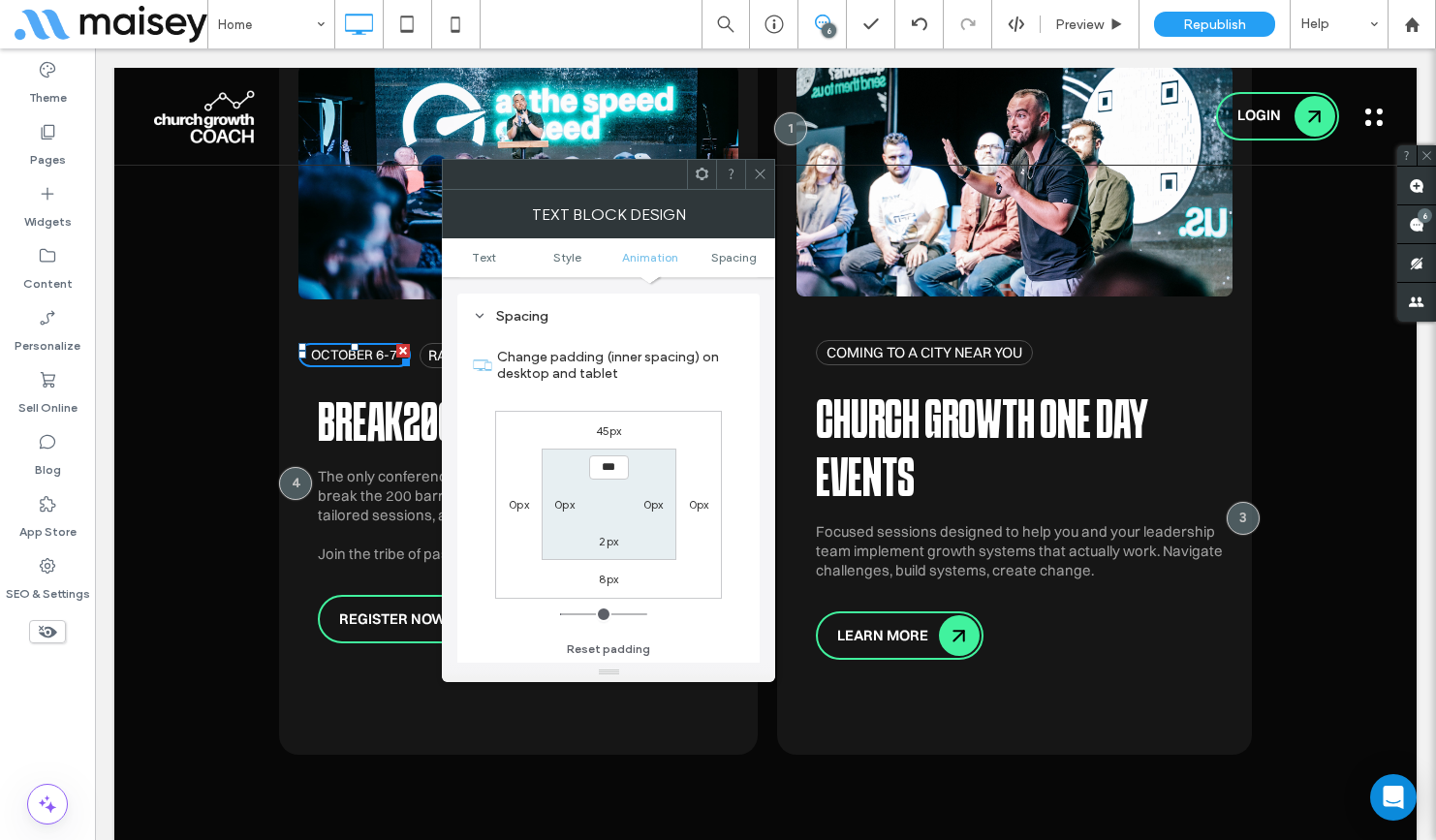 scroll, scrollTop: 555, scrollLeft: 0, axis: vertical 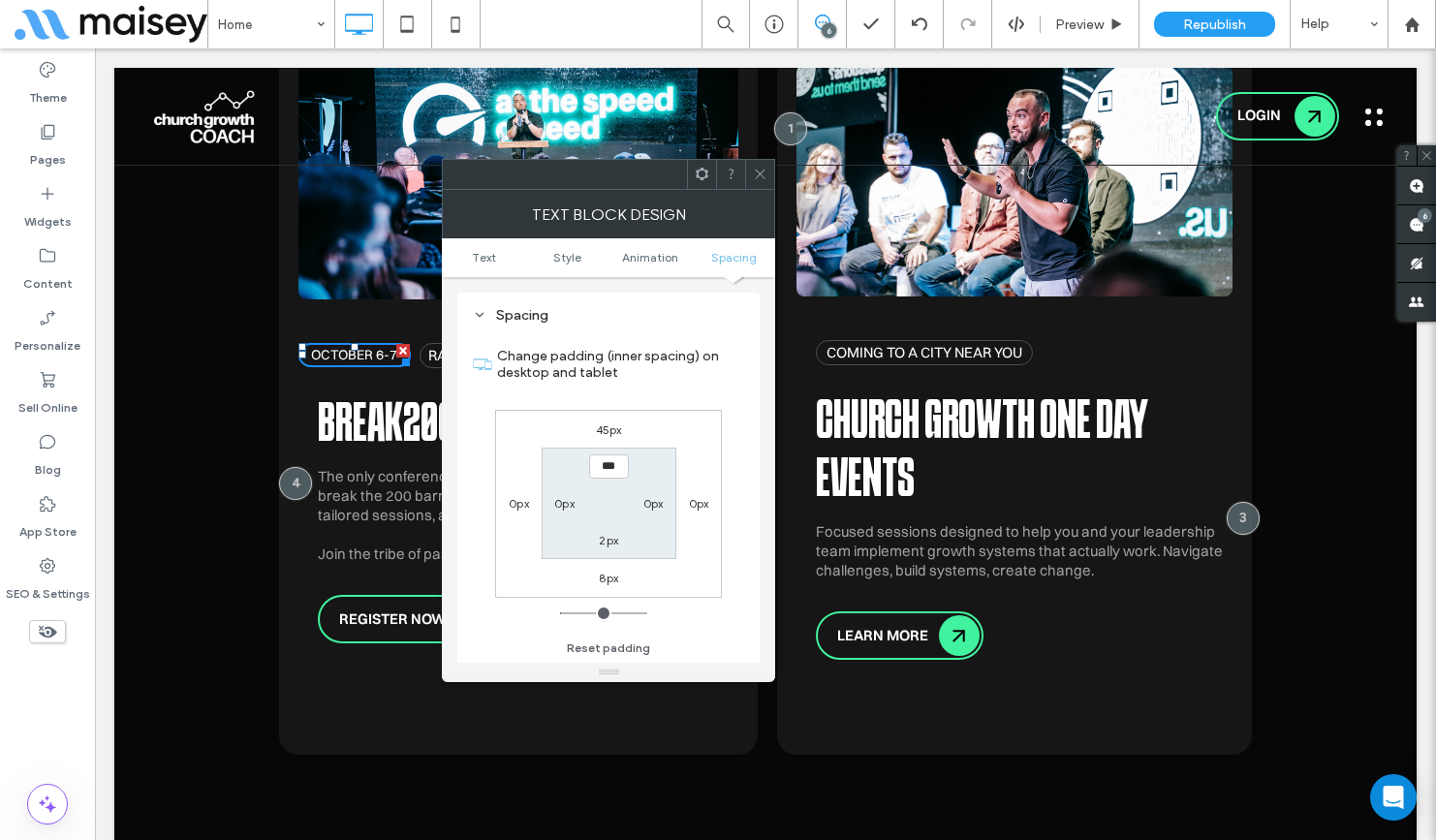 click on "0px" at bounding box center (518, 503) 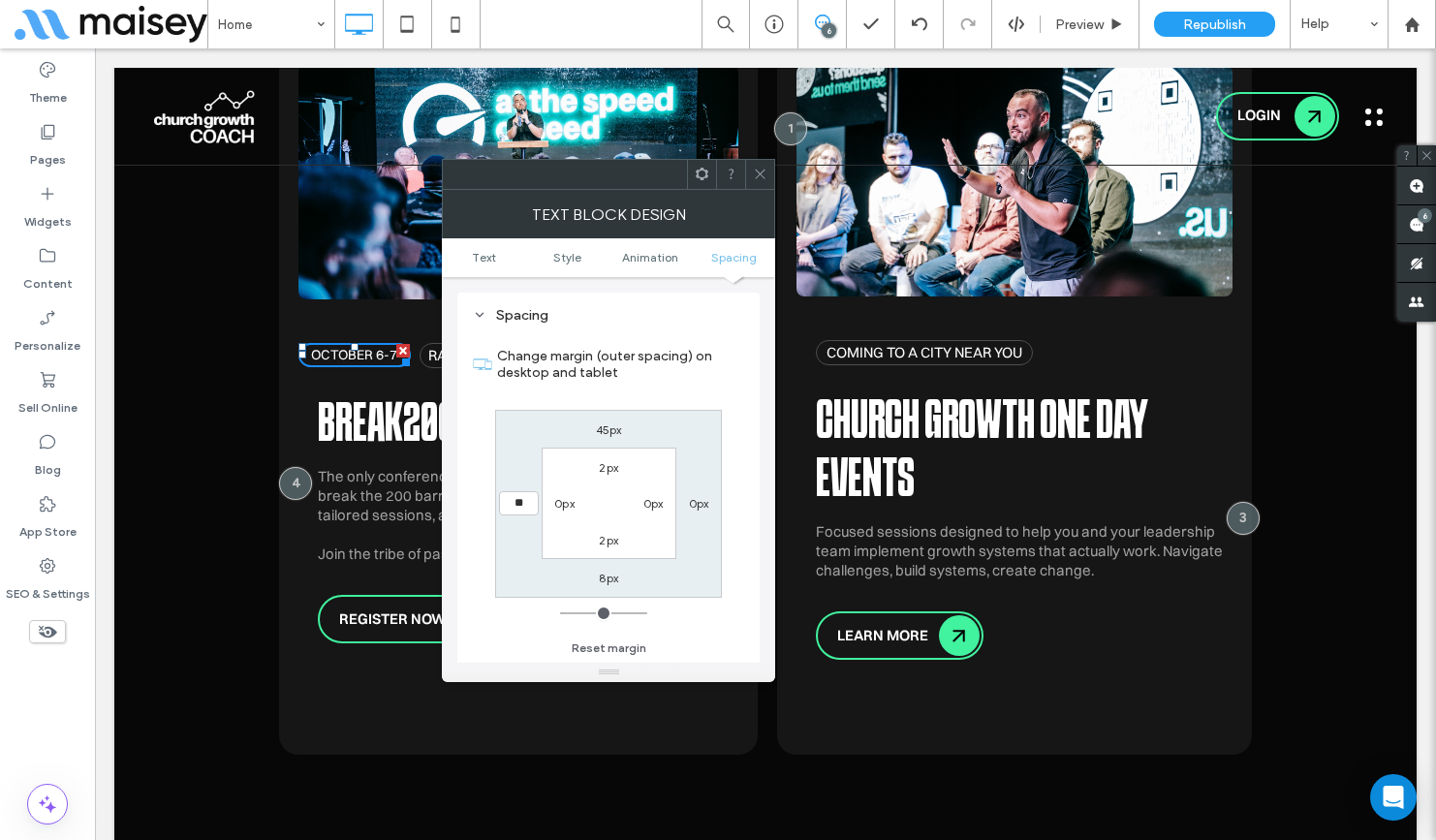 type on "**" 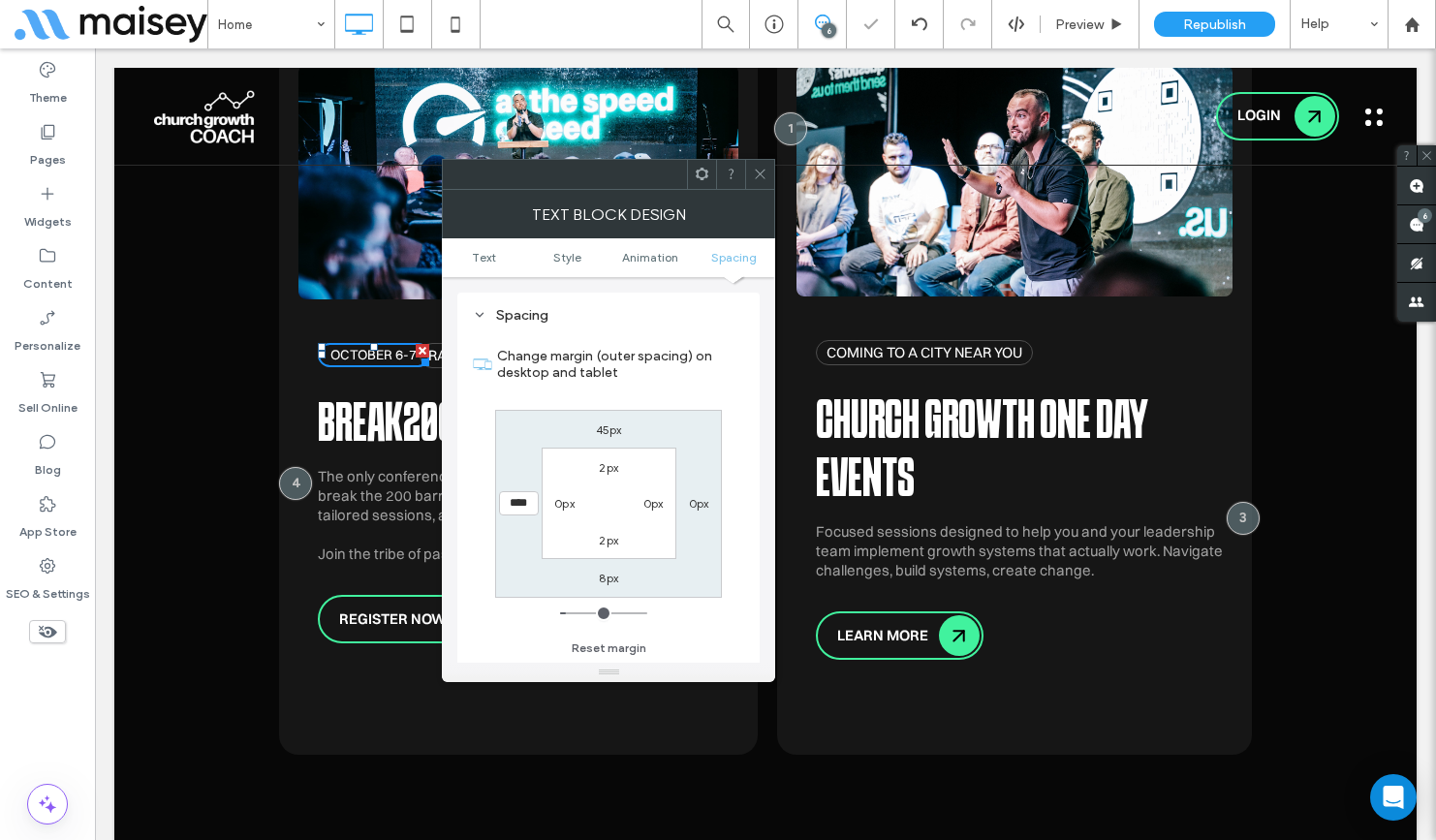 click 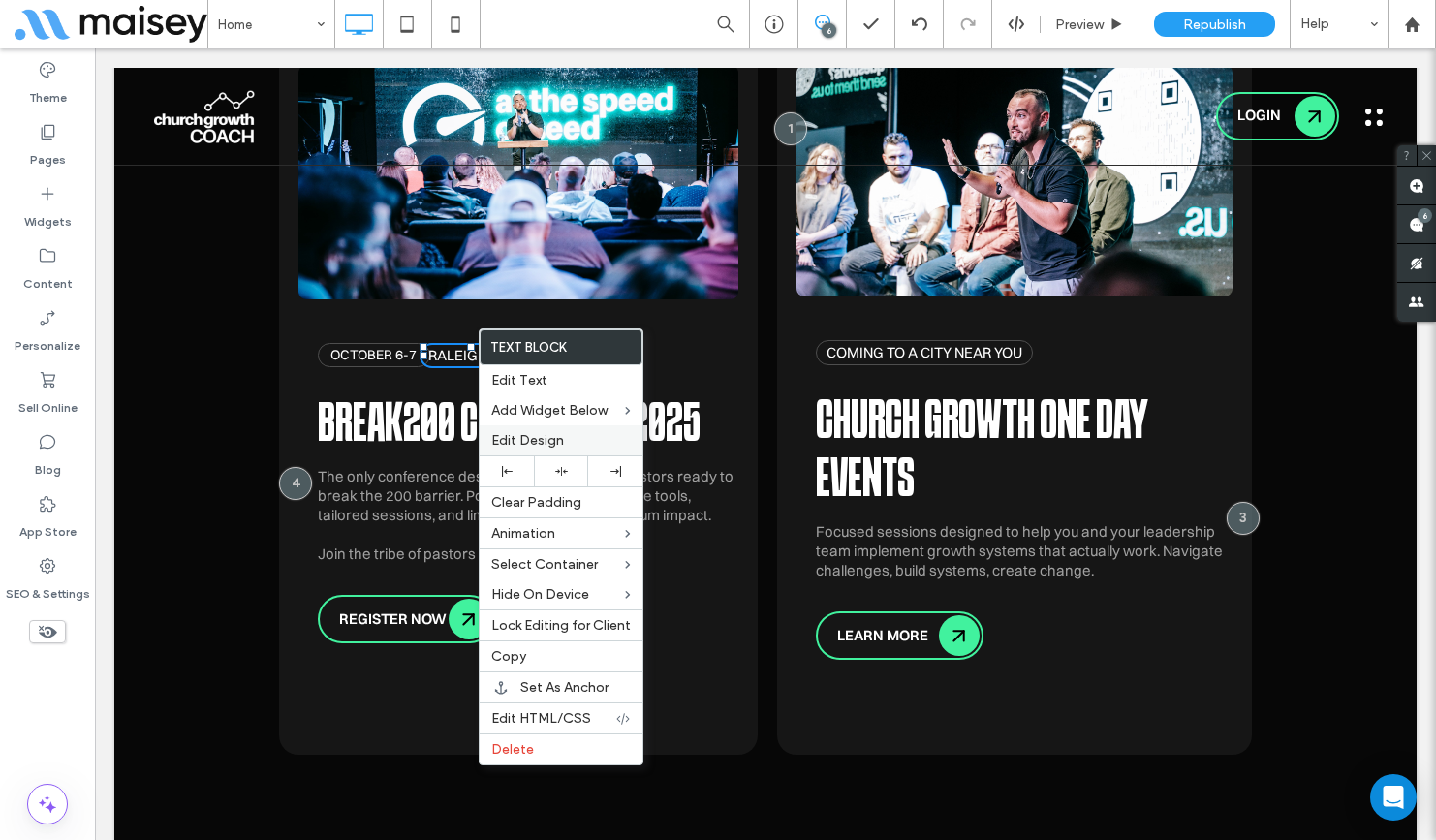 click on "Edit Design" at bounding box center (527, 440) 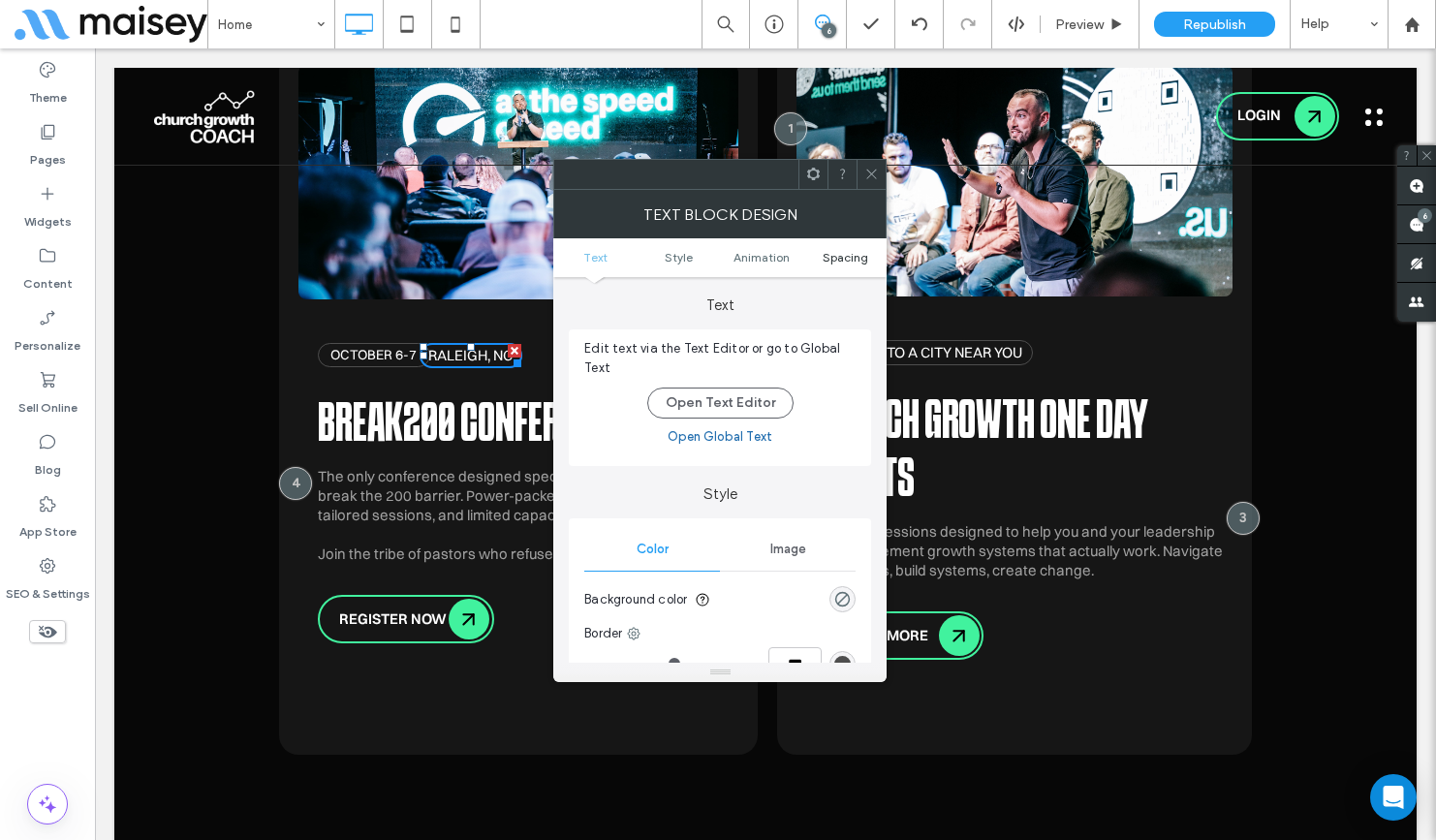 click on "Spacing" at bounding box center [845, 257] 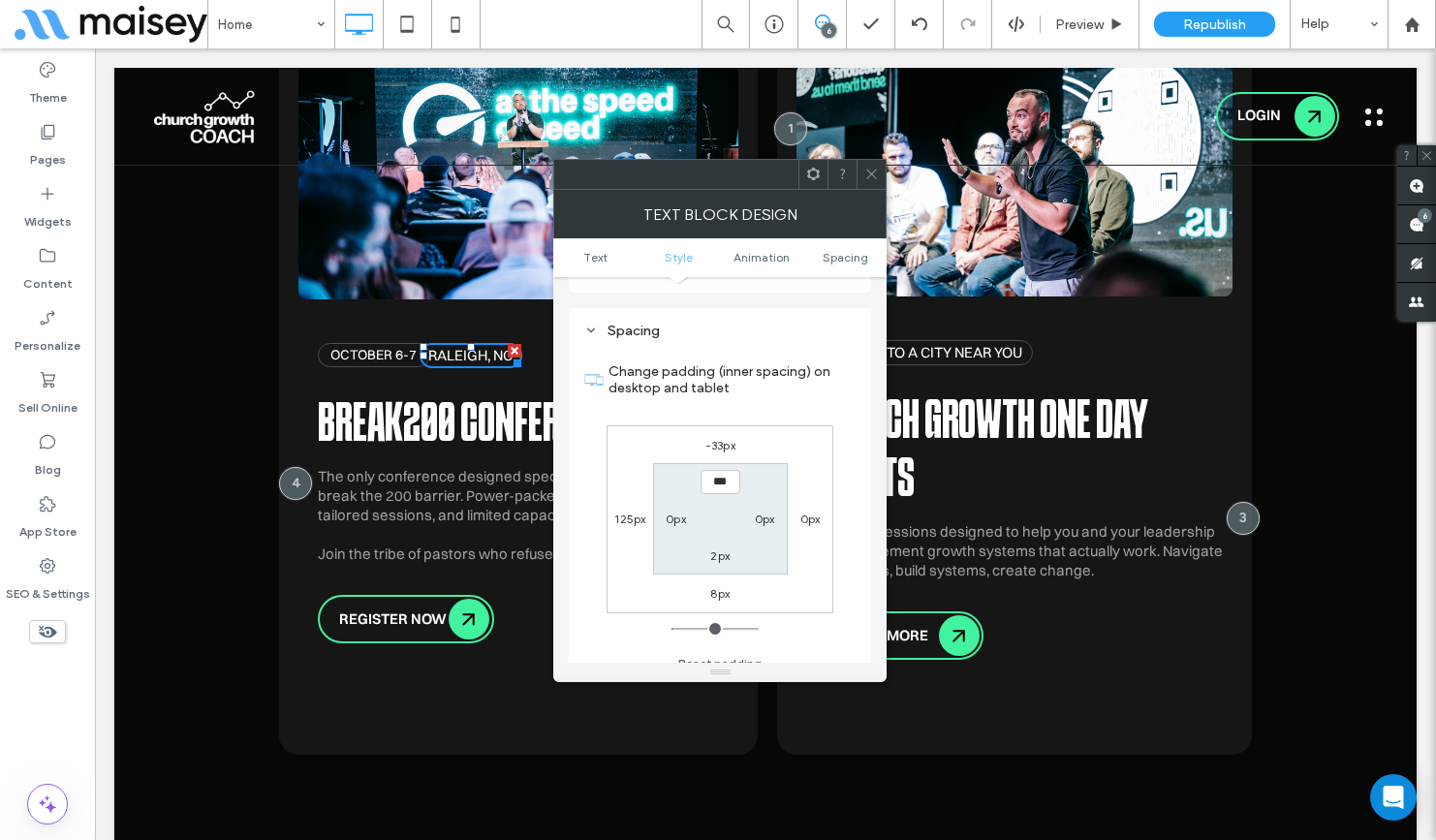 scroll, scrollTop: 555, scrollLeft: 0, axis: vertical 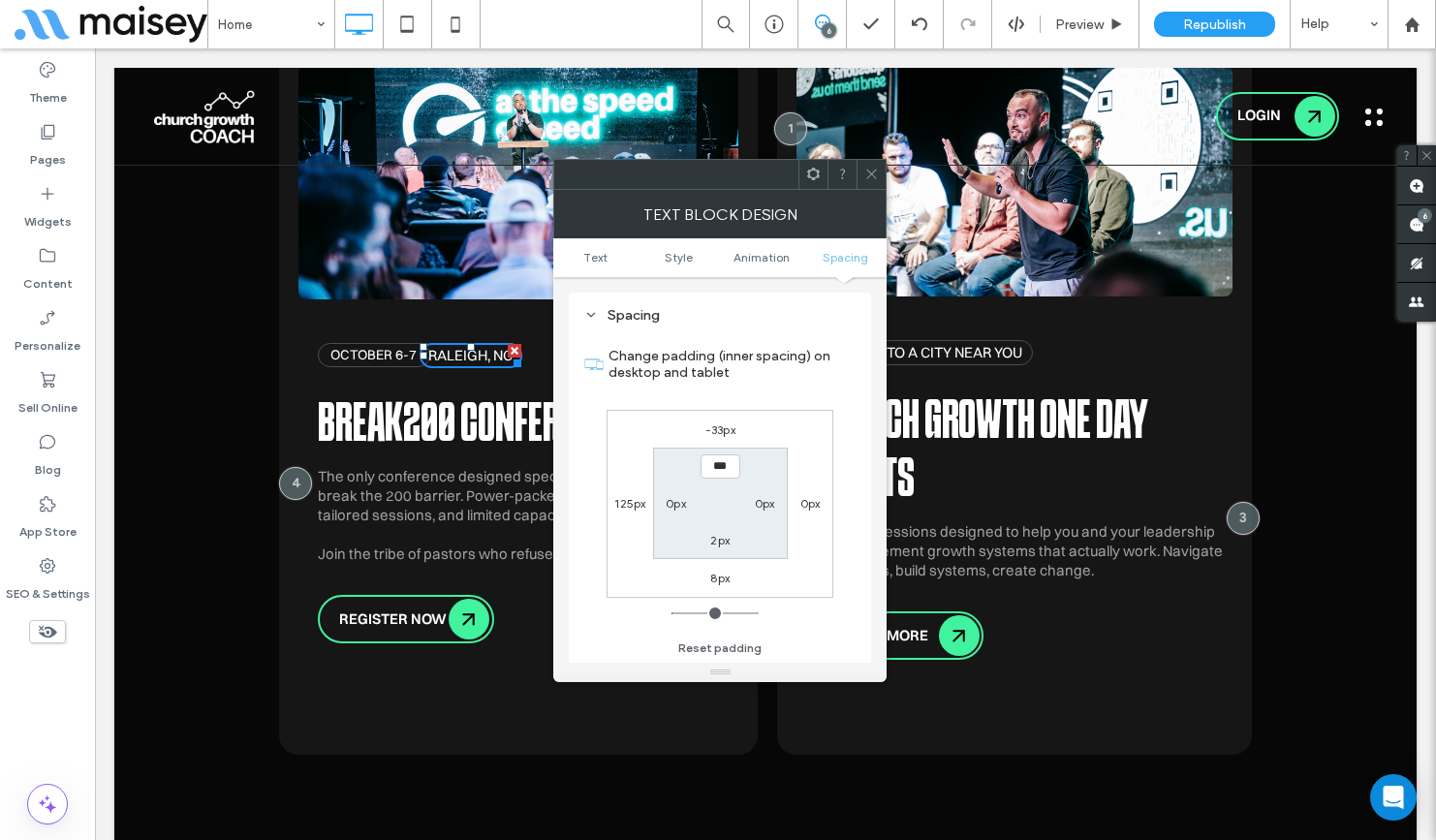 click on "125px" at bounding box center (630, 503) 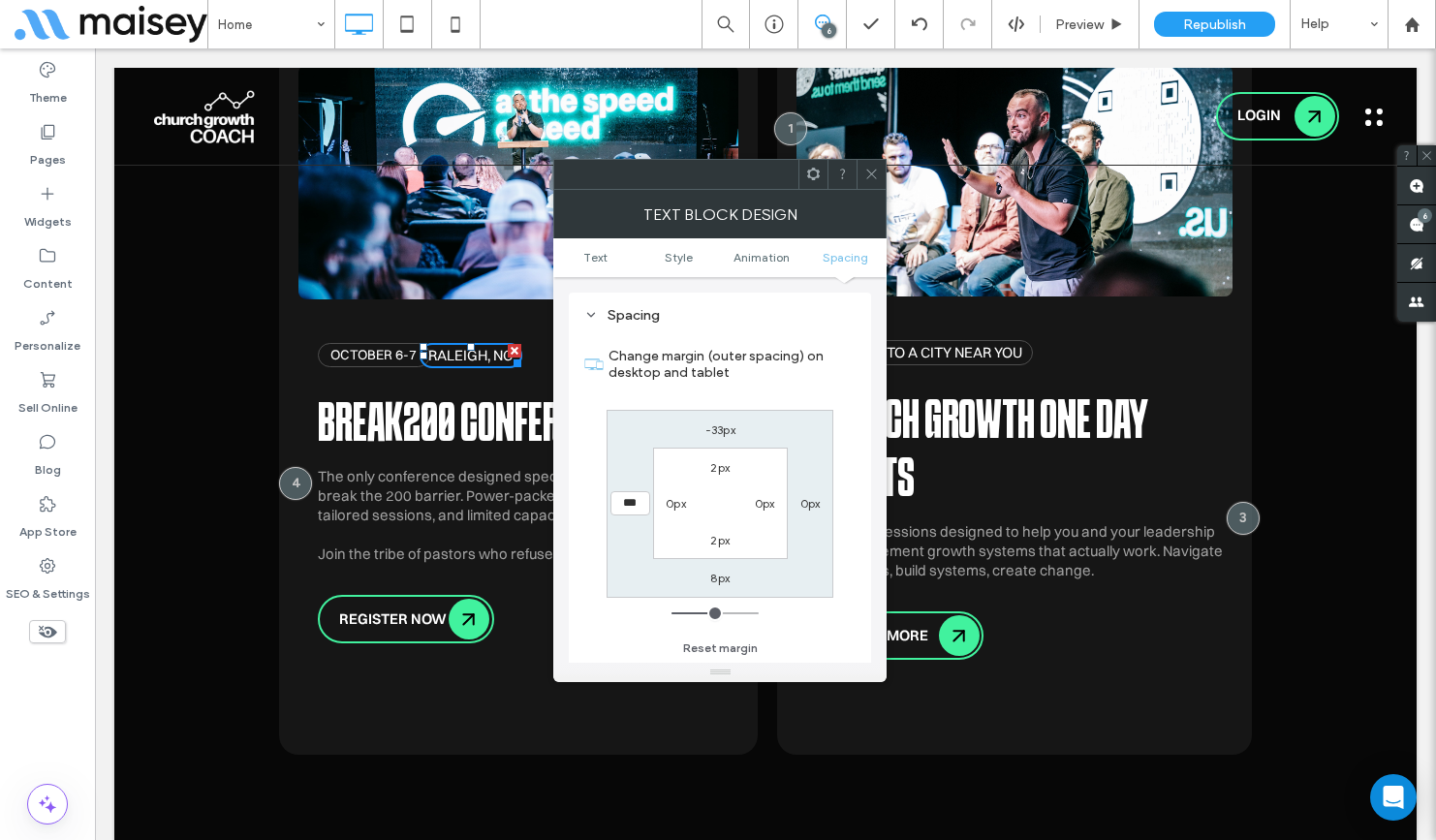 type on "***" 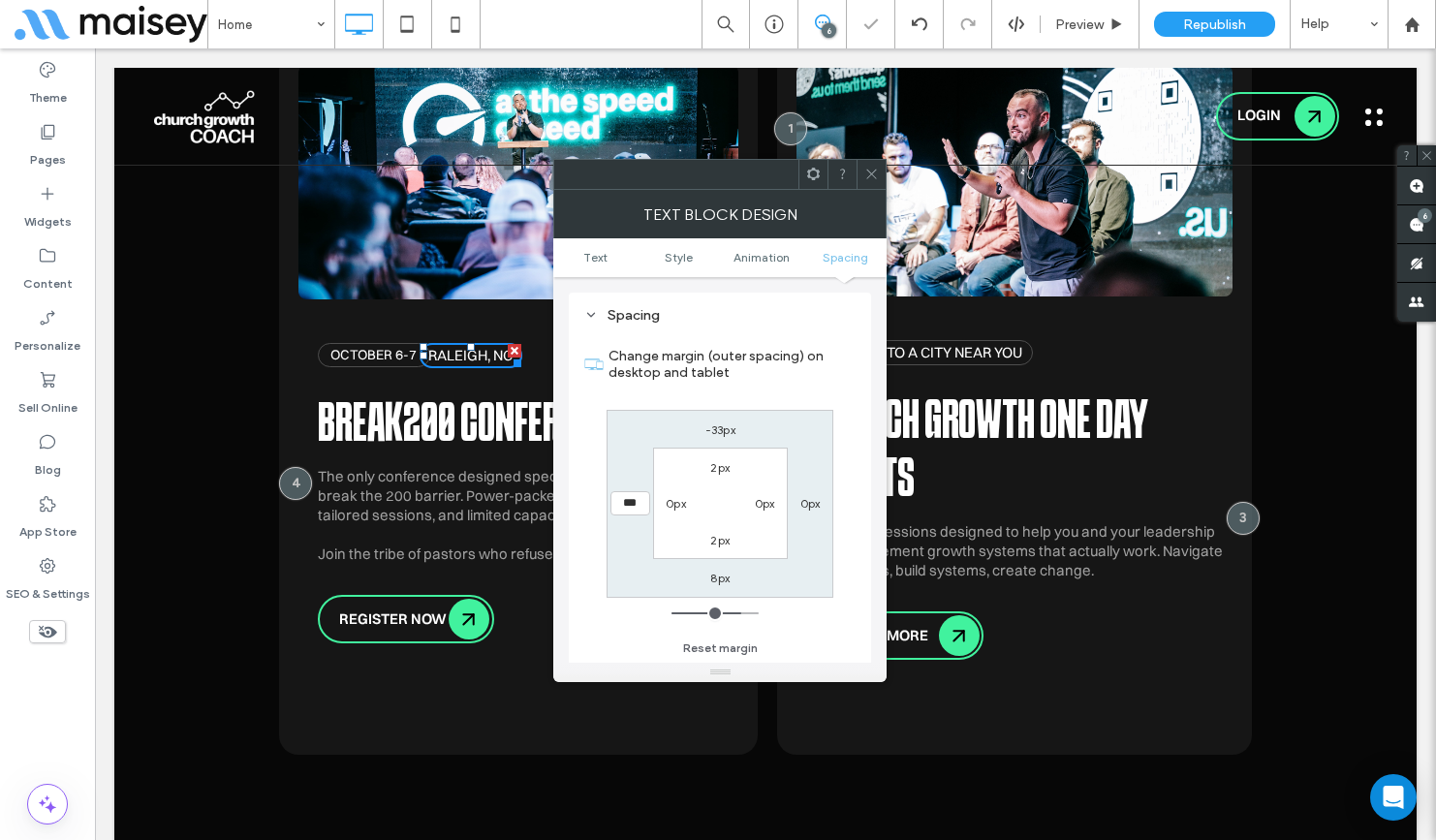 type on "***" 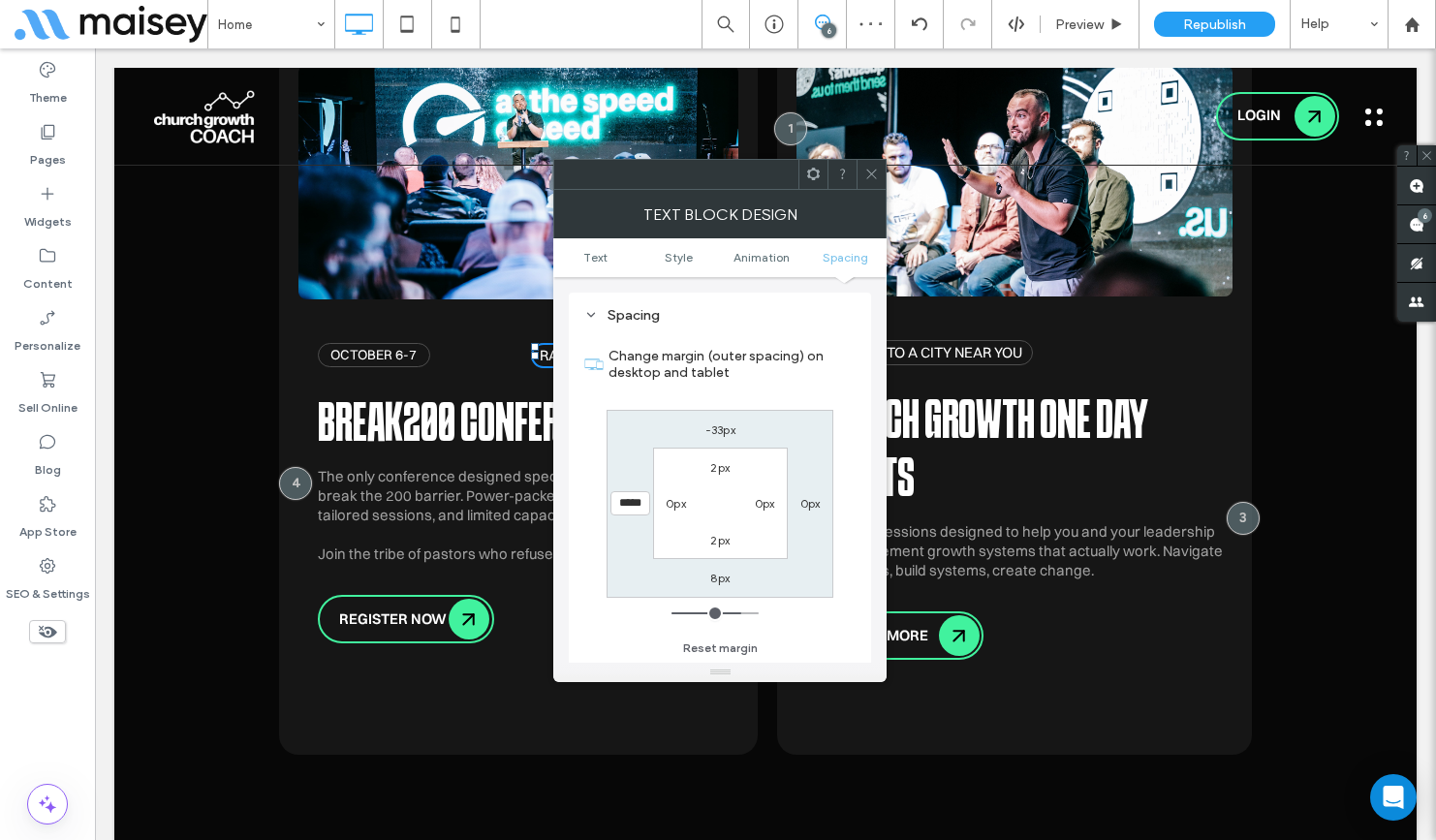 click on "*****" at bounding box center [630, 503] 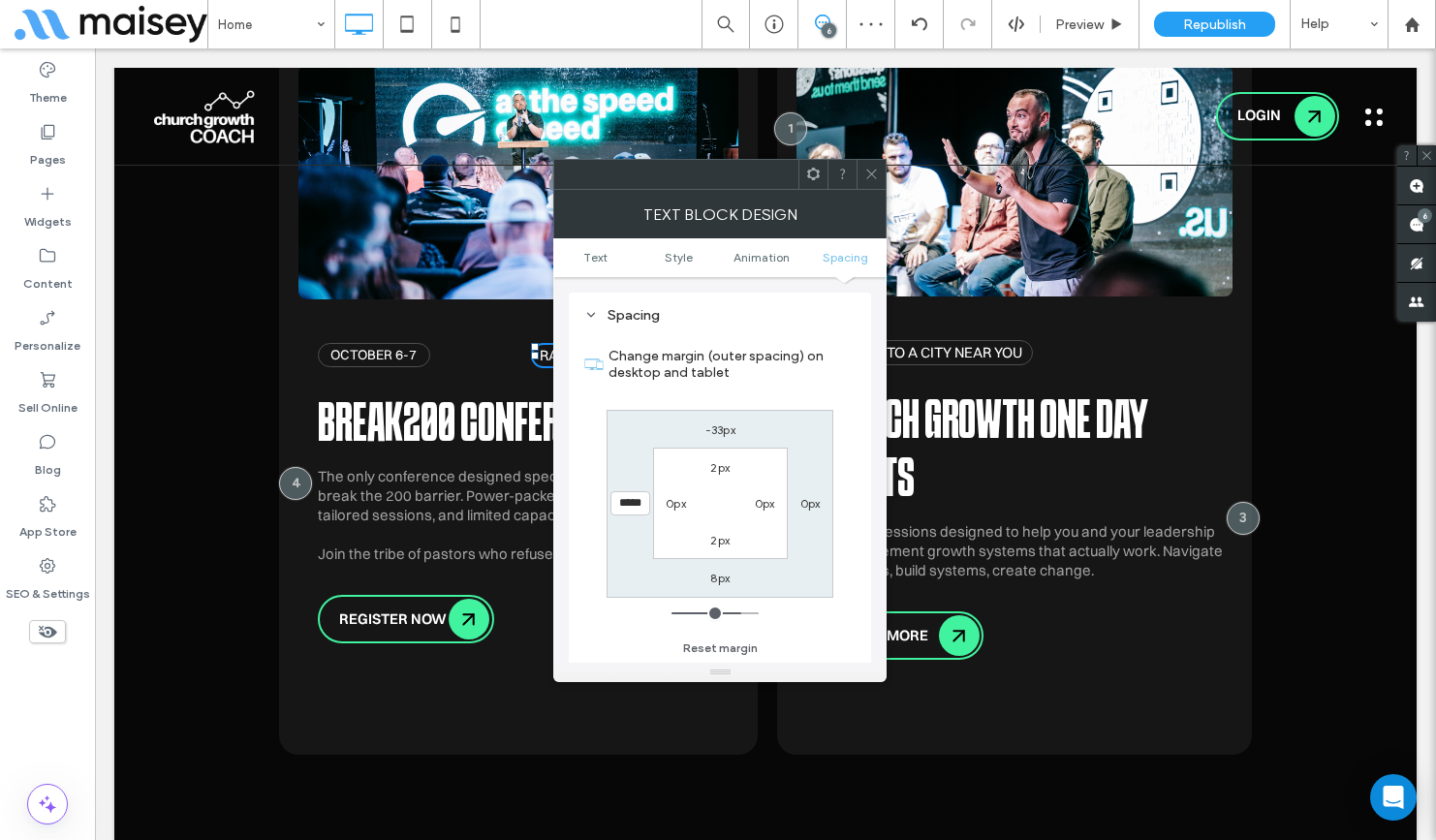 click on "*****" at bounding box center (630, 503) 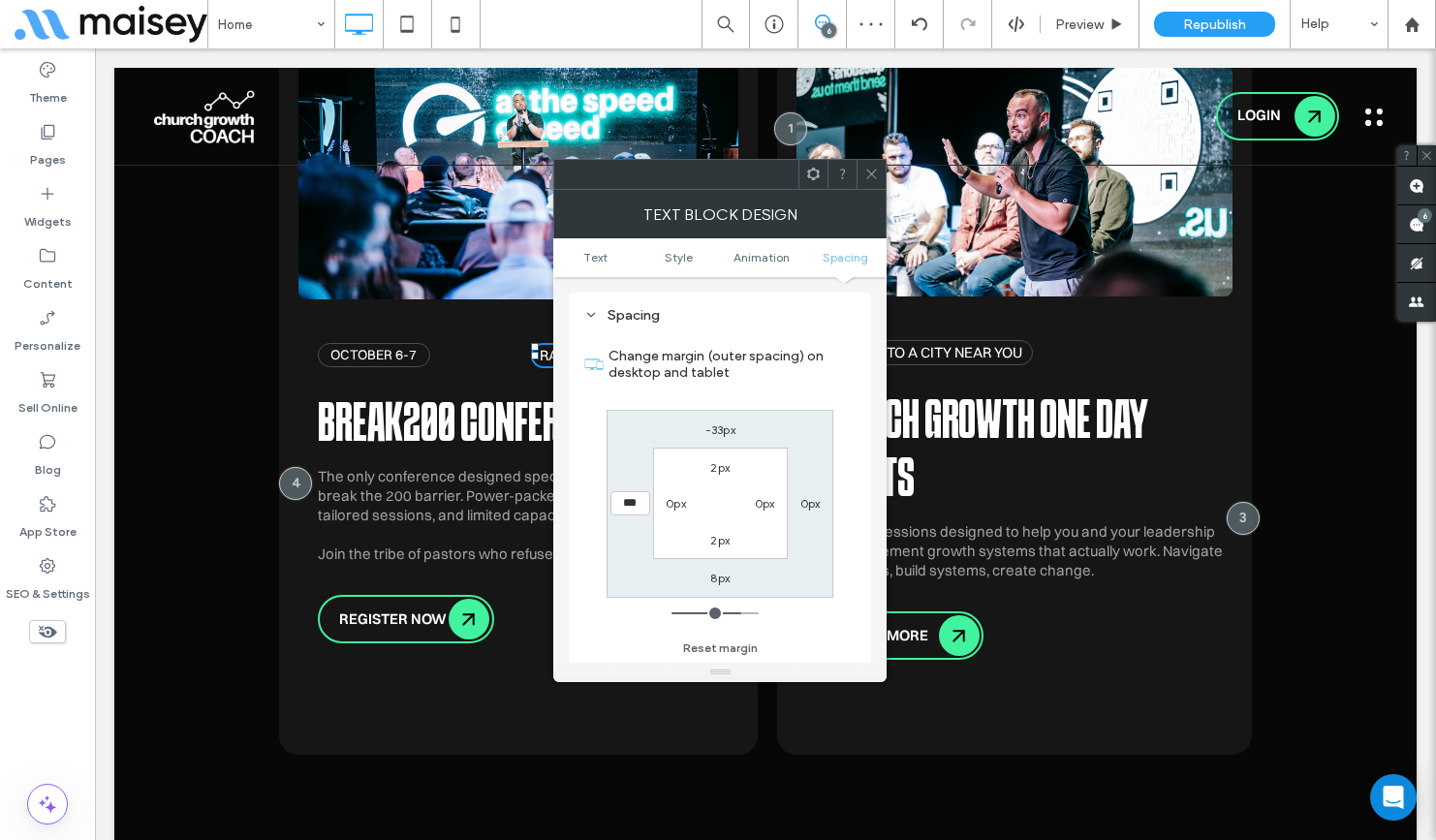type on "***" 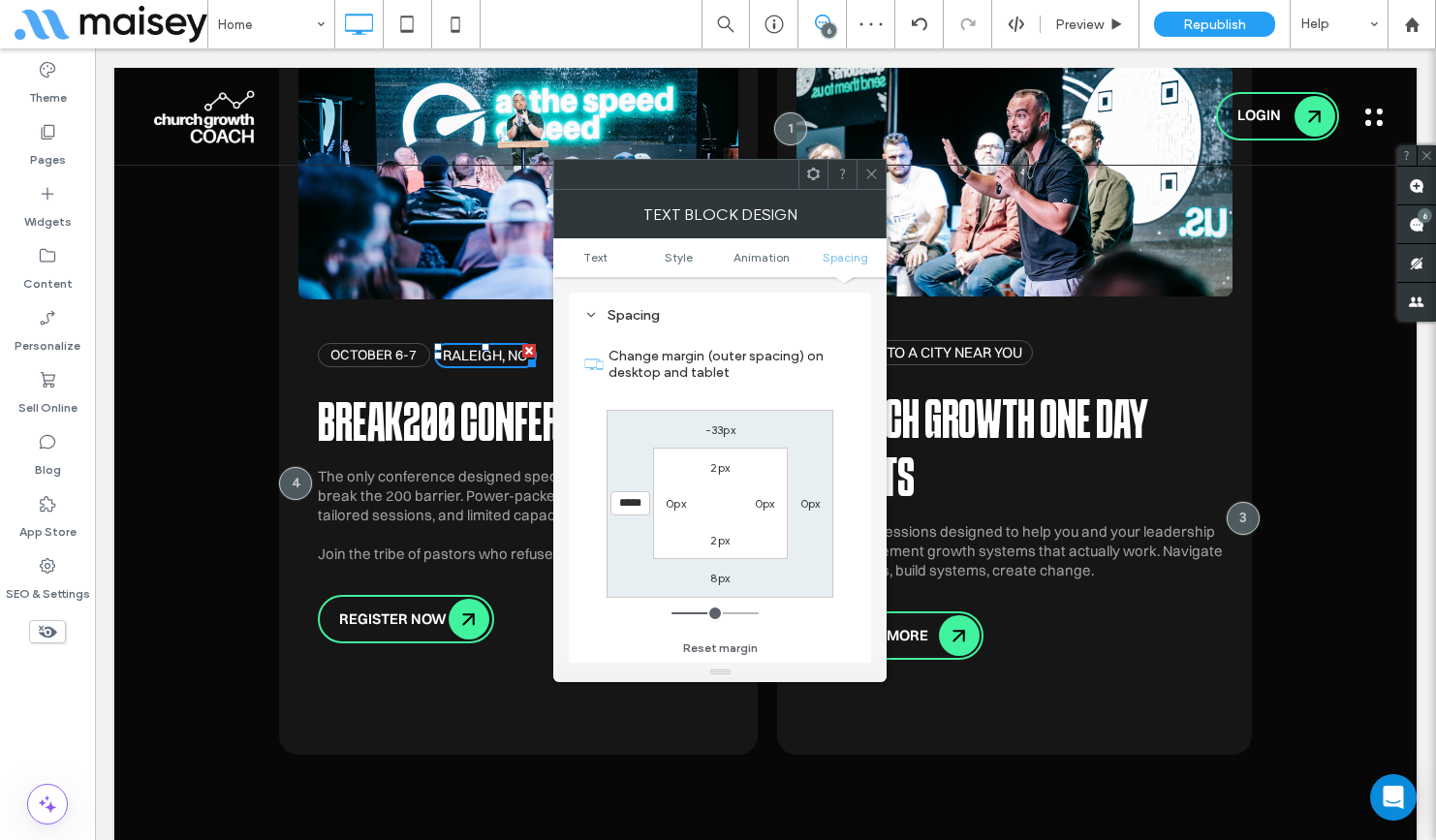 click on "*****" at bounding box center (630, 503) 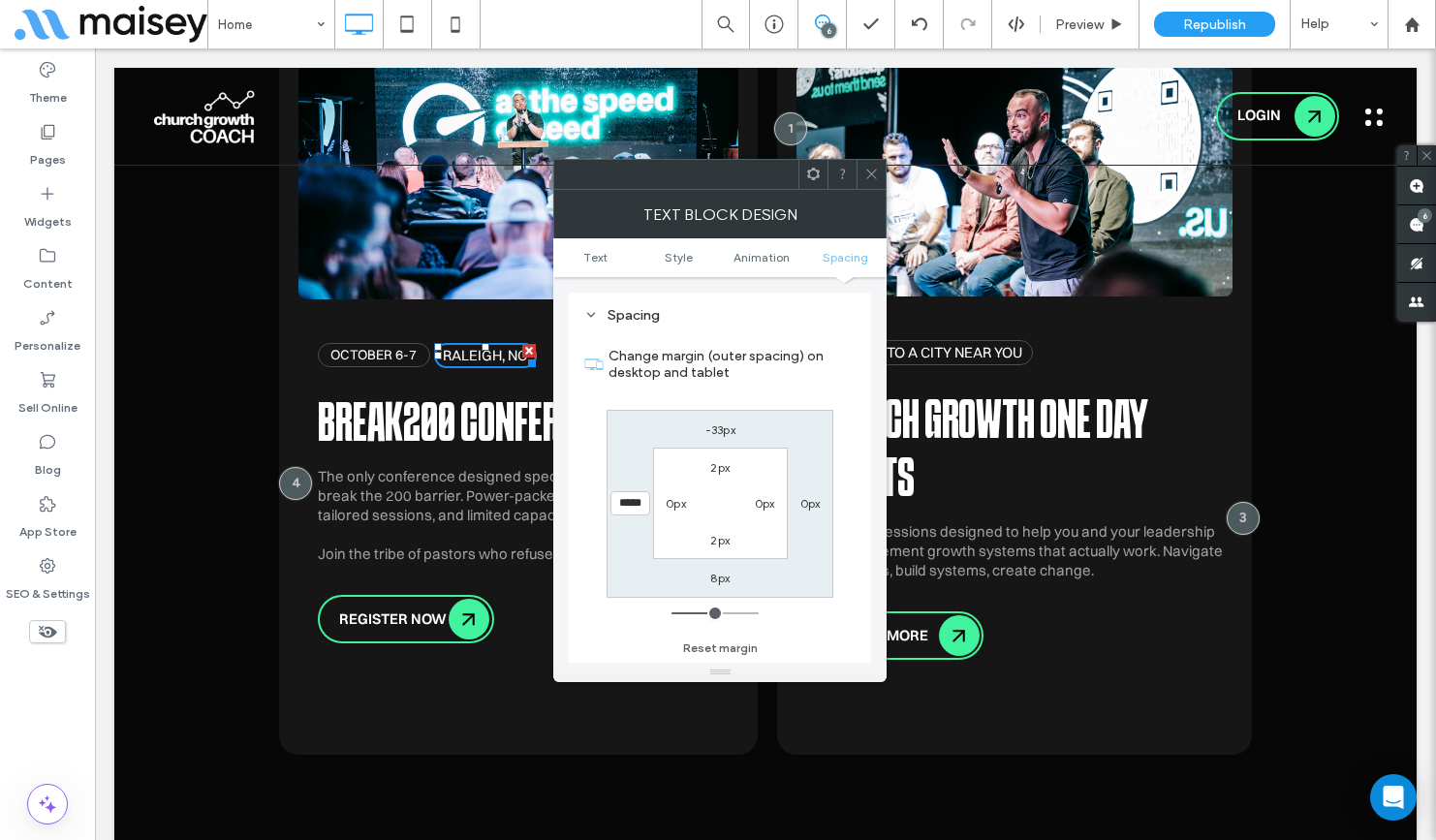 type on "*****" 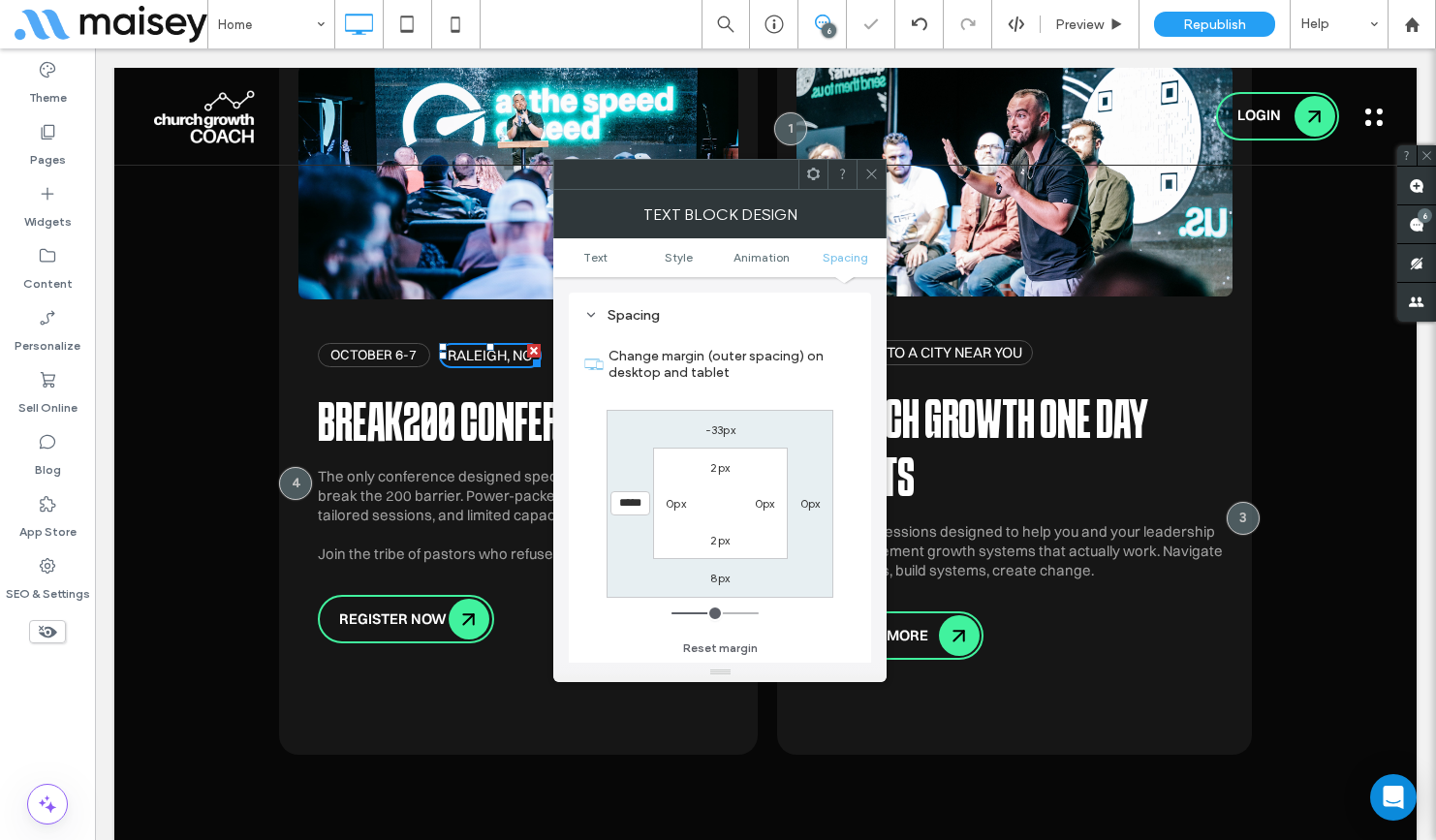 click 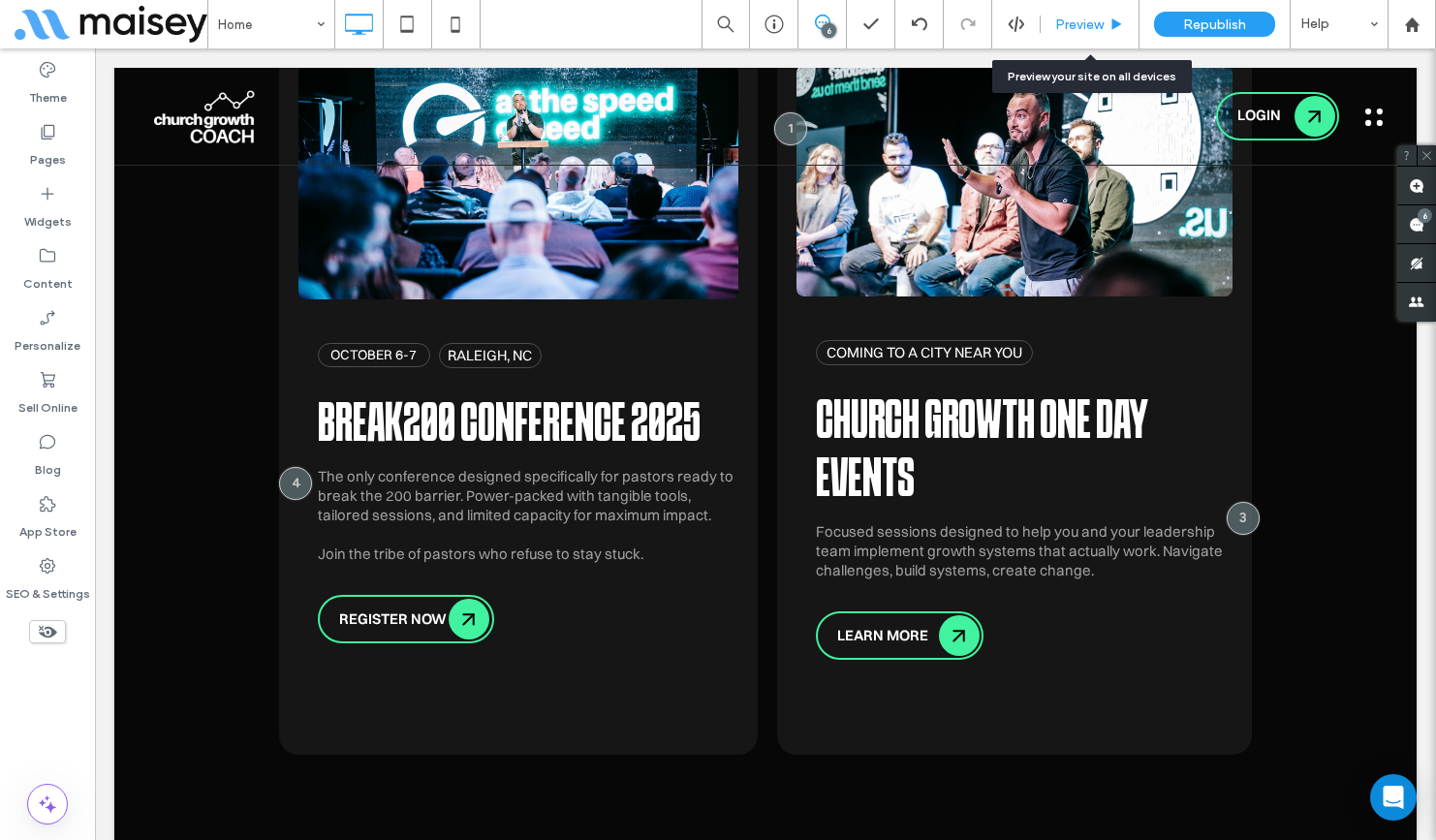 click on "Preview" at bounding box center [1079, 24] 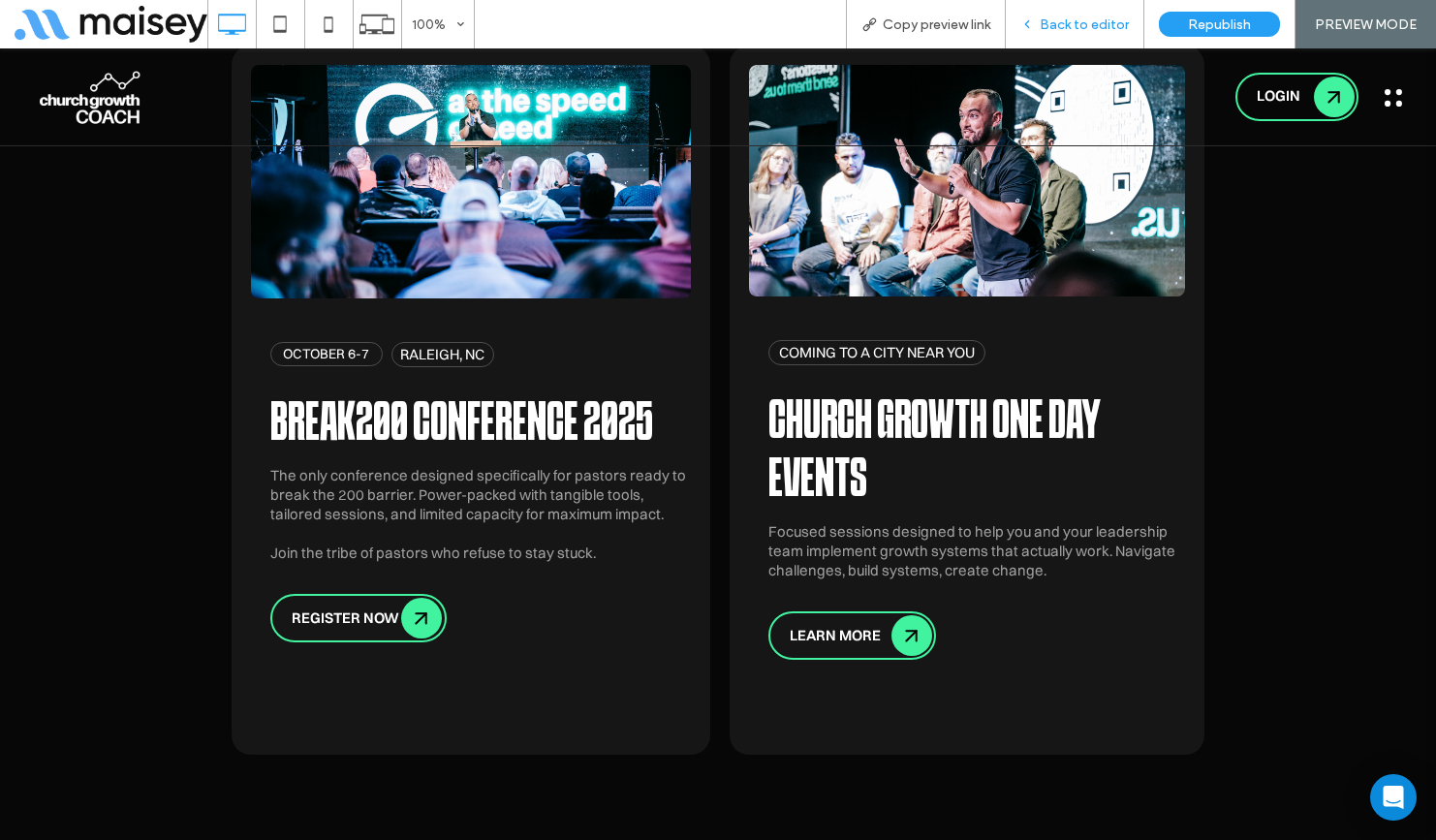 scroll, scrollTop: 5585, scrollLeft: 0, axis: vertical 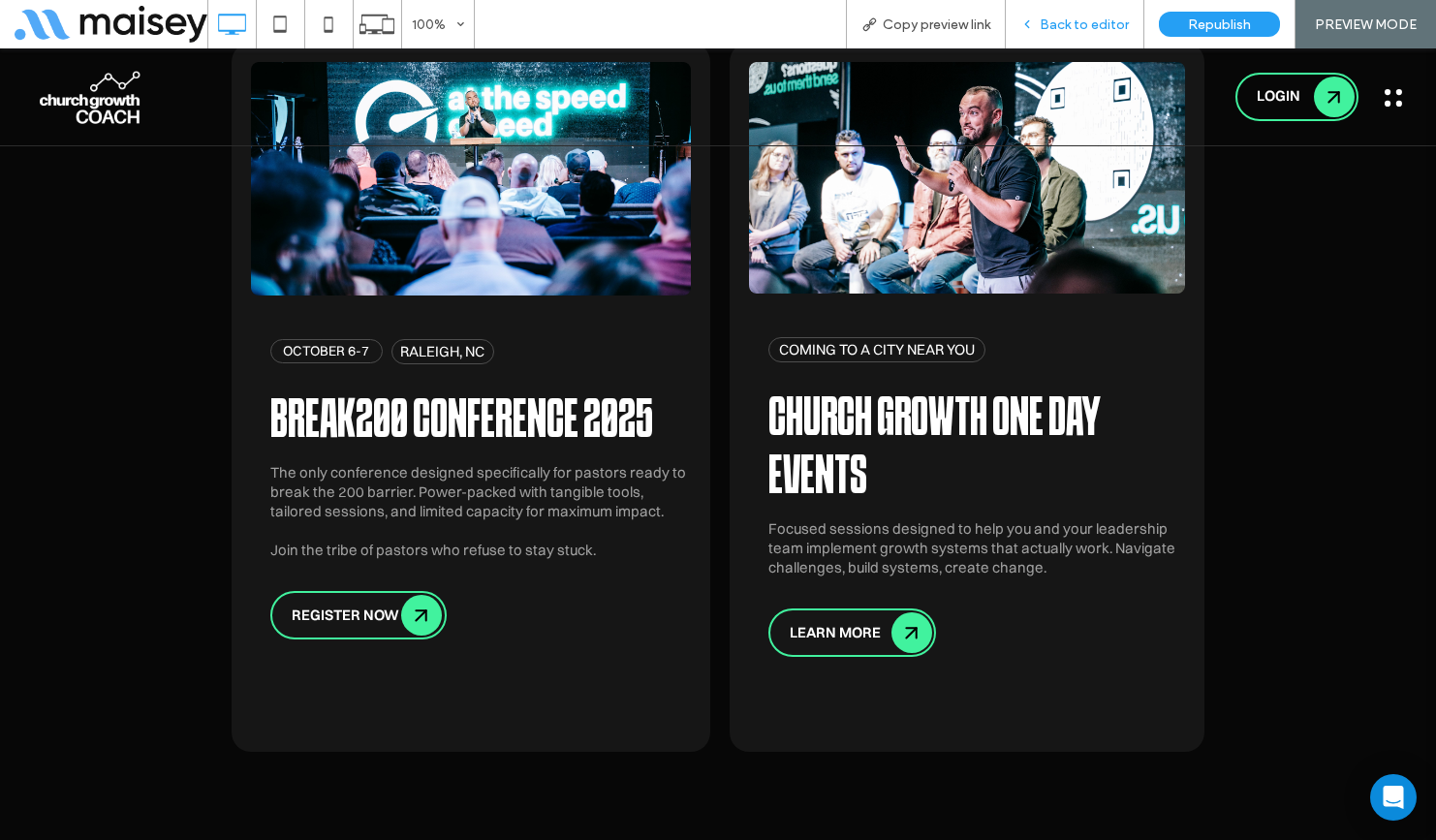 click on "Back to editor" at bounding box center (1084, 24) 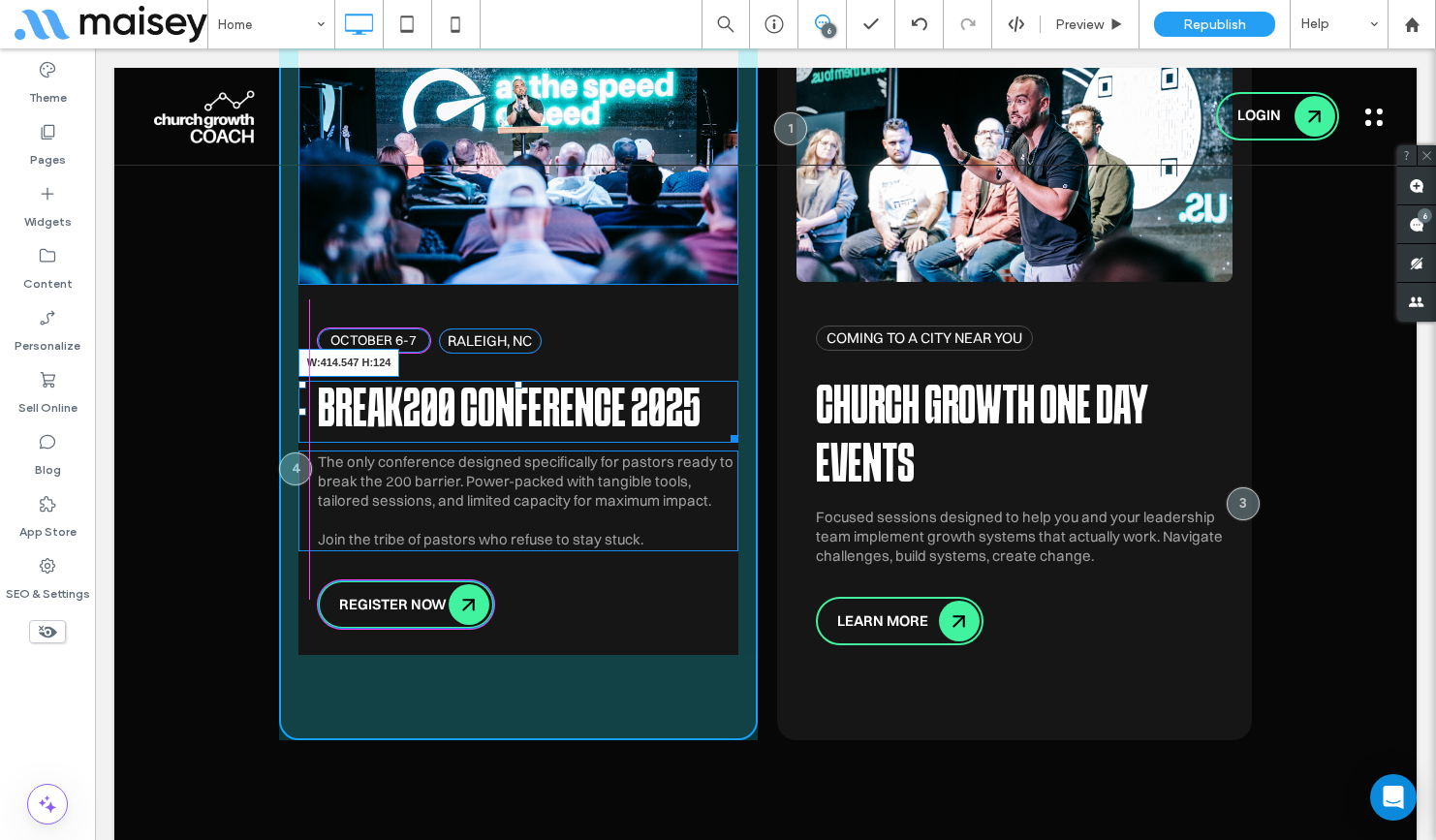 scroll, scrollTop: 5544, scrollLeft: 0, axis: vertical 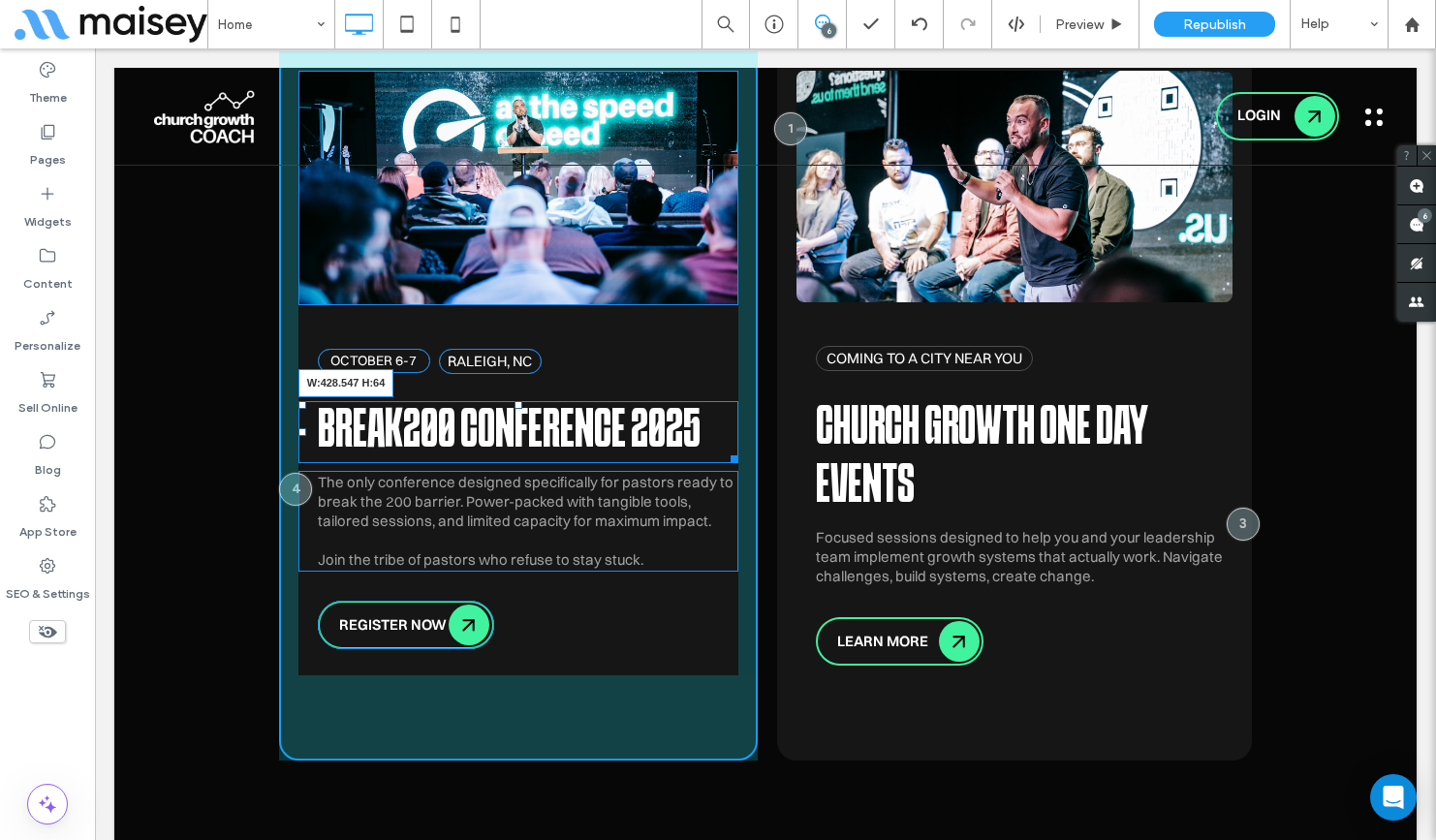 drag, startPoint x: 724, startPoint y: 425, endPoint x: 711, endPoint y: 423, distance: 13.152946 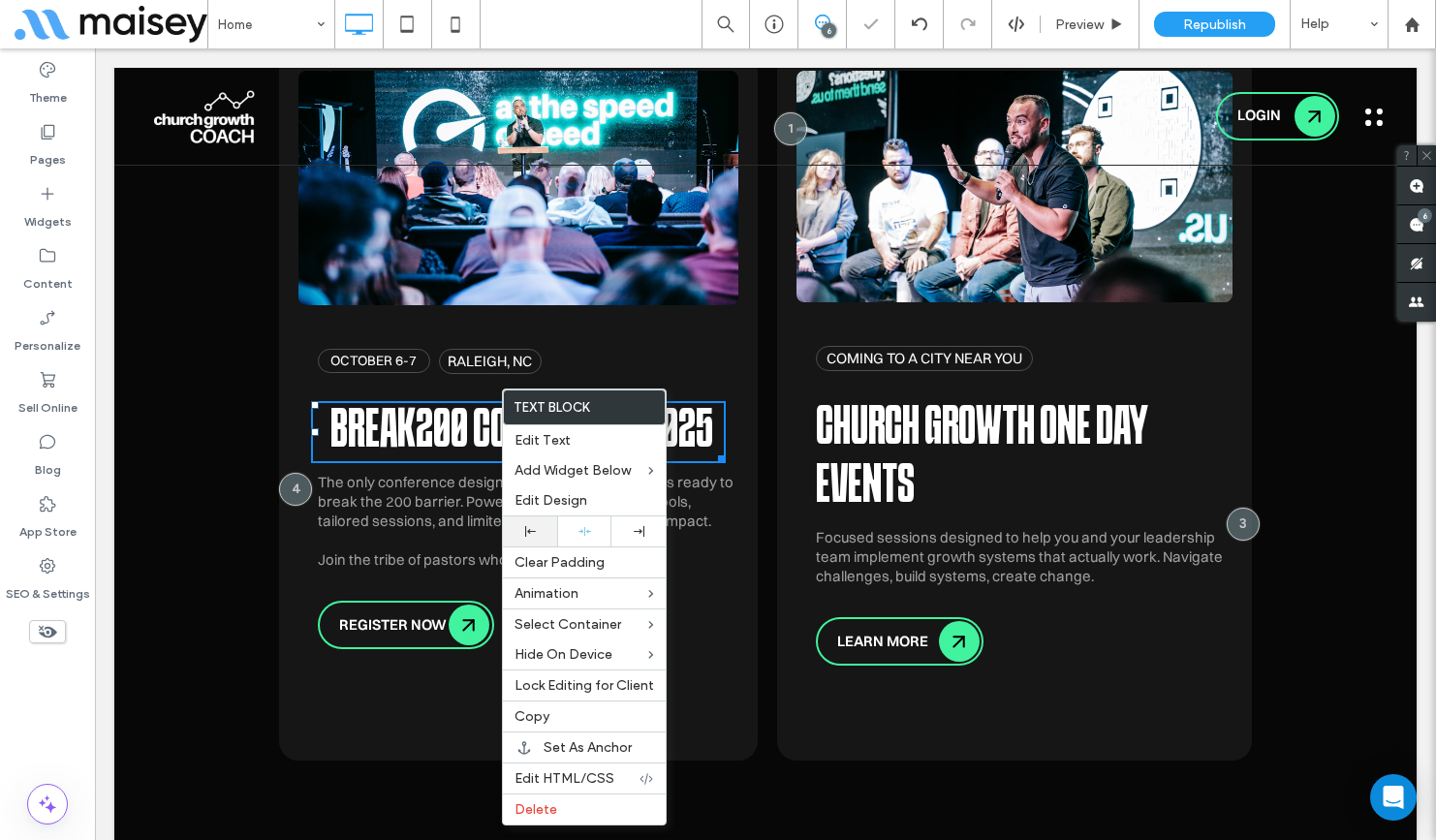 click 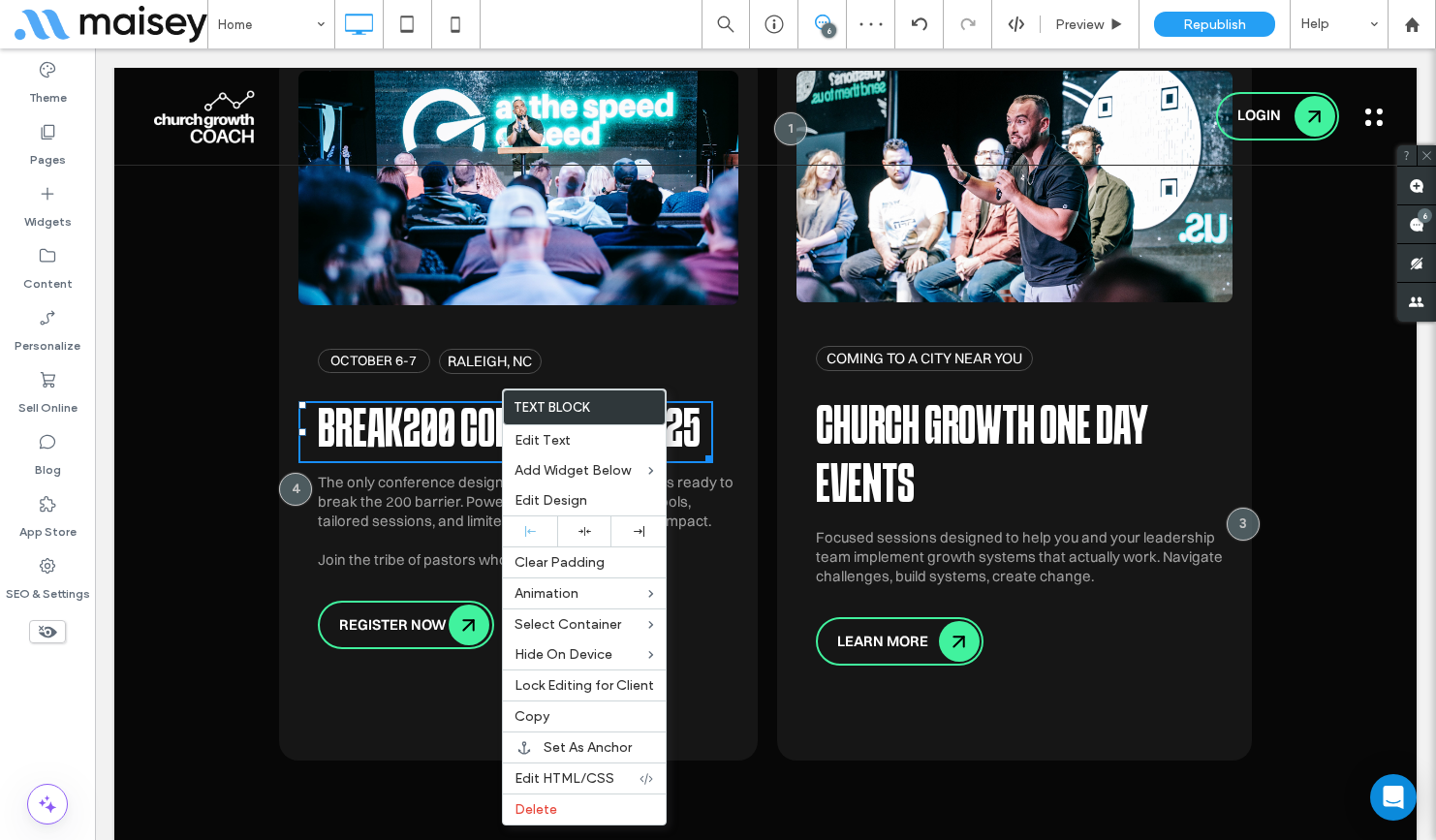 click on "The only conference designed specifically for pastors ready to break the 200 barrier. Power-packed with tangible tools, tailored sessions, and limited capacity for maximum impact. Join the tribe of pastors who refuse to stay stuck." at bounding box center [525, 520] 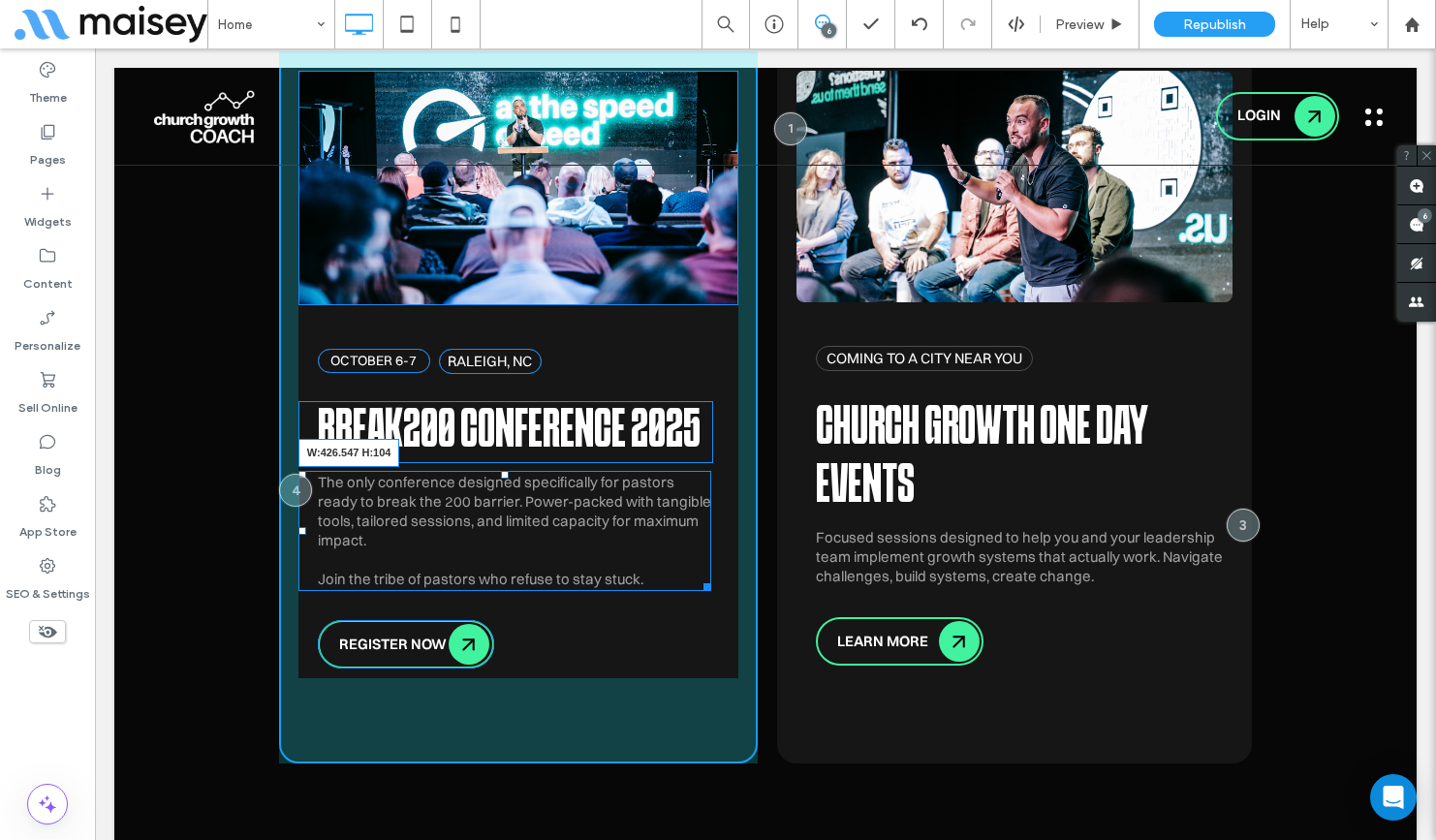 drag, startPoint x: 717, startPoint y: 532, endPoint x: 703, endPoint y: 527, distance: 14.866069 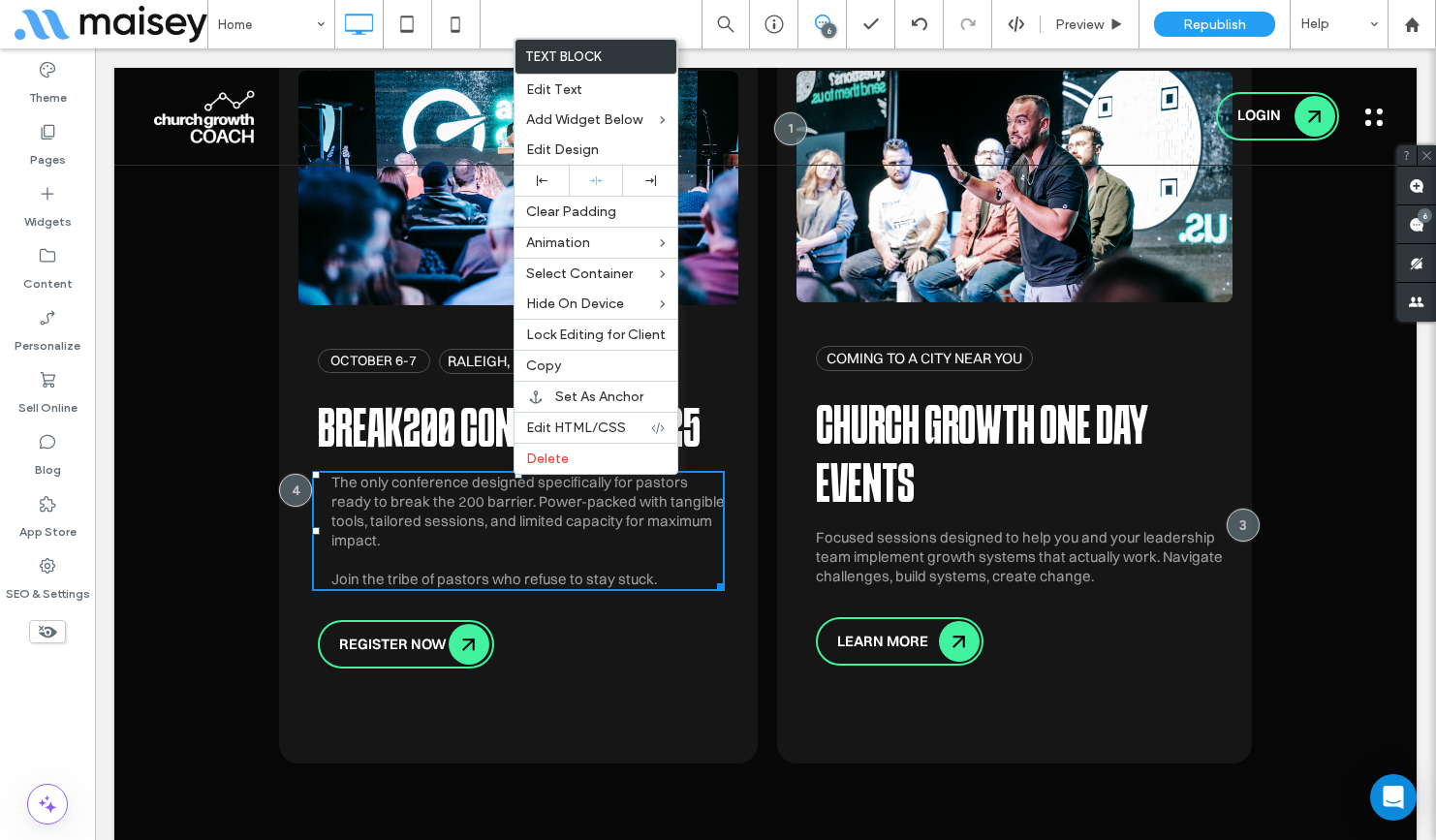 click on "The only conference designed specifically for pastors ready to break the 200 barrier. Power-packed with tangible tools, tailored sessions, and limited capacity for maximum impact. Join the tribe of pastors who refuse to stay stuck." at bounding box center (528, 530) 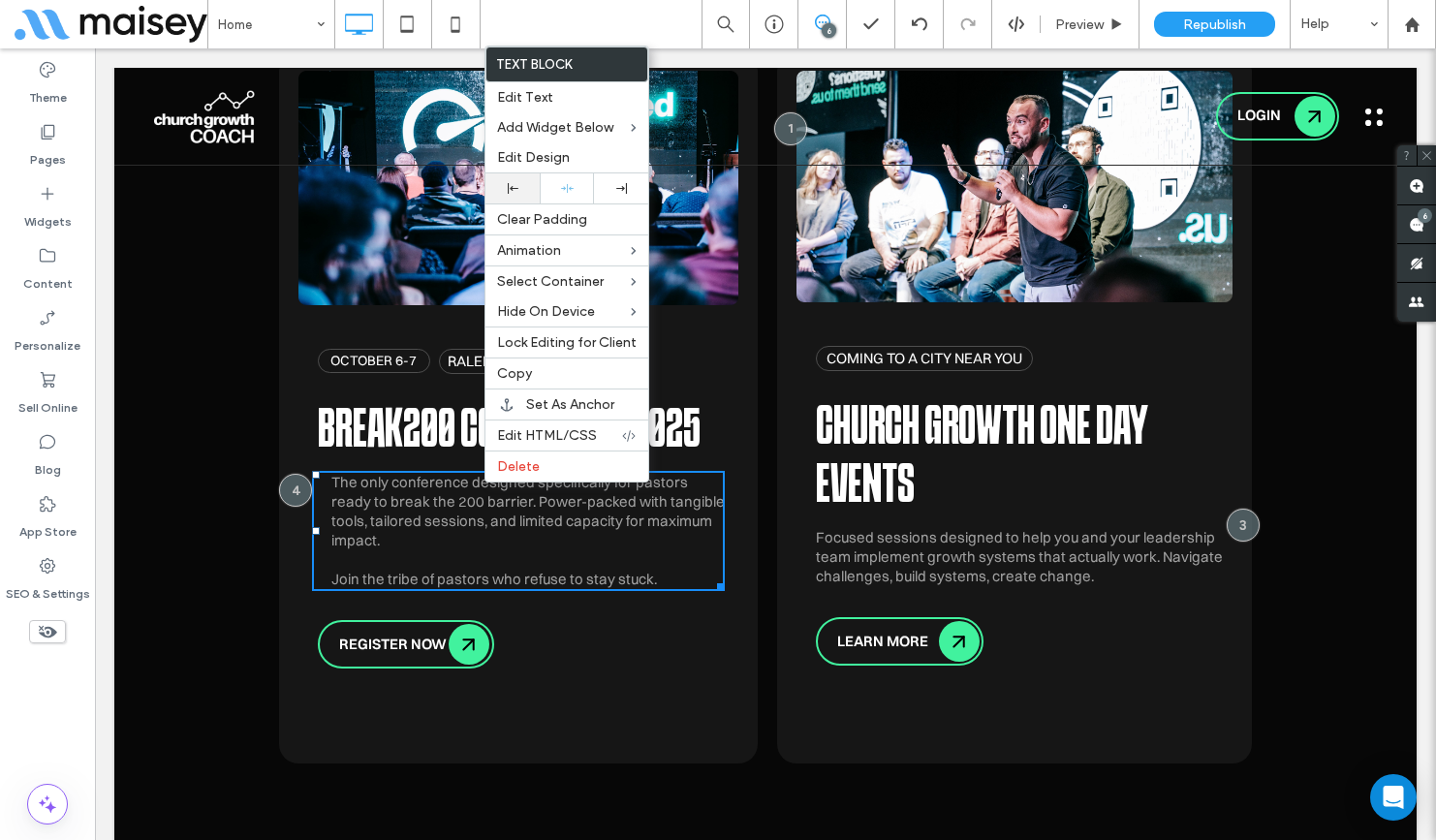click at bounding box center (513, 188) 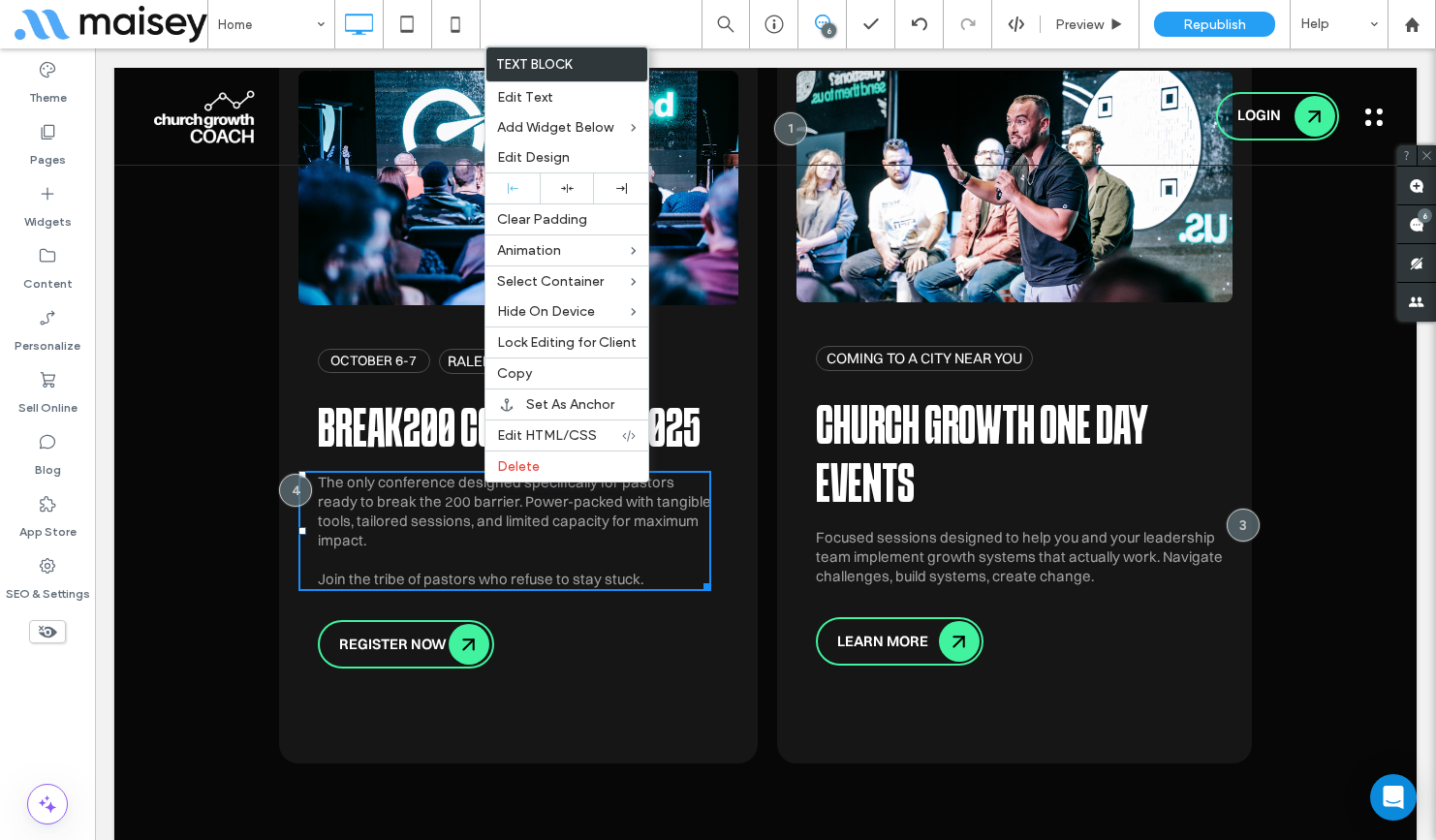 click on "The only conference designed specifically for pastors ready to break the 200 barrier. Power-packed with tangible tools, tailored sessions, and limited capacity for maximum impact. Join the tribe of pastors who refuse to stay stuck." at bounding box center [515, 531] 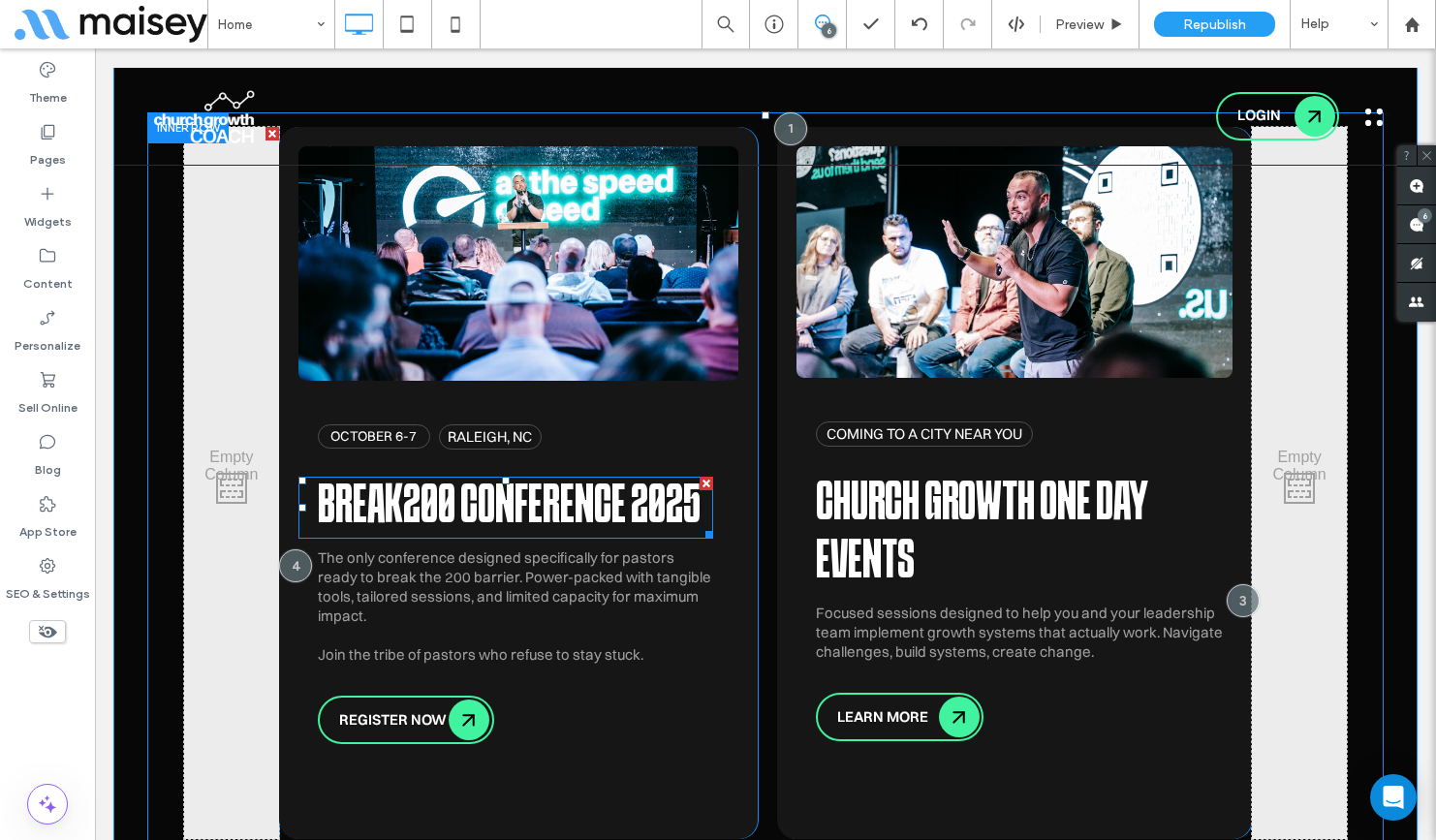 scroll, scrollTop: 5369, scrollLeft: 0, axis: vertical 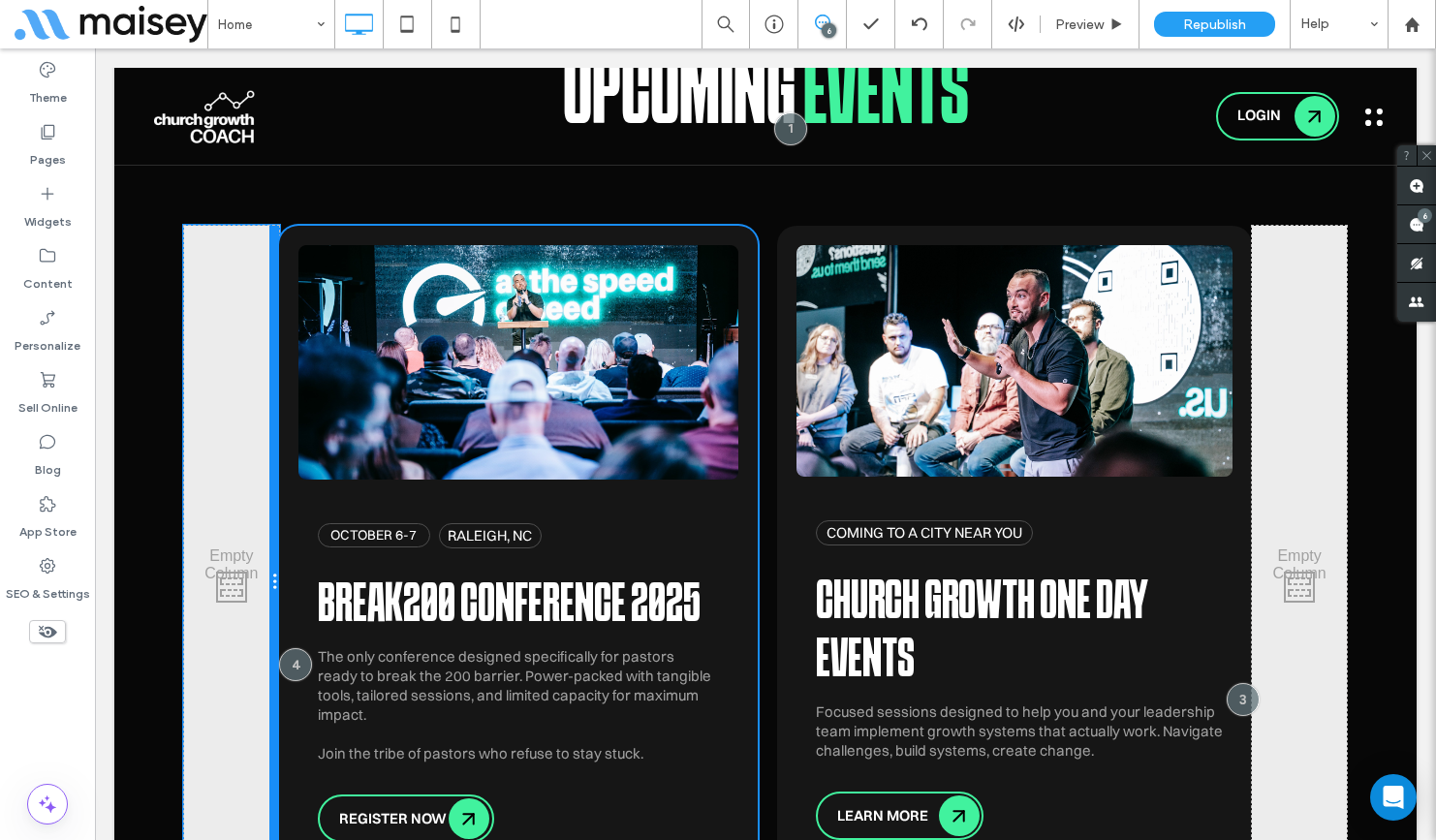 drag, startPoint x: 267, startPoint y: 456, endPoint x: 177, endPoint y: 458, distance: 90.0222 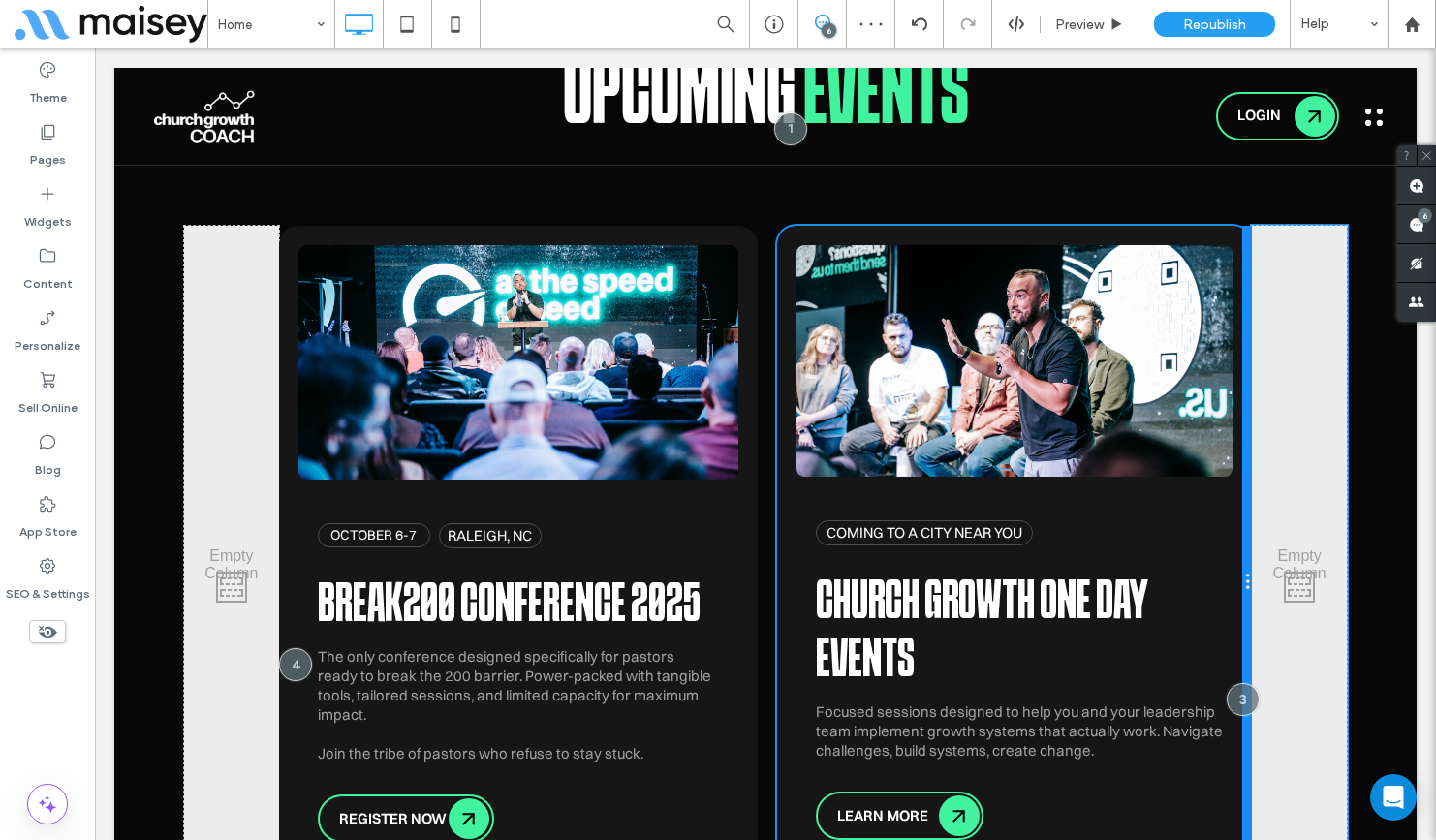 drag, startPoint x: 1240, startPoint y: 475, endPoint x: 1288, endPoint y: 484, distance: 48.84 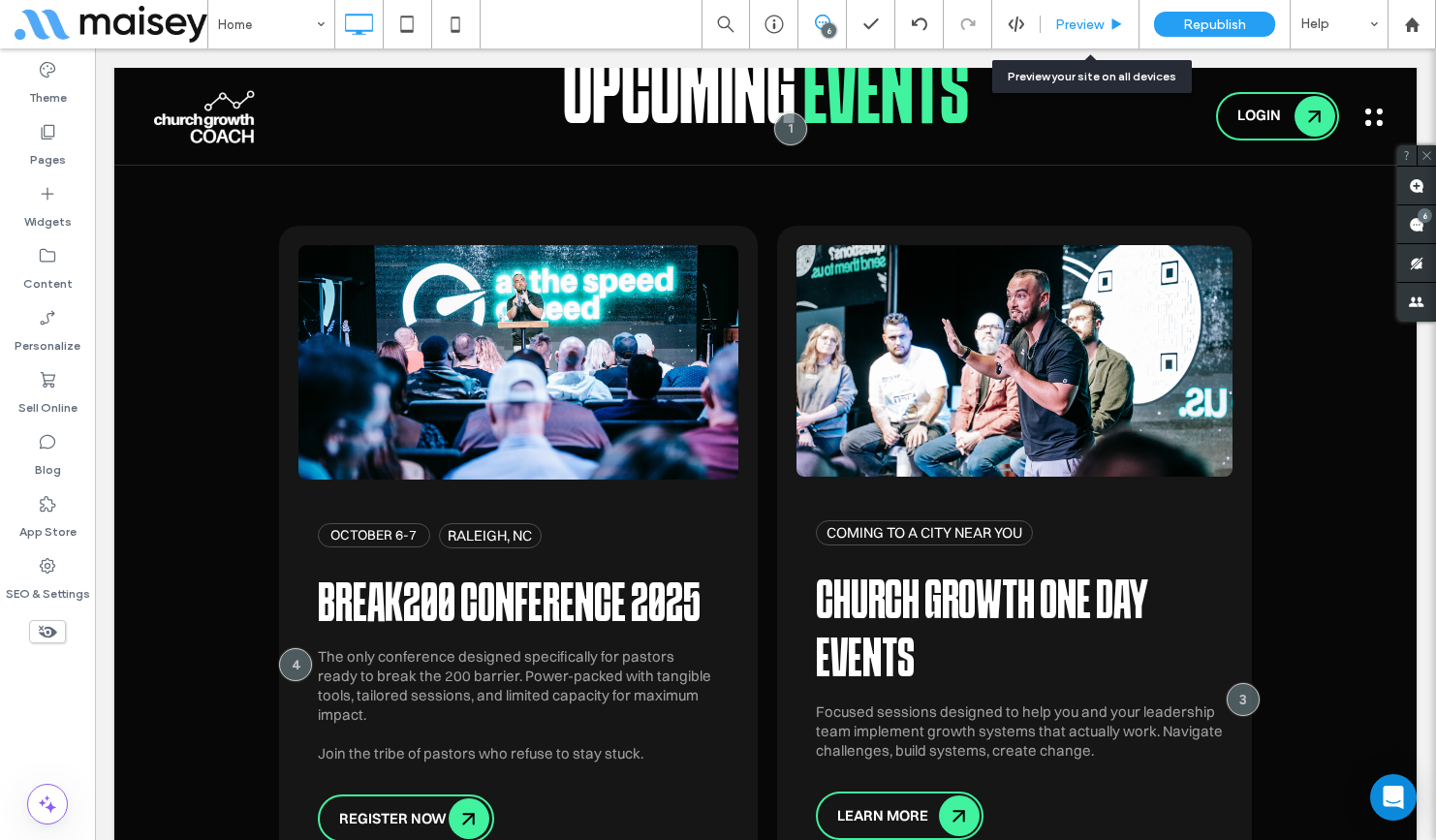 click on "Preview" at bounding box center (1079, 24) 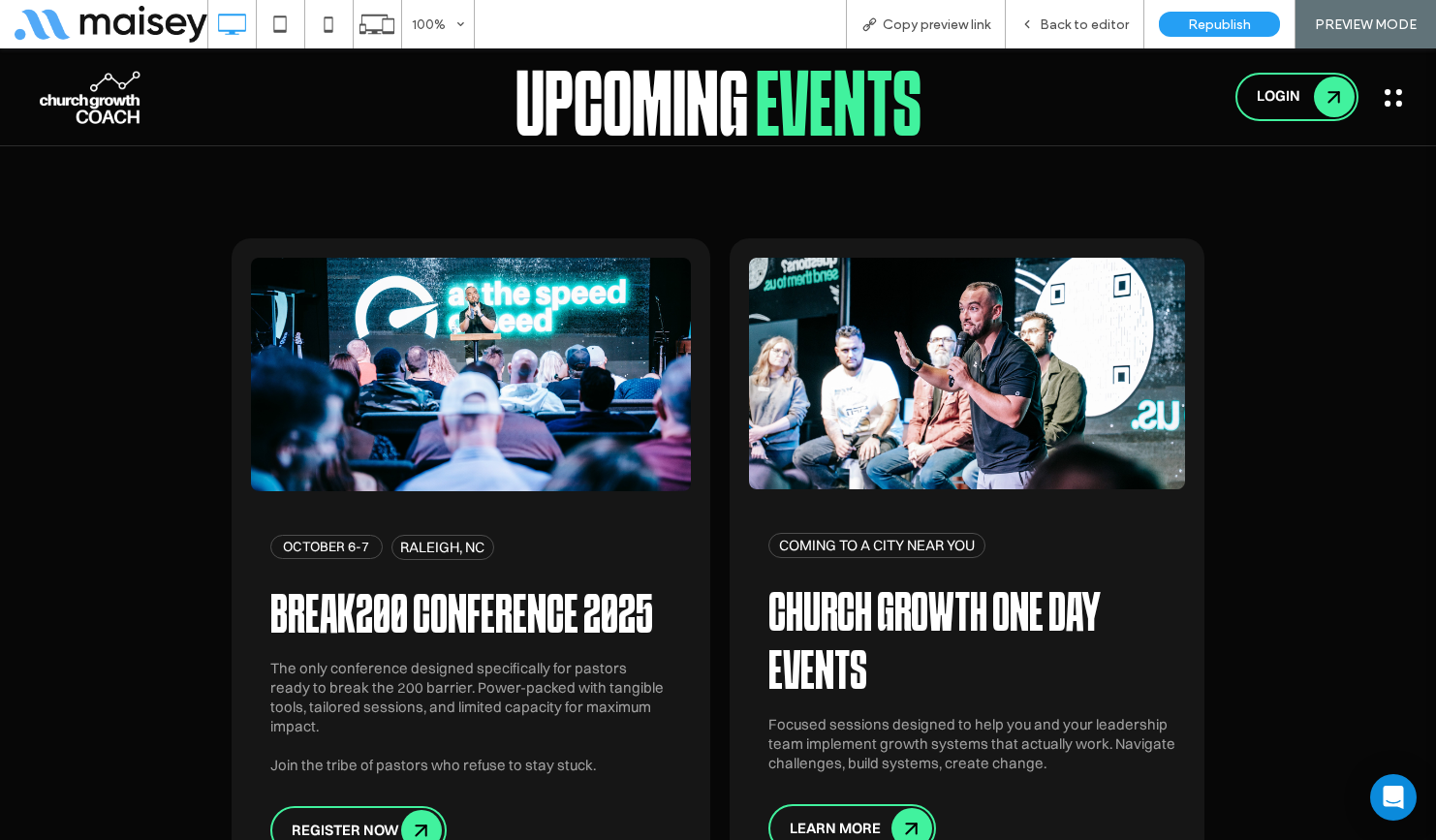 scroll, scrollTop: 5405, scrollLeft: 0, axis: vertical 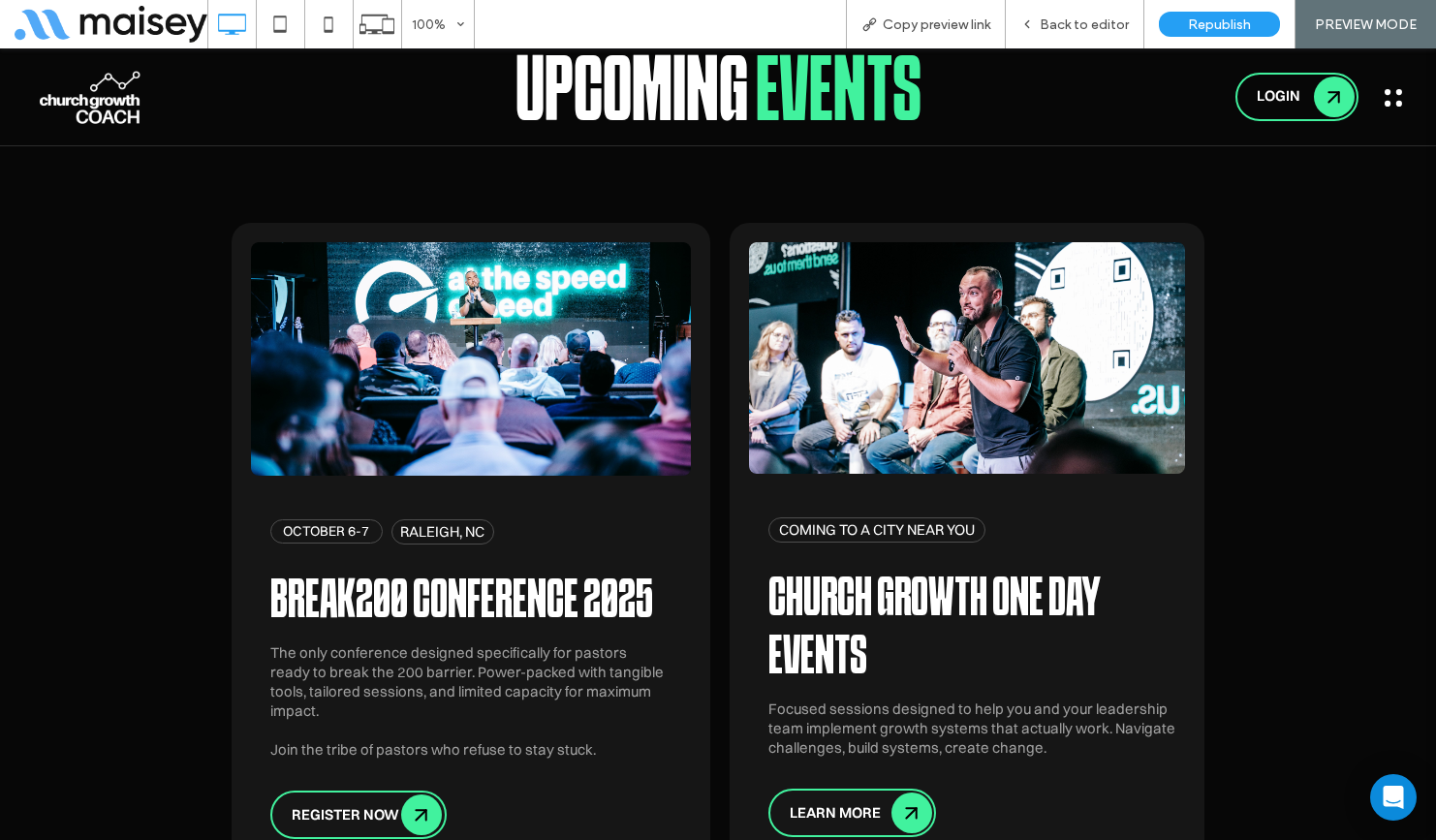 click on "Back to editor" at bounding box center [1084, 24] 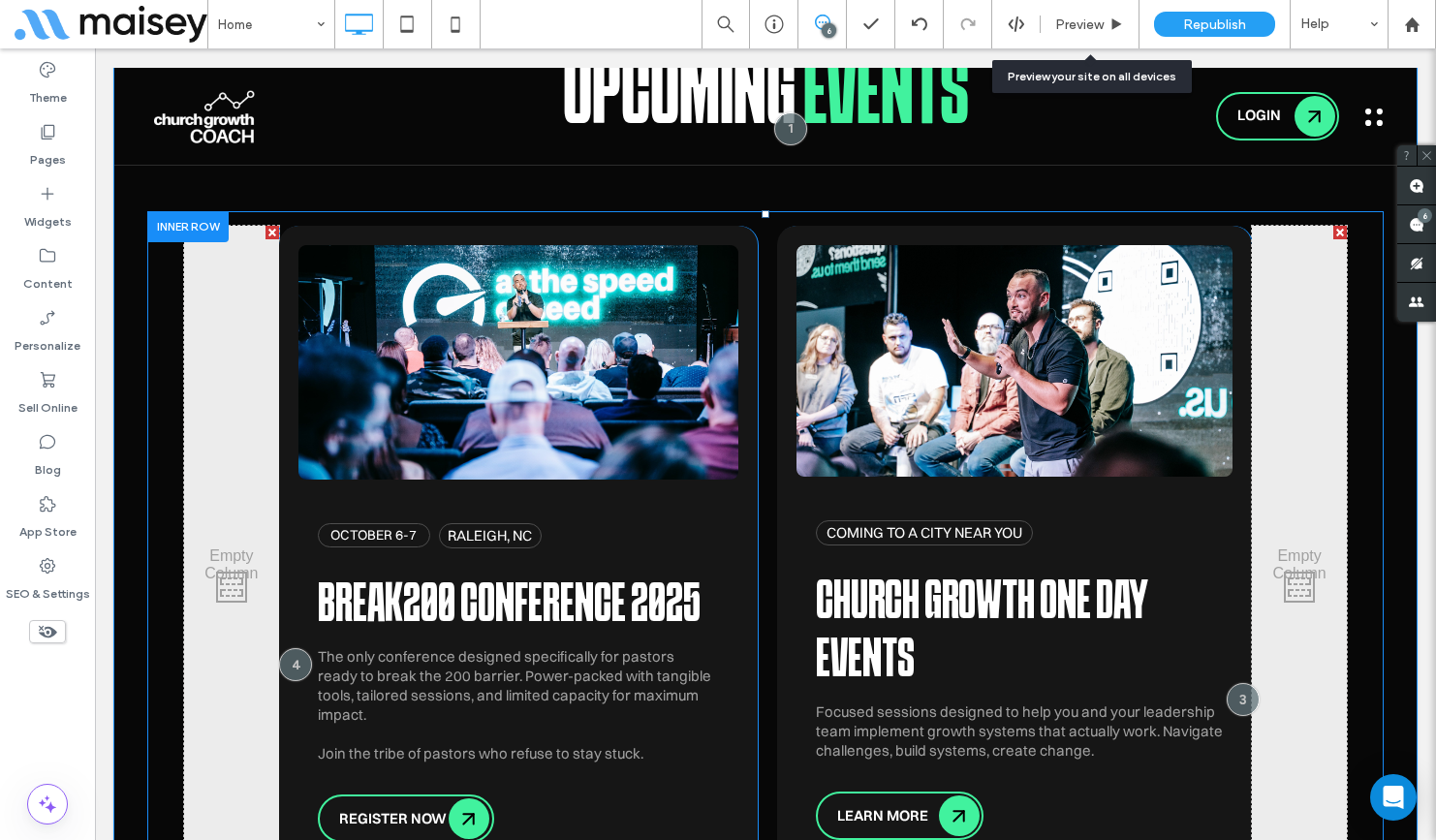 scroll, scrollTop: 5364, scrollLeft: 0, axis: vertical 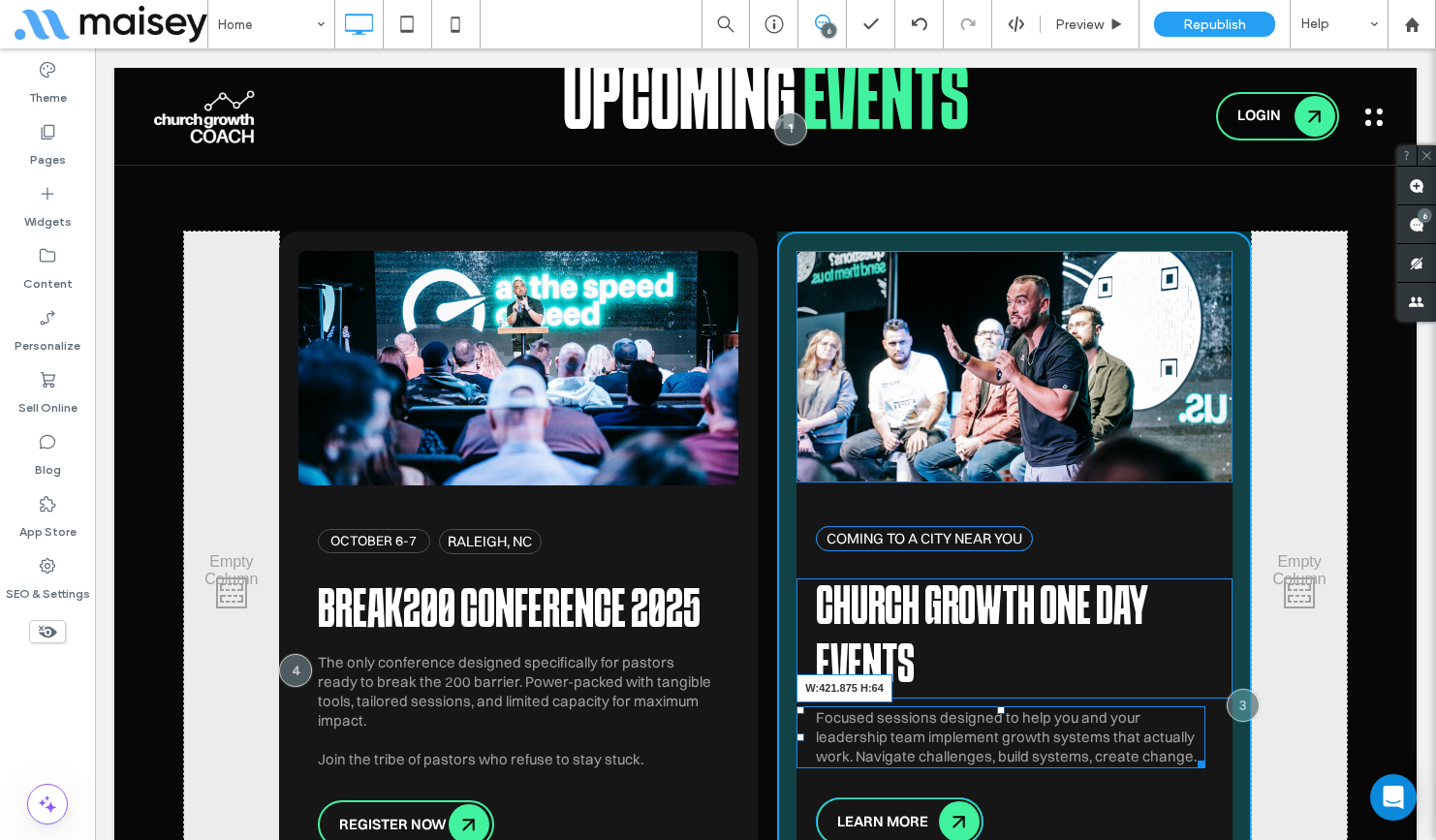 drag, startPoint x: 1214, startPoint y: 729, endPoint x: 1201, endPoint y: 726, distance: 13.3416641 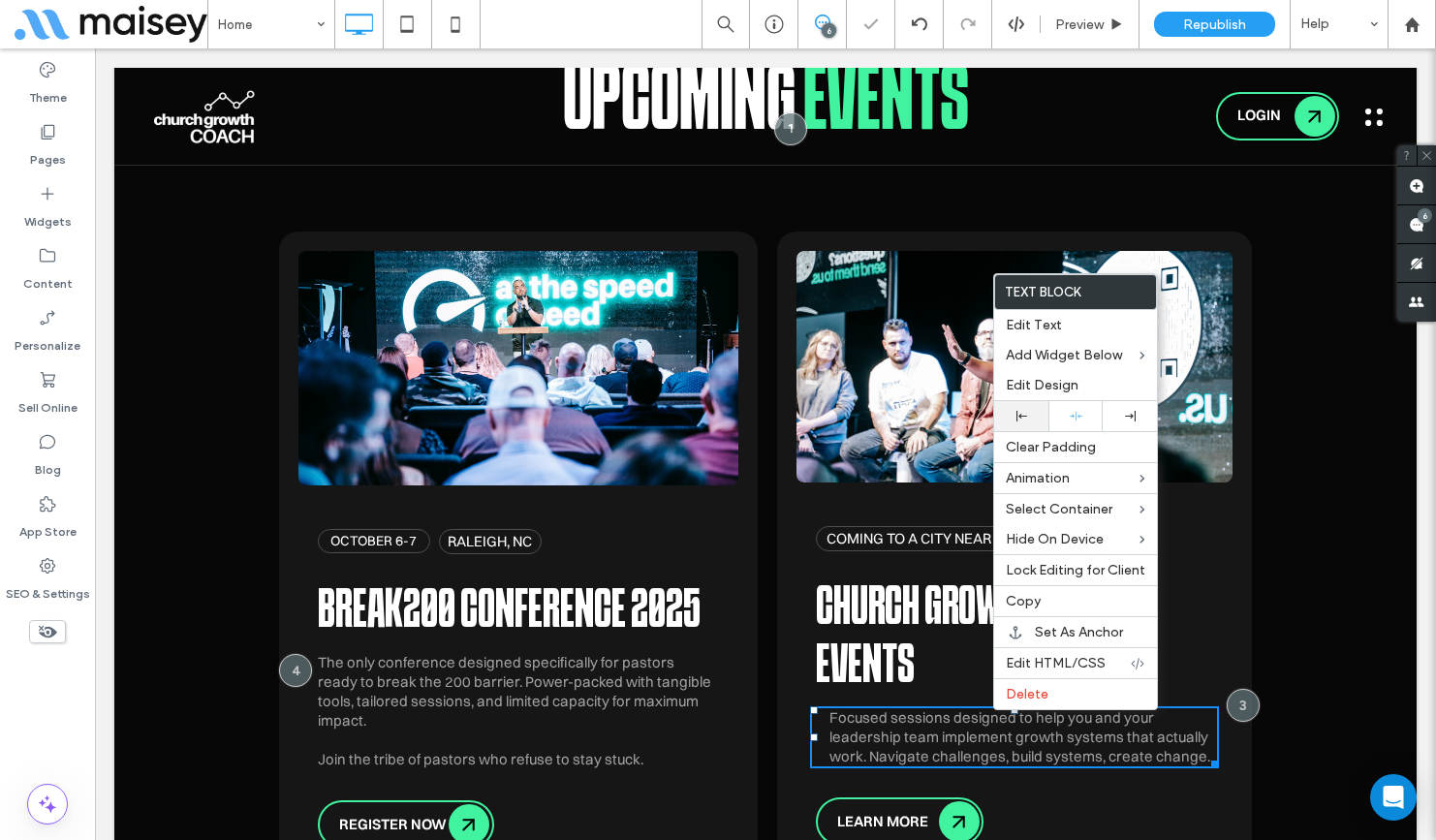 click 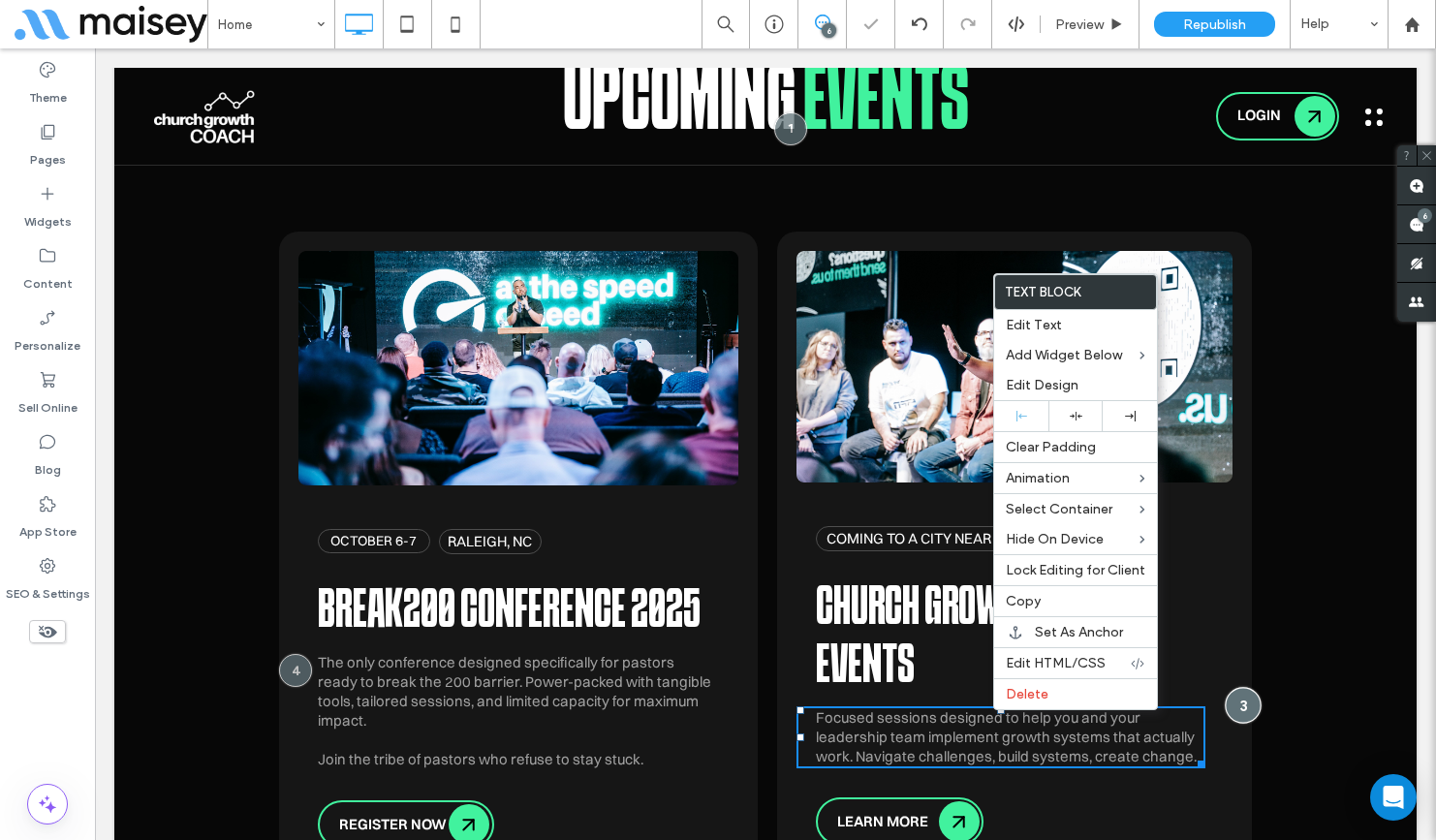 click at bounding box center [1242, 705] 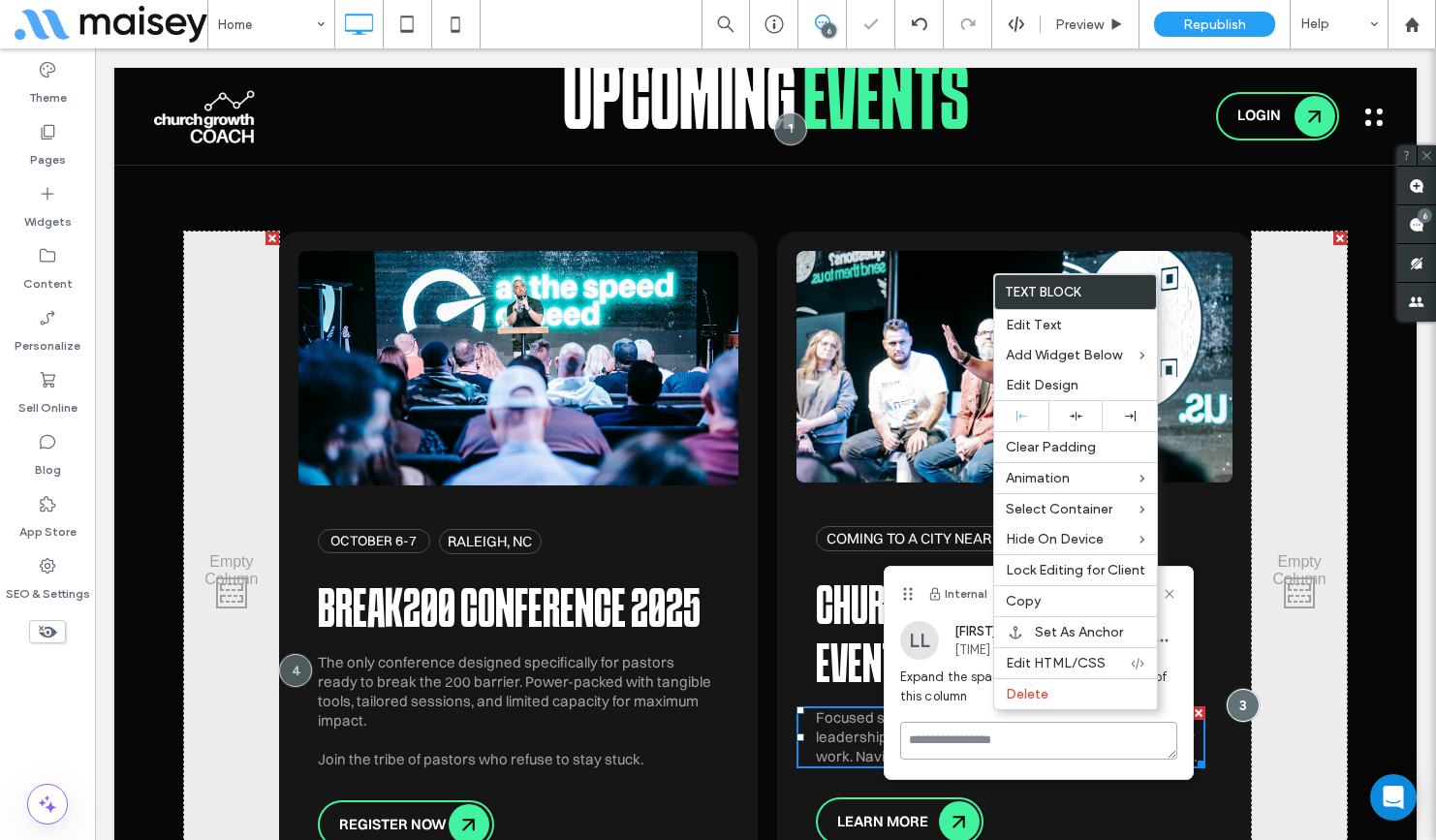 click at bounding box center [1039, 740] 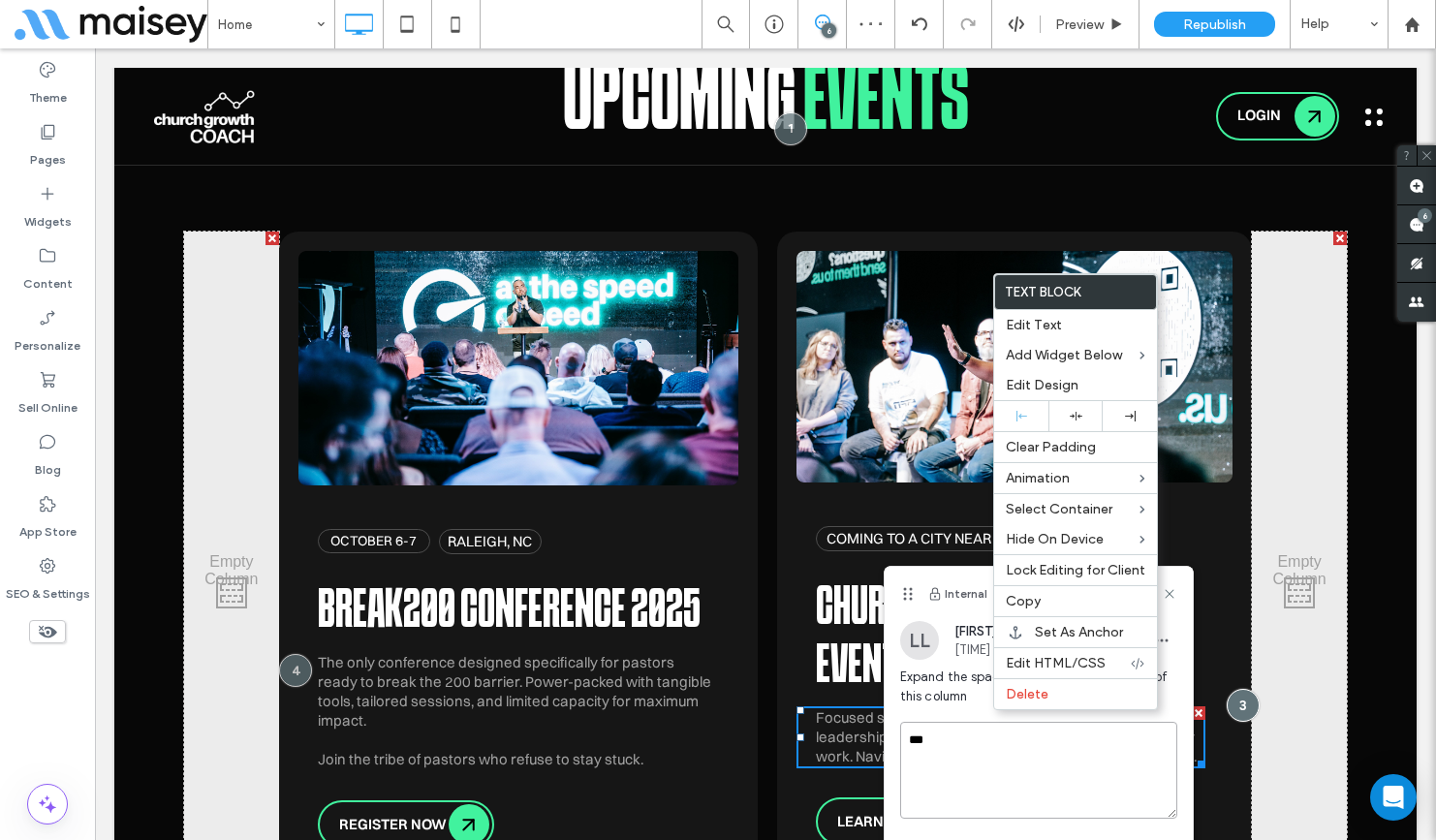 type on "****" 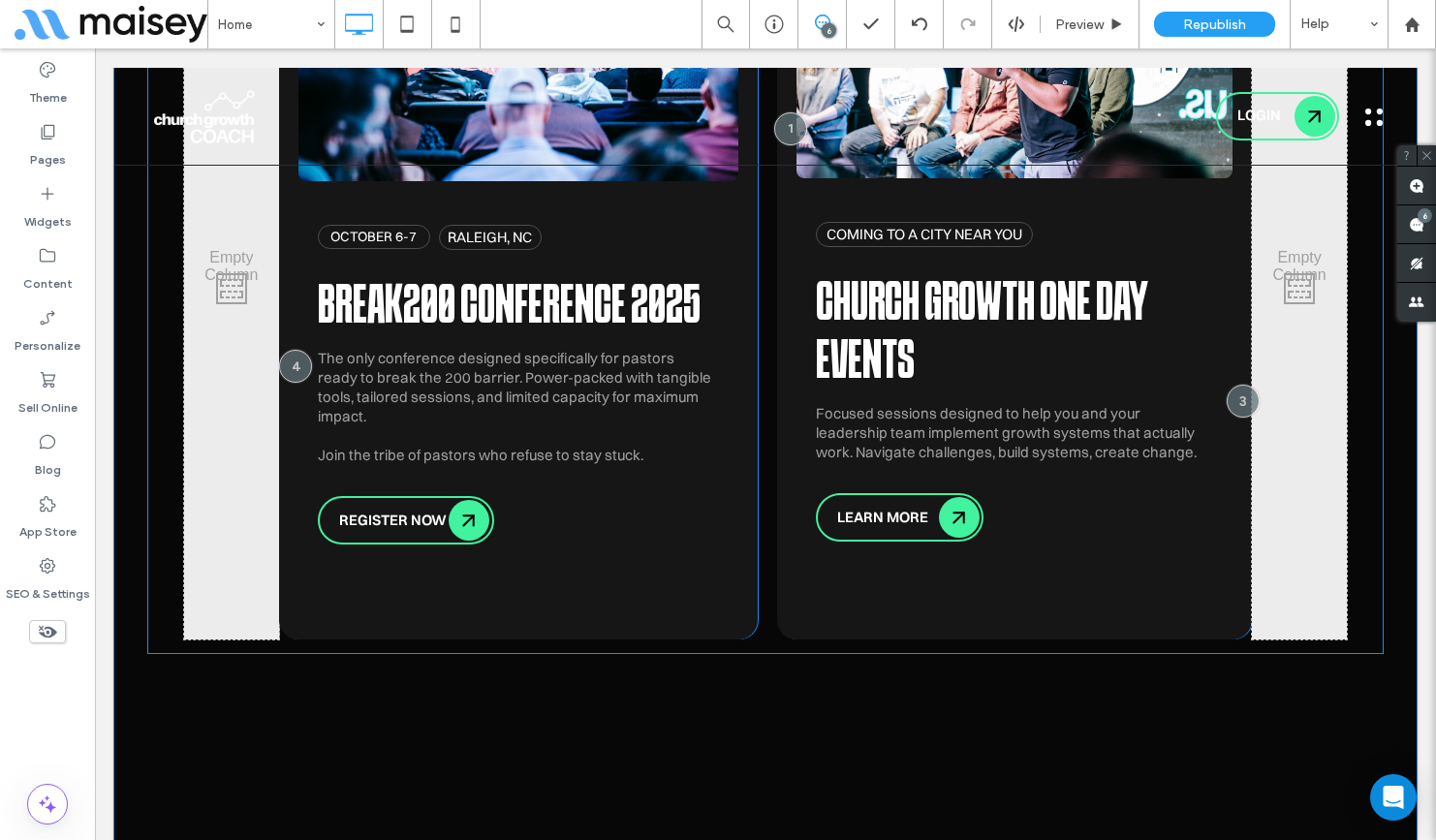 scroll, scrollTop: 5566, scrollLeft: 0, axis: vertical 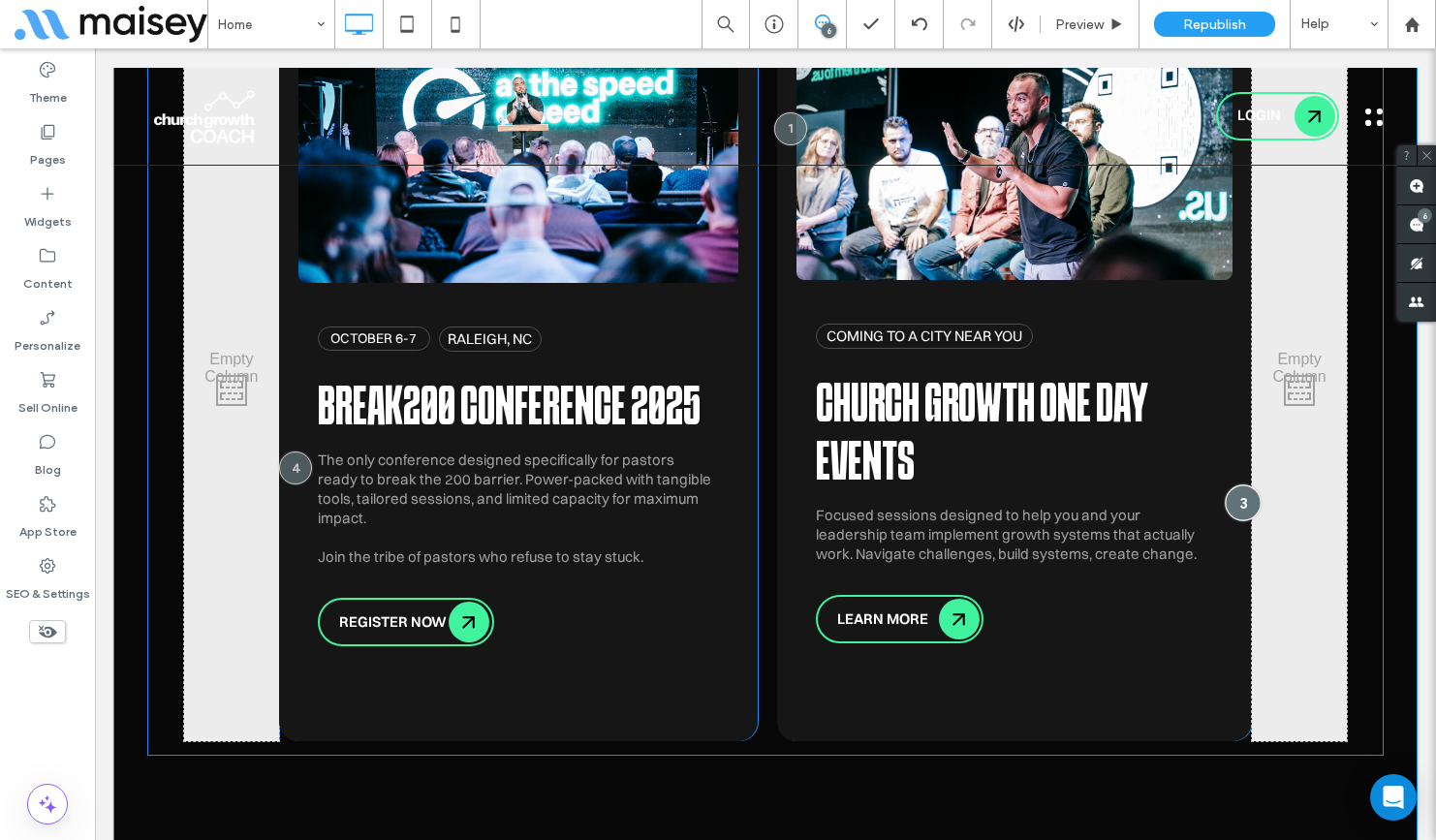 click at bounding box center (1242, 503) 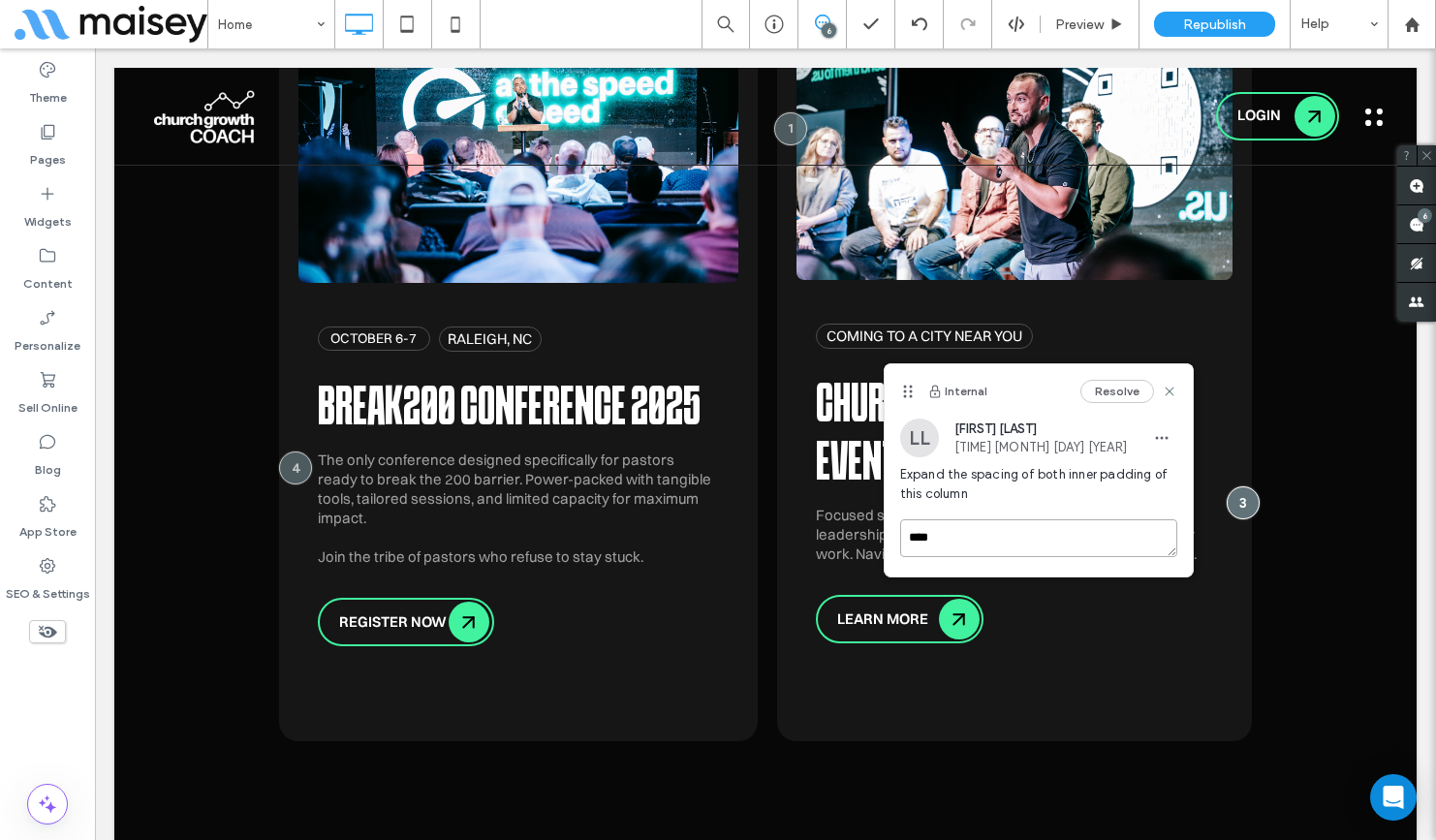 click on "****" at bounding box center [1039, 538] 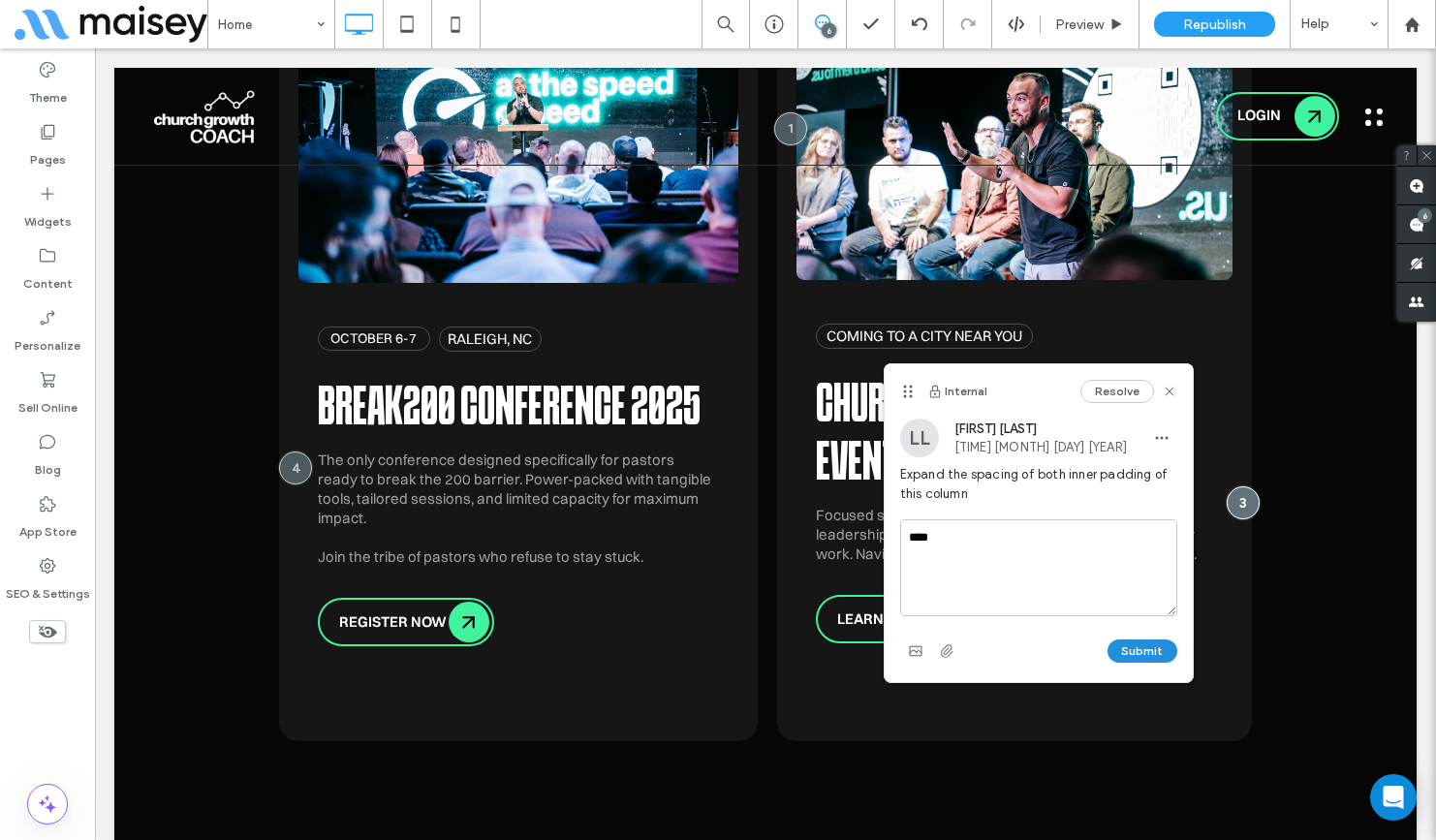 click on "Submit" at bounding box center (1142, 651) 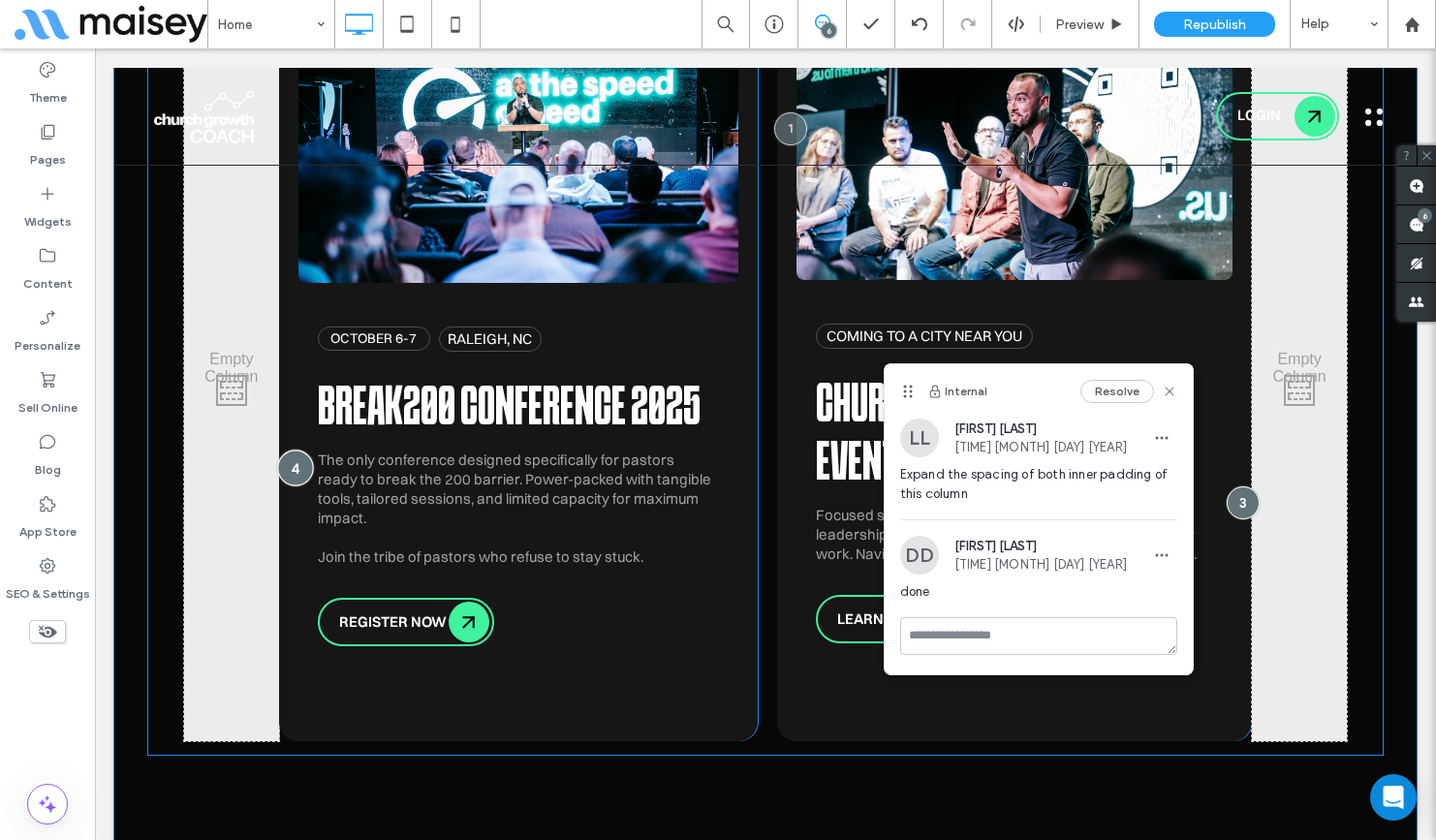 click at bounding box center [295, 468] 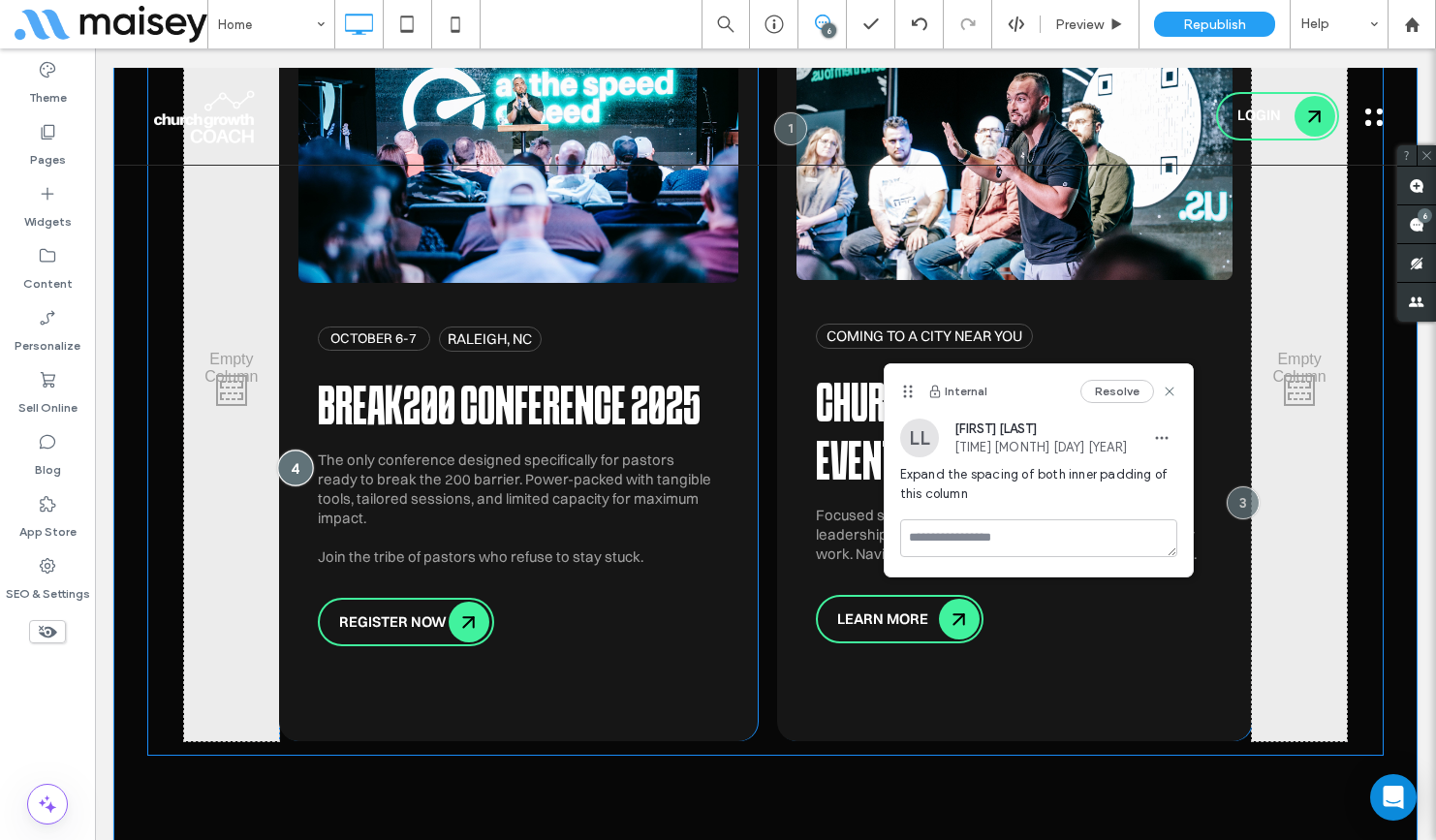 click at bounding box center (295, 468) 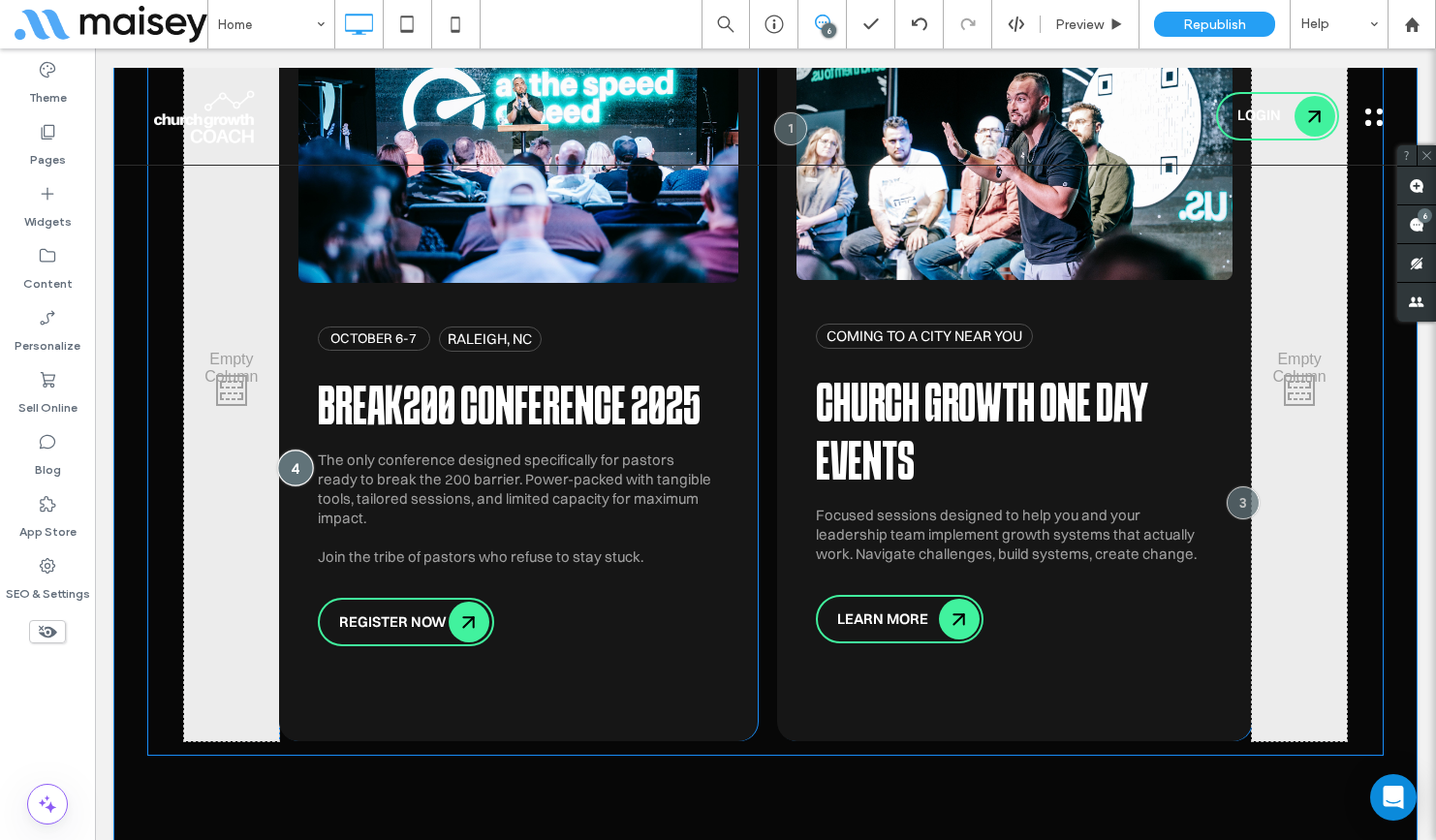 click at bounding box center [295, 468] 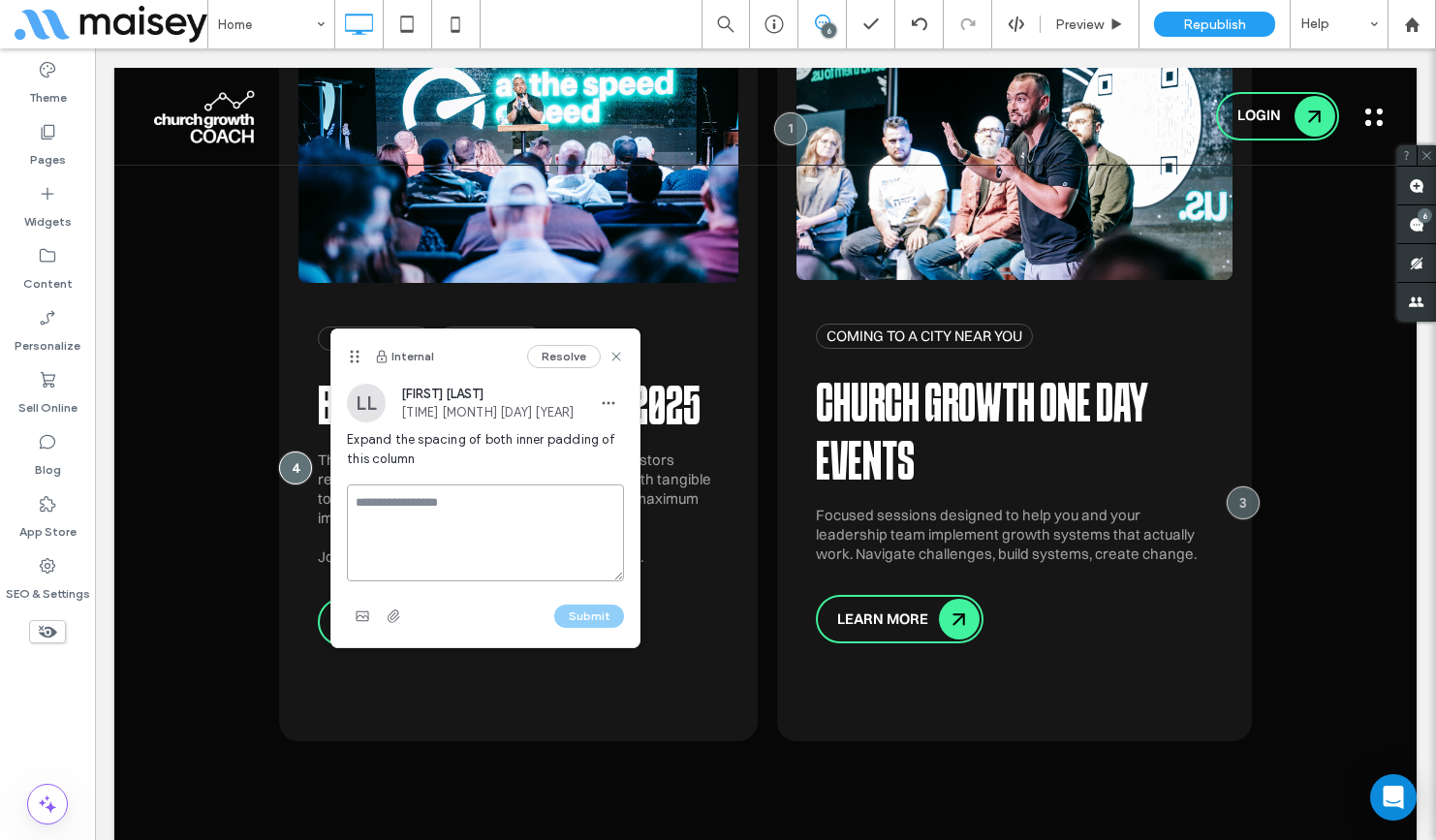 click at bounding box center [485, 533] 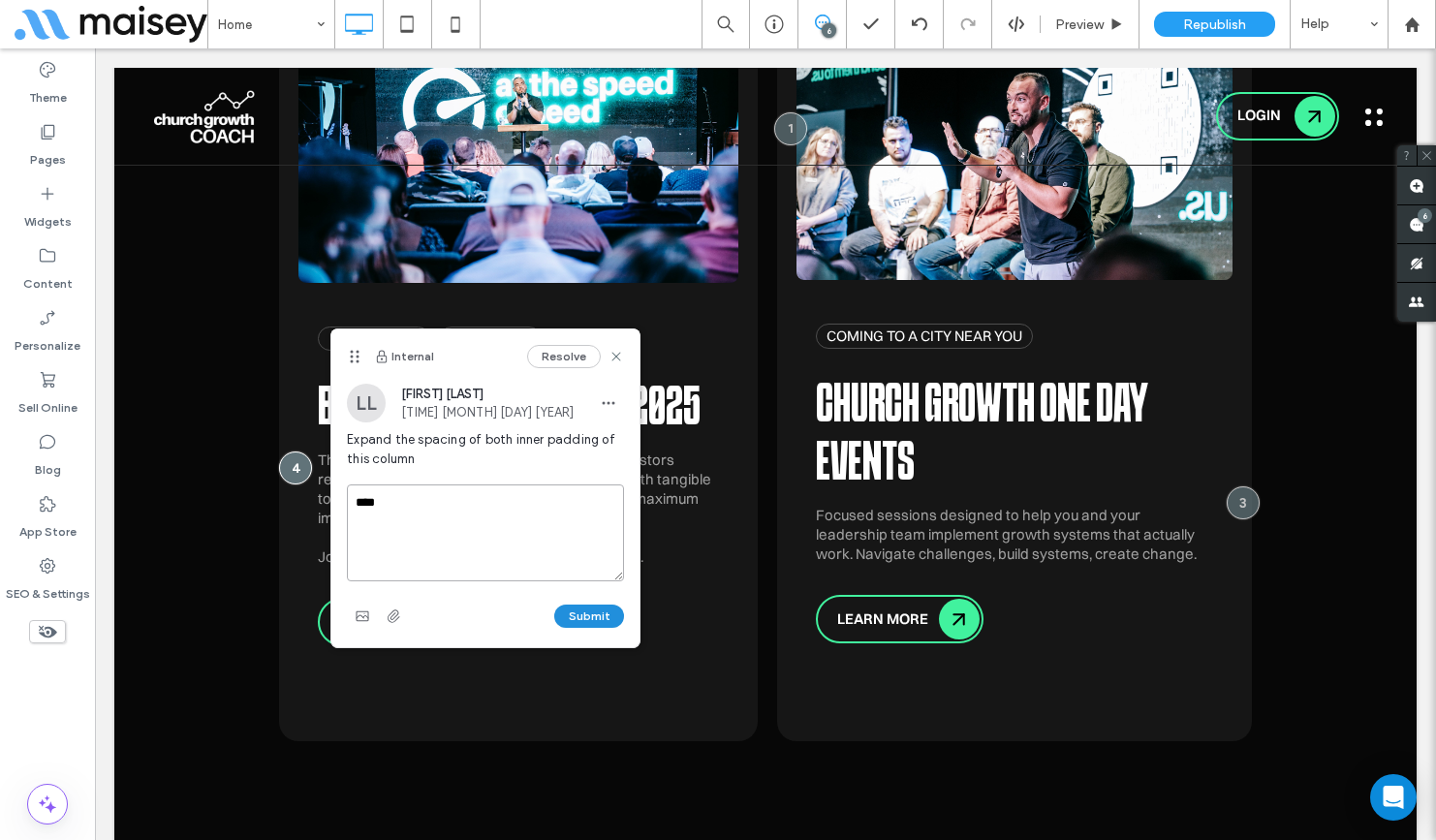 type on "****" 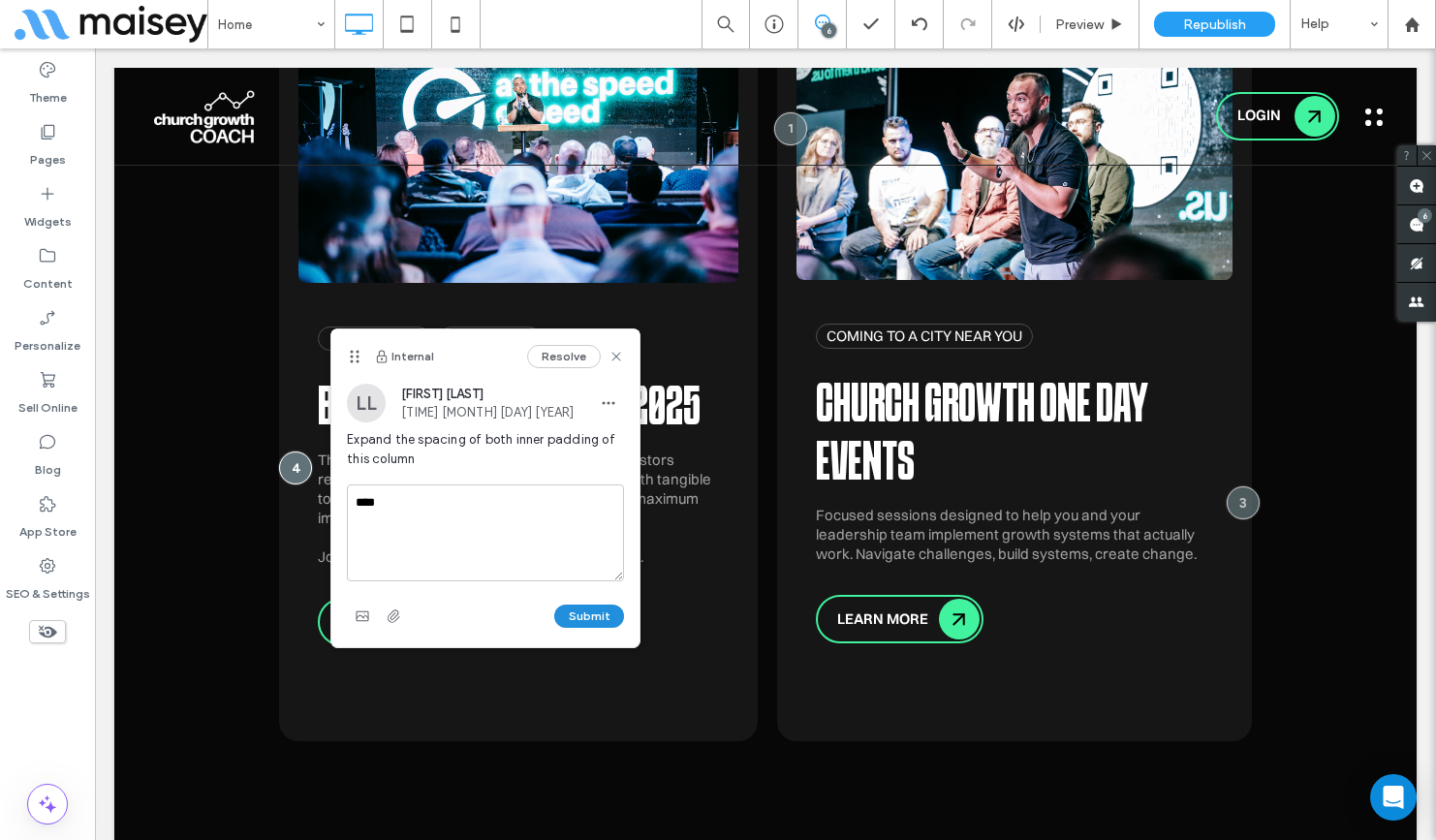 click on "Submit" at bounding box center (589, 616) 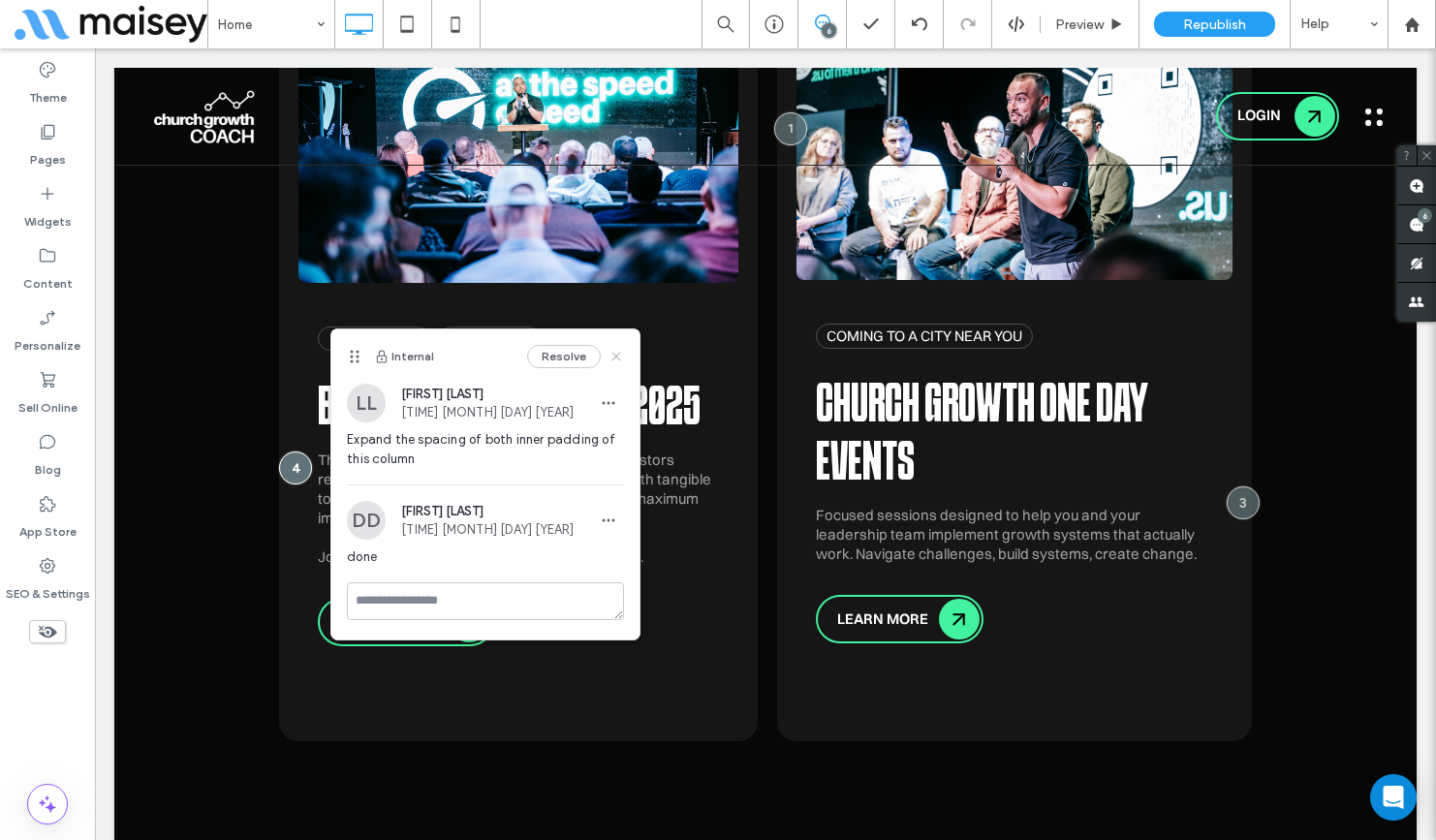 click 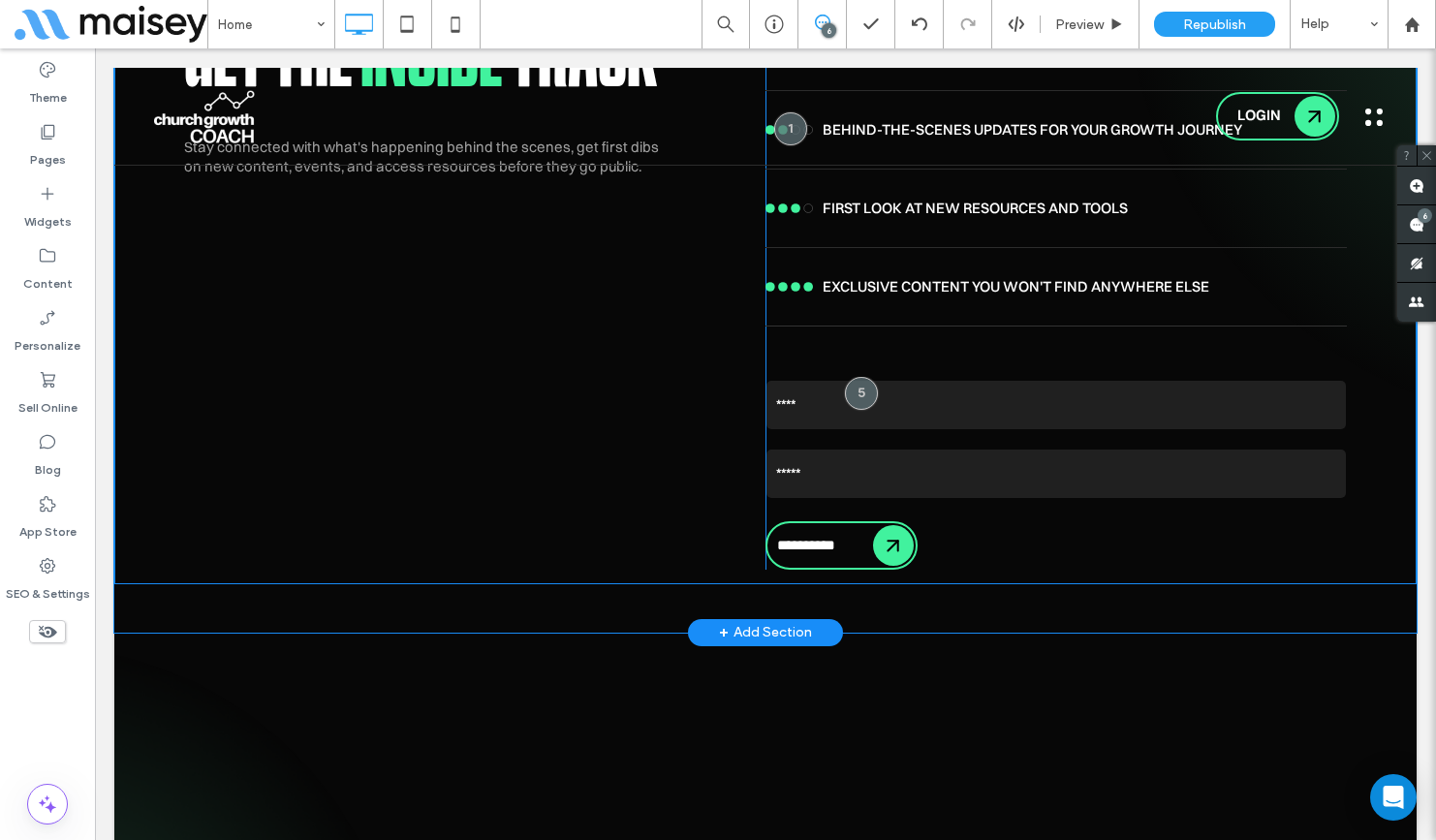 scroll, scrollTop: 7878, scrollLeft: 0, axis: vertical 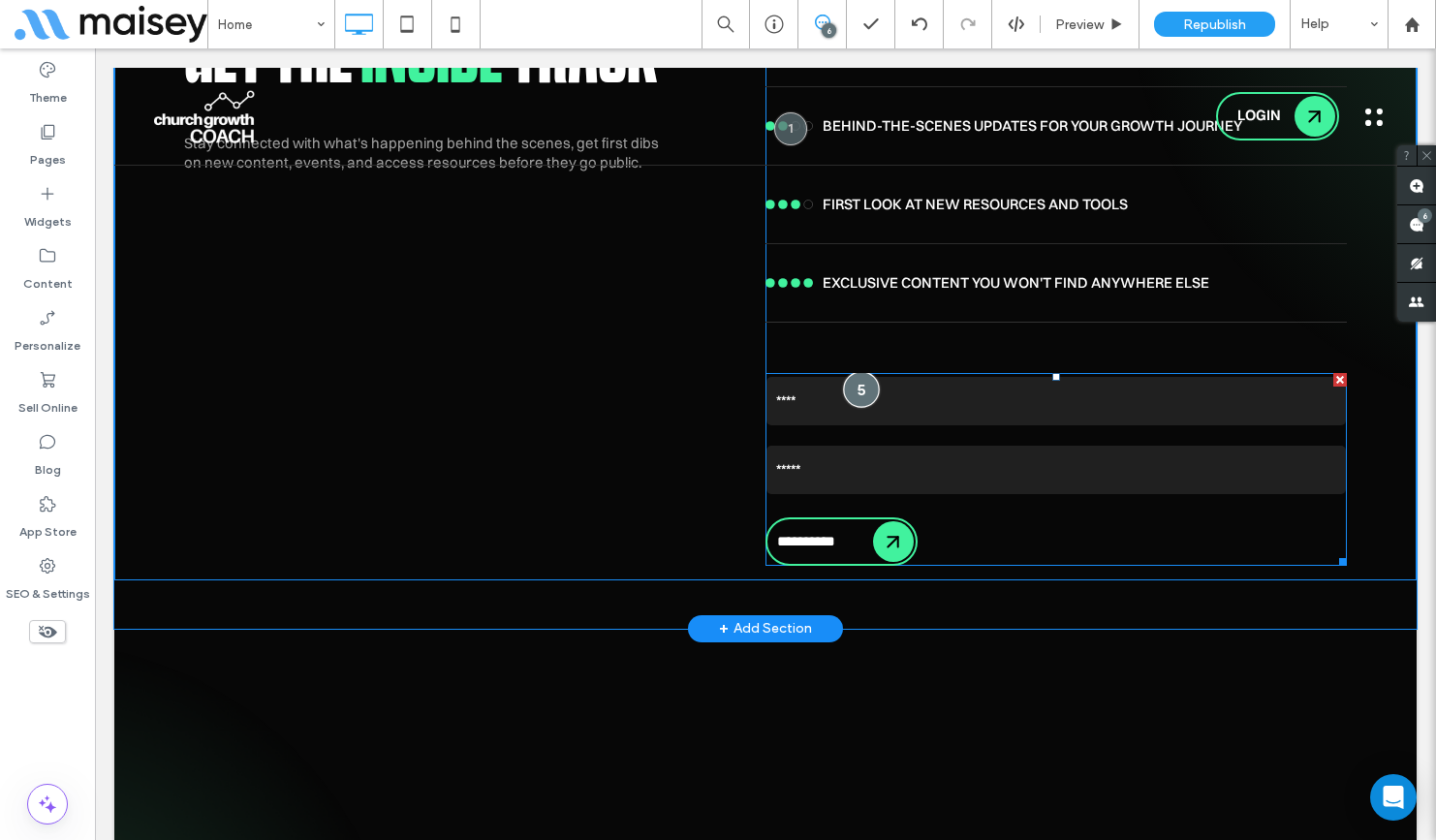 click at bounding box center (860, 389) 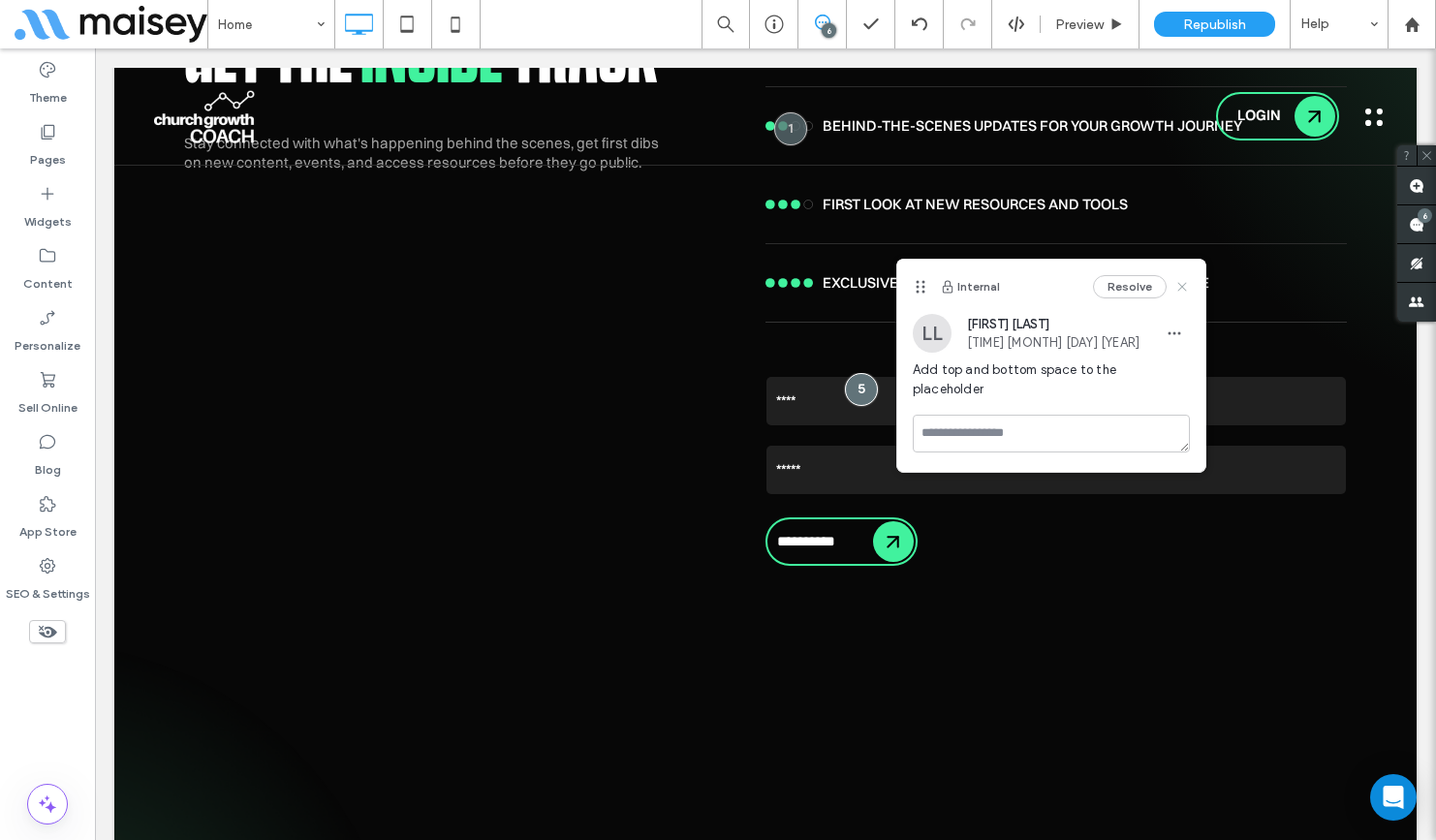 click 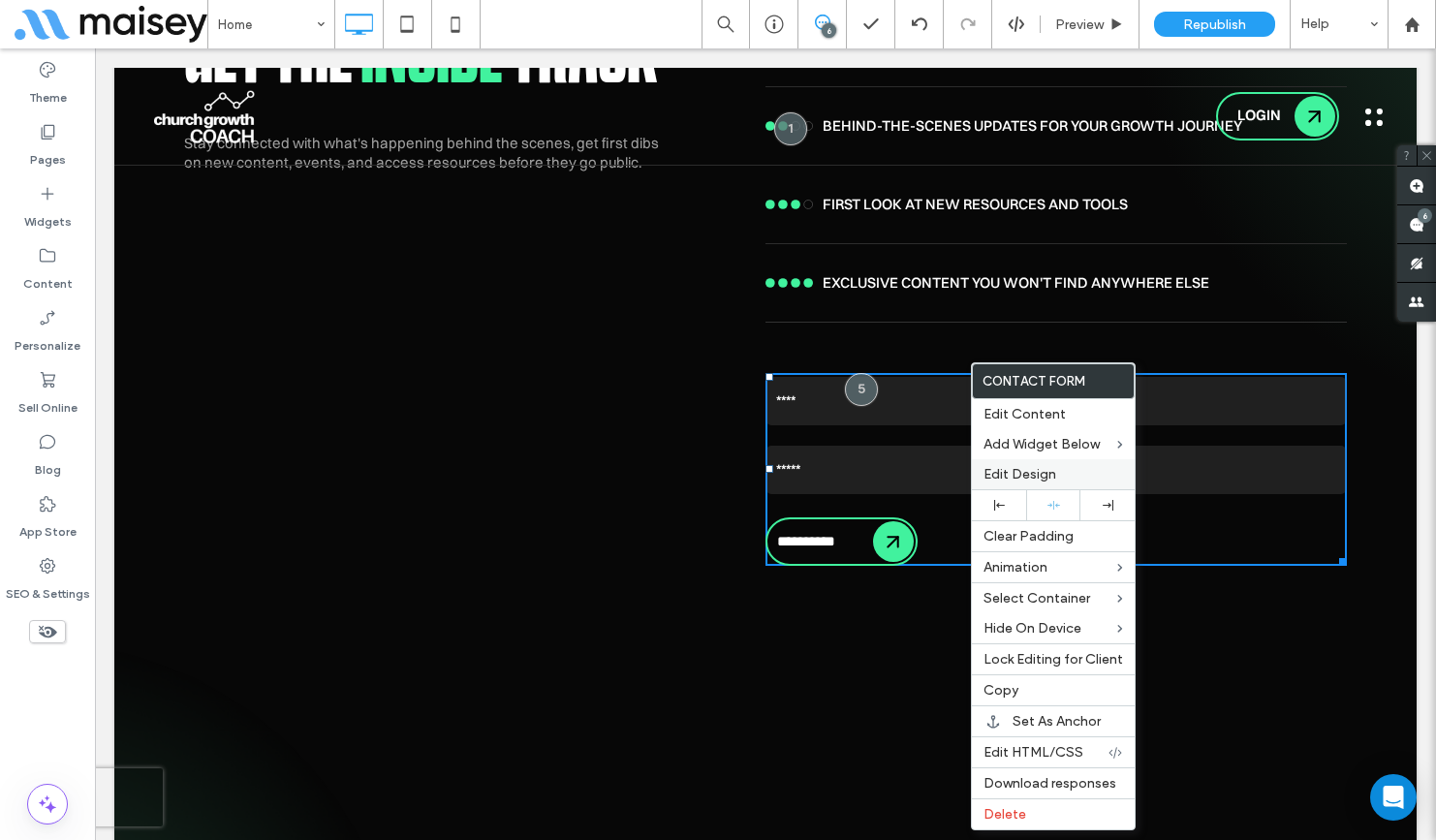 click on "Edit Design" at bounding box center (1019, 474) 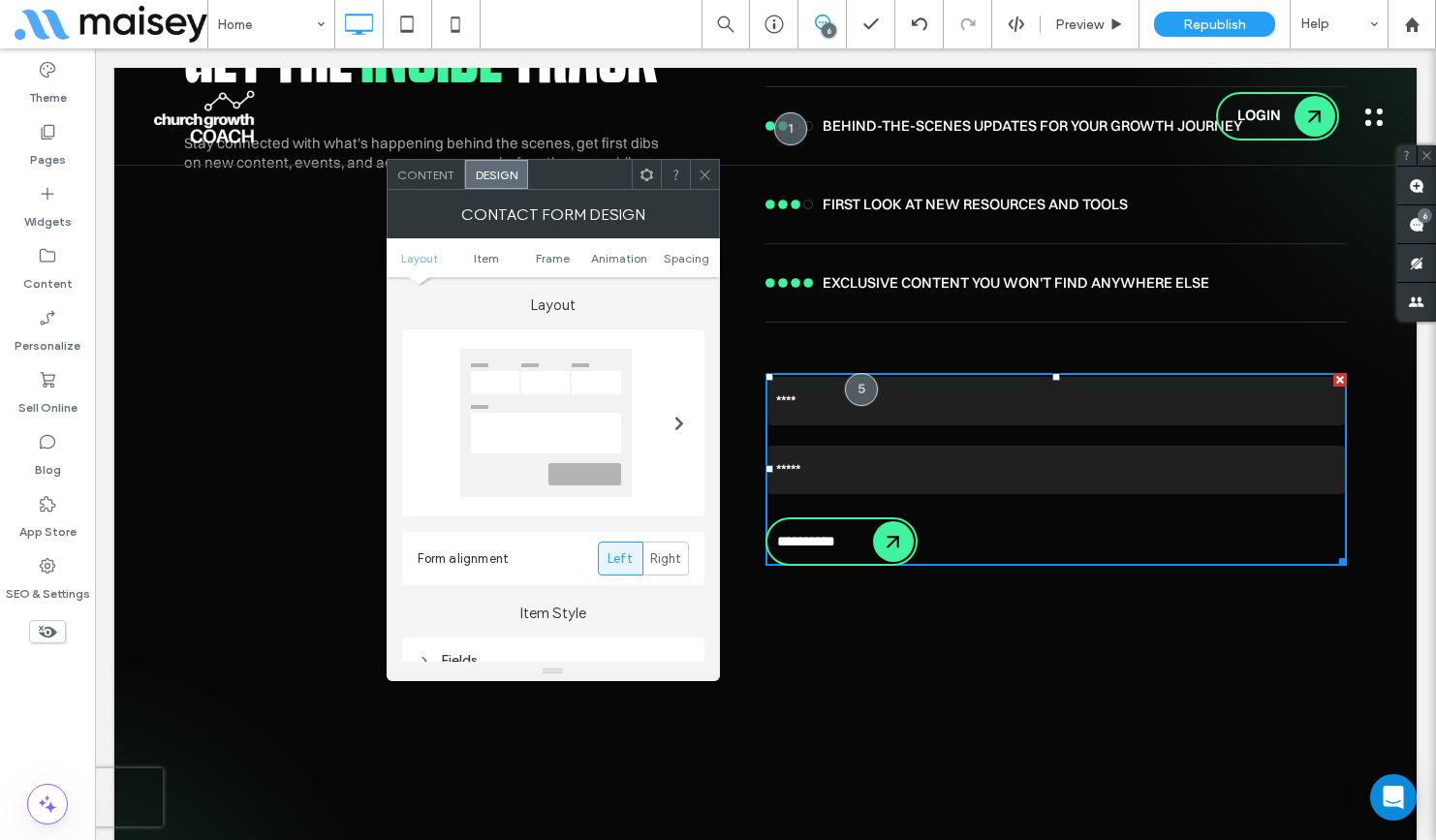 click at bounding box center (646, 174) 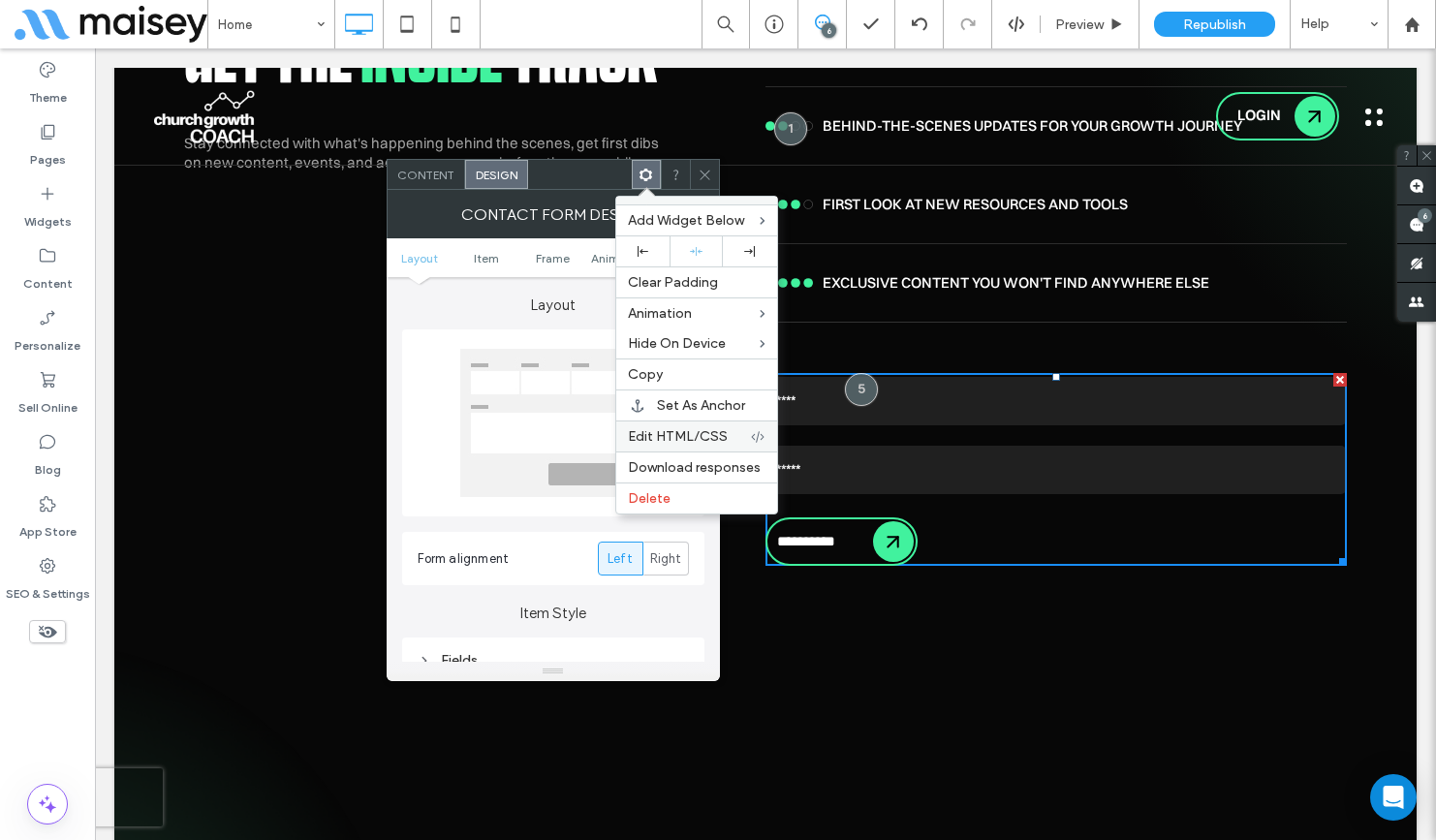 click on "Edit HTML/CSS" at bounding box center [677, 436] 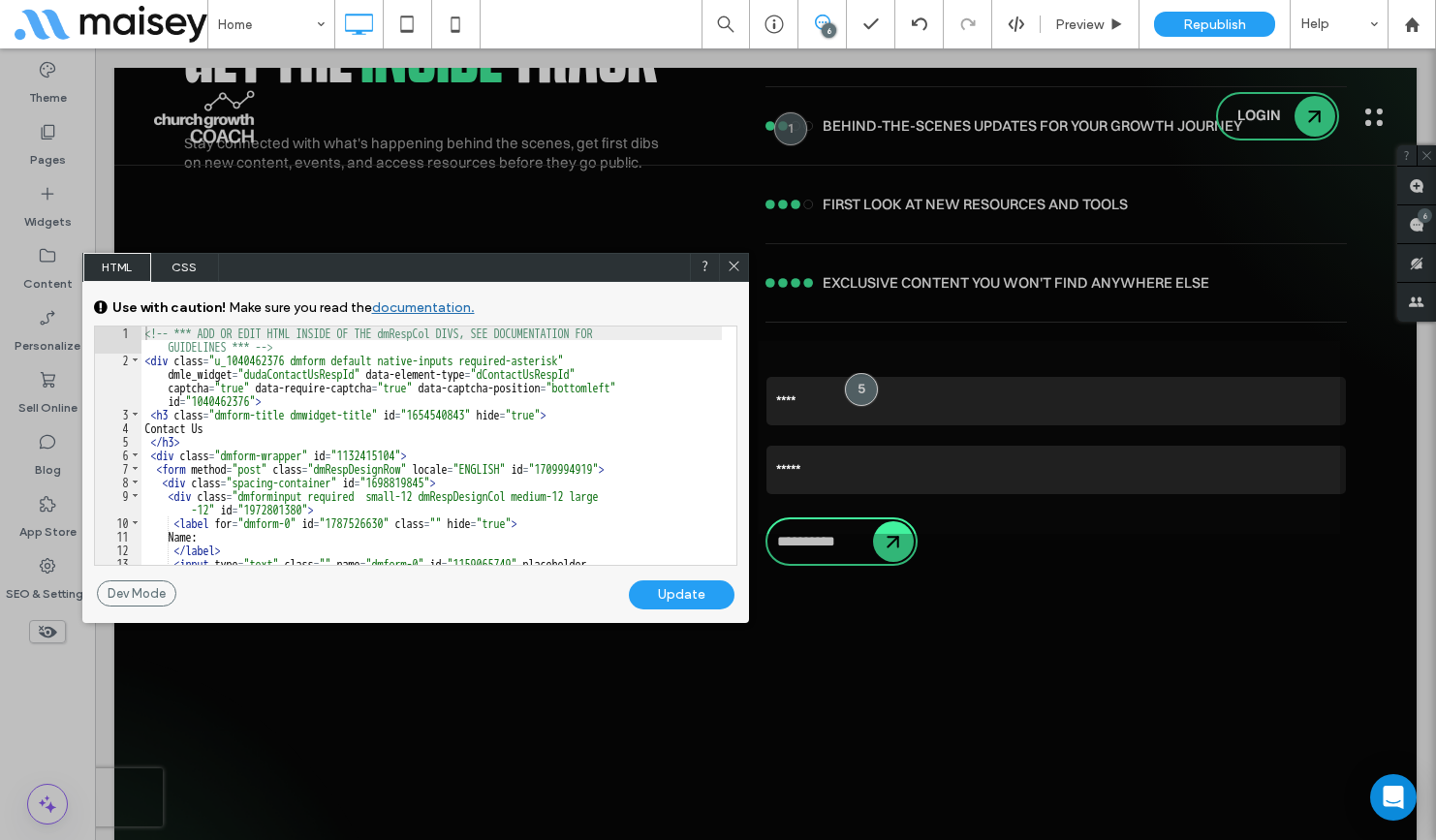 click on "CSS" at bounding box center [185, 267] 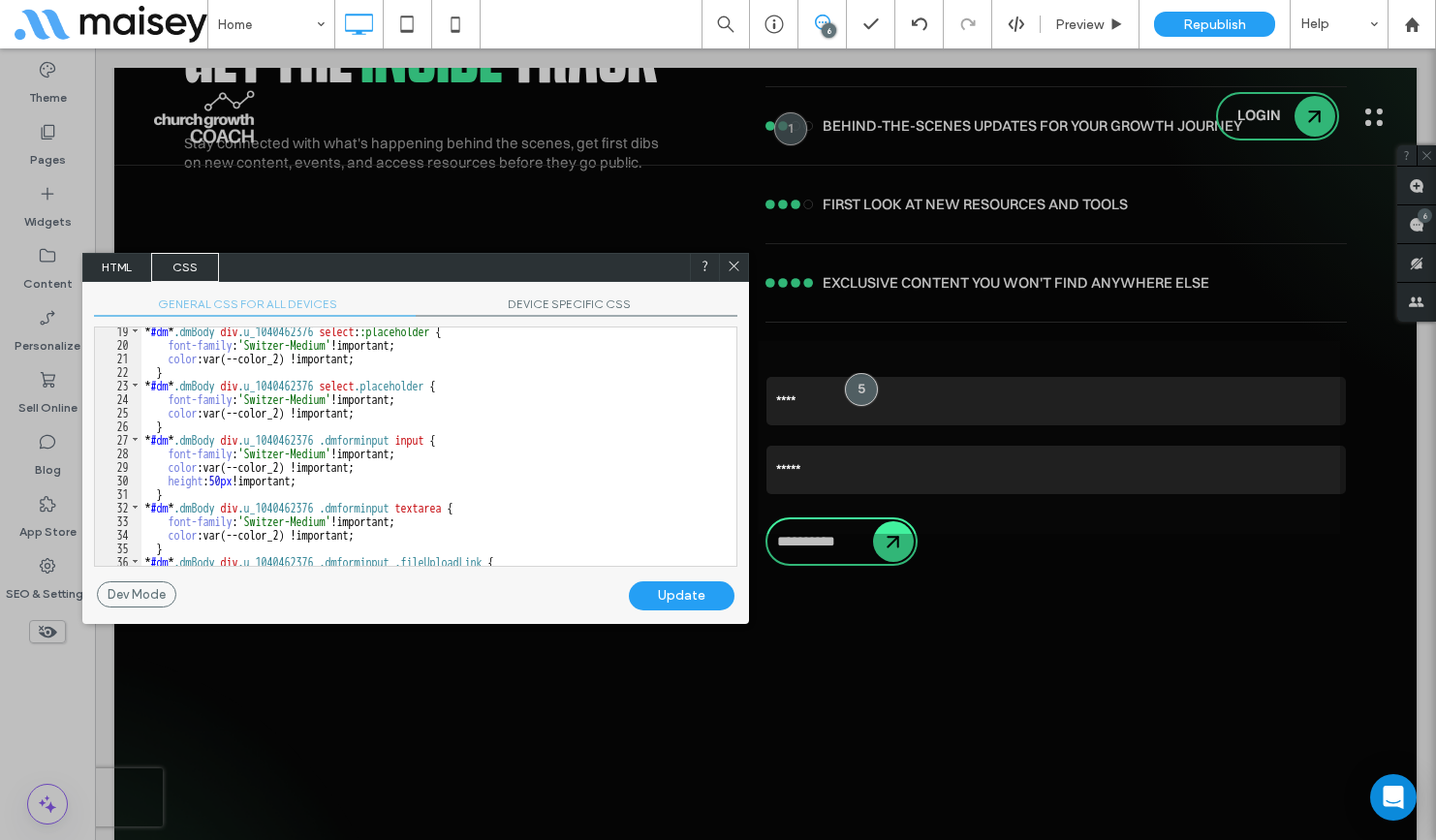scroll, scrollTop: 240, scrollLeft: 0, axis: vertical 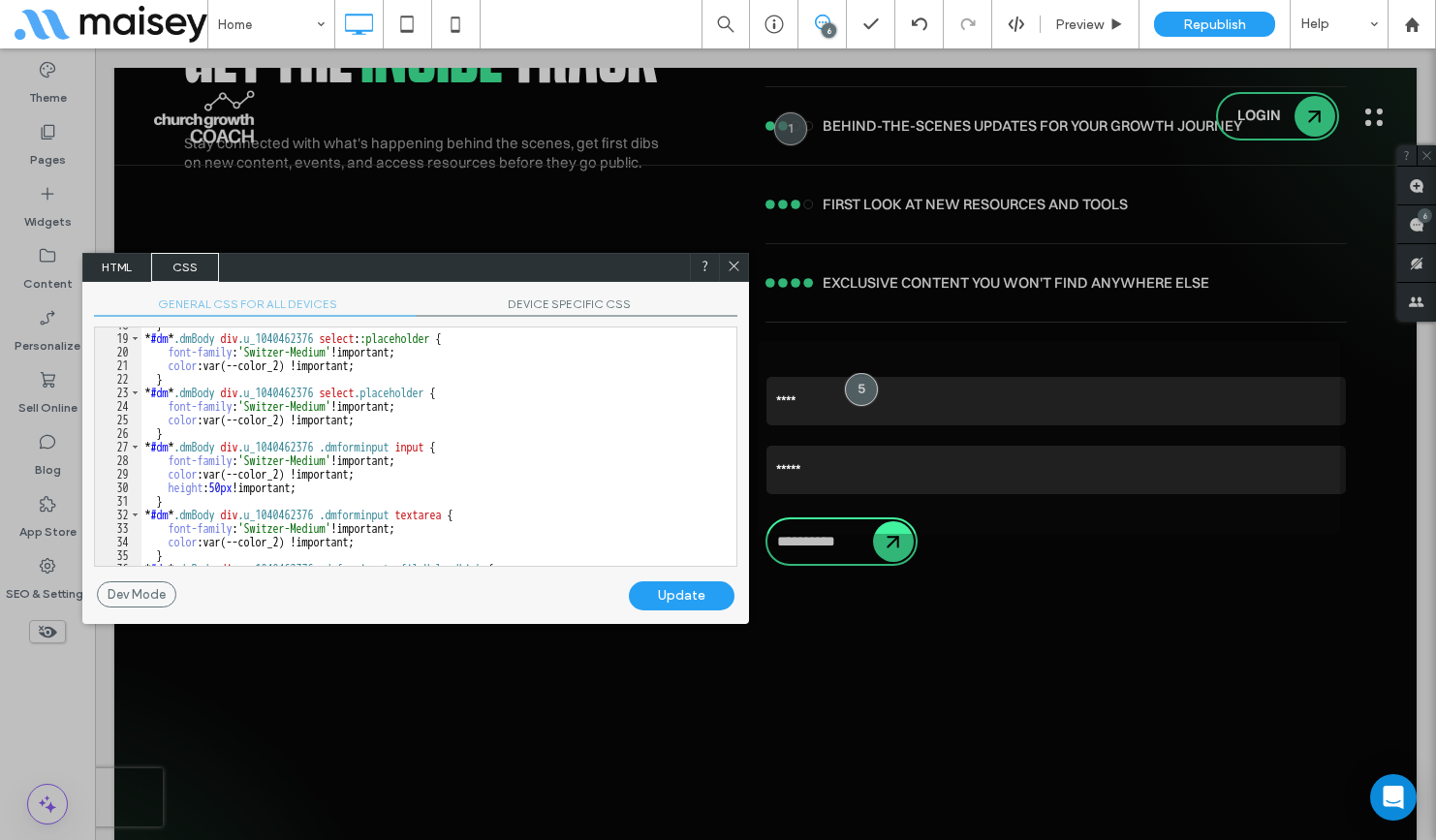 click on "} * #dm  * .dmBody   div .u_1040462376   select : :placeholder   {      font-family : 'Switzer-Medium'  !important;      color :var(--color_2) !important;    } * #dm  * .dmBody   div .u_1040462376   select .placeholder   {      font-family : 'Switzer-Medium'  !important;      color :var(--color_2) !important;    } * #dm  * .dmBody   div .u_1040462376   .dmforminput   input   {      font-family : 'Switzer-Medium'  !important;      color :var(--color_2) !important;      height : 50 px  !important;    } * #dm  * .dmBody   div .u_1040462376   .dmforminput   textarea   {      font-family : 'Switzer-Medium'  !important;      color :var(--color_2) !important;    } * #dm  * .dmBody   div .u_1040462376   .dmforminput   .fileUploadLink   {" at bounding box center (431, 451) 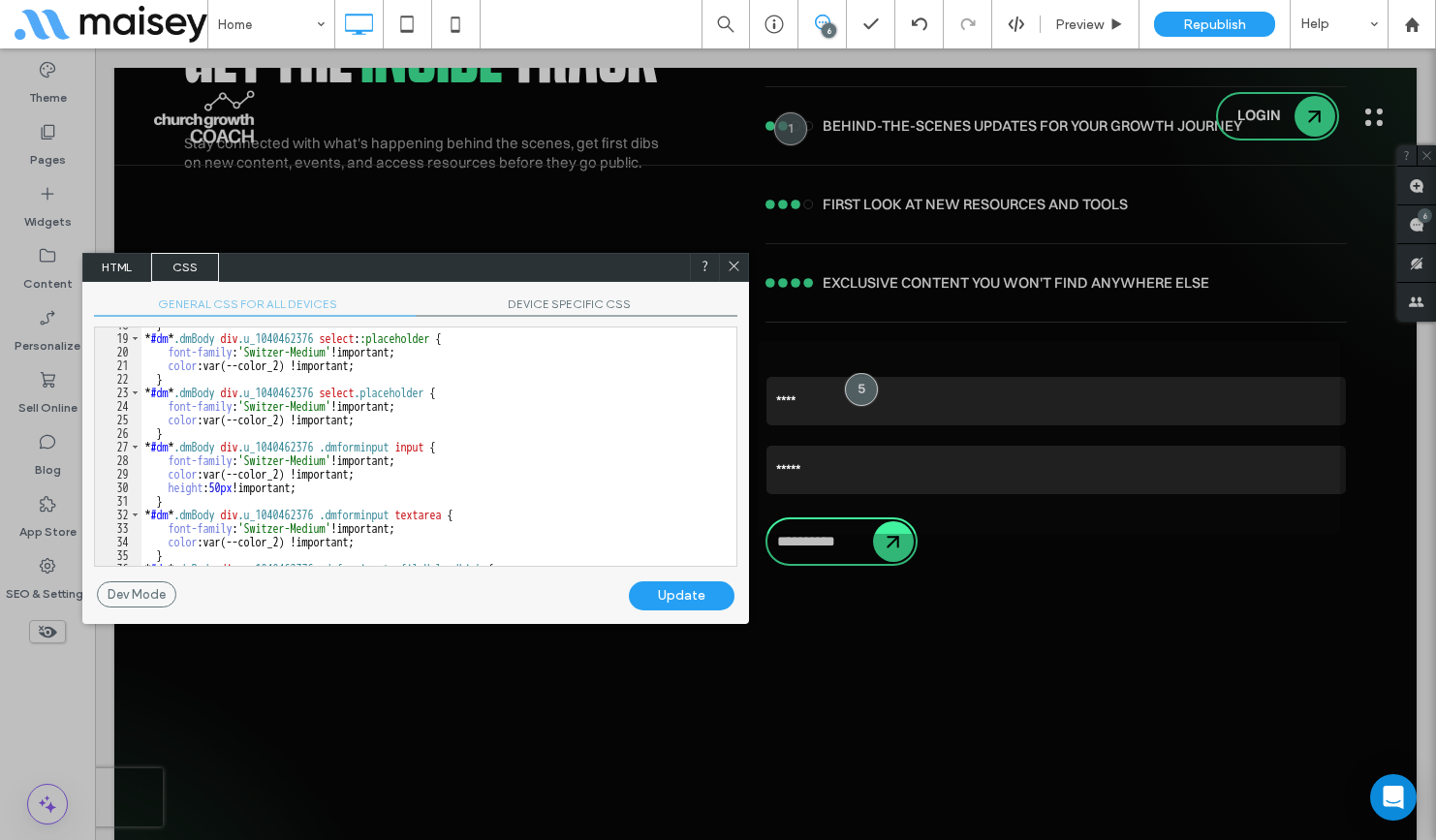 click on "} * #dm  * .dmBody   div .u_1040462376   select : :placeholder   {      font-family : 'Switzer-Medium'  !important;      color :var(--color_2) !important;    } * #dm  * .dmBody   div .u_1040462376   select .placeholder   {      font-family : 'Switzer-Medium'  !important;      color :var(--color_2) !important;    } * #dm  * .dmBody   div .u_1040462376   .dmforminput   input   {      font-family : 'Switzer-Medium'  !important;      color :var(--color_2) !important;      height : 50 px  !important;    } * #dm  * .dmBody   div .u_1040462376   .dmforminput   textarea   {      font-family : 'Switzer-Medium'  !important;      color :var(--color_2) !important;    } * #dm  * .dmBody   div .u_1040462376   .dmforminput   .fileUploadLink   {" at bounding box center (431, 451) 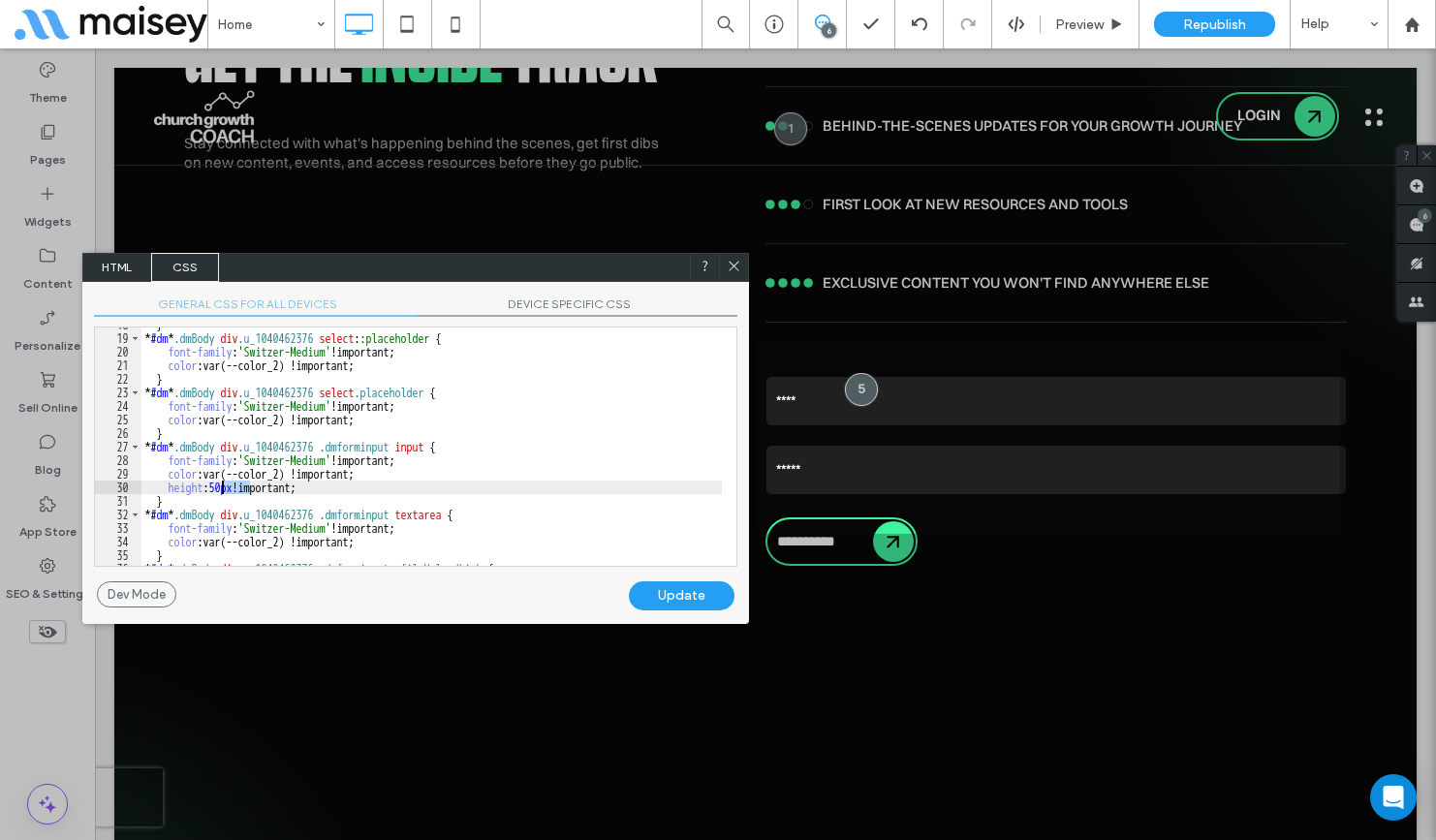 click on "} * #dm  * .dmBody   div .u_1040462376   select : :placeholder   {      font-family : 'Switzer-Medium'  !important;      color :var(--color_2) !important;    } * #dm  * .dmBody   div .u_1040462376   select .placeholder   {      font-family : 'Switzer-Medium'  !important;      color :var(--color_2) !important;    } * #dm  * .dmBody   div .u_1040462376   .dmforminput   input   {      font-family : 'Switzer-Medium'  !important;      color :var(--color_2) !important;      height : 50 px  !important;    } * #dm  * .dmBody   div .u_1040462376   .dmforminput   textarea   {      font-family : 'Switzer-Medium'  !important;      color :var(--color_2) !important;    } * #dm  * .dmBody   div .u_1040462376   .dmforminput   .fileUploadLink   {" at bounding box center (431, 451) 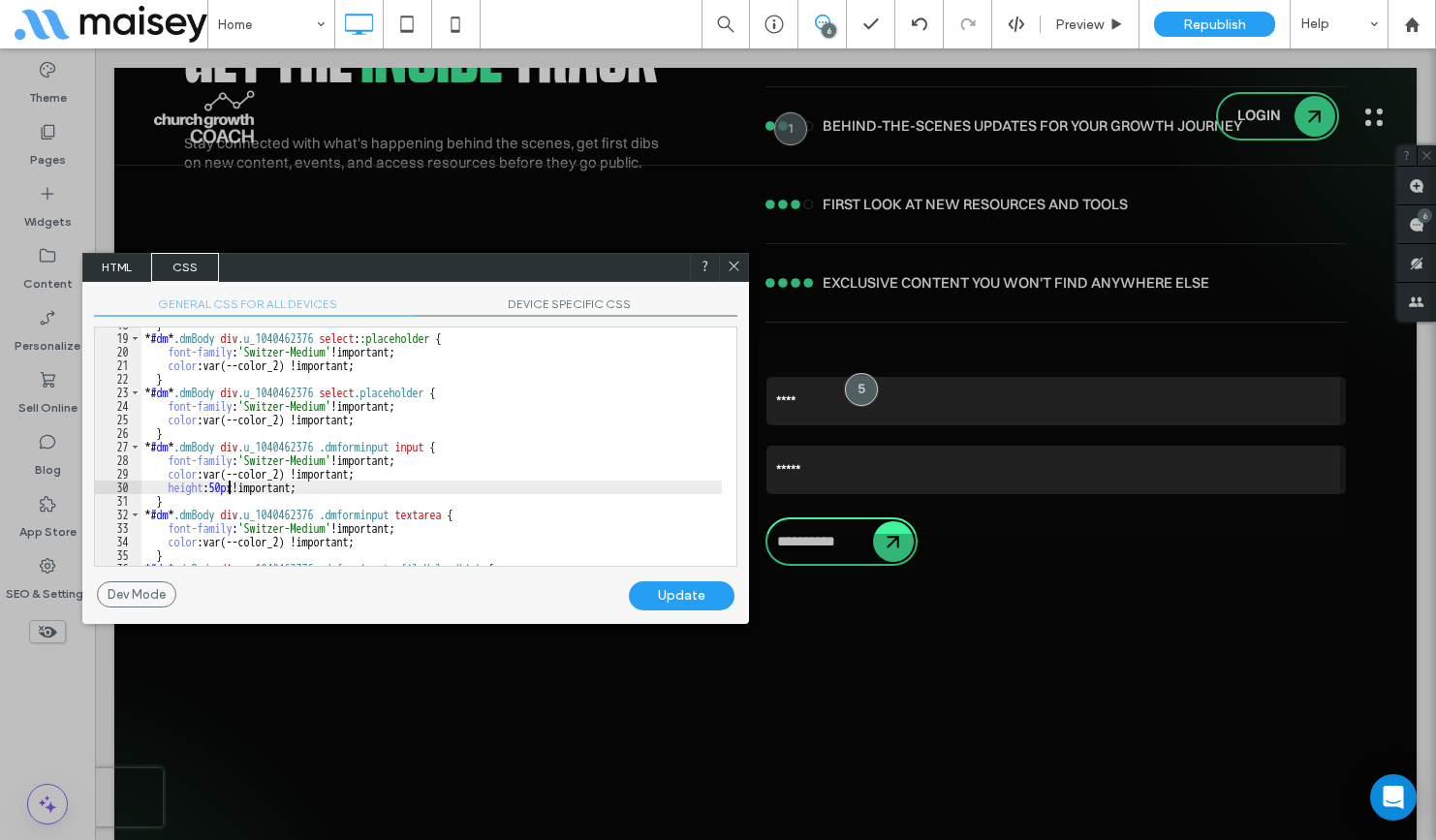 type on "**" 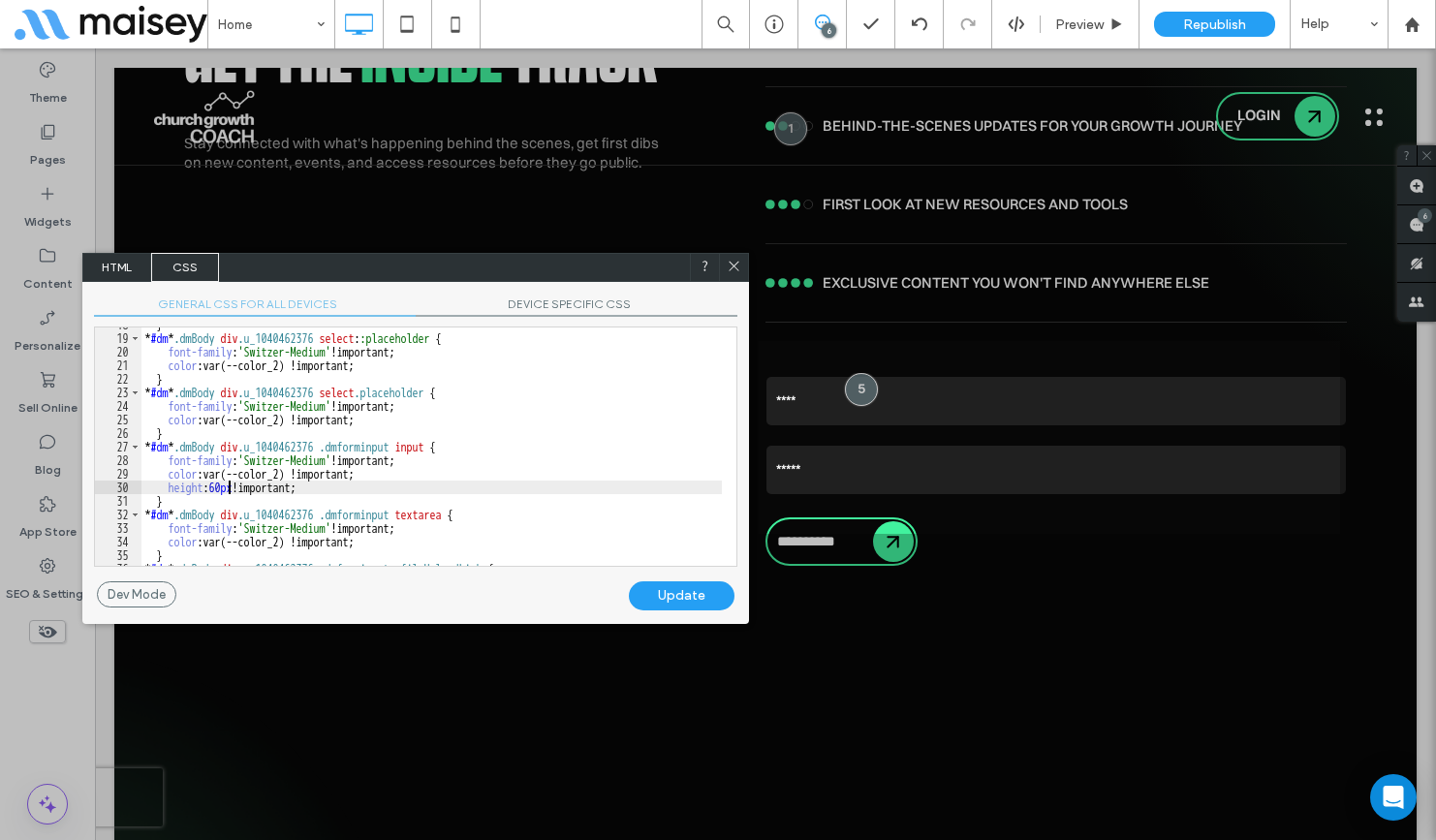 click on "Update" at bounding box center (681, 596) 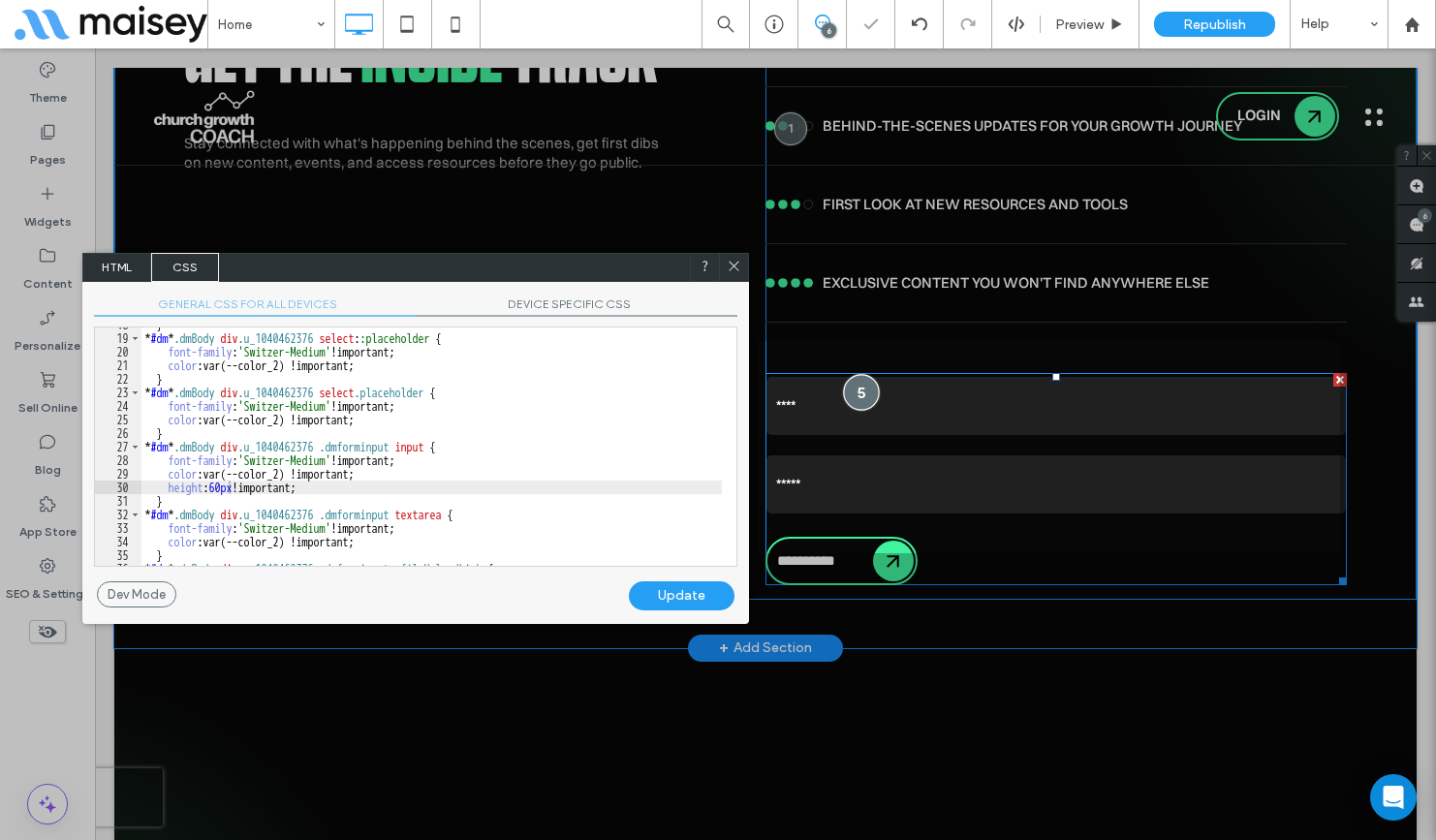 click at bounding box center [860, 391] 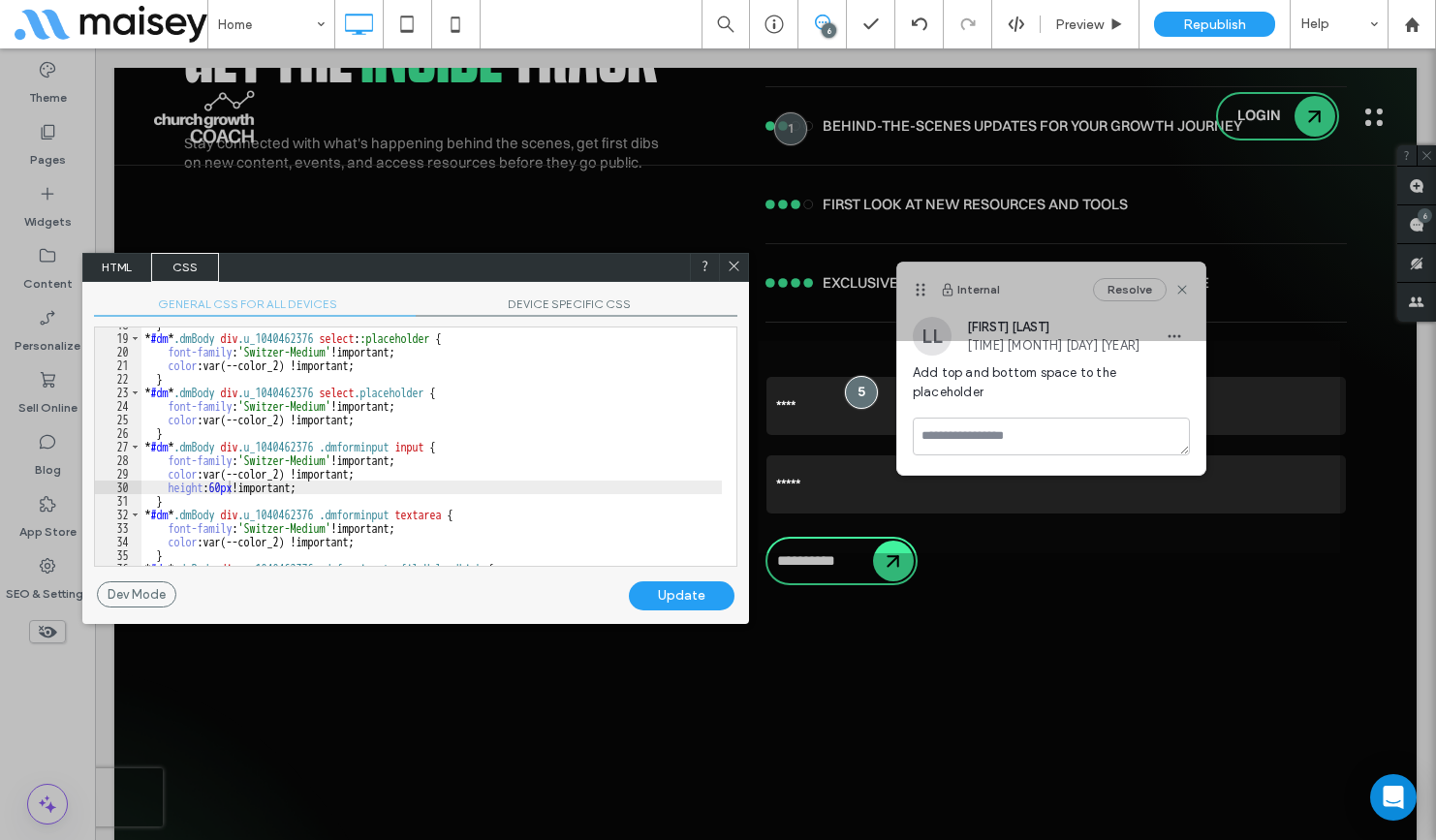 click at bounding box center [1049, 171] 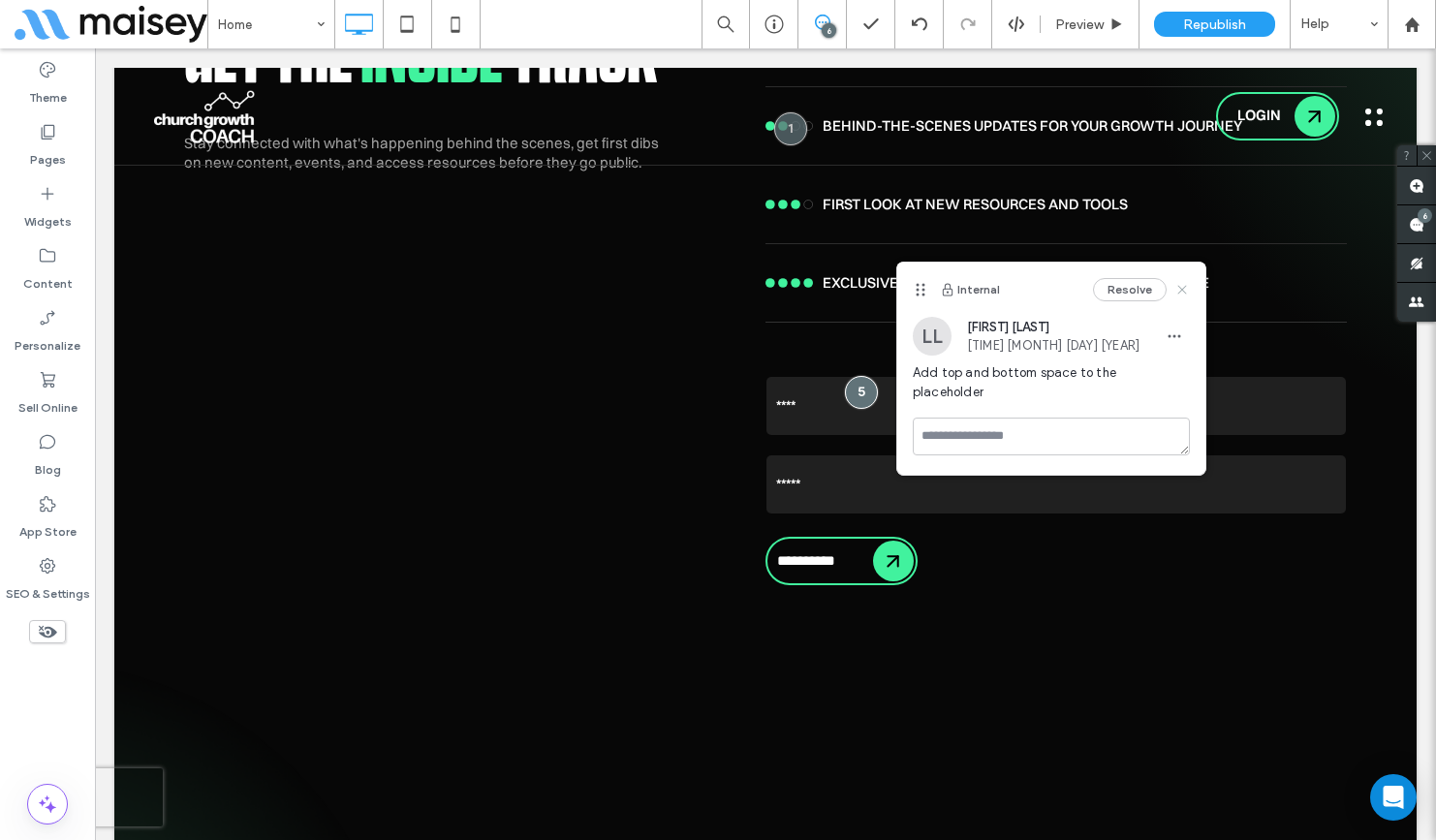 click 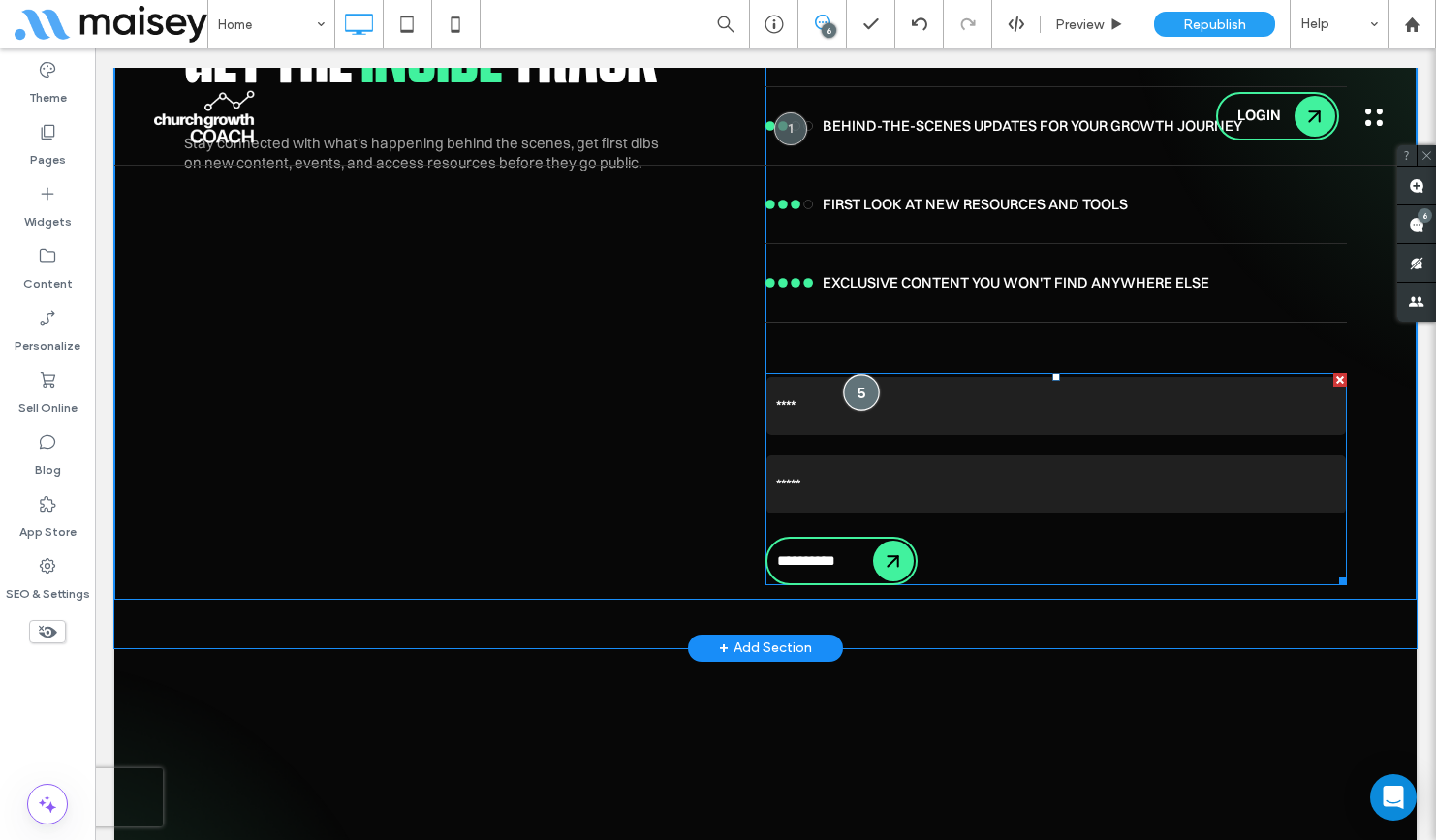 click at bounding box center (860, 391) 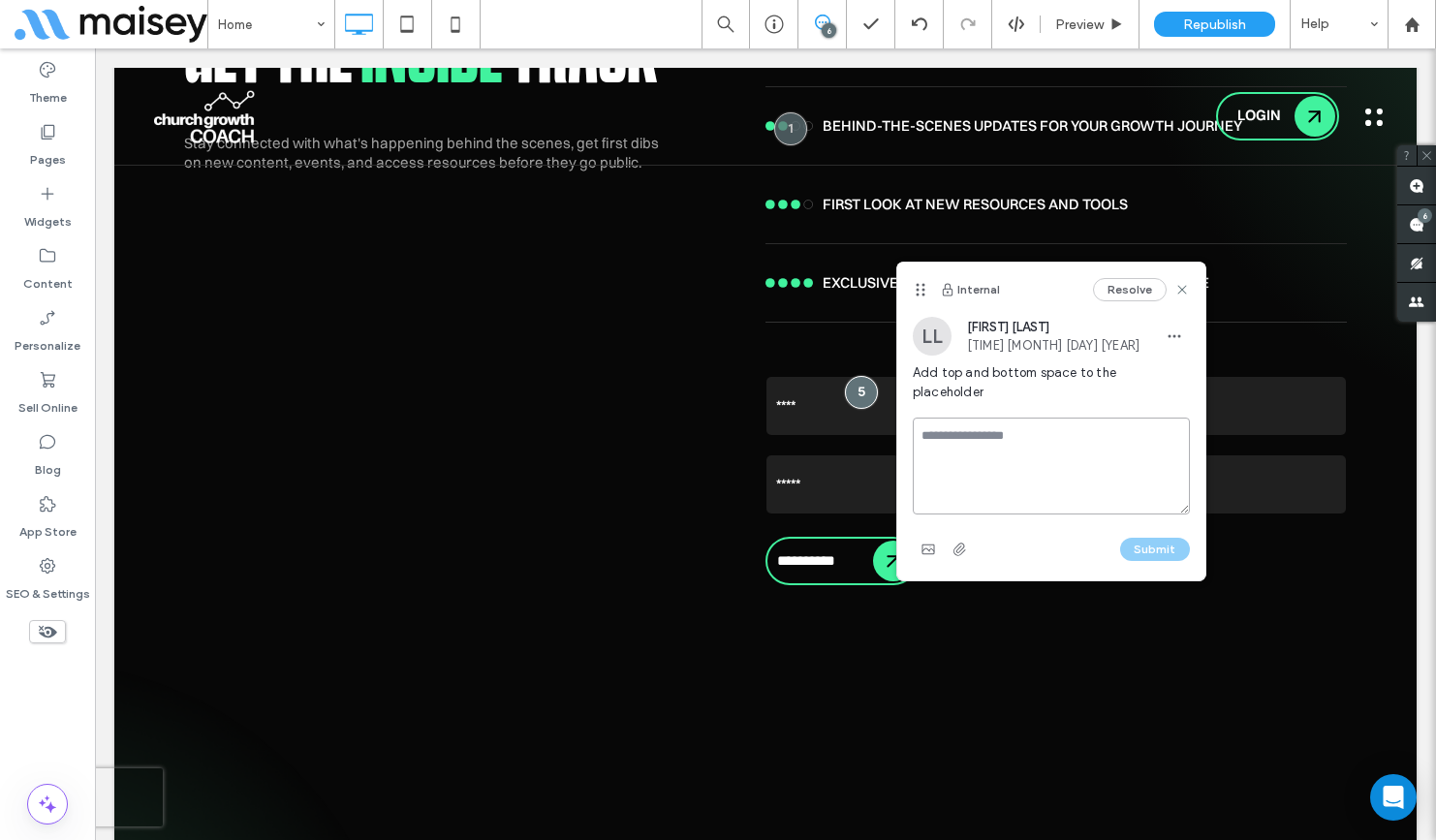 click at bounding box center [1051, 466] 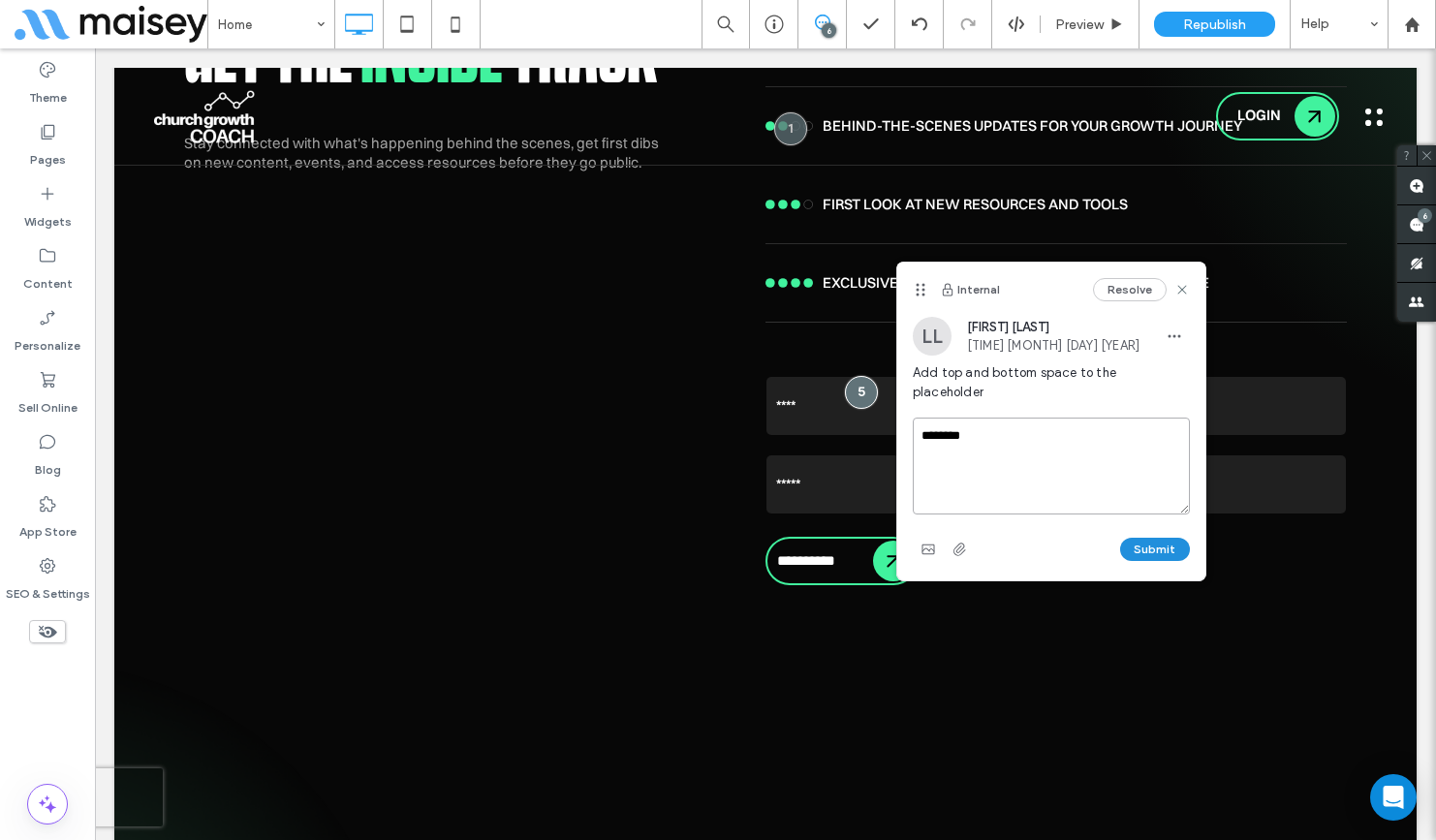 type on "********" 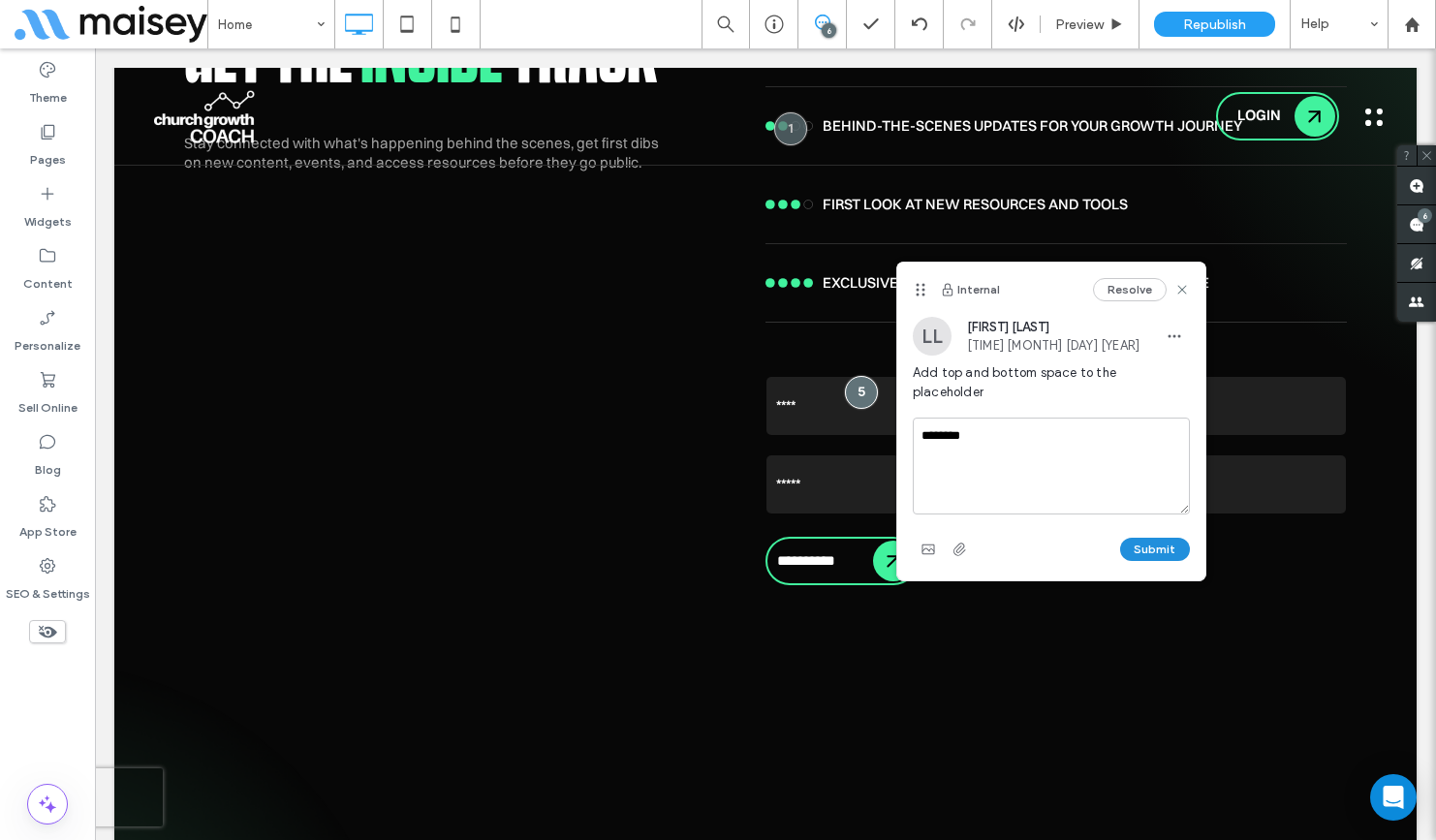 click on "Submit" at bounding box center (1155, 549) 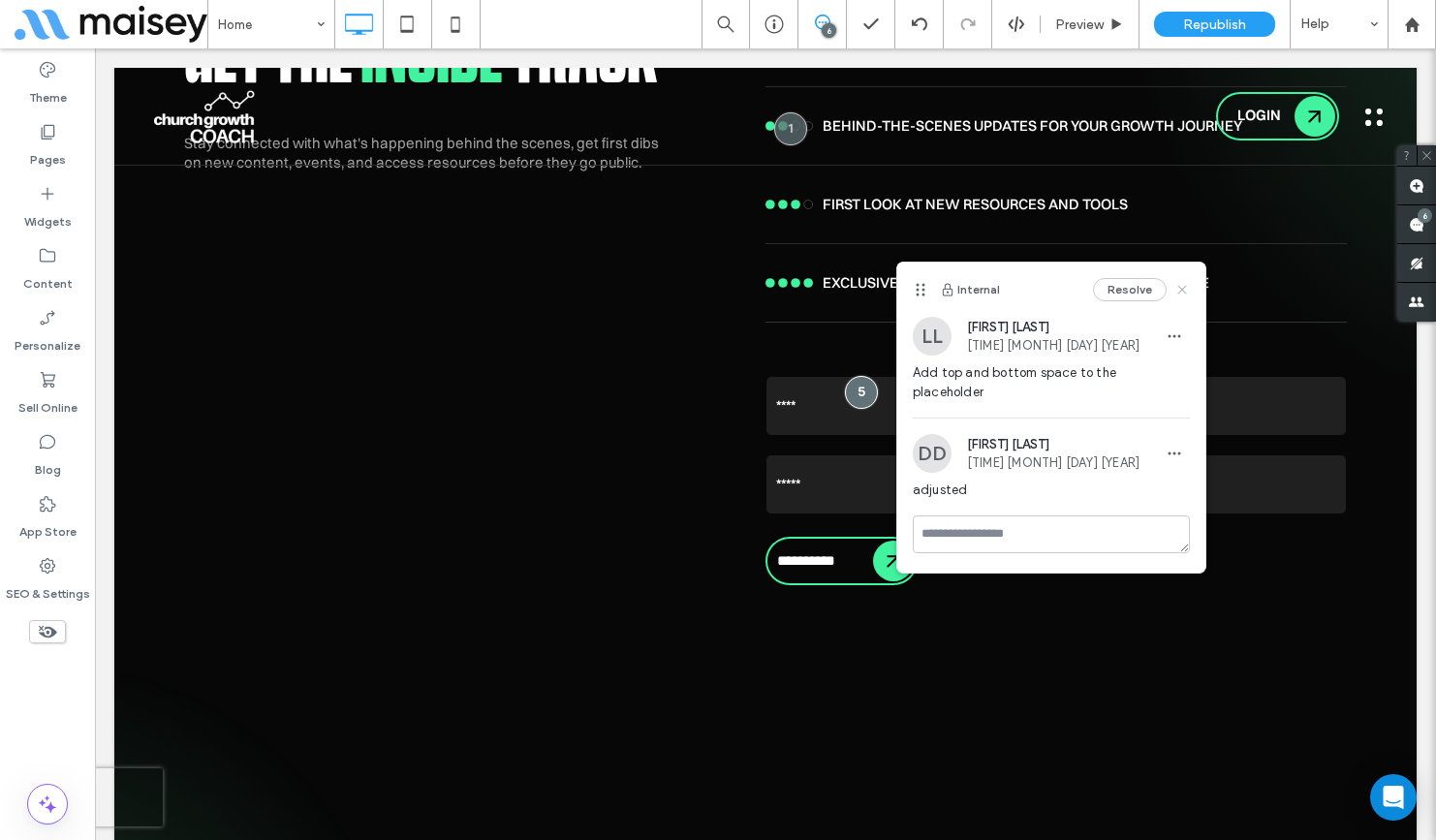 click 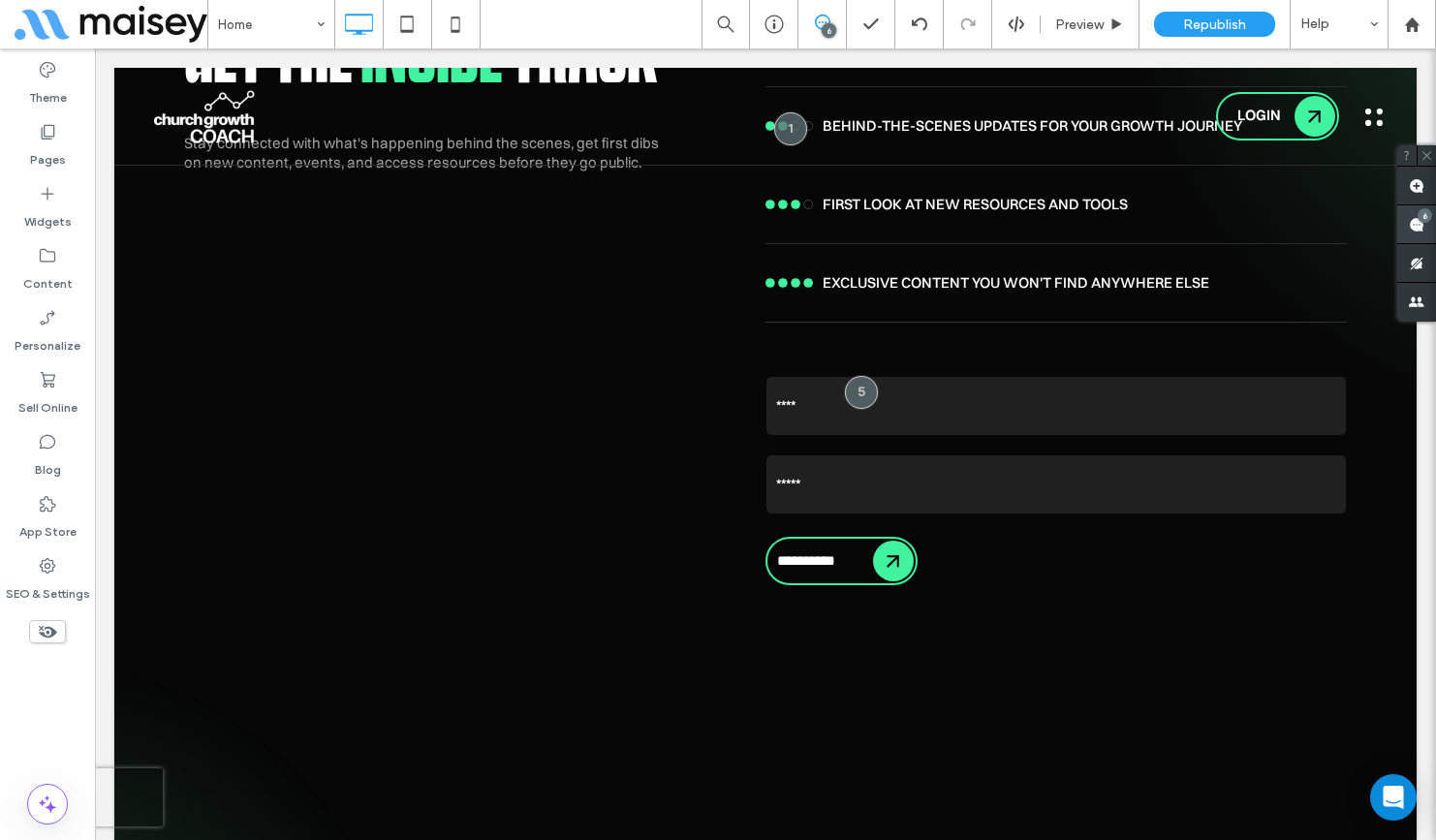 click 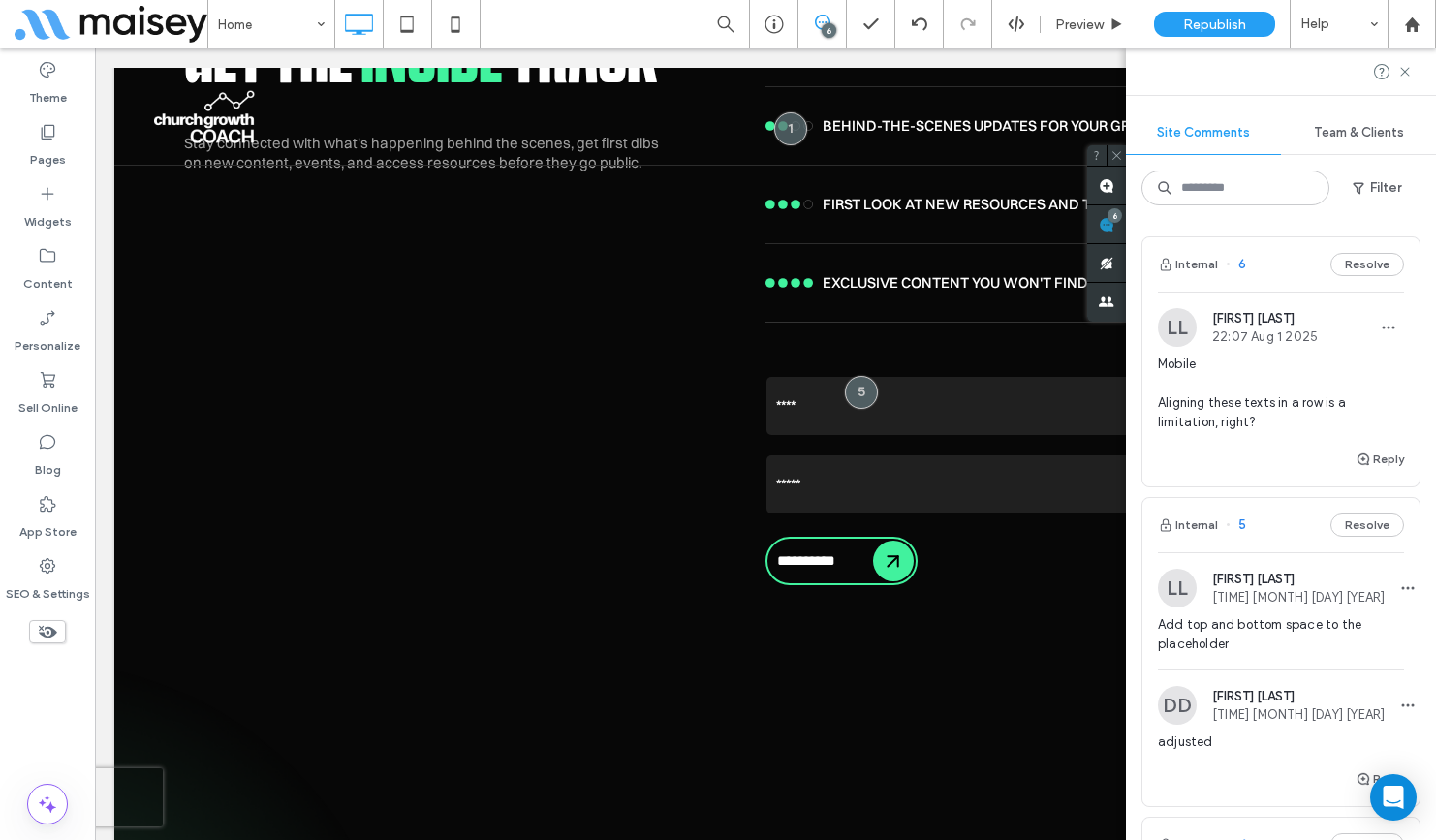 click at bounding box center [1177, 327] 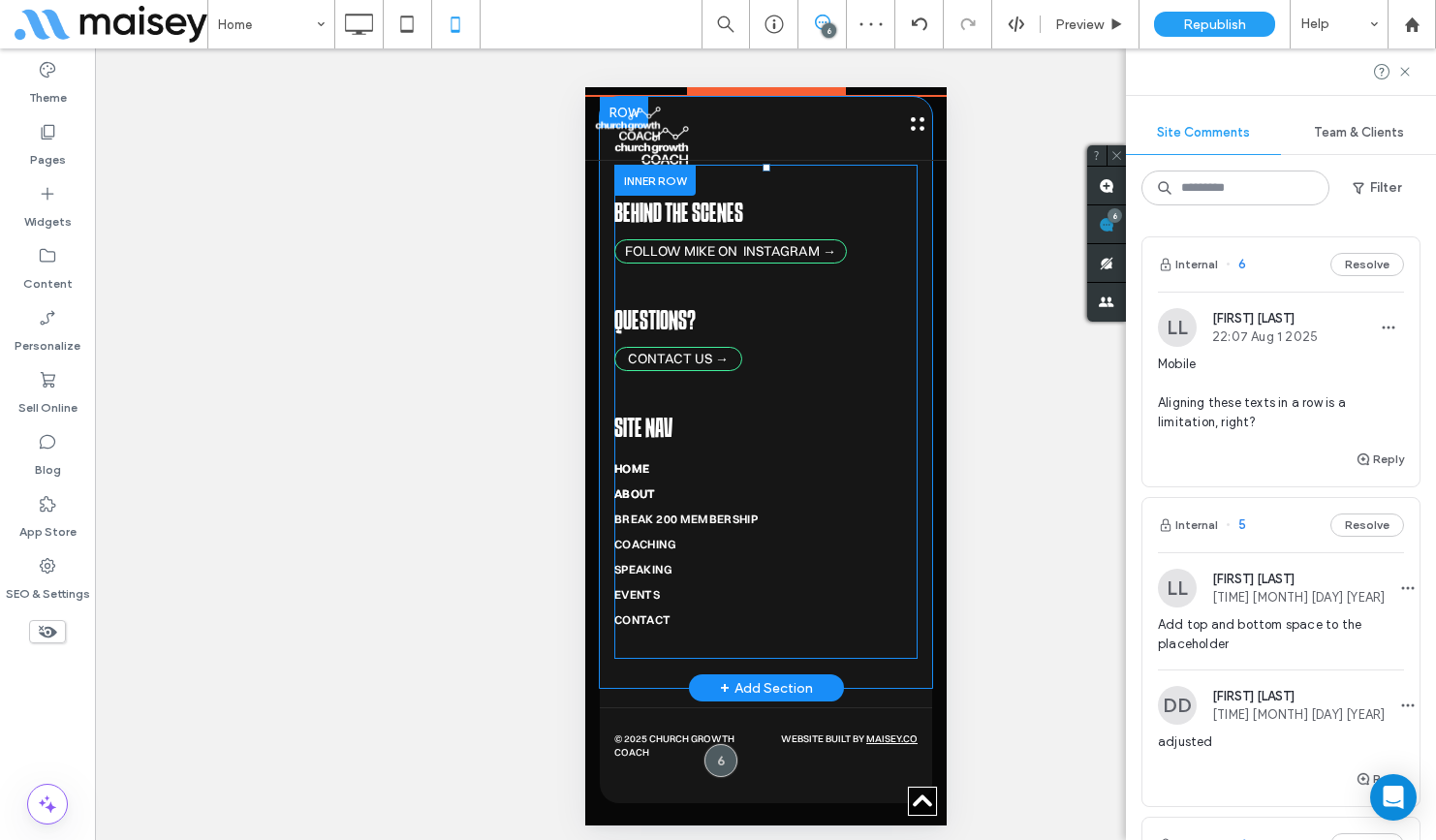 scroll, scrollTop: 8580, scrollLeft: 0, axis: vertical 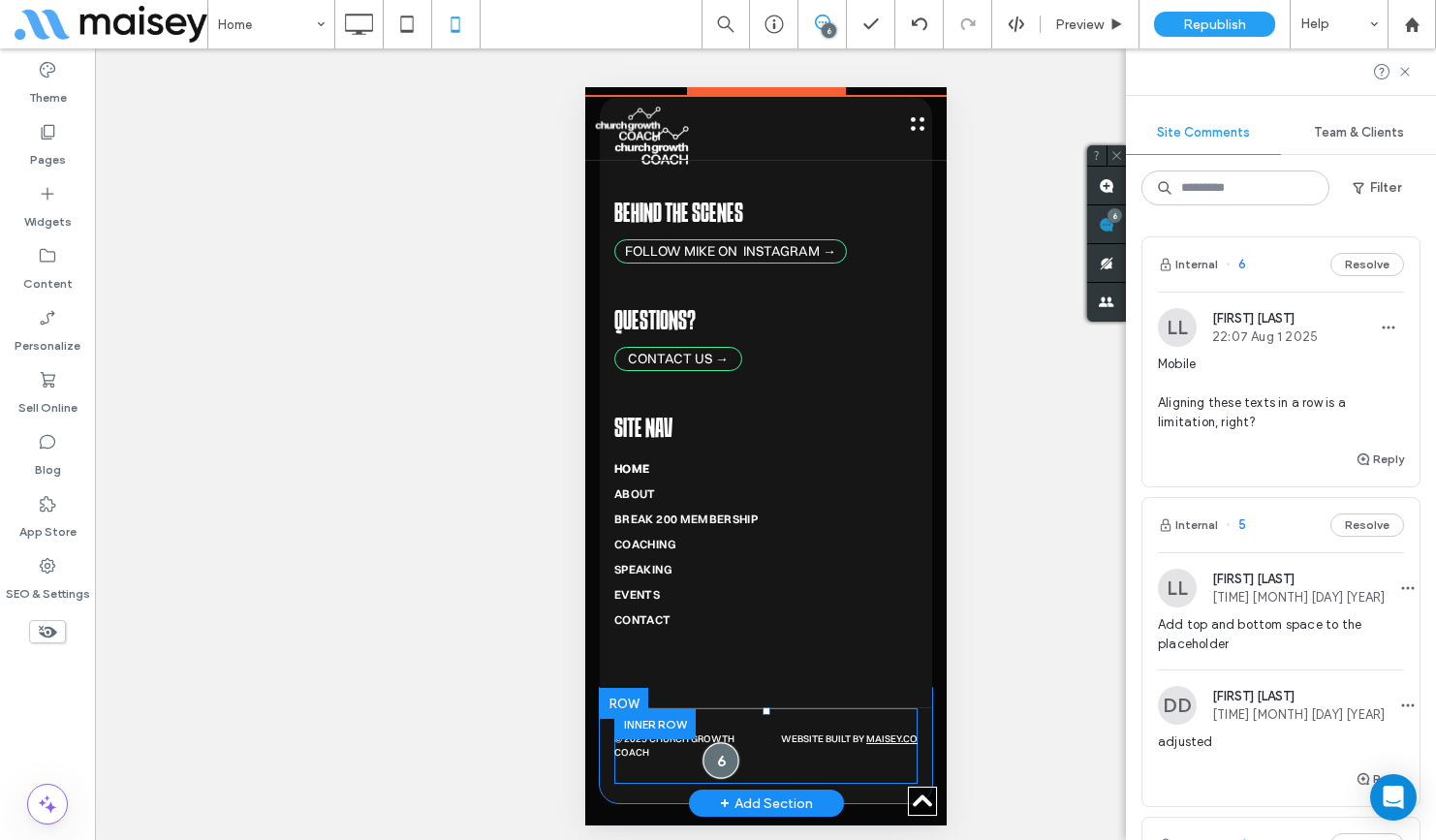 click at bounding box center [719, 760] 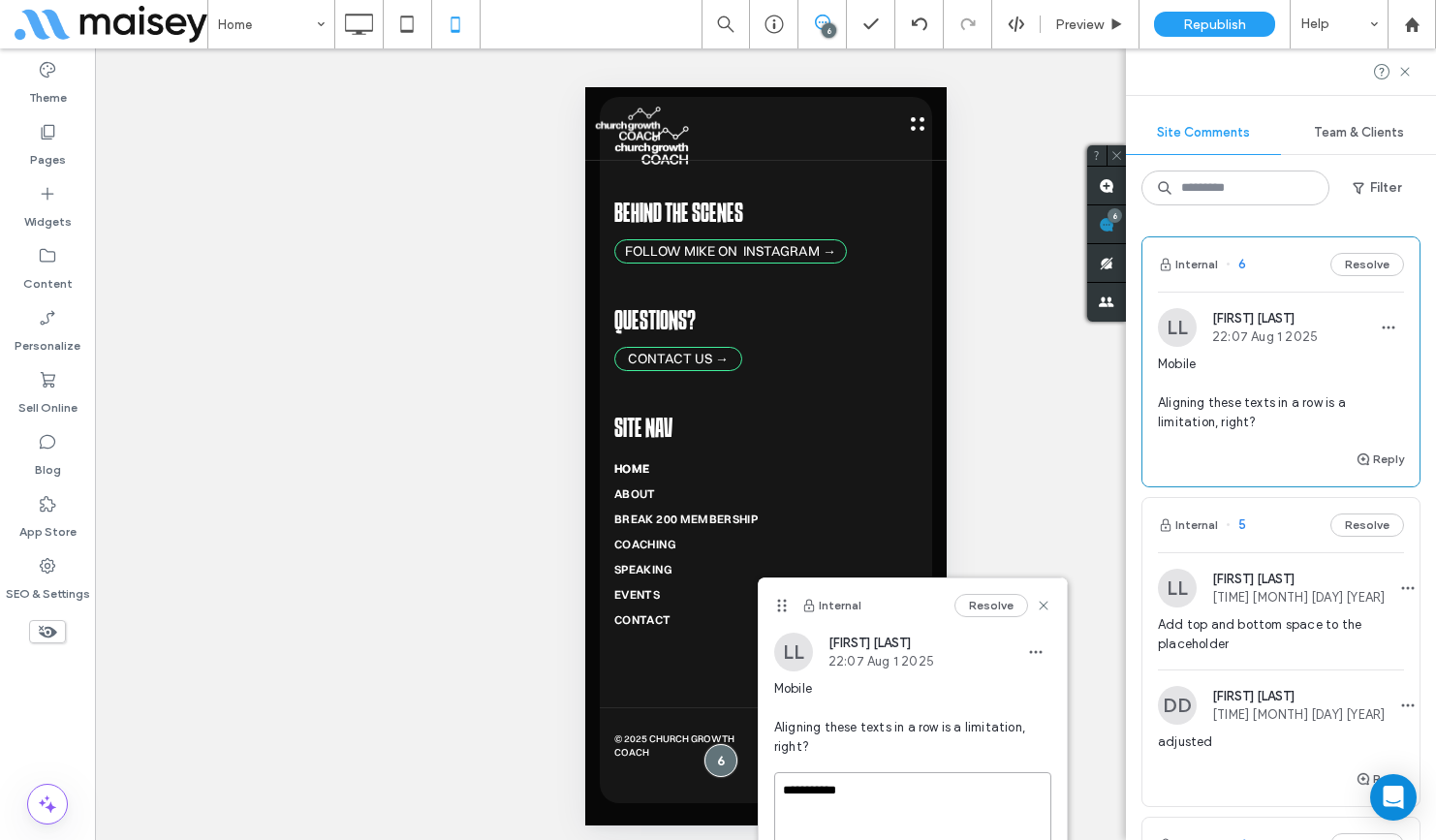 click on "**********" at bounding box center [913, 821] 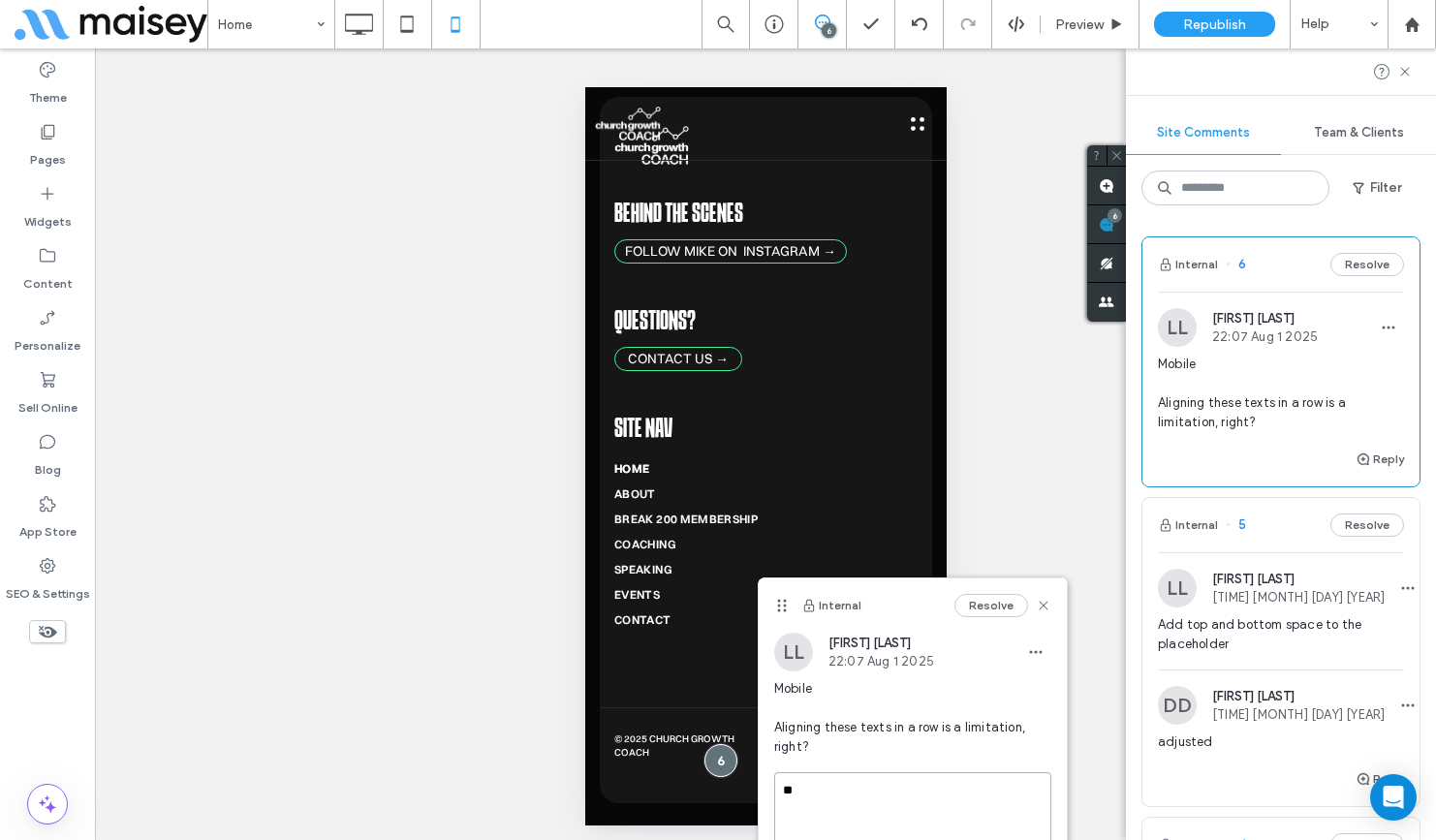 type on "*" 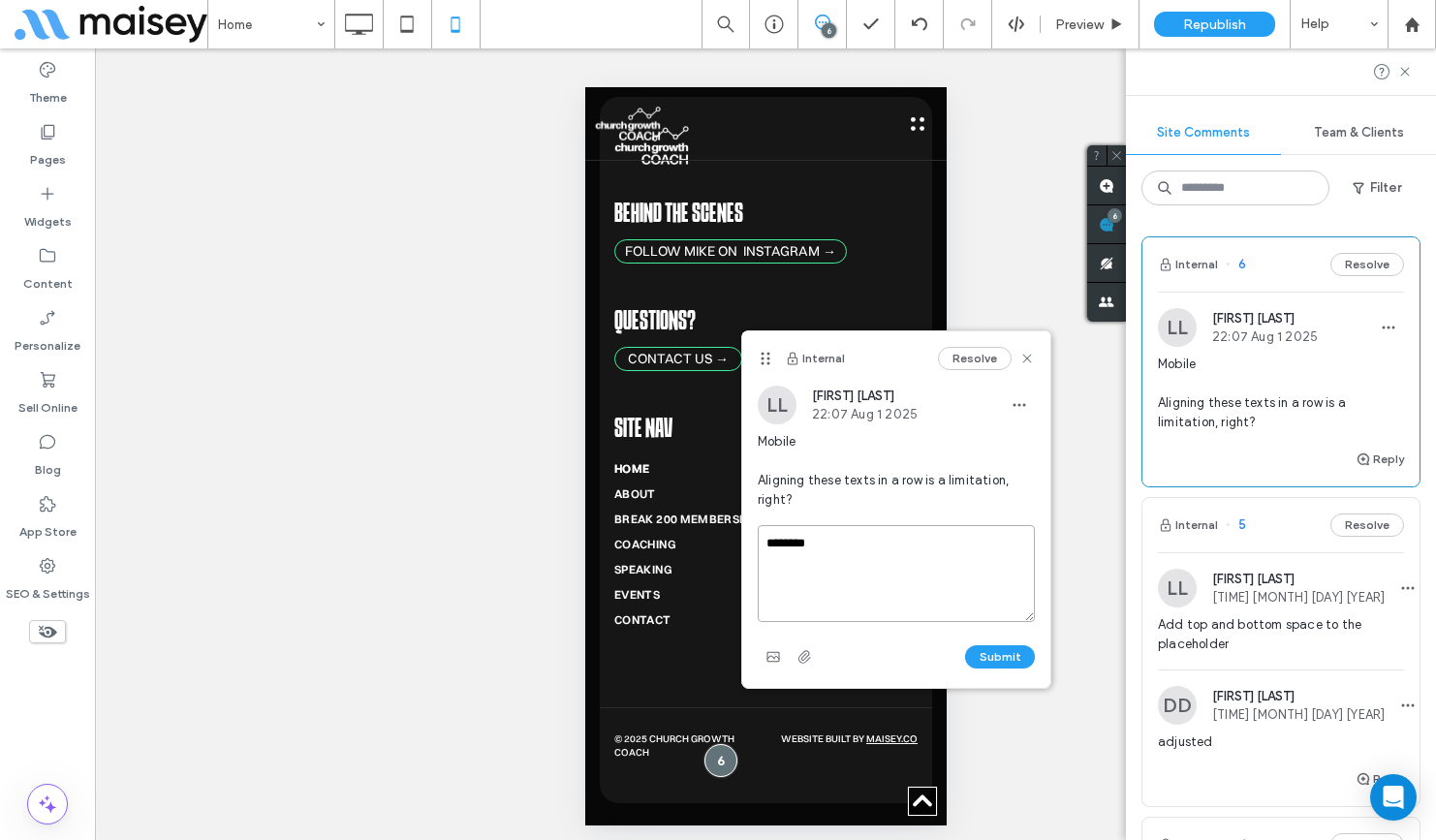 drag, startPoint x: 779, startPoint y: 607, endPoint x: 763, endPoint y: 359, distance: 248.51559 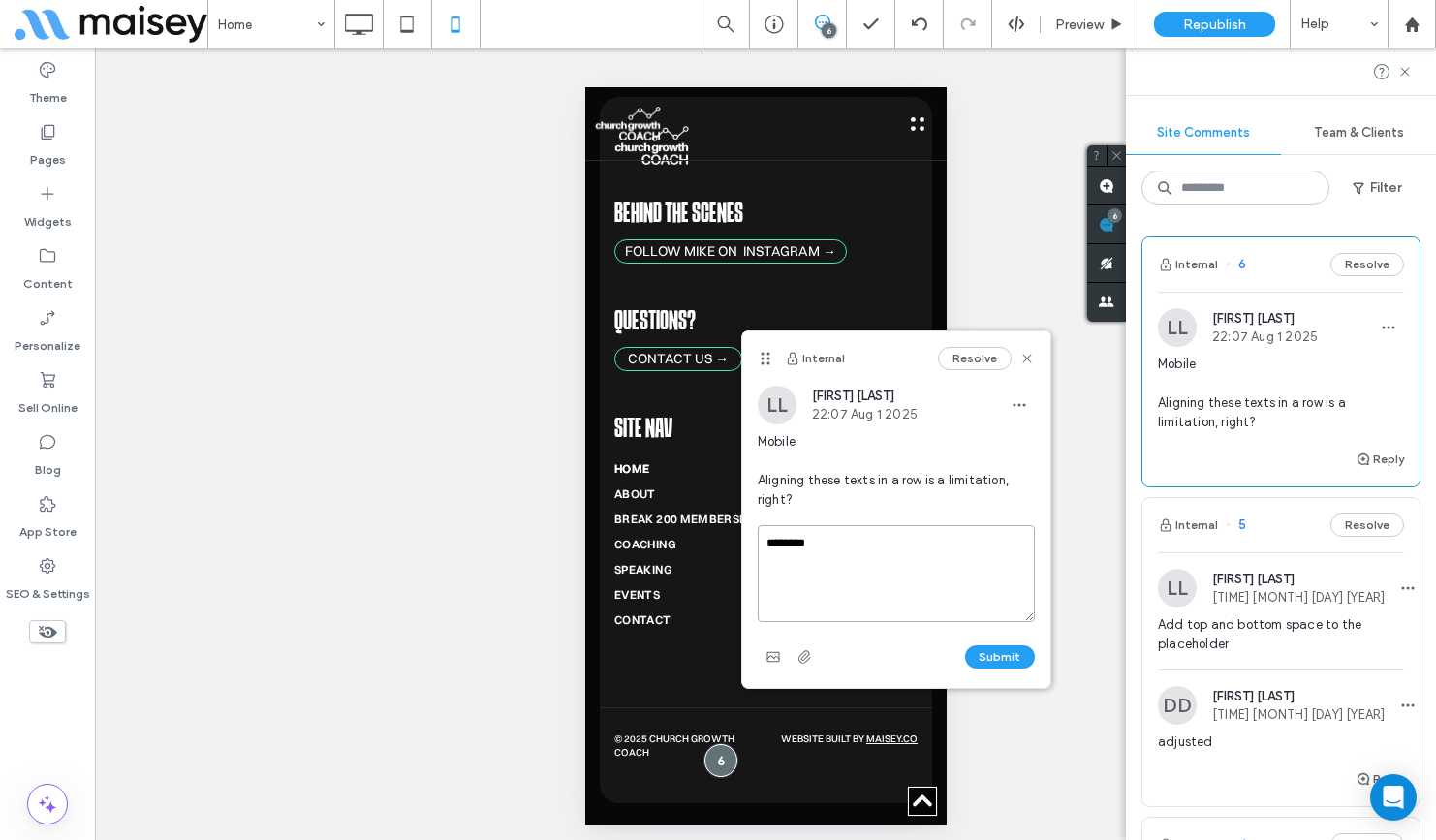 click on "********" at bounding box center [896, 574] 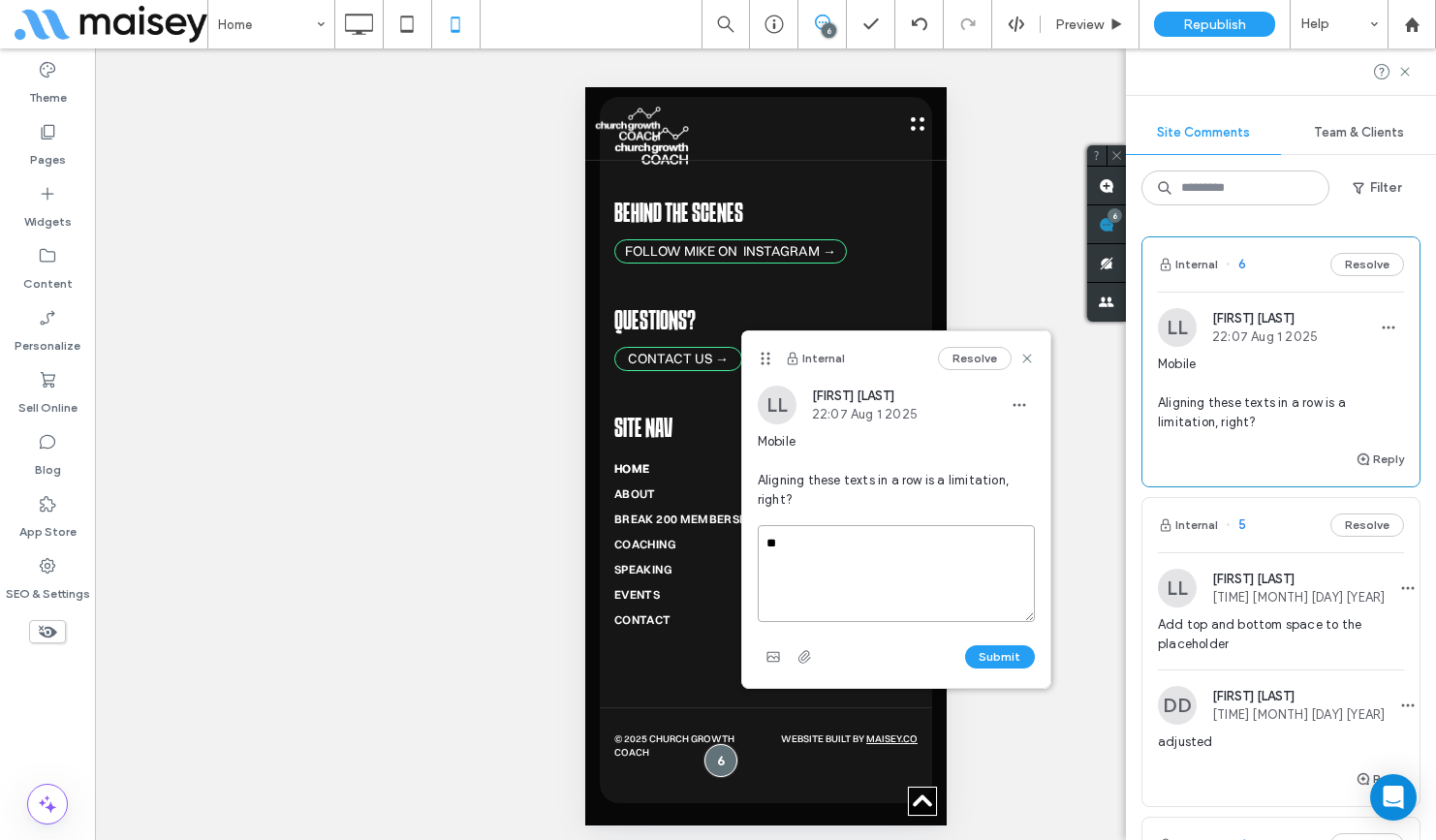 type on "*" 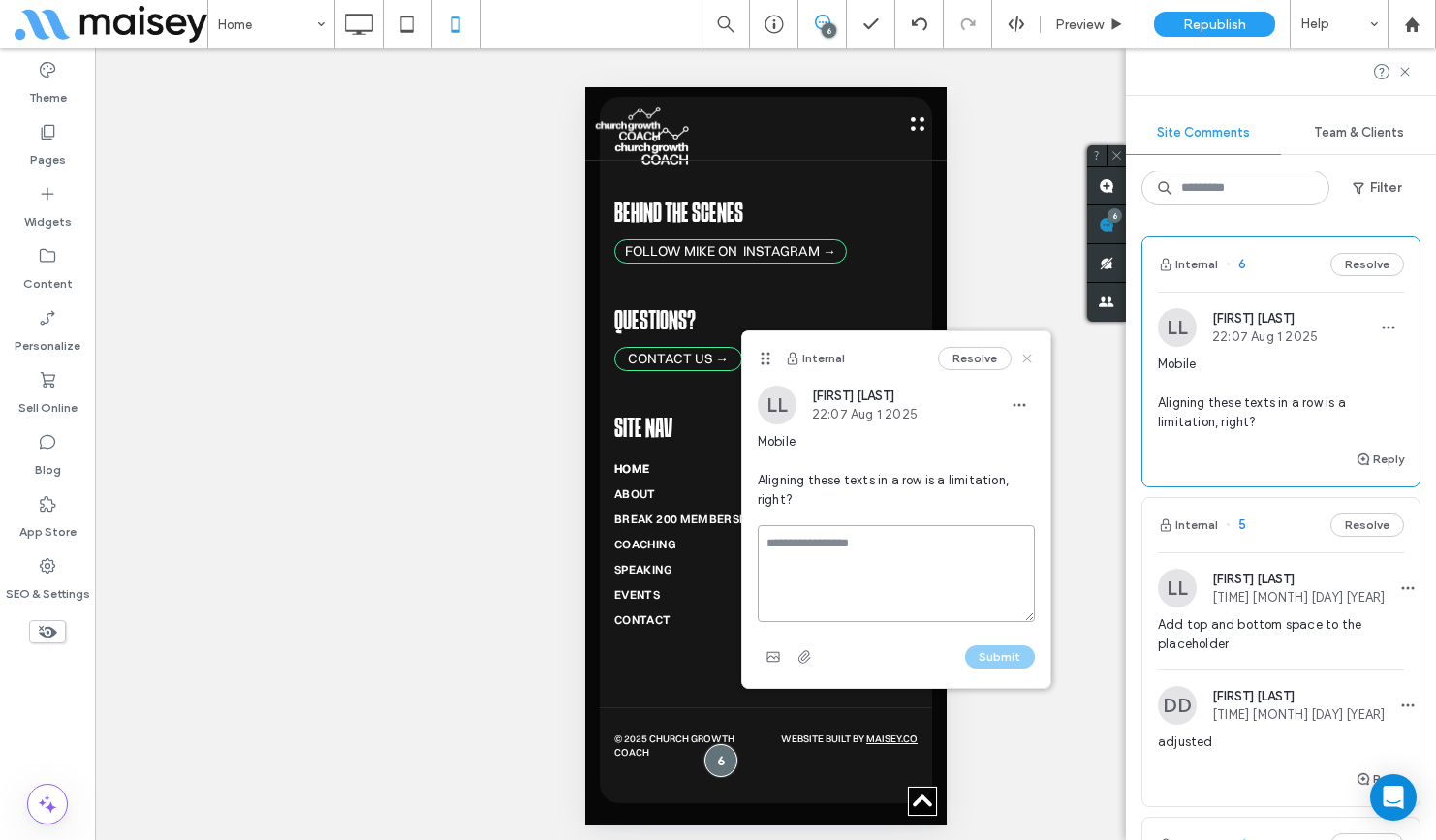 type 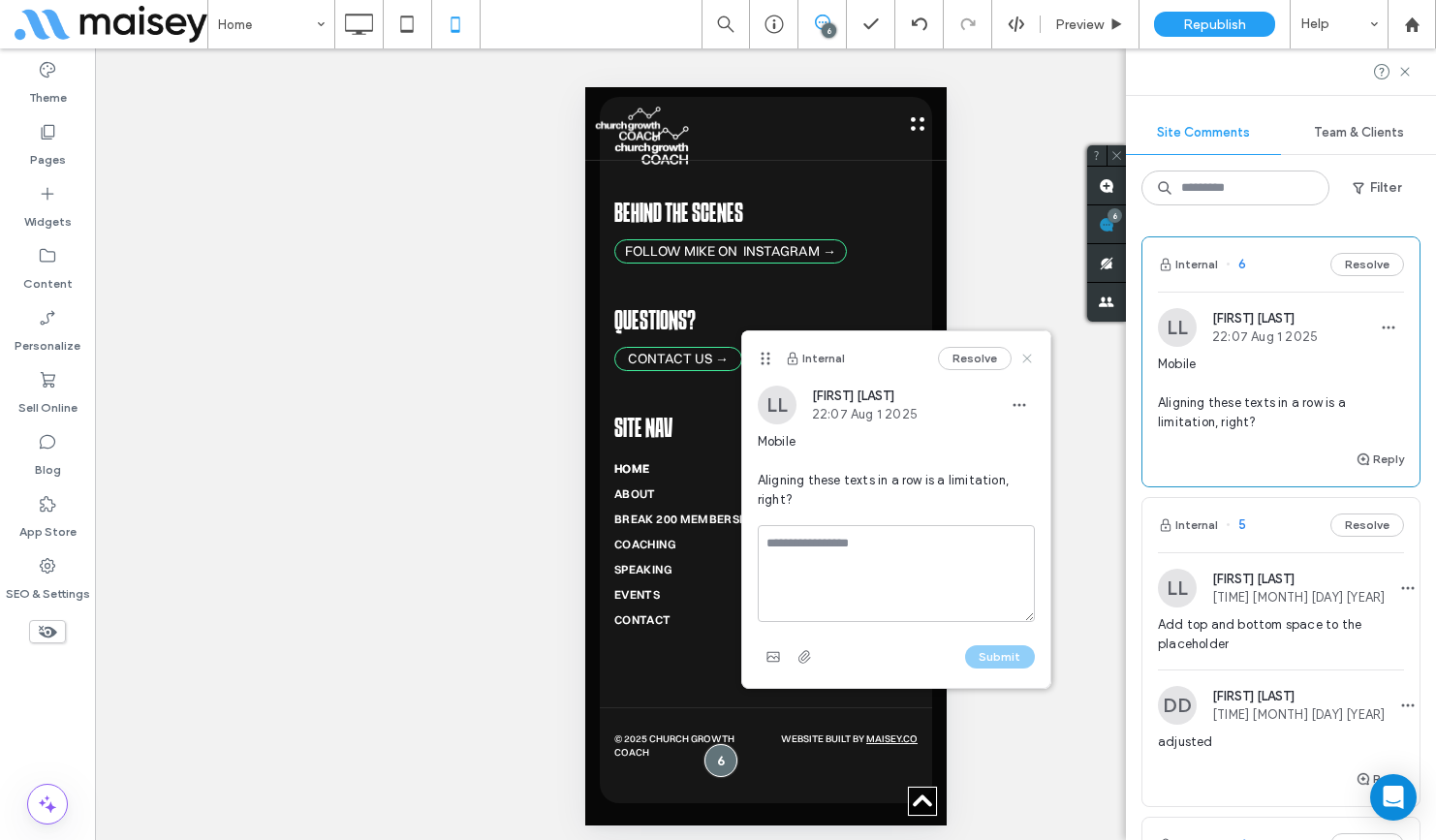 click 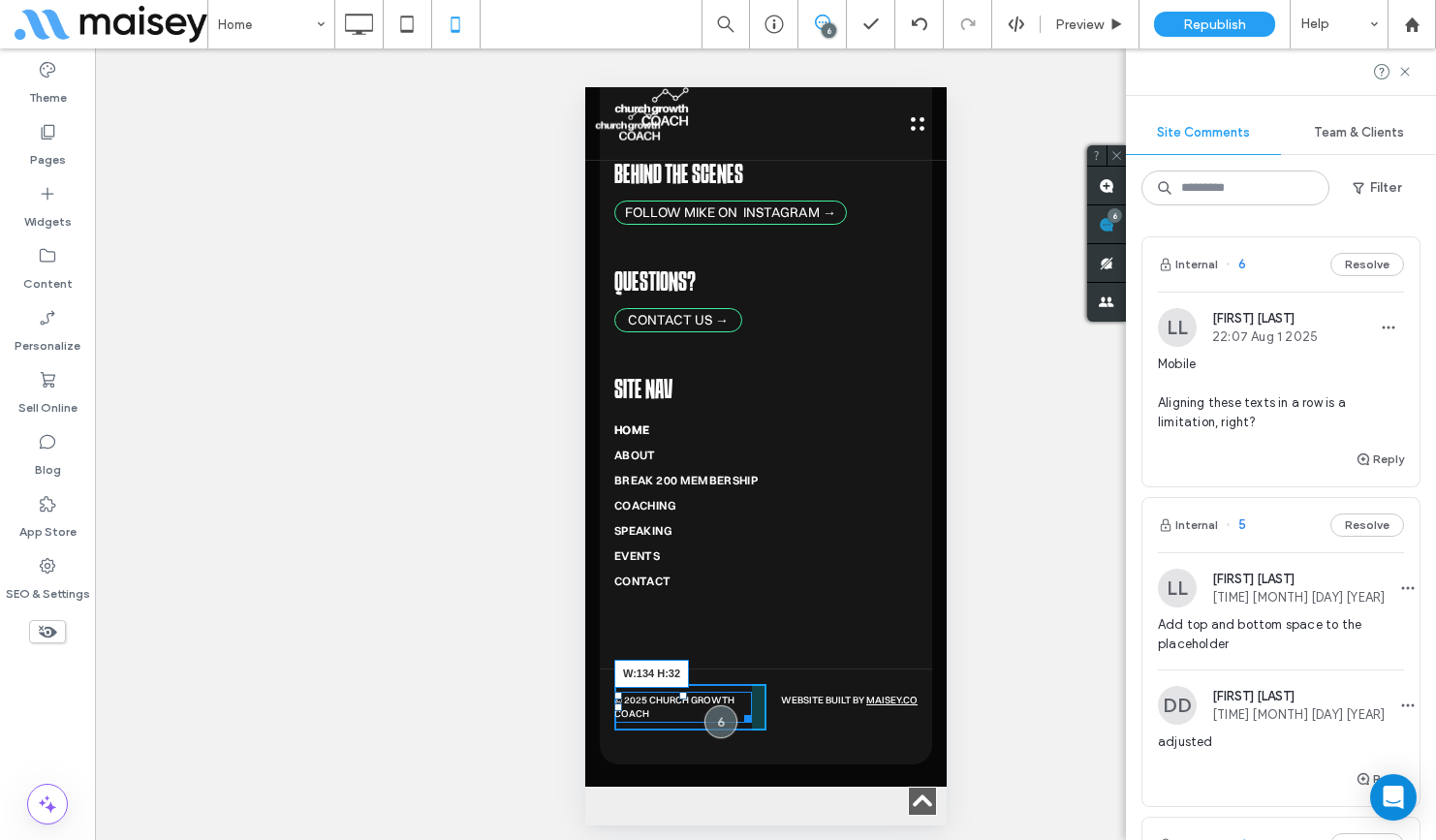 drag, startPoint x: 742, startPoint y: 754, endPoint x: 777, endPoint y: 752, distance: 35.0571 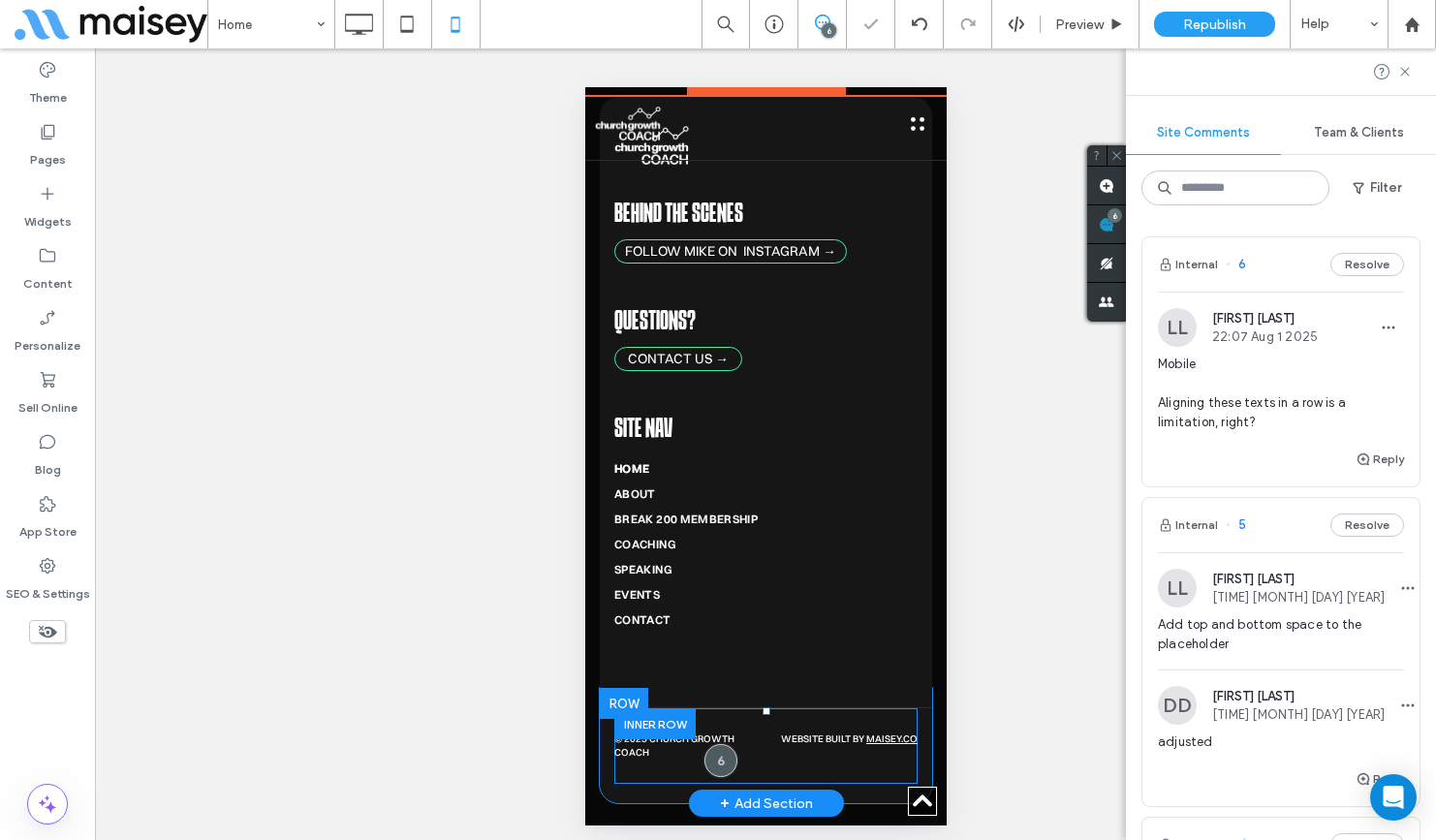 click on "WEBSITE BUILT BY
MAISEY.CO
Click To Paste" at bounding box center (841, 746) 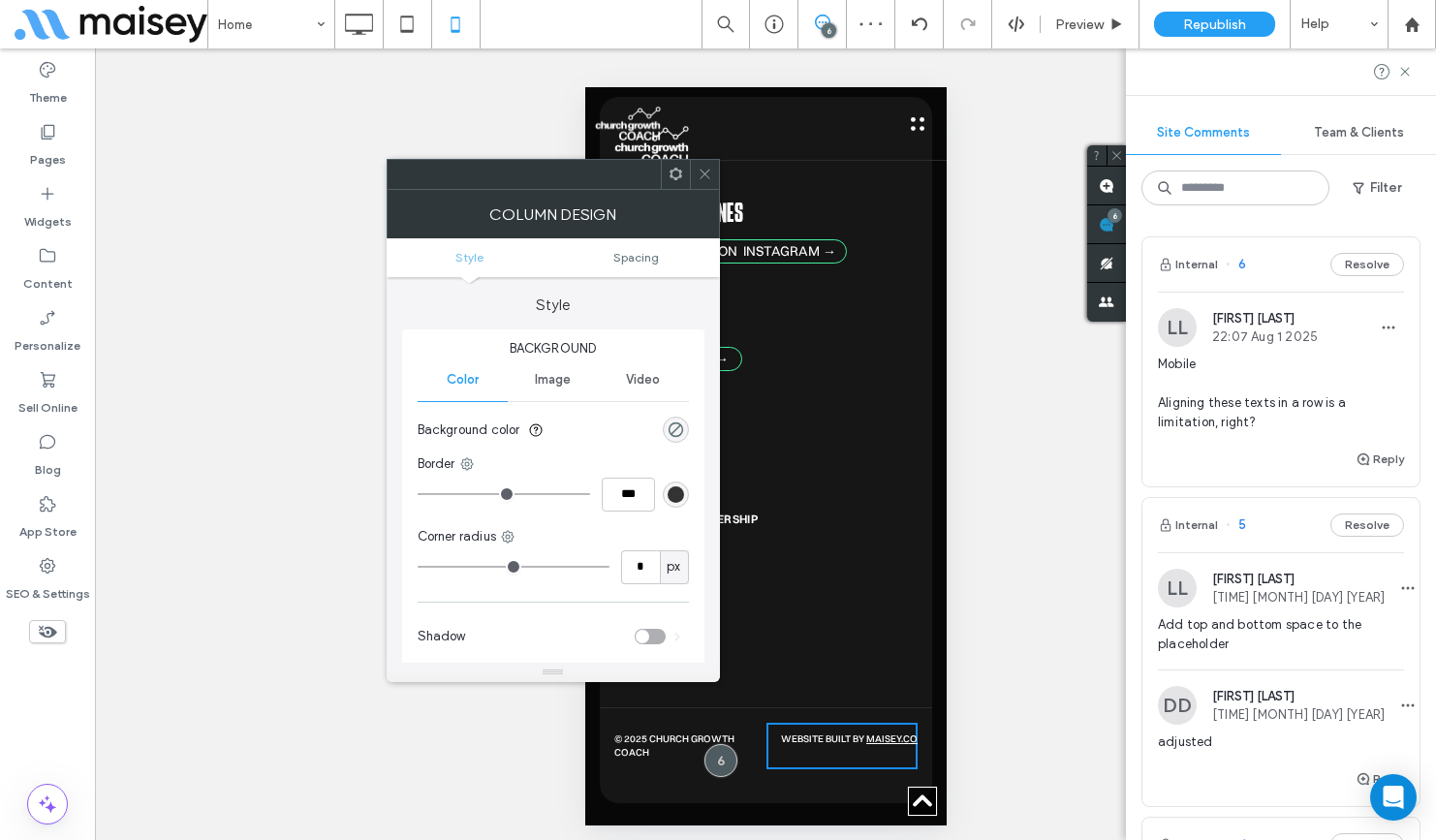click at bounding box center [704, 174] 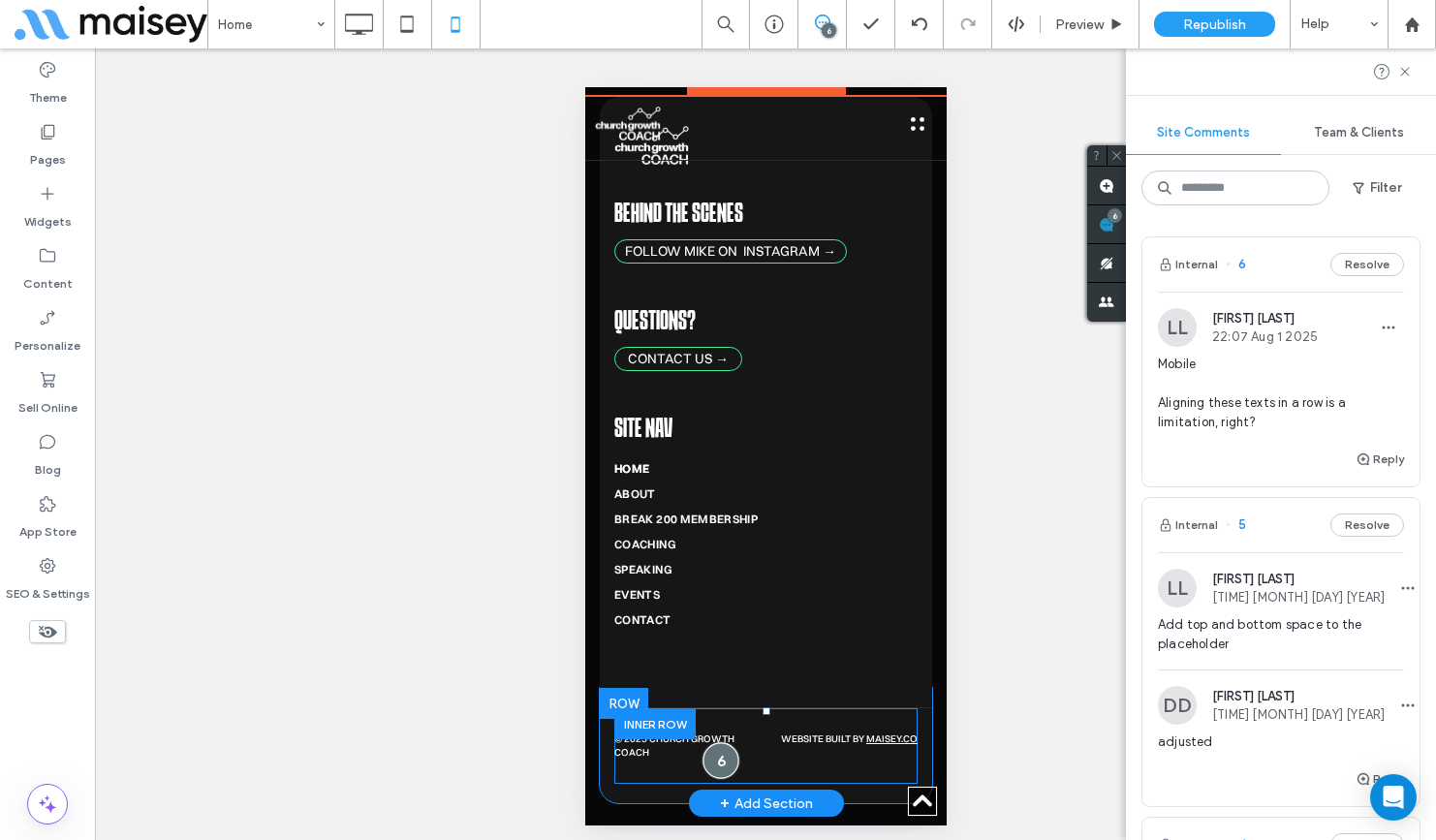 click at bounding box center (719, 760) 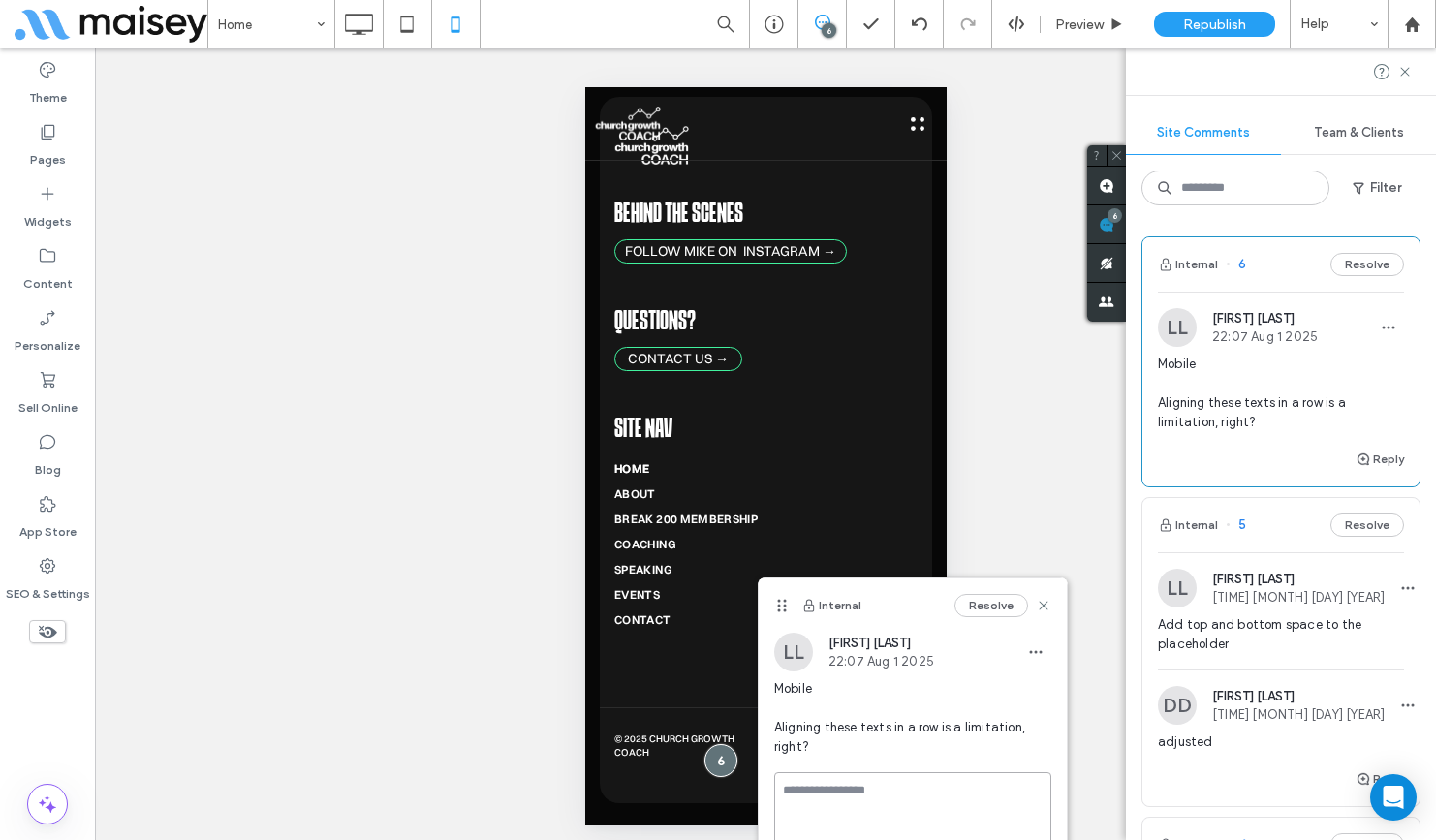 click at bounding box center (913, 821) 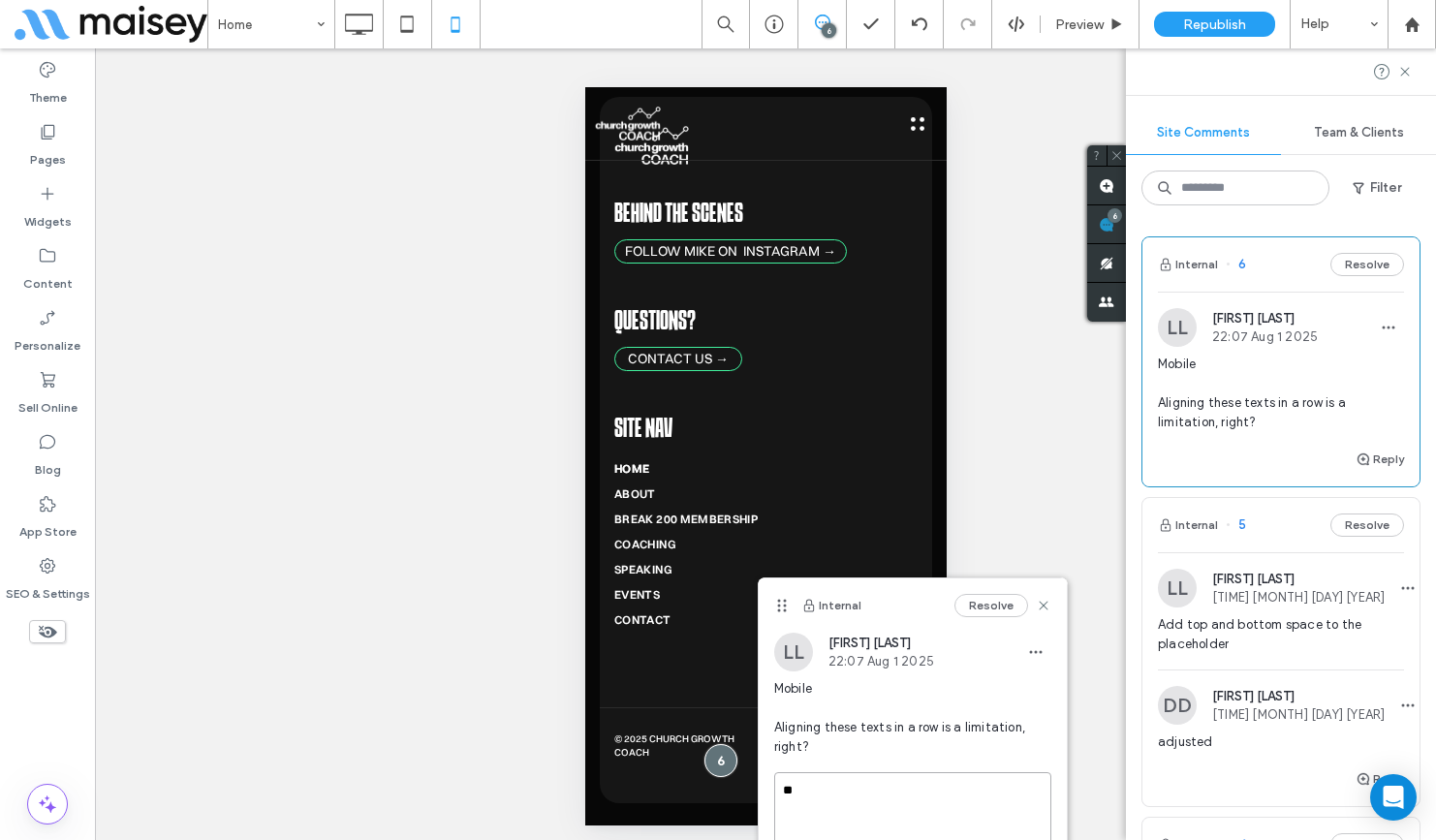 type on "*" 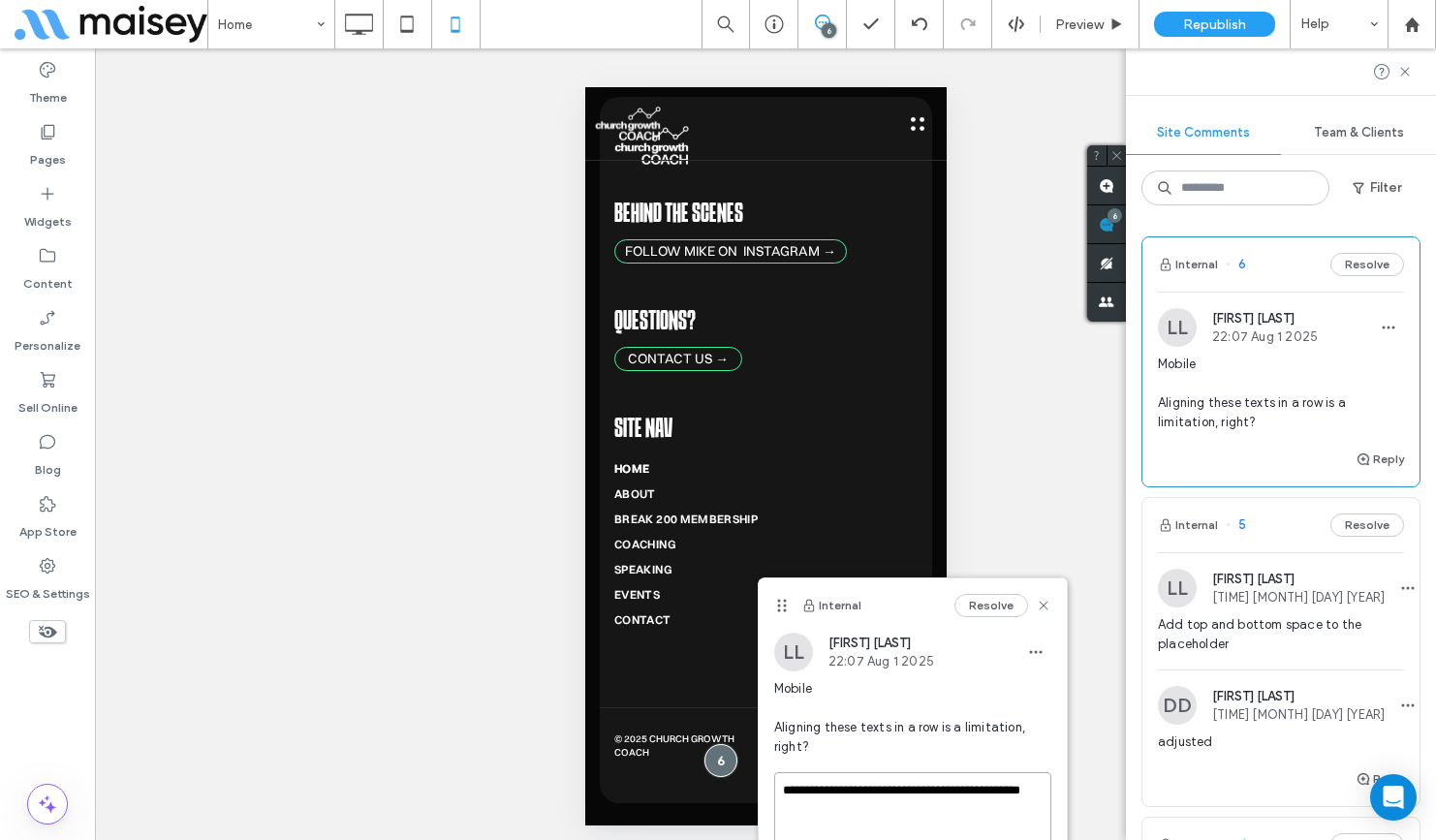 click on "**********" at bounding box center (913, 821) 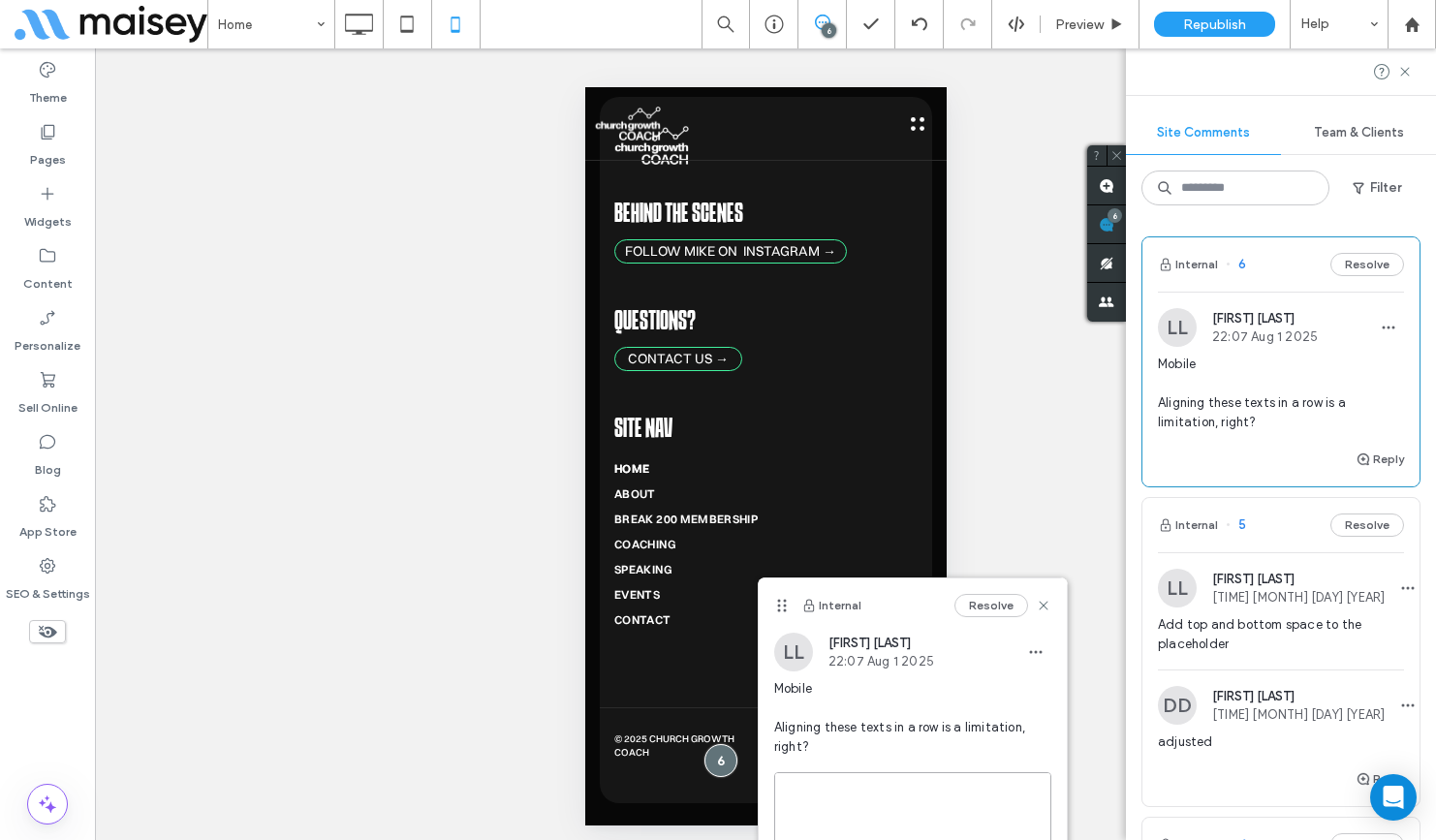 scroll, scrollTop: 172, scrollLeft: 0, axis: vertical 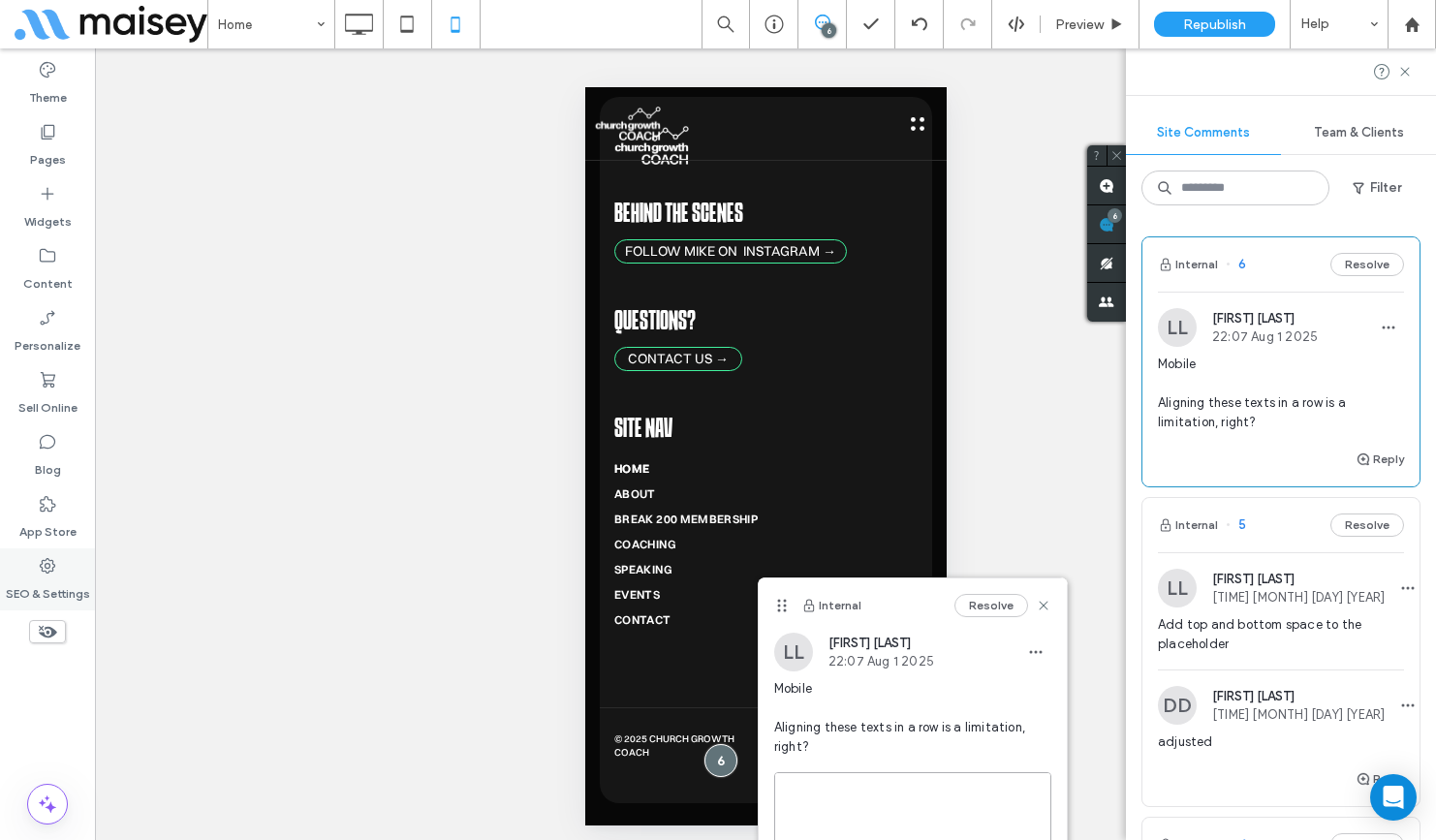 type on "**********" 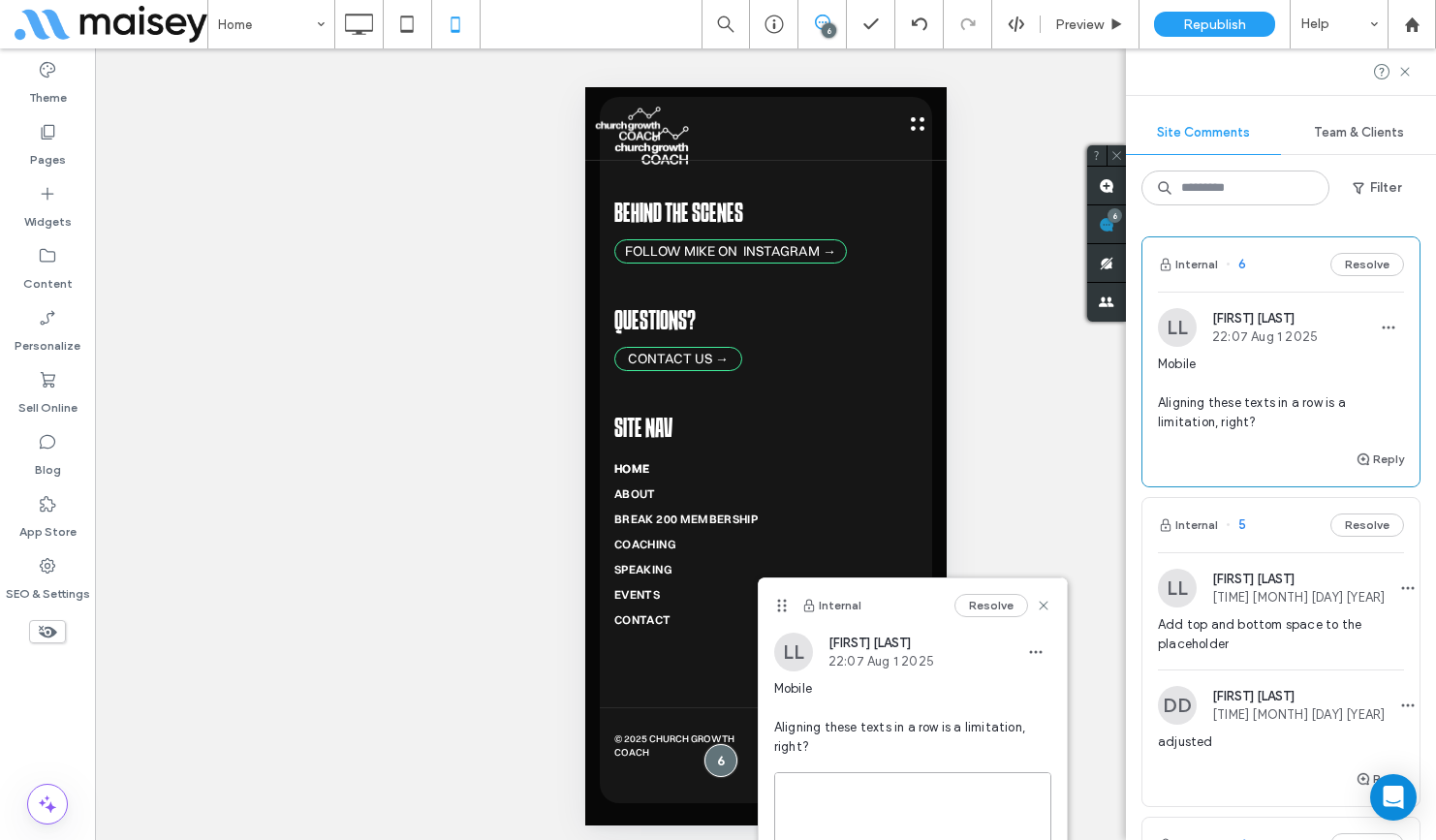 click on "**********" at bounding box center (913, 821) 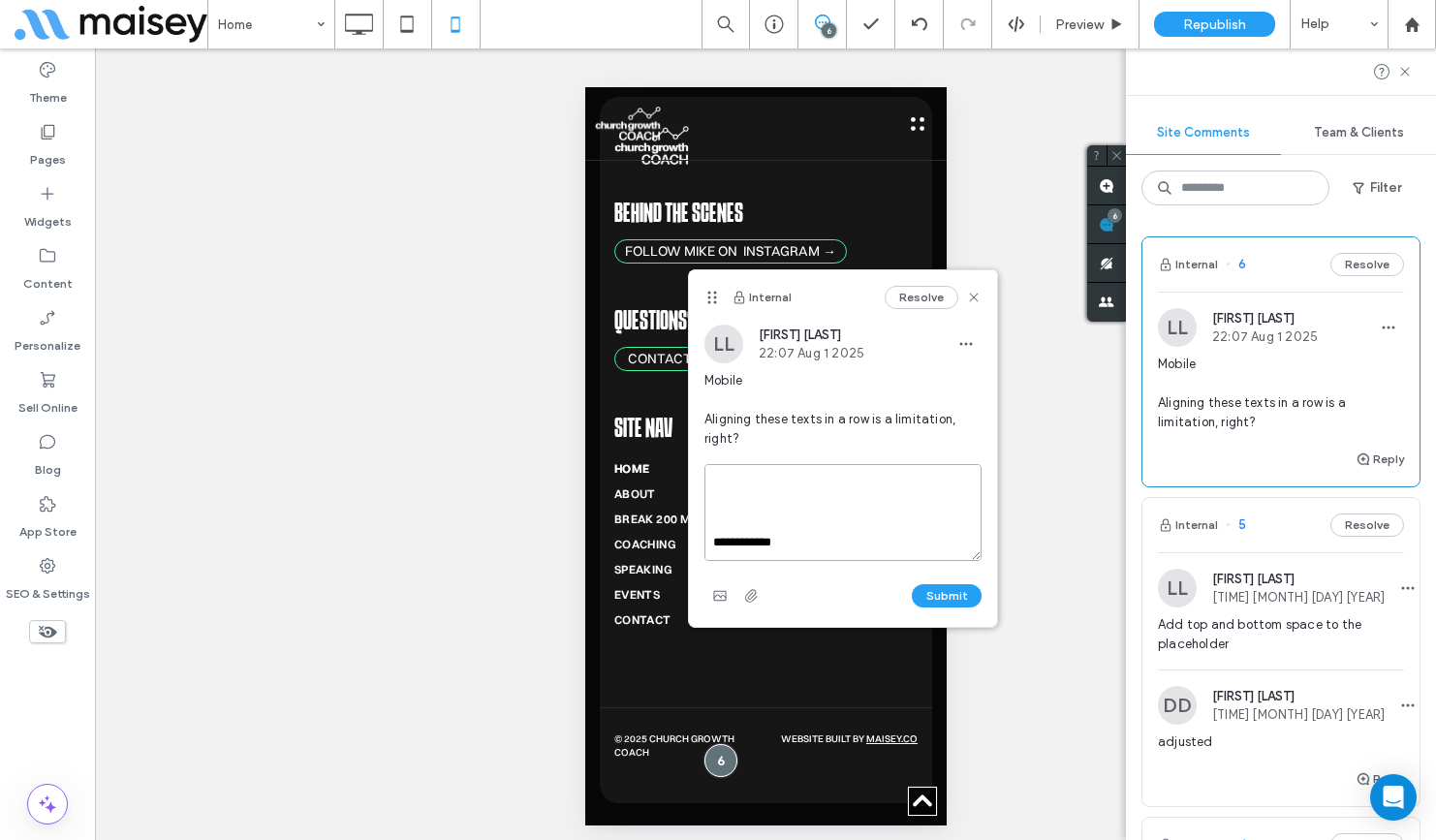 drag, startPoint x: 781, startPoint y: 605, endPoint x: 732, endPoint y: 324, distance: 285.24025 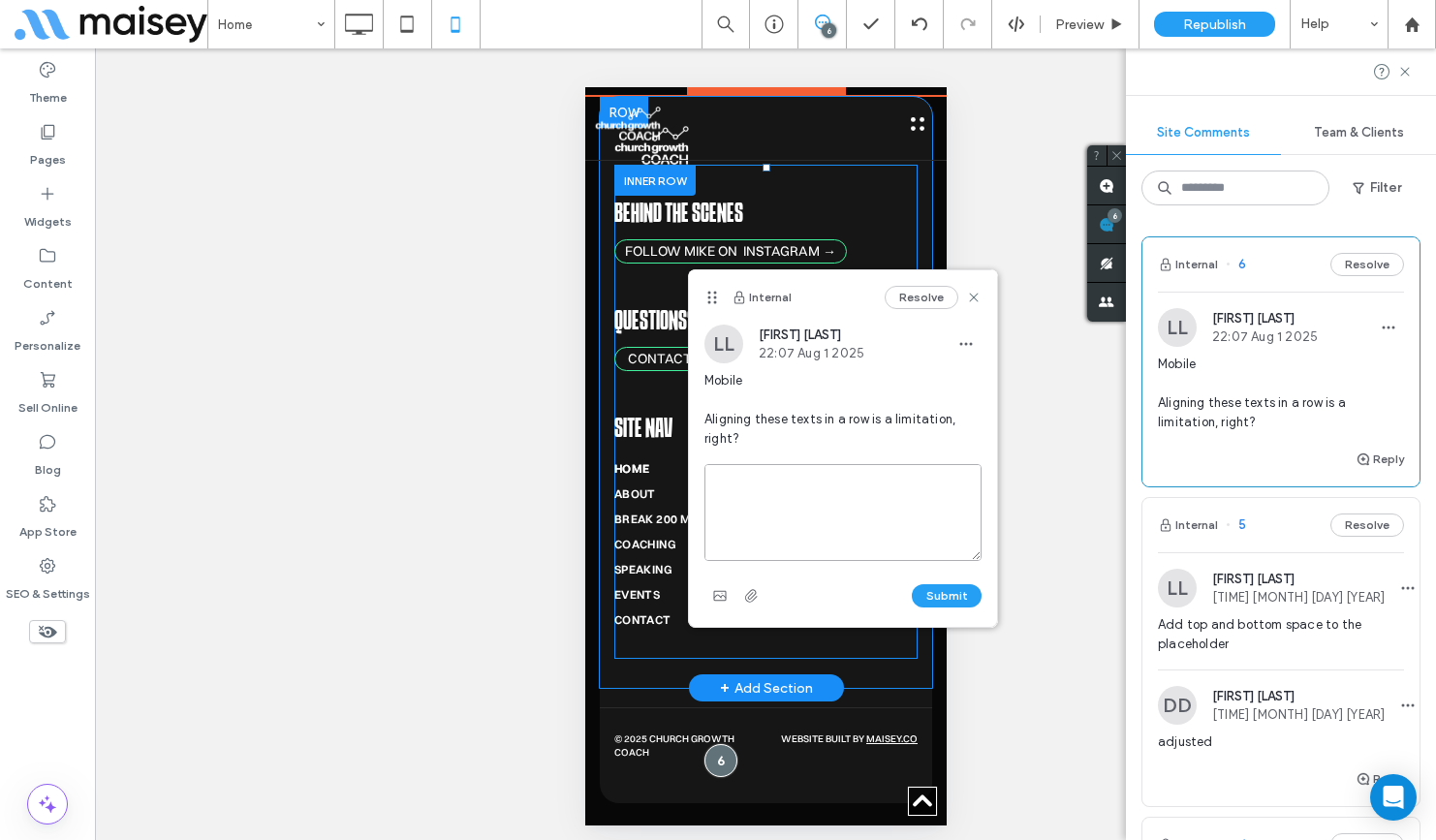 scroll, scrollTop: 0, scrollLeft: 0, axis: both 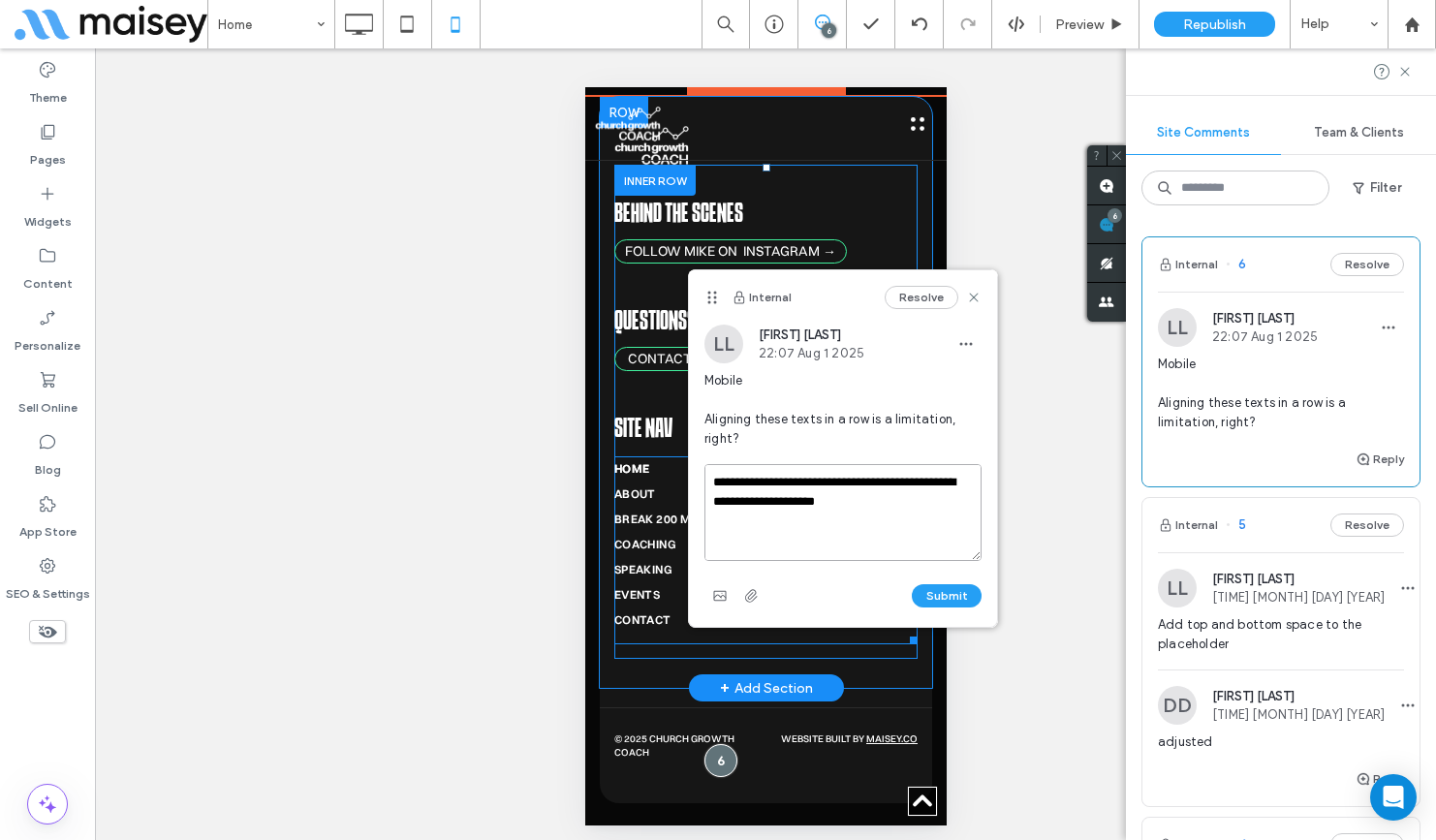 drag, startPoint x: 1407, startPoint y: 621, endPoint x: 657, endPoint y: 466, distance: 765.8492 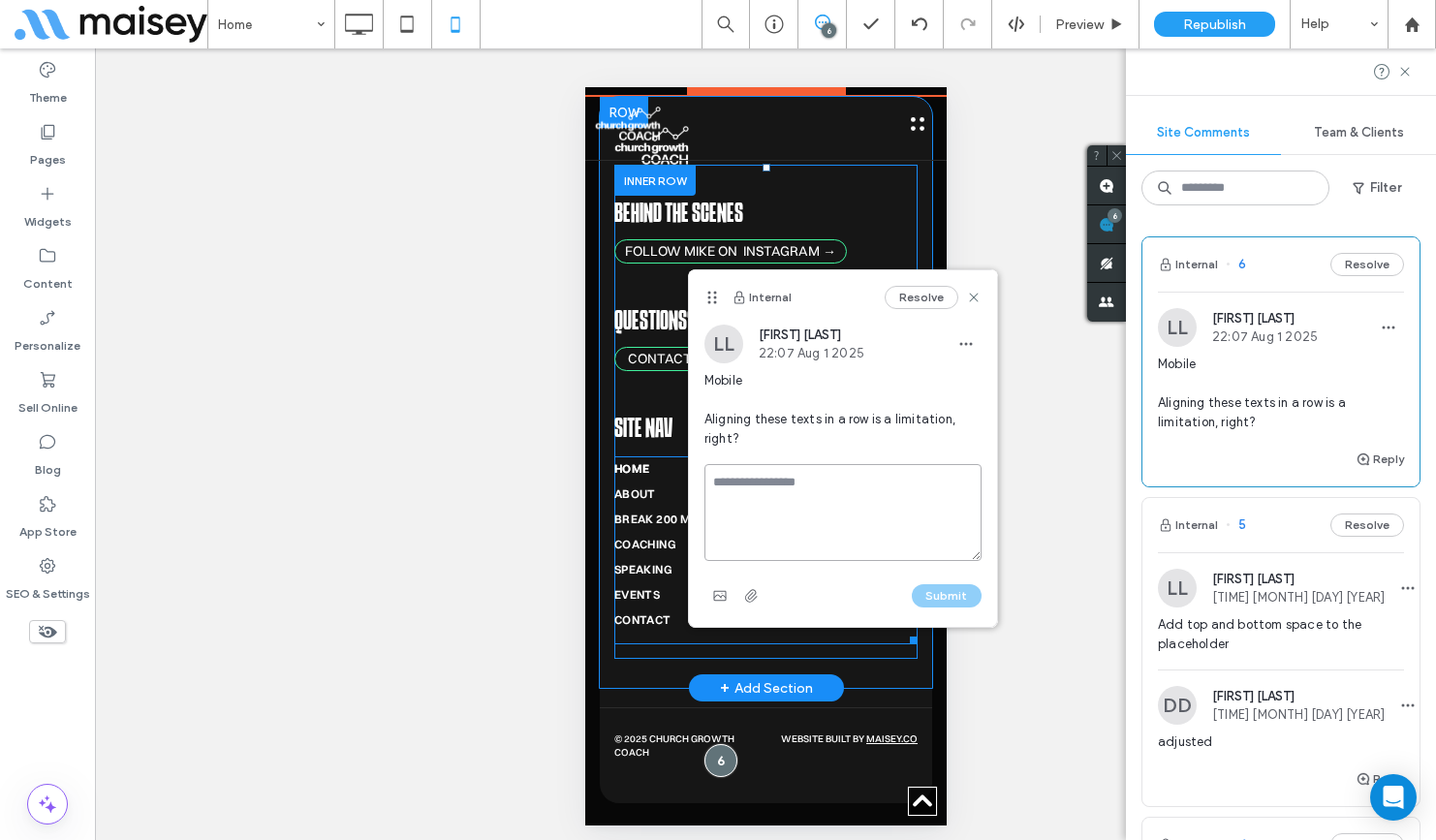 paste on "**********" 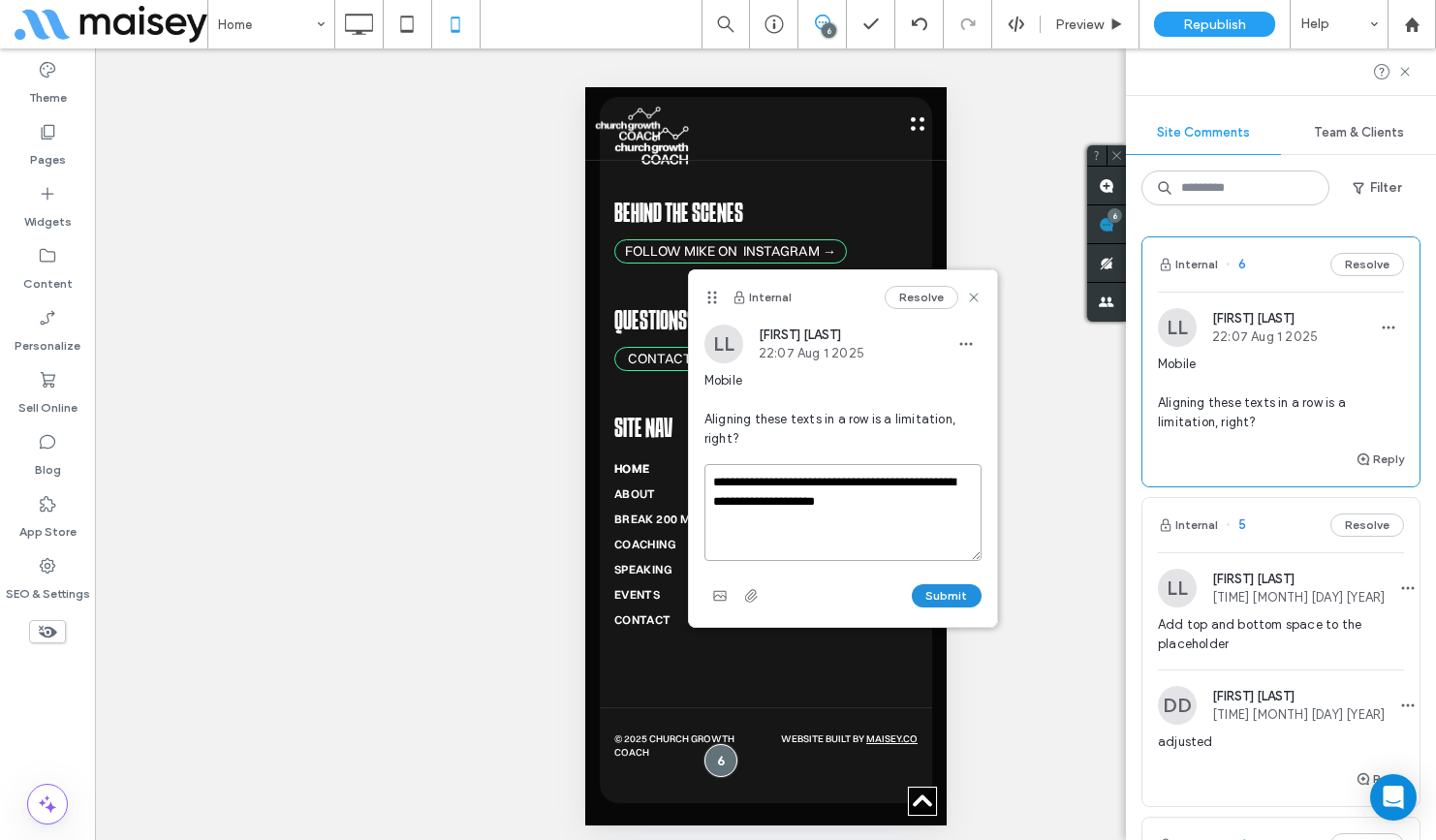 type on "**********" 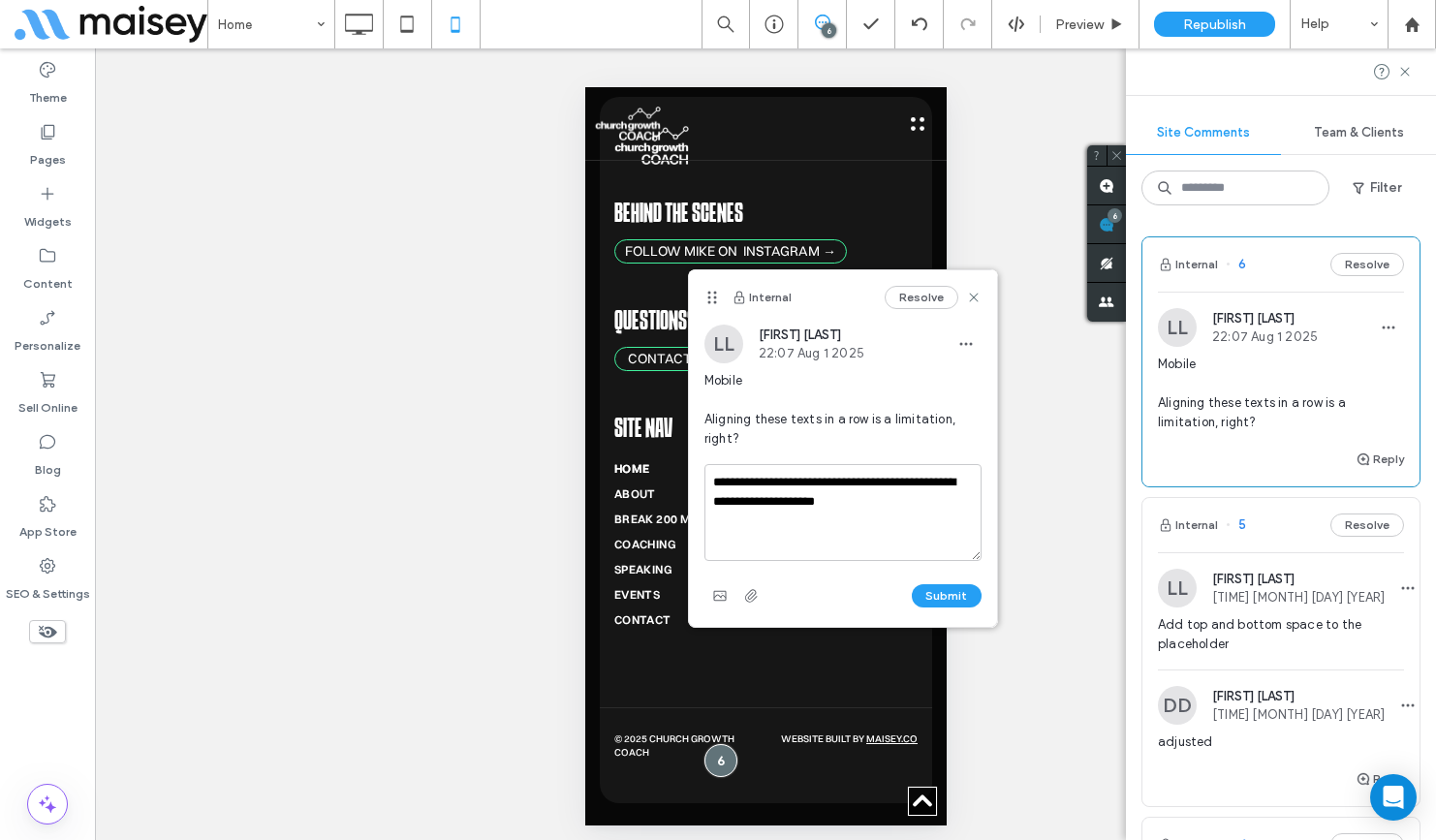 click on "Submit" at bounding box center (947, 596) 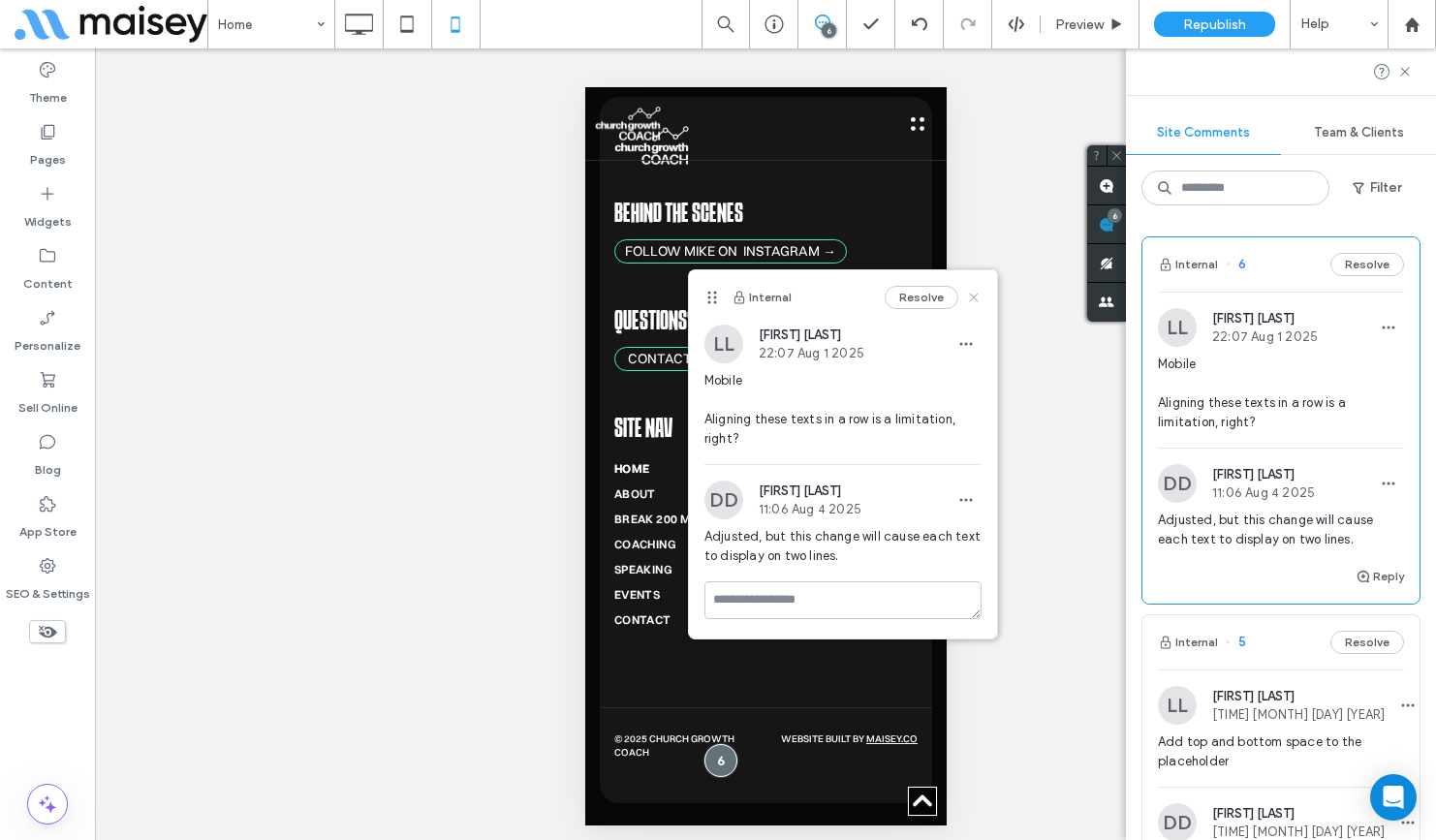 click 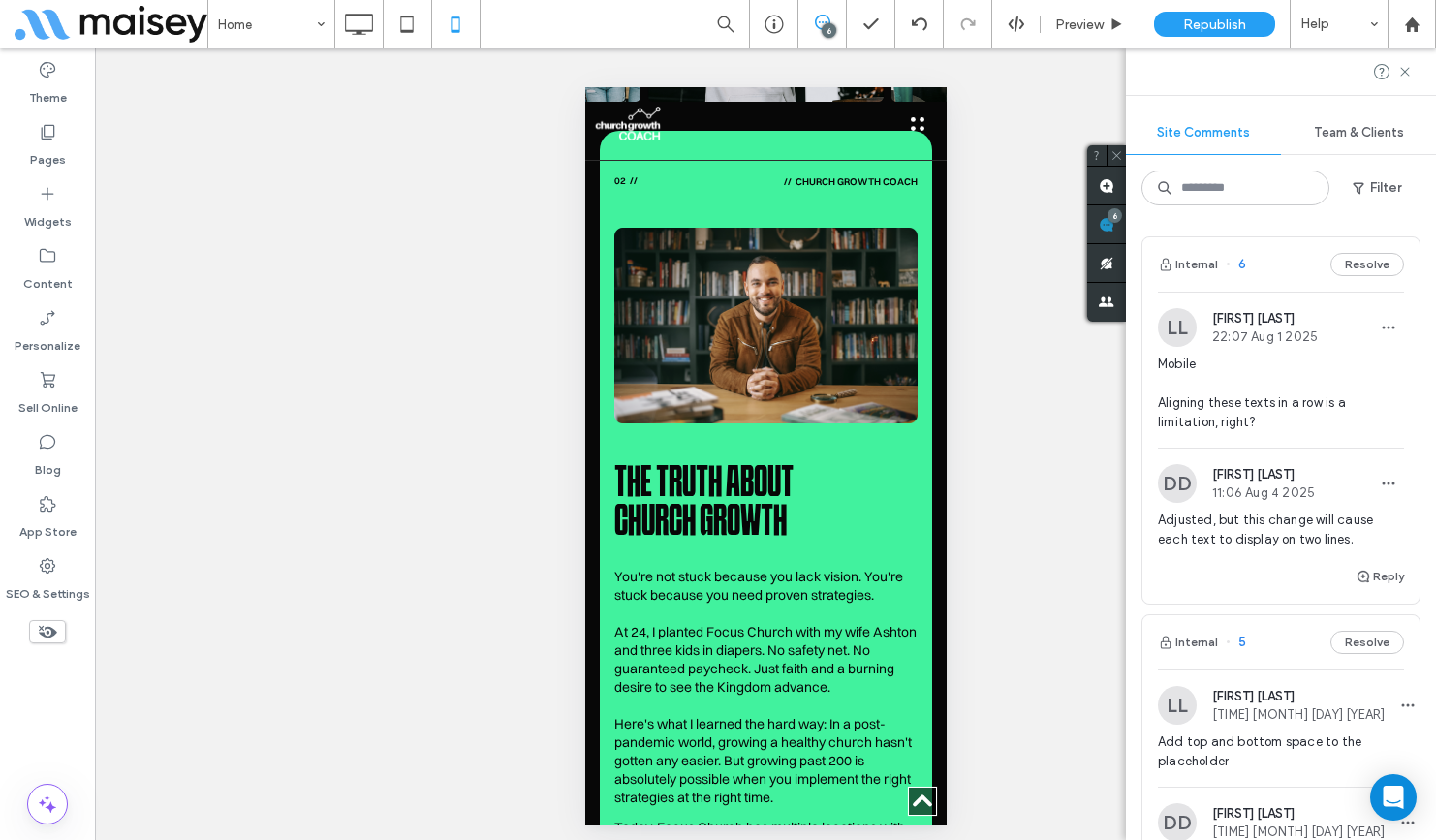 scroll, scrollTop: 659, scrollLeft: 0, axis: vertical 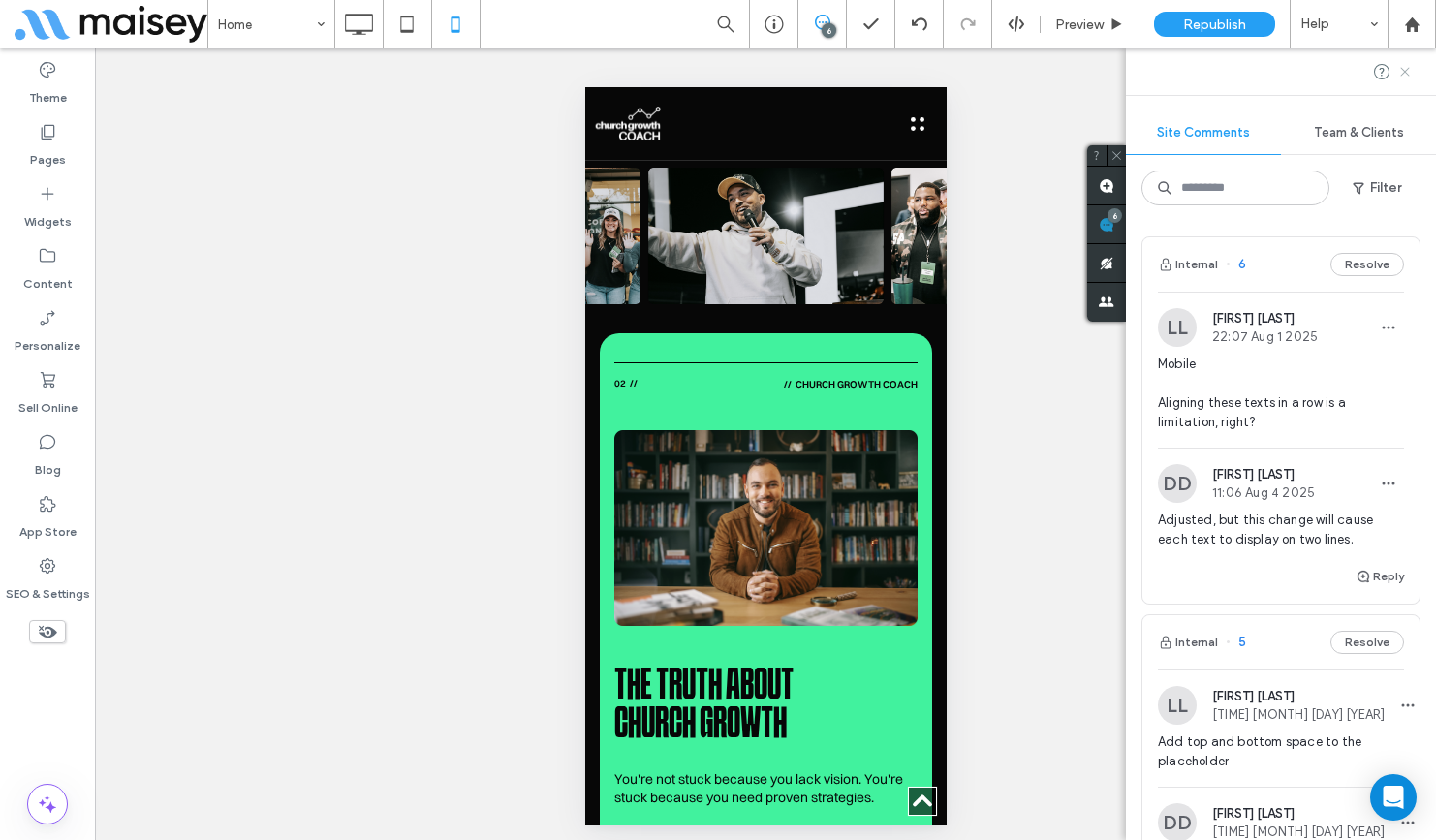 click 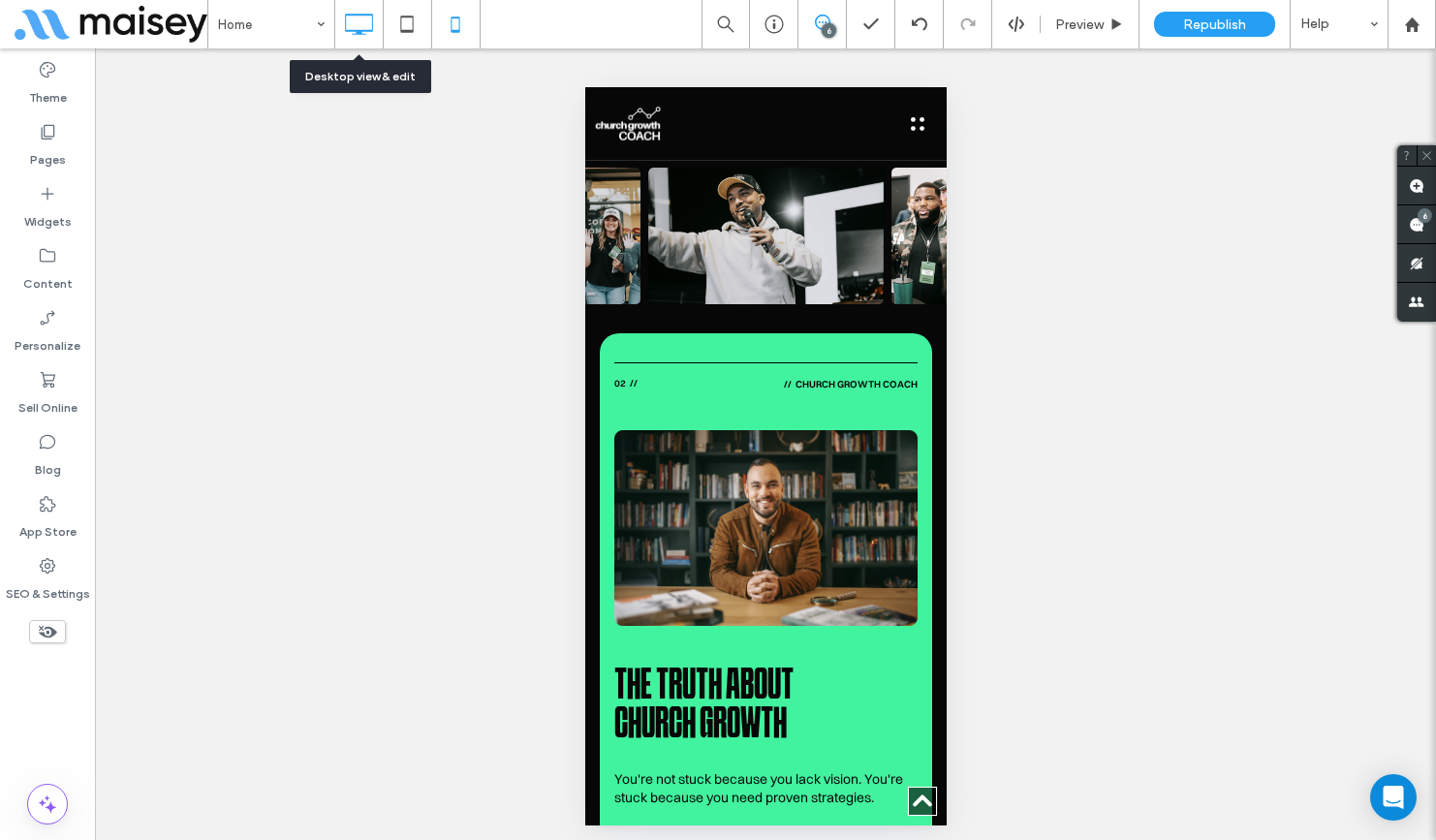 click 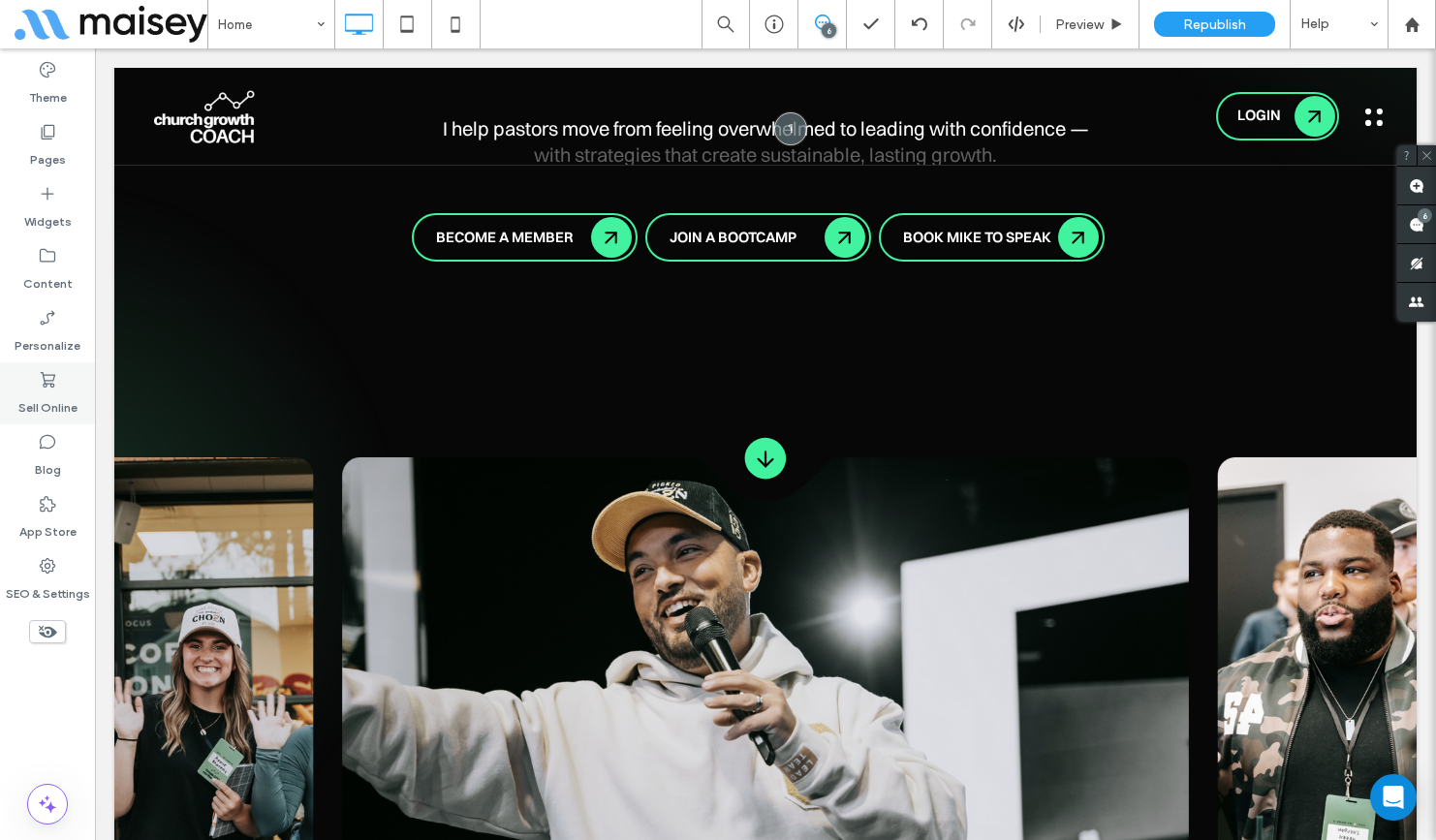 scroll, scrollTop: 0, scrollLeft: 0, axis: both 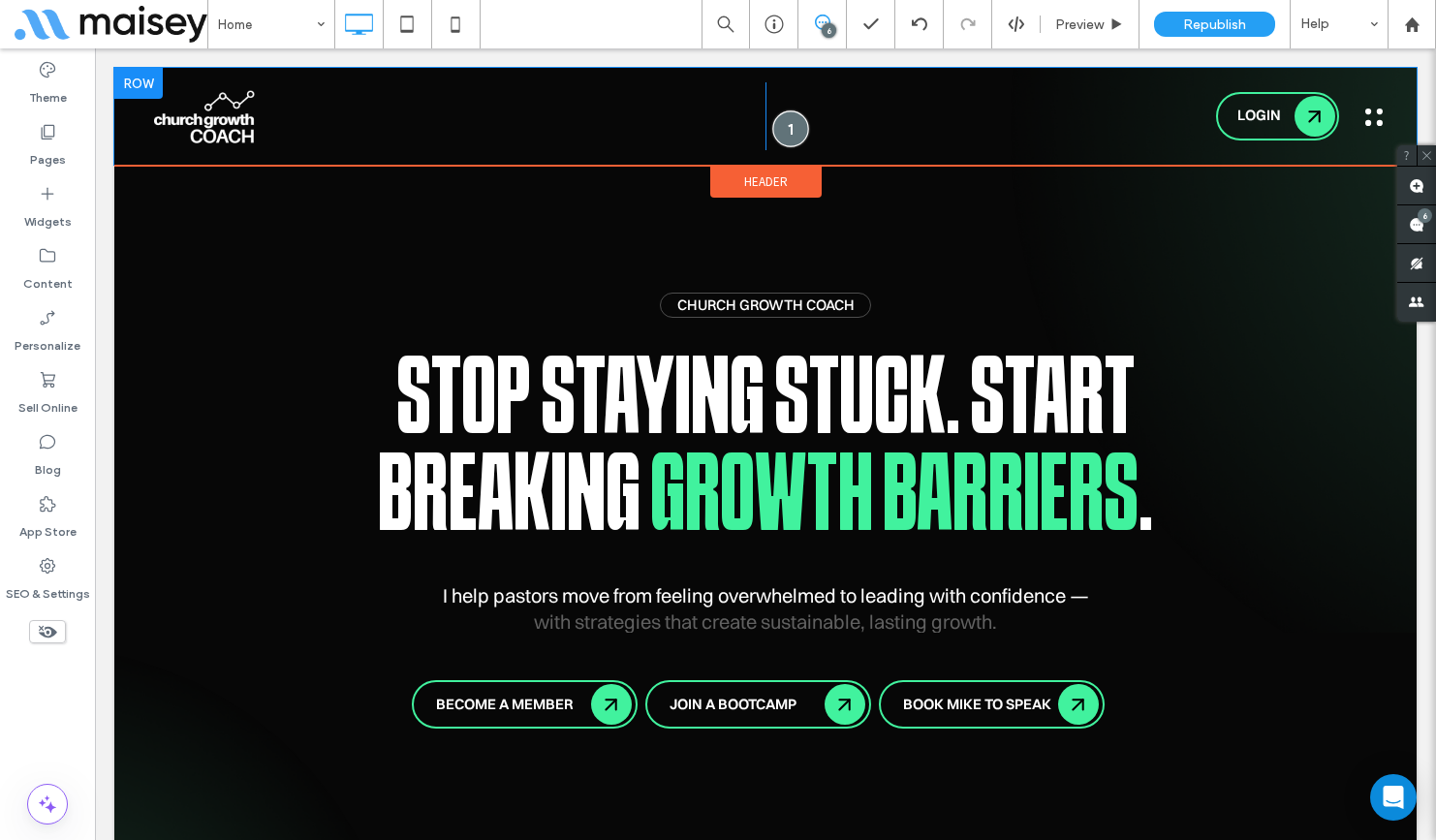 click at bounding box center (790, 128) 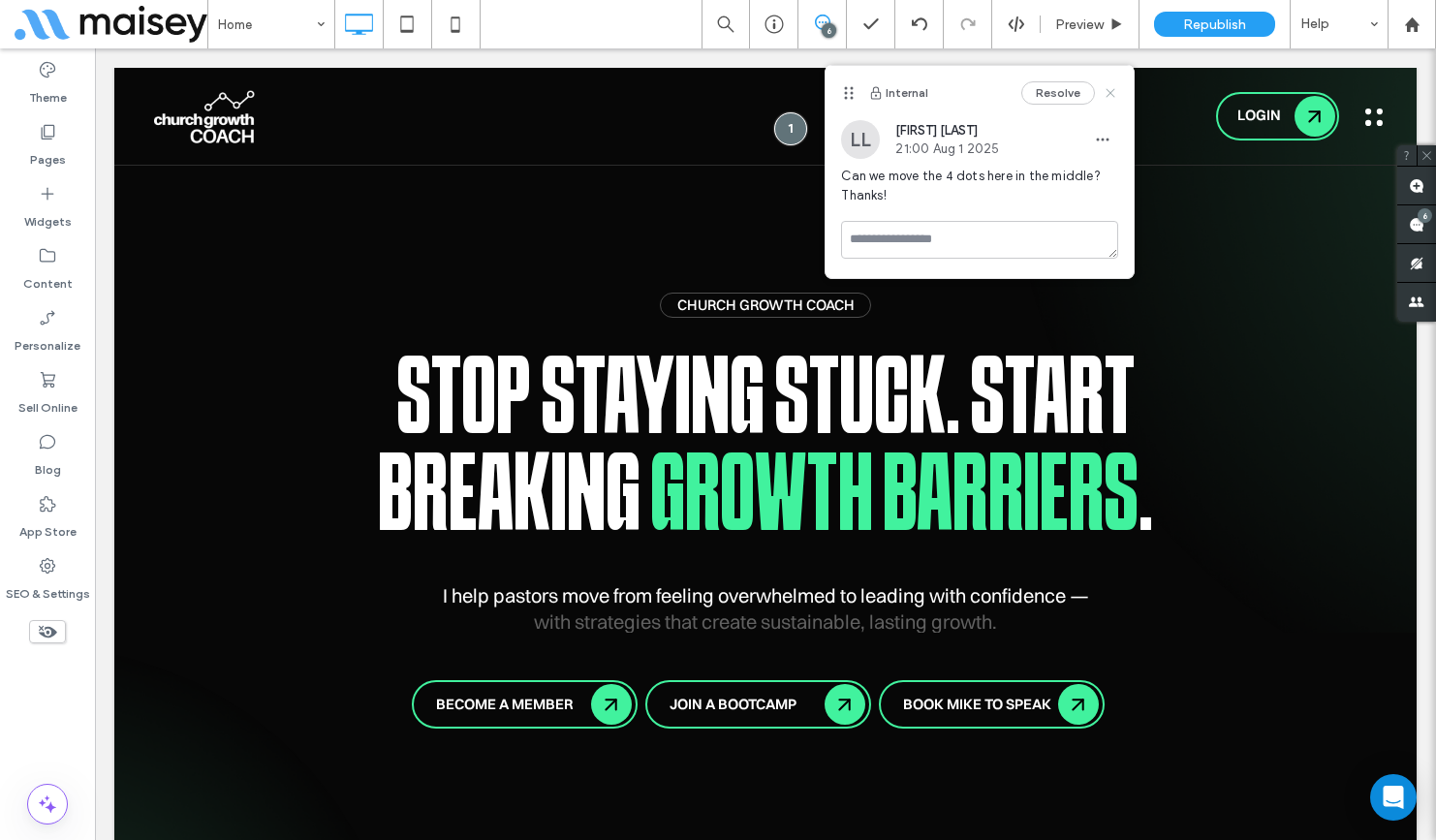 click 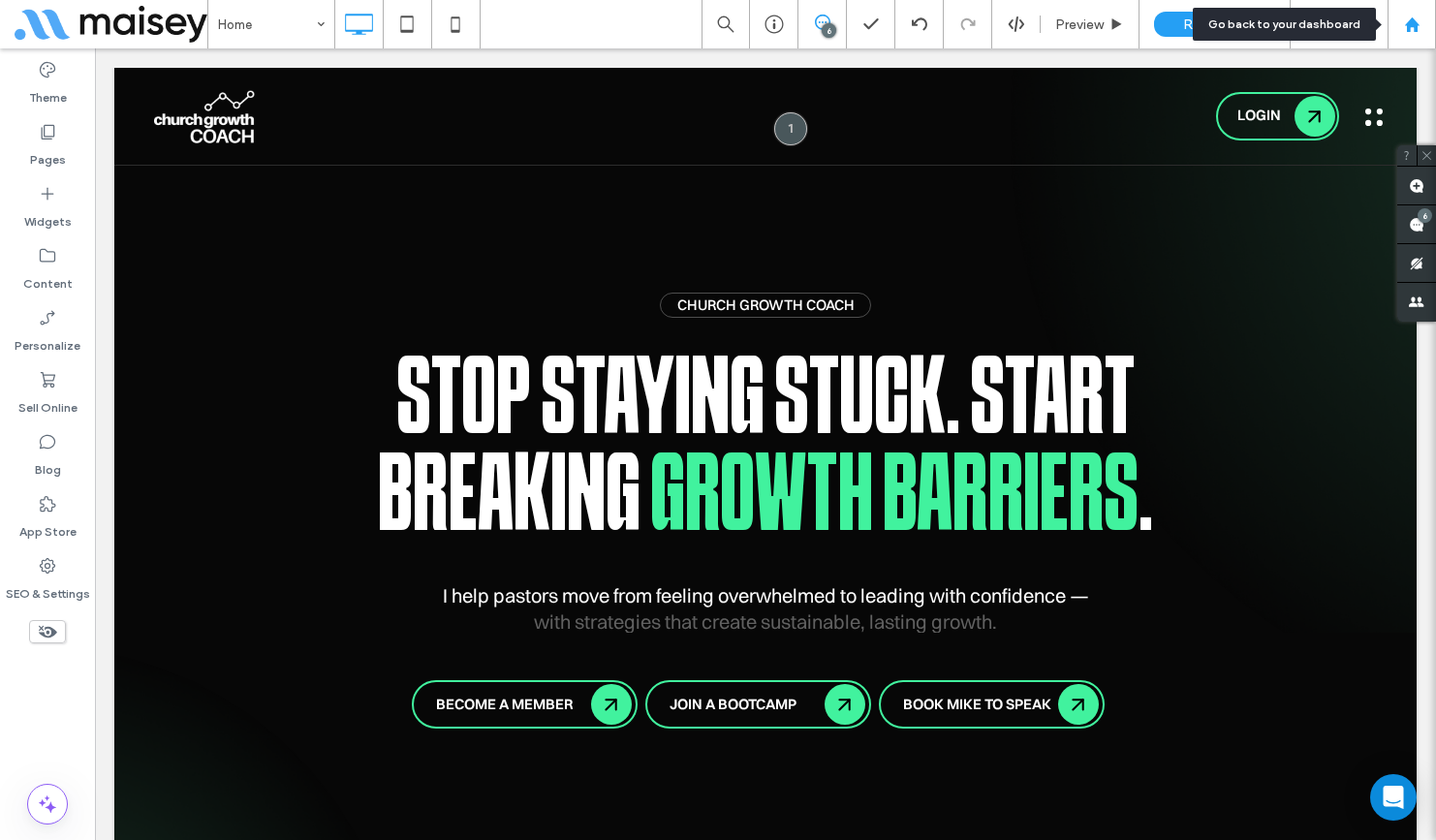 click 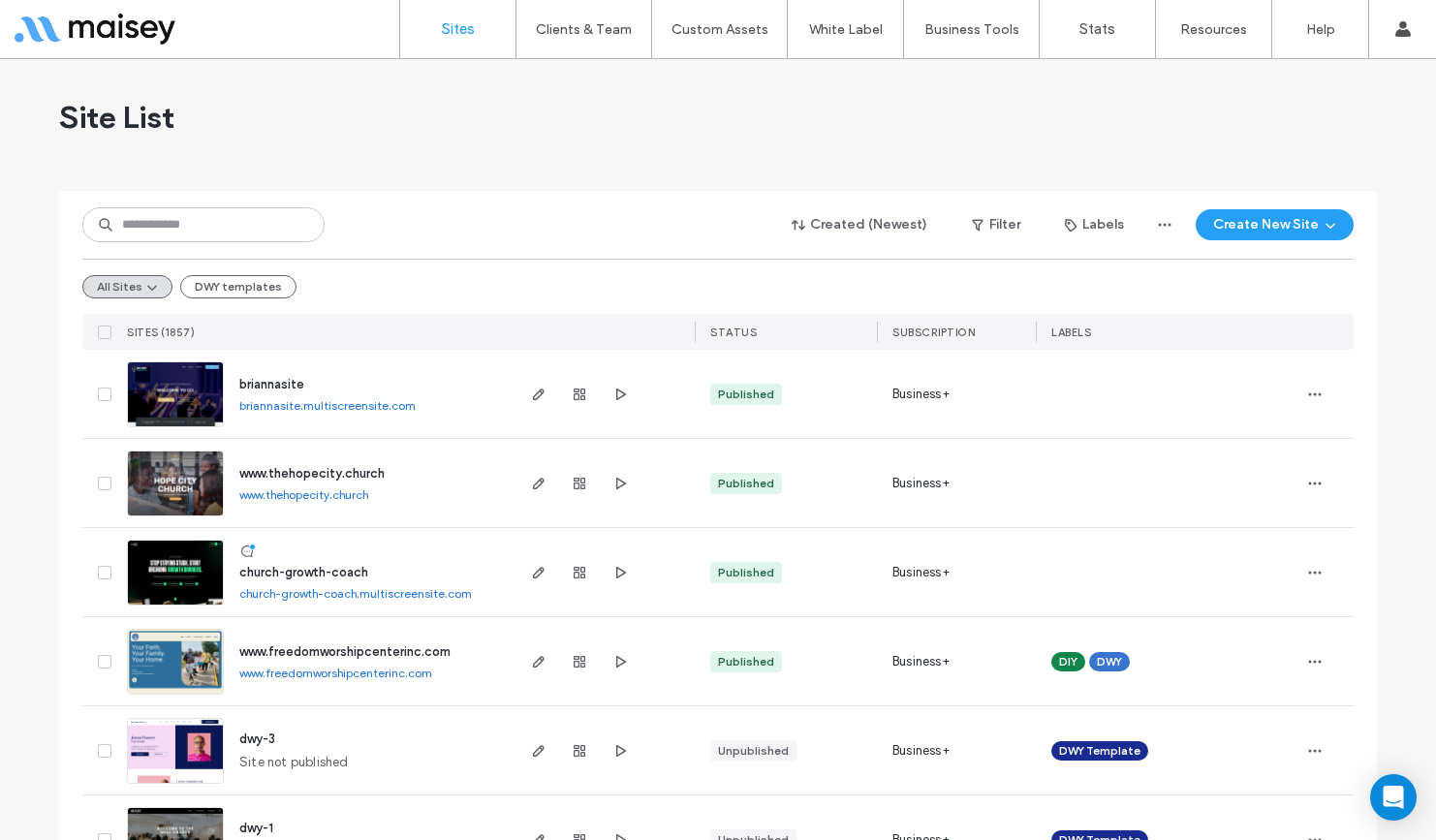scroll, scrollTop: 0, scrollLeft: 0, axis: both 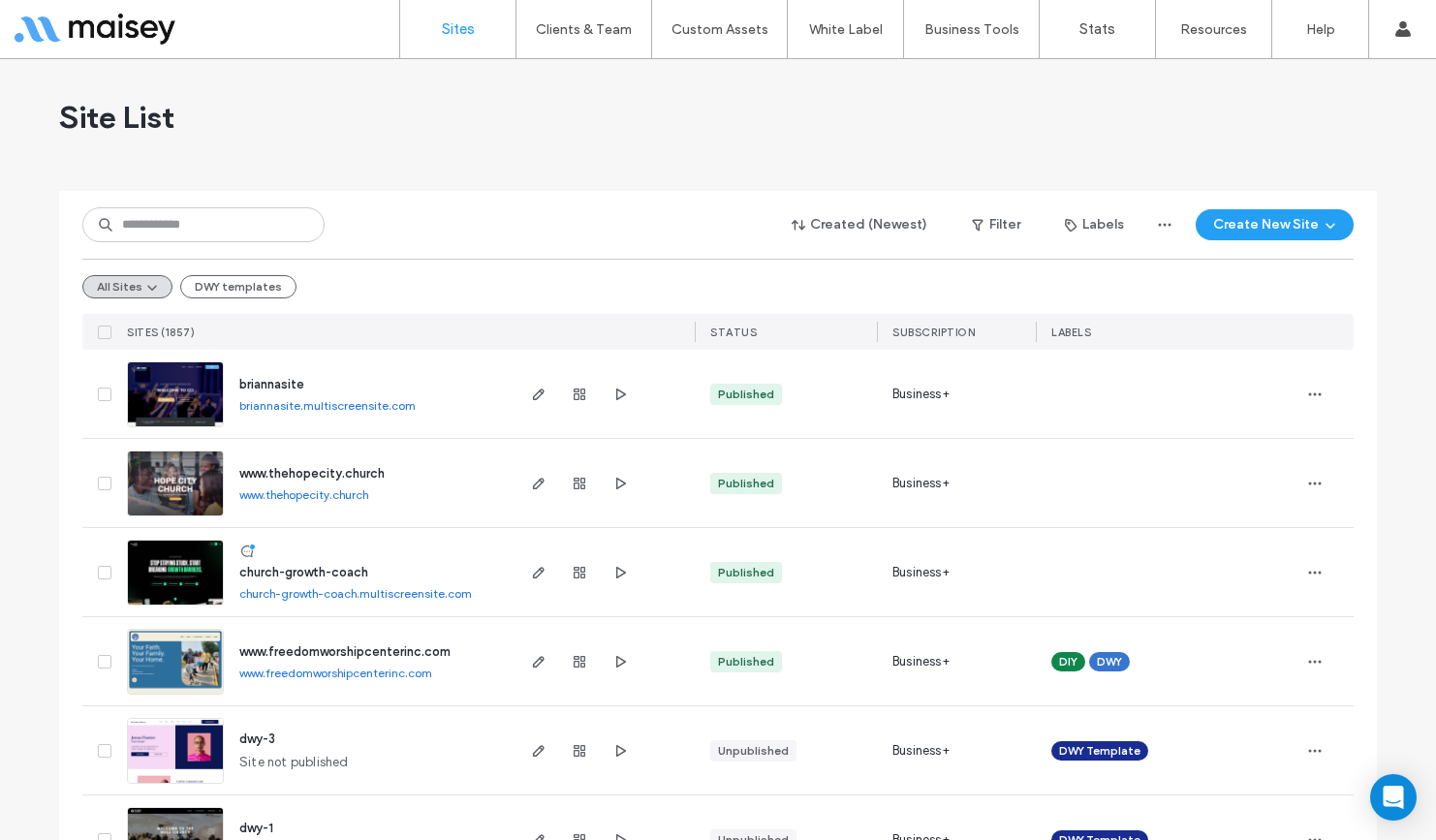 click on "www.thehopecity.church" at bounding box center [312, 473] 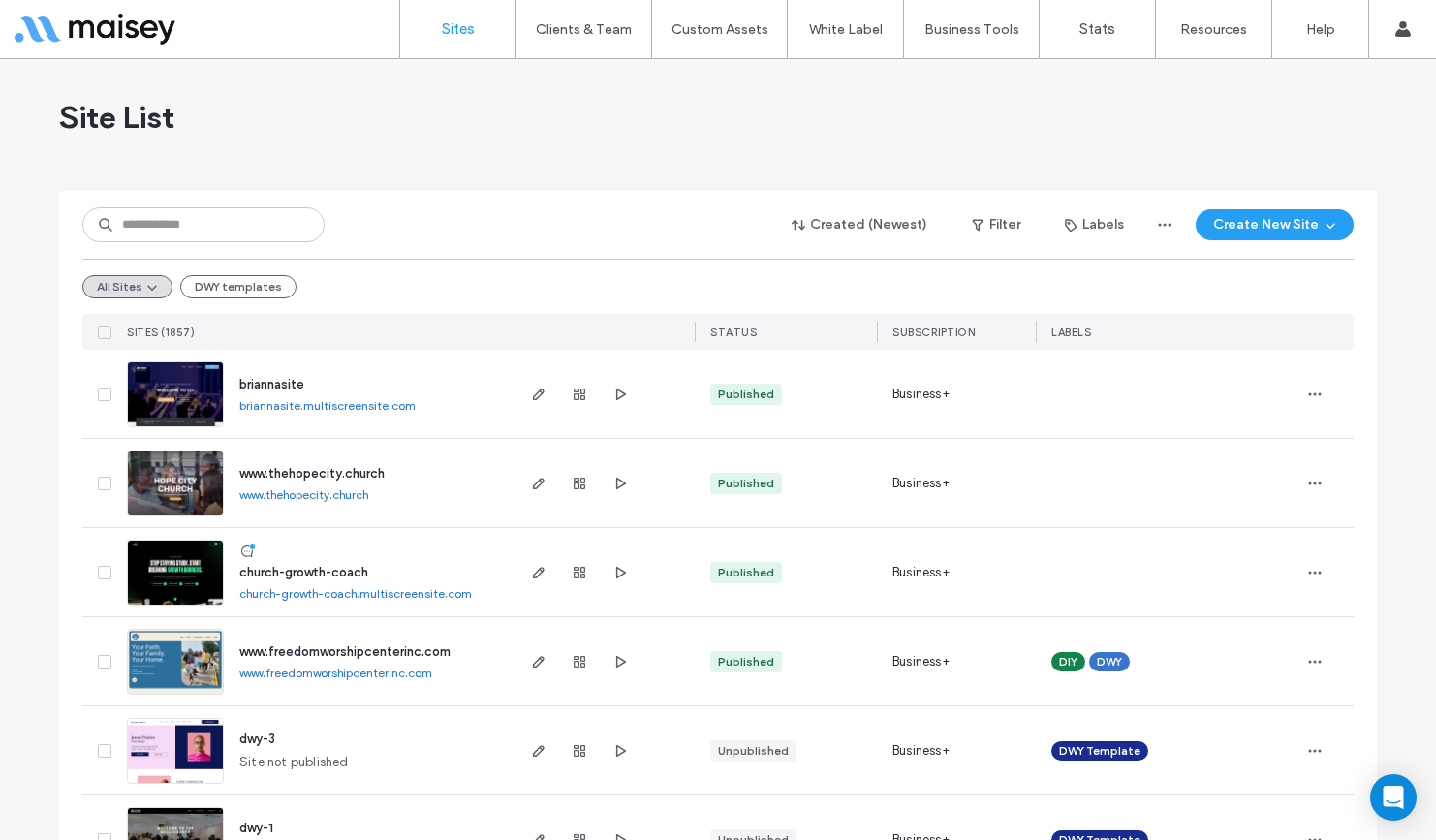 scroll, scrollTop: 0, scrollLeft: 0, axis: both 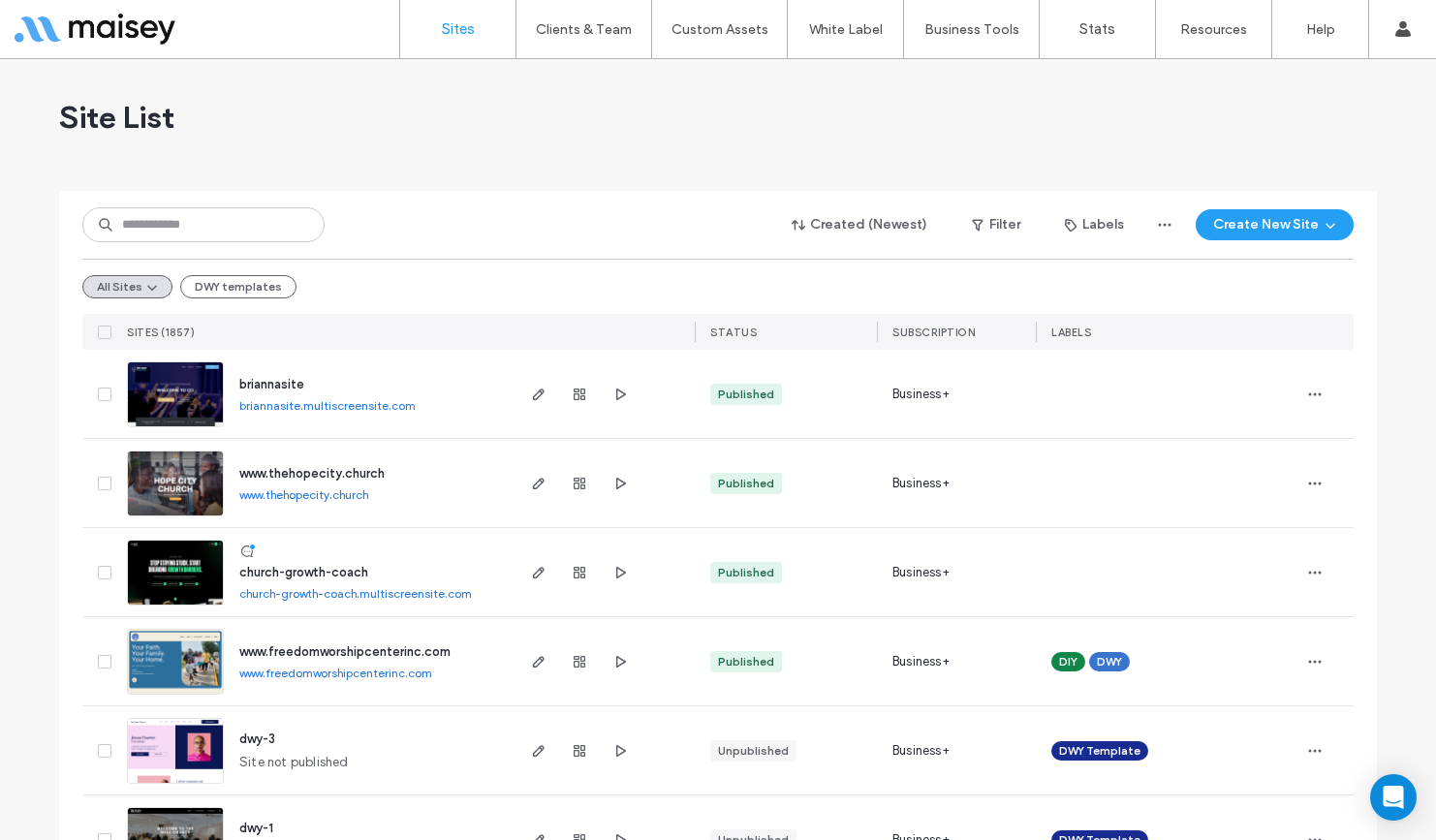 click on "church-growth-coach" at bounding box center (303, 572) 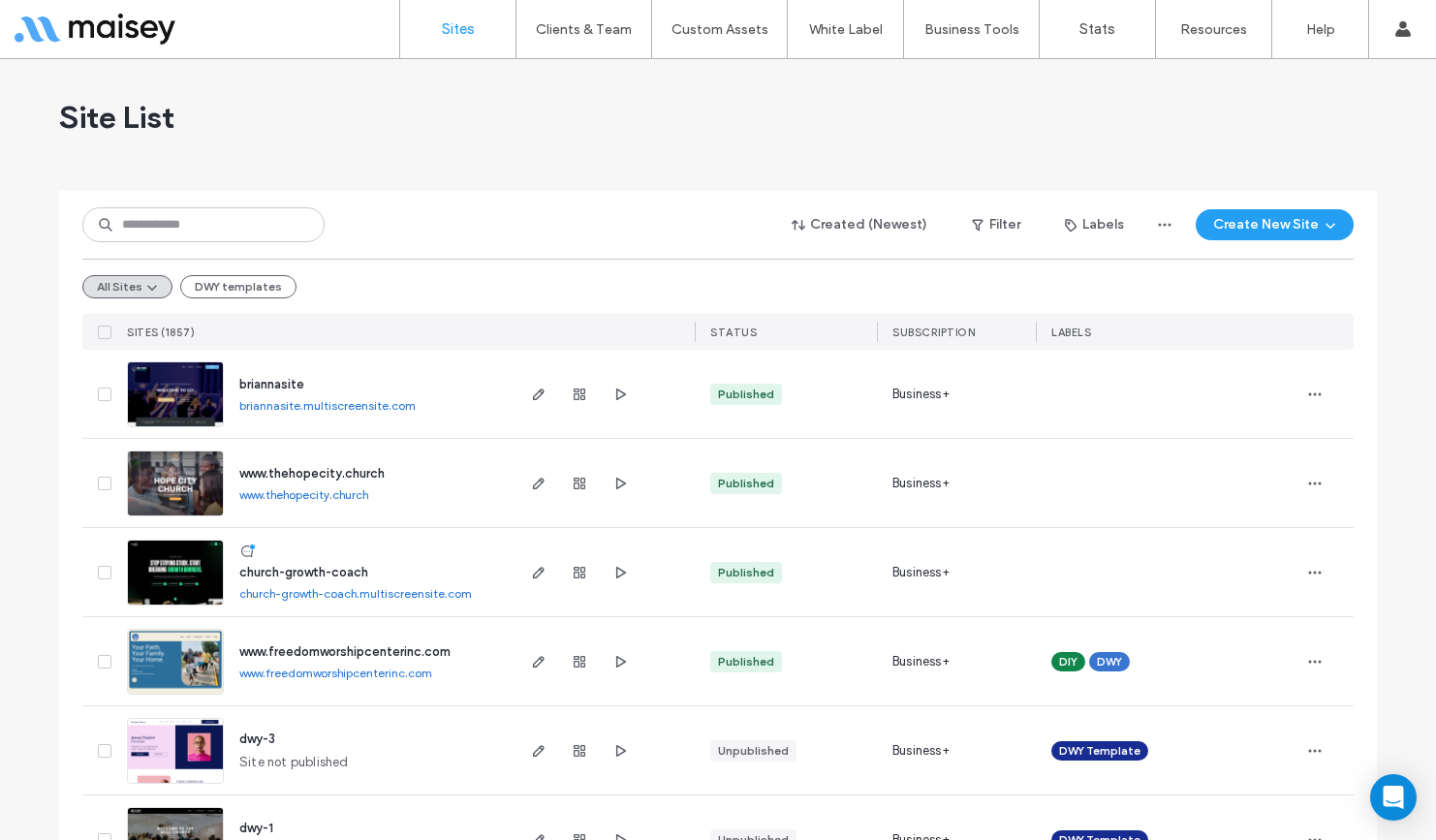 scroll, scrollTop: 0, scrollLeft: 0, axis: both 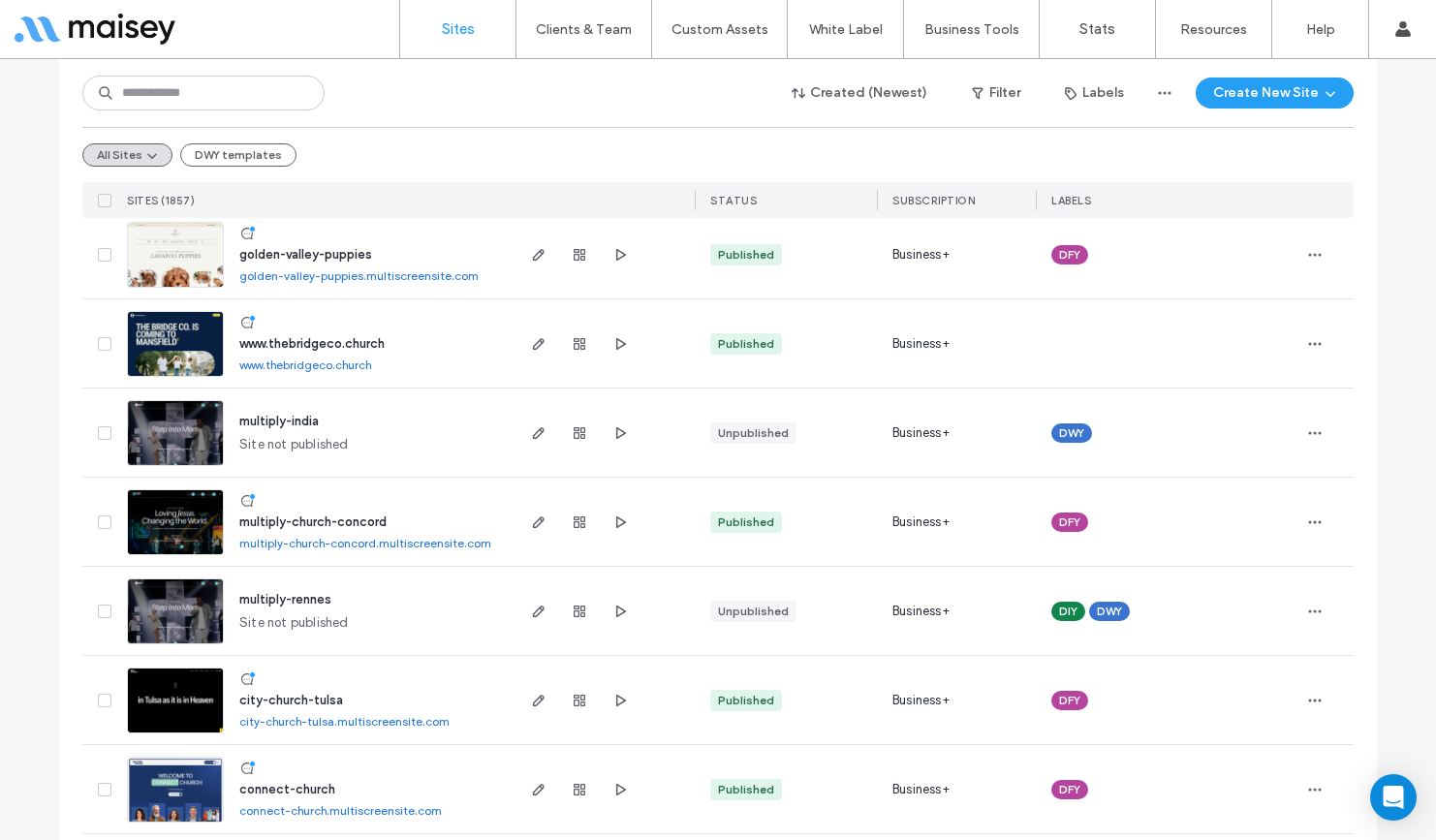 click on "multiply-rennes" at bounding box center (285, 599) 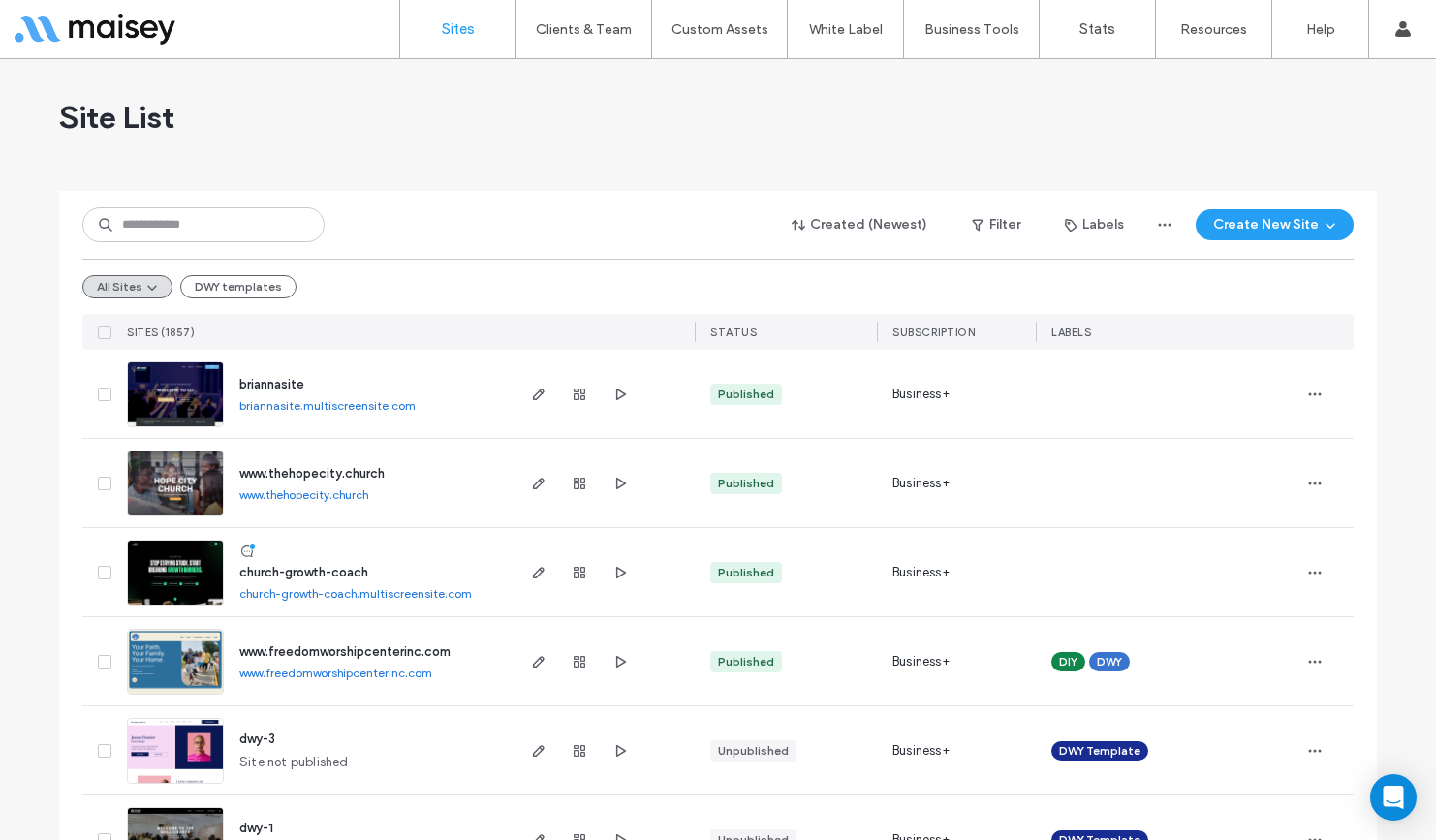 scroll, scrollTop: 0, scrollLeft: 0, axis: both 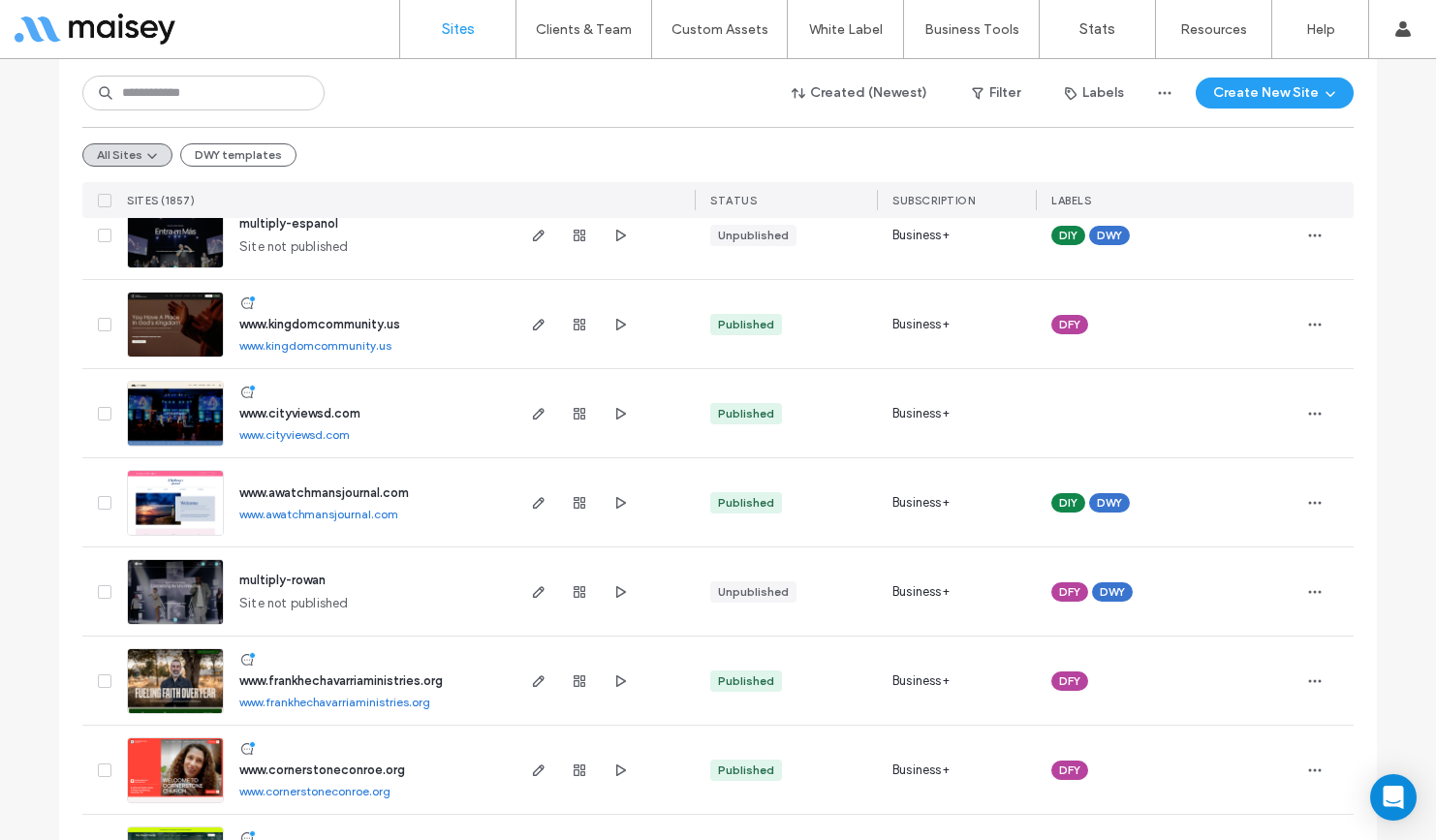 click on "www.kingdomcommunity.us" at bounding box center [320, 324] 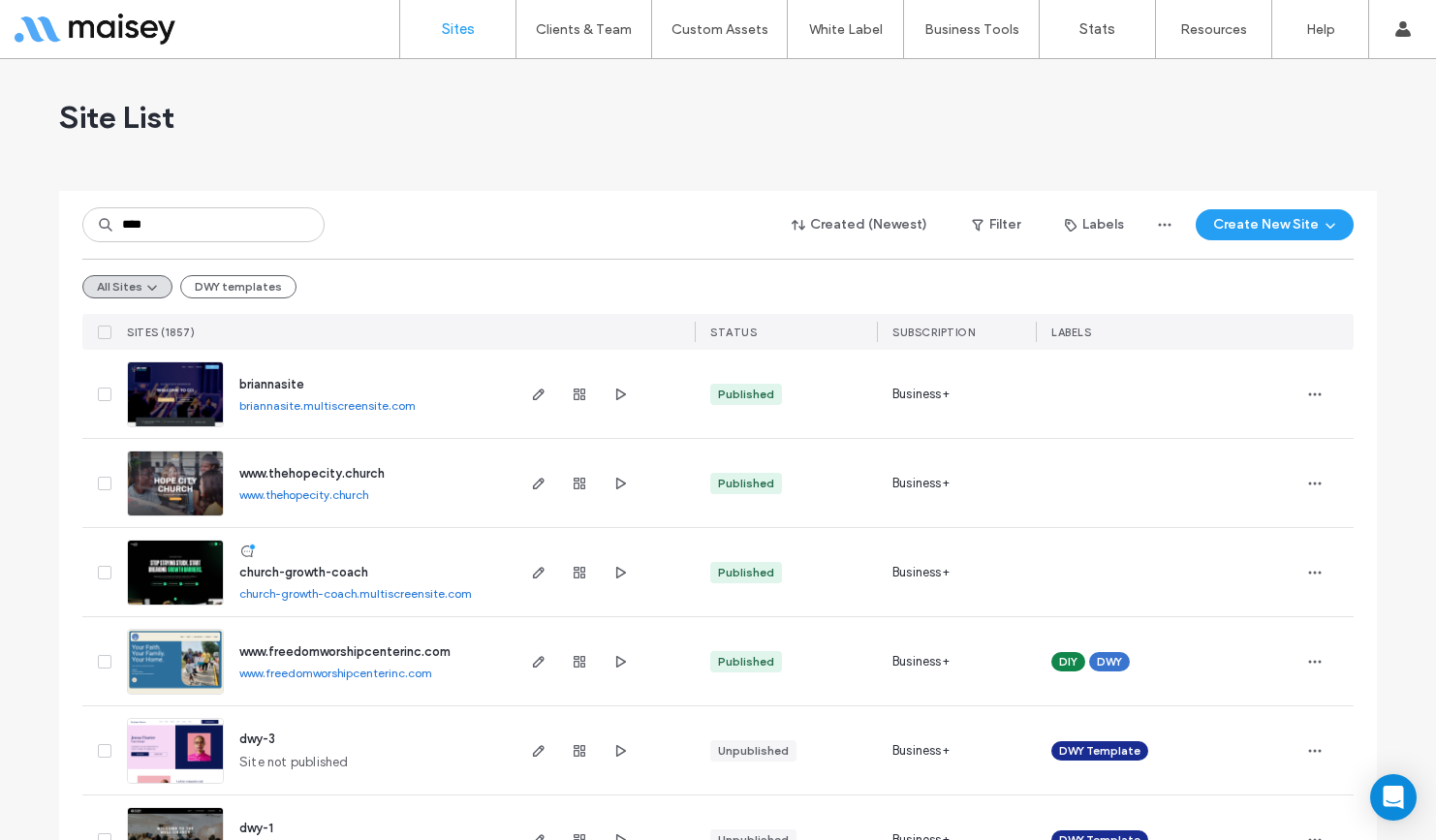 scroll, scrollTop: 0, scrollLeft: 0, axis: both 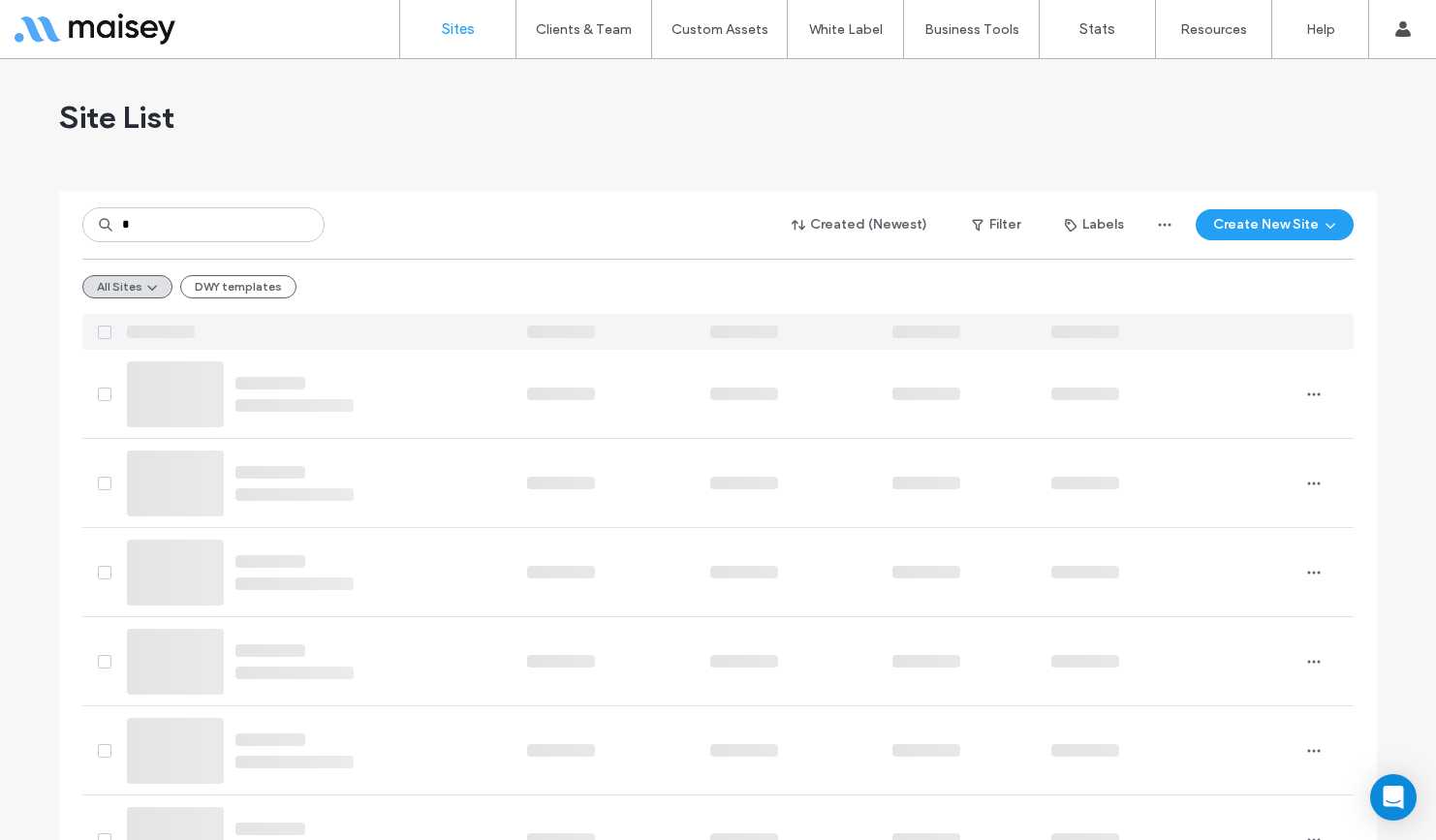 type on "*" 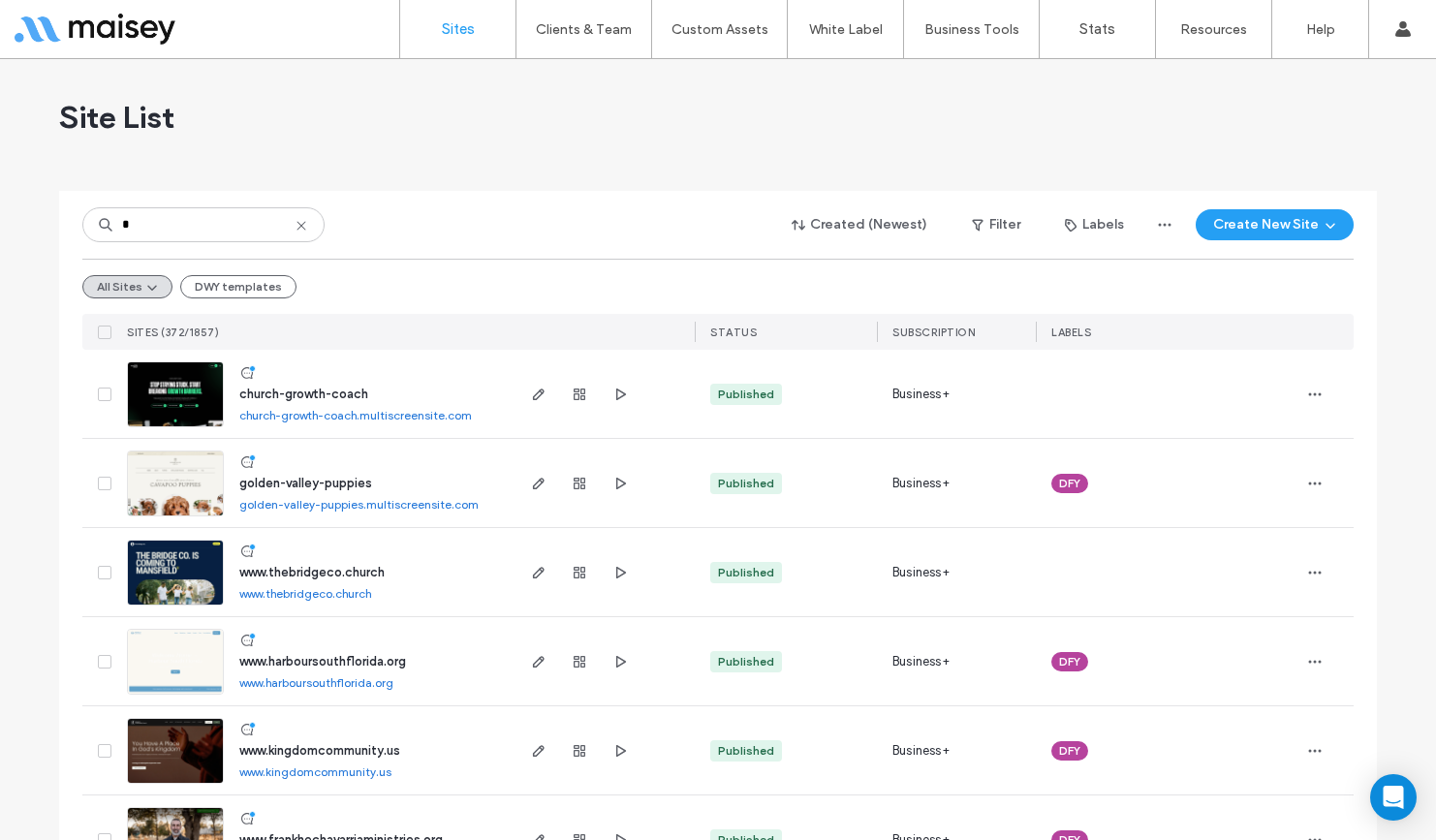 type on "*" 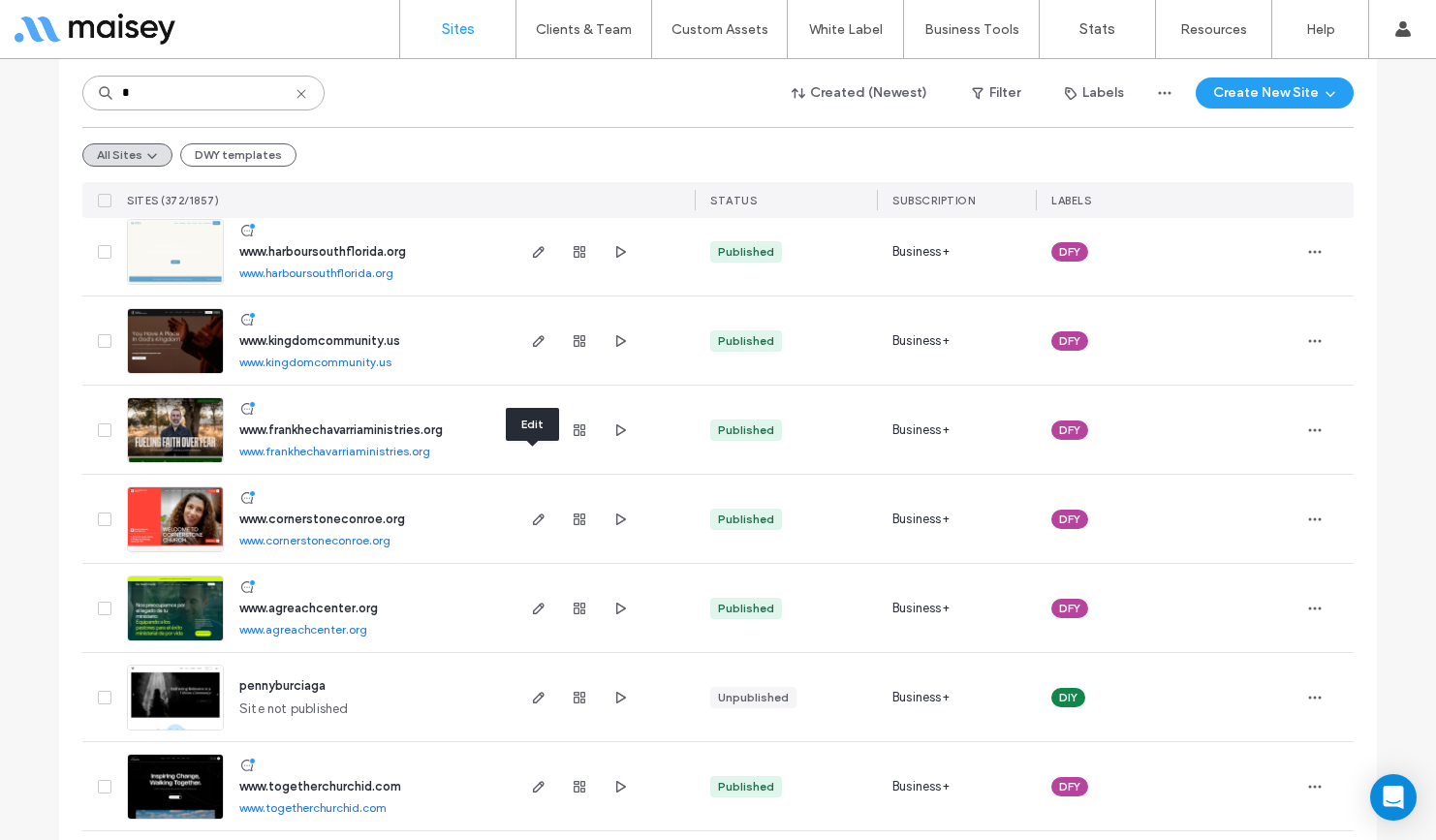scroll, scrollTop: 433, scrollLeft: 0, axis: vertical 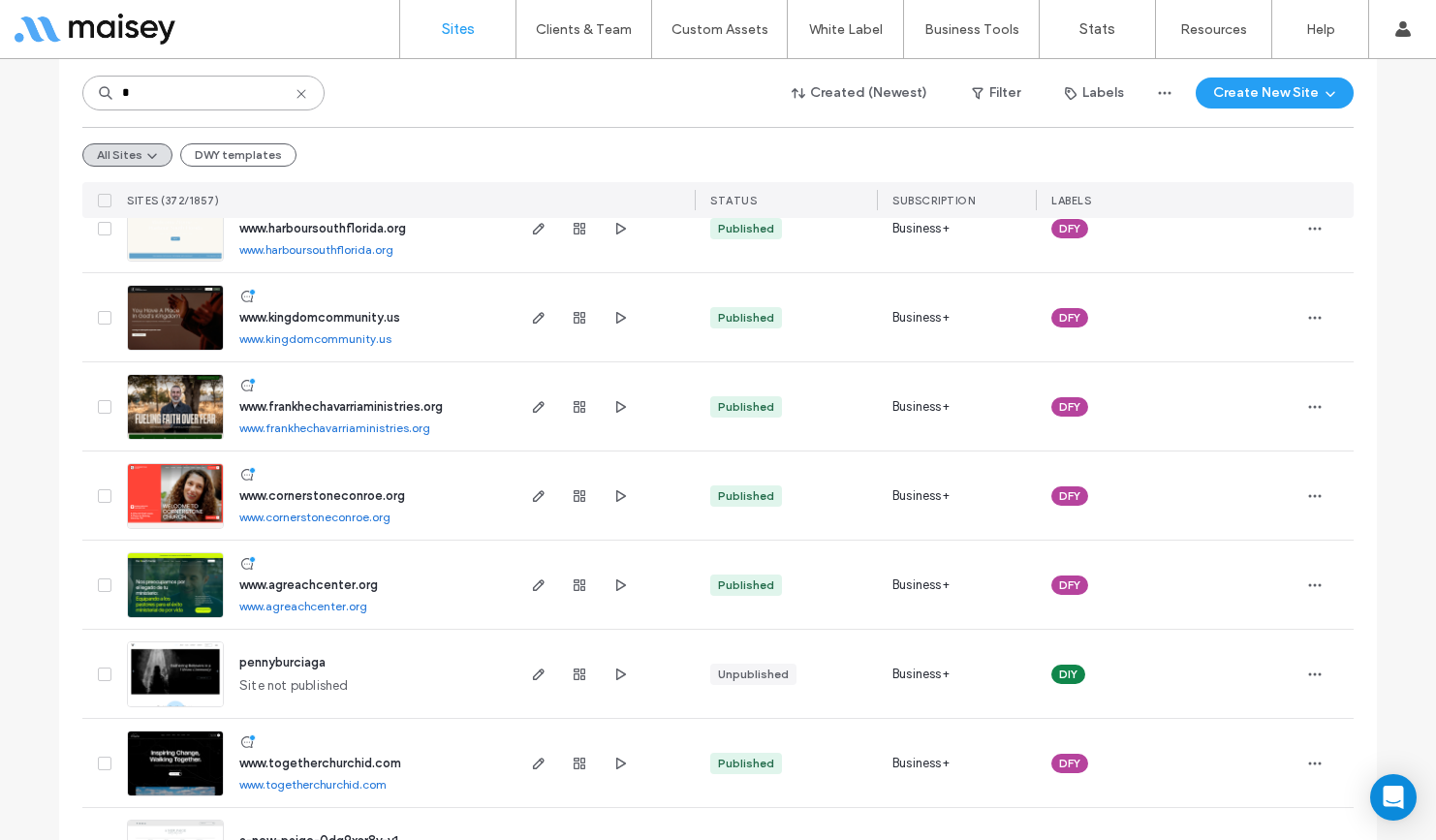 click on "*" at bounding box center (203, 93) 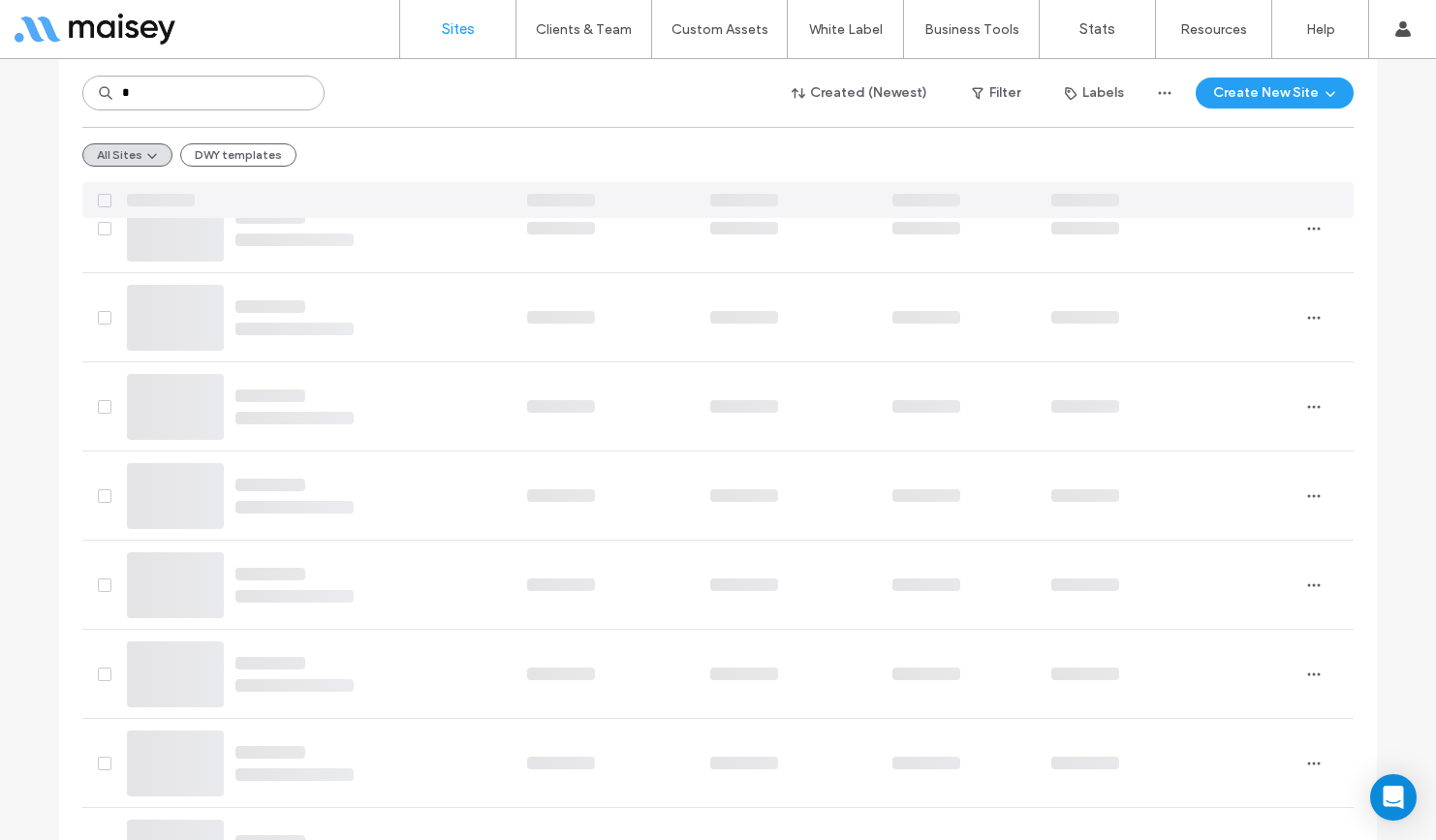 type on "*" 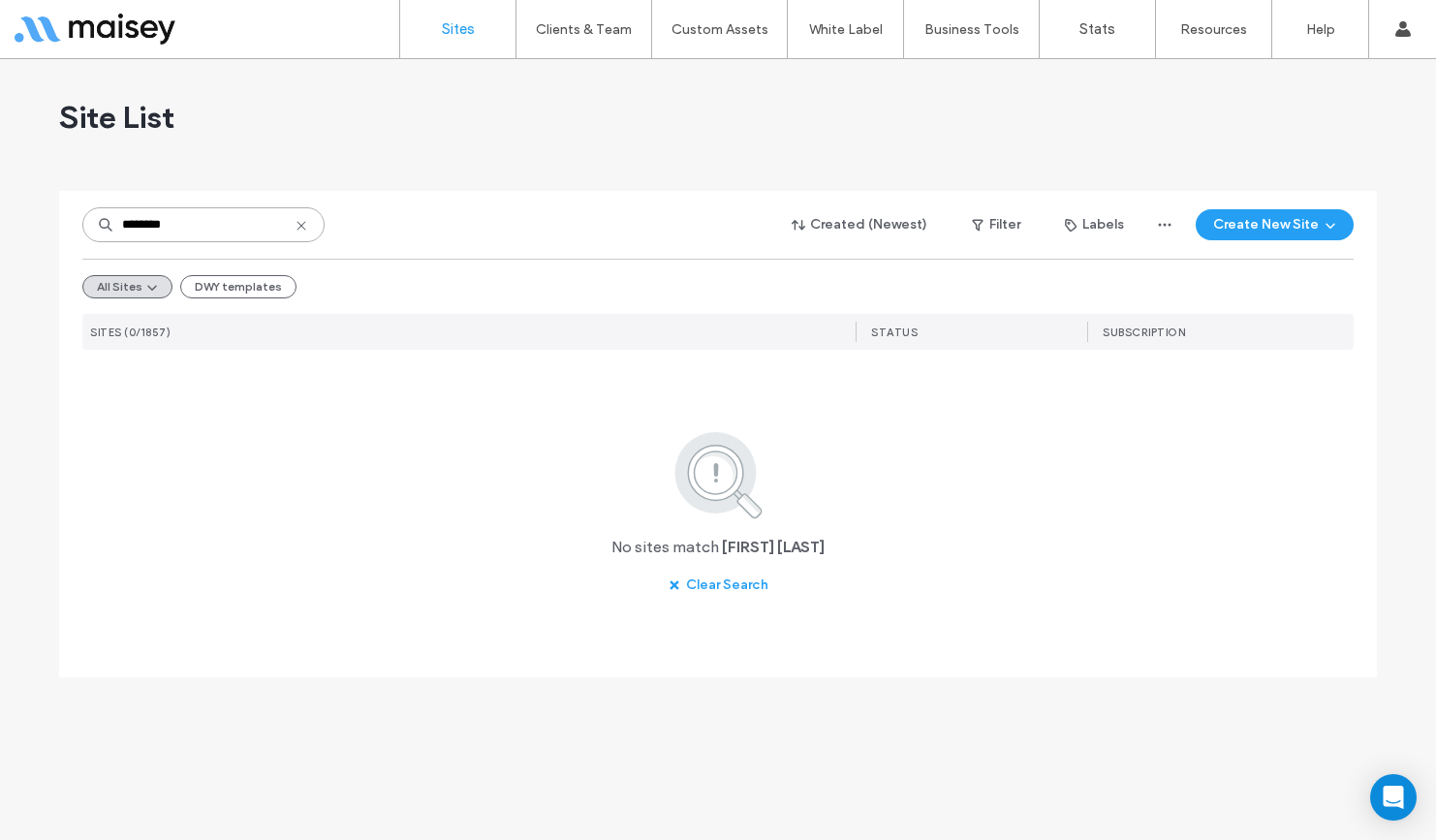 scroll, scrollTop: 0, scrollLeft: 0, axis: both 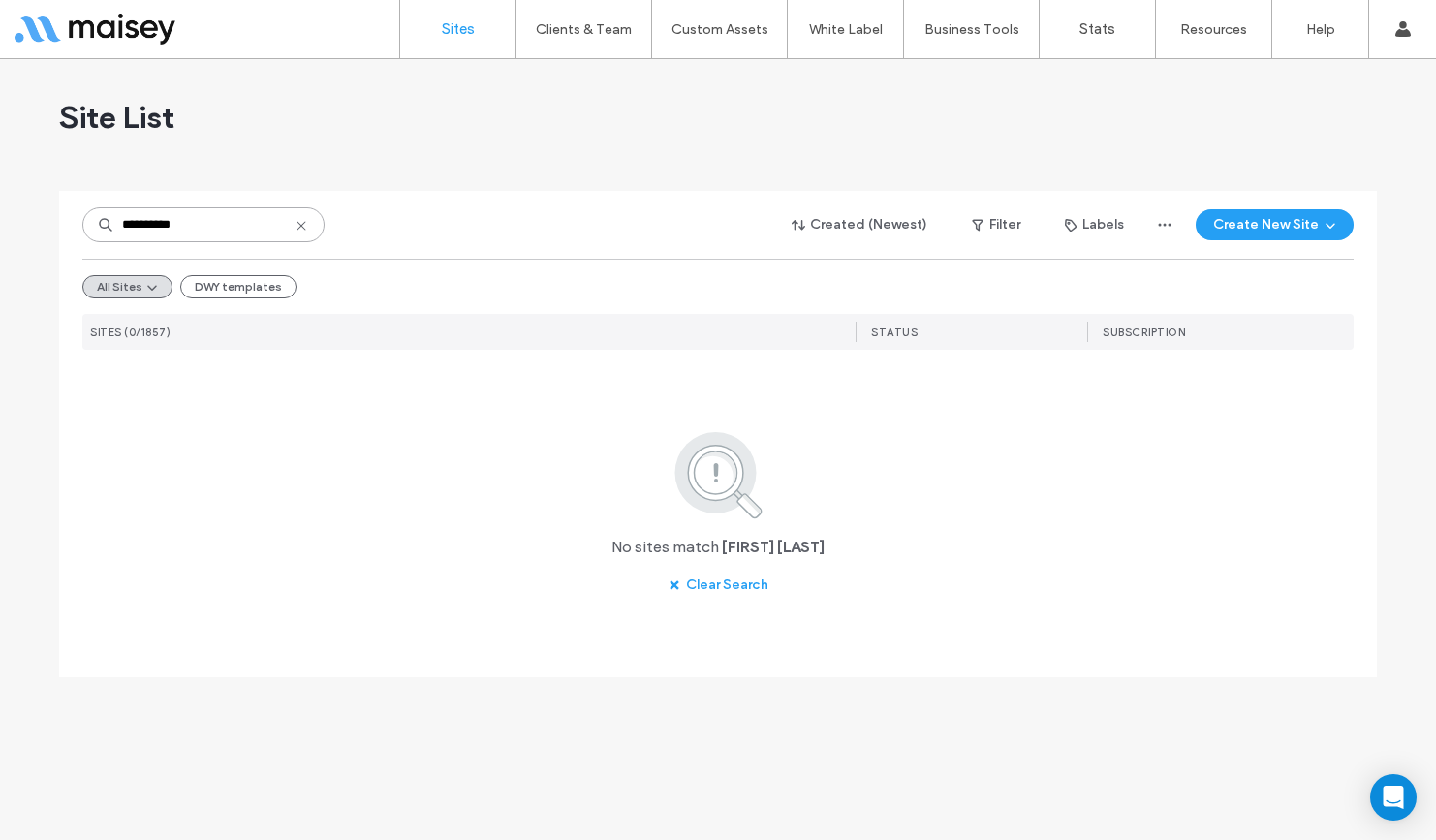 click on "**********" at bounding box center (203, 225) 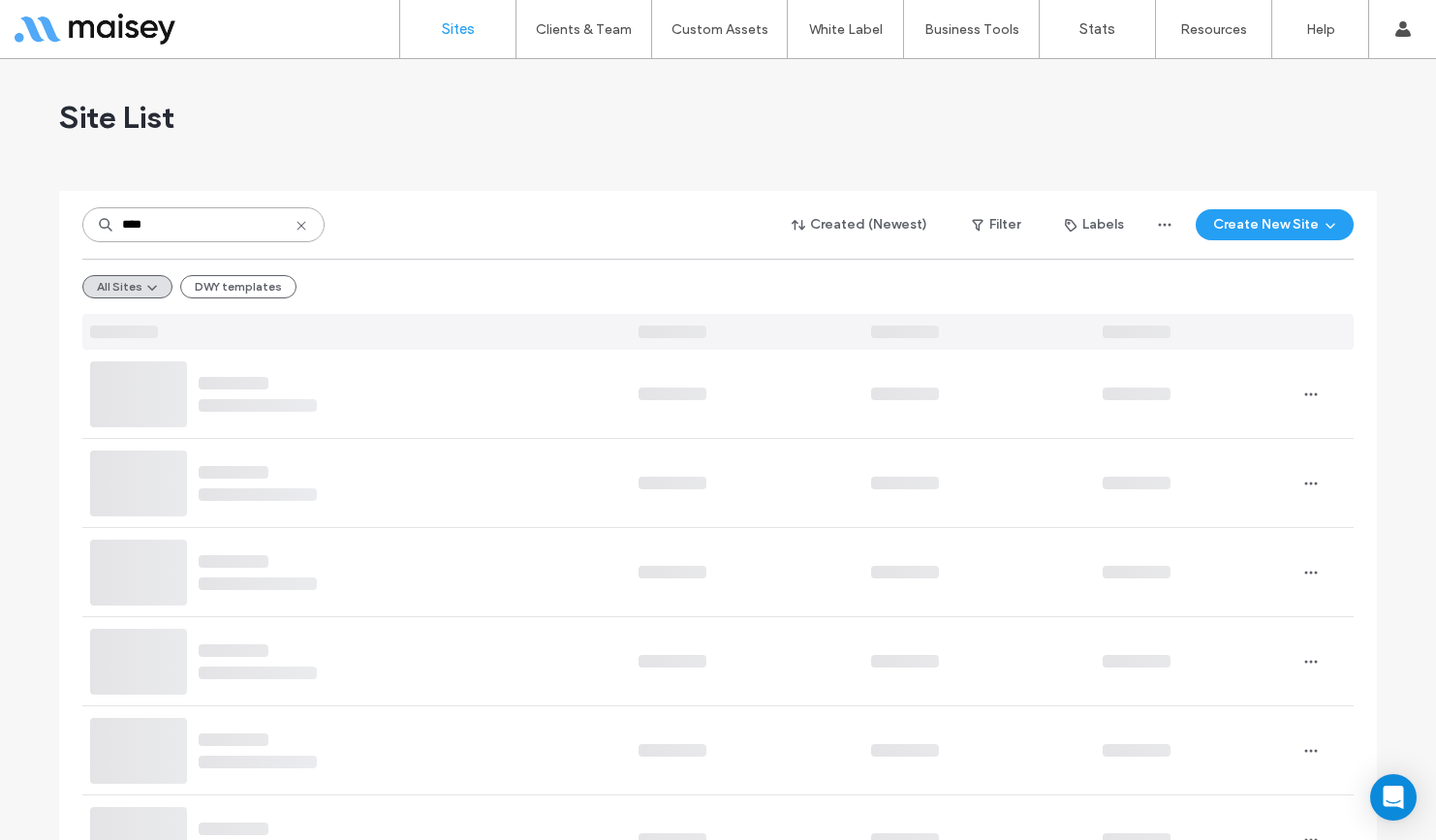 type on "****" 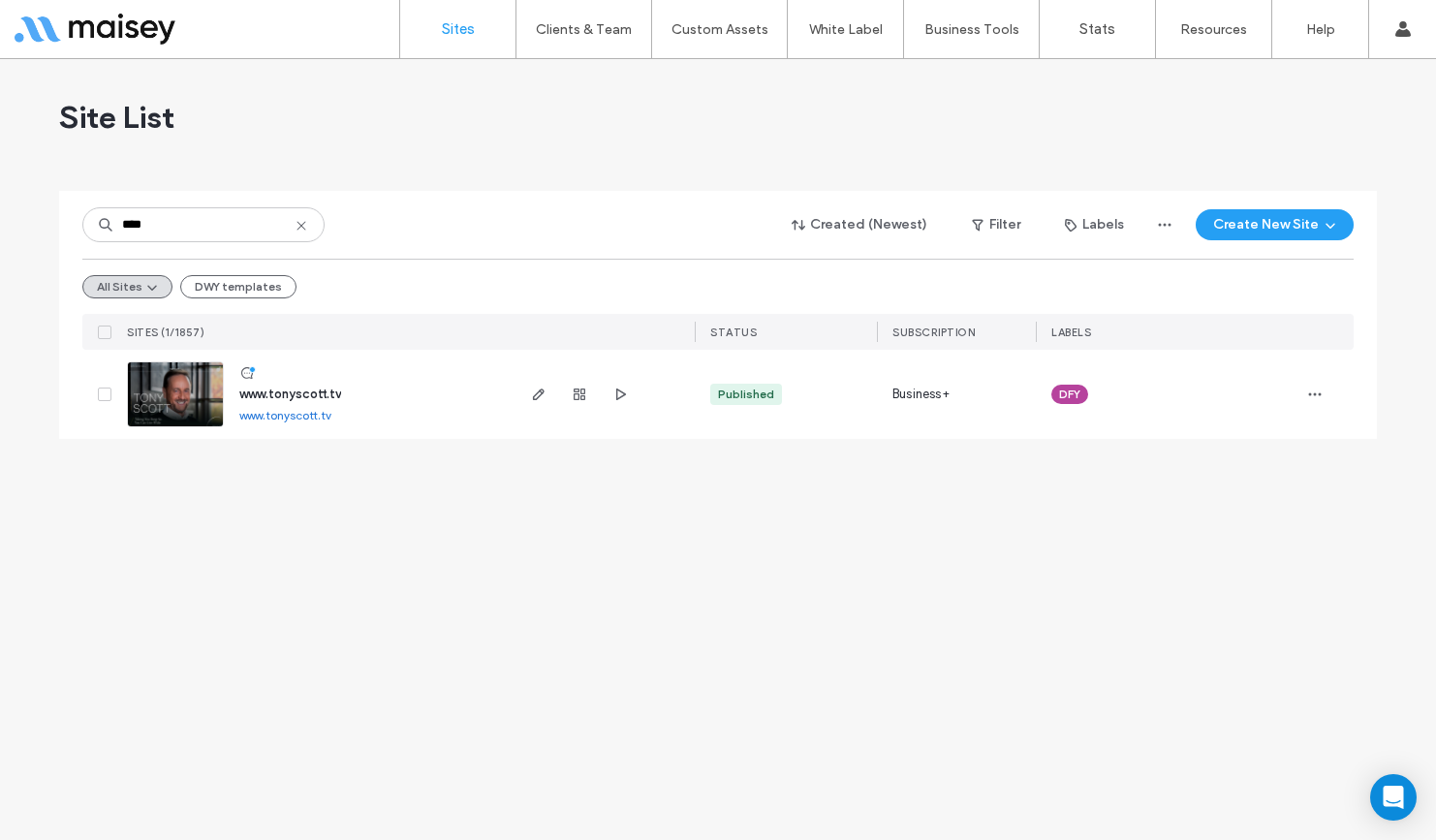 click on "www.tonyscott.tv" at bounding box center [290, 393] 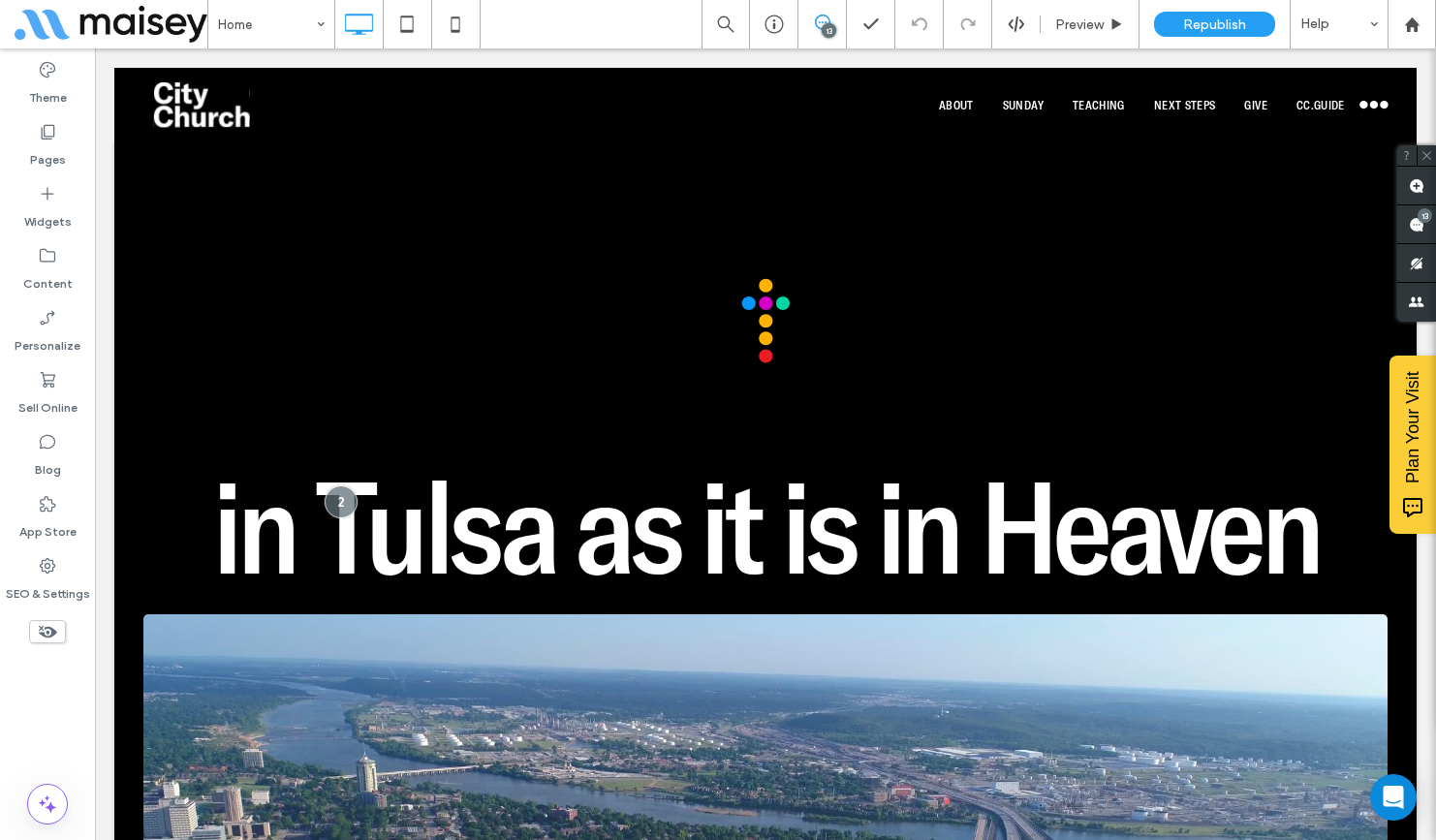 scroll, scrollTop: 0, scrollLeft: 0, axis: both 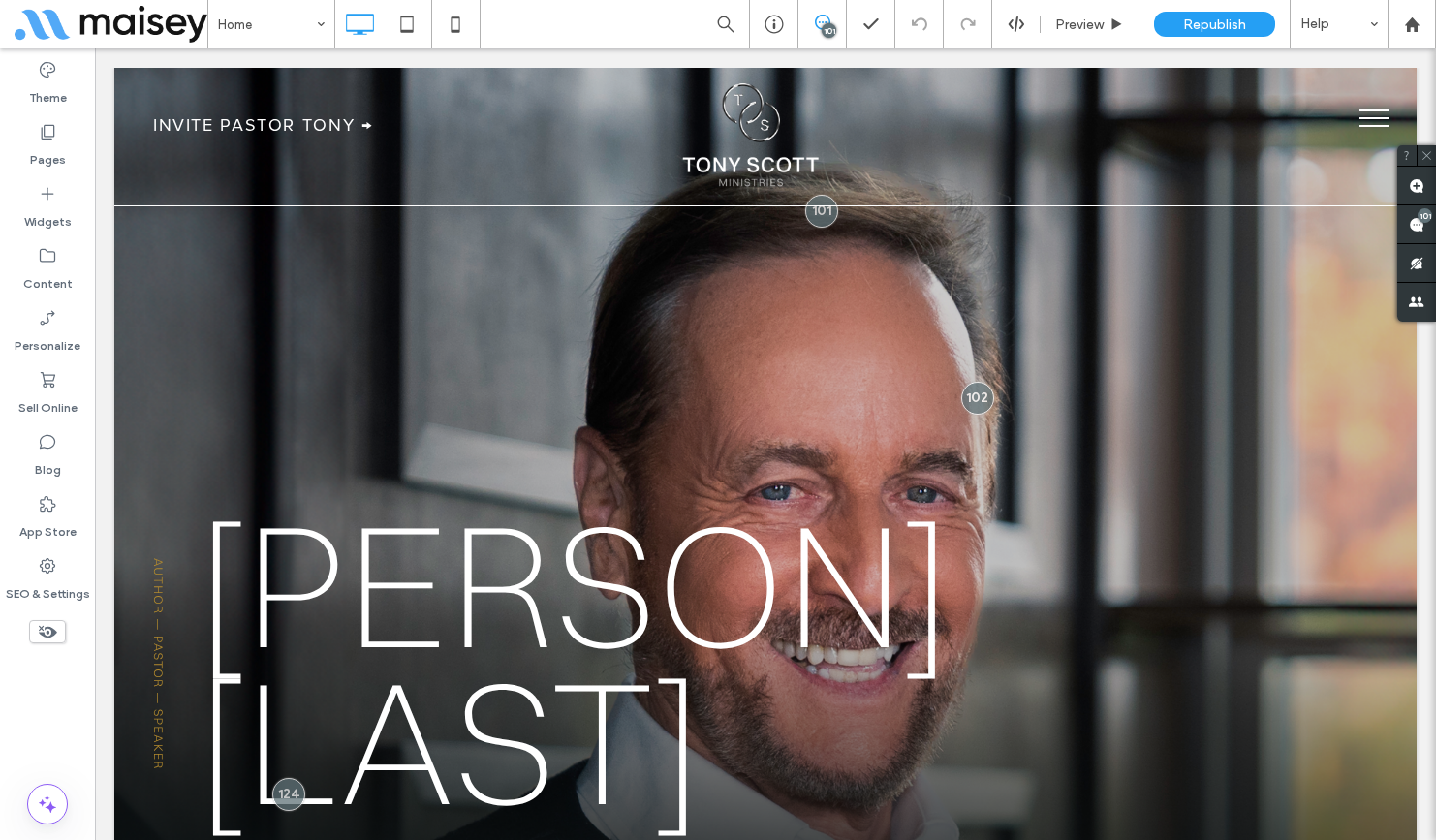 click at bounding box center [1374, 118] 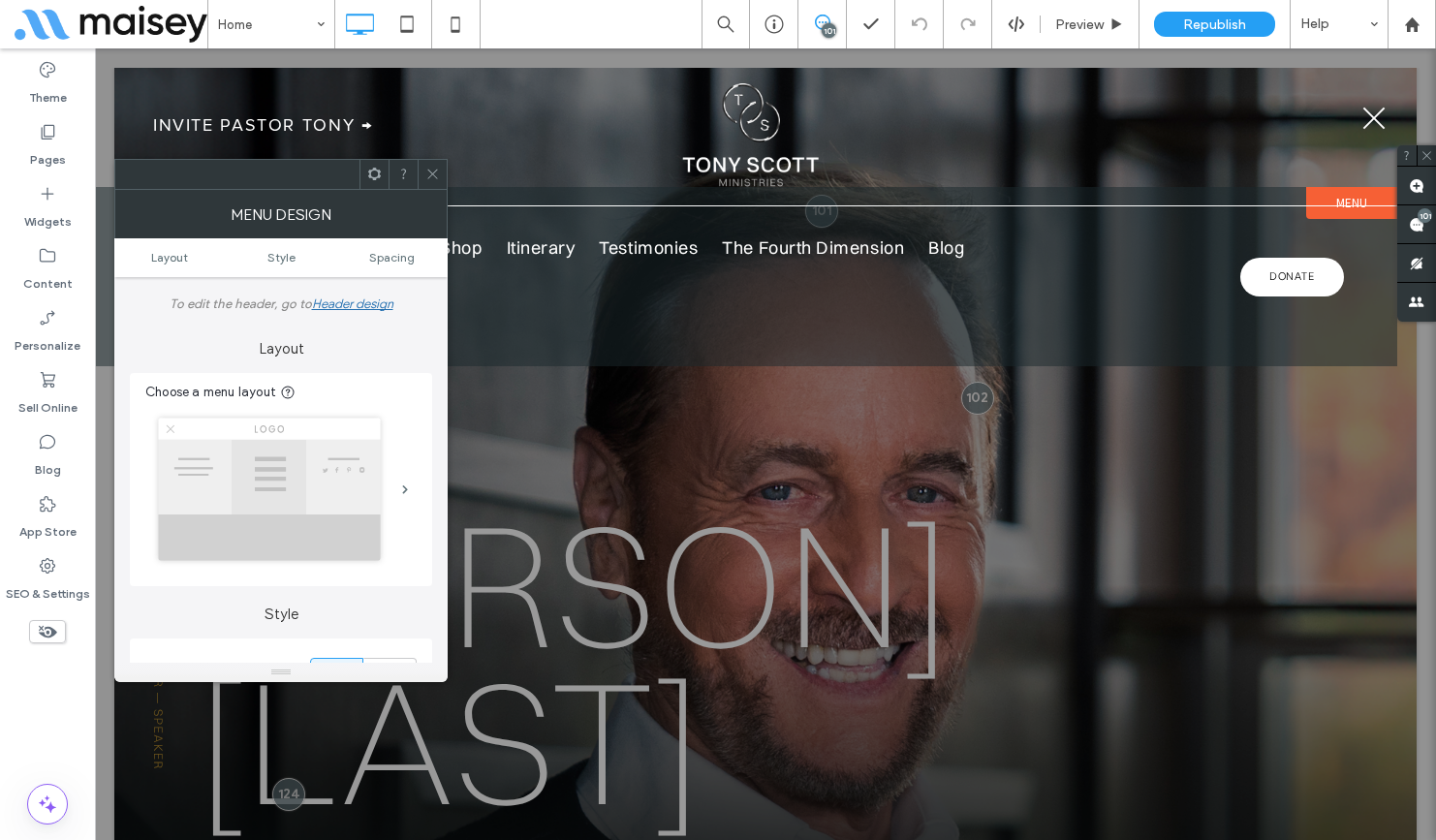 click at bounding box center (1374, 118) 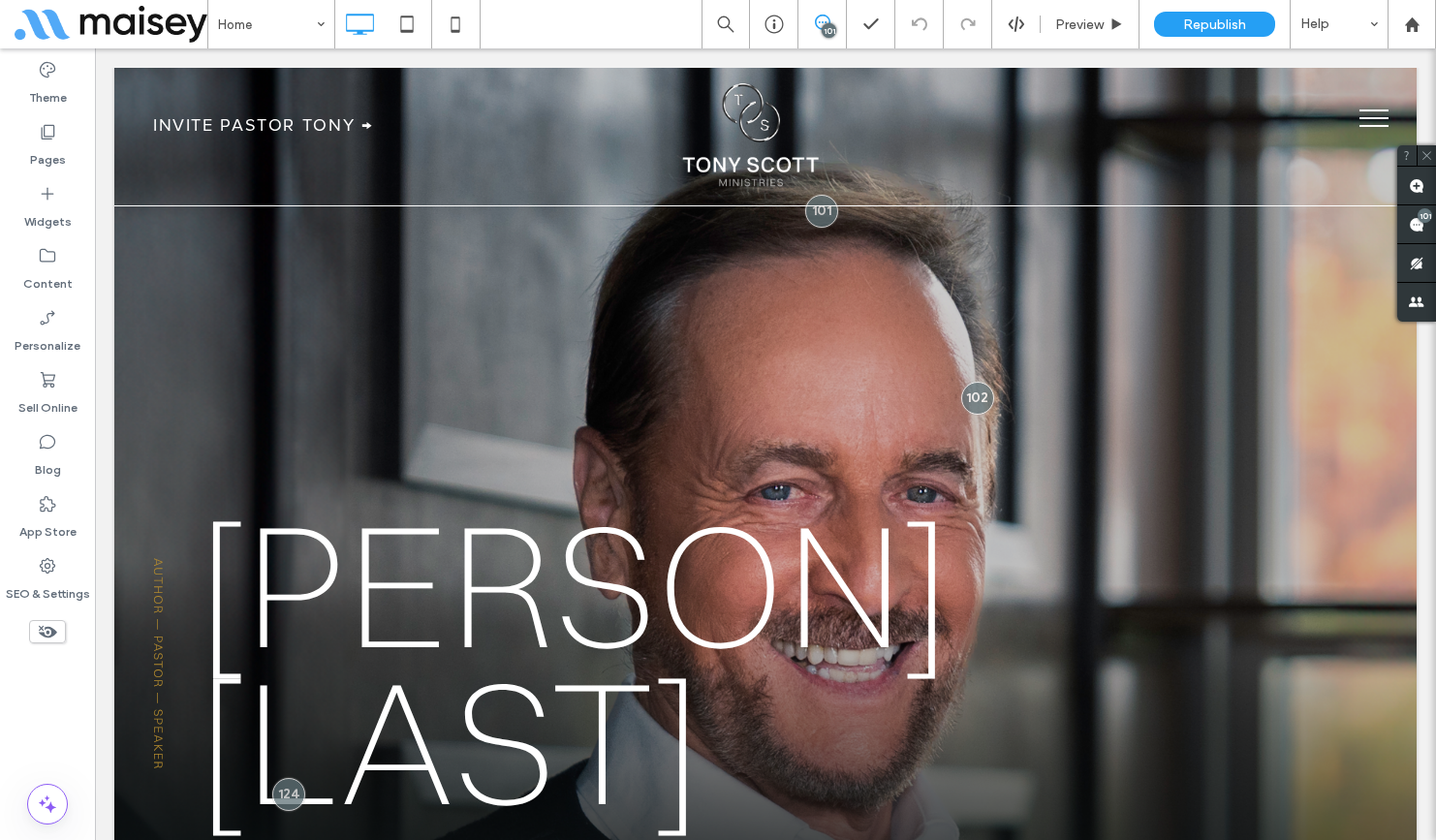 click at bounding box center (1374, 118) 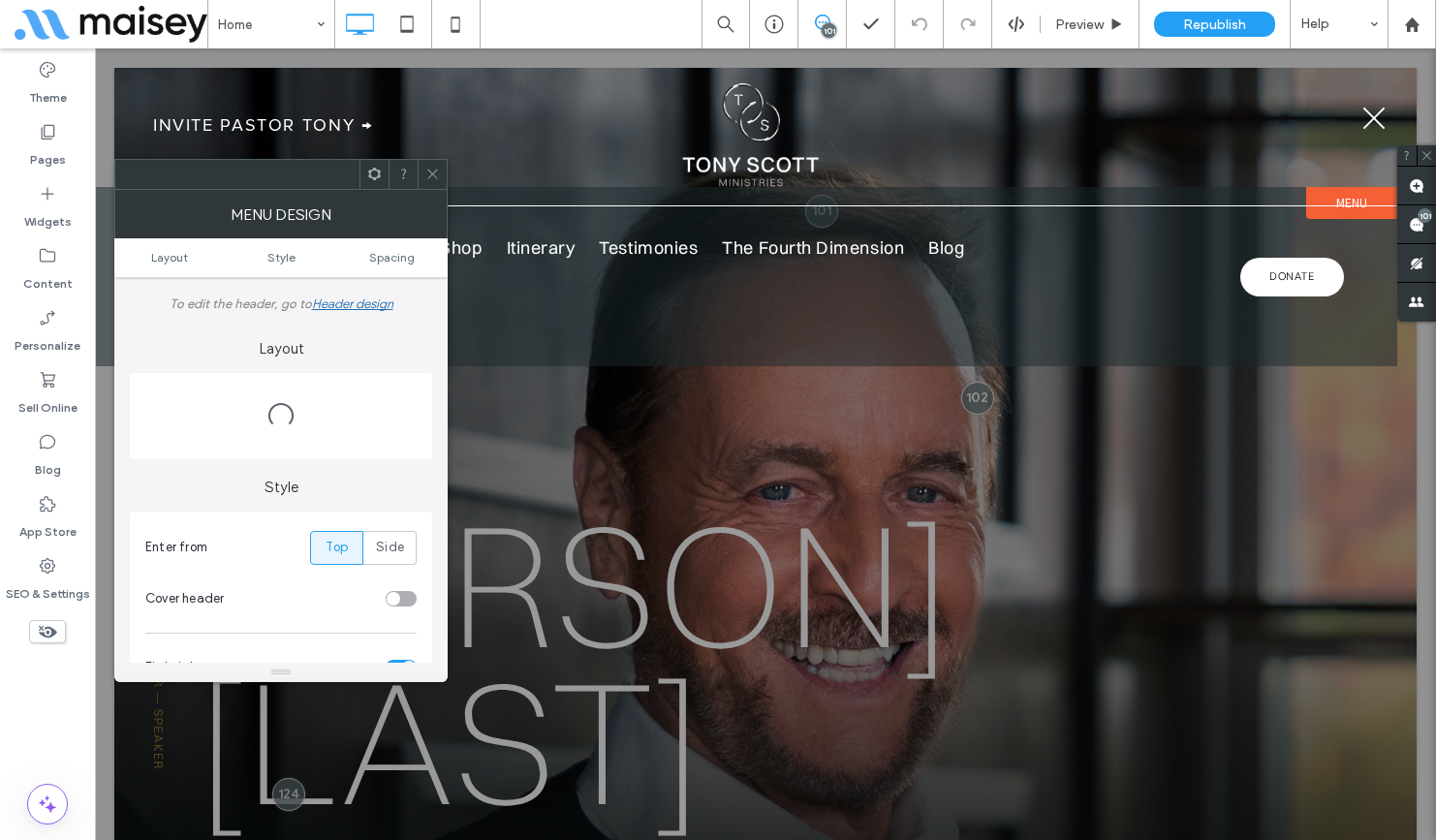 click at bounding box center (1374, 118) 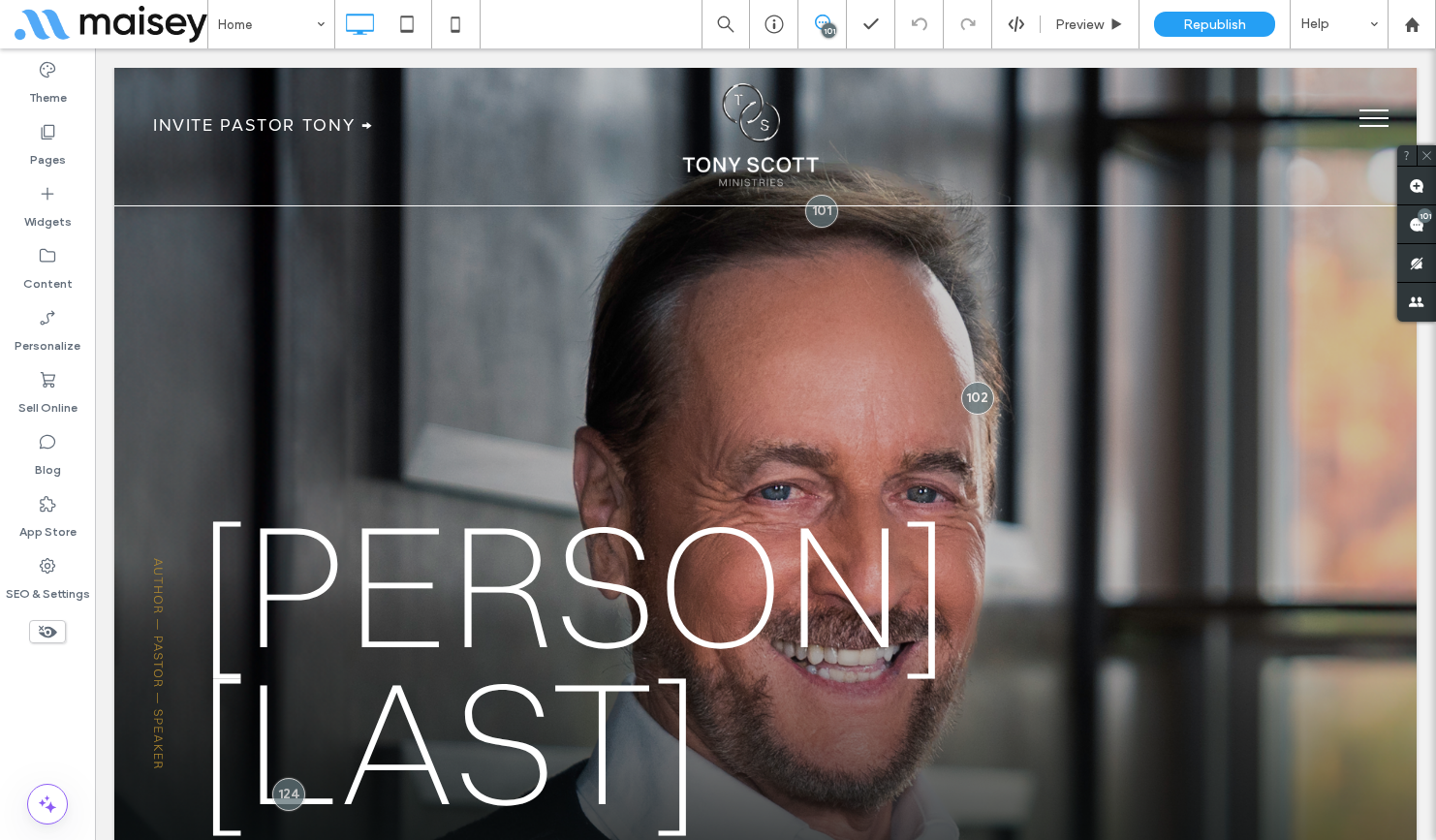 click at bounding box center [1374, 118] 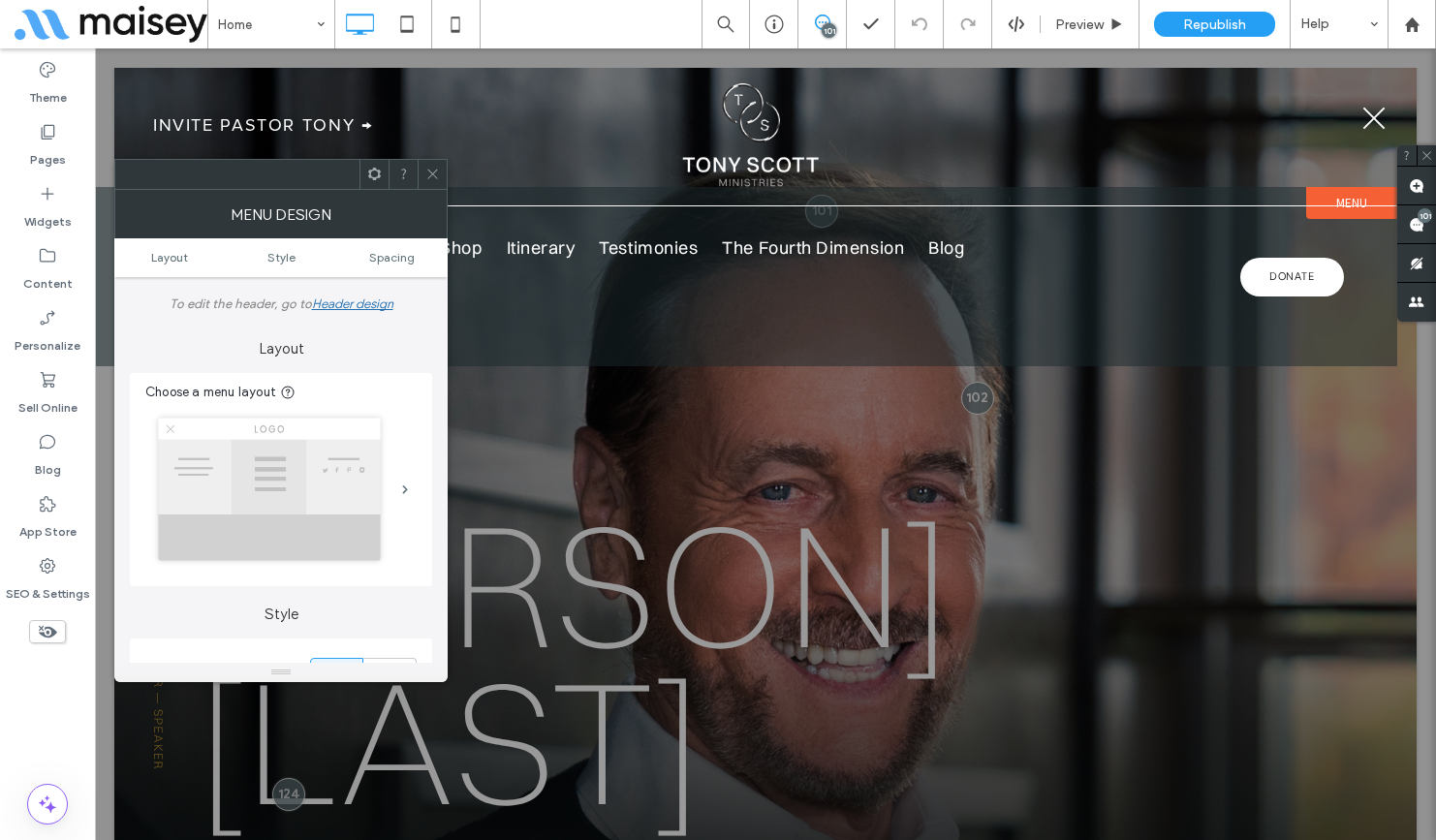 click at bounding box center [1374, 118] 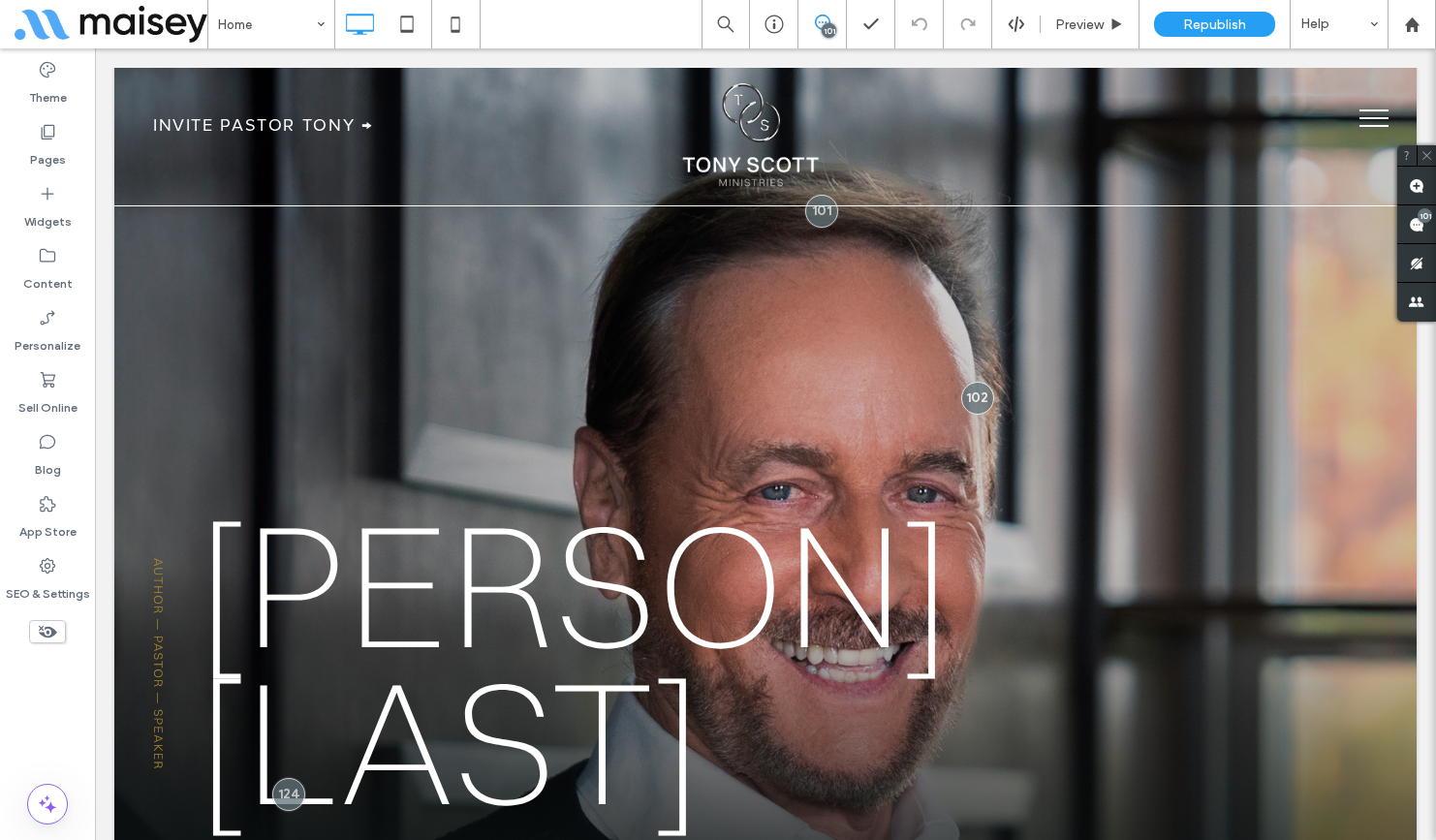 click at bounding box center (1374, 118) 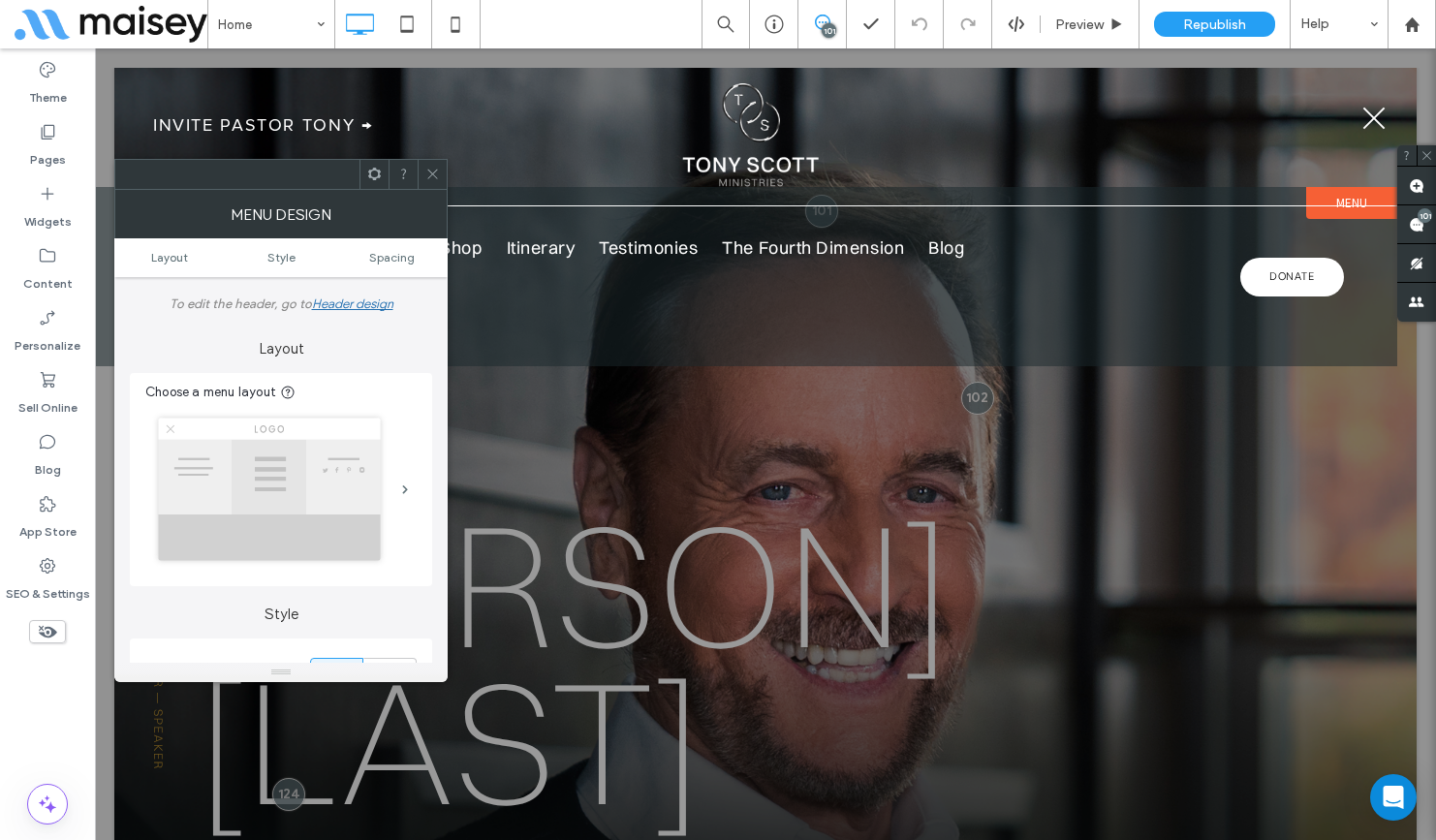 click at bounding box center [432, 174] 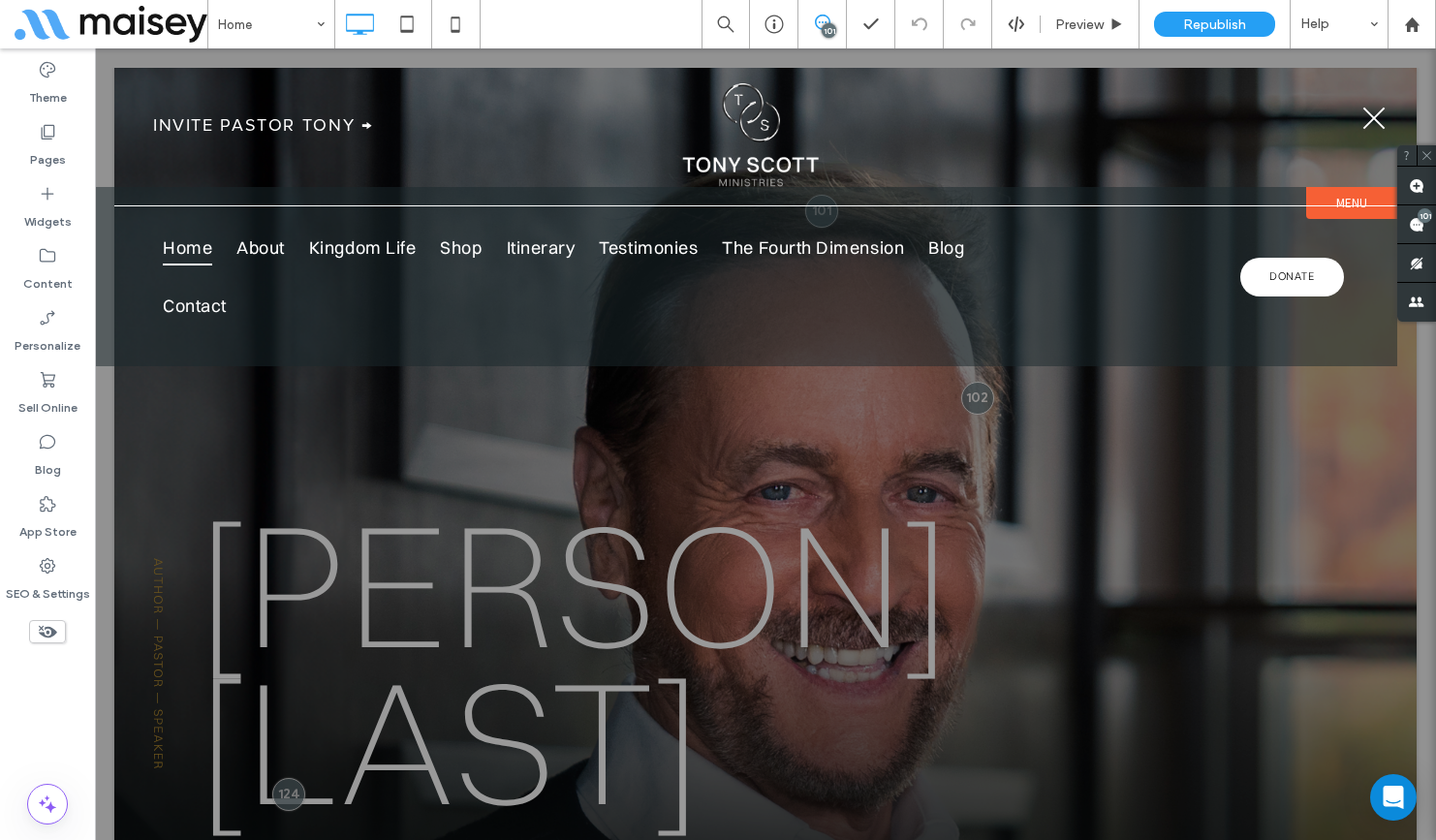 click at bounding box center (1374, 117) 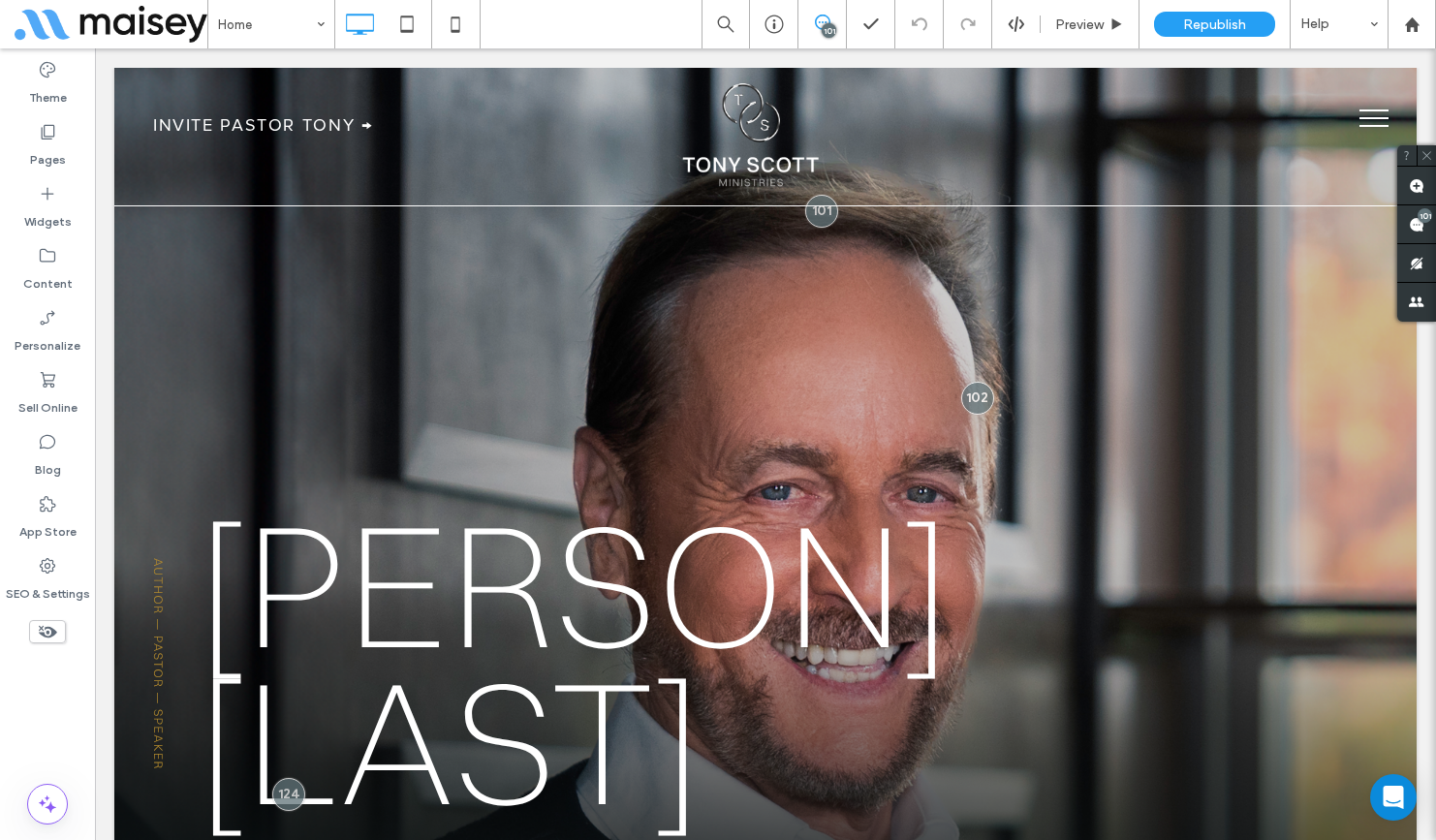 click at bounding box center (1374, 118) 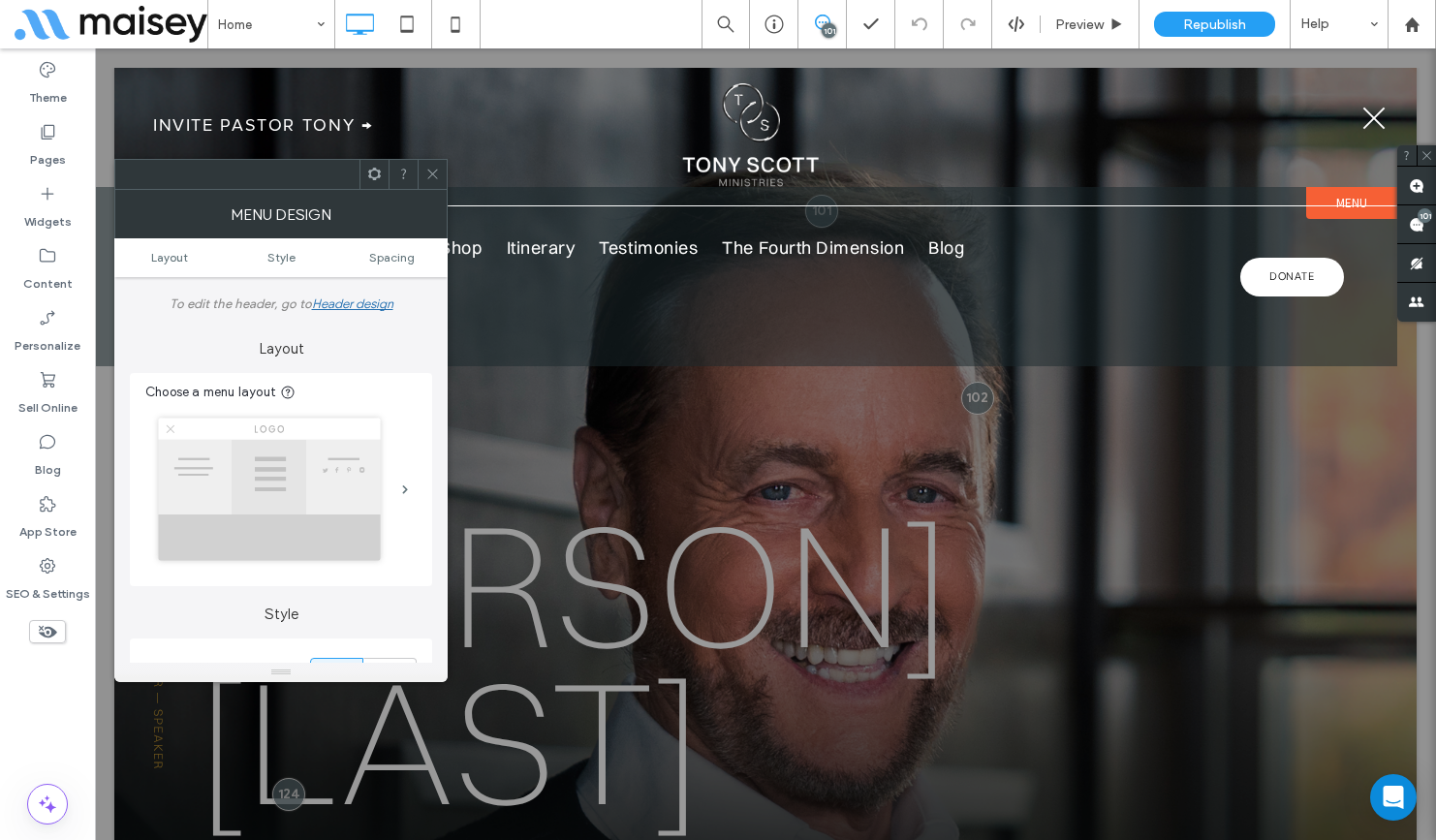 click at bounding box center [1374, 117] 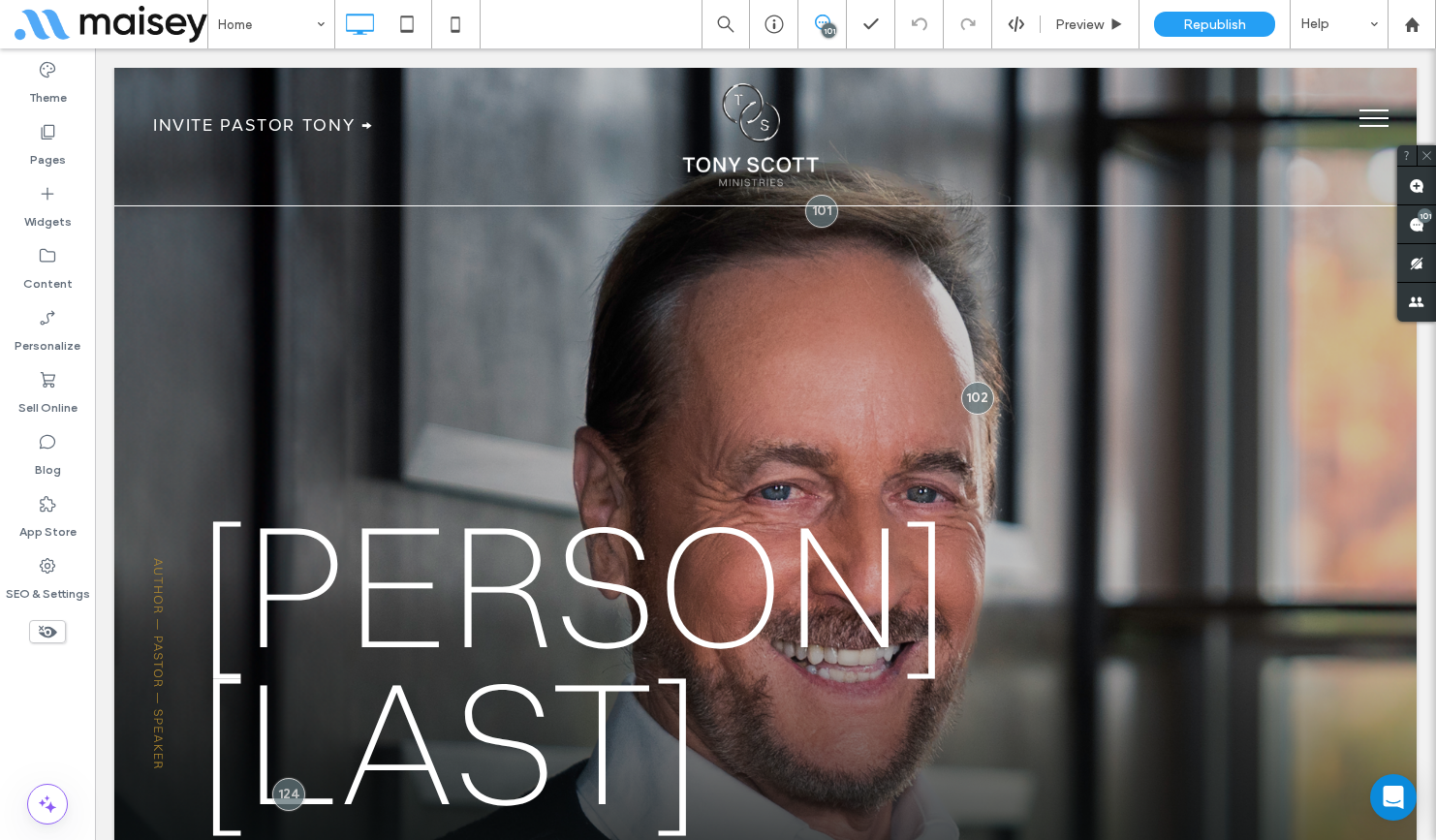 click at bounding box center (1374, 118) 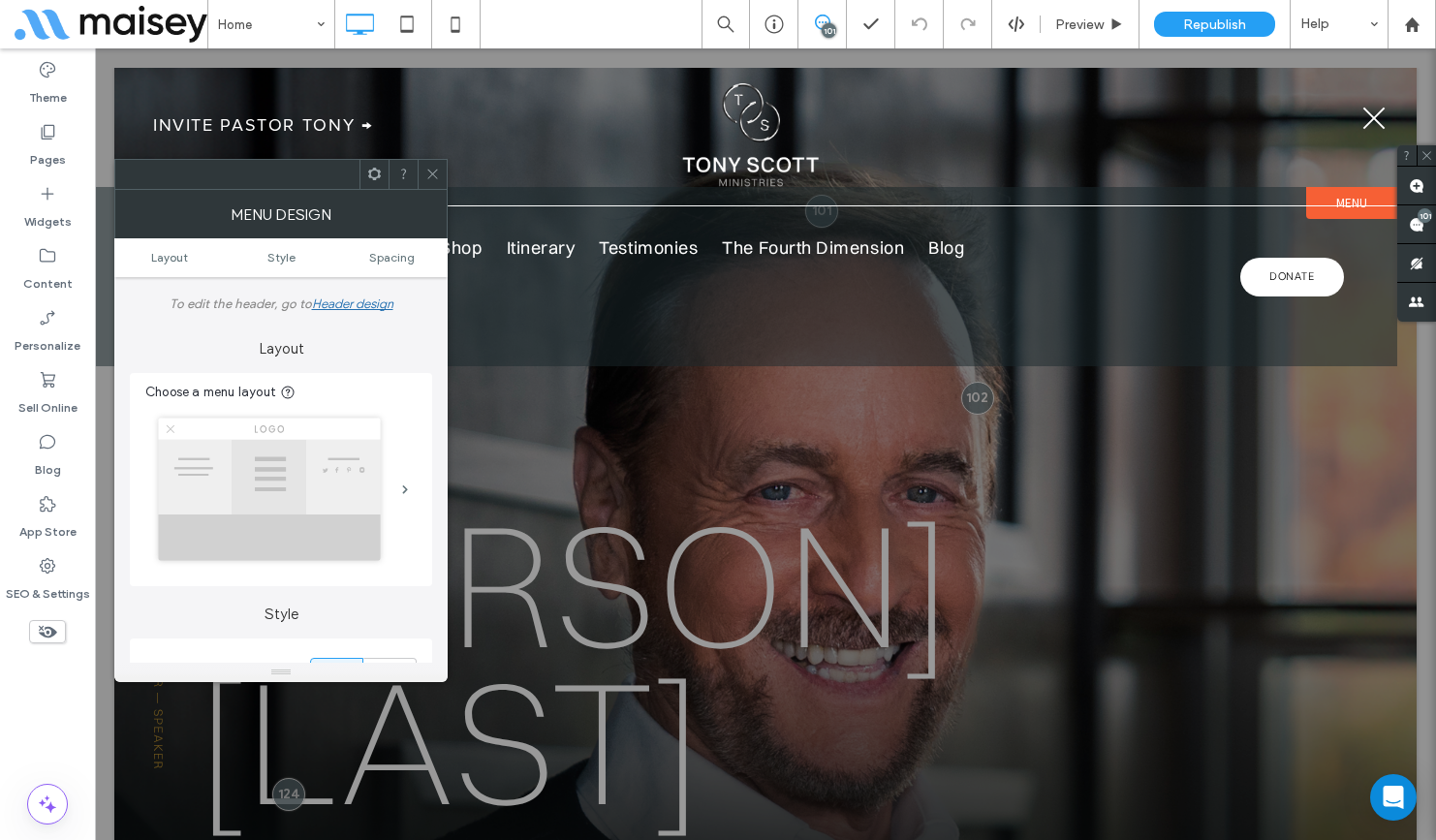 click at bounding box center [374, 174] 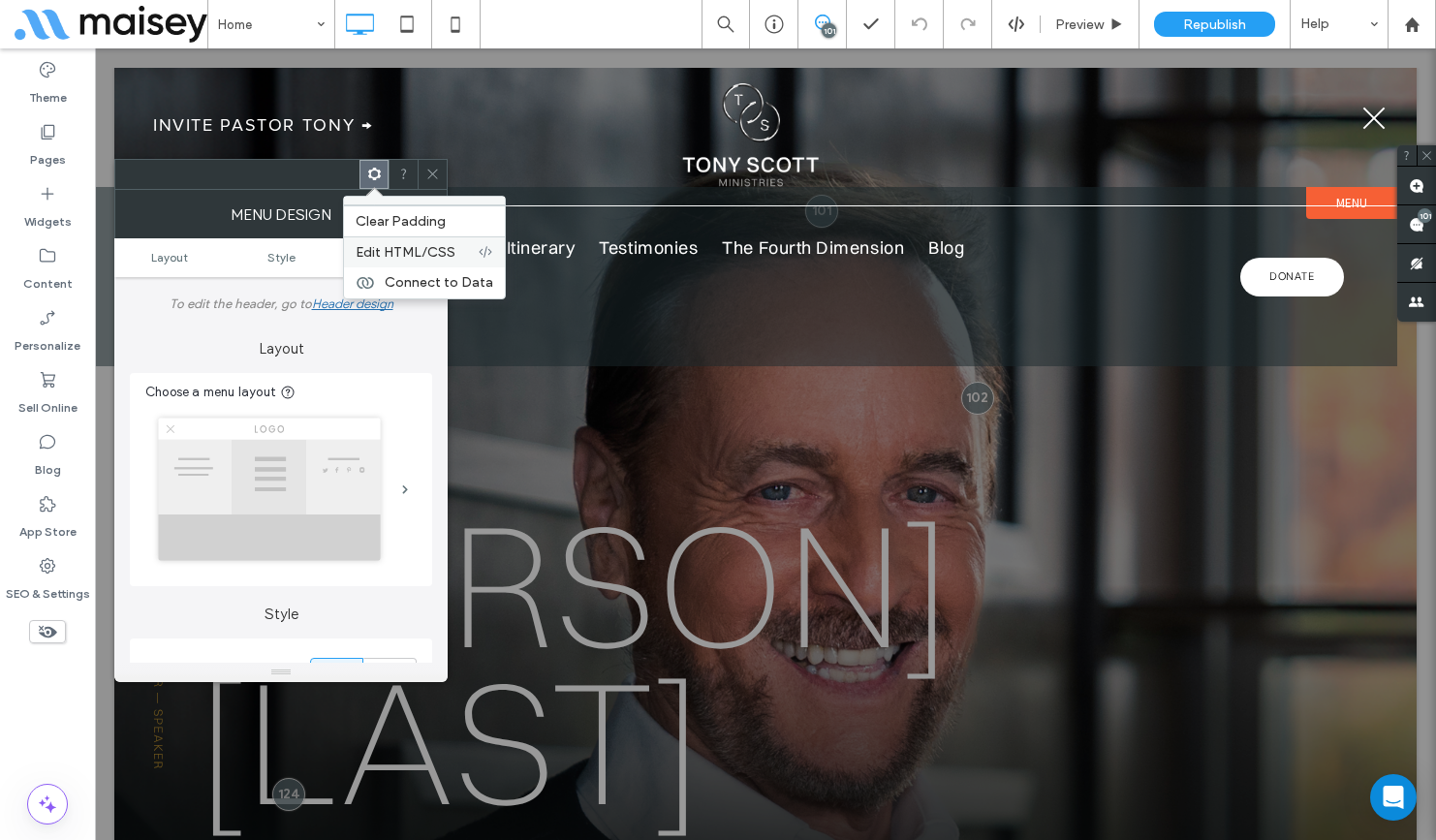 click on "Edit HTML/CSS" at bounding box center (405, 252) 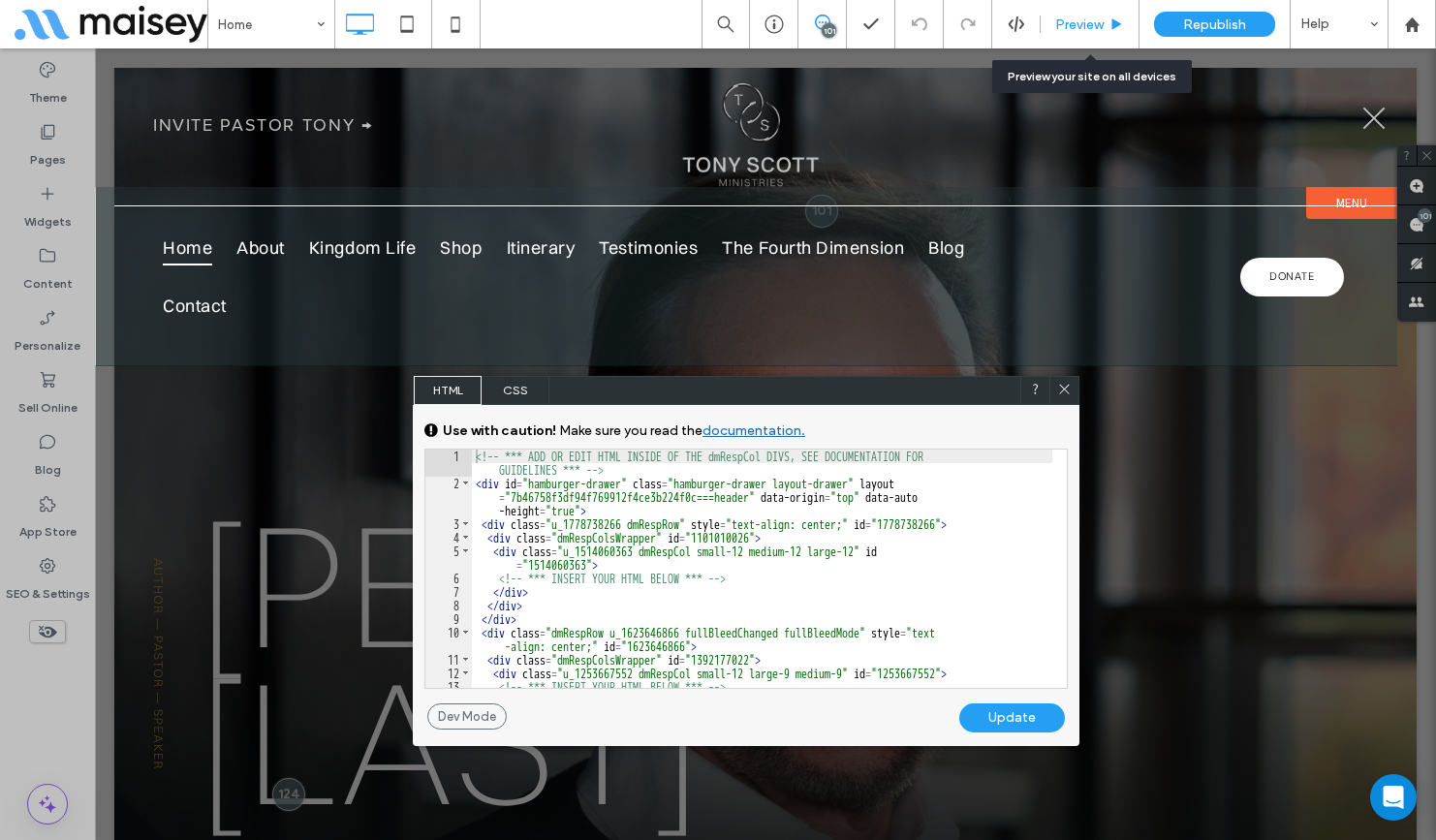 click on "Preview" at bounding box center (1079, 24) 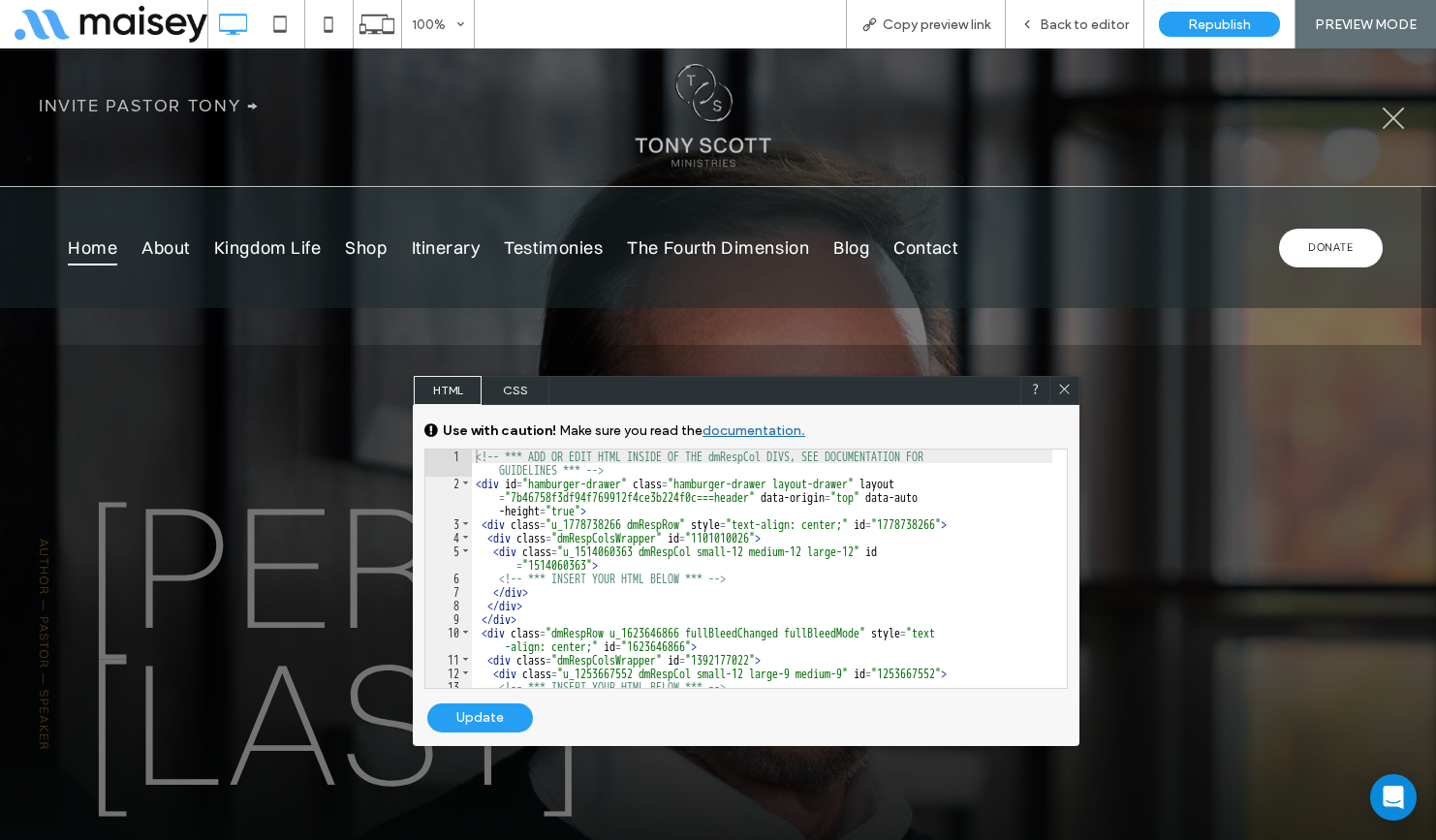 click on "Back to editor" at bounding box center (1084, 24) 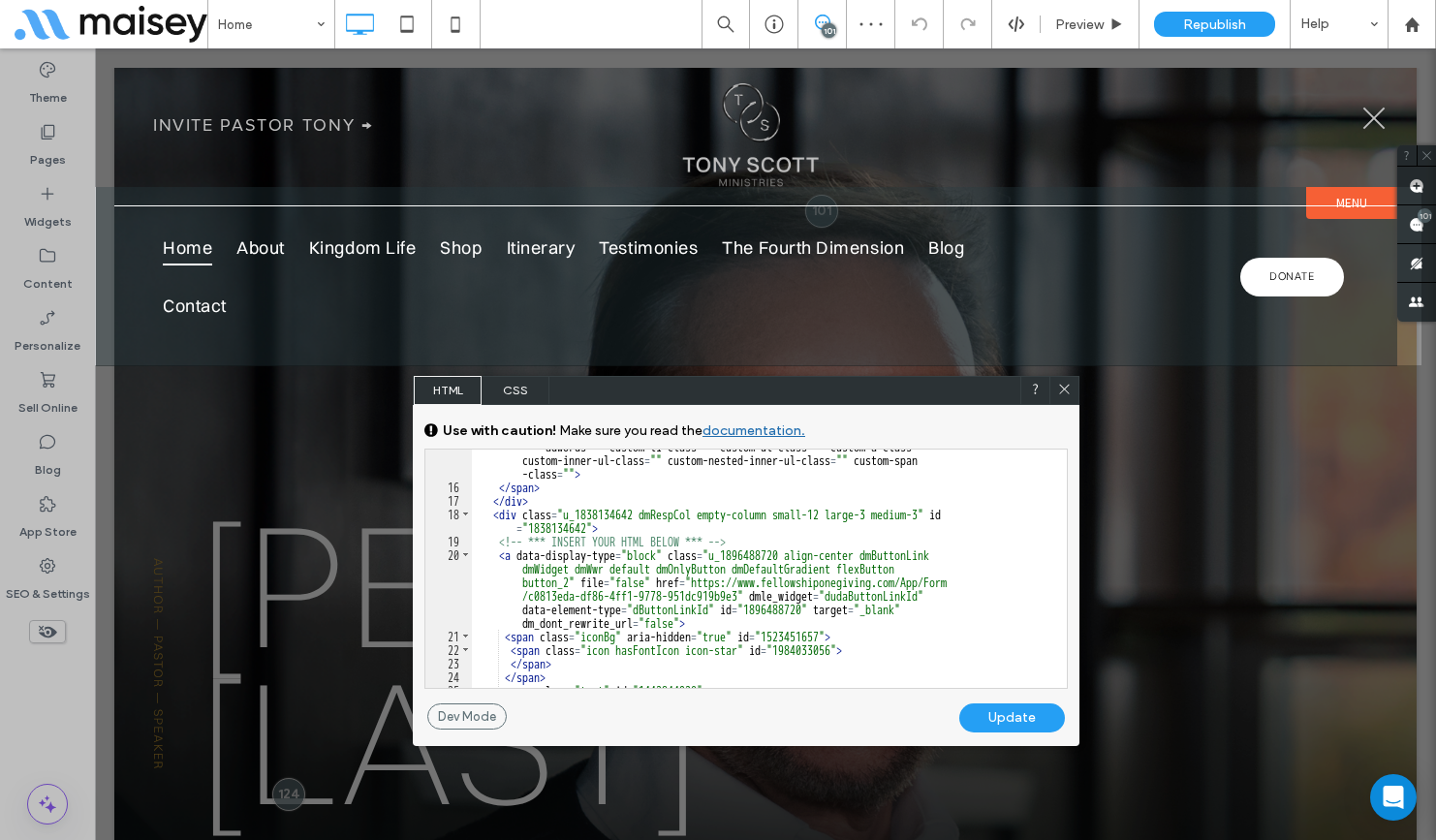 scroll, scrollTop: 756, scrollLeft: 0, axis: vertical 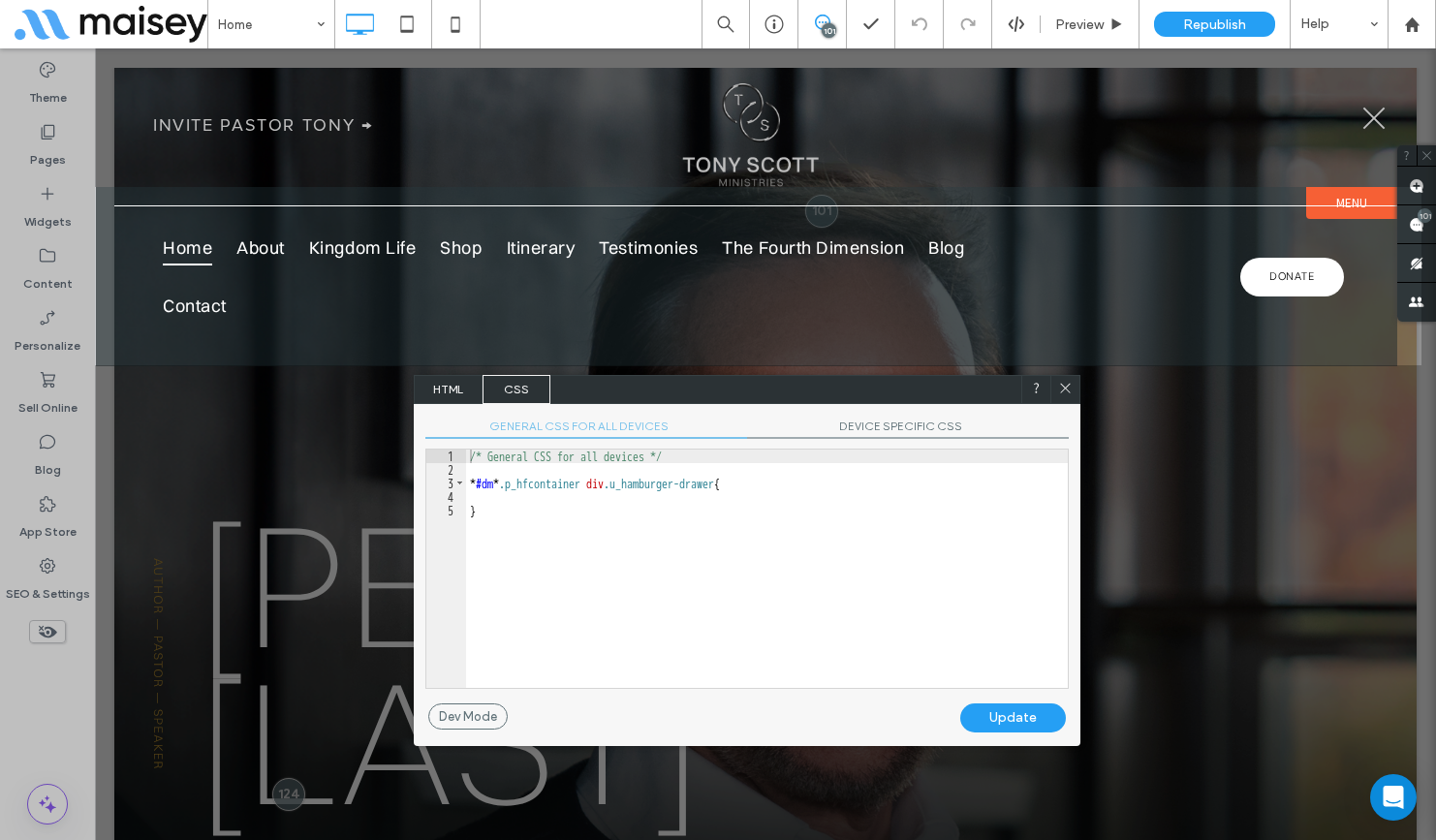 click on "/* General CSS for all devices */ * #dm  * .p_hfcontainer   div .u_hamburger-drawer { }" at bounding box center [766, 582] 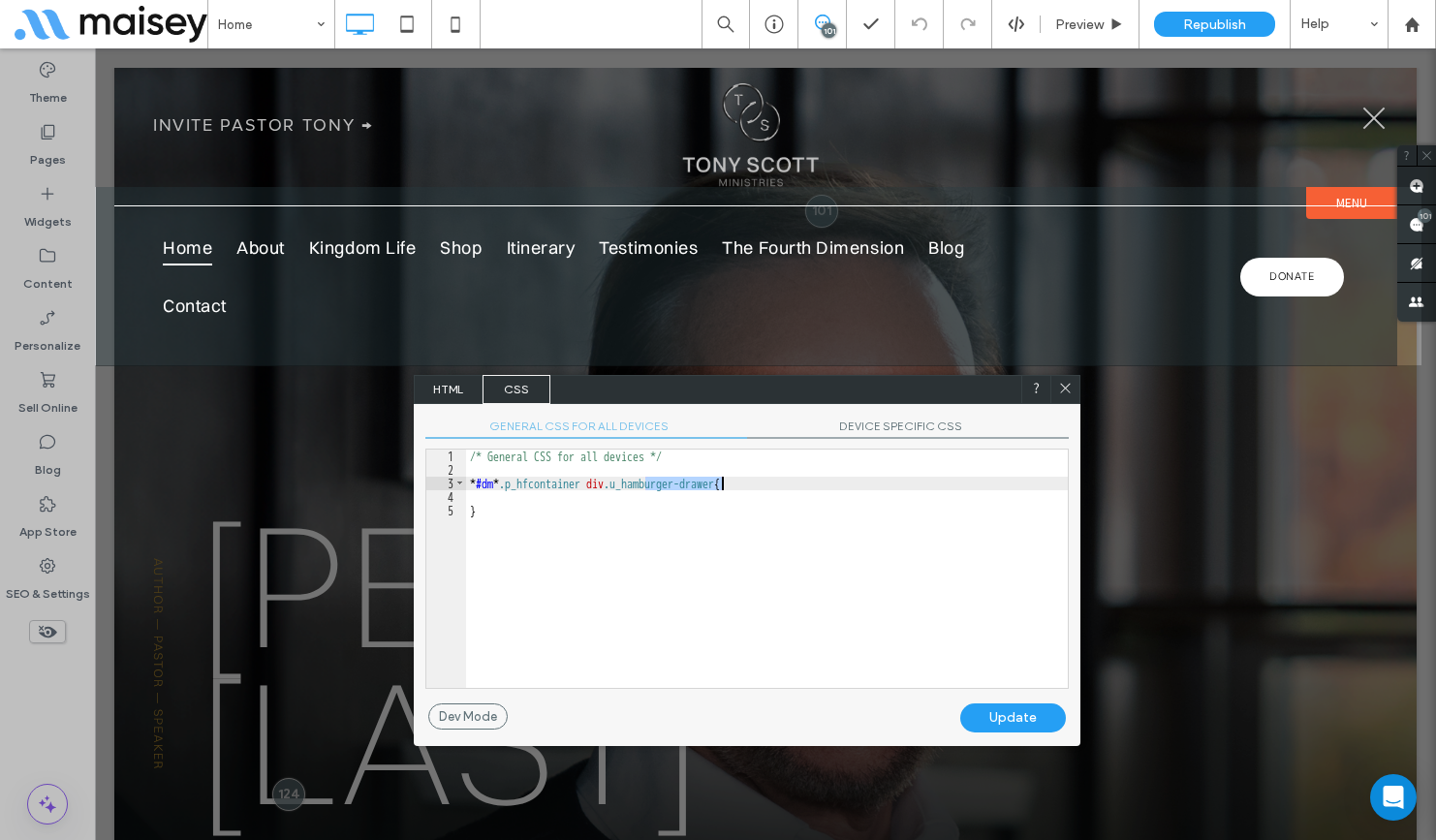 click on "/* General CSS for all devices */ * #dm  * .p_hfcontainer   div .u_hamburger-drawer { }" at bounding box center (766, 582) 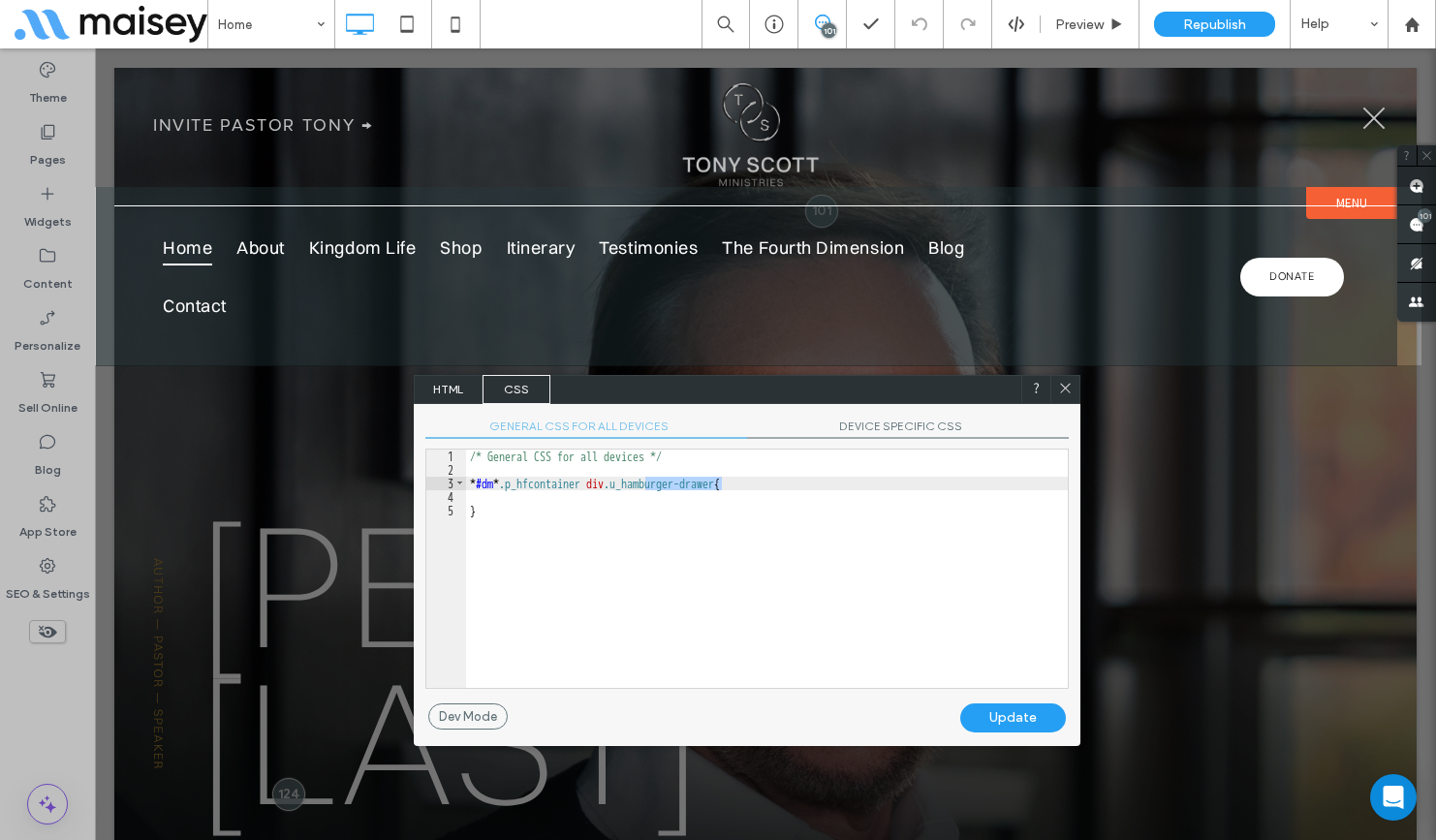 click on "/* General CSS for all devices */ * #dm  * .p_hfcontainer   div .u_hamburger-drawer { }" at bounding box center [766, 582] 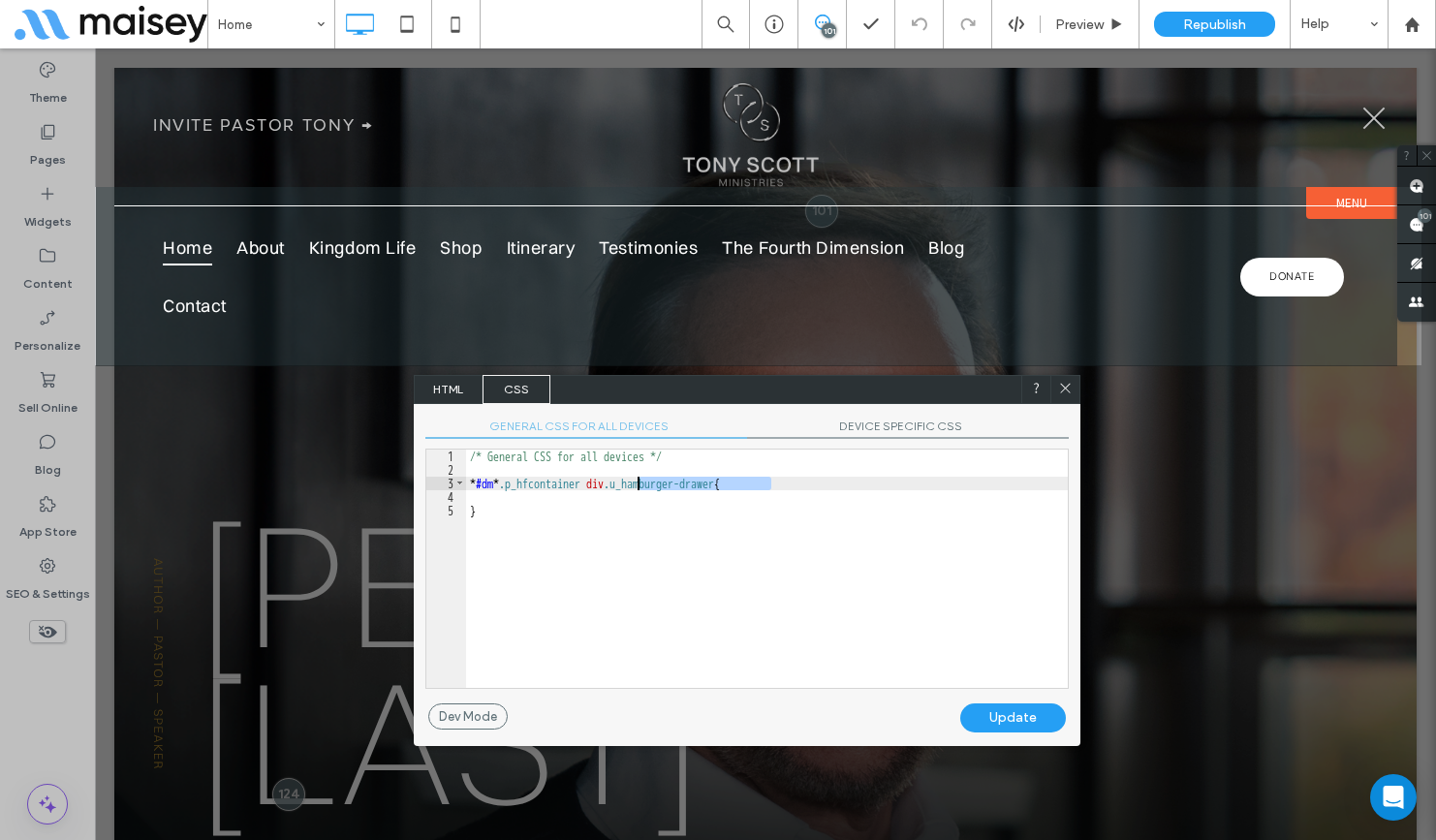 drag, startPoint x: 770, startPoint y: 482, endPoint x: 640, endPoint y: 487, distance: 130.09612 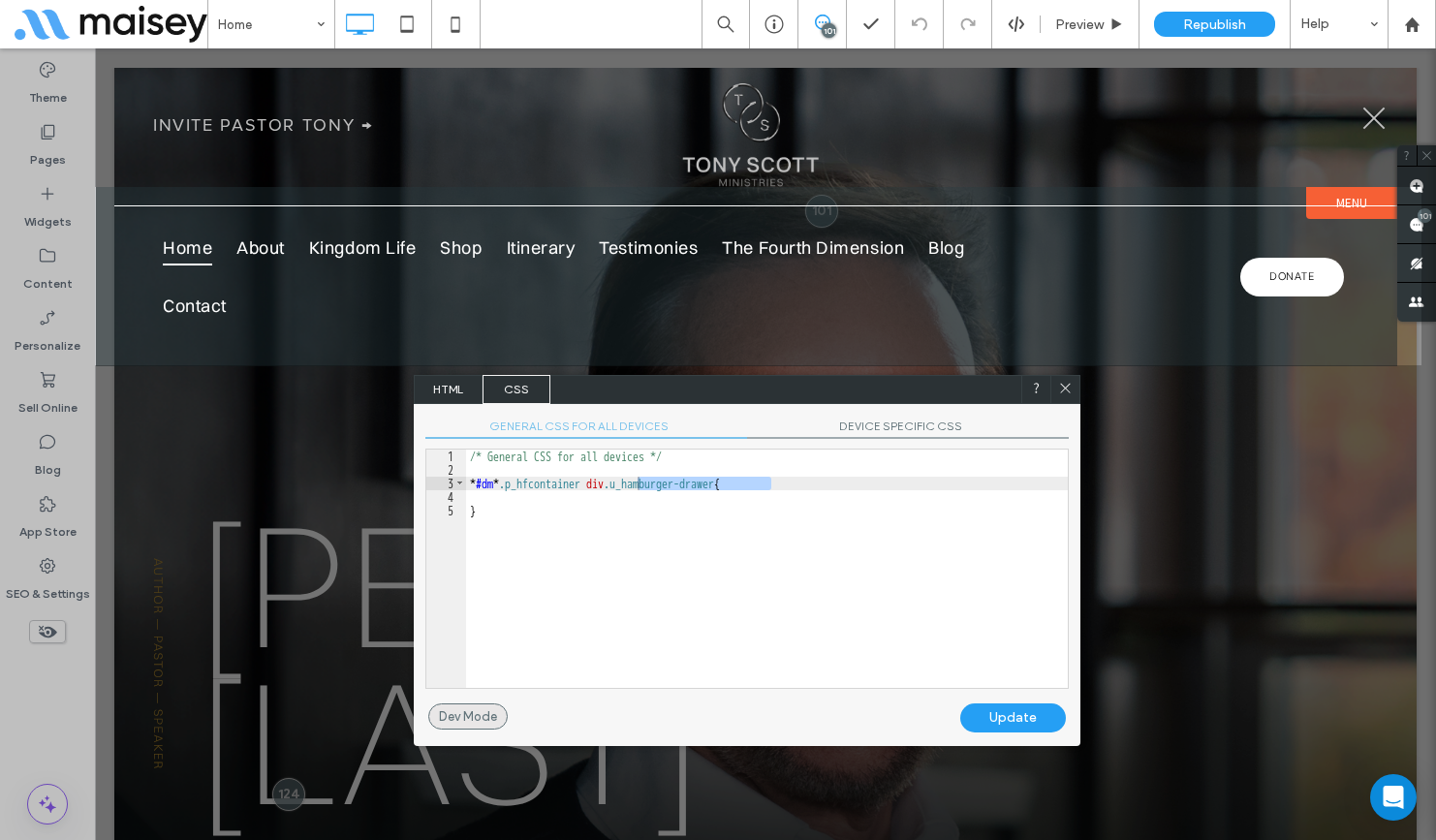 click on "Dev Mode" at bounding box center [468, 716] 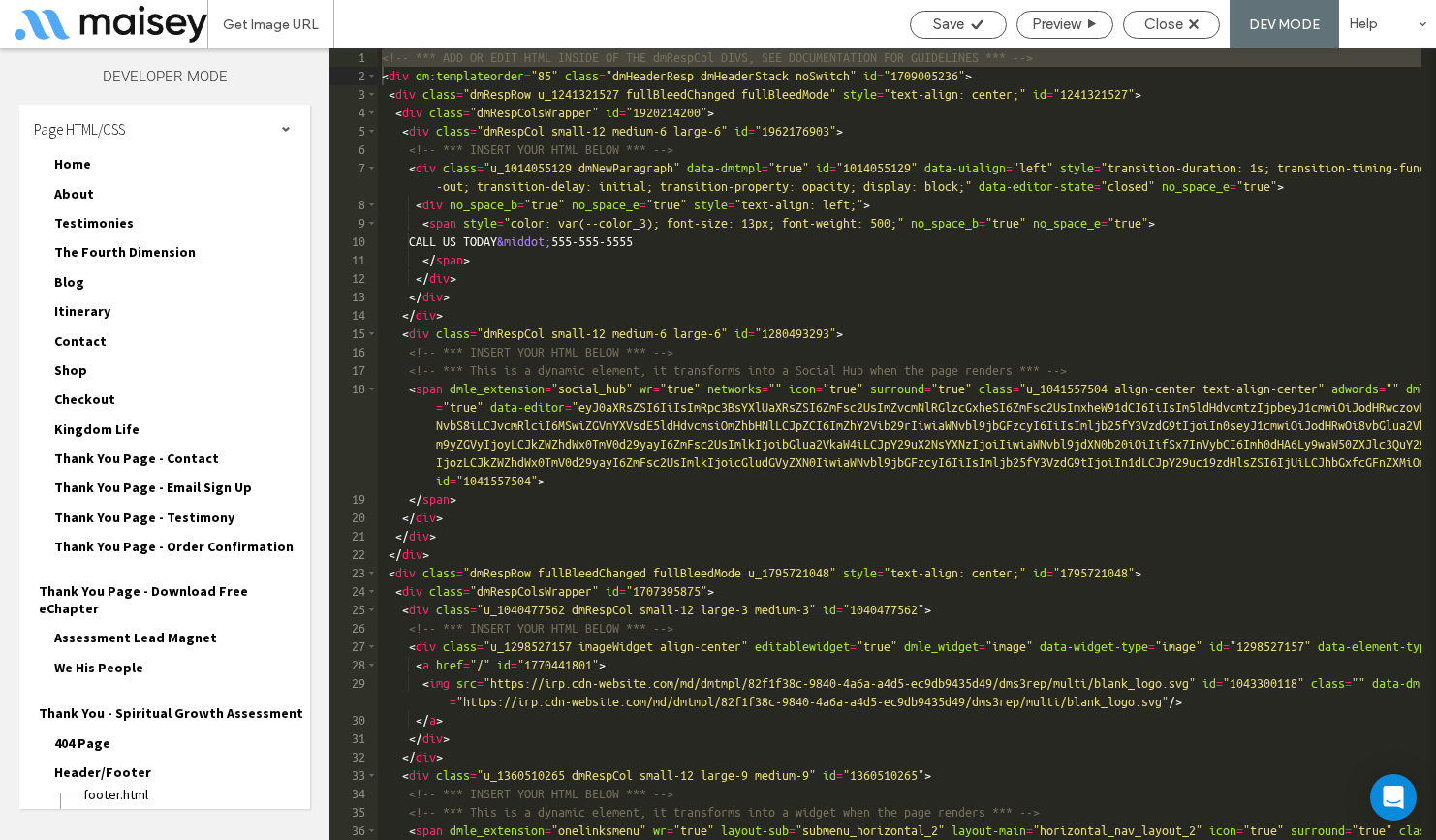 click on "<!-- *** ADD OR EDIT HTML INSIDE OF THE dmRespCol DIVS, SEE DOCUMENTATION FOR GUIDELINES *** --> < div   dm:templateorder = "85"   class = "dmHeaderResp dmHeaderStack noSwitch"   id = "1709005236" >   < div   class = "dmRespRow u_1241321527 fullBleedChanged fullBleedMode"   style = "text-align: center;"   id = "1241321527" >    < div   class = "dmRespColsWrapper"   id = "1920214200" >     < div   class = "dmRespCol small-12 medium-6 large-6"   id = "1962176903" >      <!-- *** INSERT YOUR HTML BELOW *** -->      < div   class = "u_1014055129 dmNewParagraph"   data-dmtmpl = "true"   id = "1014055129"   data-uialign = "left"   style = "transition-duration: 1s; transition-timing-function: ease-in          -out; transition-delay: initial; transition-property: opacity; display: block;"   data-editor-state = "closed"   no_space_e = "true" >        < div   no_space_b = "true"   no_space_e = "true"   style = "text-align: left;" >         < span   style =   no_space_b = "true"   no_space_e = "true" >" at bounding box center (1064, 481) 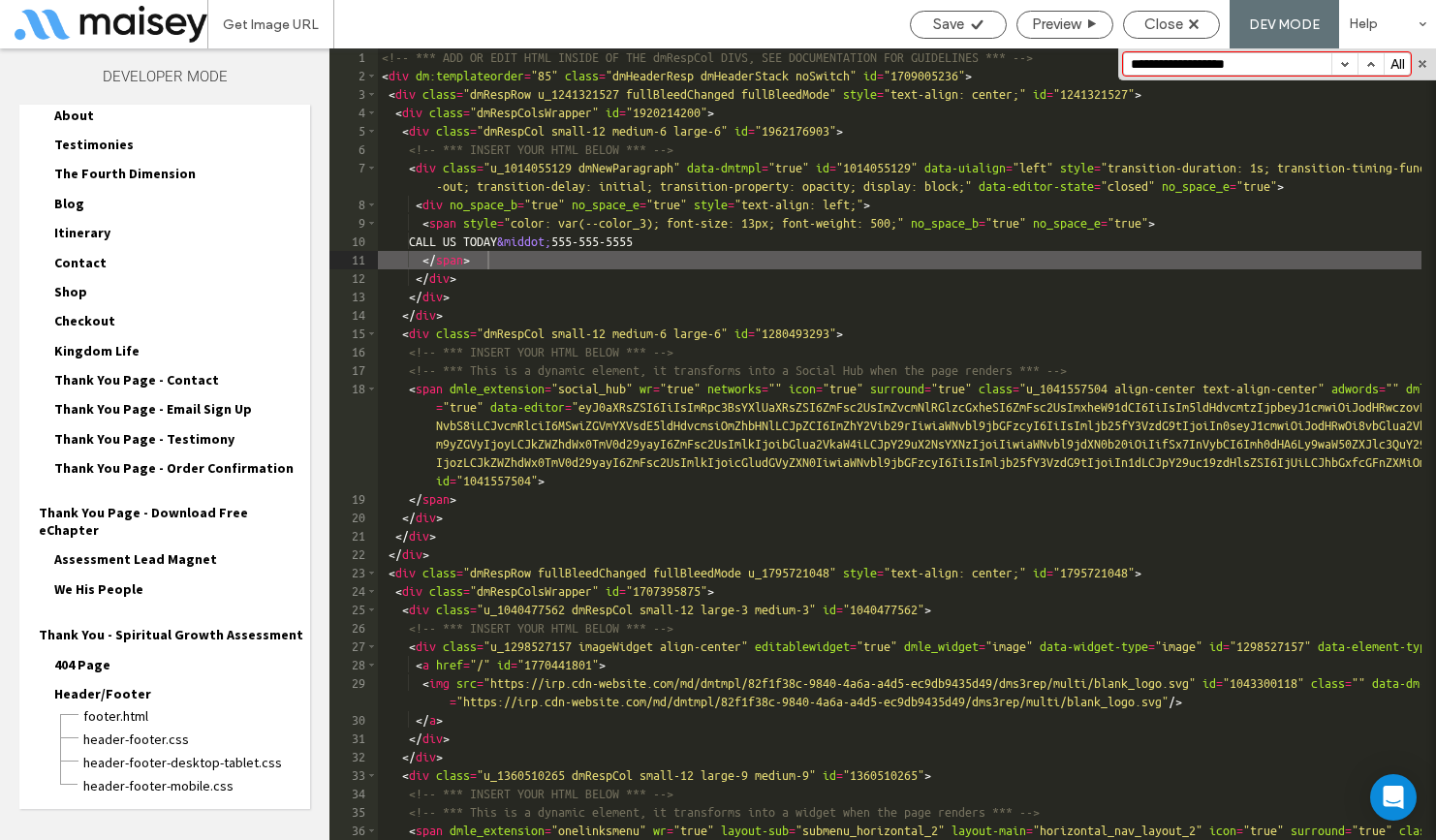 scroll, scrollTop: 151, scrollLeft: 0, axis: vertical 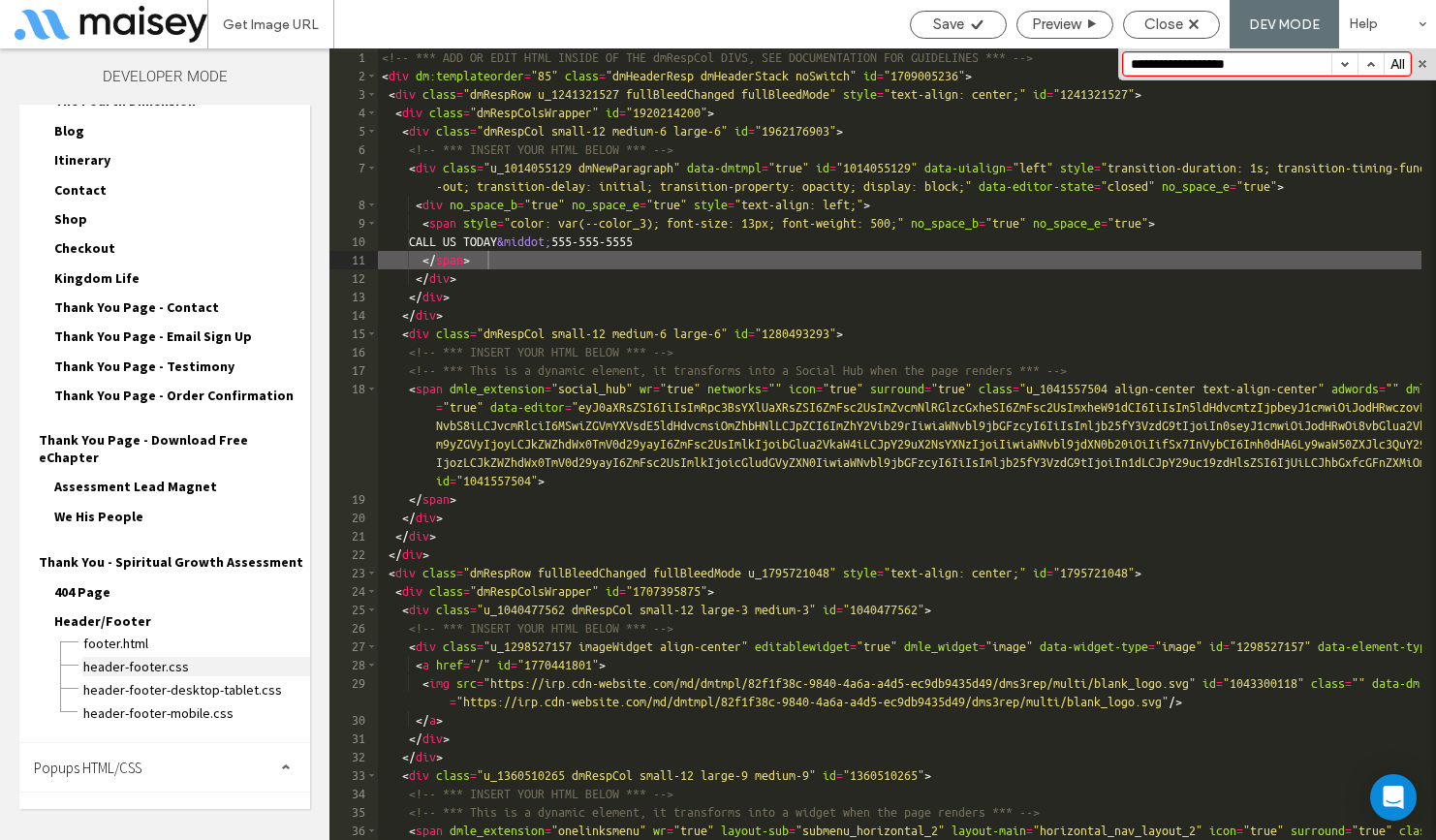 click on "header-footer.css" at bounding box center [196, 667] 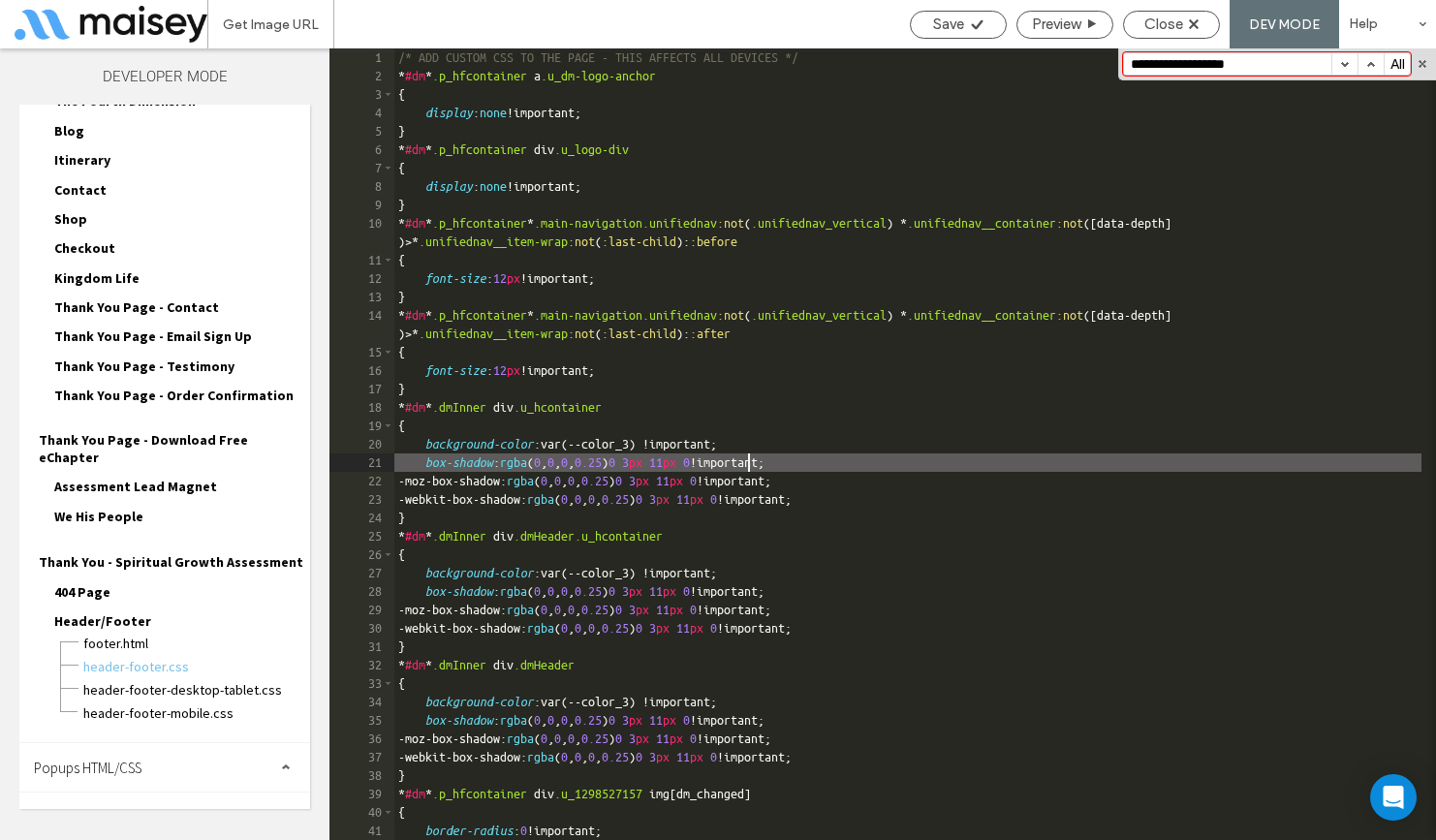 click on "/* ADD CUSTOM CSS TO THE PAGE - THIS AFFECTS ALL DEVICES */ * #dm  * .p_hfcontainer   a .u_dm-logo-anchor {      display : none  !important; } * #dm  * .p_hfcontainer   div .u_logo-div {      display : none  !important; } * #dm  * .p_hfcontainer  * .main-navigation.unifiednav :not ( .unifiednav_vertical ) * .unifiednav__container :not ([ data-depth ]     )>* .unifiednav__item-wrap :not ( :last-child ): :before {      font-size : 12 px  !important; } * #dm  * .p_hfcontainer  * .main-navigation.unifiednav :not ( .unifiednav_vertical ) * .unifiednav__container :not ([ data-depth ]     )>* .unifiednav__item-wrap :not ( :last-child ): :after {      font-size : 12 px  !important; } * #dm  * .dmInner   div .u_hcontainer {      background-color :var(--color_3) !important;      box-shadow : rgba ( 0 , 0 , 0 , 0.25 )  0   3 px   11 px   0  !important;     -moz-box-shadow: rgba ( 0 , 0 , 0 , 0.25 )  0   3 px   11 px   0  !important;     -webkit-box-shadow: rgba ( 0 , 0 , 0 , 0.25 )  0   3 px   11 px   0 } * #dm" at bounding box center (908, 462) 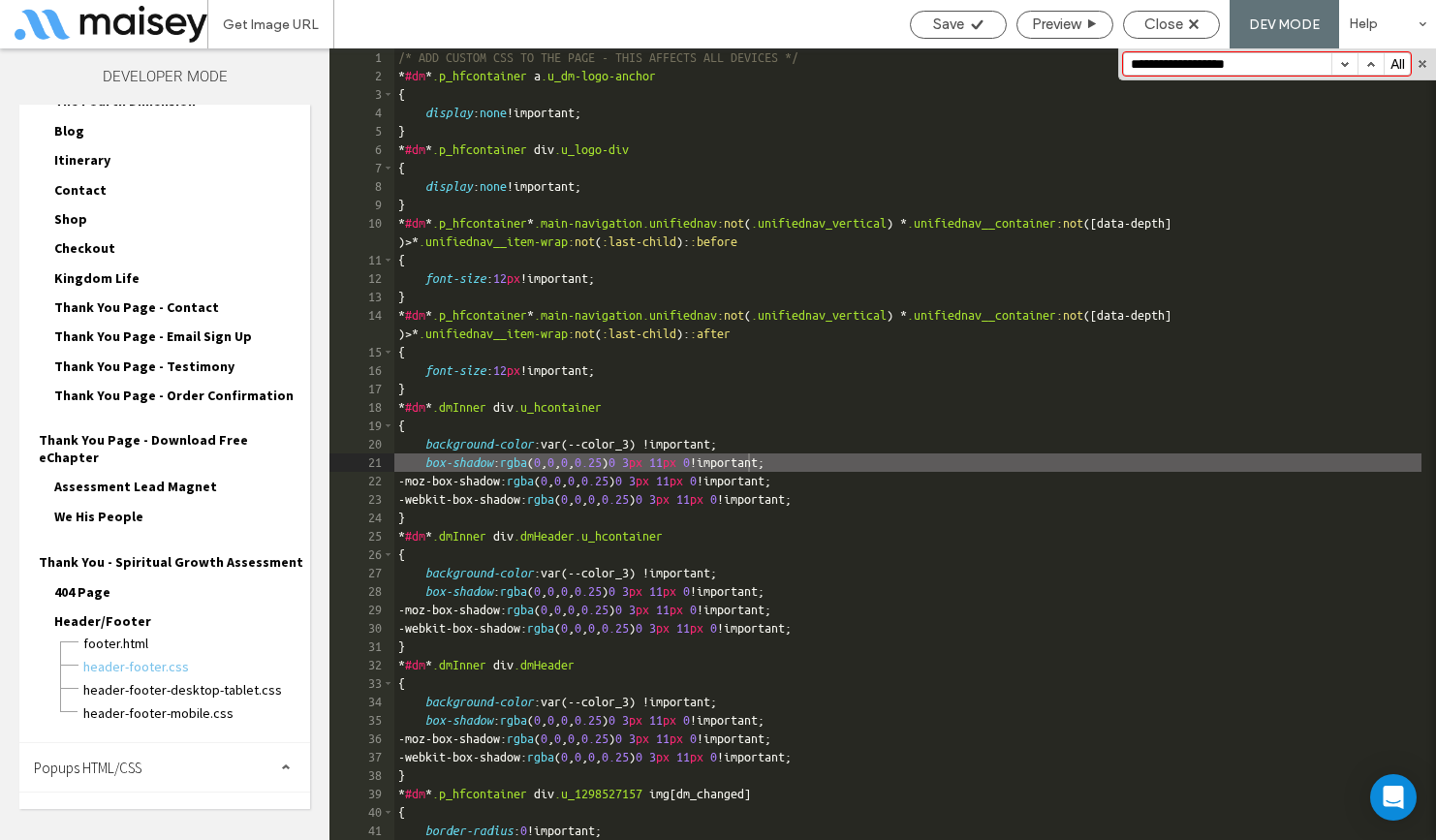drag, startPoint x: 1147, startPoint y: 67, endPoint x: 1039, endPoint y: 55, distance: 108.66462 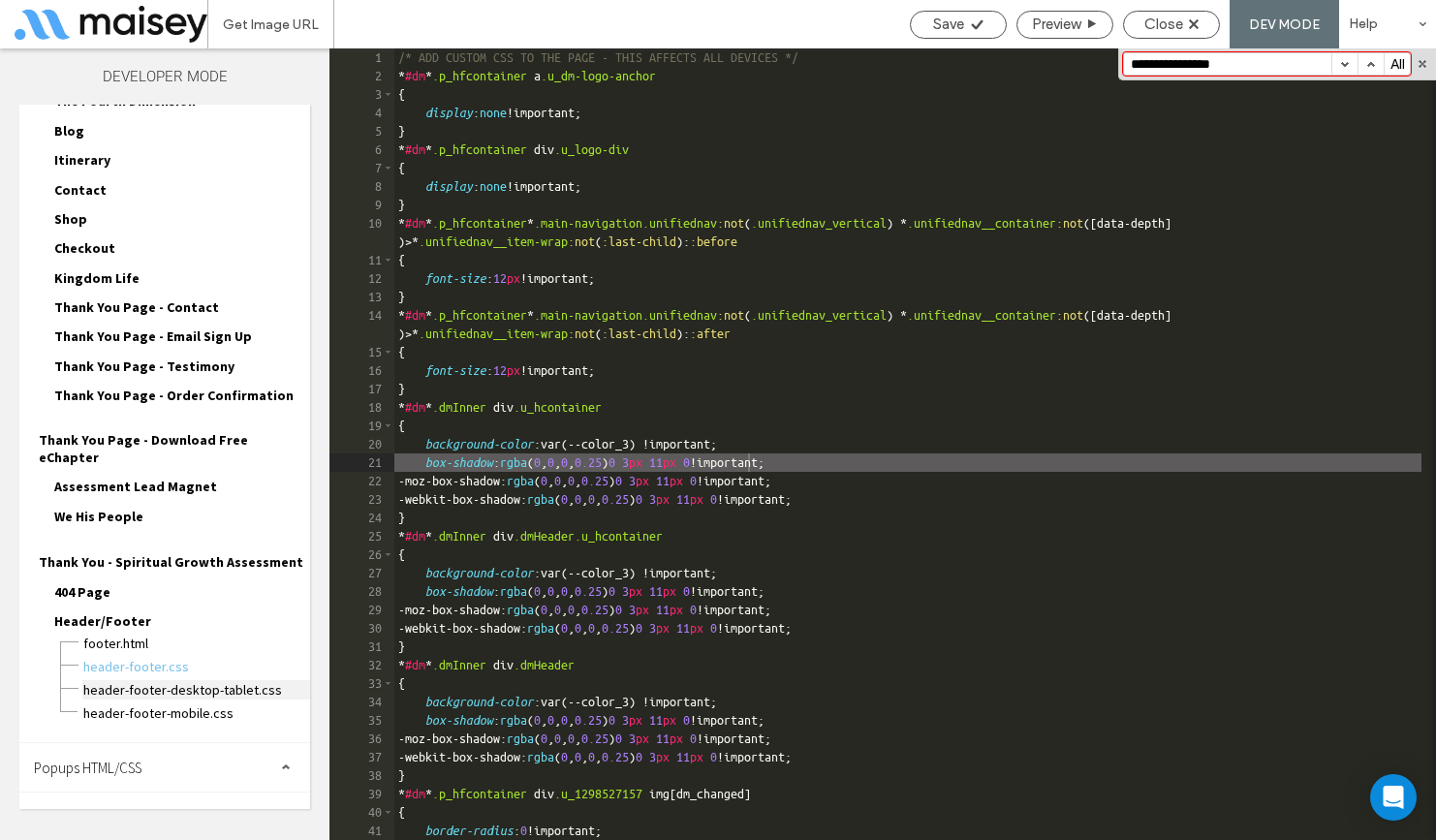click on "header-footer-desktop-tablet.css" at bounding box center [196, 690] 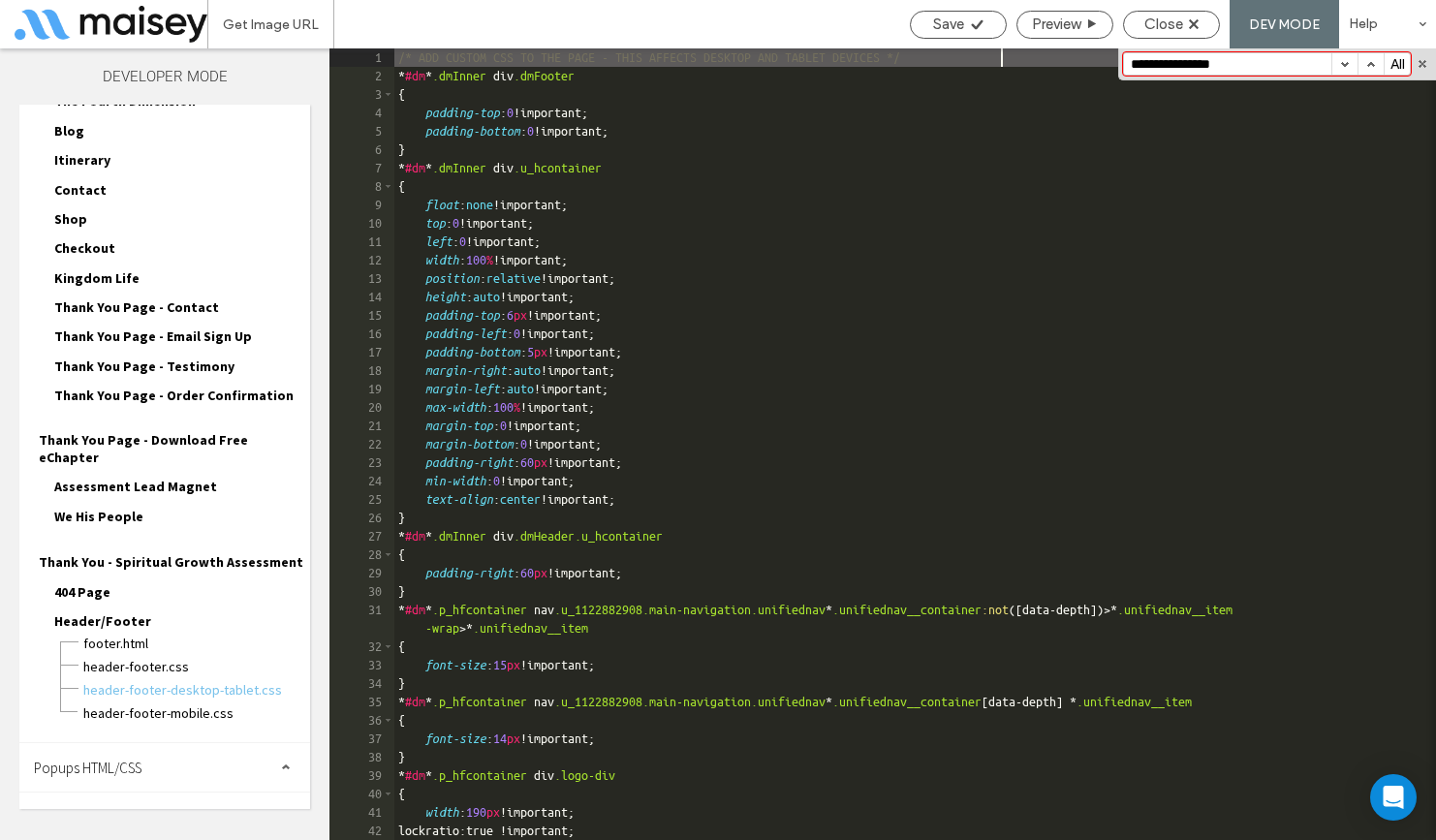 click on "/* ADD CUSTOM CSS TO THE PAGE - THIS AFFECTS DESKTOP AND TABLET DEVICES */ * #dm  * .dmInner   div .dmFooter {      padding-top : 0  !important;      padding-bottom : 0  !important; } * #dm  * .dmInner   div .u_hcontainer {      float : none  !important;      top : 0  !important;      left : 0  !important;      width : 100 %  !important;      position : relative  !important;      height : auto  !important;      padding-top : 6 px  !important;      padding-left : 0  !important;      padding-bottom : 5 px  !important;      margin-right : auto  !important;      margin-left : auto  !important;      max-width : 100 %  !important;      margin-top : 0  !important;      margin-bottom : 0  !important;      padding-right : 60 px  !important;      min-width : 0  !important;      text-align : center  !important; } * #dm  * .dmInner   div .dmHeader.u_hcontainer {      padding-right : 60 px  !important; } * #dm  * .p_hfcontainer   nav .u_1122882908.main-navigation.unifiednav  * .unifiednav__container :not ([ data-depth >*" at bounding box center (908, 462) 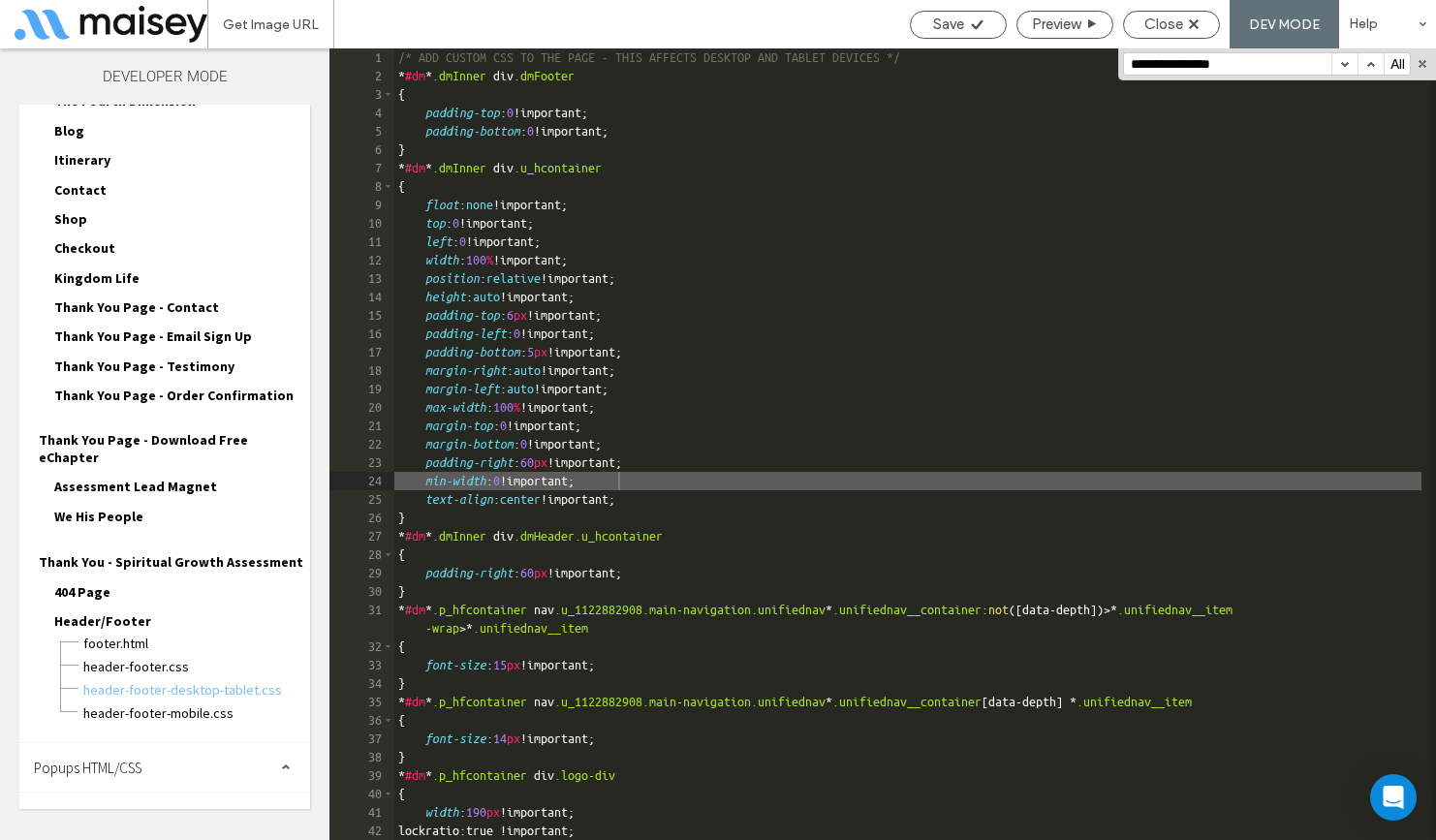 paste on "***" 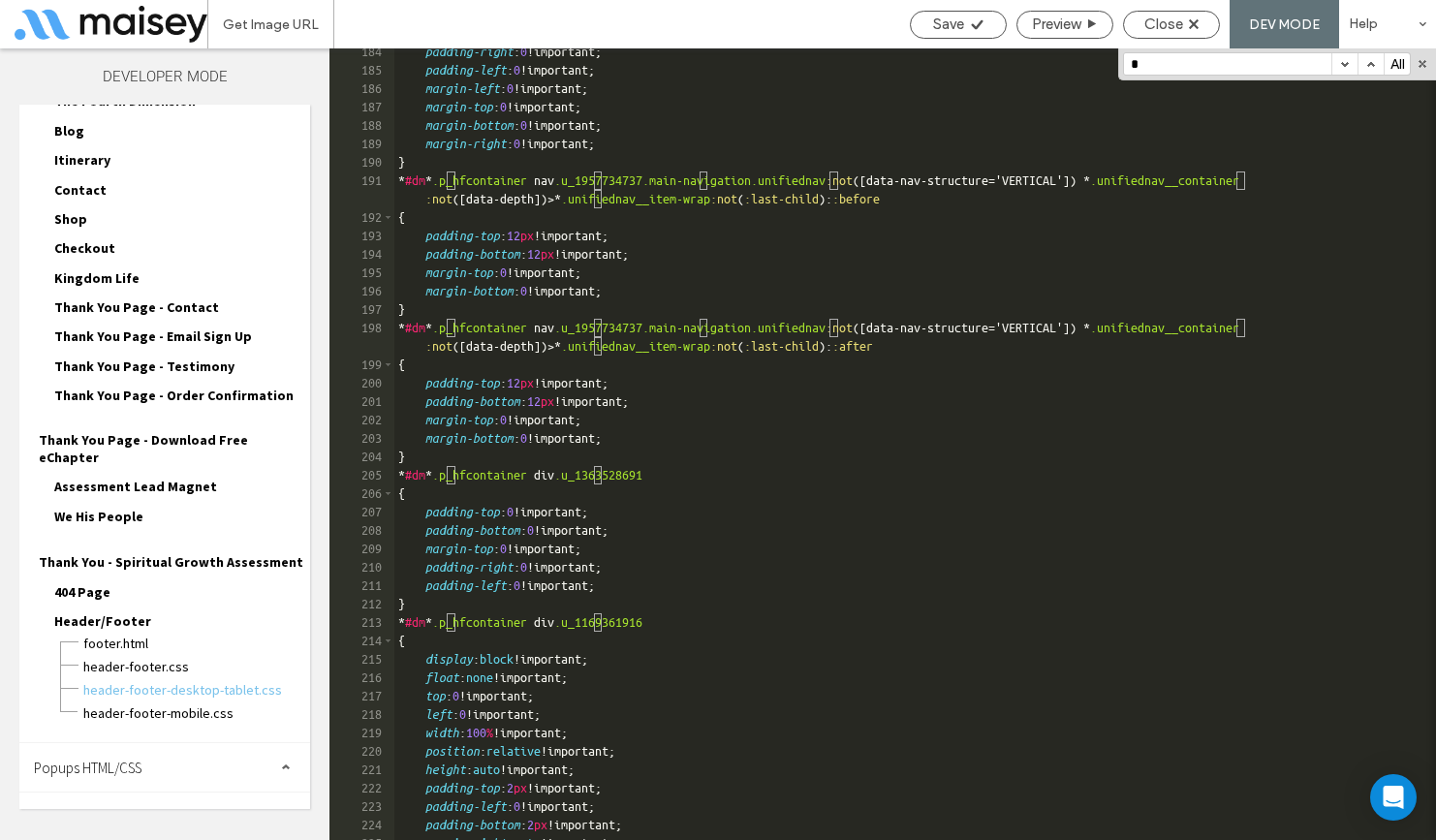 scroll, scrollTop: 4069, scrollLeft: 0, axis: vertical 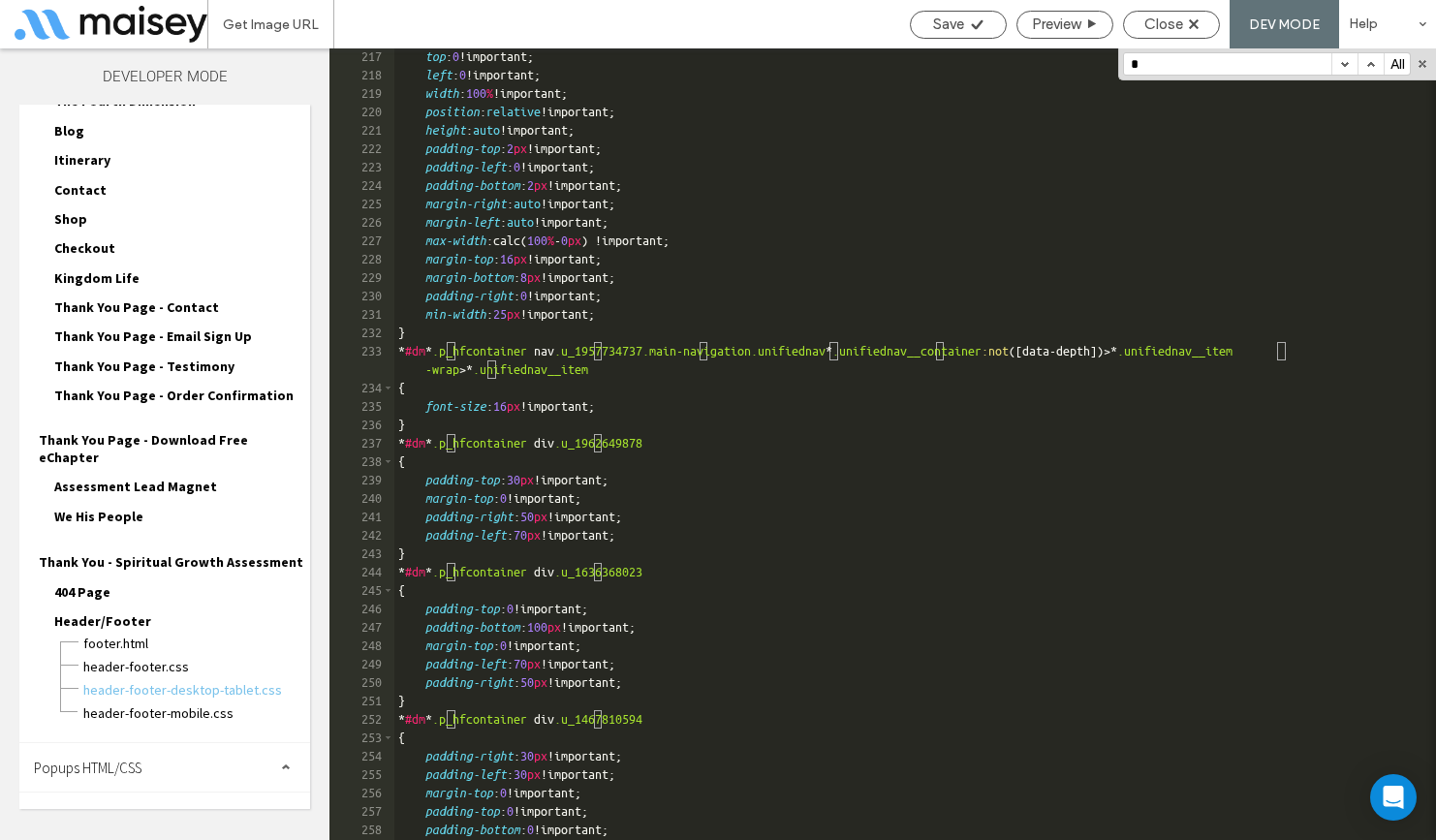 click on "Popups HTML/CSS" at bounding box center (165, 767) 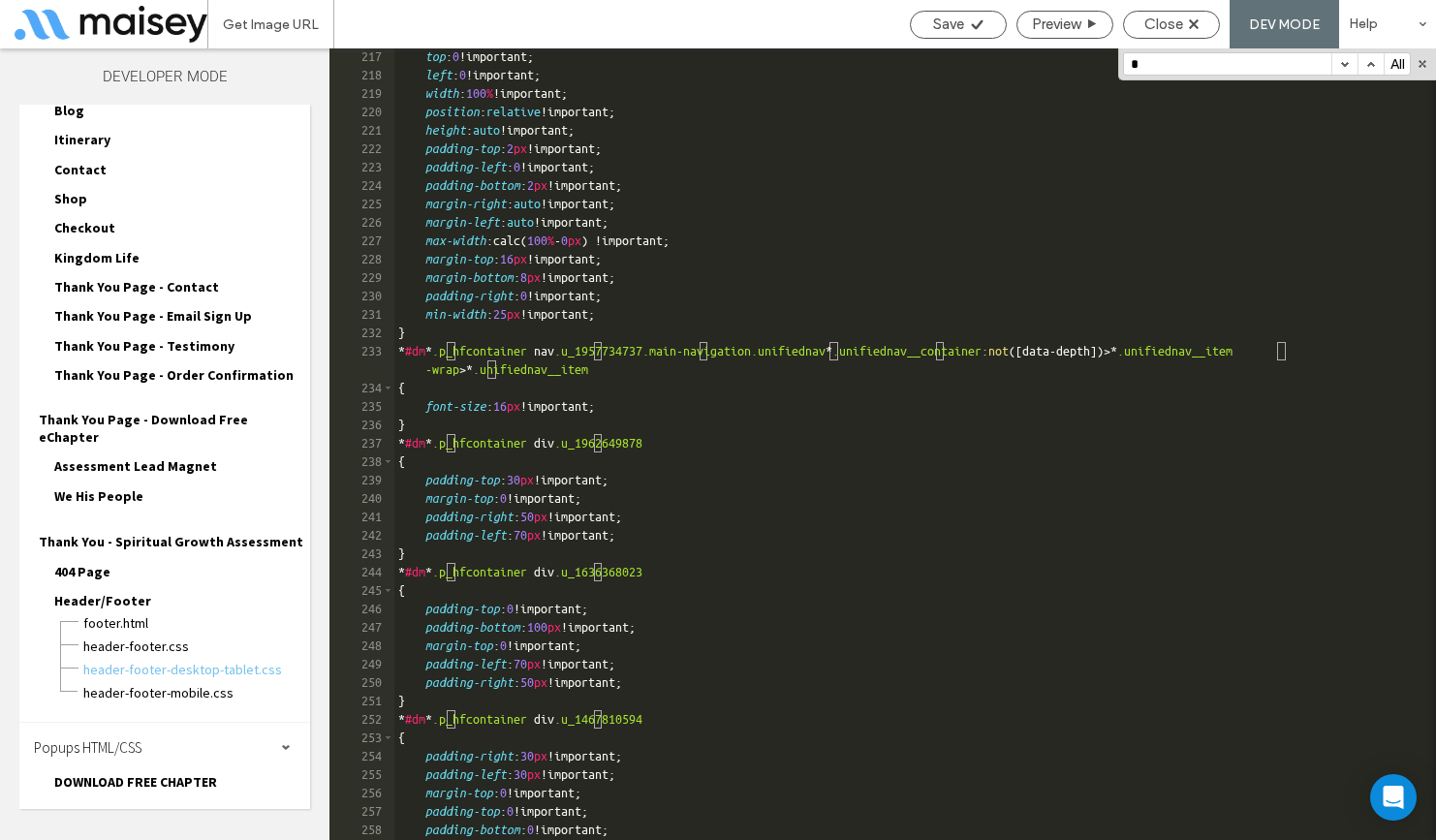 scroll, scrollTop: 191, scrollLeft: 0, axis: vertical 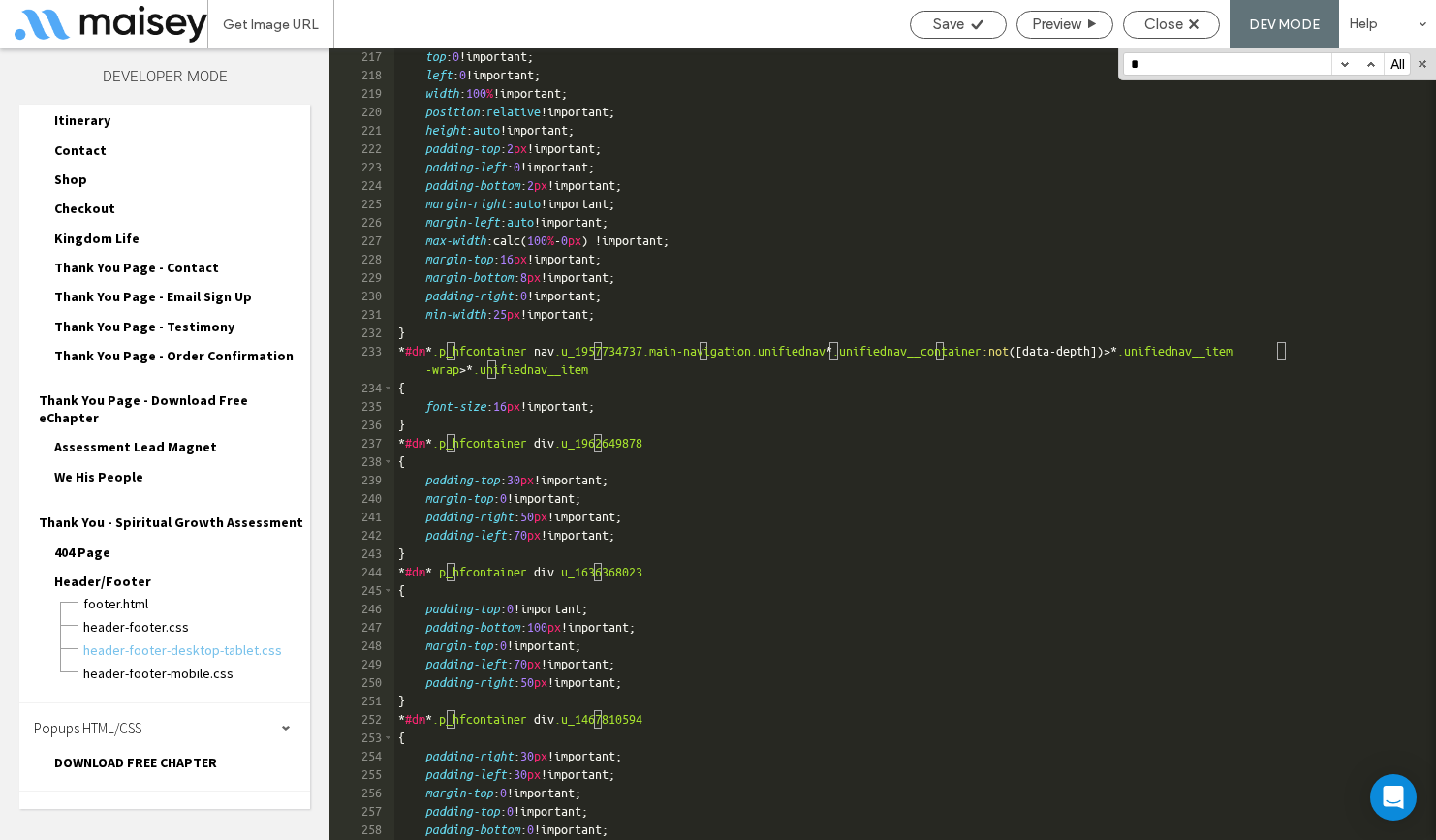 click on "Site HTML/CSS" at bounding box center (75, 816) 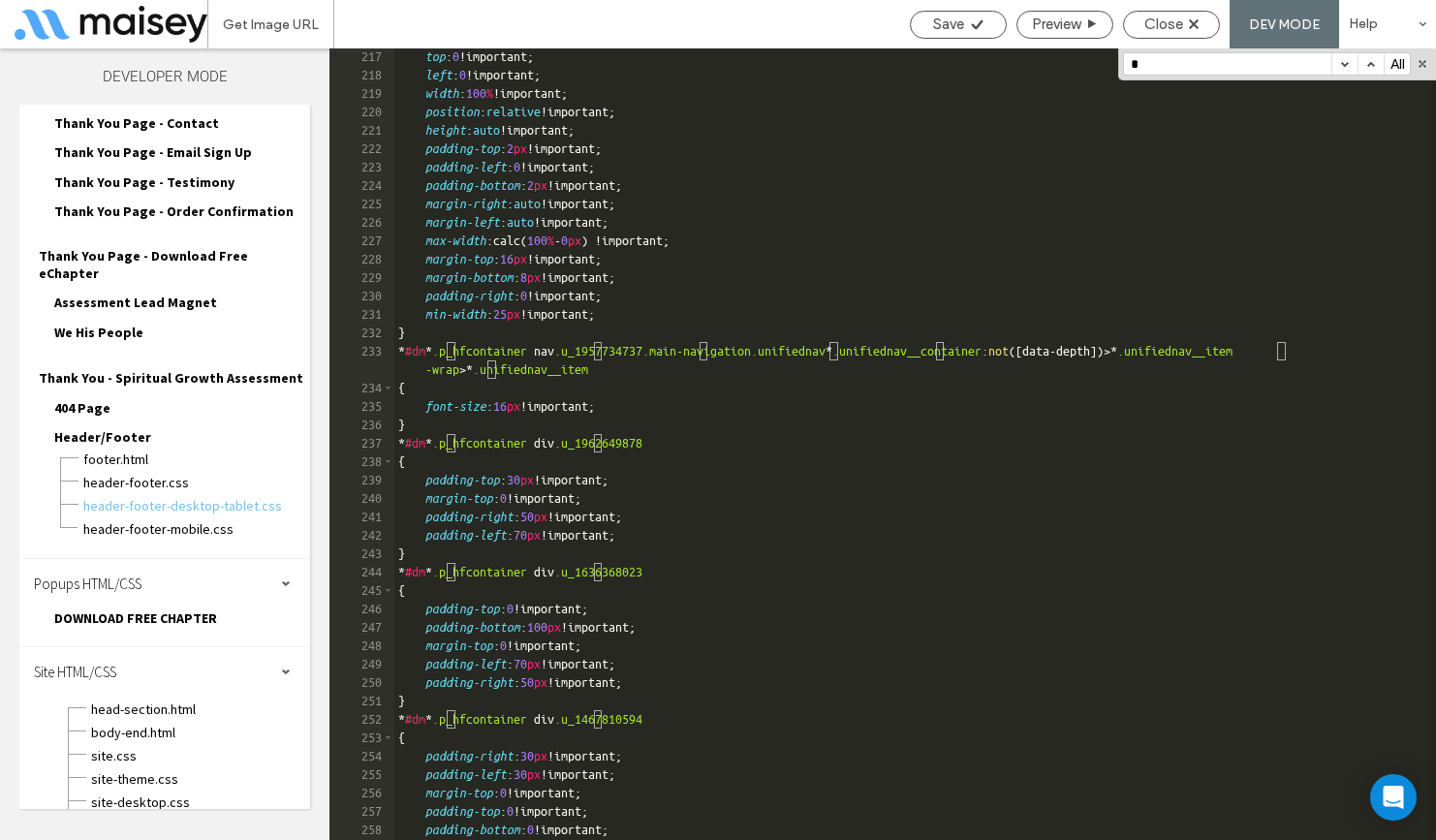 scroll, scrollTop: 342, scrollLeft: 0, axis: vertical 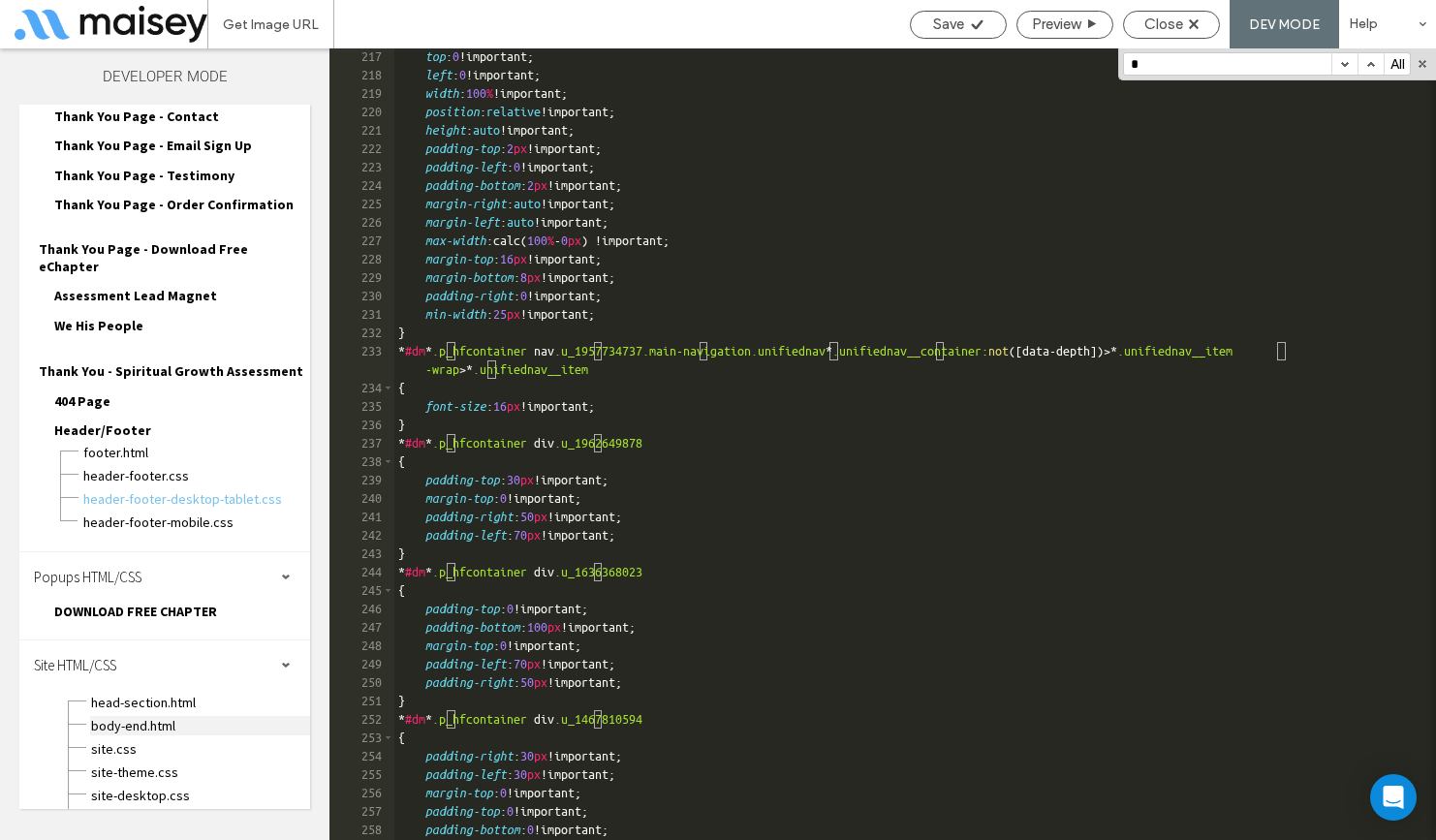 click on "body-end.html" at bounding box center (200, 726) 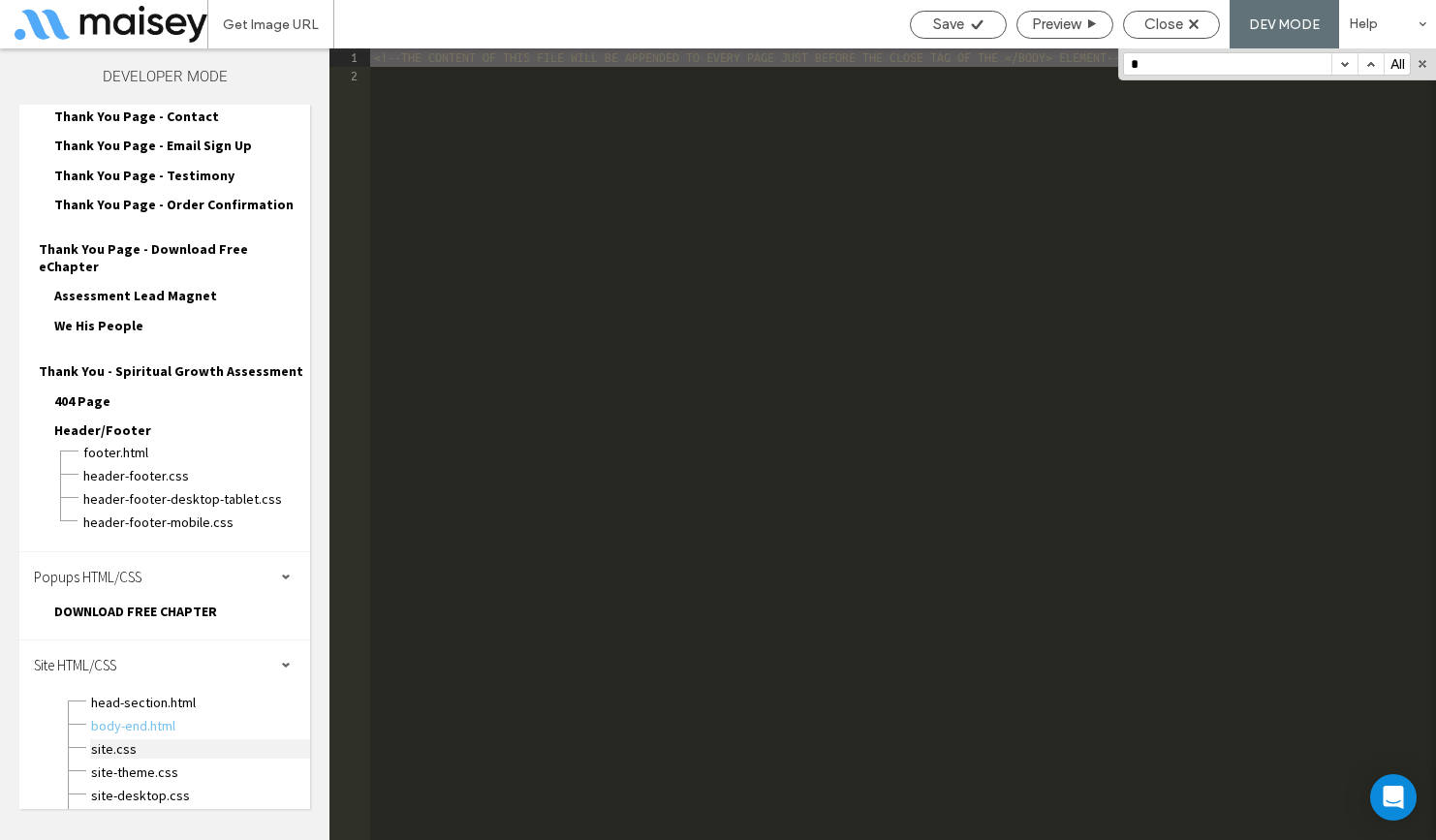 click on "site.css" at bounding box center [200, 749] 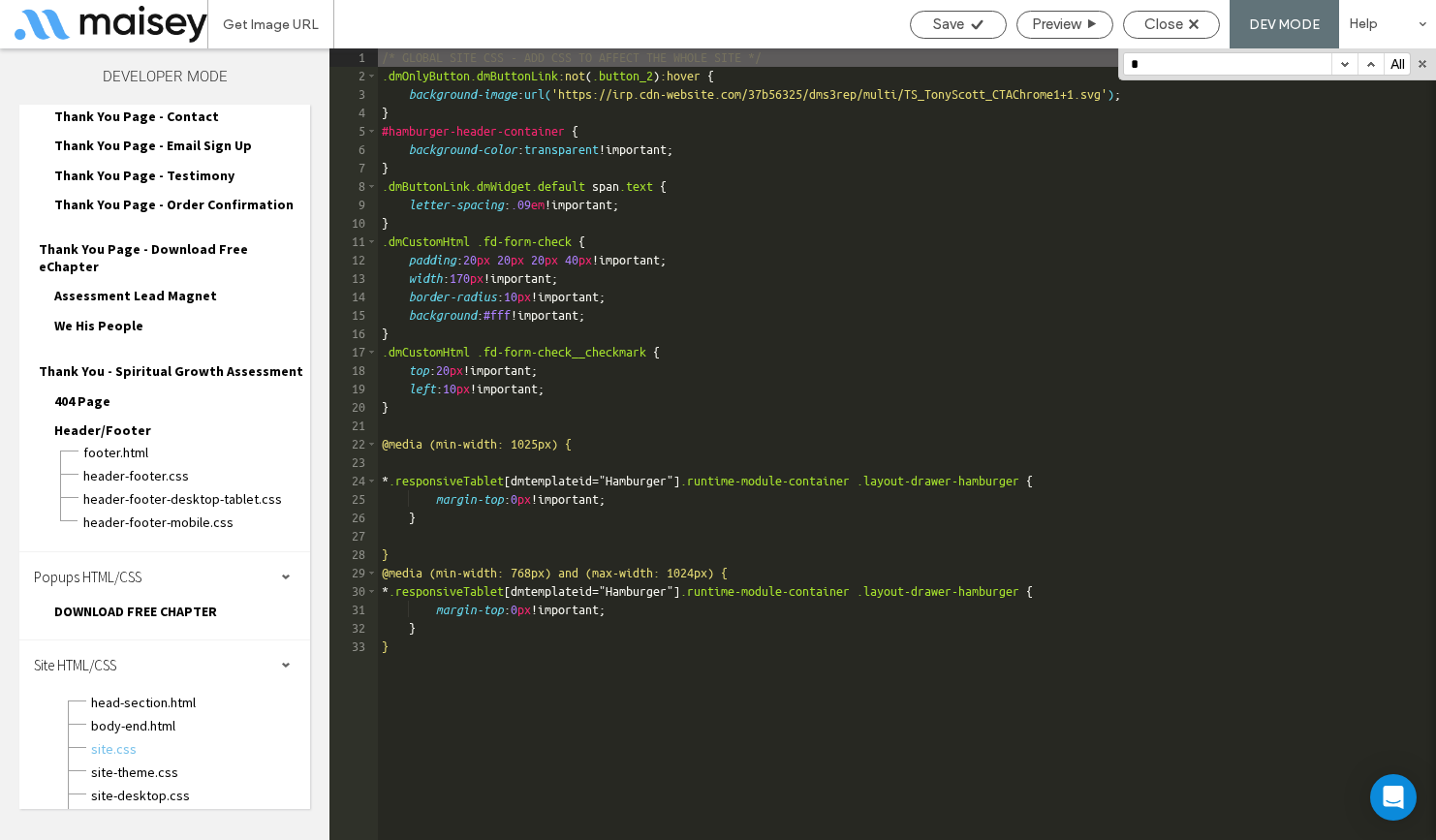 click on "/* GLOBAL SITE CSS - ADD CSS TO AFFECT THE WHOLE SITE */ .dmOnlyButton.dmButtonLink :not ( .button_2 ) :hover   {      background-image :  url( 'https://irp.cdn-website.com/37b56325/dms3rep/multi/TS_TonyScott_CTAChrome1+1.svg' ) ; } #hamburger-header-container   {      background-color :  transparent  !important; } .dmButtonLink.dmWidget.default   span .text   {      letter-spacing :  .09 em  !important; } .dmCustomHtml   .fd-form-check   {      padding :  20 px   20 px   20 px   40 px  !important;      width :  170 px  !important;      border-radius :  10 px  !important;      background :  #fff  !important; } .dmCustomHtml   .fd-form-check__checkmark   {      top :  20 px  !important;      left :  10 px  !important; } @media (min-width: 1025px) {          * .responsiveTablet  [ dmtemplateid =" Hamburger "] .runtime-module-container   .layout-drawer-hamburger   {           margin-top :  0 px  !important;      } } @media (min-width: 768px) and (max-width: 1024px) {     * .responsiveTablet  [ dmtemplateid =" "]" at bounding box center [907, 462] 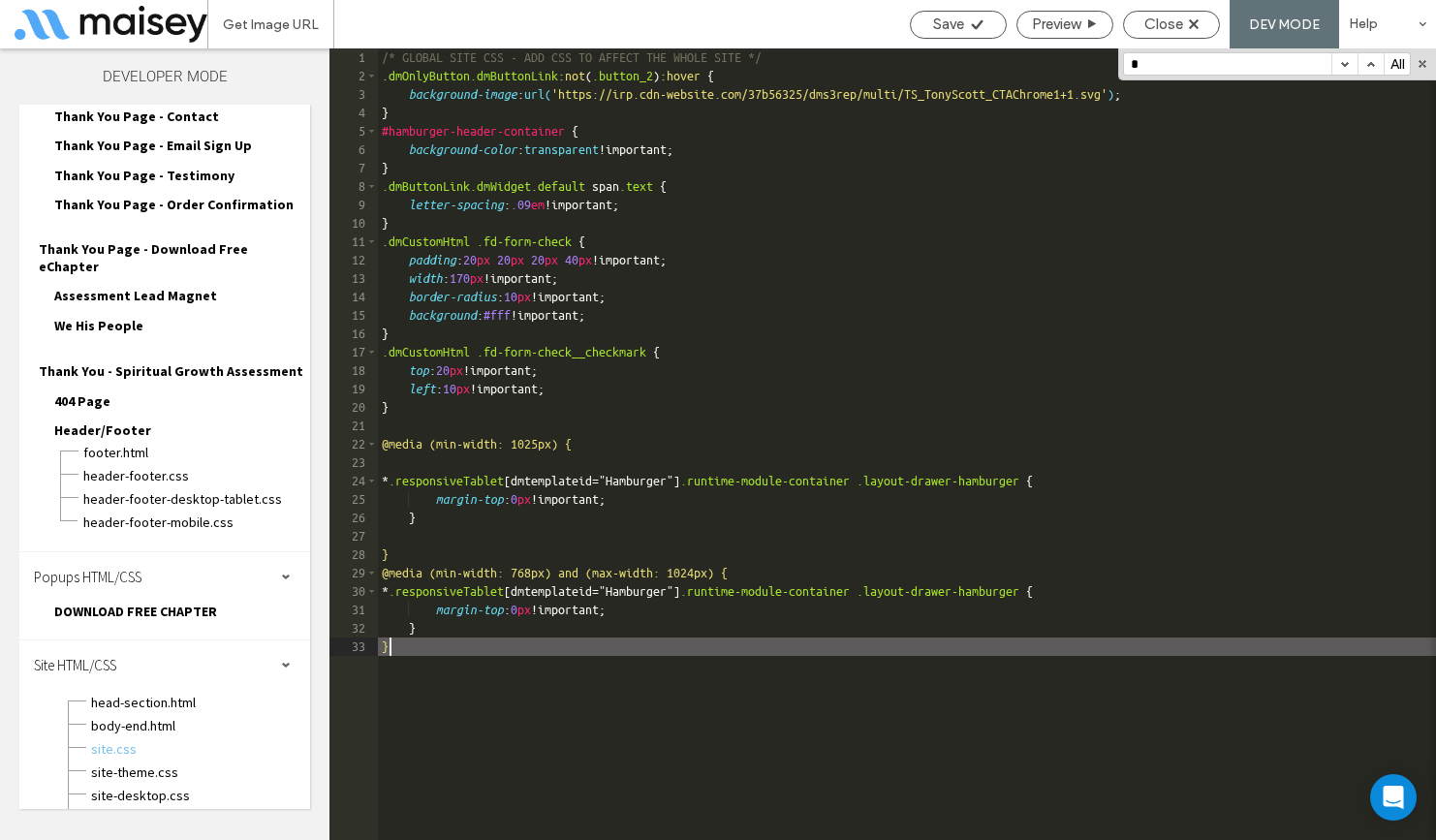 click on "/* GLOBAL SITE CSS - ADD CSS TO AFFECT THE WHOLE SITE */ .dmOnlyButton.dmButtonLink :not ( .button_2 ) :hover   {      background-image :  url( 'https://irp.cdn-website.com/37b56325/dms3rep/multi/TS_TonyScott_CTAChrome1+1.svg' ) ; } #hamburger-header-container   {      background-color :  transparent  !important; } .dmButtonLink.dmWidget.default   span .text   {      letter-spacing :  .09 em  !important; } .dmCustomHtml   .fd-form-check   {      padding :  20 px   20 px   20 px   40 px  !important;      width :  170 px  !important;      border-radius :  10 px  !important;      background :  #fff  !important; } .dmCustomHtml   .fd-form-check__checkmark   {      top :  20 px  !important;      left :  10 px  !important; } @media (min-width: 1025px) {          * .responsiveTablet  [ dmtemplateid =" Hamburger "] .runtime-module-container   .layout-drawer-hamburger   {           margin-top :  0 px  !important;      } } @media (min-width: 768px) and (max-width: 1024px) {     * .responsiveTablet  [ dmtemplateid =" "]" at bounding box center (907, 462) 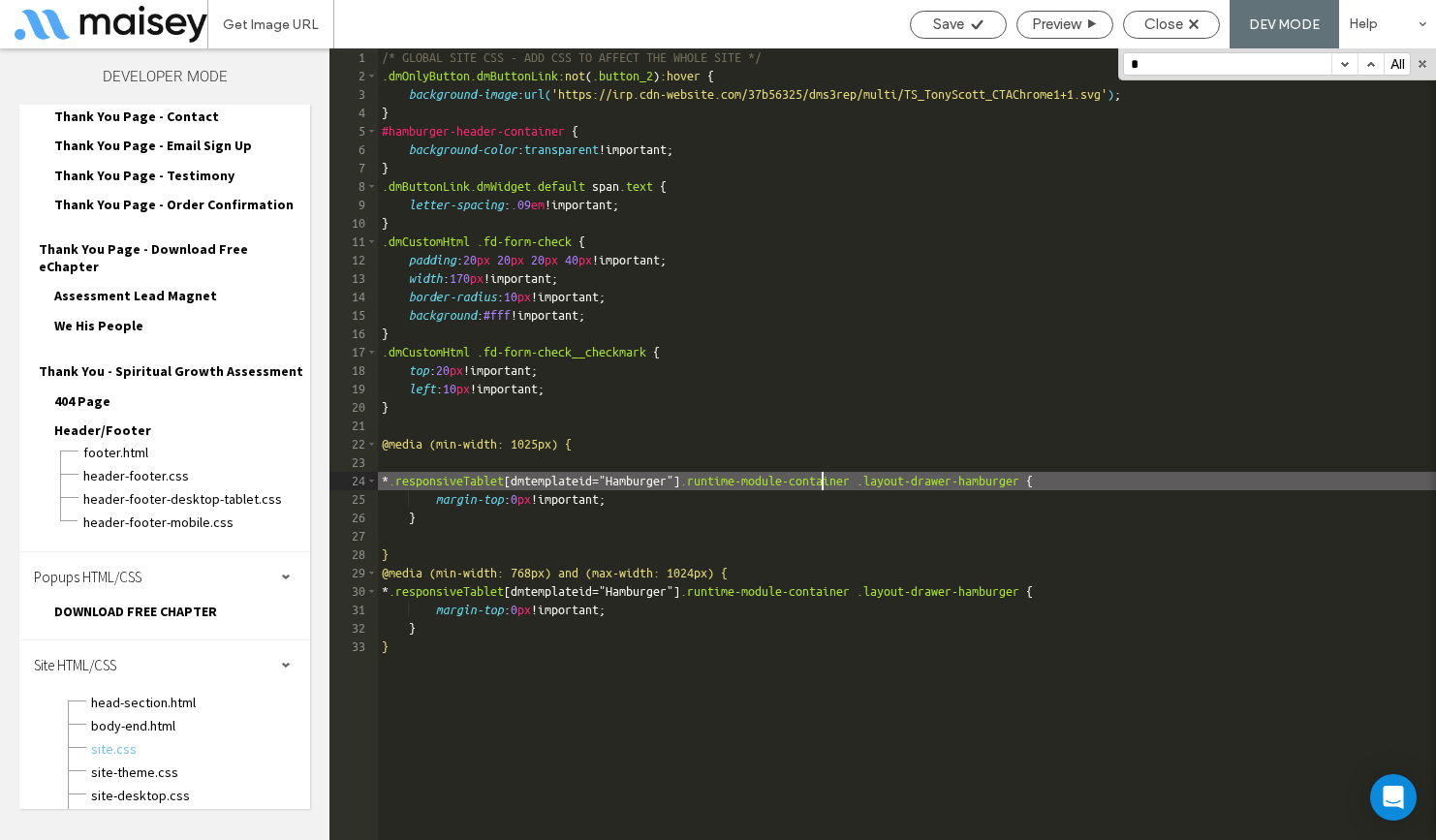 click on "/* GLOBAL SITE CSS - ADD CSS TO AFFECT THE WHOLE SITE */ .dmOnlyButton.dmButtonLink :not ( .button_2 ) :hover   {      background-image :  url( 'https://irp.cdn-website.com/37b56325/dms3rep/multi/TS_TonyScott_CTAChrome1+1.svg' ) ; } #hamburger-header-container   {      background-color :  transparent  !important; } .dmButtonLink.dmWidget.default   span .text   {      letter-spacing :  .09 em  !important; } .dmCustomHtml   .fd-form-check   {      padding :  20 px   20 px   20 px   40 px  !important;      width :  170 px  !important;      border-radius :  10 px  !important;      background :  #fff  !important; } .dmCustomHtml   .fd-form-check__checkmark   {      top :  20 px  !important;      left :  10 px  !important; } @media (min-width: 1025px) {          * .responsiveTablet  [ dmtemplateid =" Hamburger "] .runtime-module-container   .layout-drawer-hamburger   {           margin-top :  0 px  !important;      } } @media (min-width: 768px) and (max-width: 1024px) {     * .responsiveTablet  [ dmtemplateid =" "]" at bounding box center (907, 462) 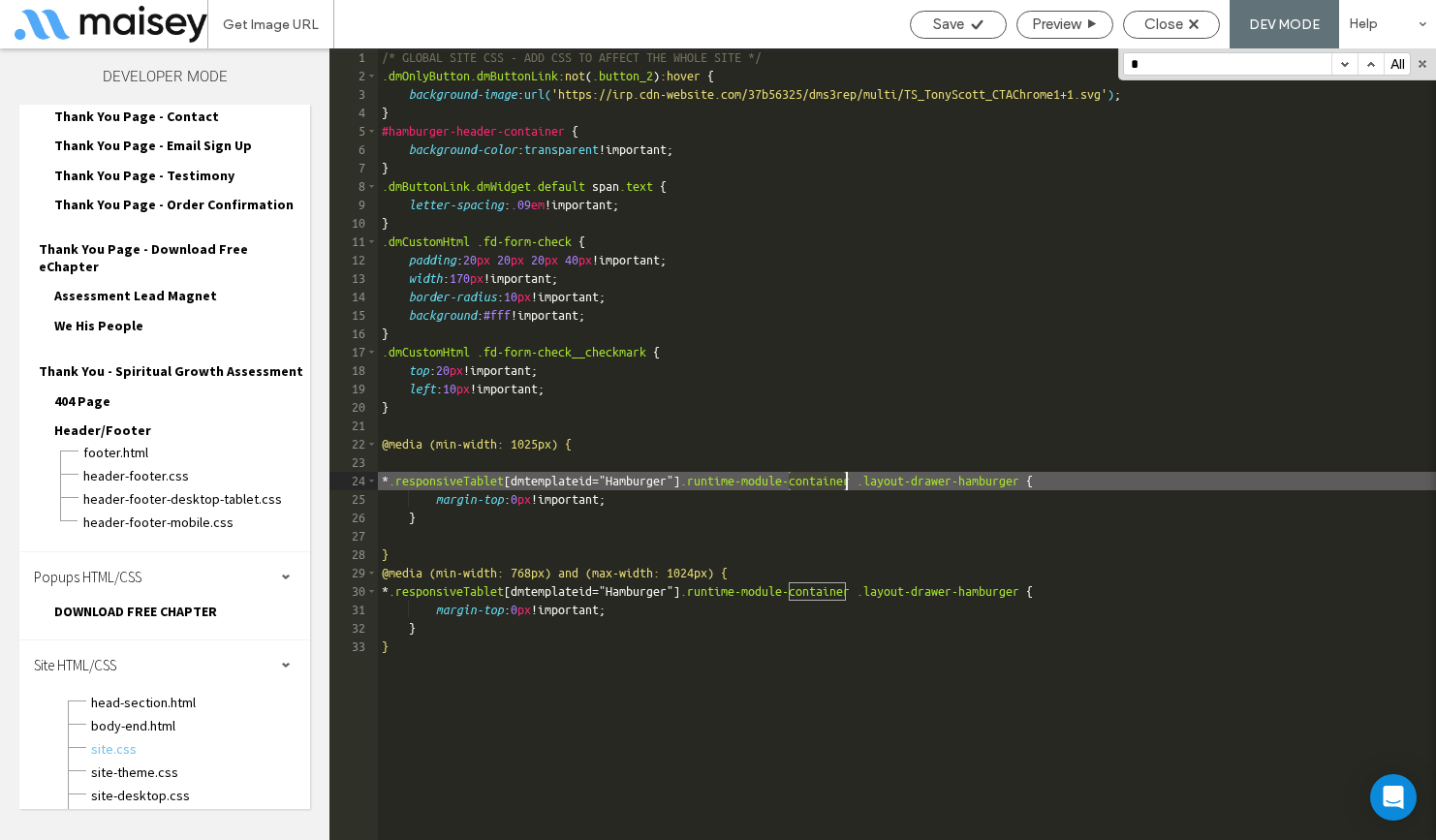 click on "/* GLOBAL SITE CSS - ADD CSS TO AFFECT THE WHOLE SITE */ .dmOnlyButton.dmButtonLink :not ( .button_2 ) :hover   {      background-image :  url( 'https://irp.cdn-website.com/37b56325/dms3rep/multi/TS_TonyScott_CTAChrome1+1.svg' ) ; } #hamburger-header-container   {      background-color :  transparent  !important; } .dmButtonLink.dmWidget.default   span .text   {      letter-spacing :  .09 em  !important; } .dmCustomHtml   .fd-form-check   {      padding :  20 px   20 px   20 px   40 px  !important;      width :  170 px  !important;      border-radius :  10 px  !important;      background :  #fff  !important; } .dmCustomHtml   .fd-form-check__checkmark   {      top :  20 px  !important;      left :  10 px  !important; } @media (min-width: 1025px) {          * .responsiveTablet  [ dmtemplateid =" Hamburger "] .runtime-module-container   .layout-drawer-hamburger   {           margin-top :  0 px  !important;      } } @media (min-width: 768px) and (max-width: 1024px) {     * .responsiveTablet  [ dmtemplateid =" "]" at bounding box center [907, 462] 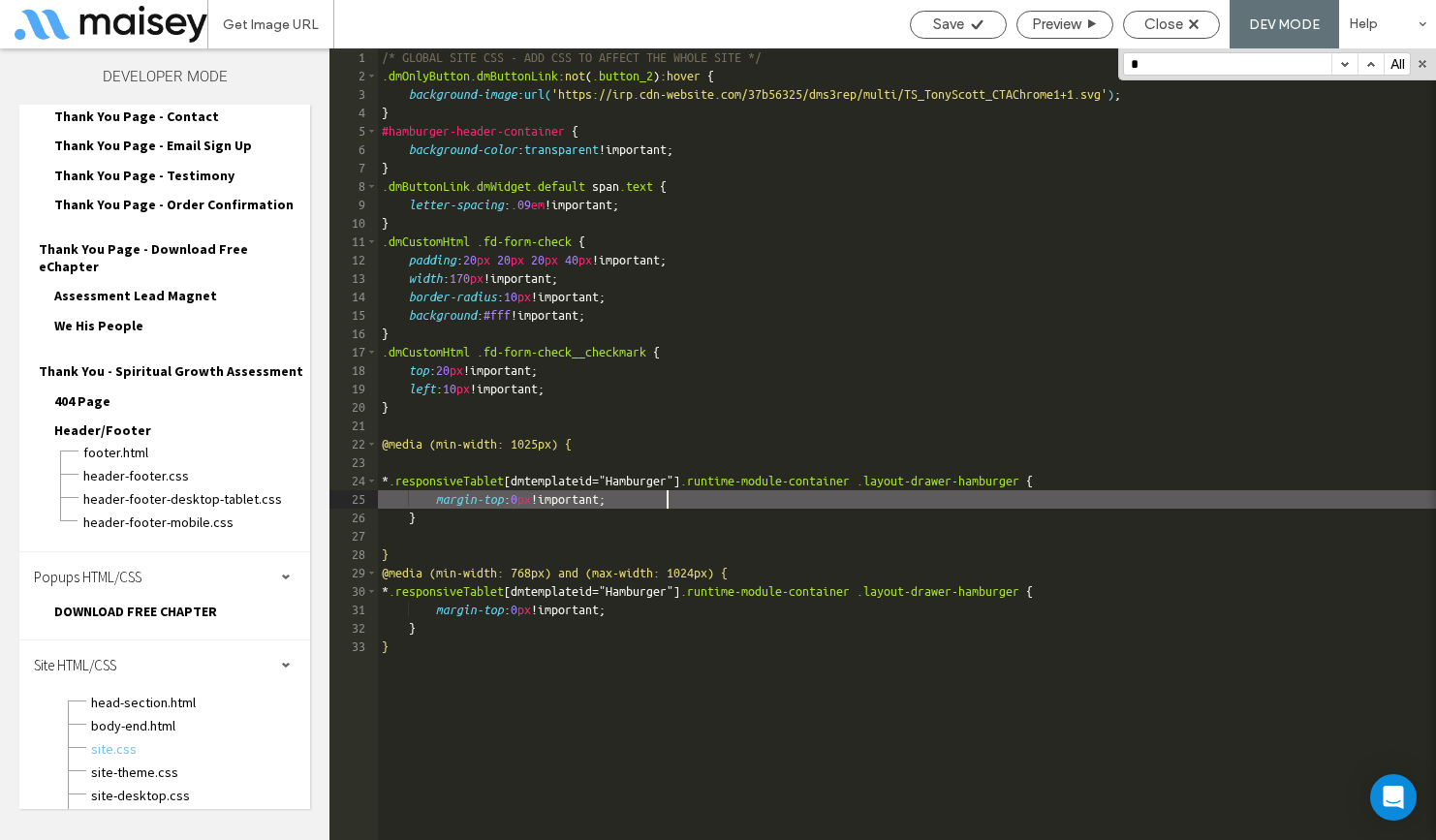 click on "/* GLOBAL SITE CSS - ADD CSS TO AFFECT THE WHOLE SITE */ .dmOnlyButton.dmButtonLink :not ( .button_2 ) :hover   {      background-image :  url( 'https://irp.cdn-website.com/37b56325/dms3rep/multi/TS_TonyScott_CTAChrome1+1.svg' ) ; } #hamburger-header-container   {      background-color :  transparent  !important; } .dmButtonLink.dmWidget.default   span .text   {      letter-spacing :  .09 em  !important; } .dmCustomHtml   .fd-form-check   {      padding :  20 px   20 px   20 px   40 px  !important;      width :  170 px  !important;      border-radius :  10 px  !important;      background :  #fff  !important; } .dmCustomHtml   .fd-form-check__checkmark   {      top :  20 px  !important;      left :  10 px  !important; } @media (min-width: 1025px) {          * .responsiveTablet  [ dmtemplateid =" Hamburger "] .runtime-module-container   .layout-drawer-hamburger   {           margin-top :  0 px  !important;      } } @media (min-width: 768px) and (max-width: 1024px) {     * .responsiveTablet  [ dmtemplateid =" "]" at bounding box center (907, 462) 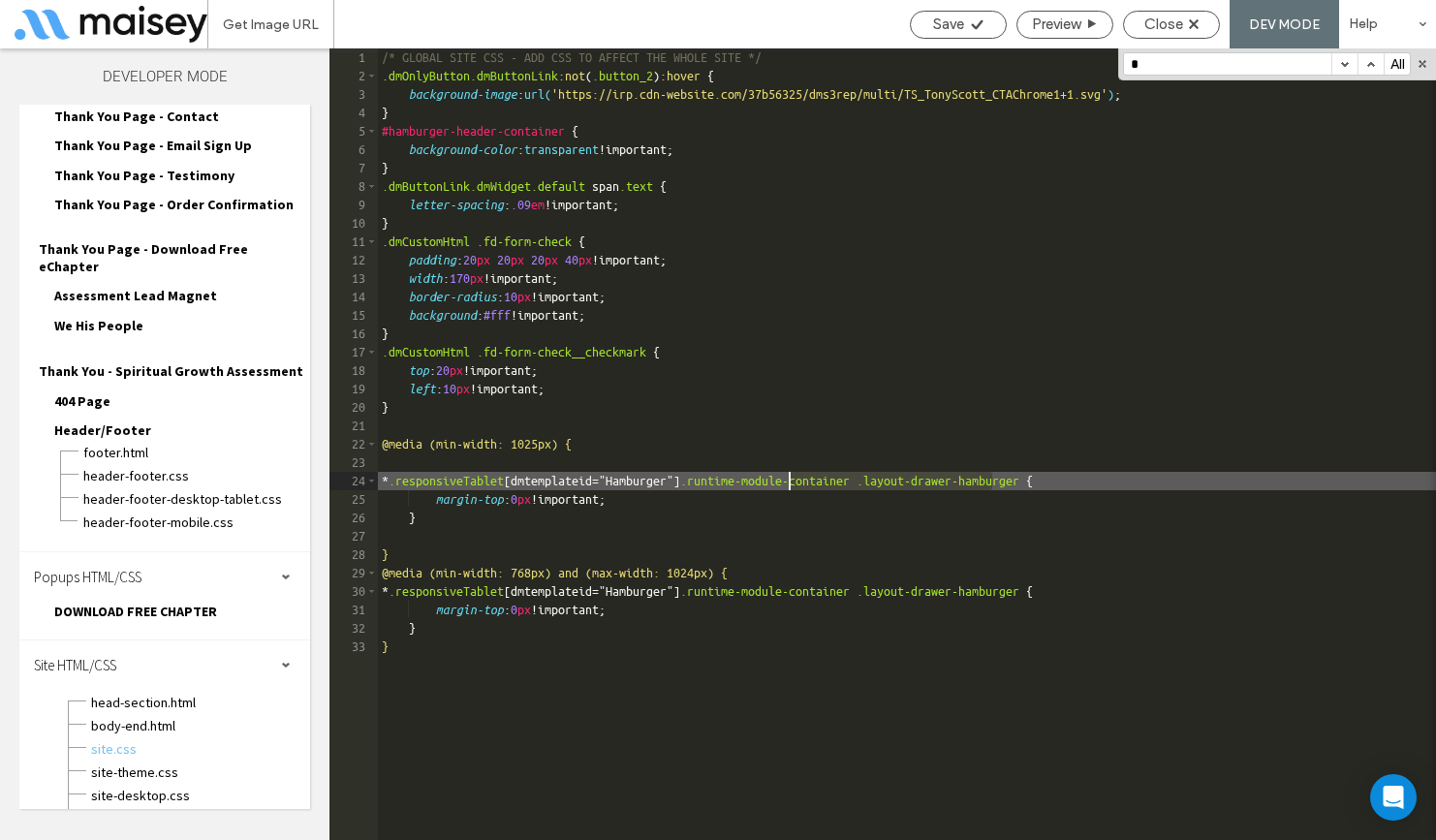 drag, startPoint x: 988, startPoint y: 481, endPoint x: 788, endPoint y: 481, distance: 200 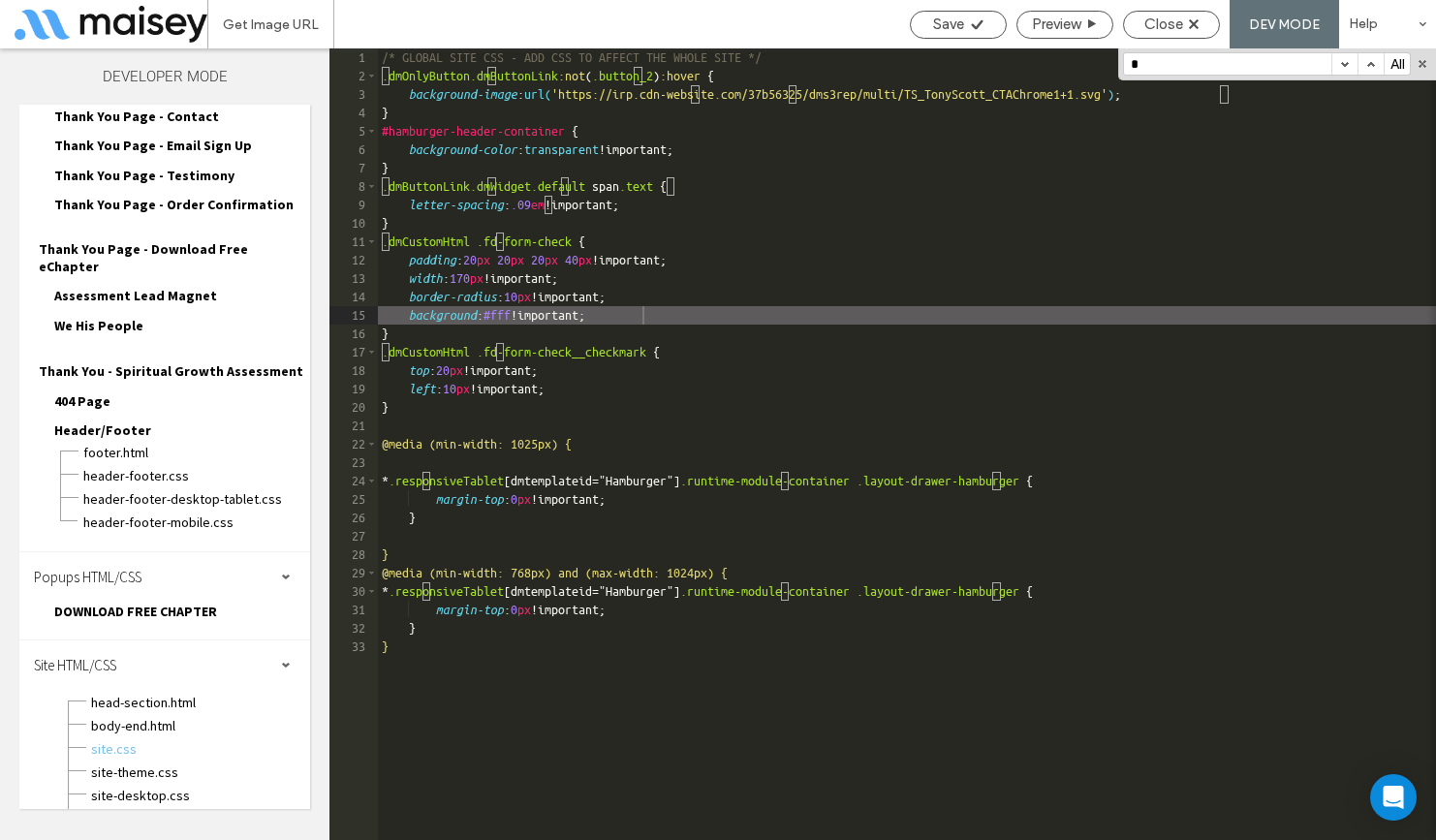 paste on "**********" 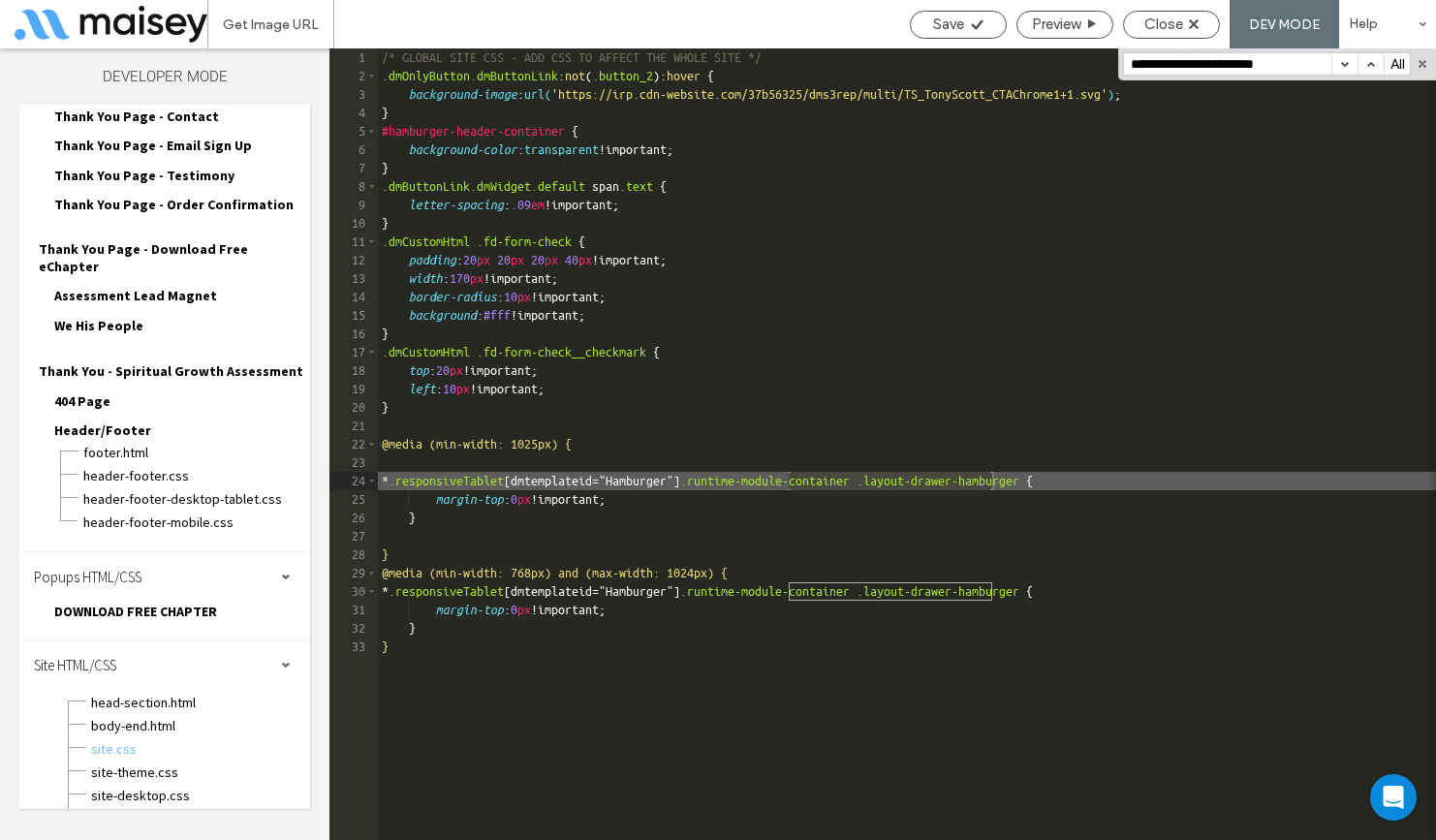 type on "**********" 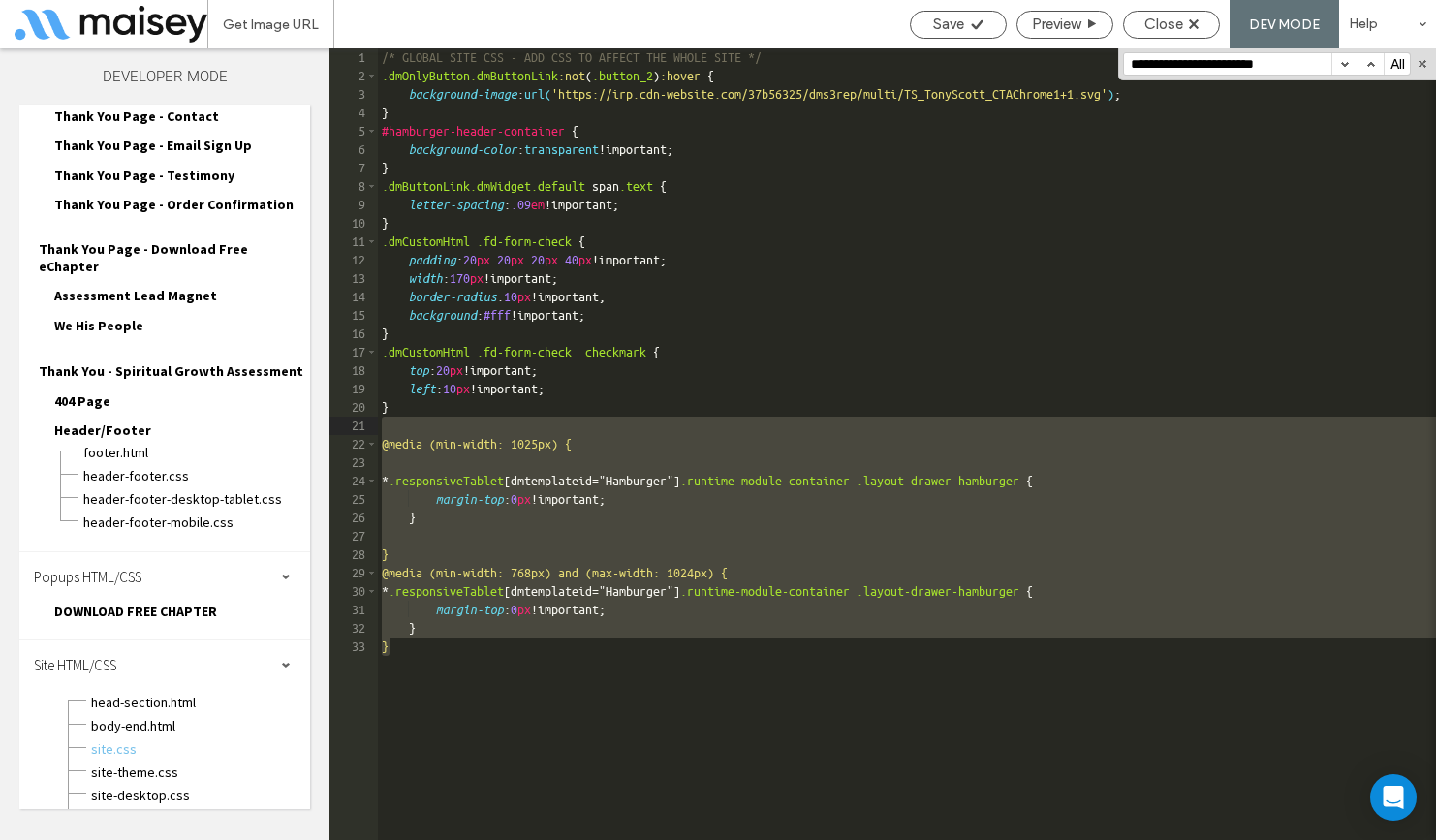 drag, startPoint x: 445, startPoint y: 669, endPoint x: 362, endPoint y: 422, distance: 260.5724 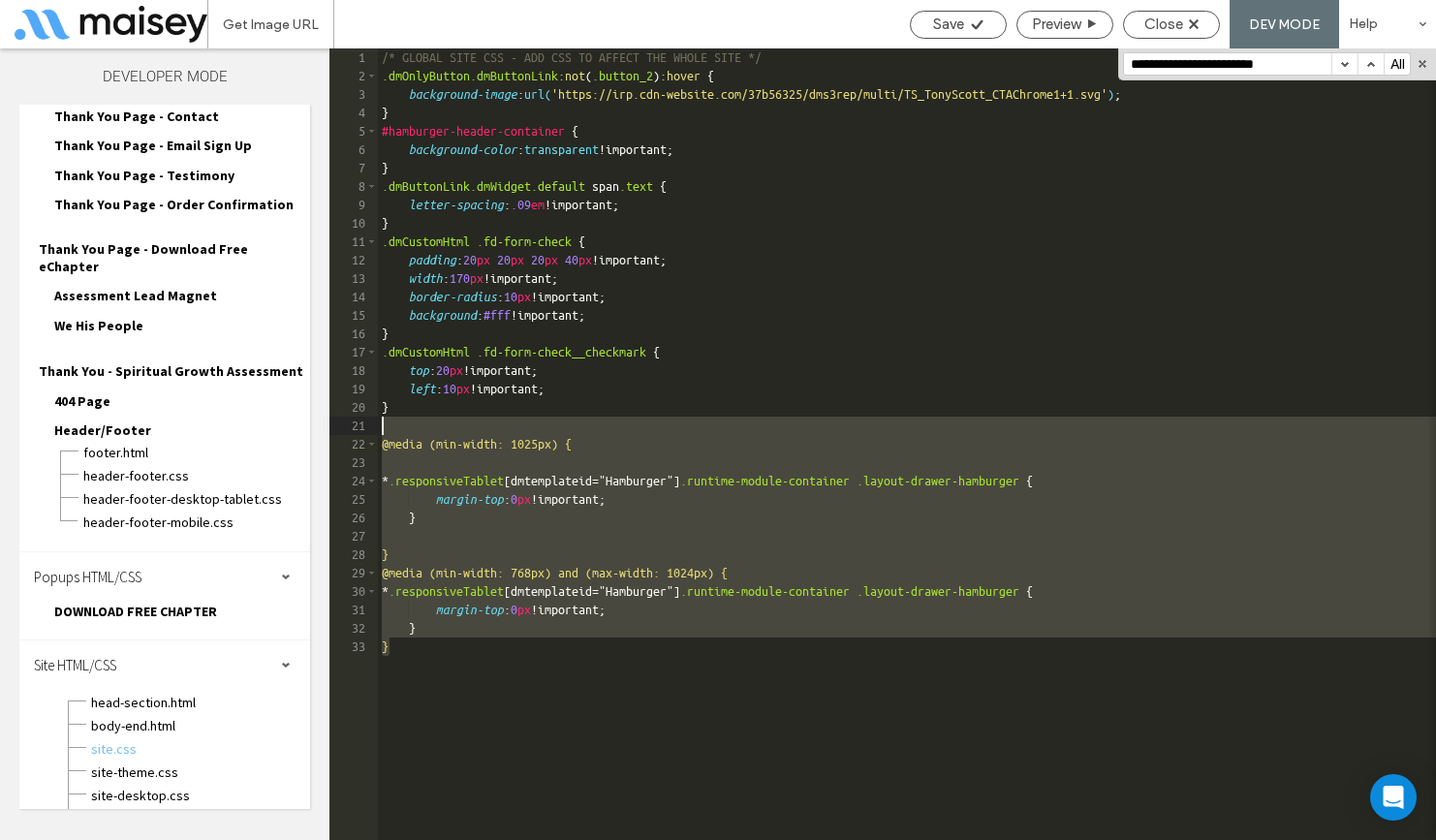 click on "/* GLOBAL SITE CSS - ADD CSS TO AFFECT THE WHOLE SITE */ .dmOnlyButton.dmButtonLink :not ( .button_2 ) :hover   {      background-image :  url( 'https://irp.cdn-website.com/37b56325/dms3rep/multi/TS_TonyScott_CTAChrome1+1.svg' ) ; } #hamburger-header-container   {      background-color :  transparent  !important; } .dmButtonLink.dmWidget.default   span .text   {      letter-spacing :  .09 em  !important; } .dmCustomHtml   .fd-form-check   {      padding :  20 px   20 px   20 px   40 px  !important;      width :  170 px  !important;      border-radius :  10 px  !important;      background :  #fff  !important; } .dmCustomHtml   .fd-form-check__checkmark   {      top :  20 px  !important;      left :  10 px  !important; } @media (min-width: 1025px) {          * .responsiveTablet  [ dmtemplateid =" Hamburger "] .runtime-module-container   .layout-drawer-hamburger   {           margin-top :  0 px  !important;      } } @media (min-width: 768px) and (max-width: 1024px) {     * .responsiveTablet  [ dmtemplateid =" "]" at bounding box center (907, 462) 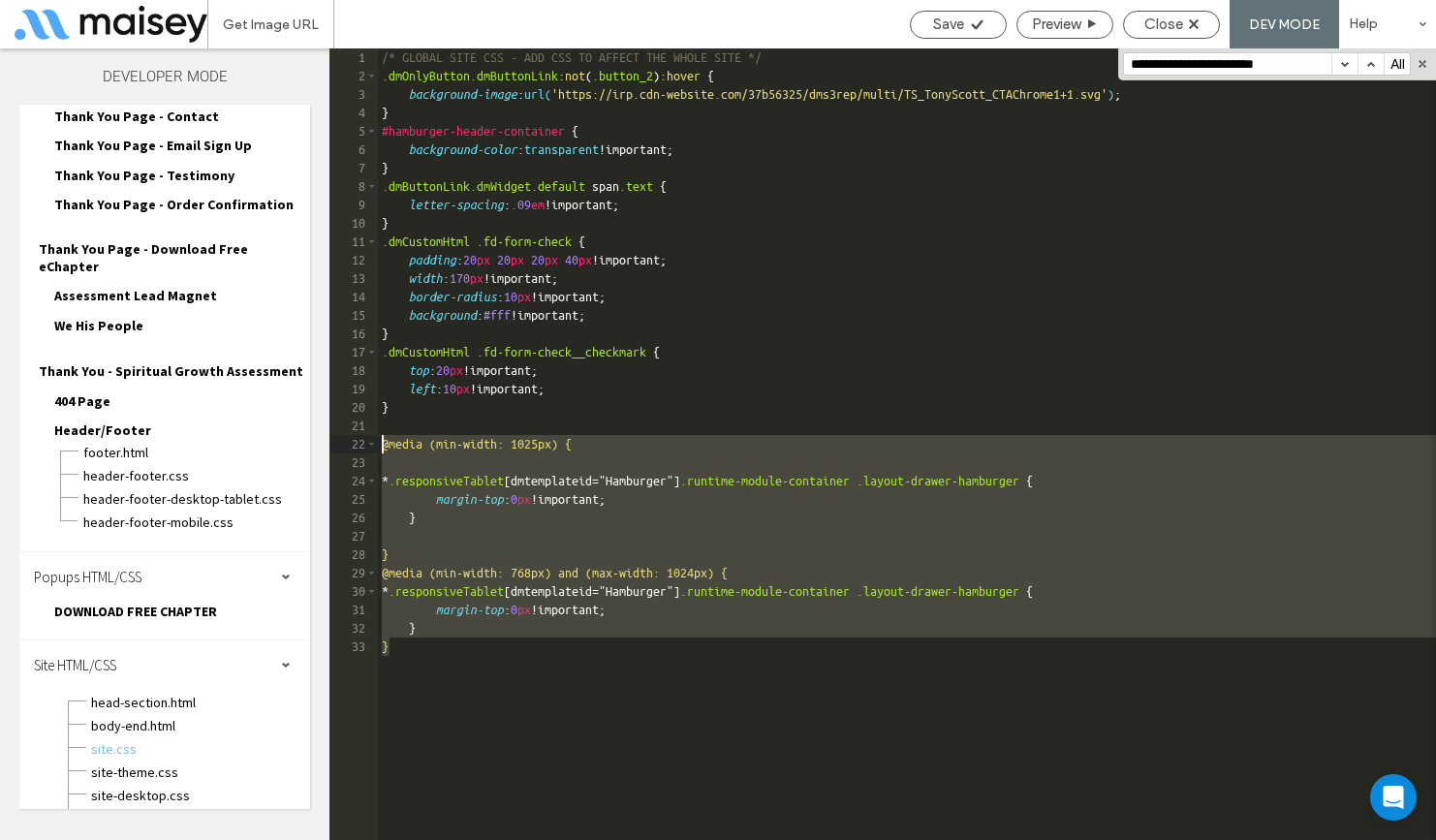 drag, startPoint x: 398, startPoint y: 677, endPoint x: 355, endPoint y: 436, distance: 244.806 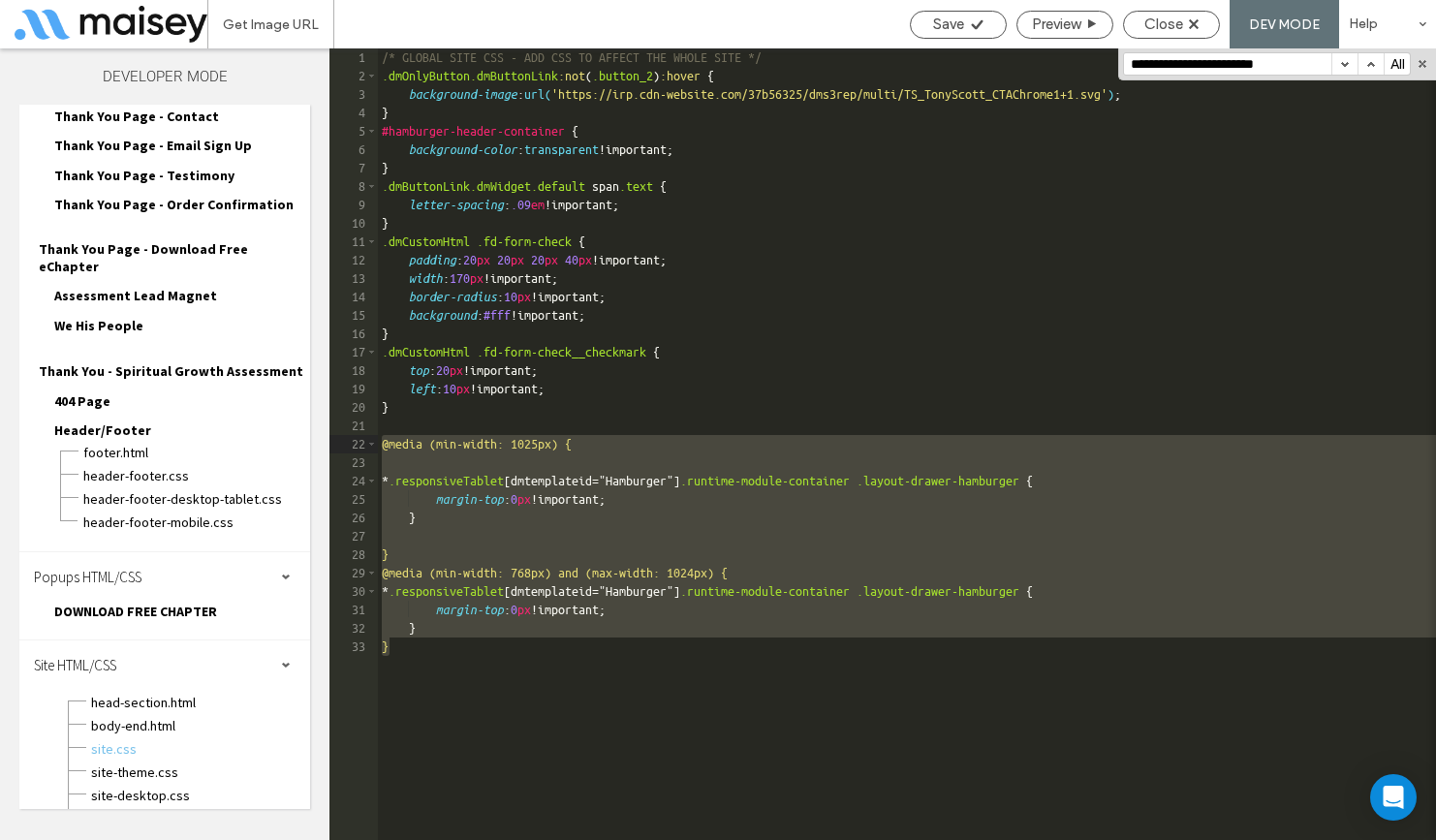click on "/* GLOBAL SITE CSS - ADD CSS TO AFFECT THE WHOLE SITE */ .dmOnlyButton.dmButtonLink :not ( .button_2 ) :hover   {      background-image :  url( 'https://irp.cdn-website.com/37b56325/dms3rep/multi/TS_TonyScott_CTAChrome1+1.svg' ) ; } #hamburger-header-container   {      background-color :  transparent  !important; } .dmButtonLink.dmWidget.default   span .text   {      letter-spacing :  .09 em  !important; } .dmCustomHtml   .fd-form-check   {      padding :  20 px   20 px   20 px   40 px  !important;      width :  170 px  !important;      border-radius :  10 px  !important;      background :  #fff  !important; } .dmCustomHtml   .fd-form-check__checkmark   {      top :  20 px  !important;      left :  10 px  !important; } @media (min-width: 1025px) {          * .responsiveTablet  [ dmtemplateid =" Hamburger "] .runtime-module-container   .layout-drawer-hamburger   {           margin-top :  0 px  !important;      } } @media (min-width: 768px) and (max-width: 1024px) {     * .responsiveTablet  [ dmtemplateid =" "]" at bounding box center (907, 462) 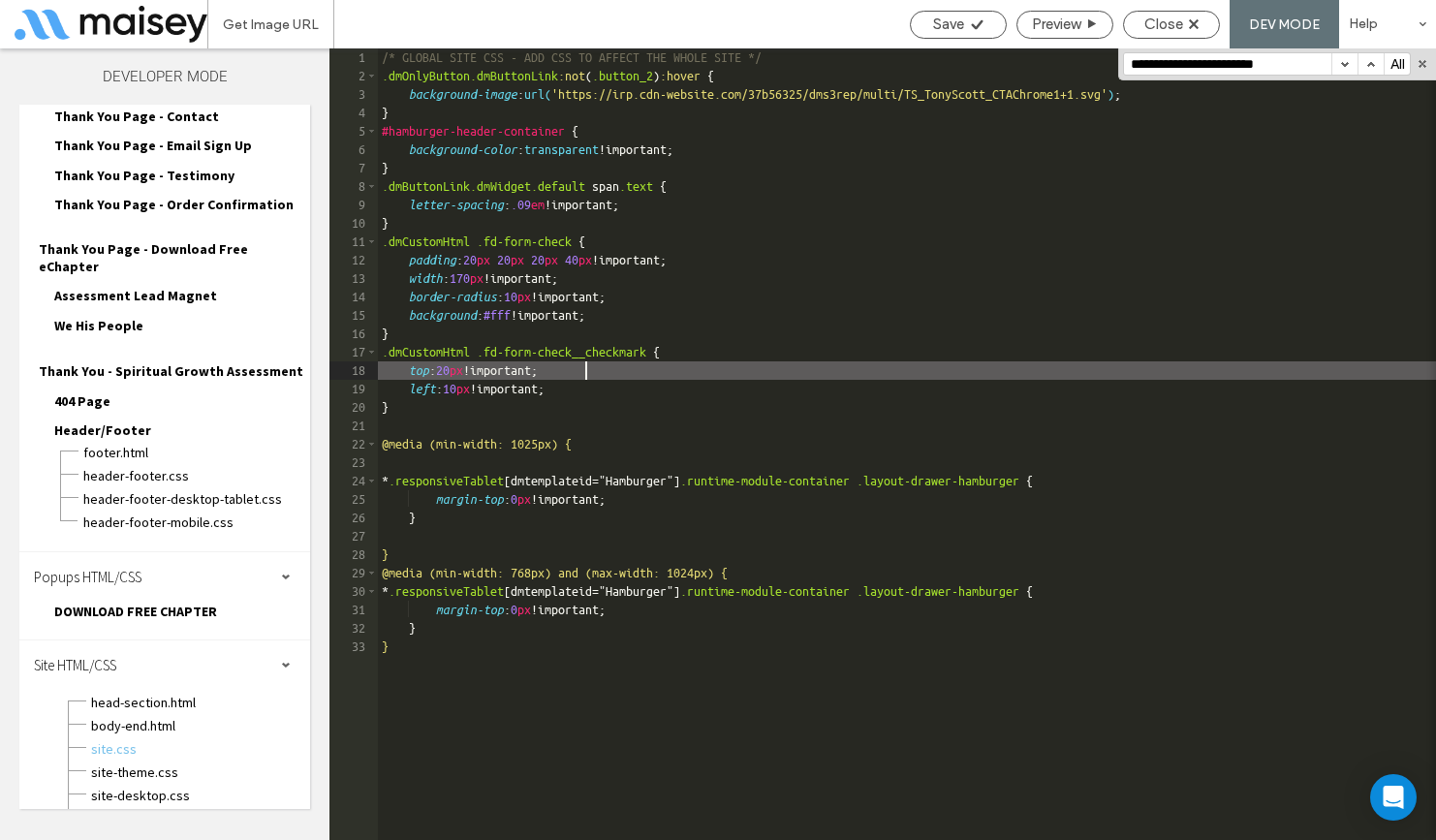 click on "/* GLOBAL SITE CSS - ADD CSS TO AFFECT THE WHOLE SITE */ .dmOnlyButton.dmButtonLink :not ( .button_2 ) :hover   {      background-image :  url( 'https://irp.cdn-website.com/37b56325/dms3rep/multi/TS_TonyScott_CTAChrome1+1.svg' ) ; } #hamburger-header-container   {      background-color :  transparent  !important; } .dmButtonLink.dmWidget.default   span .text   {      letter-spacing :  .09 em  !important; } .dmCustomHtml   .fd-form-check   {      padding :  20 px   20 px   20 px   40 px  !important;      width :  170 px  !important;      border-radius :  10 px  !important;      background :  #fff  !important; } .dmCustomHtml   .fd-form-check__checkmark   {      top :  20 px  !important;      left :  10 px  !important; } @media (min-width: 1025px) {          * .responsiveTablet  [ dmtemplateid =" Hamburger "] .runtime-module-container   .layout-drawer-hamburger   {           margin-top :  0 px  !important;      } } @media (min-width: 768px) and (max-width: 1024px) {     * .responsiveTablet  [ dmtemplateid =" "]" at bounding box center (907, 462) 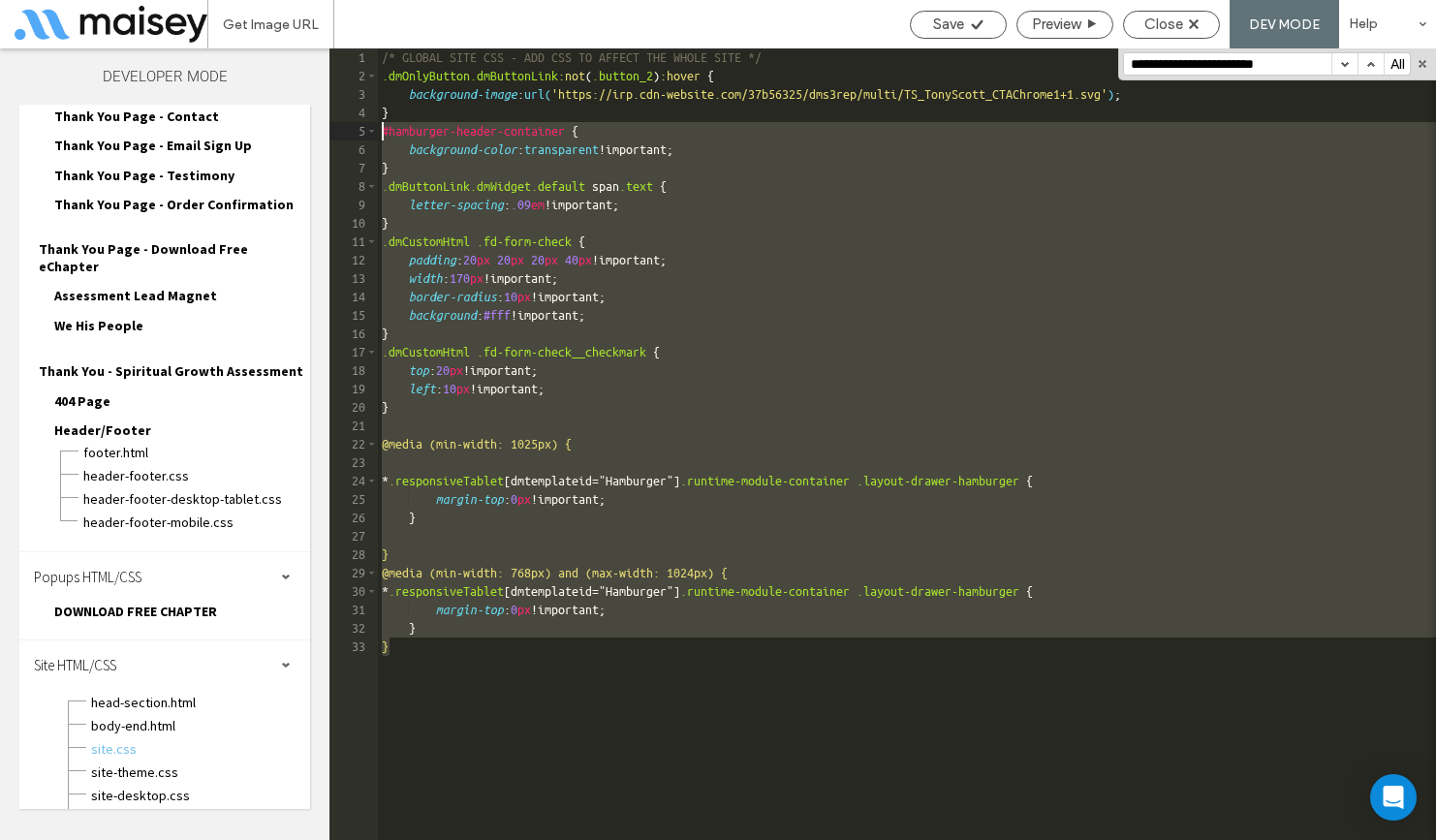 drag, startPoint x: 422, startPoint y: 656, endPoint x: 355, endPoint y: 132, distance: 528.266 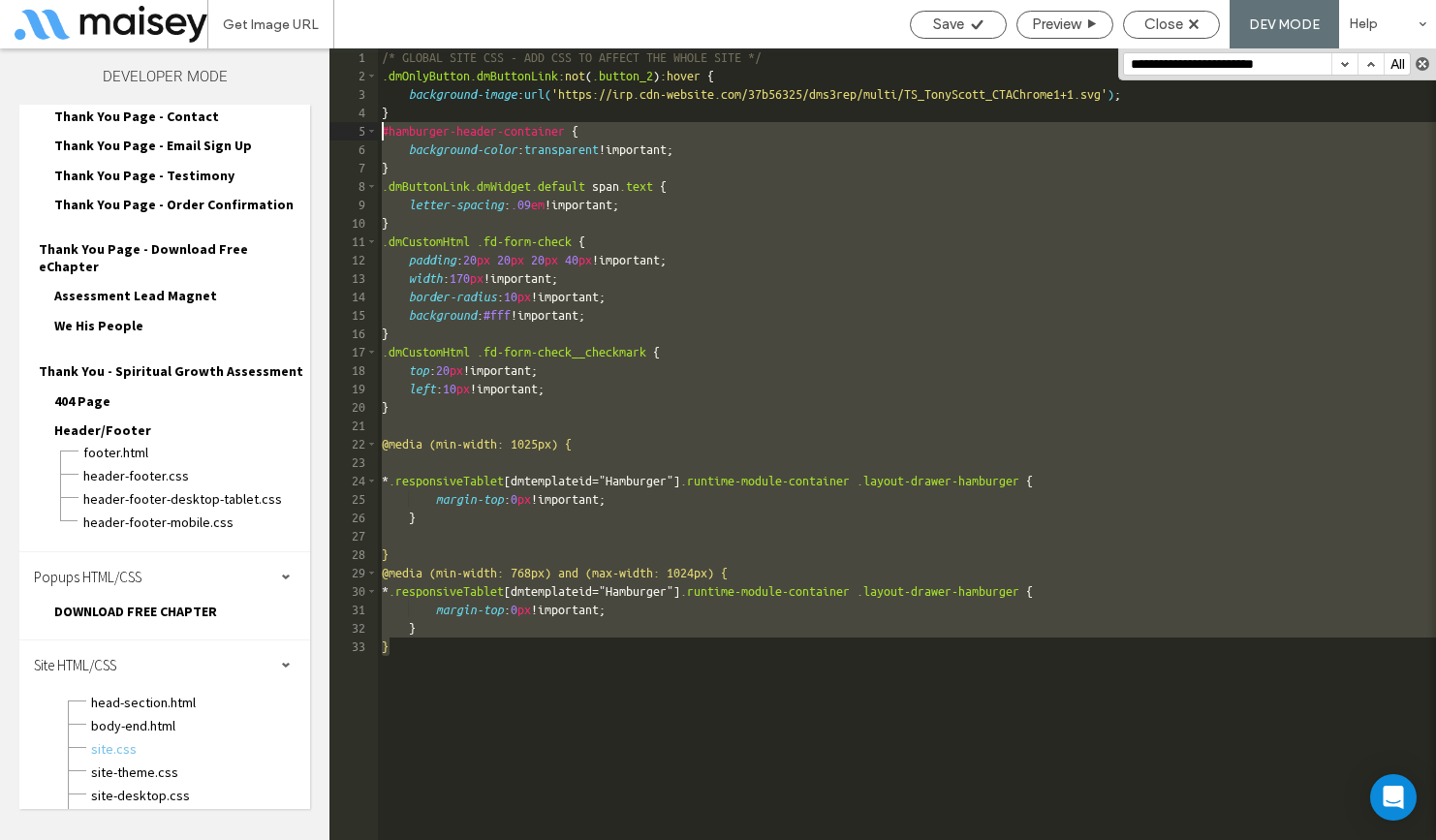 click at bounding box center (1422, 64) 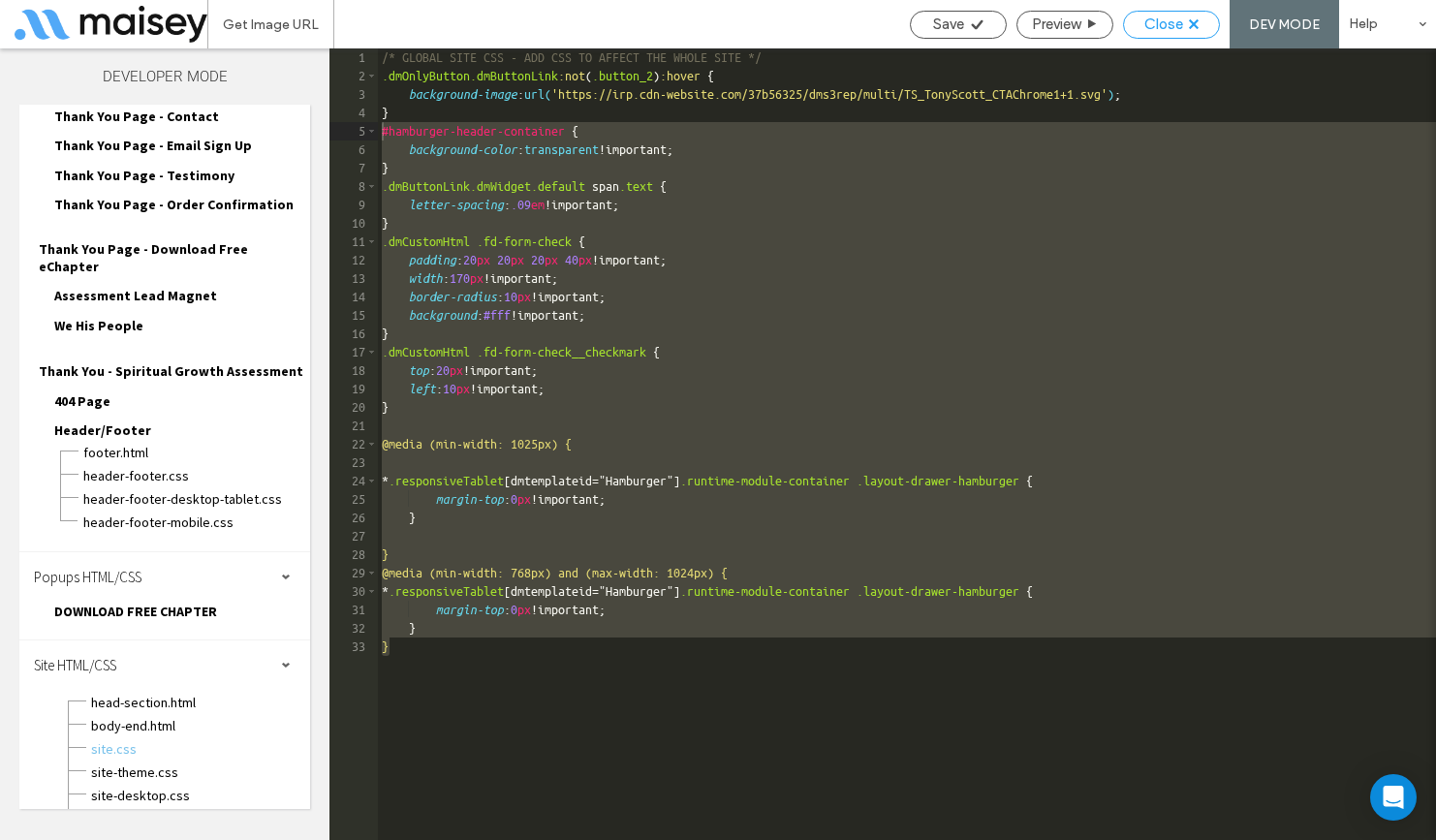 click on "Close" at bounding box center (1171, 24) 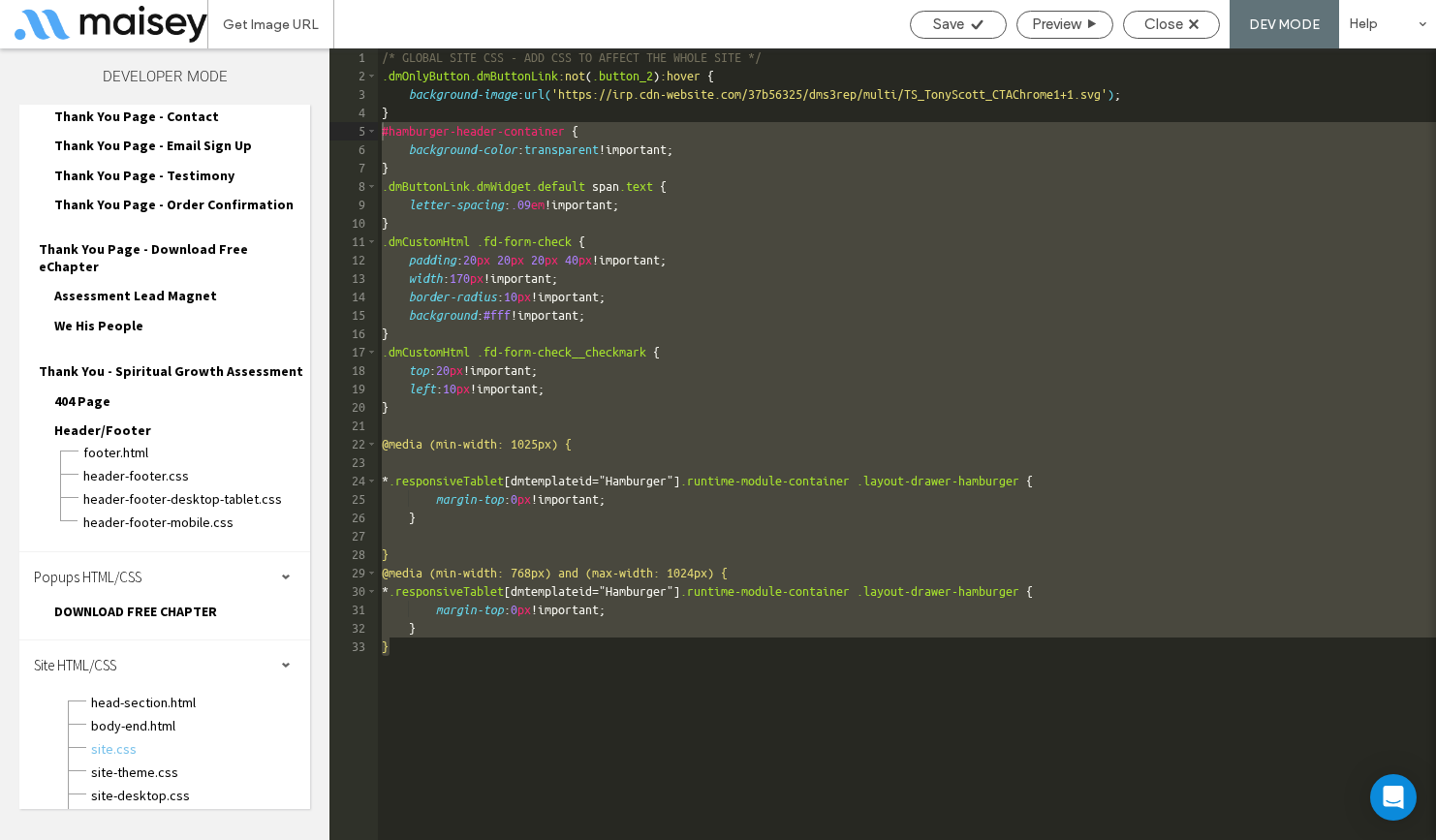 scroll, scrollTop: 294, scrollLeft: 0, axis: vertical 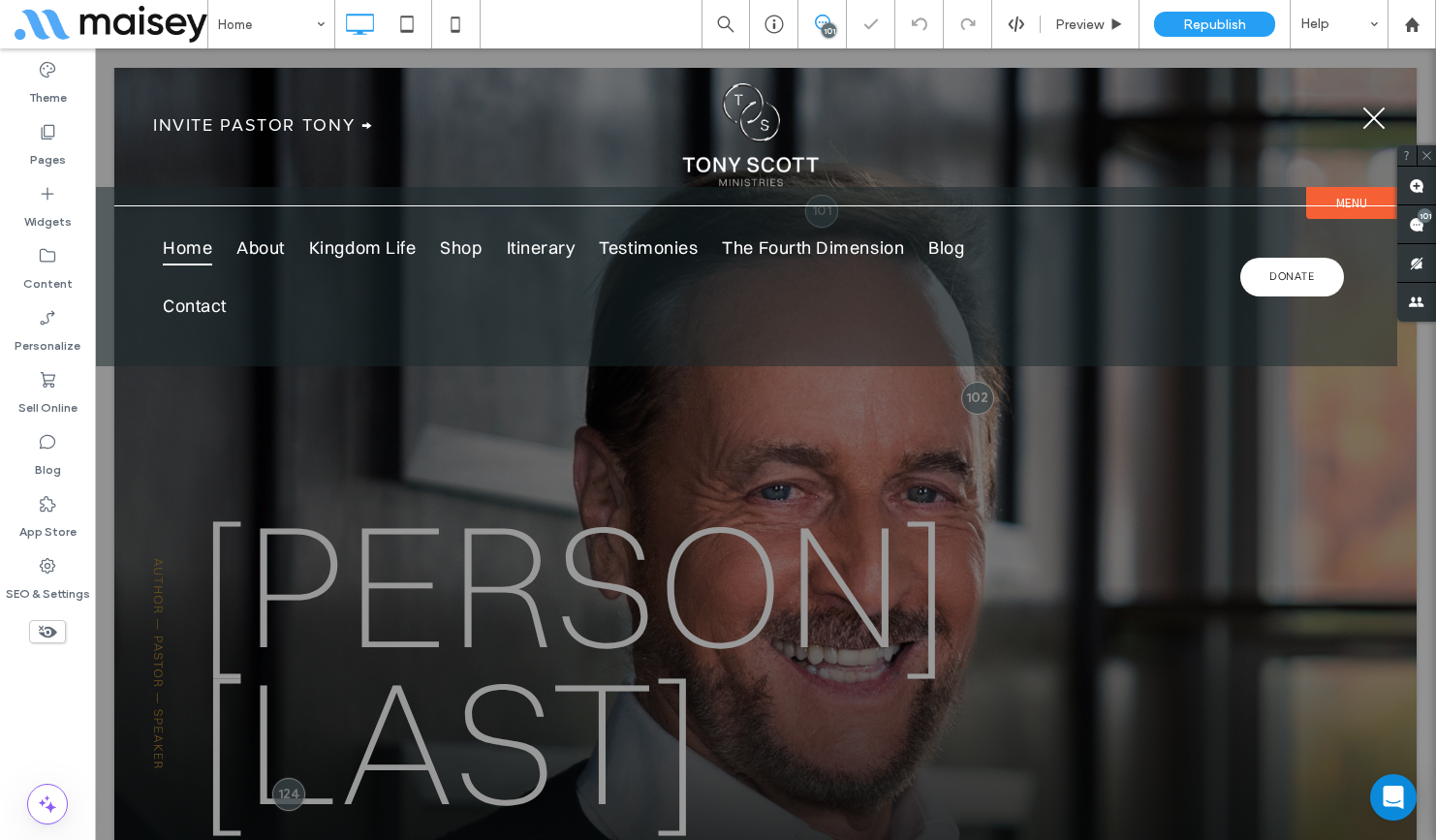 click at bounding box center [1374, 117] 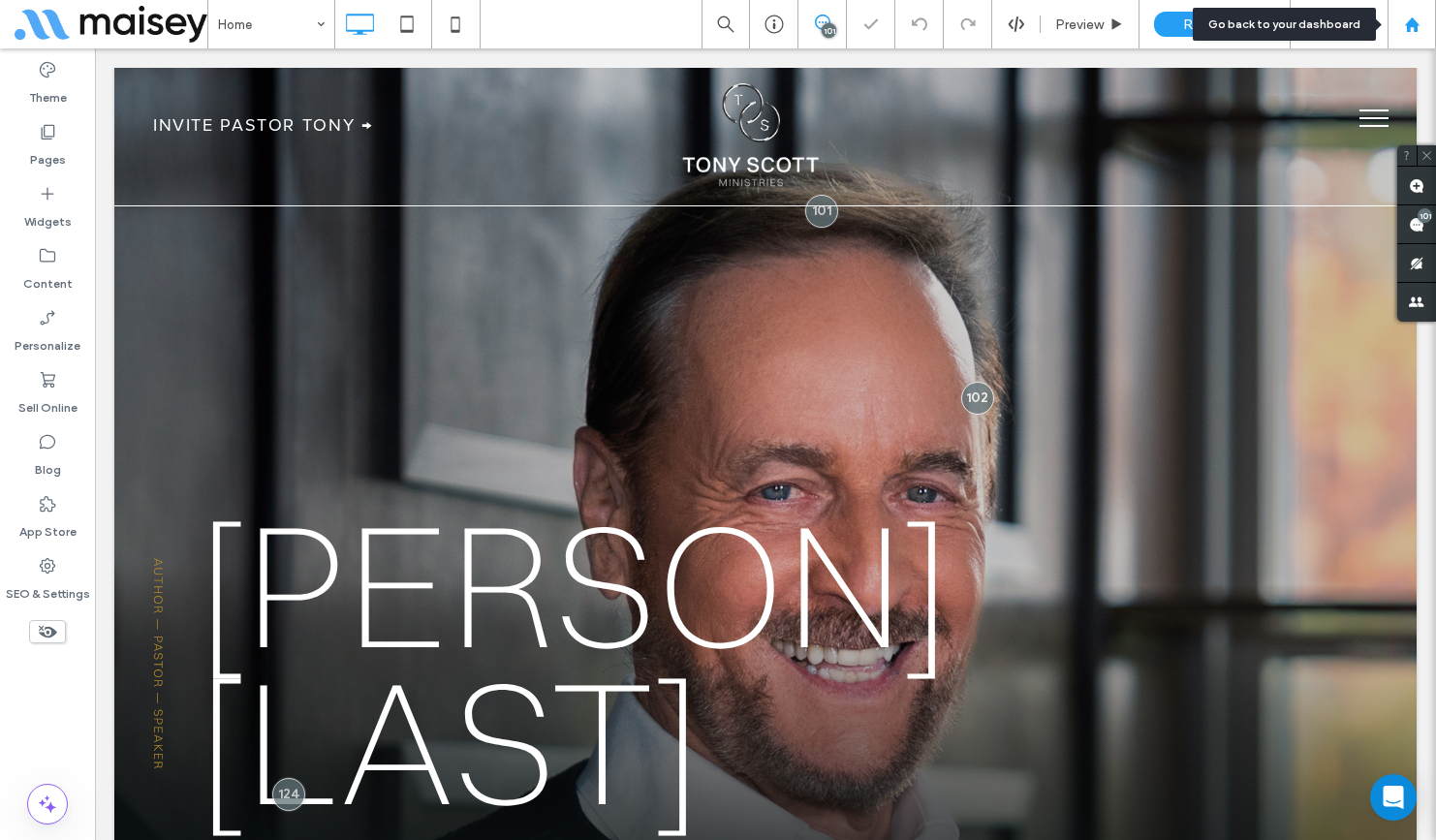 click at bounding box center [1412, 24] 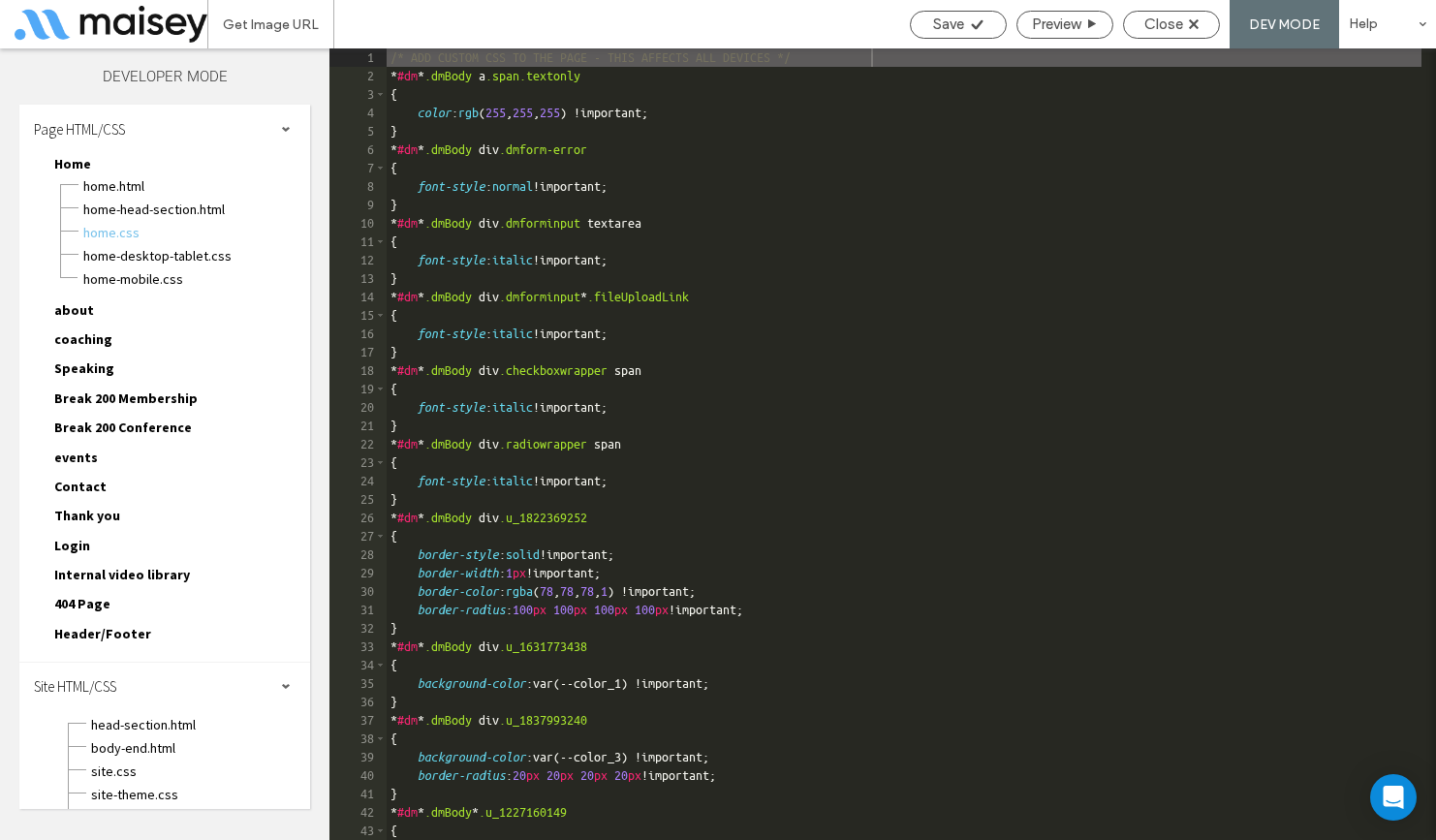 scroll, scrollTop: 0, scrollLeft: 0, axis: both 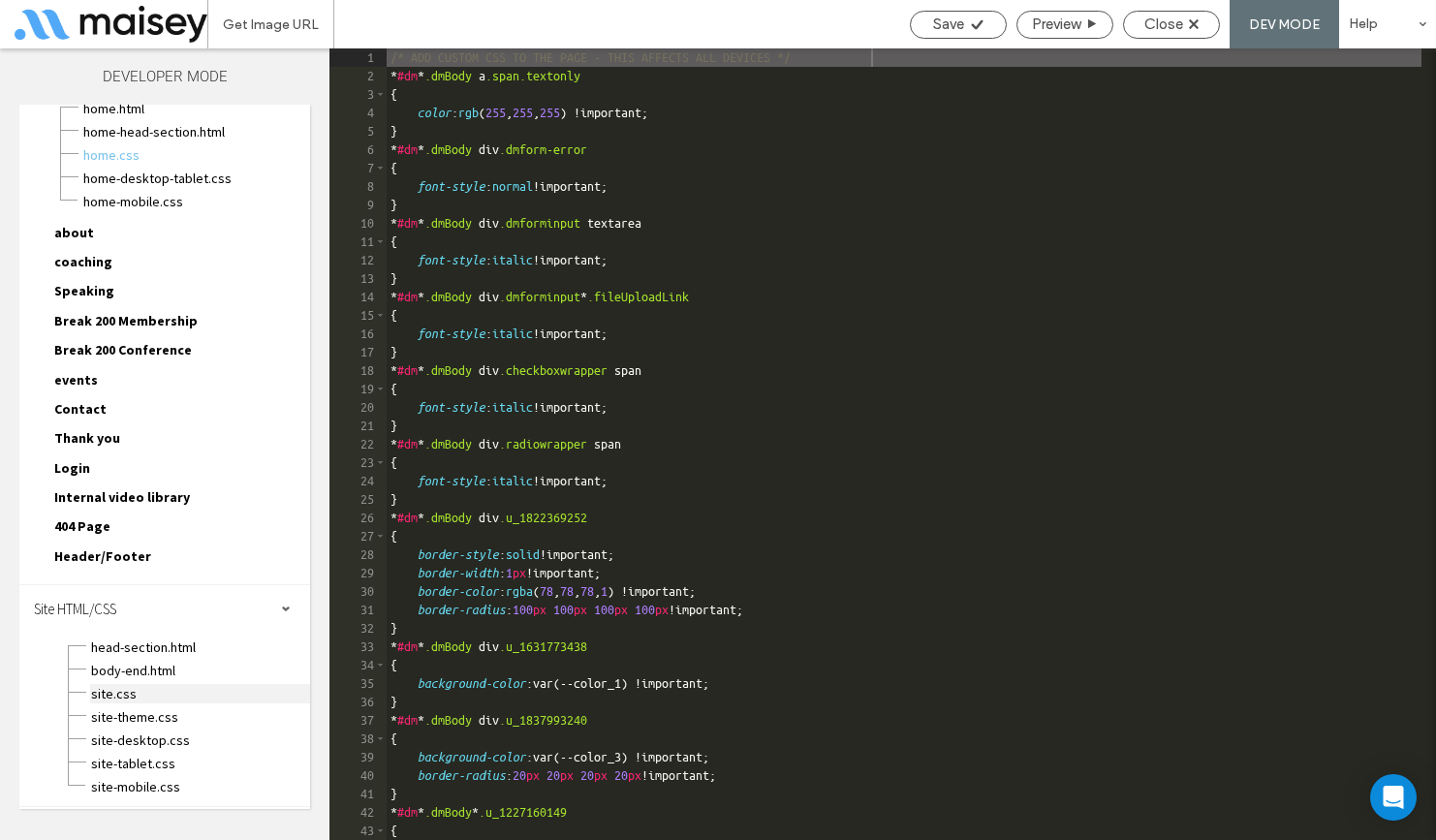 click on "site.css" at bounding box center (200, 694) 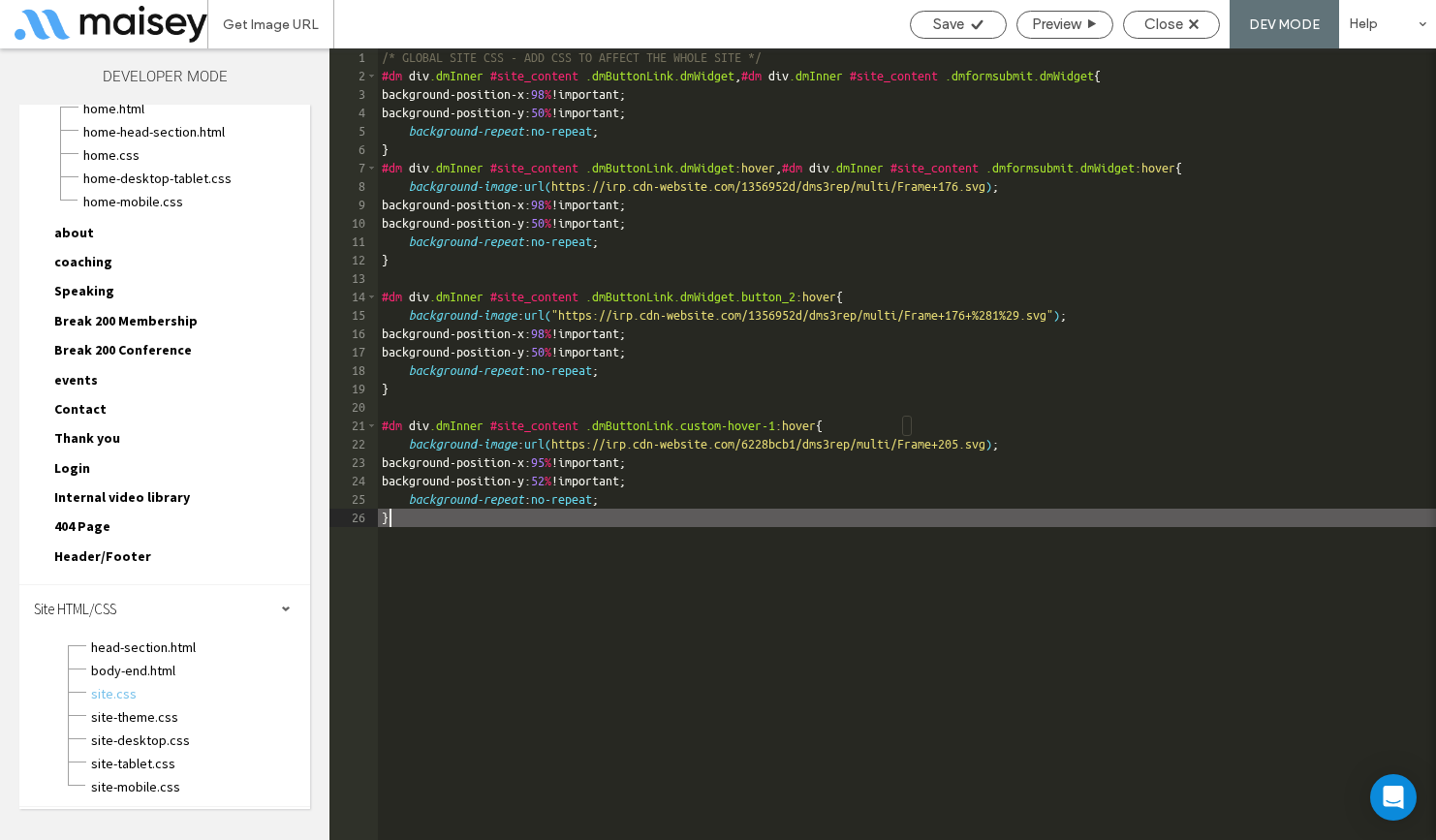 click on "/* GLOBAL SITE CSS - ADD CSS TO AFFECT THE WHOLE SITE */ #dm   div .dmInner   #site_content   .dmButtonLink.dmWidget ,  #dm   div .dmInner   #site_content   .dmformsubmit.dmWidget {     background-position-x:  98 %  !important;     background-position-y:  50 %  !important;      background-repeat :  no-repeat ; } #dm   div .dmInner   #site_content   .dmButtonLink.dmWidget :hover ,  #dm   div .dmInner   #site_content   .dmformsubmit.dmWidget :hover {      background-image :  url( https://irp.cdn-website.com/1356952d/dms3rep/multi/Frame+176.svg ) ;     background-position-x:  98 %  !important;     background-position-y:  50 %  !important;      background-repeat :  no-repeat ; } #dm   div .dmInner   #site_content   .dmButtonLink.dmWidget.button_2 :hover {      background-image :  url( "https://irp.cdn-website.com/1356952d/dms3rep/multi/Frame+176+%281%29.svg" ) ;     background-position-x:  98 %  !important;     background-position-y:  50 %  !important;      background-repeat :  no-repeat ; } #dm   div .dmInner" at bounding box center (907, 462) 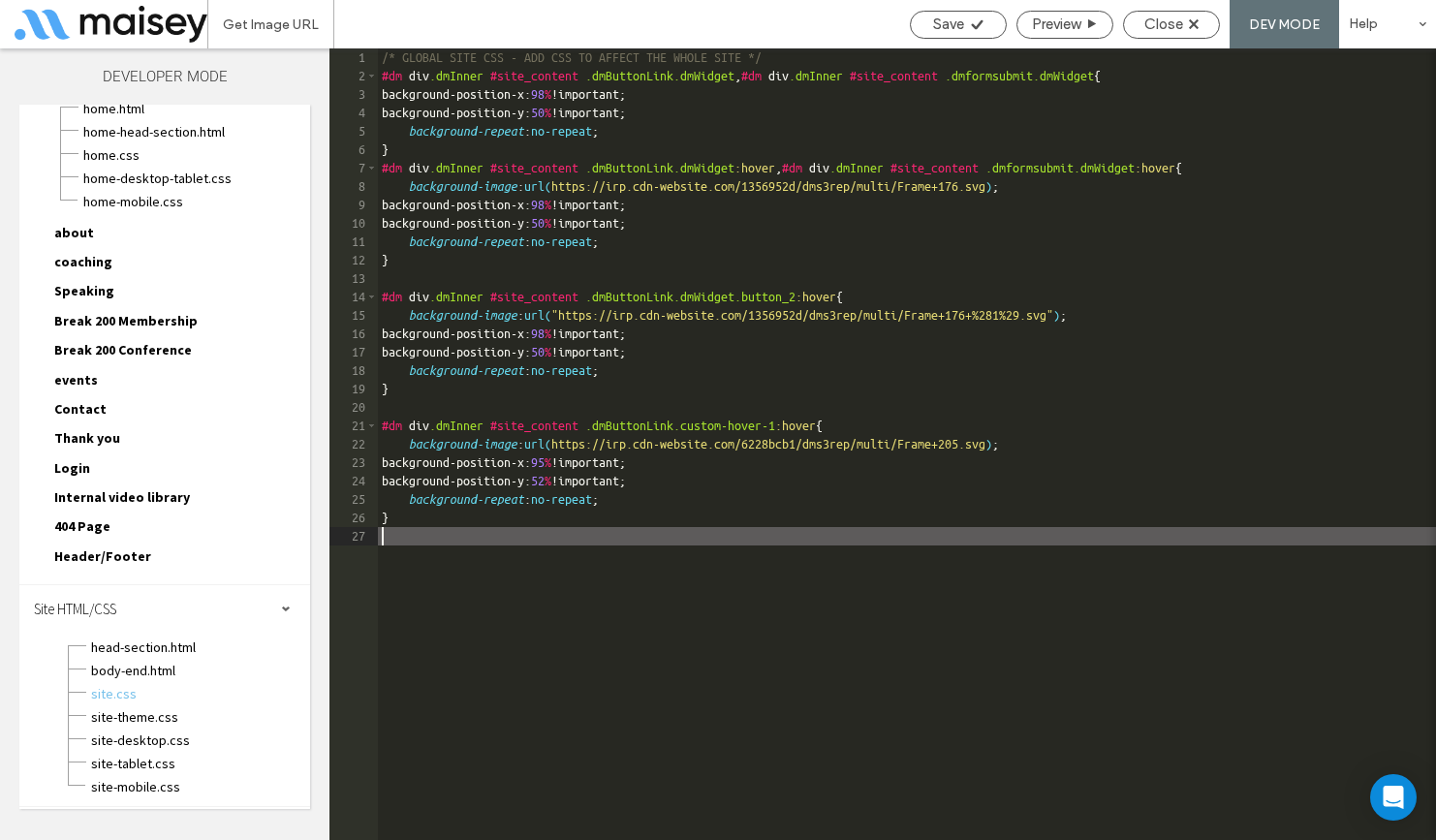 type on "**" 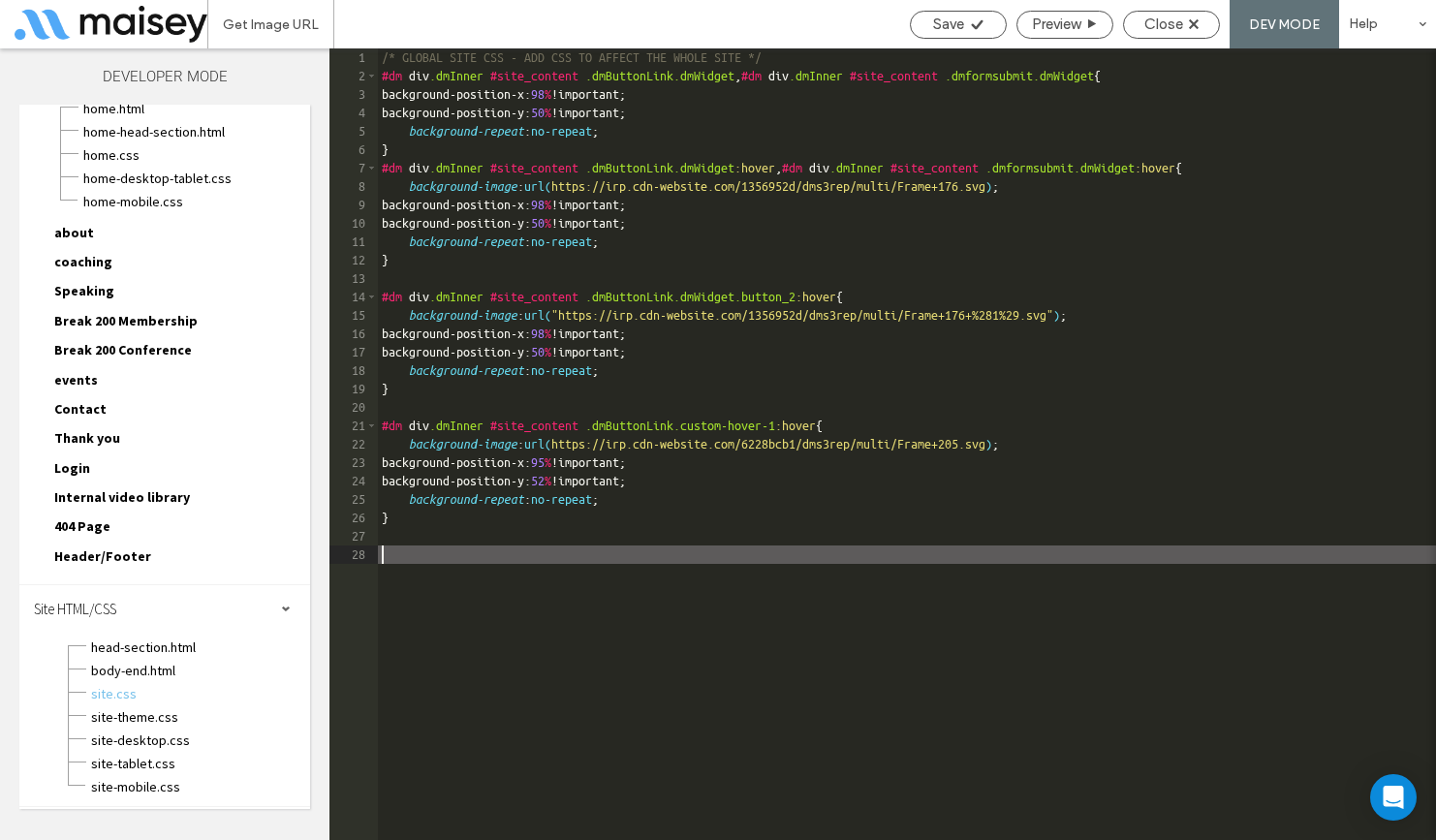 scroll, scrollTop: 239, scrollLeft: 0, axis: vertical 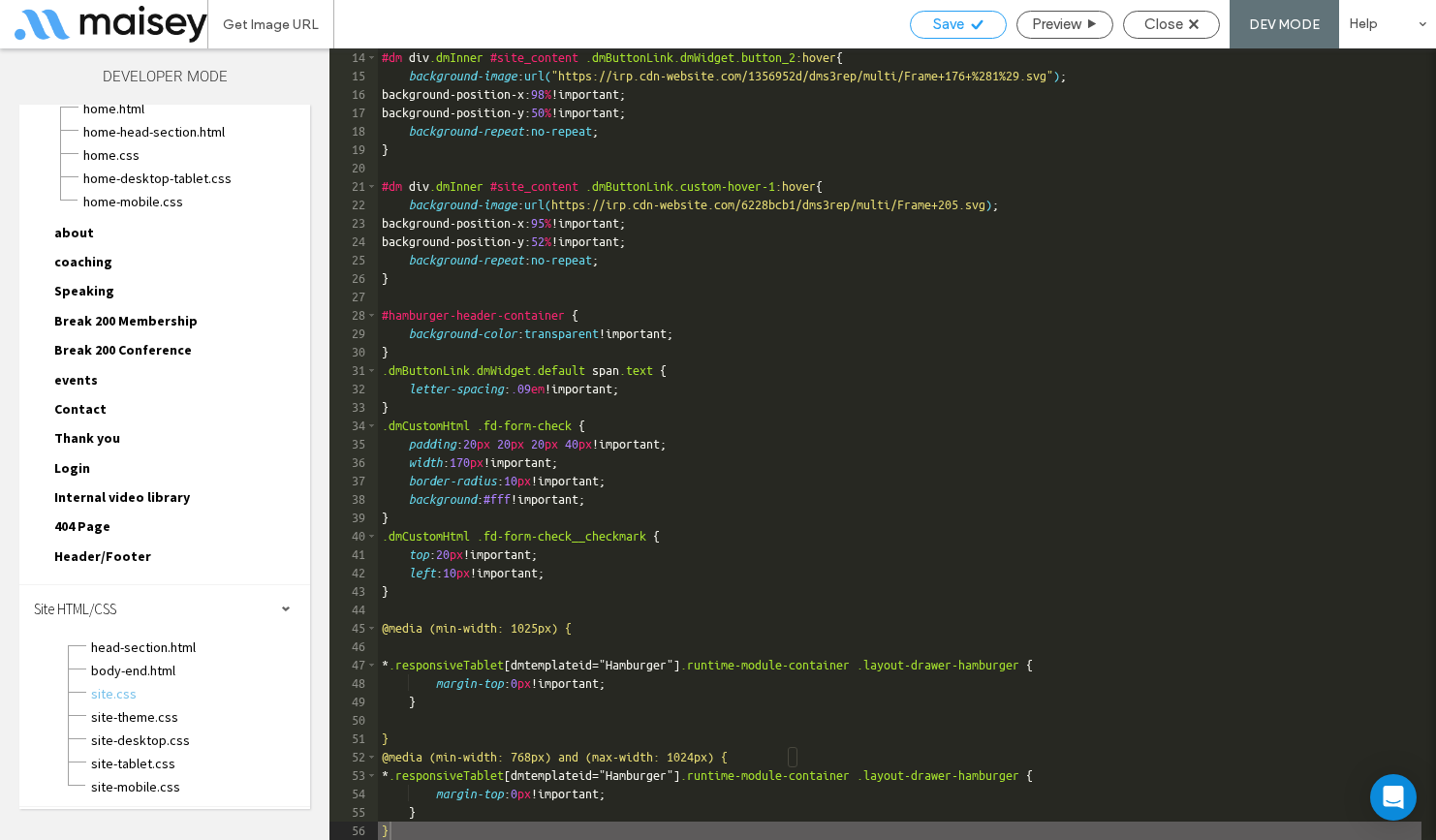 click on "Save" at bounding box center [949, 24] 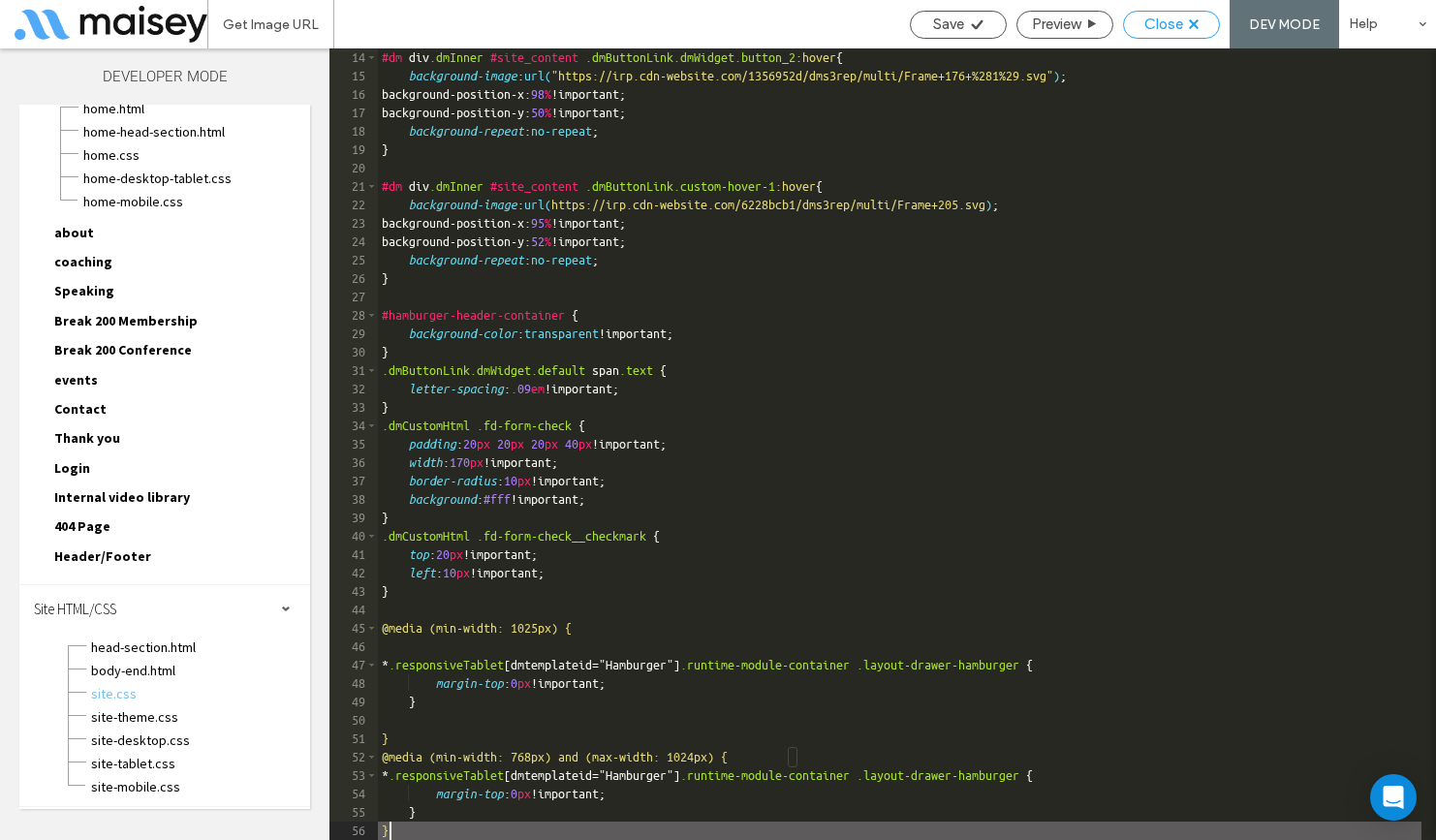click 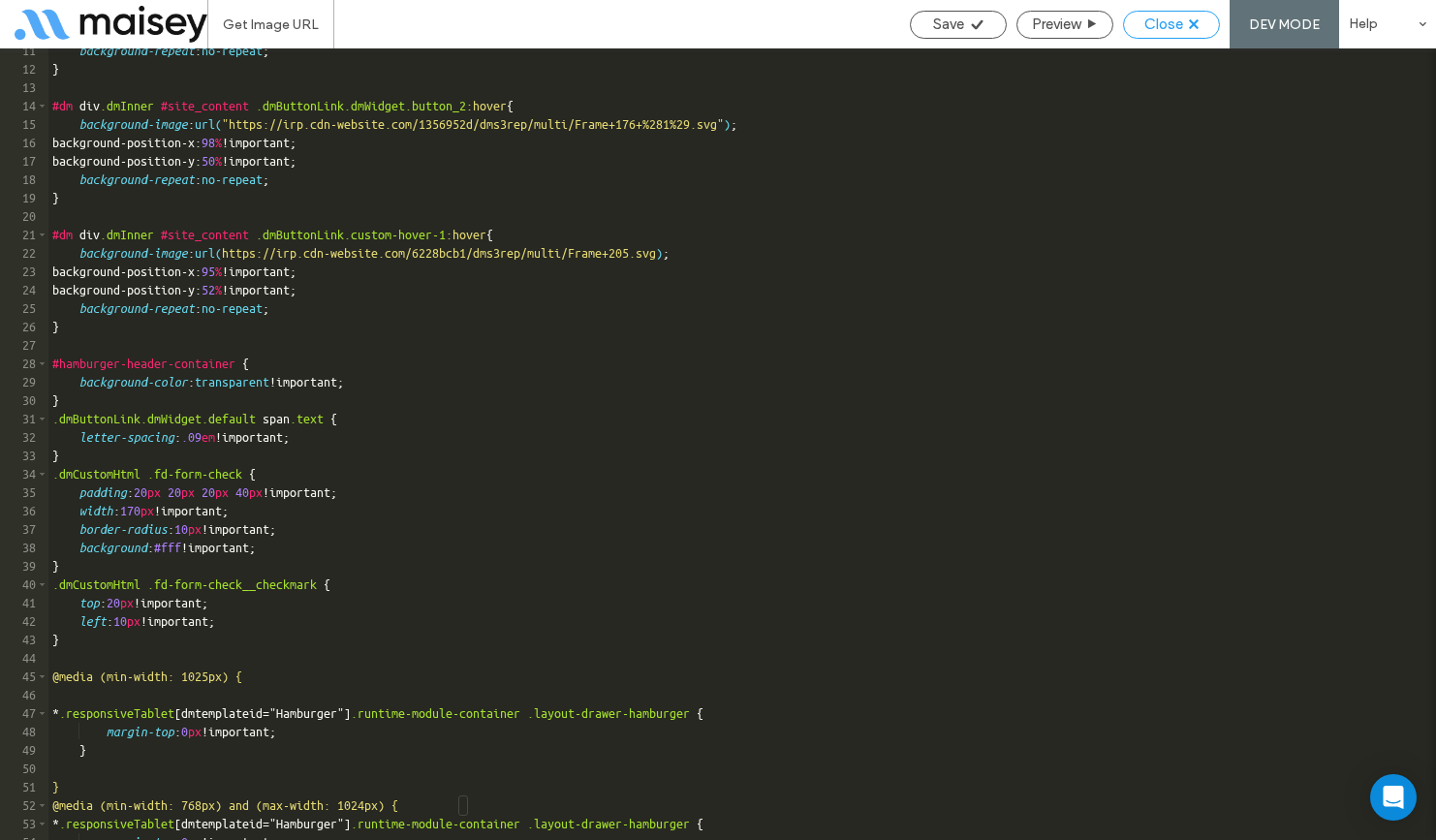 scroll, scrollTop: 29, scrollLeft: 0, axis: vertical 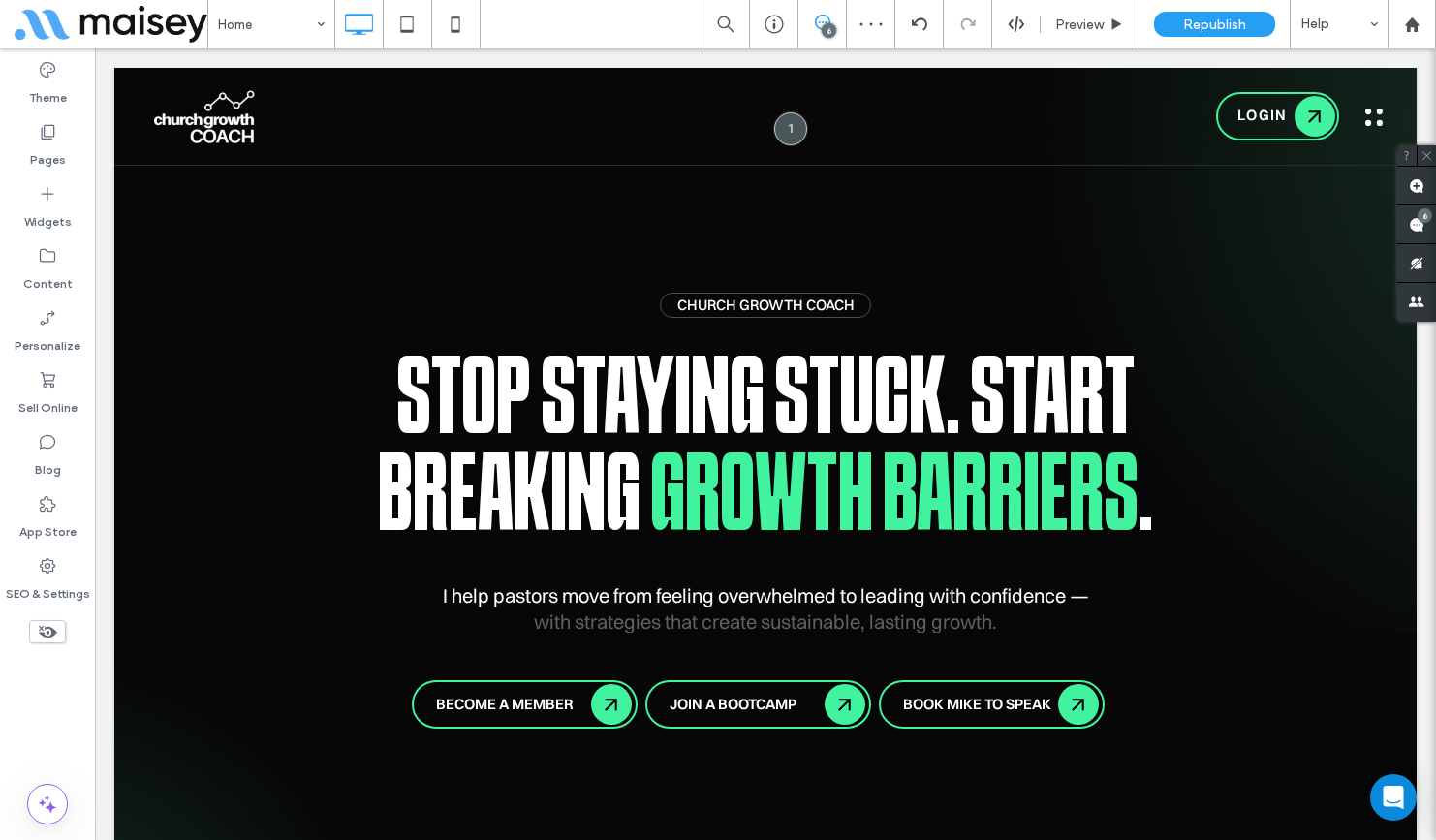 click at bounding box center [1374, 117] 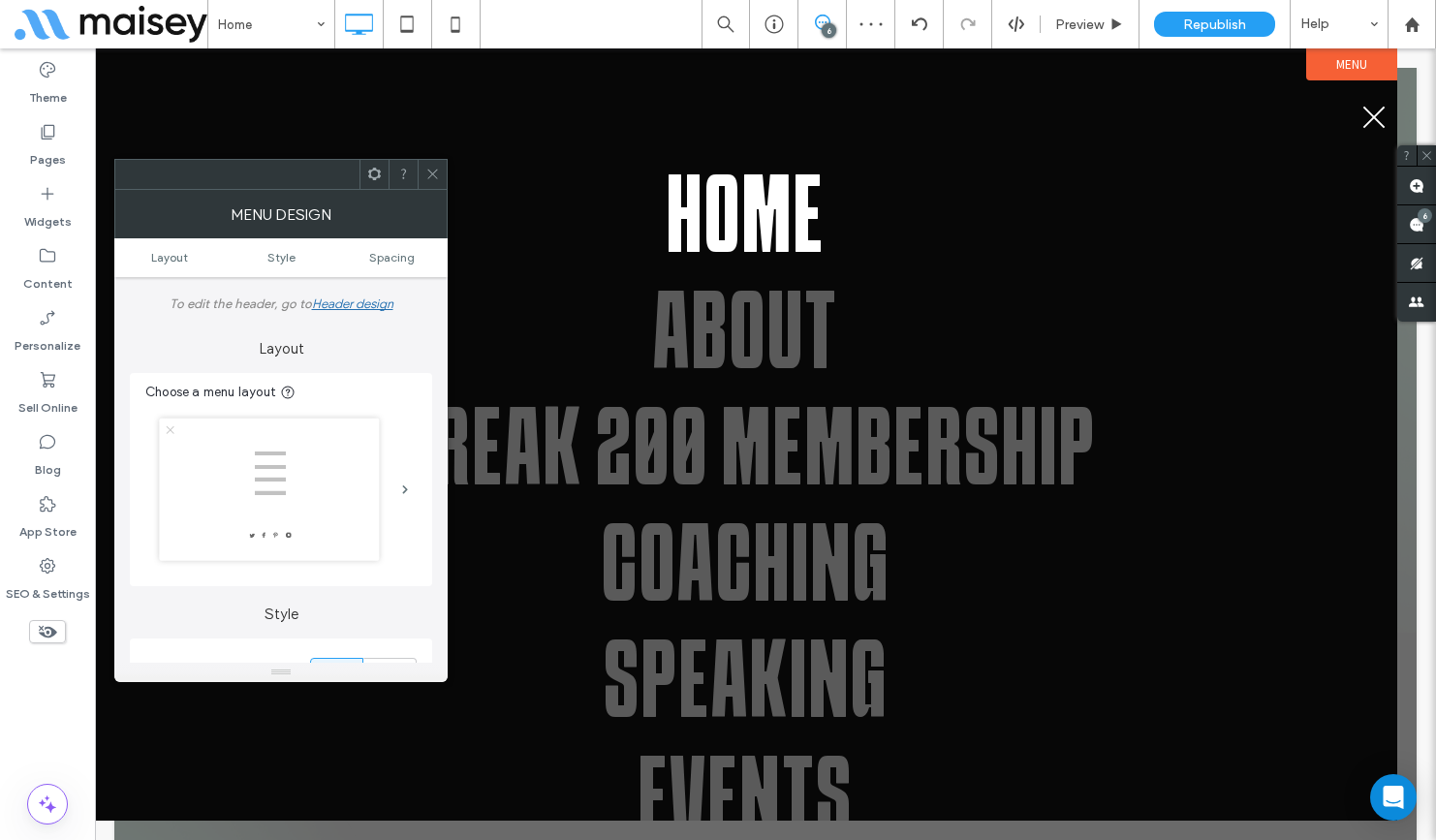click at bounding box center (1374, 116) 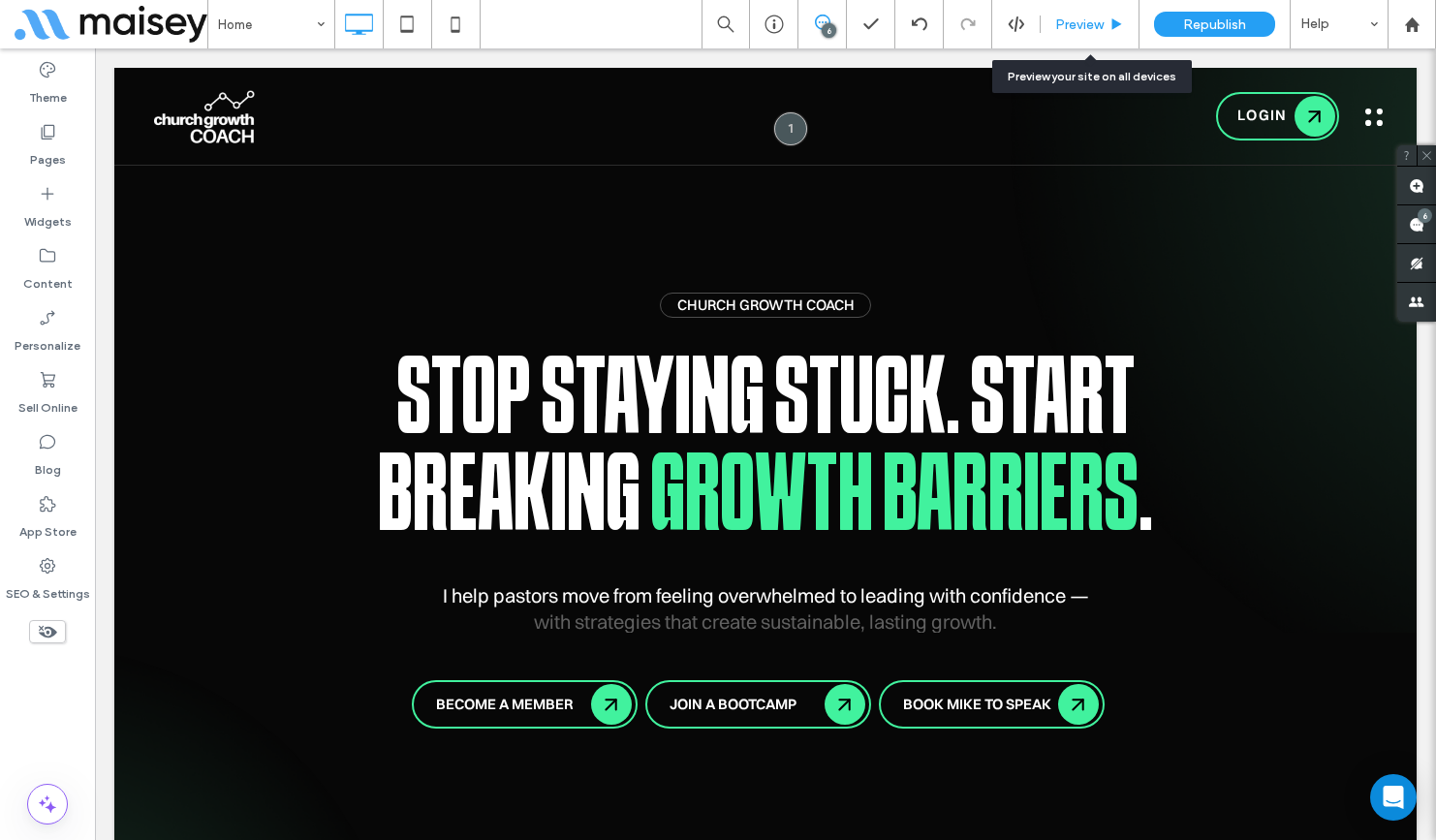 click on "Preview" at bounding box center [1079, 24] 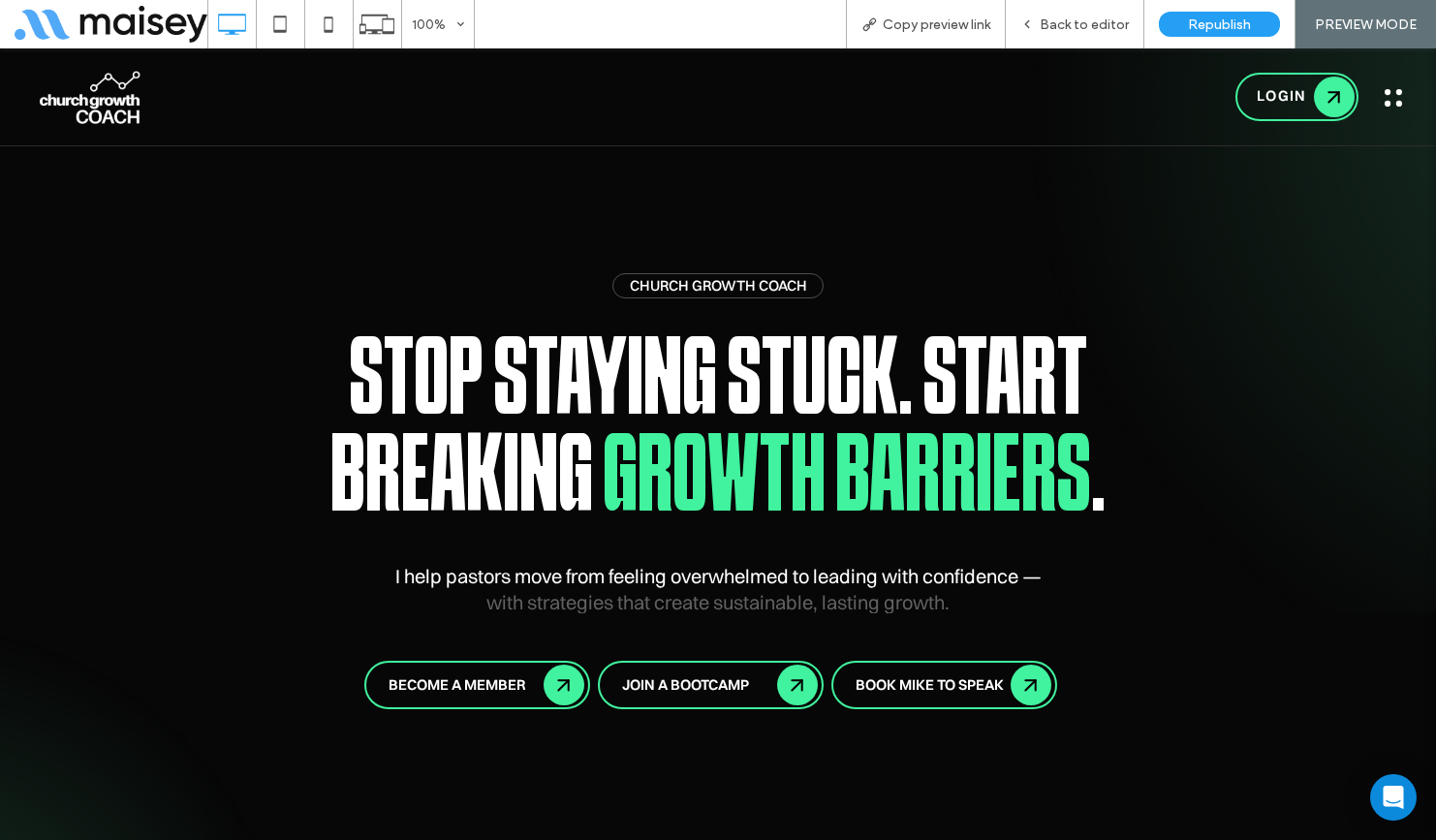 click at bounding box center [1393, 98] 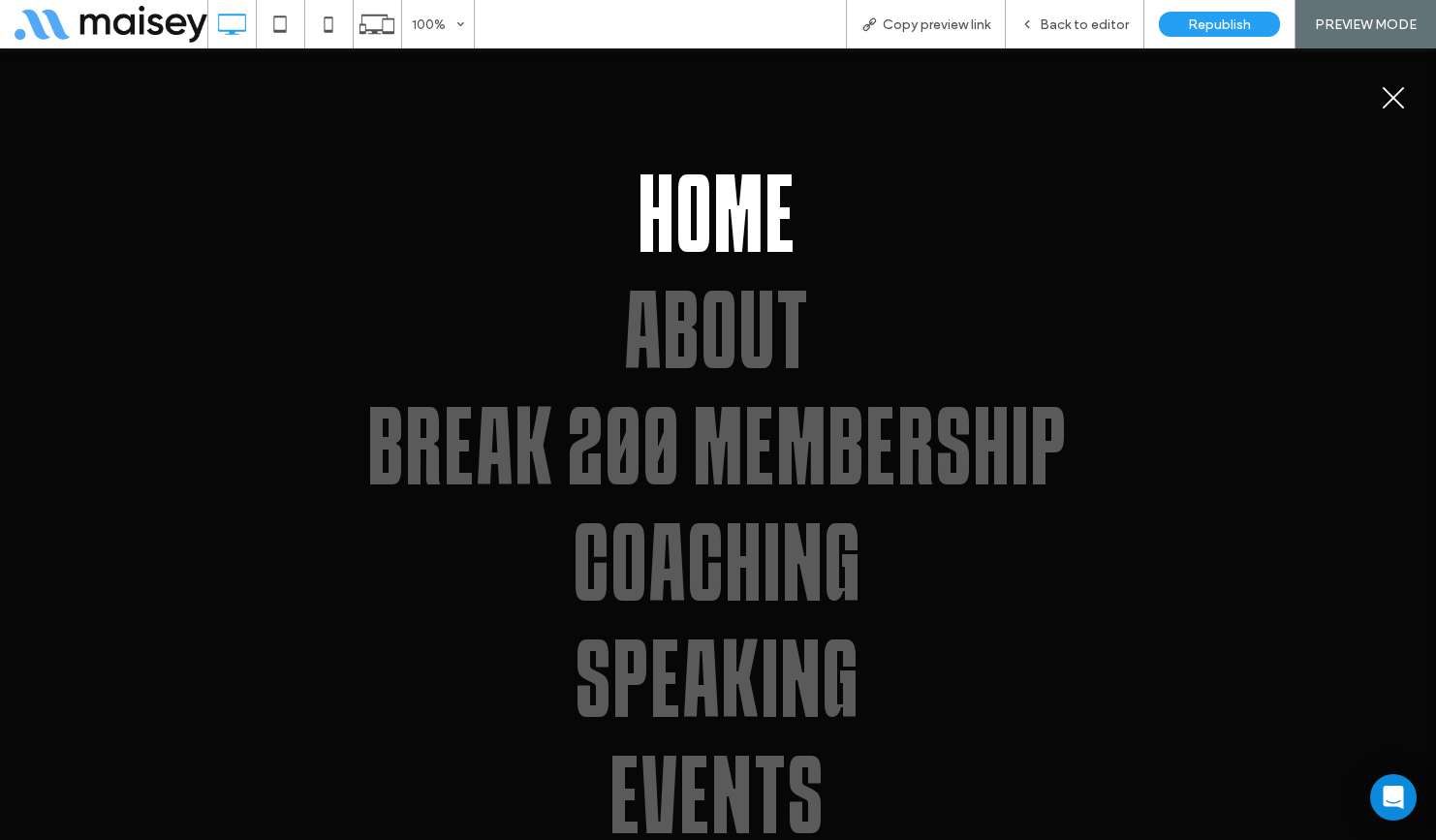 click at bounding box center [1393, 98] 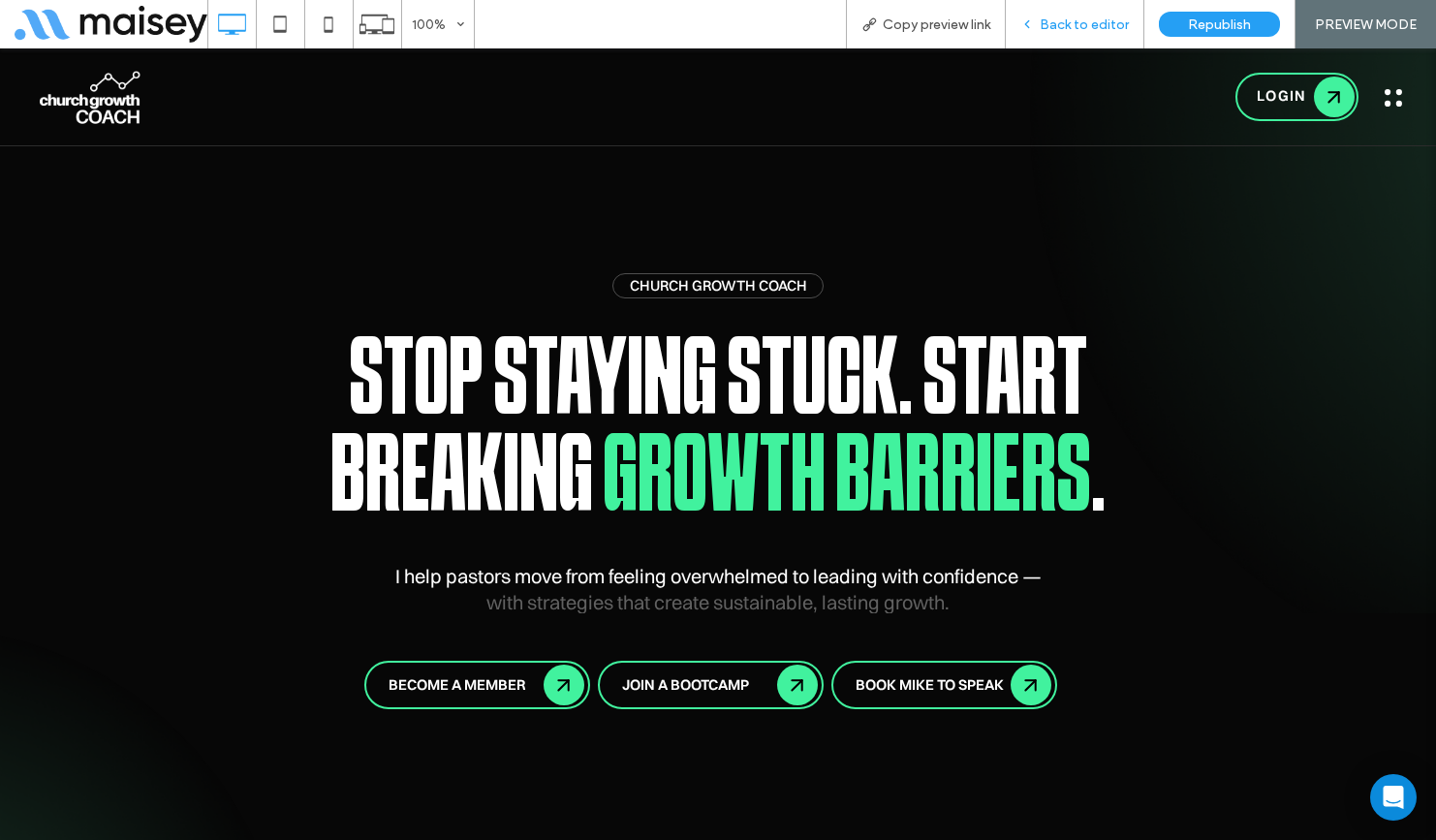 click on "Back to editor" at bounding box center [1075, 24] 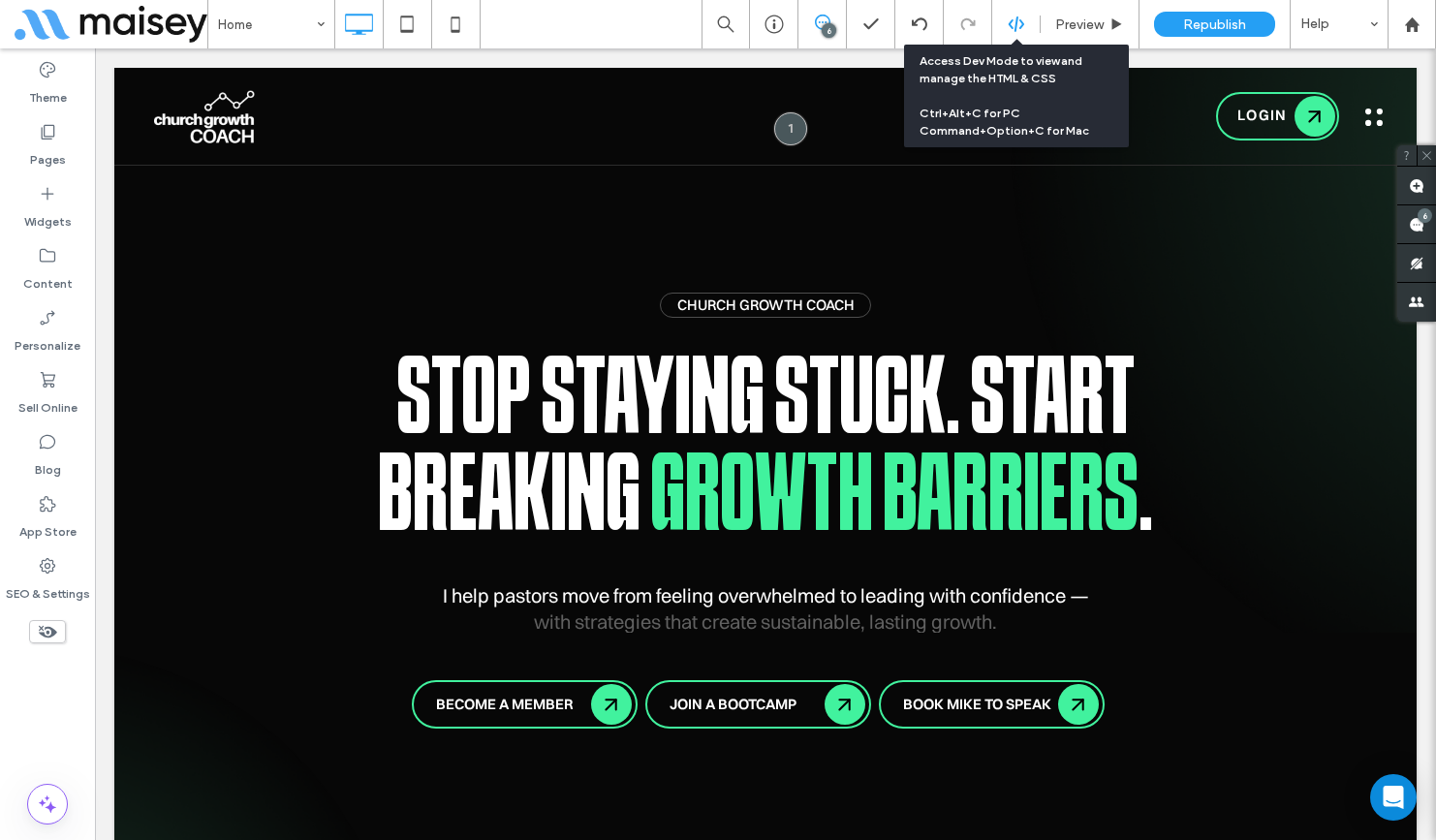 click 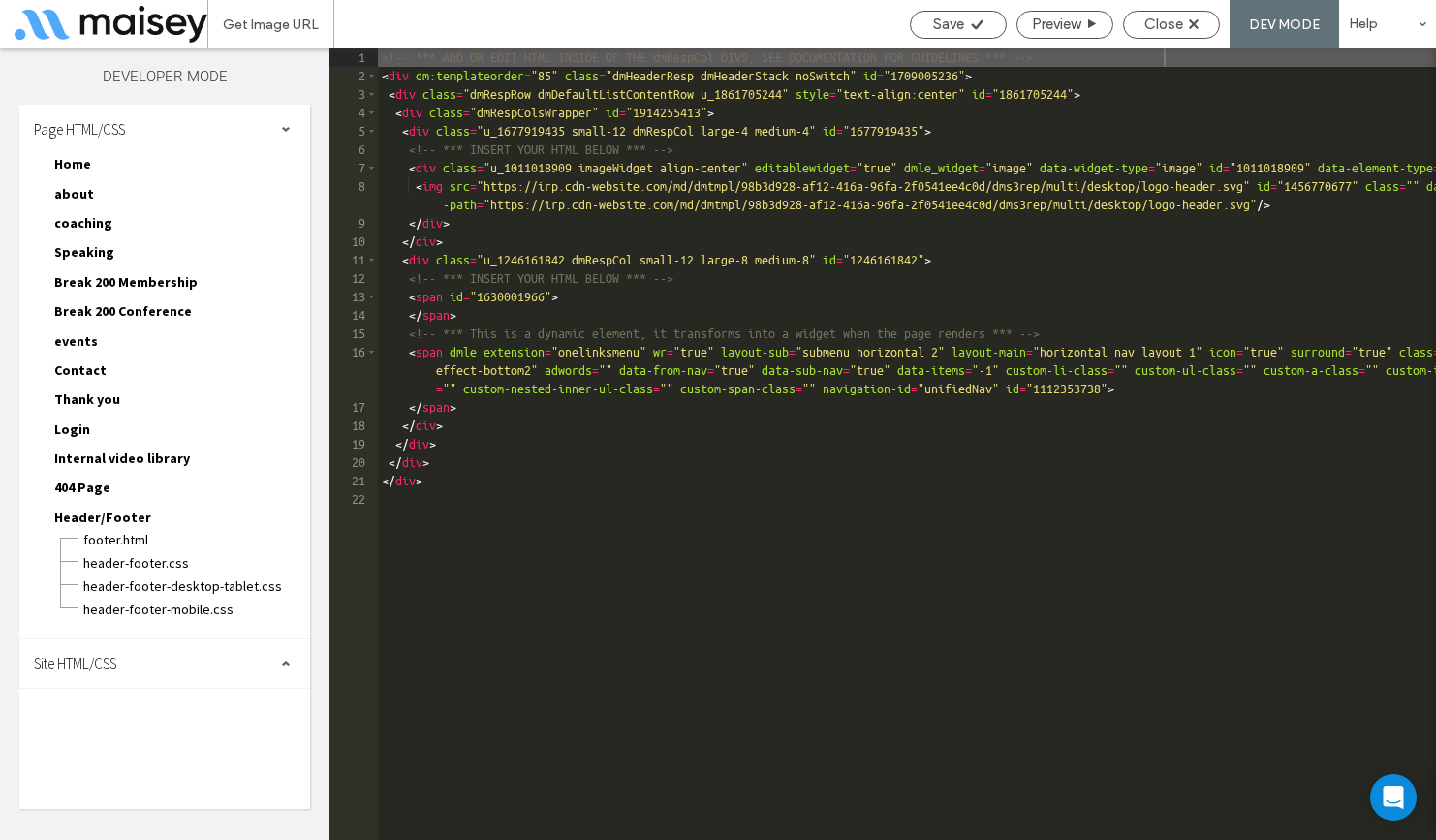 click on "Site HTML/CSS" at bounding box center (165, 664) 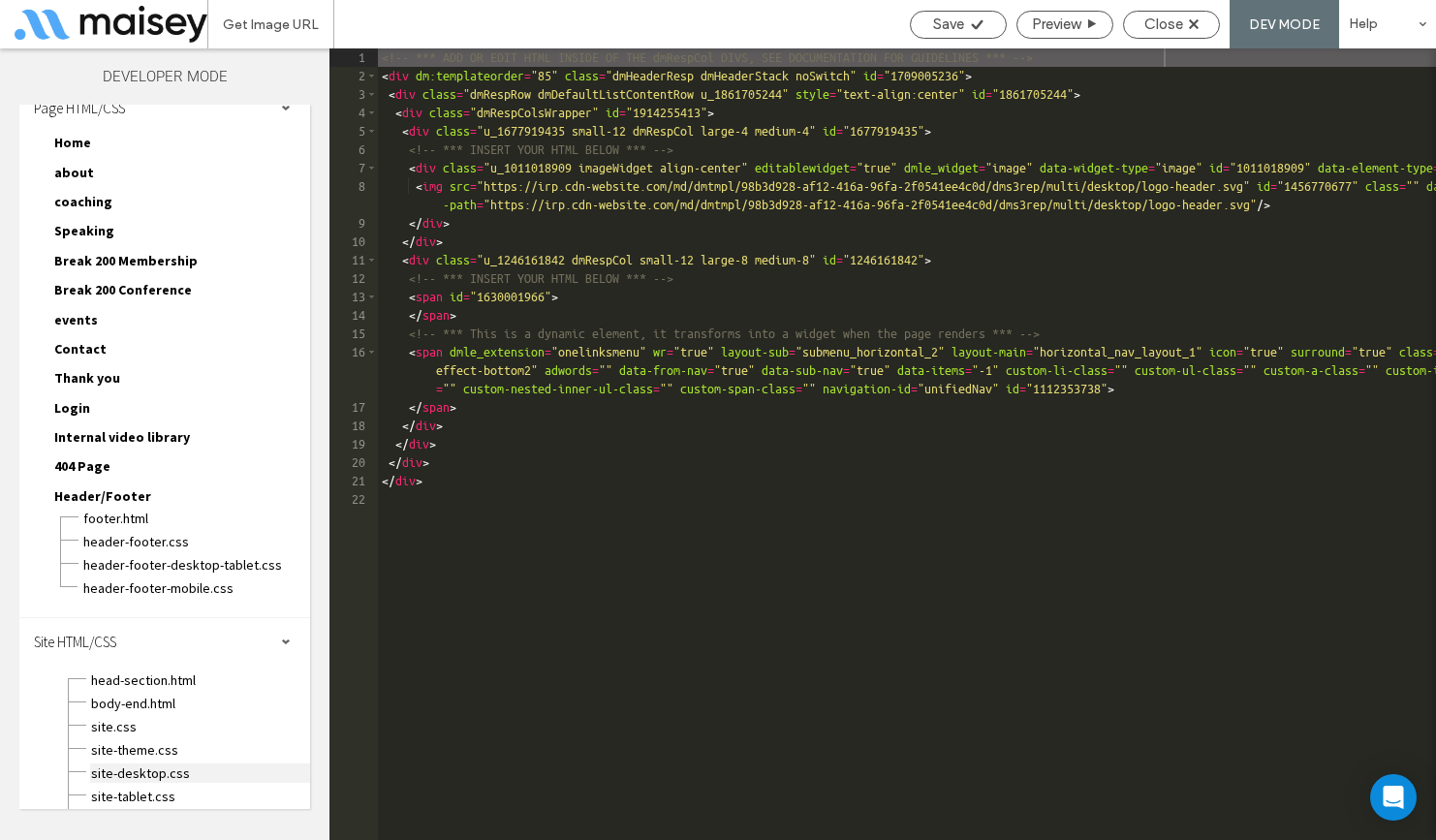 scroll, scrollTop: 54, scrollLeft: 0, axis: vertical 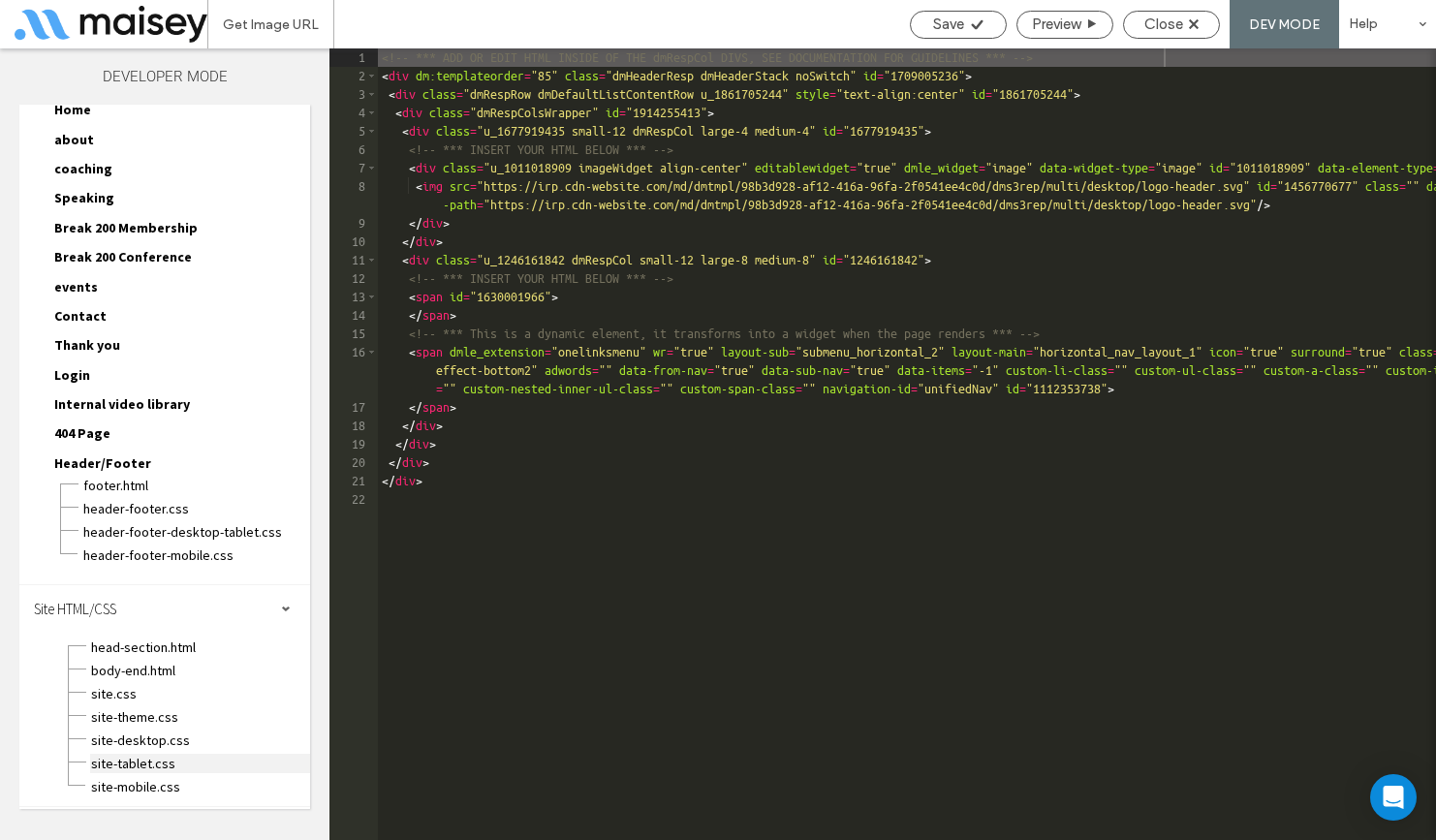 click on "site-tablet.css" at bounding box center (200, 763) 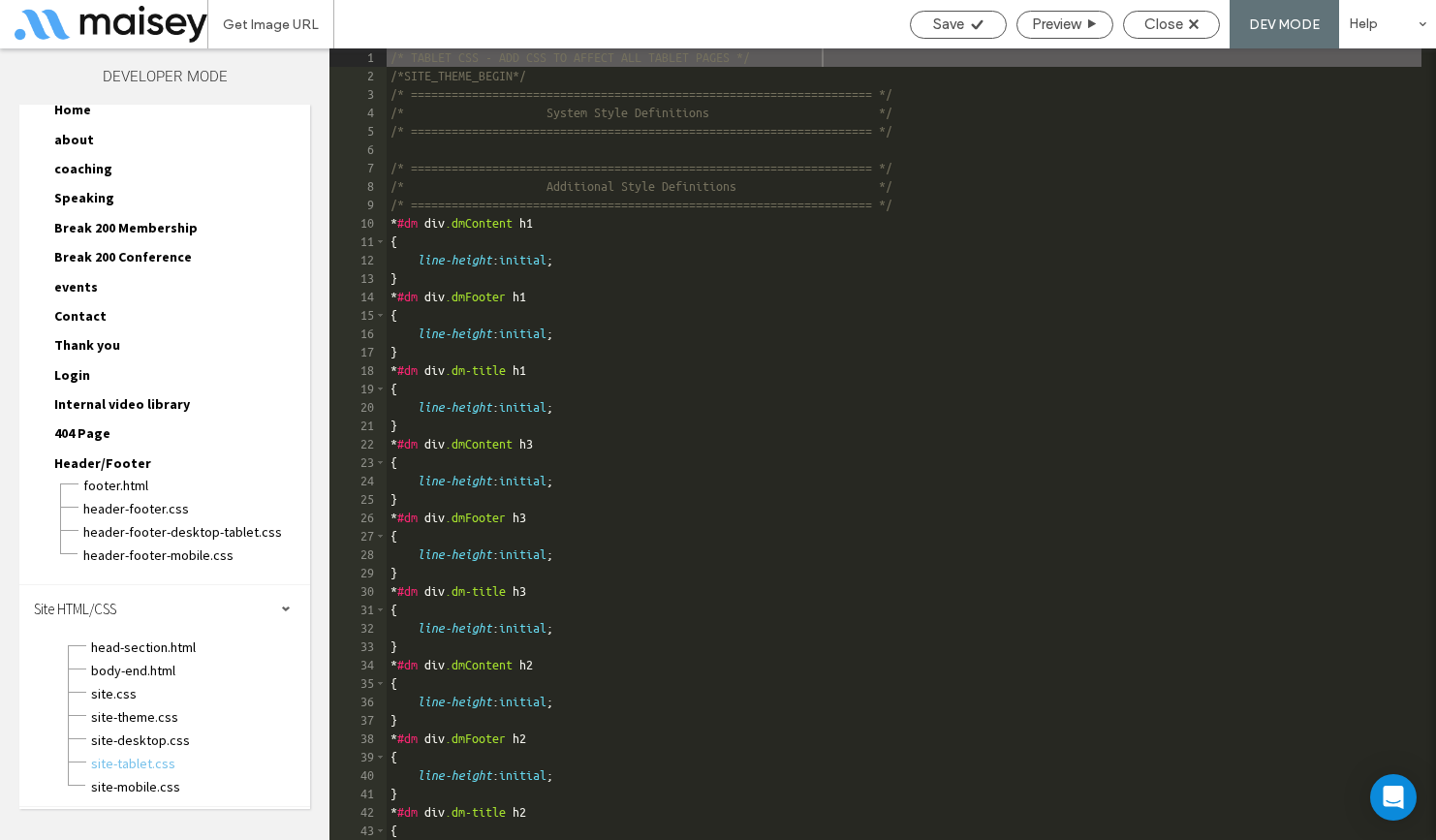 click on "Site HTML/CSS
head-section.html
body-end.html
site.css
site-theme.css
site-desktop.css
site-tablet.css
site-mobile.css" at bounding box center (165, 696) 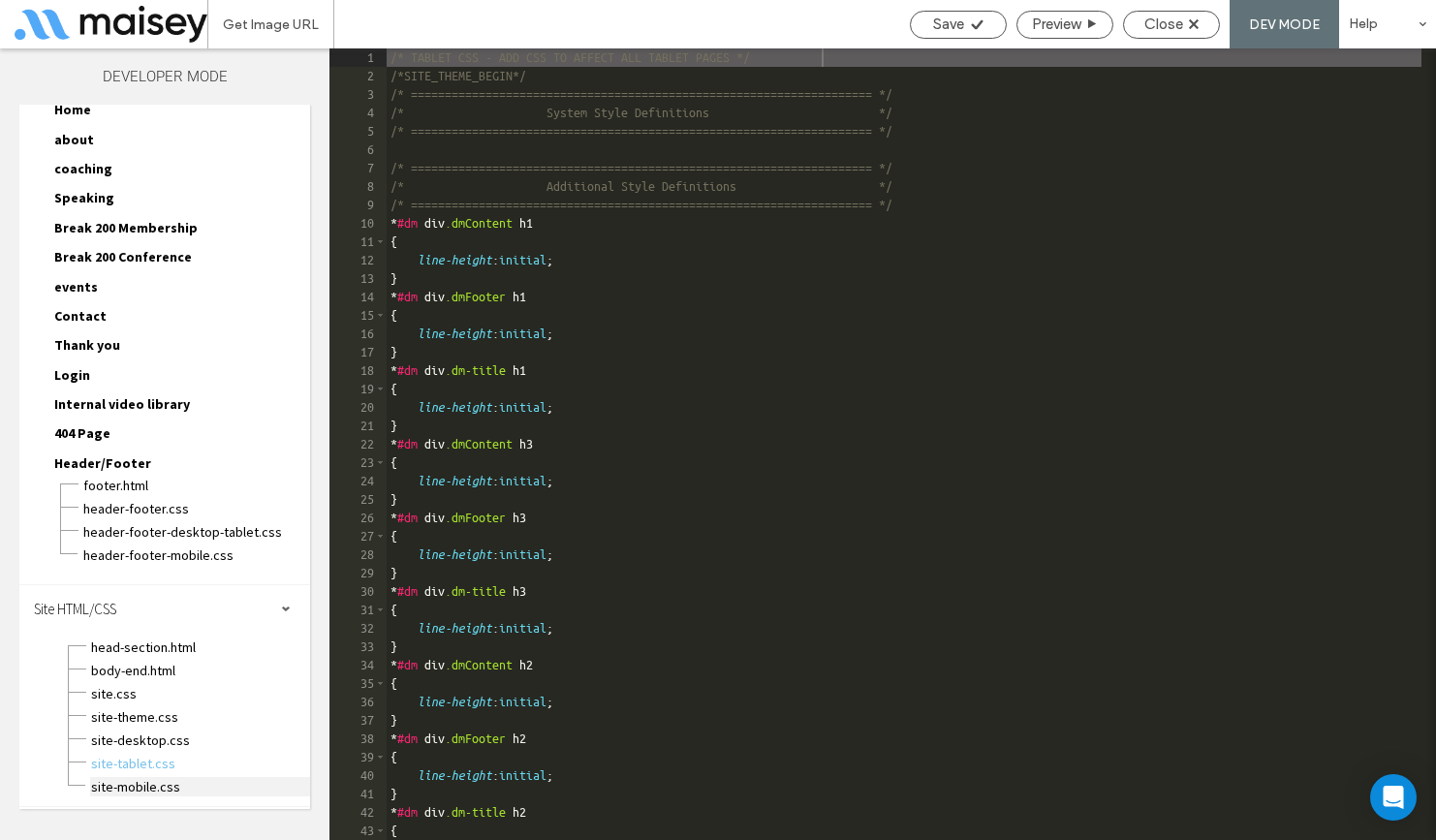 click on "site-mobile.css" at bounding box center (200, 787) 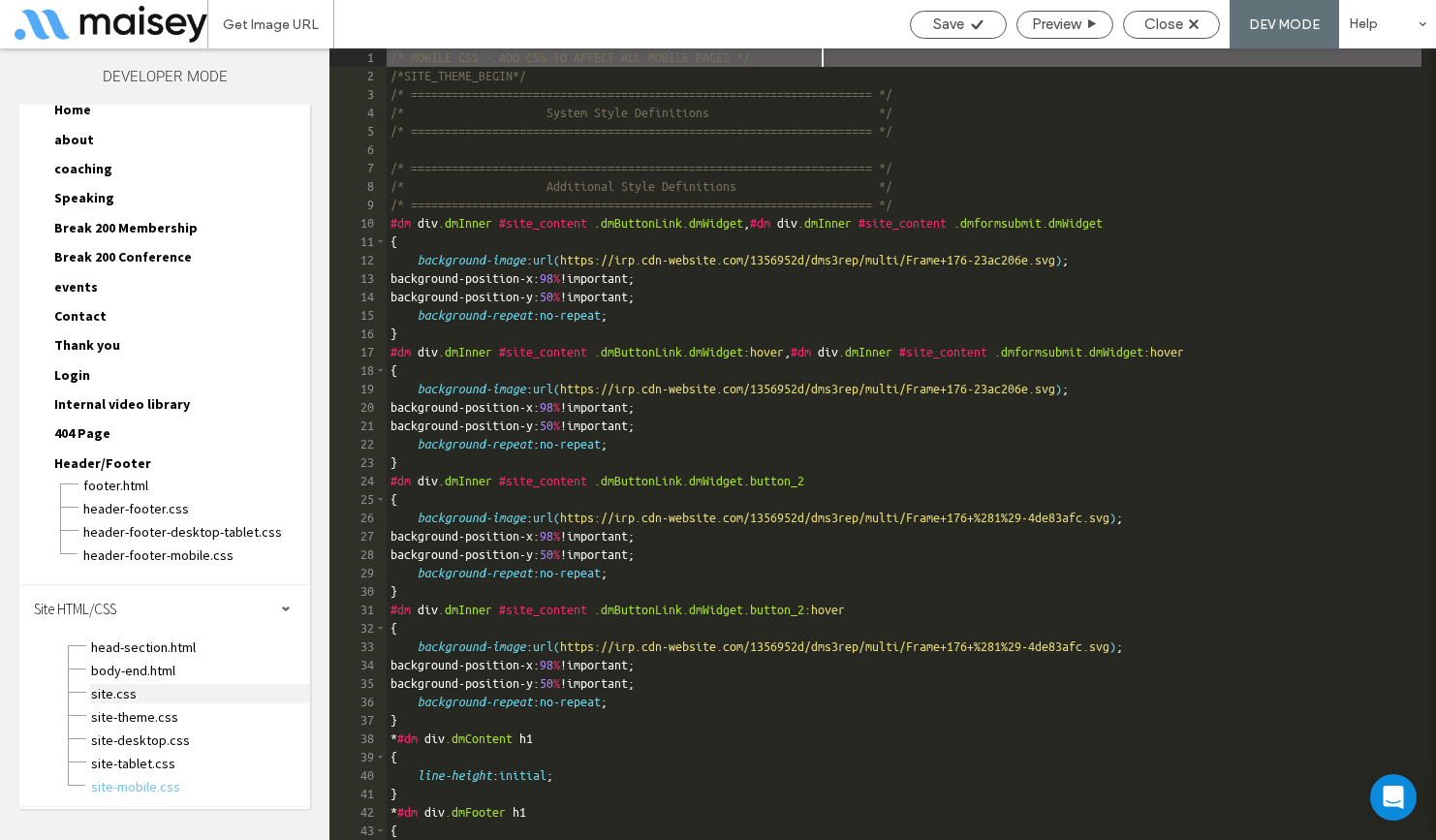 click on "site.css" at bounding box center (200, 694) 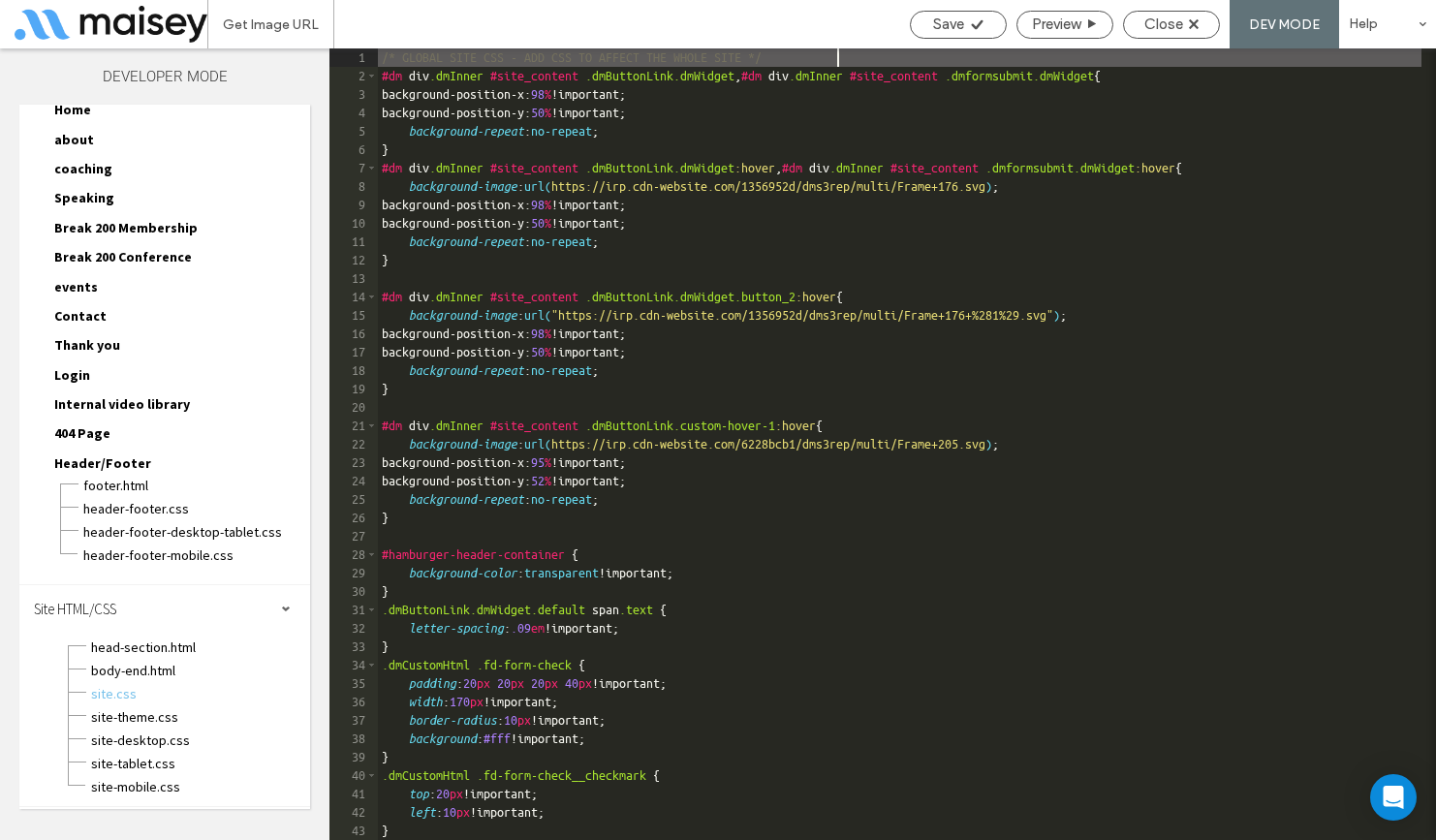 click on "/* GLOBAL SITE CSS - ADD CSS TO AFFECT THE WHOLE SITE */ #dm   div .dmInner   #site_content   .dmButtonLink.dmWidget ,  #dm   div .dmInner   #site_content   .dmformsubmit.dmWidget {     background-position-x:  98 %  !important;     background-position-y:  50 %  !important;      background-repeat :  no-repeat ; } #dm   div .dmInner   #site_content   .dmButtonLink.dmWidget :hover ,  #dm   div .dmInner   #site_content   .dmformsubmit.dmWidget :hover {      background-image :  url( https://irp.cdn-website.com/1356952d/dms3rep/multi/Frame+176.svg ) ;     background-position-x:  98 %  !important;     background-position-y:  50 %  !important;      background-repeat :  no-repeat ; } #dm   div .dmInner   #site_content   .dmButtonLink.dmWidget.button_2 :hover {      background-image :  url( "https://irp.cdn-website.com/1356952d/dms3rep/multi/Frame+176+%281%29.svg" ) ;     background-position-x:  98 %  !important;     background-position-y:  50 %  !important;      background-repeat :  no-repeat ; } #dm   div .dmInner" at bounding box center (899, 462) 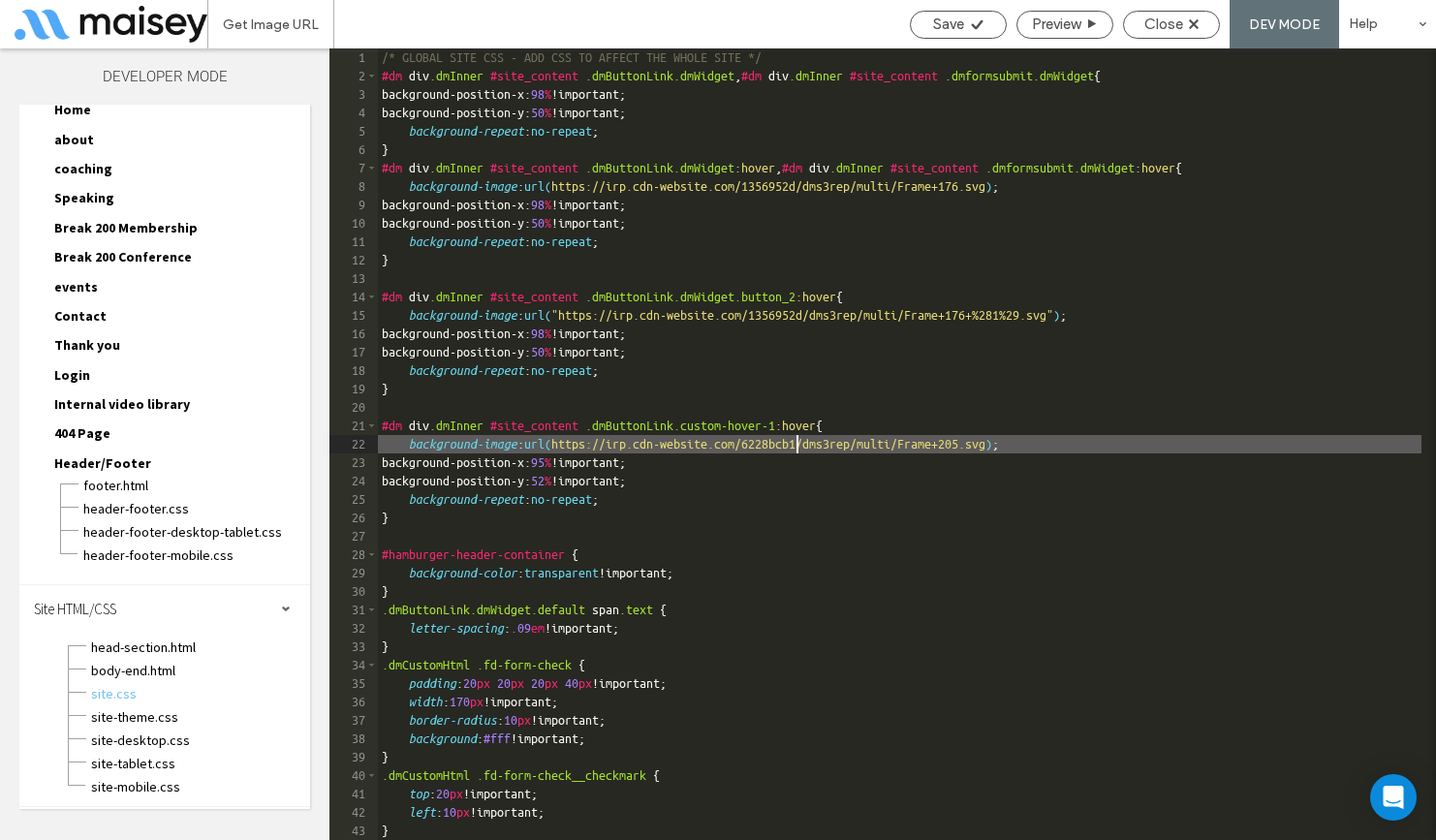 scroll, scrollTop: 239, scrollLeft: 0, axis: vertical 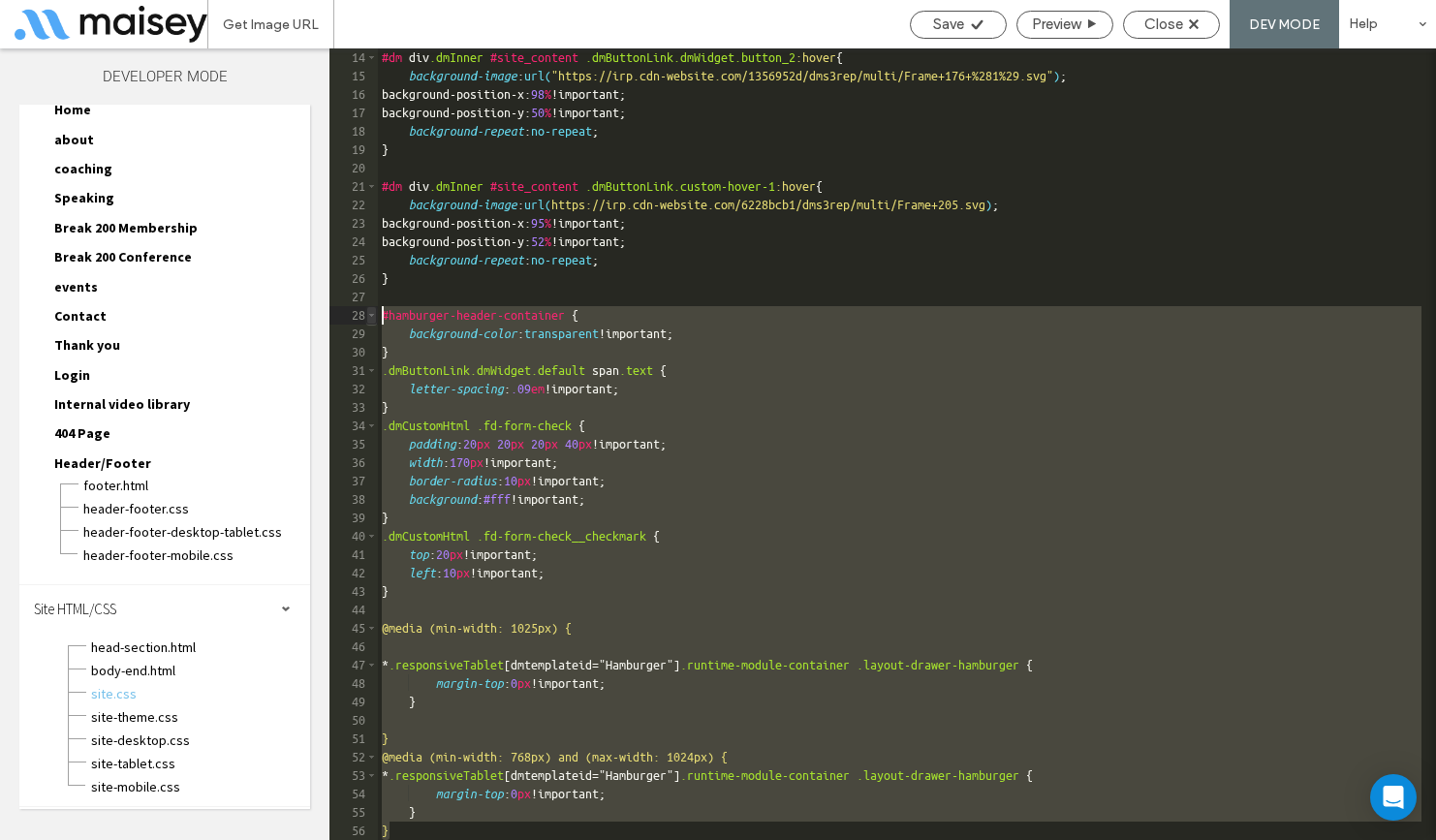 drag, startPoint x: 394, startPoint y: 810, endPoint x: 370, endPoint y: 318, distance: 492.58502 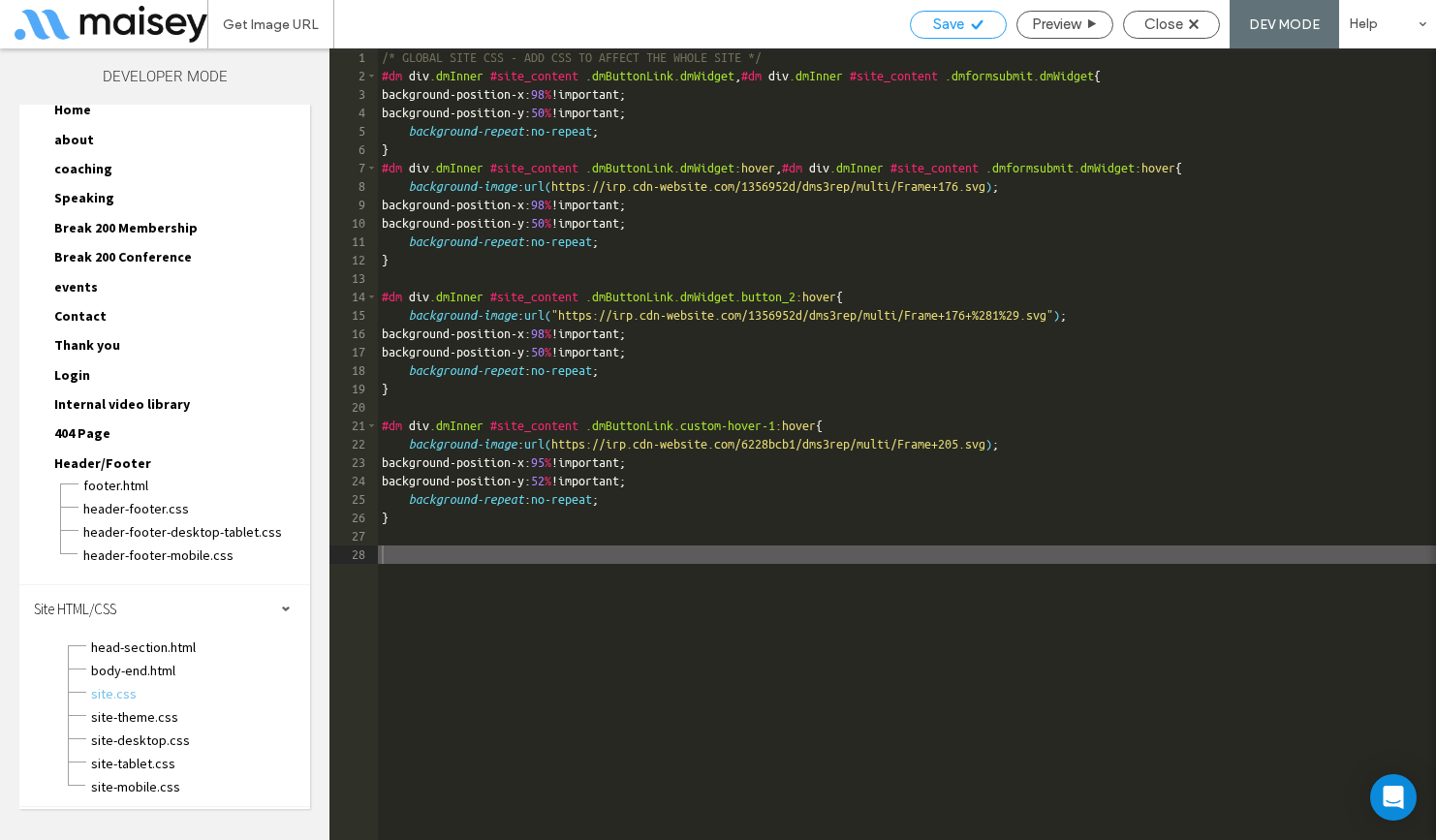 click 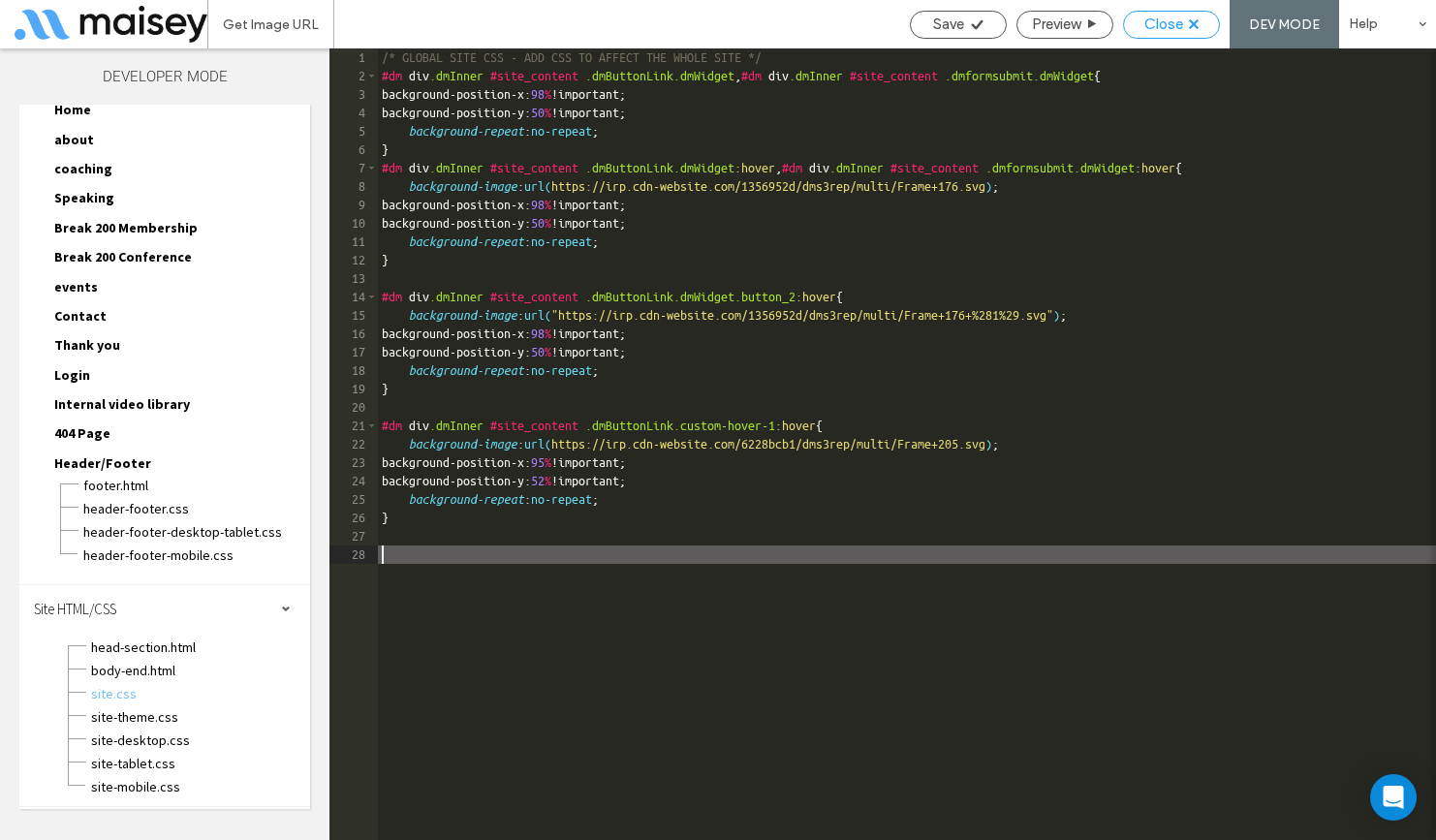 click on "Close" at bounding box center [1171, 24] 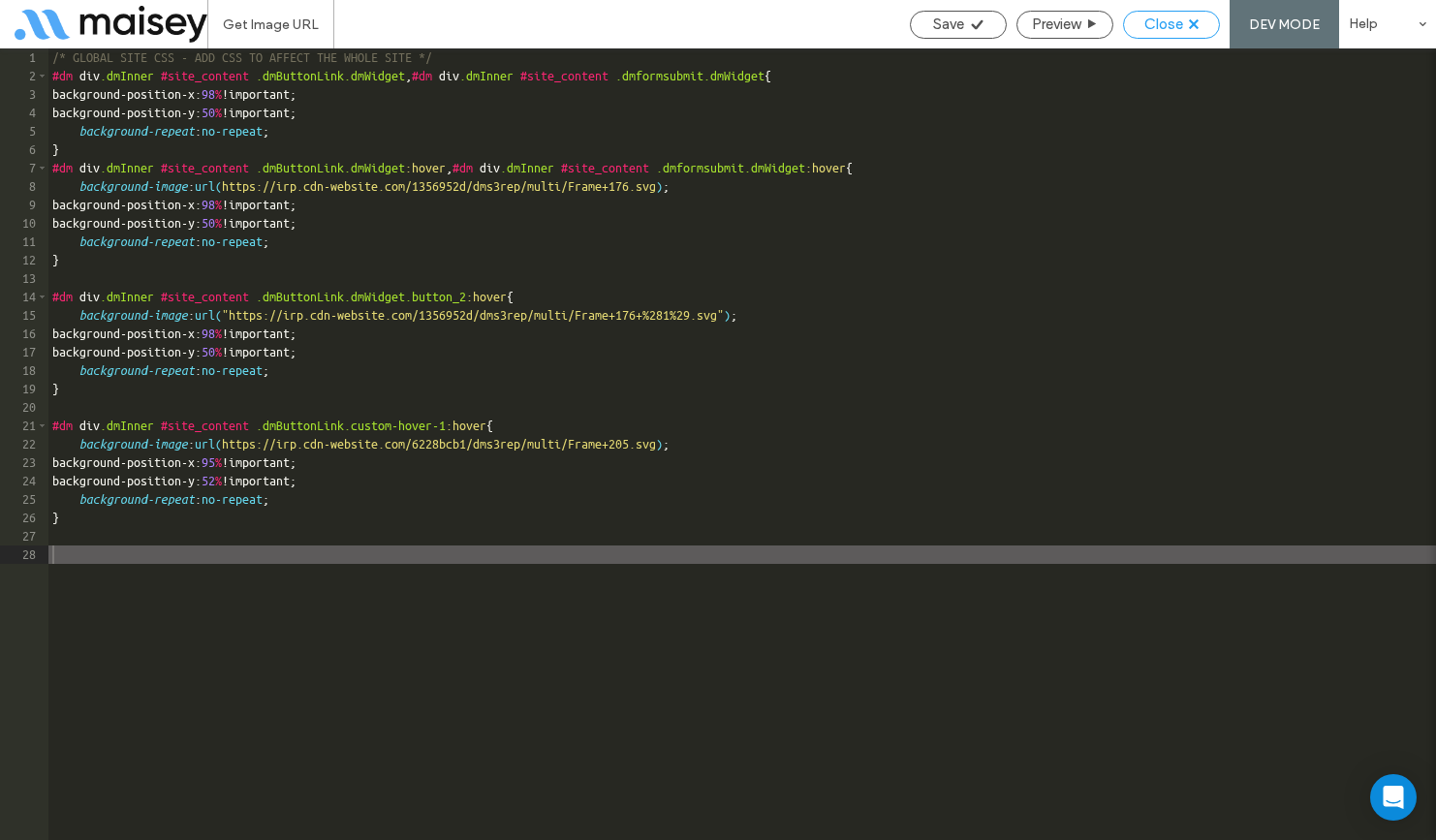 scroll, scrollTop: 14, scrollLeft: 0, axis: vertical 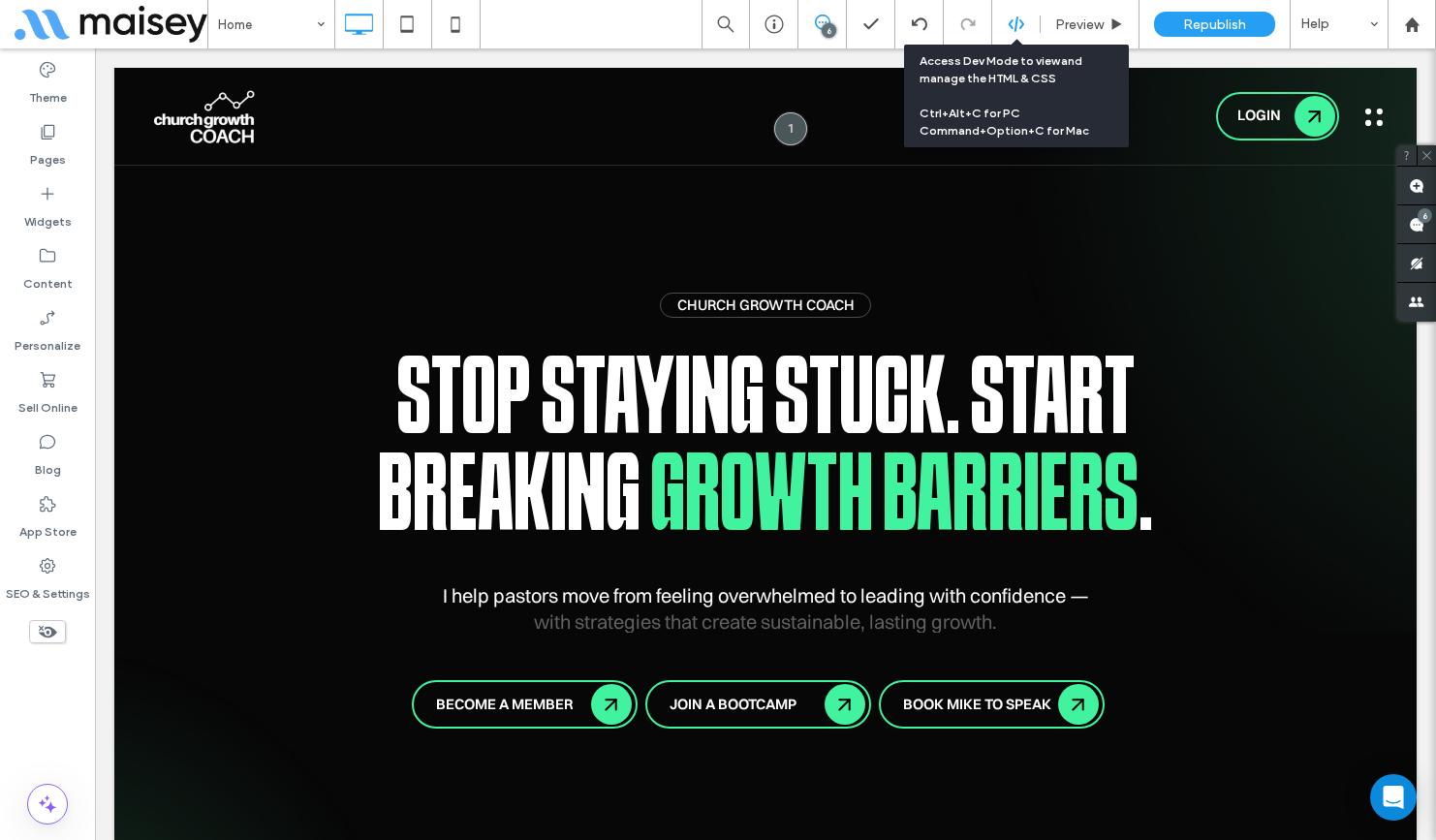 click 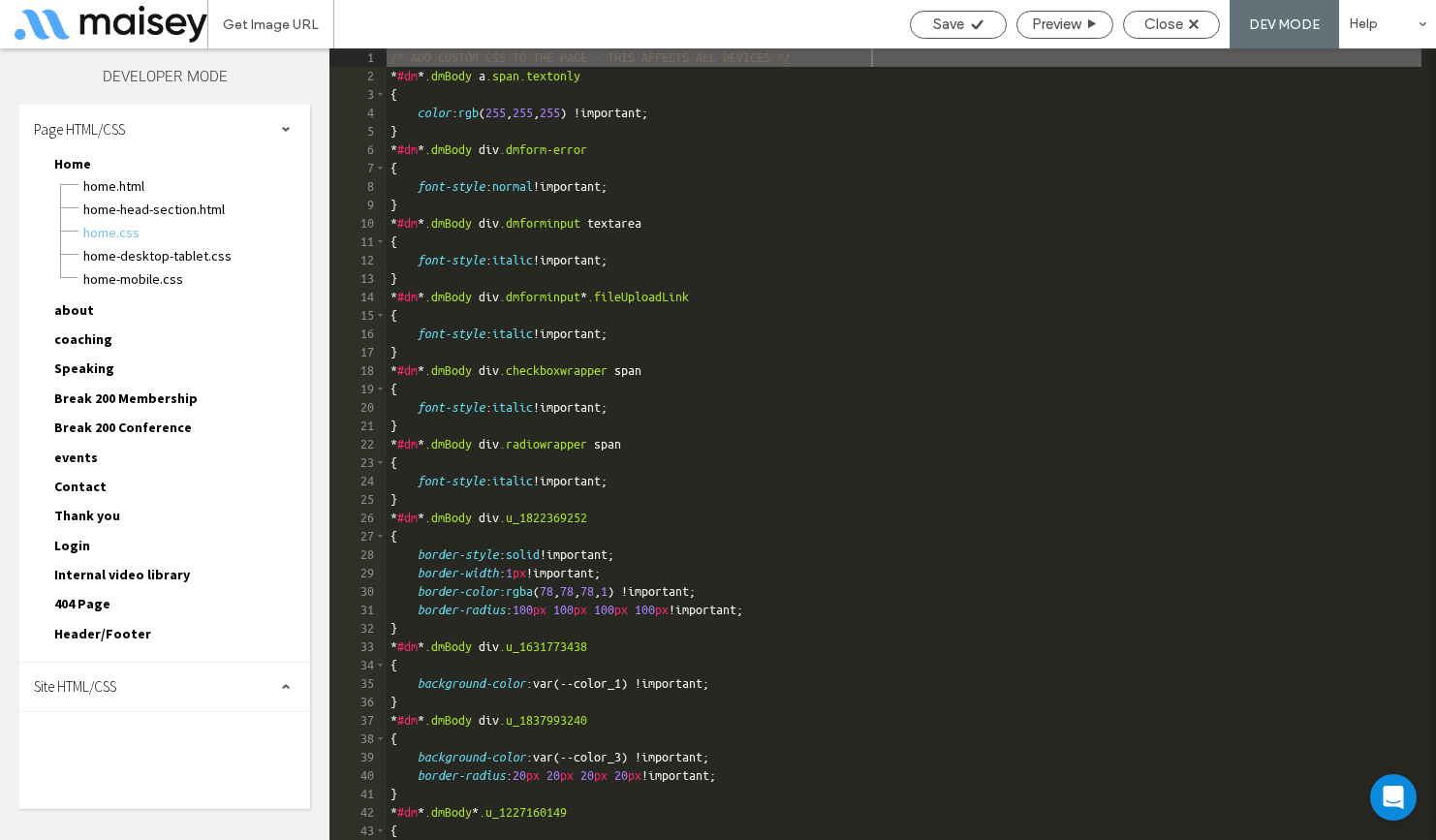 click on "Site HTML/CSS" at bounding box center (165, 687) 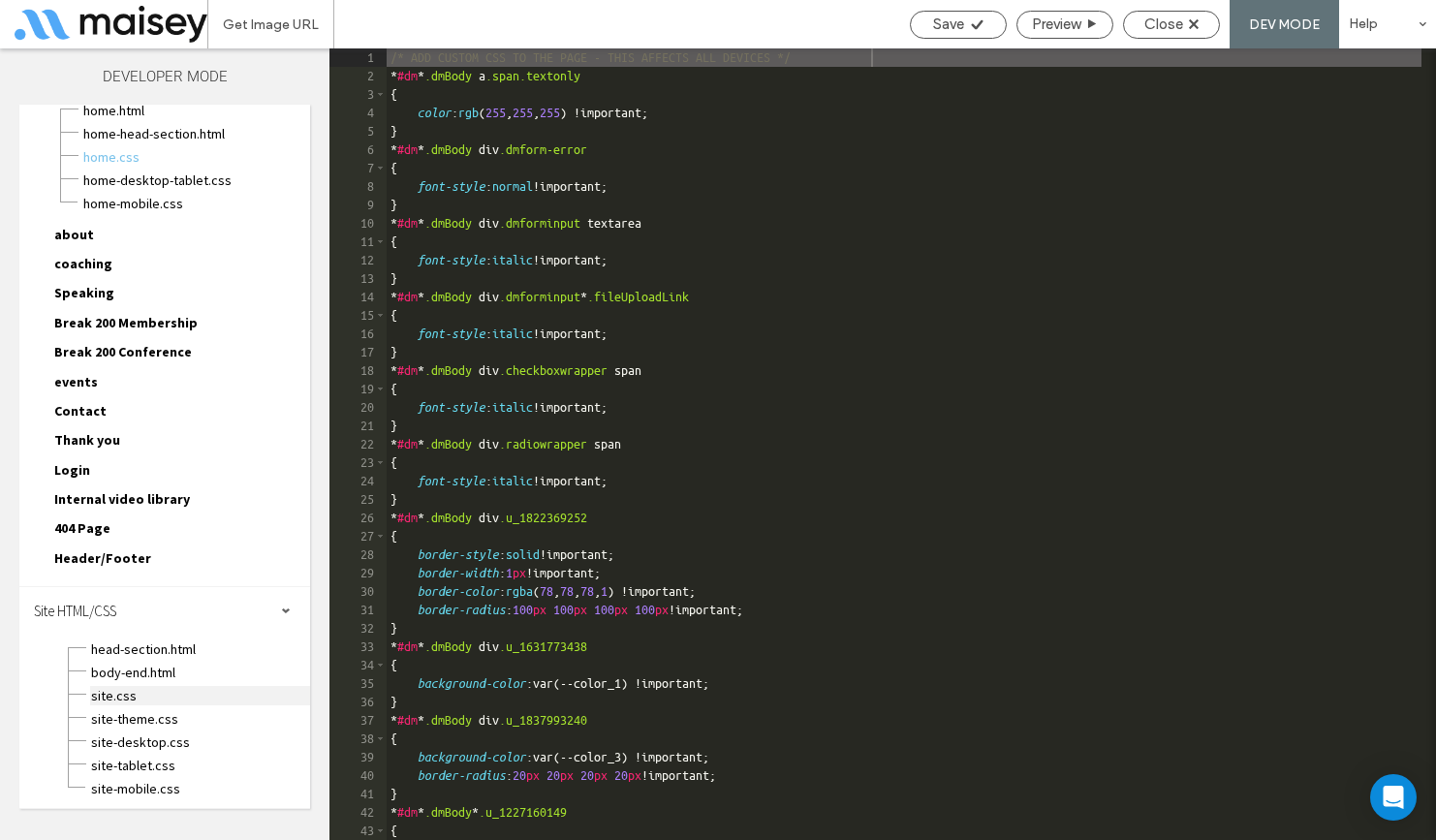 scroll, scrollTop: 78, scrollLeft: 0, axis: vertical 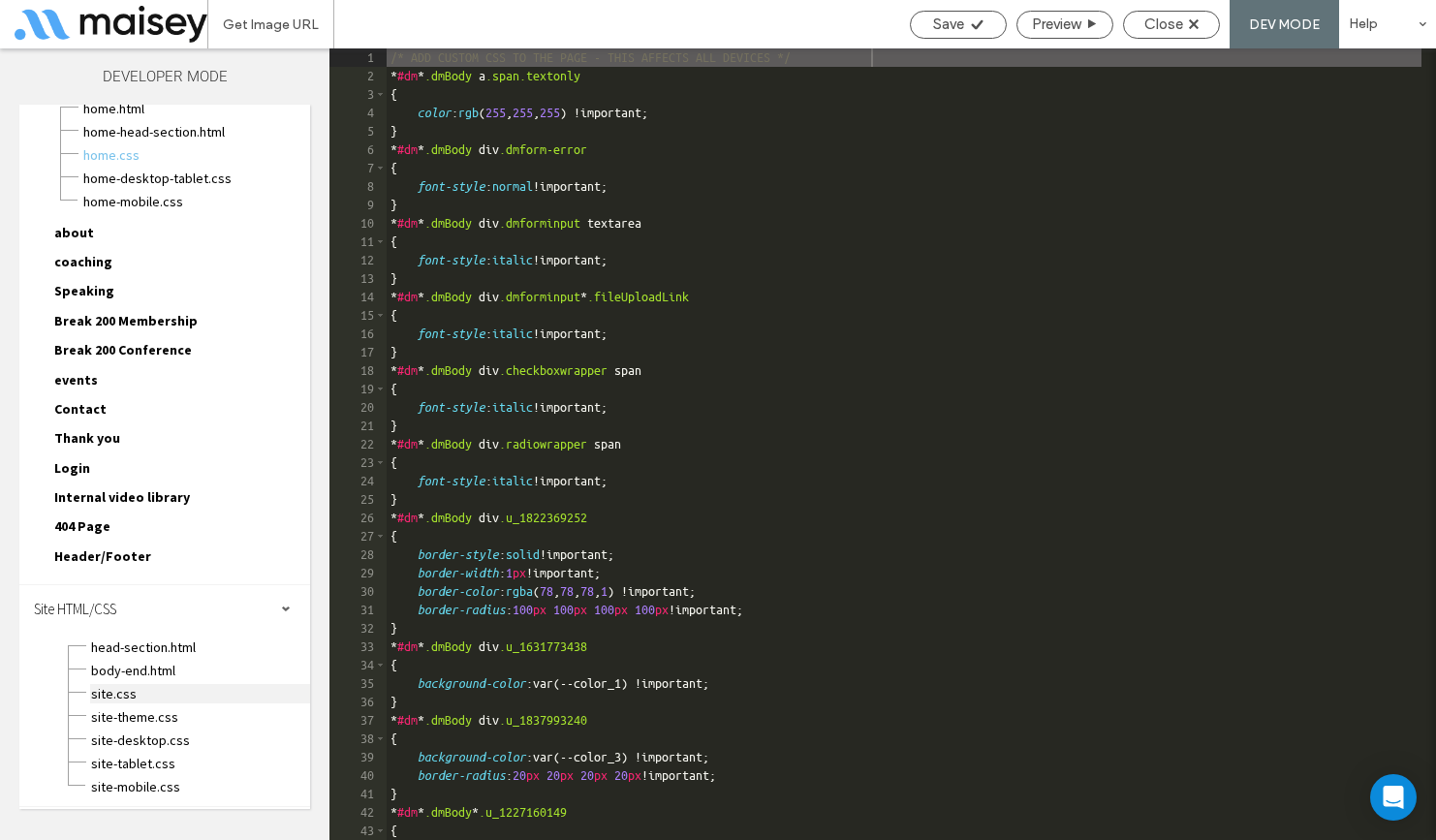 click on "site.css" at bounding box center (200, 694) 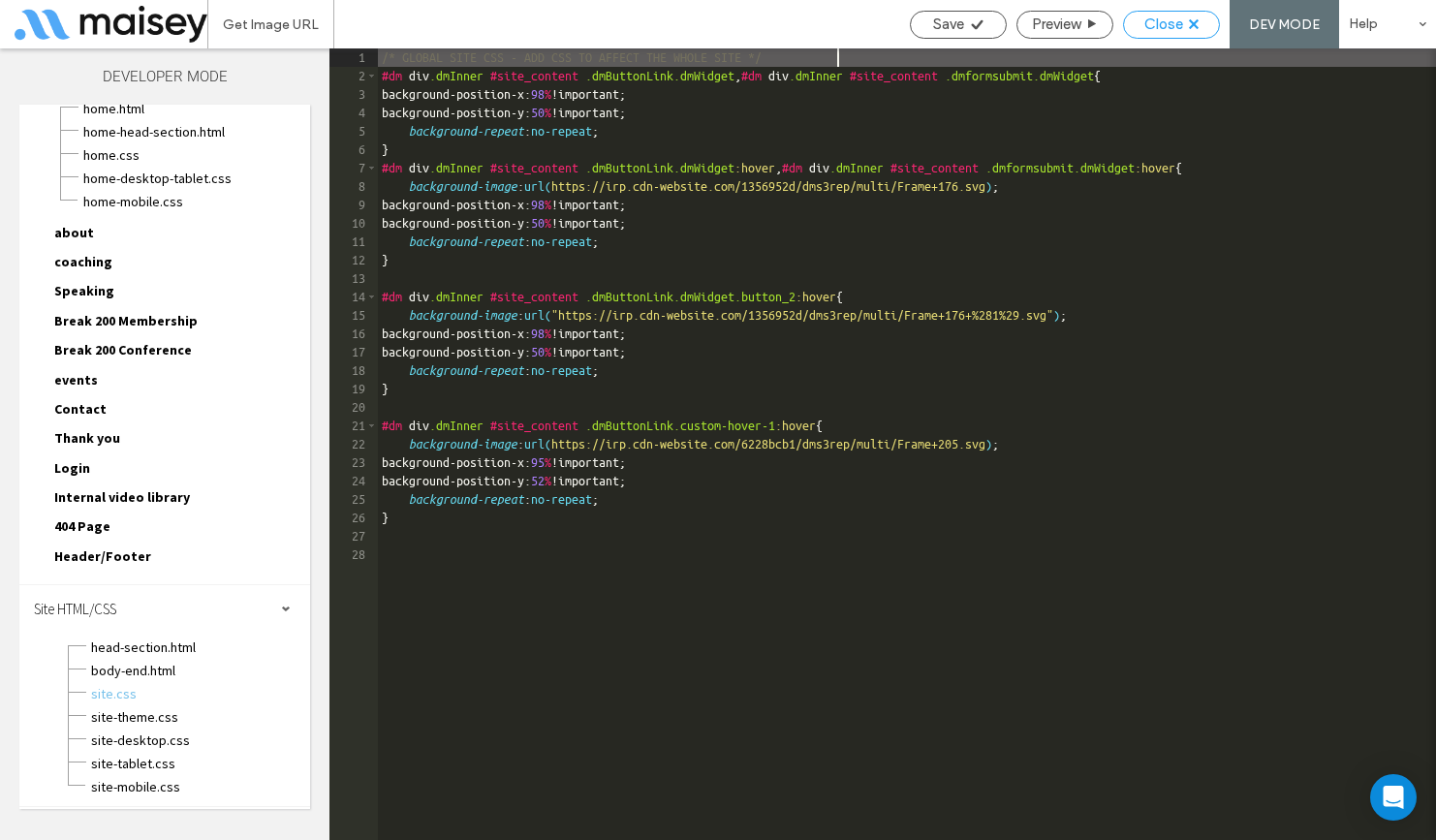 click on "Close" at bounding box center [1171, 24] 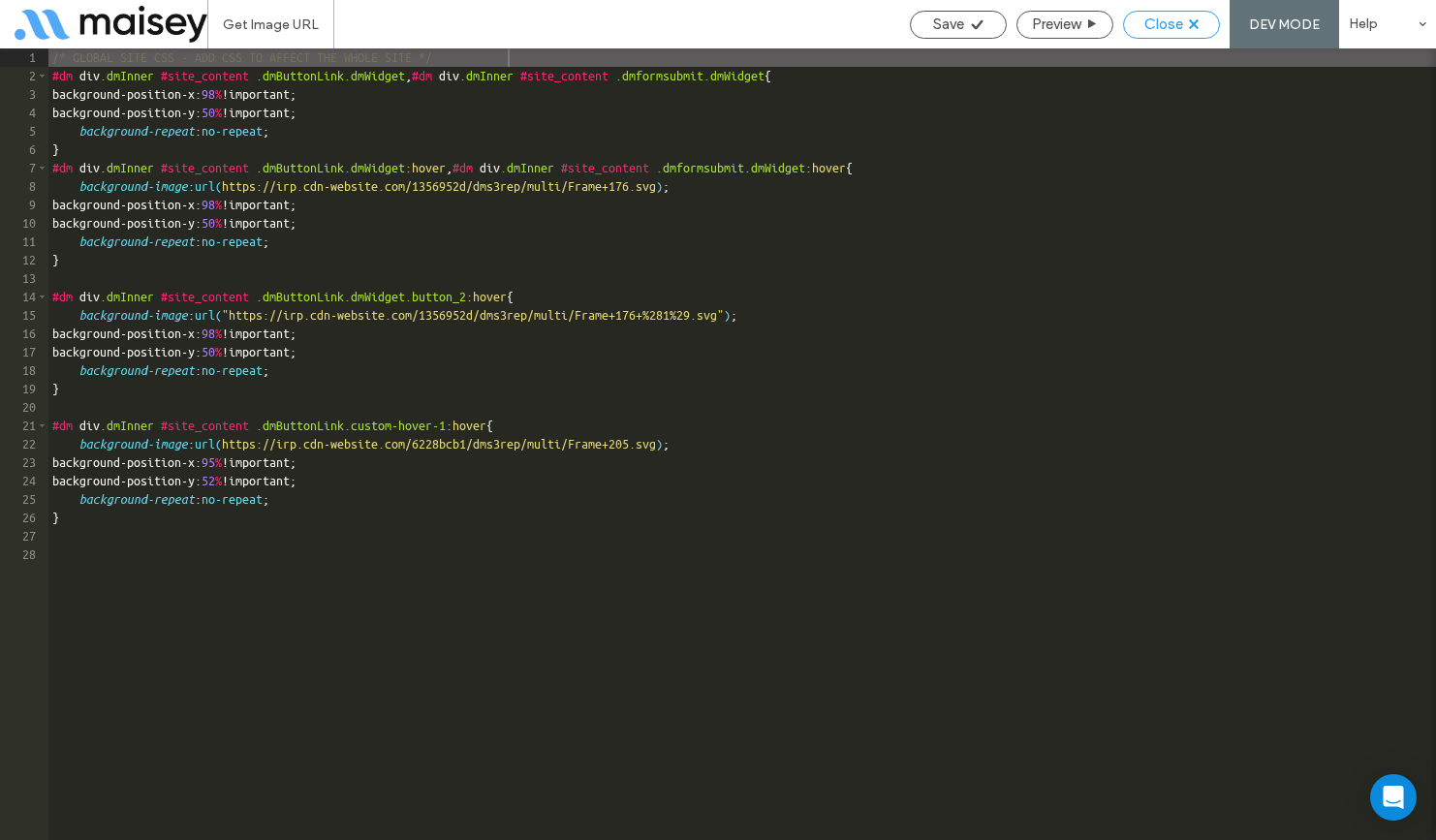 scroll, scrollTop: 29, scrollLeft: 0, axis: vertical 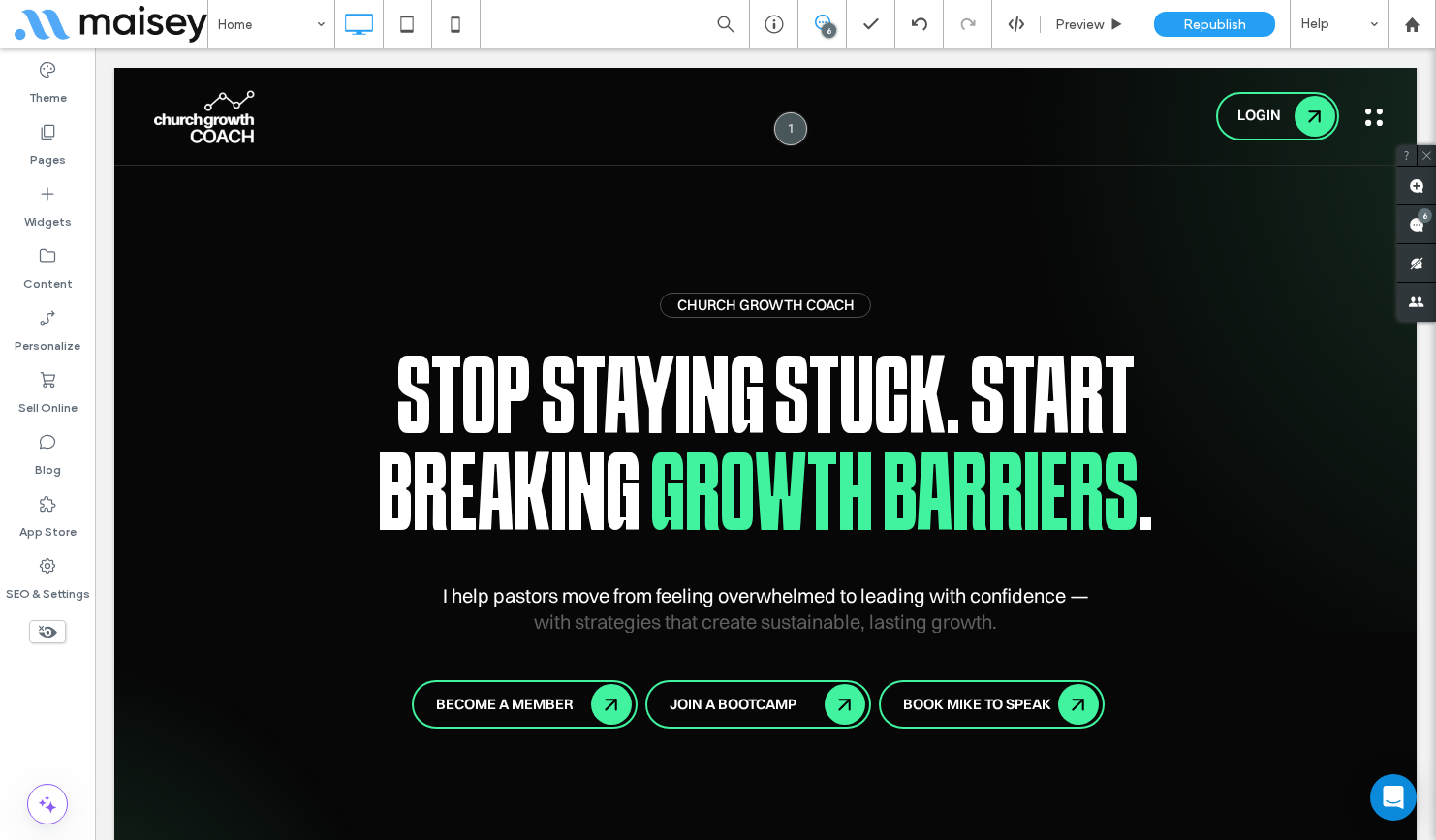 click at bounding box center [1374, 117] 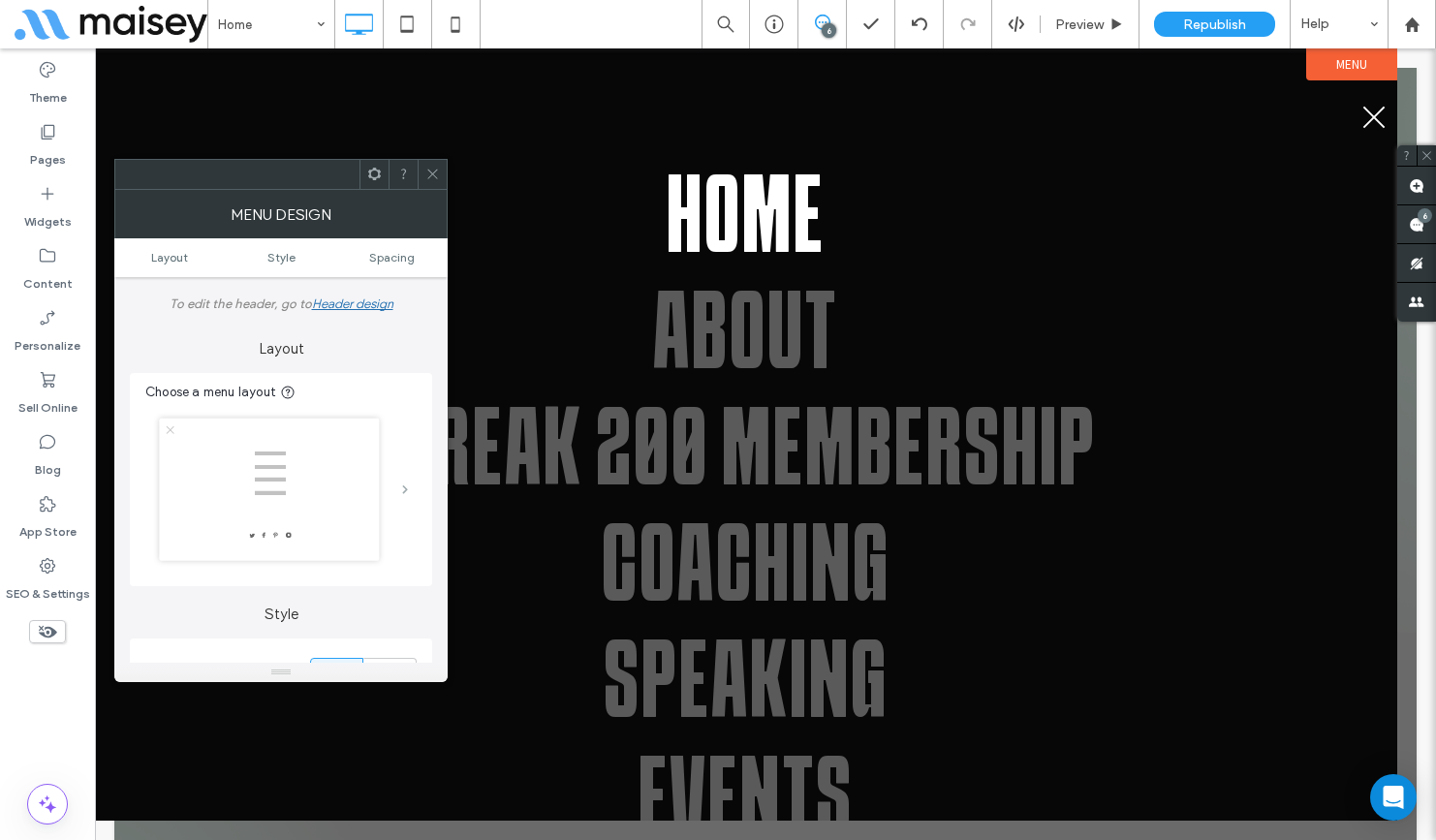 click at bounding box center [405, 489] 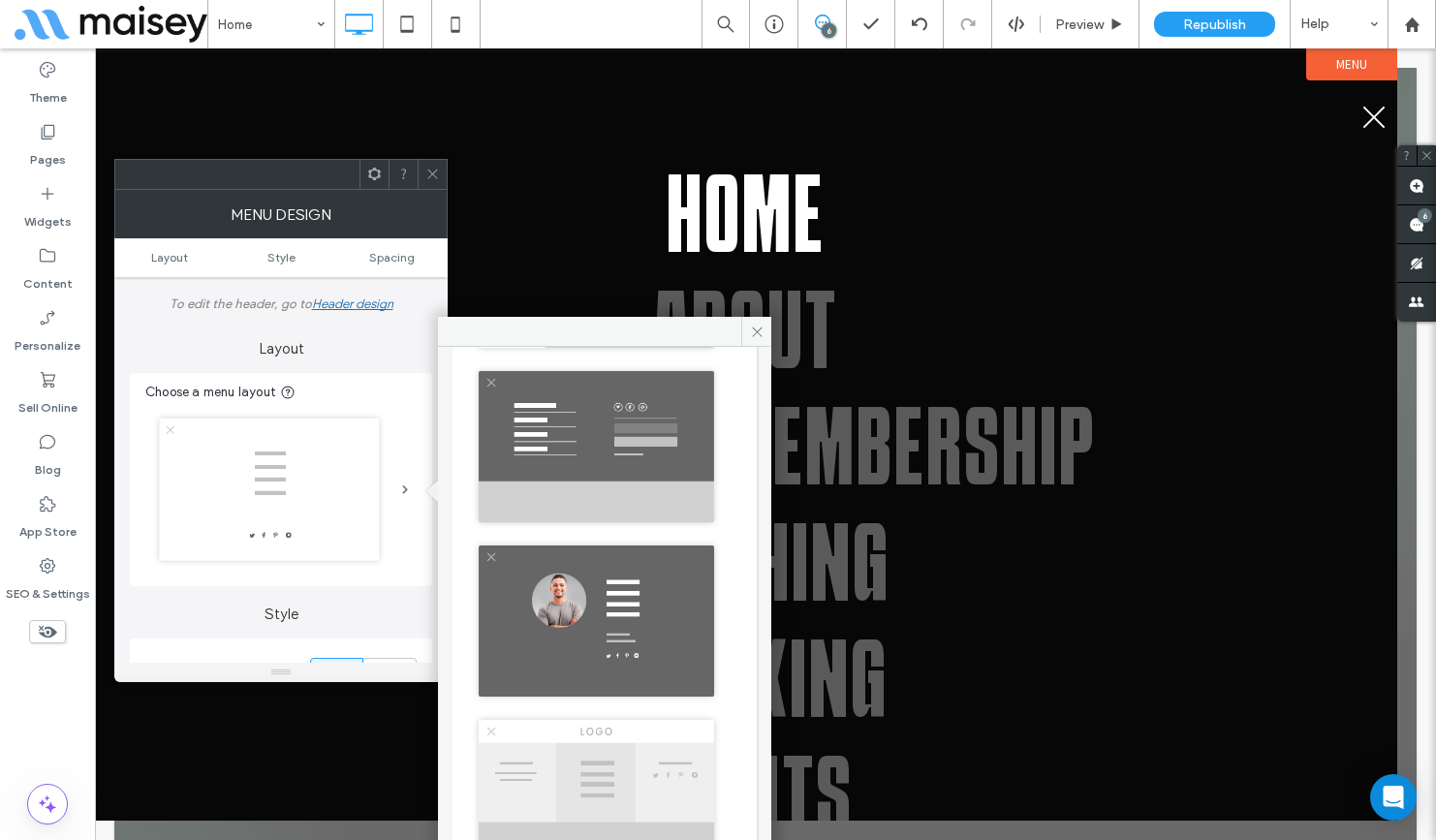 scroll, scrollTop: 968, scrollLeft: 0, axis: vertical 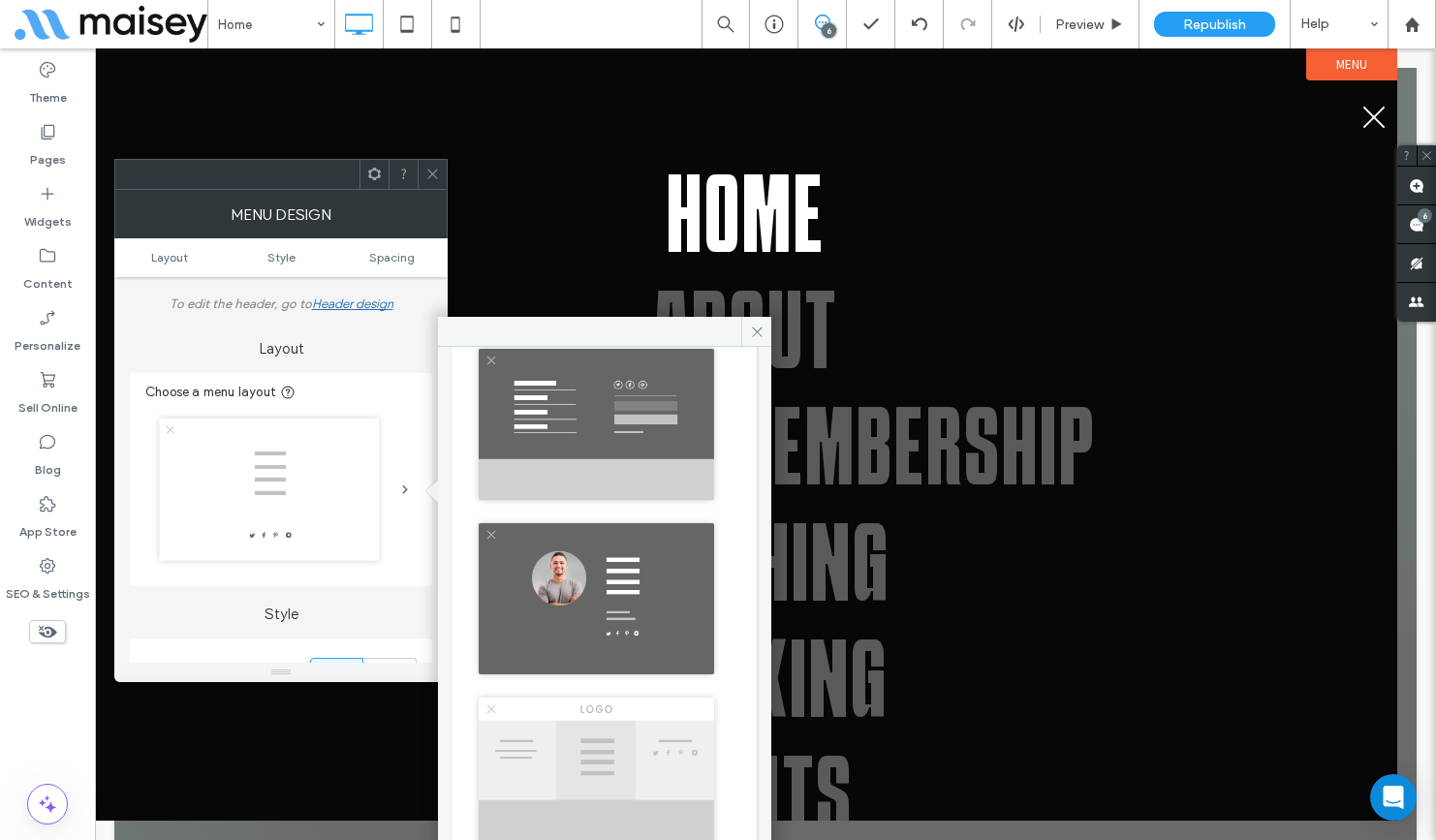 click at bounding box center (596, 773) 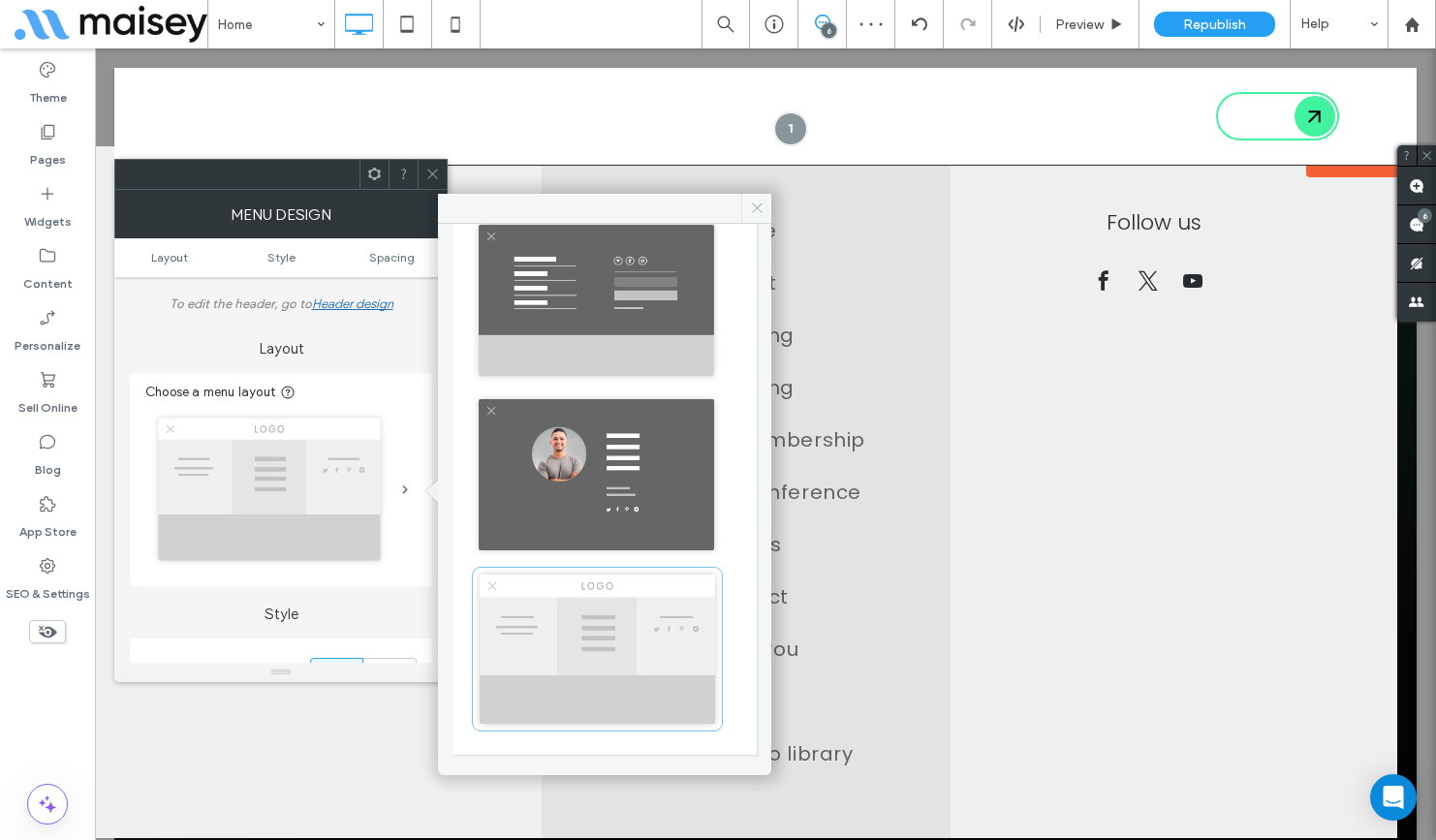click at bounding box center (756, 208) 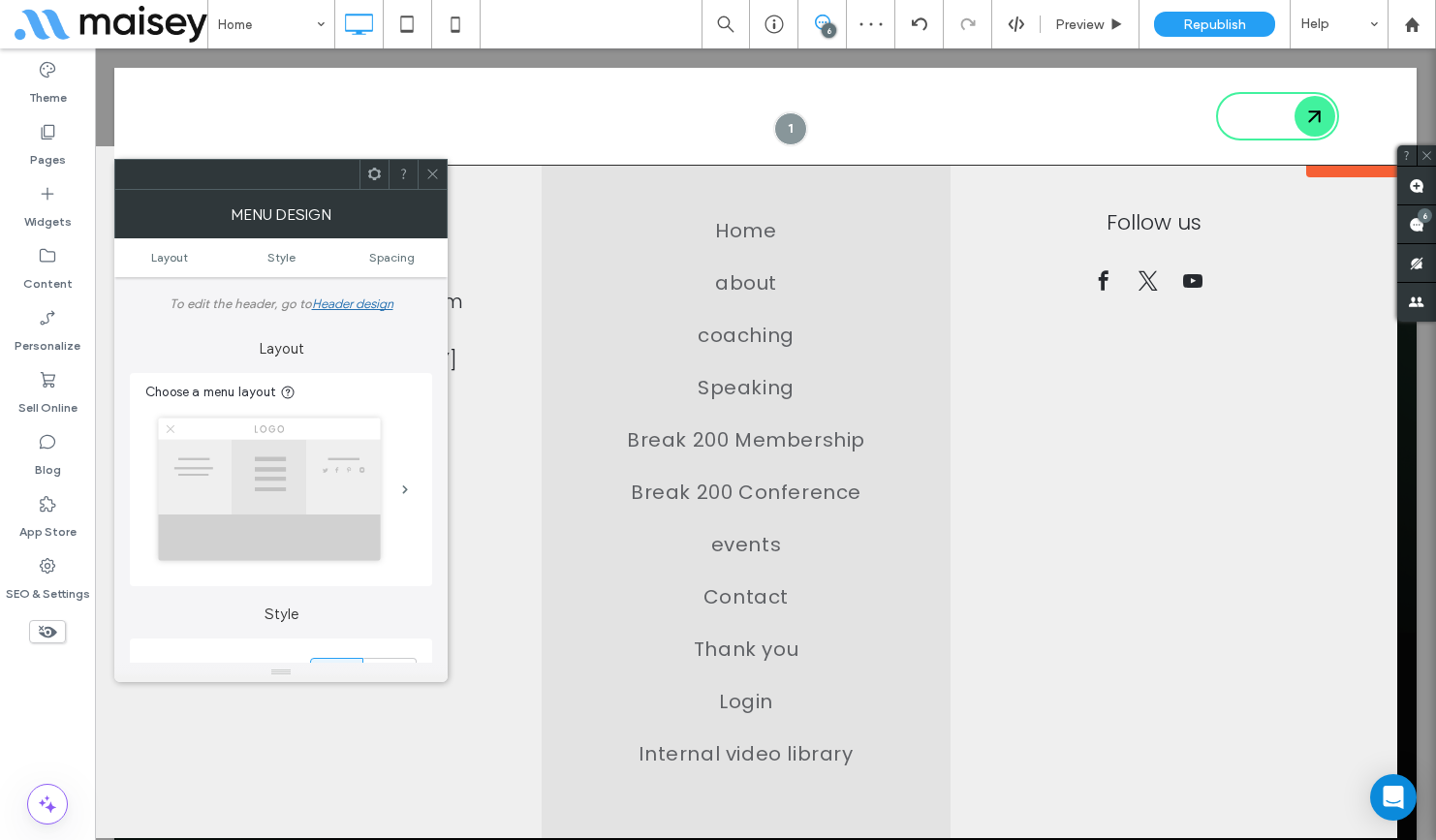 click at bounding box center [432, 174] 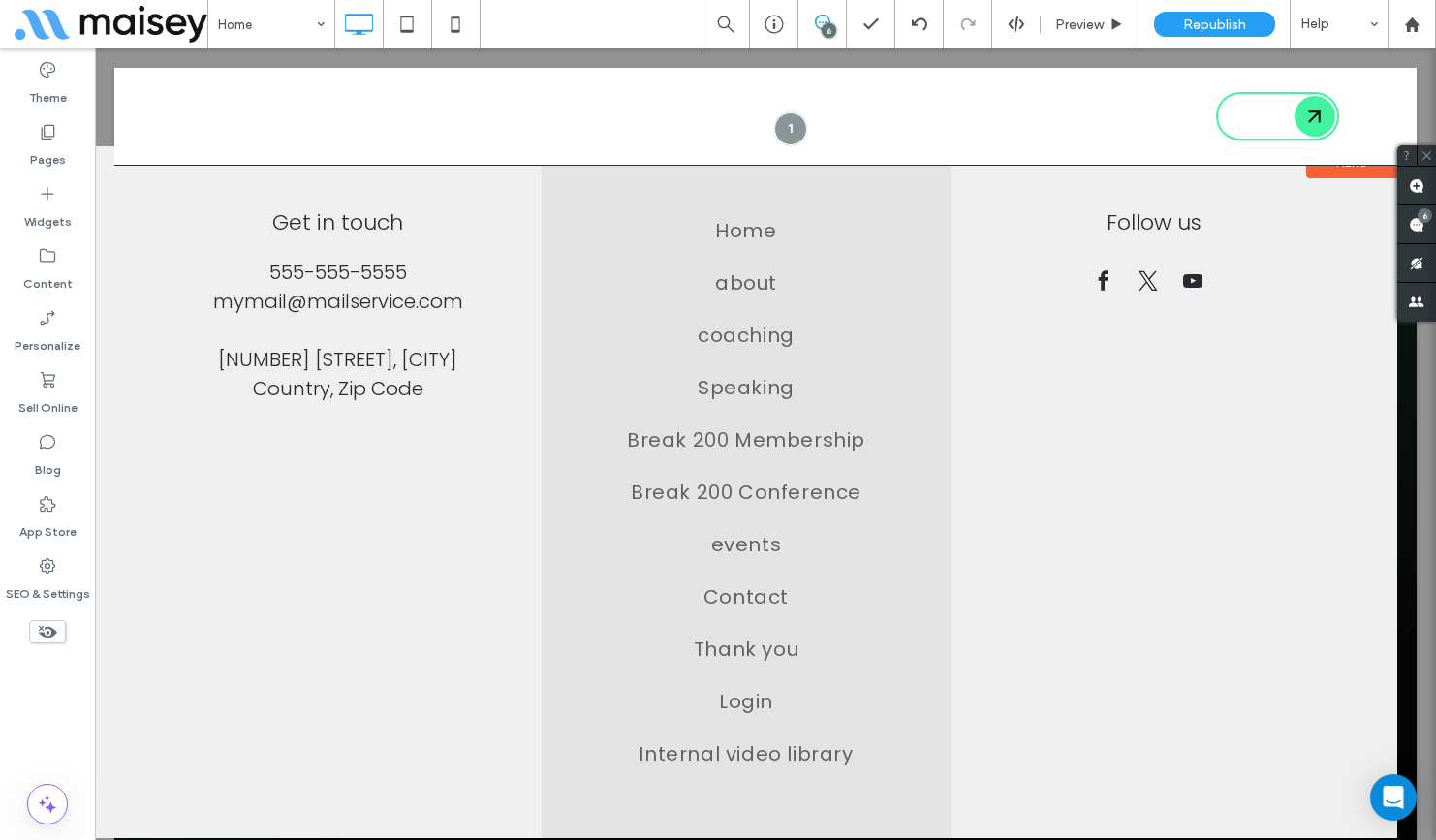 click at bounding box center [1374, 117] 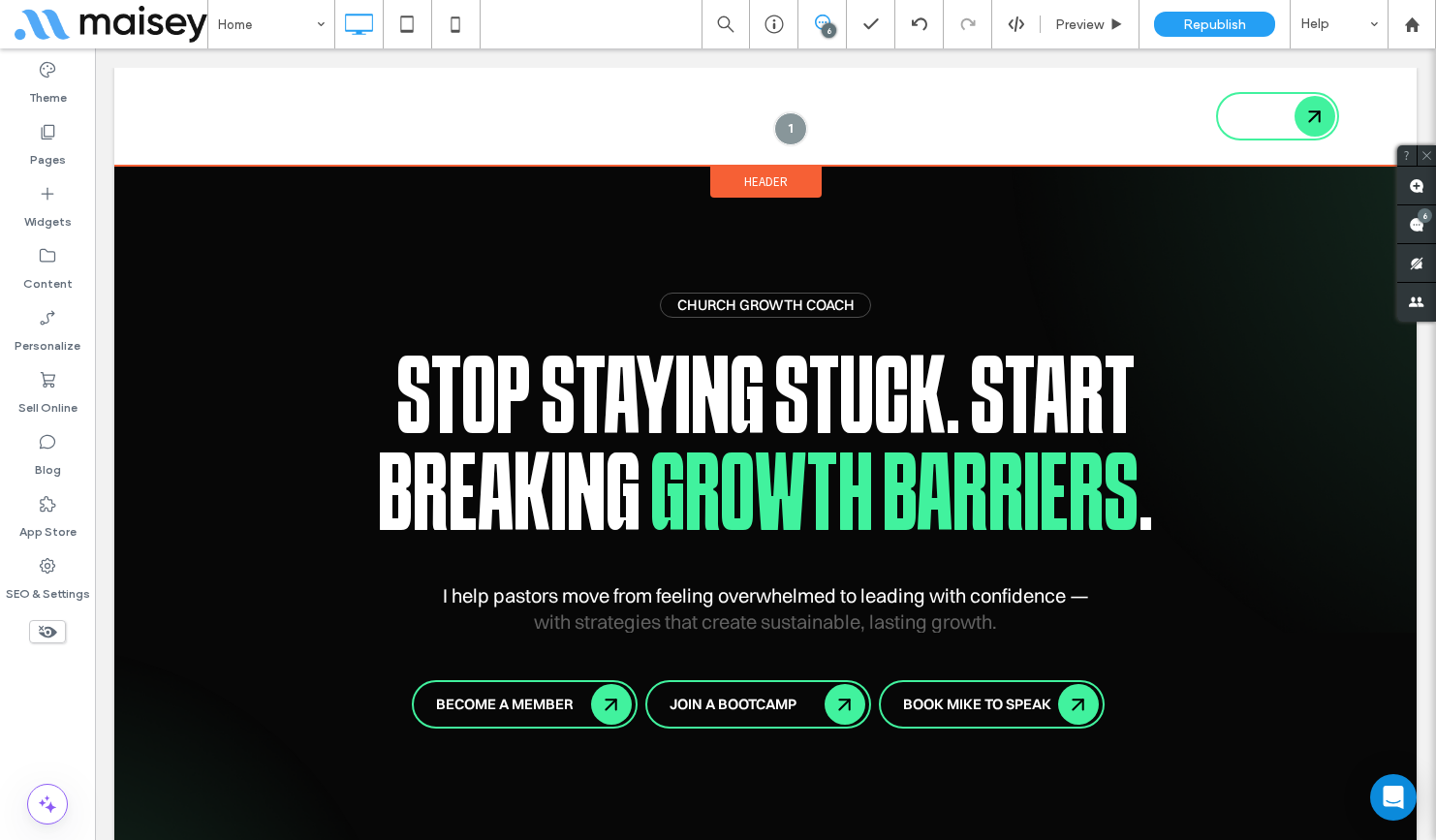 click on "Header" at bounding box center [765, 181] 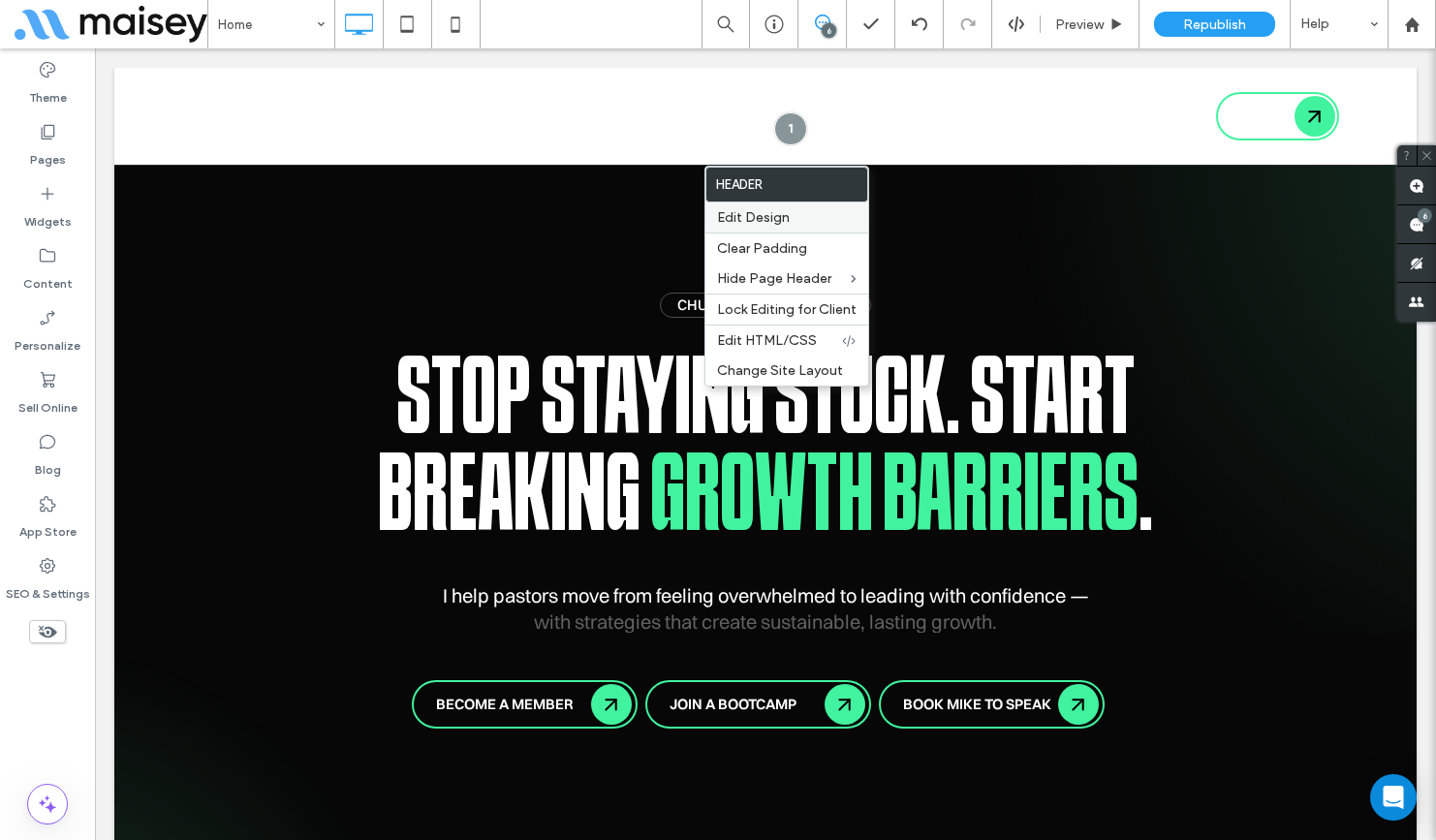 click on "Edit Design" at bounding box center [753, 217] 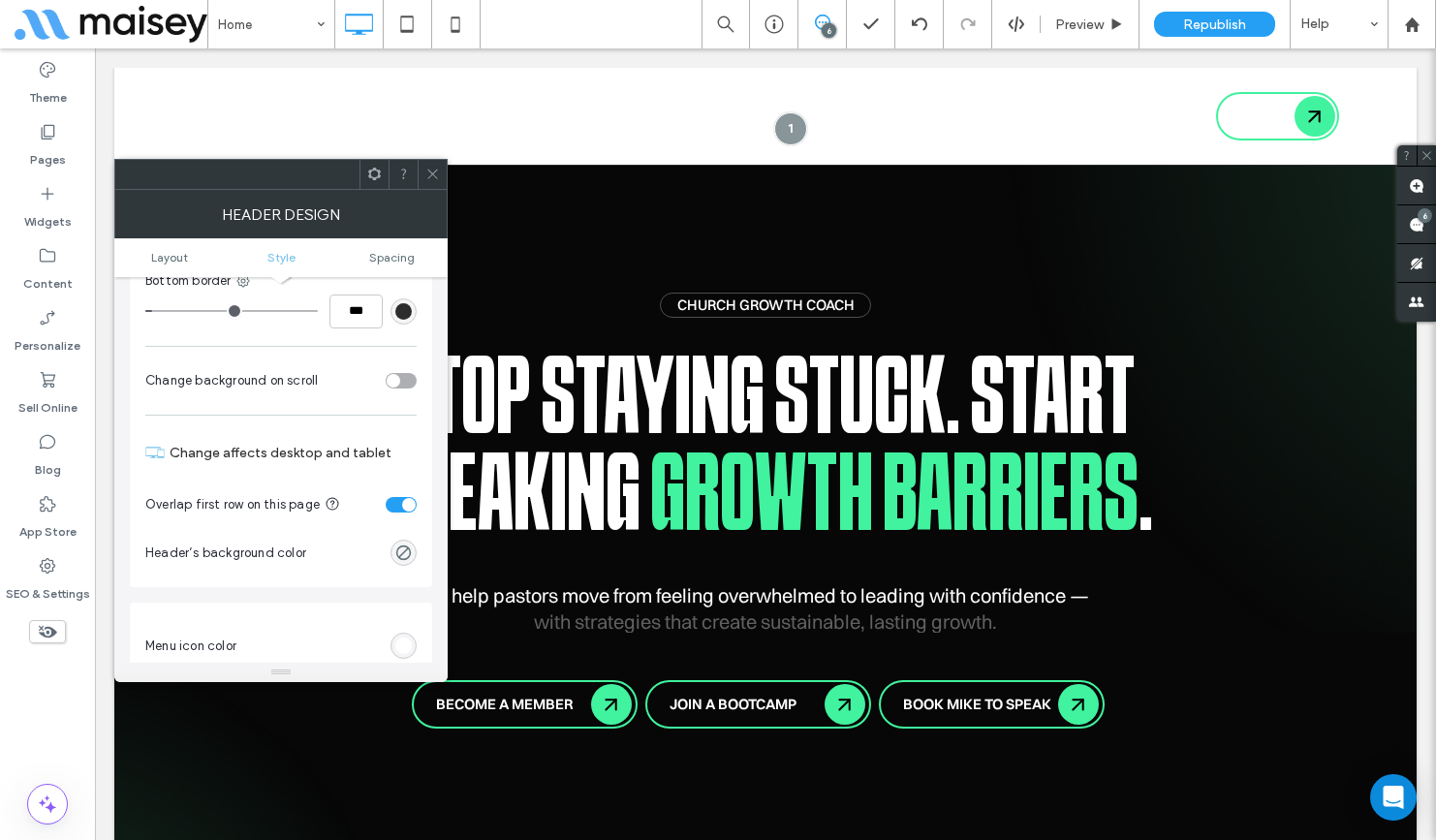 scroll, scrollTop: 387, scrollLeft: 0, axis: vertical 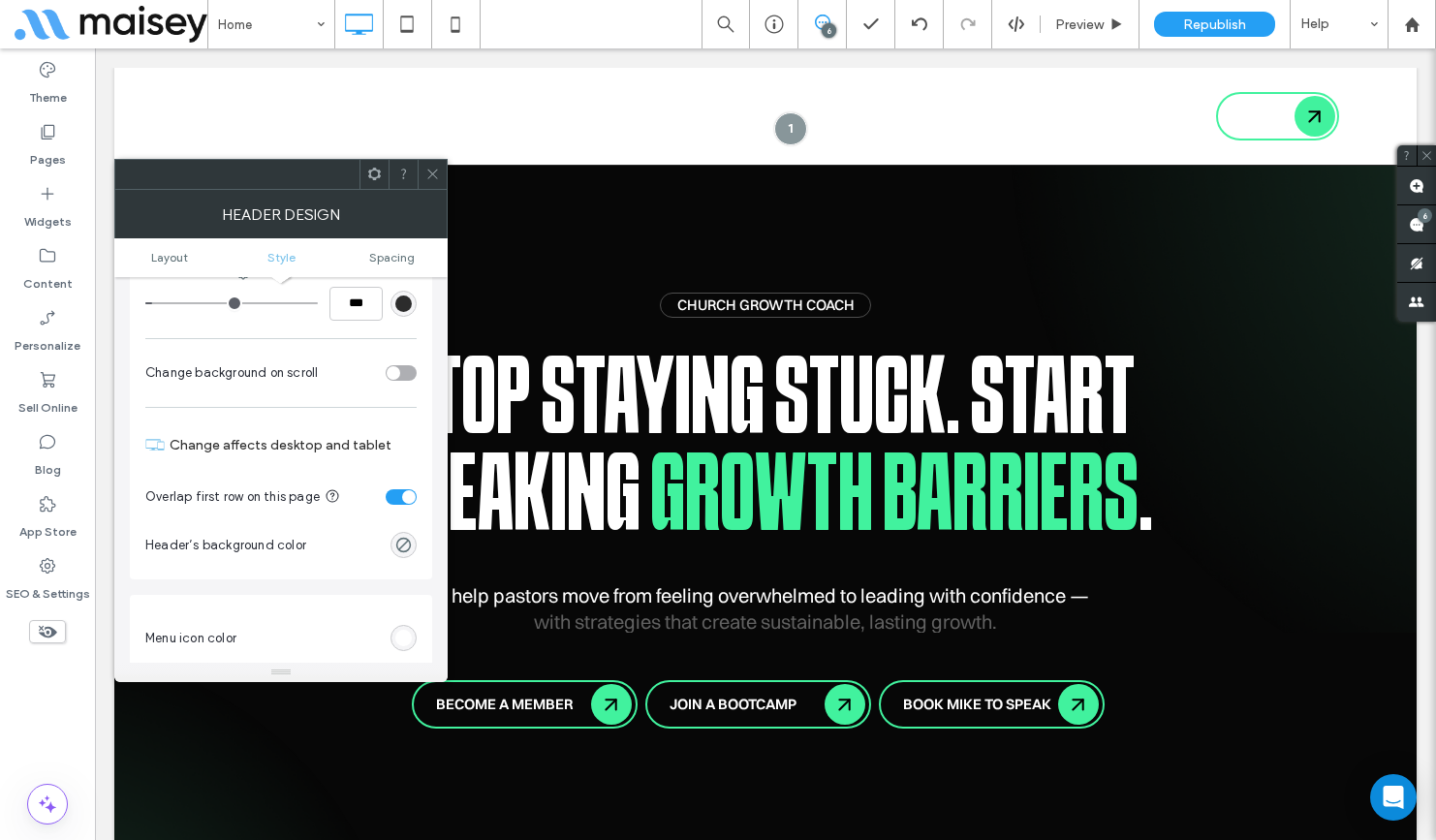 click at bounding box center [401, 497] 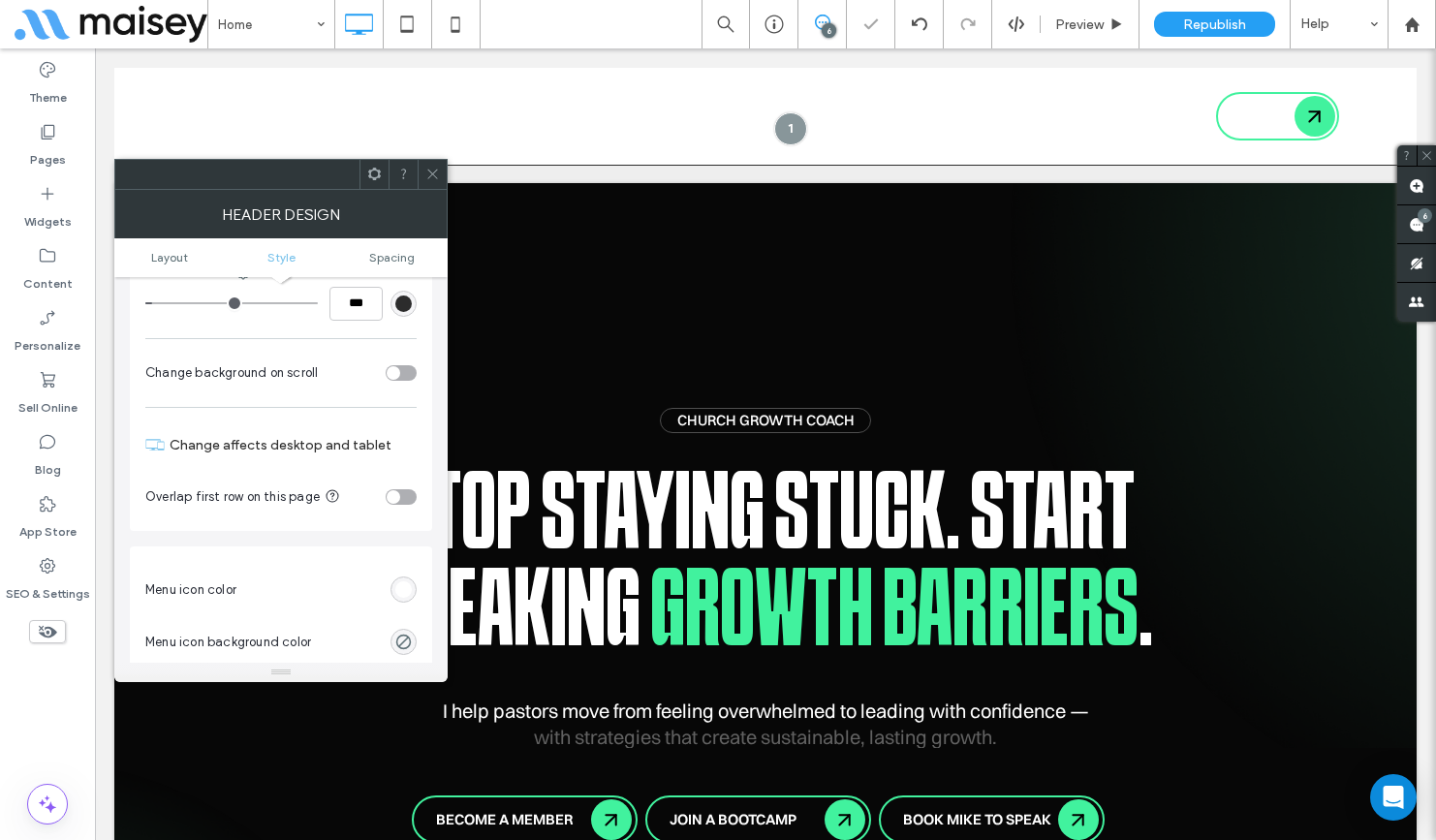 click at bounding box center [401, 497] 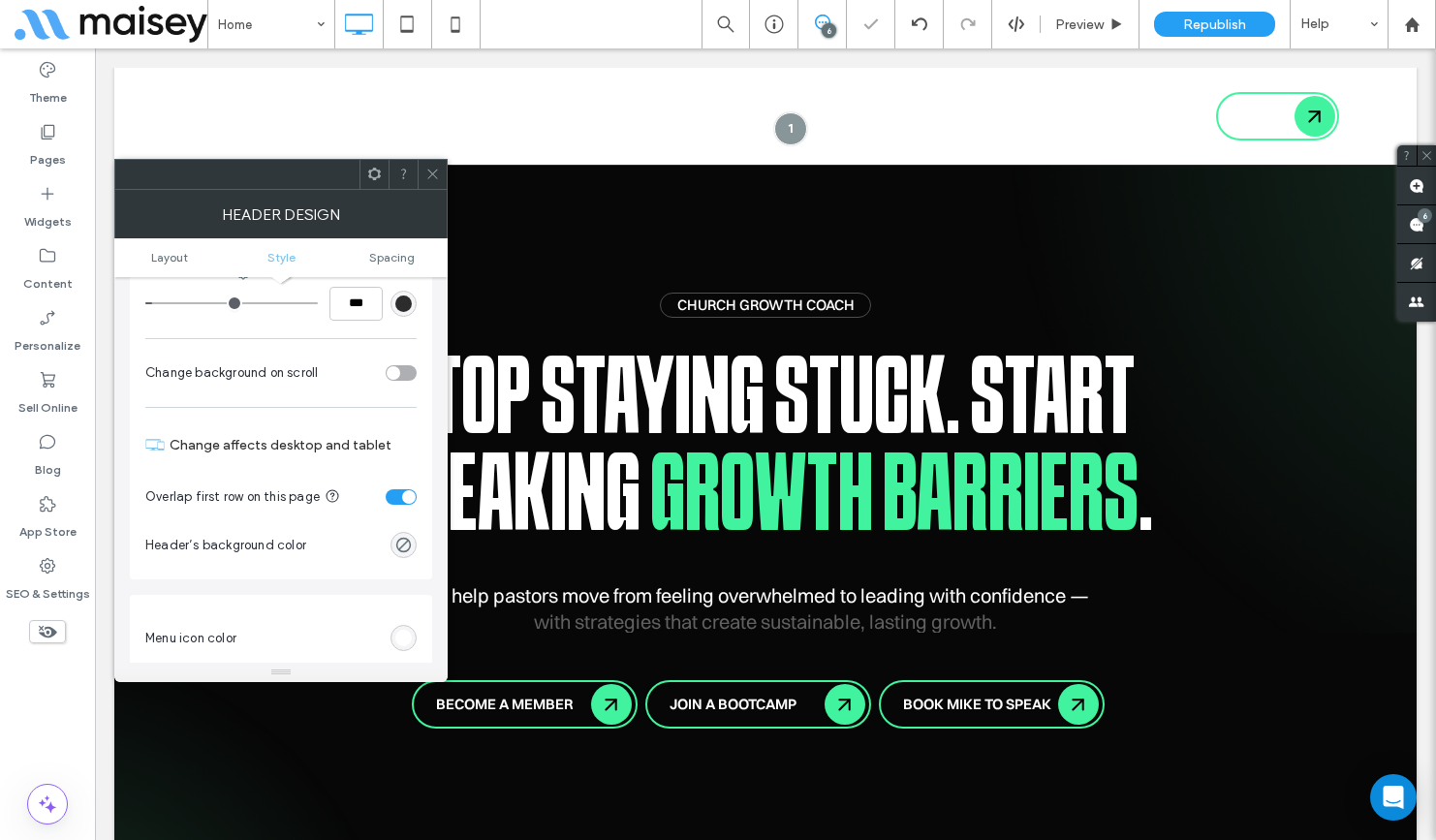 click at bounding box center [432, 174] 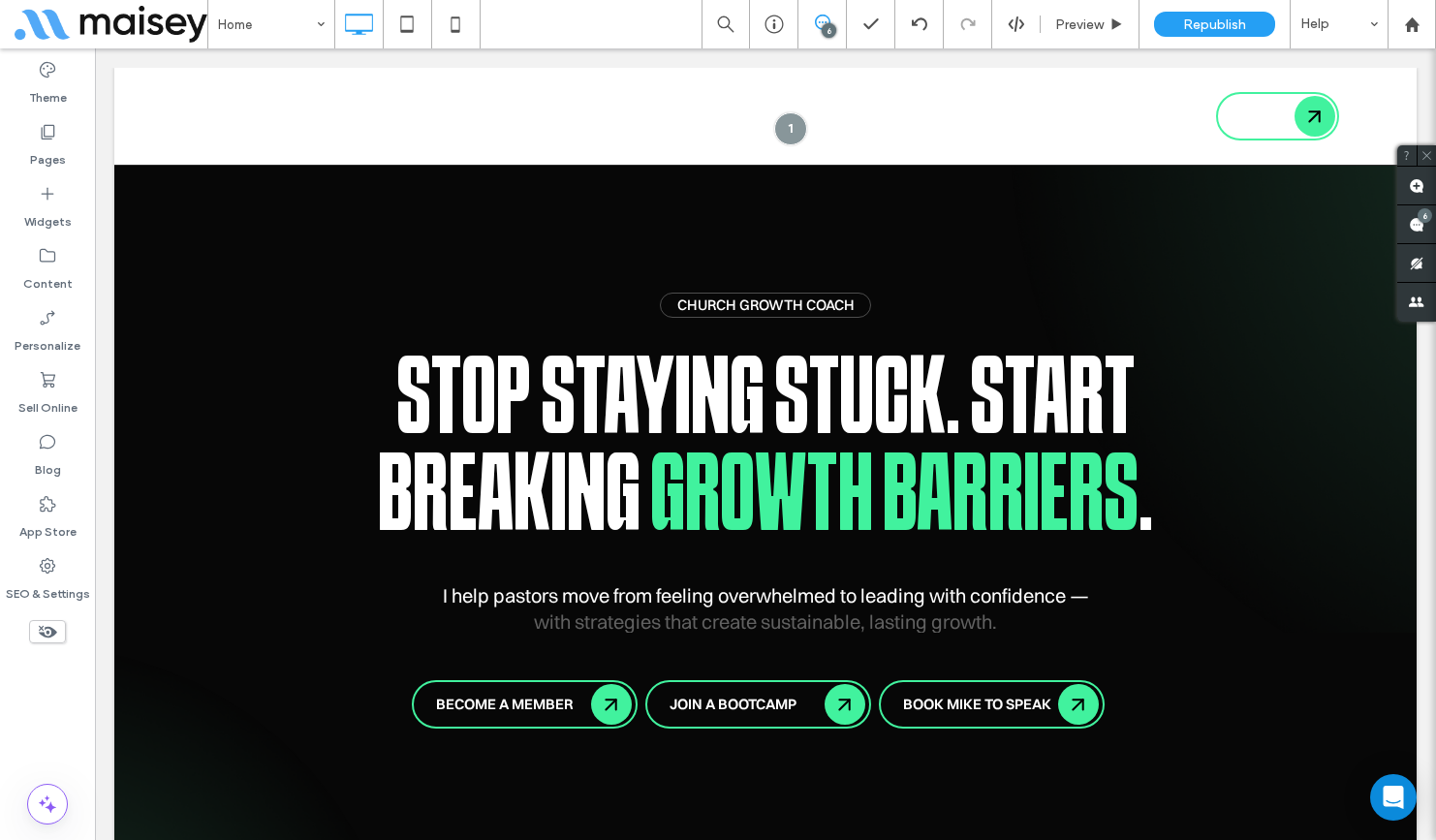click at bounding box center [1374, 117] 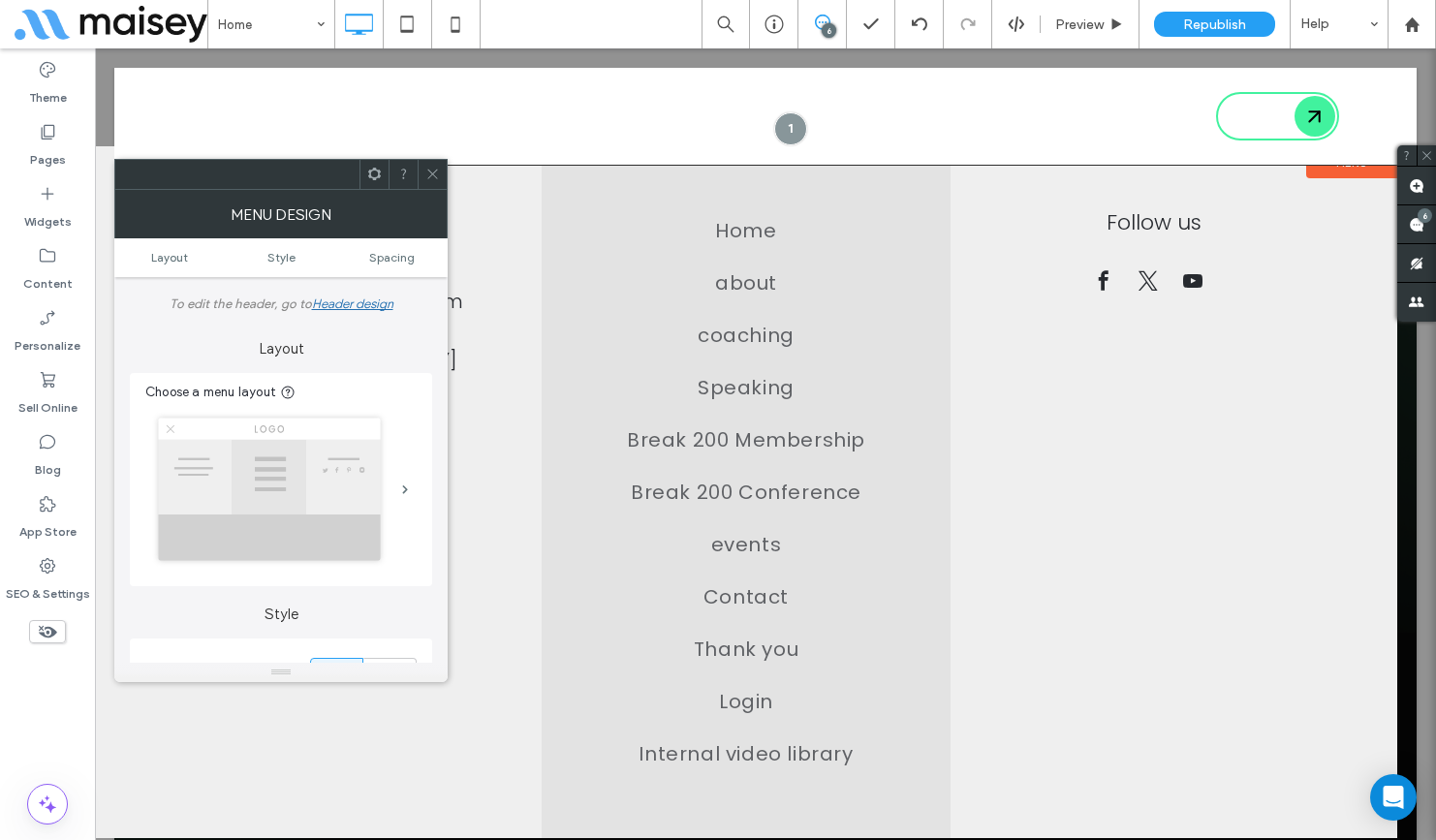 click at bounding box center [432, 174] 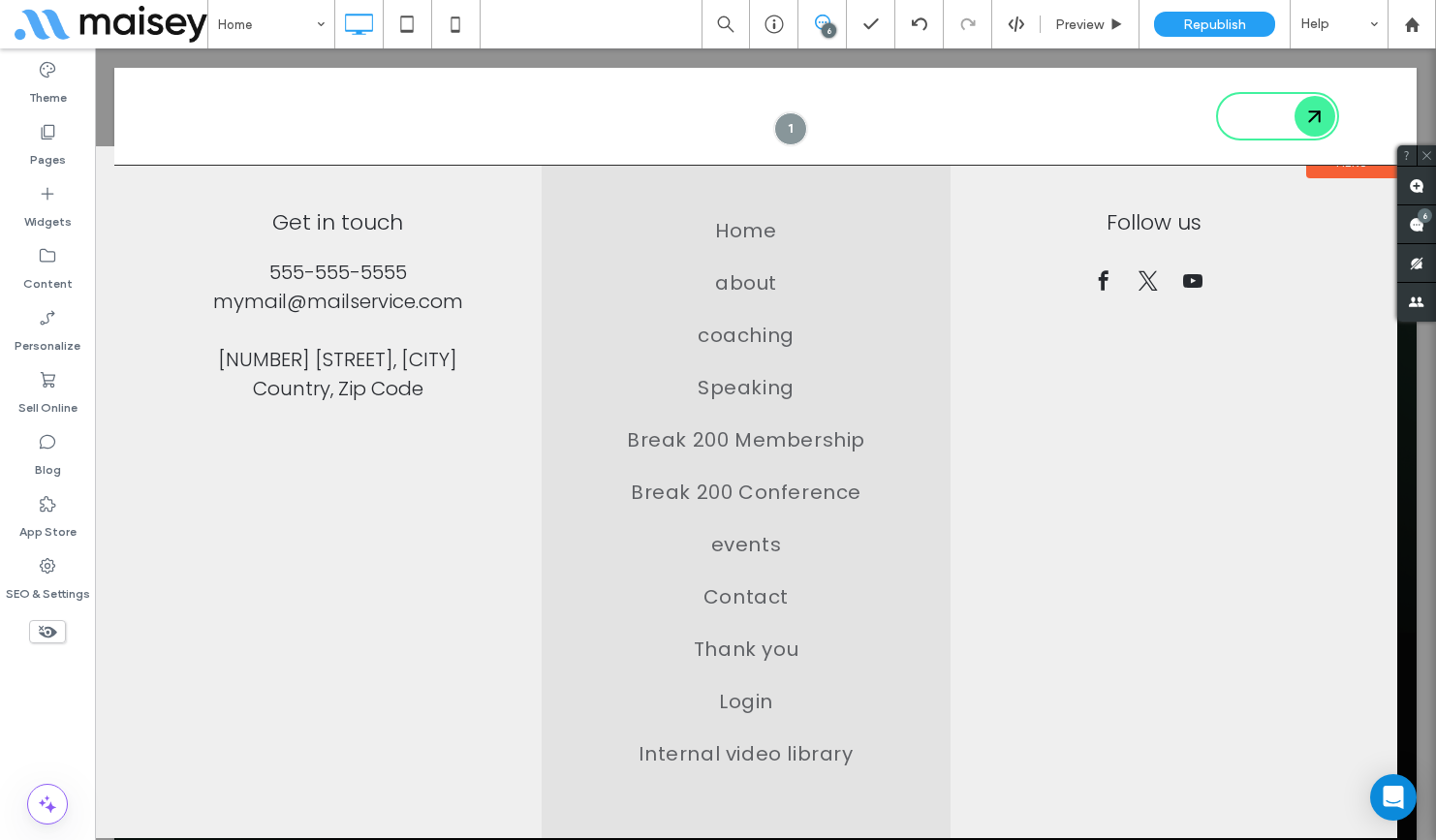 click at bounding box center (1374, 117) 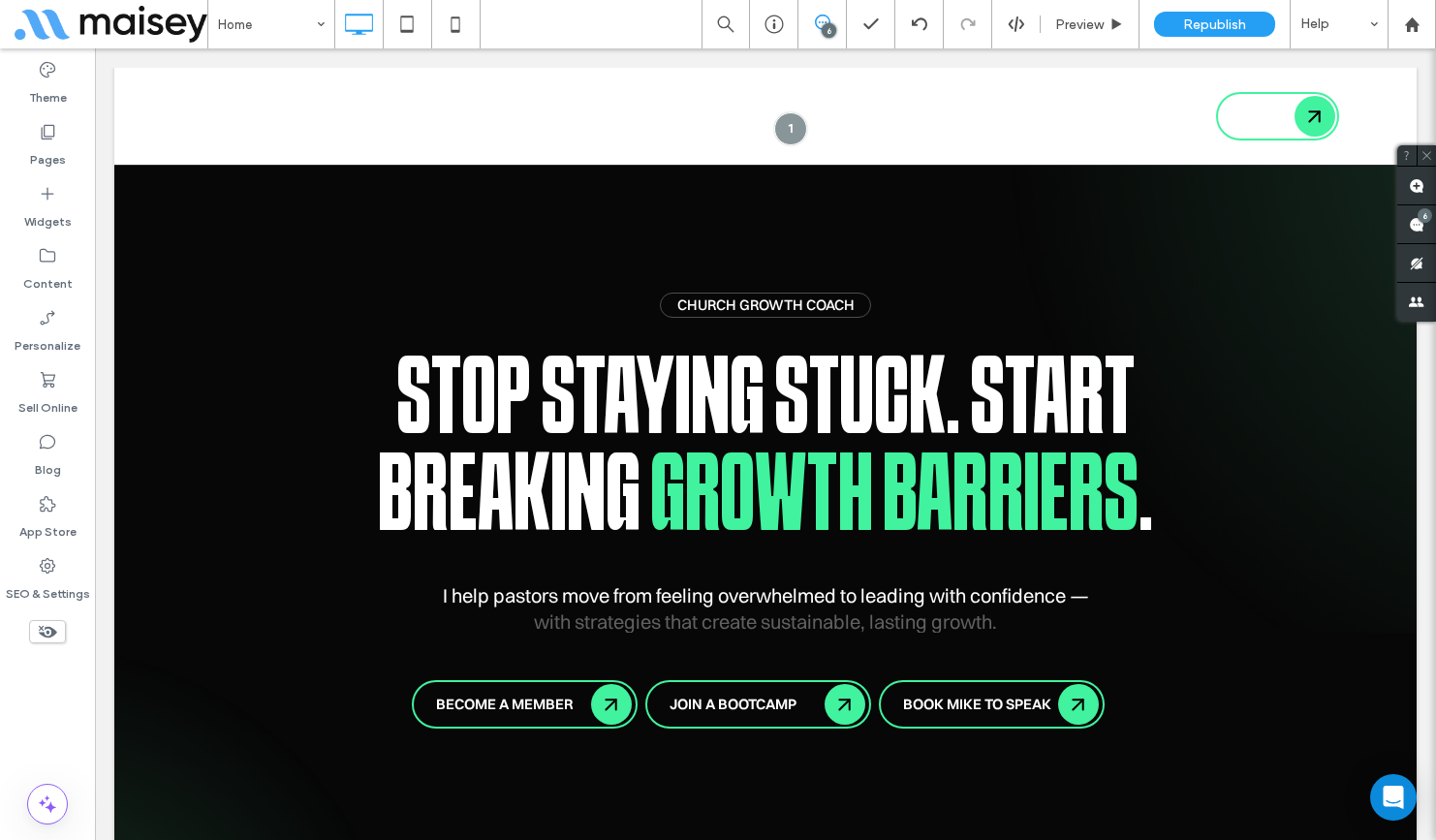 click at bounding box center (1374, 117) 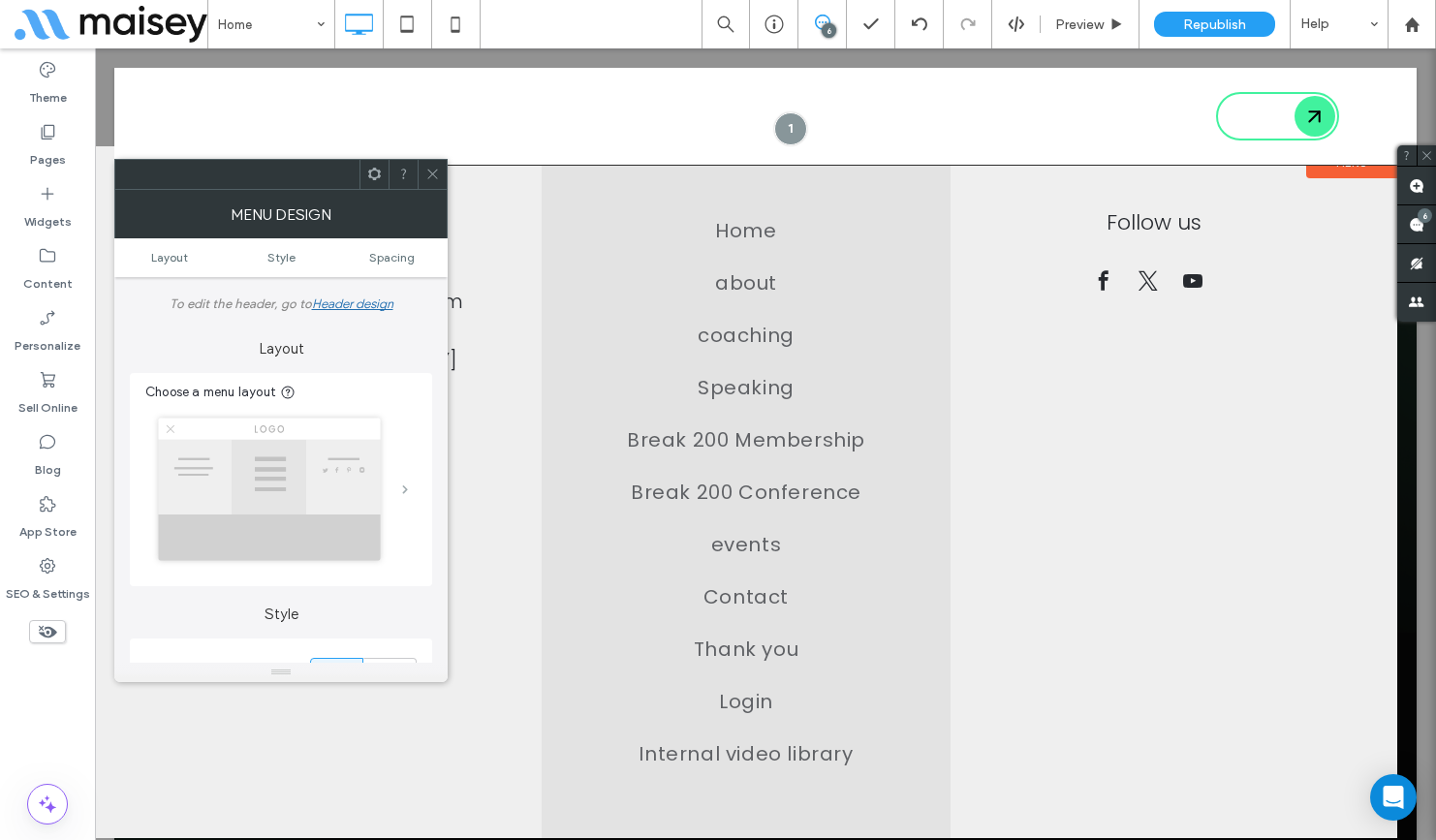 click at bounding box center (405, 489) 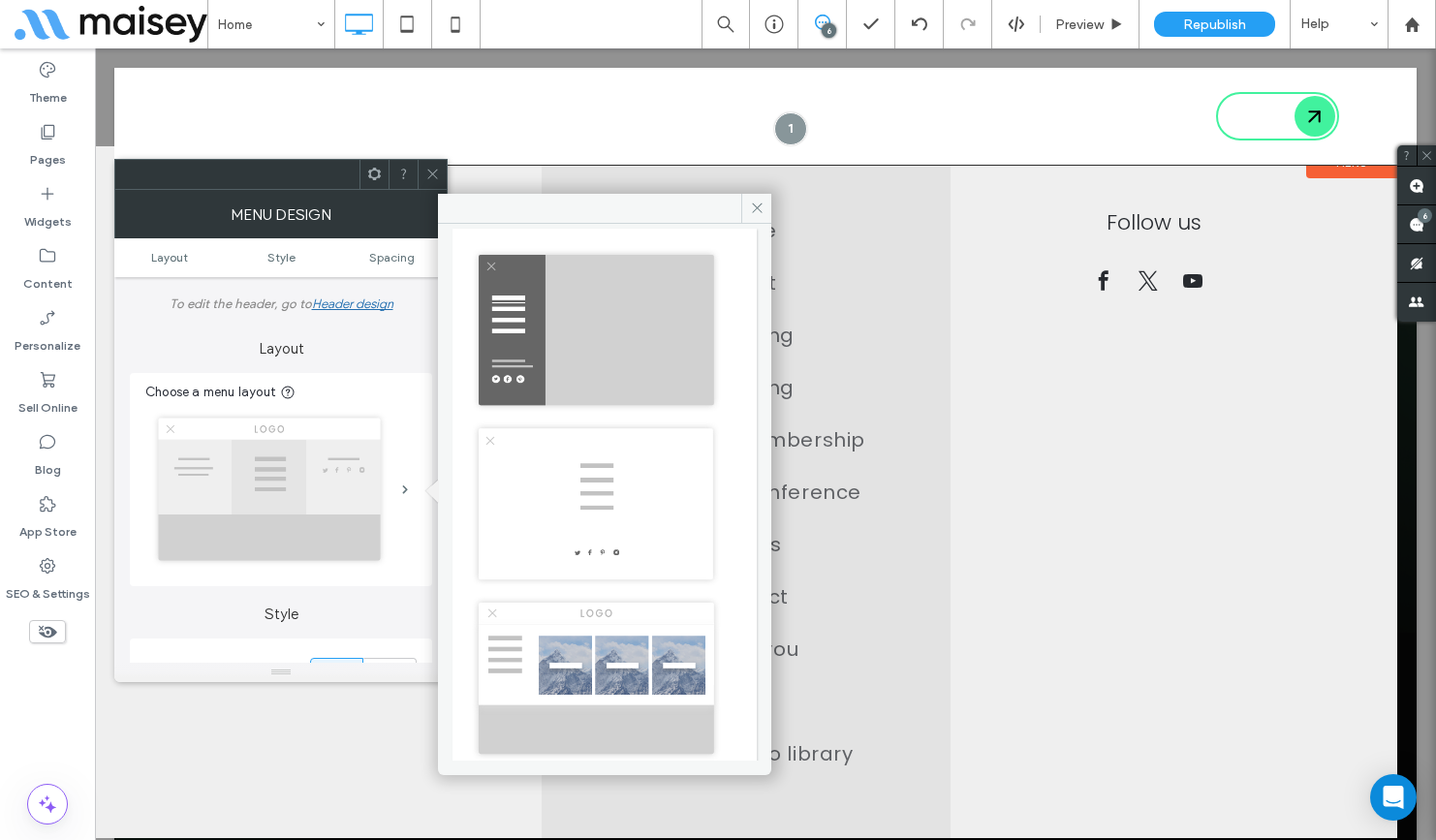 scroll, scrollTop: 0, scrollLeft: 0, axis: both 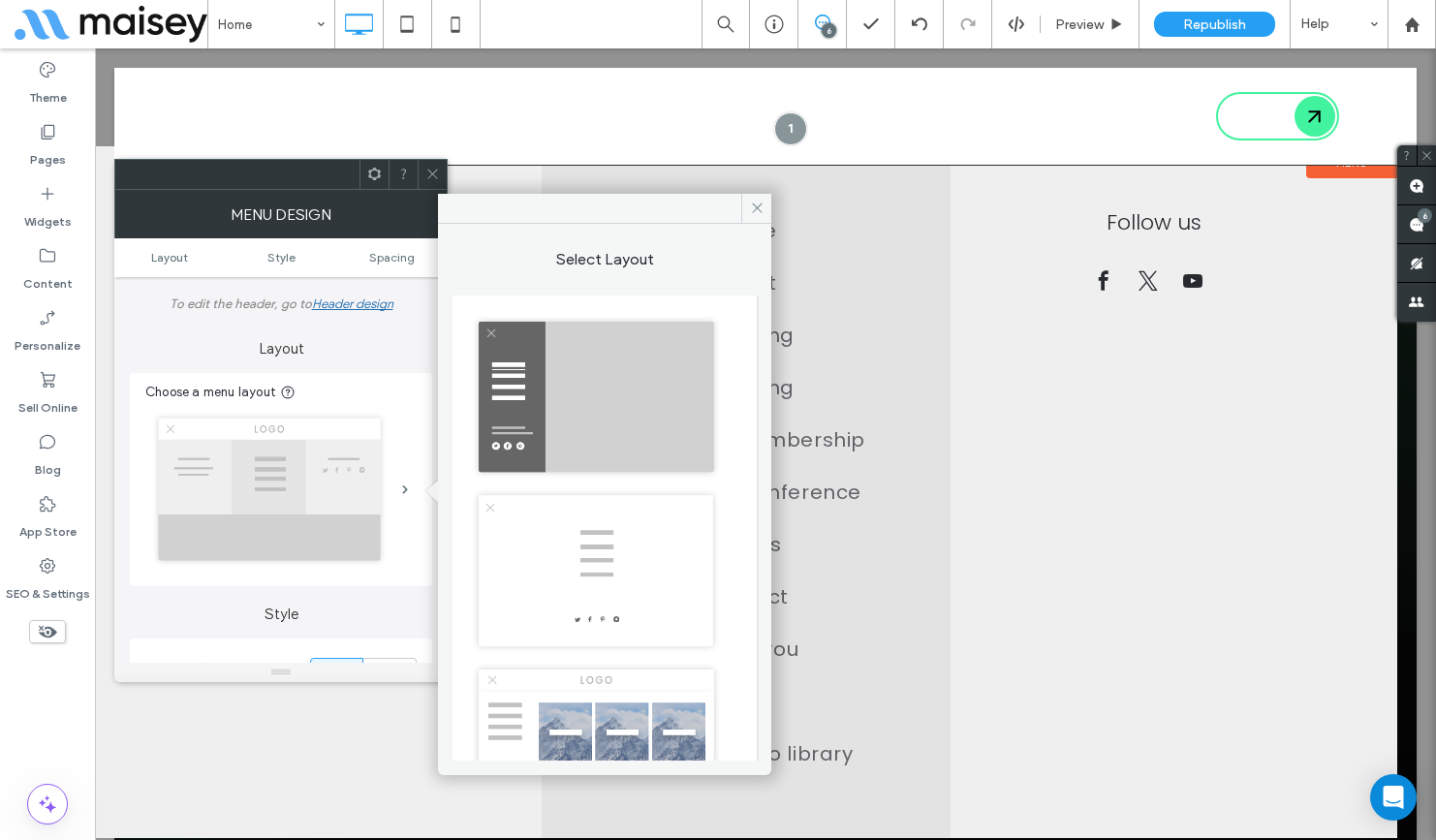 click at bounding box center [596, 571] 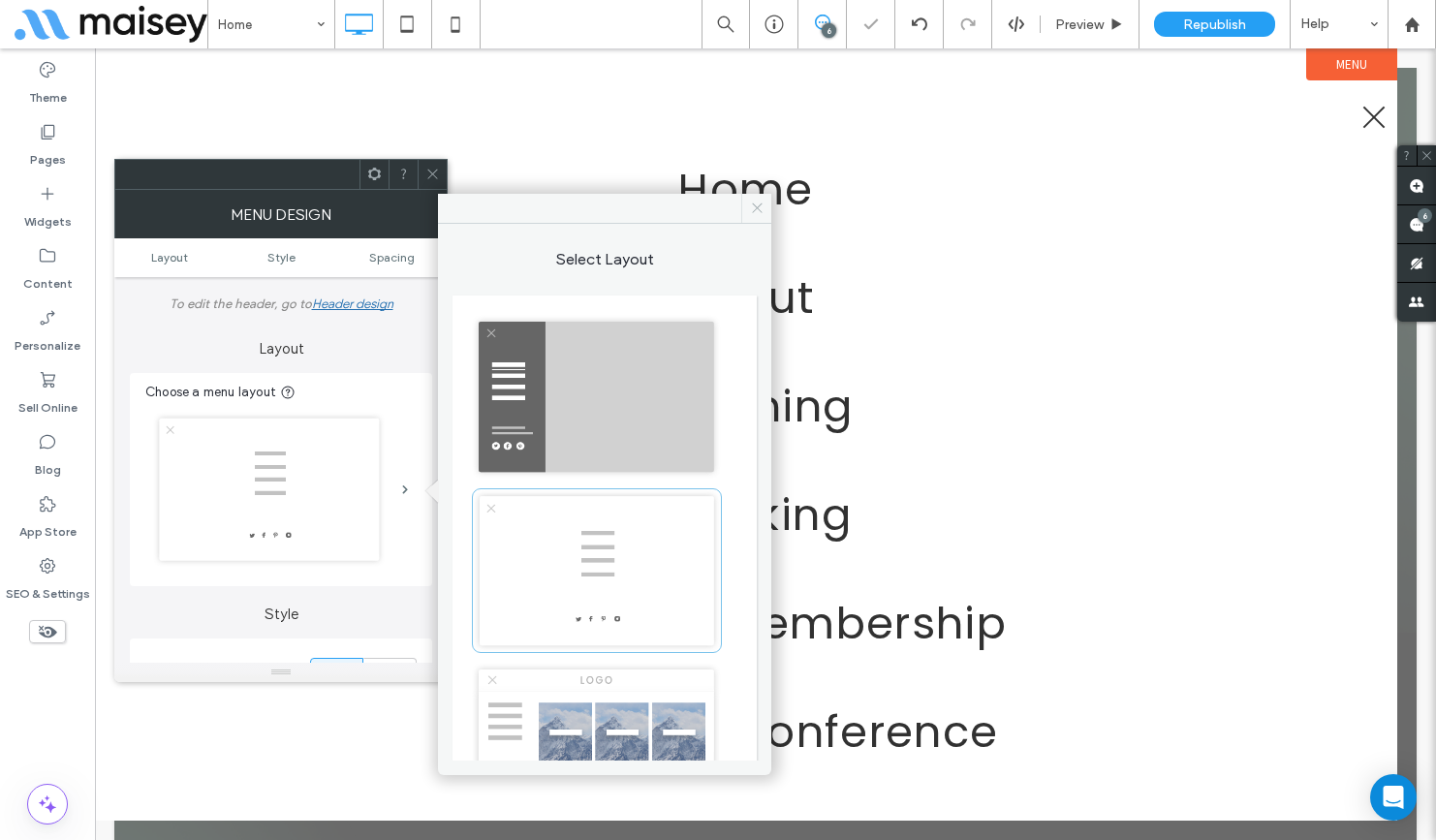 click 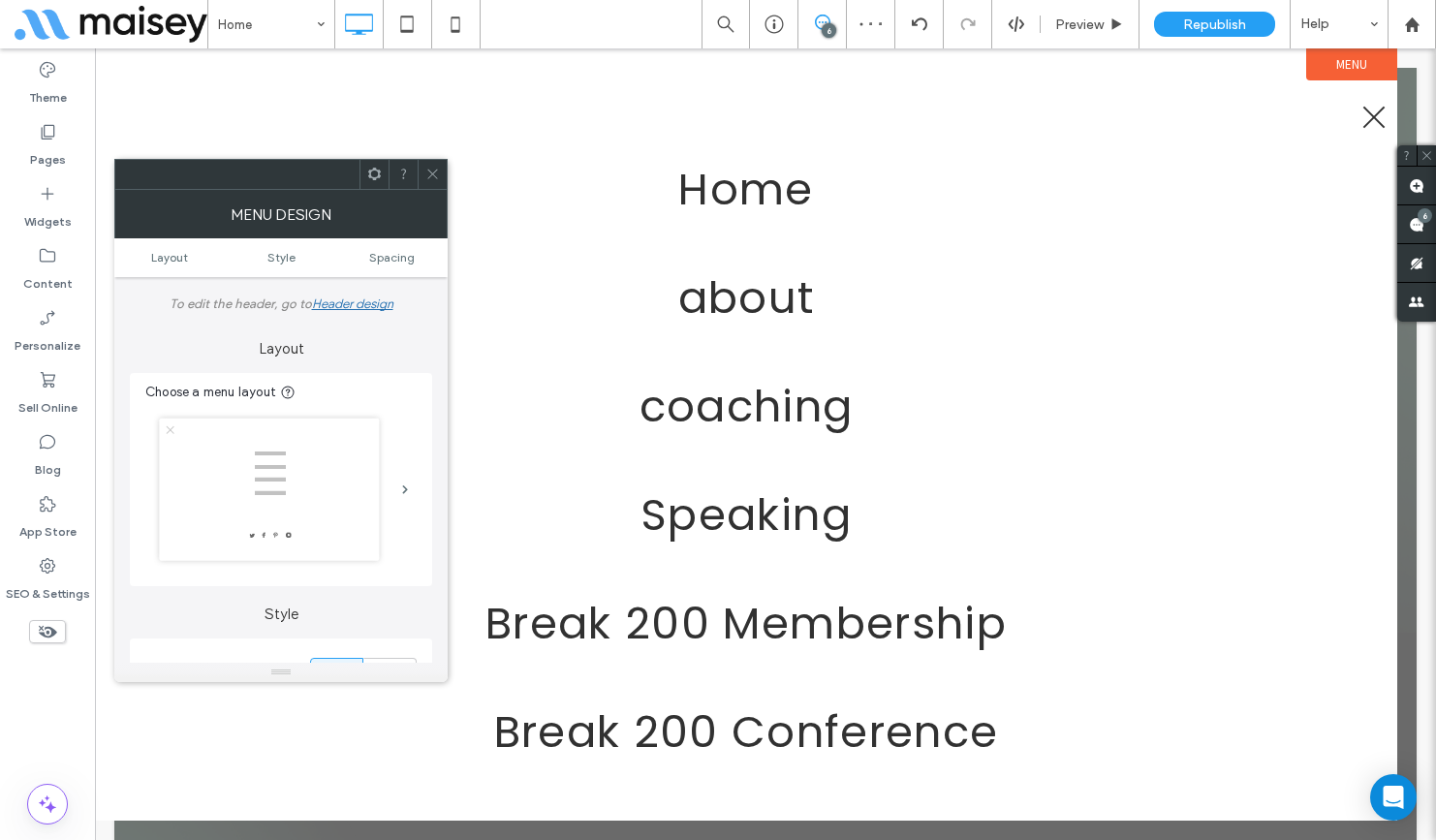 click 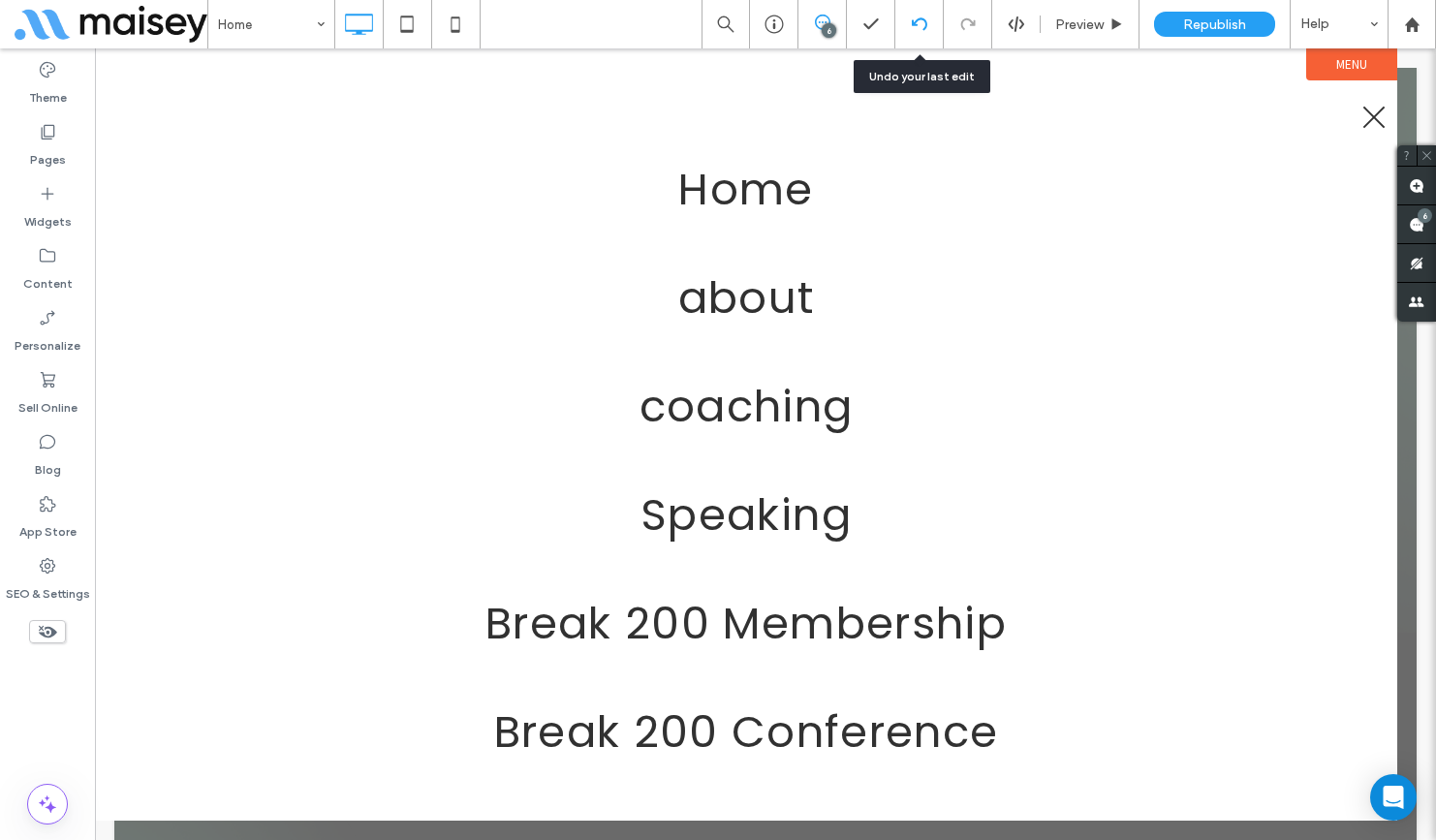click 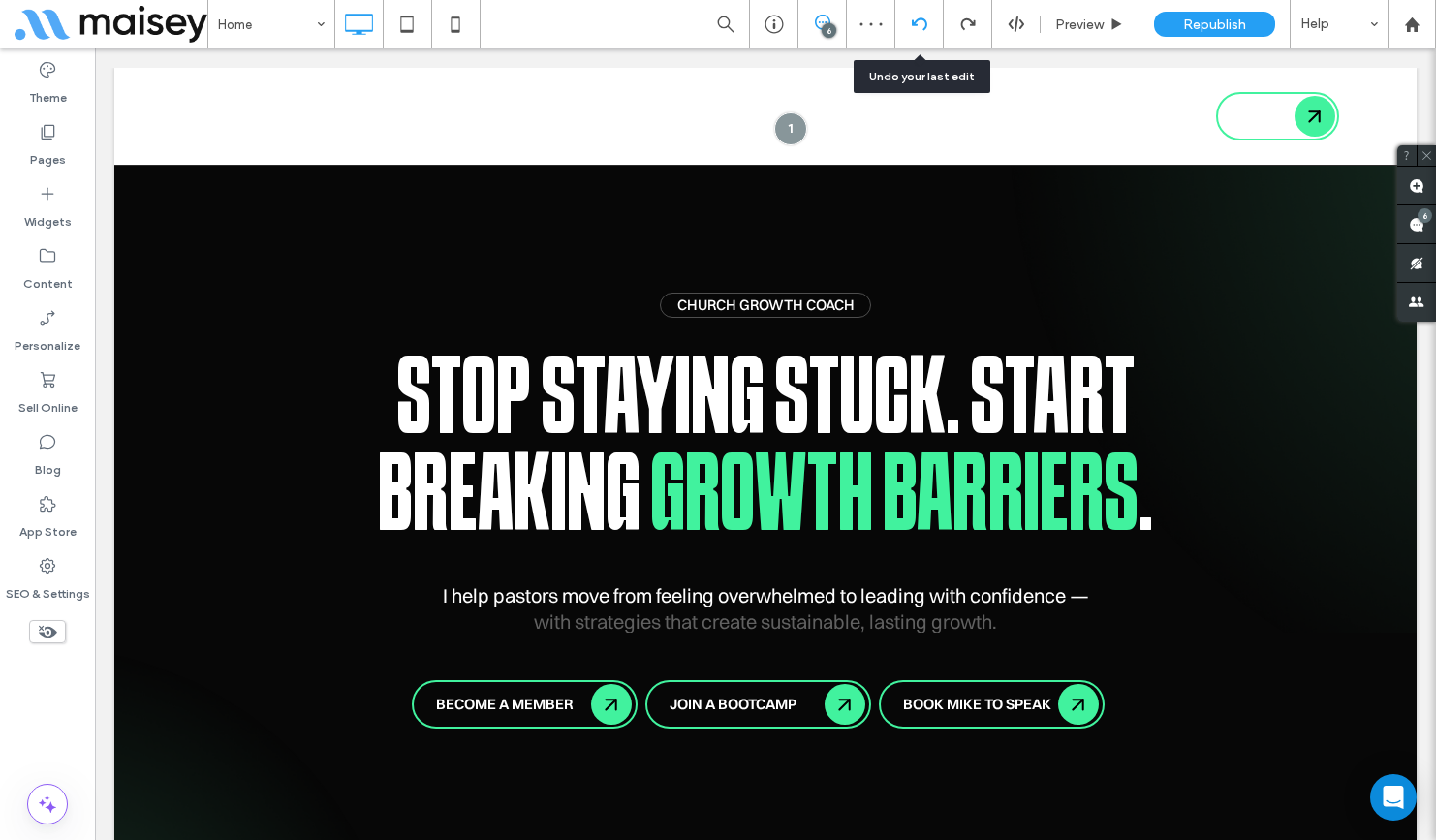 scroll, scrollTop: 0, scrollLeft: 0, axis: both 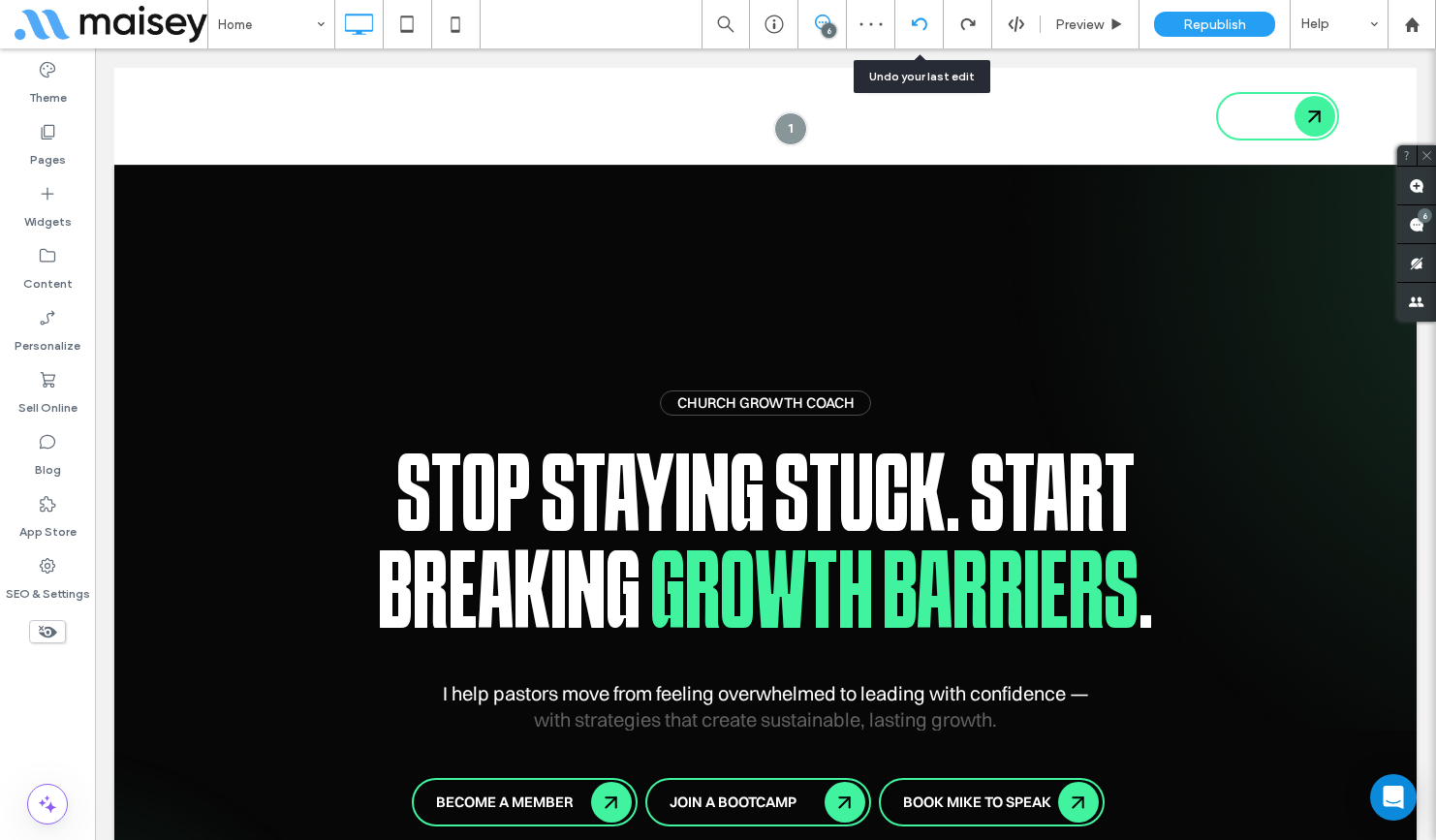 click 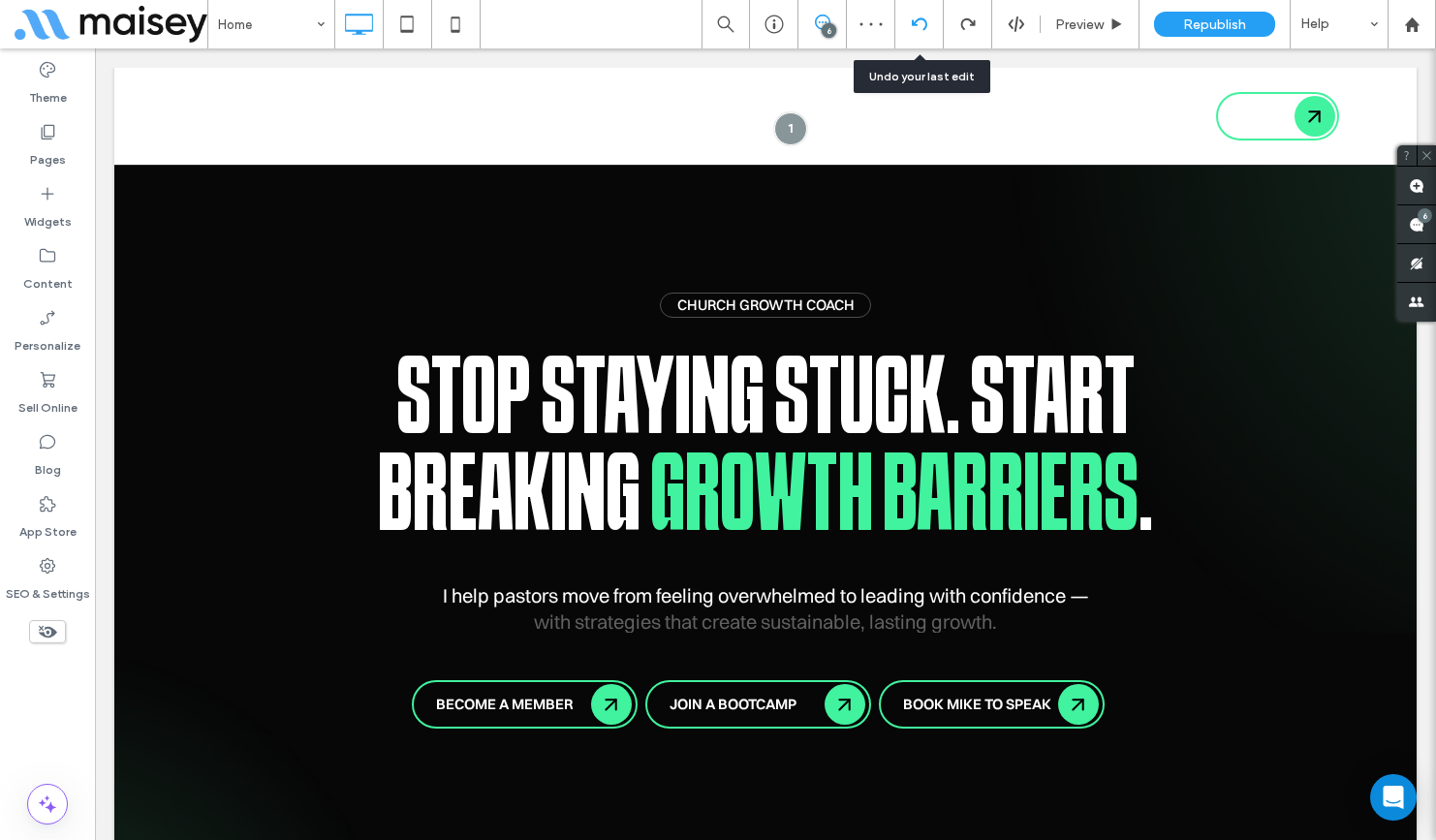 scroll, scrollTop: 0, scrollLeft: 0, axis: both 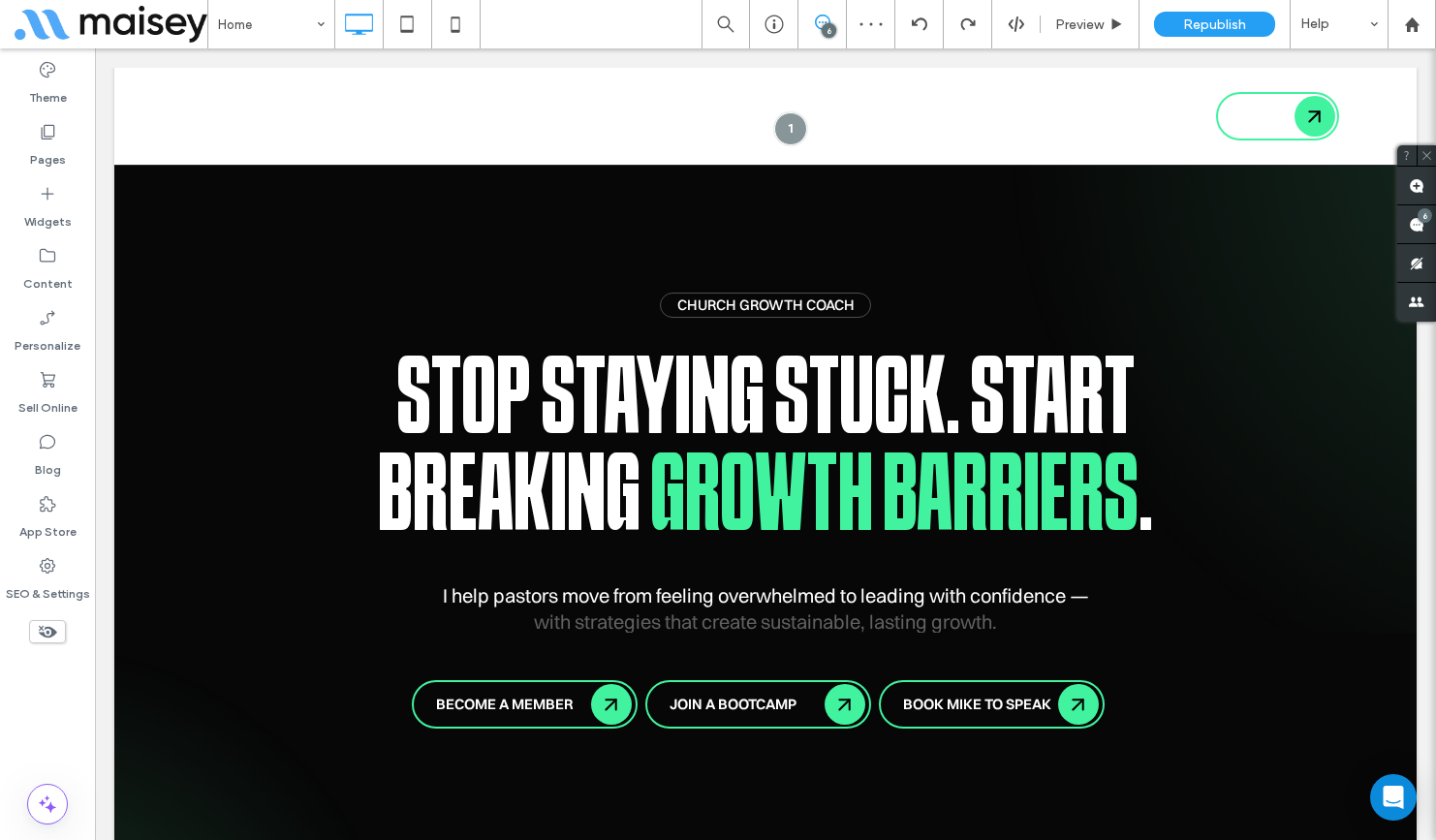 click at bounding box center (1374, 117) 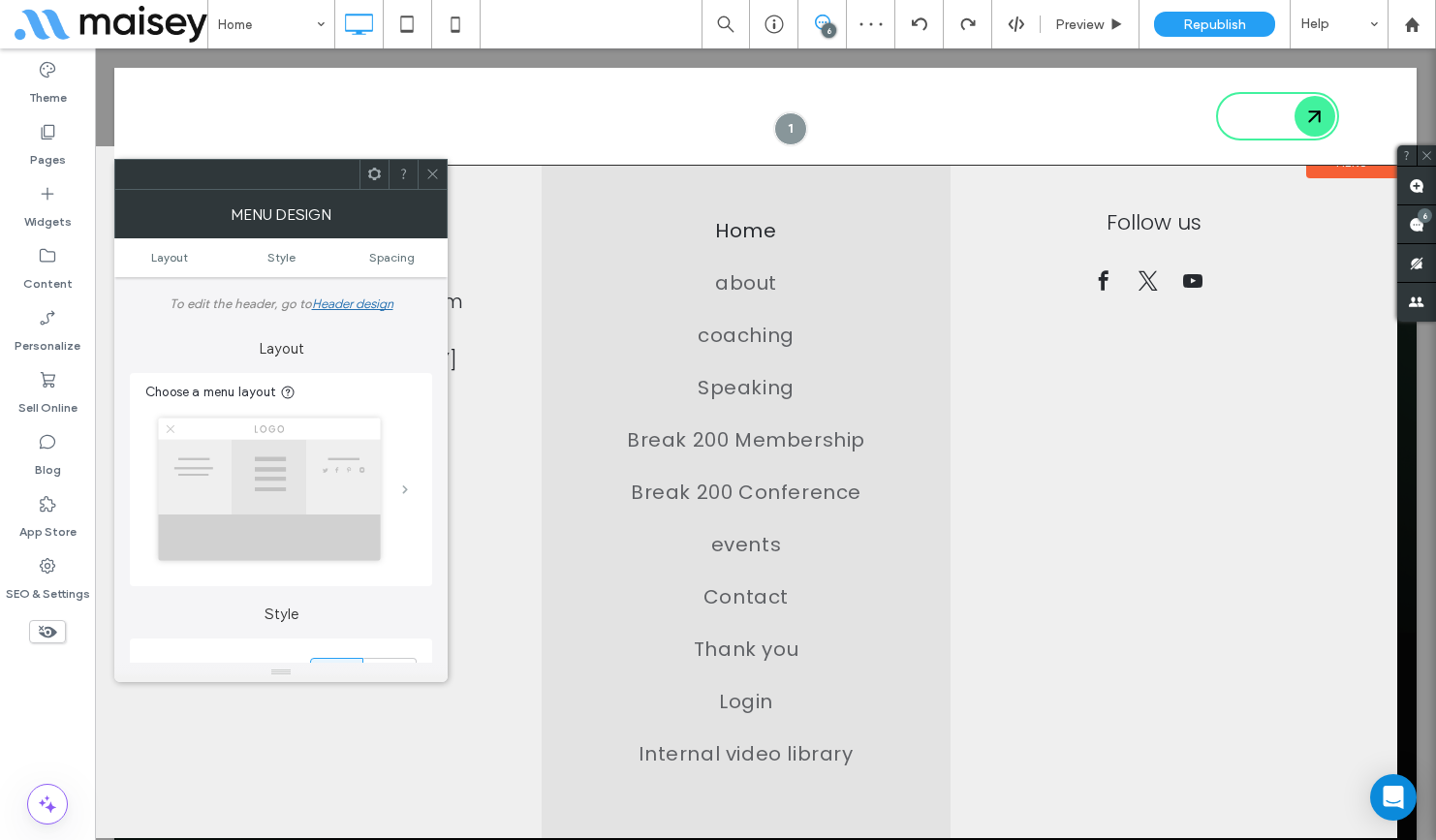 click at bounding box center [405, 489] 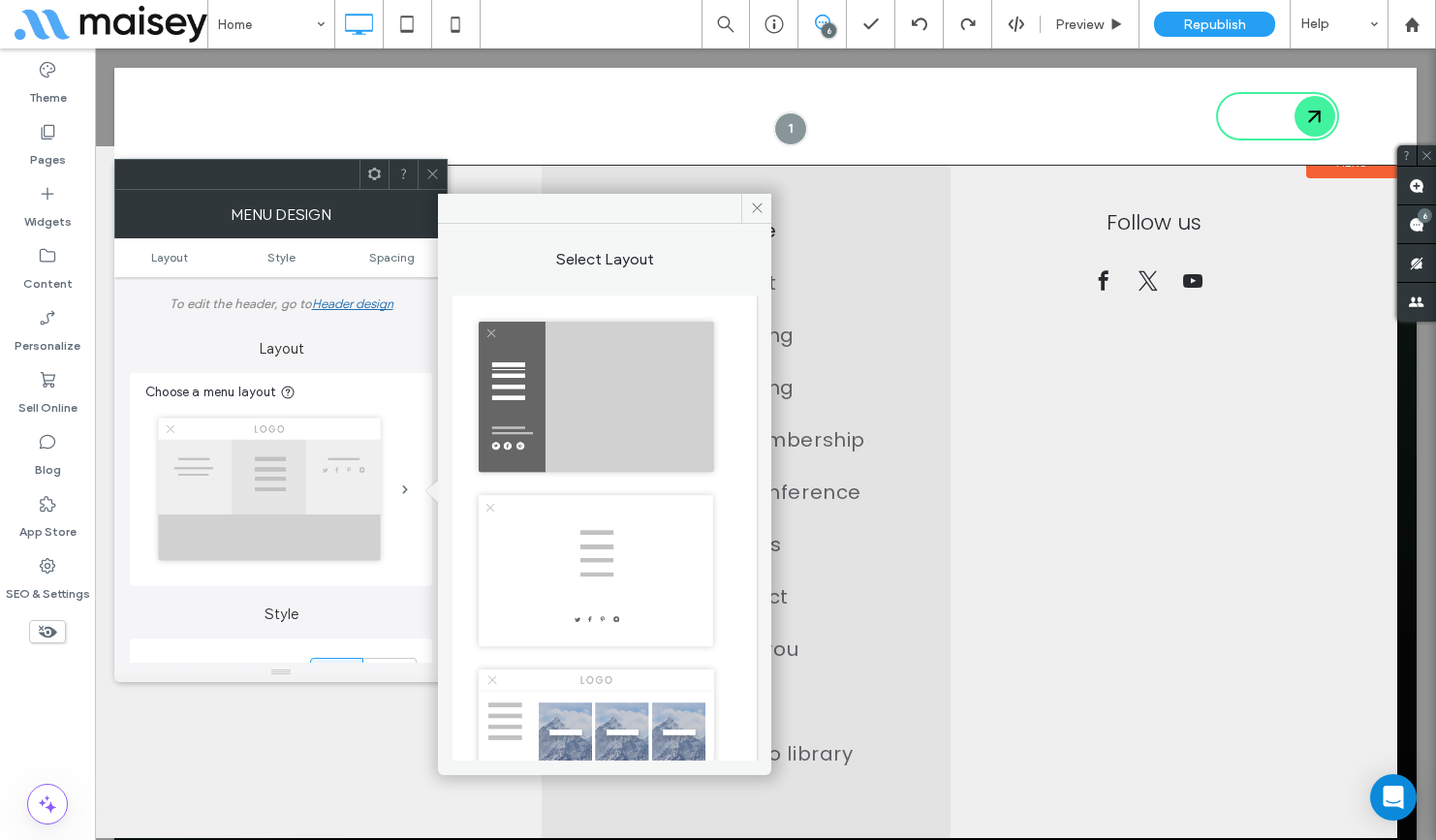 click at bounding box center [596, 571] 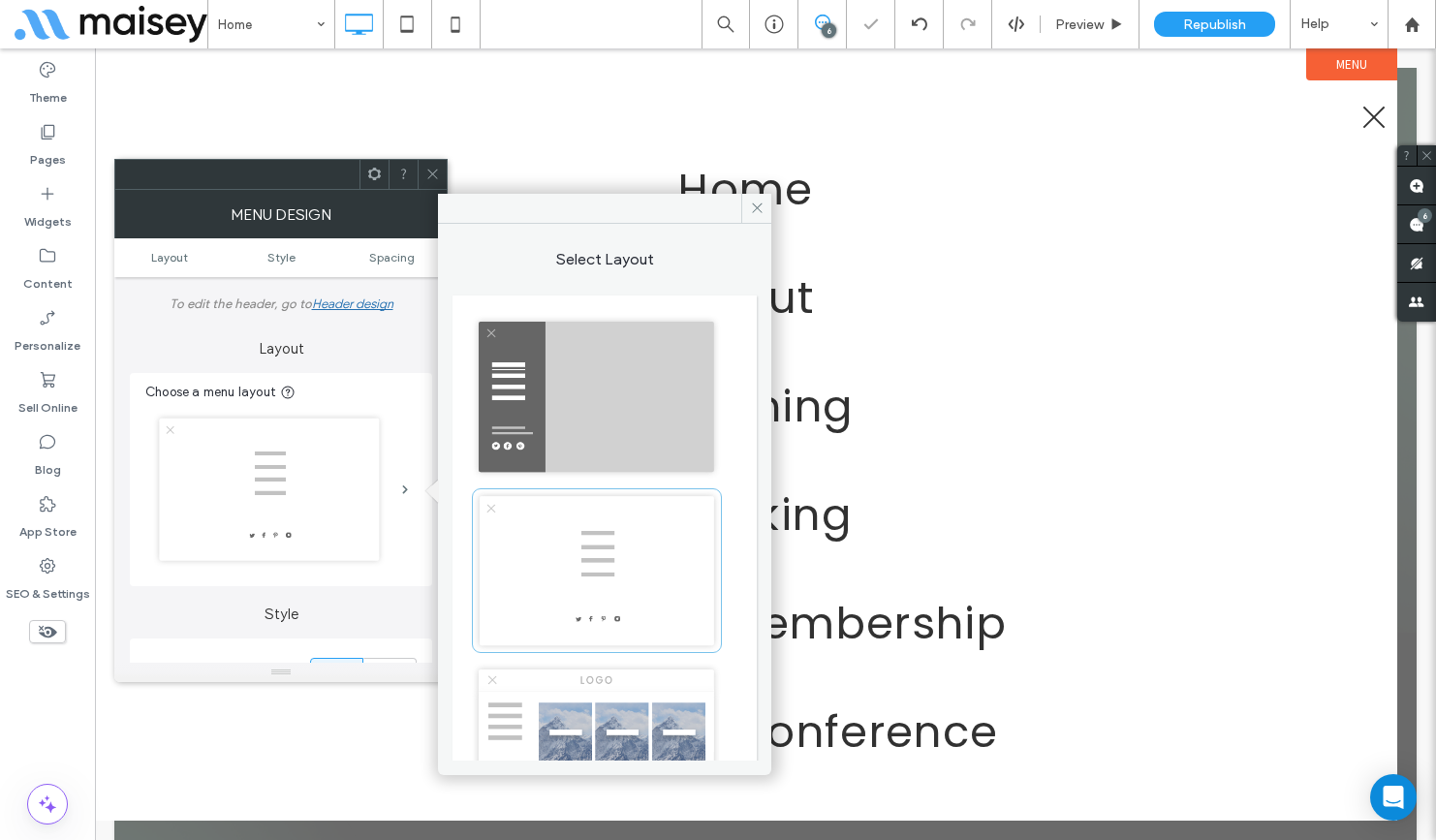 drag, startPoint x: 431, startPoint y: 173, endPoint x: 517, endPoint y: 109, distance: 107.20075 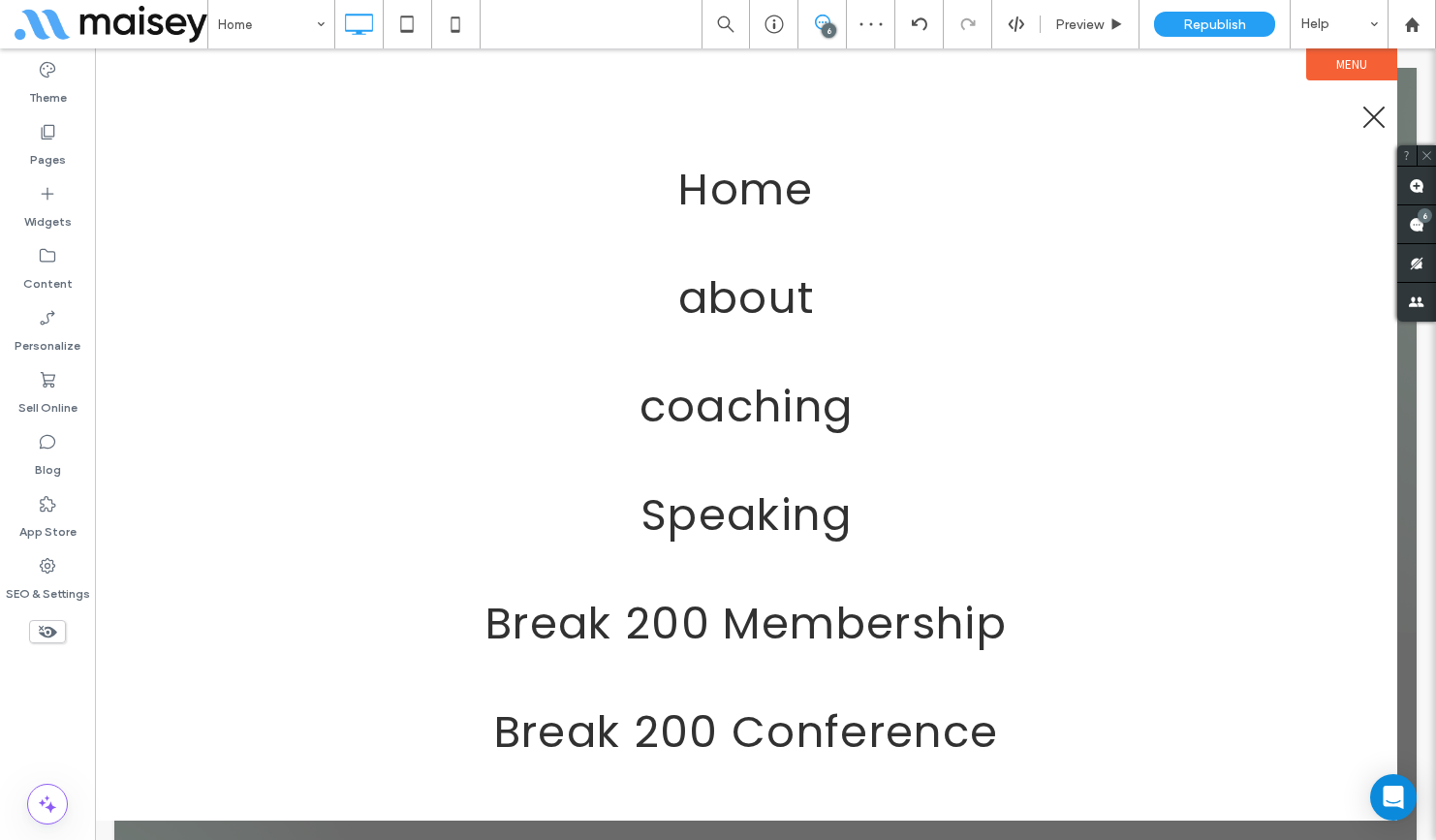 click at bounding box center (1374, 117) 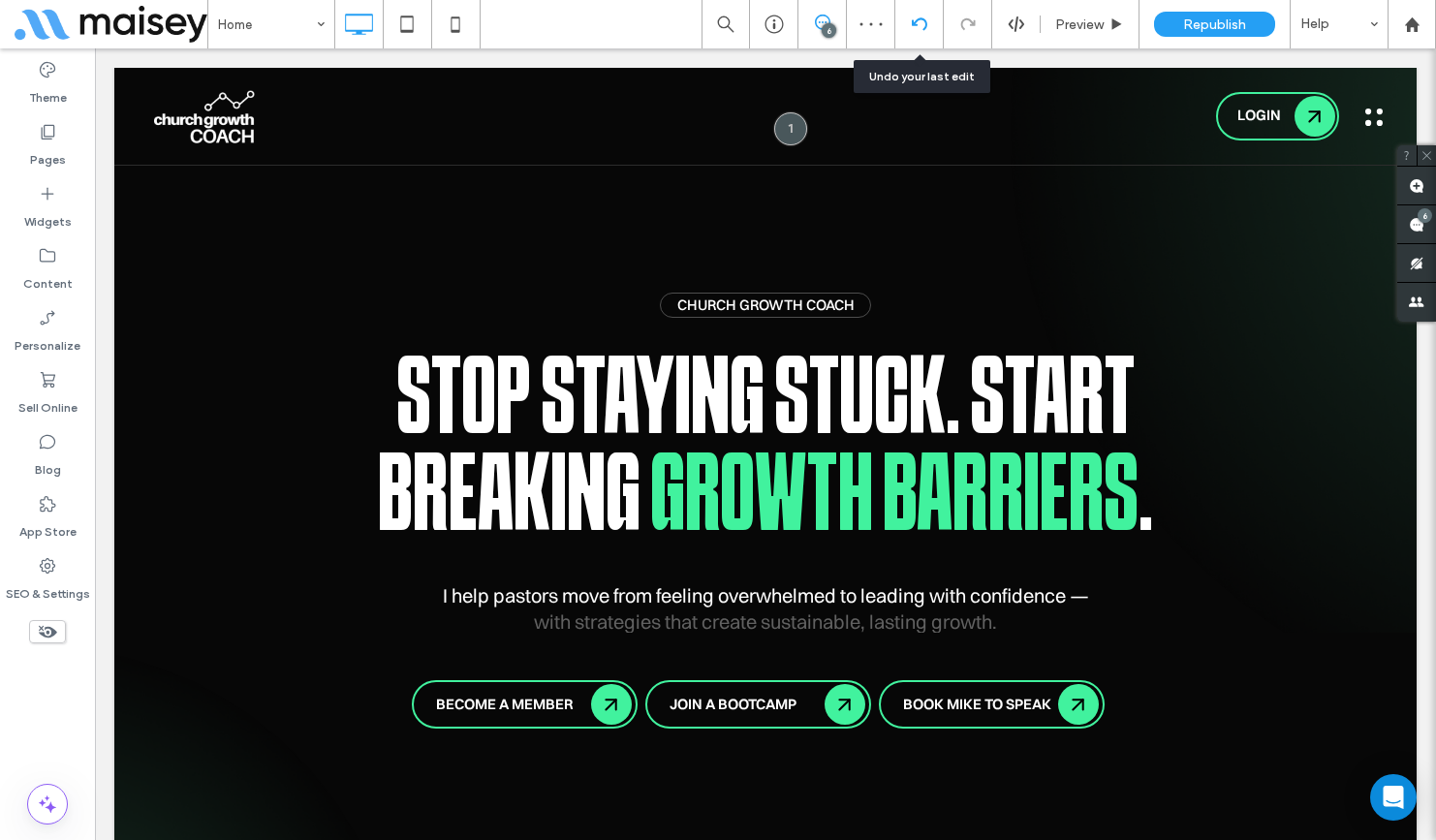 click 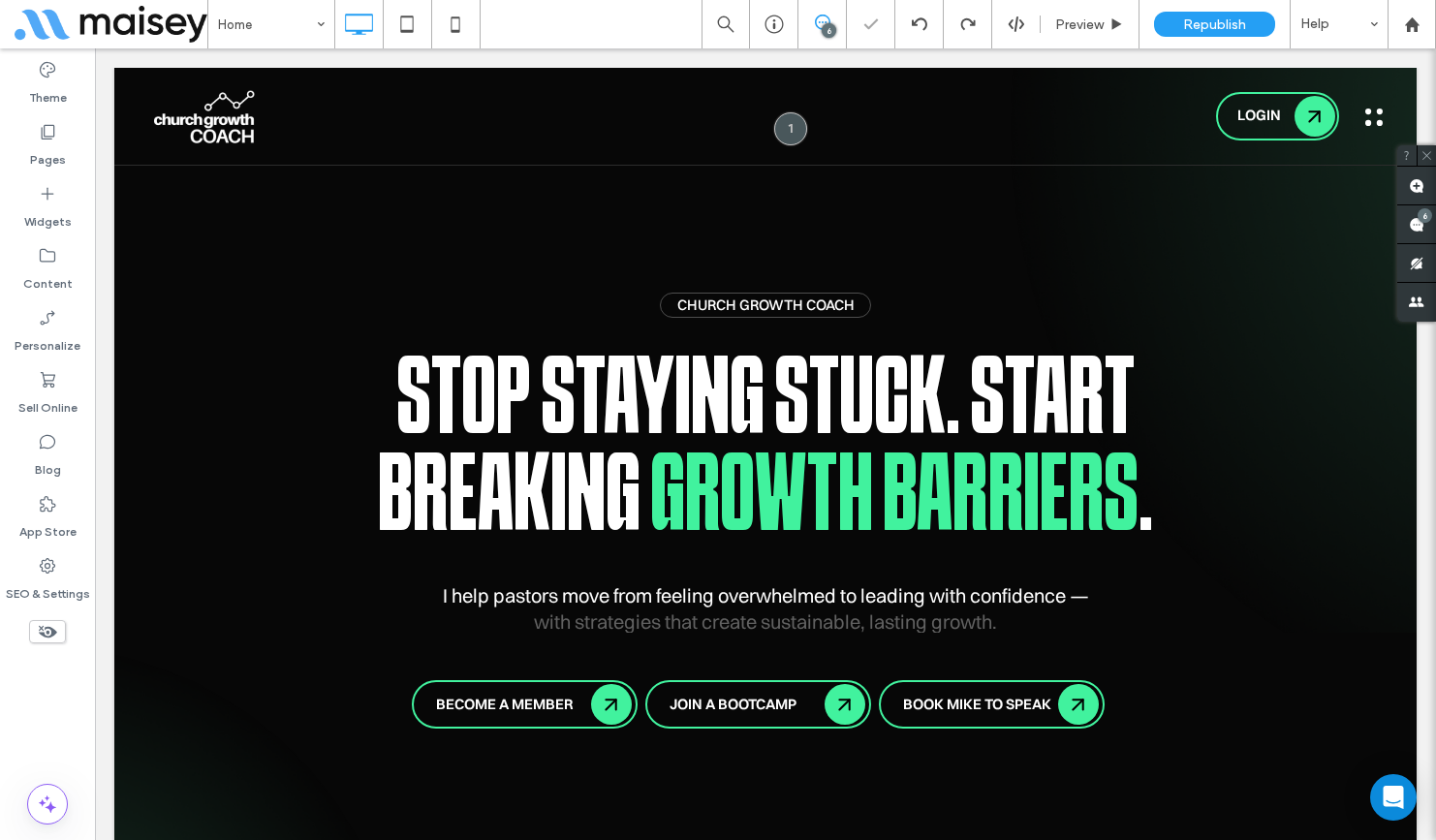 click at bounding box center (718, 420) 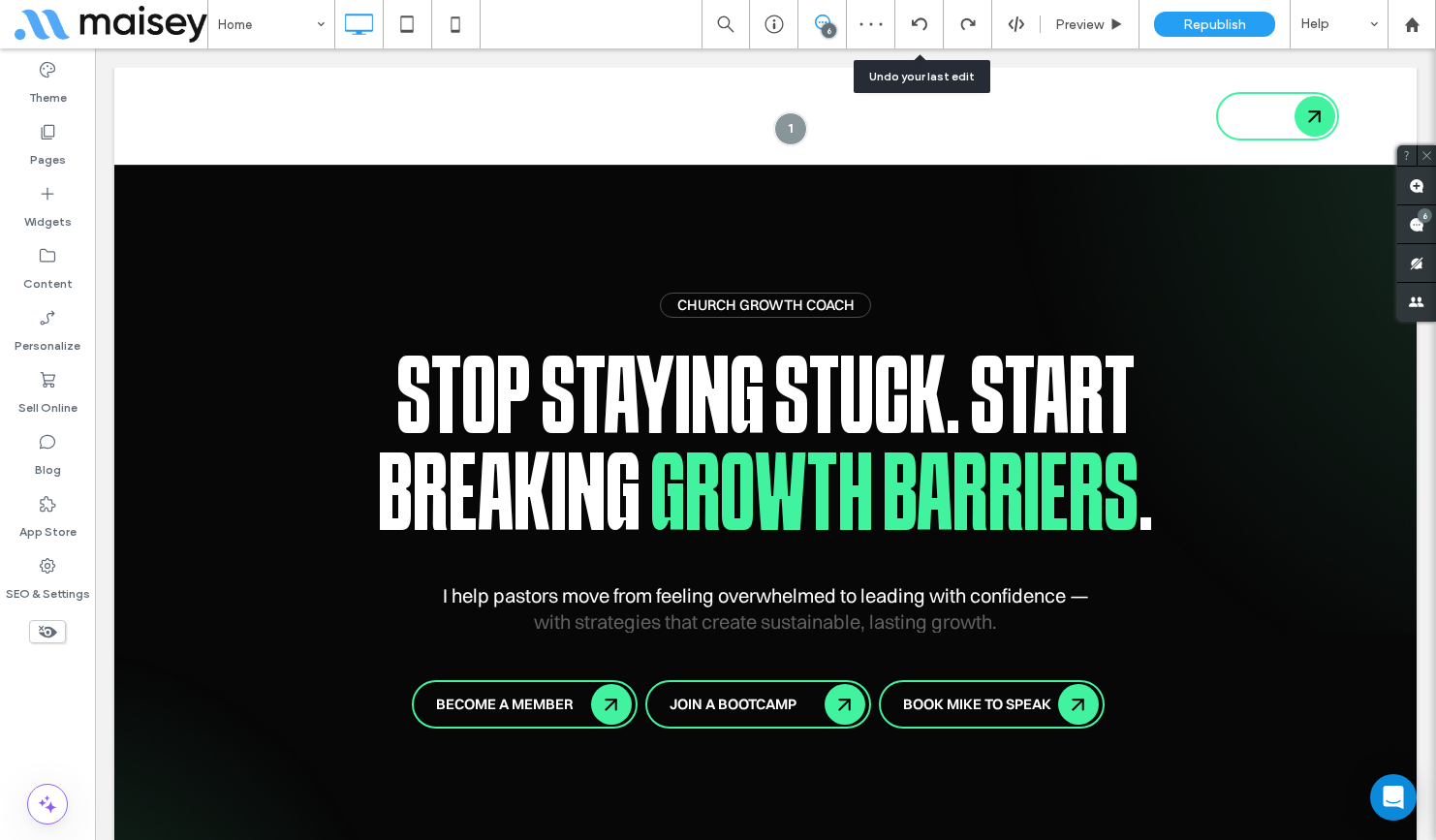 scroll, scrollTop: 0, scrollLeft: 0, axis: both 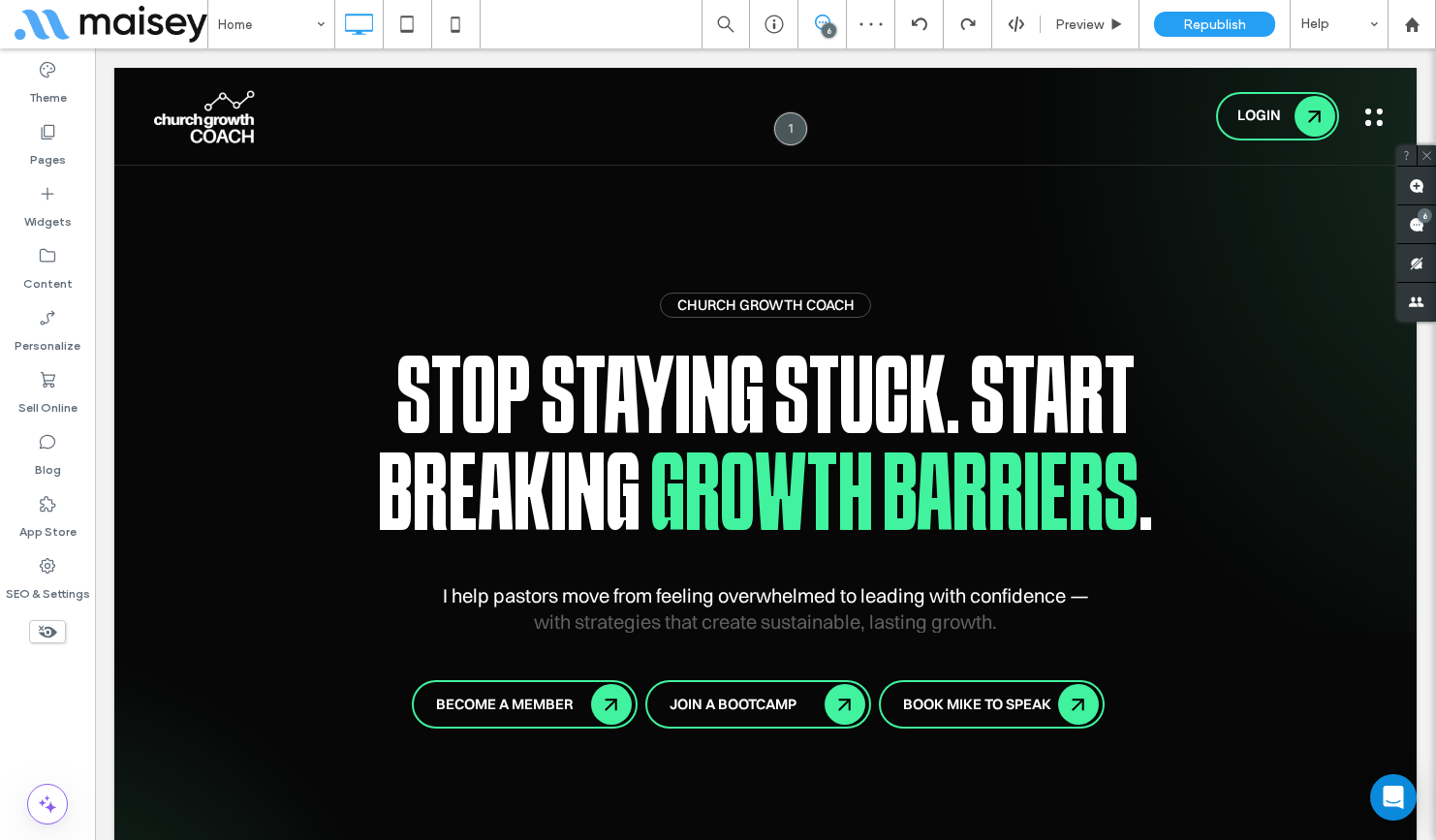 click at bounding box center (1374, 117) 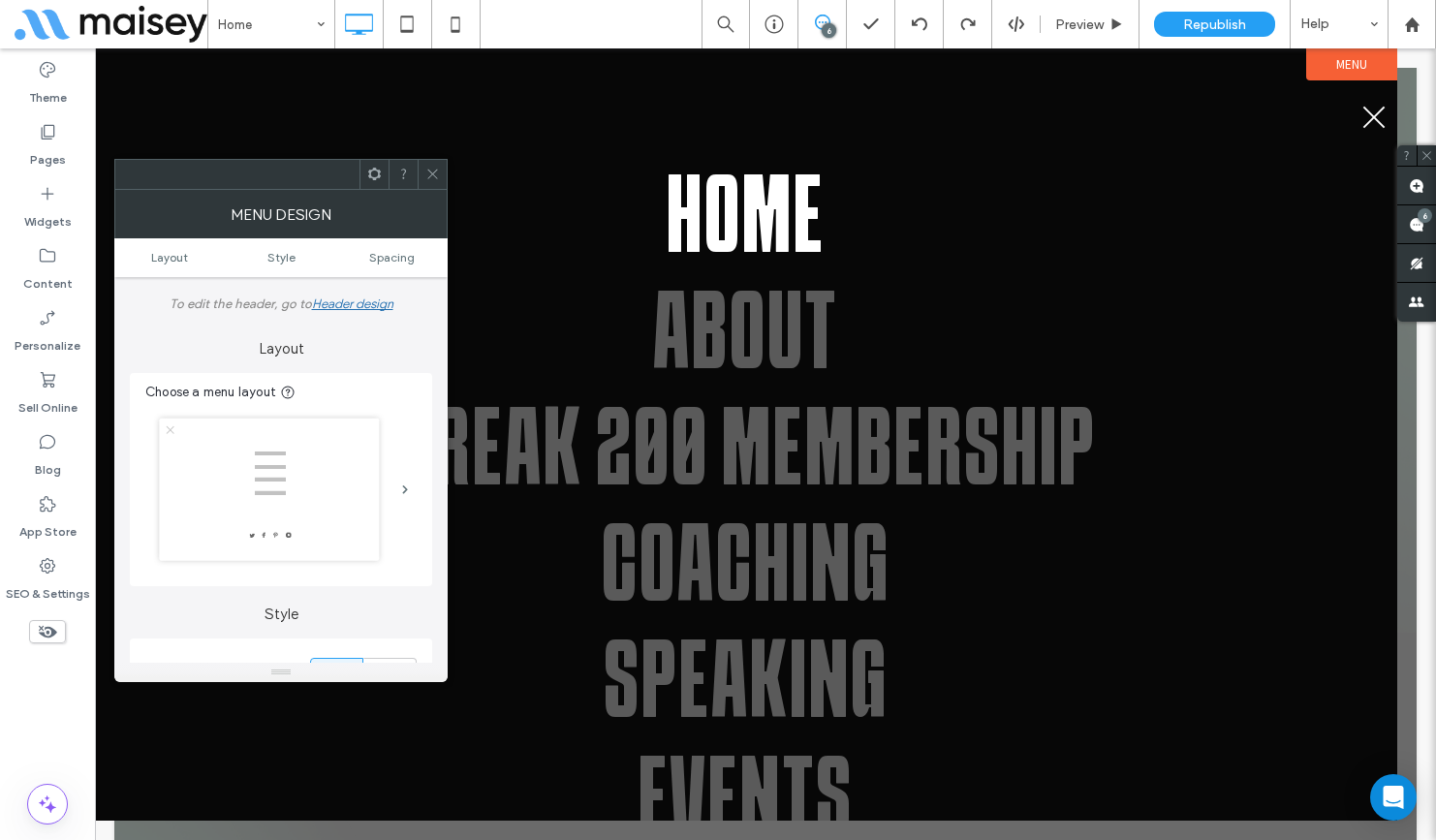 click 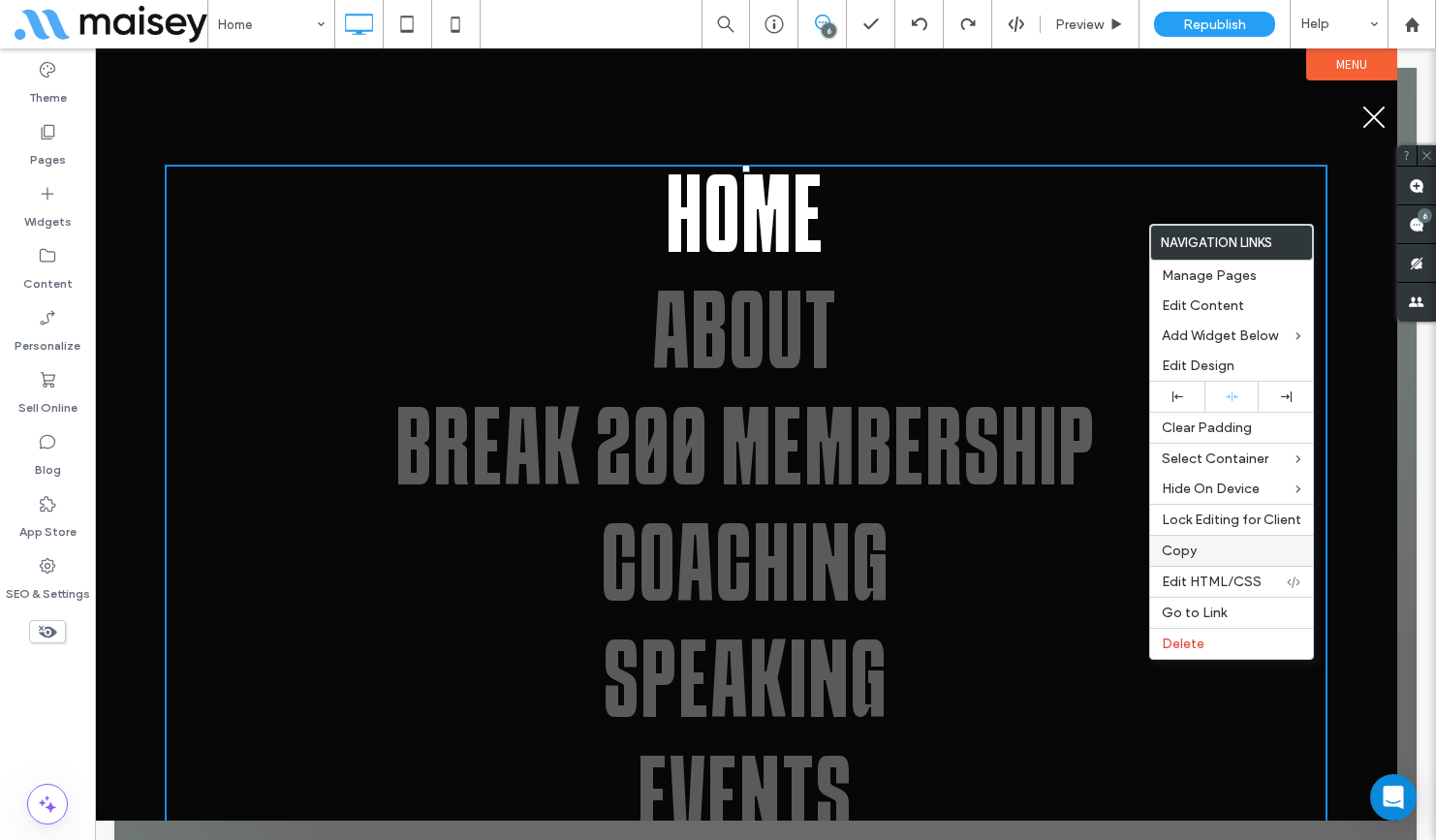 click on "Copy" at bounding box center (1179, 550) 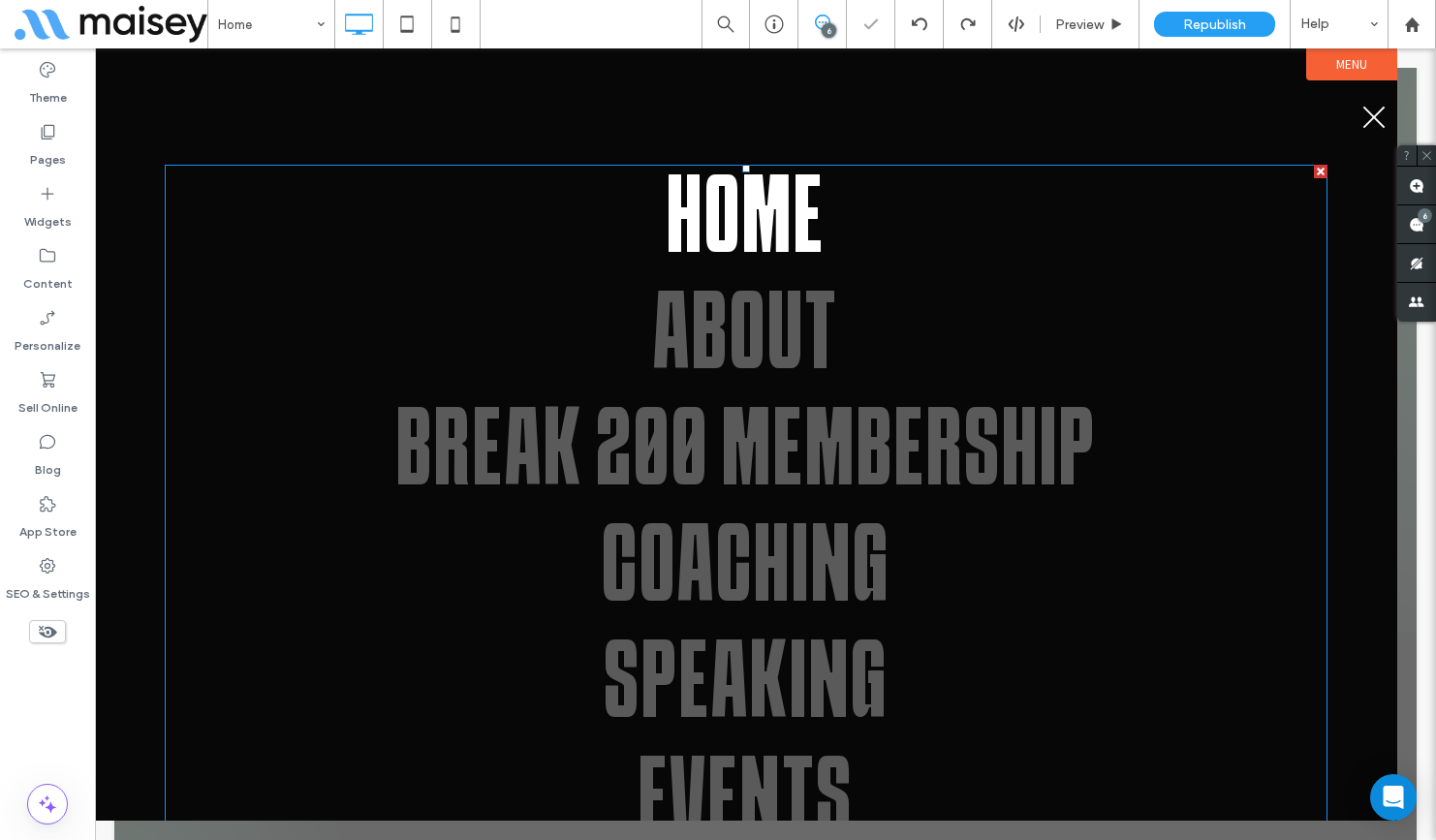 click at bounding box center [1374, 117] 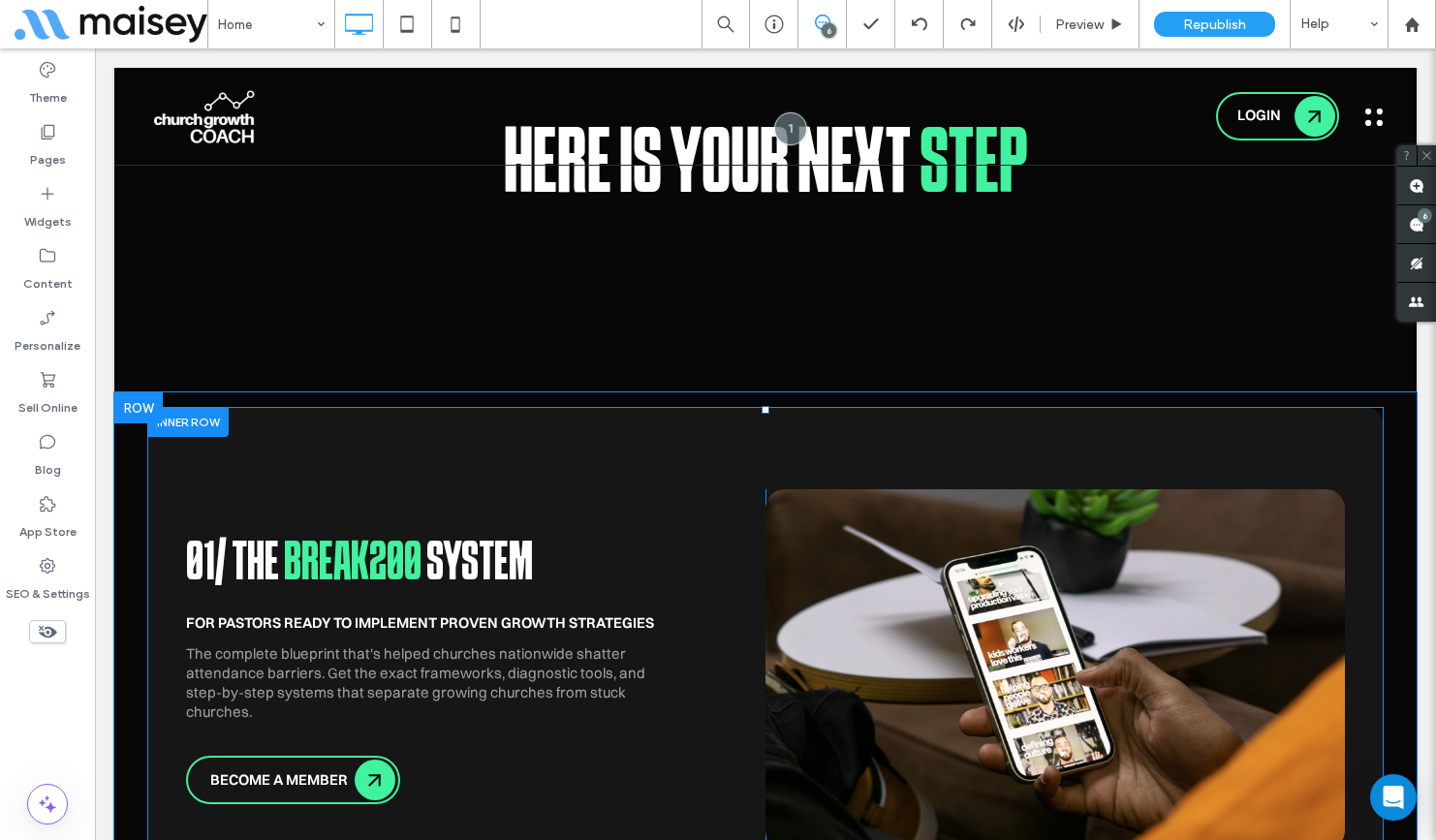 scroll, scrollTop: 2726, scrollLeft: 0, axis: vertical 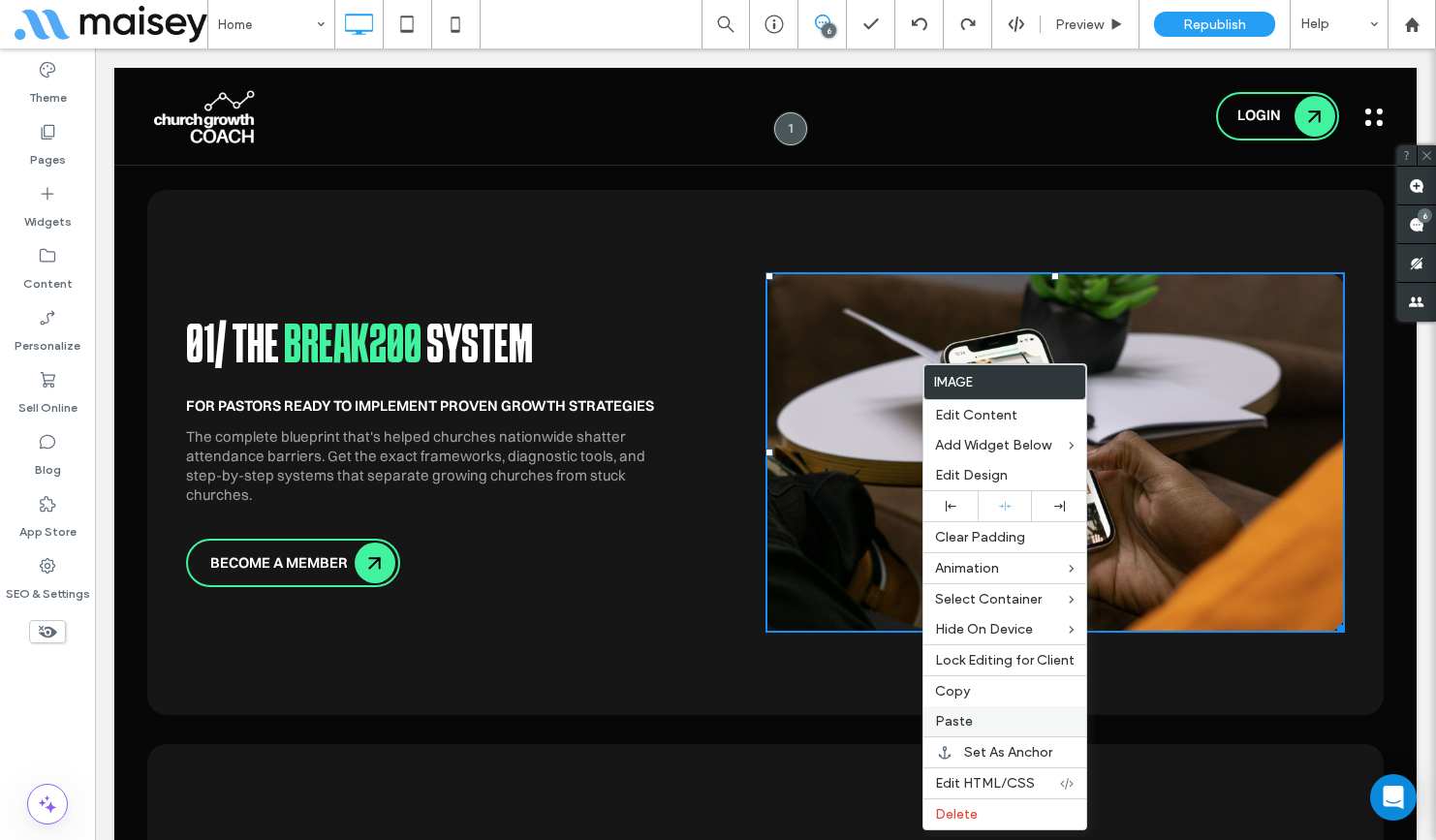 click on "Paste" at bounding box center [953, 721] 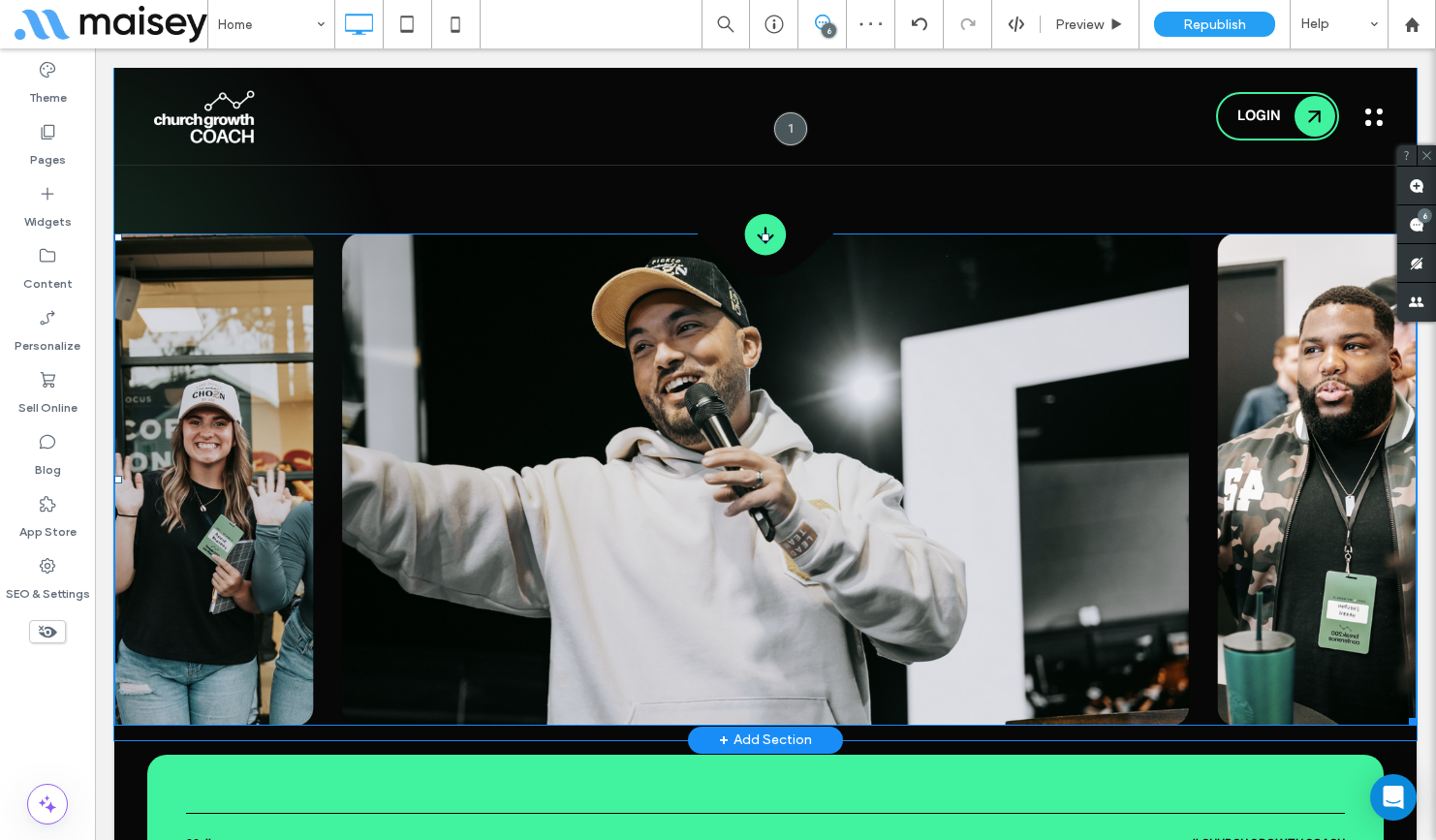 scroll, scrollTop: 0, scrollLeft: 0, axis: both 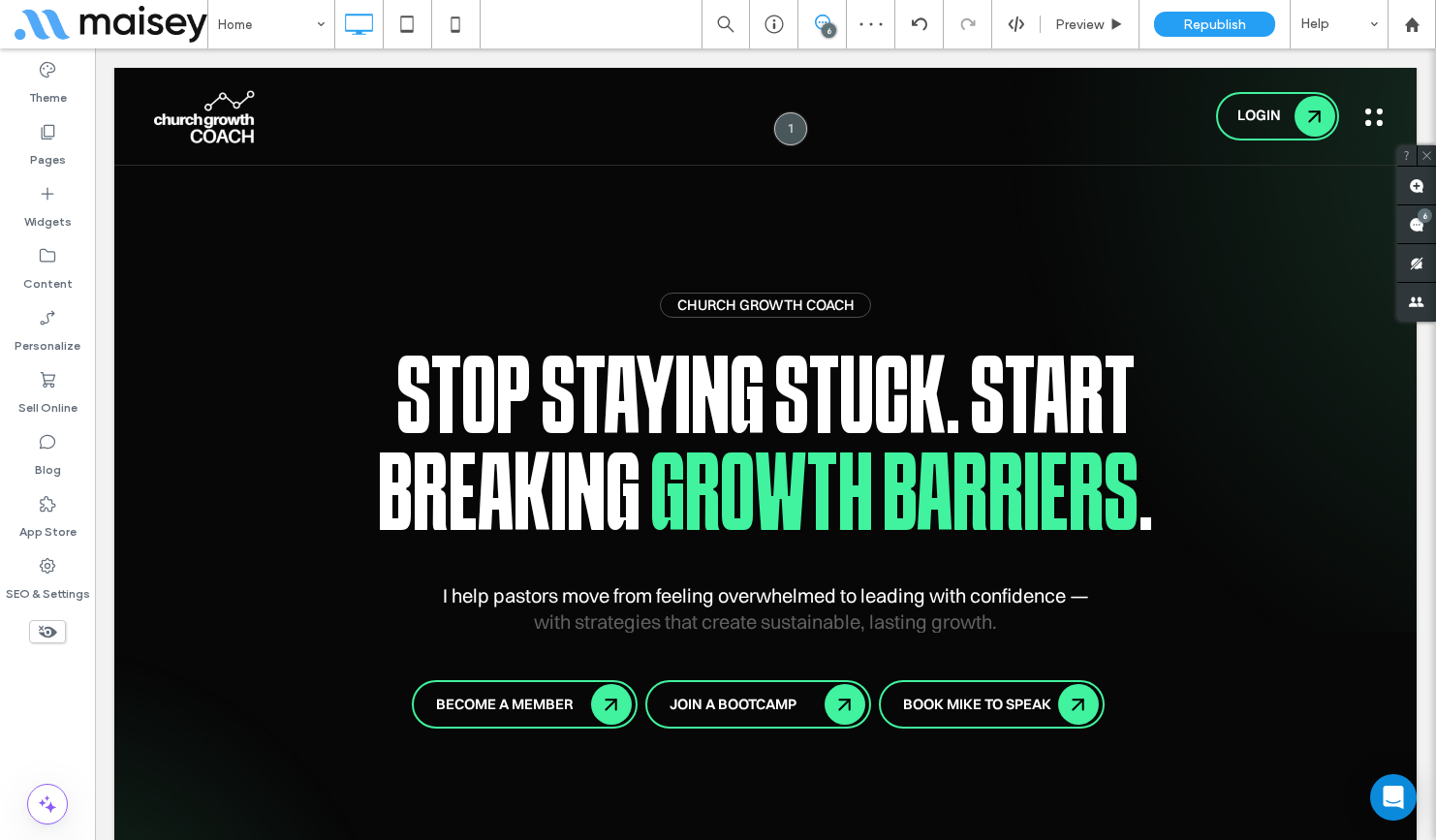 click at bounding box center [1374, 117] 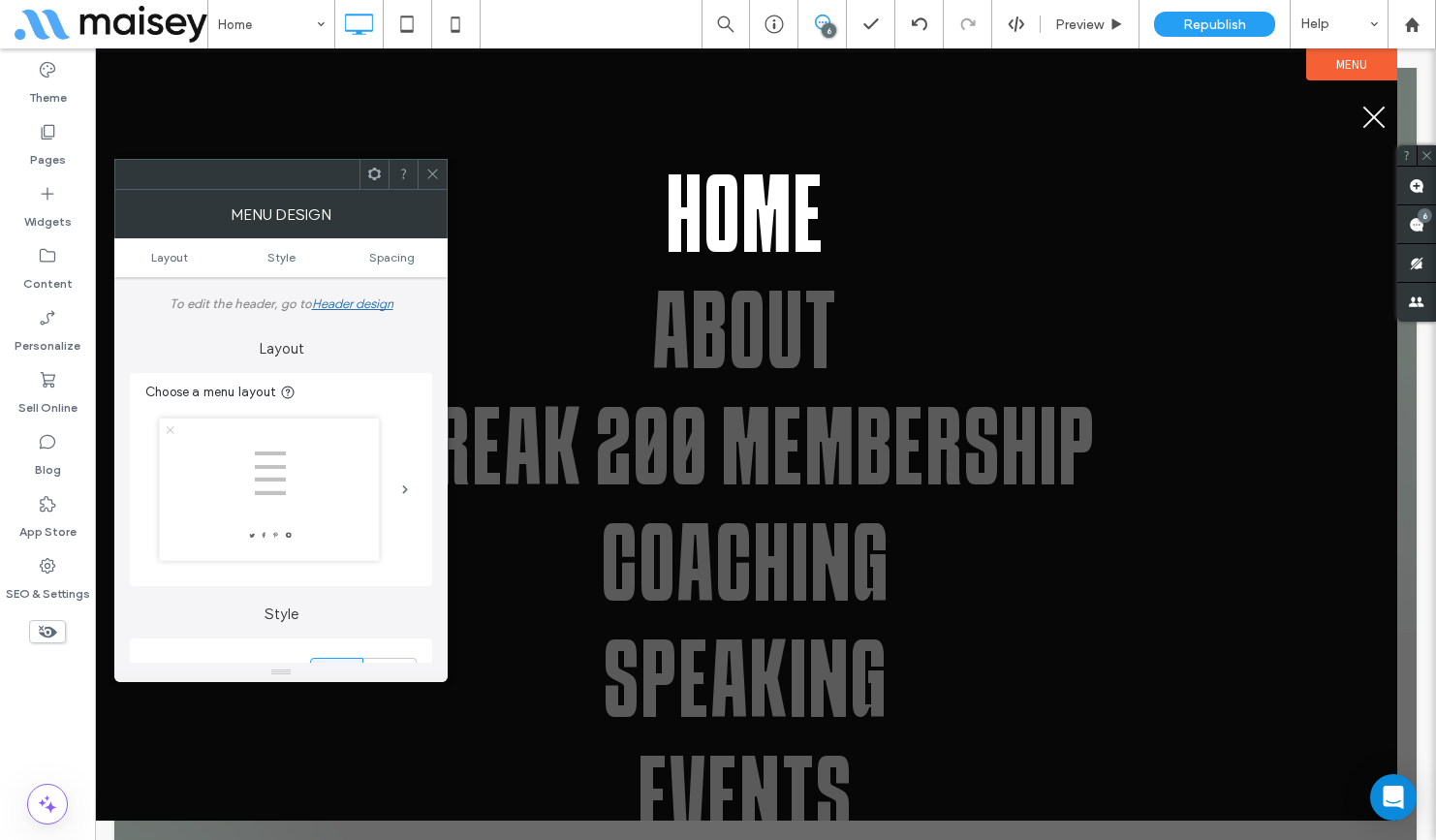 click 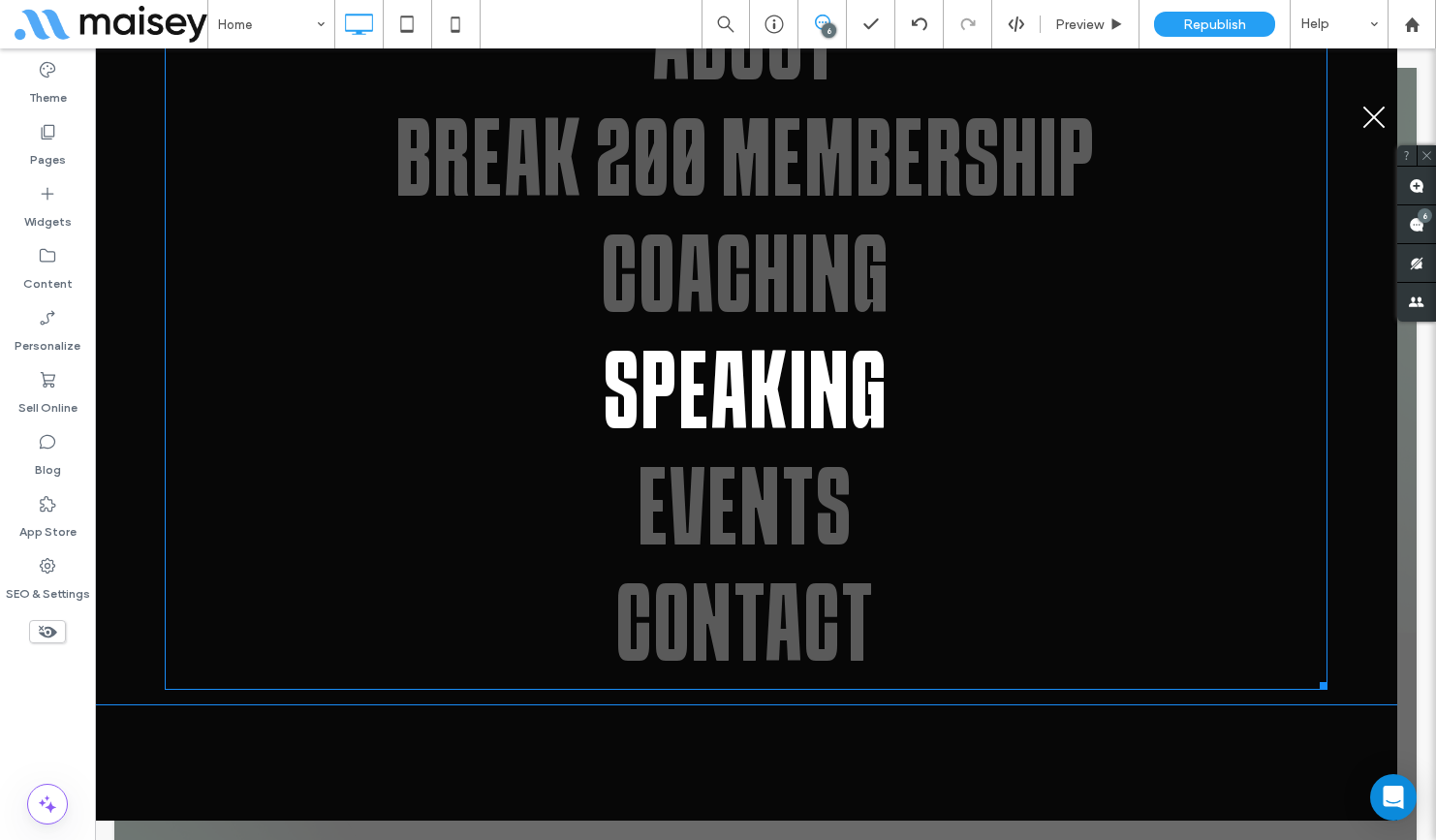 scroll, scrollTop: 0, scrollLeft: 0, axis: both 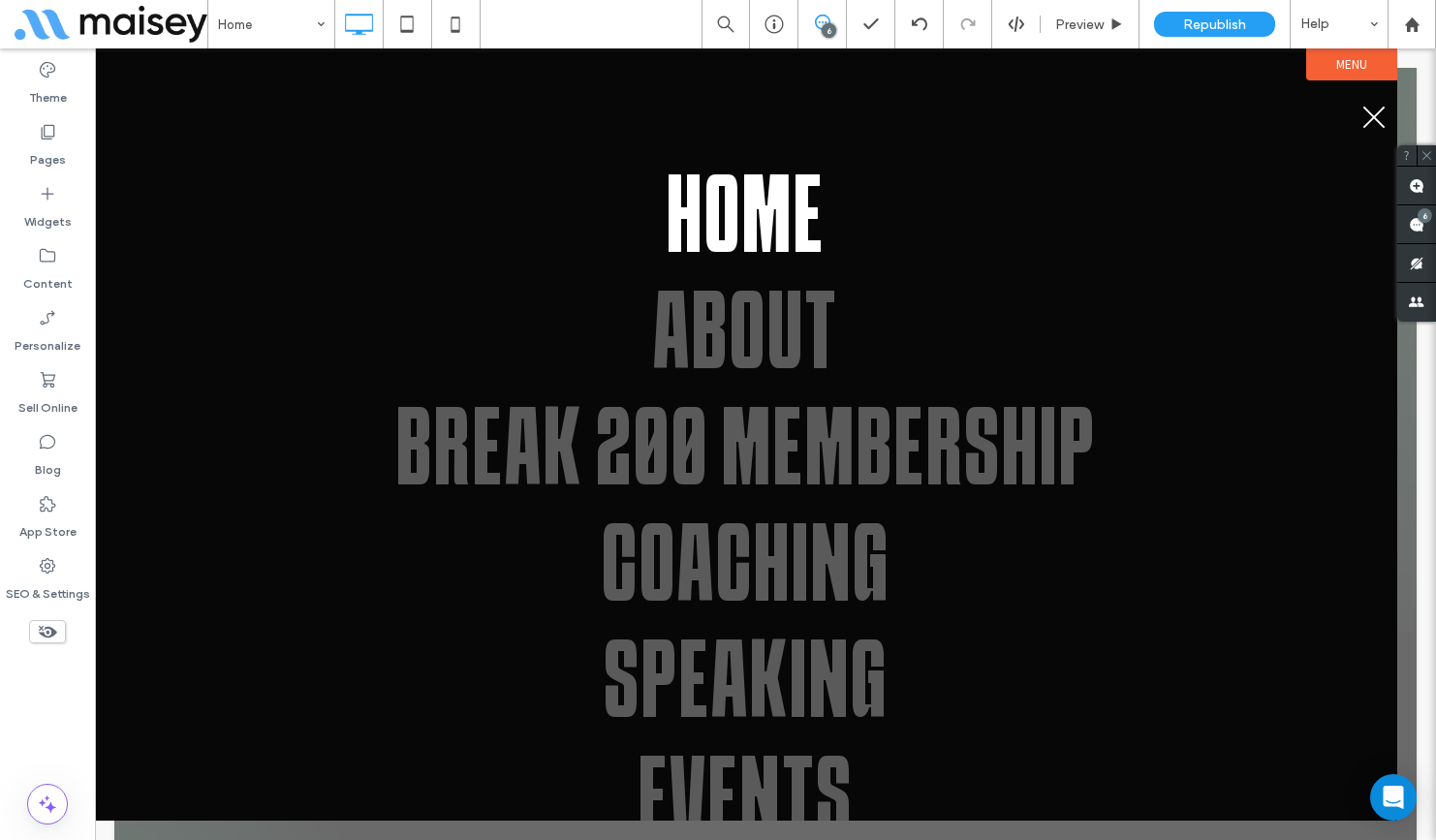 click at bounding box center (1374, 116) 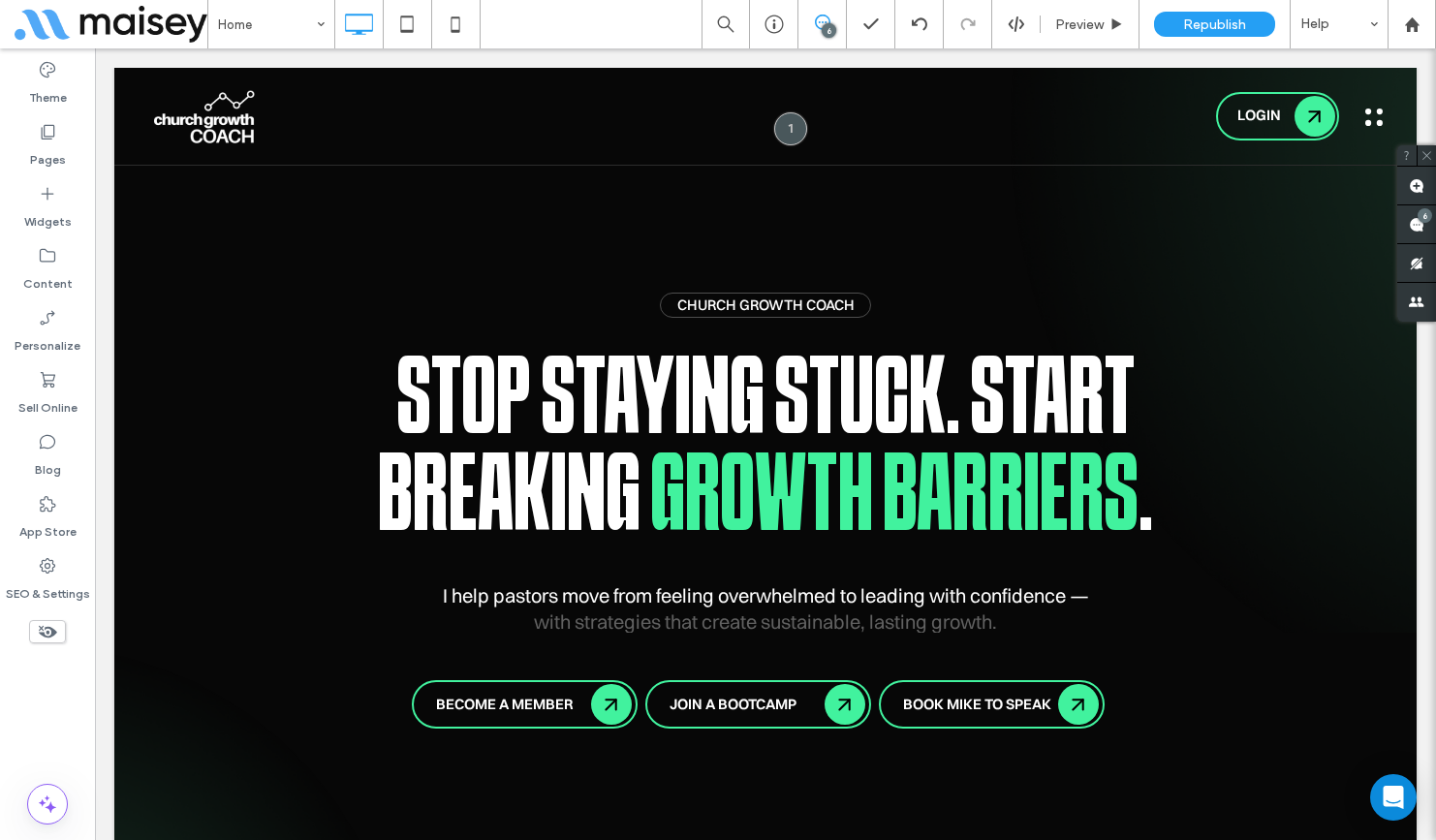 click at bounding box center (1374, 117) 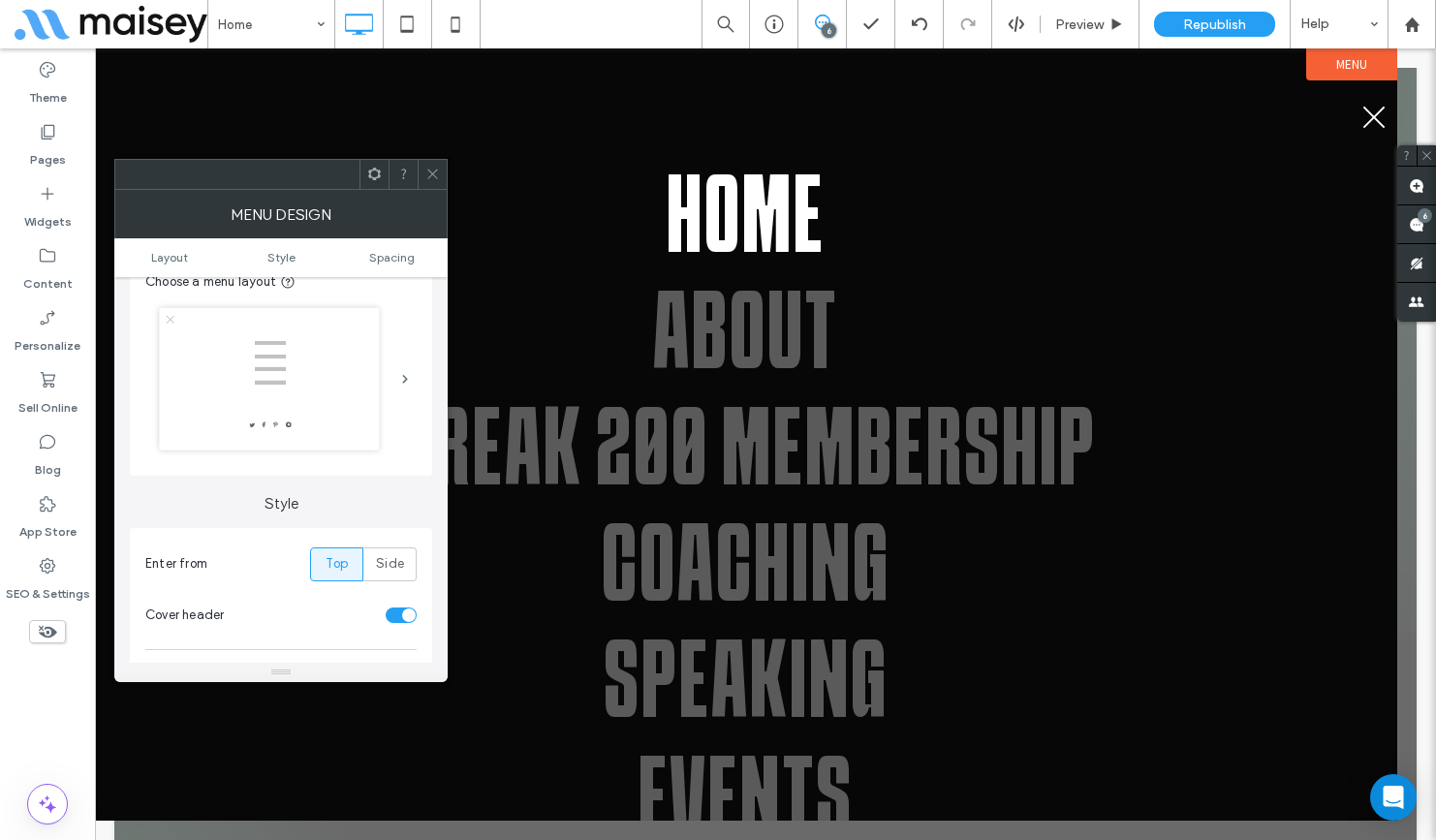 scroll, scrollTop: 0, scrollLeft: 0, axis: both 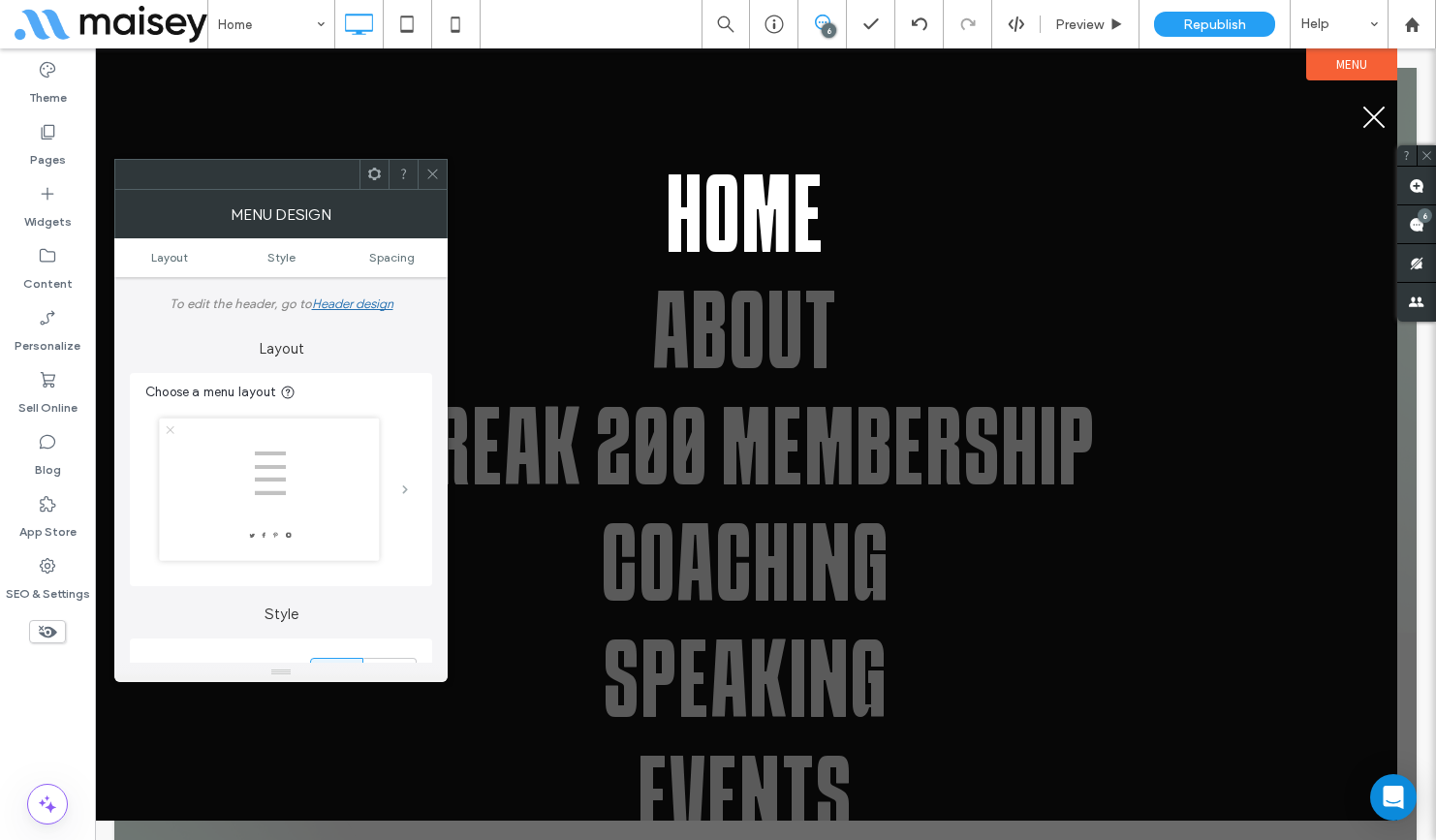 click at bounding box center [405, 489] 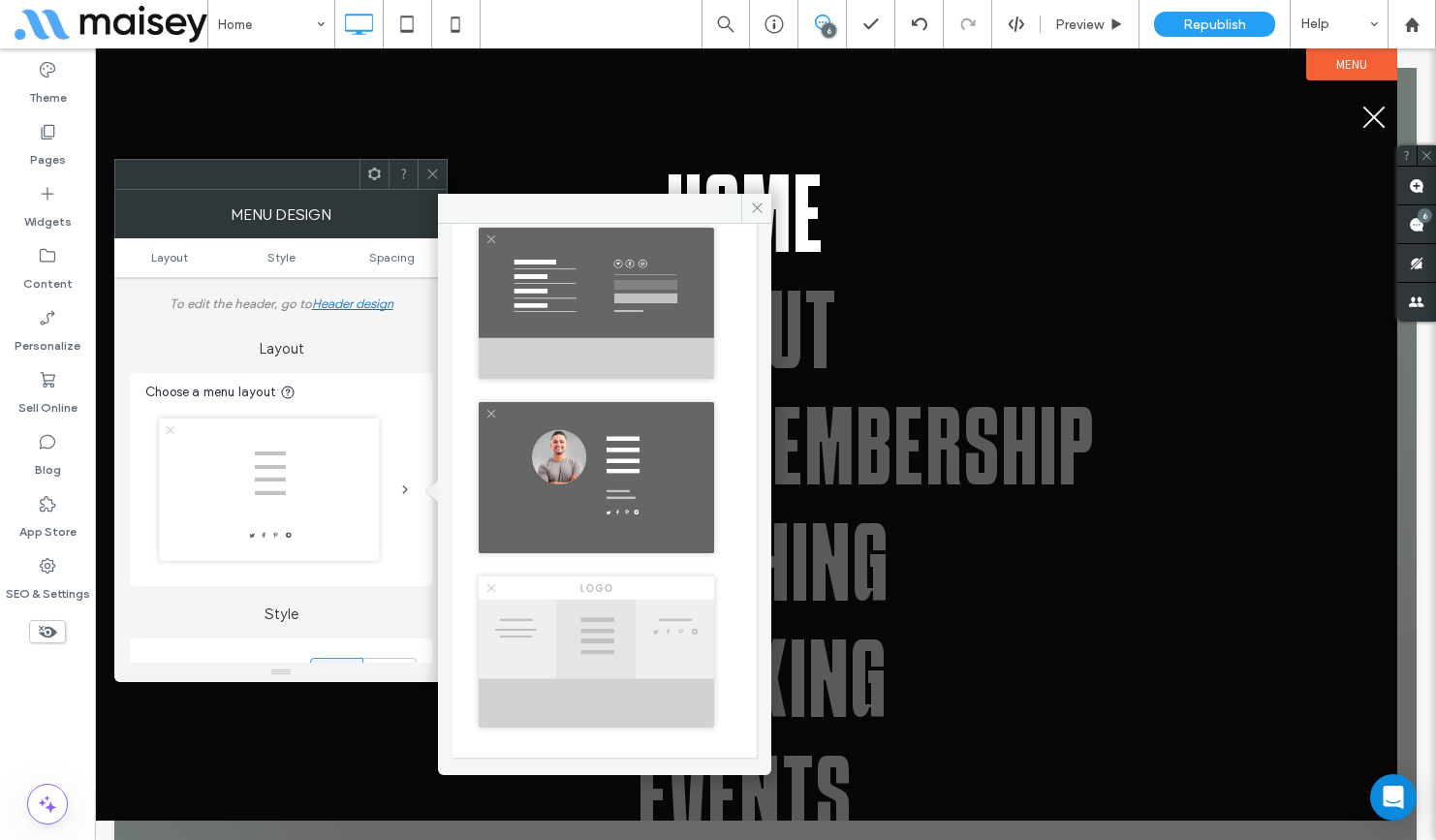 scroll, scrollTop: 967, scrollLeft: 0, axis: vertical 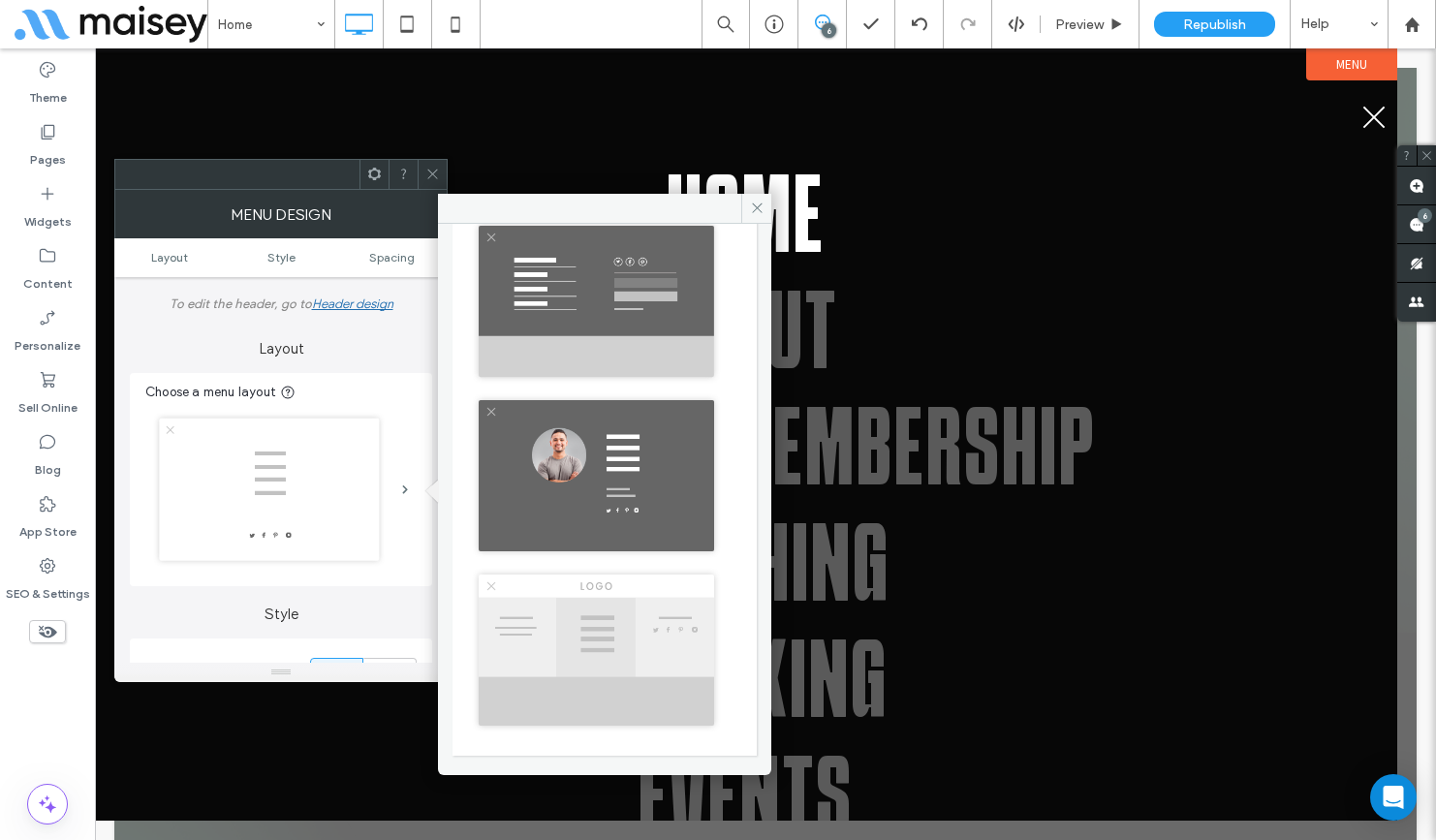 click at bounding box center (596, 650) 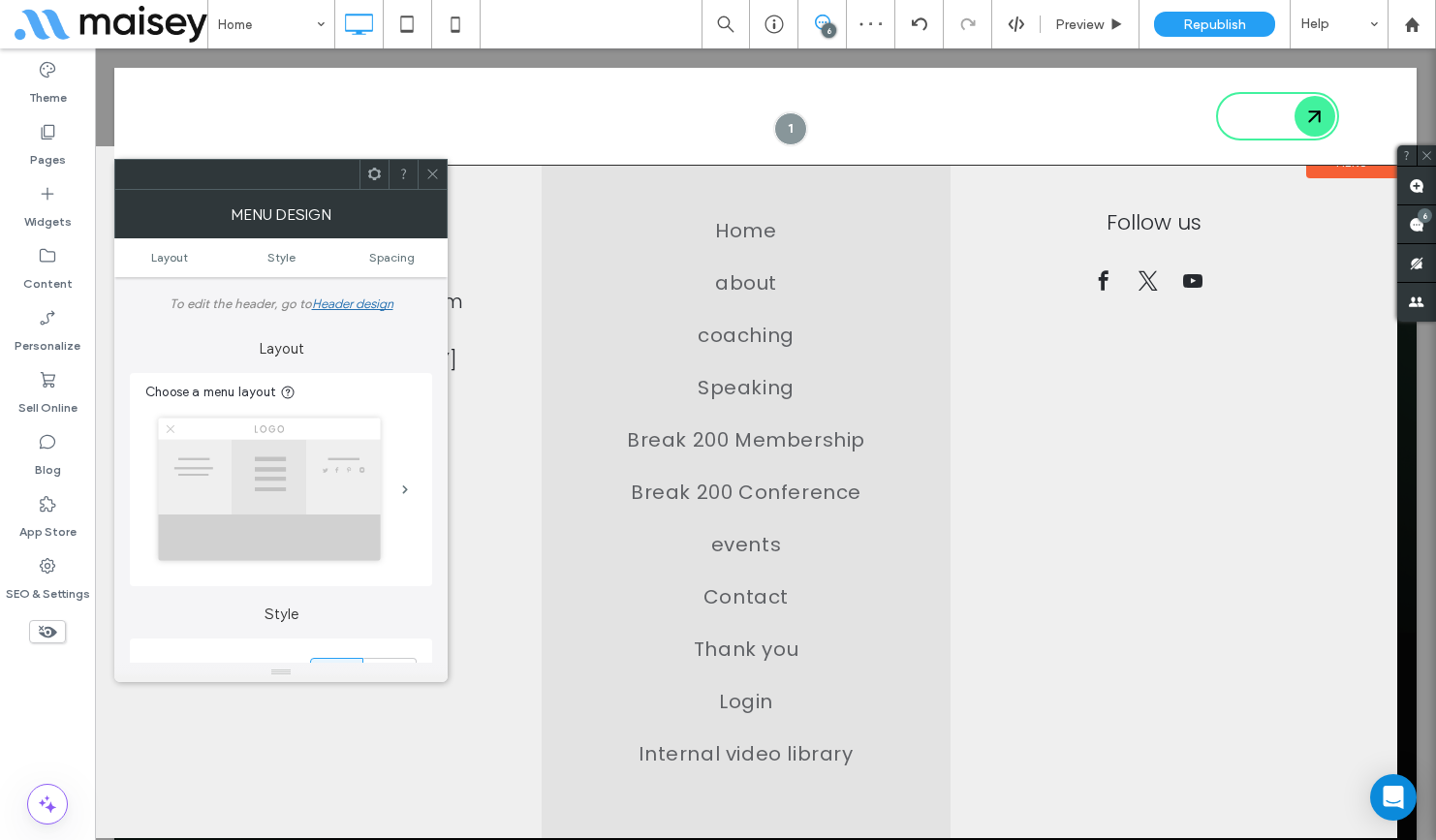 scroll, scrollTop: 383, scrollLeft: 0, axis: vertical 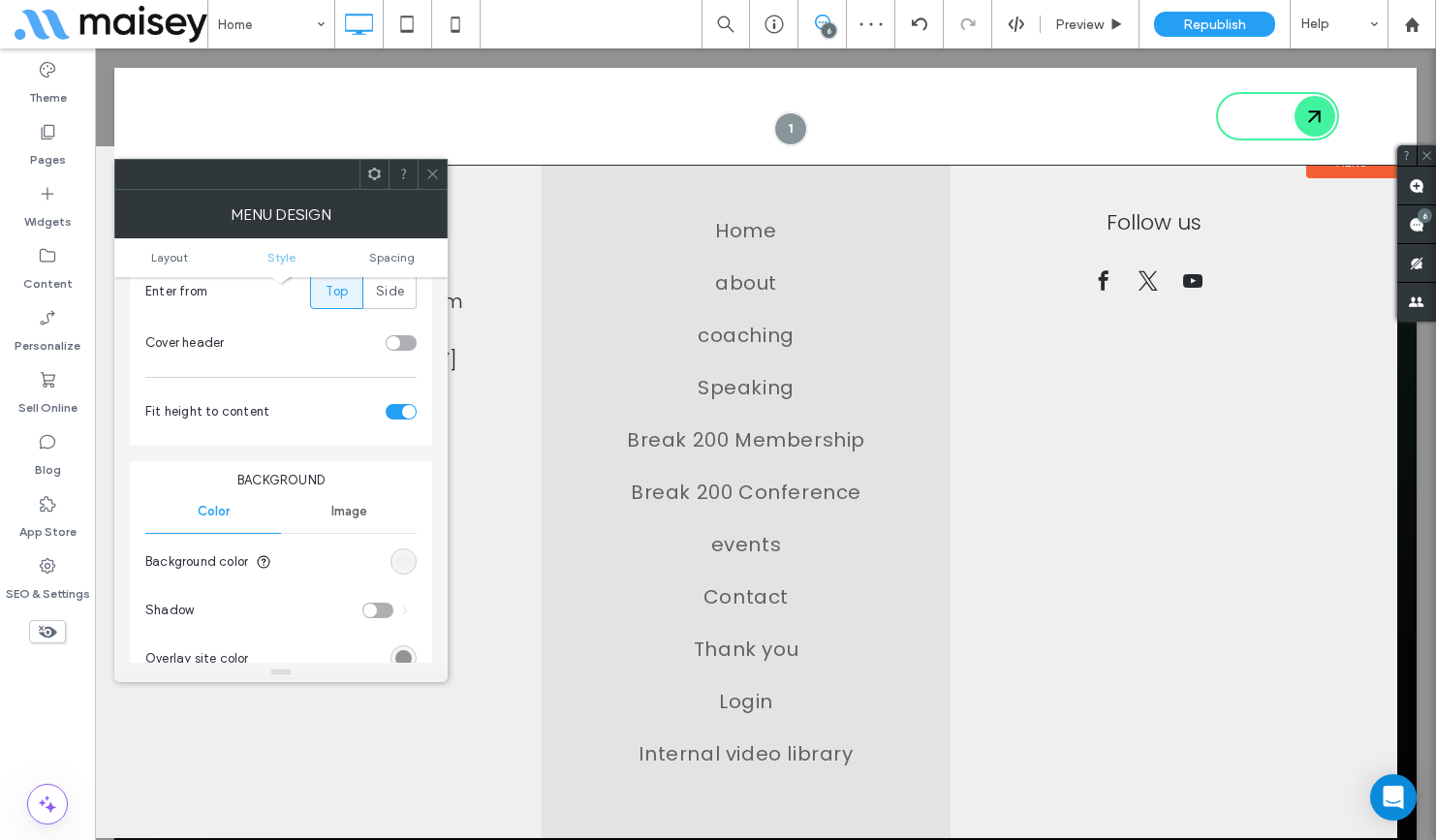 click at bounding box center (403, 561) 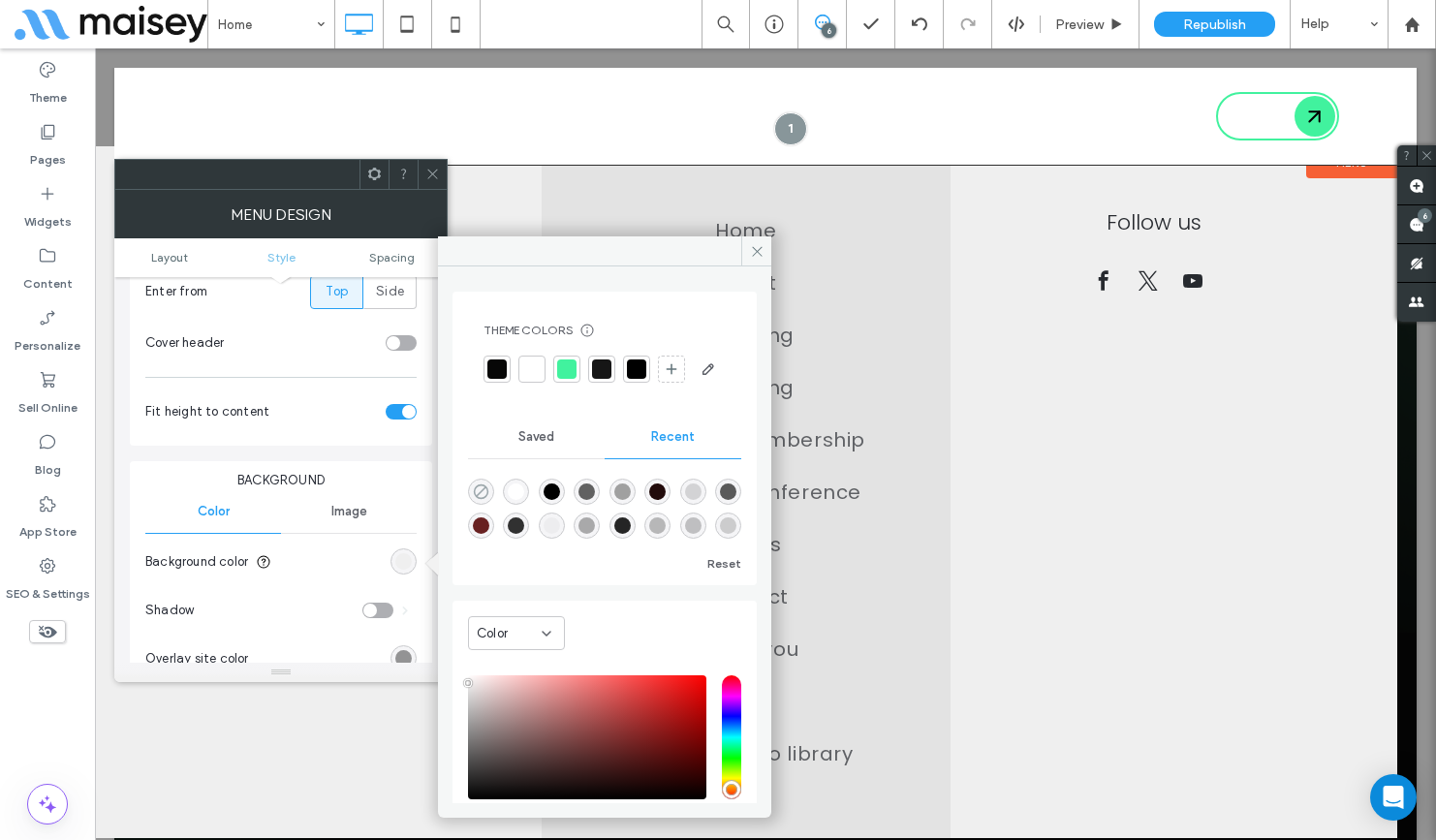 click 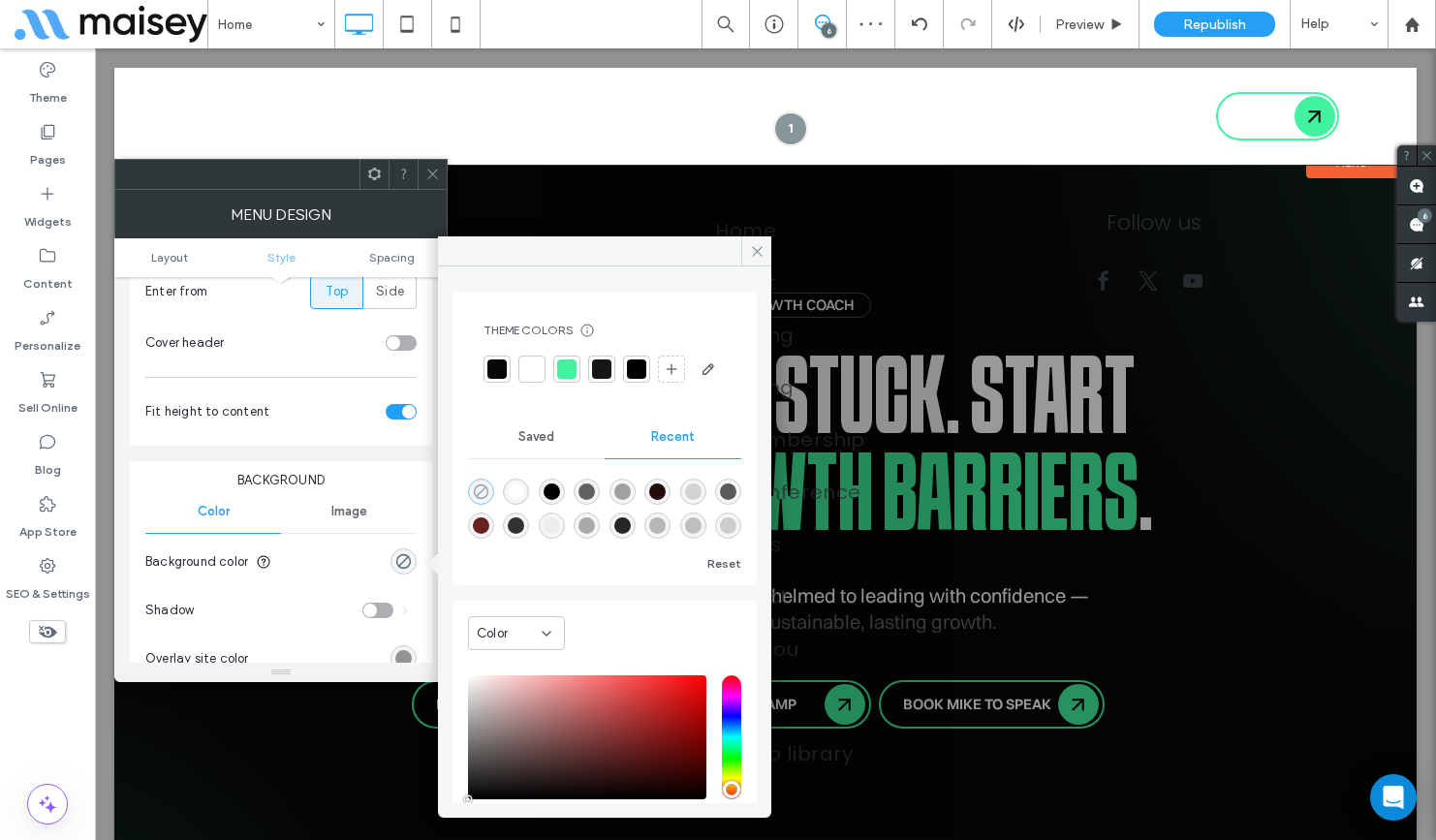 click 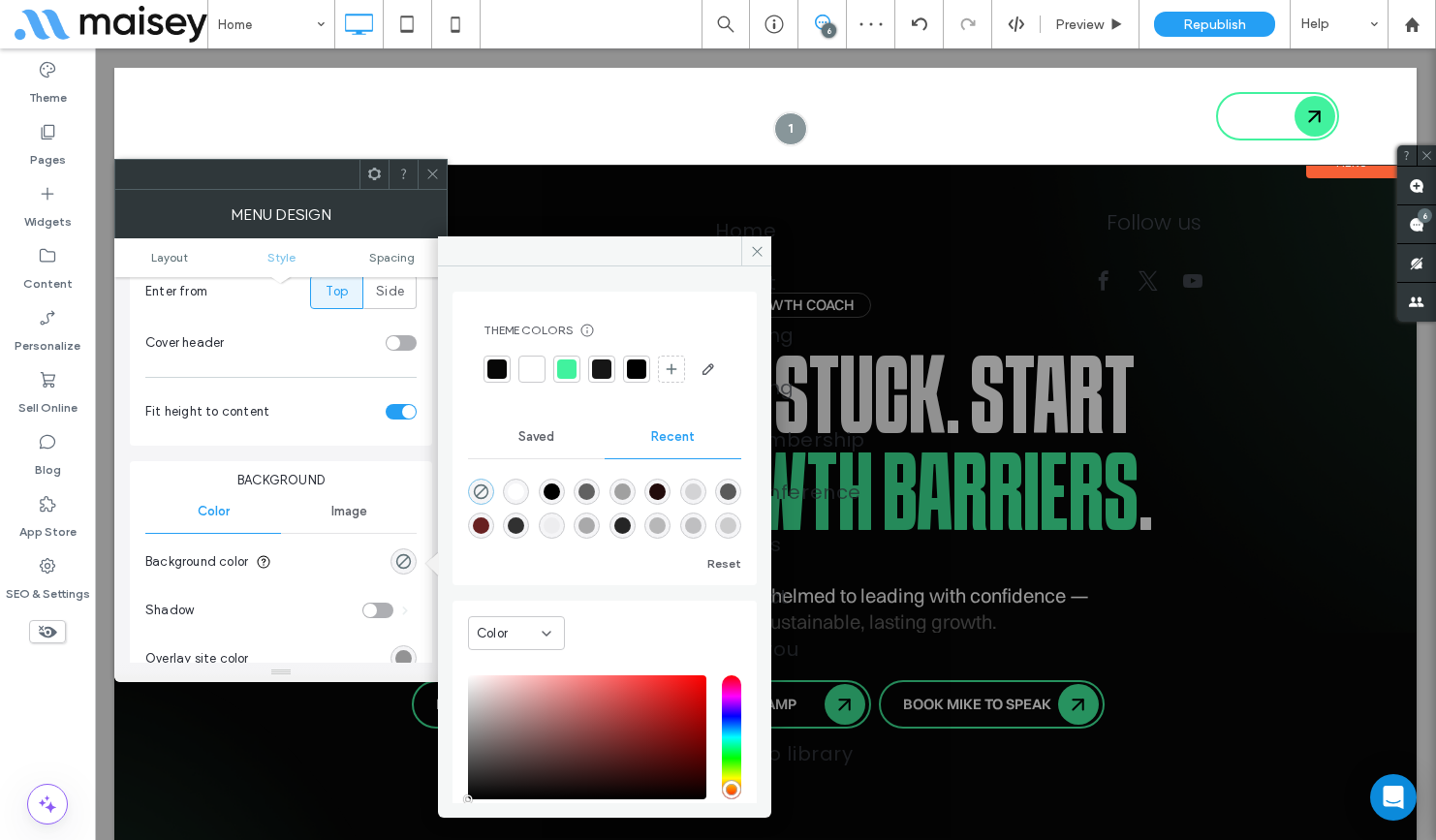 click at bounding box center (497, 369) 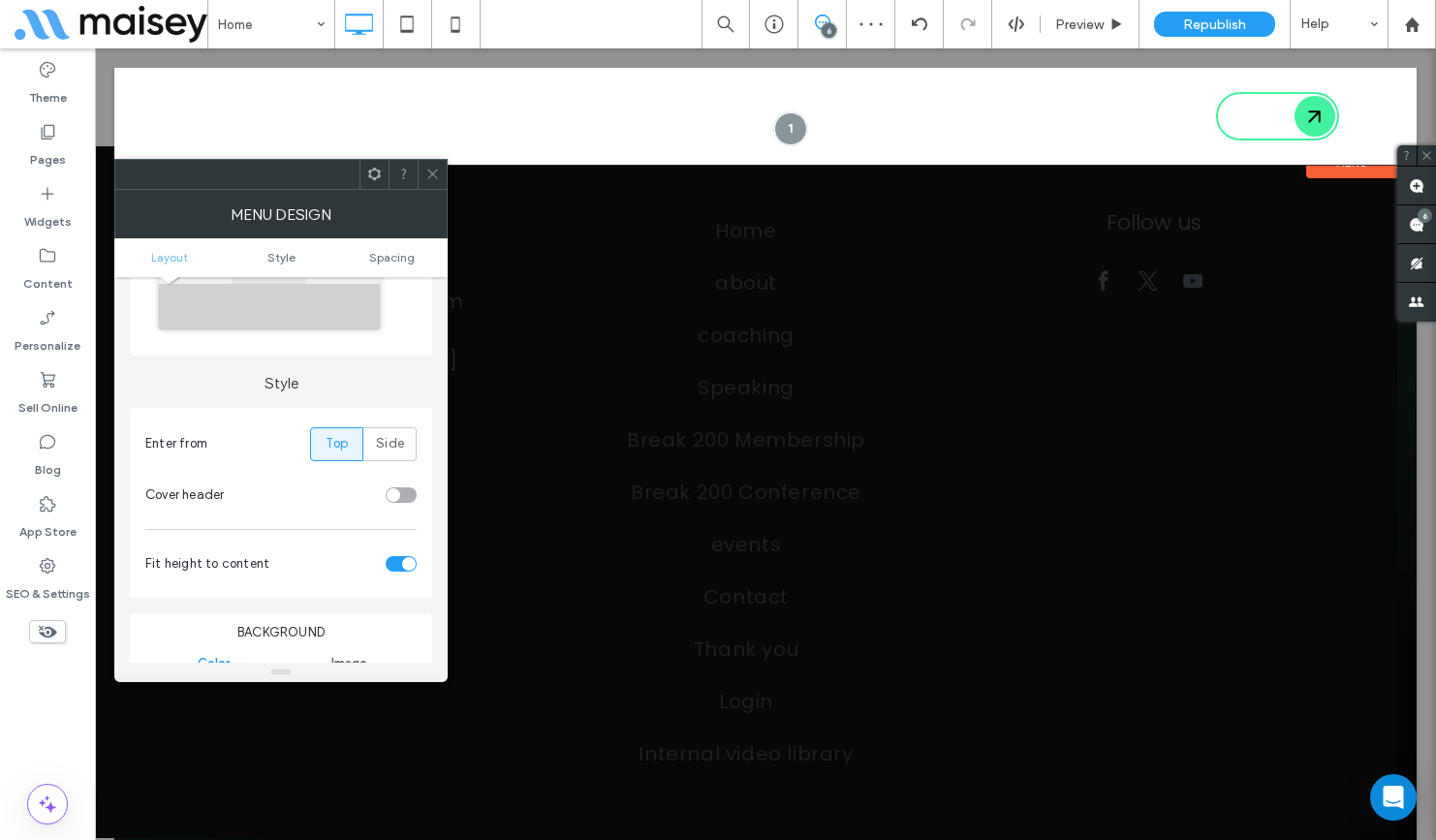 scroll, scrollTop: 223, scrollLeft: 0, axis: vertical 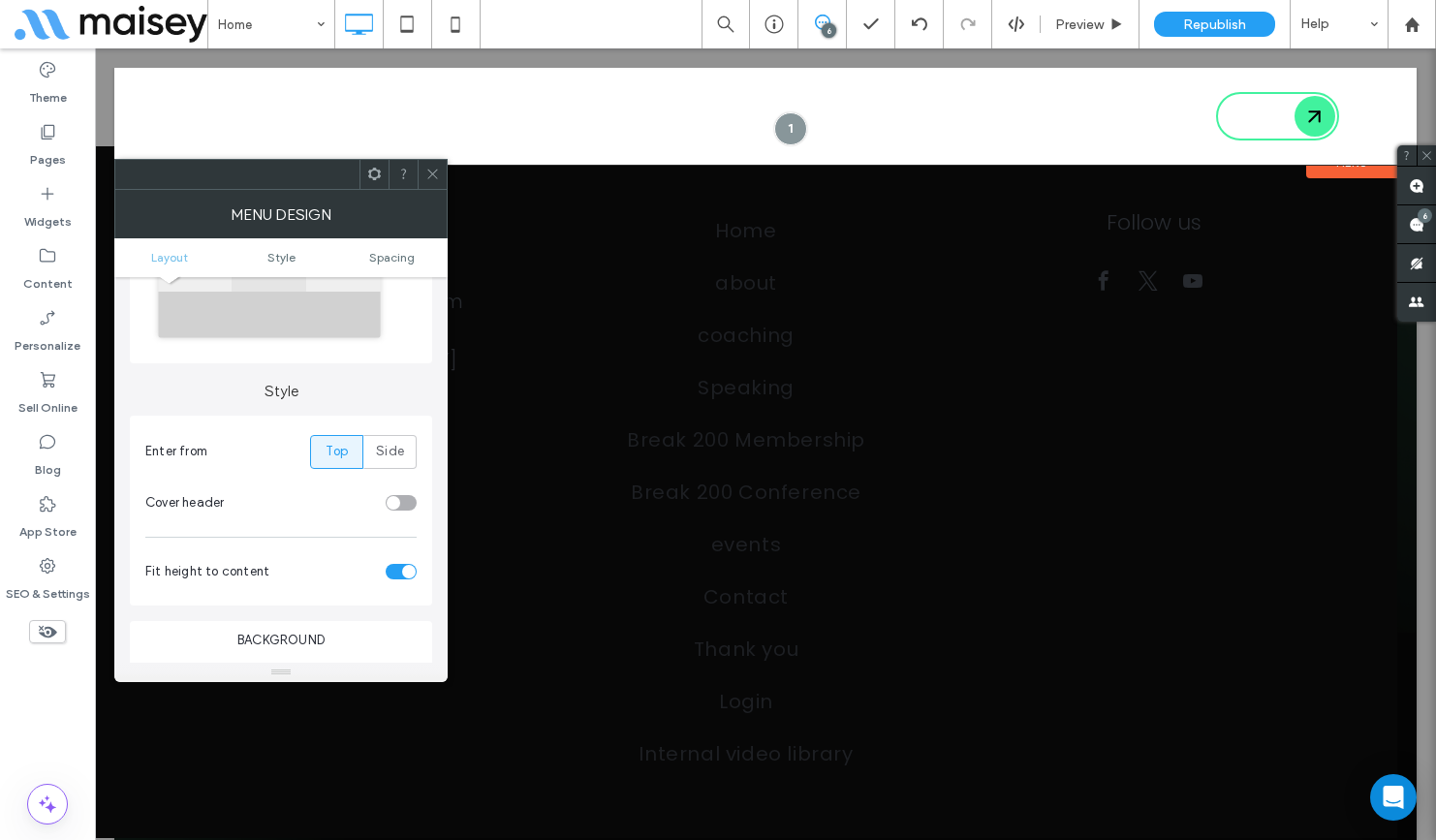 click at bounding box center [409, 572] 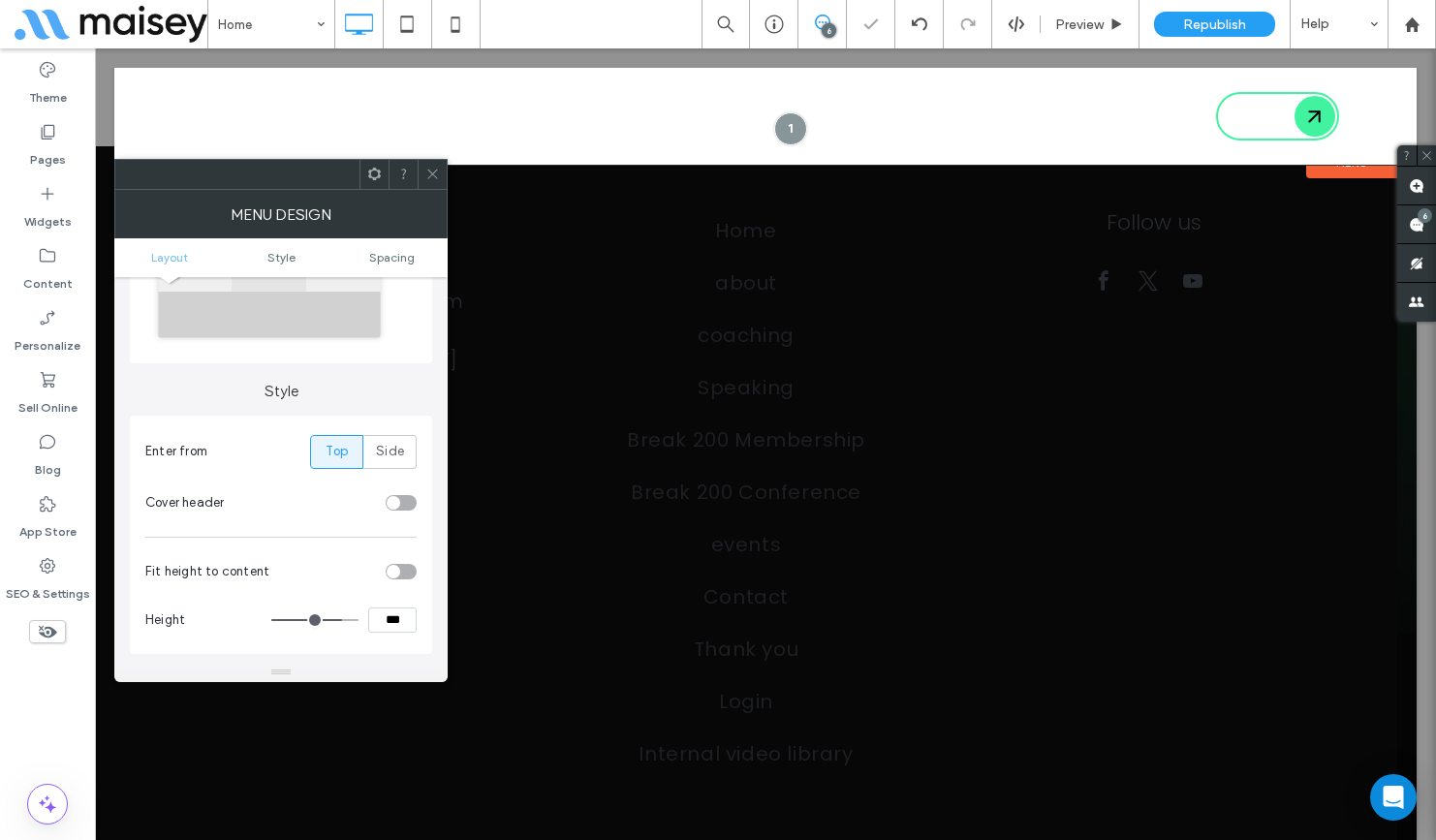 type on "***" 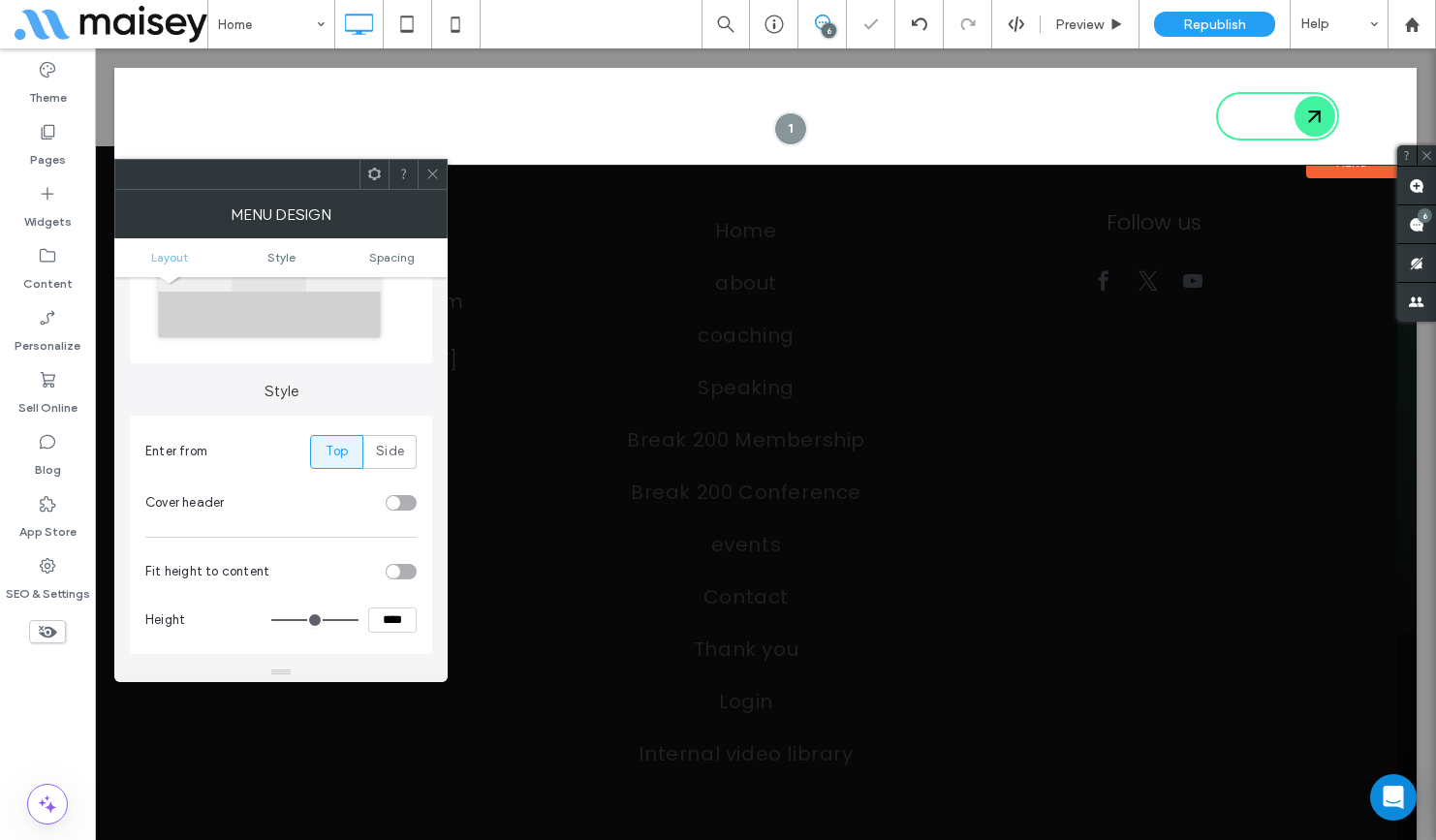 click at bounding box center [401, 572] 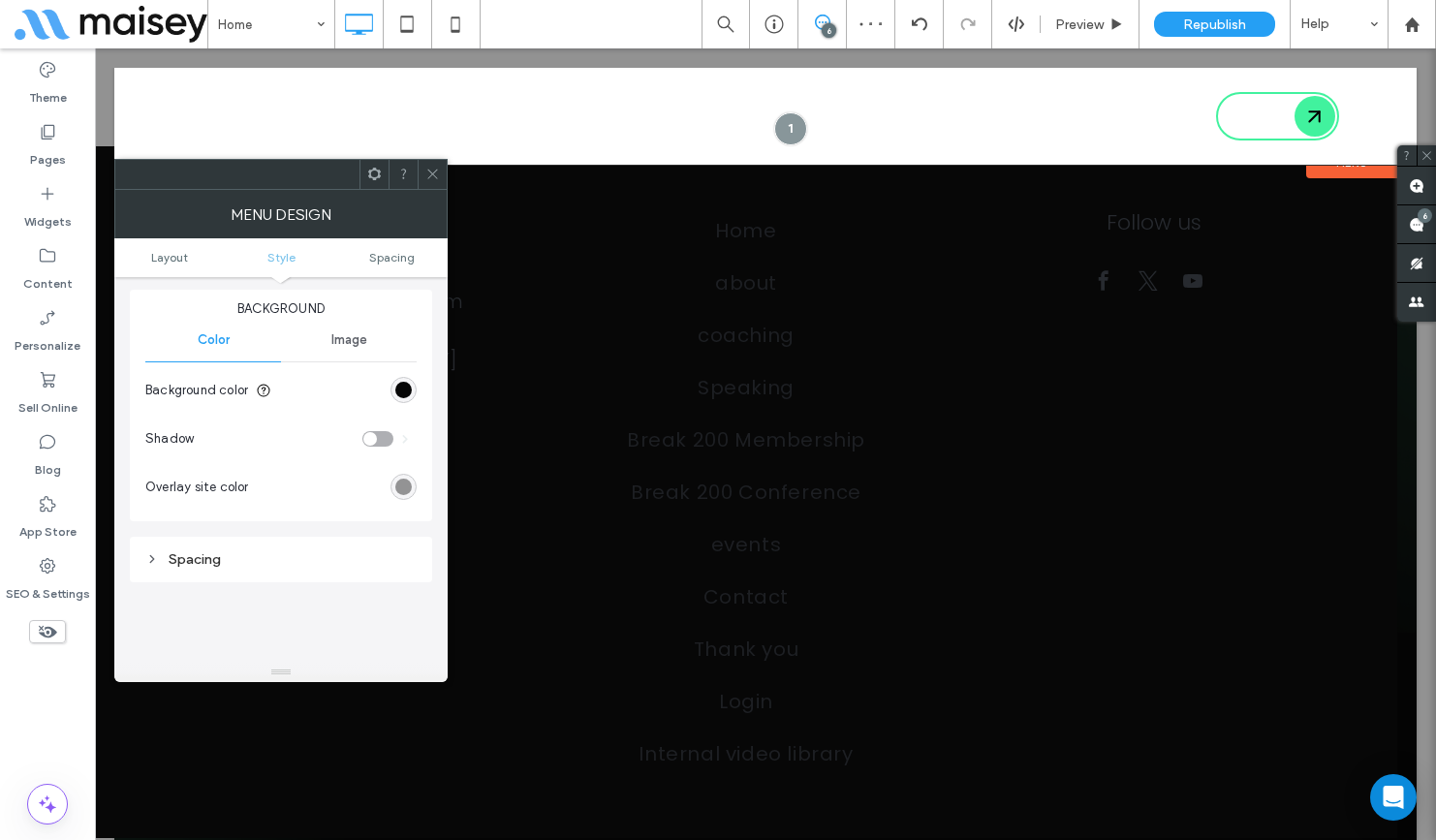 scroll, scrollTop: 583, scrollLeft: 0, axis: vertical 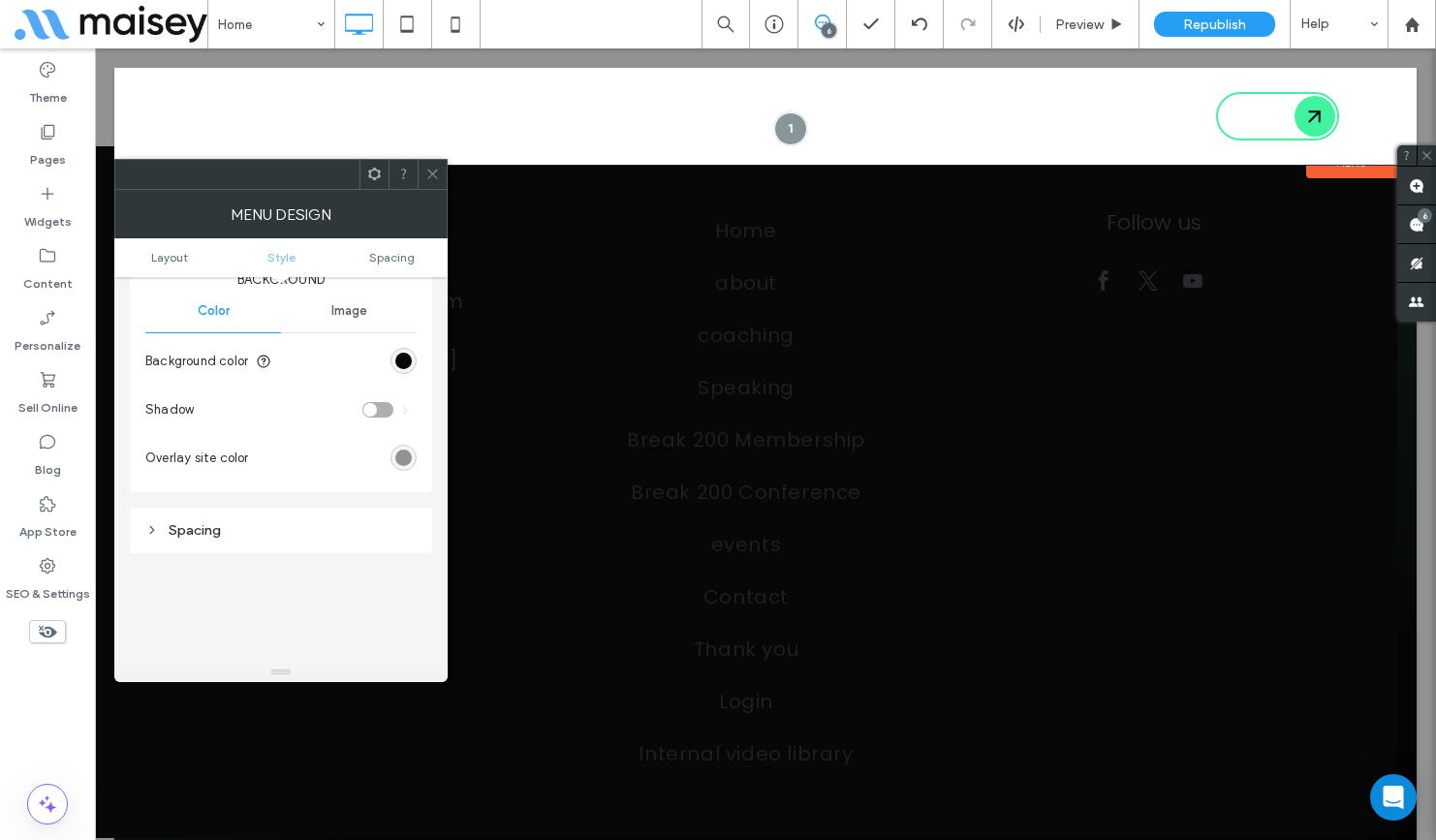 click 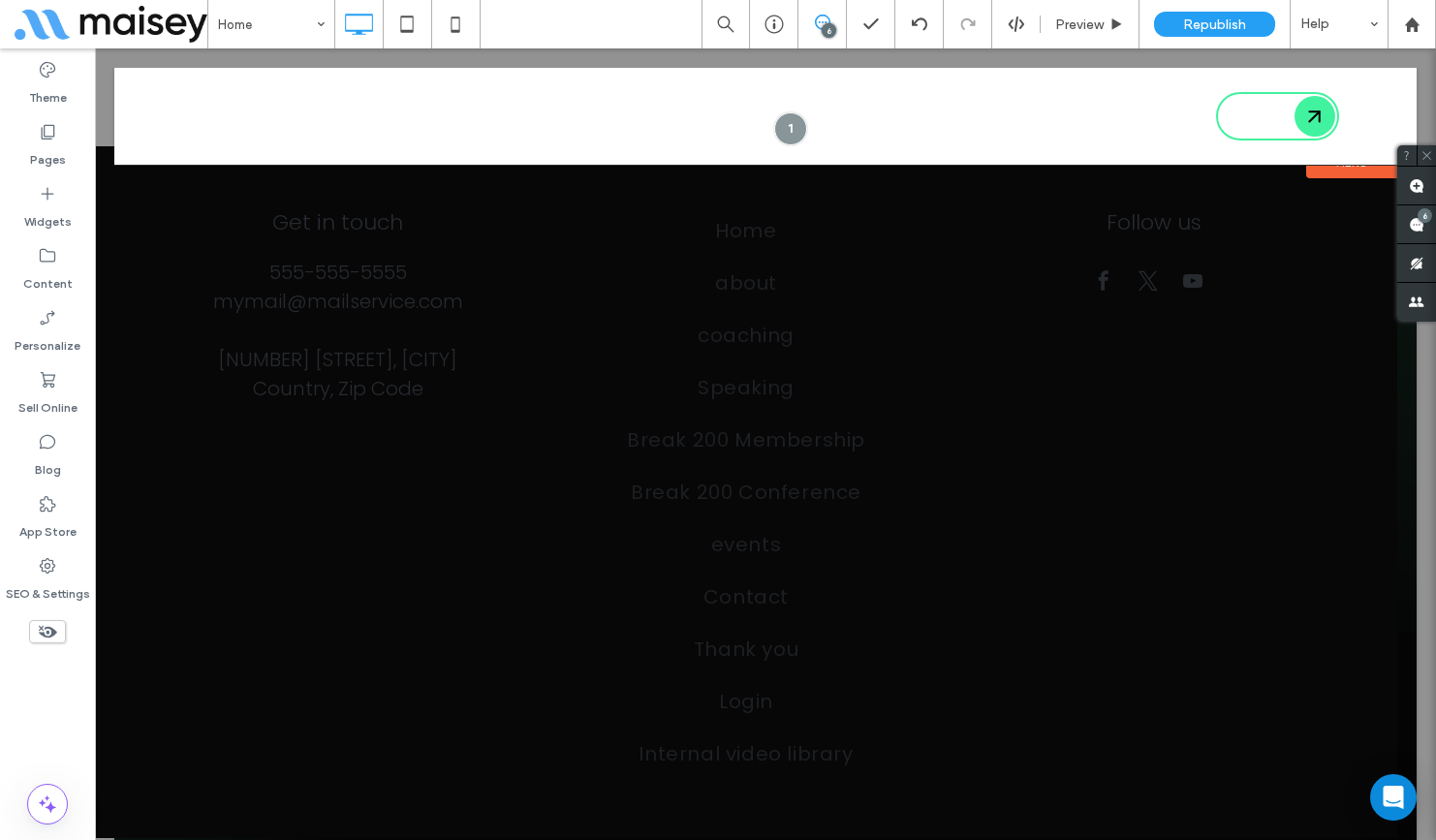 click at bounding box center [1374, 117] 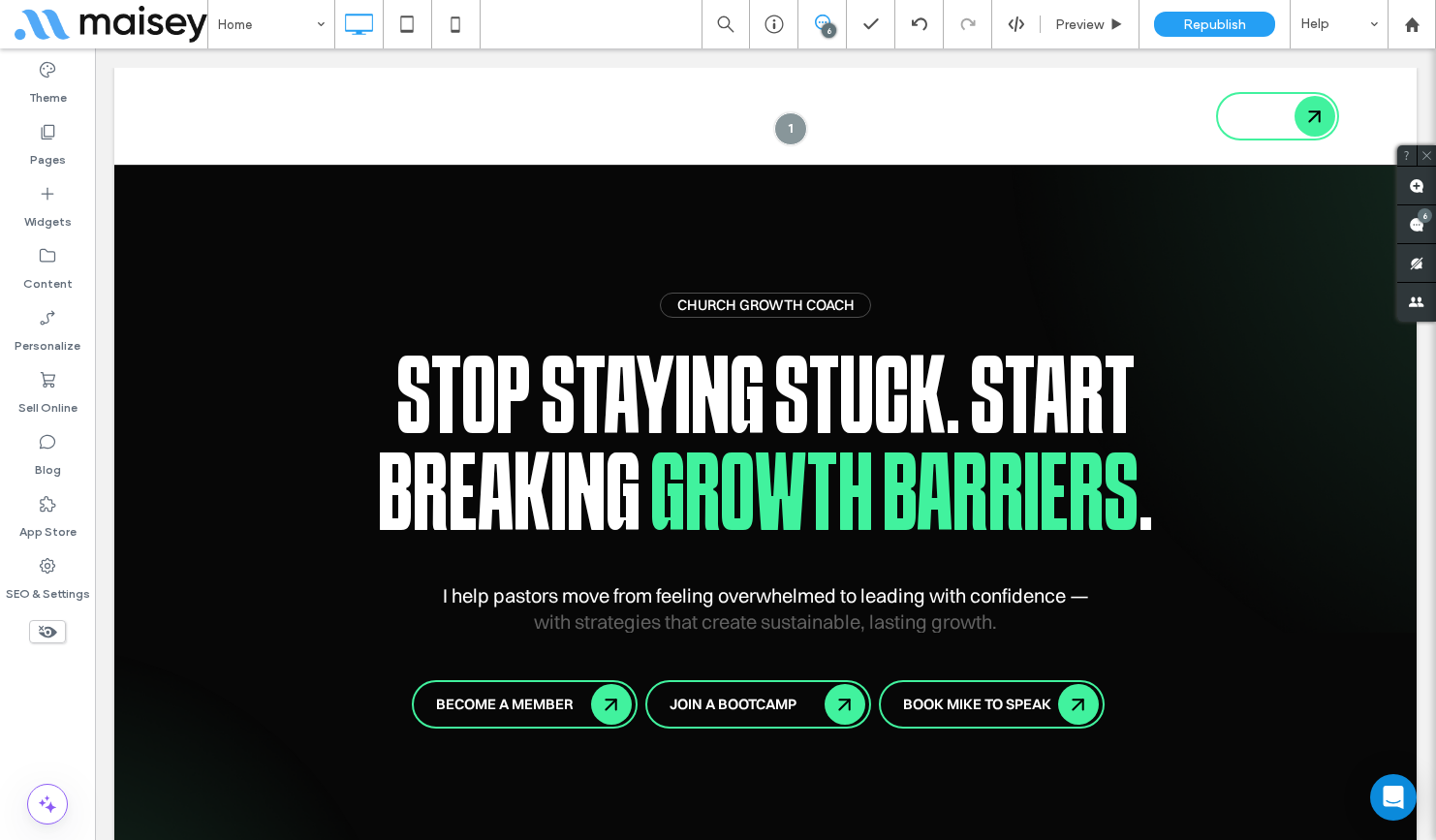click at bounding box center (1374, 117) 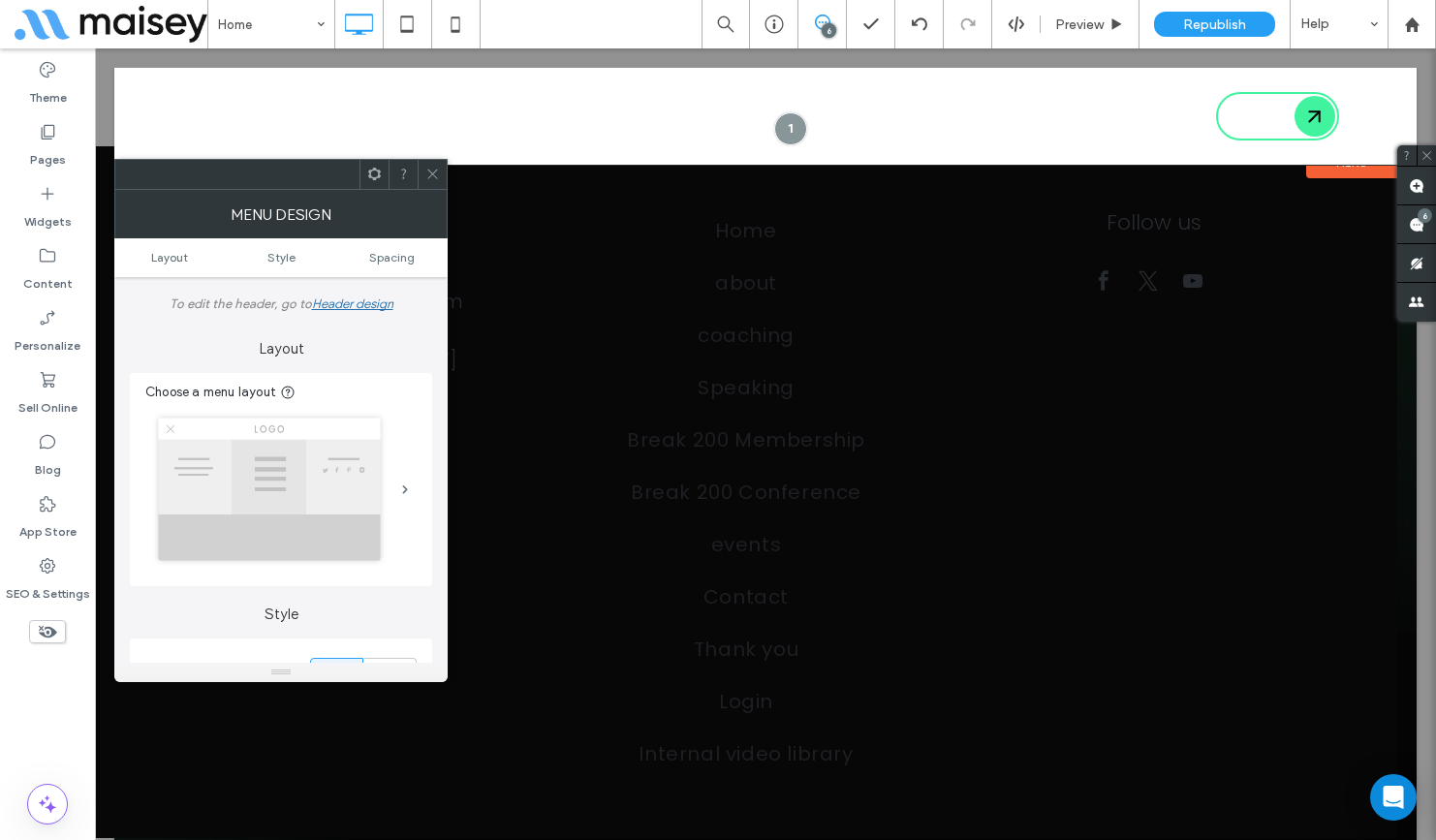 click at bounding box center [1374, 117] 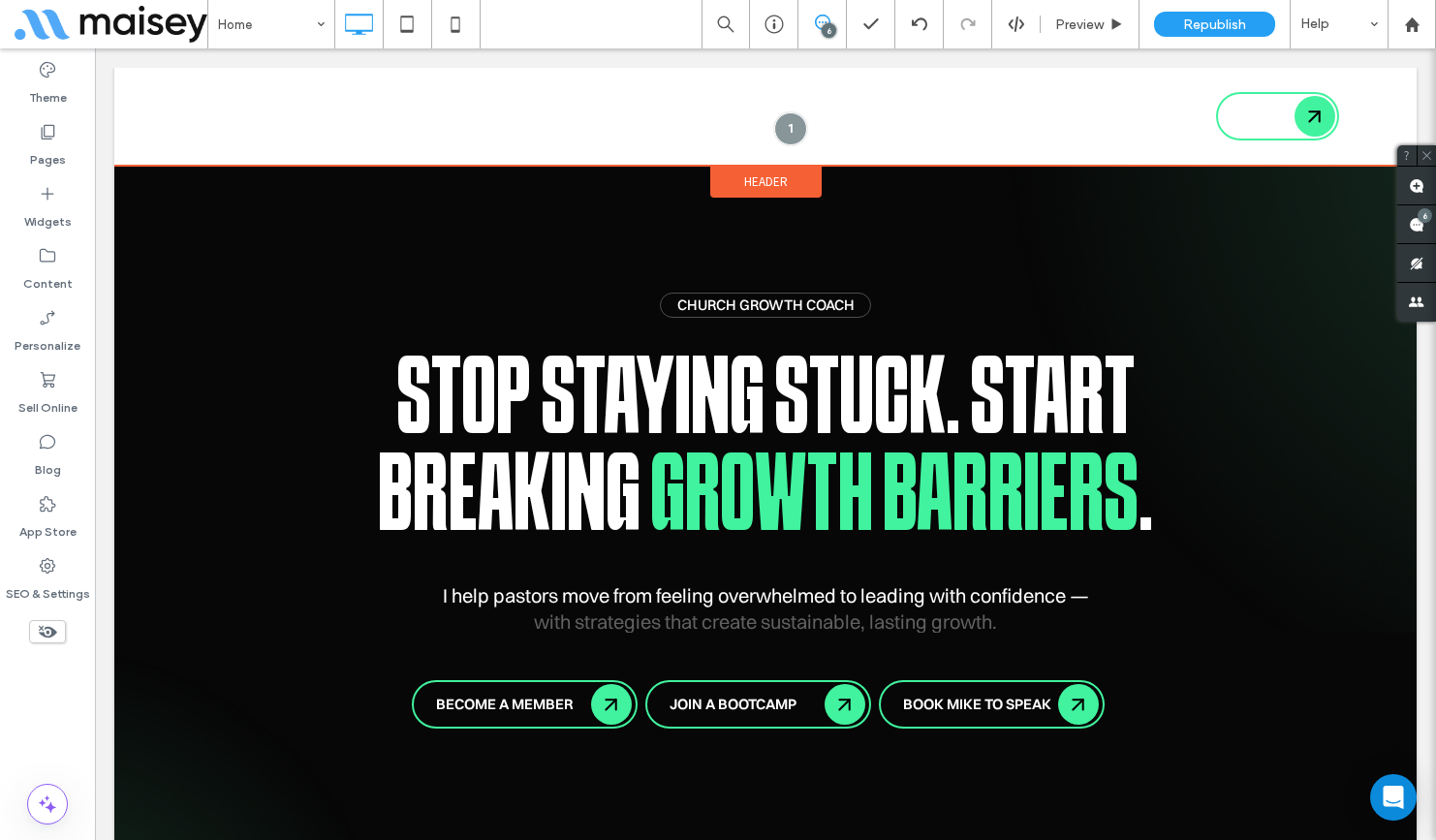 click on "Header" at bounding box center (765, 181) 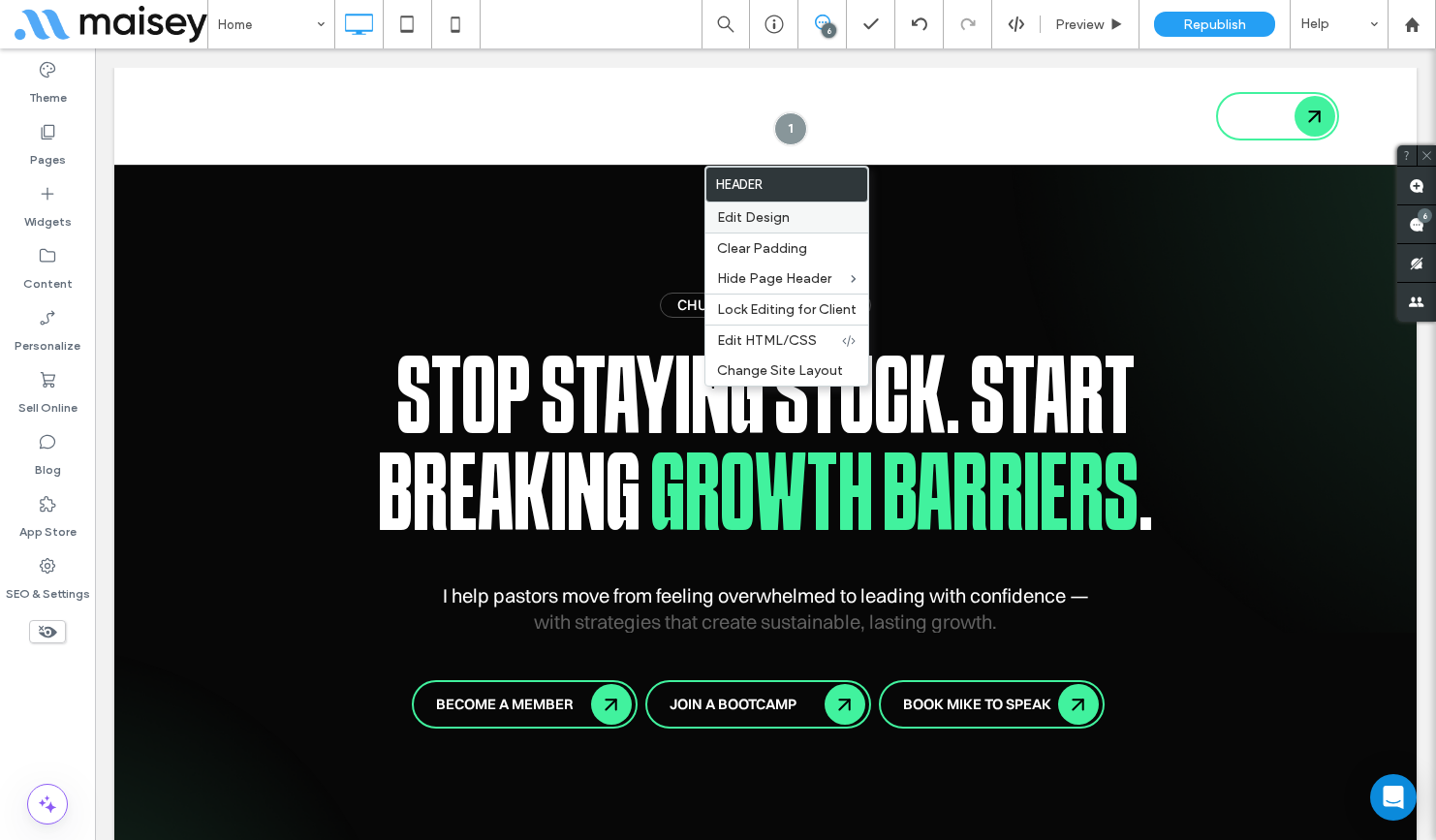 click on "Edit Design" at bounding box center [753, 217] 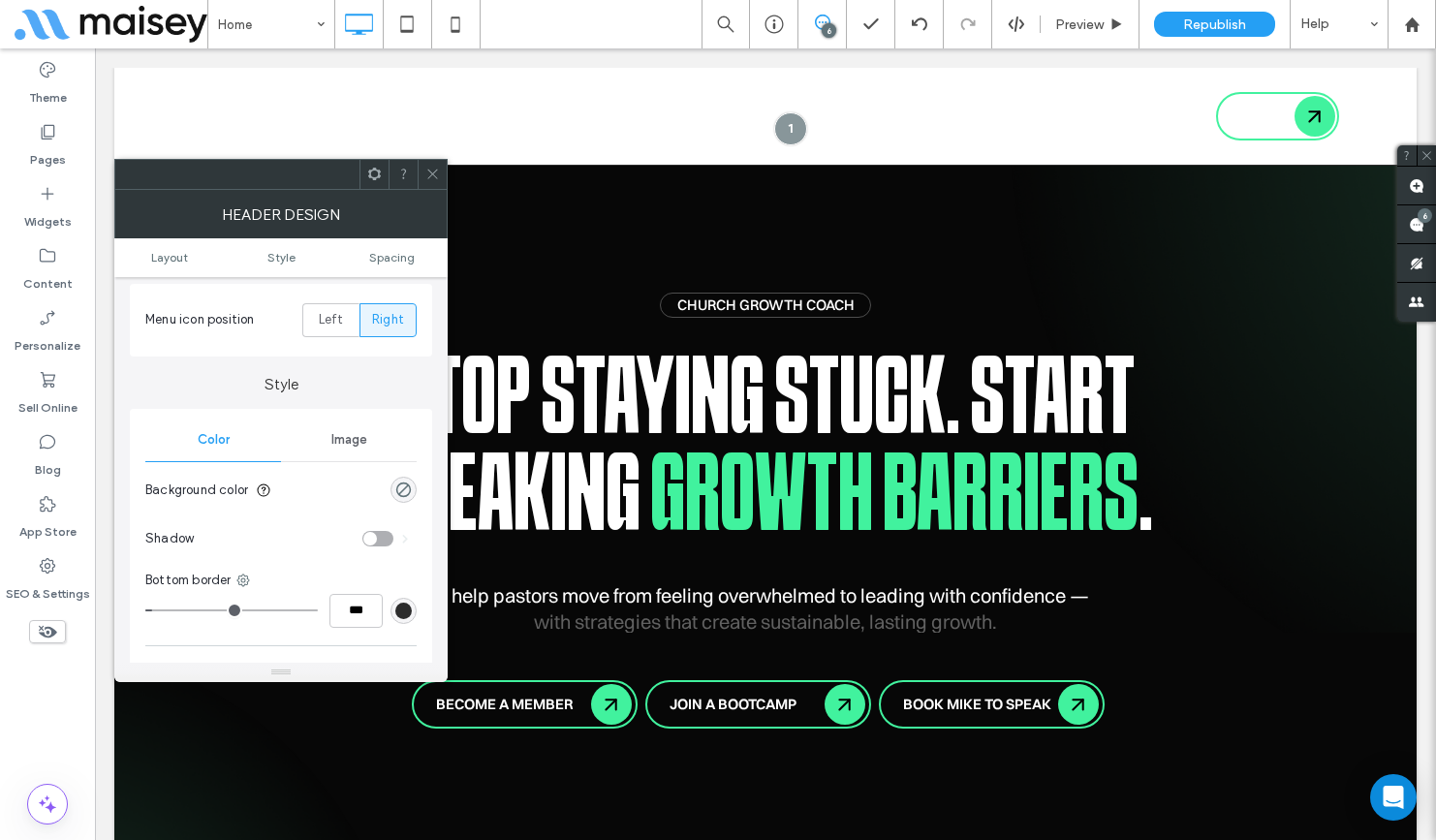 scroll, scrollTop: 81, scrollLeft: 0, axis: vertical 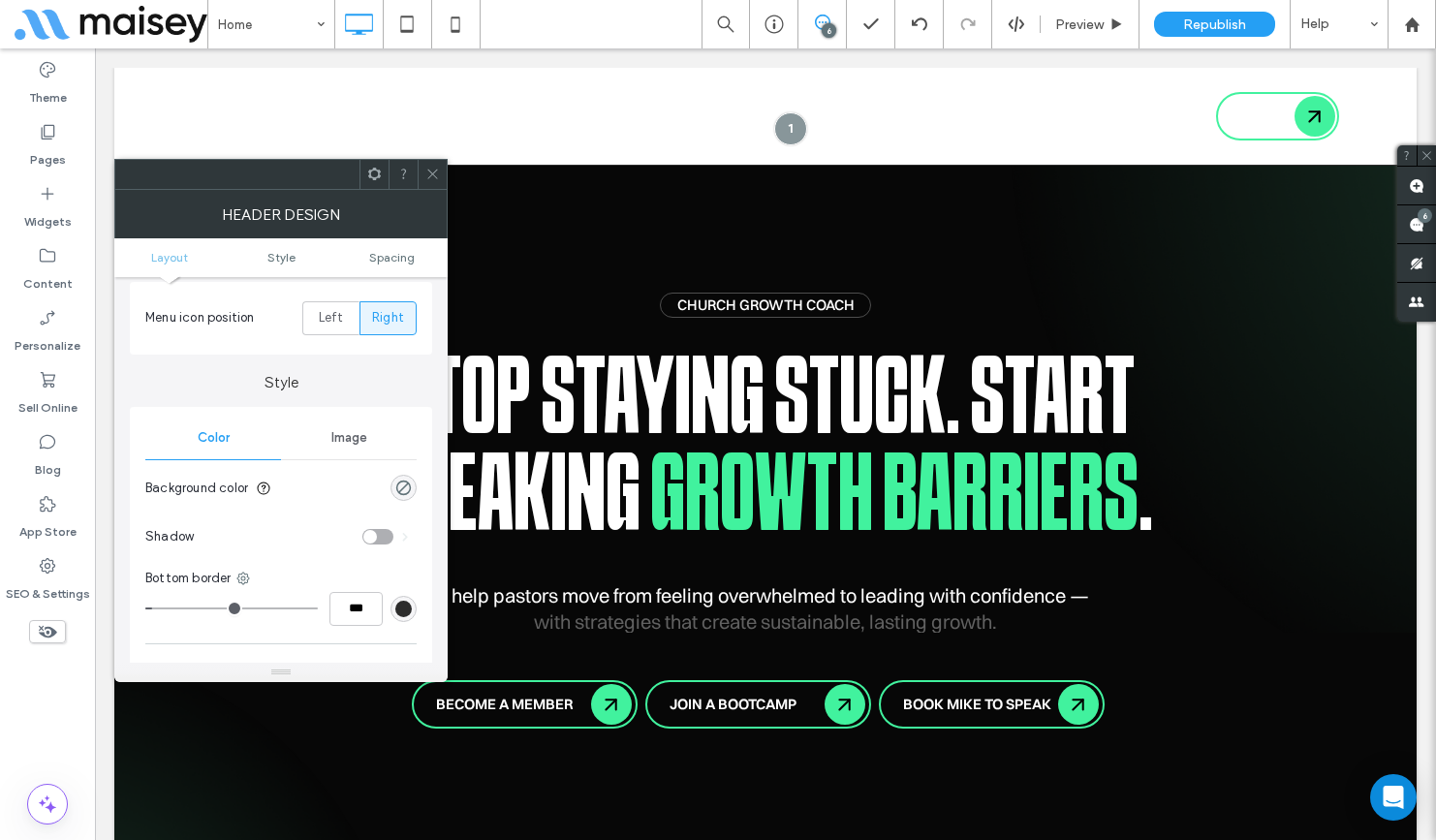 click at bounding box center [403, 487] 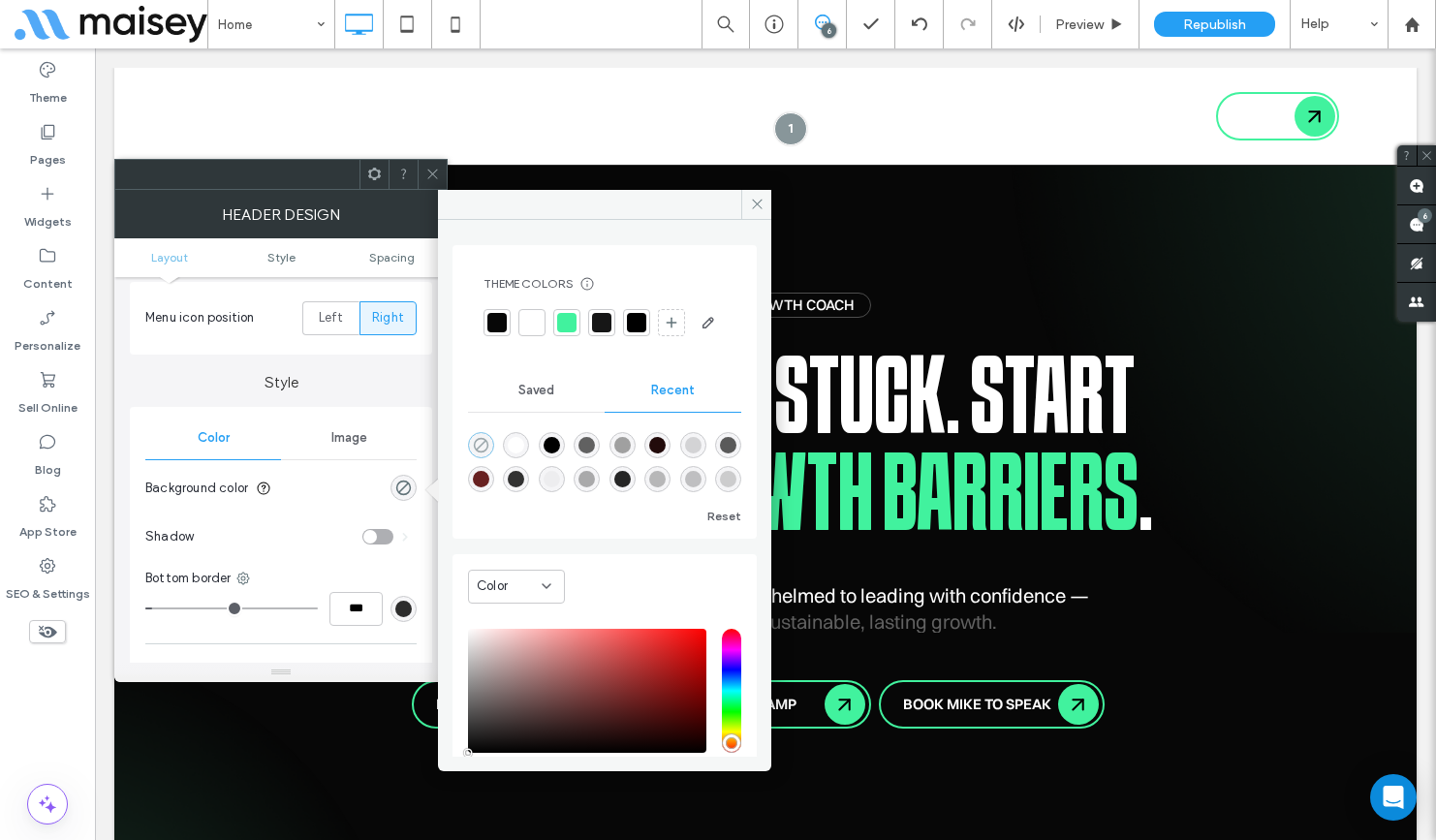 click 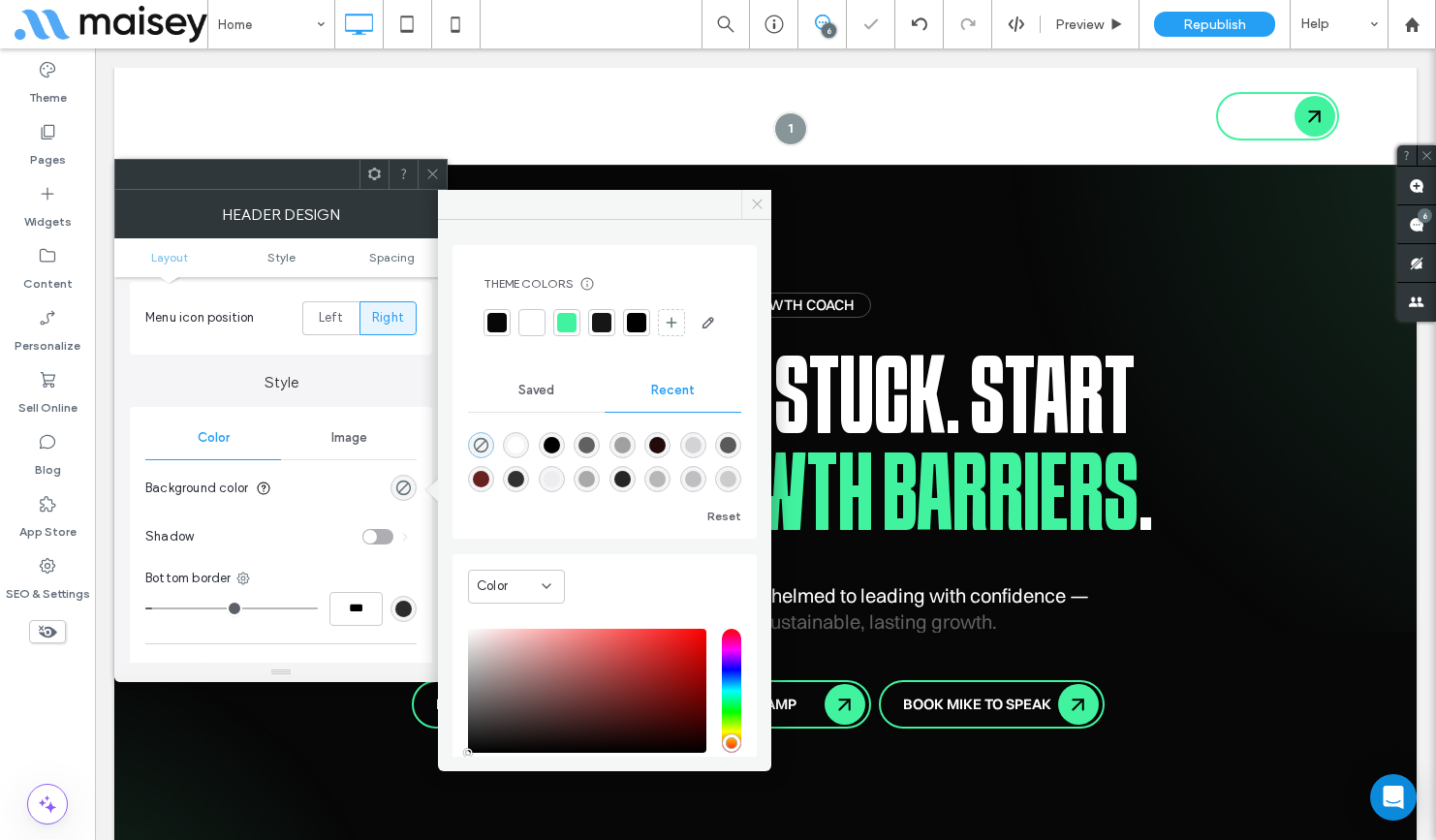 click at bounding box center [756, 204] 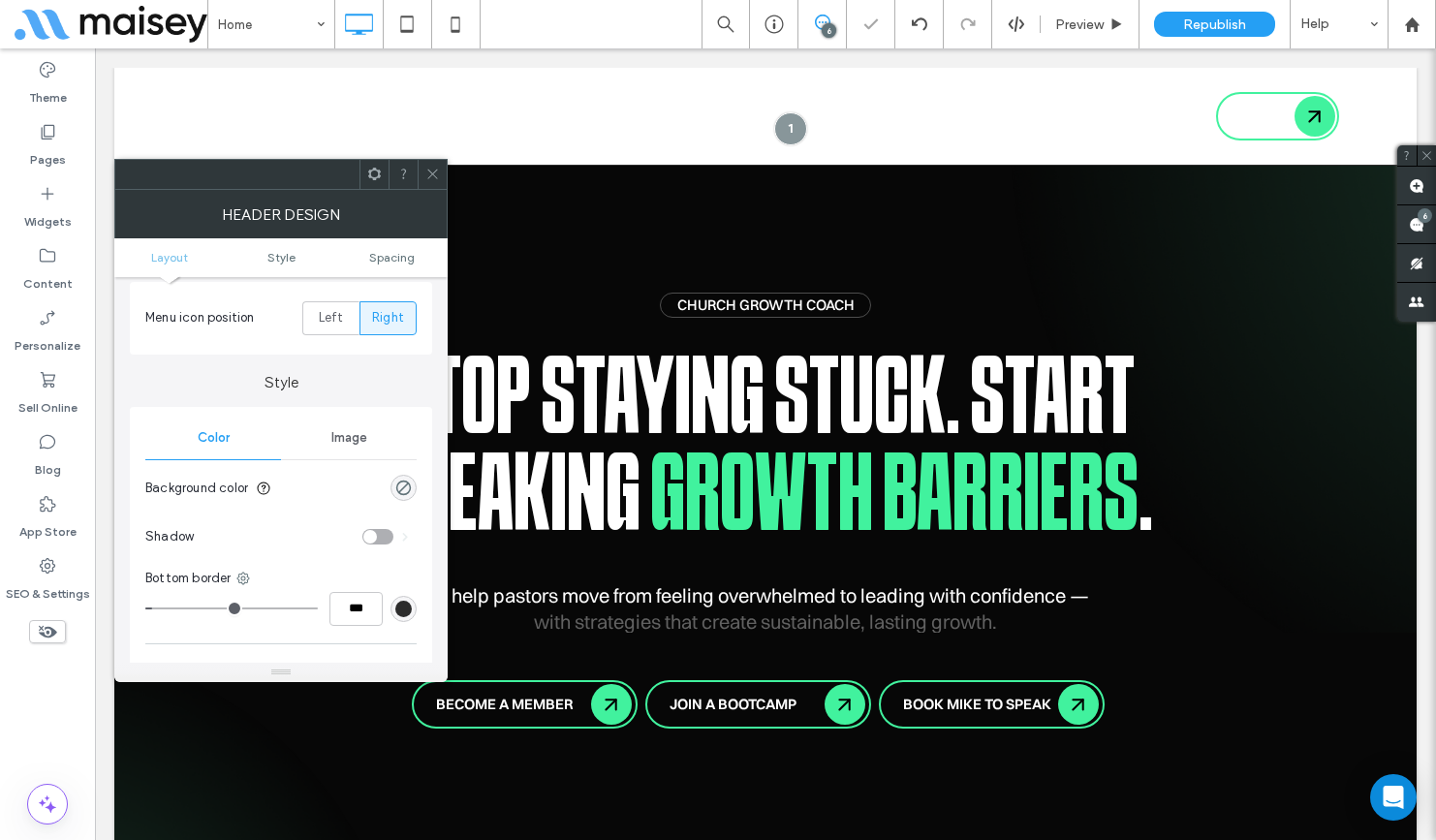 drag, startPoint x: 446, startPoint y: 176, endPoint x: 846, endPoint y: 79, distance: 411.5932 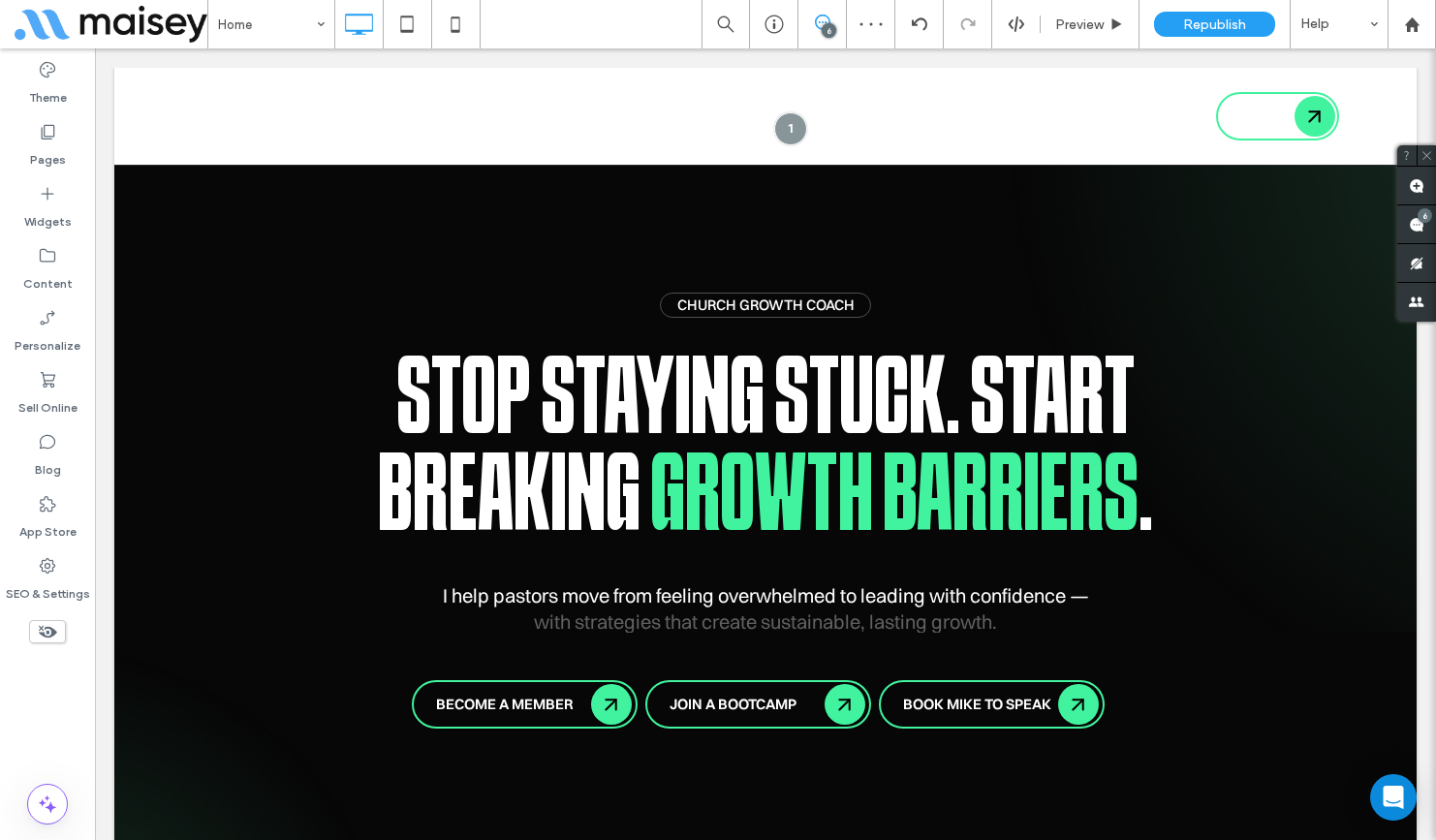 click at bounding box center (1374, 117) 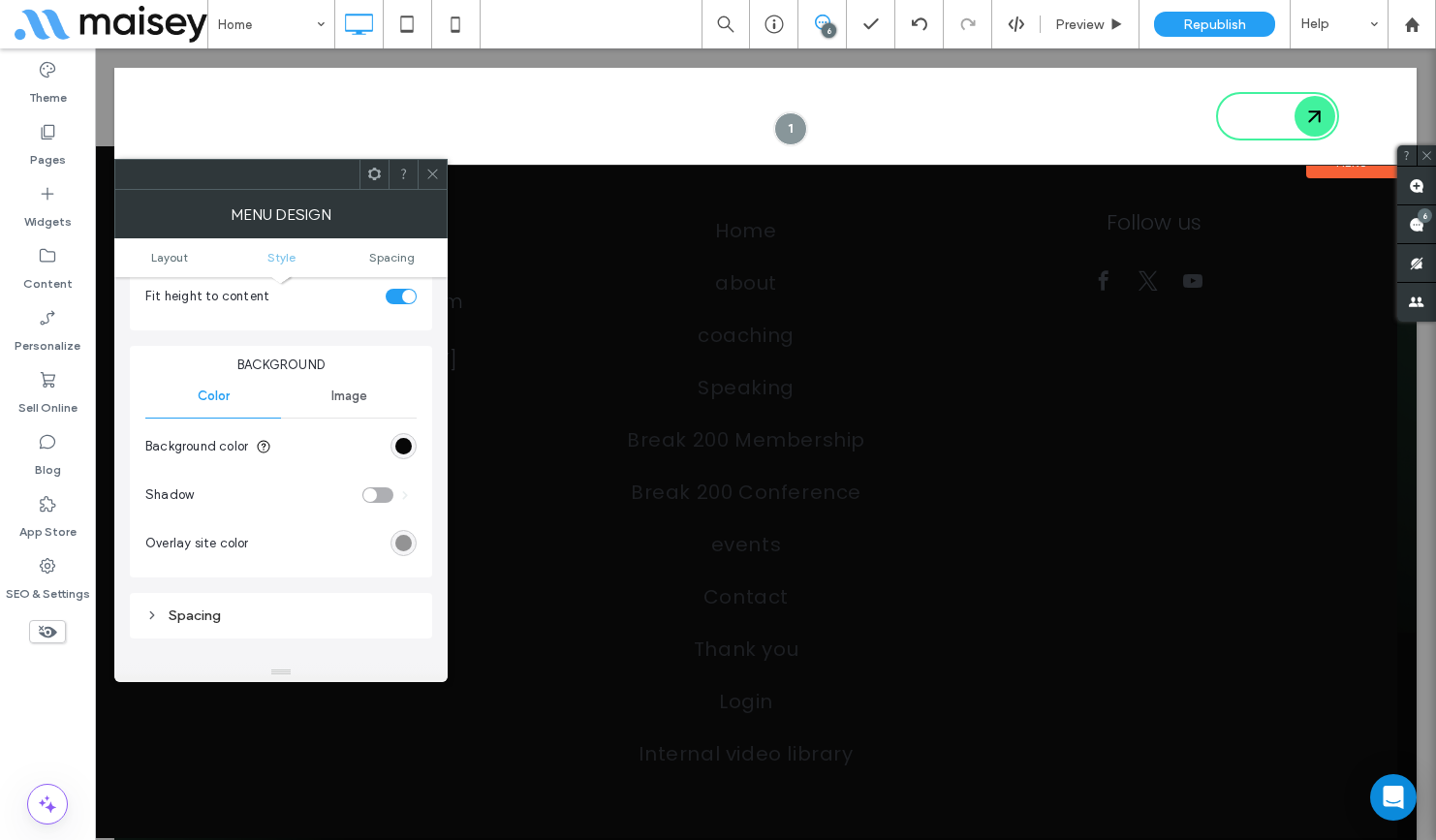 scroll, scrollTop: 374, scrollLeft: 0, axis: vertical 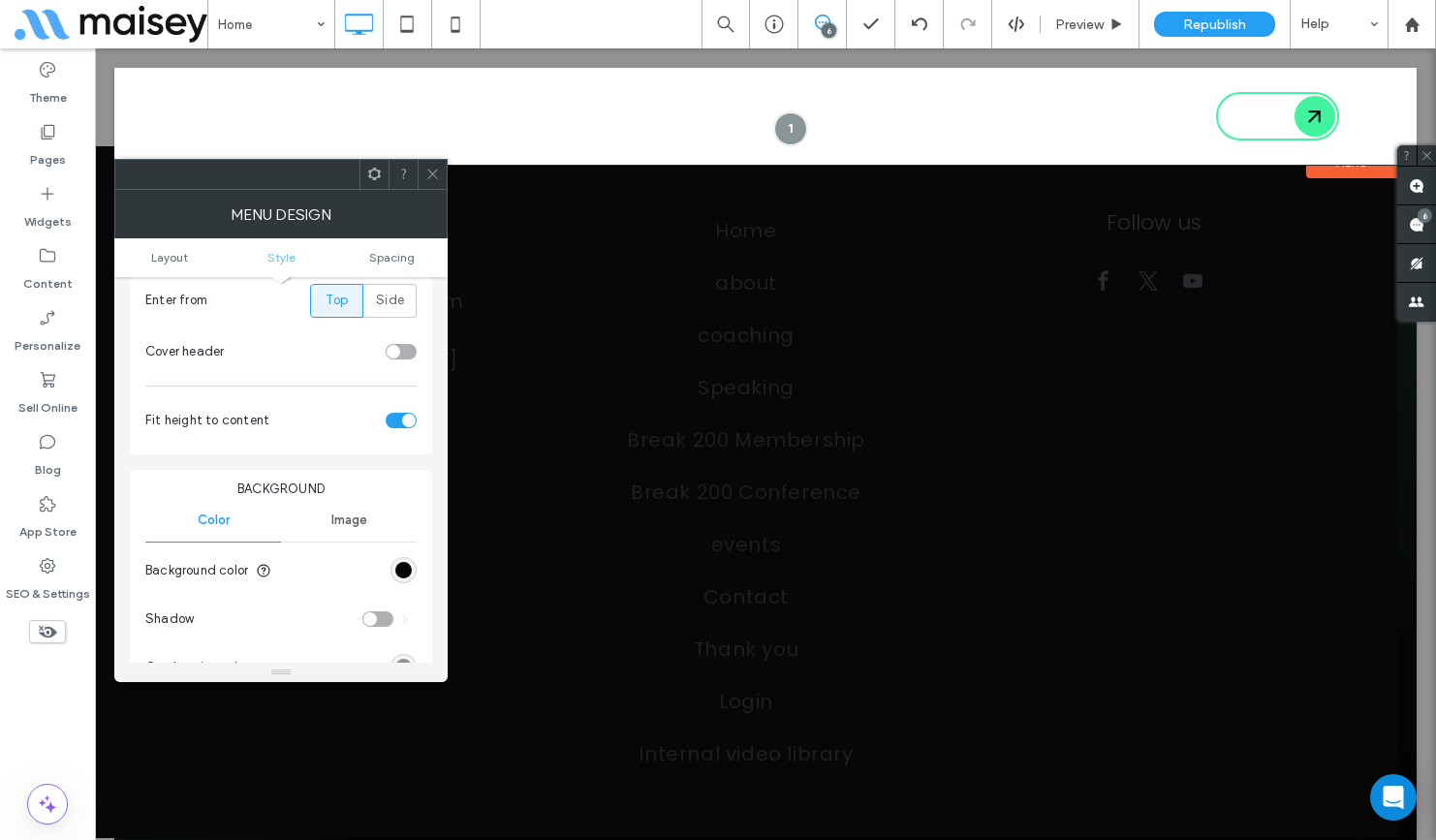 click 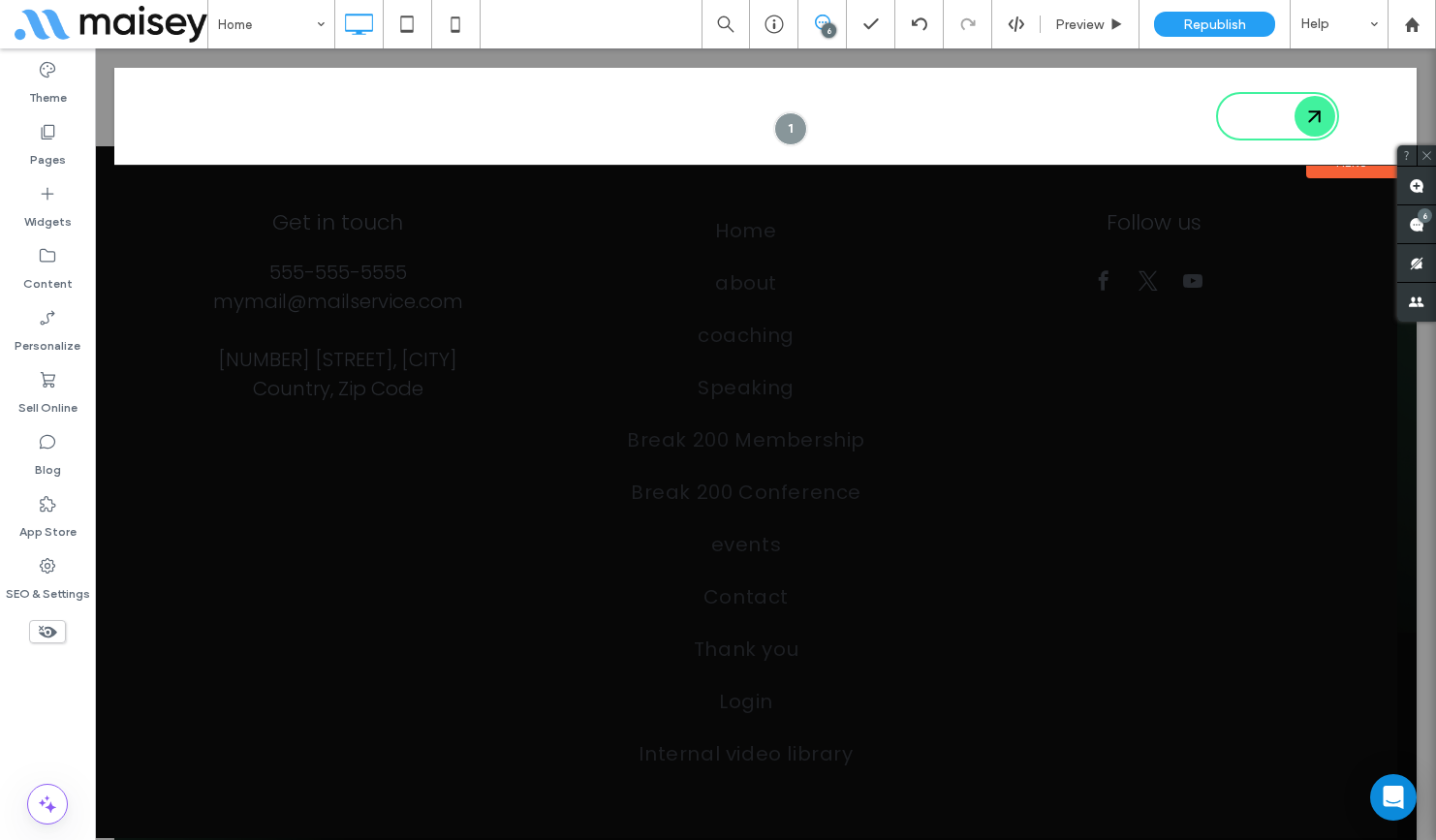 click at bounding box center [1374, 117] 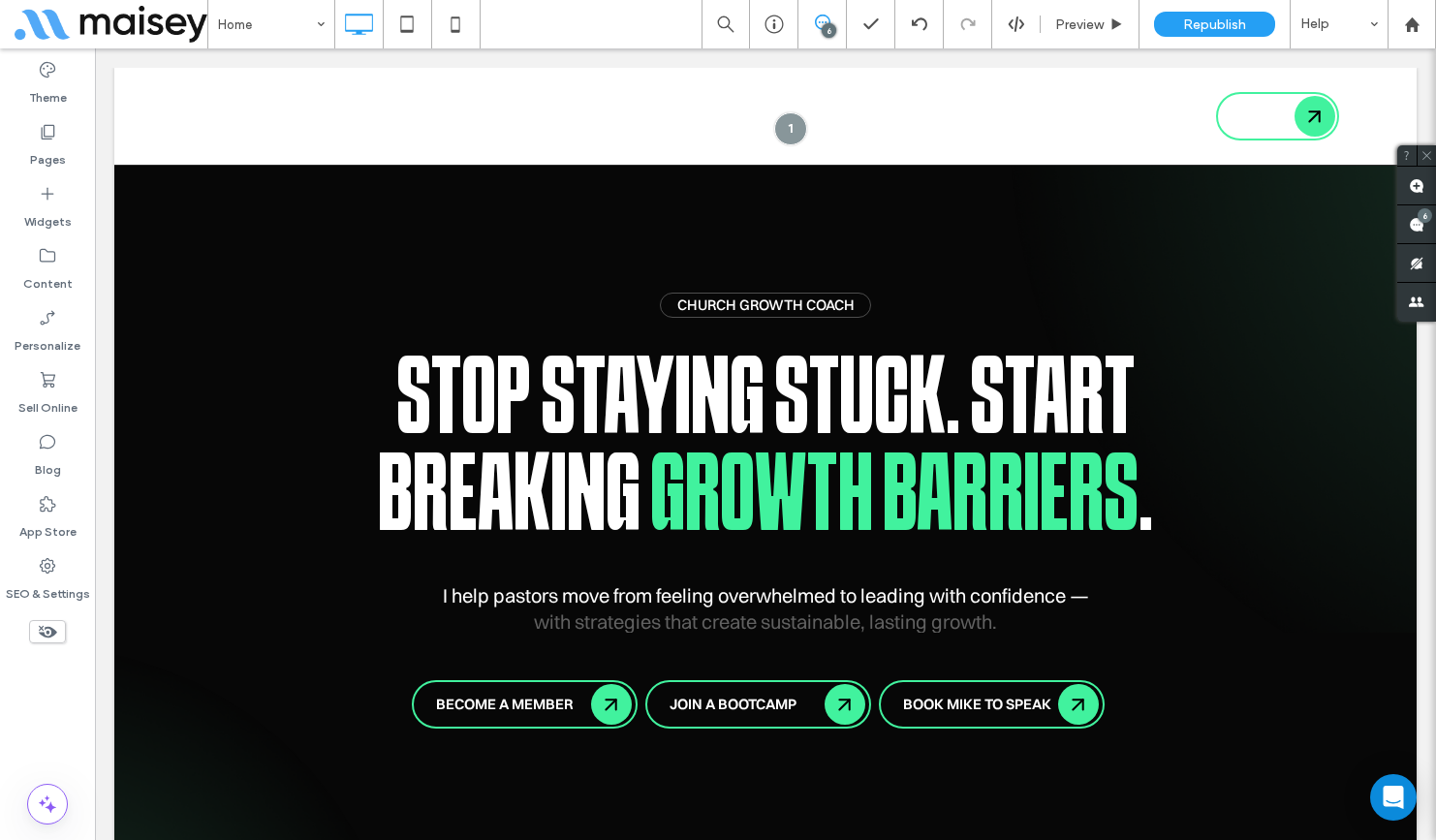 click on "Click To Paste
LOGIN
Click To Paste" at bounding box center [765, 116] 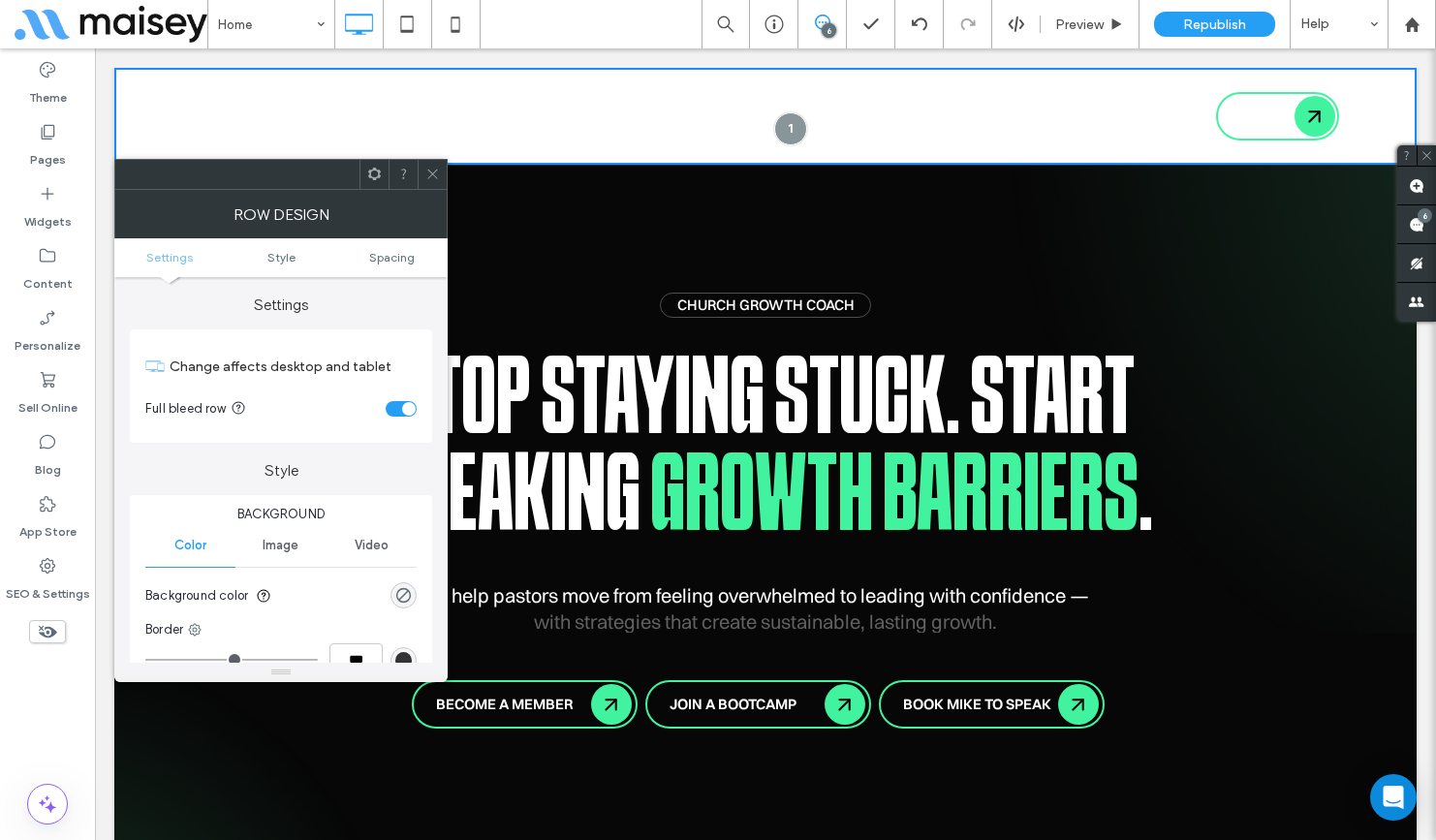 click on "Click To Paste
LOGIN
Click To Paste" at bounding box center [765, 116] 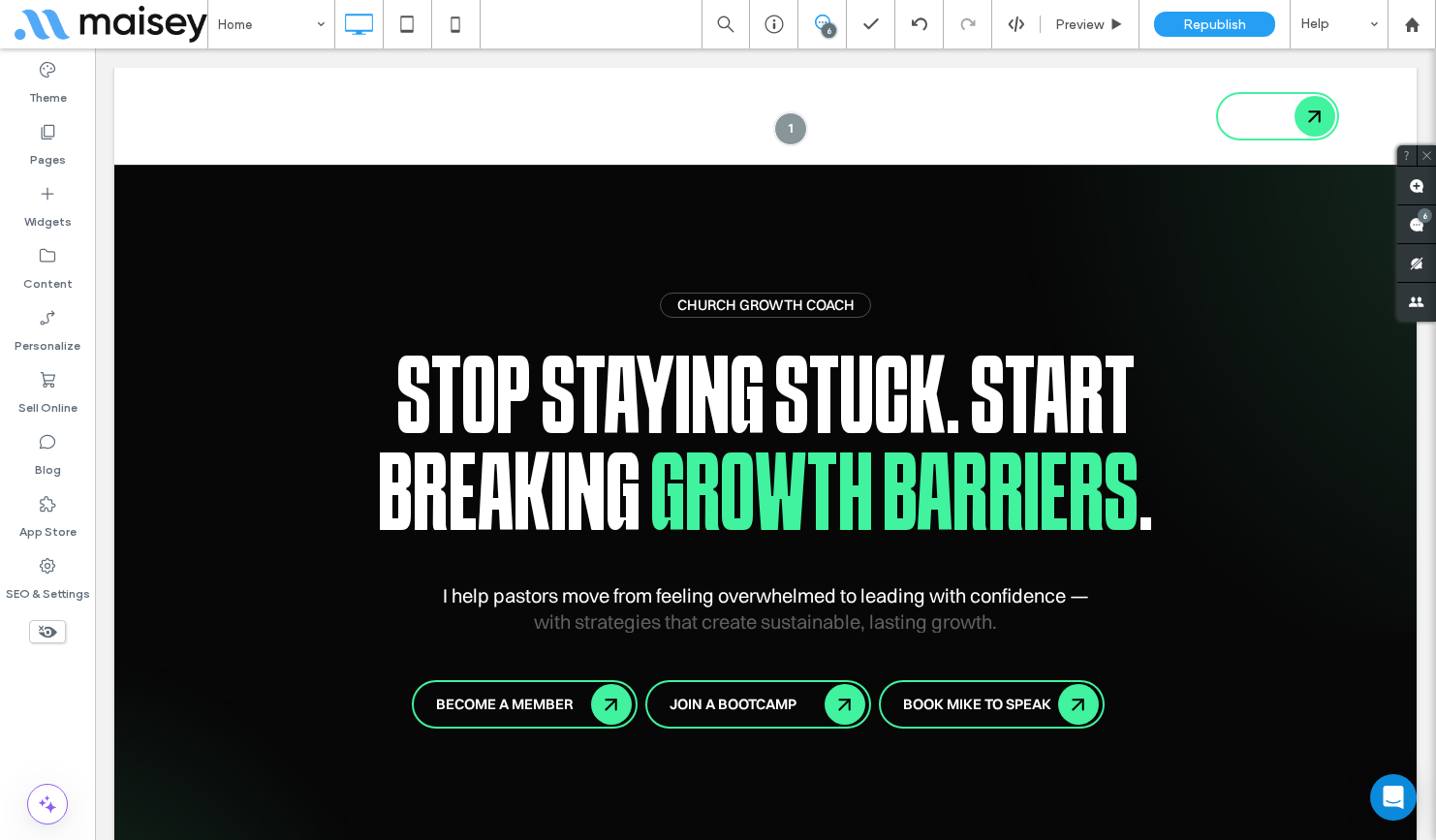 click at bounding box center [1374, 117] 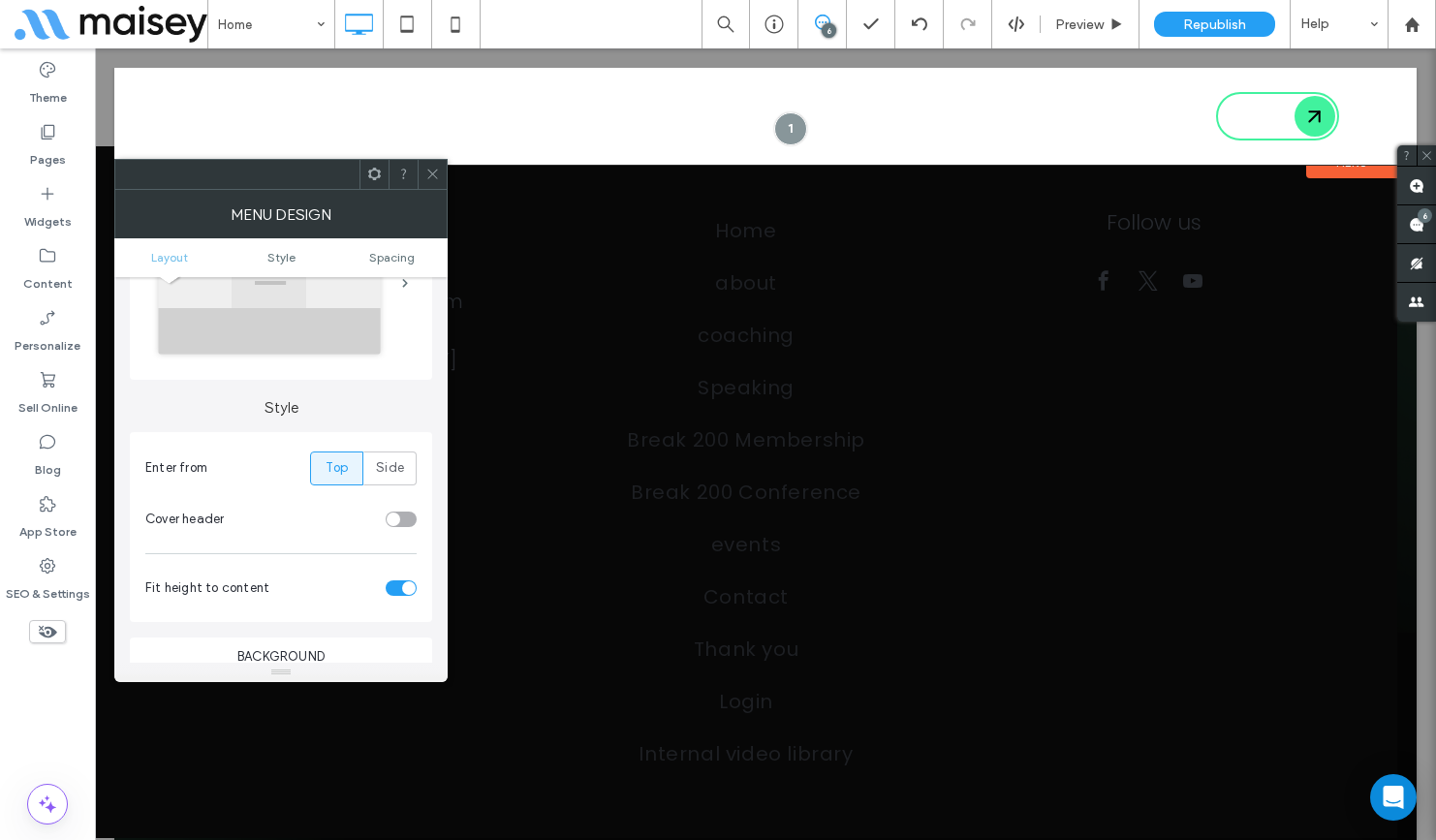 scroll, scrollTop: 231, scrollLeft: 0, axis: vertical 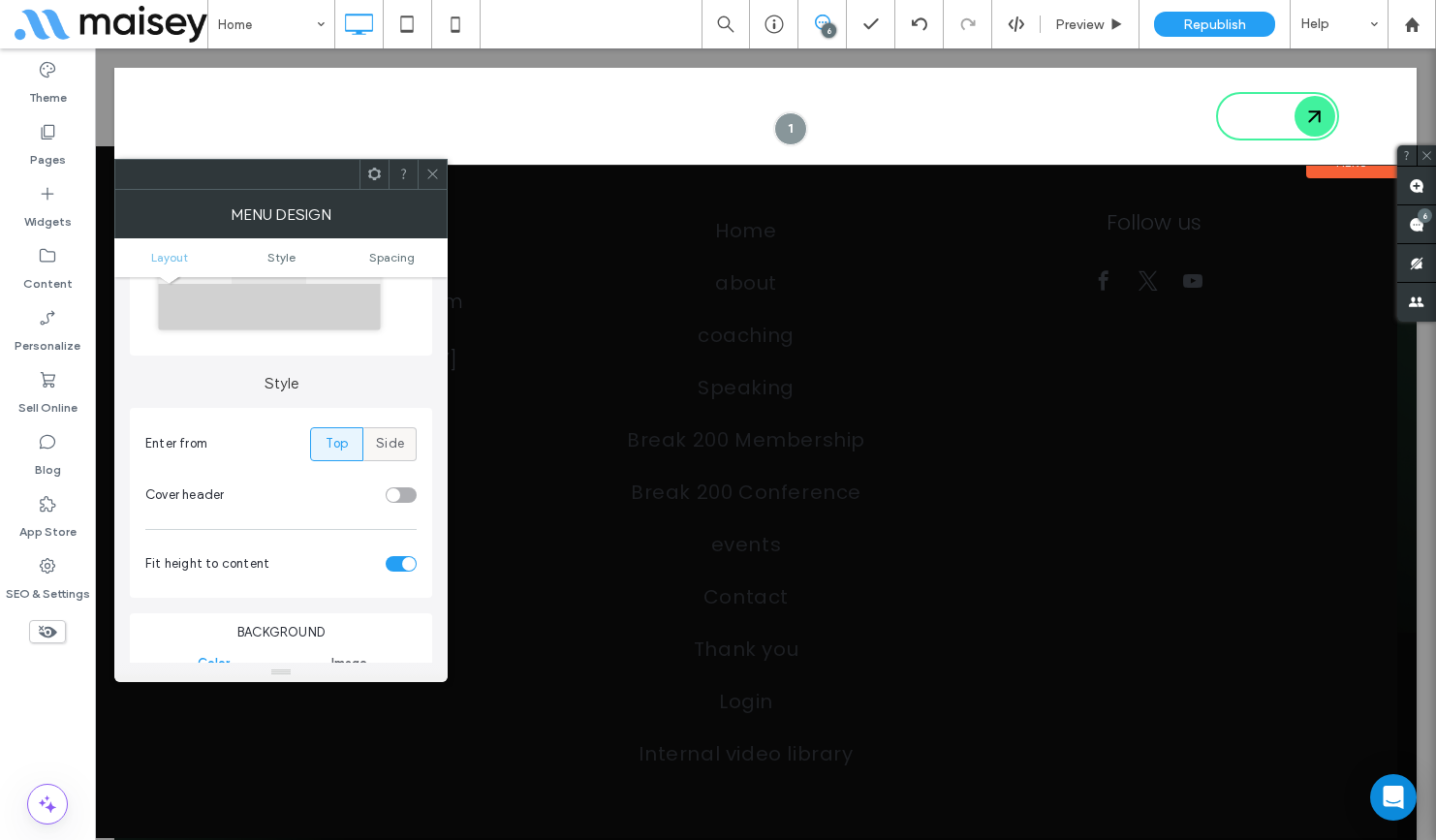 click on "Side" at bounding box center [390, 444] 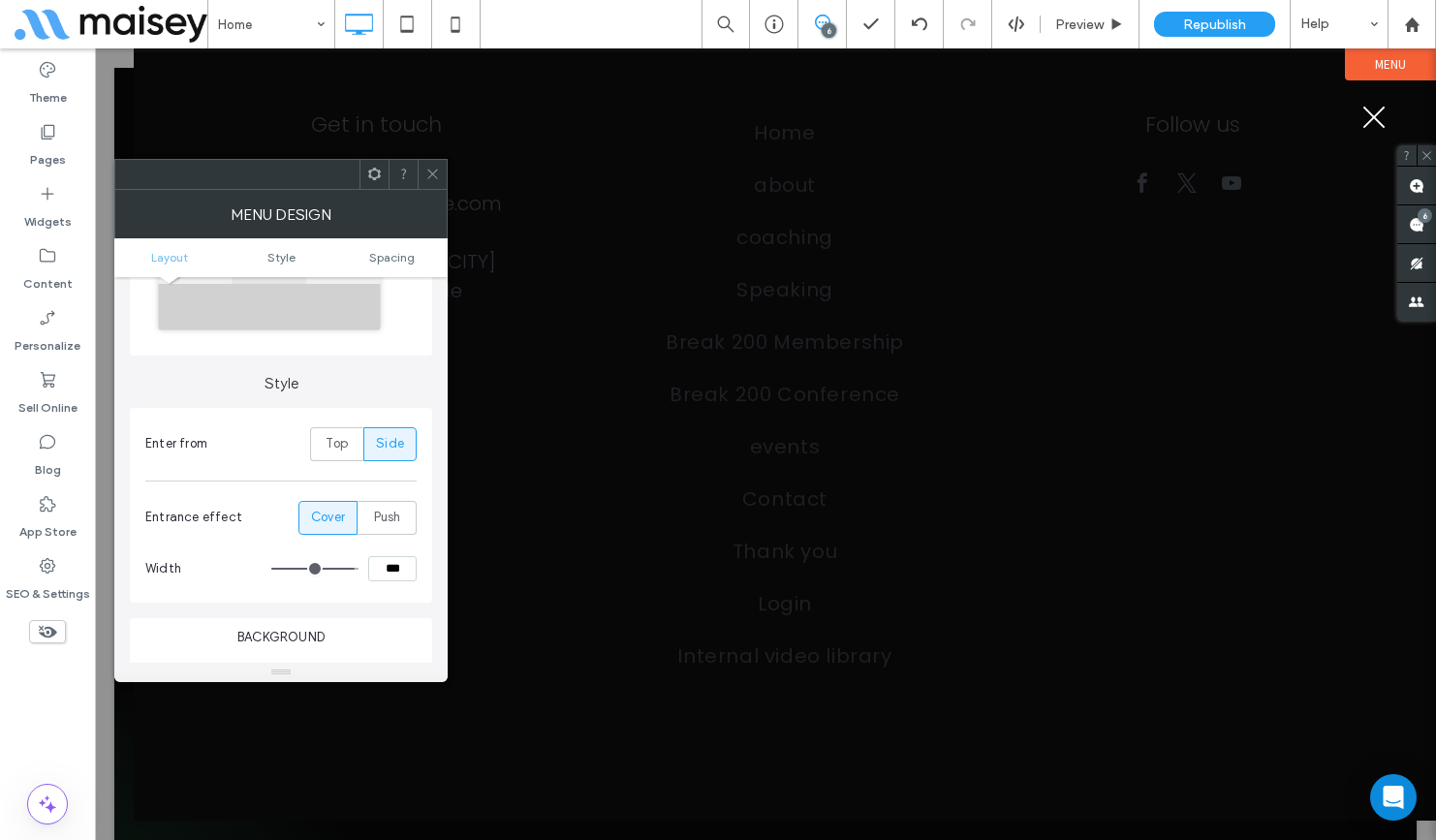type on "***" 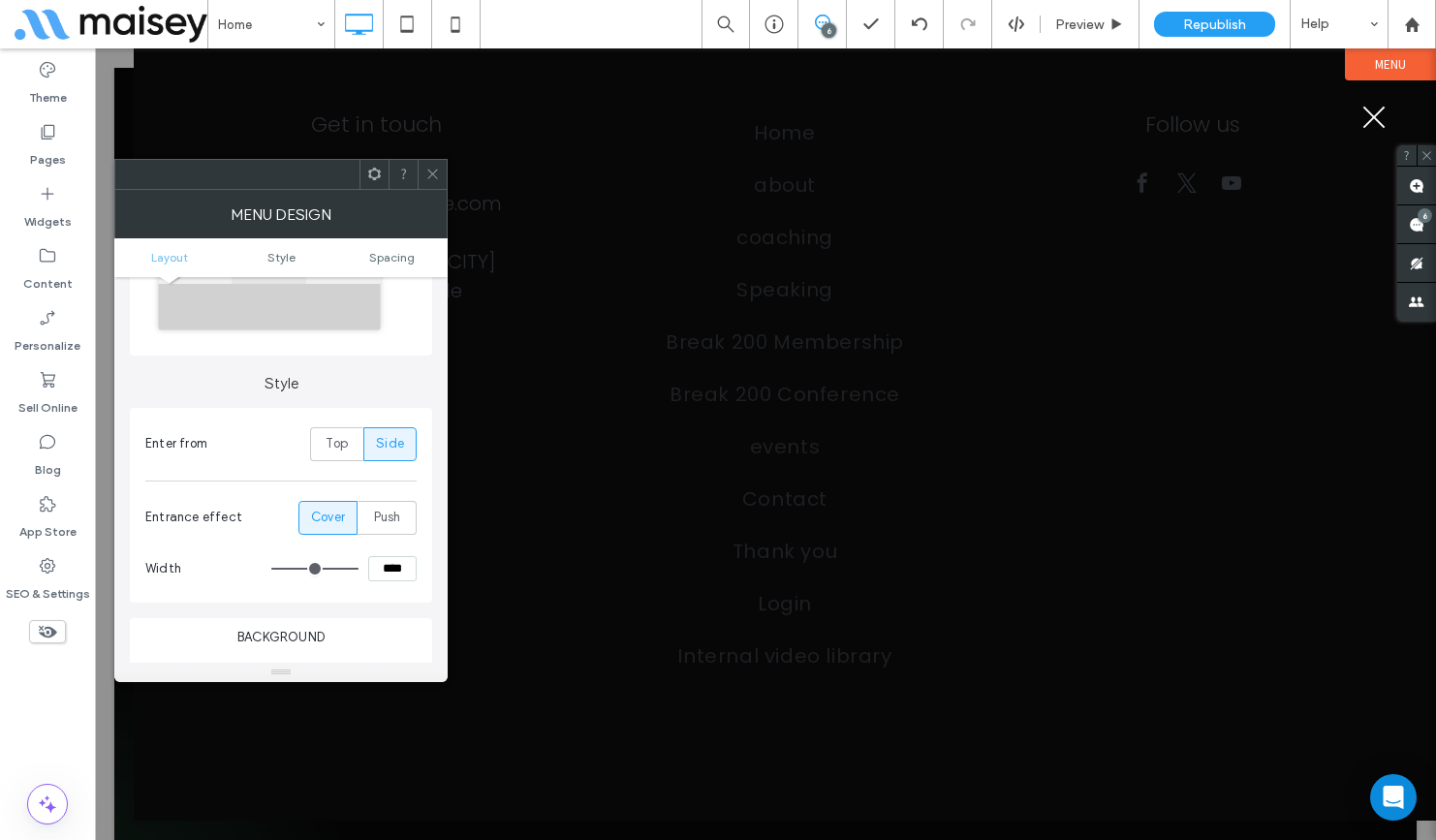 drag, startPoint x: 351, startPoint y: 569, endPoint x: 369, endPoint y: 569, distance: 18 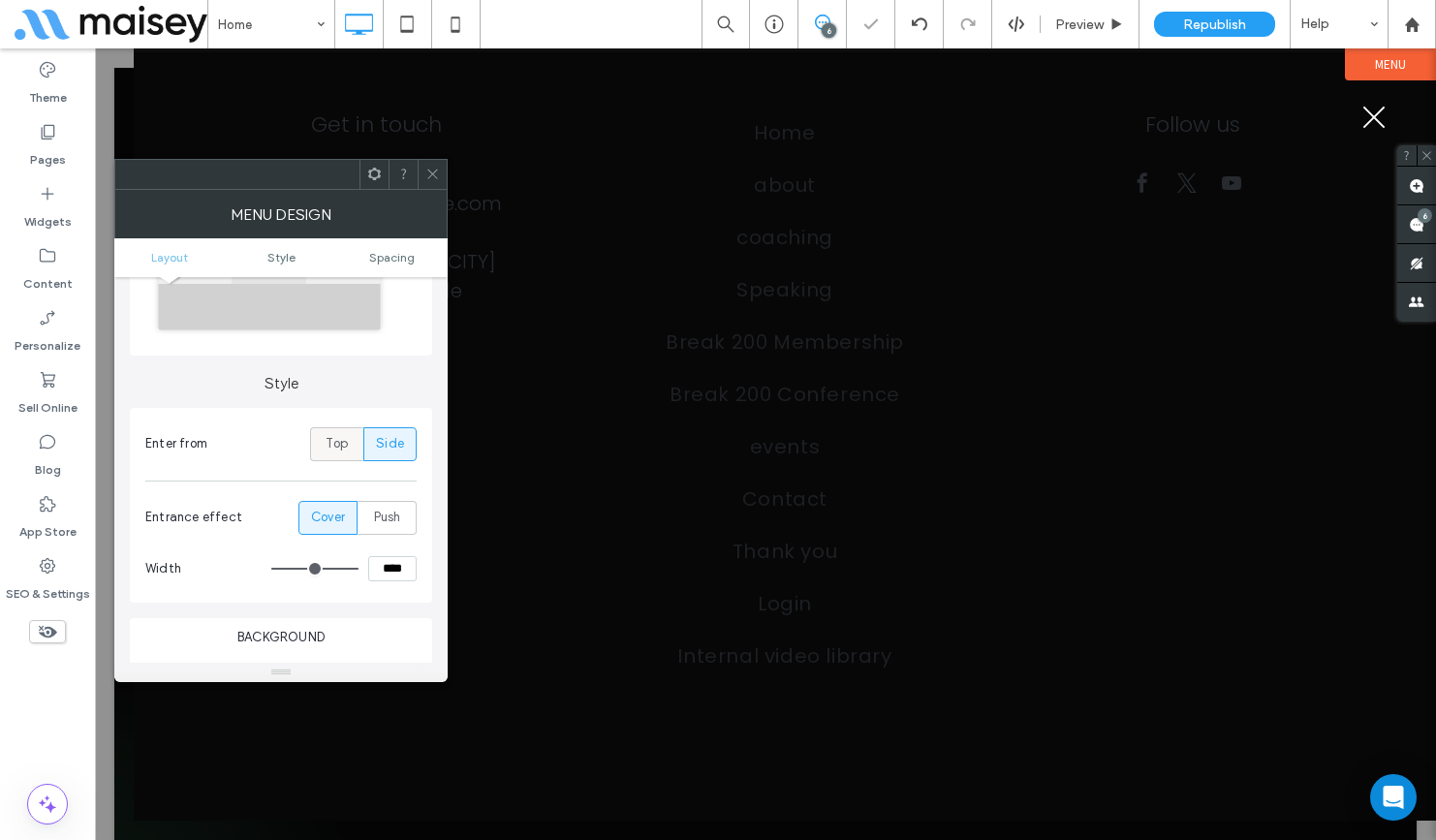click on "Top" at bounding box center (336, 444) 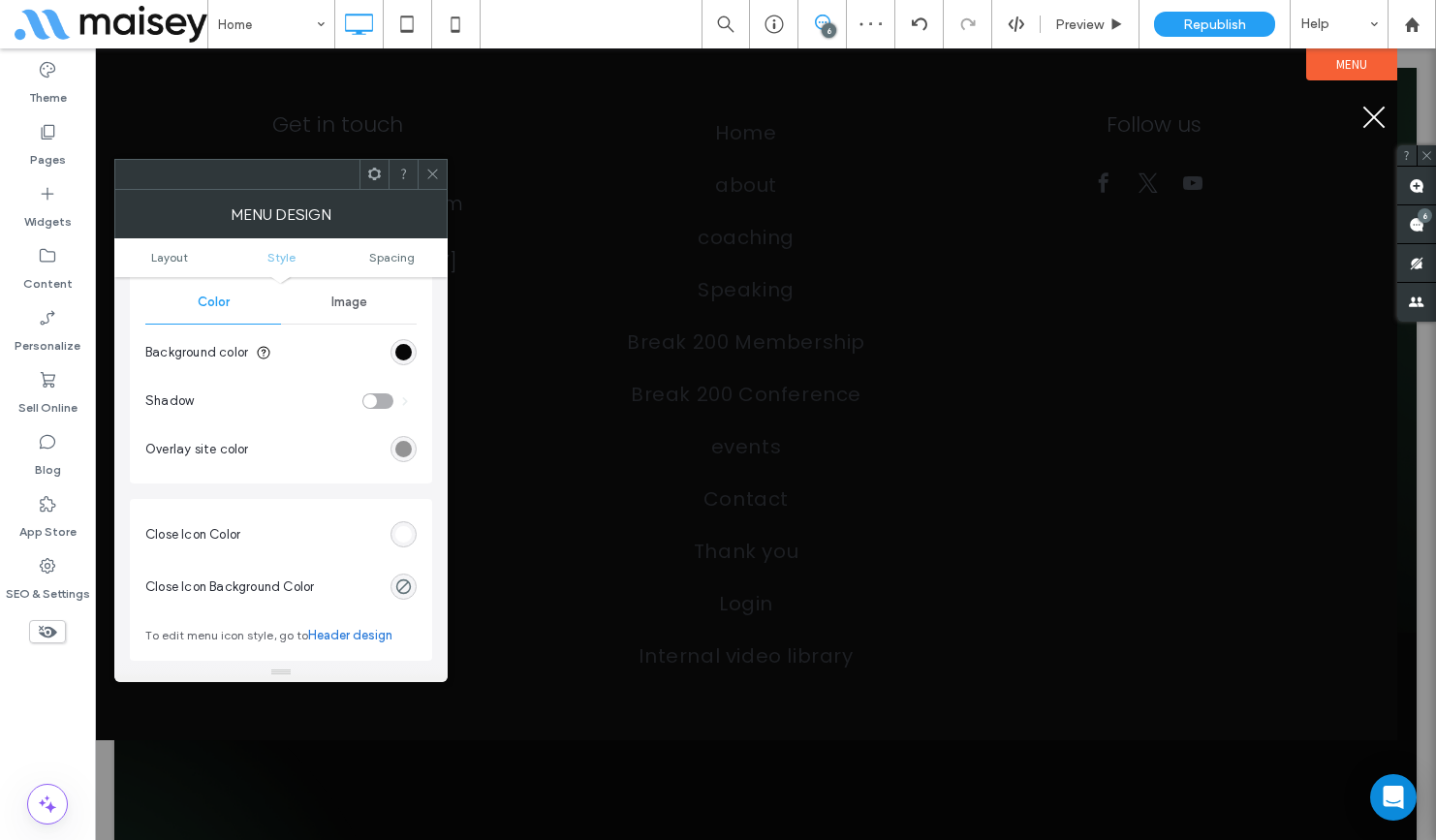 scroll, scrollTop: 593, scrollLeft: 0, axis: vertical 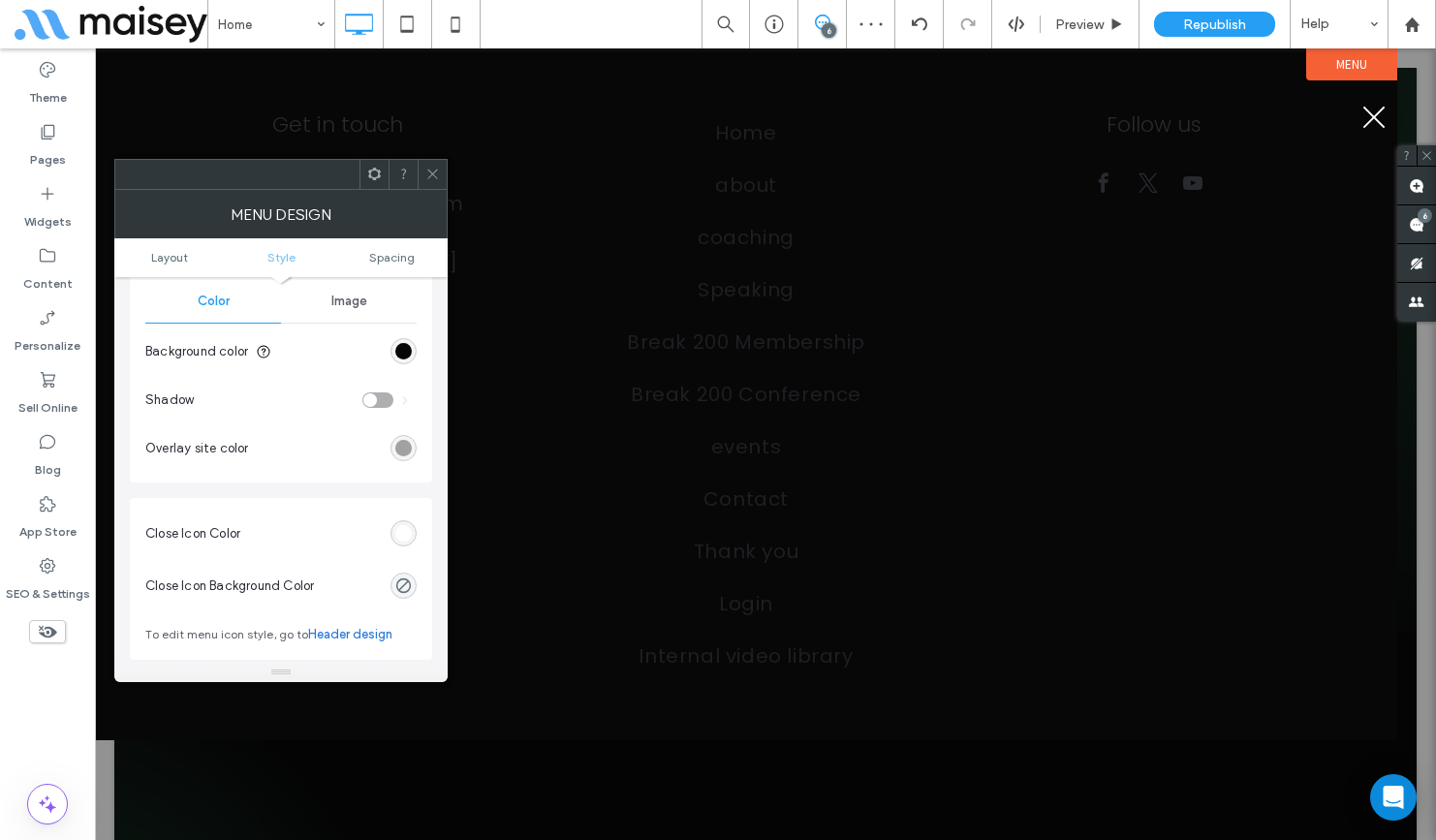 click at bounding box center (403, 448) 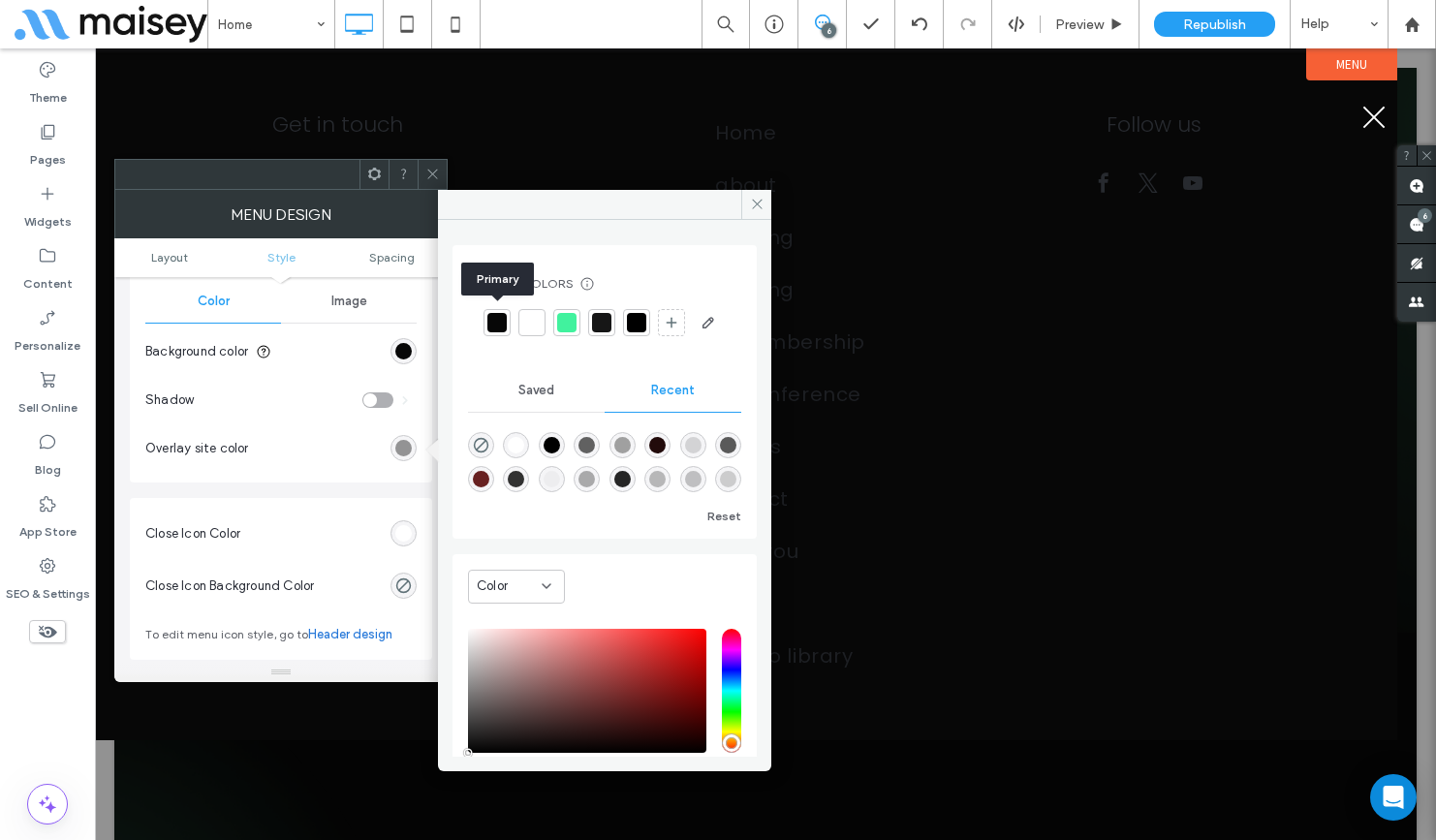 click at bounding box center (497, 323) 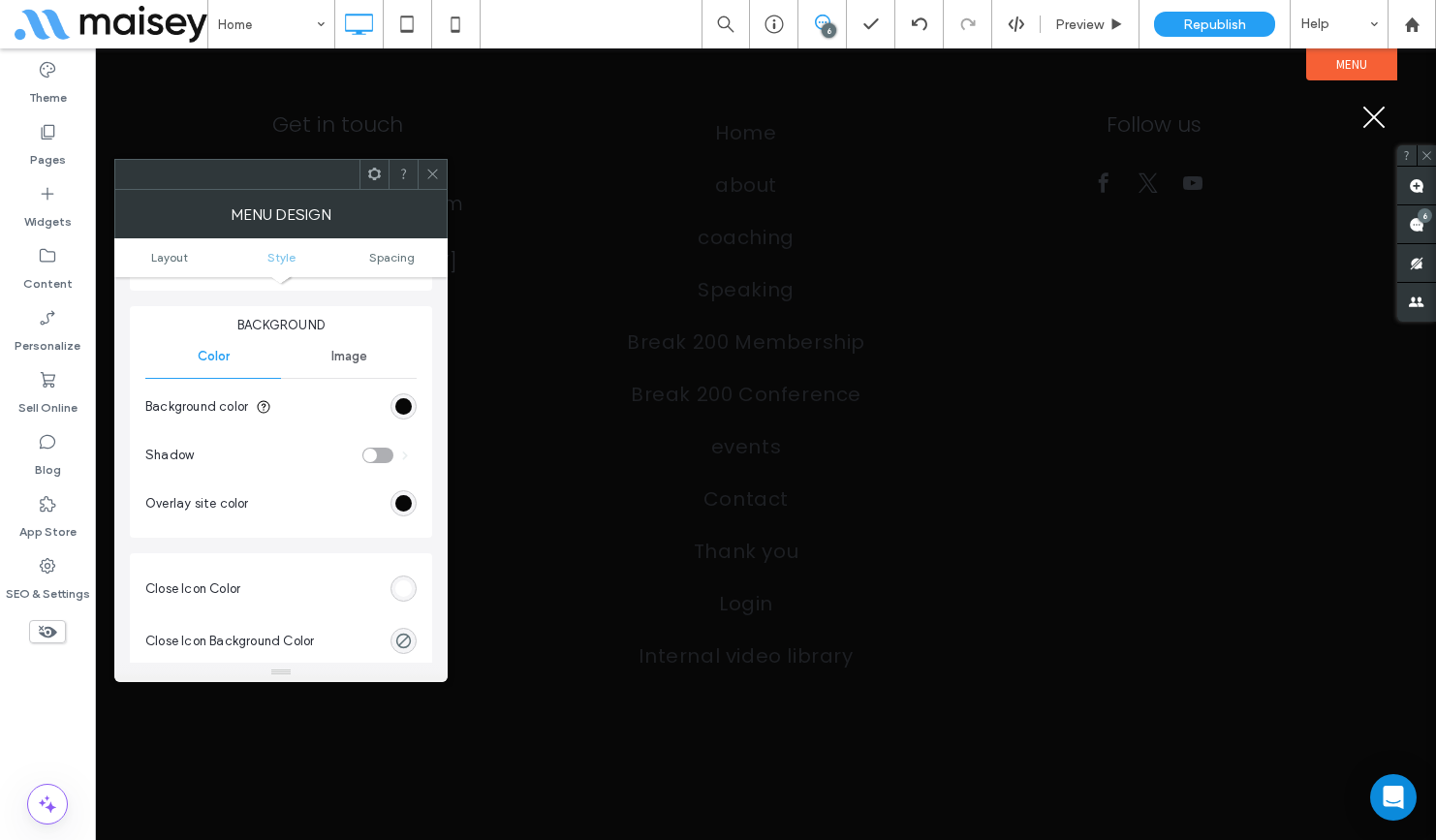 scroll, scrollTop: 284, scrollLeft: 0, axis: vertical 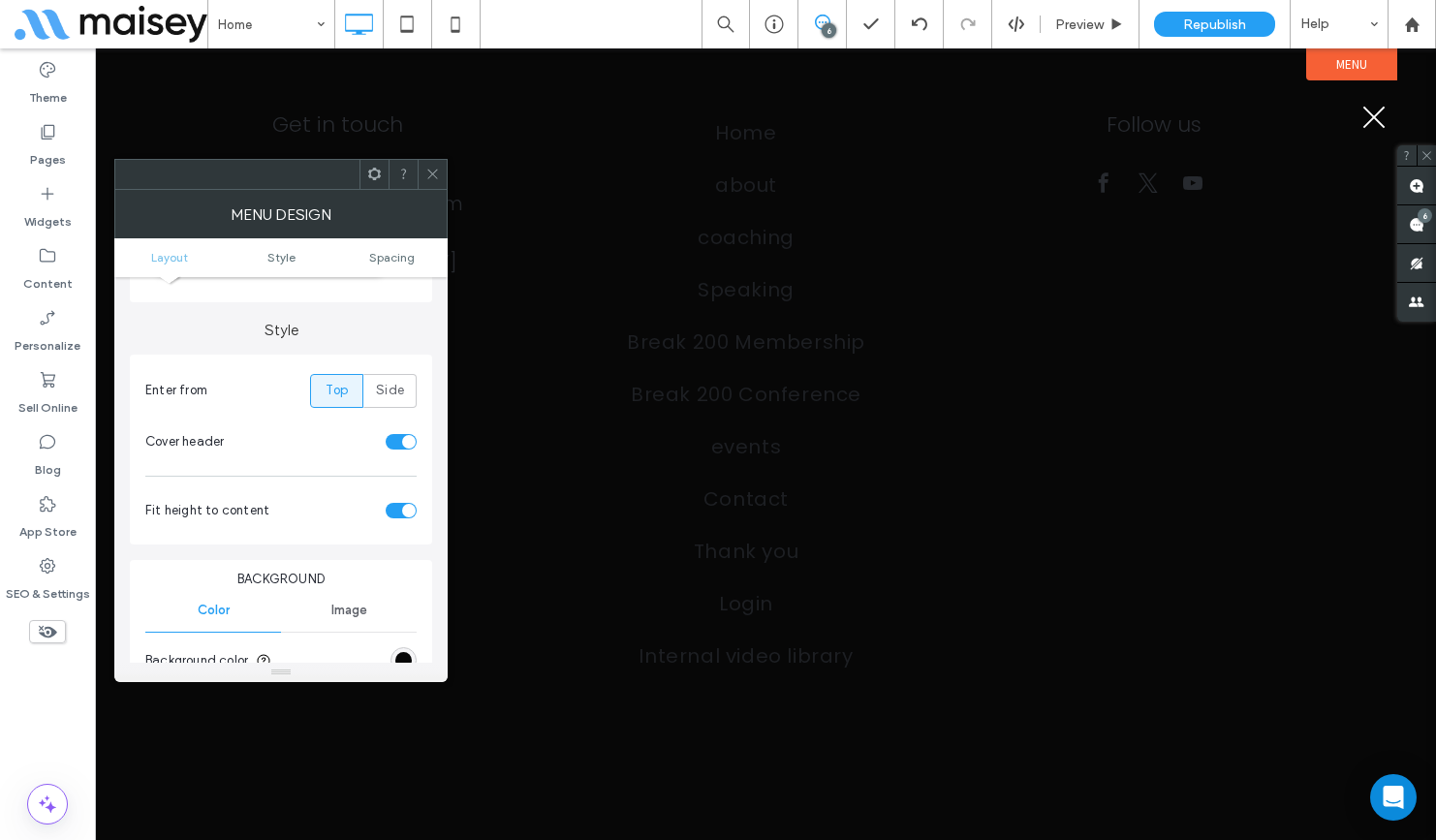 drag, startPoint x: 440, startPoint y: 189, endPoint x: 417, endPoint y: 132, distance: 61.465437 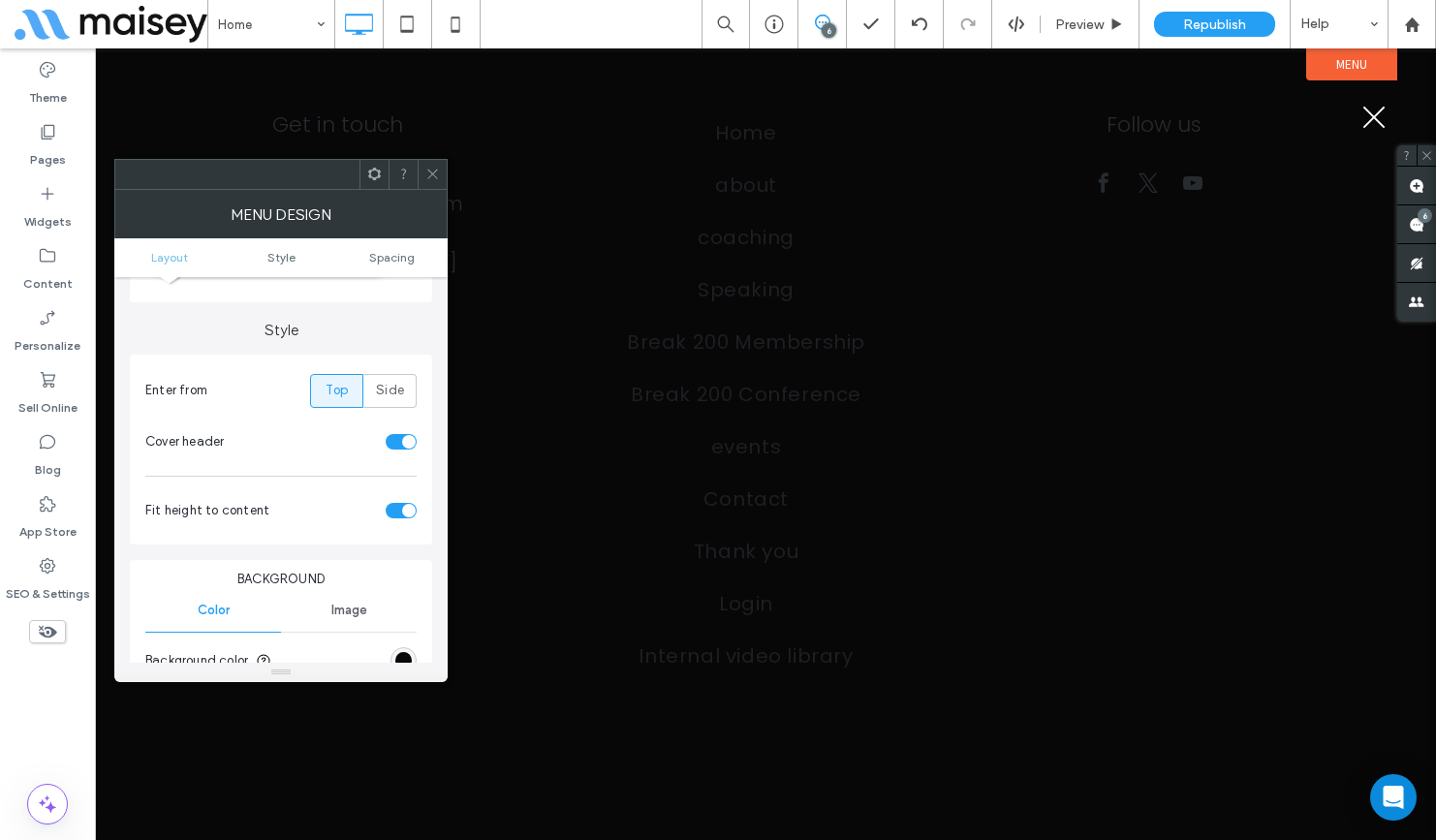 click at bounding box center [1374, 117] 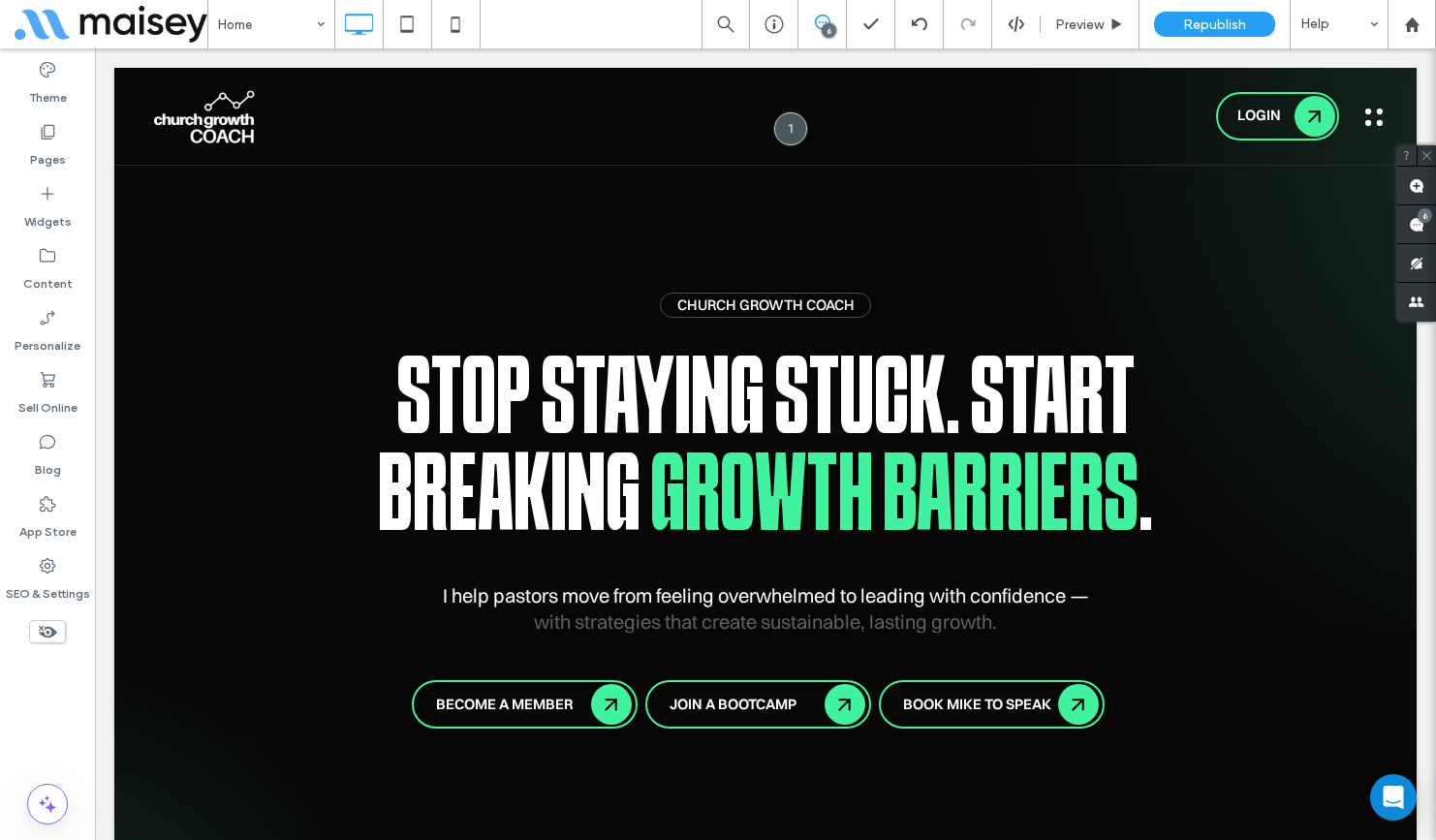 click at bounding box center [1374, 117] 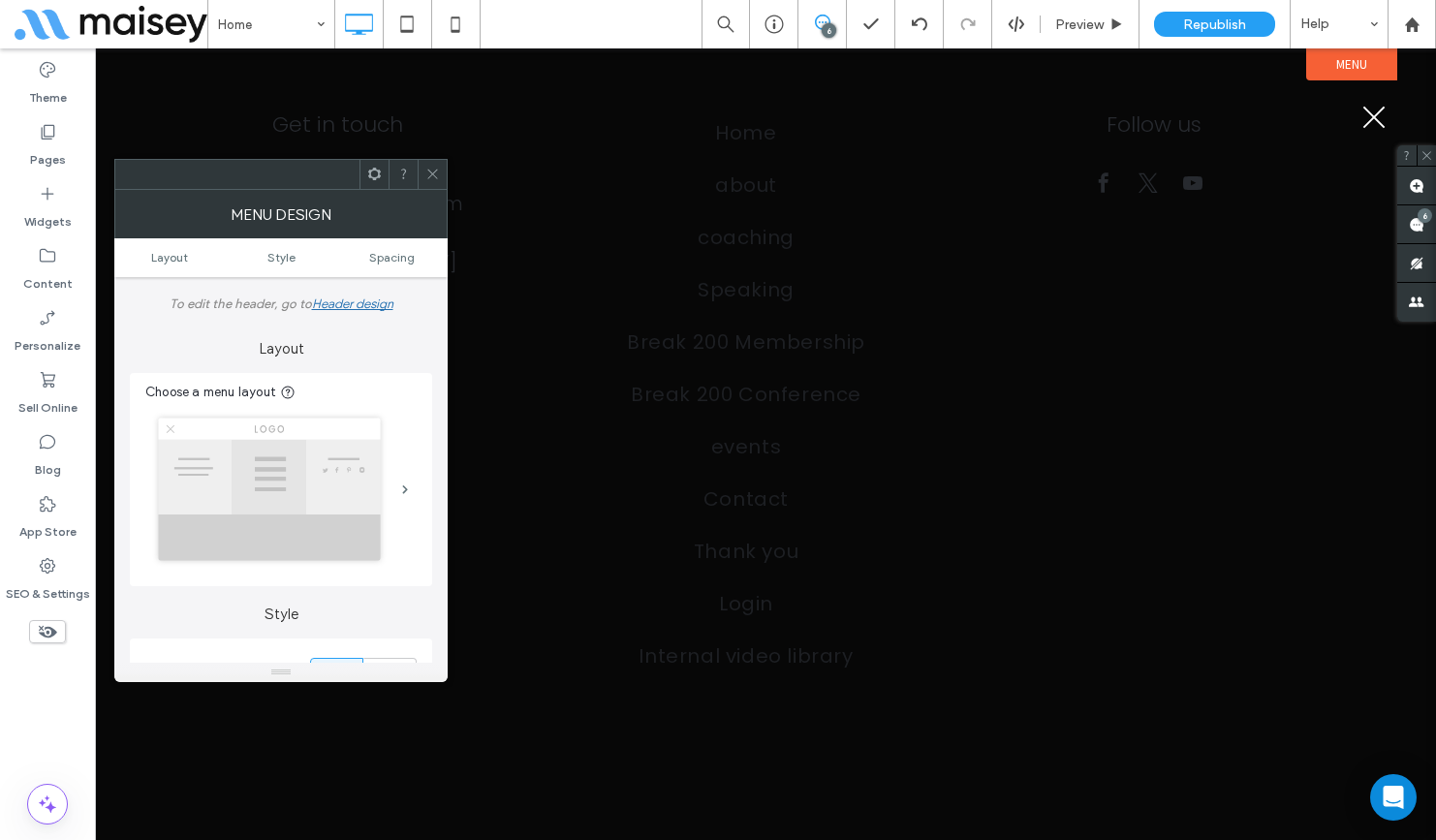 click at bounding box center (1374, 117) 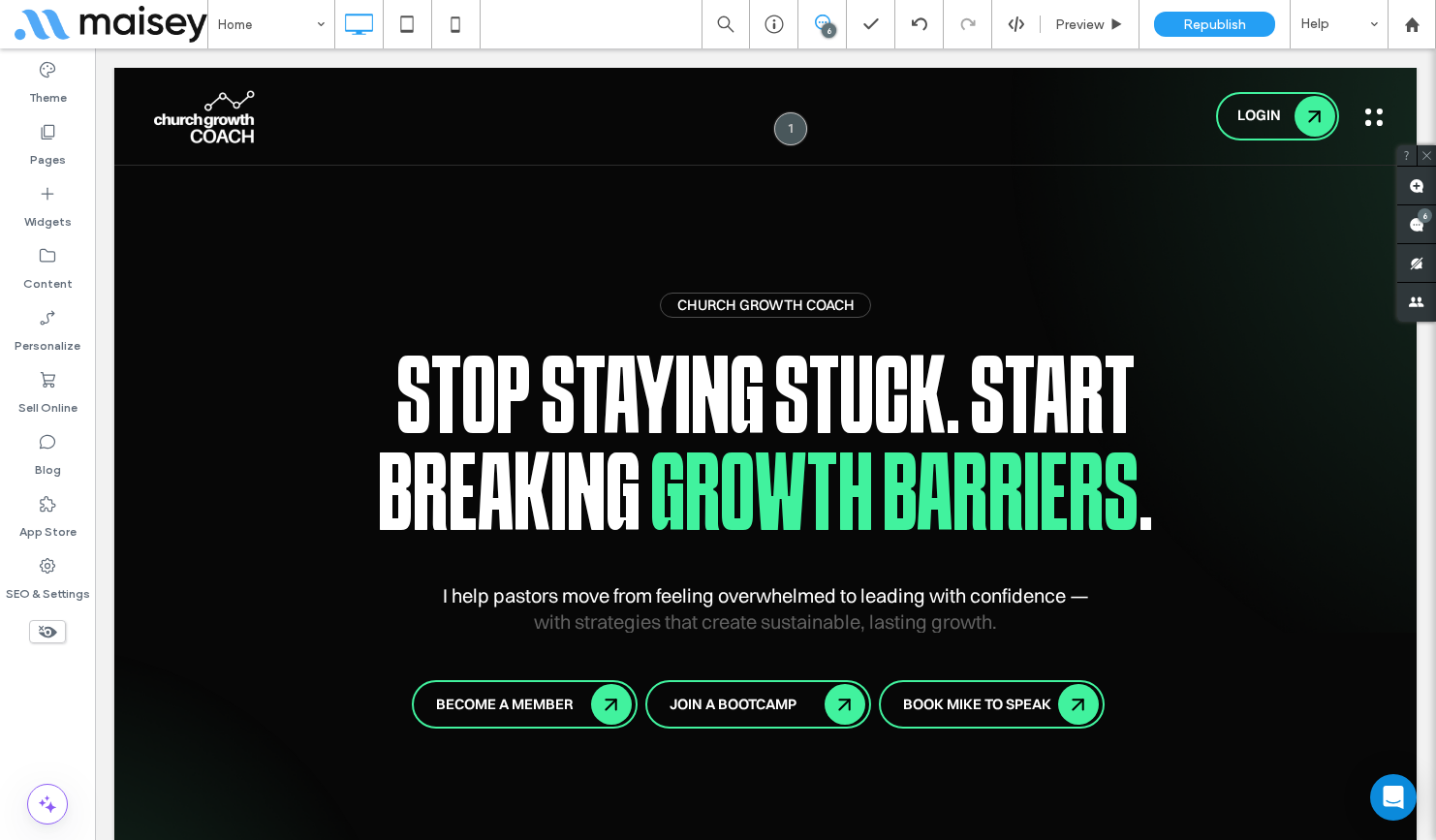 click at bounding box center [1374, 117] 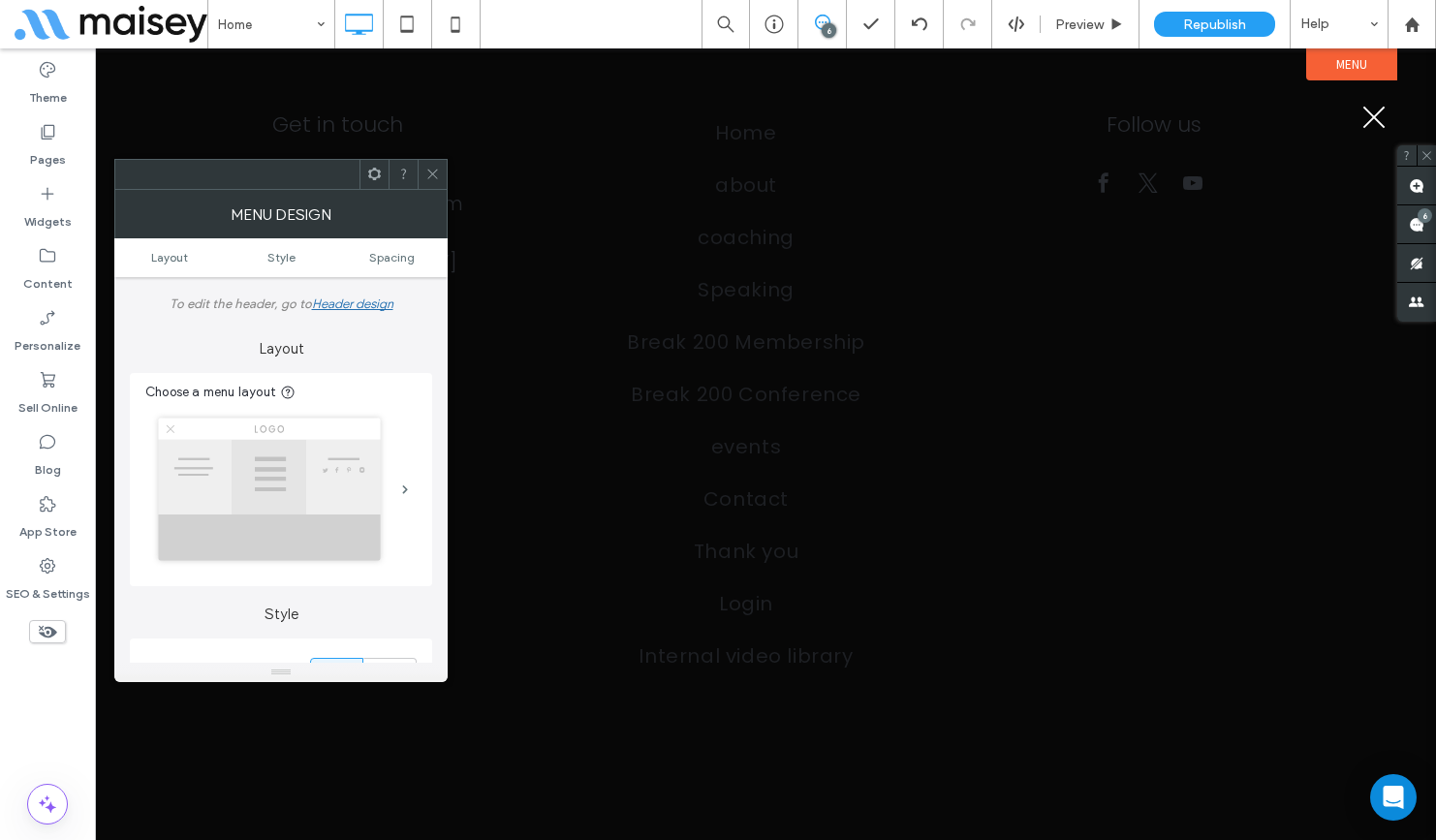 click at bounding box center [1374, 117] 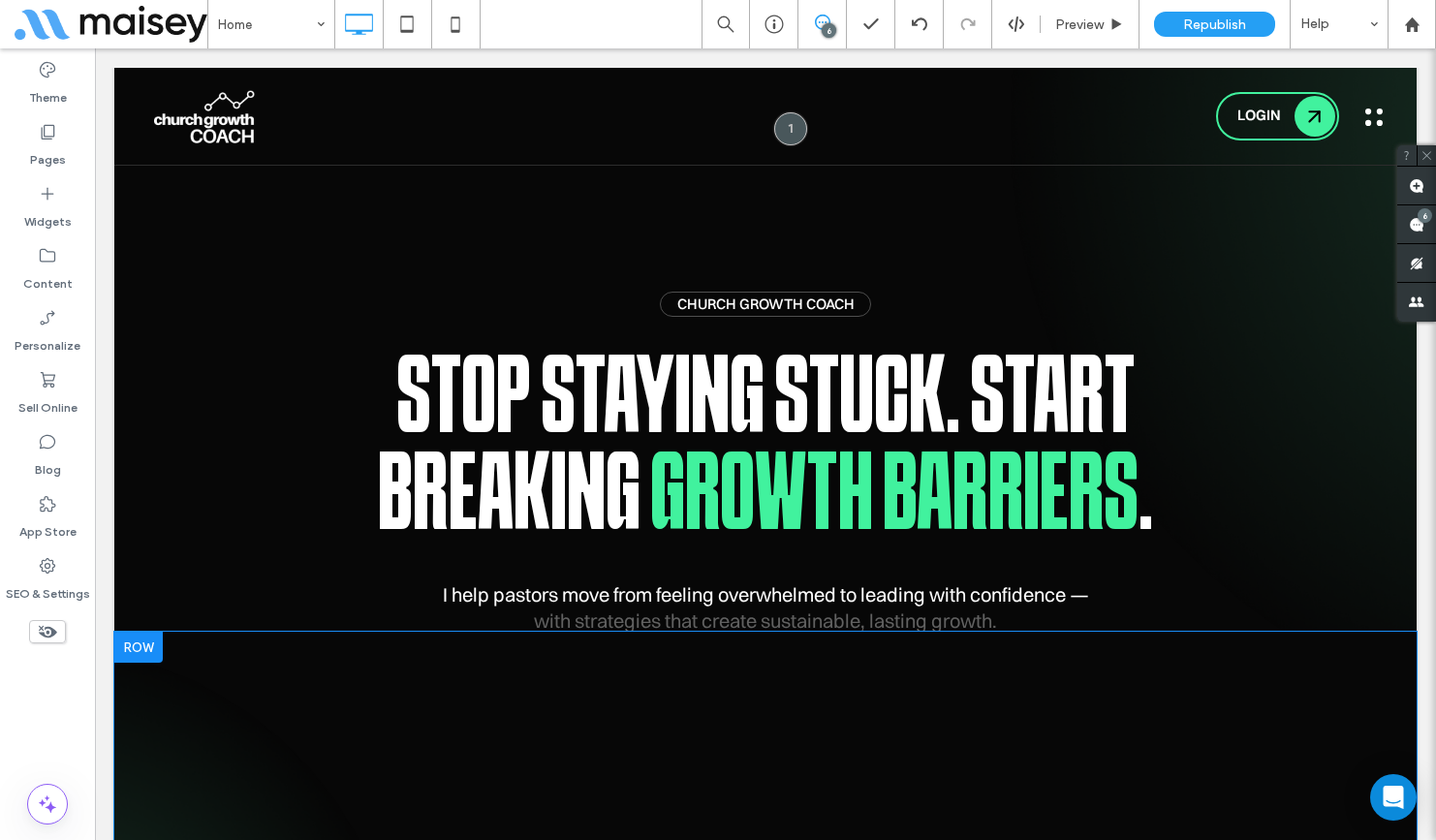 scroll, scrollTop: 0, scrollLeft: 0, axis: both 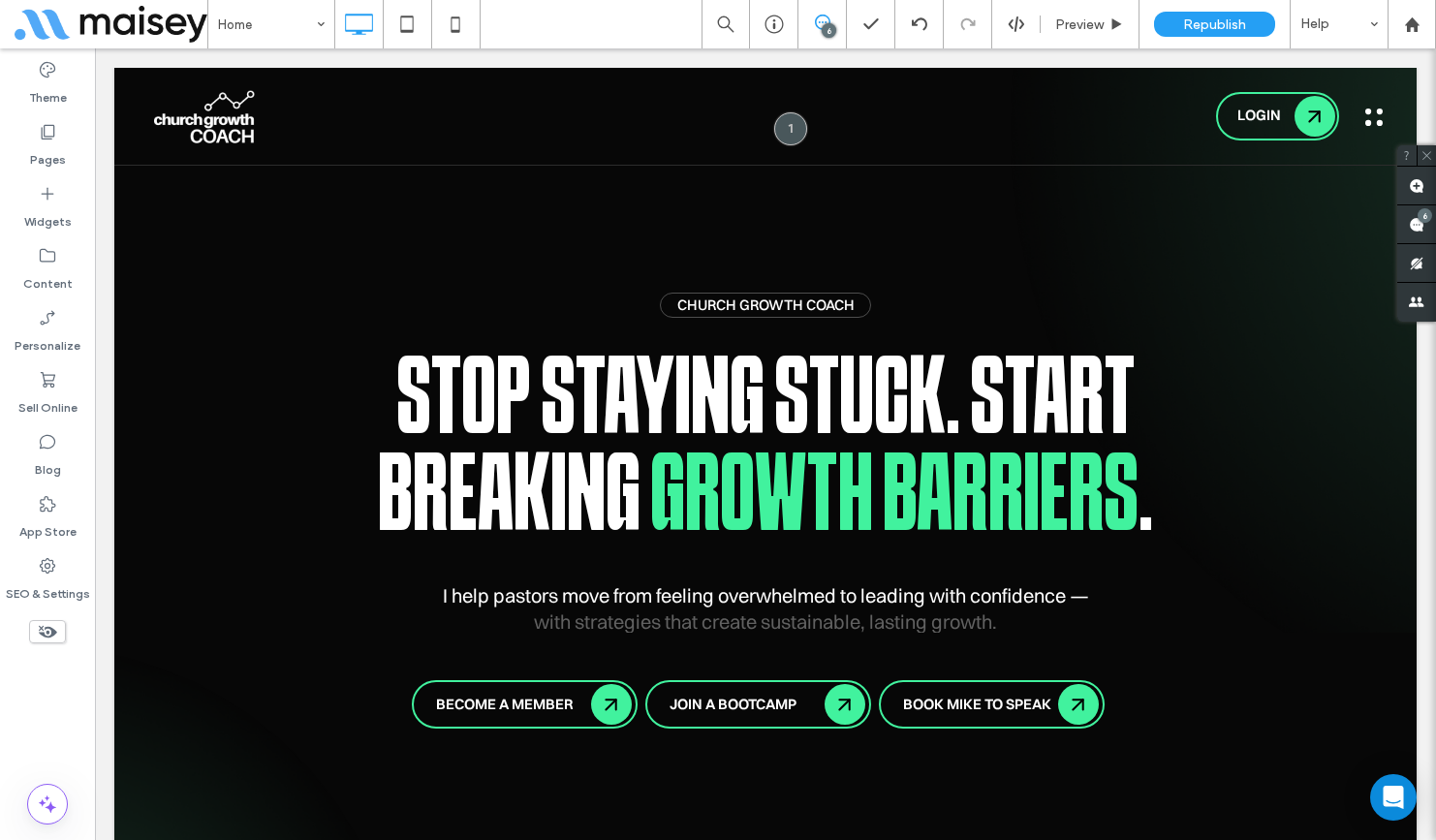 click at bounding box center [1374, 117] 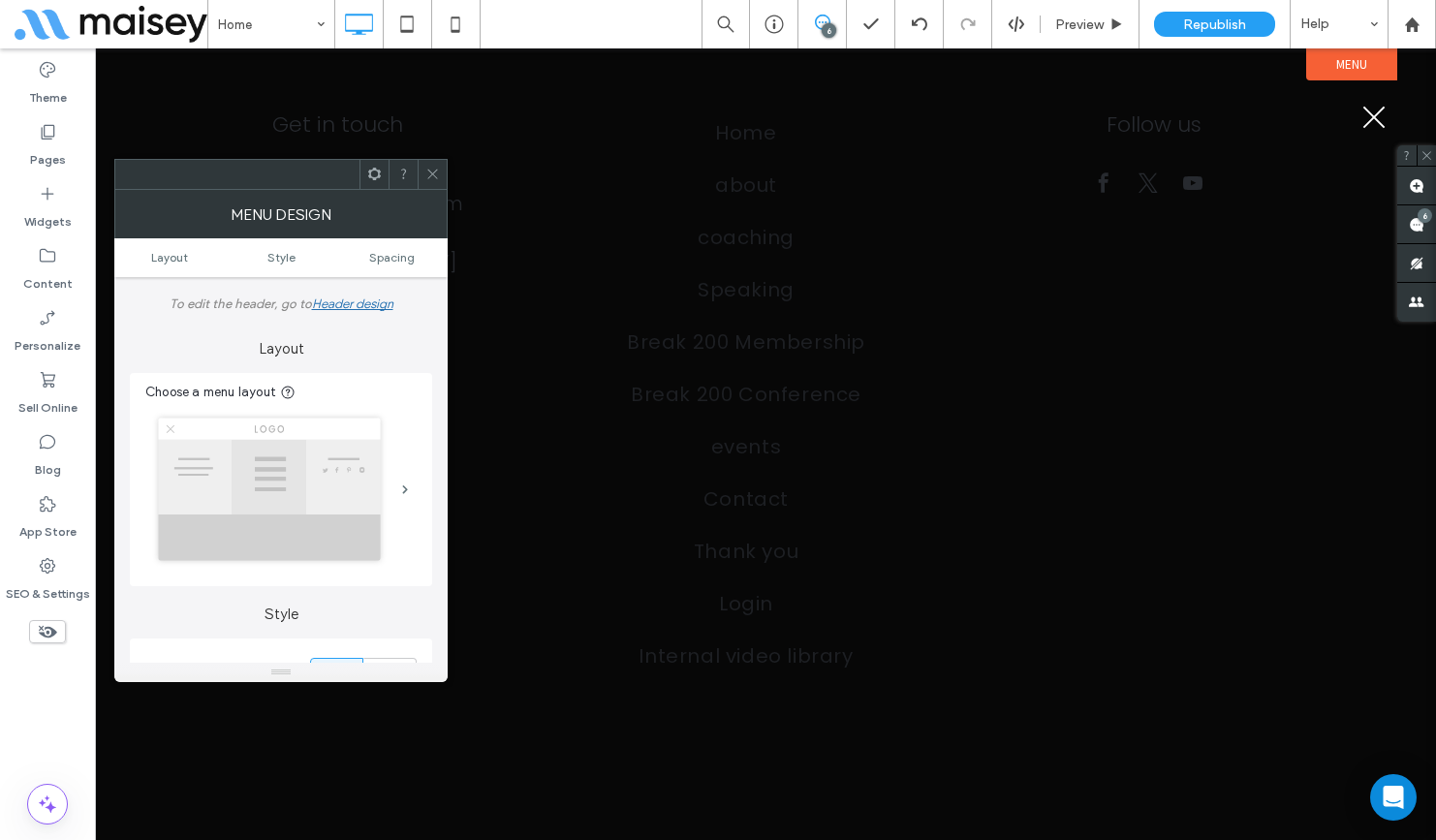 click 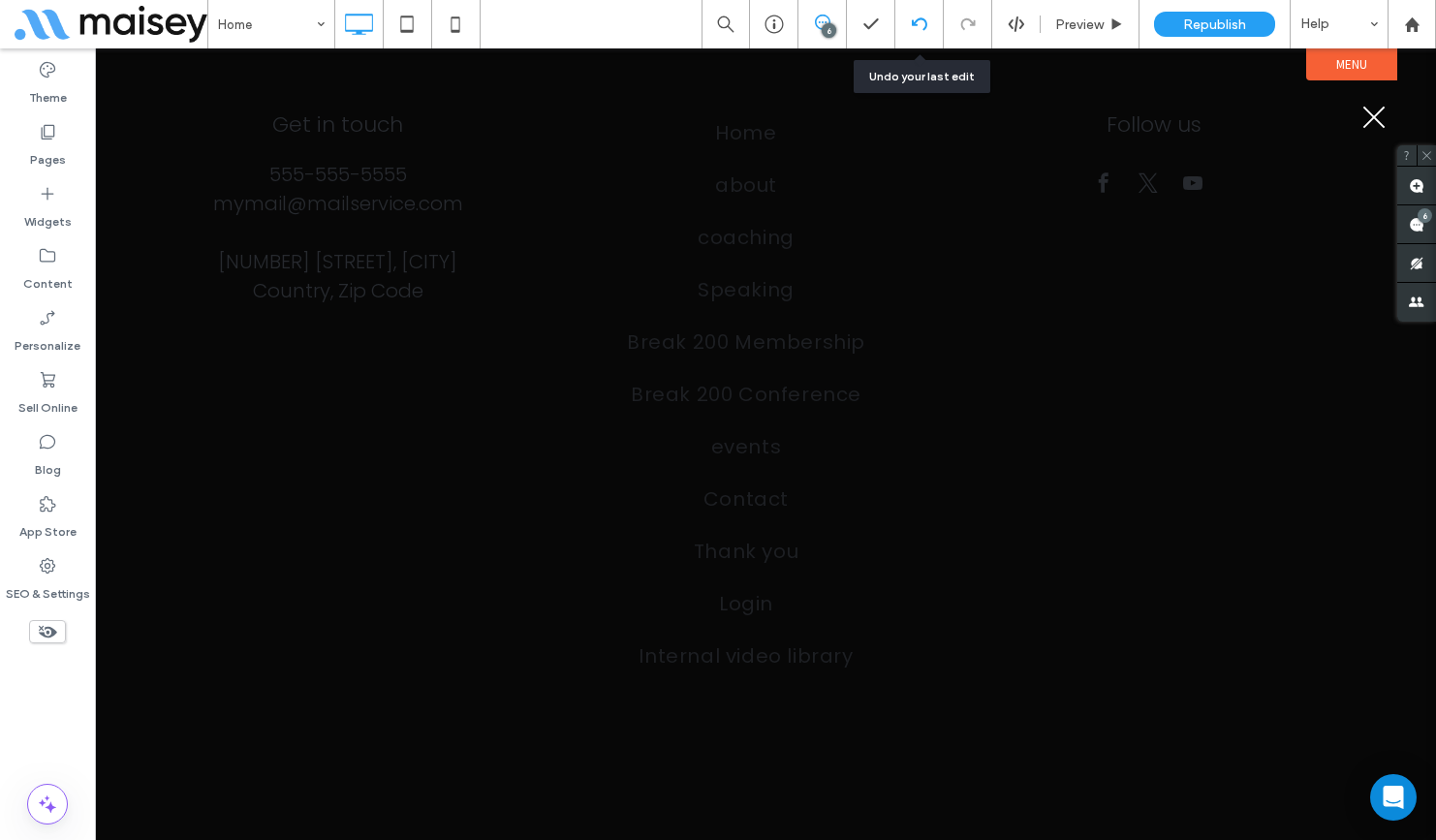 click 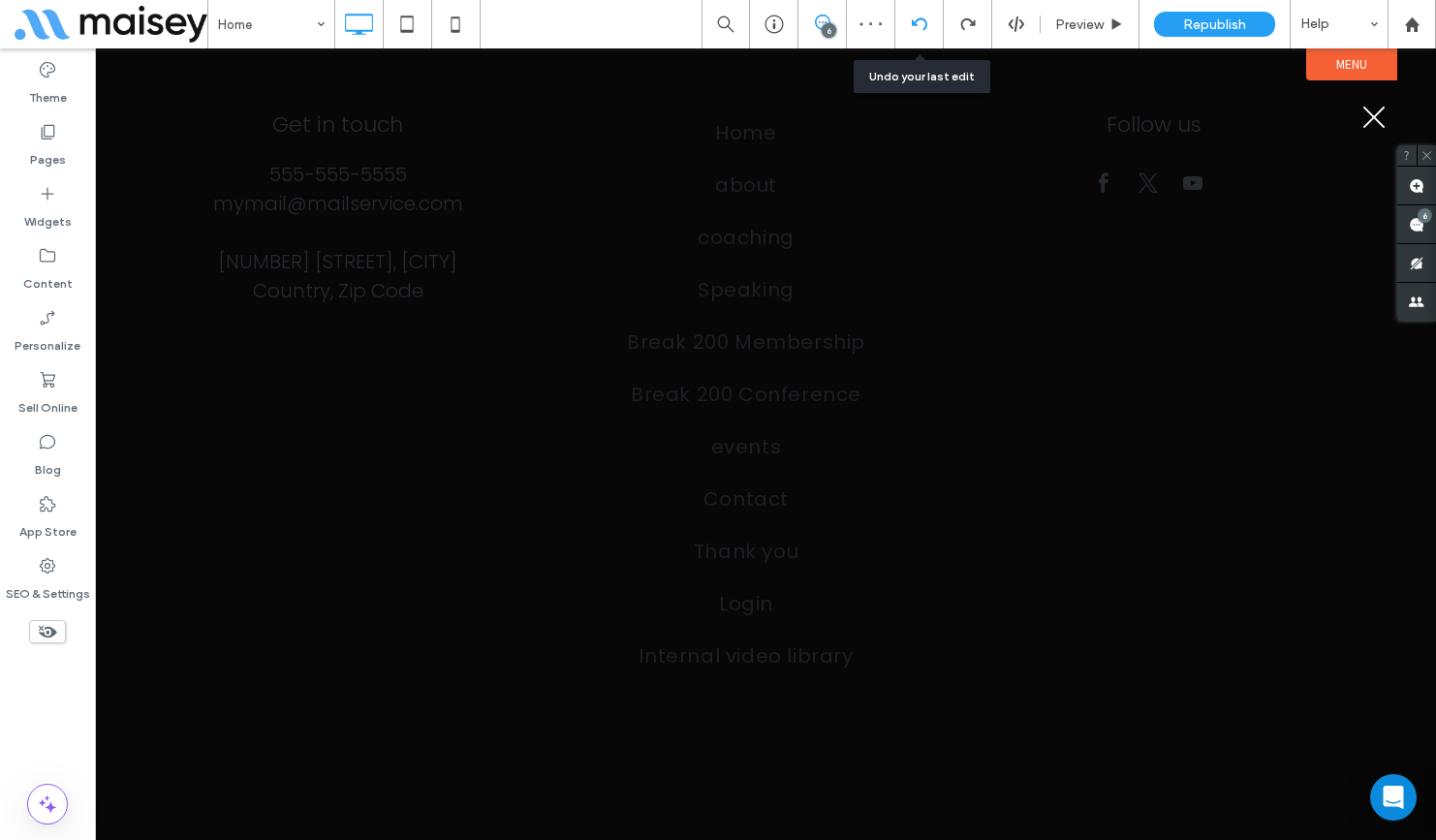 click 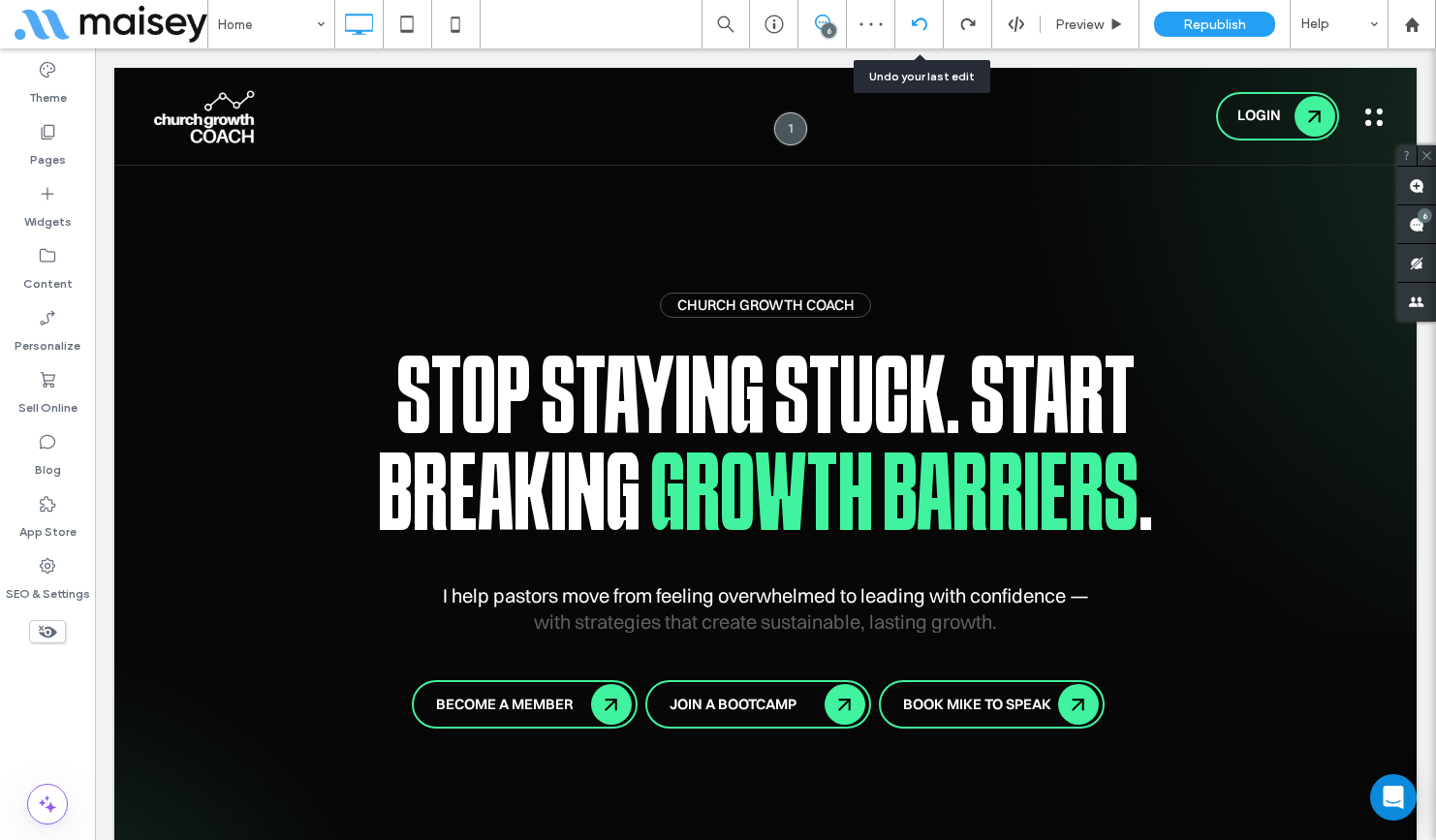 scroll, scrollTop: 0, scrollLeft: 0, axis: both 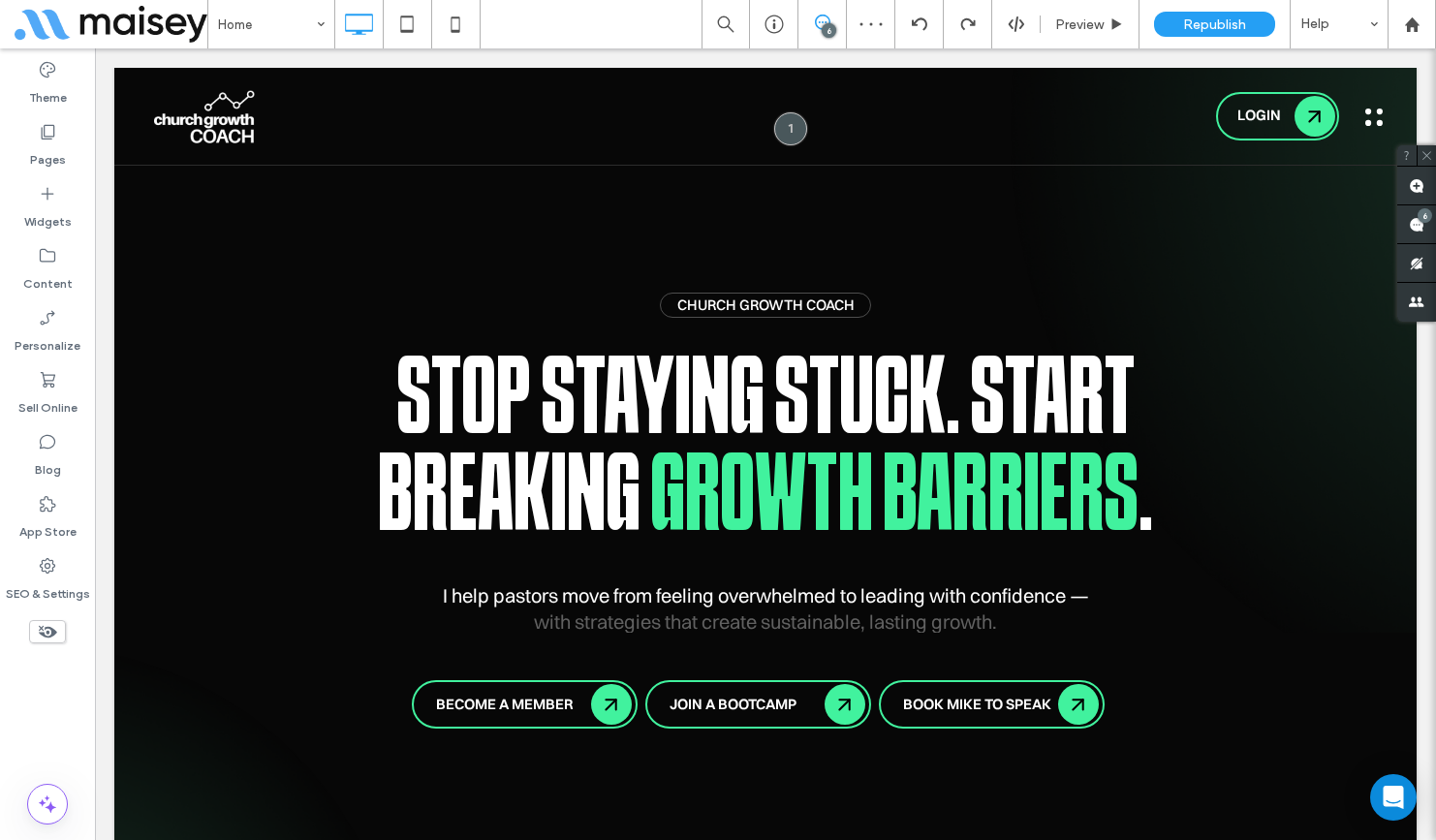 click at bounding box center [1374, 117] 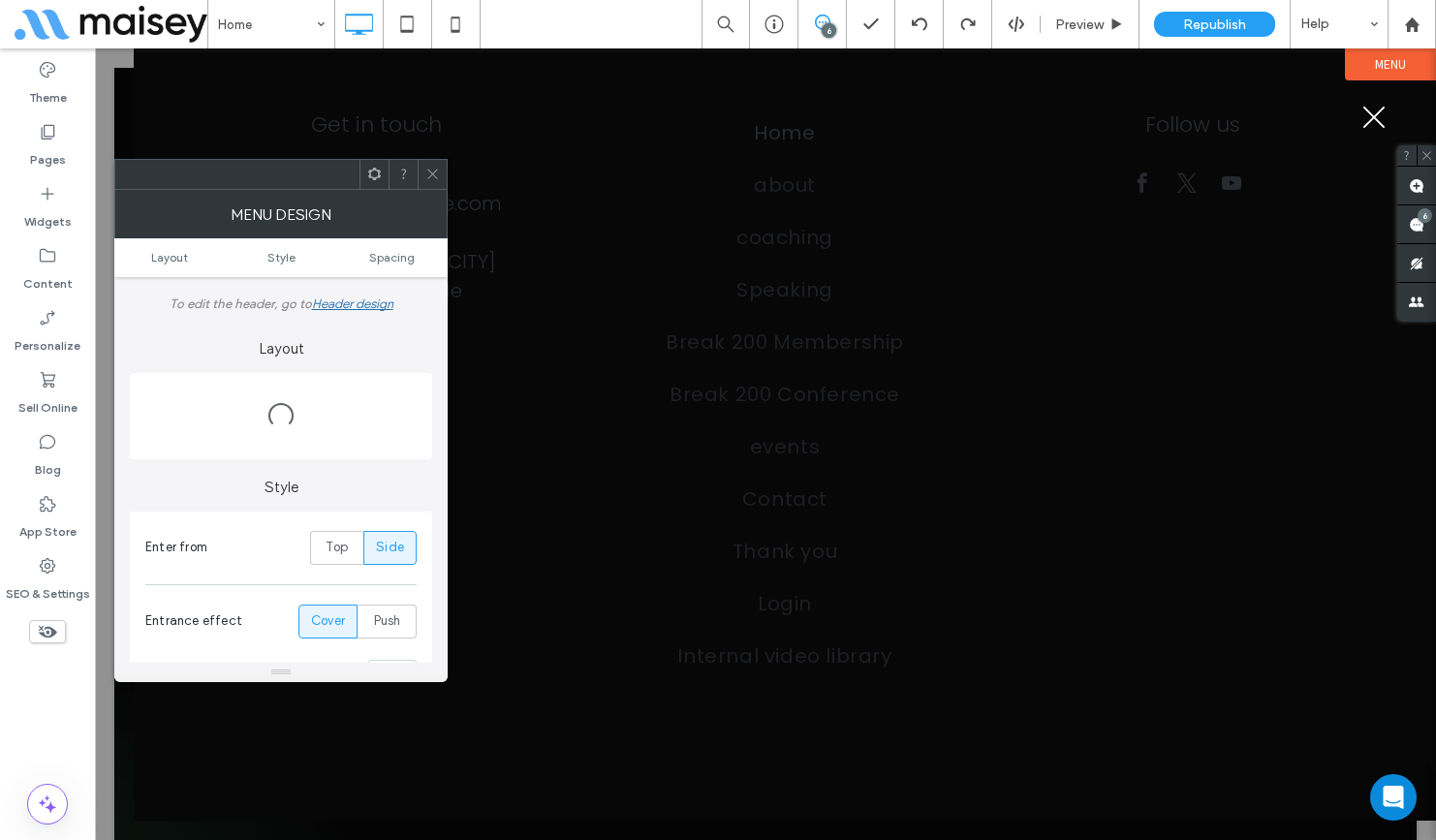 click at bounding box center [1374, 117] 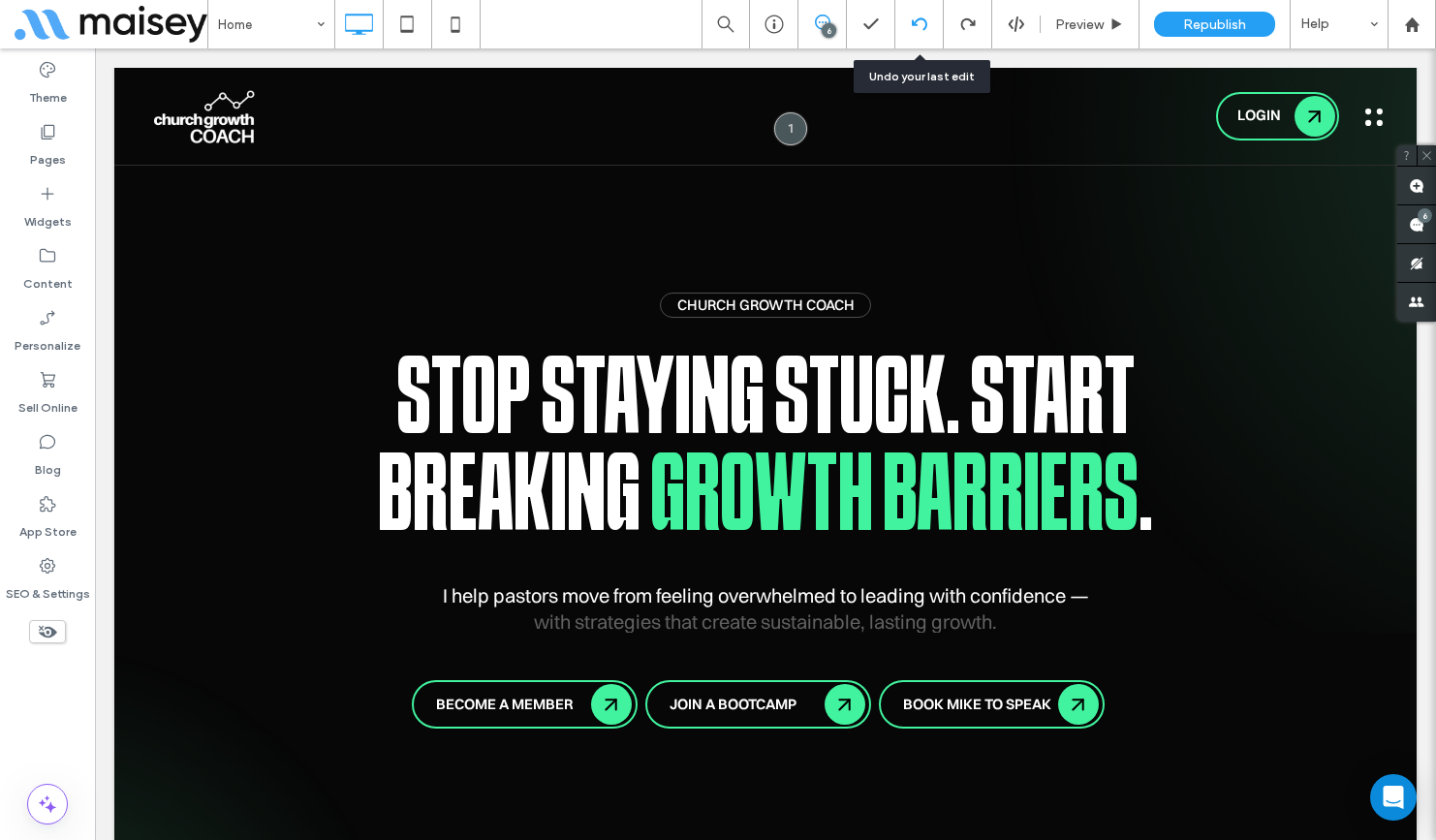 click 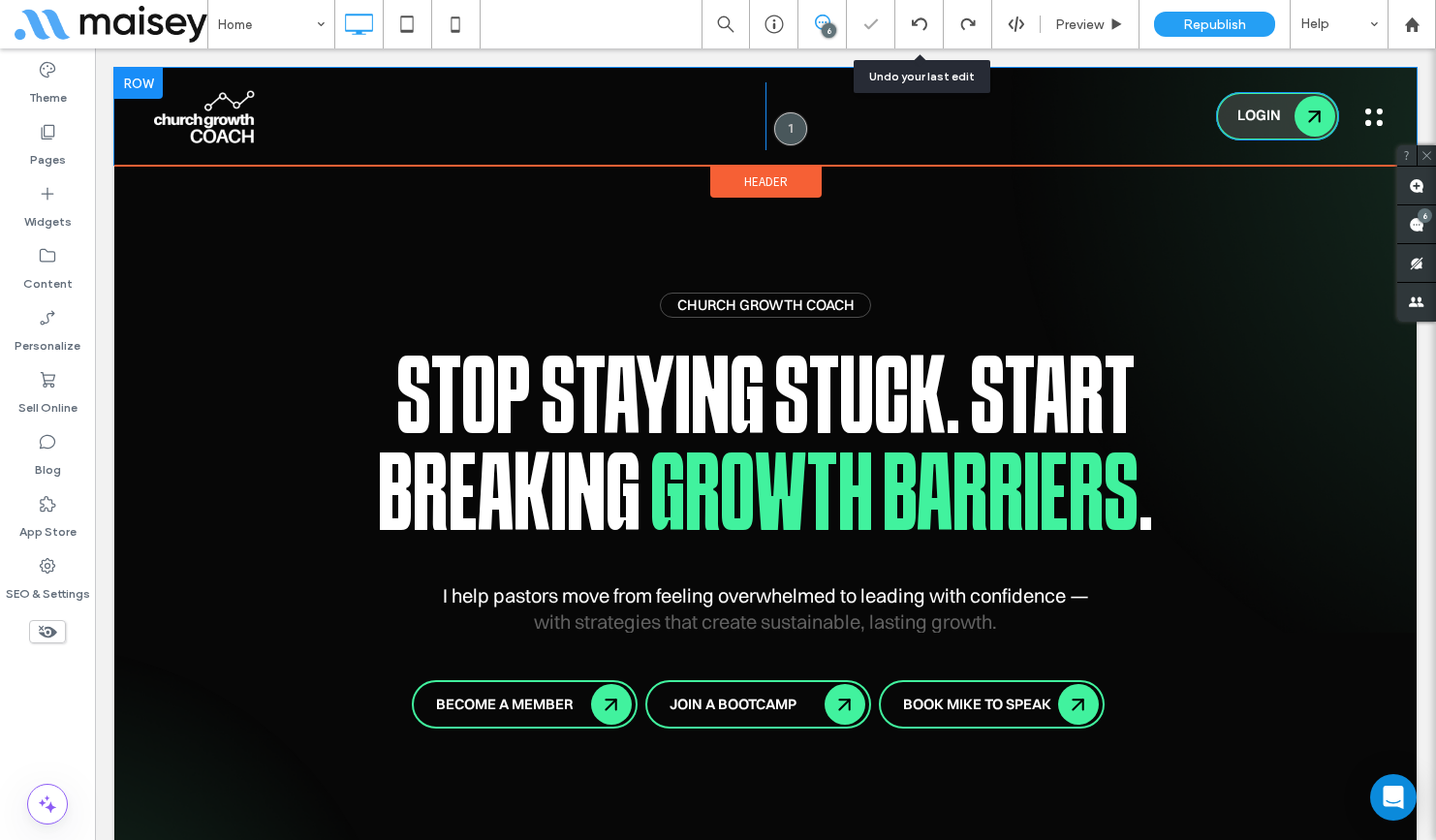 scroll, scrollTop: 0, scrollLeft: 0, axis: both 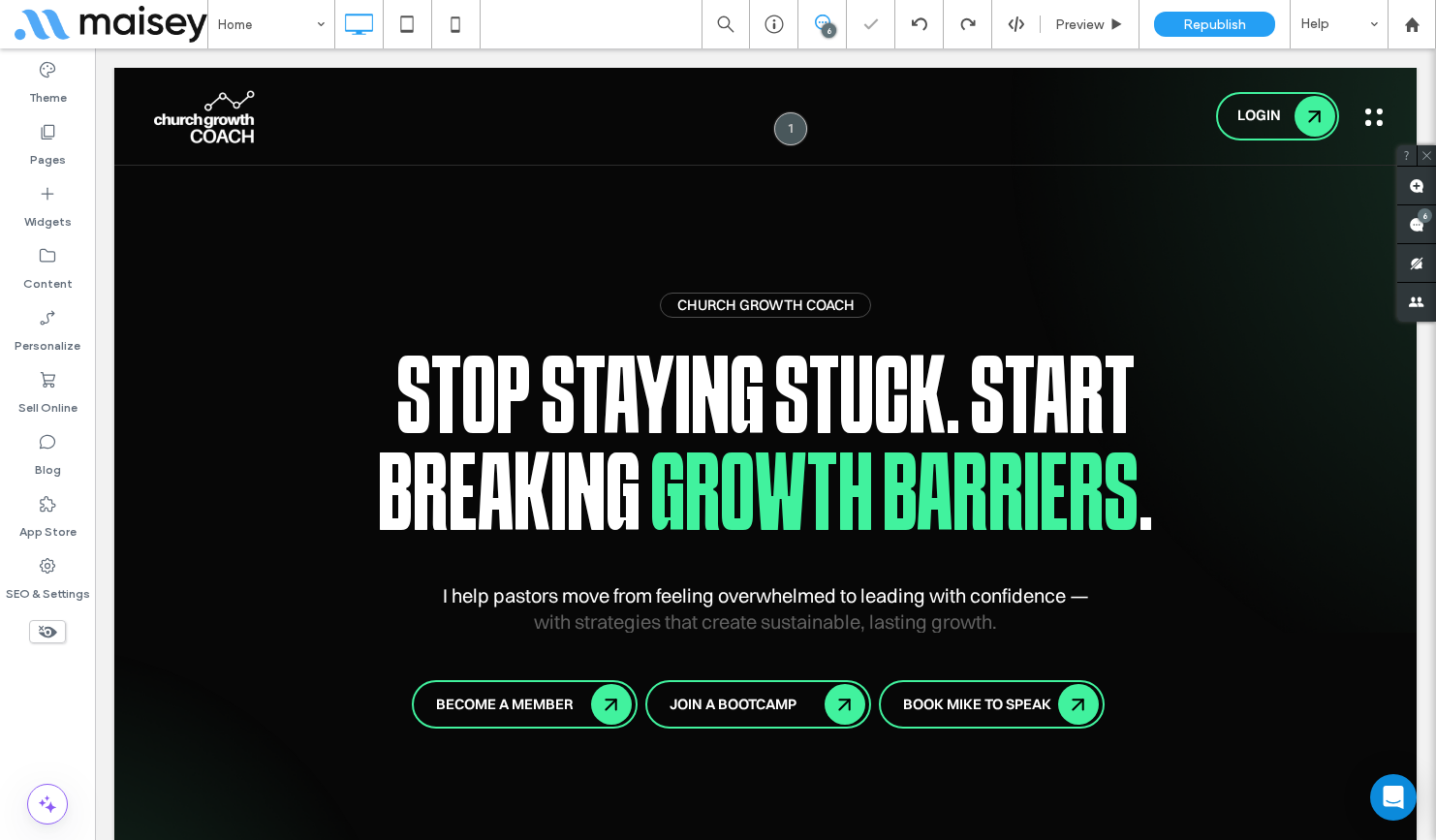 click at bounding box center [1374, 117] 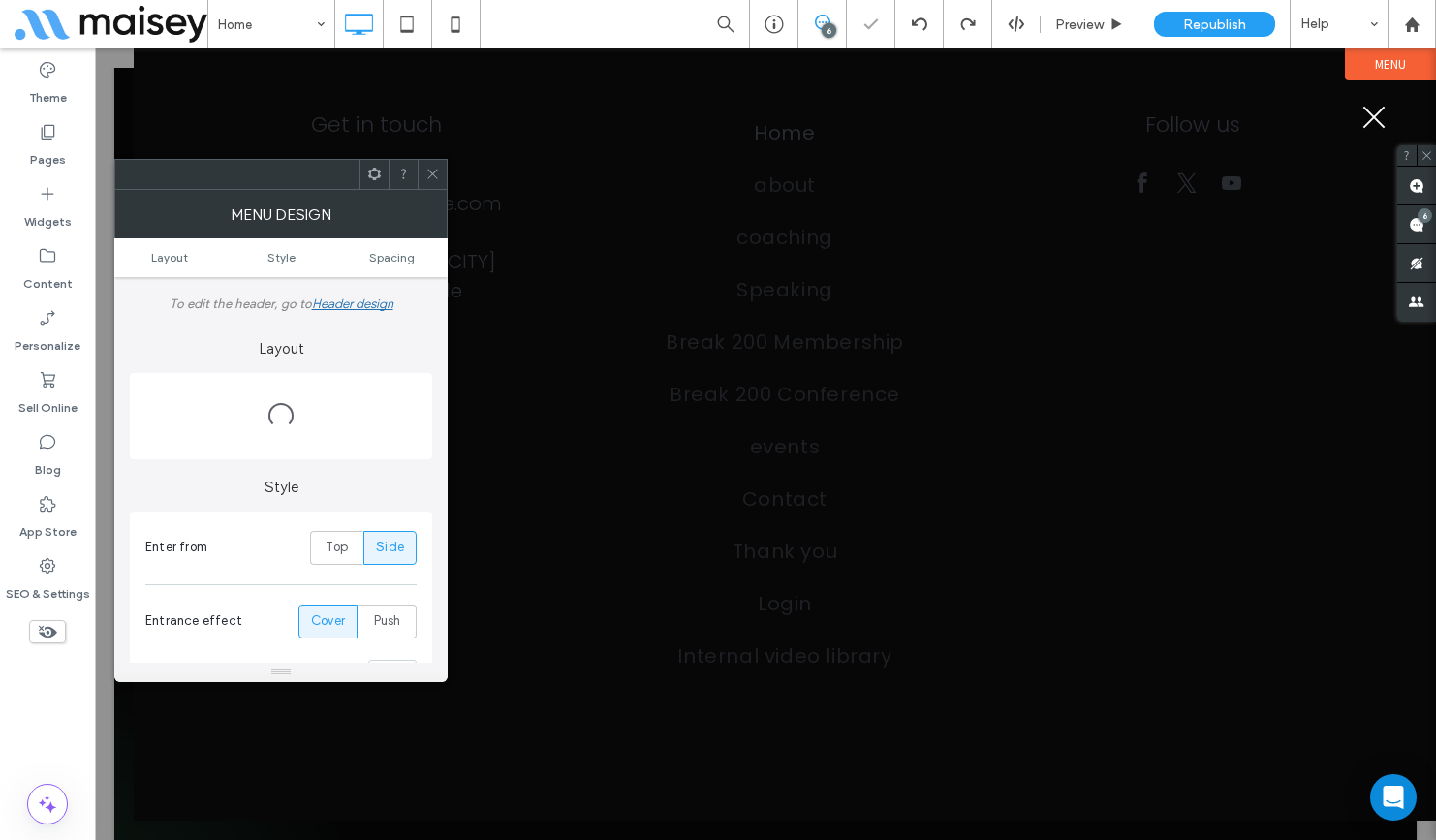 click at bounding box center [1374, 117] 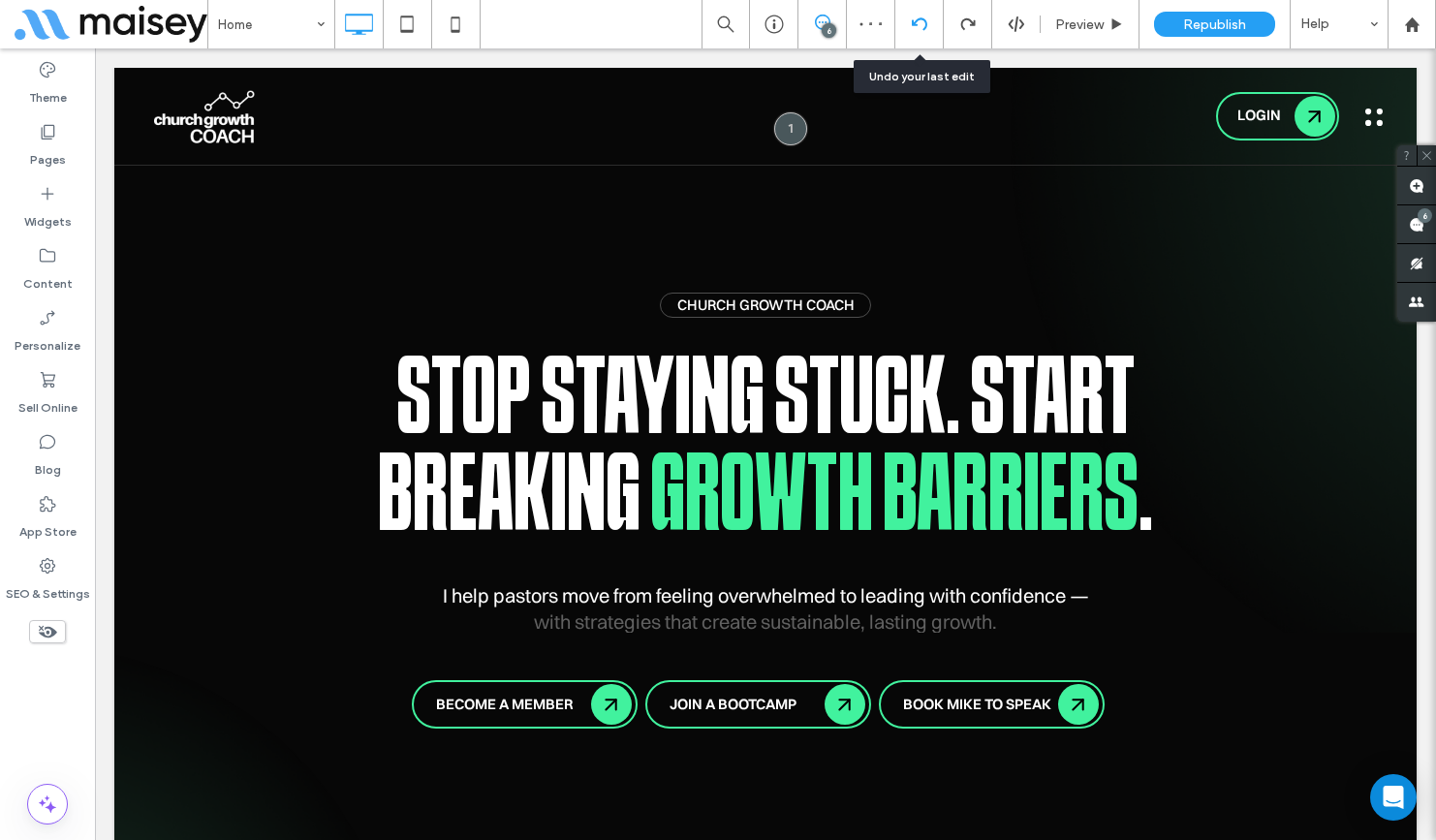 click 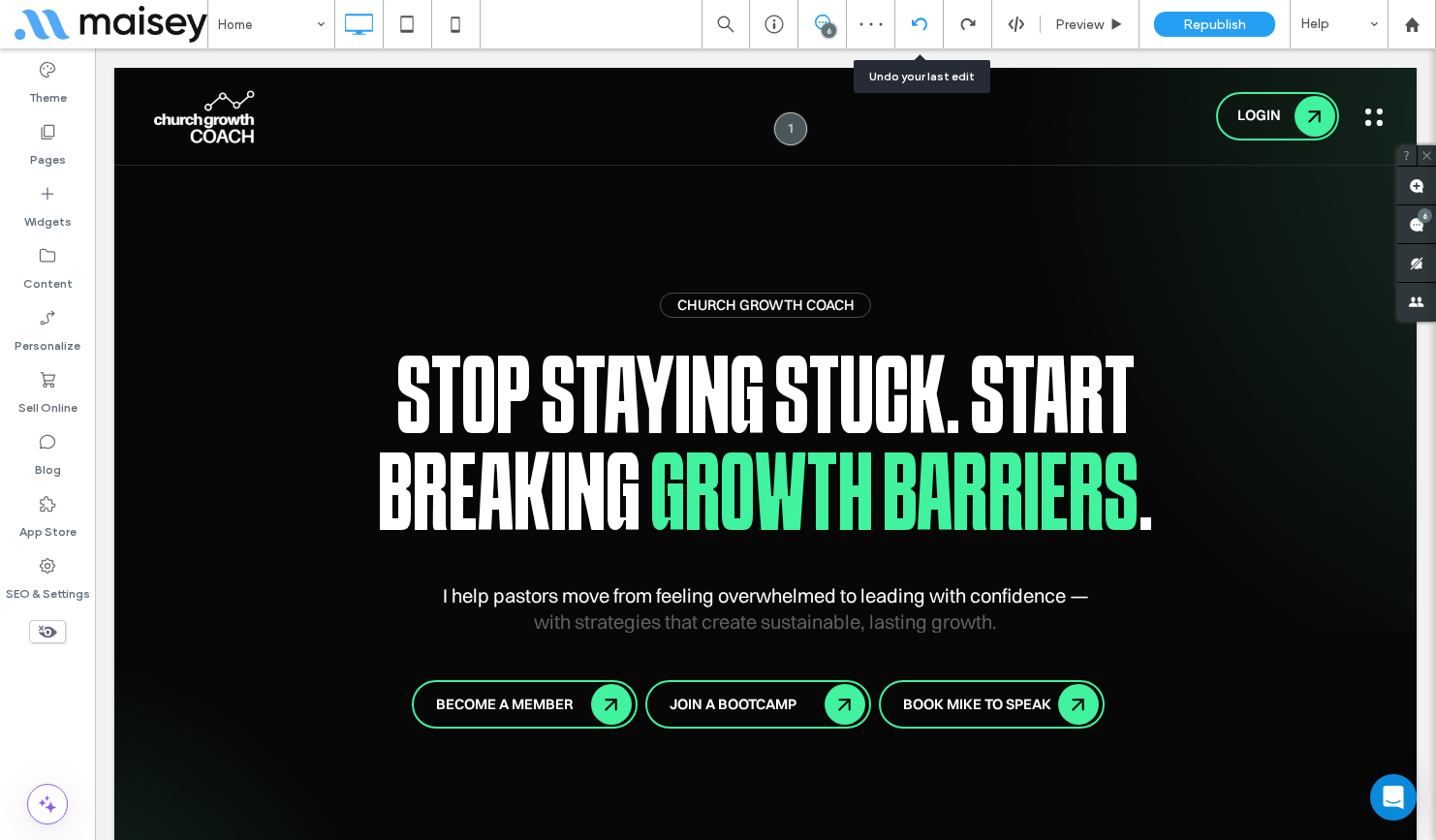 scroll, scrollTop: 0, scrollLeft: 0, axis: both 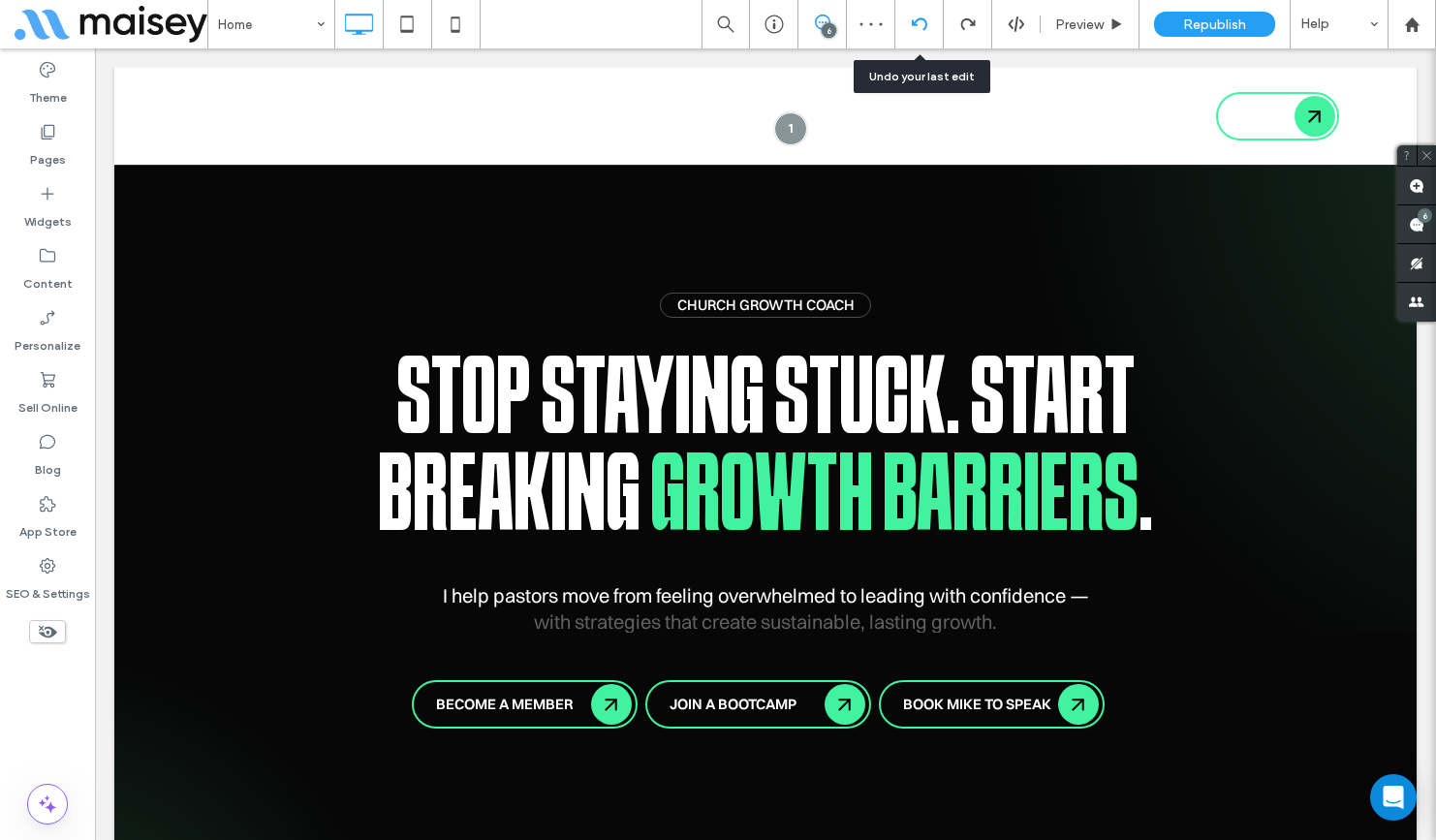 click at bounding box center [920, 24] 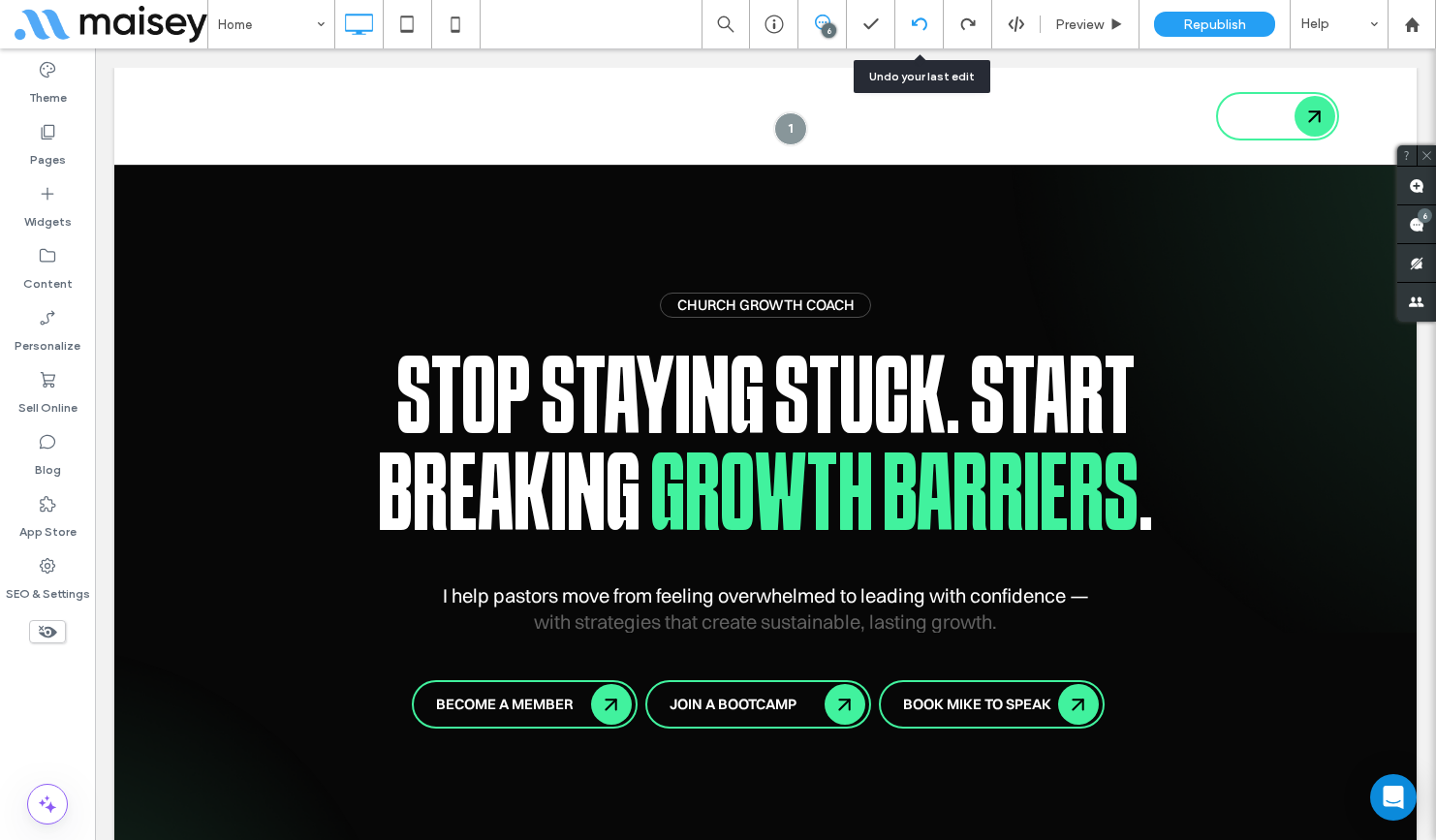click 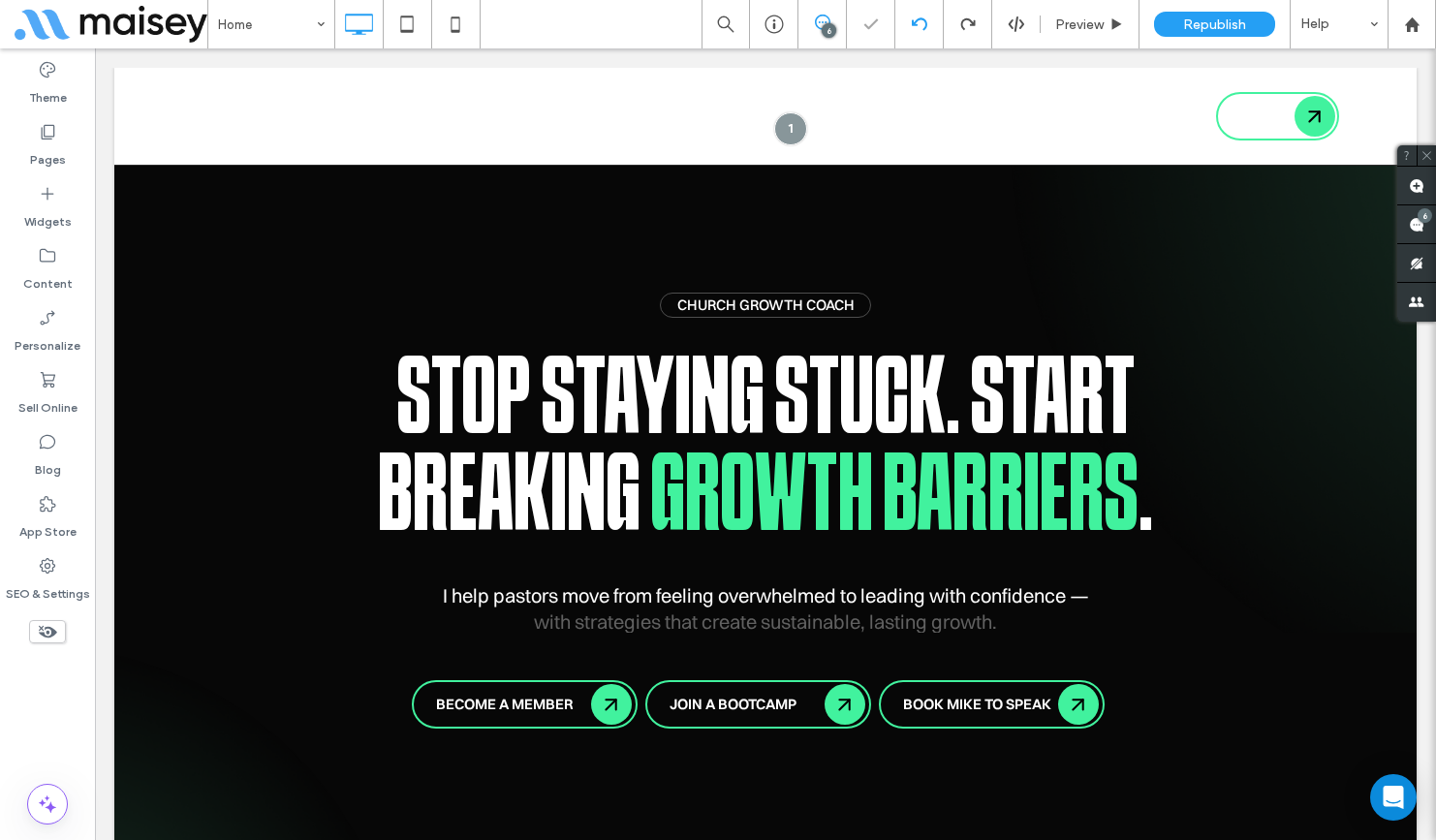 click at bounding box center [718, 420] 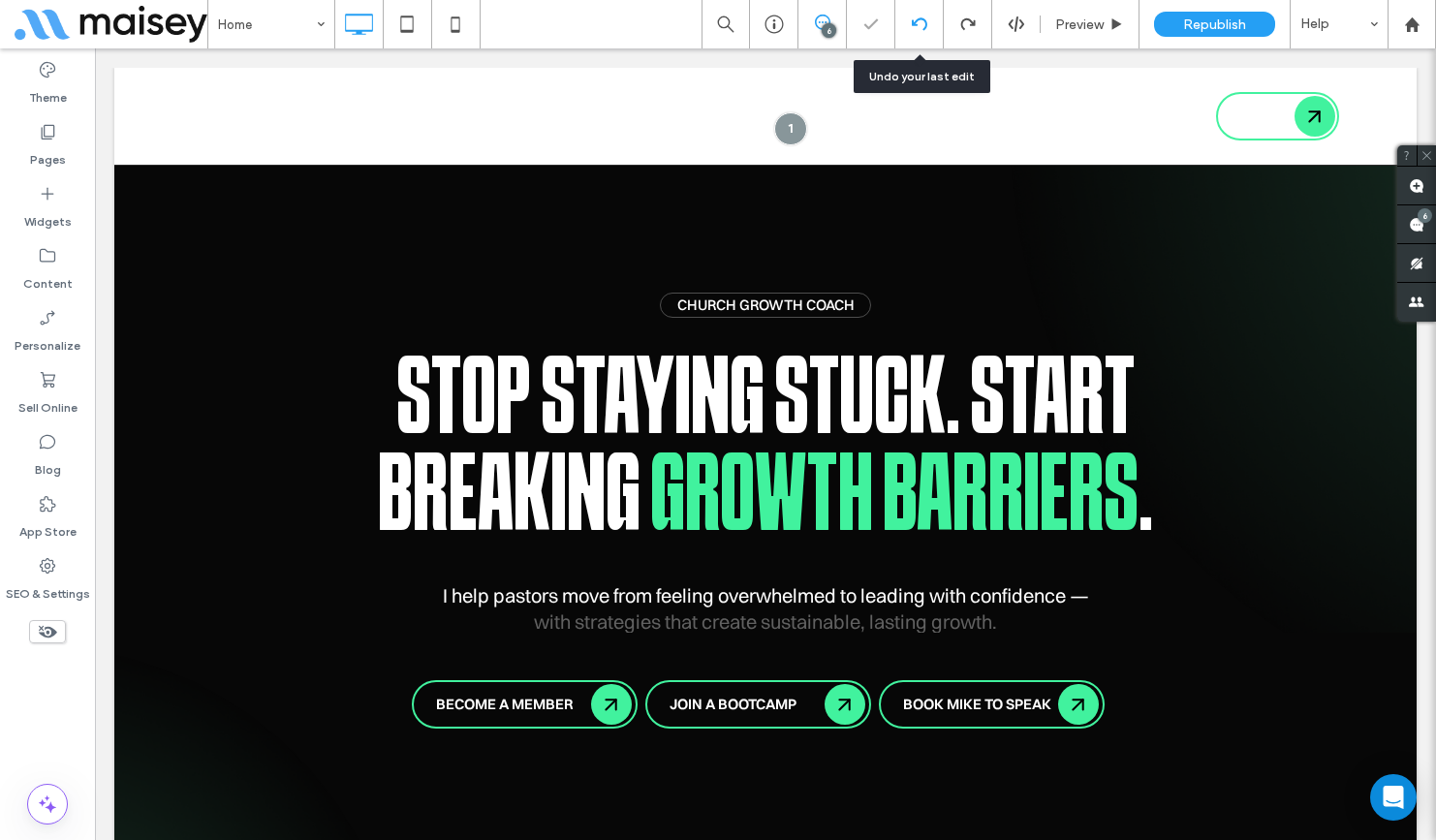 scroll, scrollTop: 0, scrollLeft: 0, axis: both 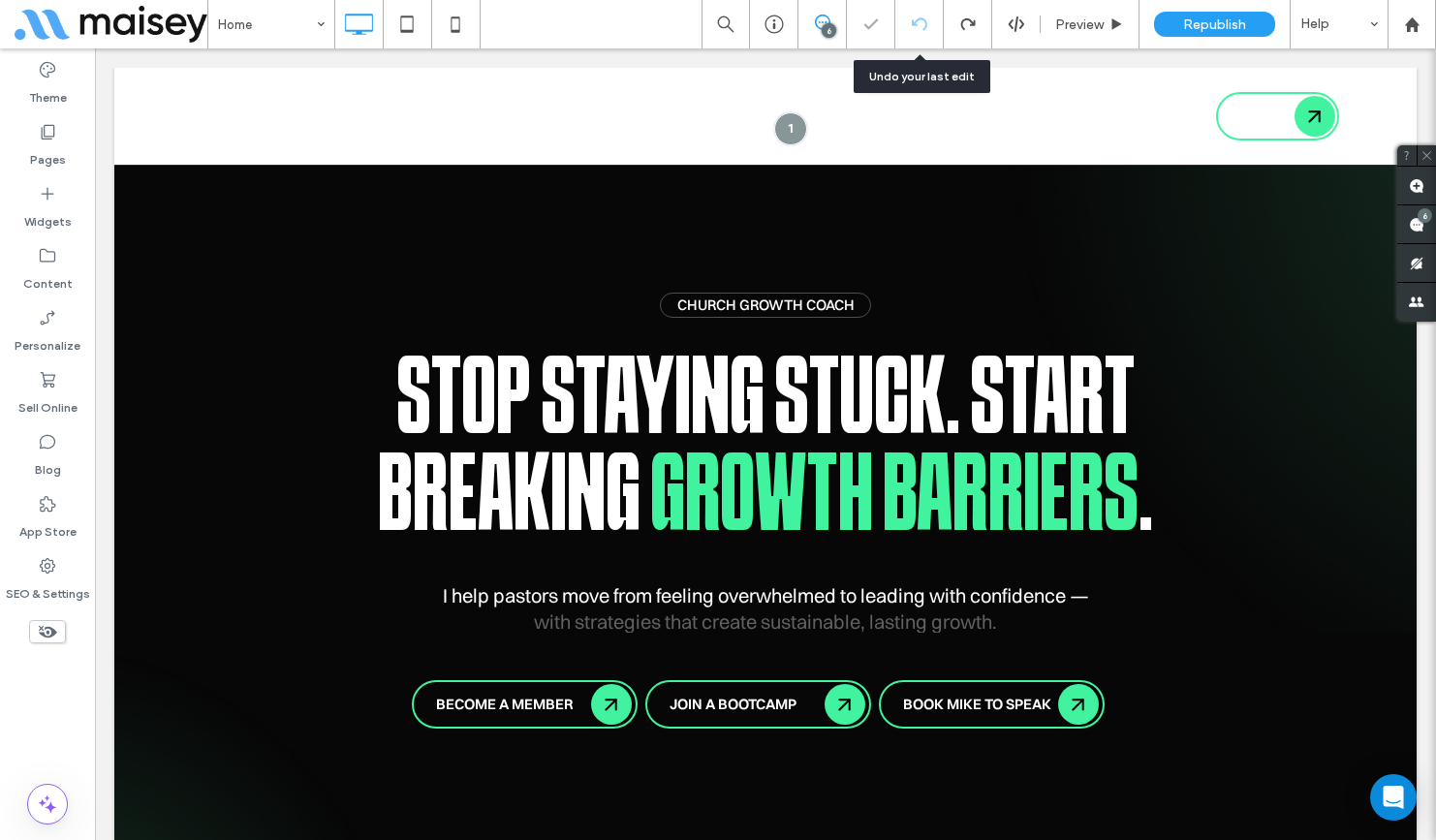 click 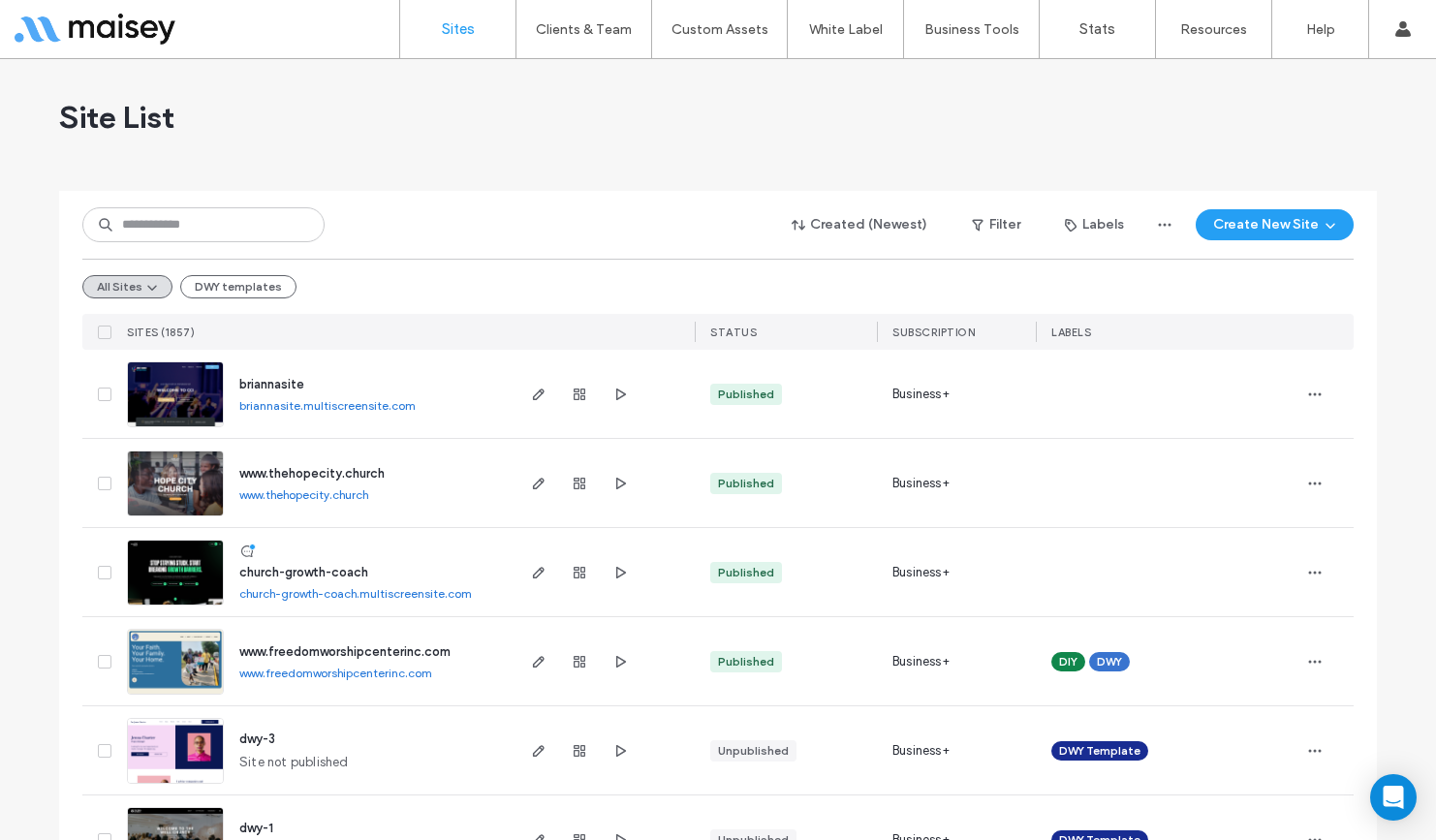 scroll, scrollTop: 0, scrollLeft: 0, axis: both 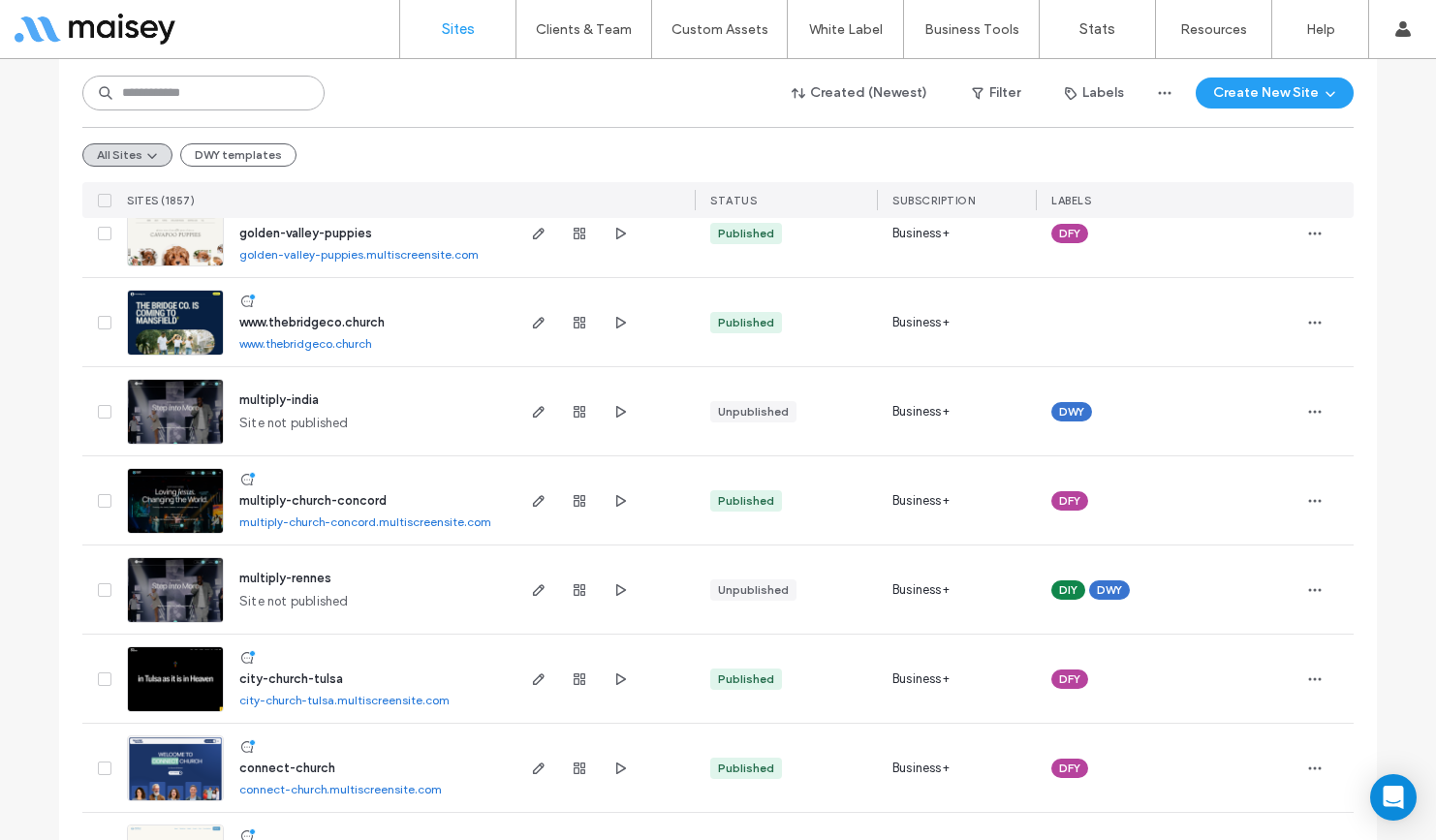 click at bounding box center [203, 93] 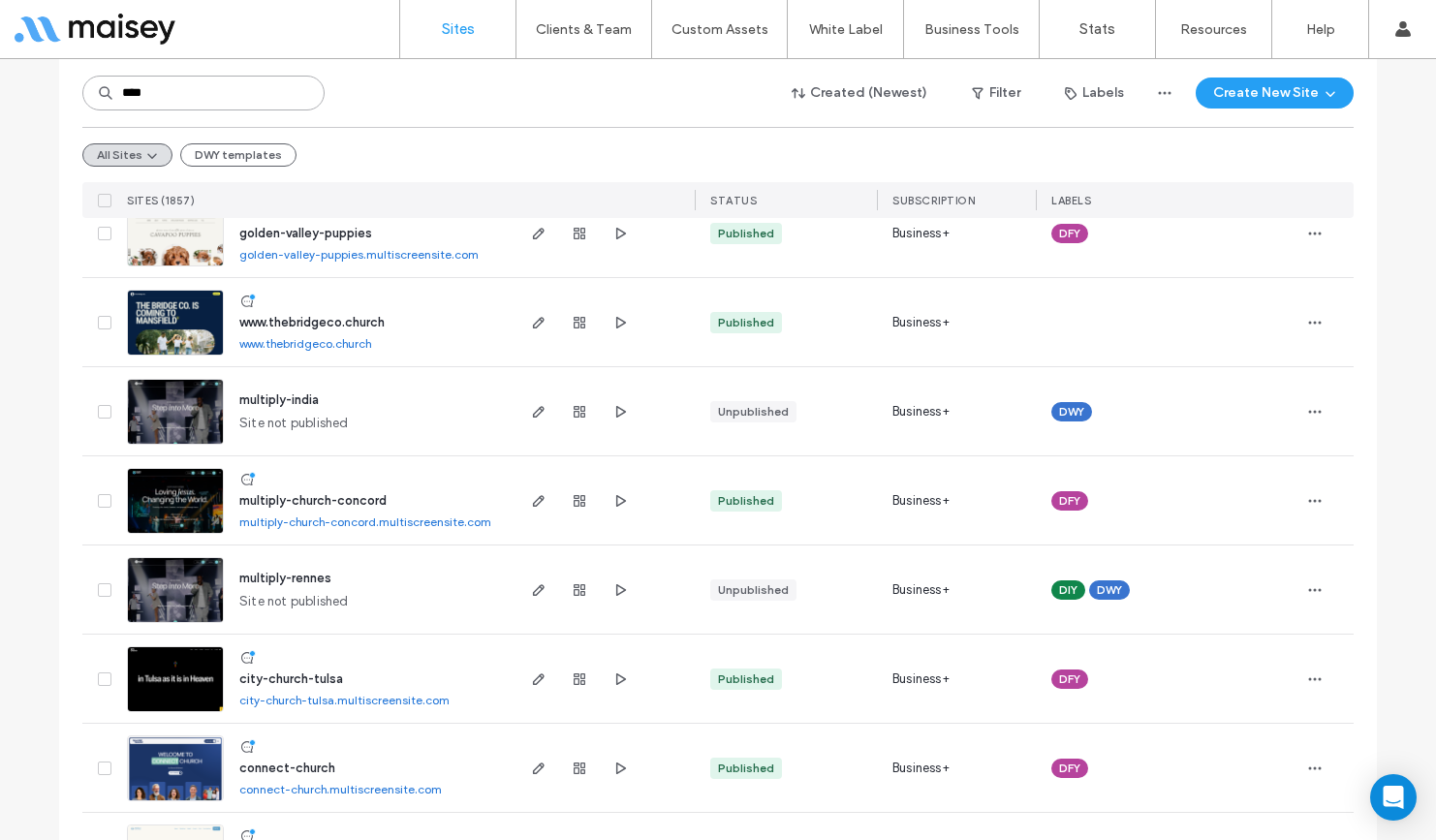 type on "****" 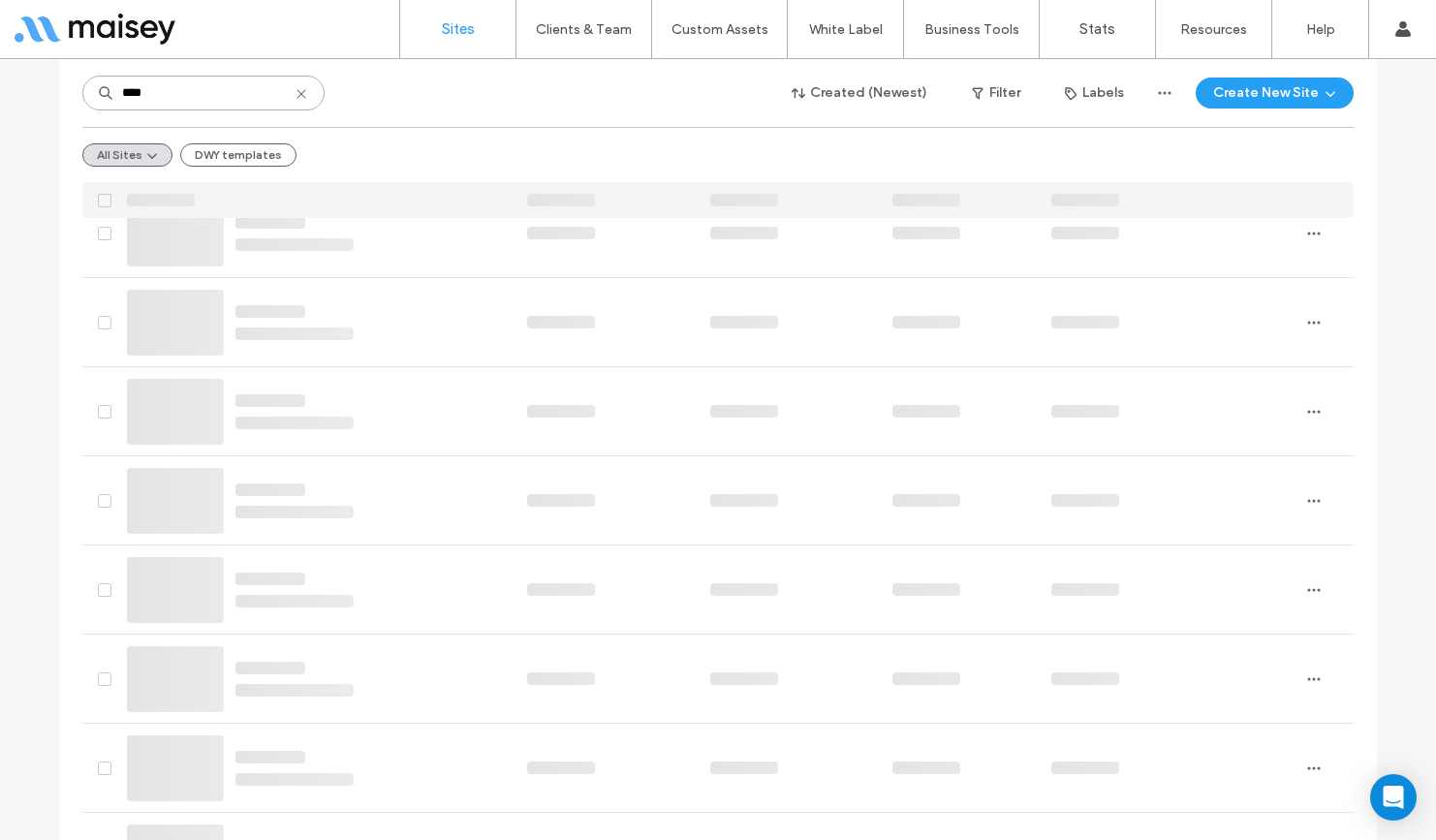 scroll, scrollTop: 0, scrollLeft: 0, axis: both 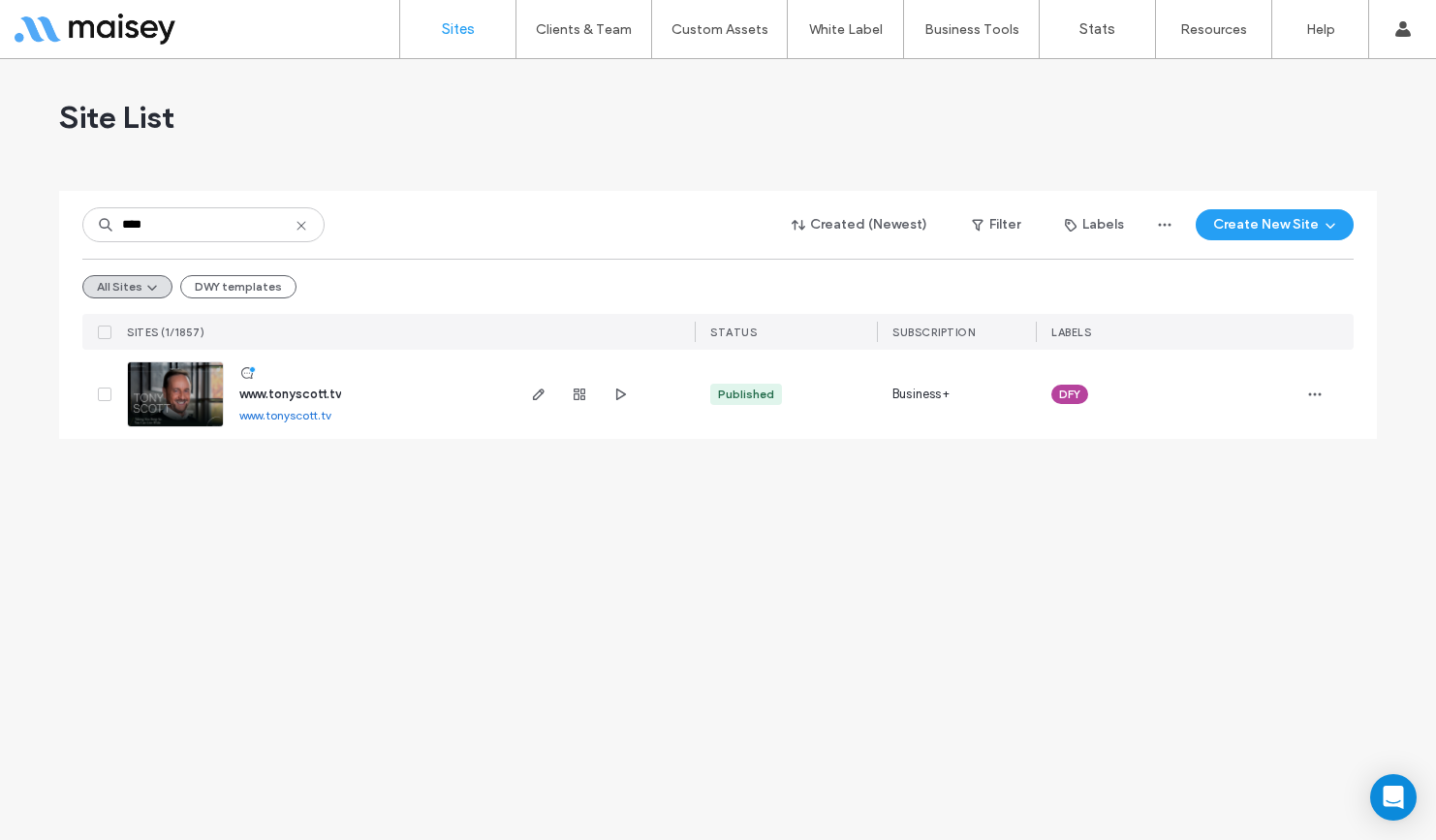 click on "www.tonyscott.tv" at bounding box center [290, 393] 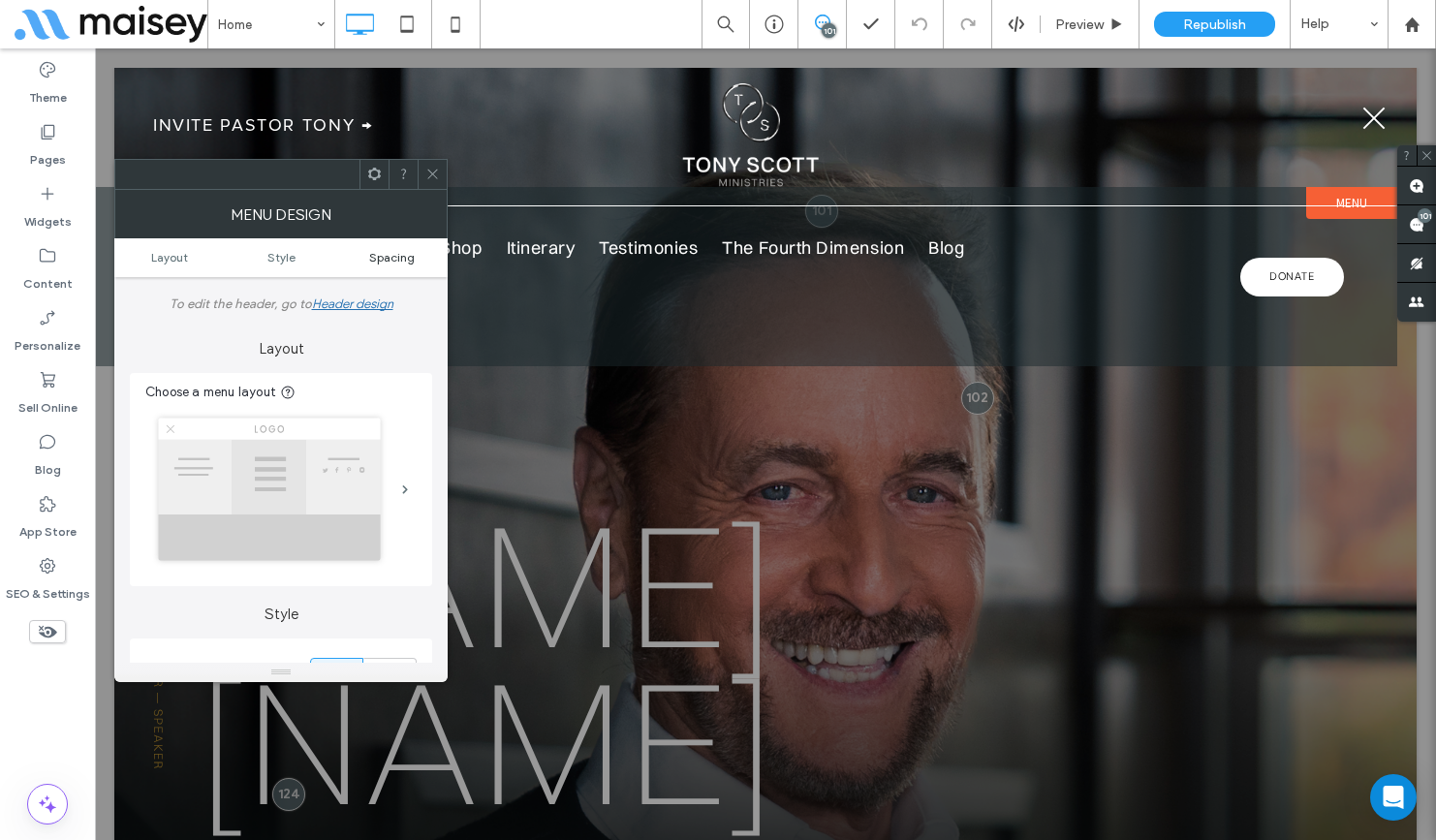 scroll, scrollTop: 0, scrollLeft: 0, axis: both 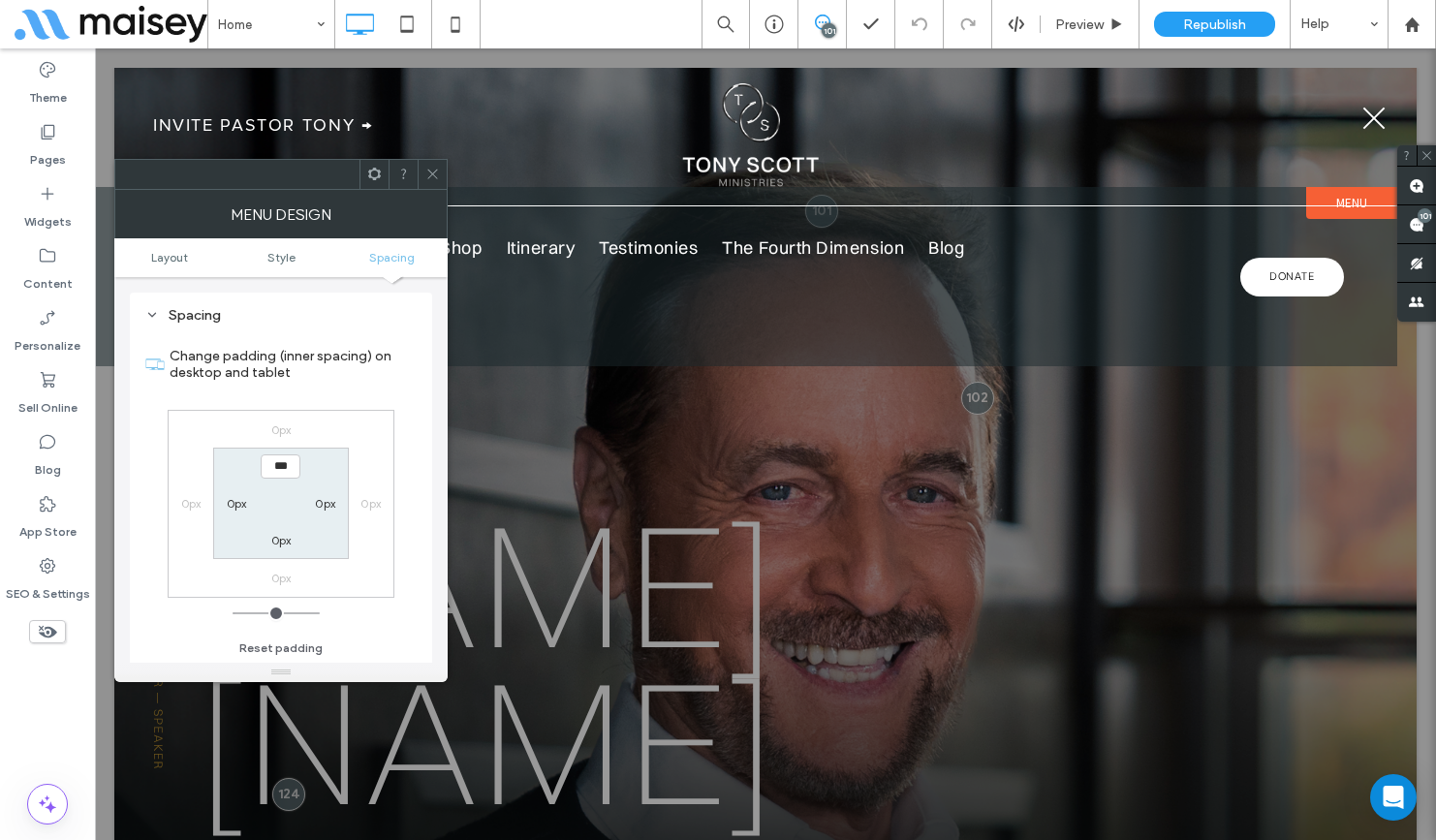 click 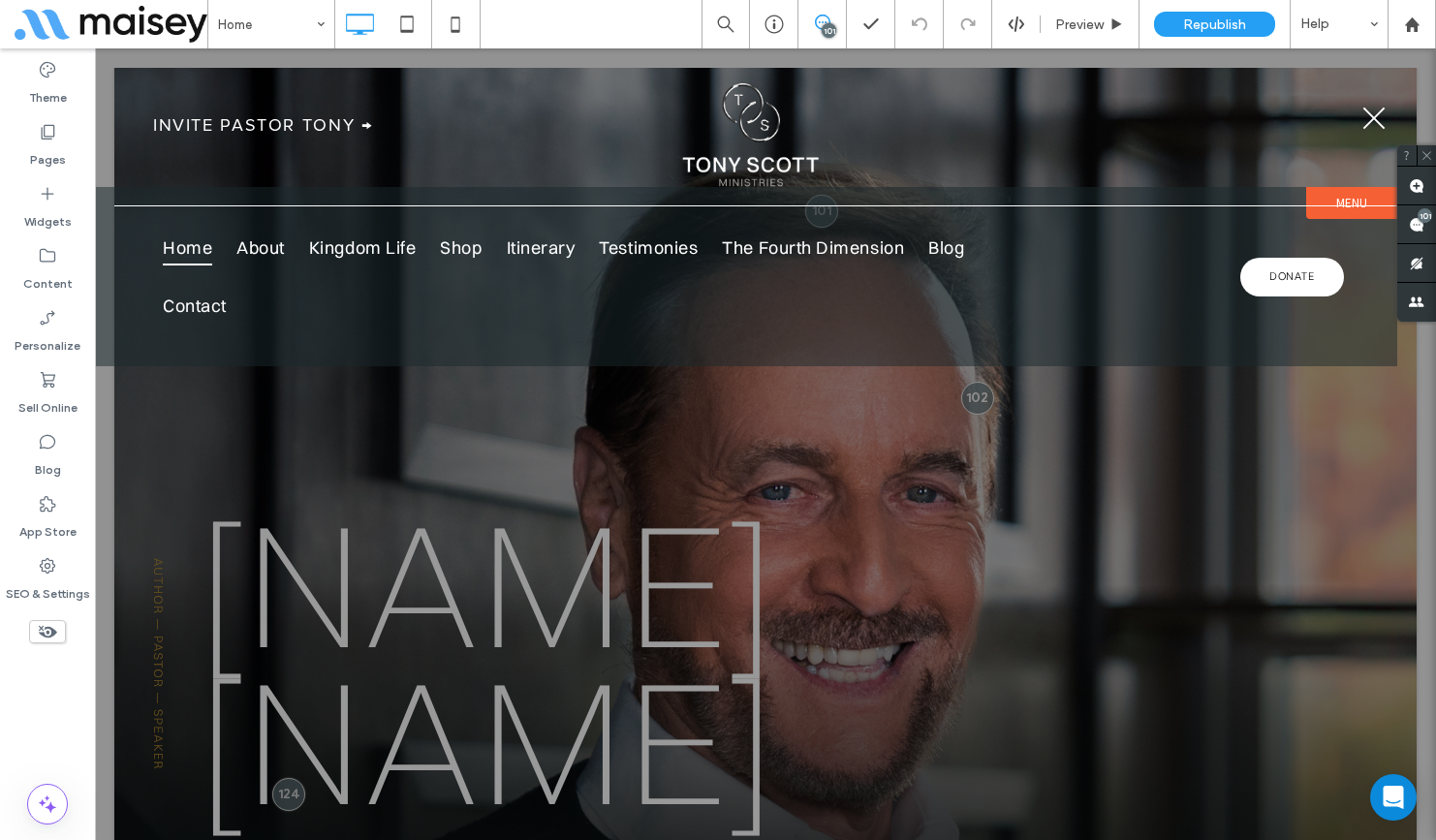 click at bounding box center [1374, 118] 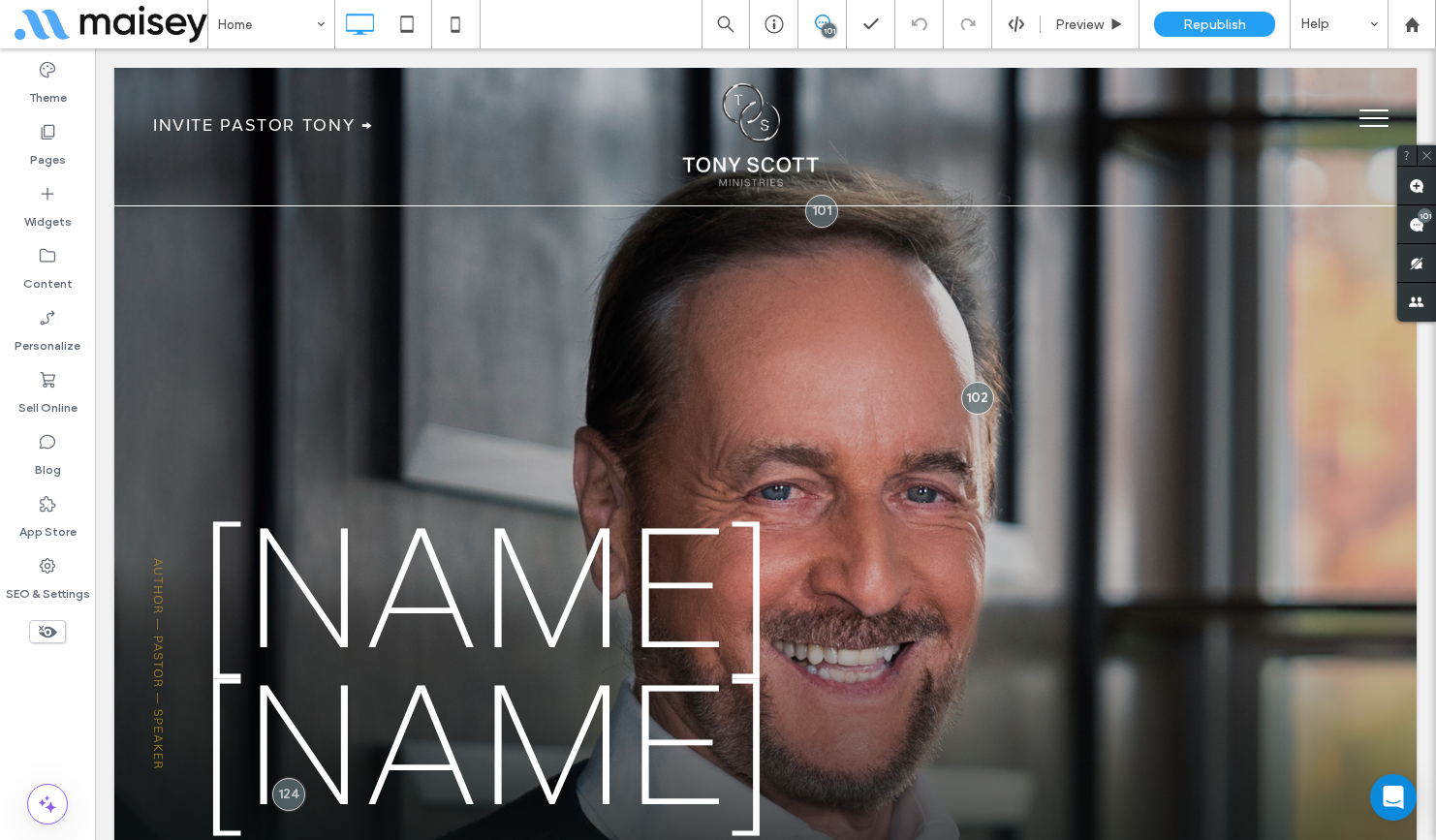 click at bounding box center (1374, 118) 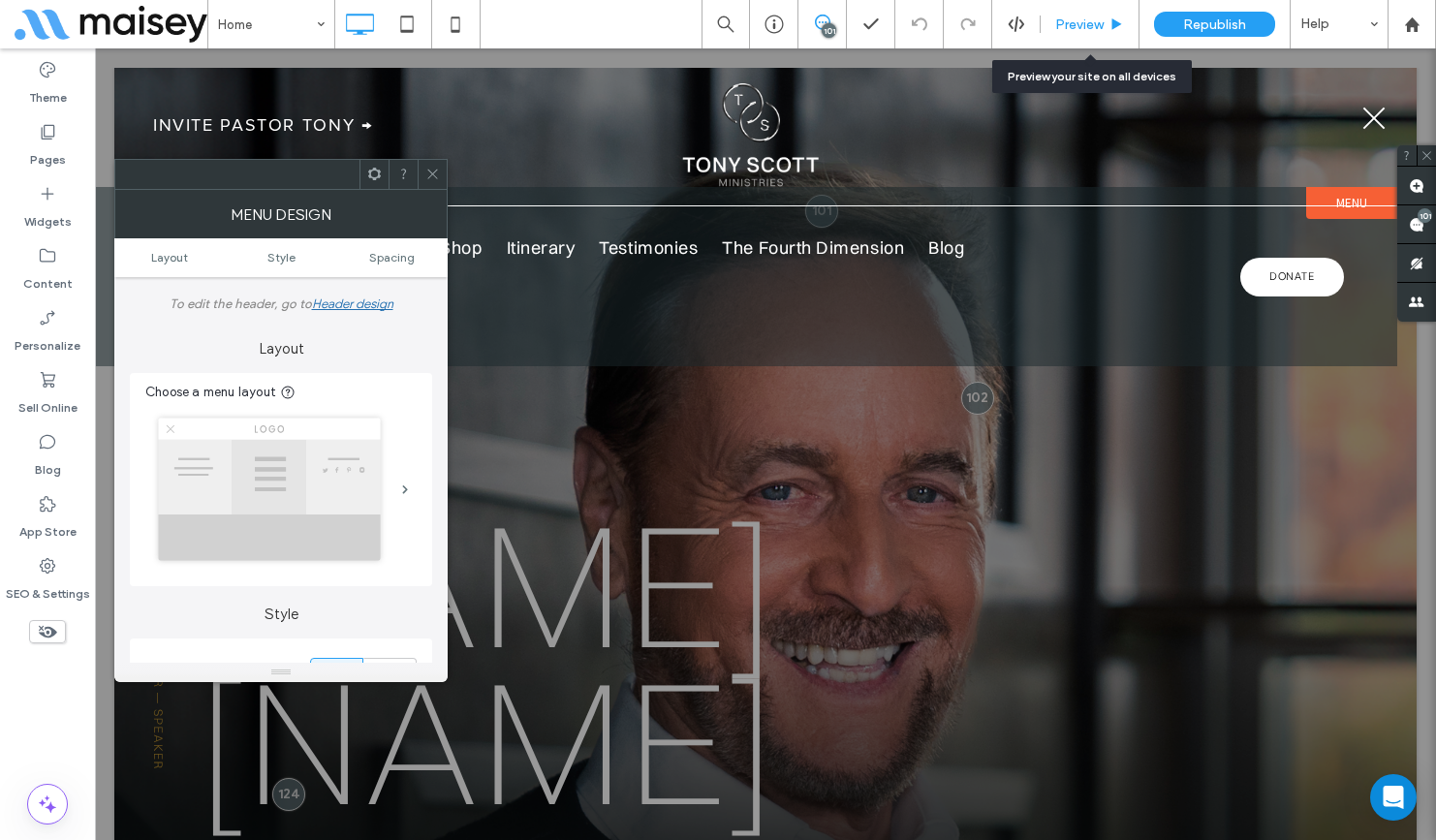 click on "Preview" at bounding box center [1089, 24] 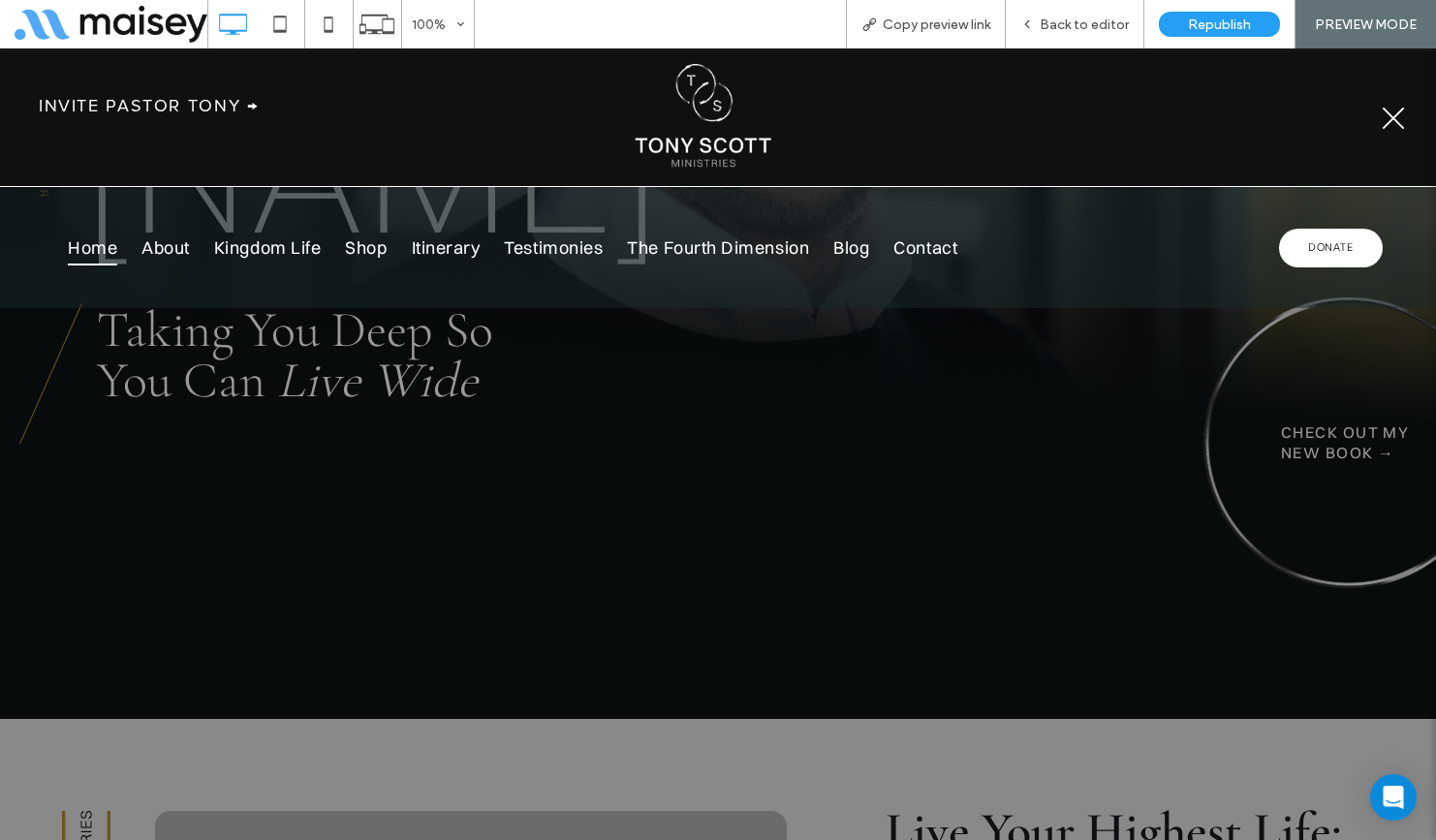 scroll, scrollTop: 0, scrollLeft: 0, axis: both 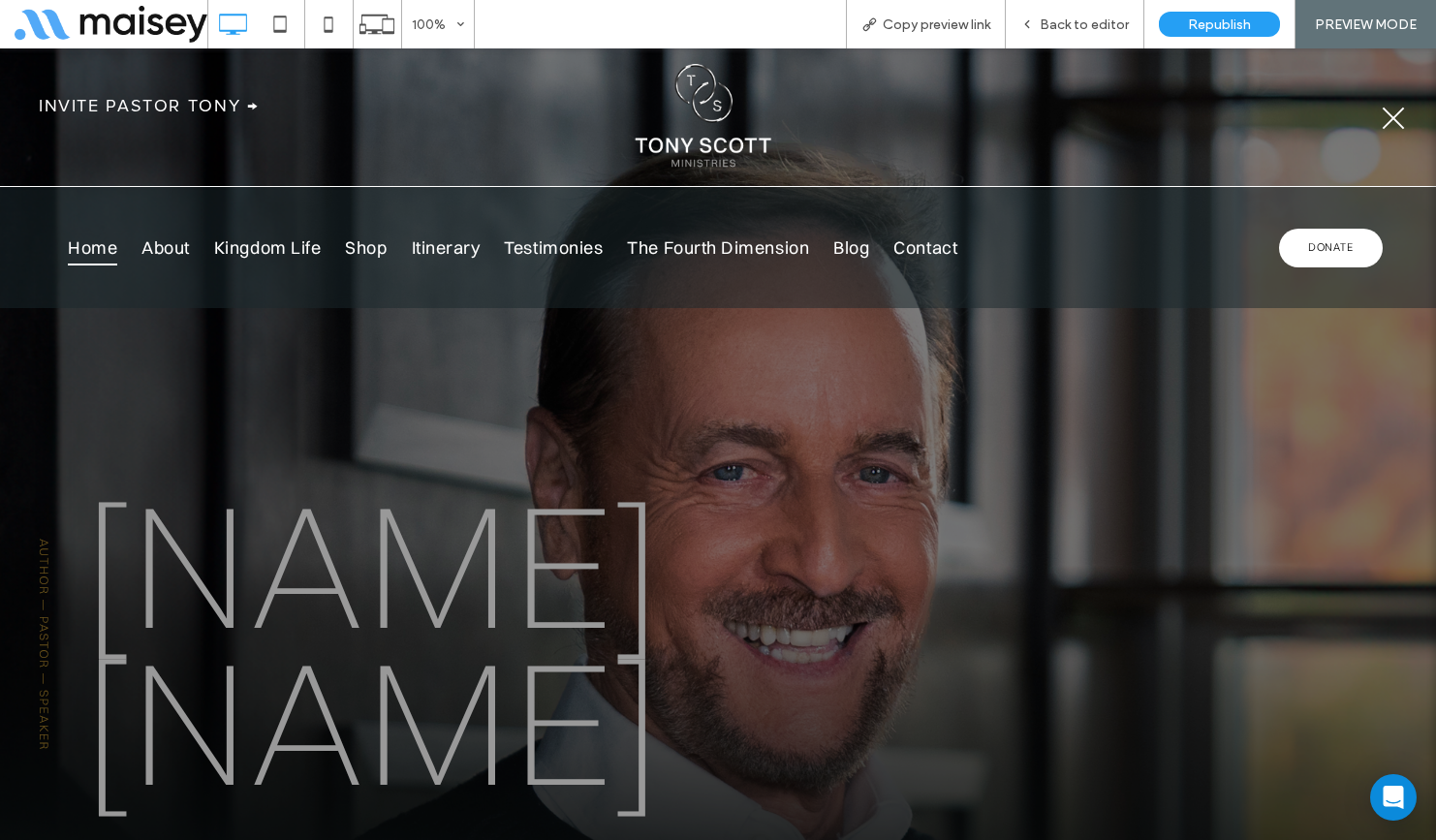 click at bounding box center (1393, 117) 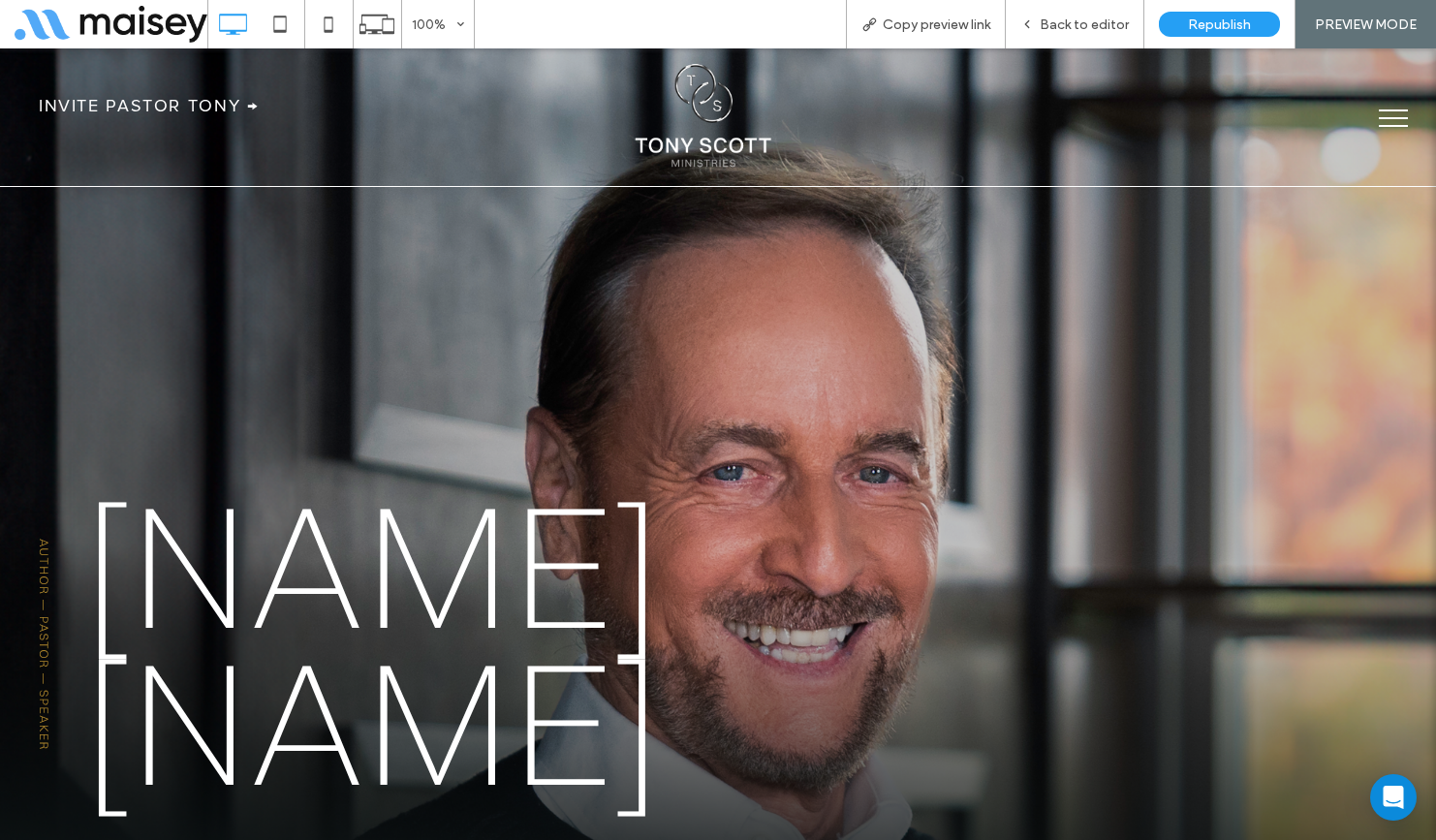 click at bounding box center (1393, 118) 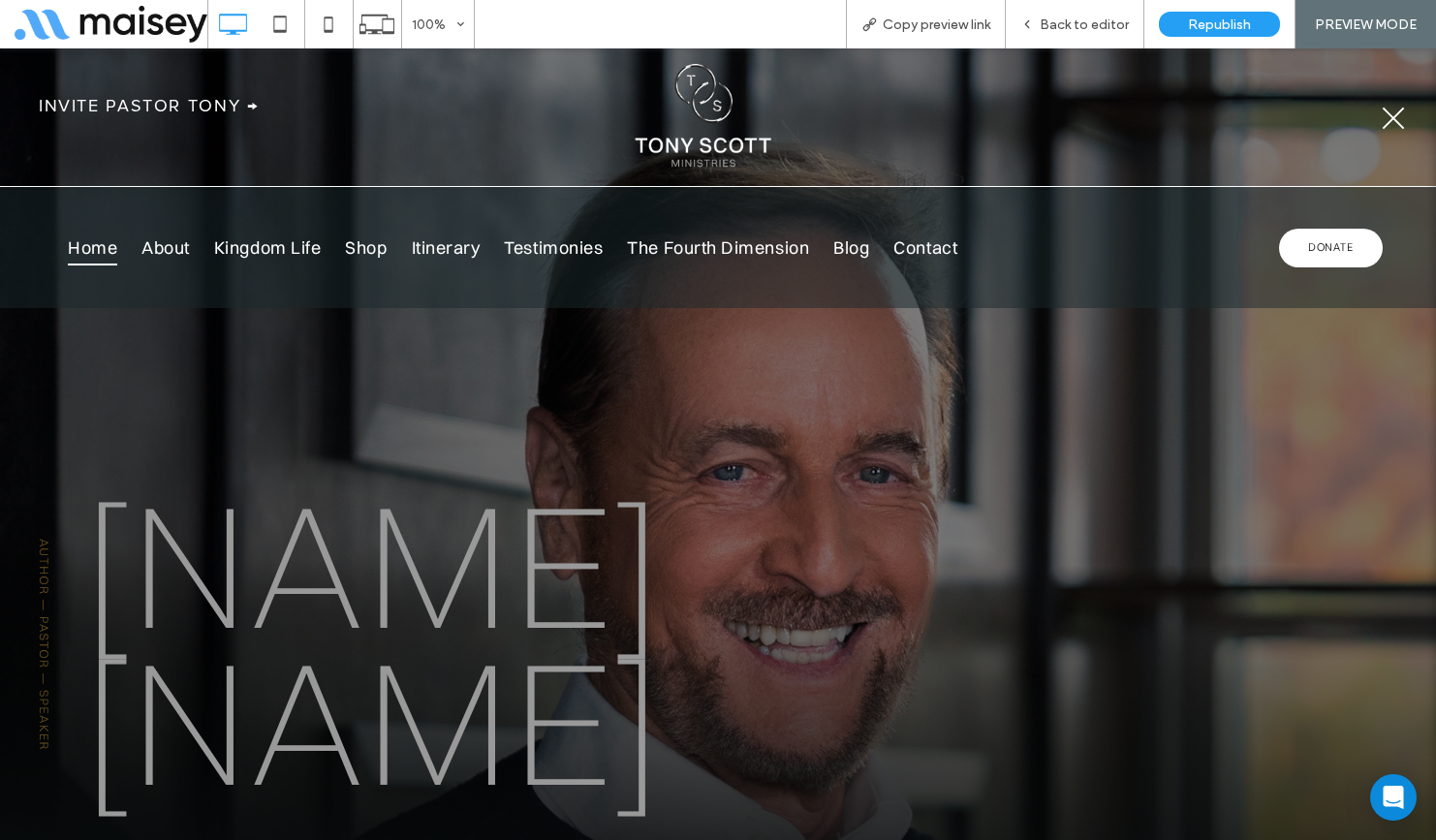 click at bounding box center (1393, 118) 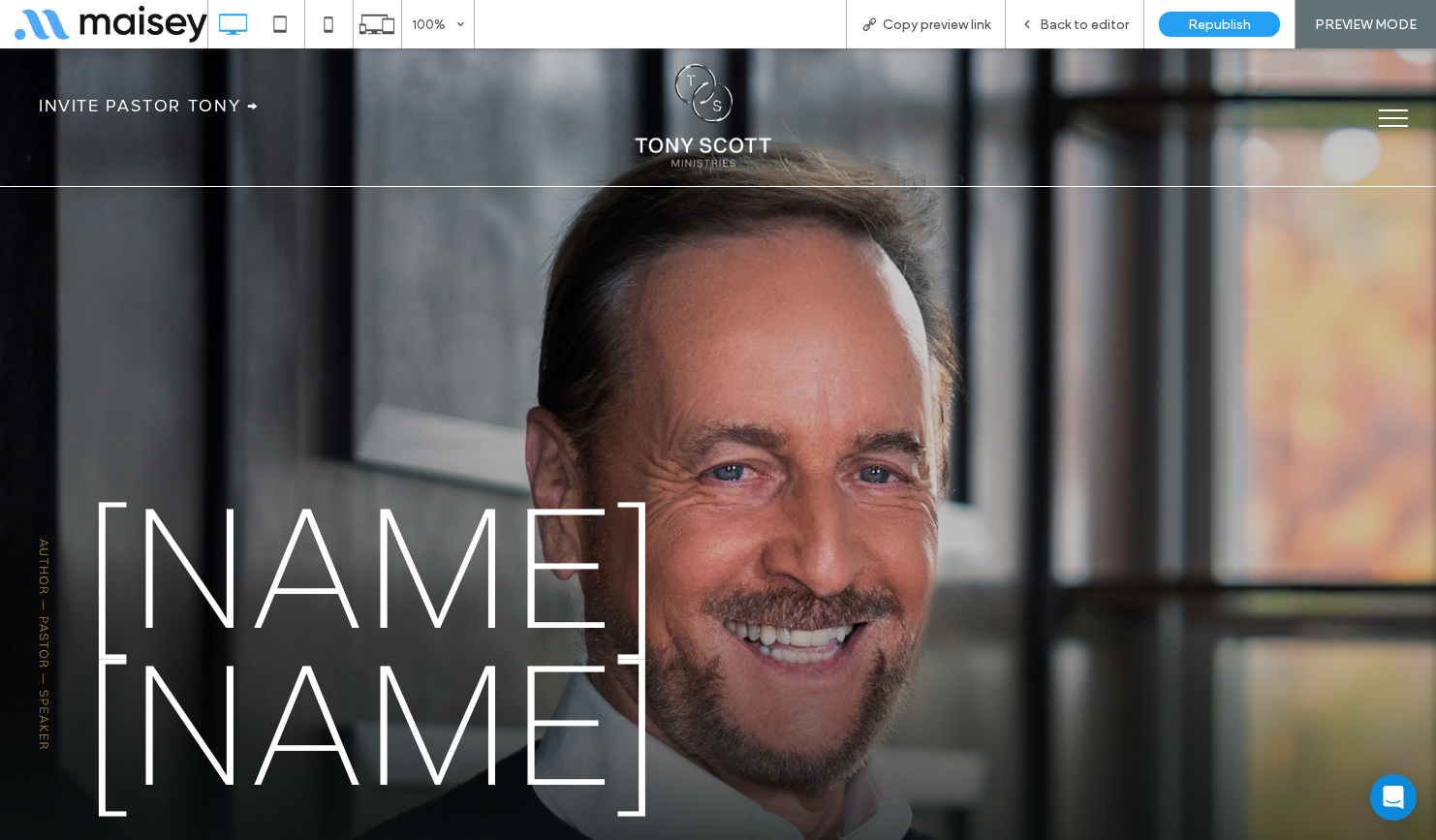 click at bounding box center (1393, 118) 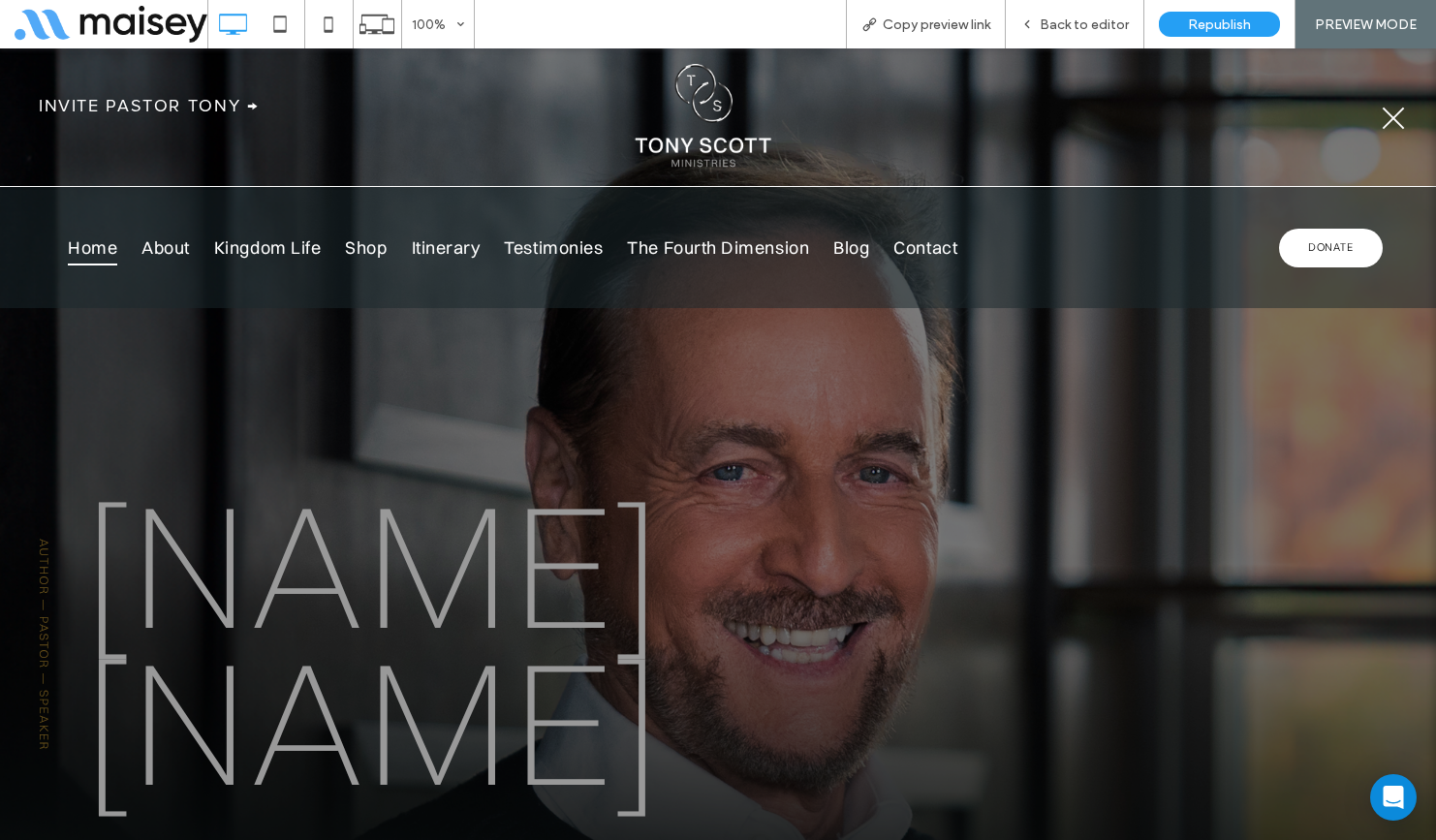 click at bounding box center (1393, 118) 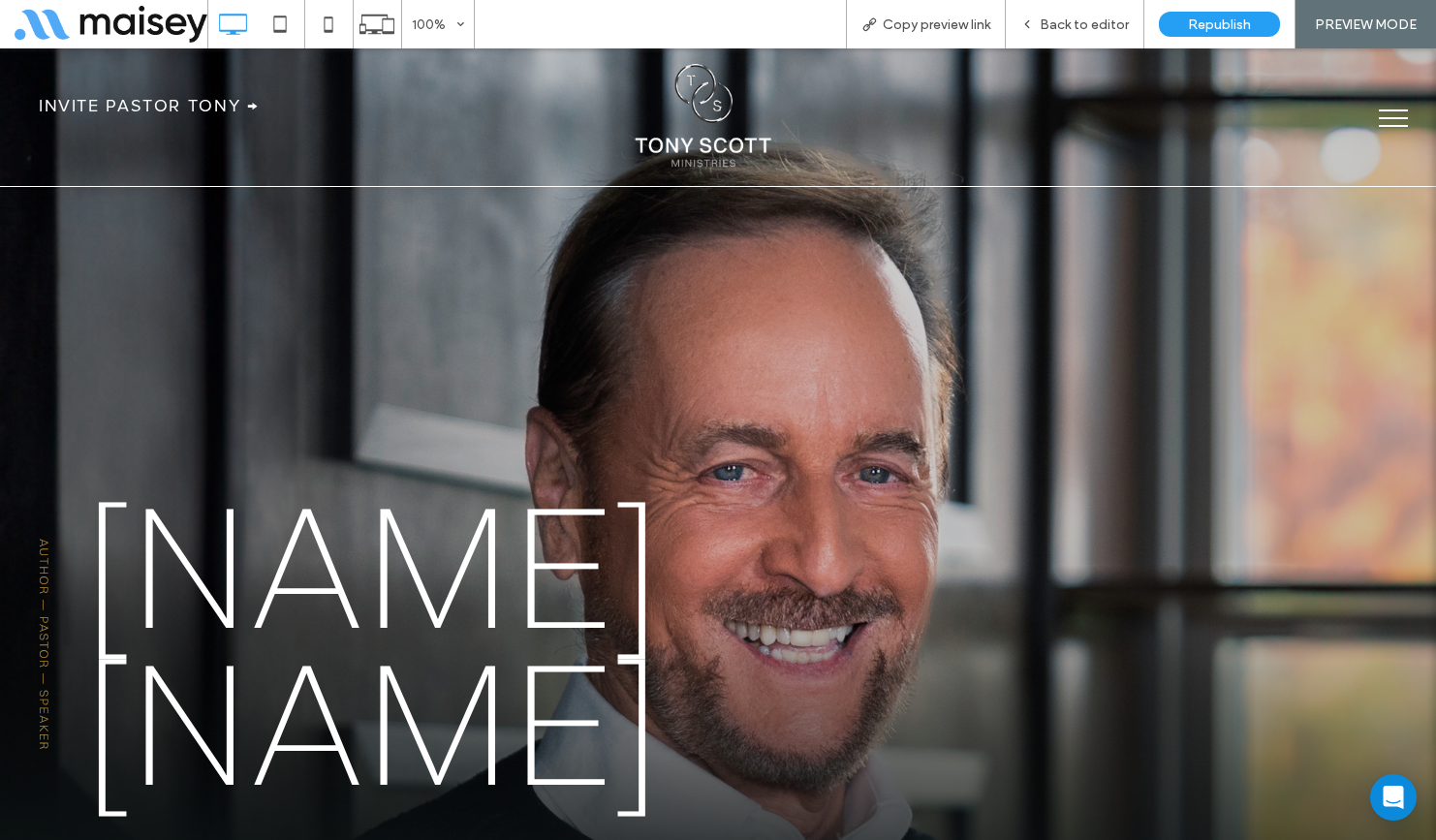 click at bounding box center [1393, 118] 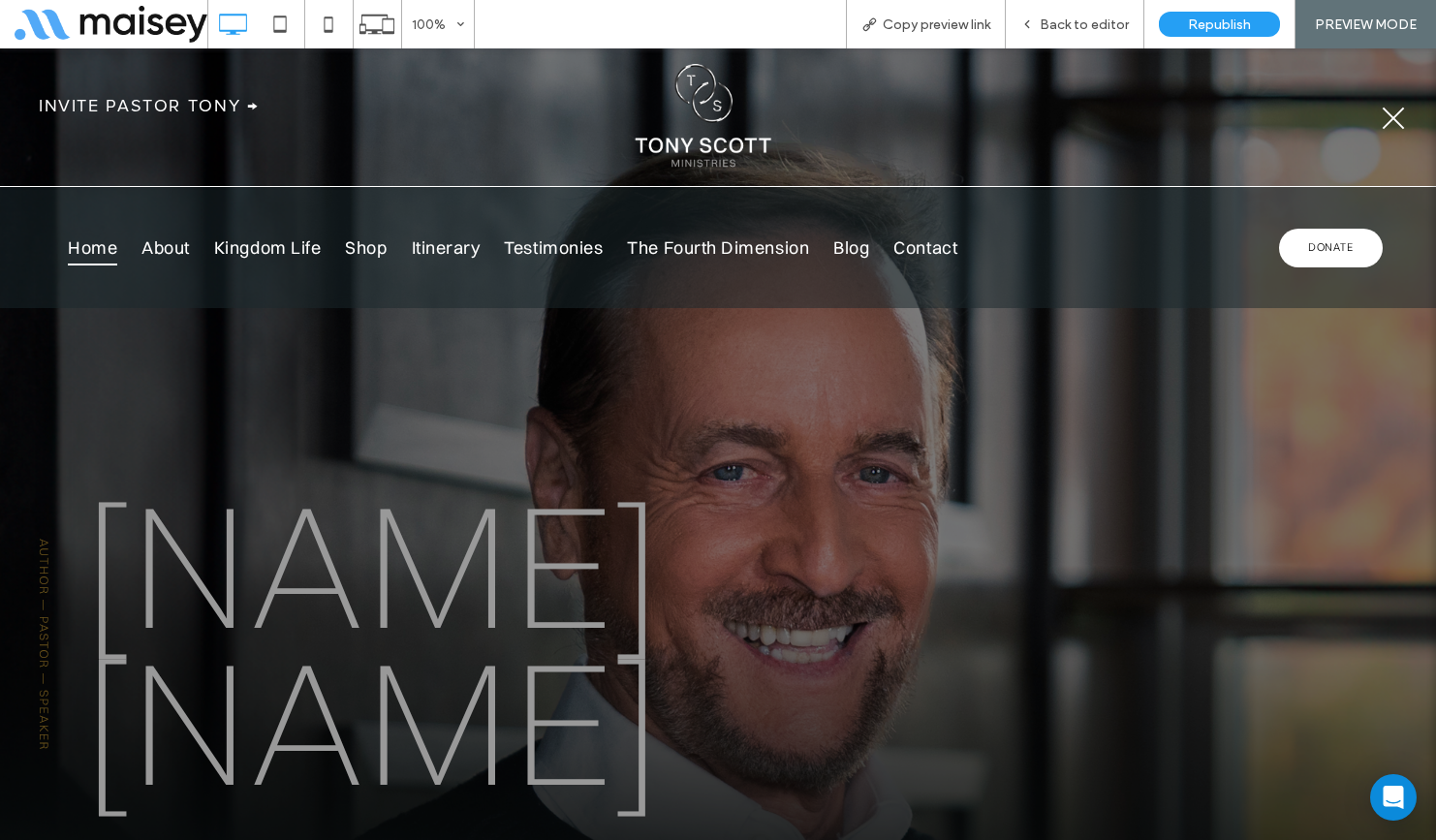 click at bounding box center (1393, 118) 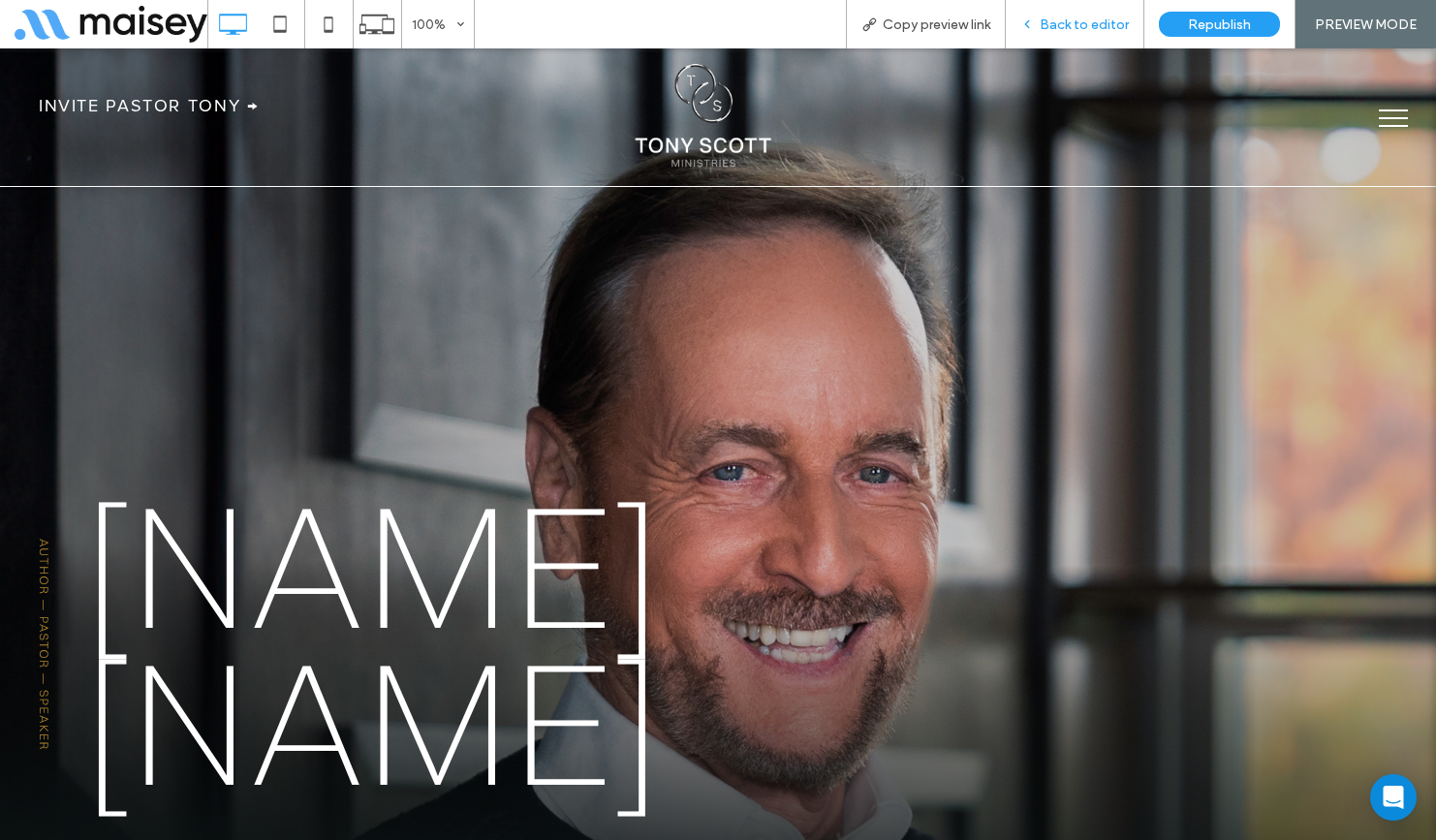 click on "Back to editor" at bounding box center (1084, 24) 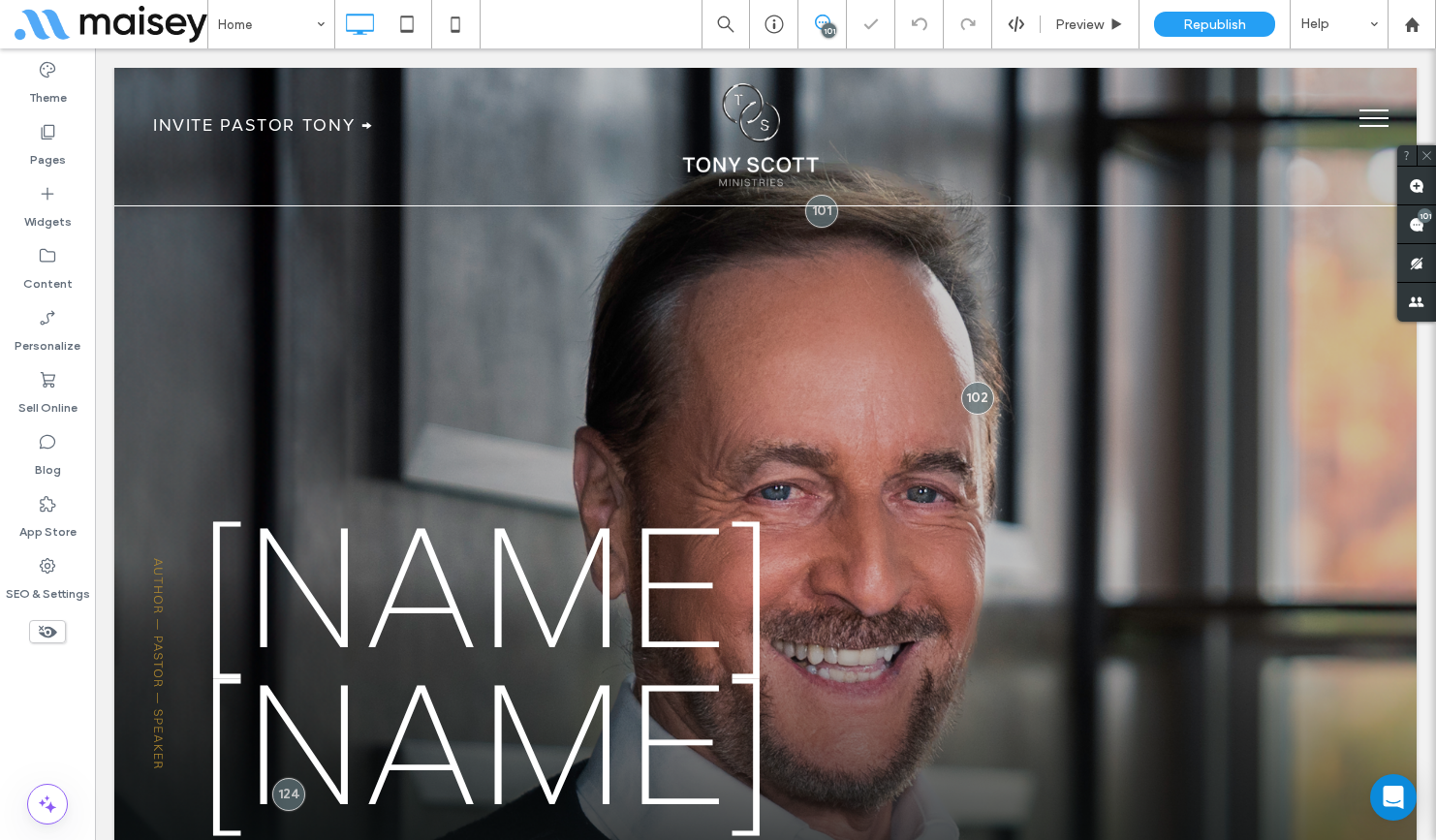 click at bounding box center [1374, 118] 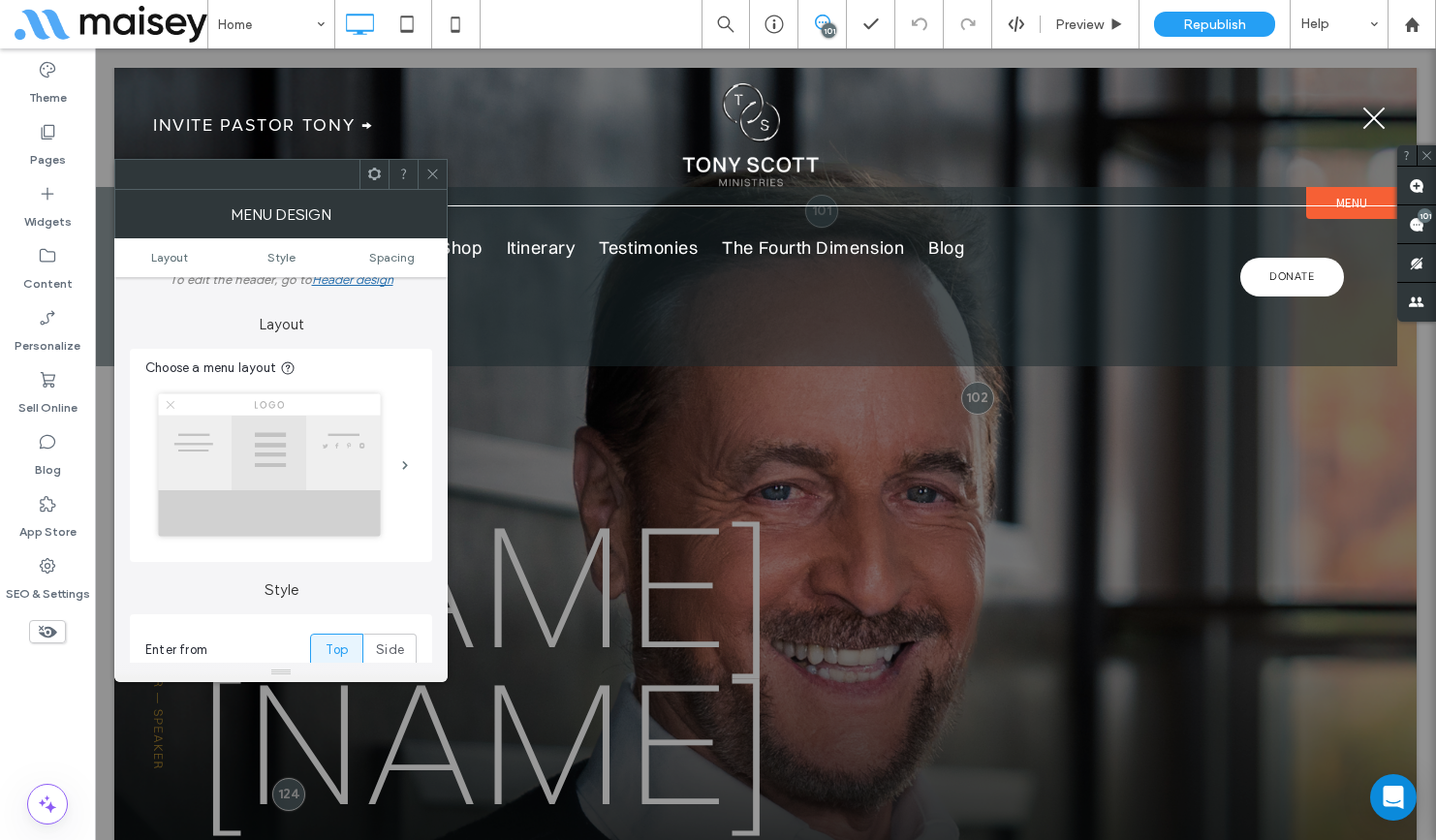 scroll, scrollTop: 0, scrollLeft: 0, axis: both 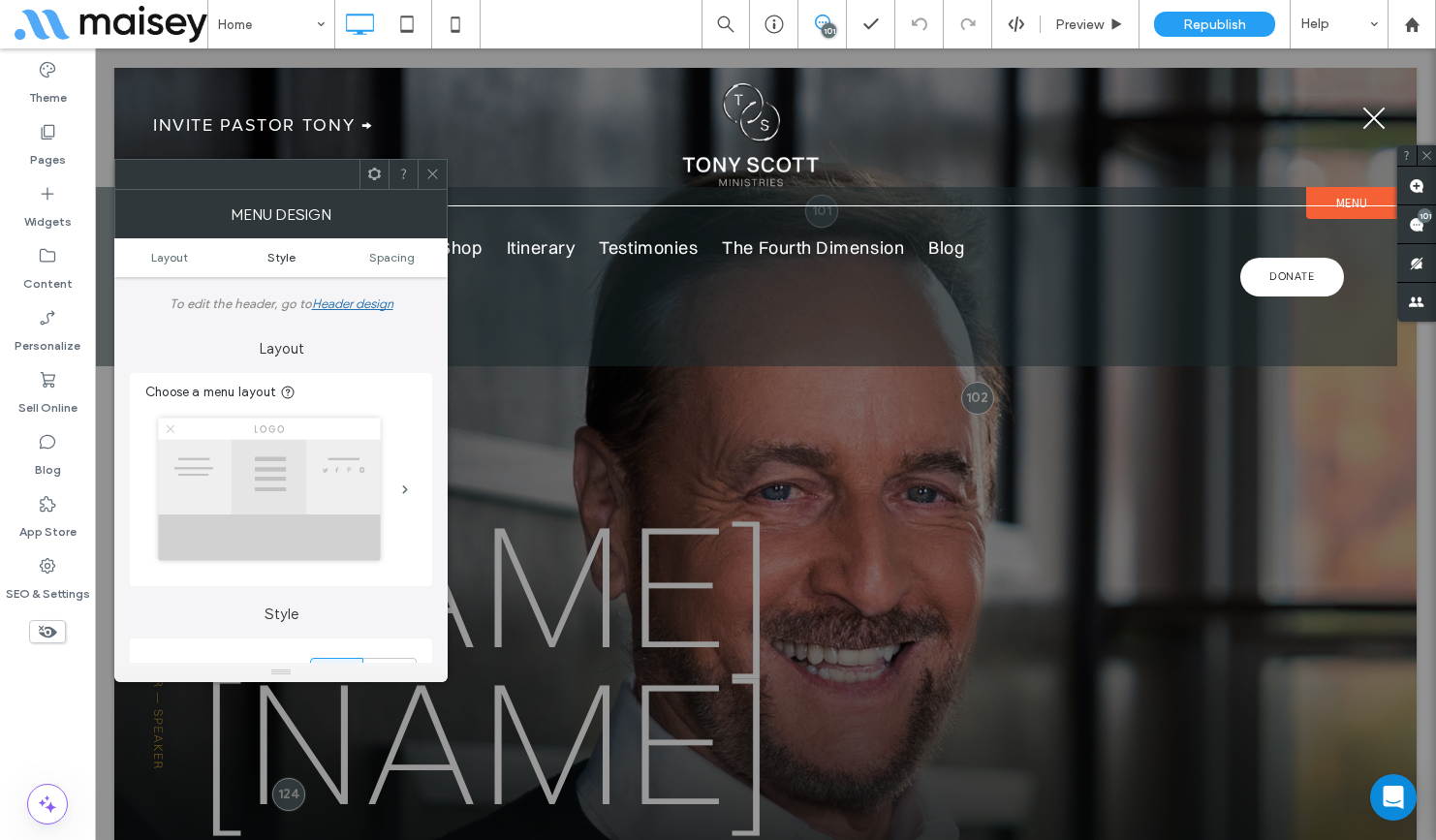 click on "Style" at bounding box center [281, 257] 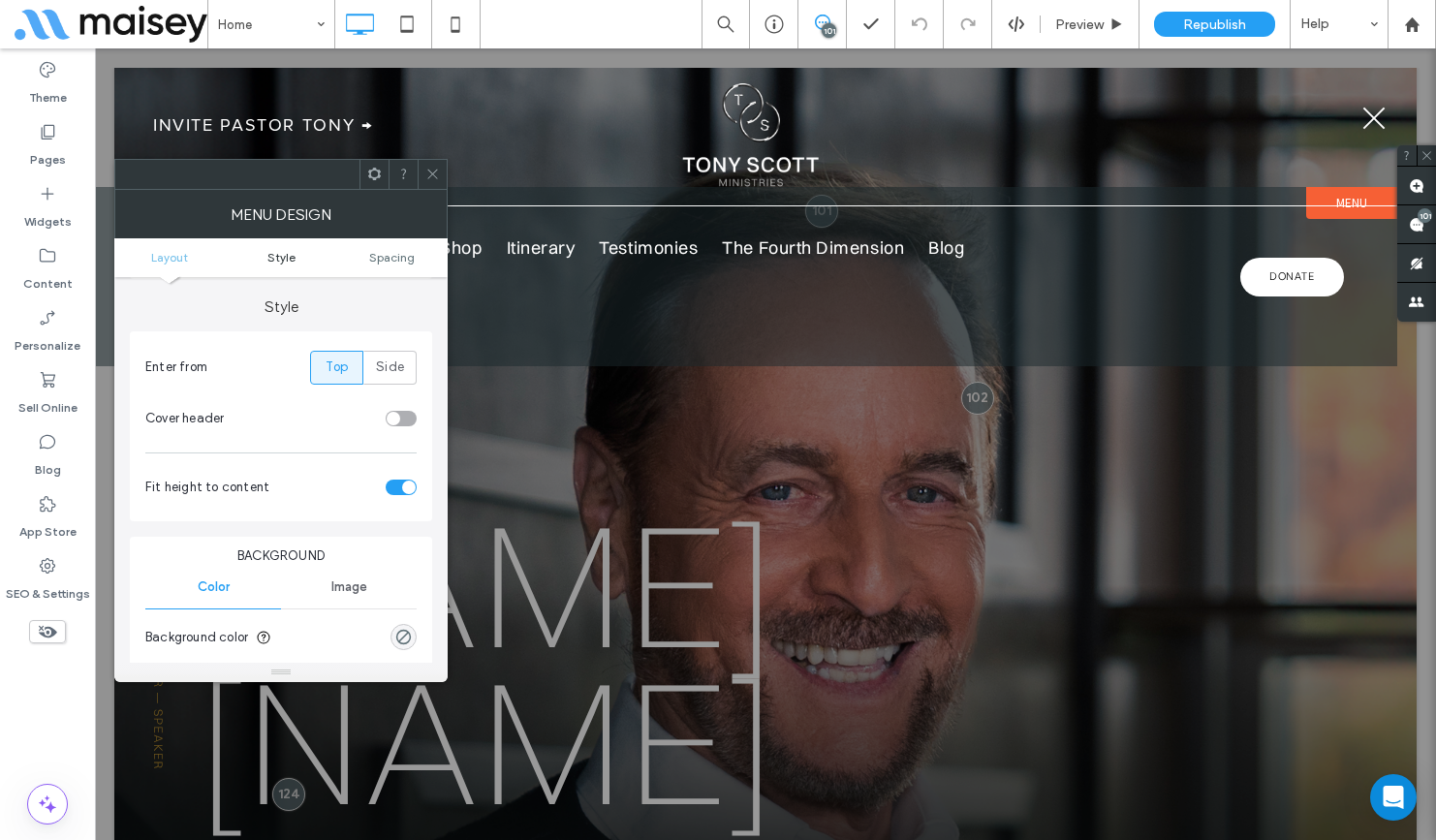 scroll, scrollTop: 309, scrollLeft: 0, axis: vertical 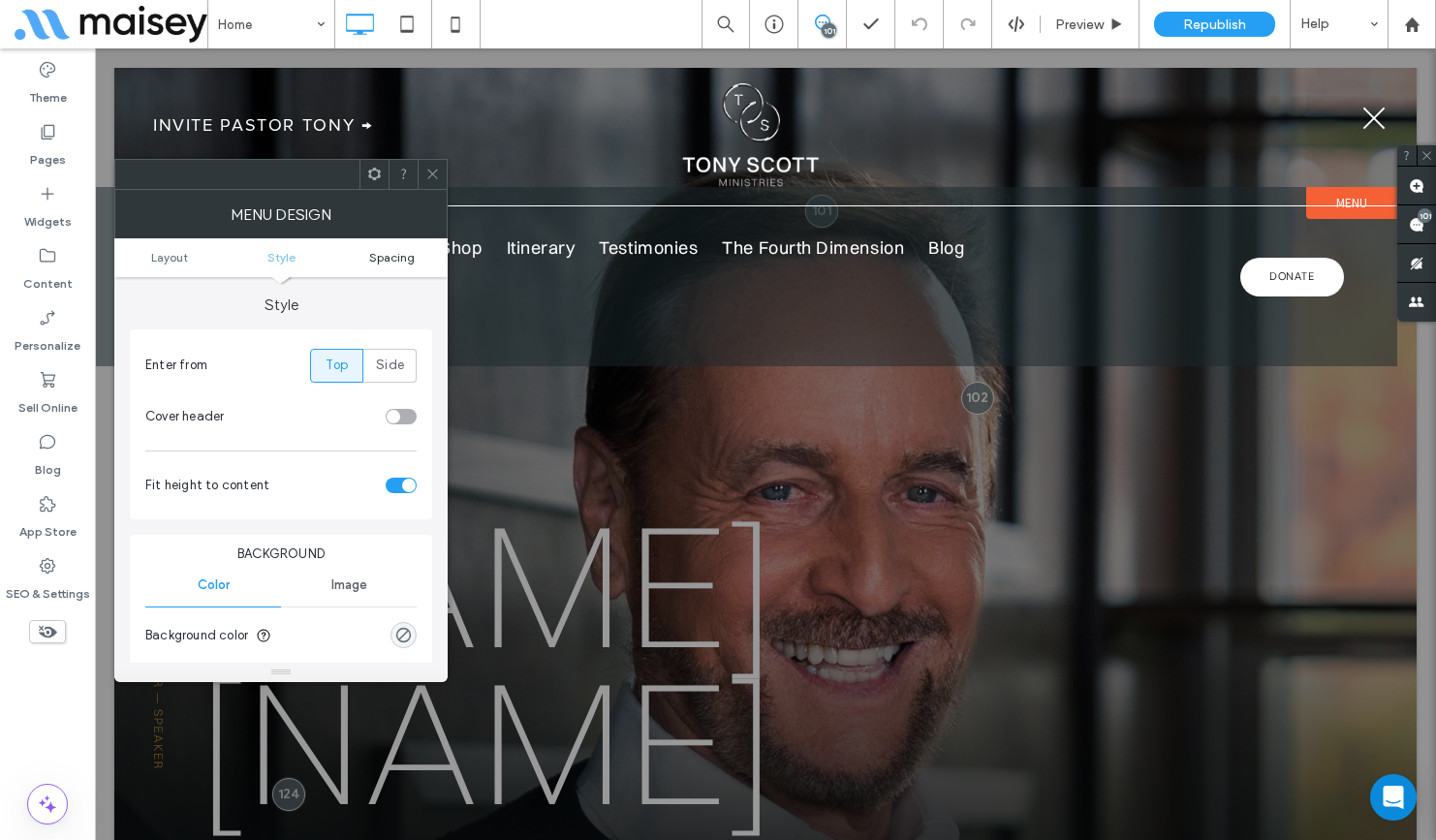 click on "Spacing" at bounding box center [391, 257] 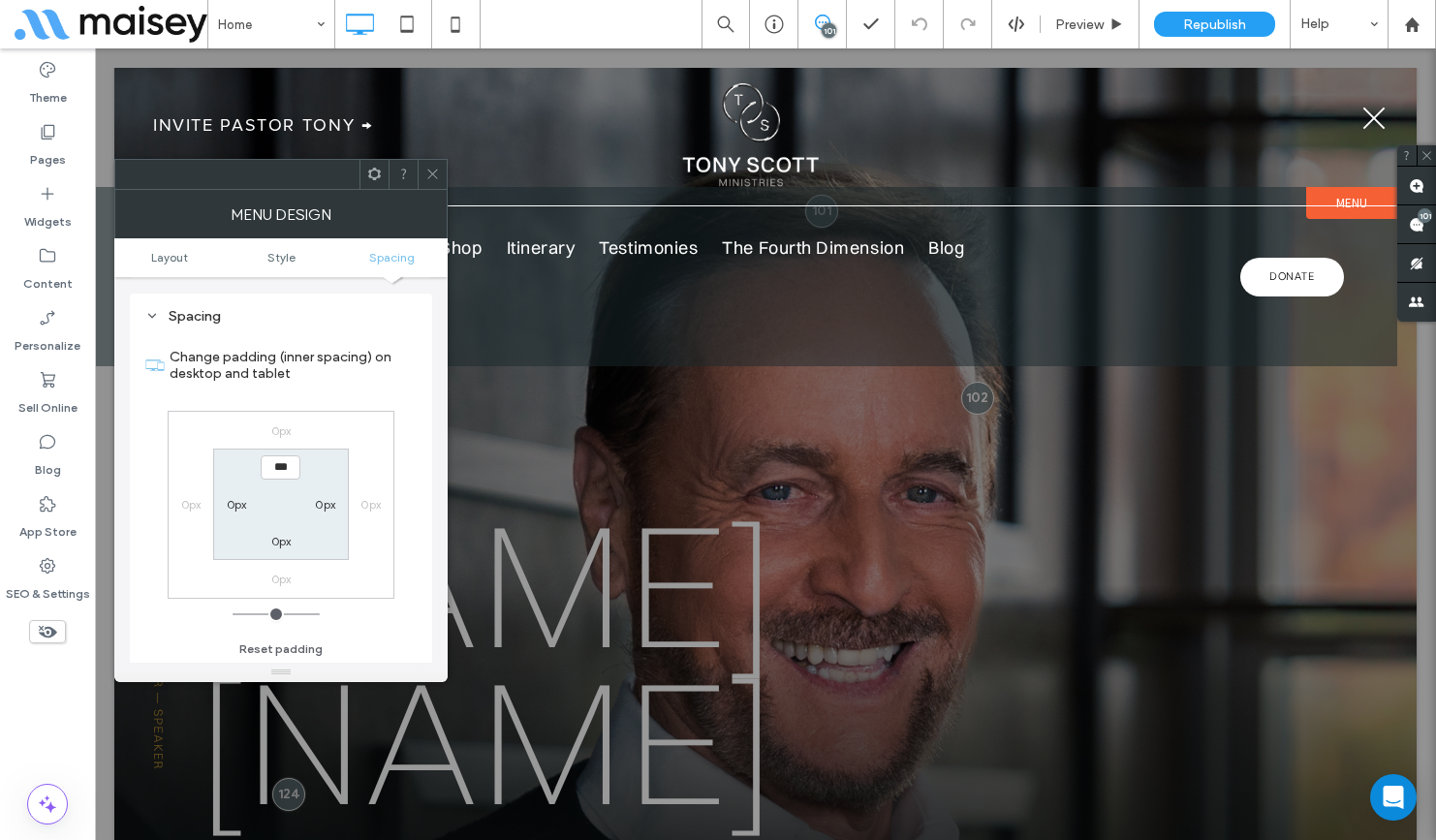 scroll, scrollTop: 798, scrollLeft: 0, axis: vertical 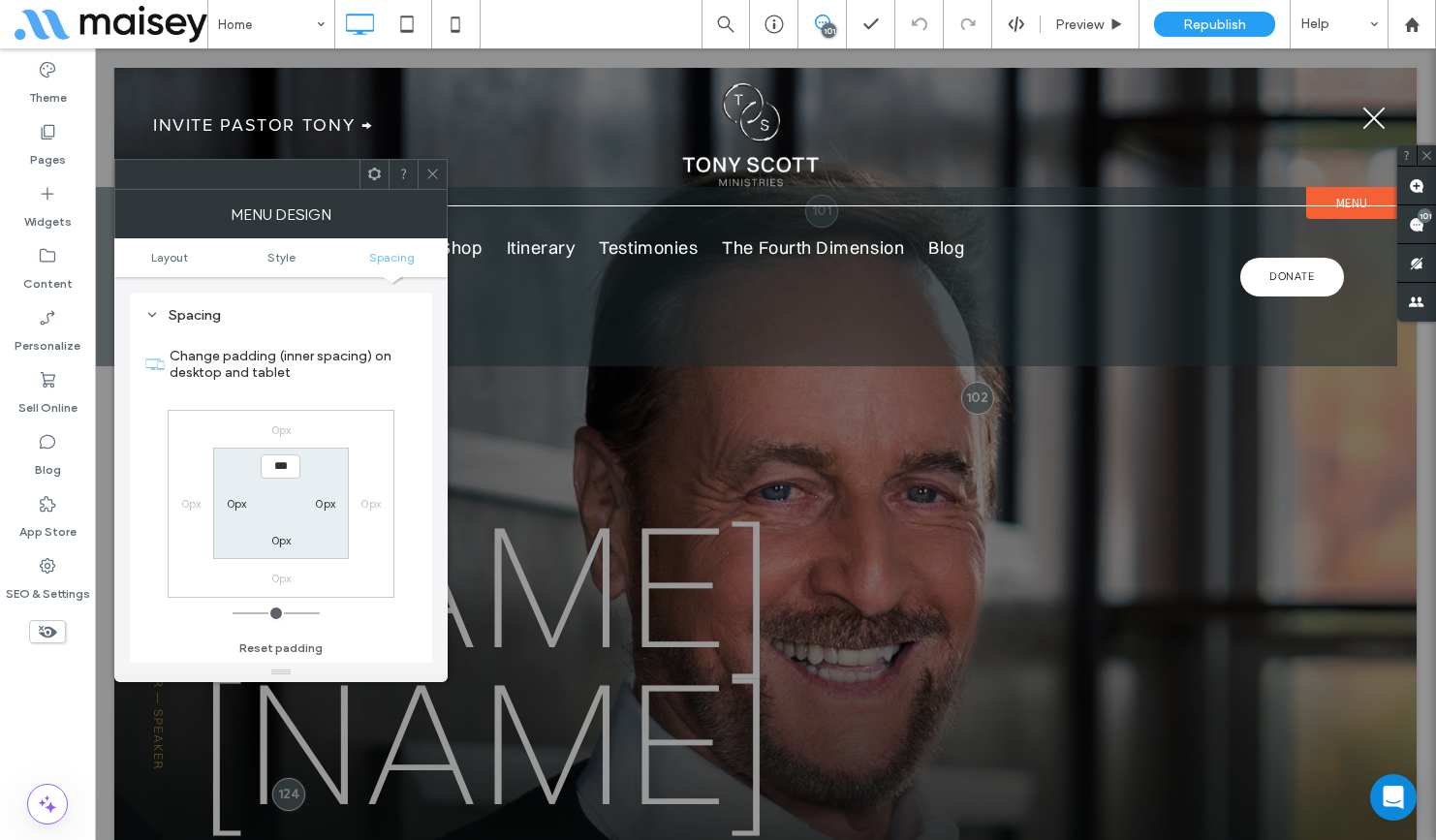 click on "Layout Style Spacing" at bounding box center (281, 258) 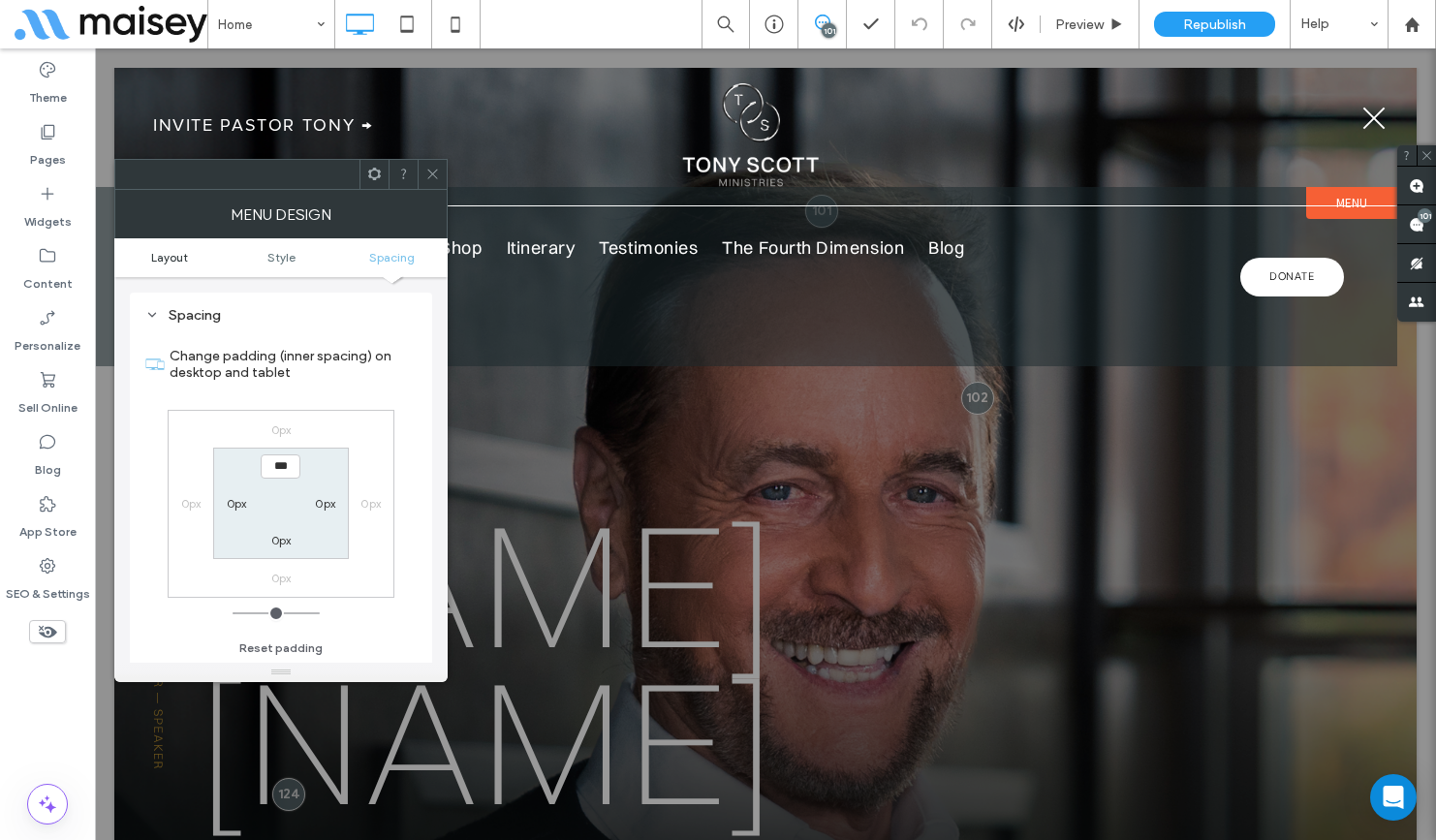 click on "Layout" at bounding box center (170, 257) 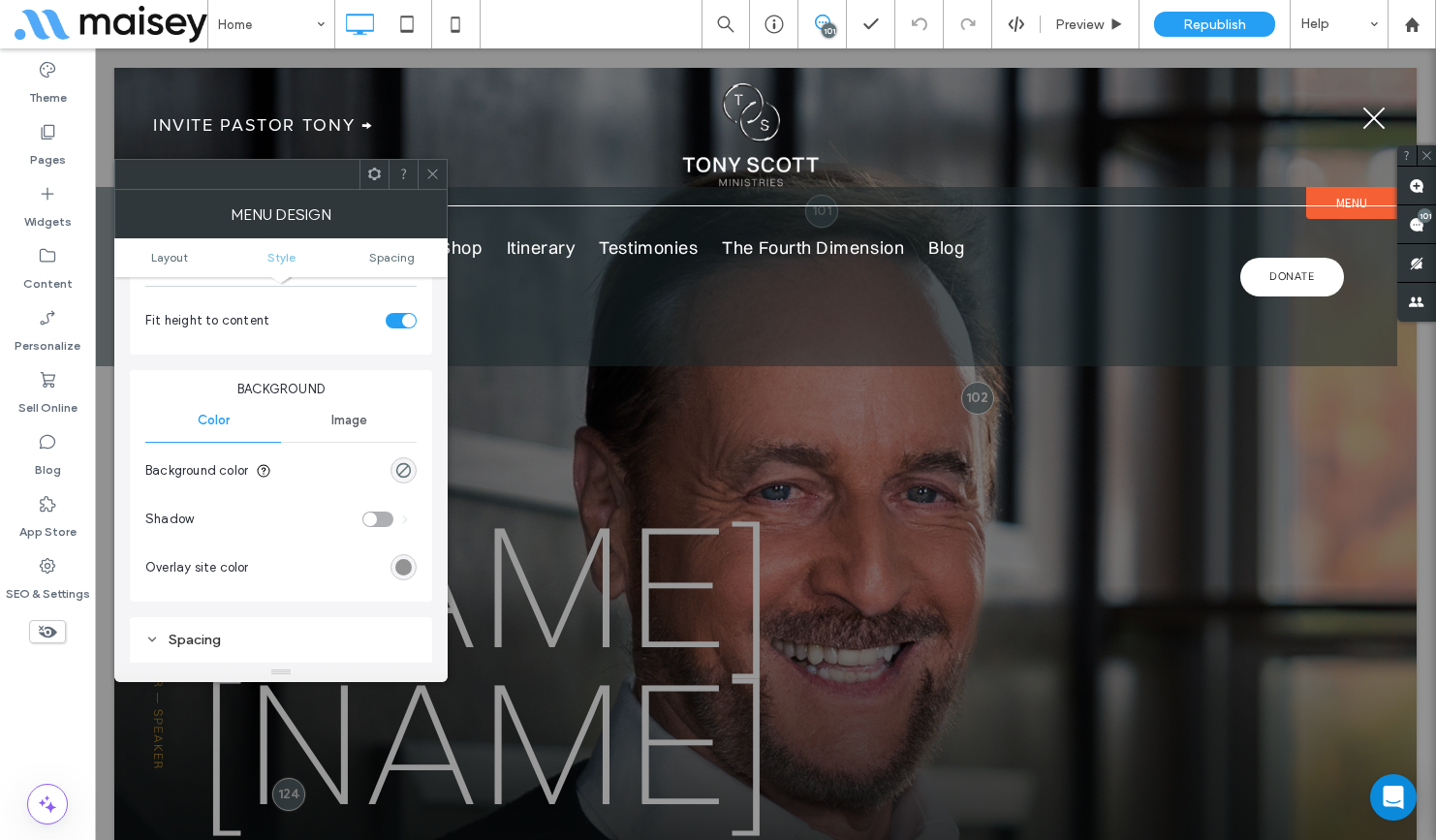 scroll, scrollTop: 472, scrollLeft: 0, axis: vertical 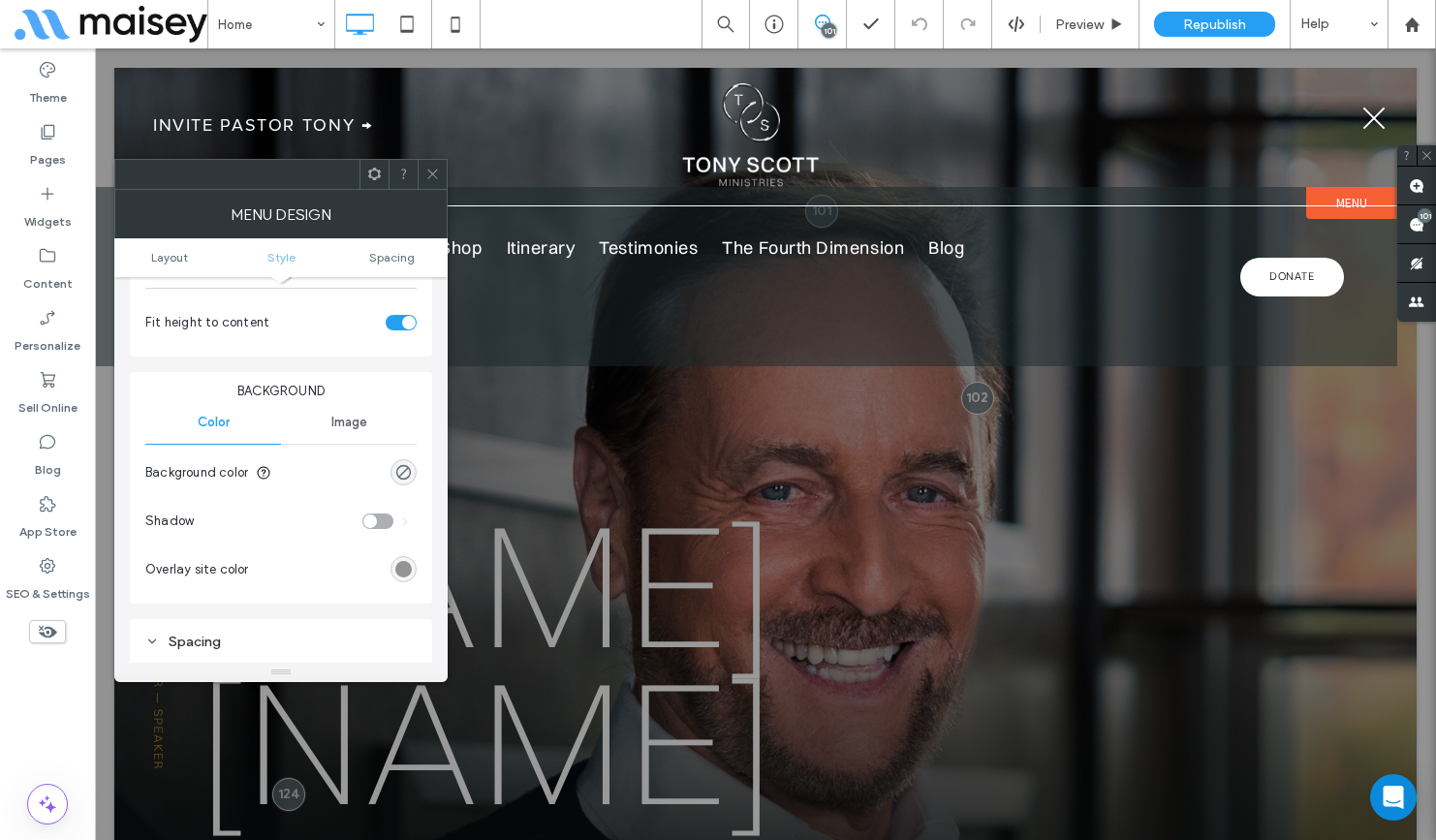click at bounding box center [409, 323] 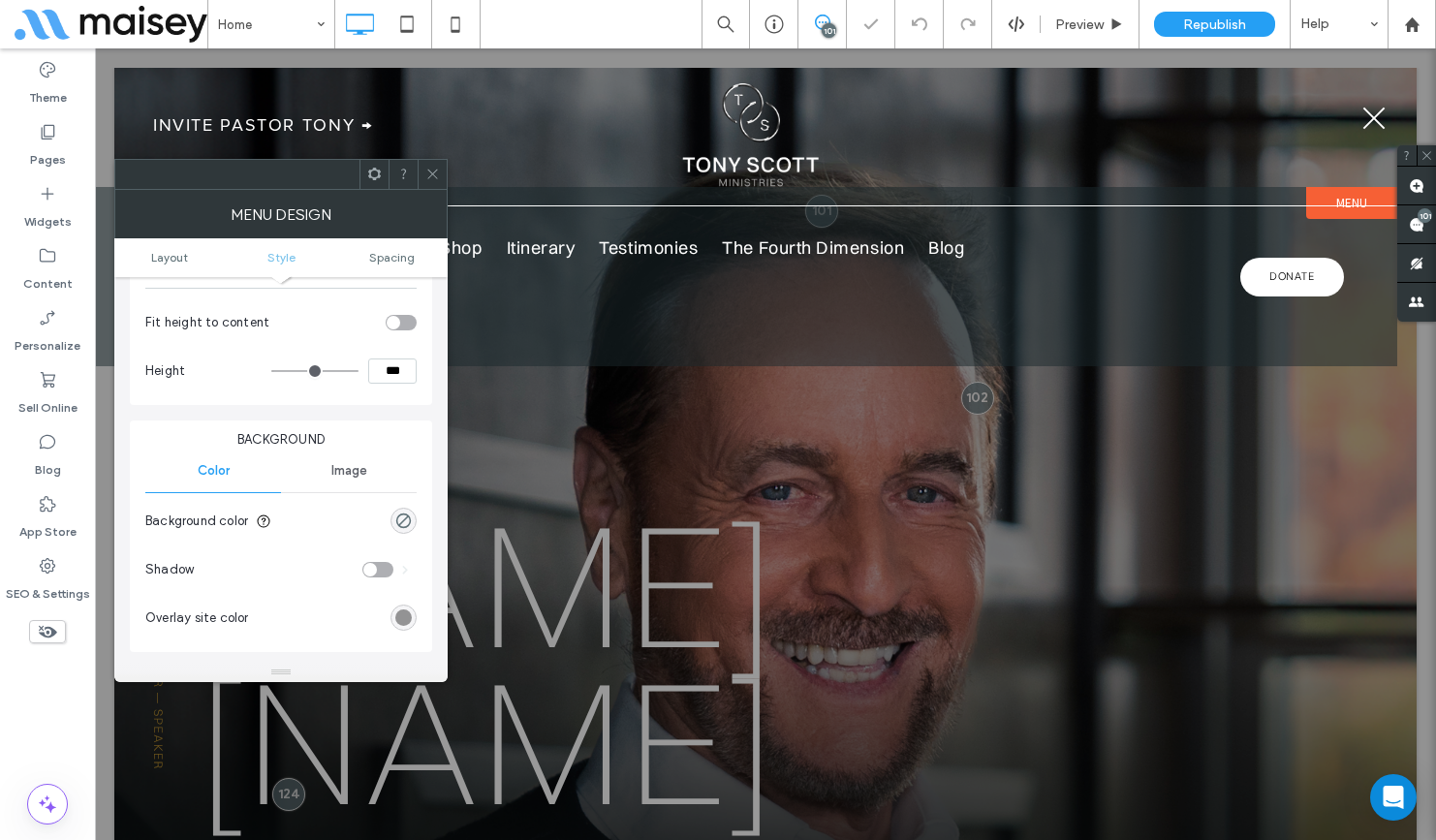 click at bounding box center (401, 323) 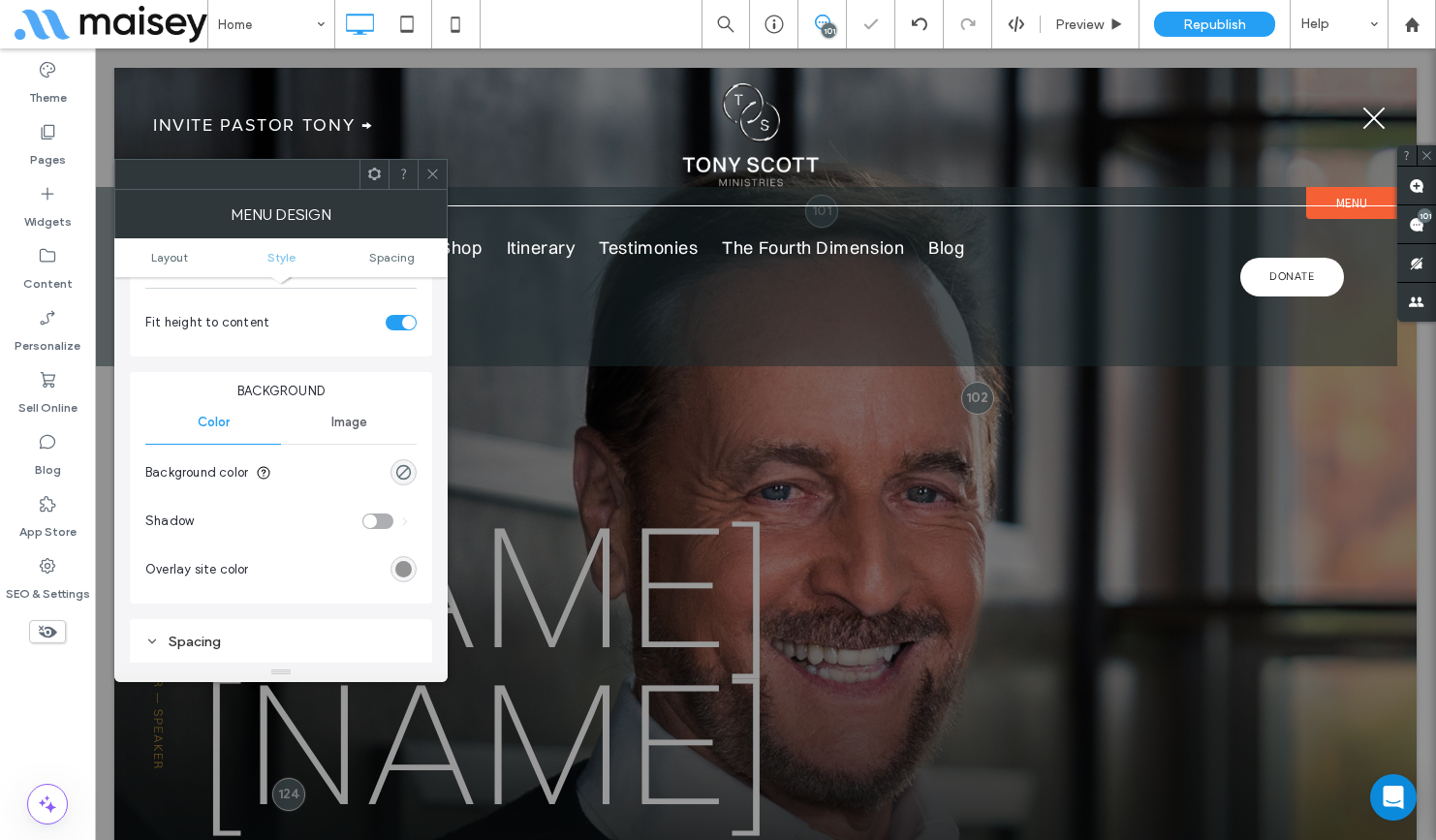 click 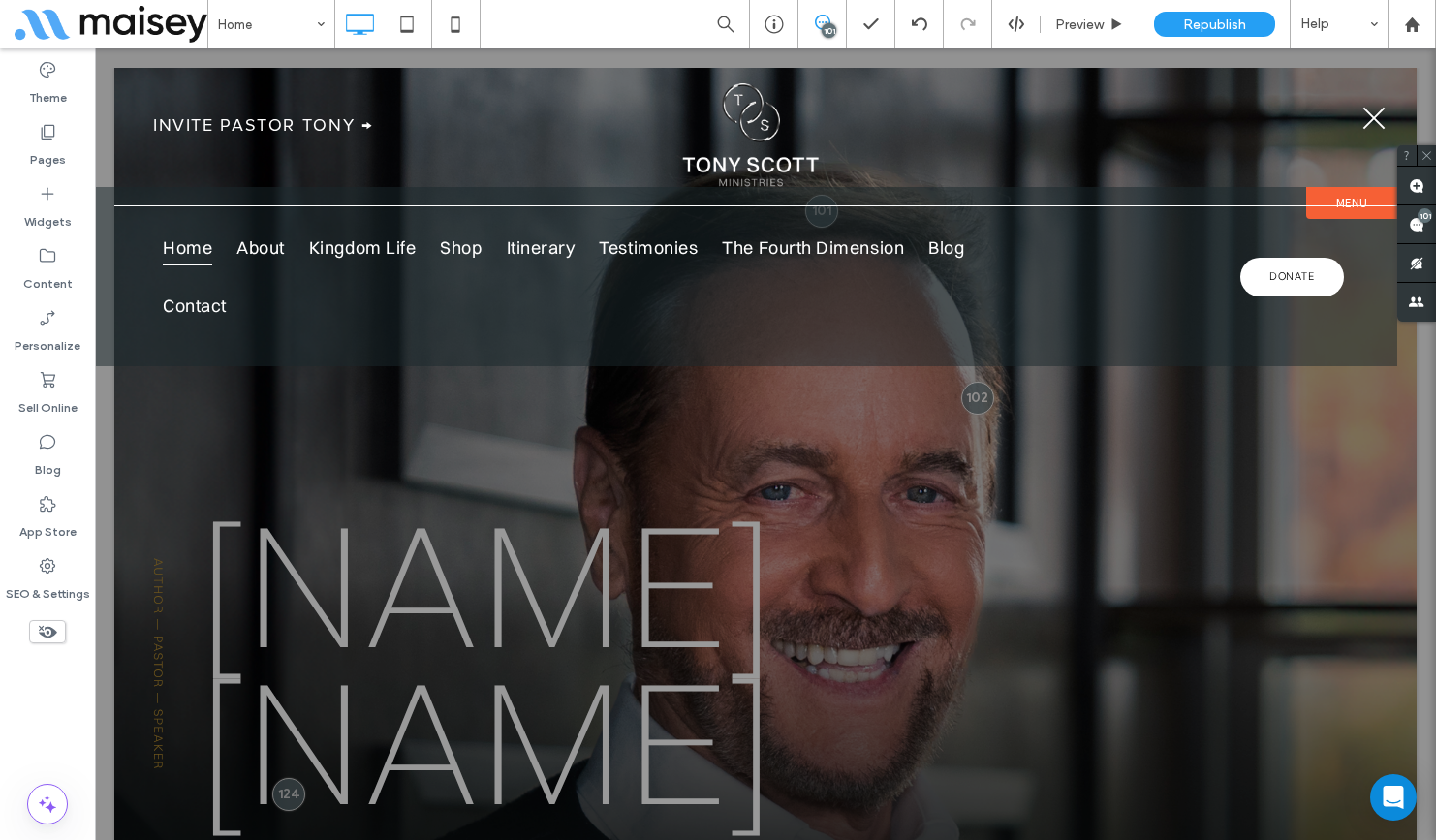 click at bounding box center [1374, 118] 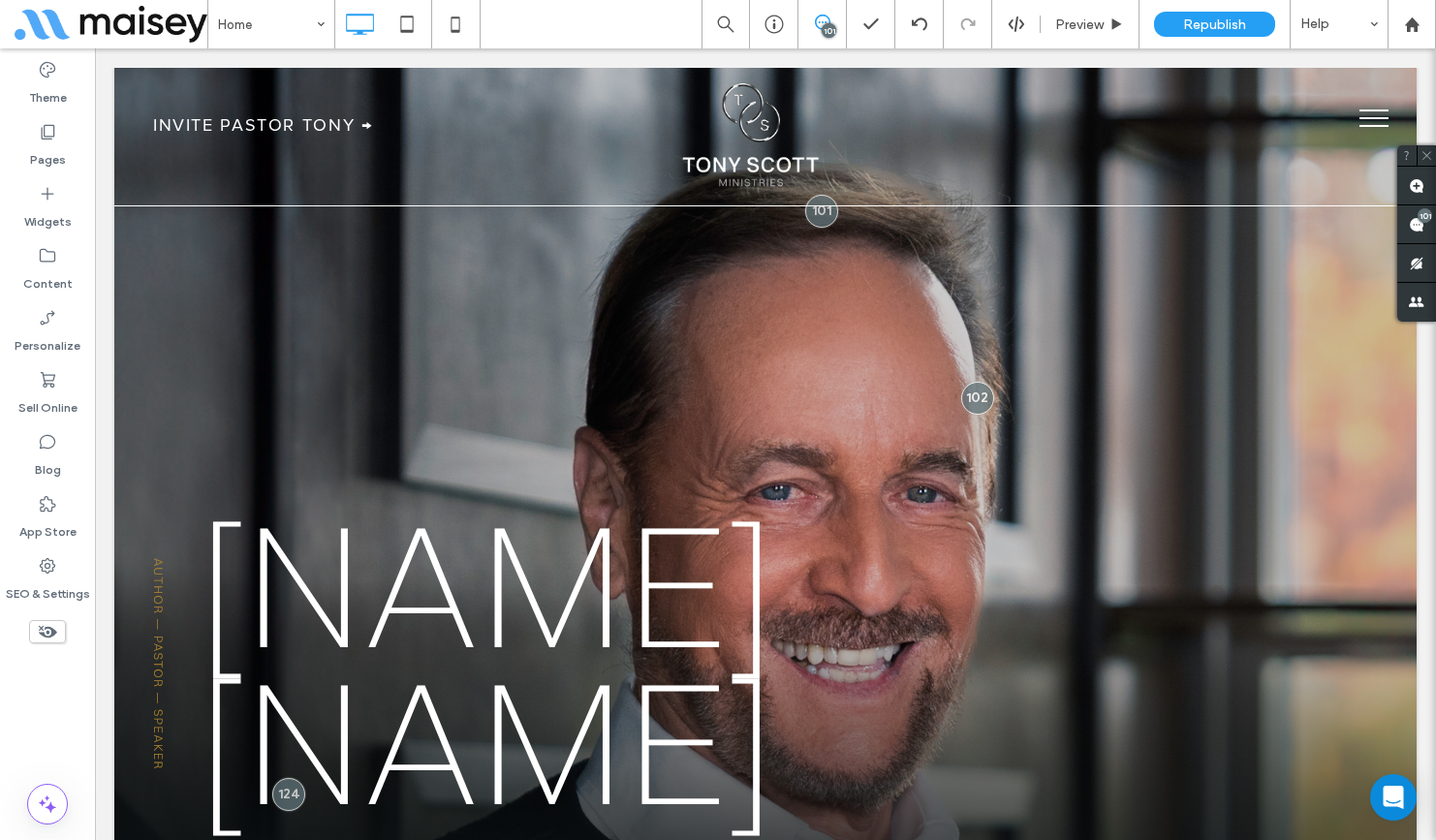 click at bounding box center (1374, 110) 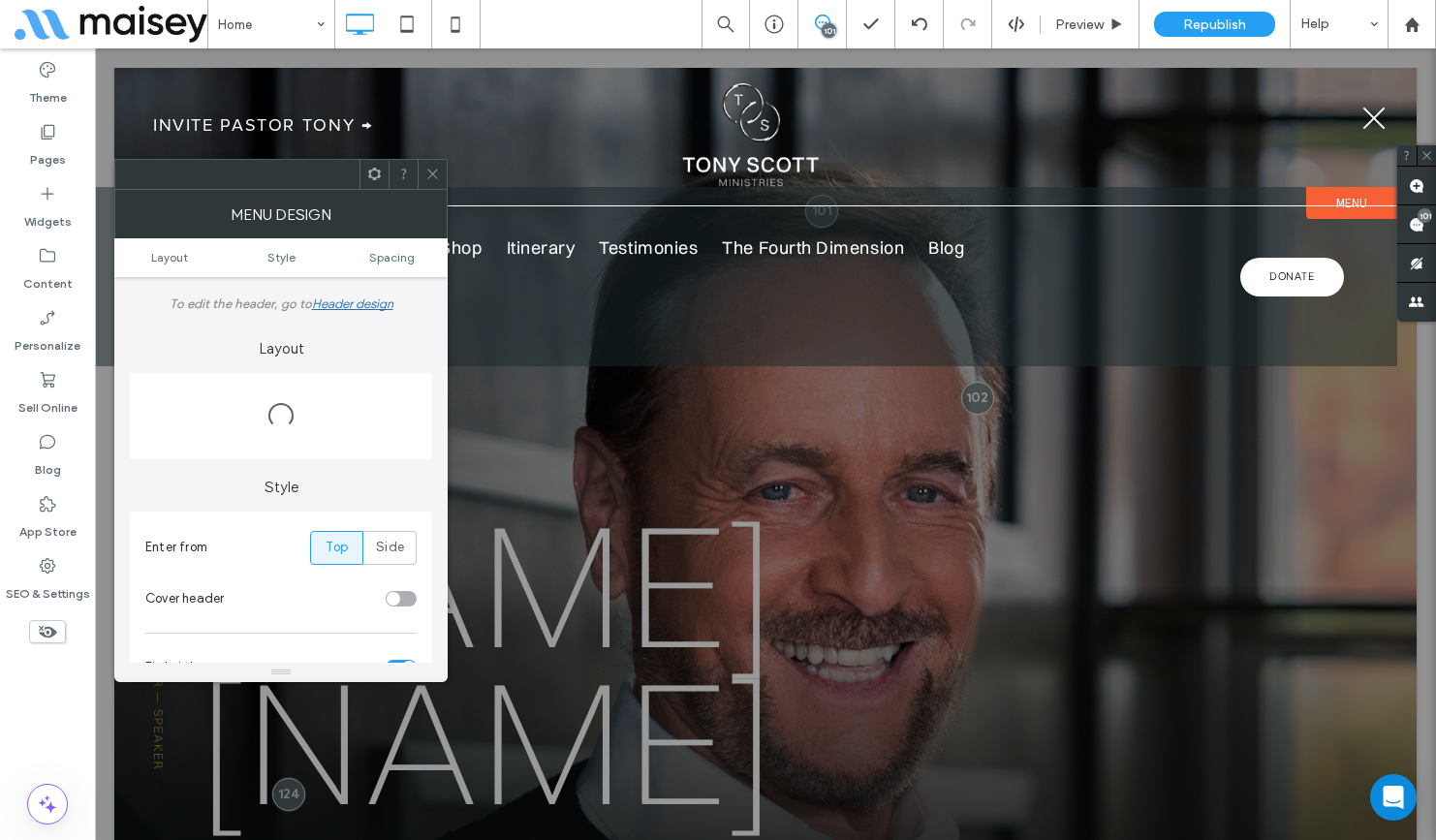 click at bounding box center [1374, 117] 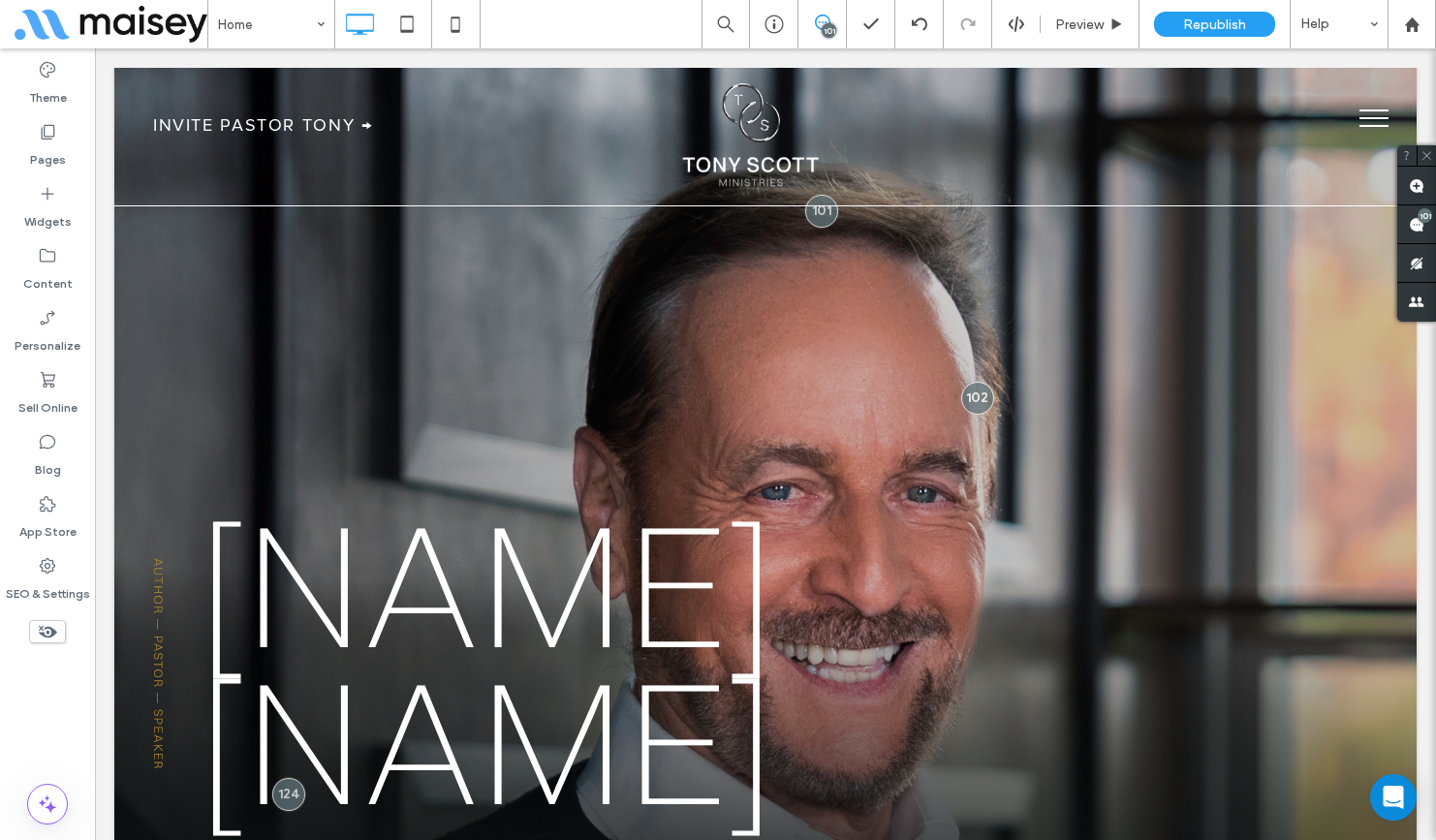 click at bounding box center [1374, 110] 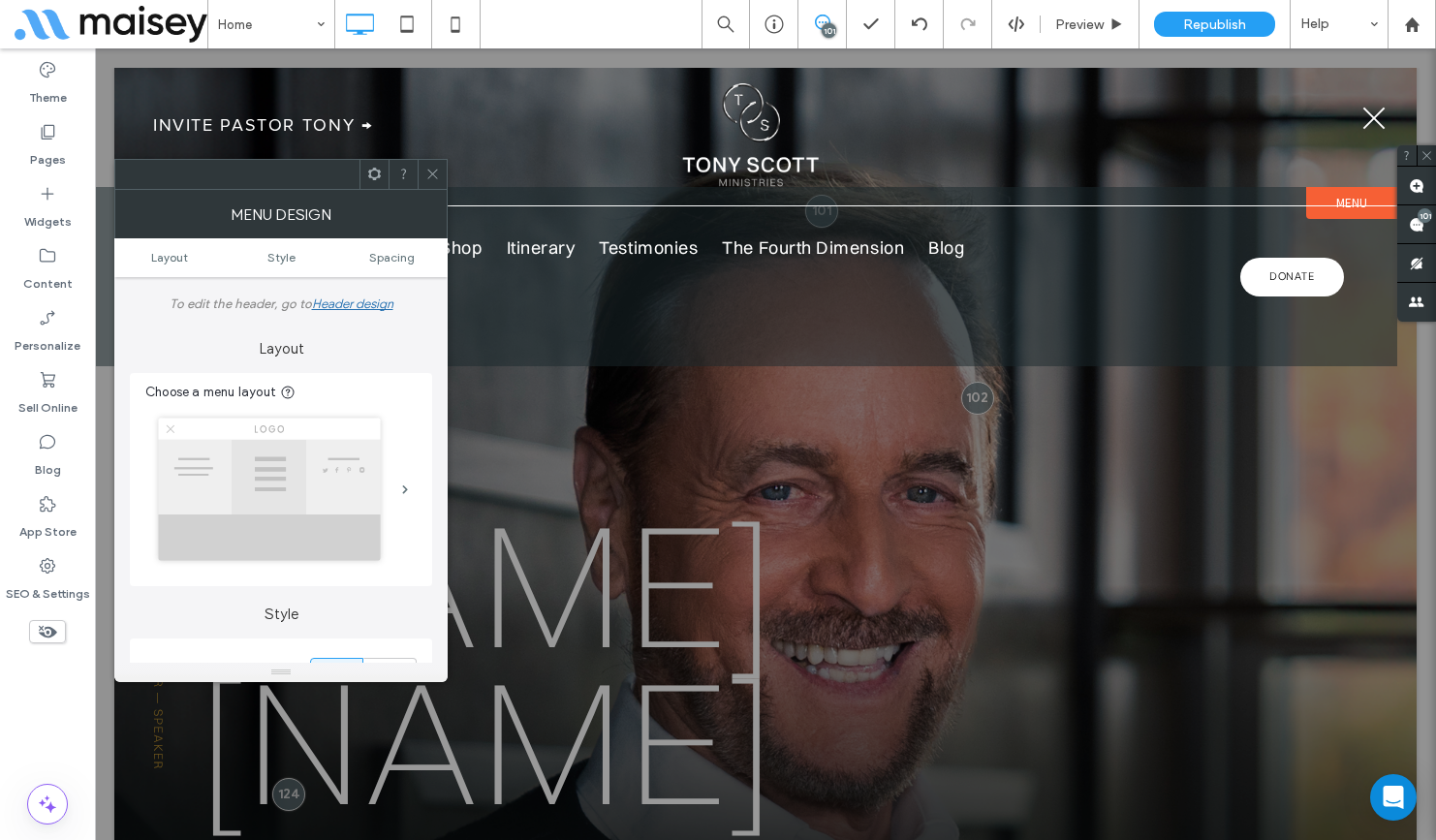 click 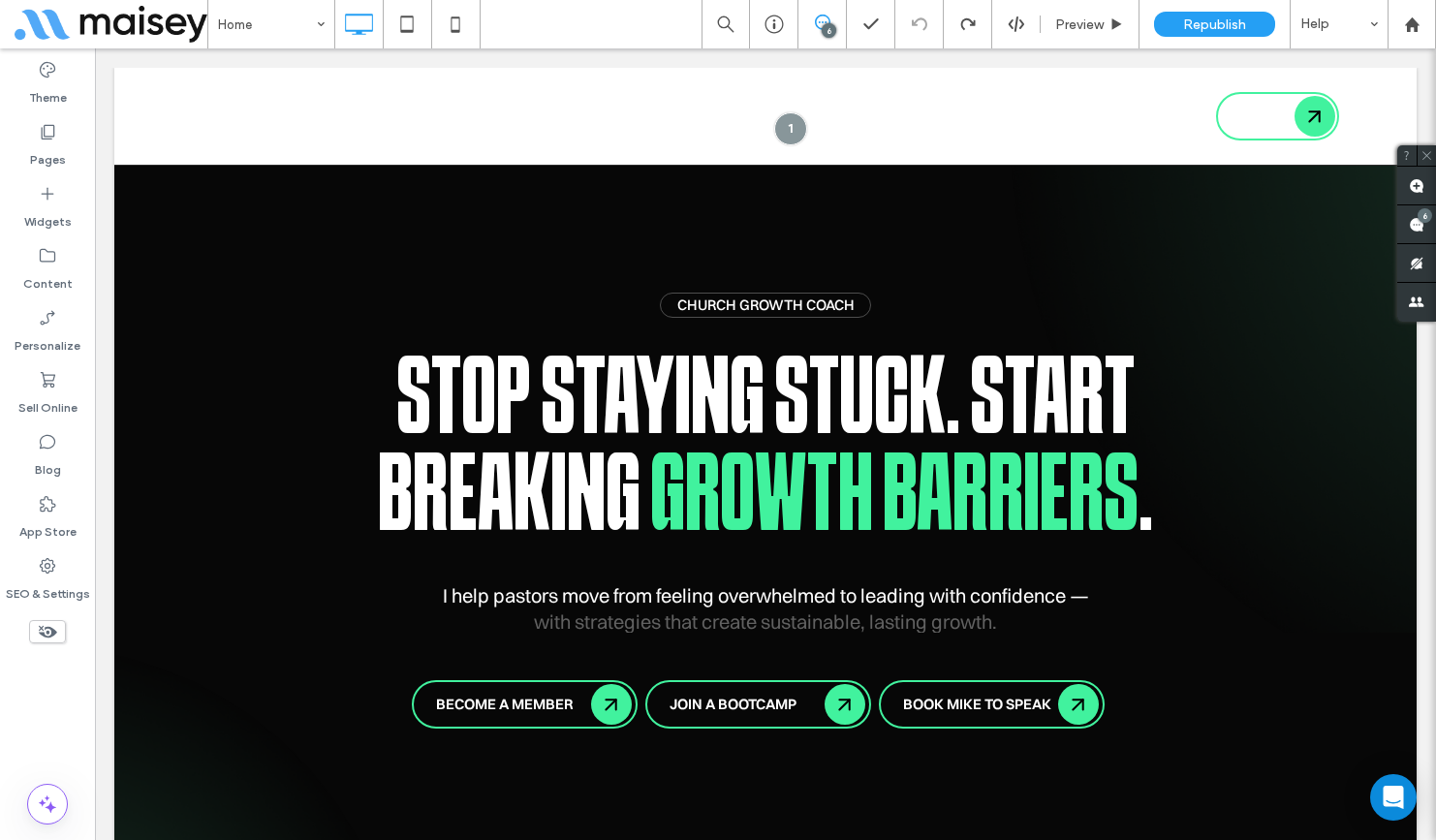 scroll, scrollTop: 0, scrollLeft: 0, axis: both 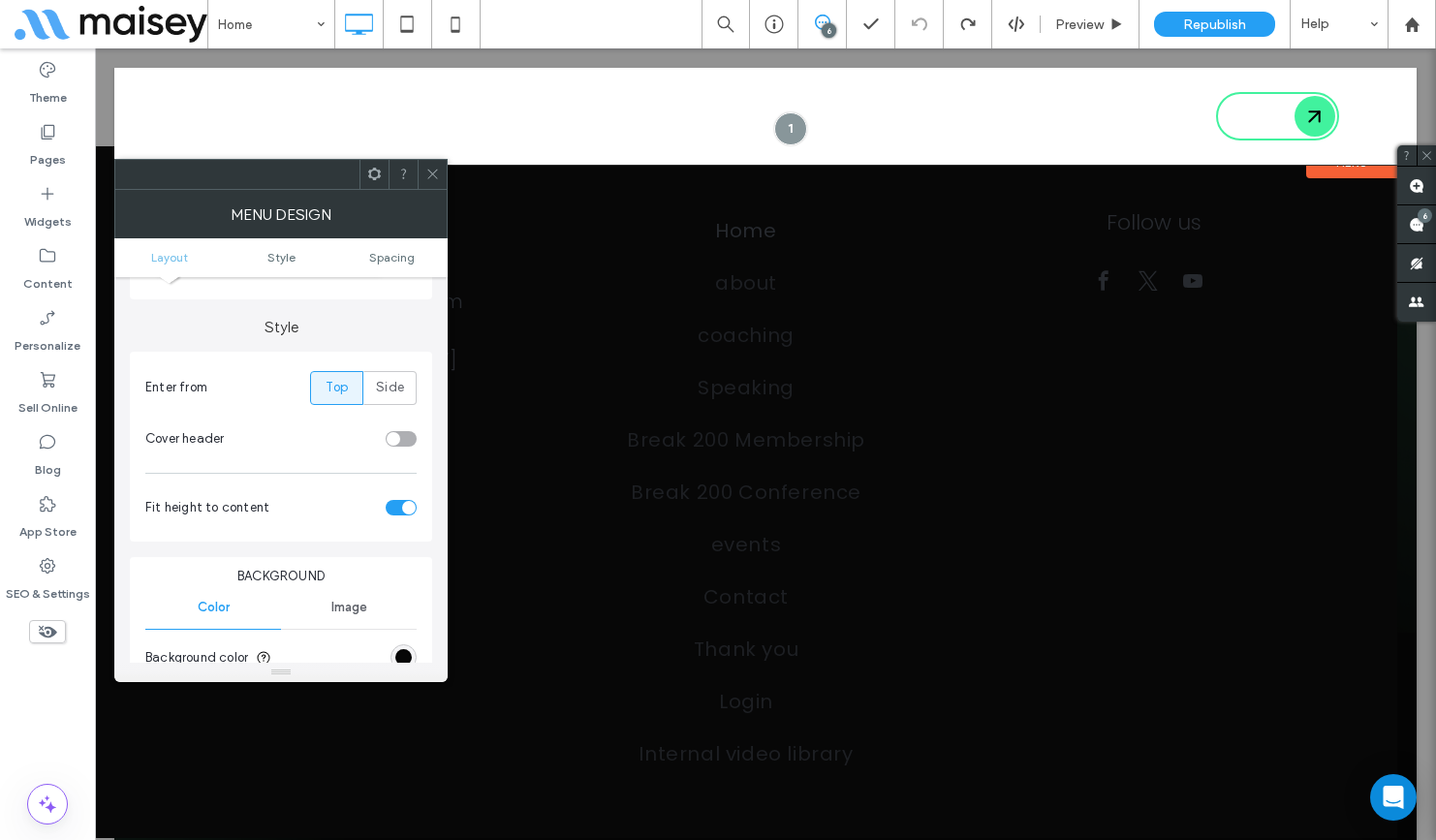 click at bounding box center [432, 174] 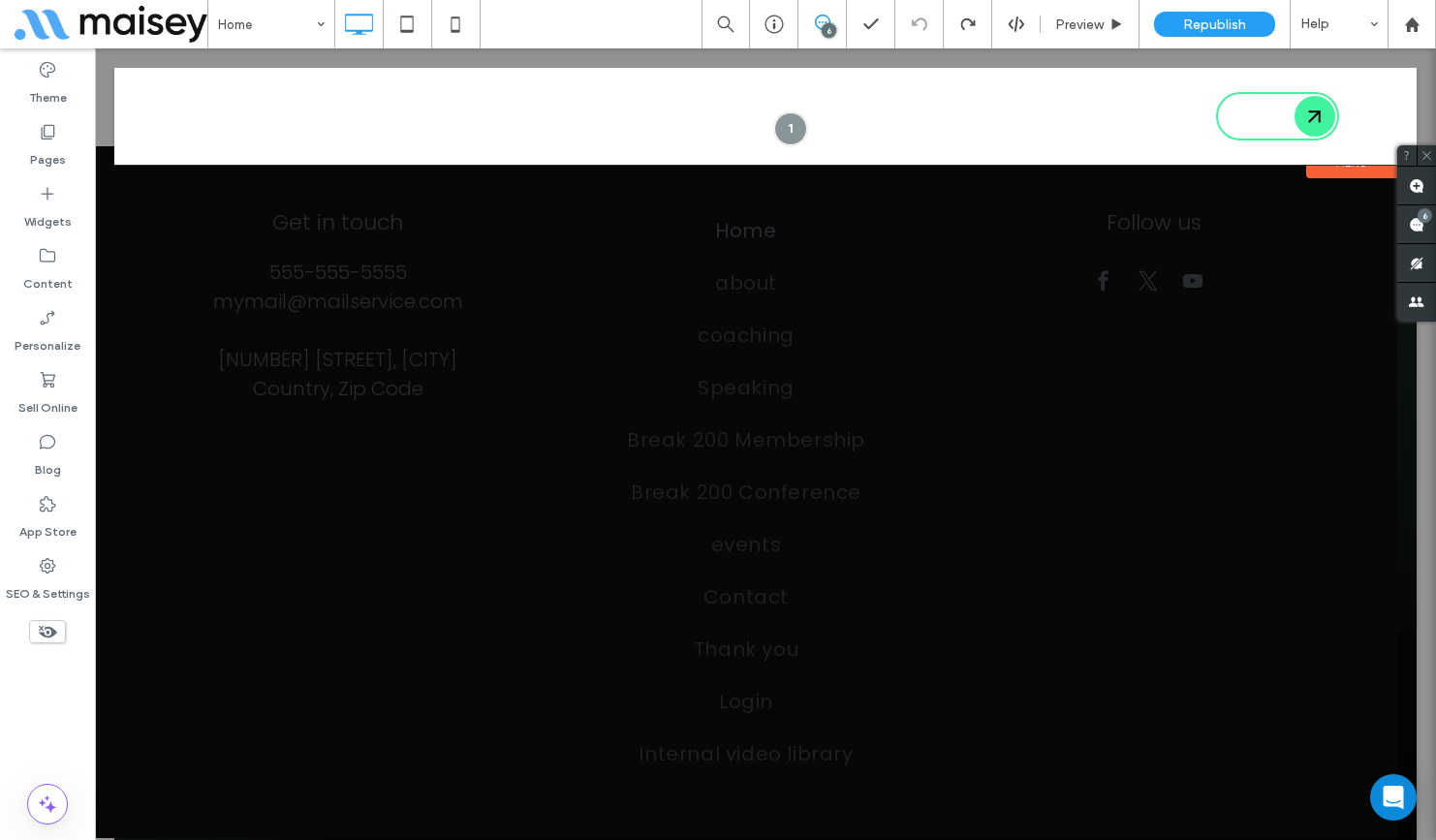 click at bounding box center (1374, 117) 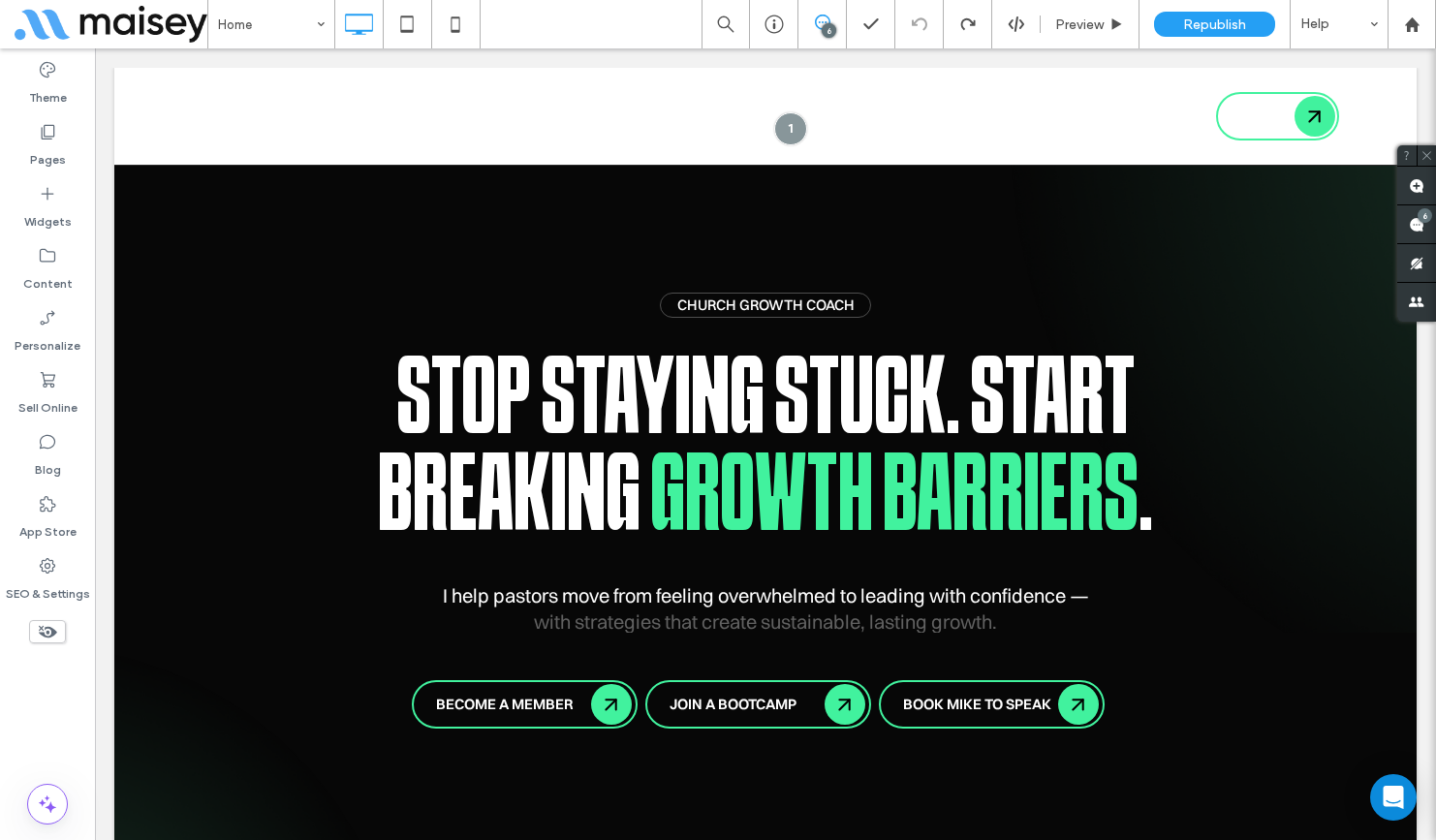 click on "Click To Paste
LOGIN
Click To Paste" at bounding box center (765, 116) 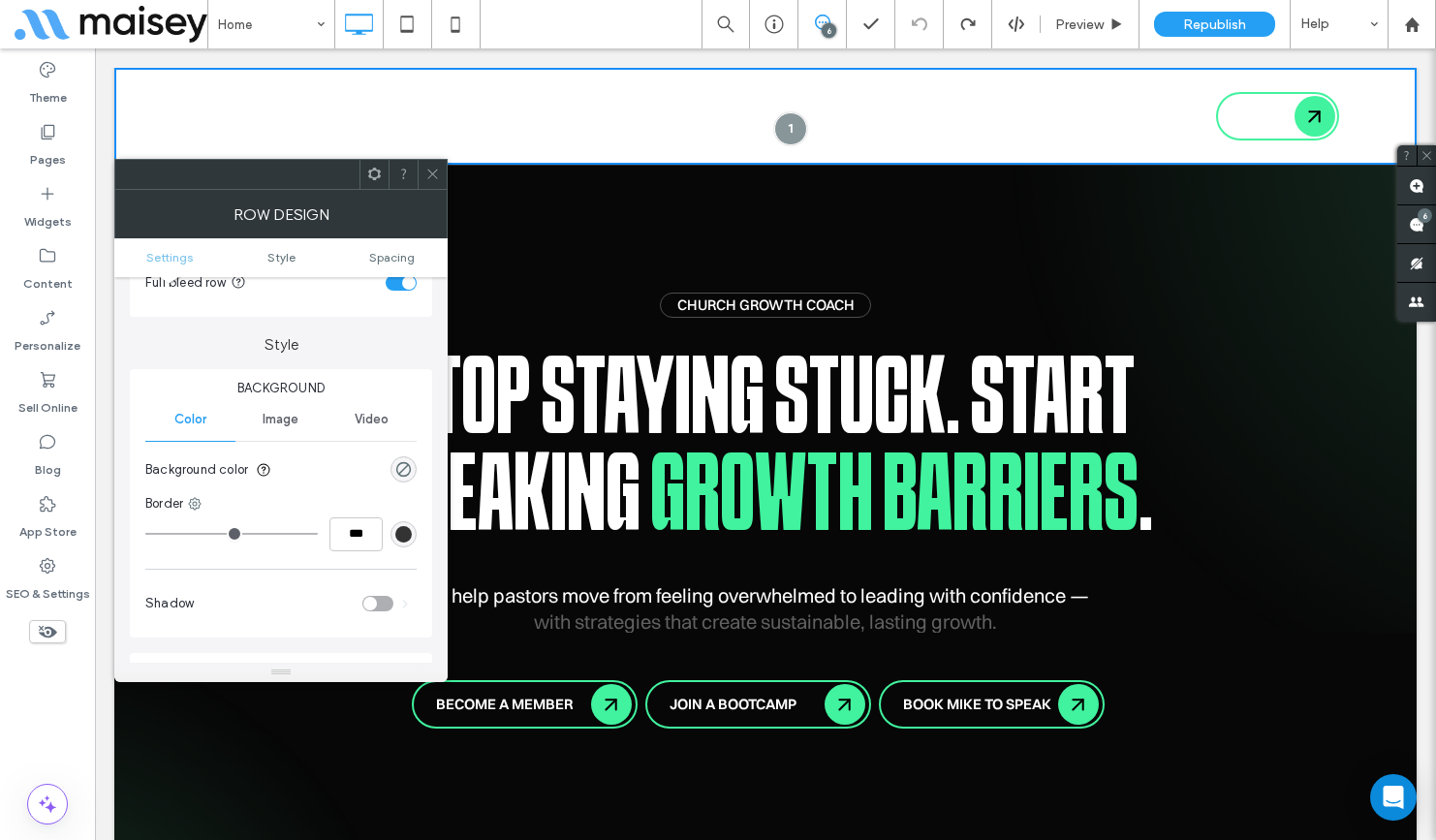 scroll, scrollTop: 160, scrollLeft: 0, axis: vertical 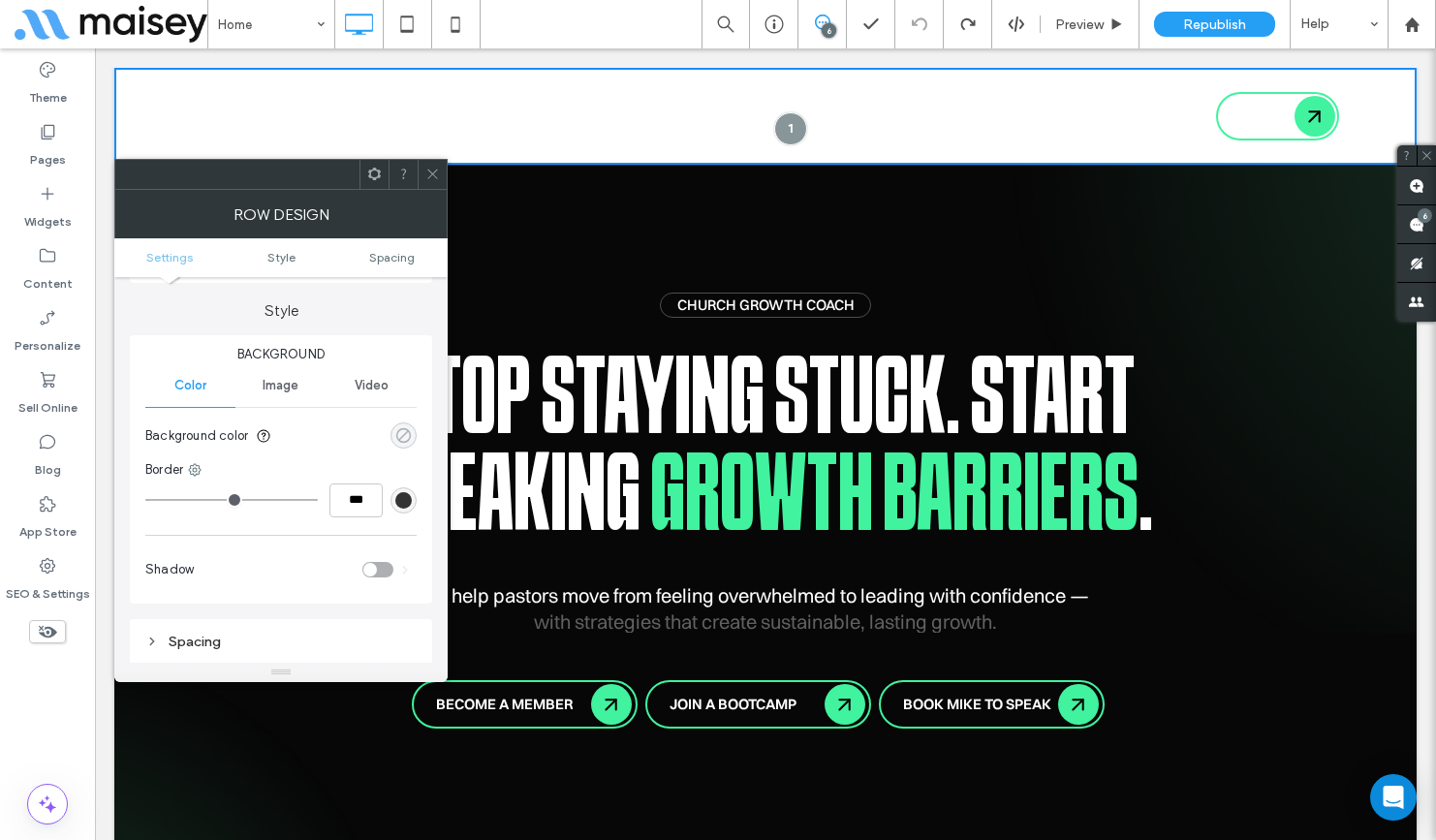 click at bounding box center [403, 435] 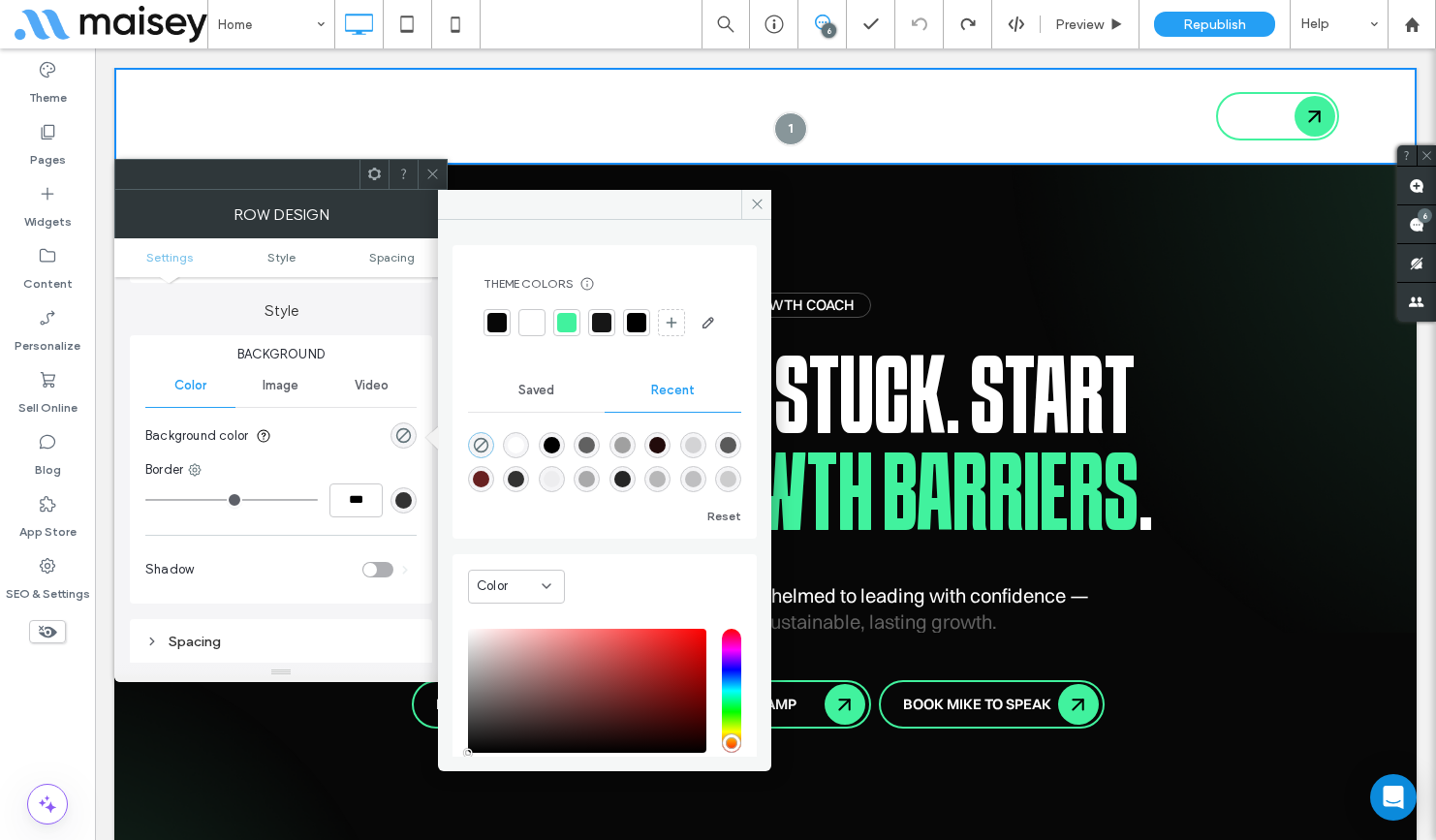 click at bounding box center (497, 323) 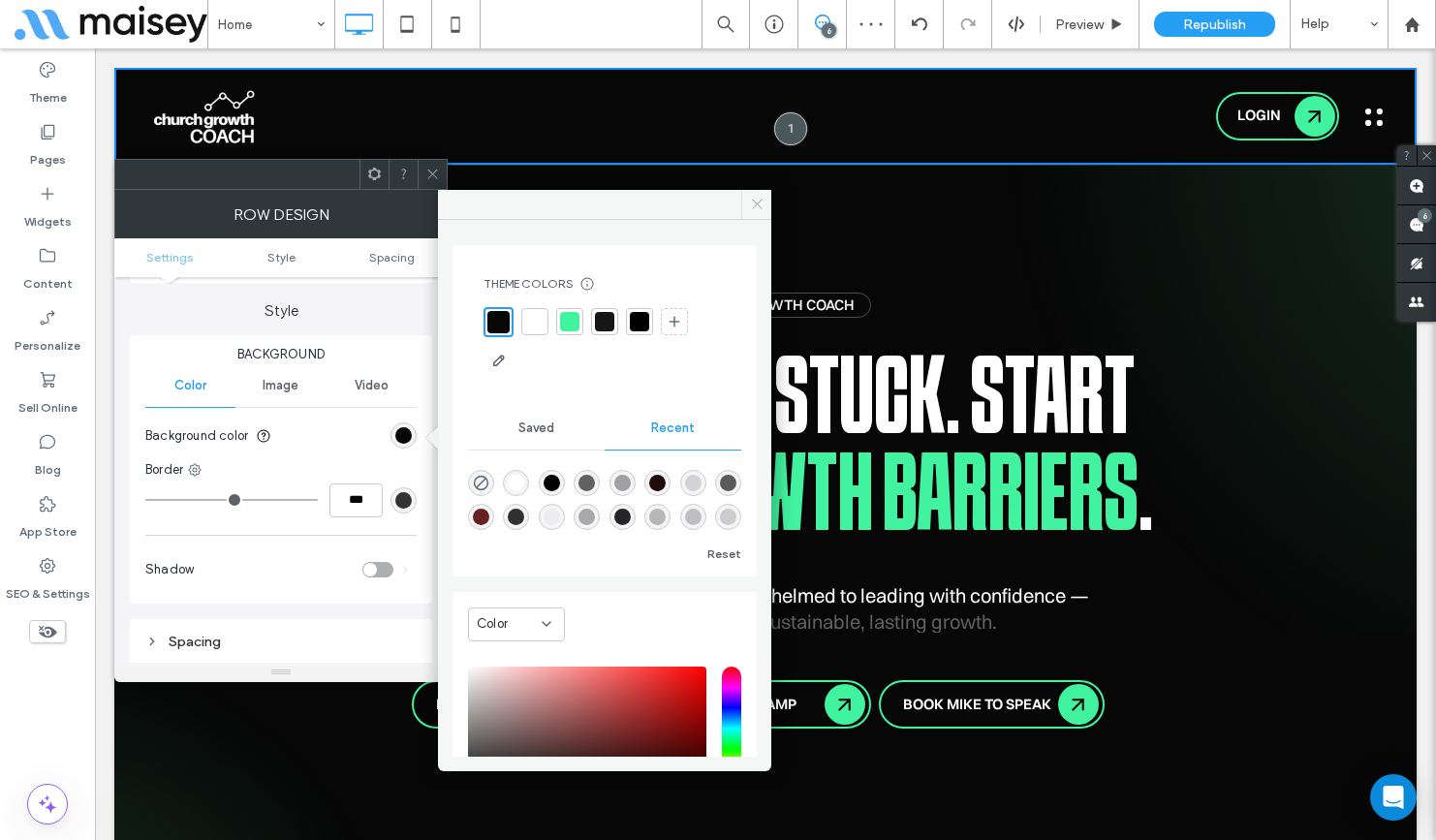 click at bounding box center (756, 204) 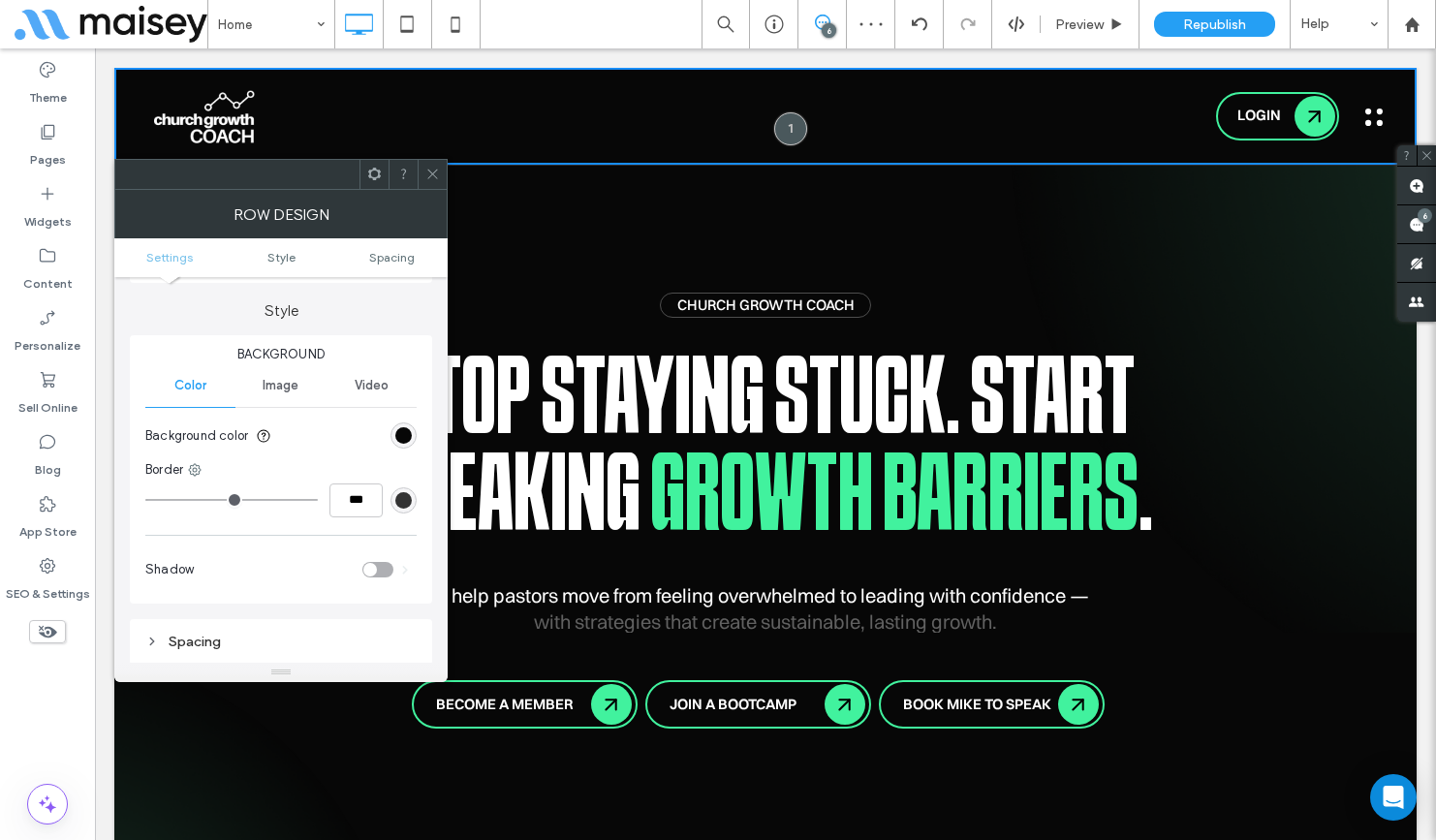 click 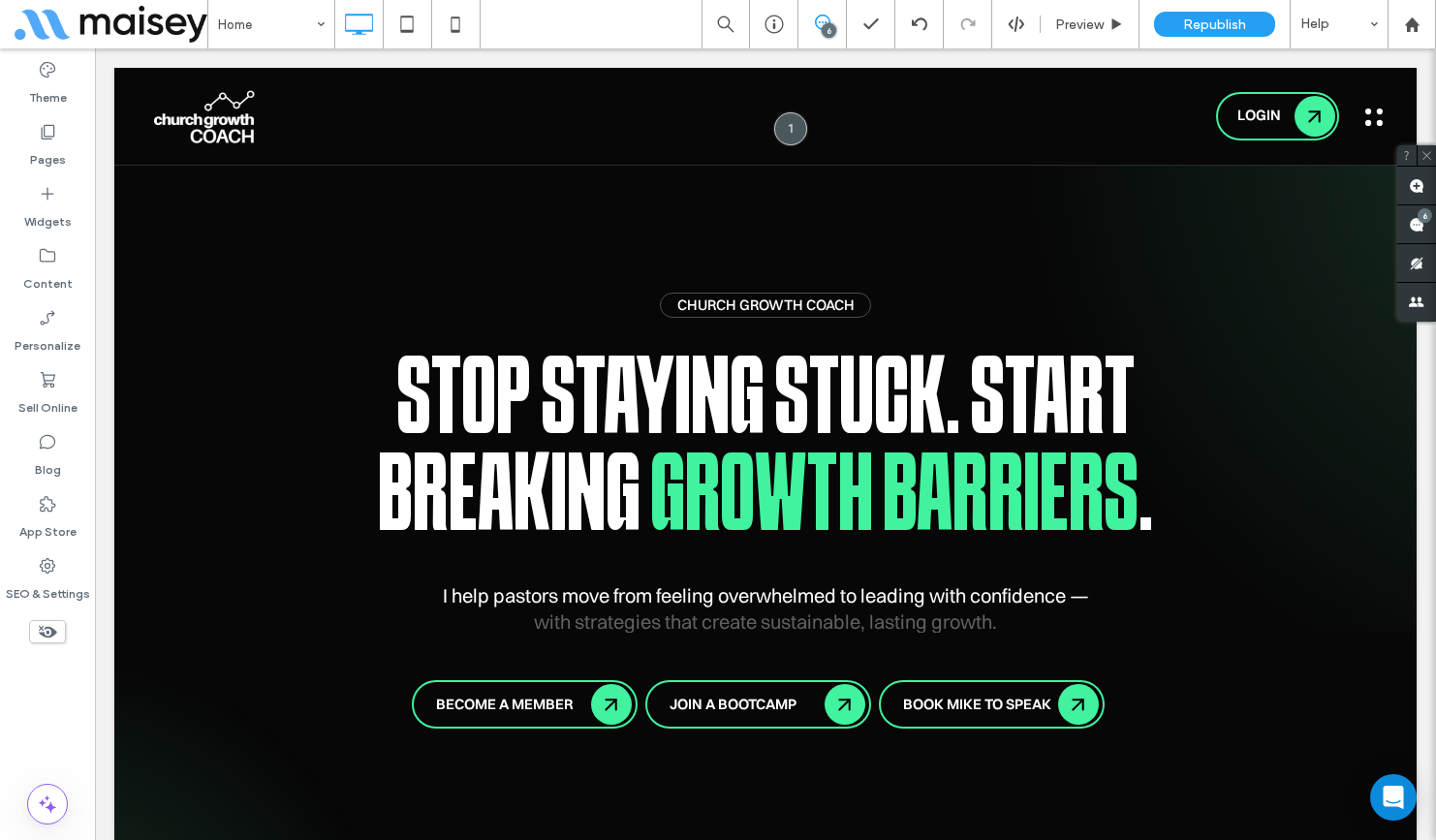 click at bounding box center [1374, 117] 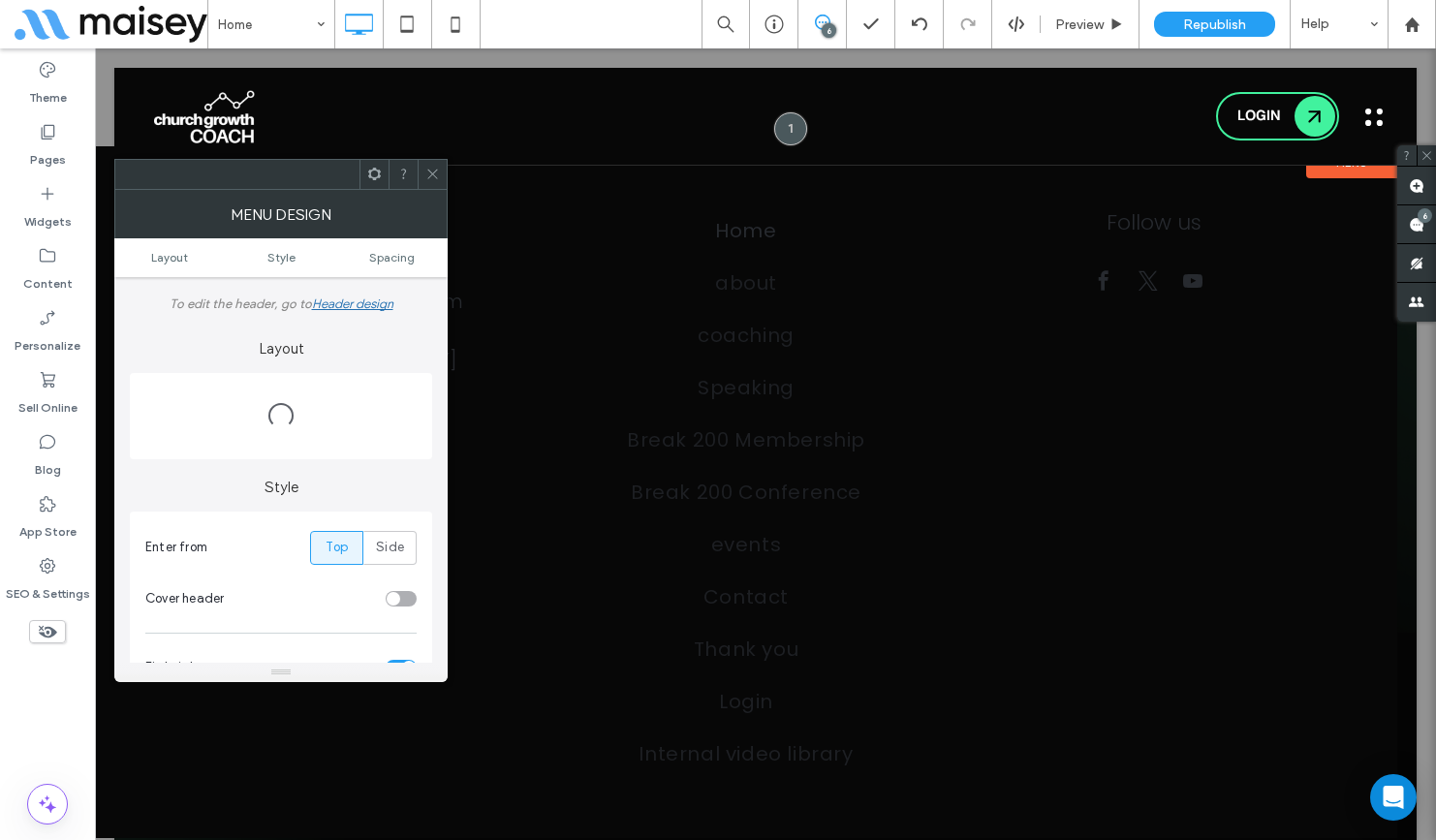 click at bounding box center (1374, 117) 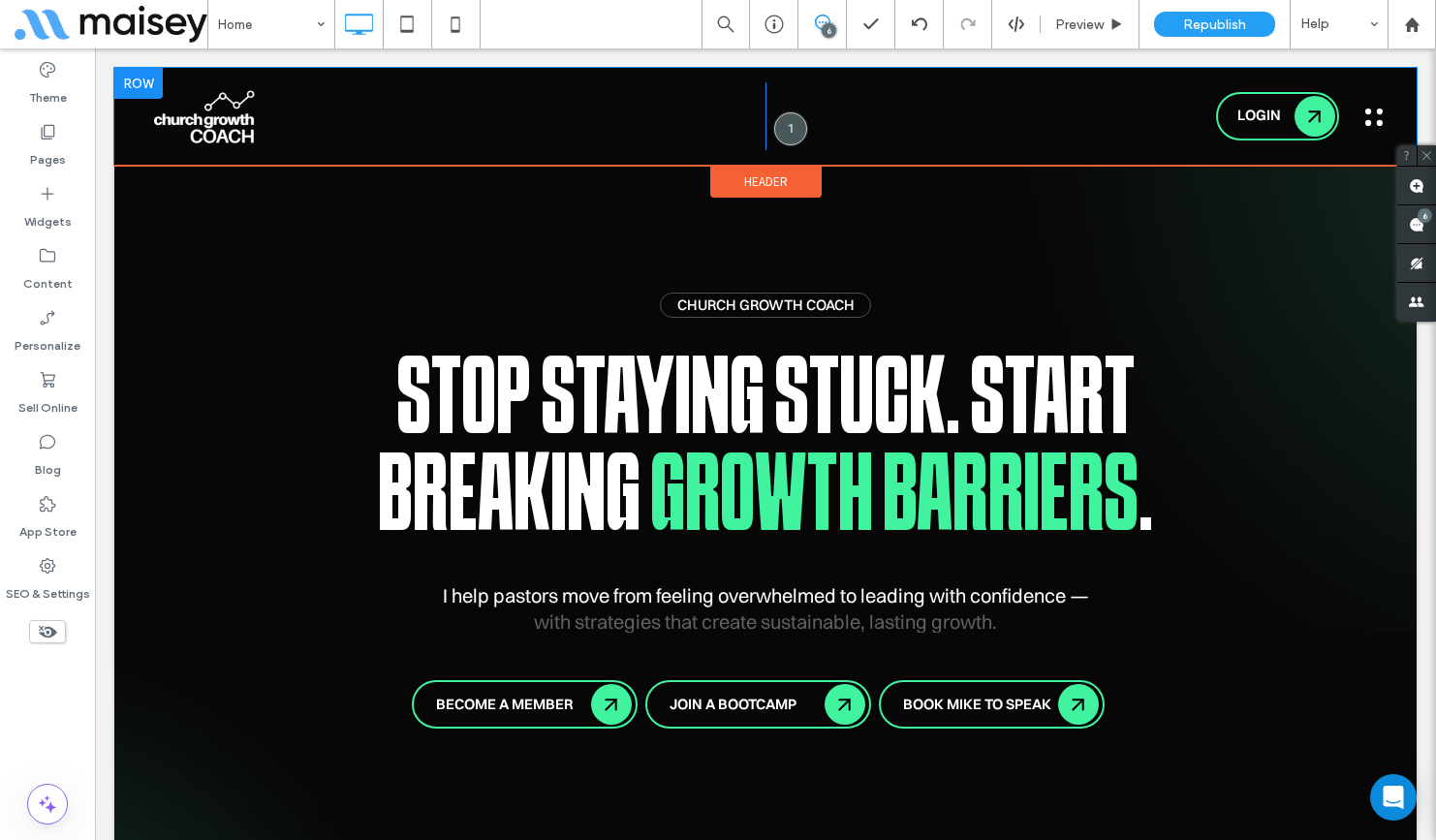 click on "Click To Paste" at bounding box center (459, 116) 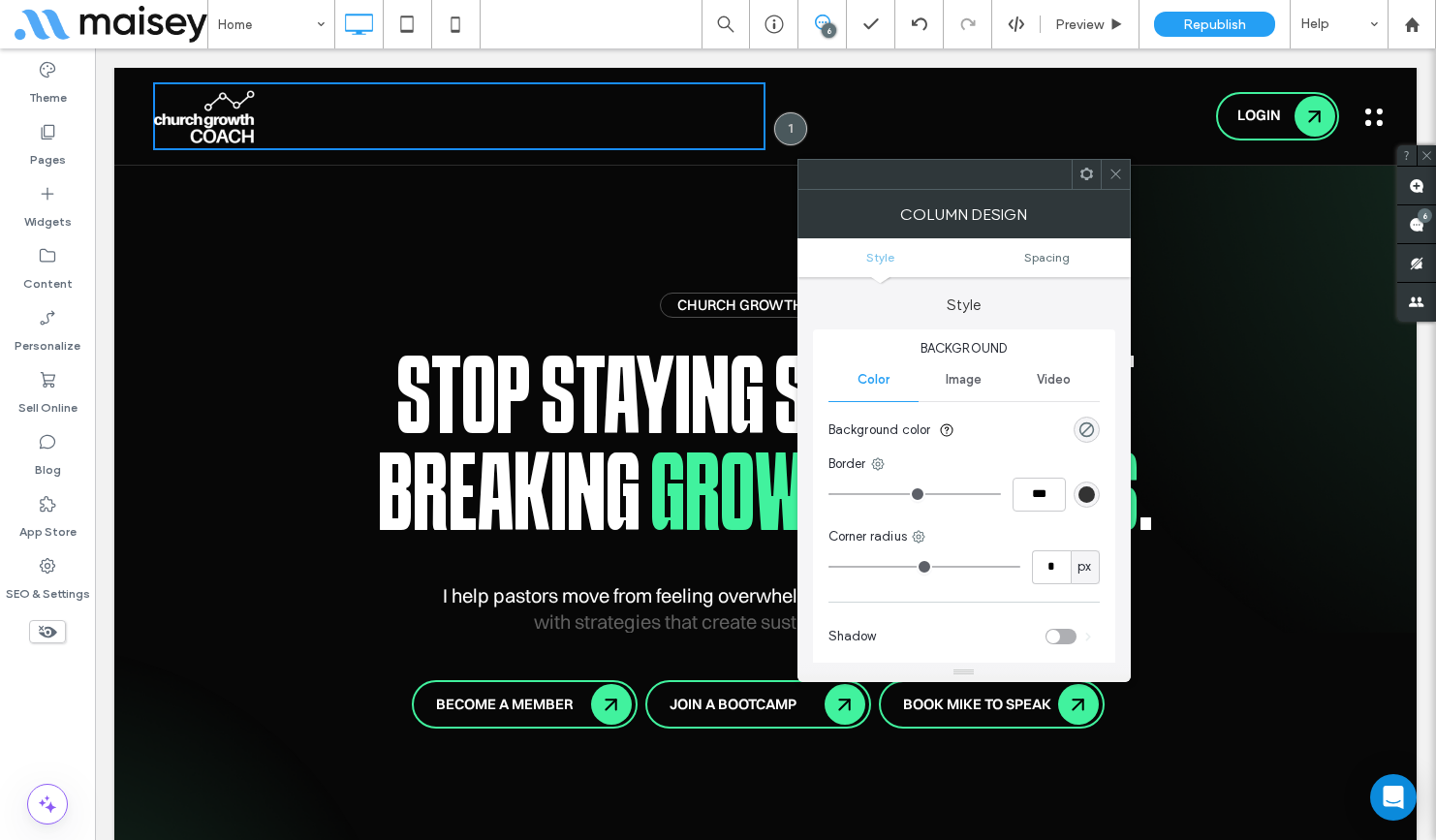 click at bounding box center (1115, 174) 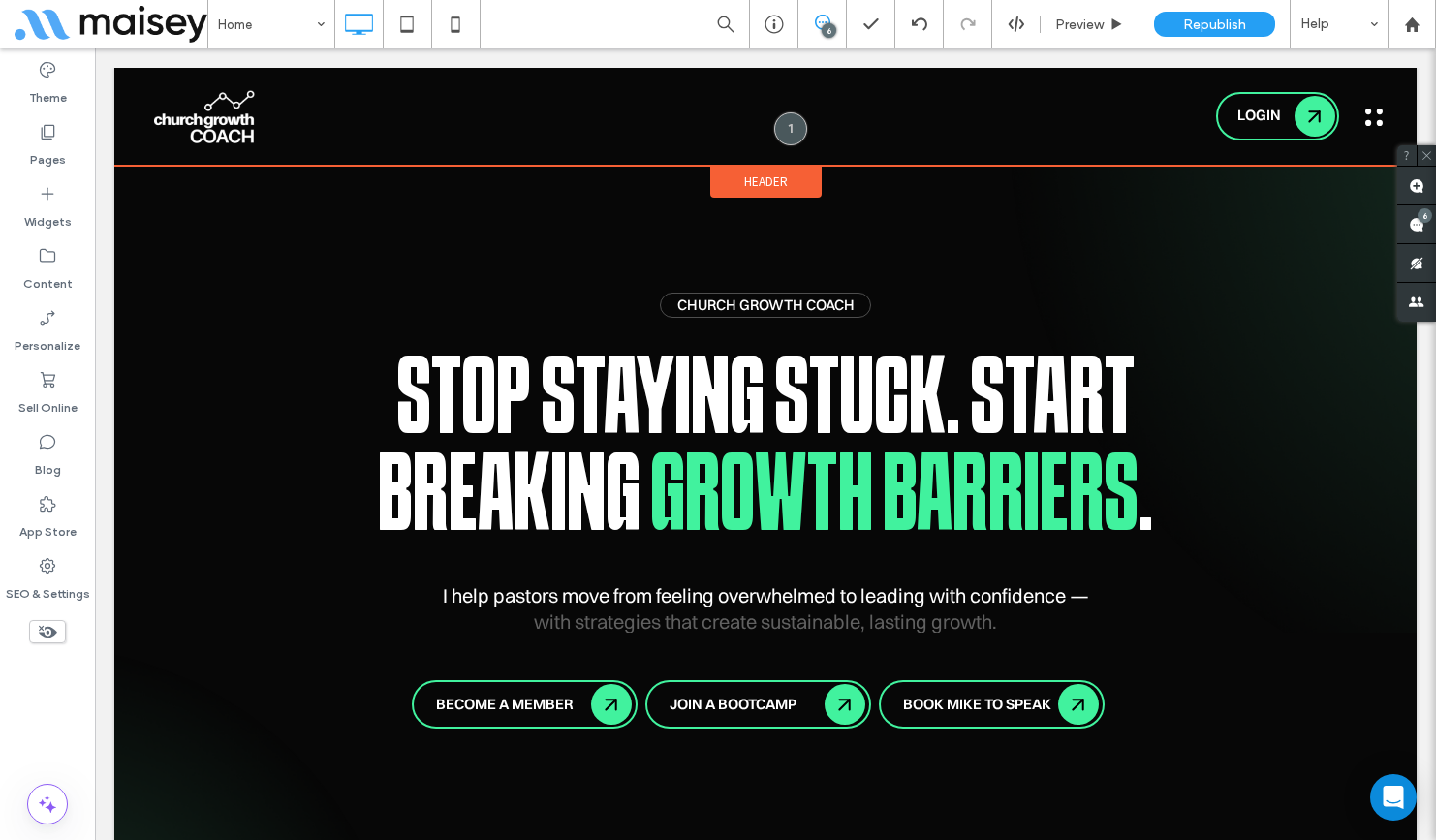 click on "Header" at bounding box center [765, 181] 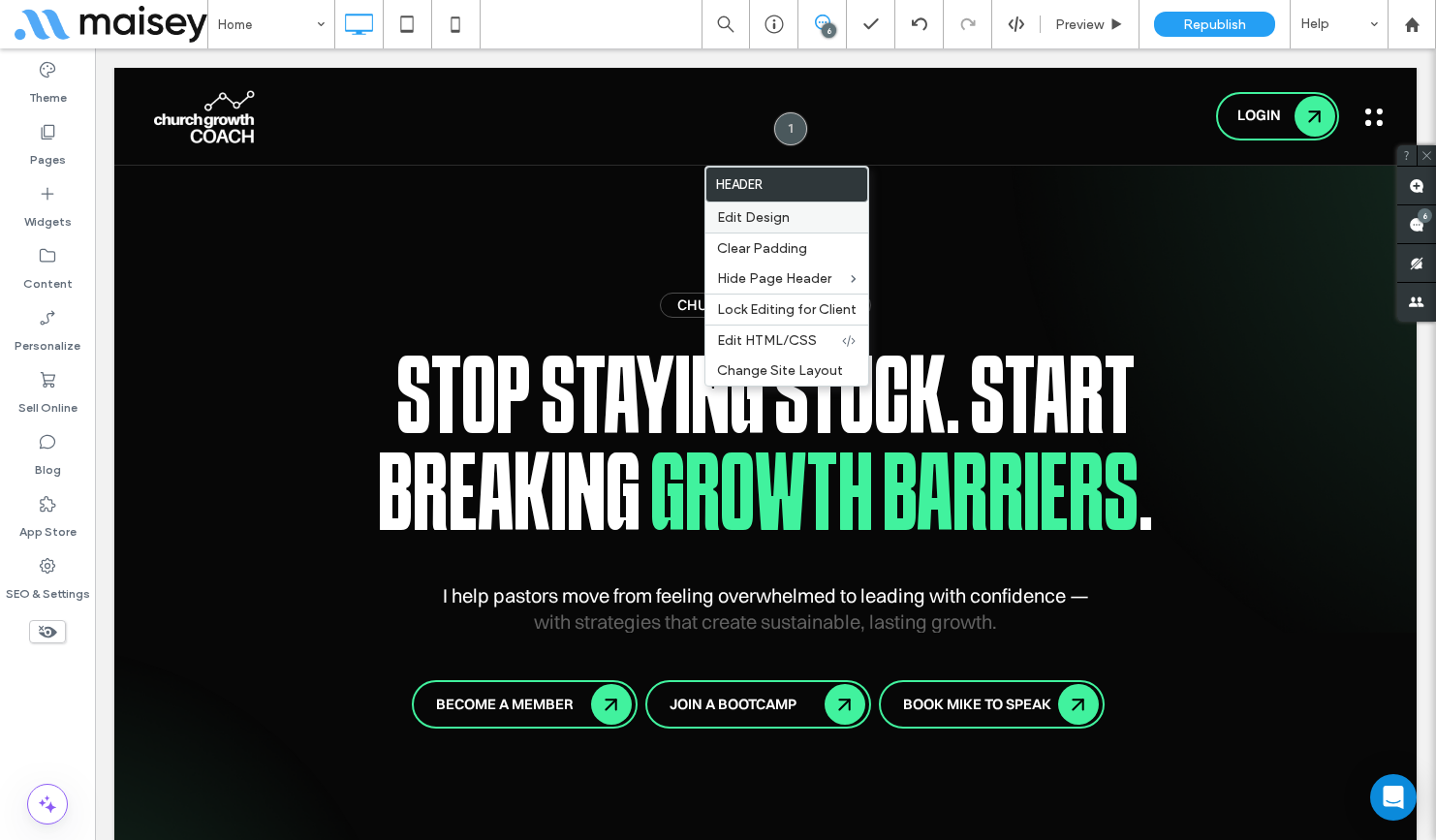 click on "Edit Design" at bounding box center (753, 217) 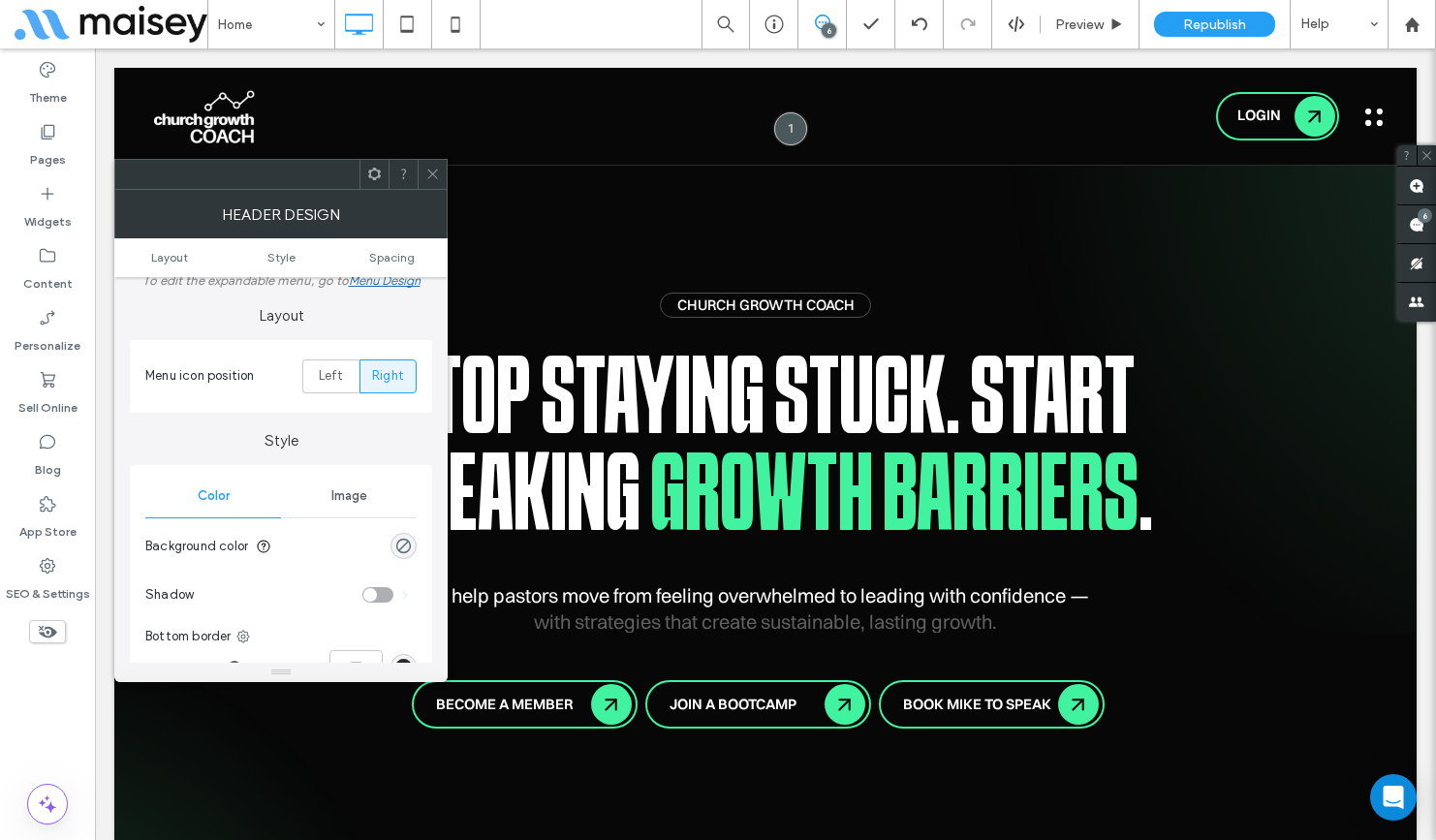 scroll, scrollTop: 134, scrollLeft: 0, axis: vertical 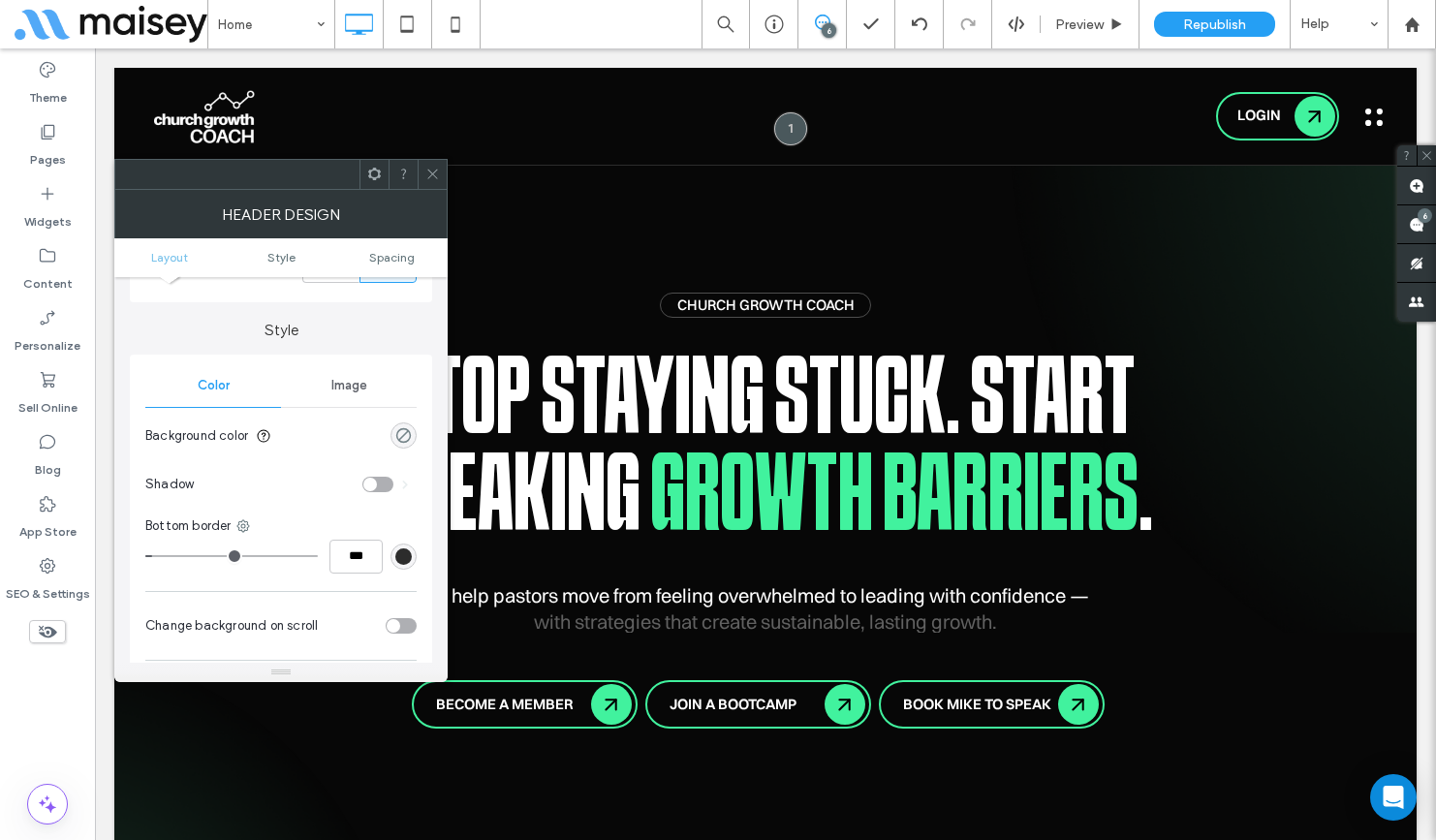 click at bounding box center (403, 435) 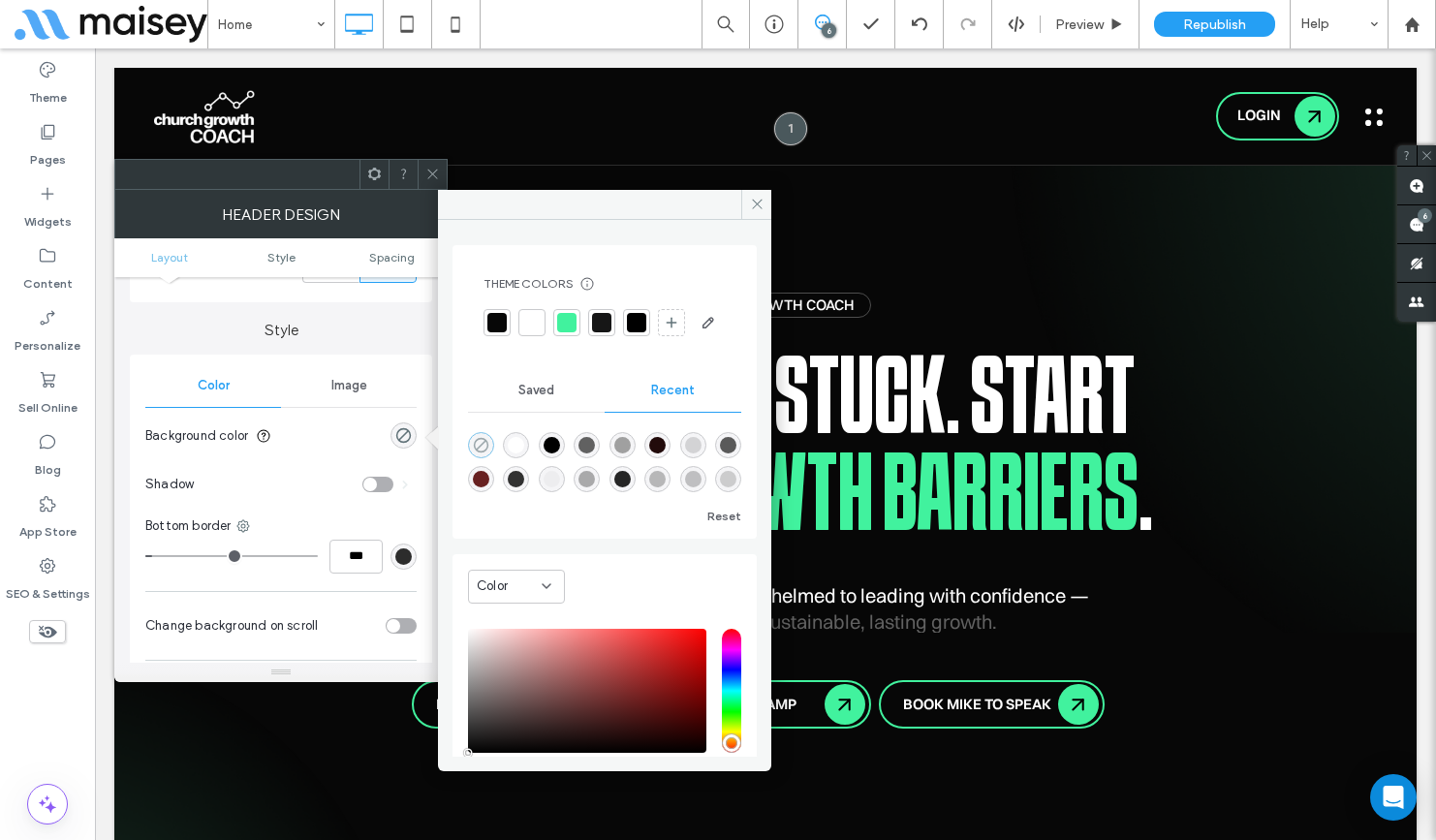 click 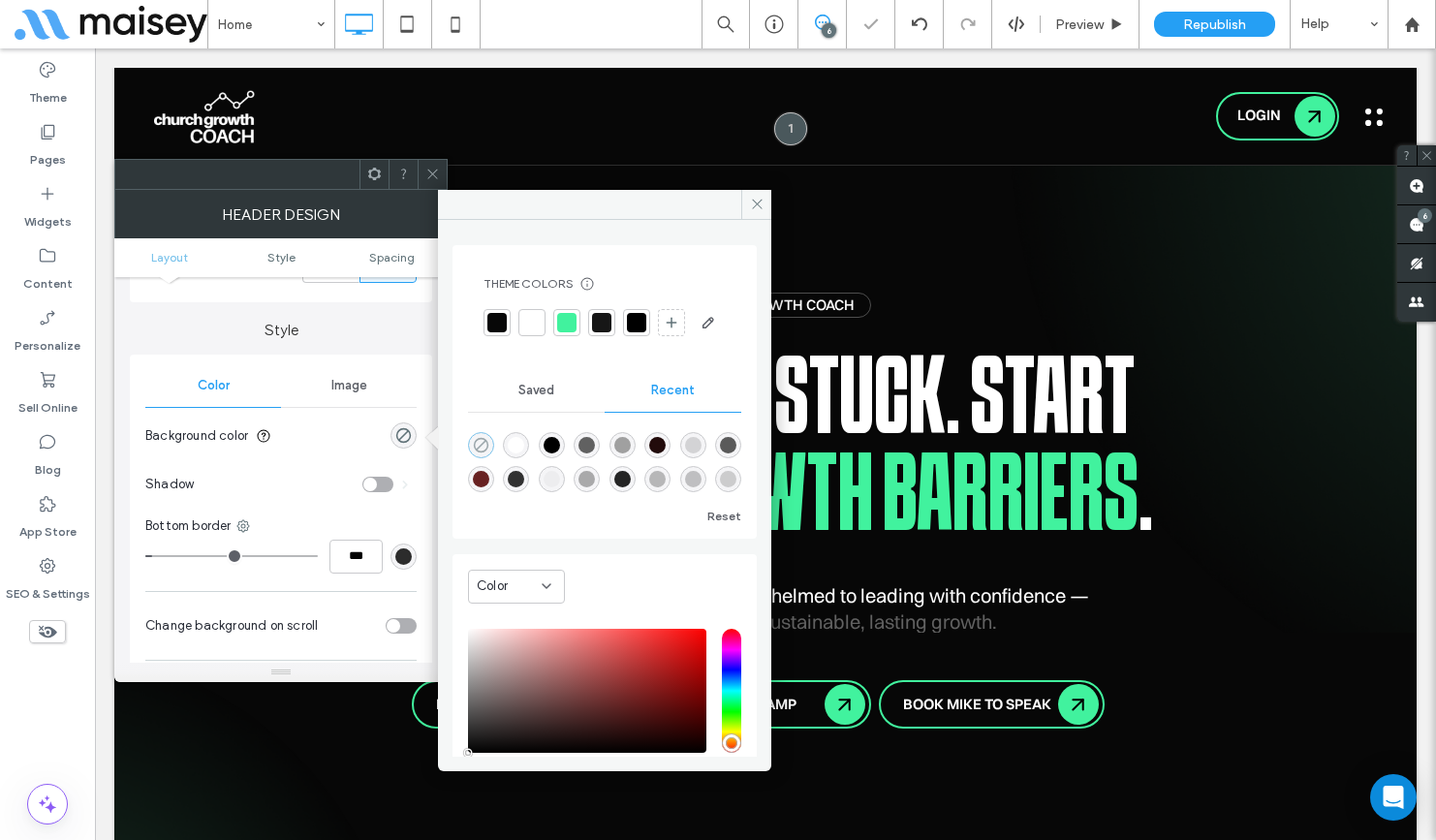 click 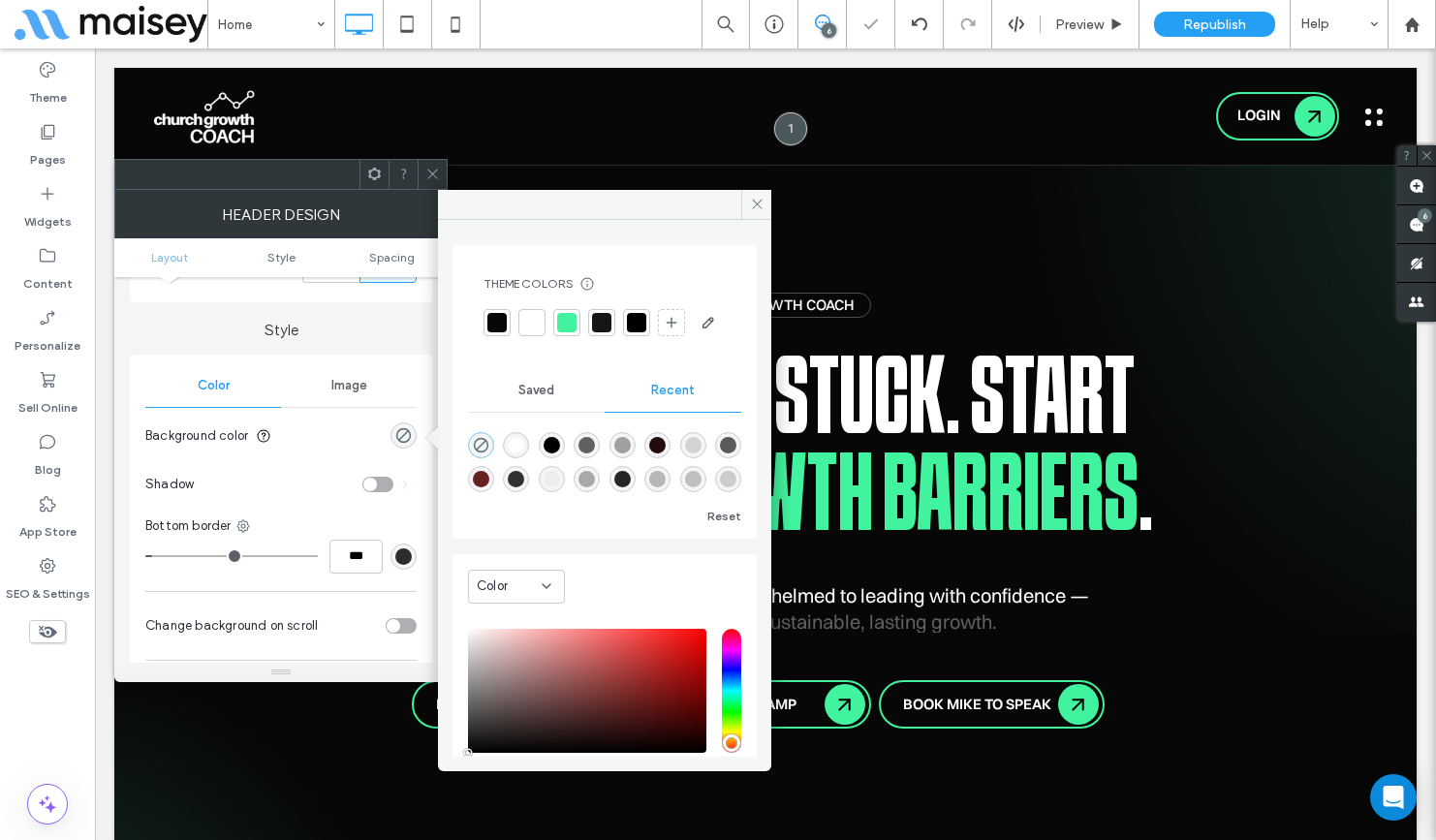 drag, startPoint x: 433, startPoint y: 171, endPoint x: 366, endPoint y: 120, distance: 84.202138 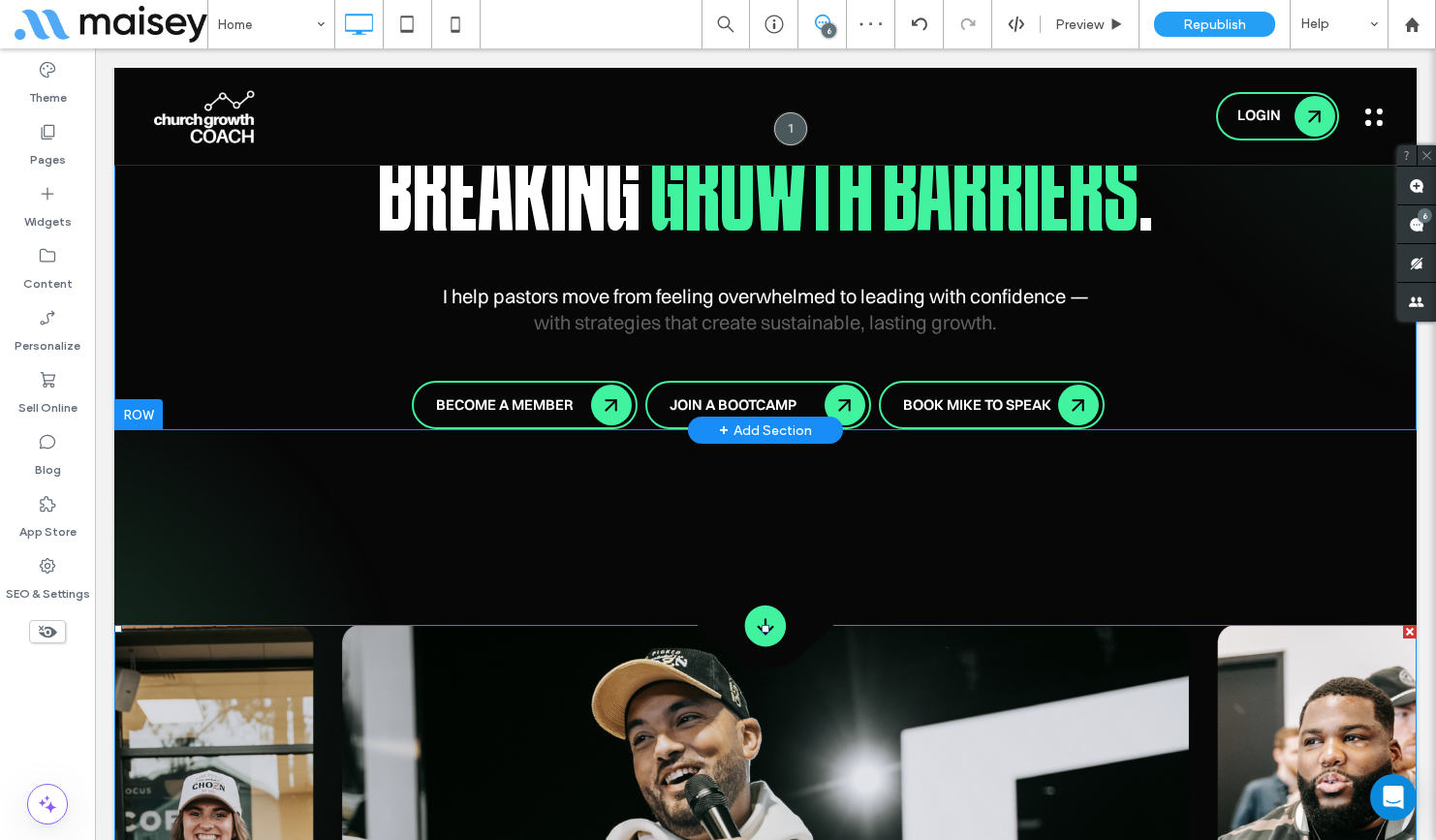scroll, scrollTop: 0, scrollLeft: 0, axis: both 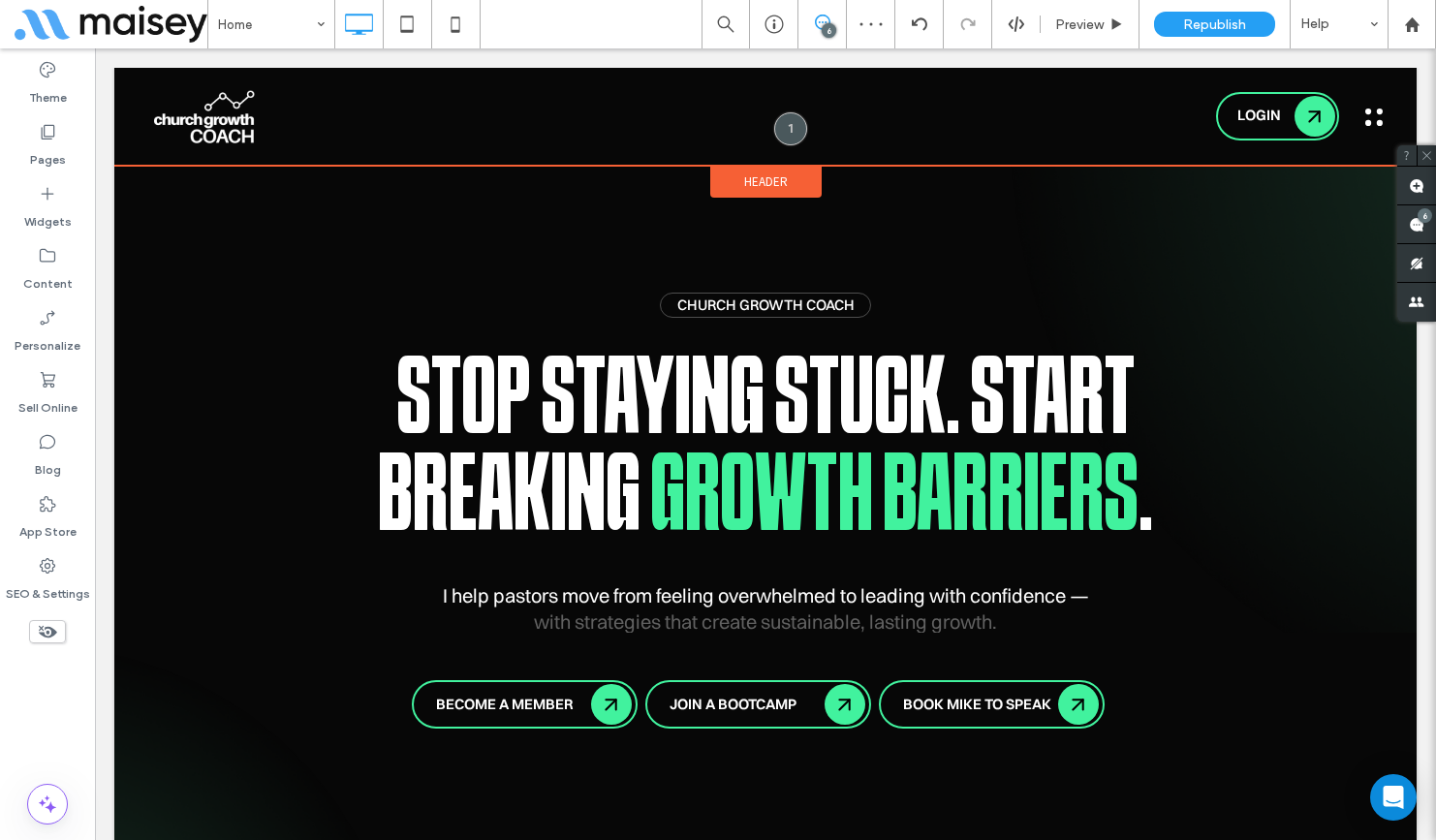 click on "Header" at bounding box center (765, 181) 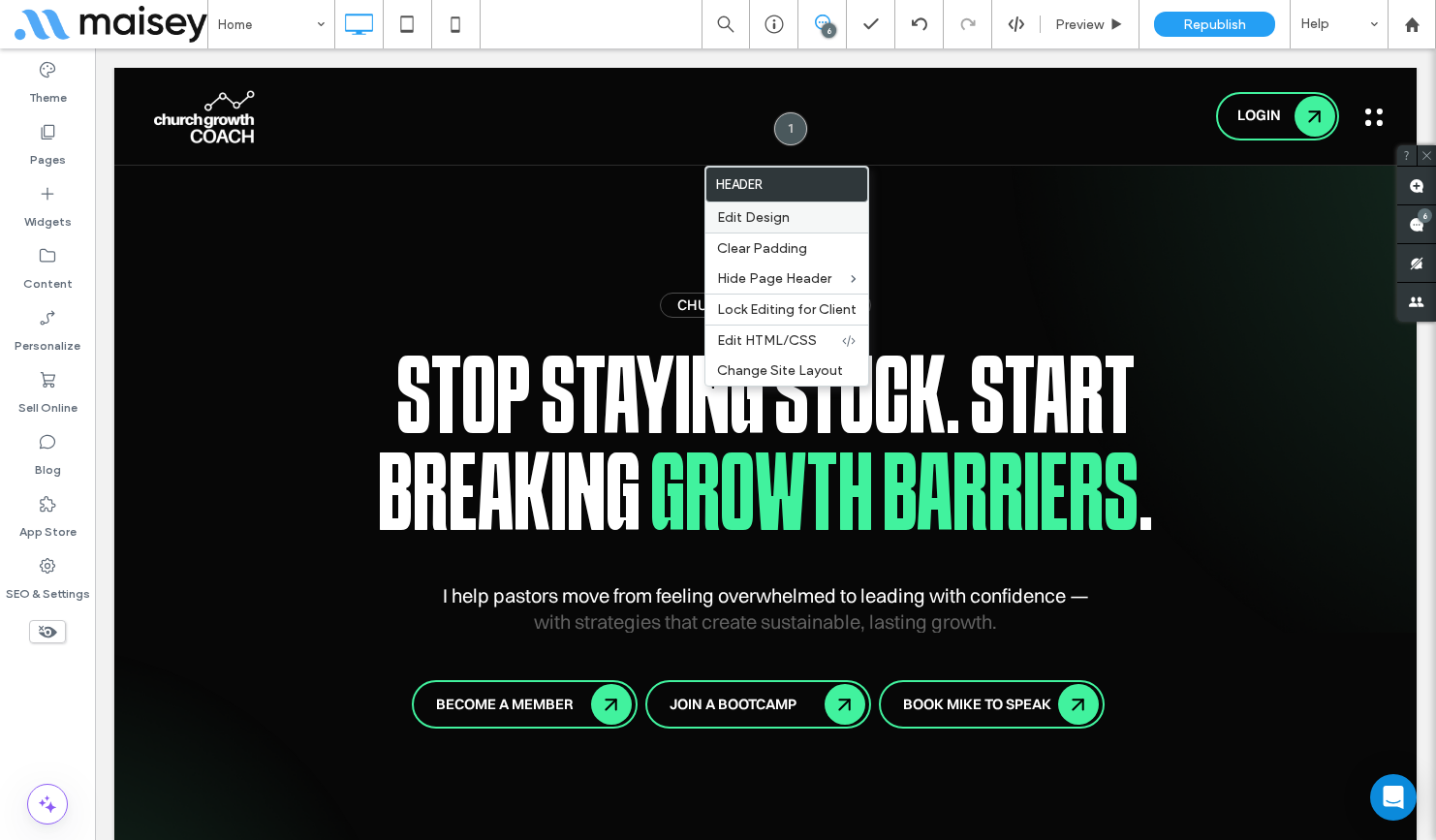 click on "Edit Design" at bounding box center [753, 217] 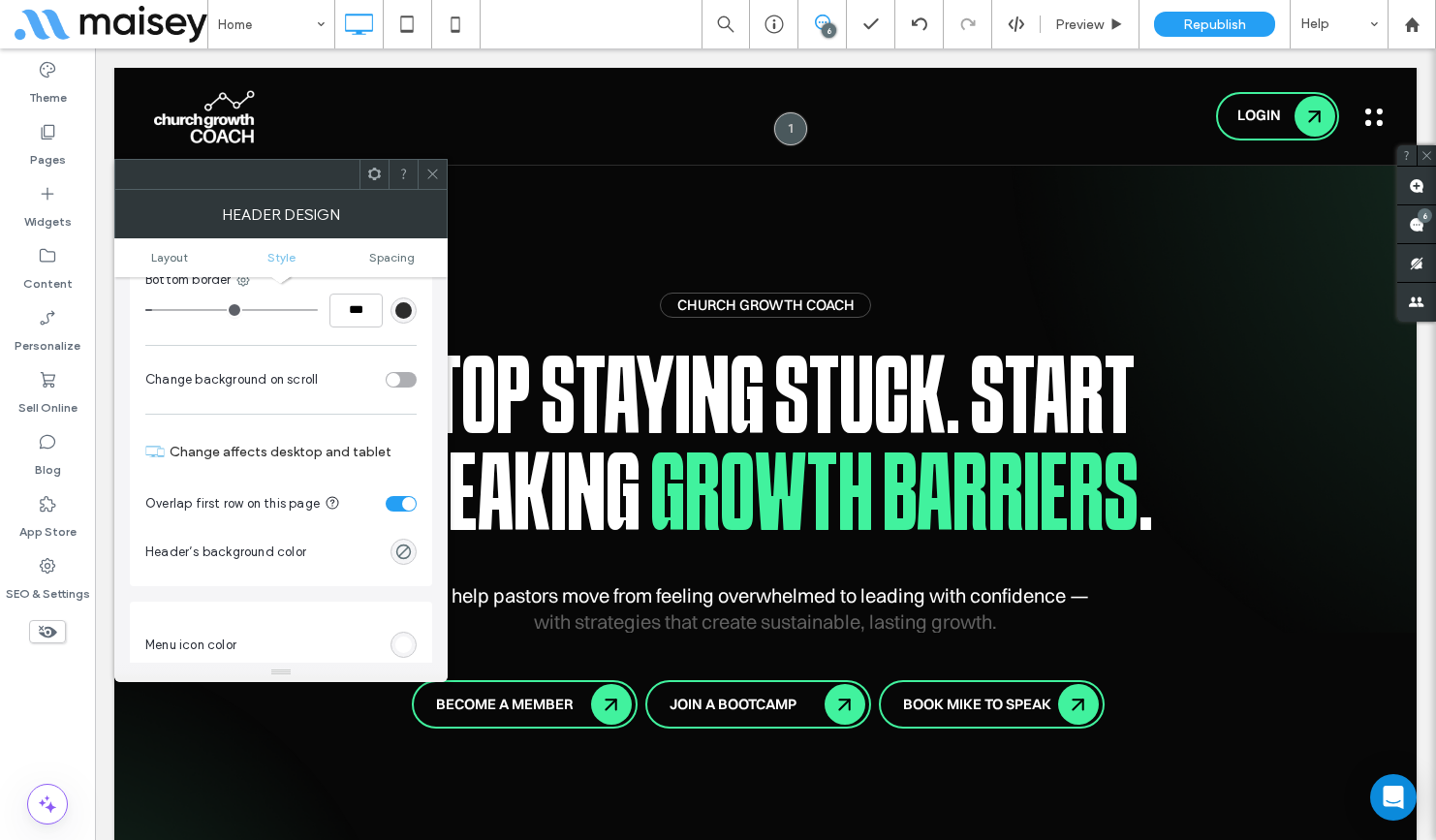 scroll, scrollTop: 470, scrollLeft: 0, axis: vertical 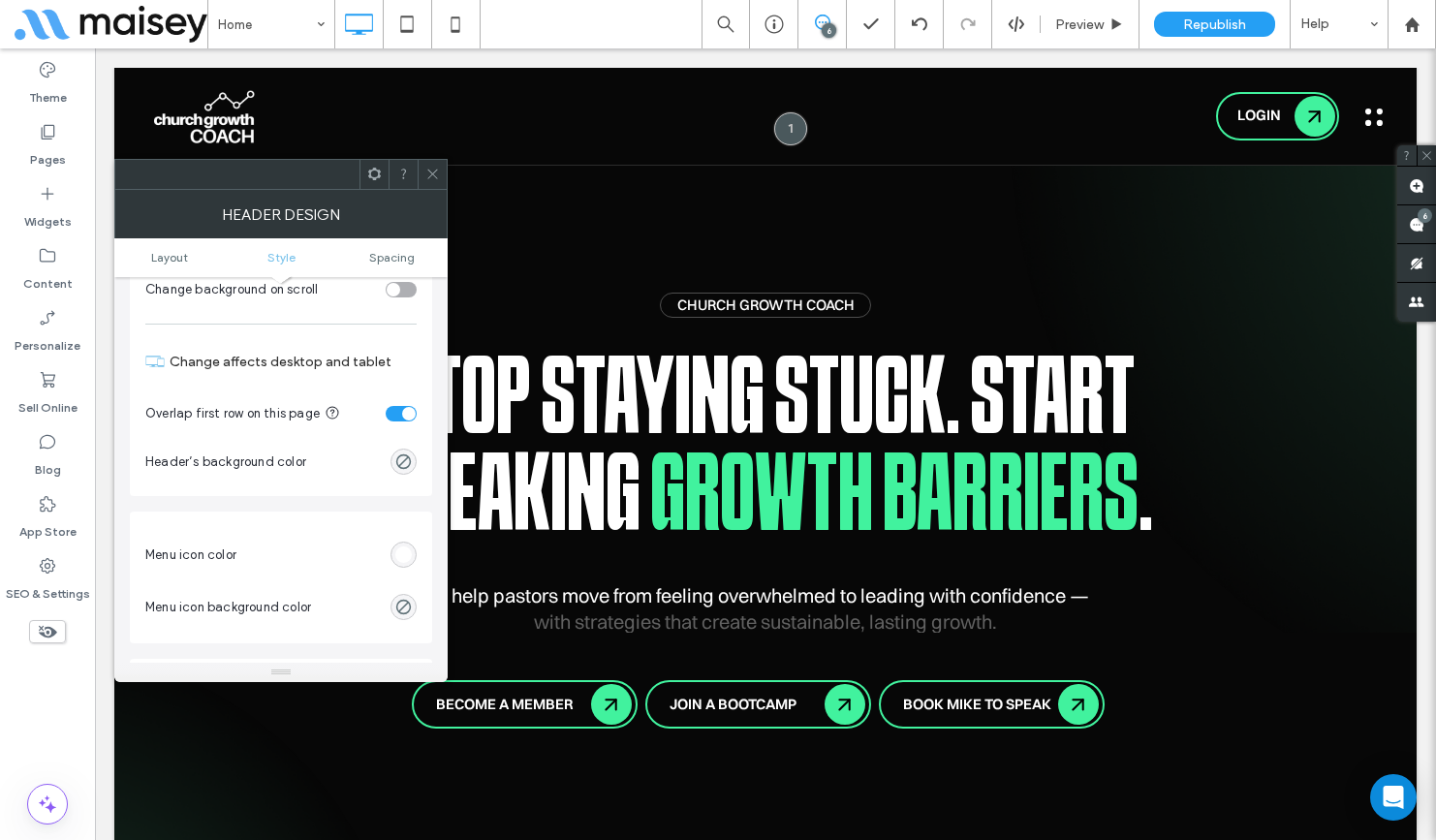 click at bounding box center (409, 414) 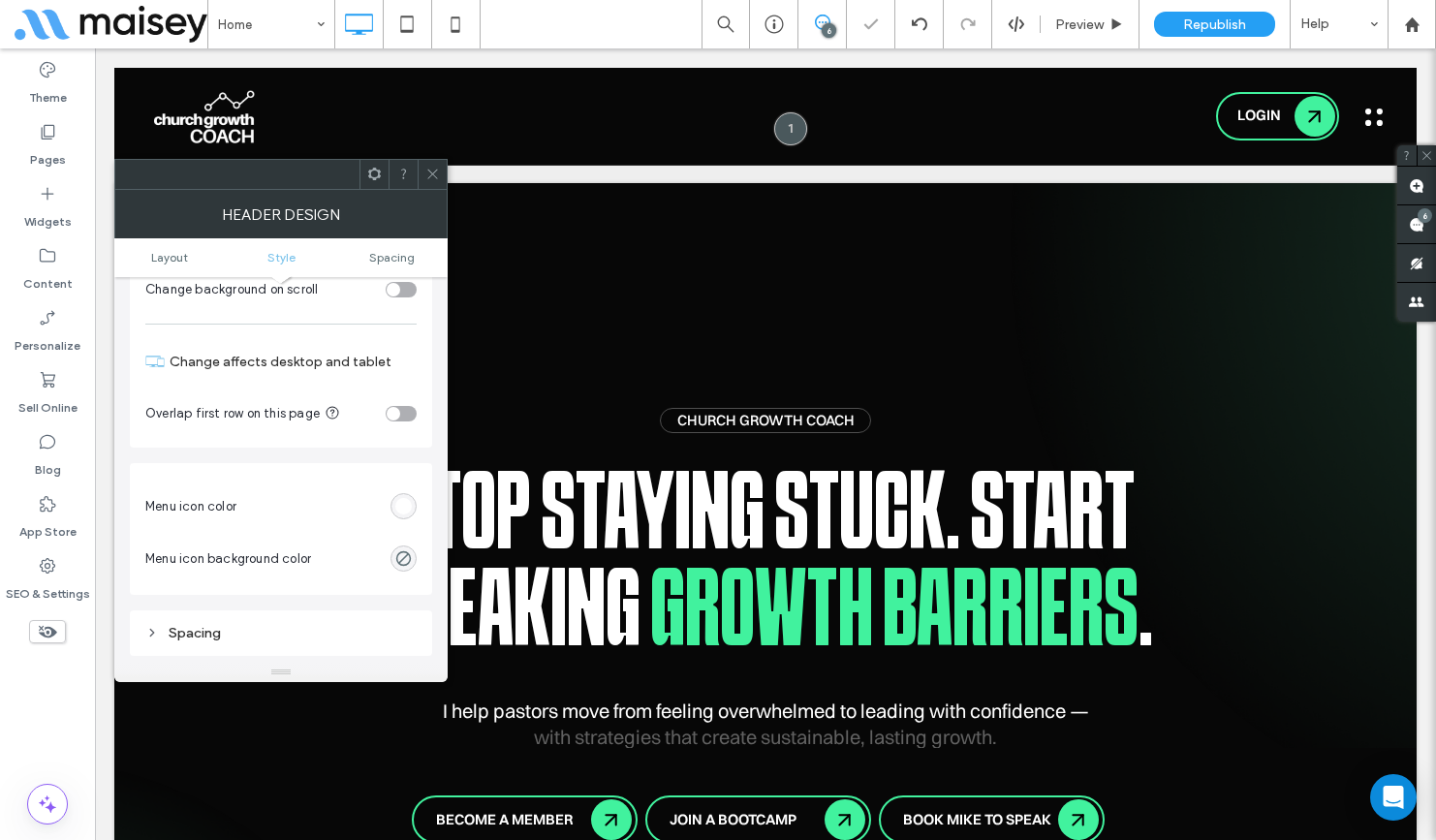 click at bounding box center (401, 414) 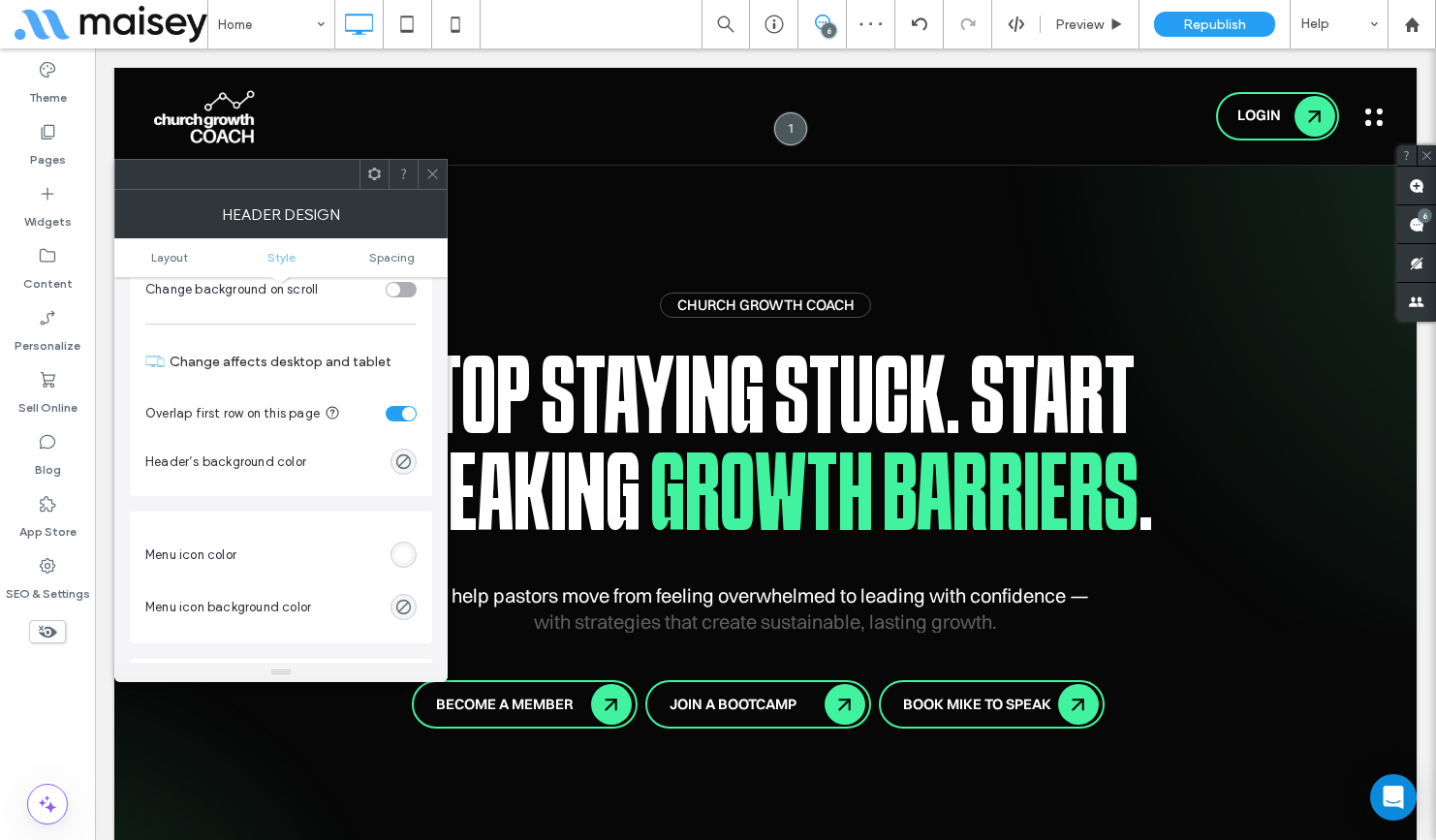 click 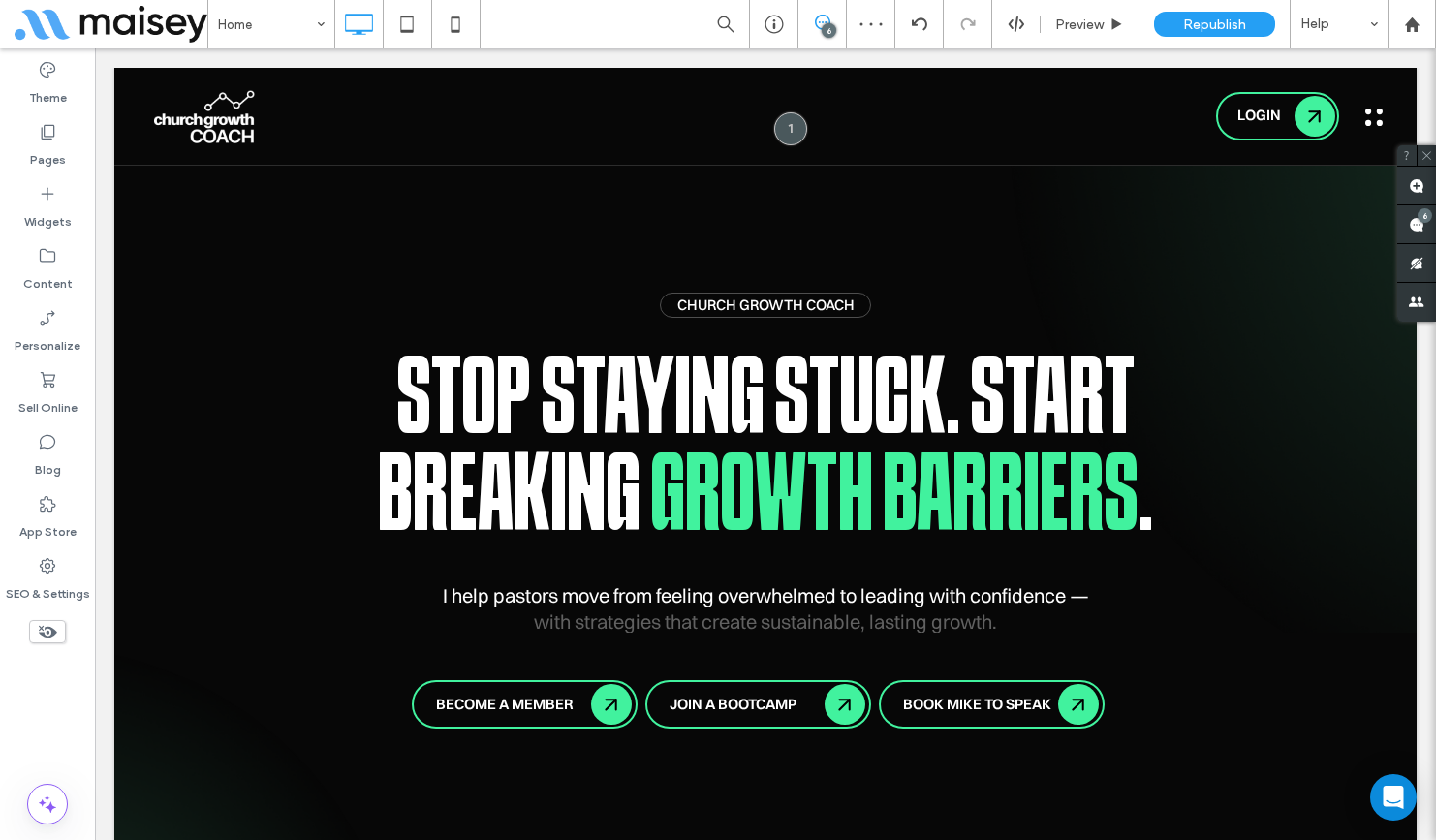 click at bounding box center (1374, 117) 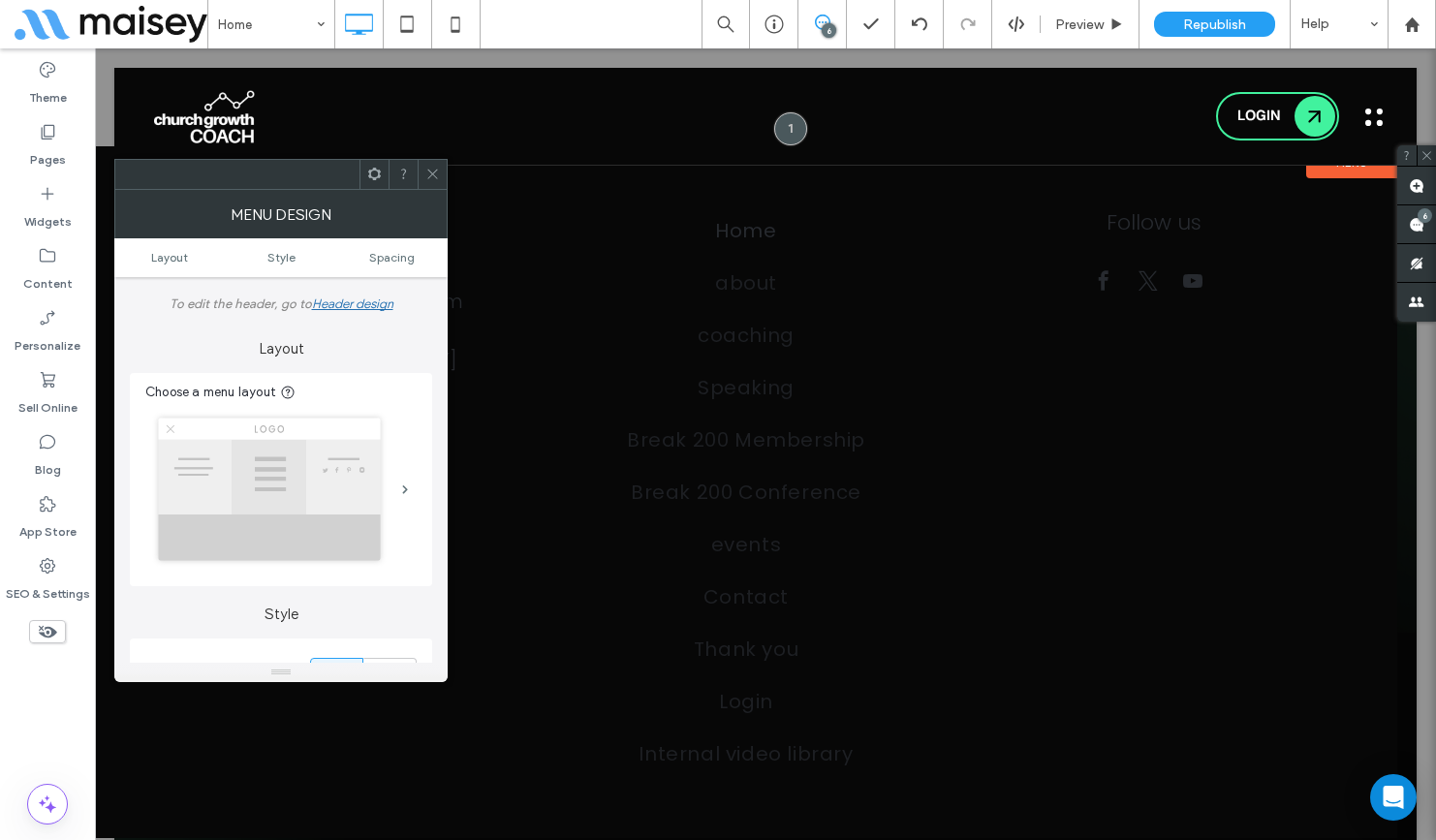 click at bounding box center (1374, 117) 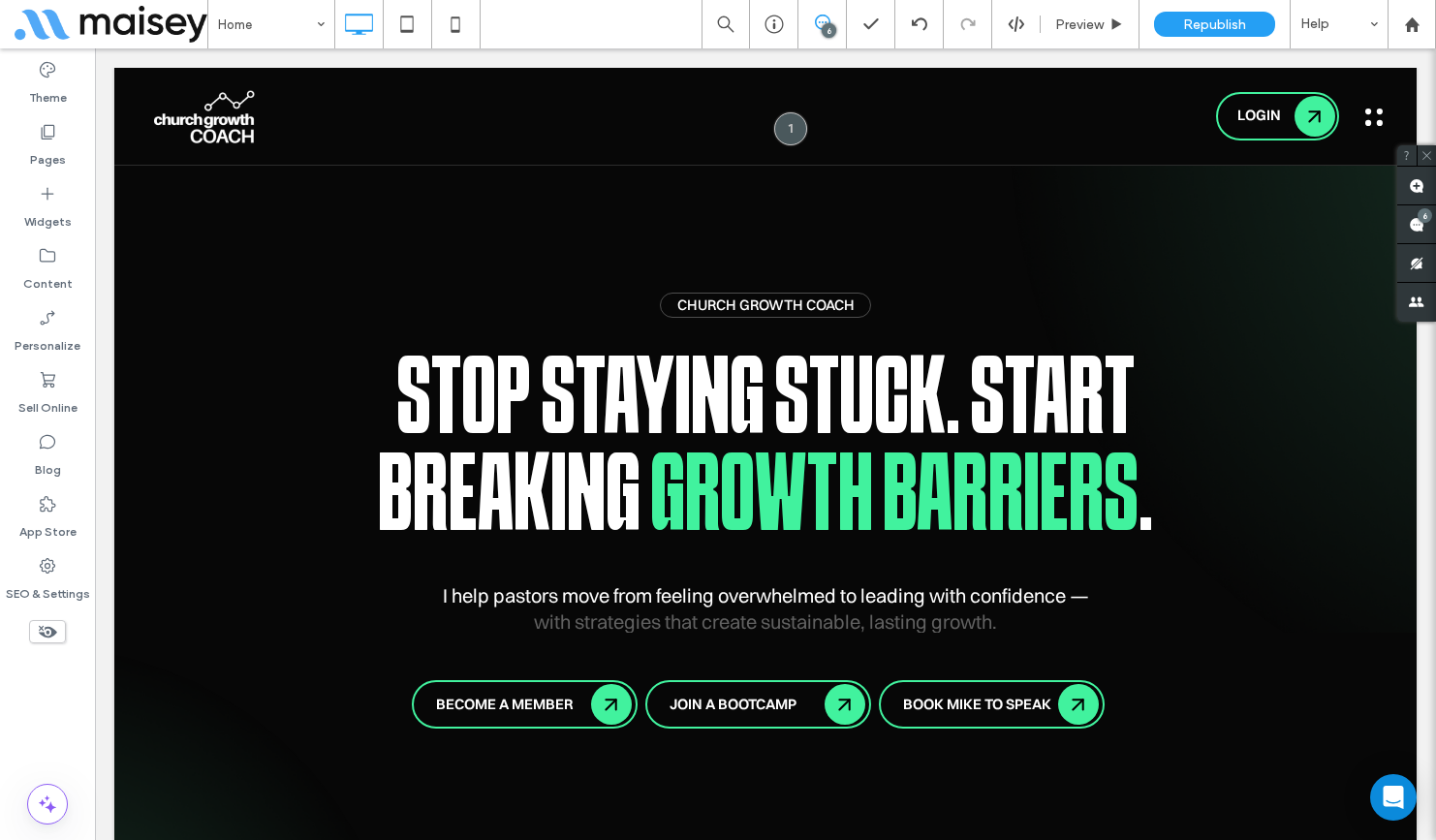 click at bounding box center (1374, 117) 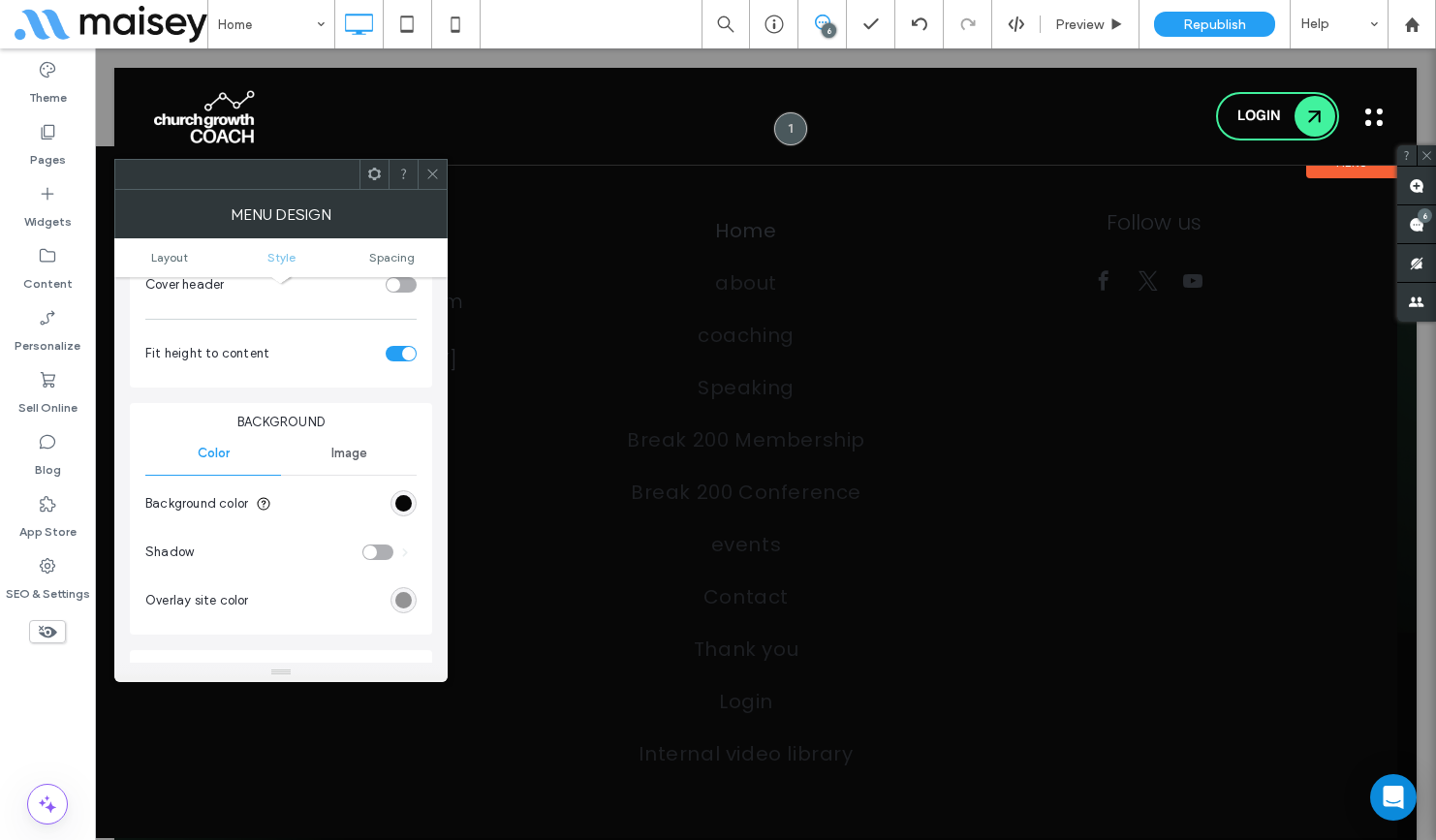 scroll, scrollTop: 455, scrollLeft: 0, axis: vertical 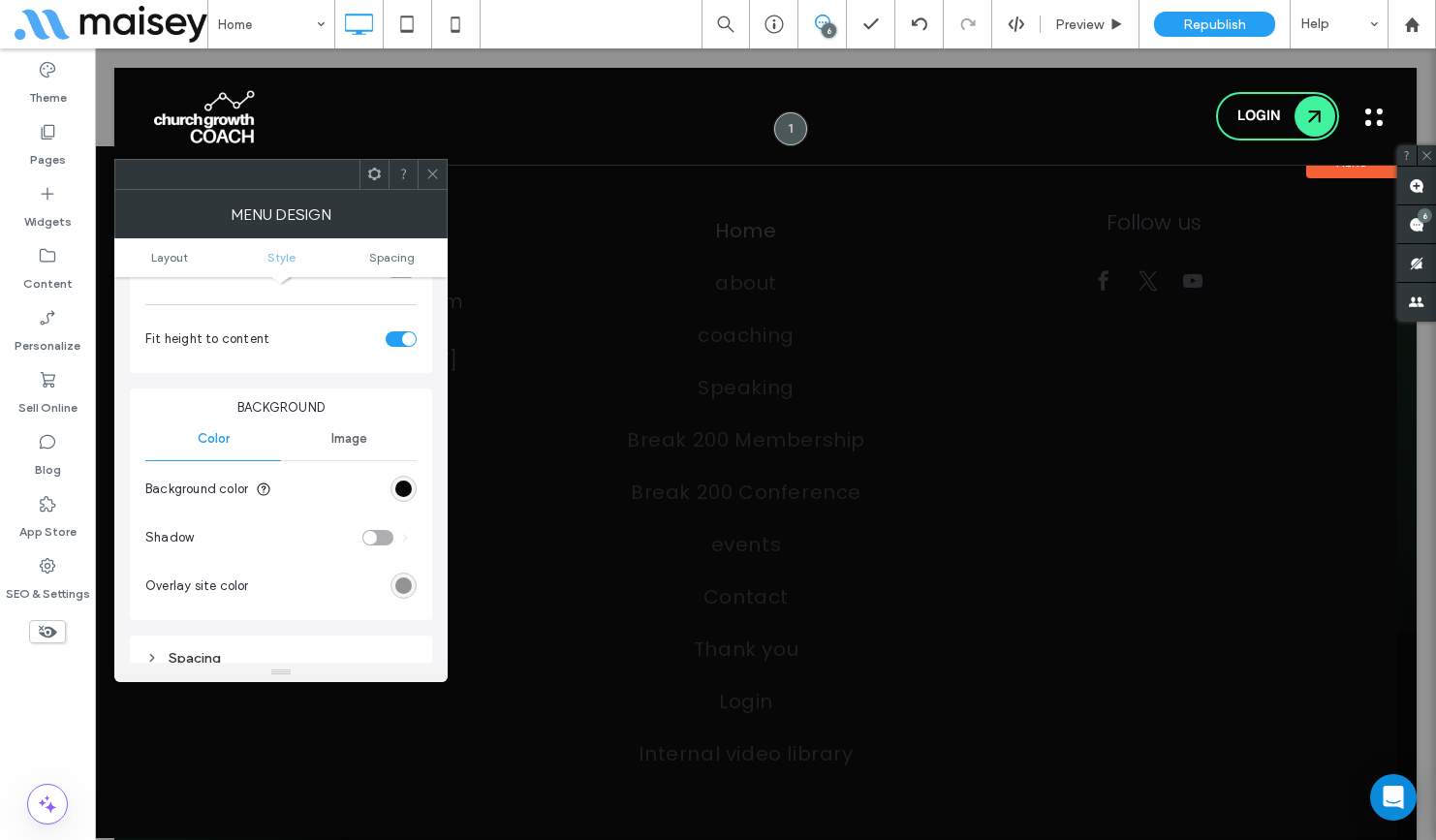 click on "Background color" at bounding box center (281, 489) 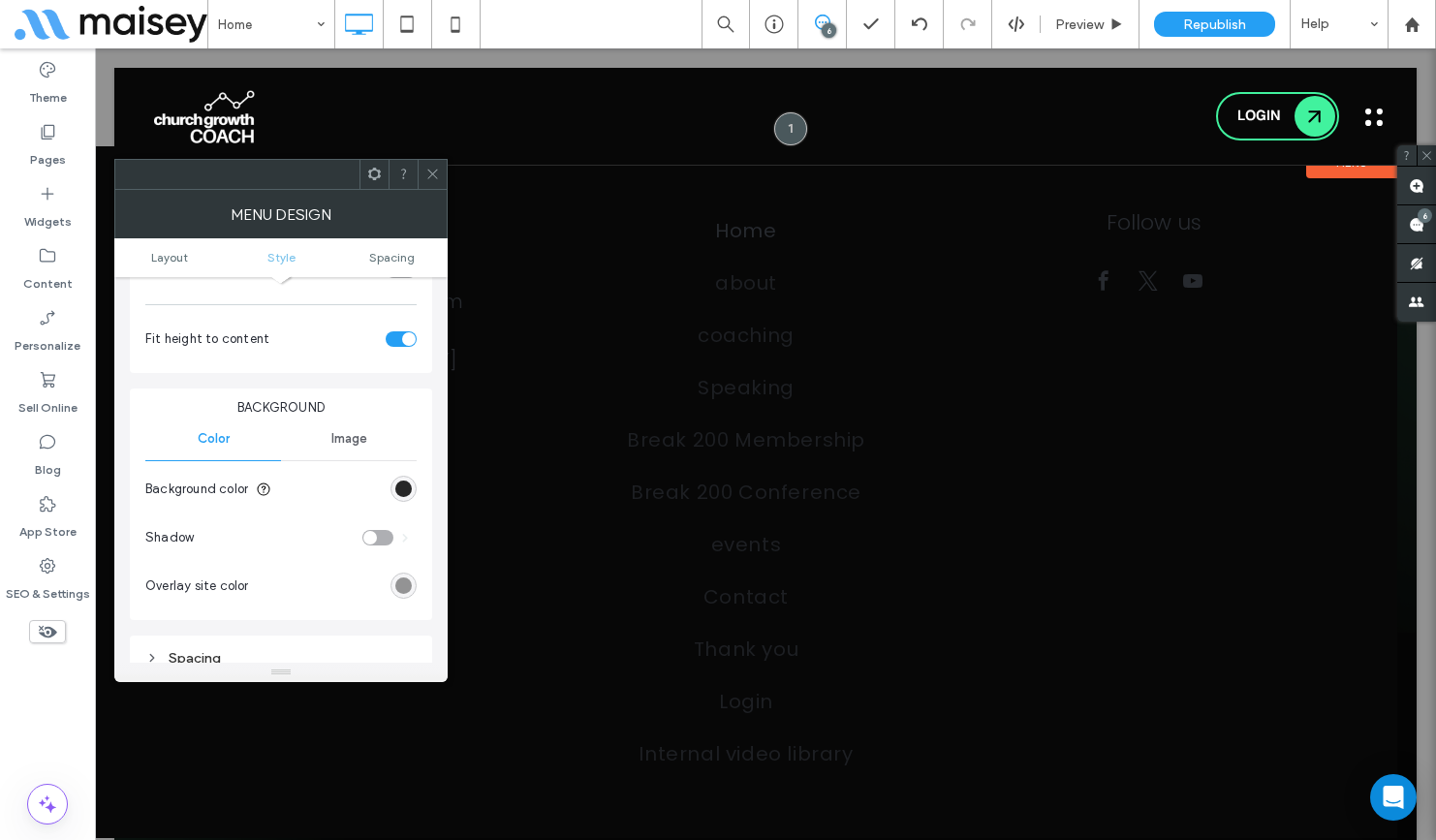 click at bounding box center (403, 488) 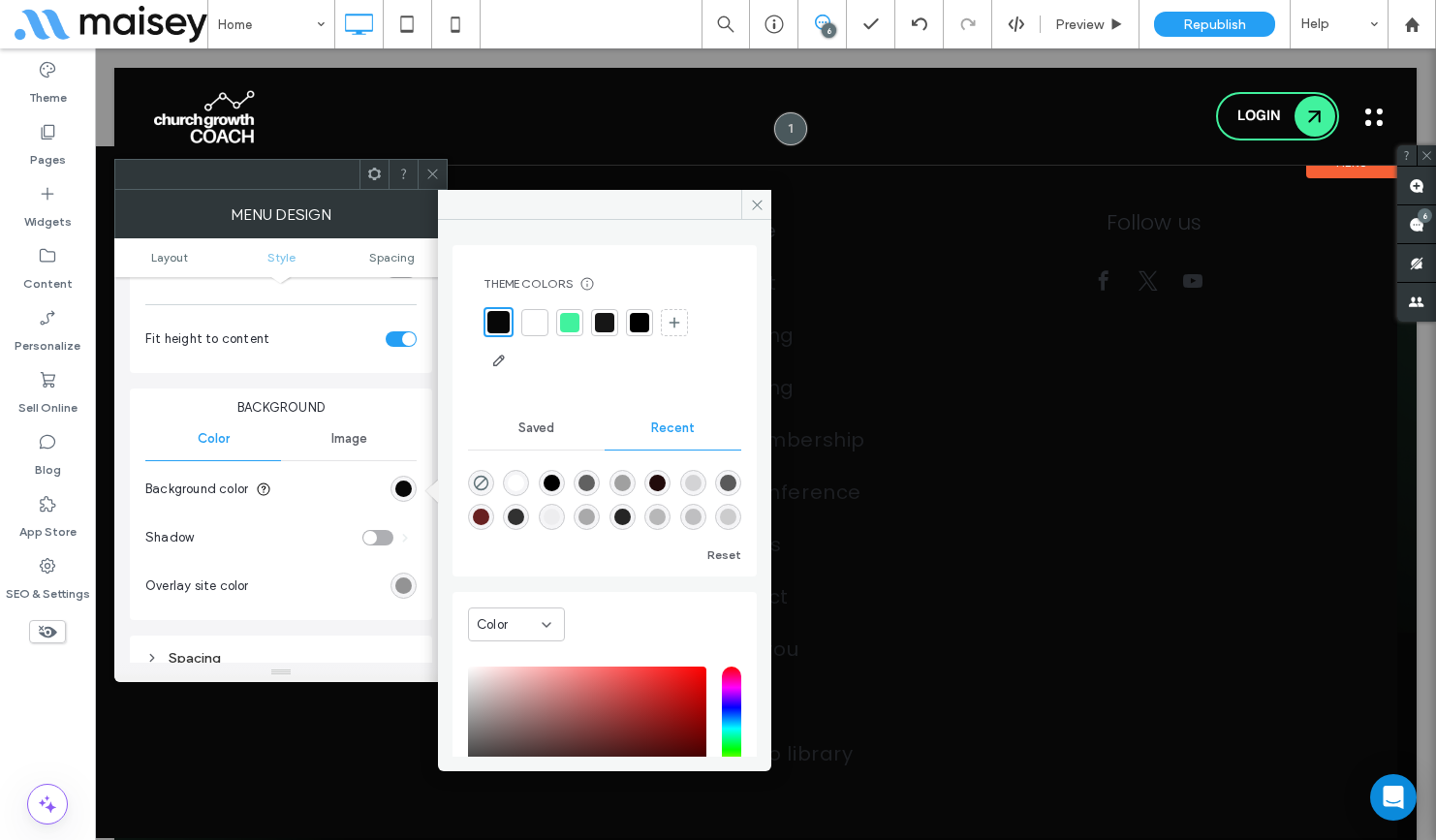 click at bounding box center (498, 322) 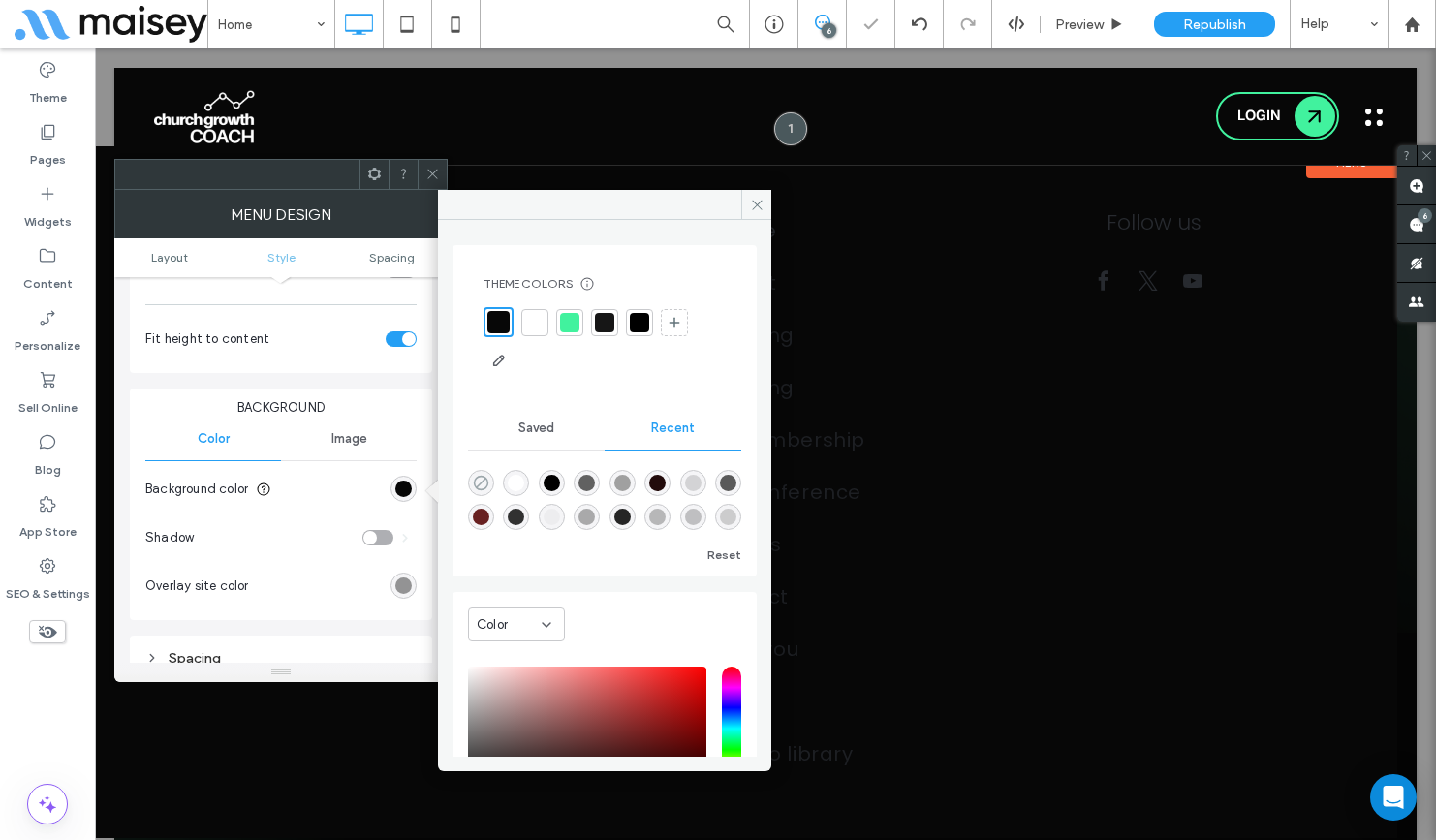 click 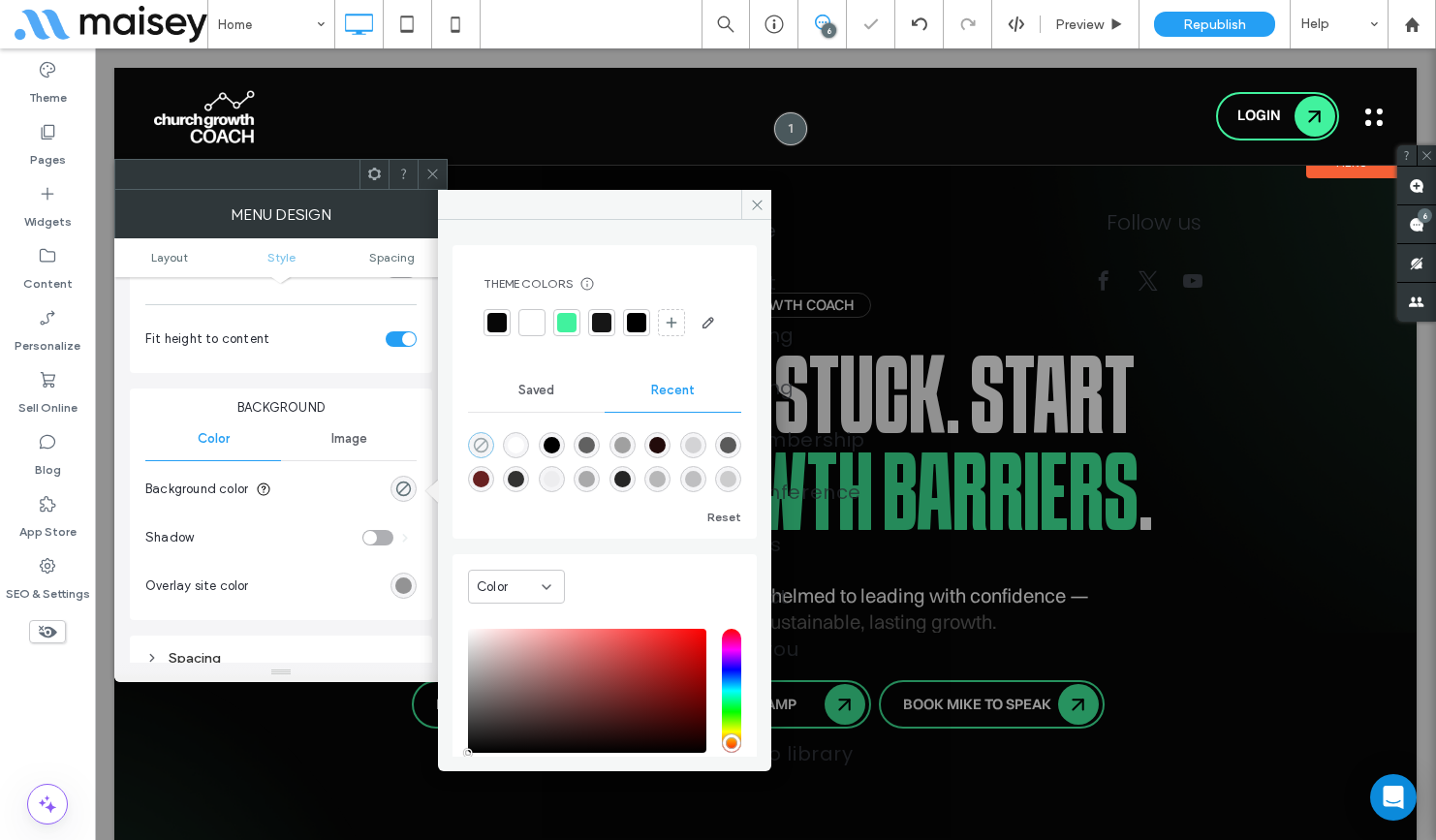 click 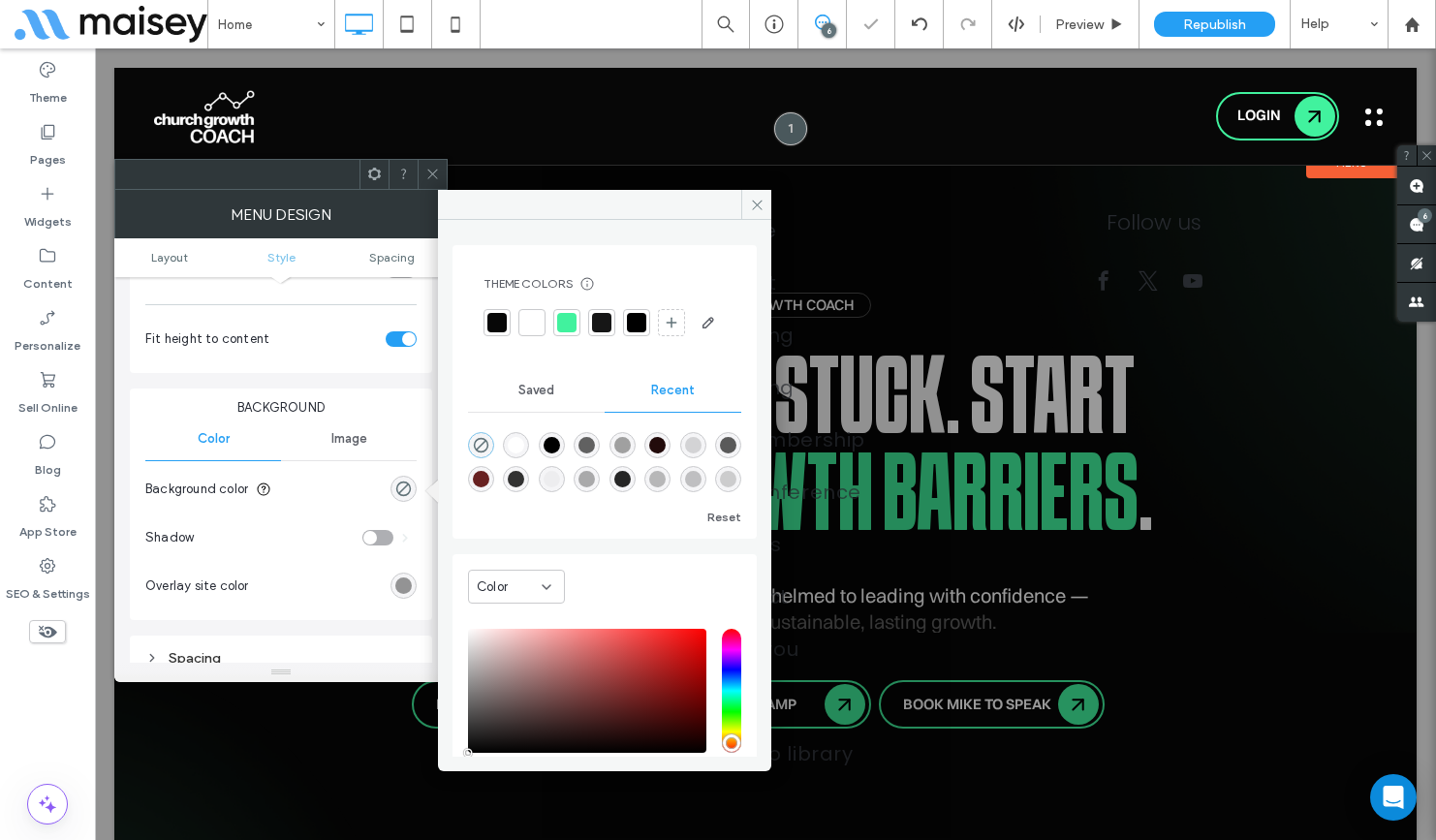 click at bounding box center (497, 323) 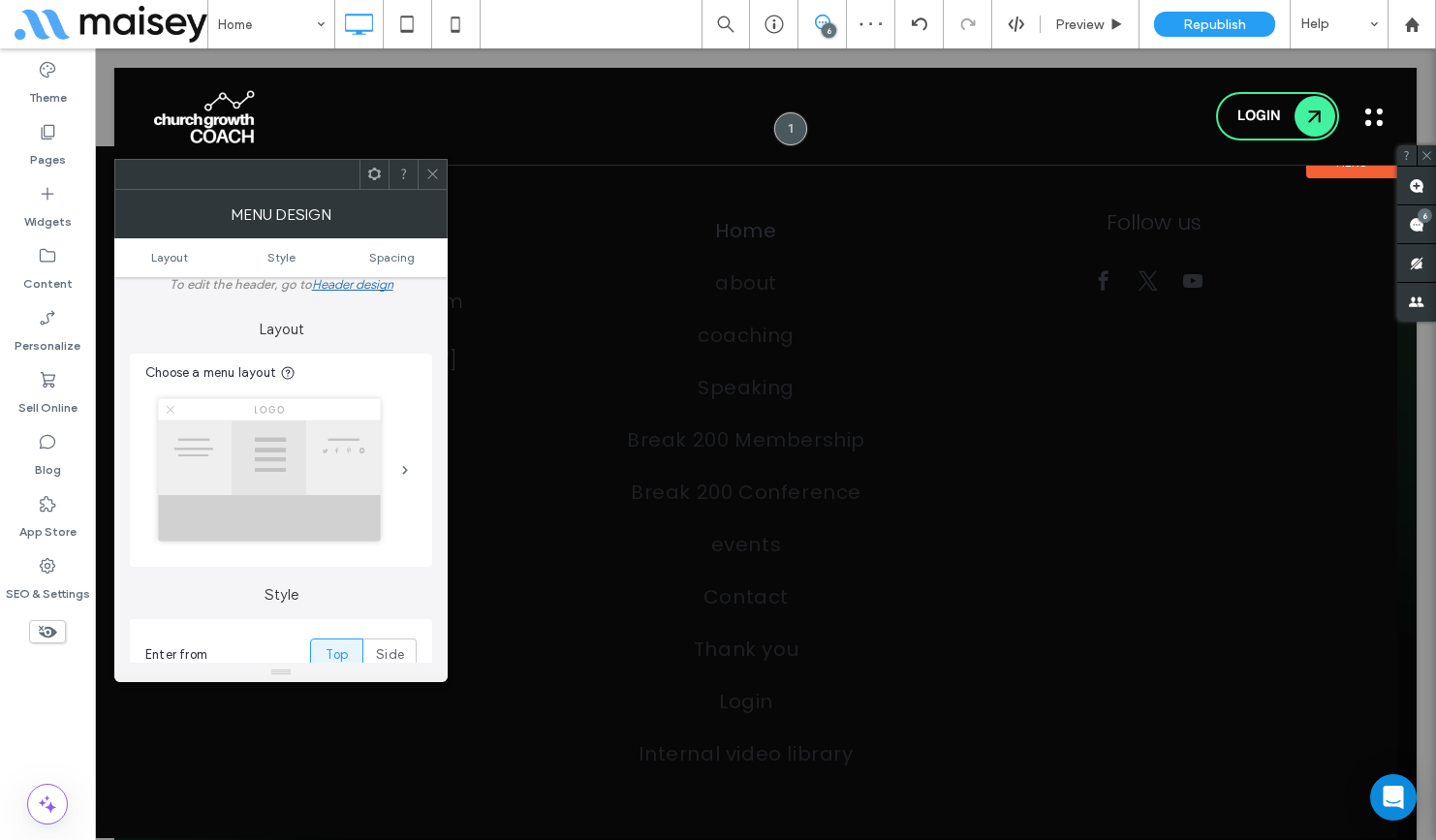 scroll, scrollTop: 0, scrollLeft: 0, axis: both 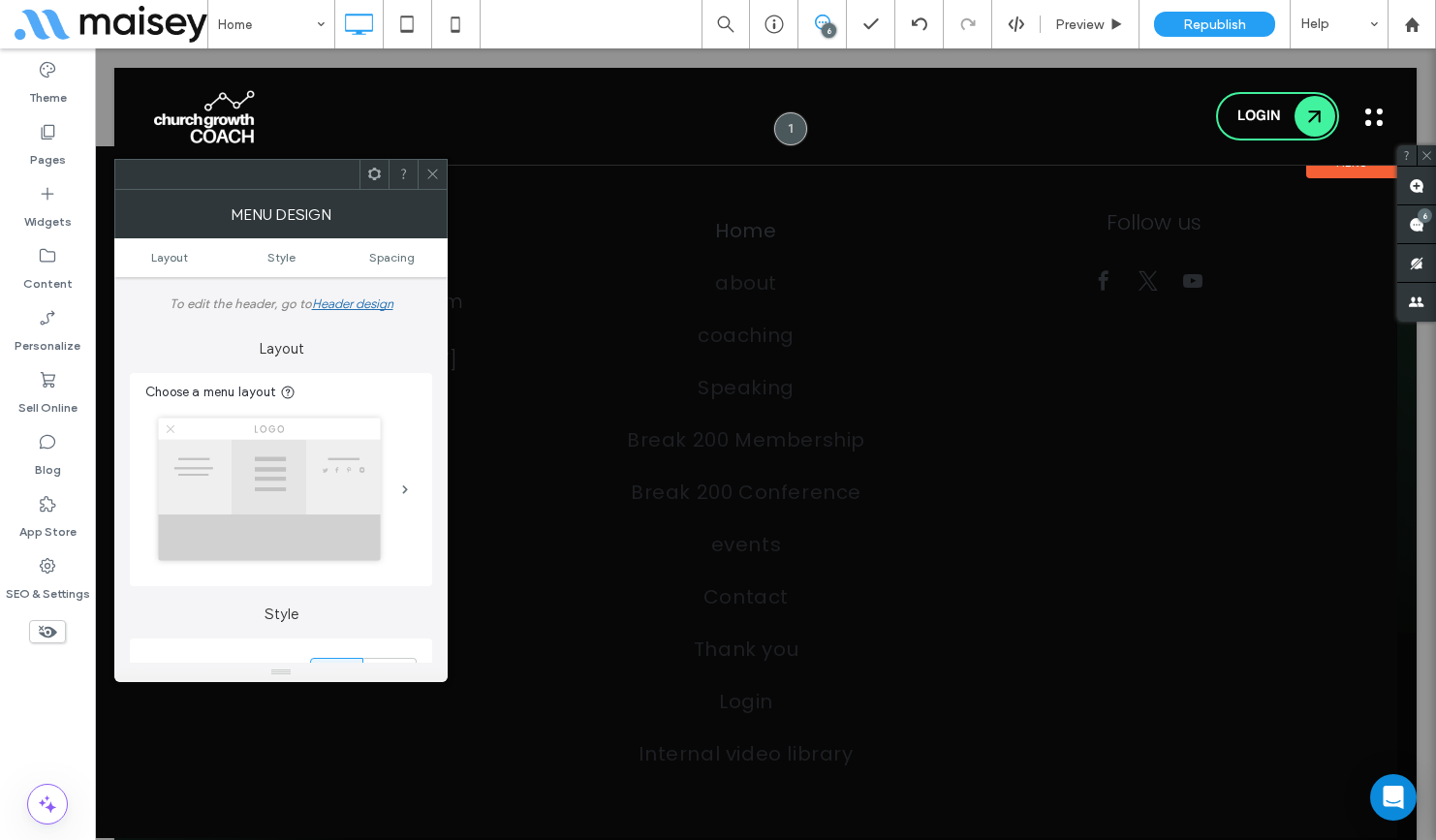 click at bounding box center (432, 174) 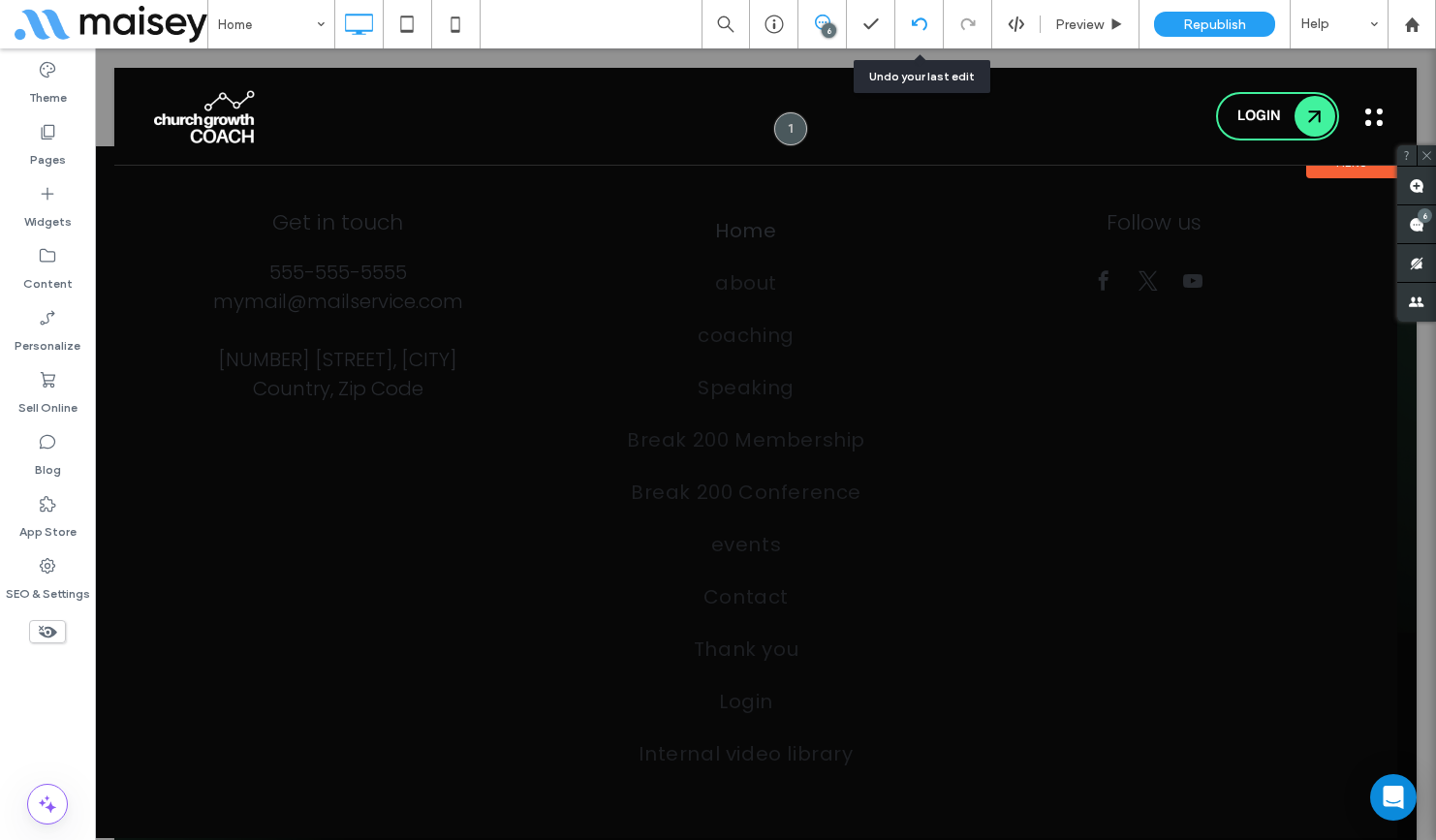 click at bounding box center (920, 24) 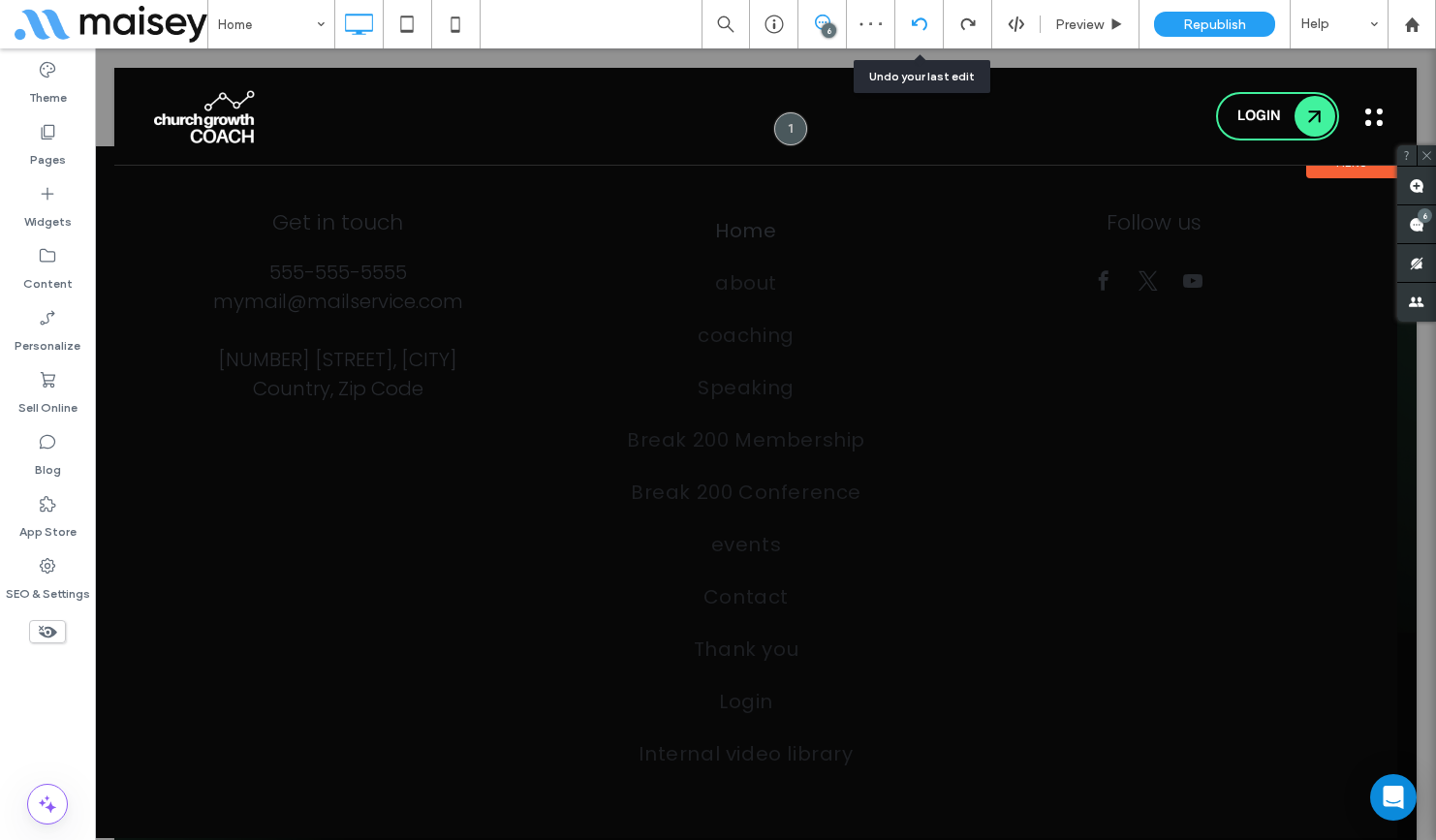 click 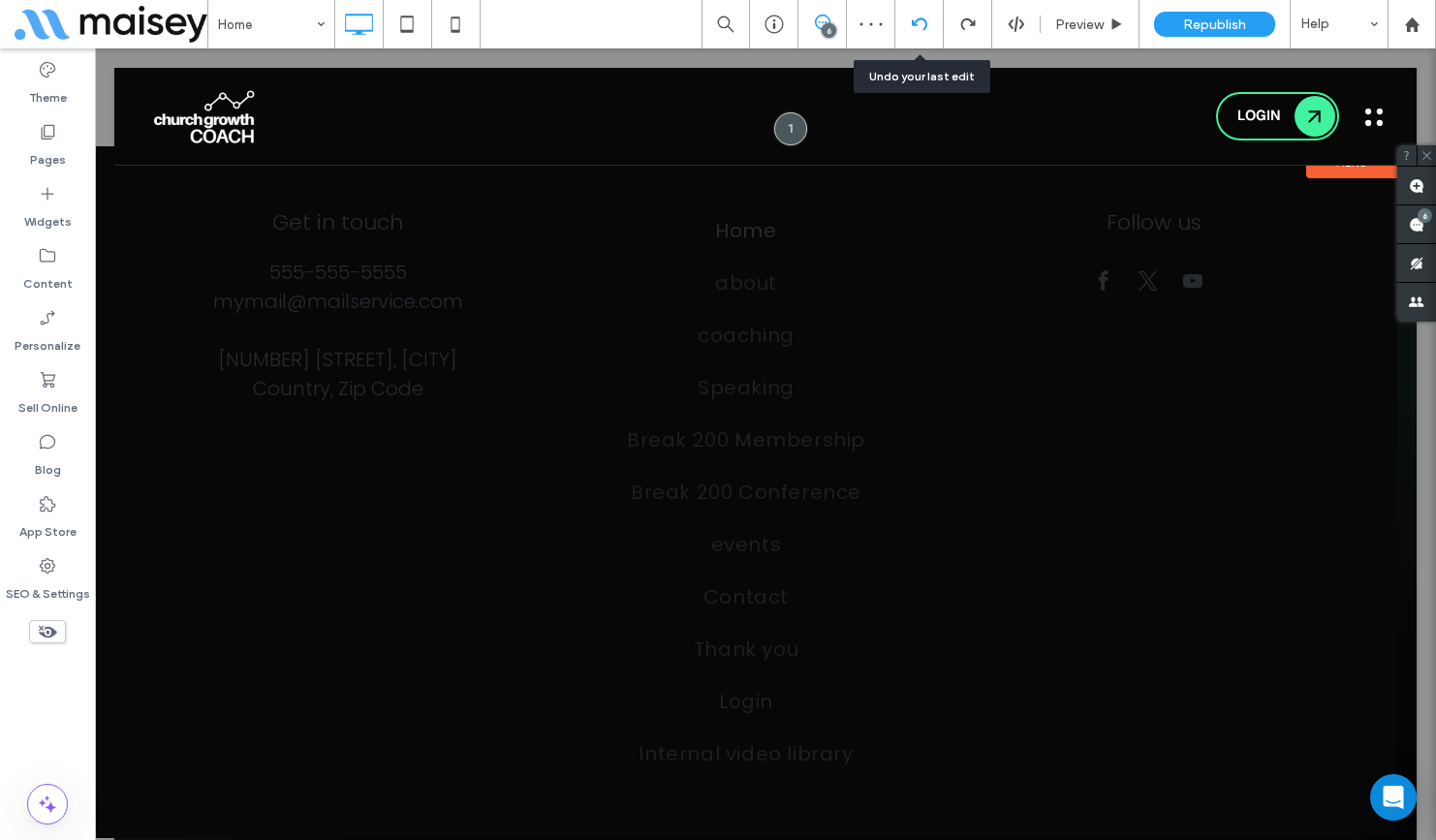 click 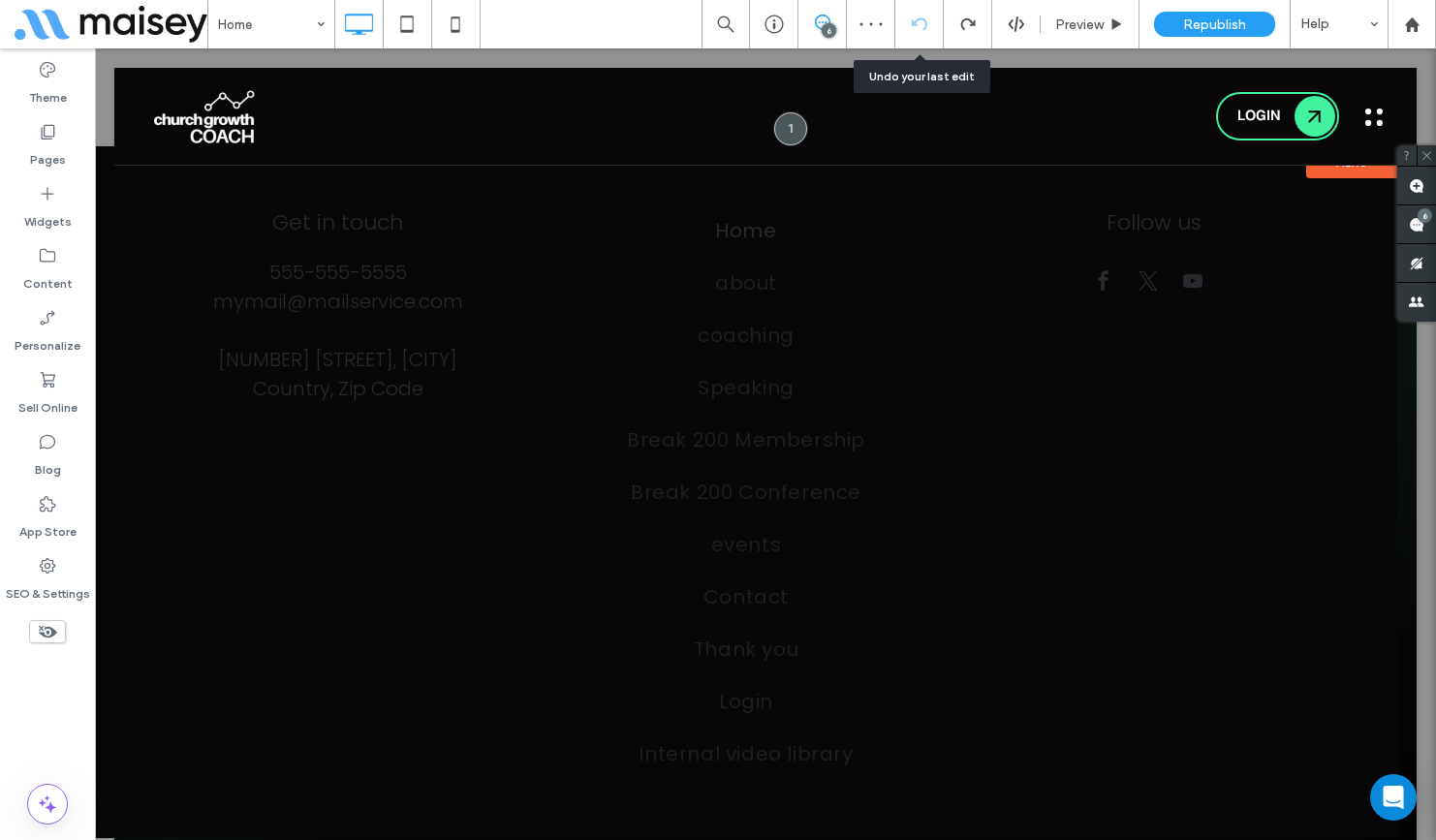 click 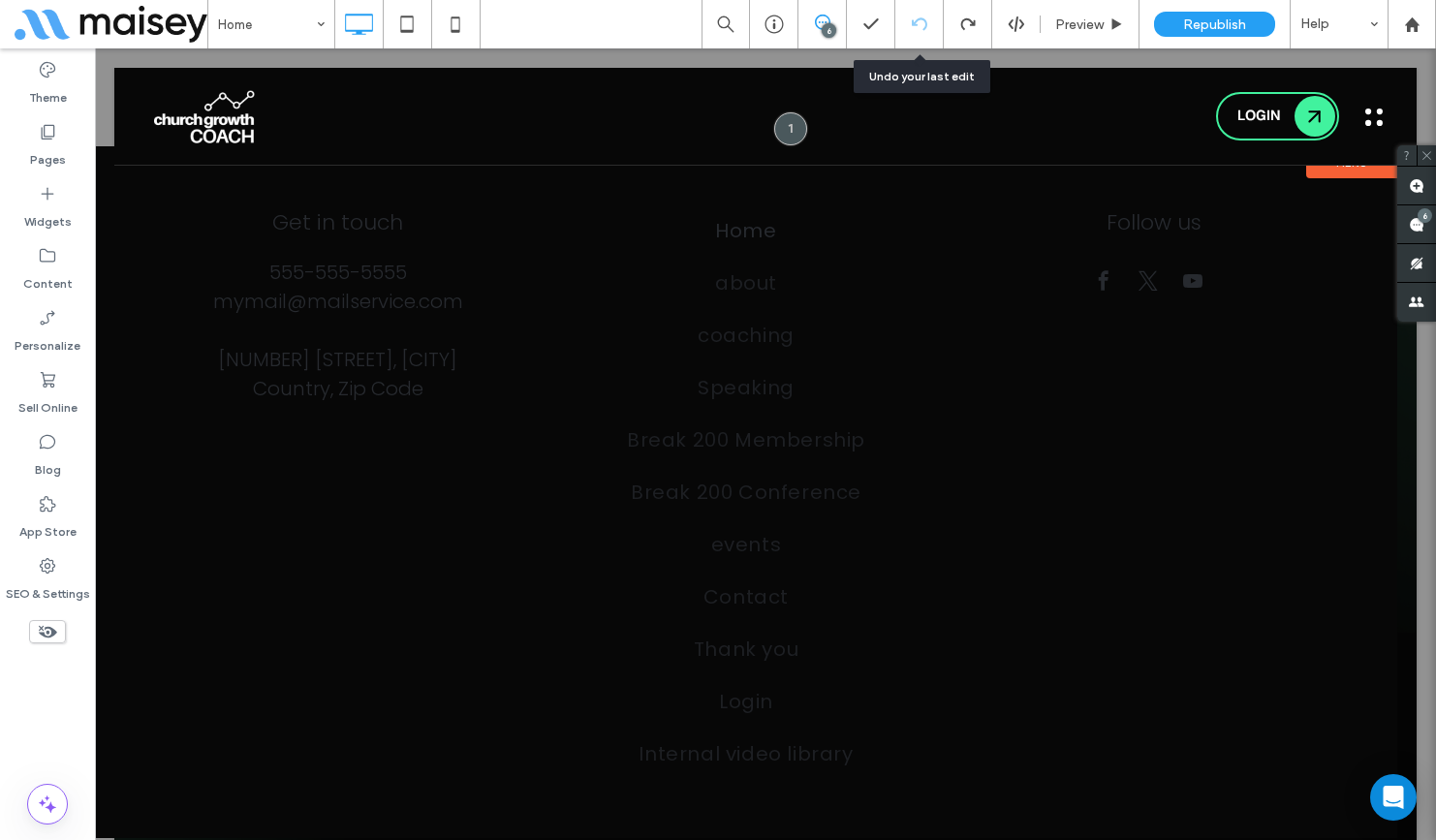 click 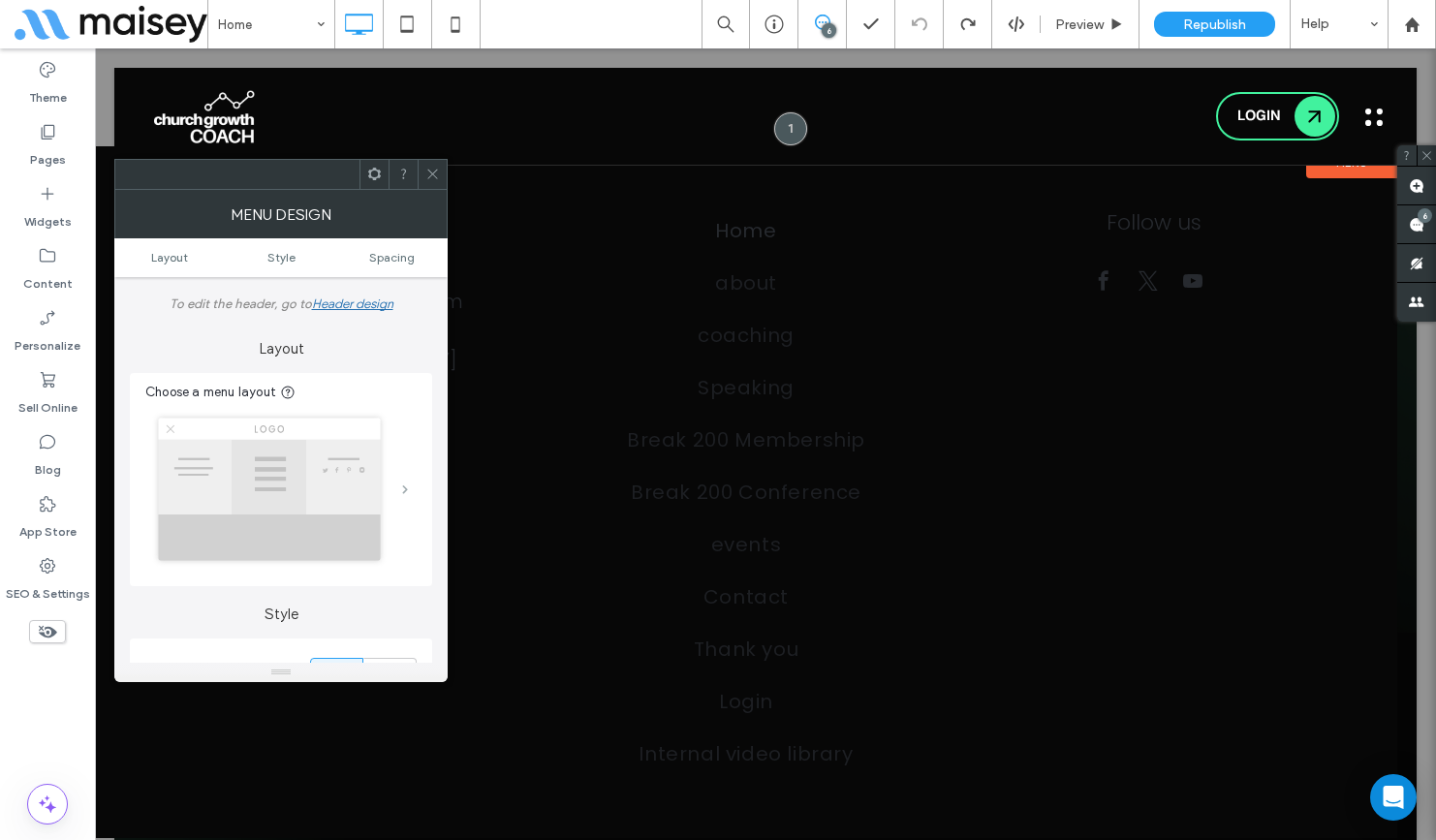 click at bounding box center [405, 489] 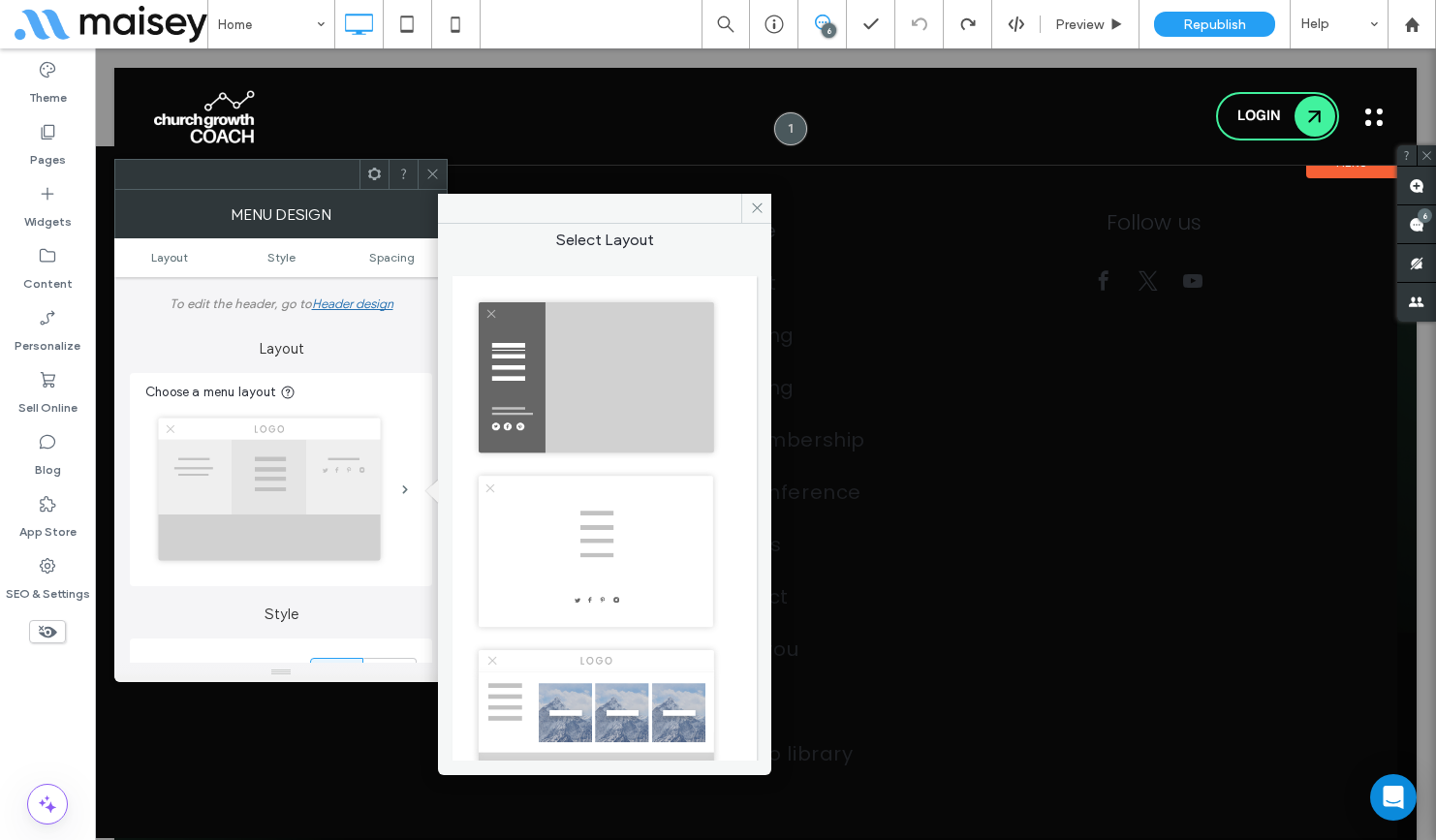scroll, scrollTop: 22, scrollLeft: 0, axis: vertical 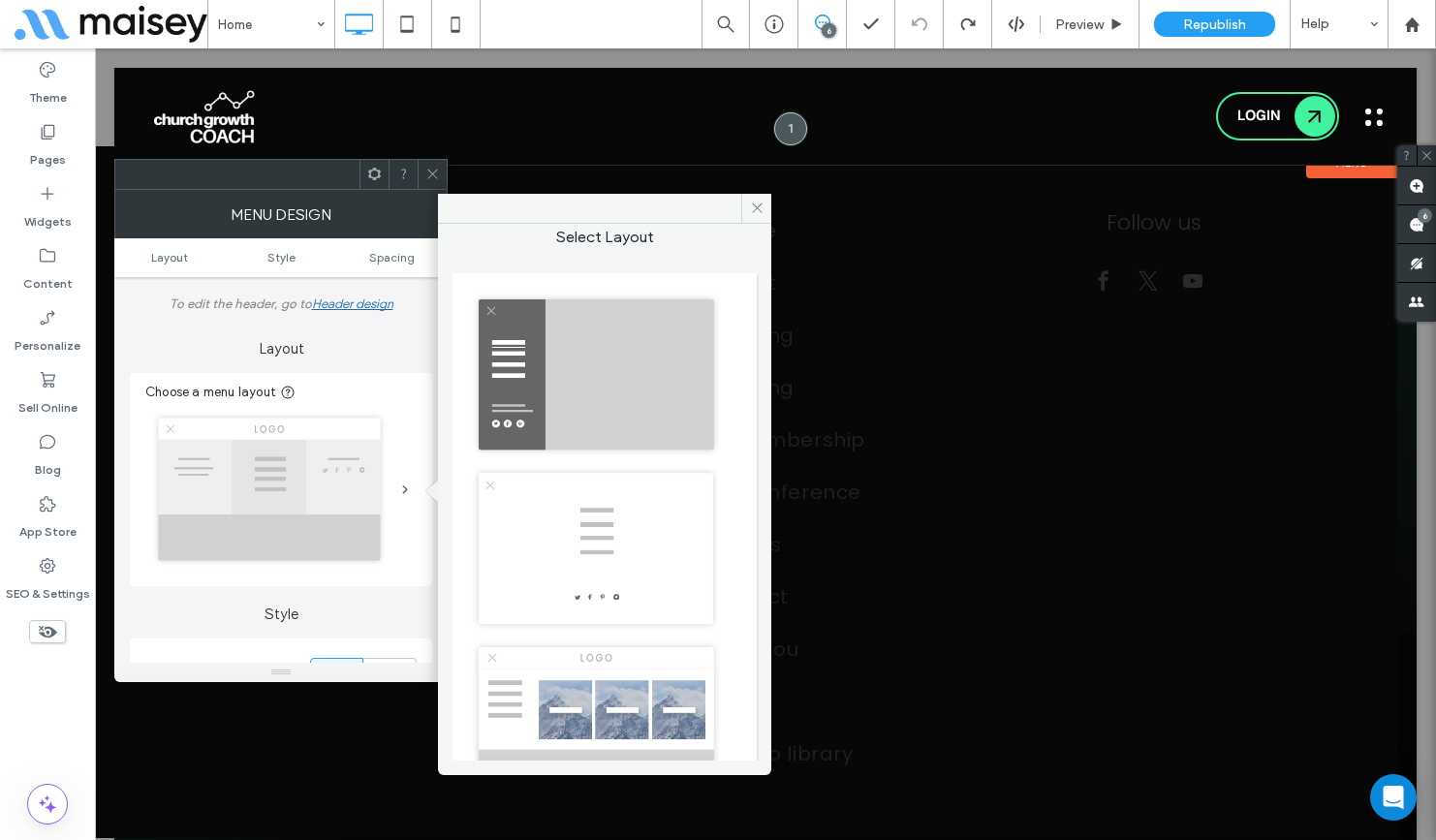 click at bounding box center (596, 548) 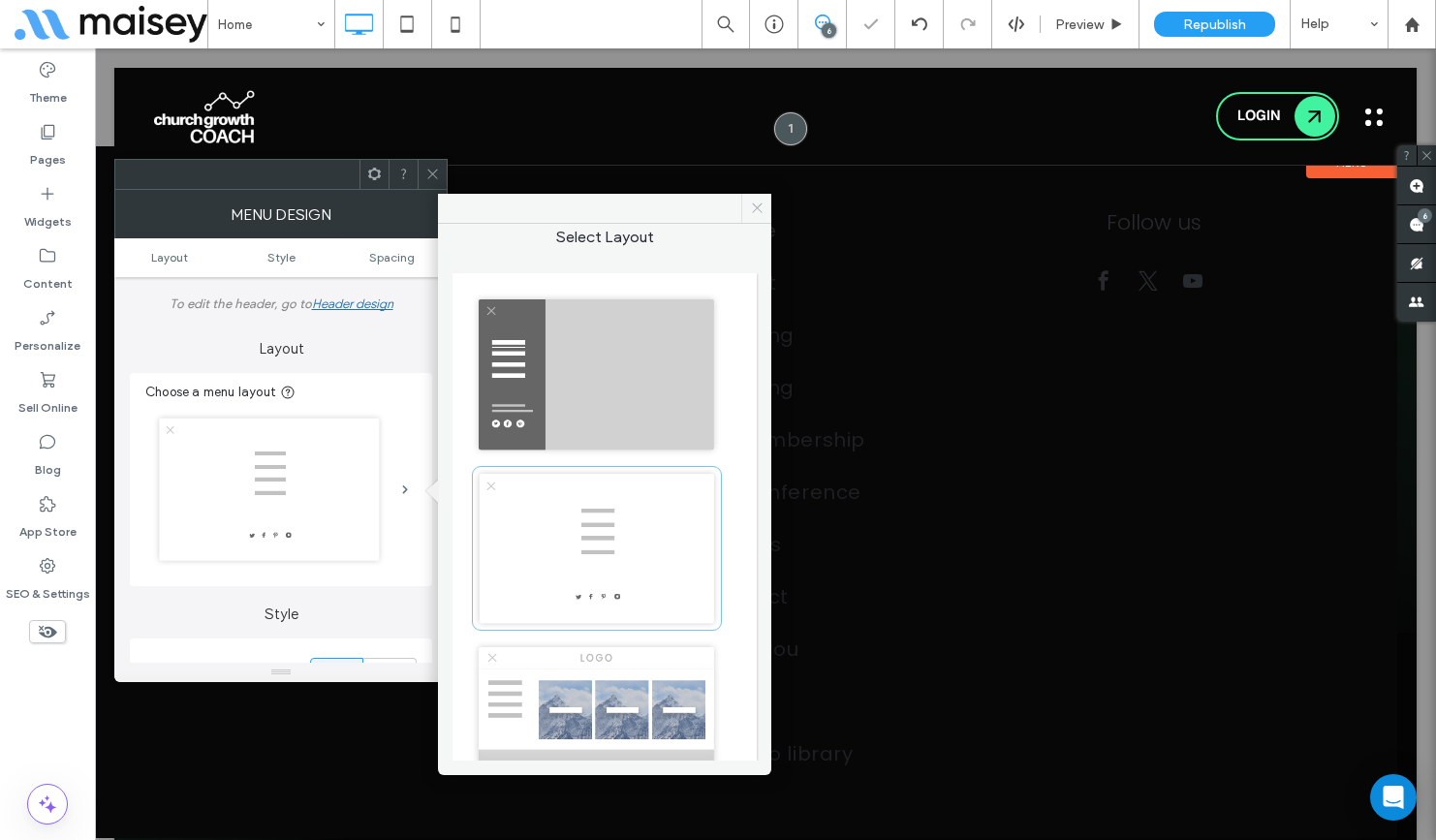 click at bounding box center (756, 208) 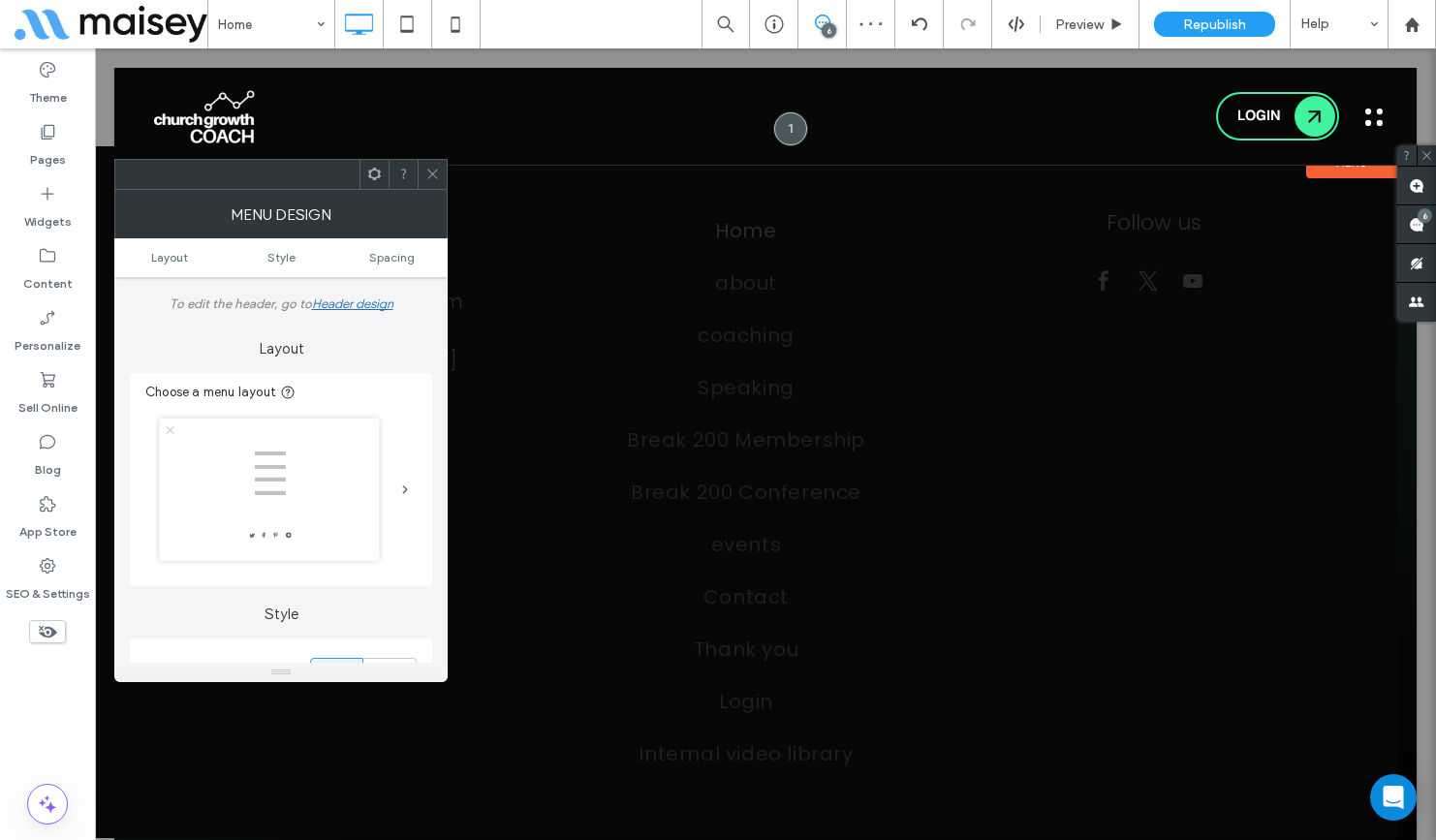 click at bounding box center (432, 174) 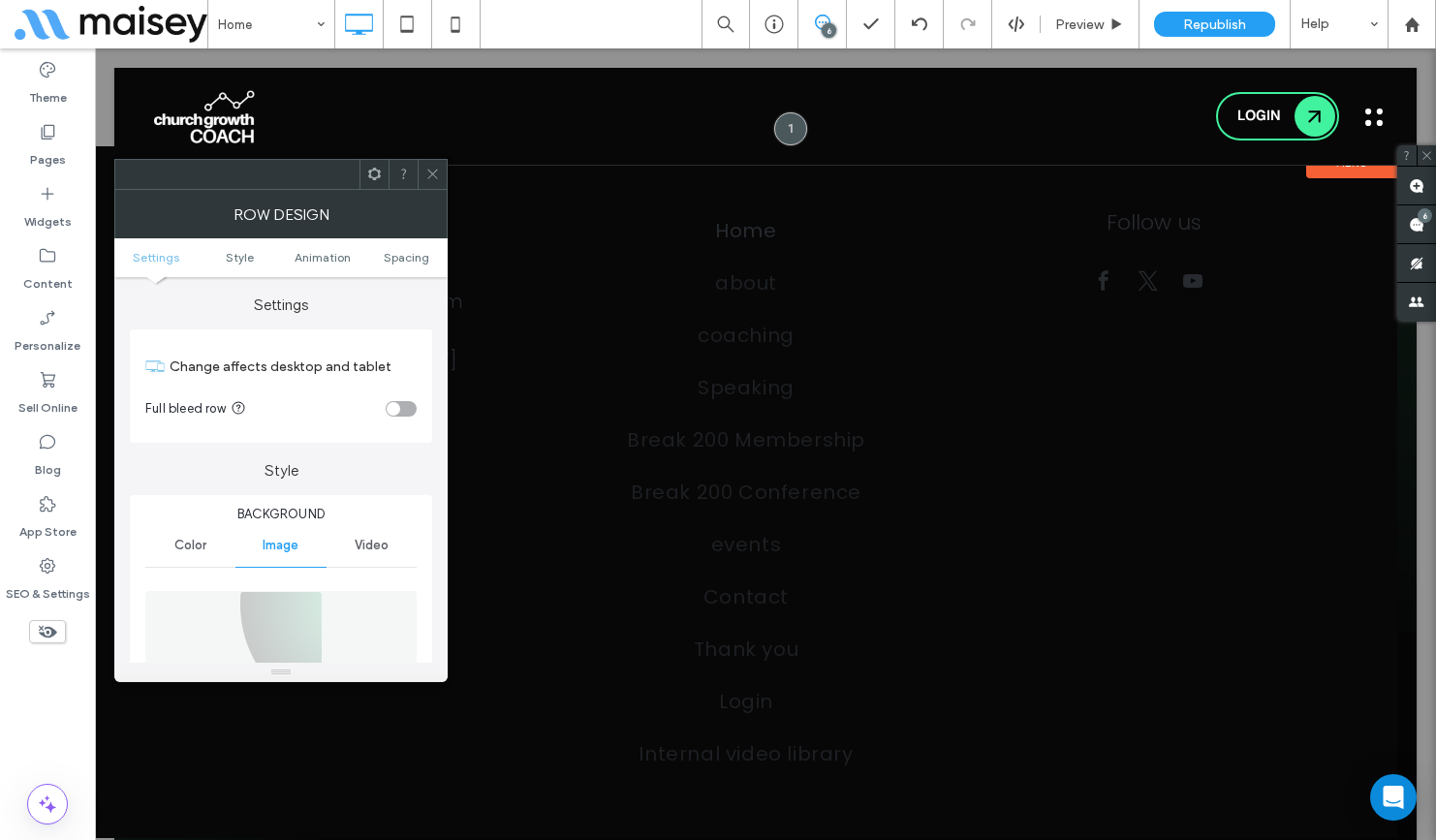click on "Row Design" at bounding box center (281, 214) 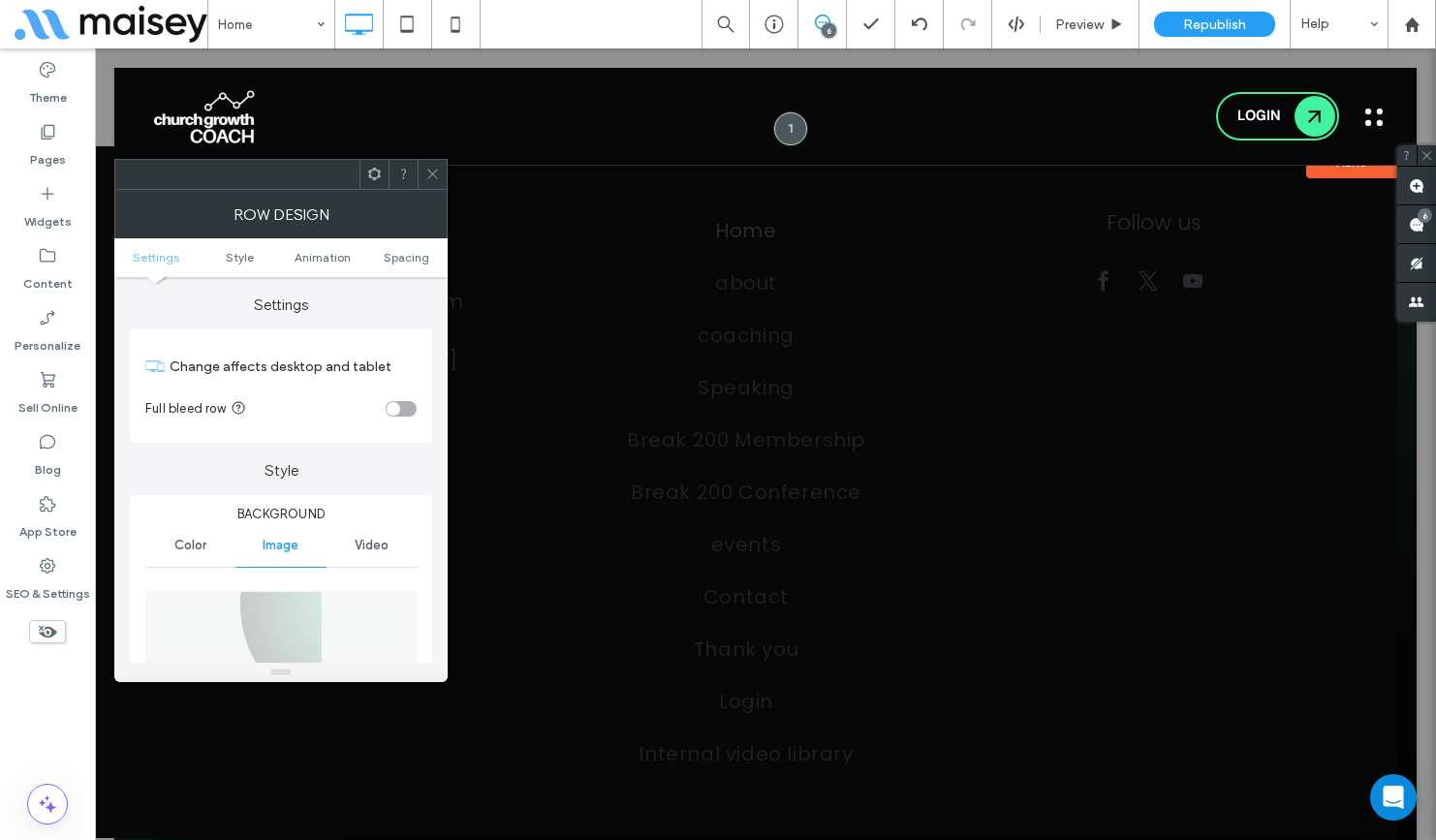 click 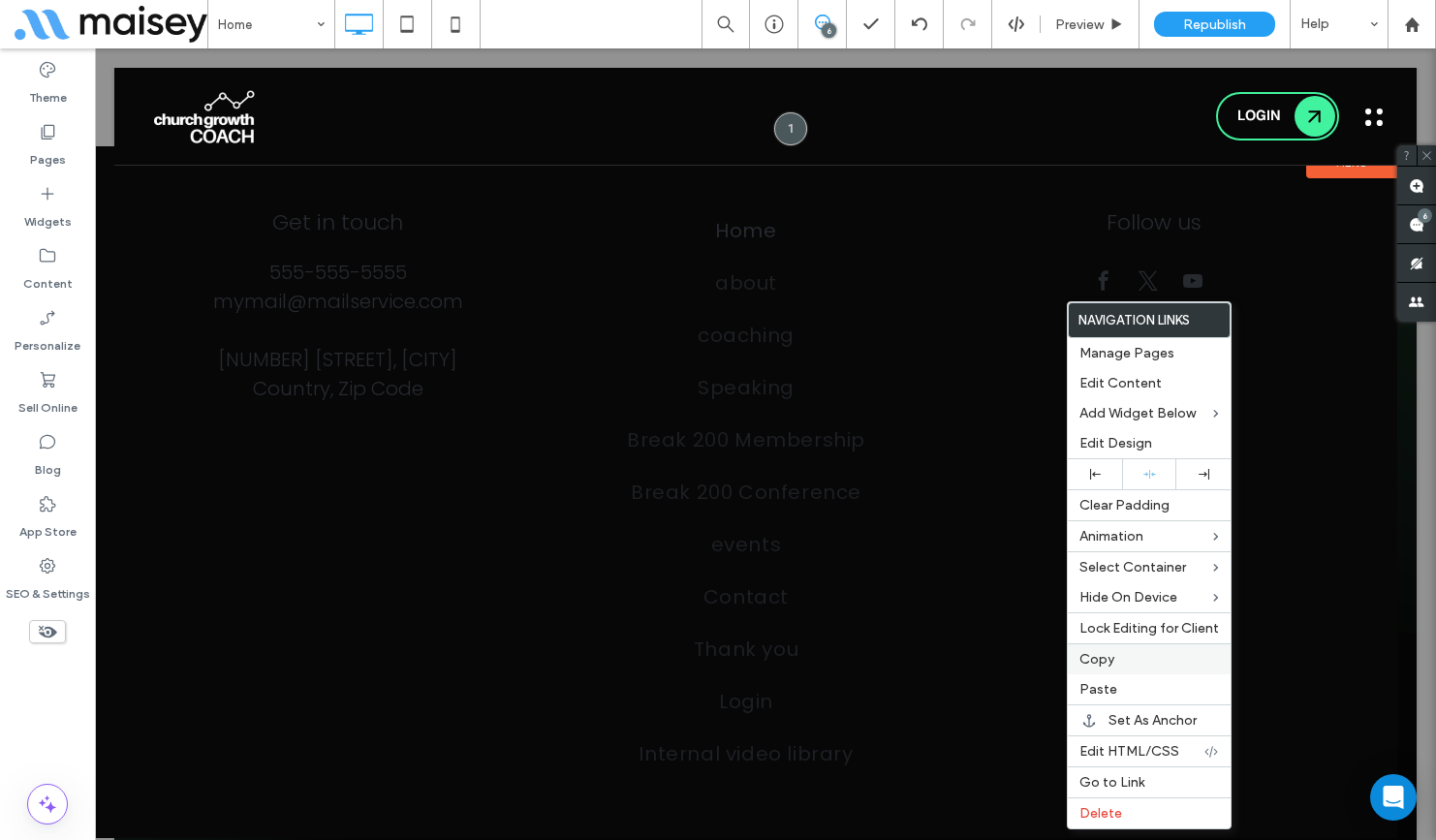 click on "Copy" at bounding box center [1097, 659] 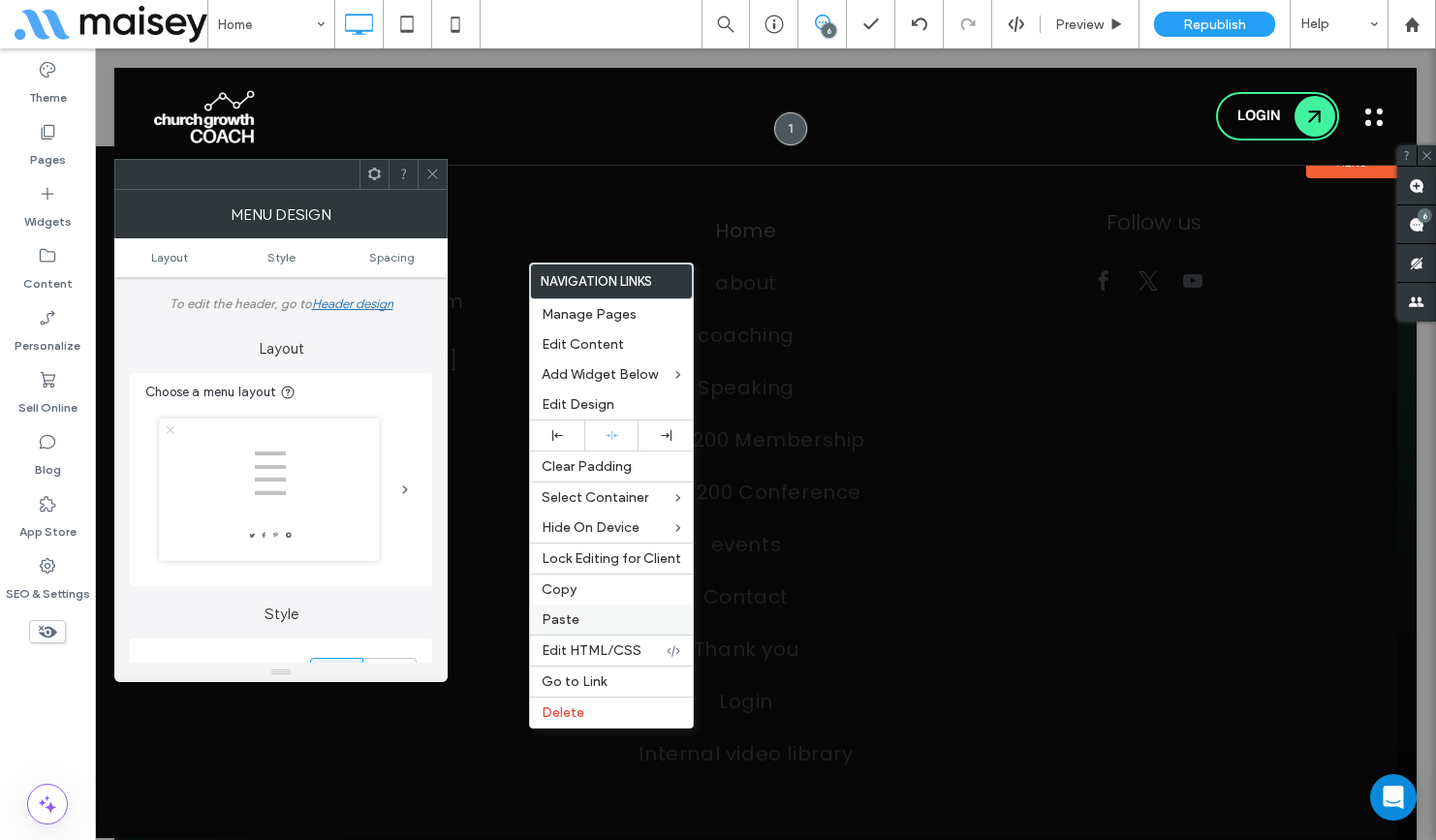 click on "Paste" at bounding box center (560, 619) 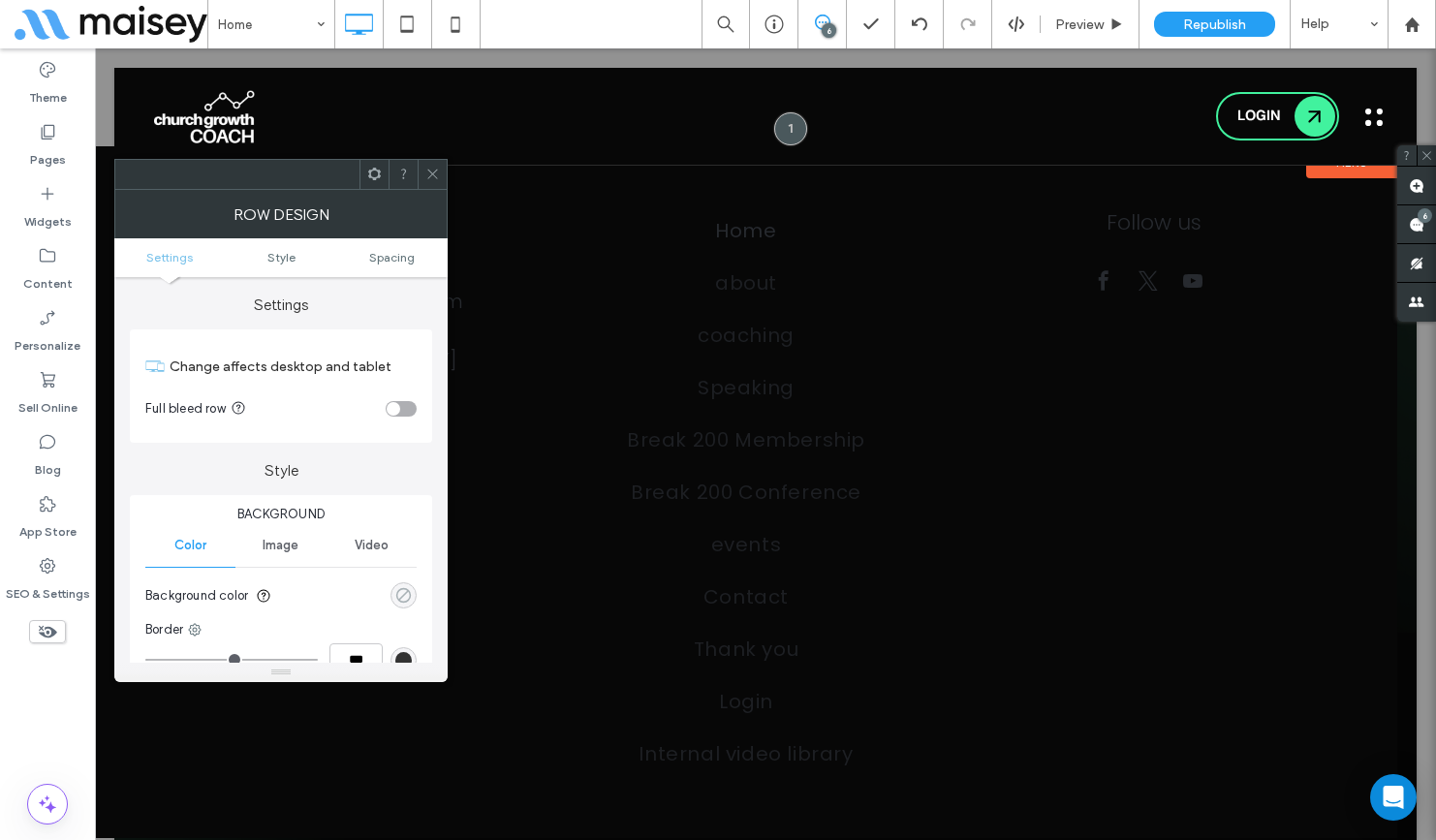 click 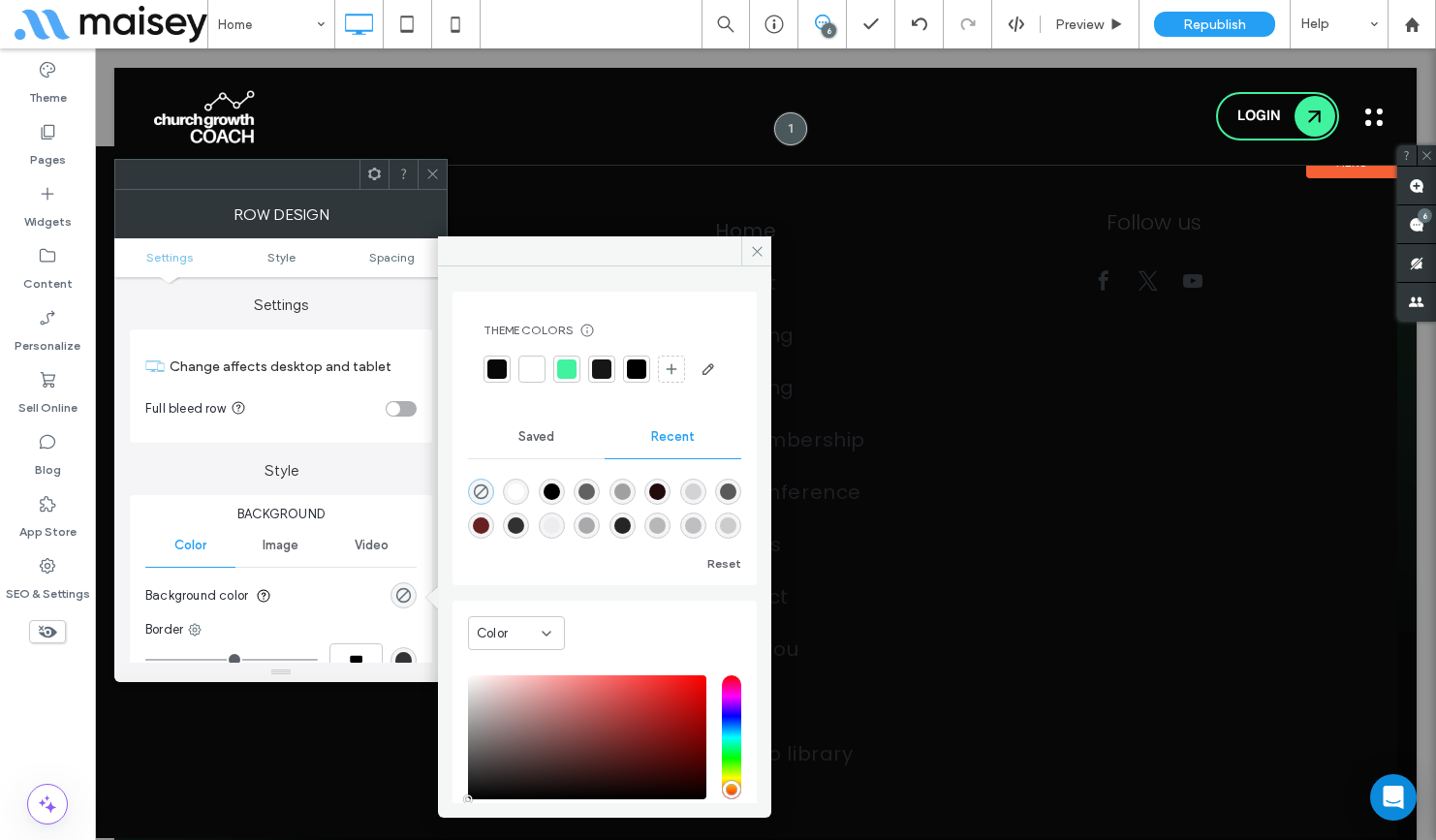 click at bounding box center [497, 369] 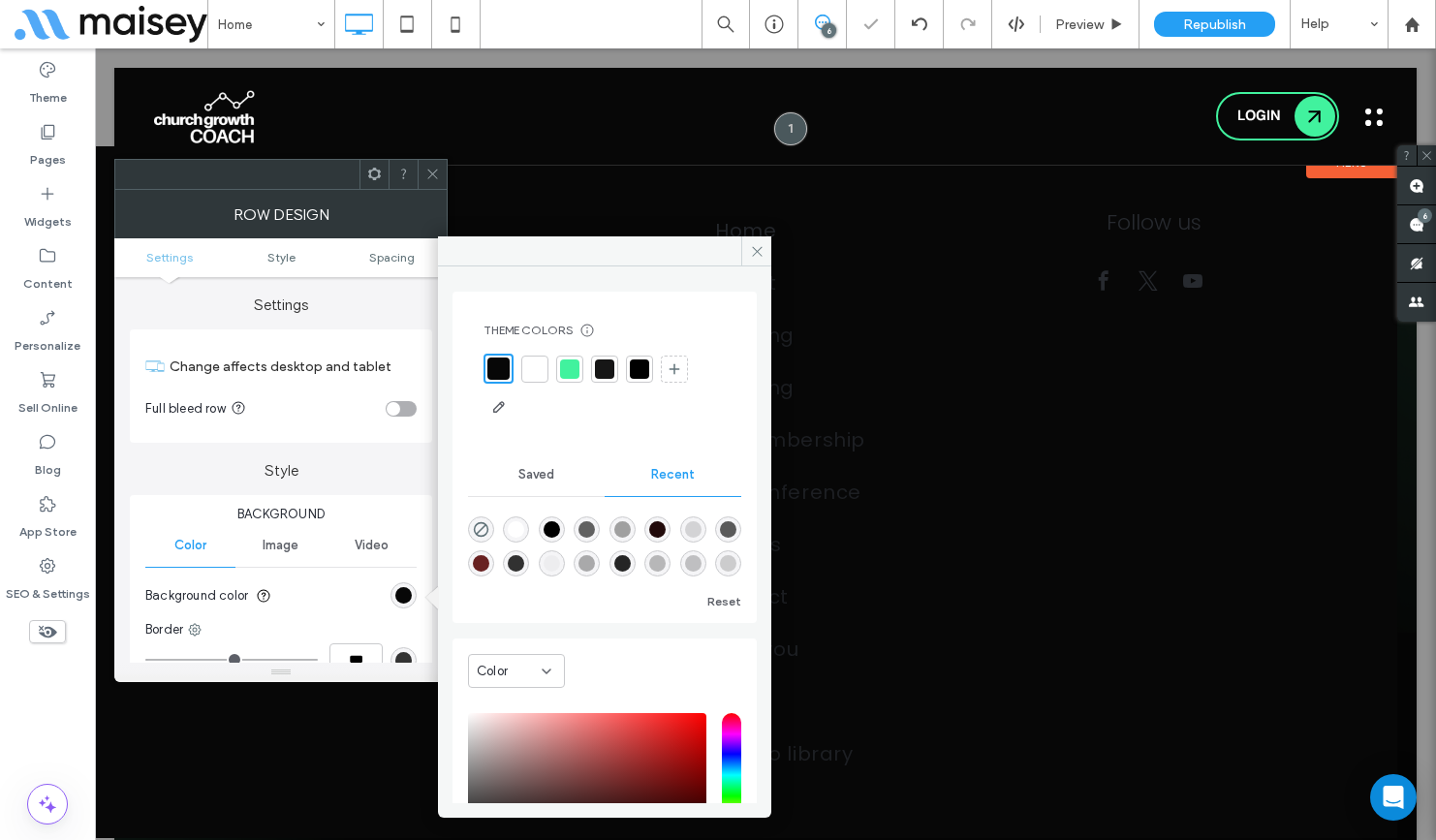 click 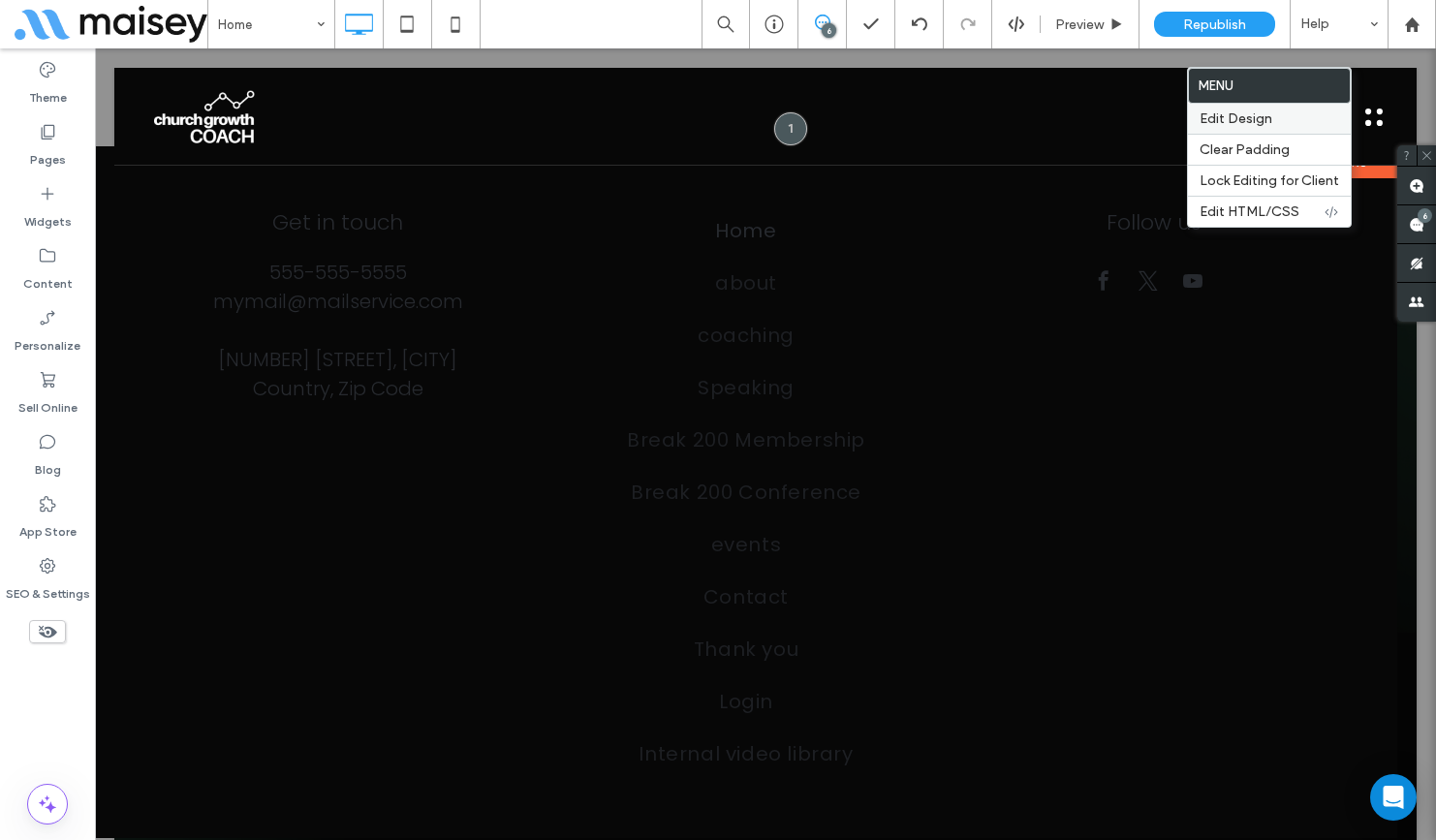 click on "Edit Design" at bounding box center (1269, 118) 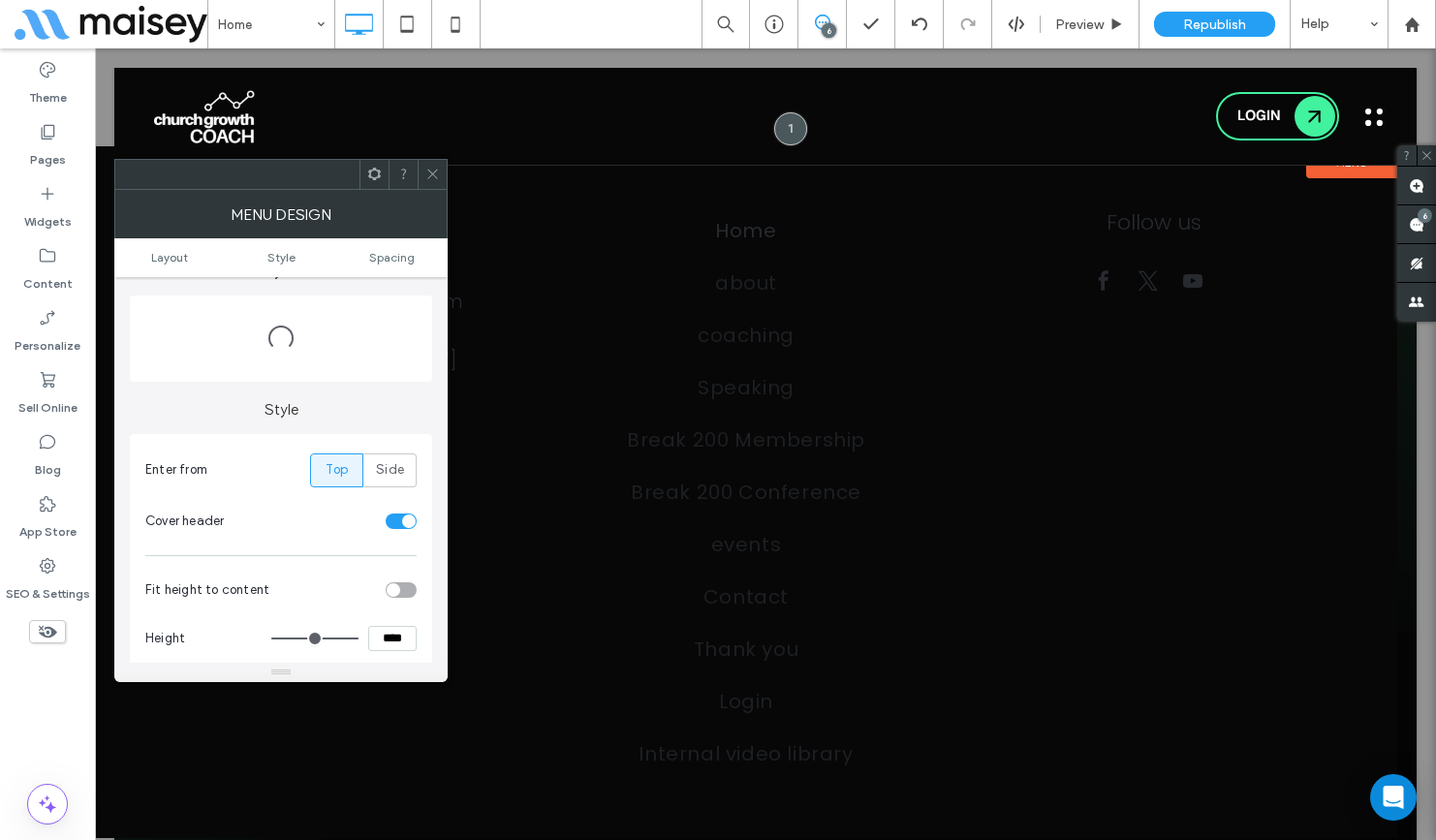 scroll, scrollTop: 462, scrollLeft: 0, axis: vertical 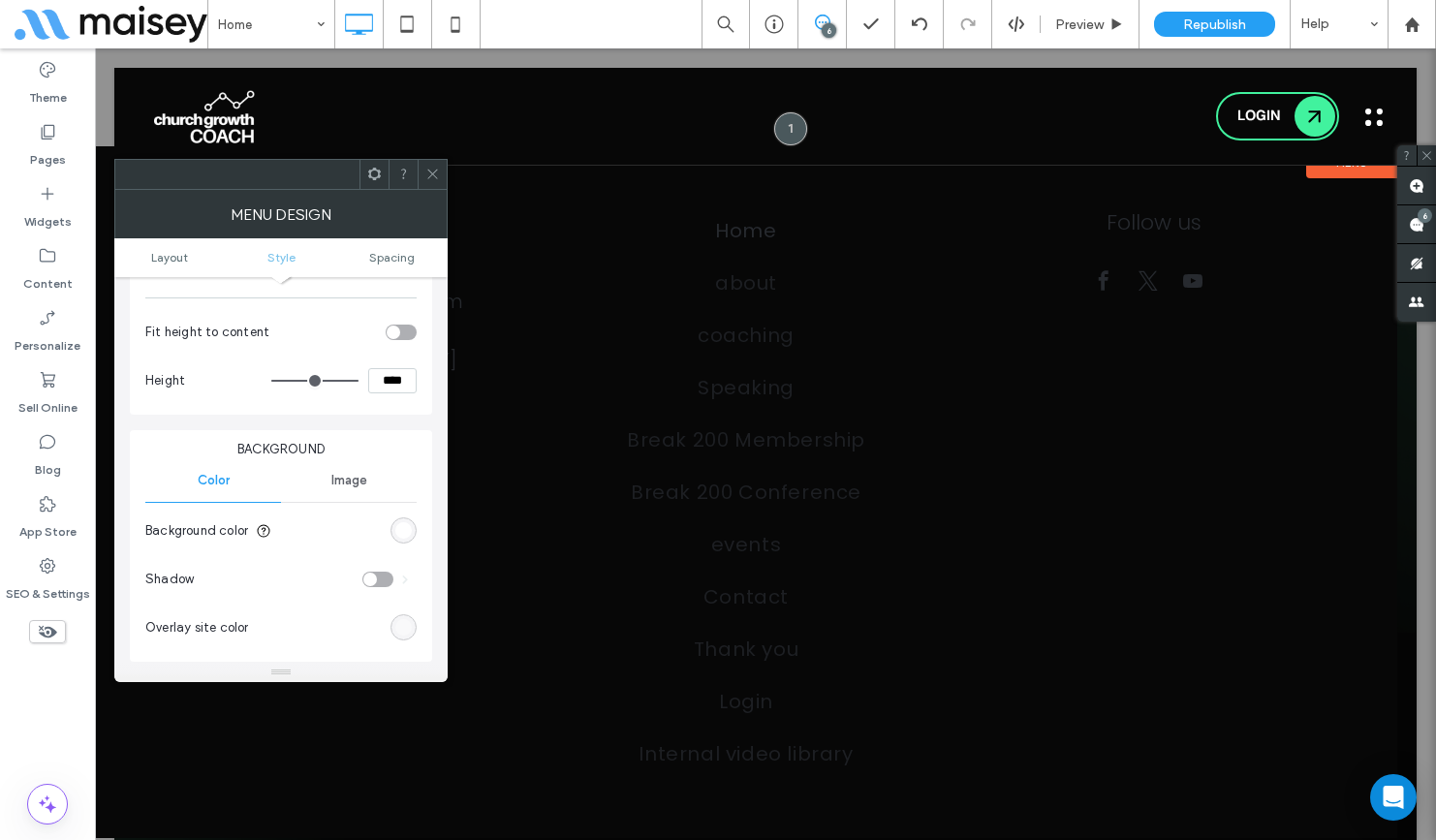 click on "Background Color Image Background color Shadow Overlay site color" at bounding box center [281, 545] 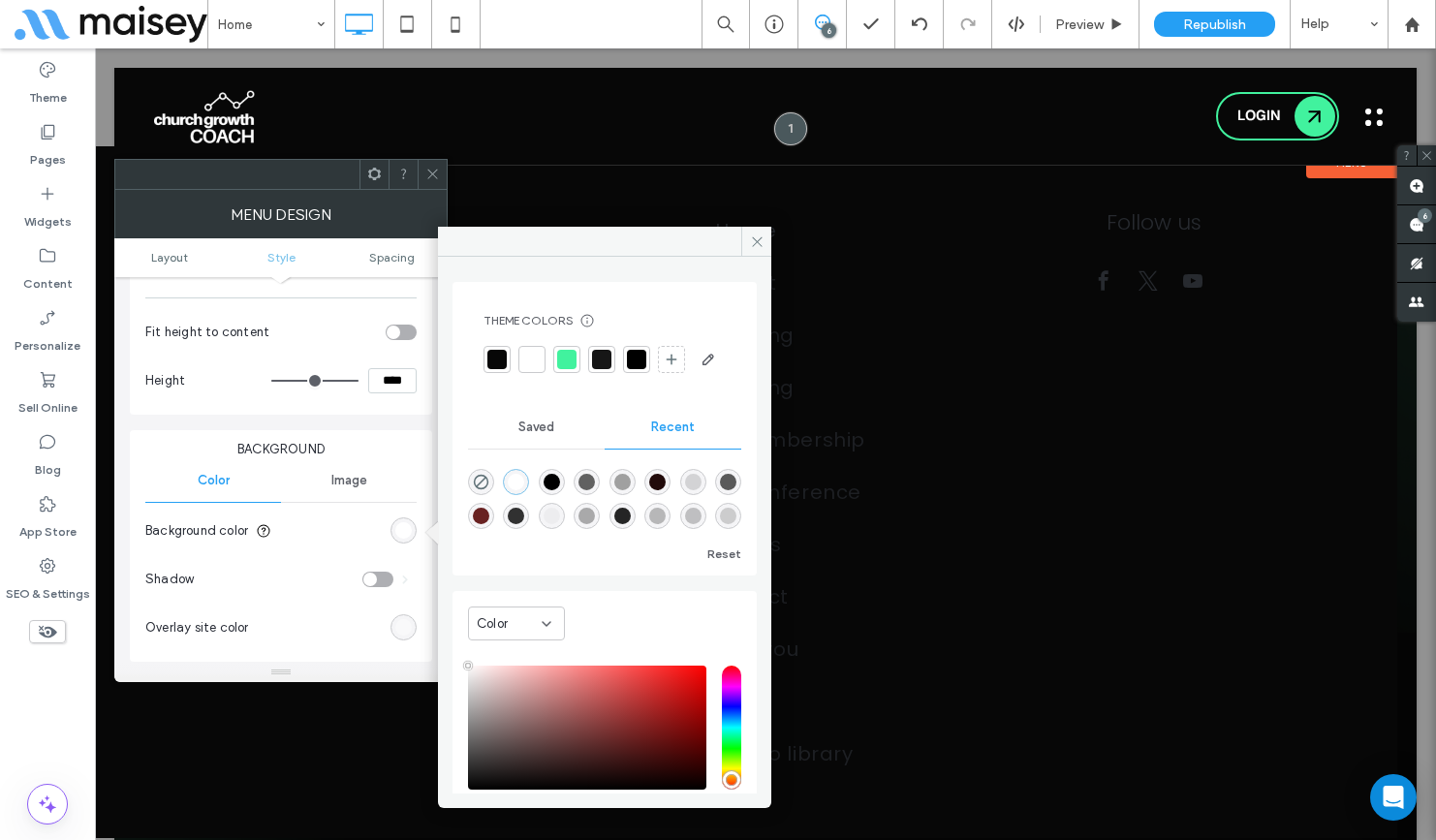 click at bounding box center (497, 359) 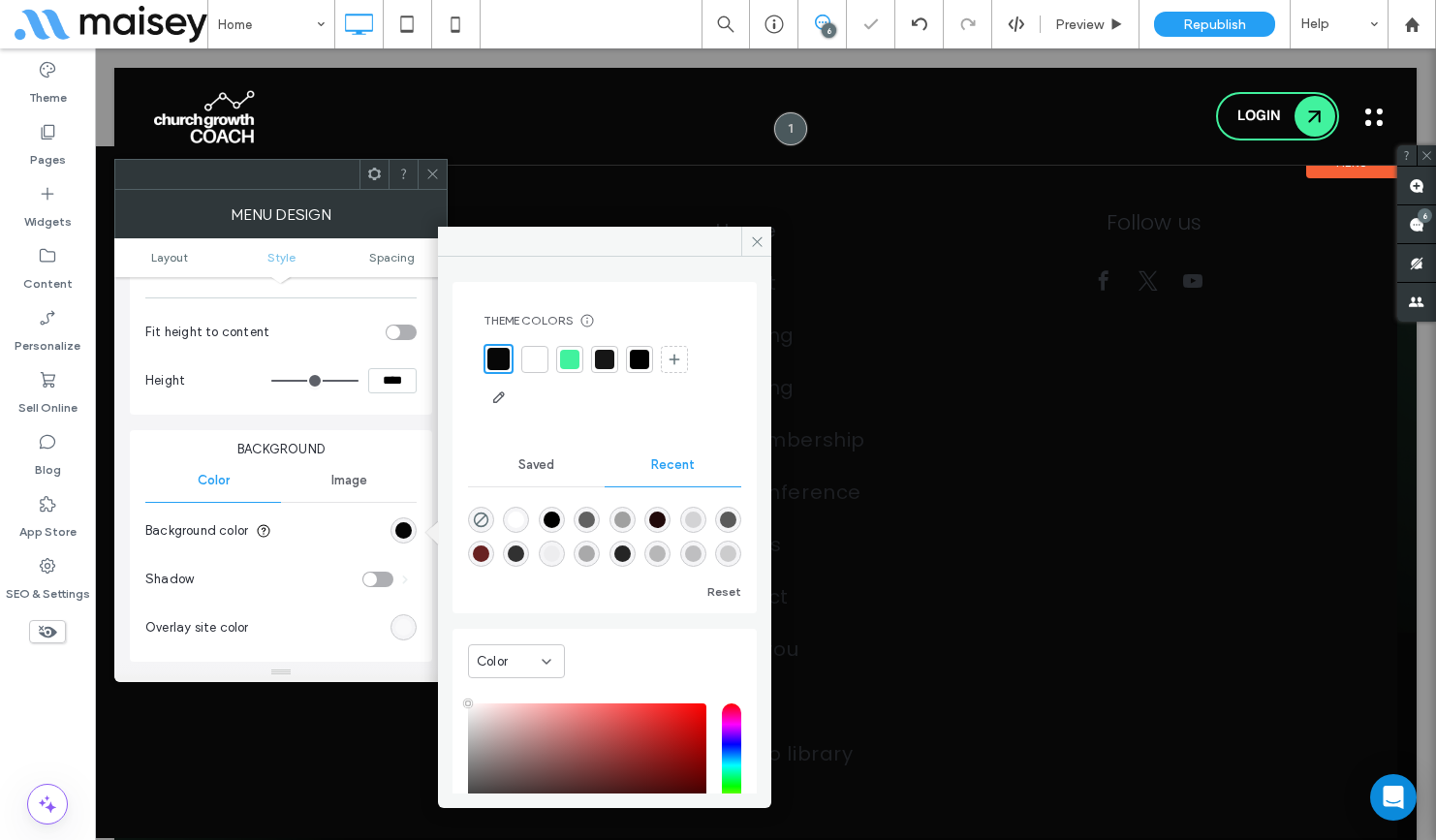click 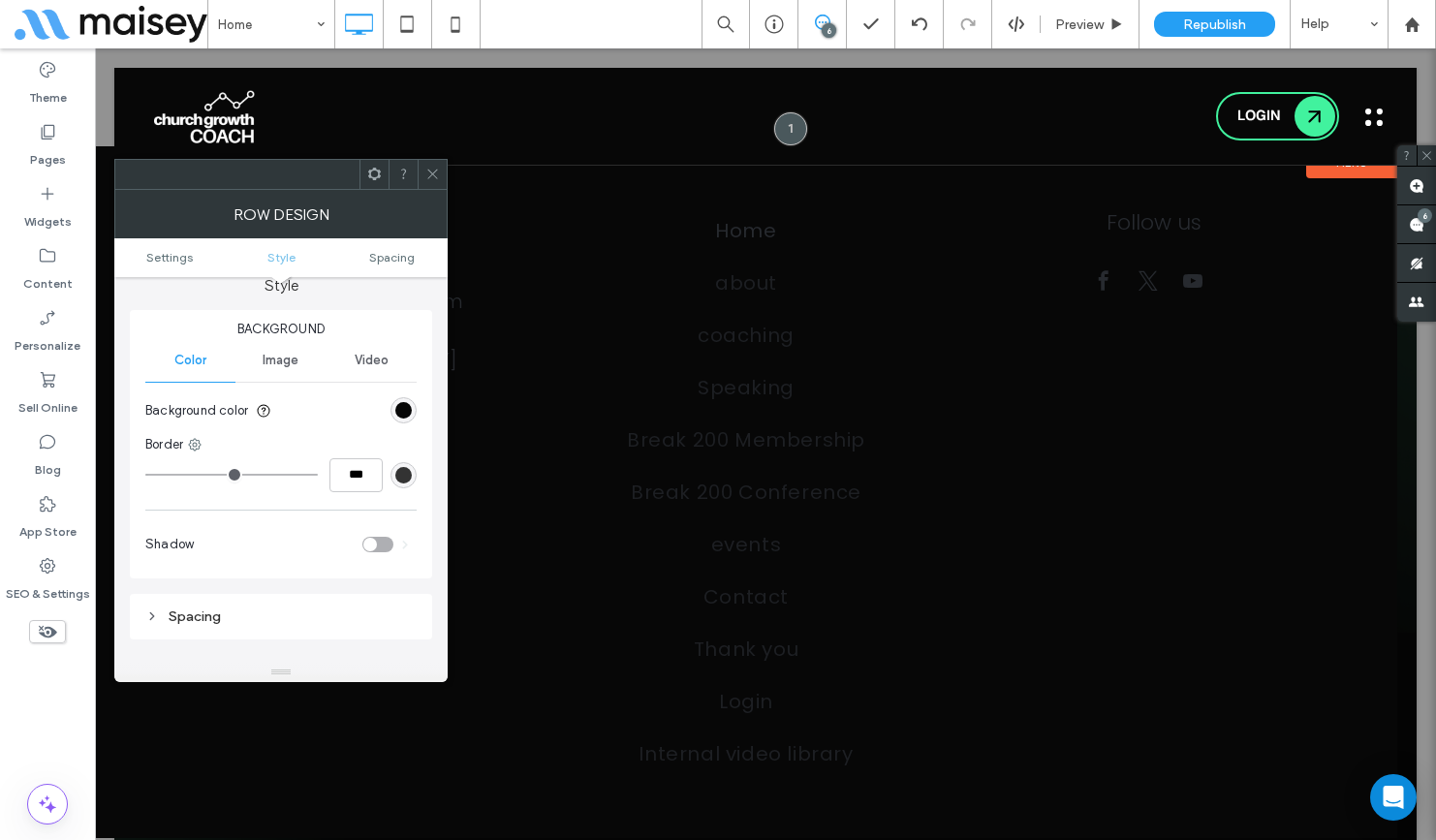 scroll, scrollTop: 71, scrollLeft: 0, axis: vertical 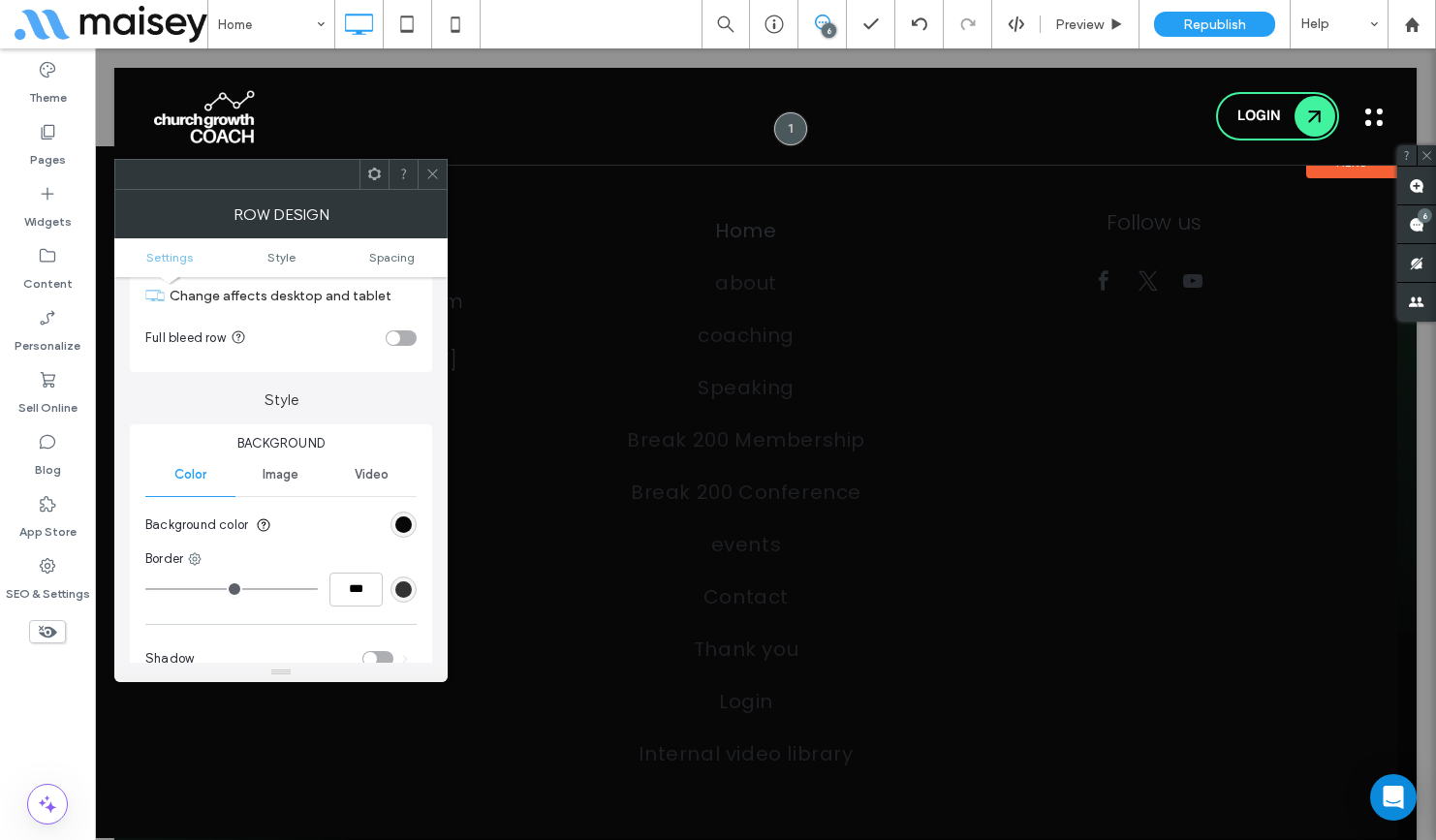click at bounding box center [432, 174] 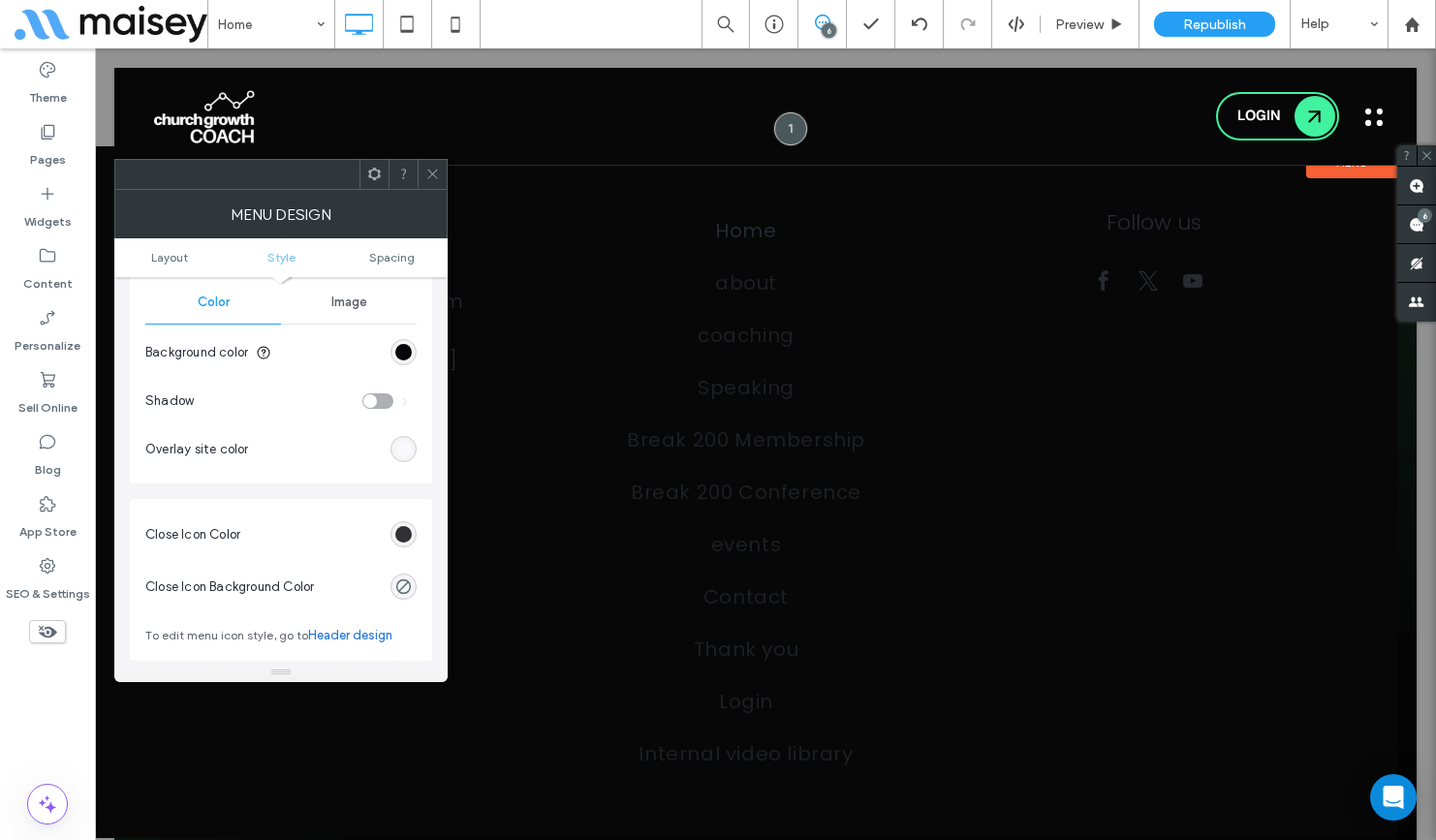 scroll, scrollTop: 641, scrollLeft: 0, axis: vertical 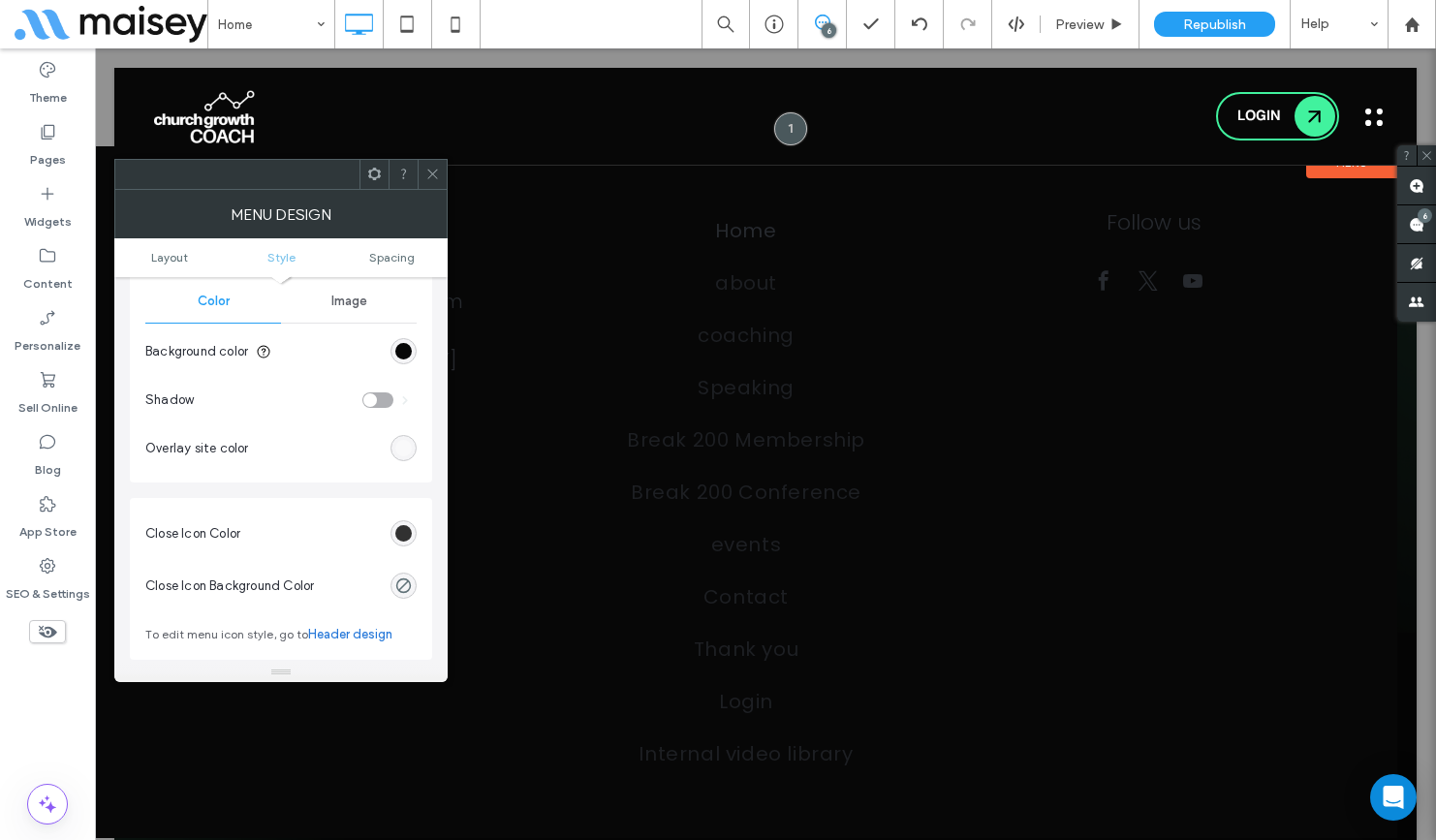 click at bounding box center [403, 533] 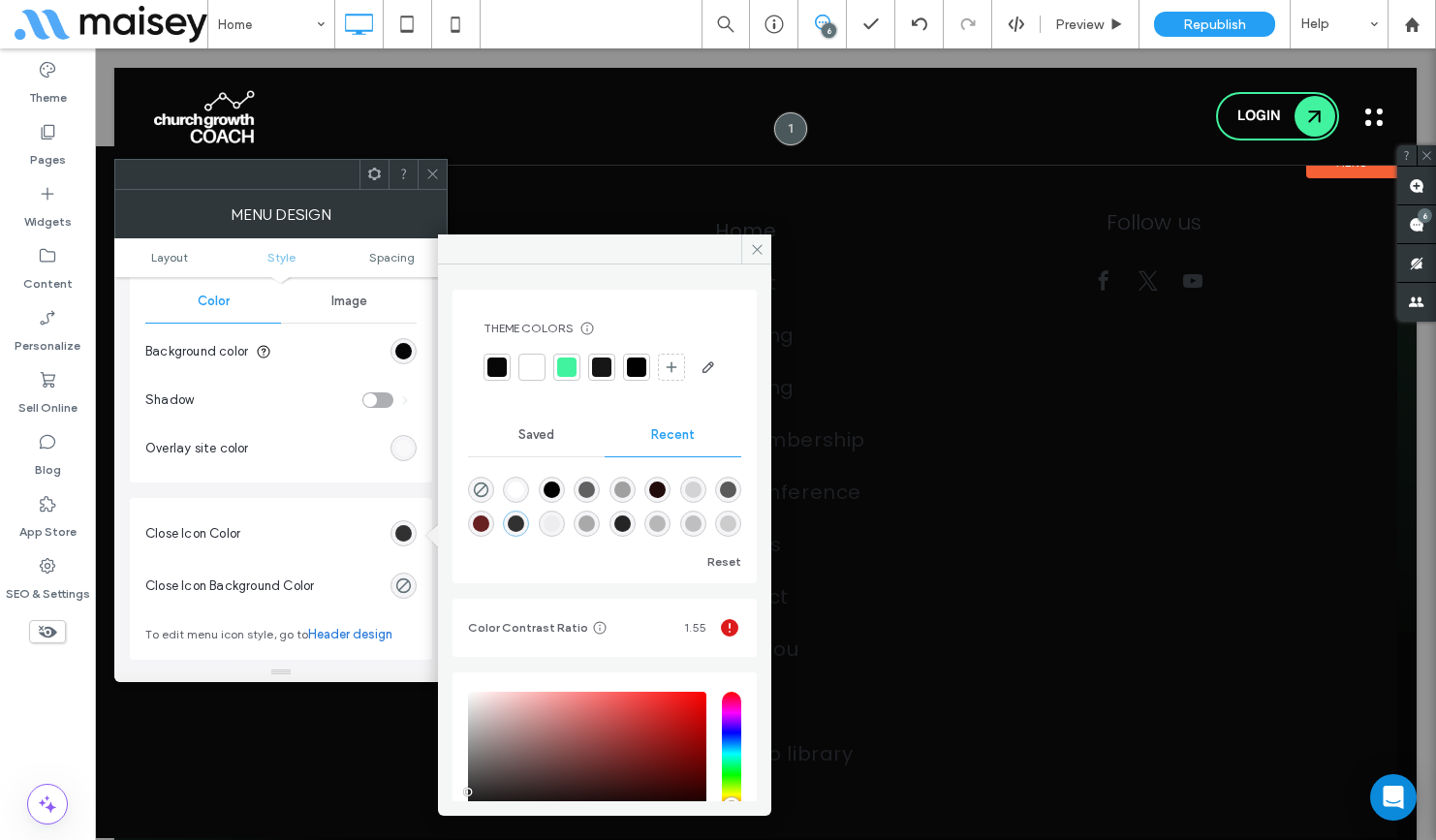 click at bounding box center [532, 367] 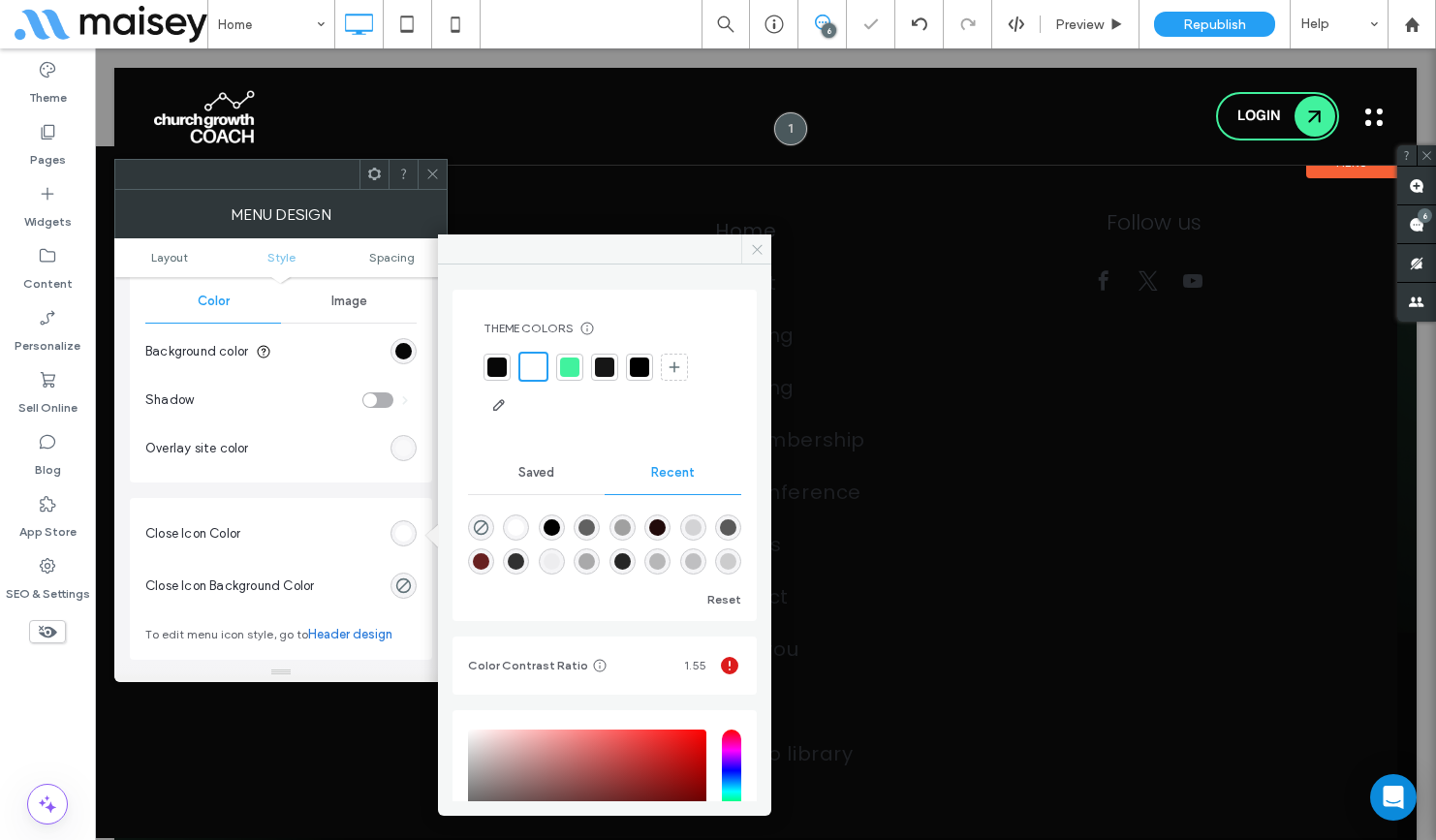 click 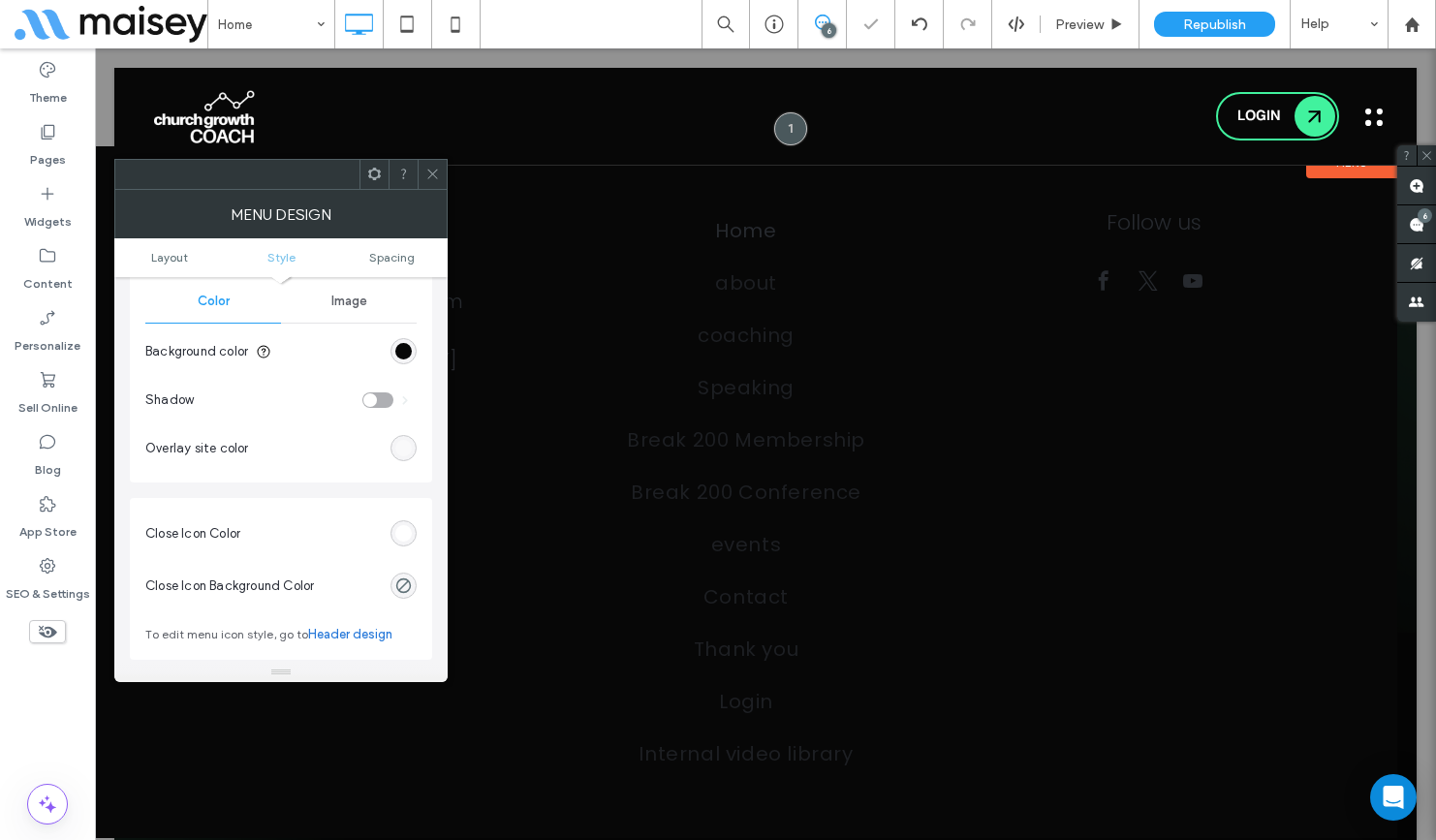 click 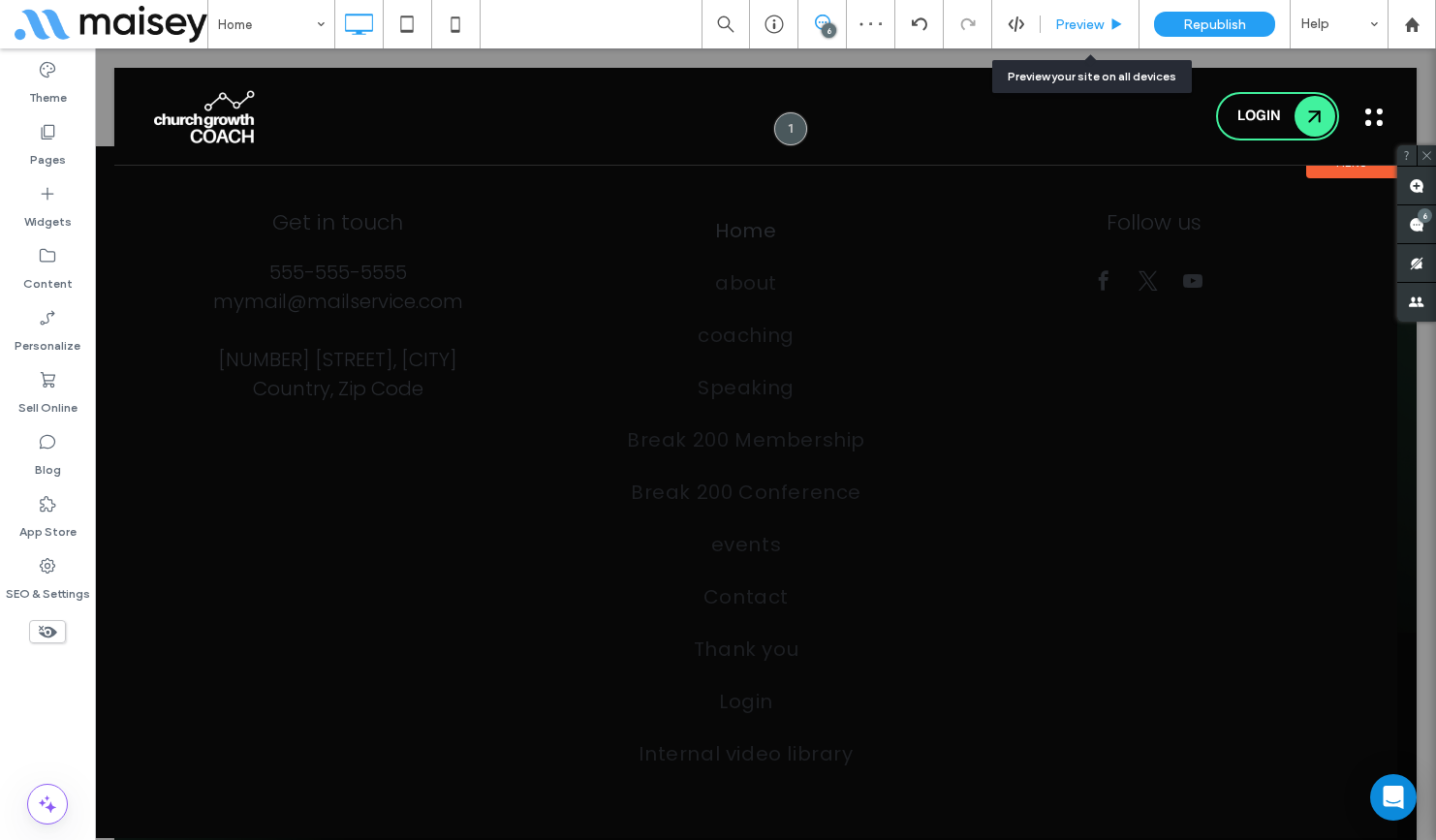 click on "Preview" at bounding box center (1079, 24) 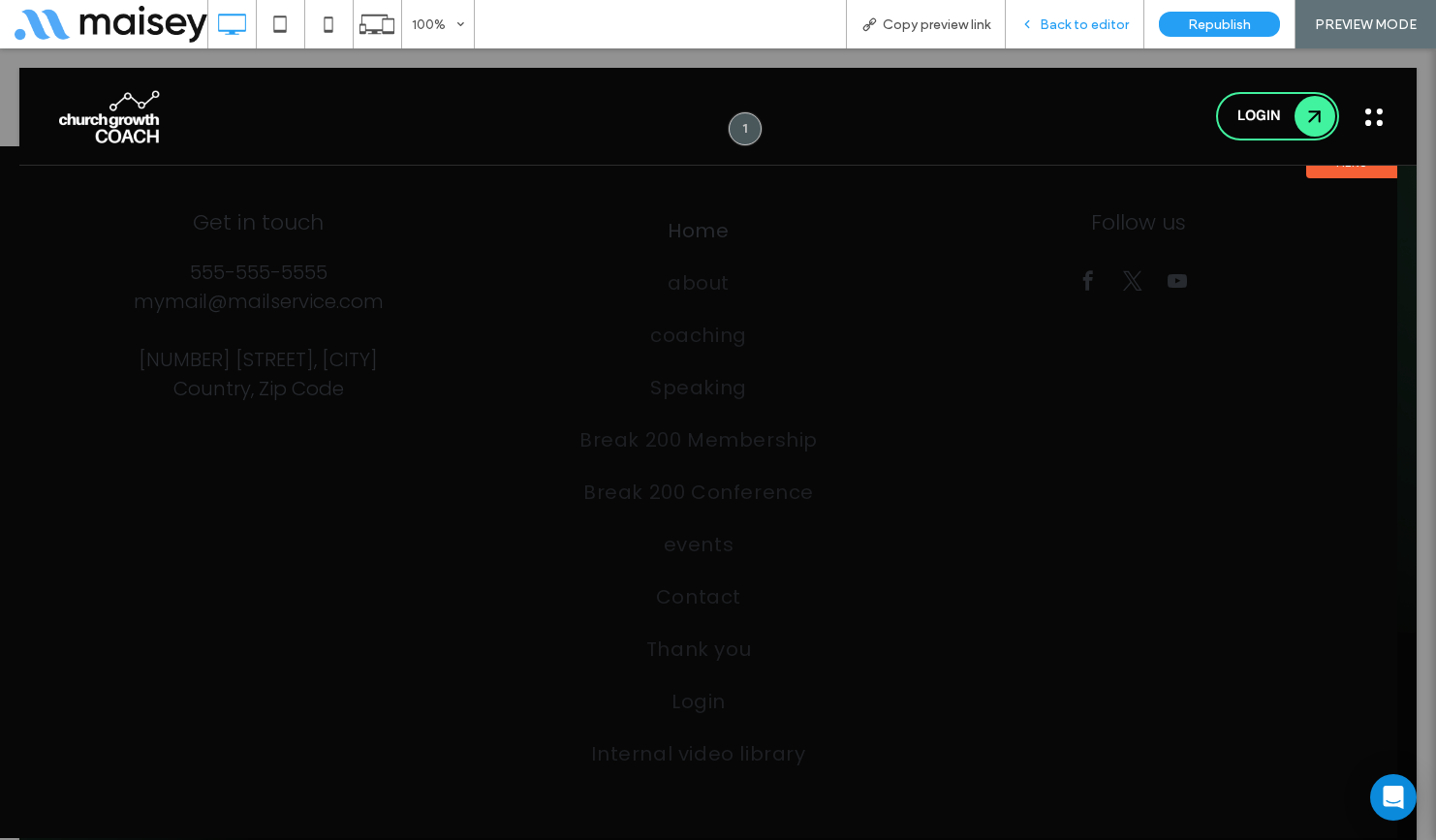 click on "Back to editor" at bounding box center (1084, 24) 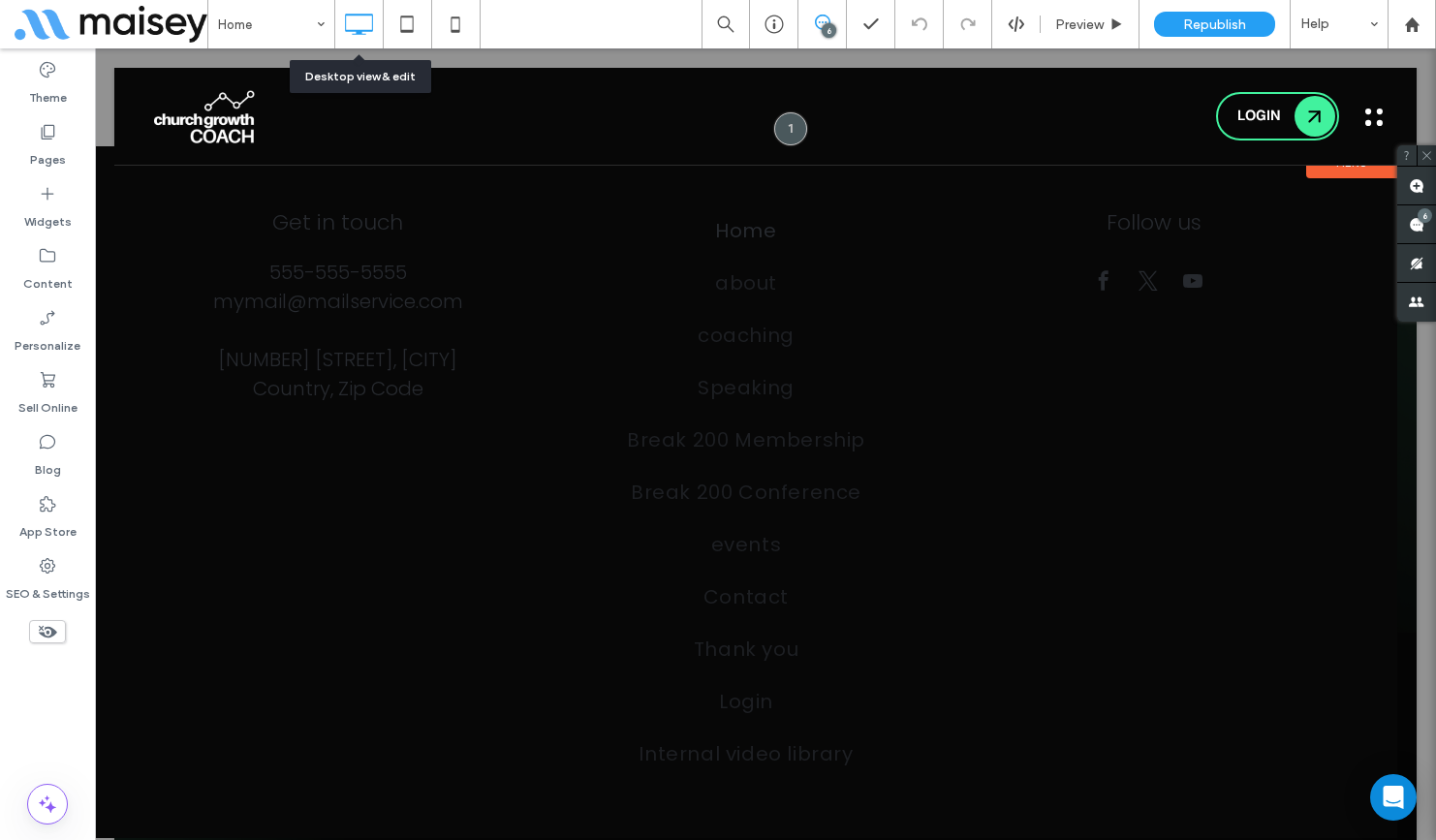 click 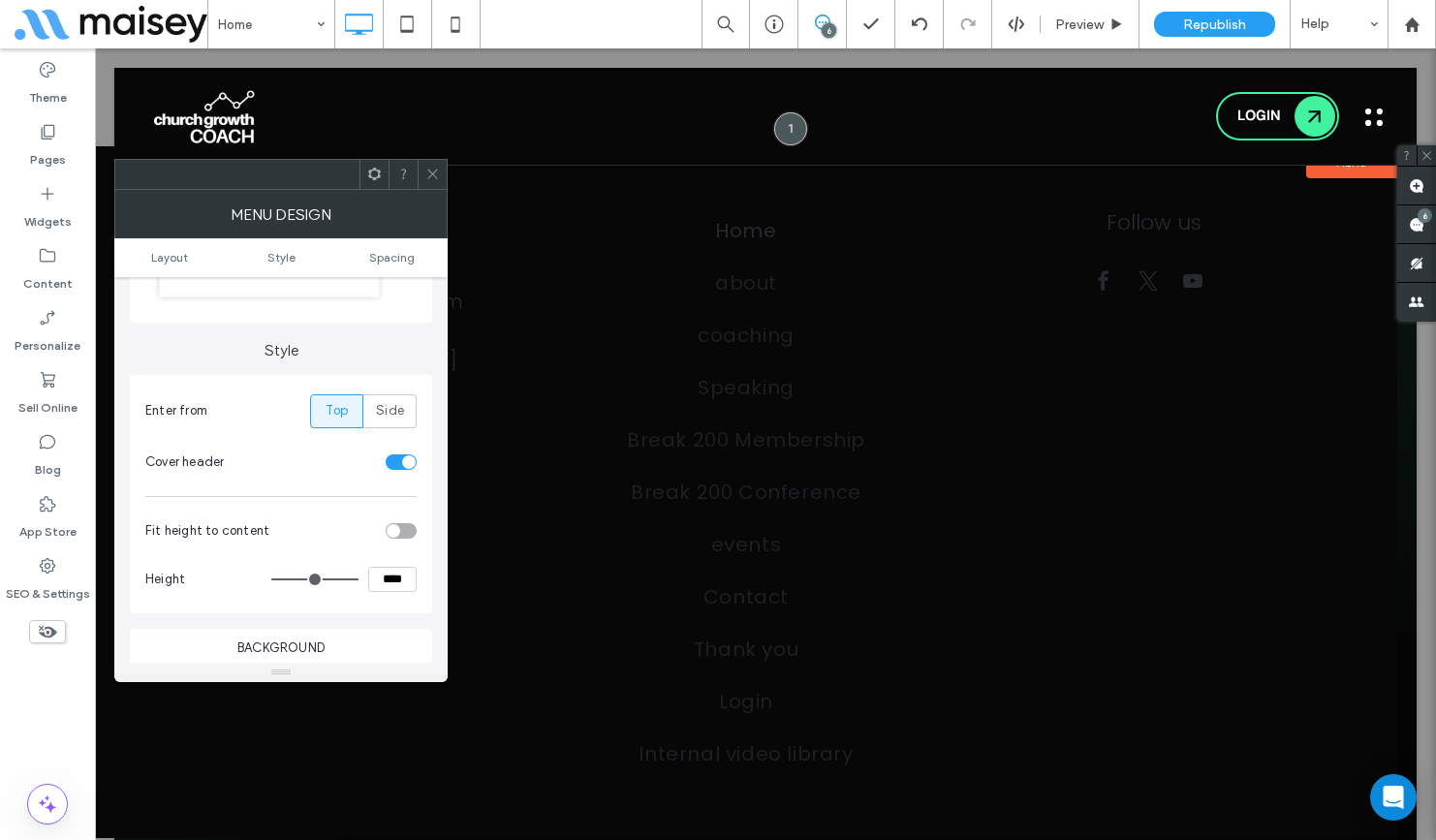 scroll, scrollTop: 356, scrollLeft: 0, axis: vertical 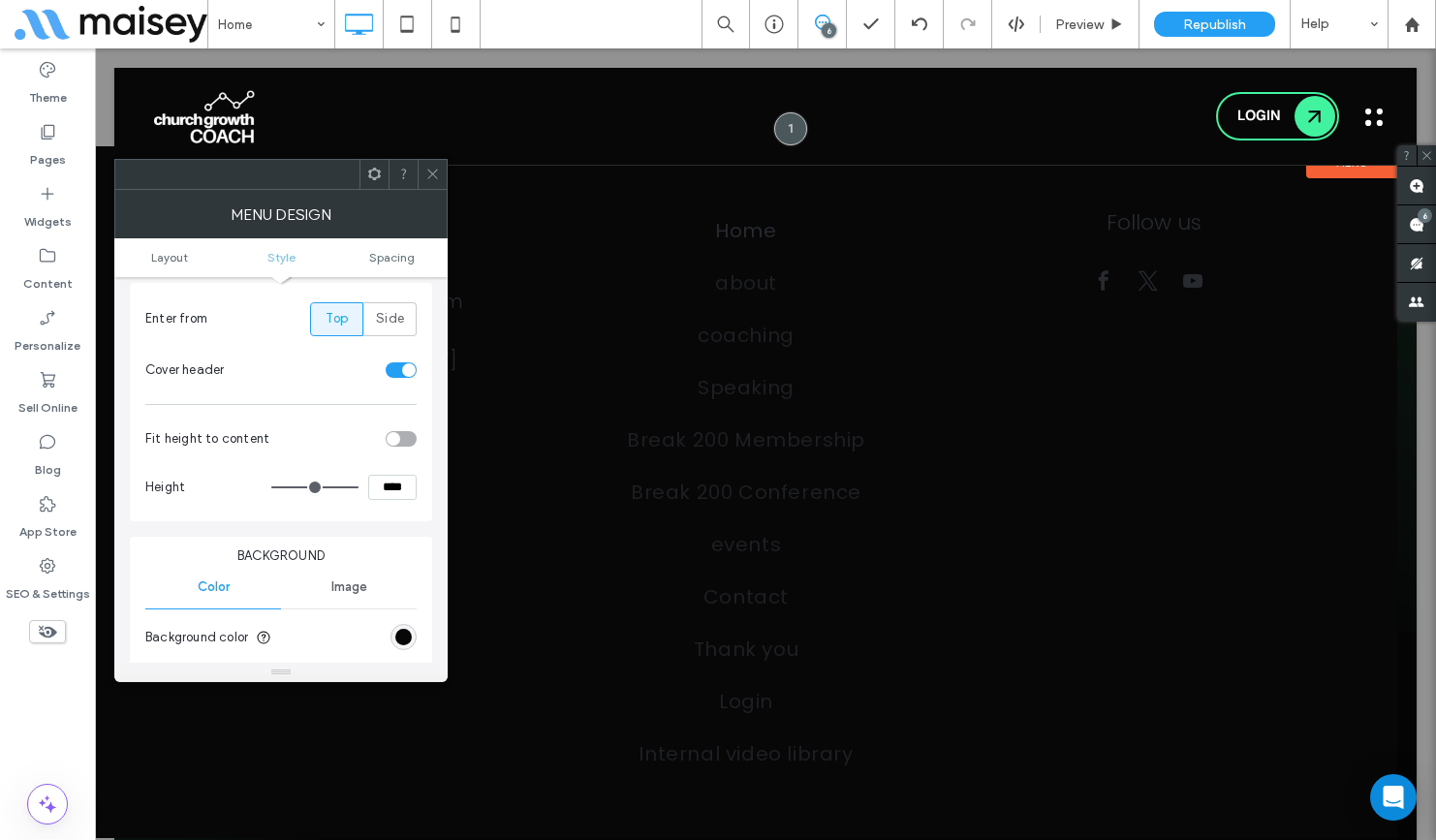 click at bounding box center (401, 439) 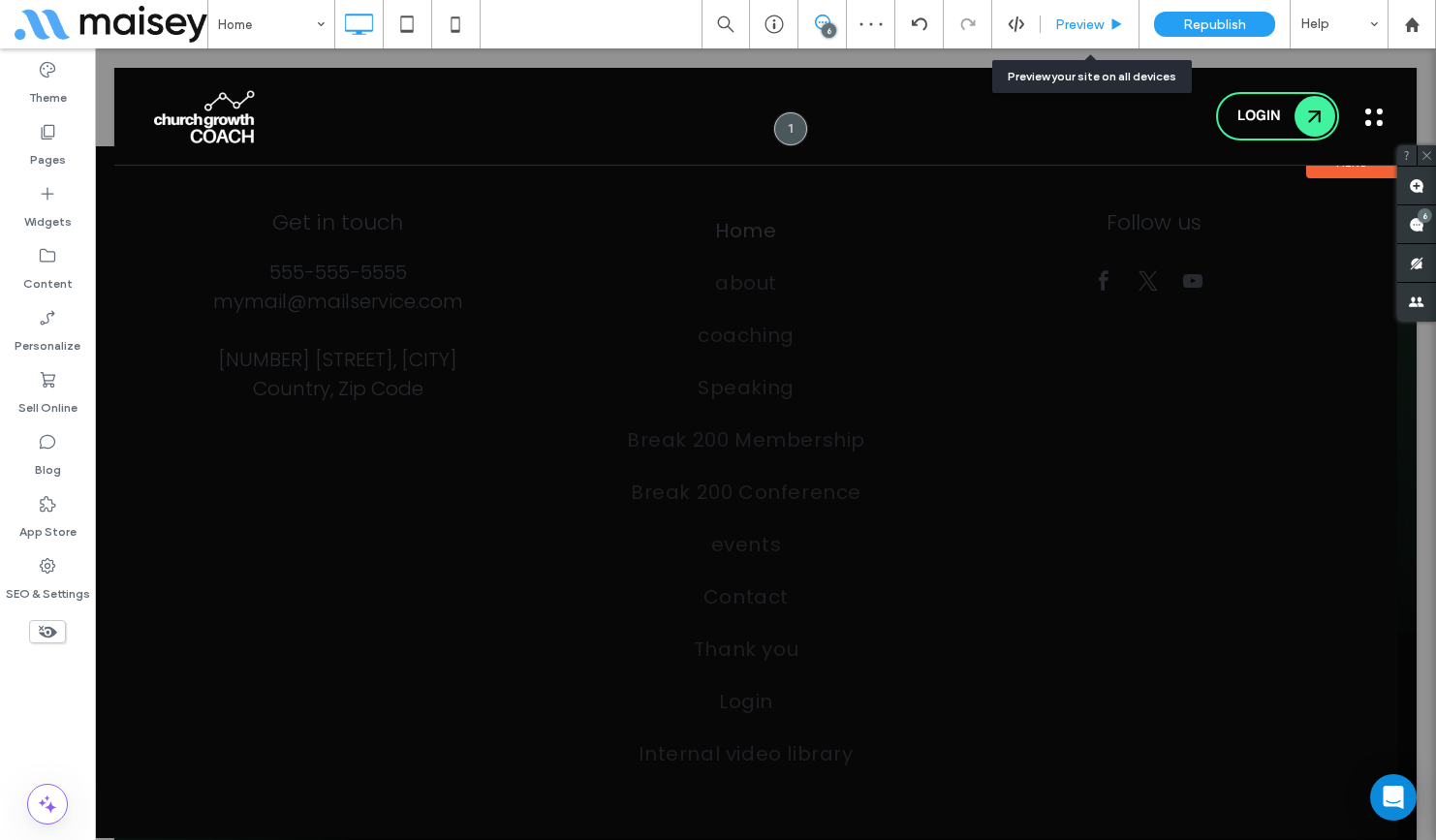 click on "Preview" at bounding box center [1079, 24] 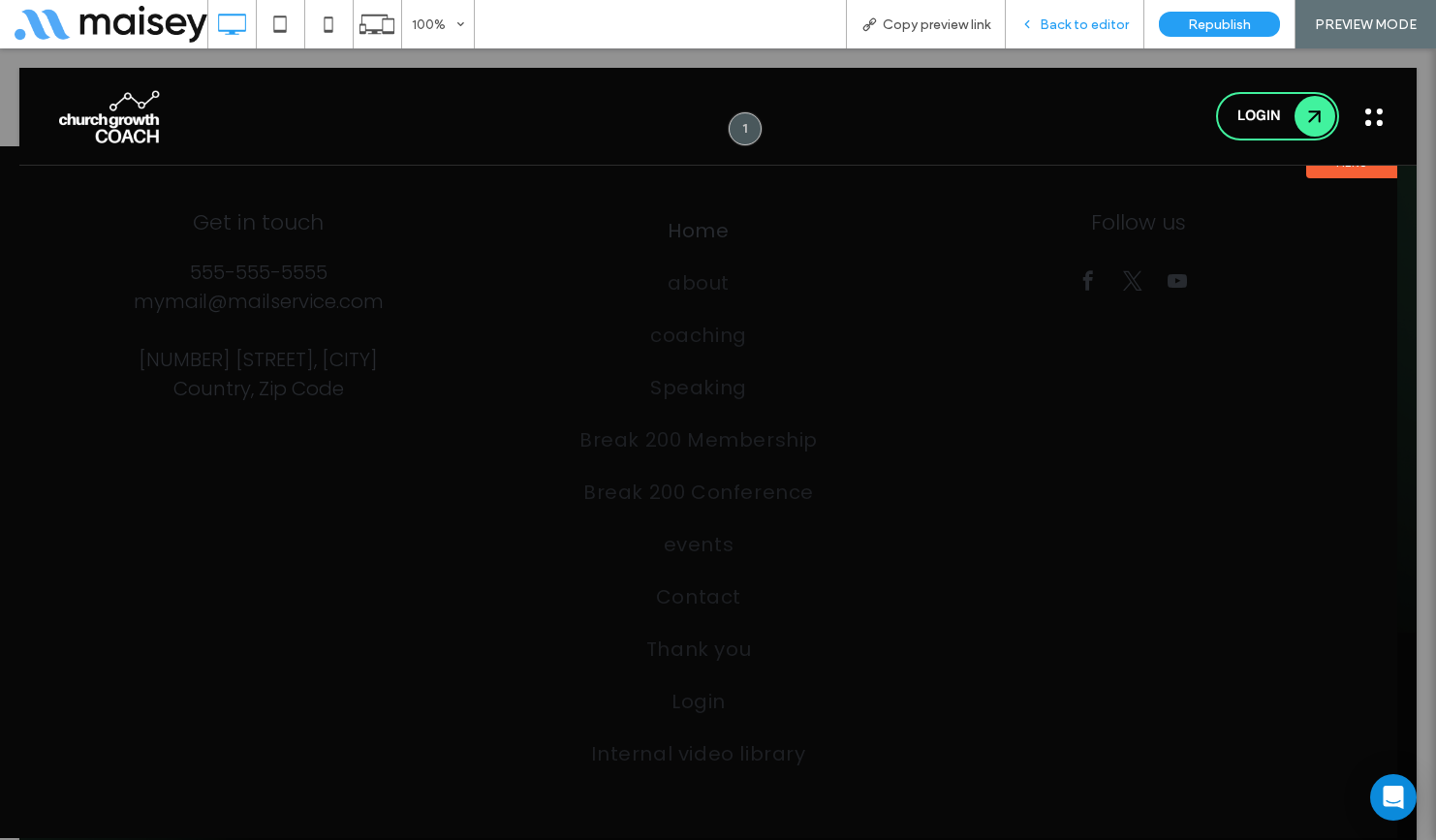 click on "Back to editor" at bounding box center (1075, 24) 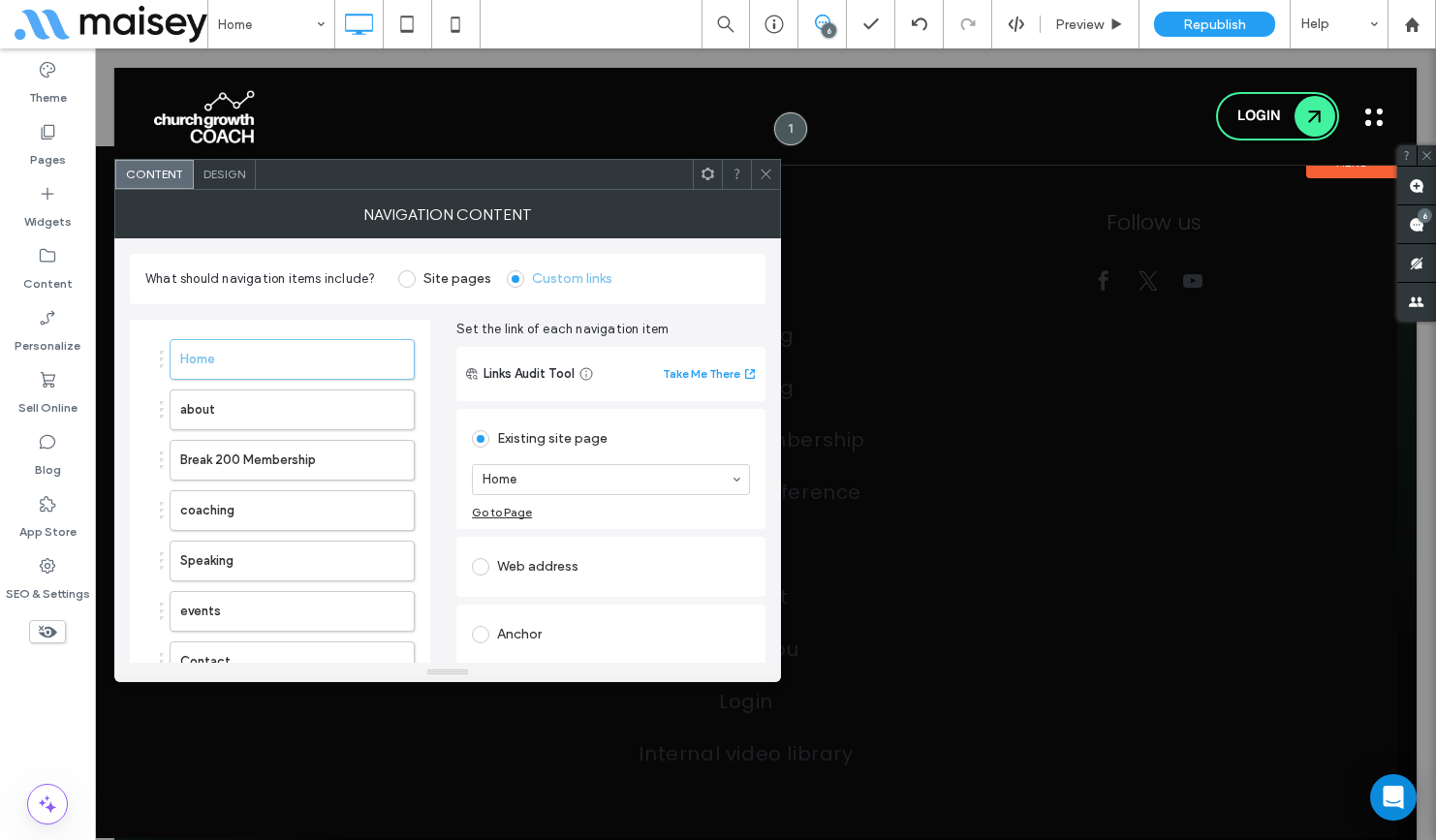click 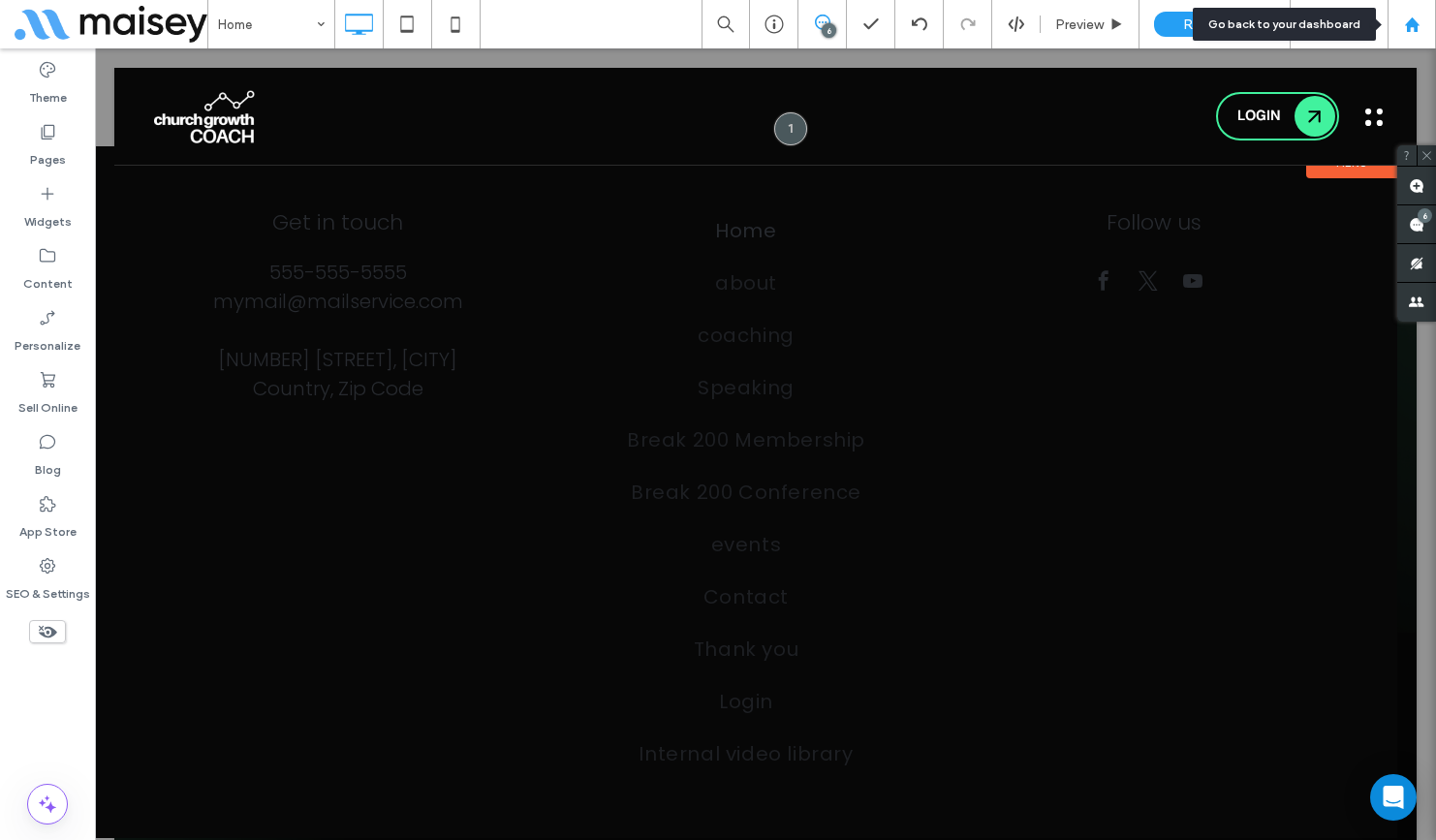 click 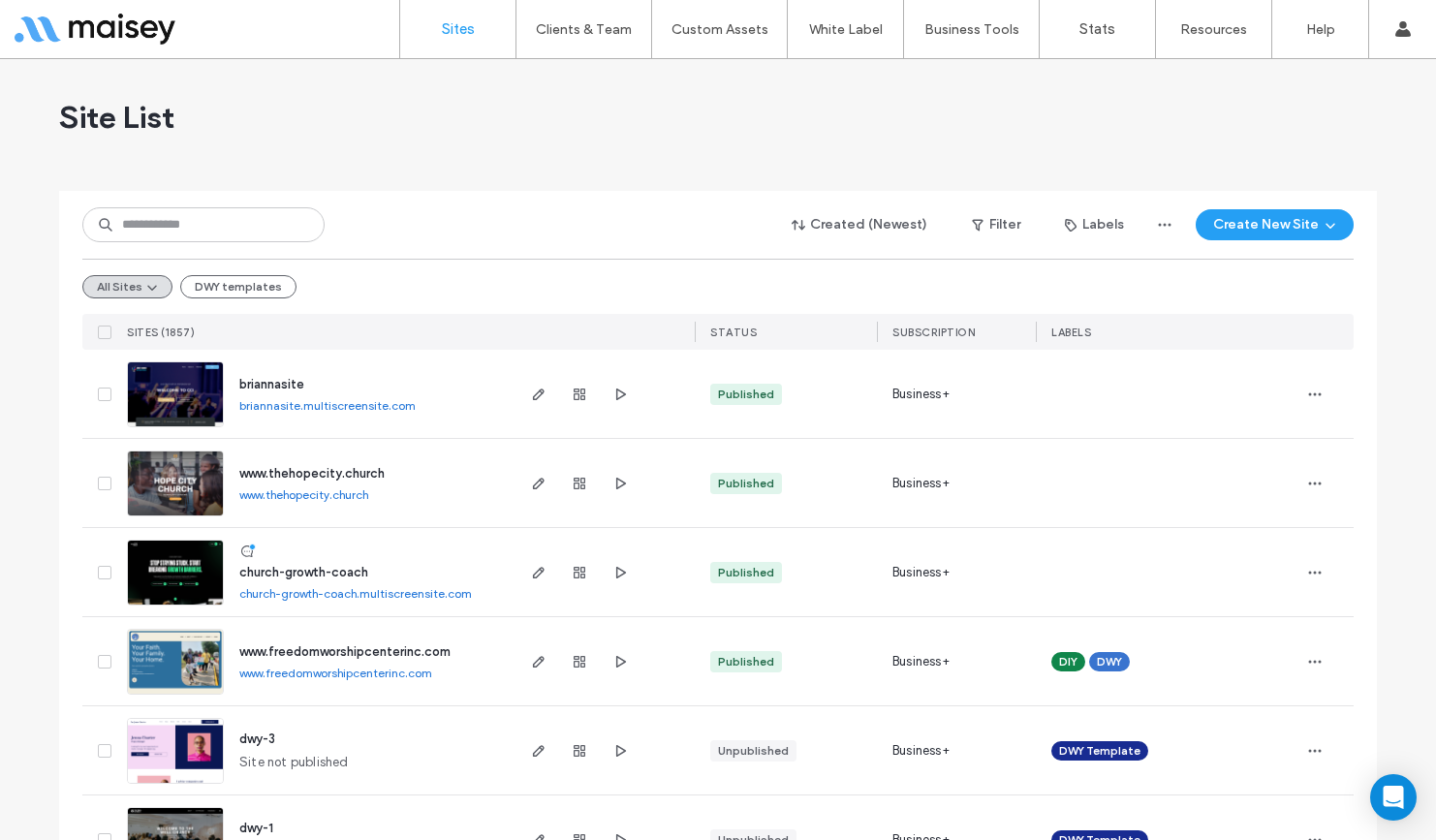 scroll, scrollTop: 0, scrollLeft: 0, axis: both 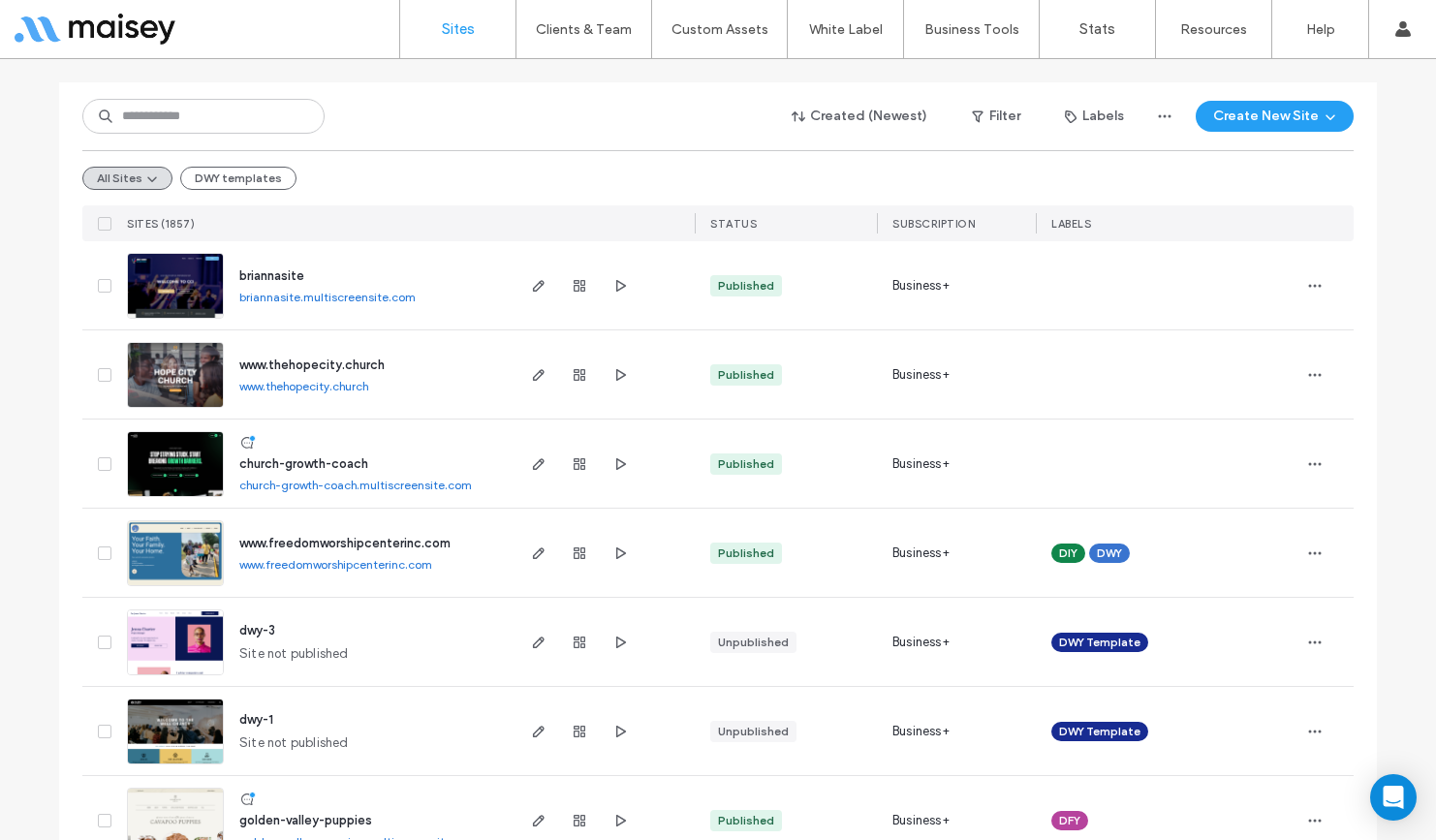 click on "church-growth-coach.multiscreensite.com" at bounding box center [356, 484] 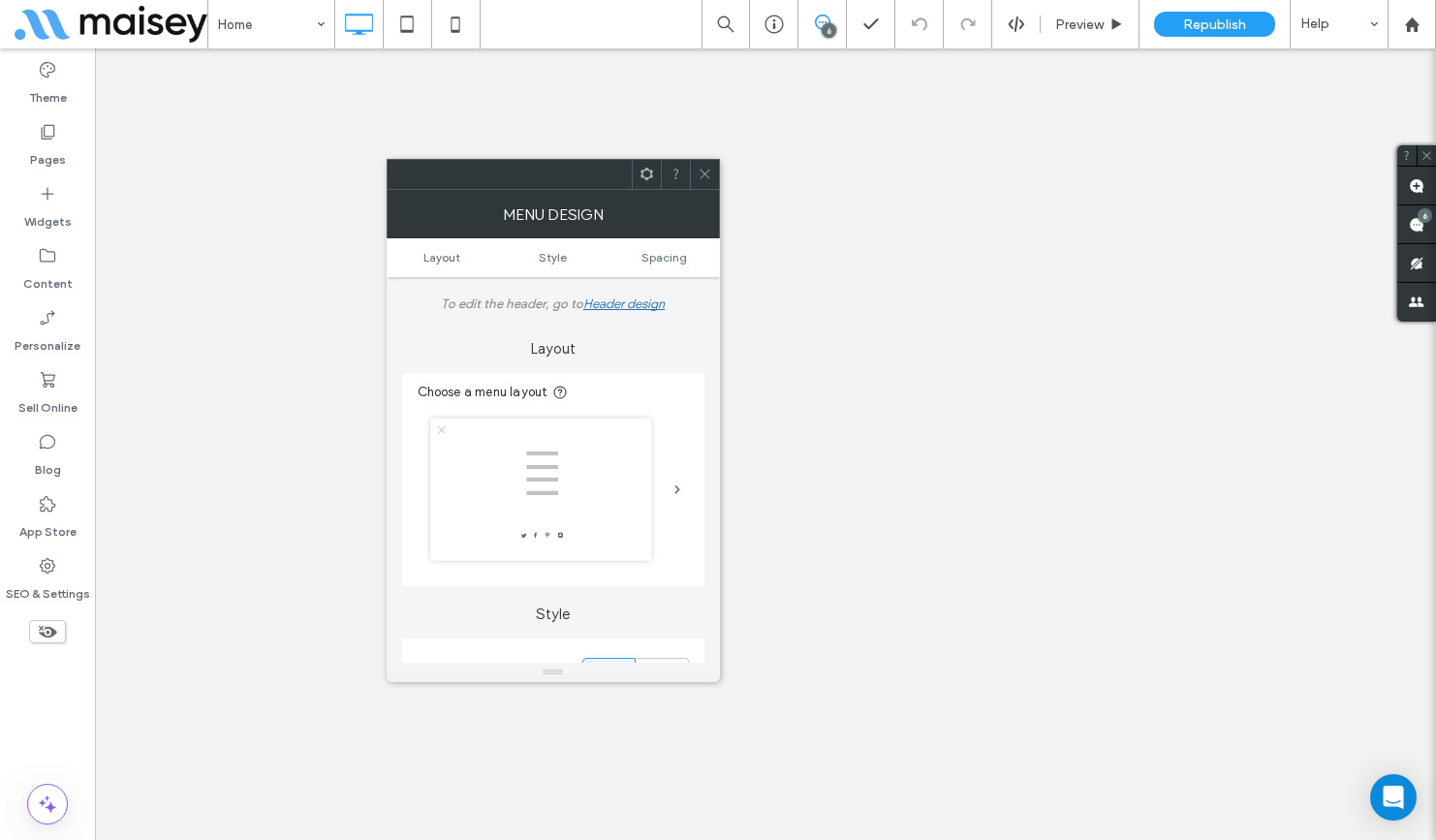 scroll, scrollTop: 0, scrollLeft: 0, axis: both 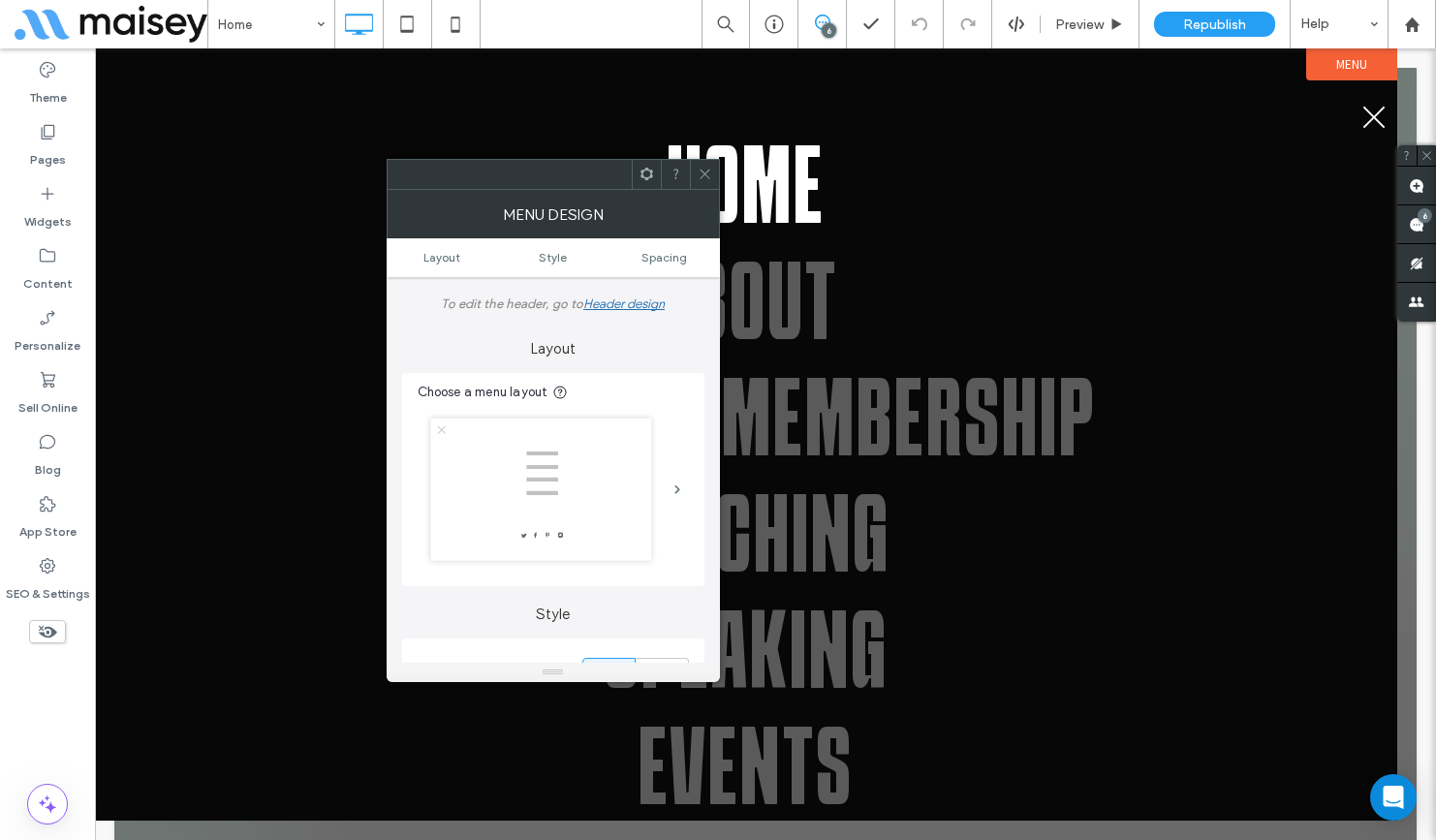 click 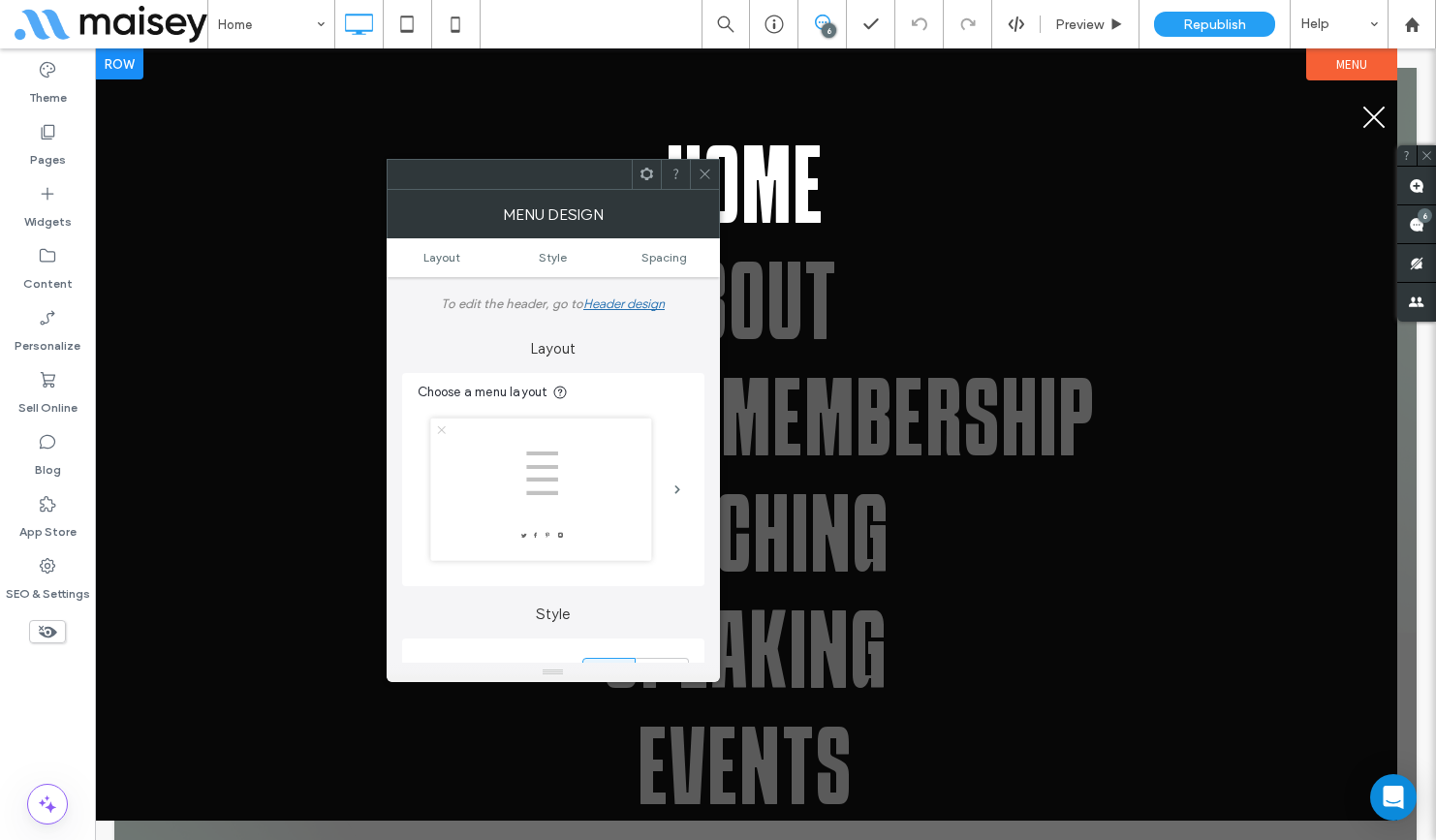 scroll, scrollTop: 0, scrollLeft: 0, axis: both 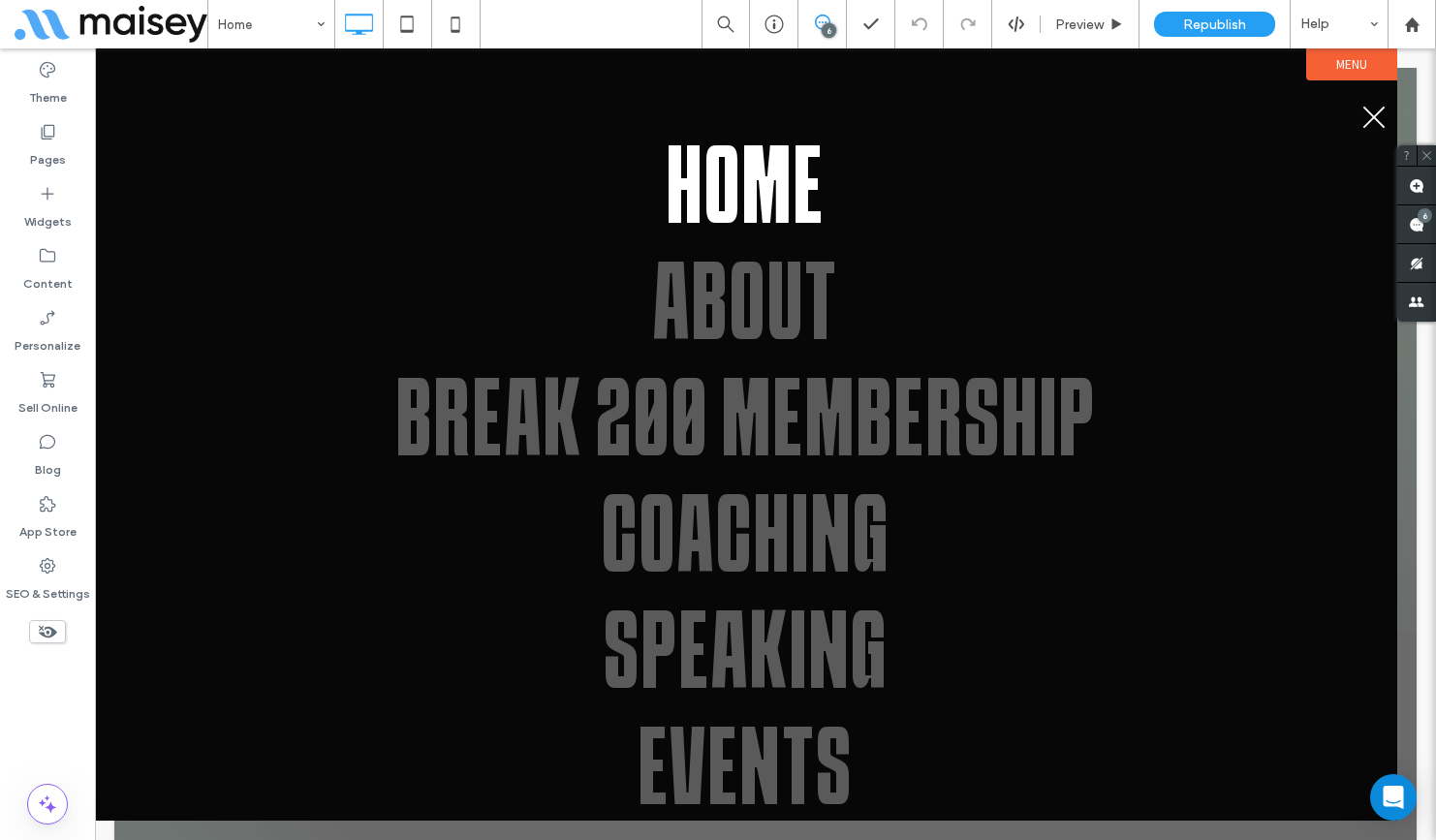 click at bounding box center (1374, 117) 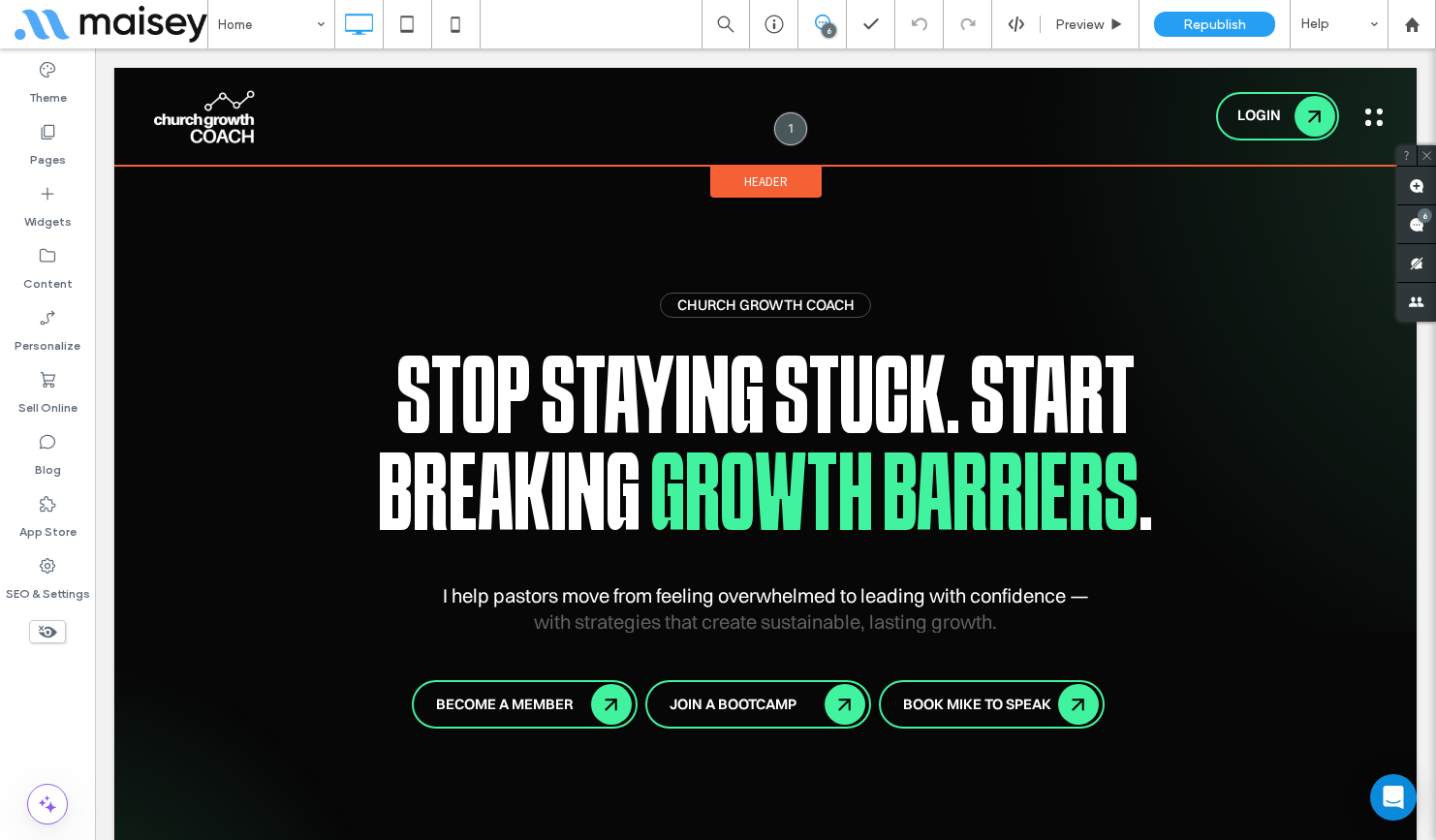 click on "Header" at bounding box center [765, 181] 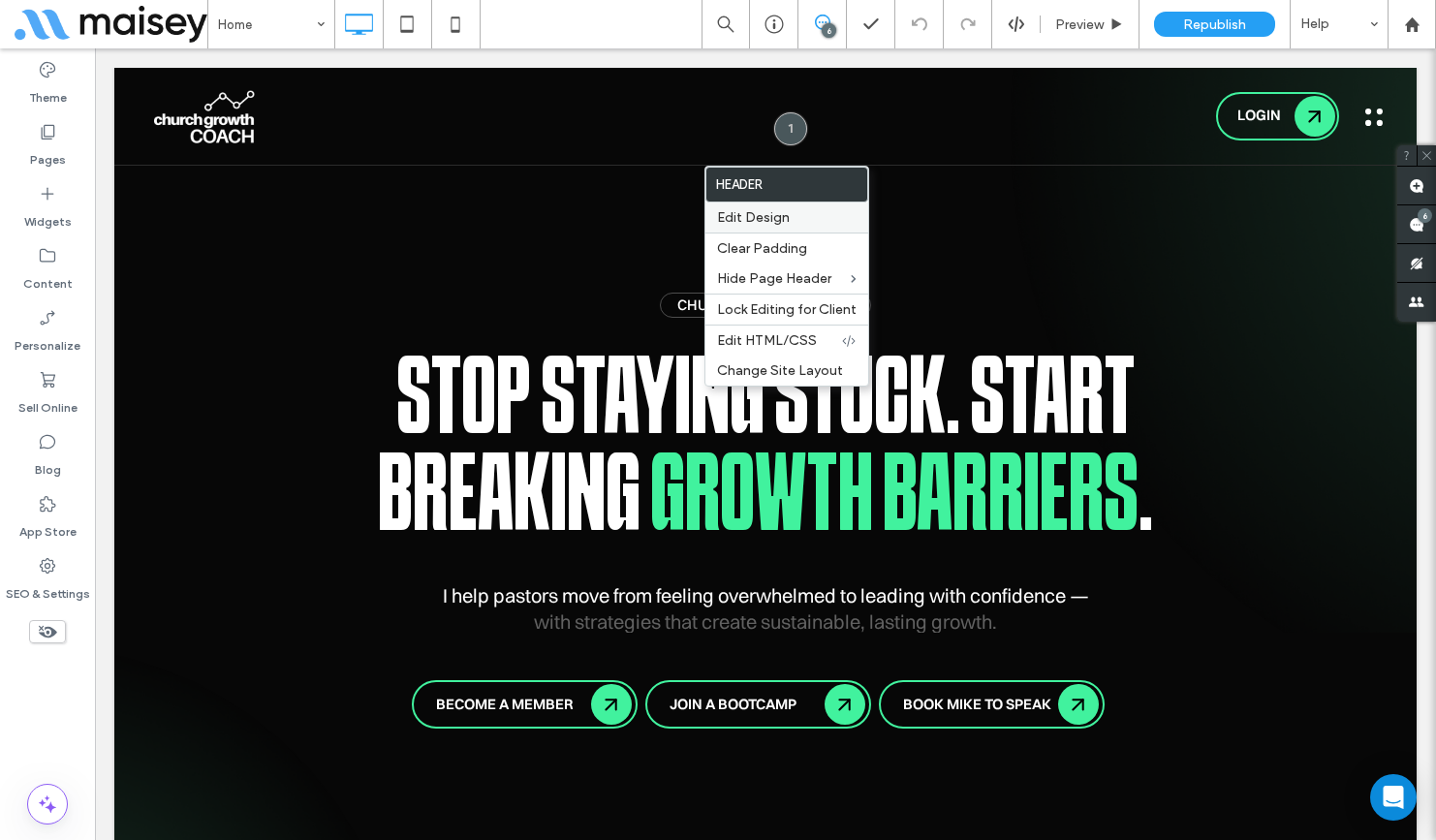 click on "Edit Design" at bounding box center (753, 217) 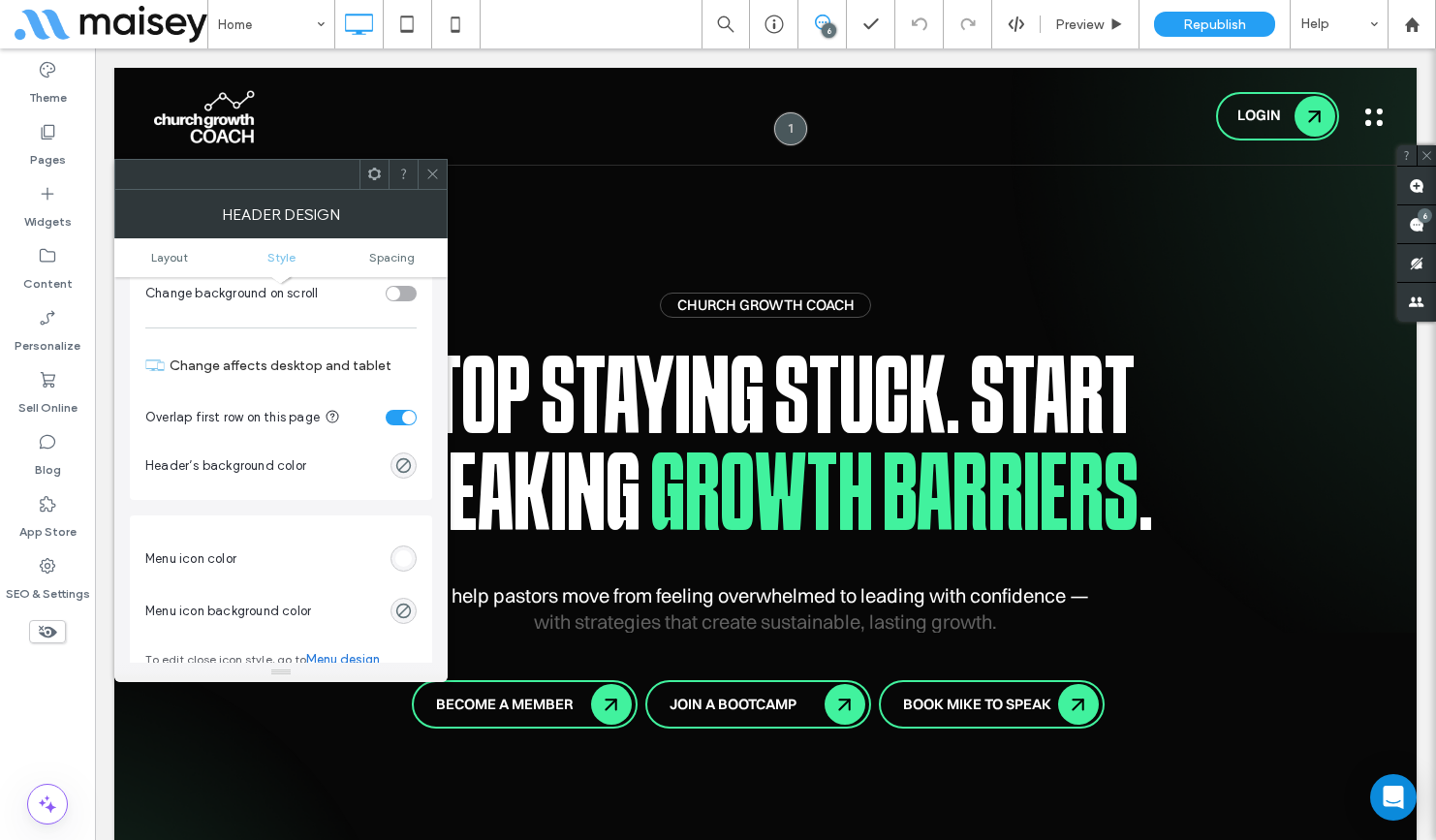 scroll, scrollTop: 488, scrollLeft: 0, axis: vertical 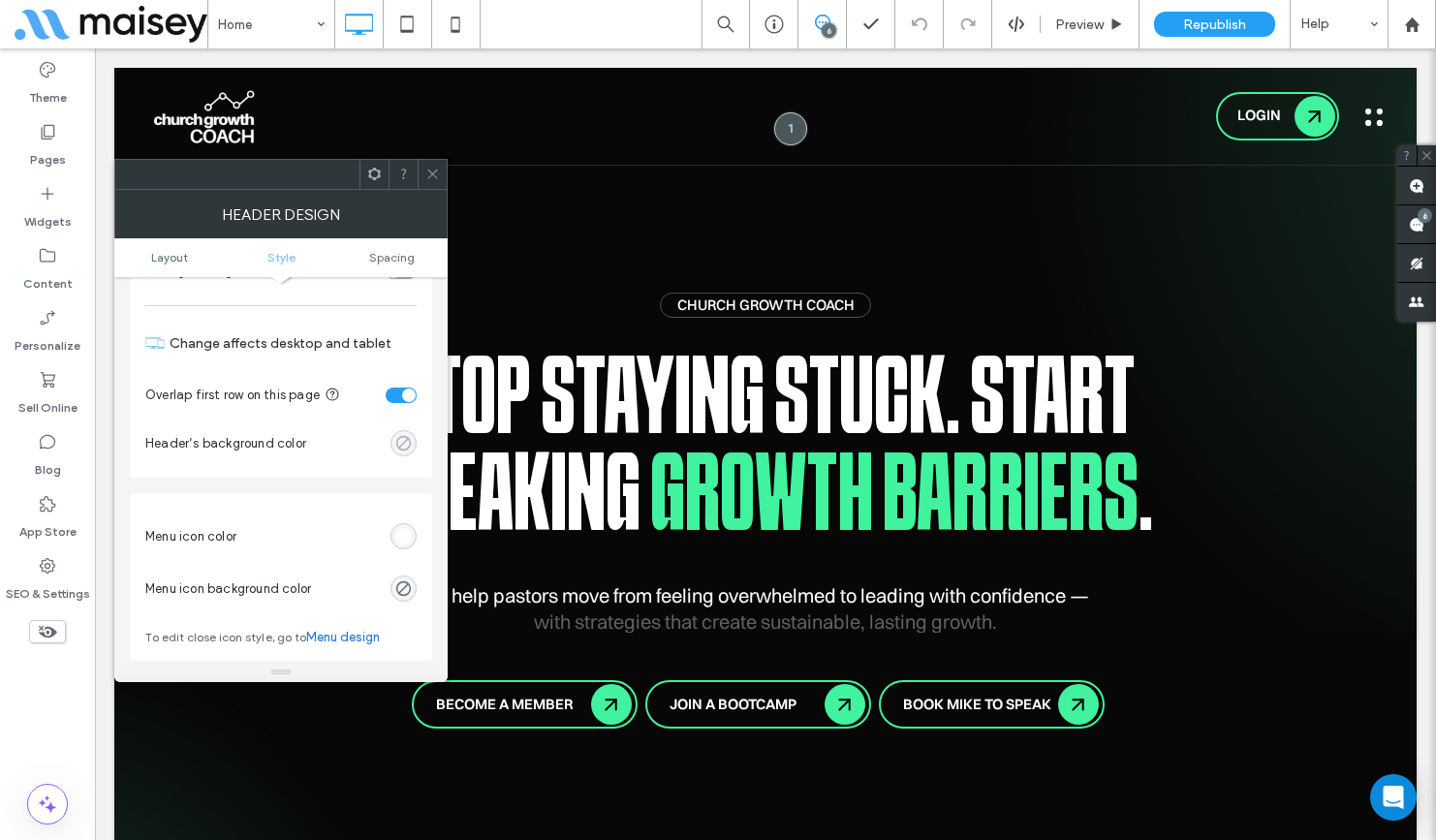 click at bounding box center (403, 443) 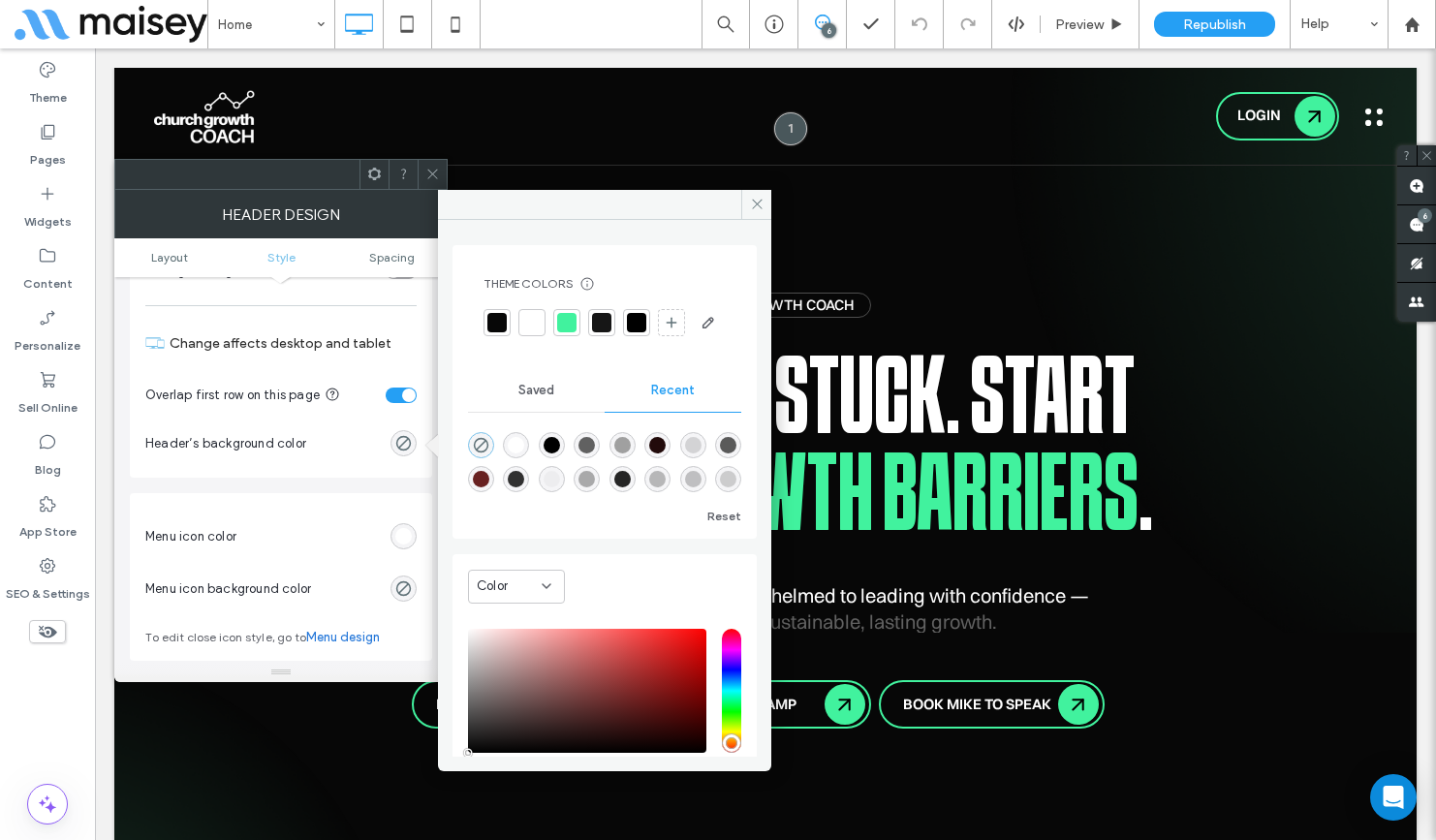 click at bounding box center [497, 323] 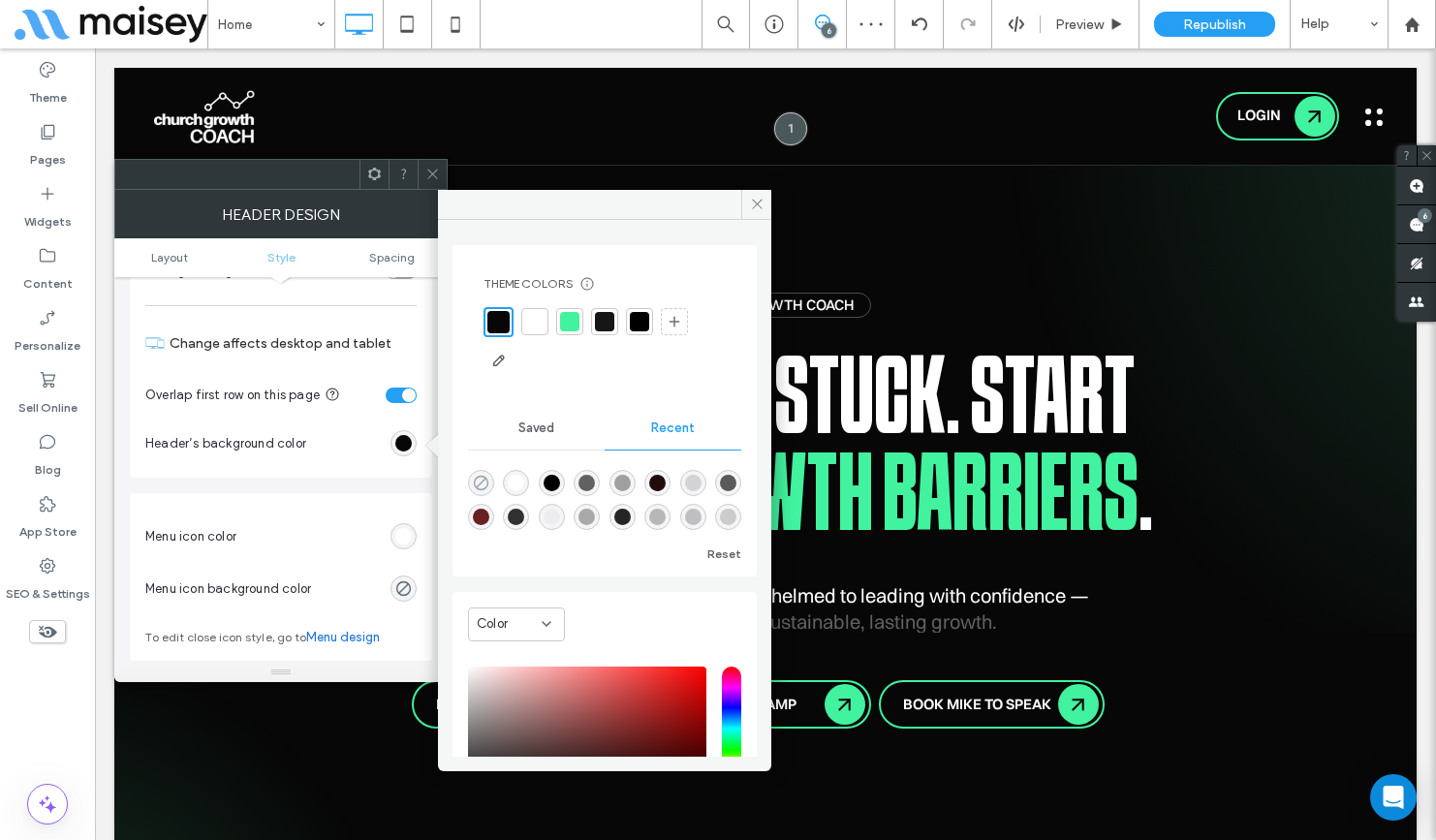 click 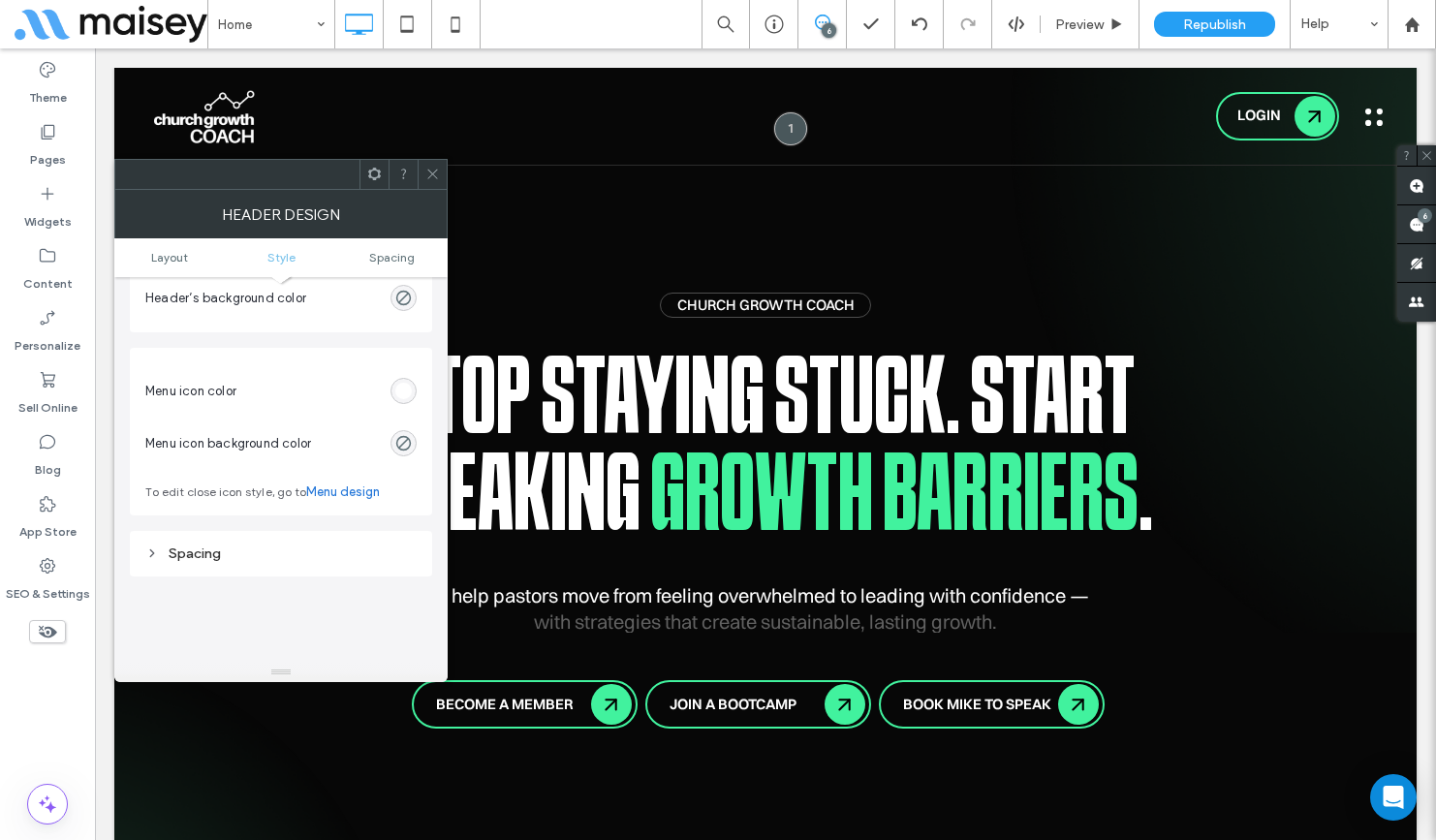 scroll, scrollTop: 635, scrollLeft: 0, axis: vertical 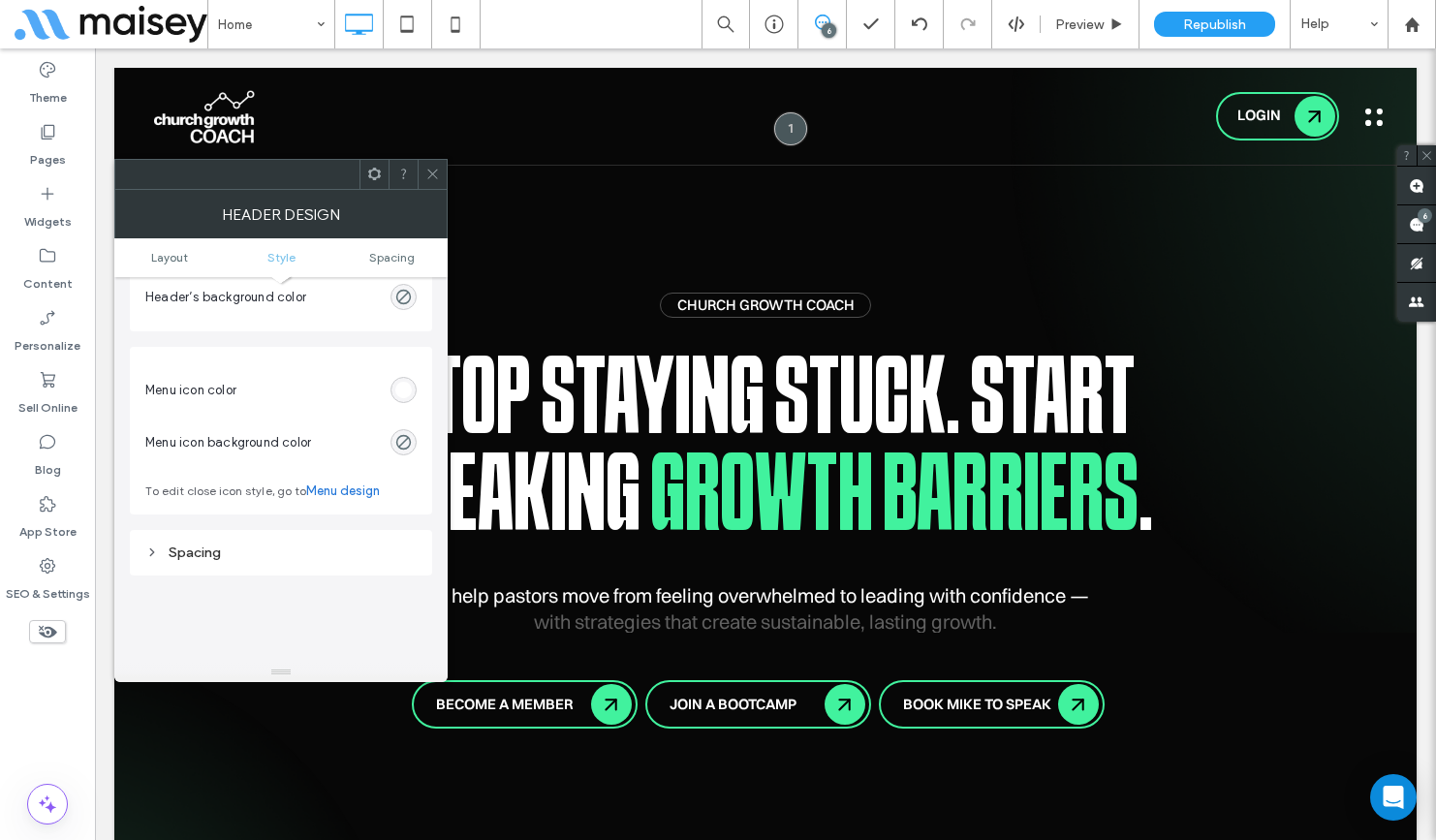 click on "Spacing" at bounding box center (281, 552) 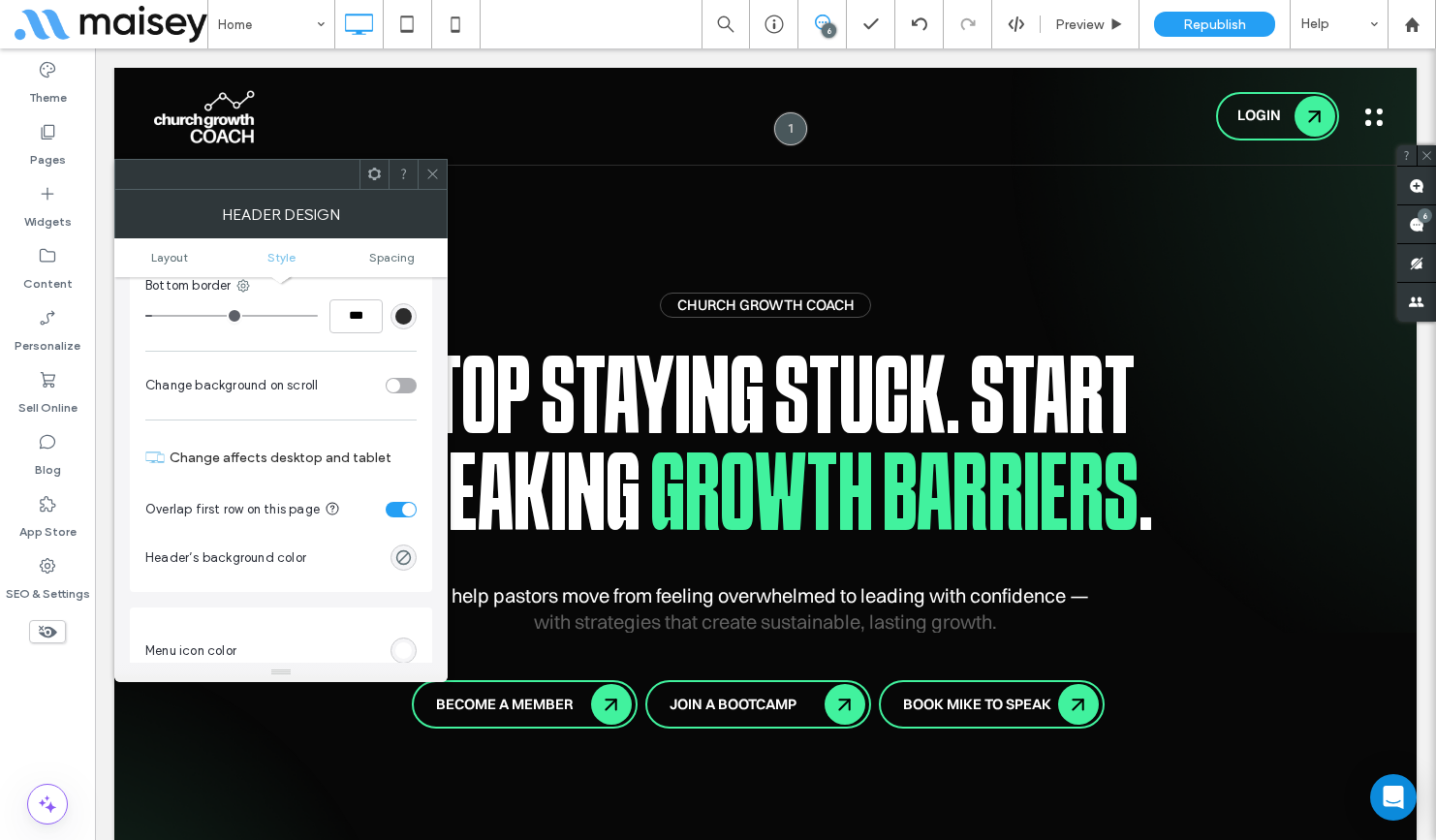 scroll, scrollTop: 327, scrollLeft: 0, axis: vertical 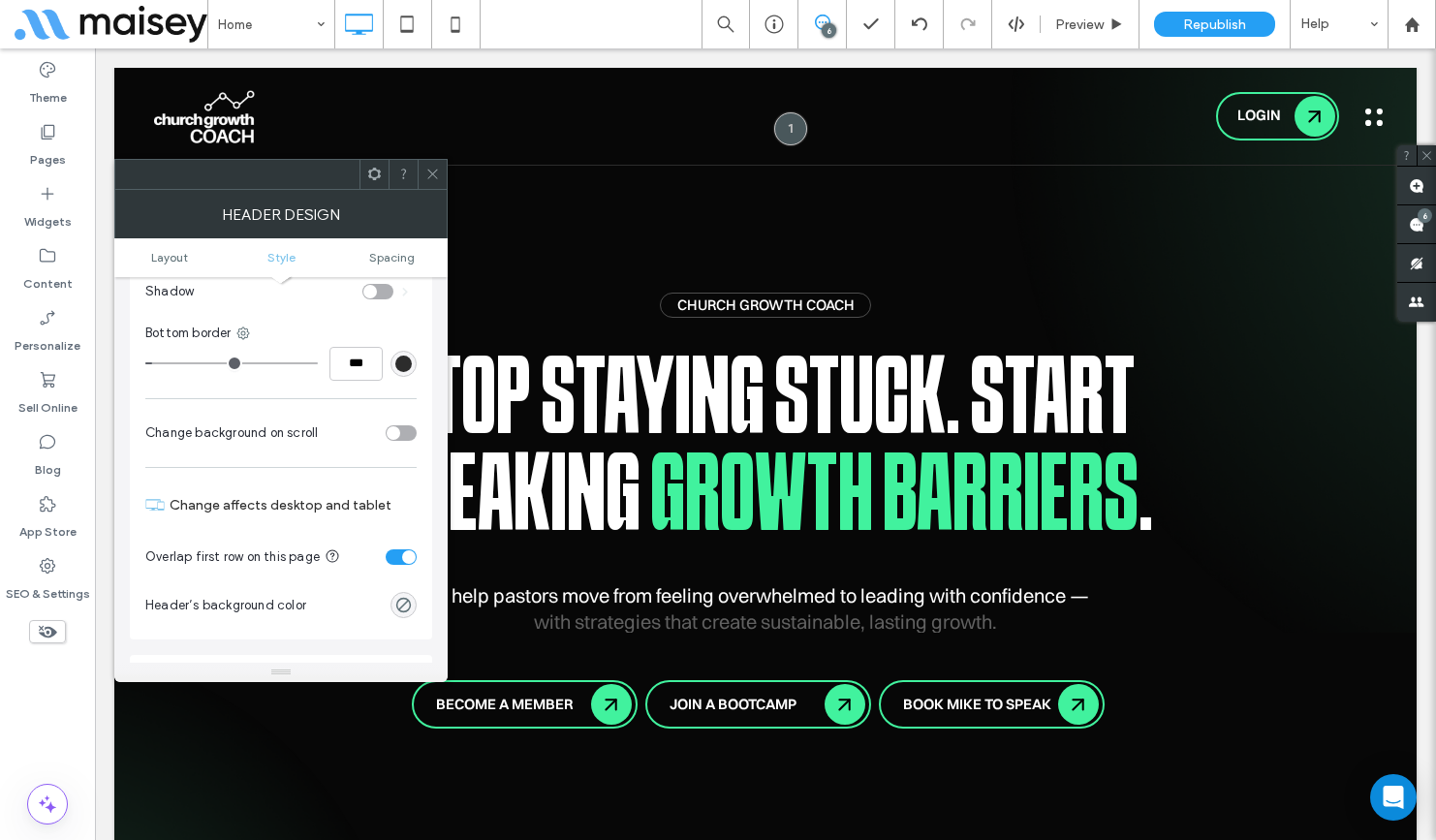 click at bounding box center [393, 433] 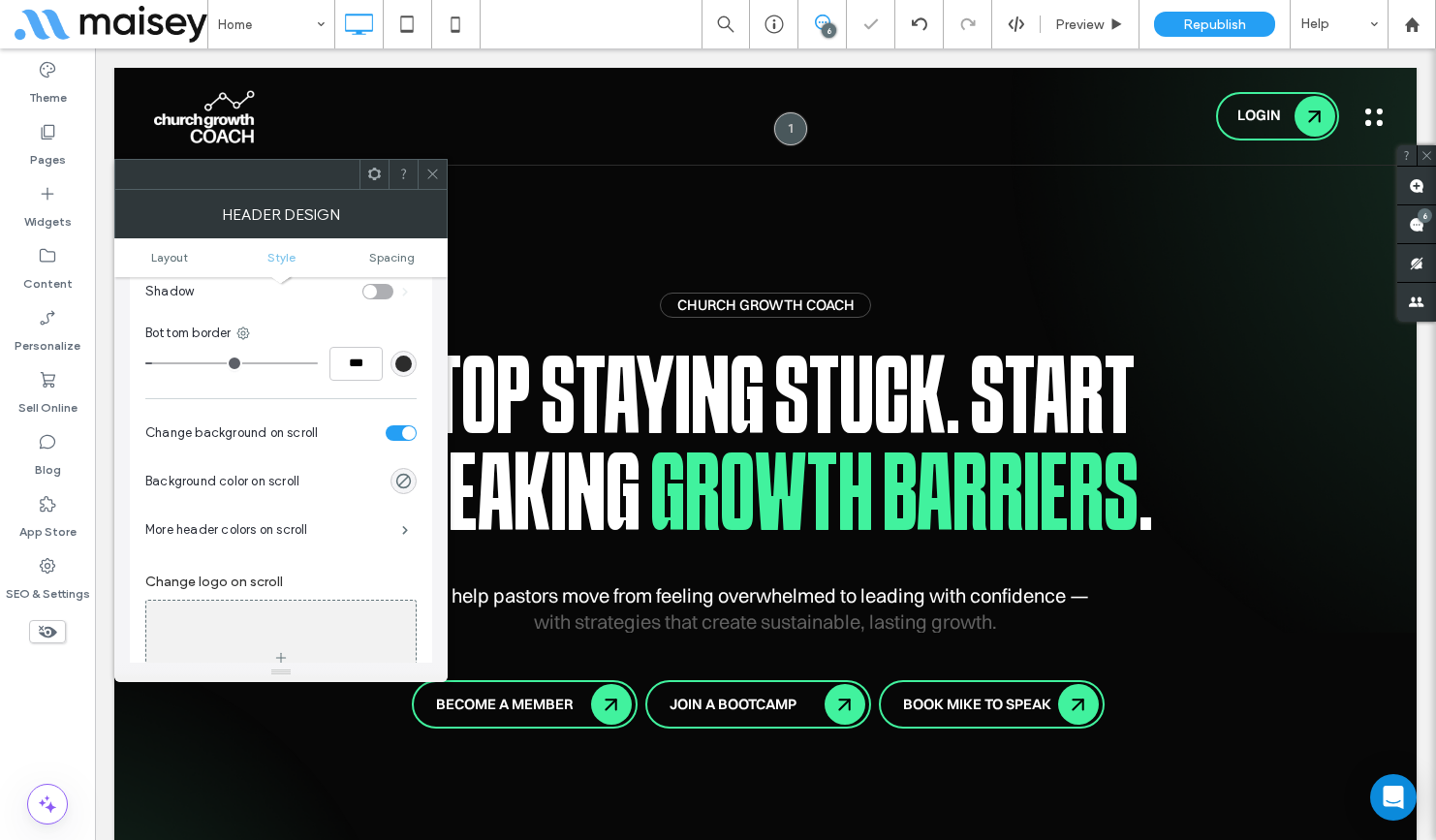 click at bounding box center (403, 481) 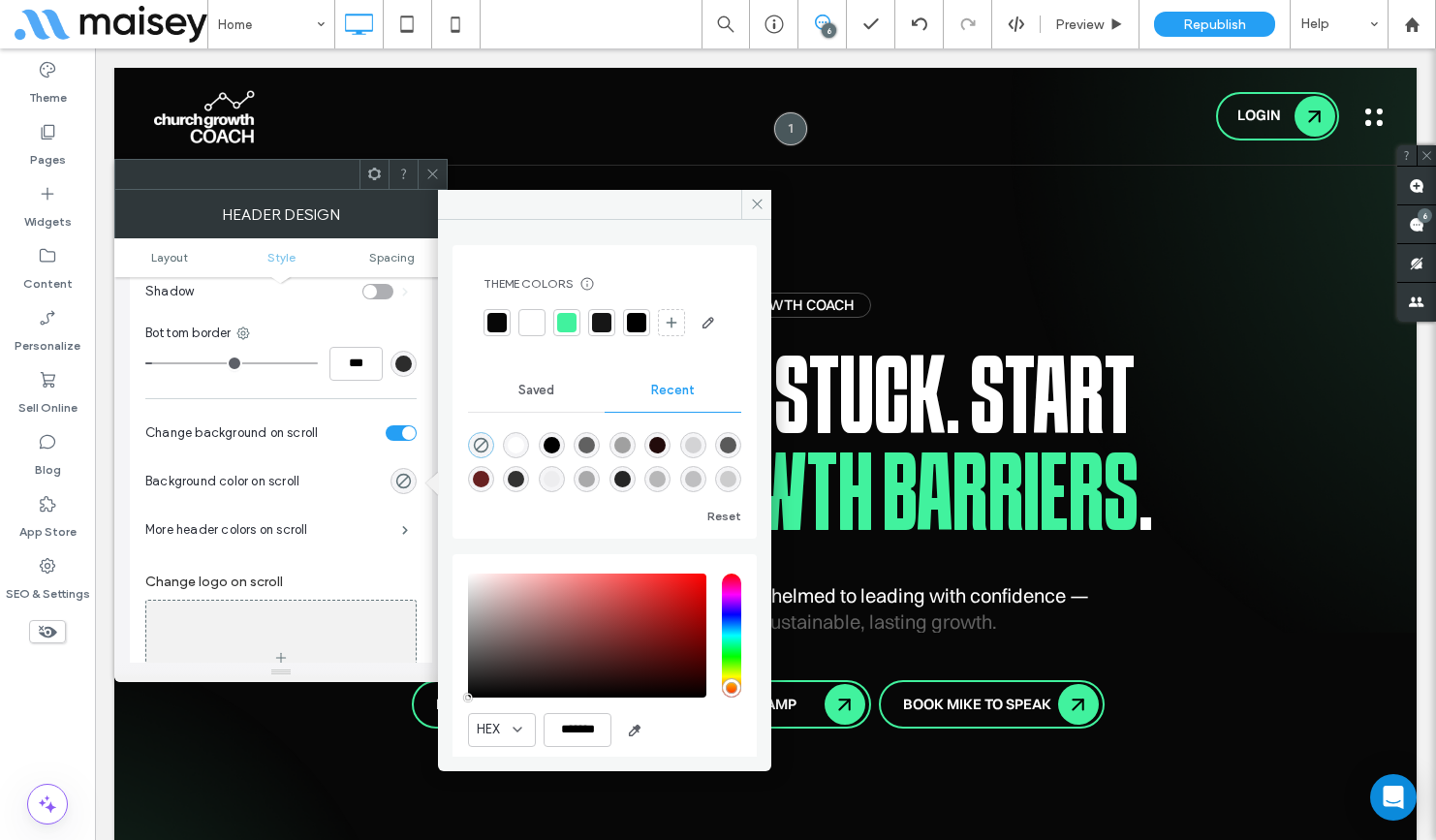 click at bounding box center [497, 323] 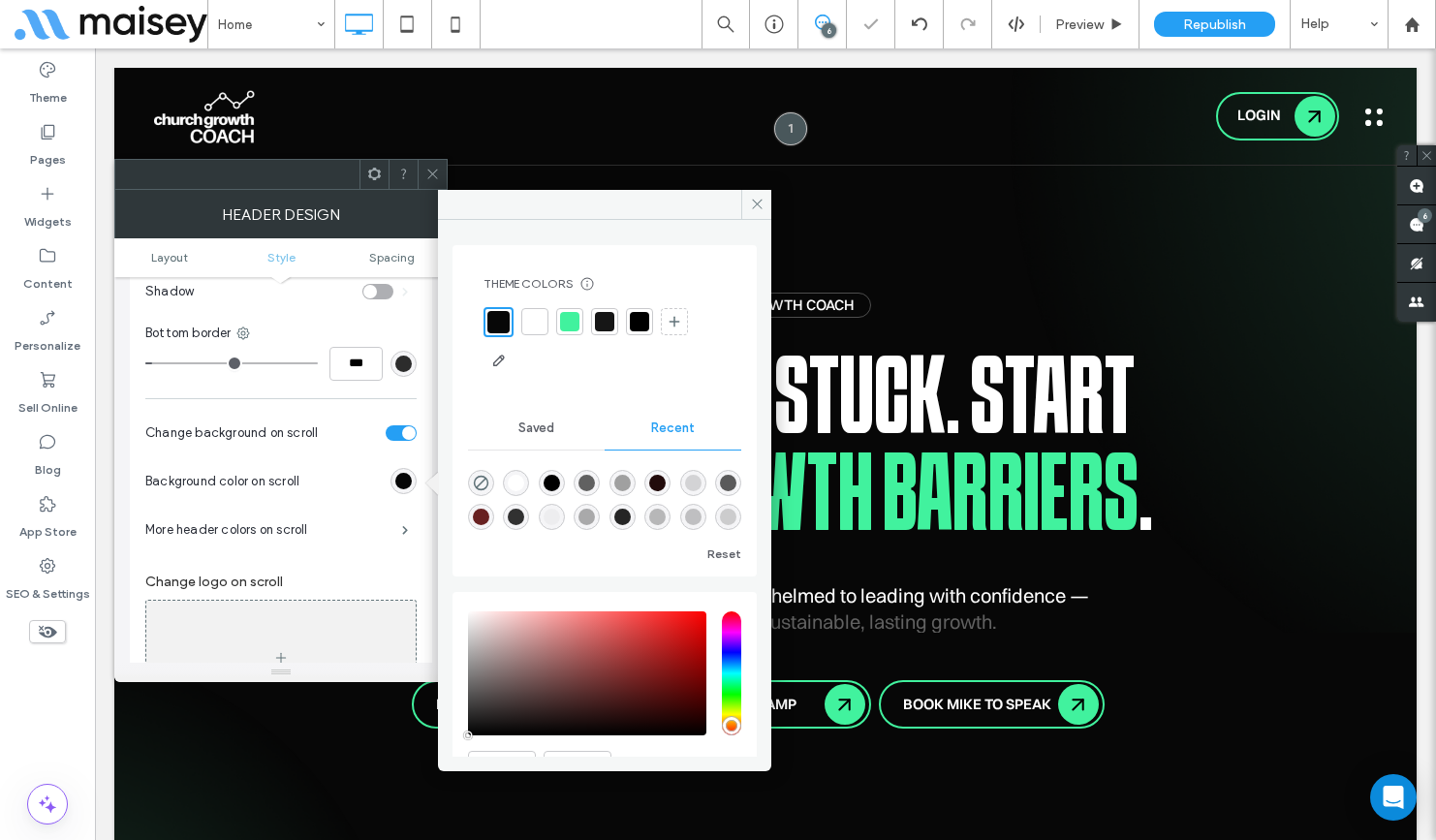 click 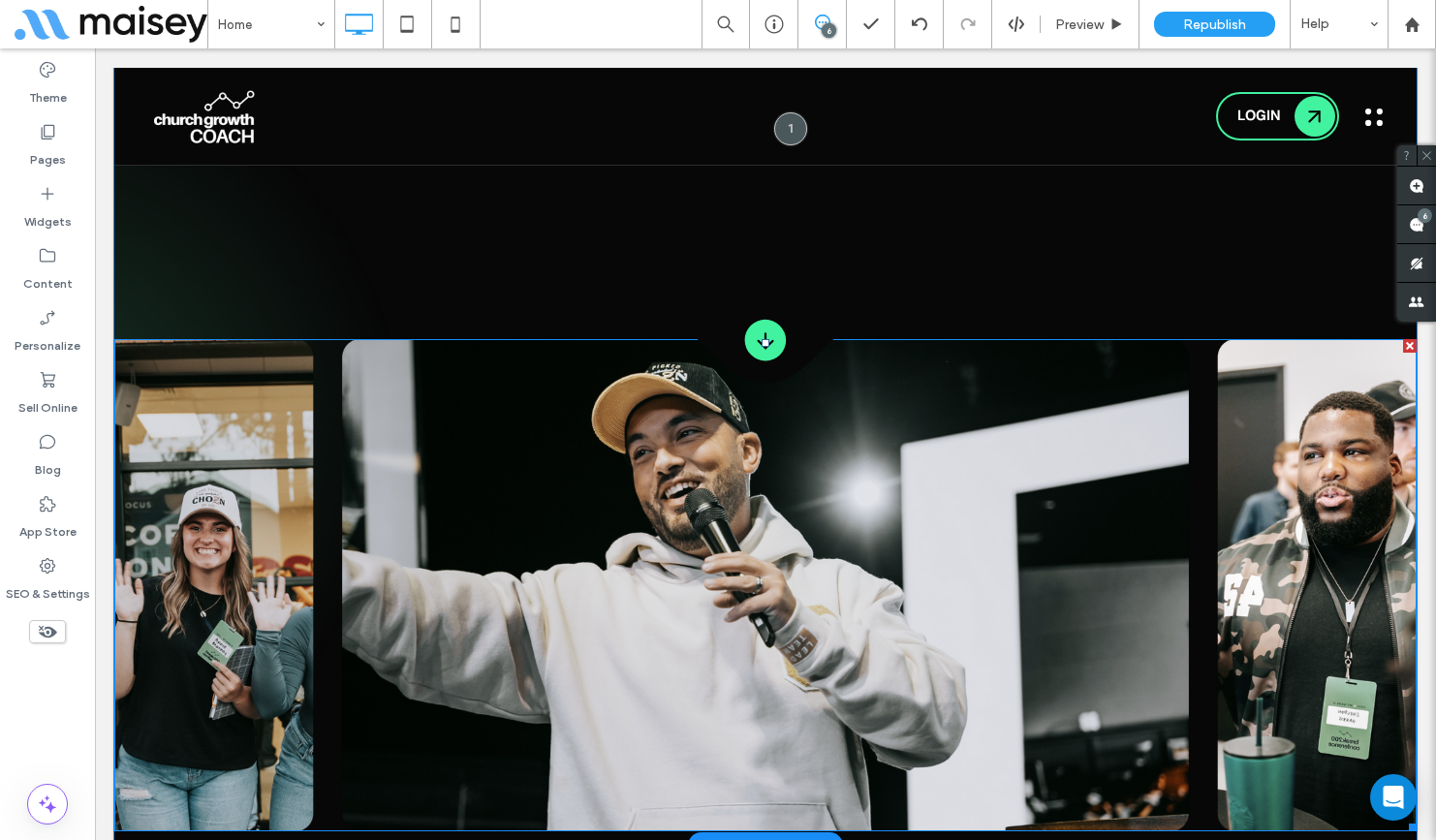 scroll, scrollTop: 0, scrollLeft: 0, axis: both 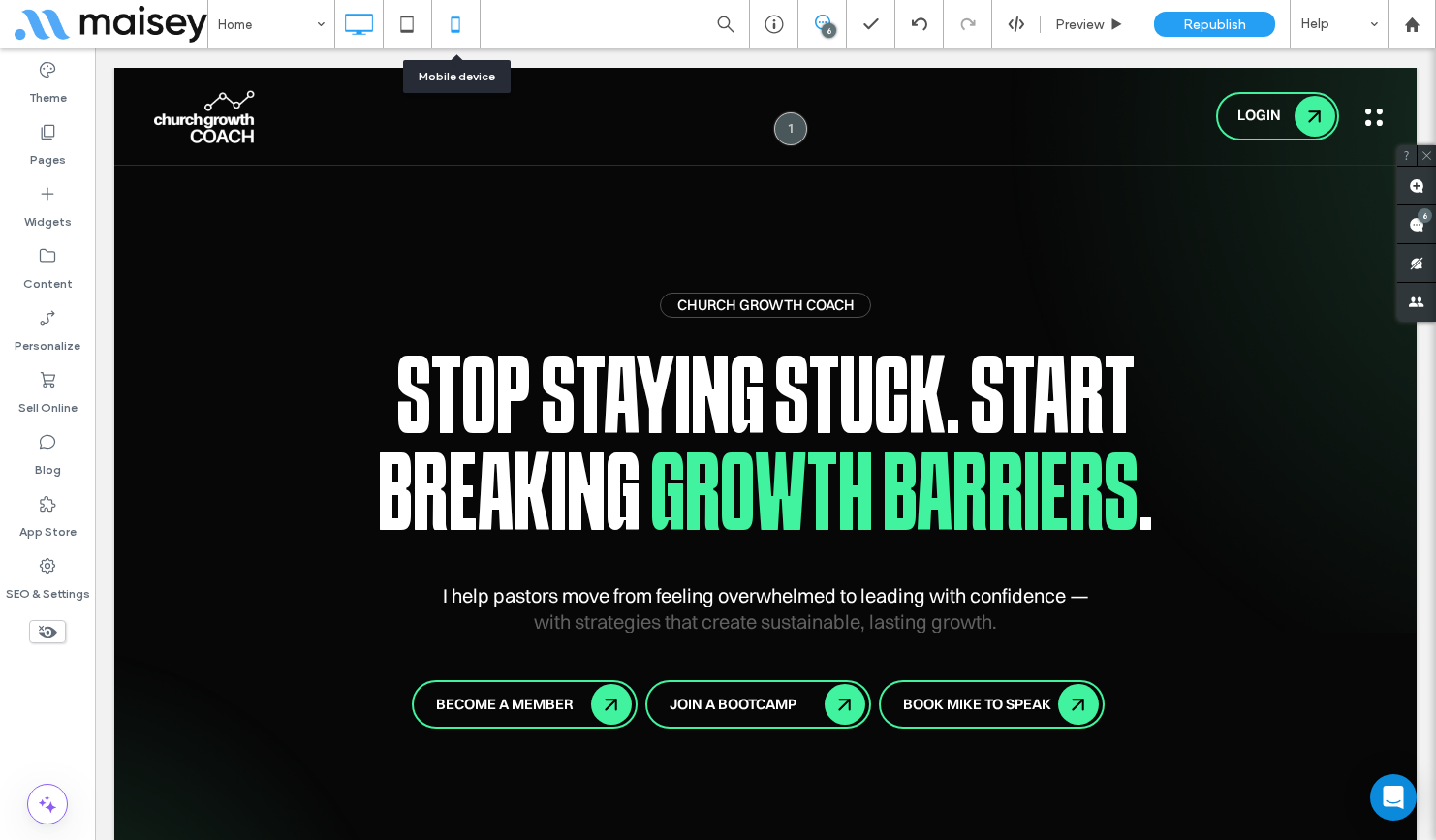 click 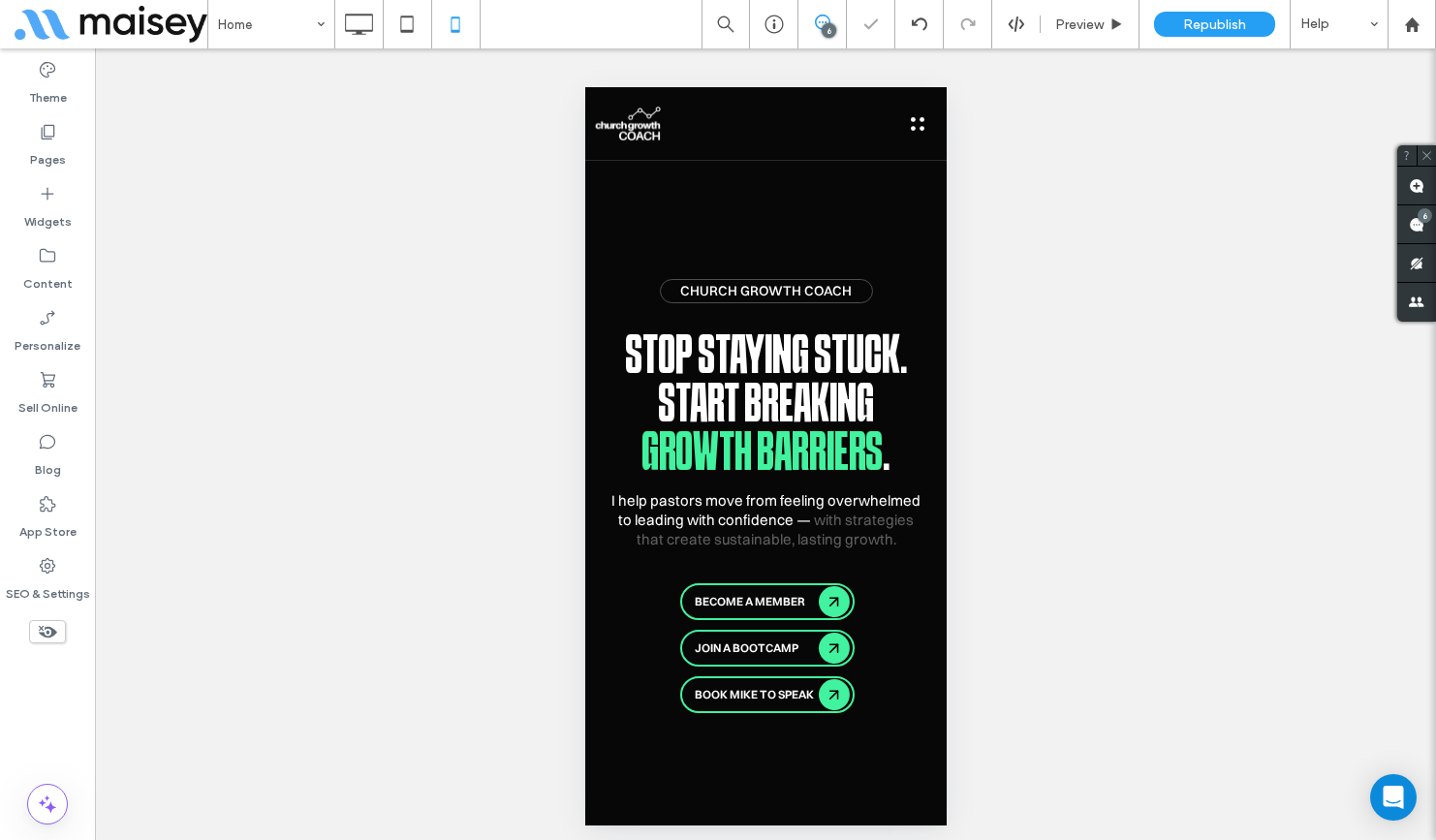 scroll, scrollTop: 0, scrollLeft: 0, axis: both 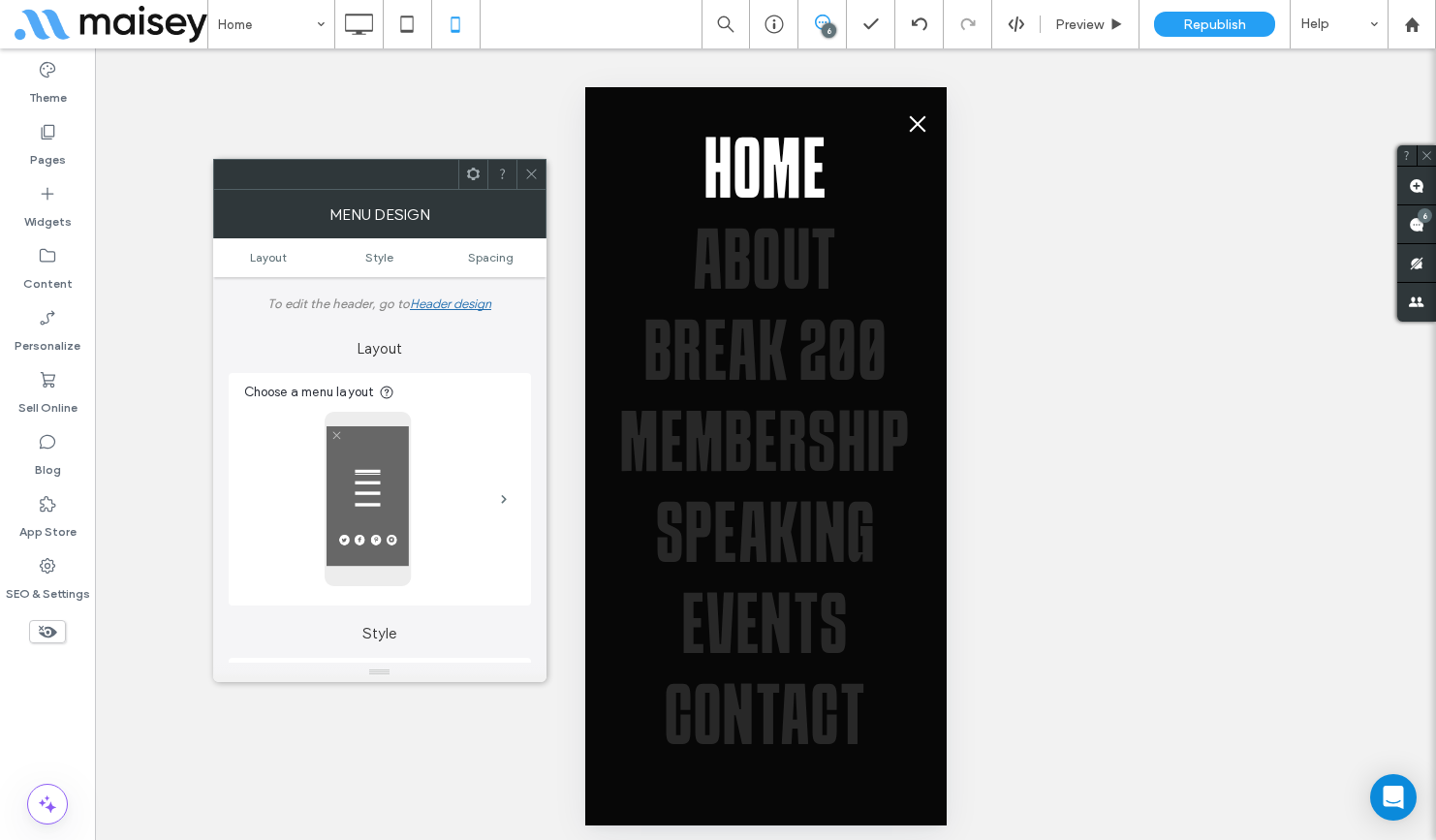 click at bounding box center [917, 124] 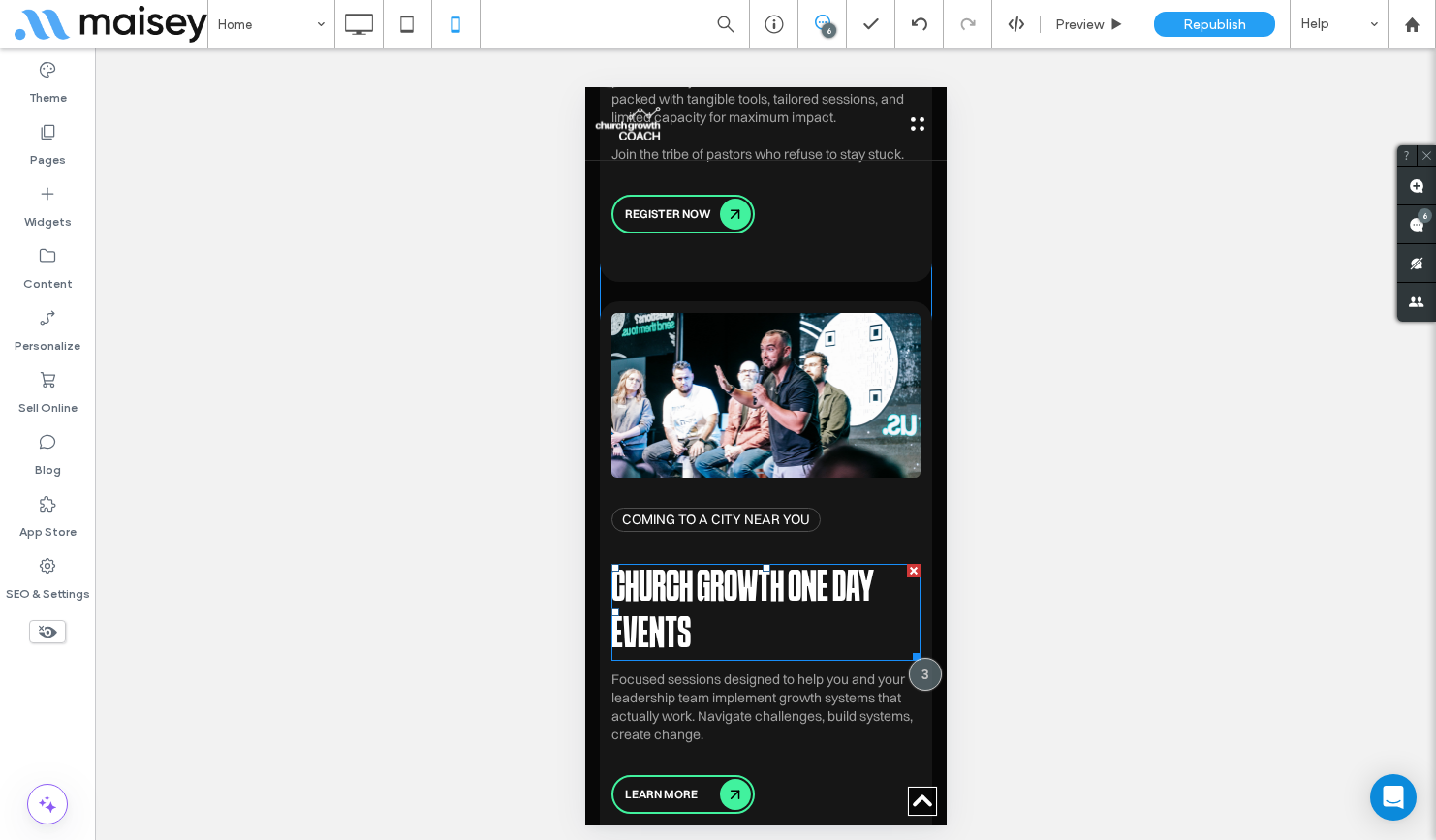 scroll, scrollTop: 4827, scrollLeft: 0, axis: vertical 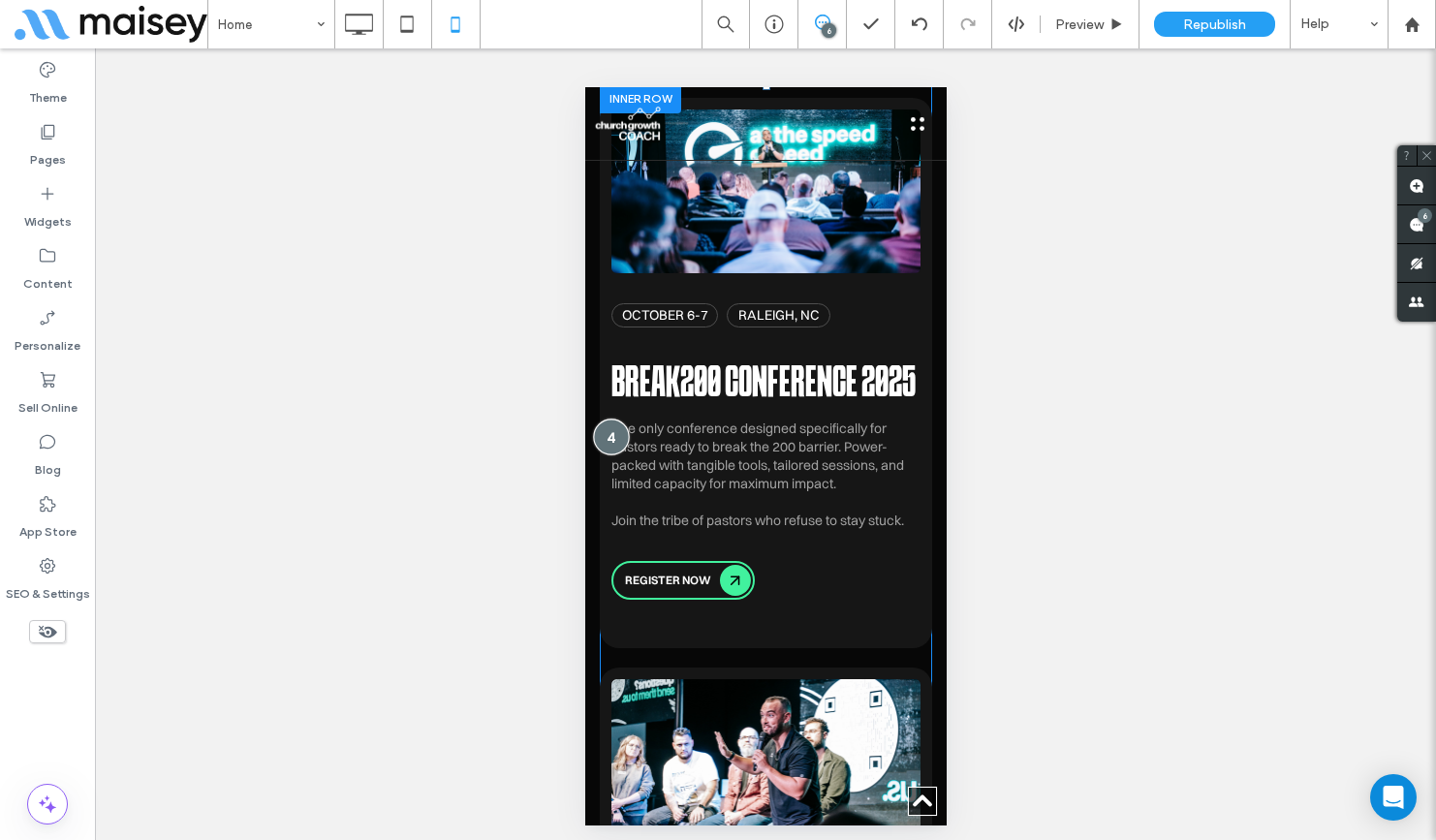 click at bounding box center (609, 437) 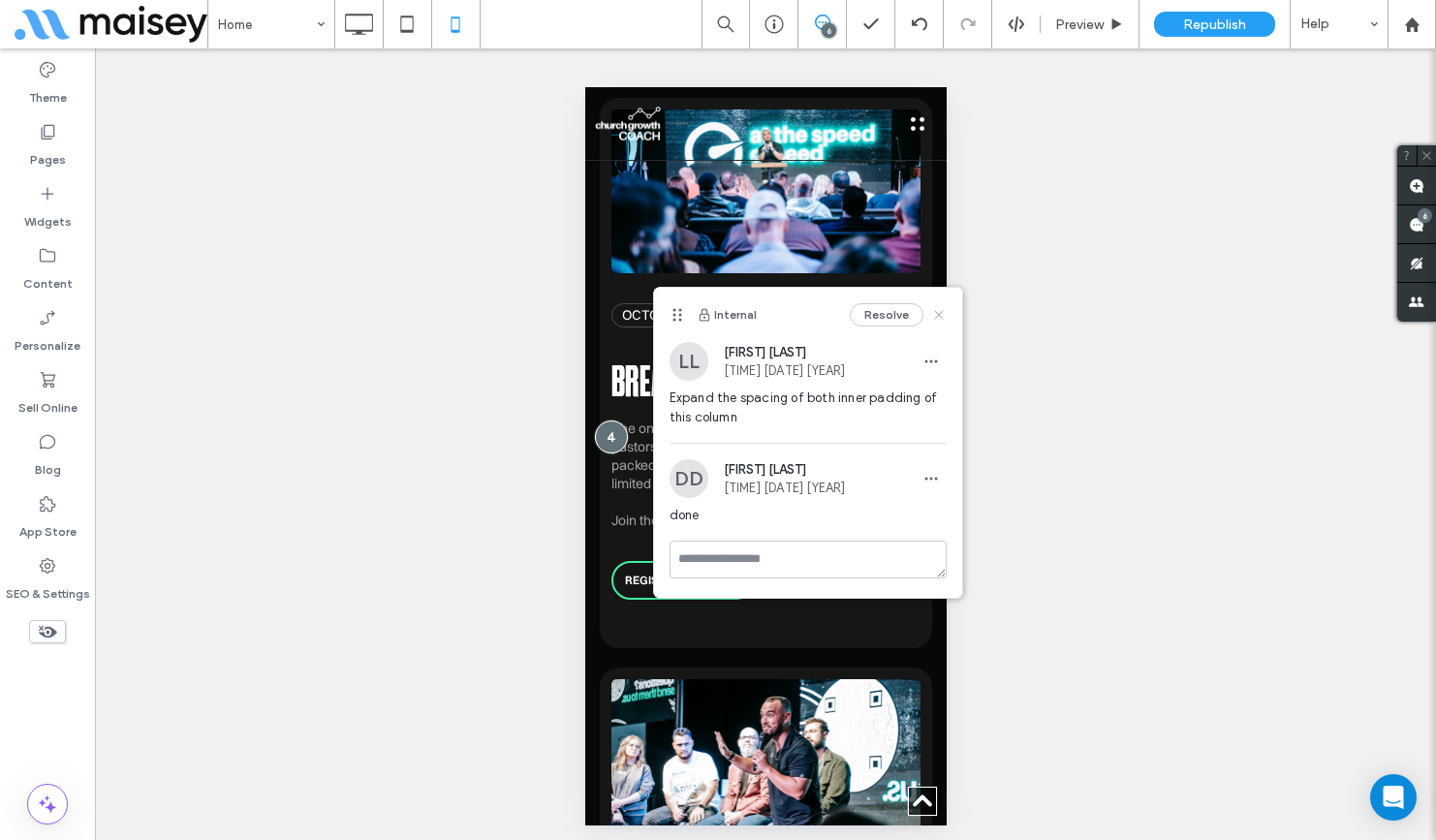 click 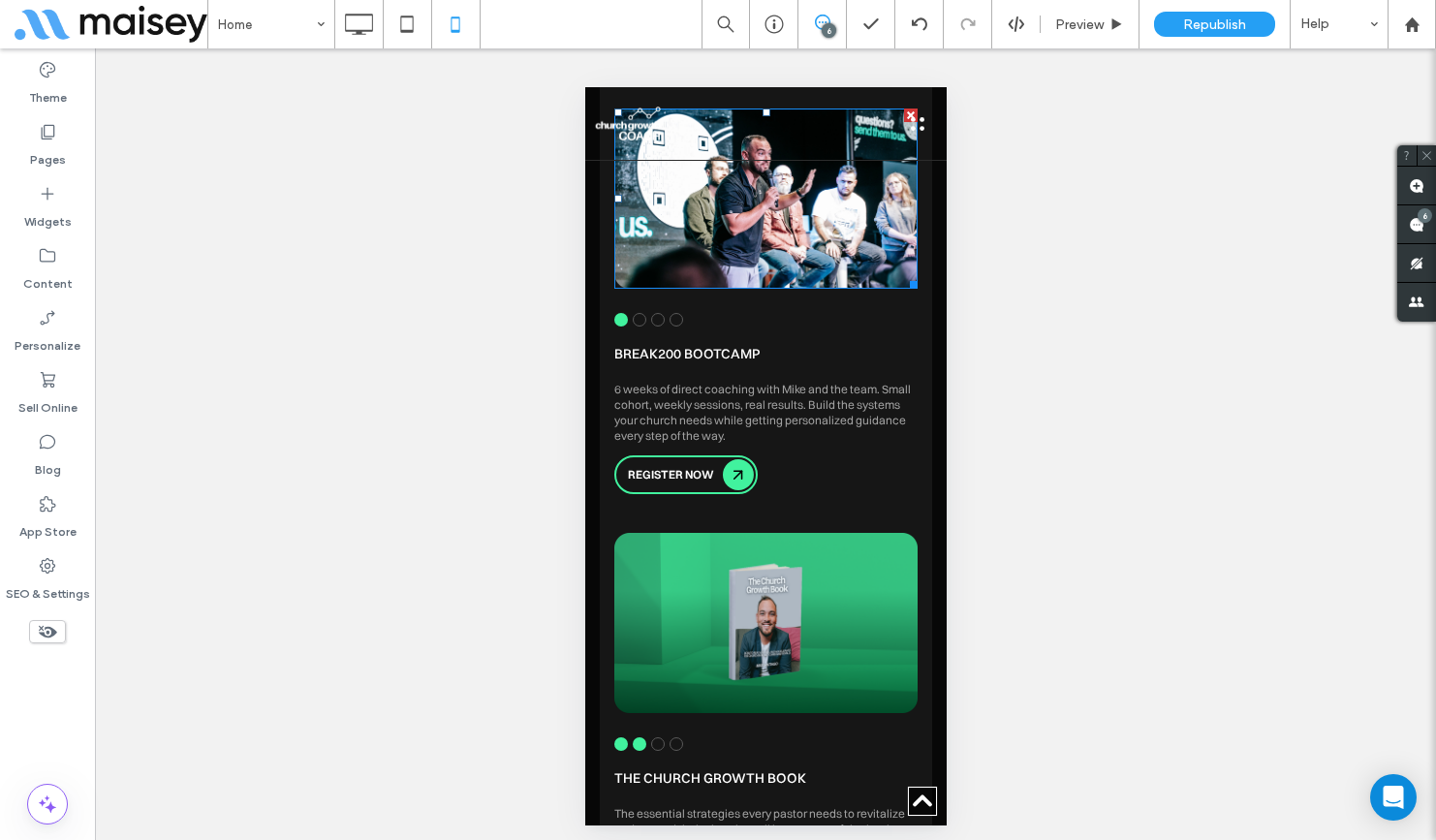 scroll, scrollTop: 1484, scrollLeft: 0, axis: vertical 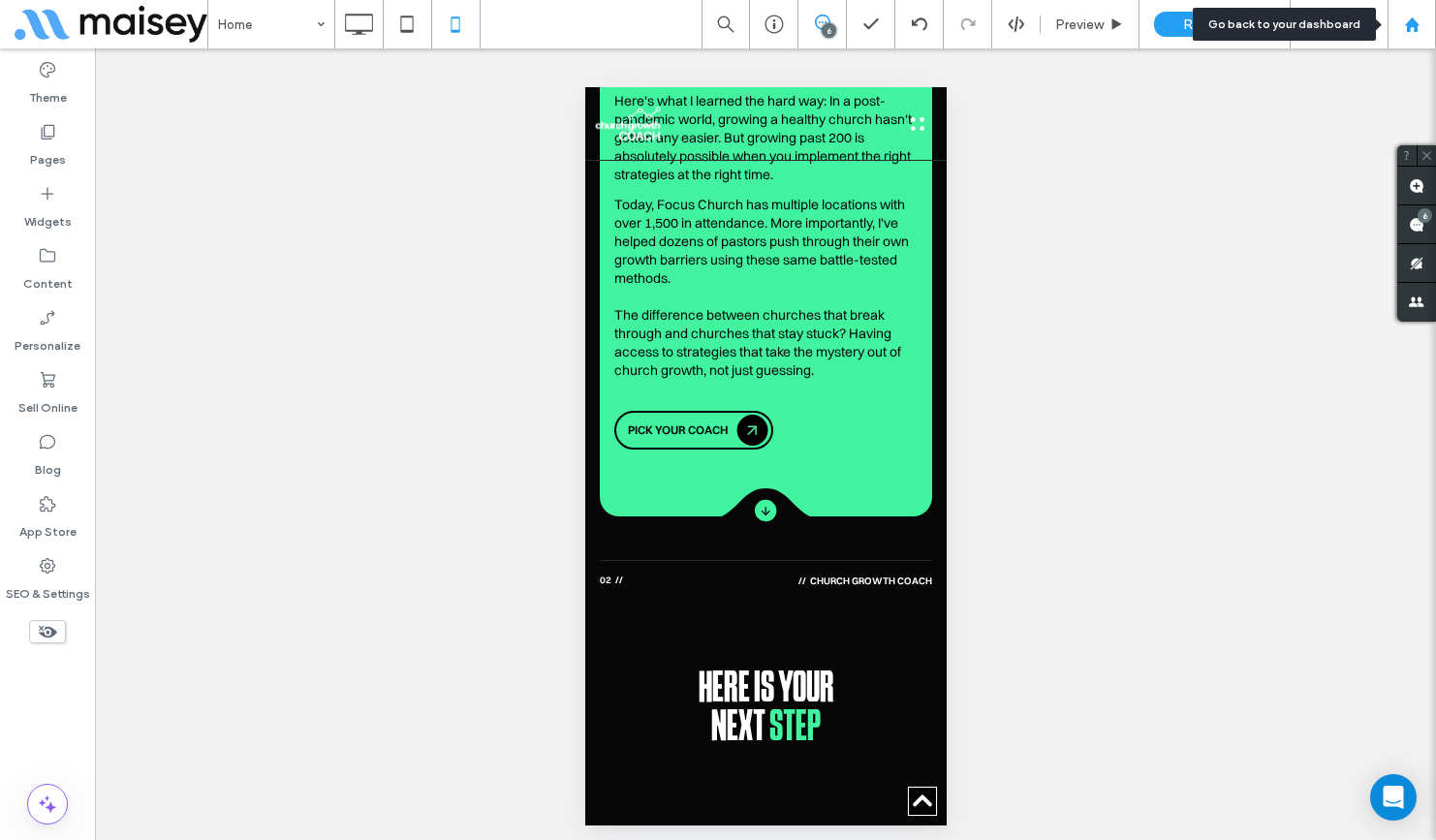 click 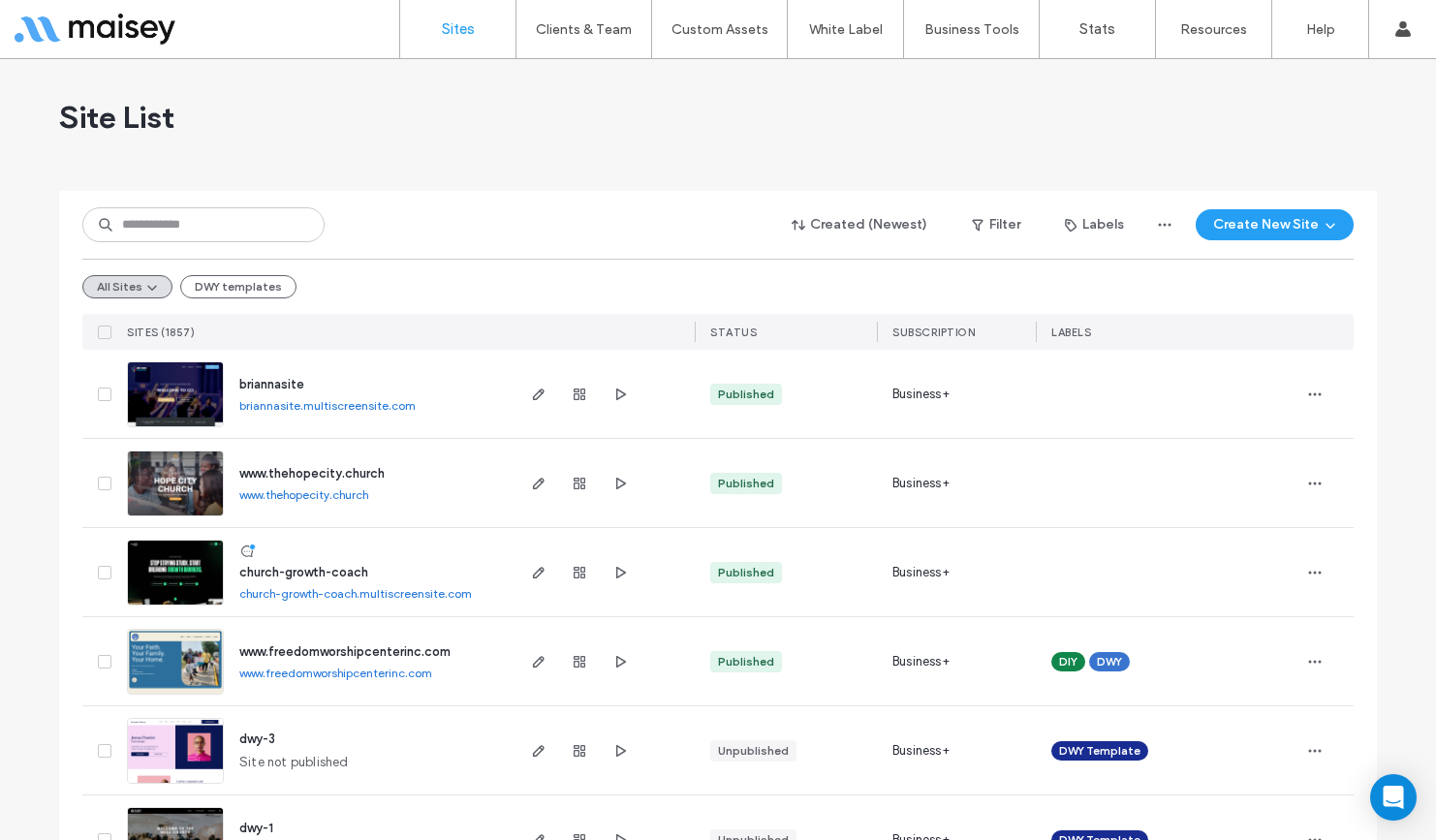 scroll, scrollTop: 0, scrollLeft: 0, axis: both 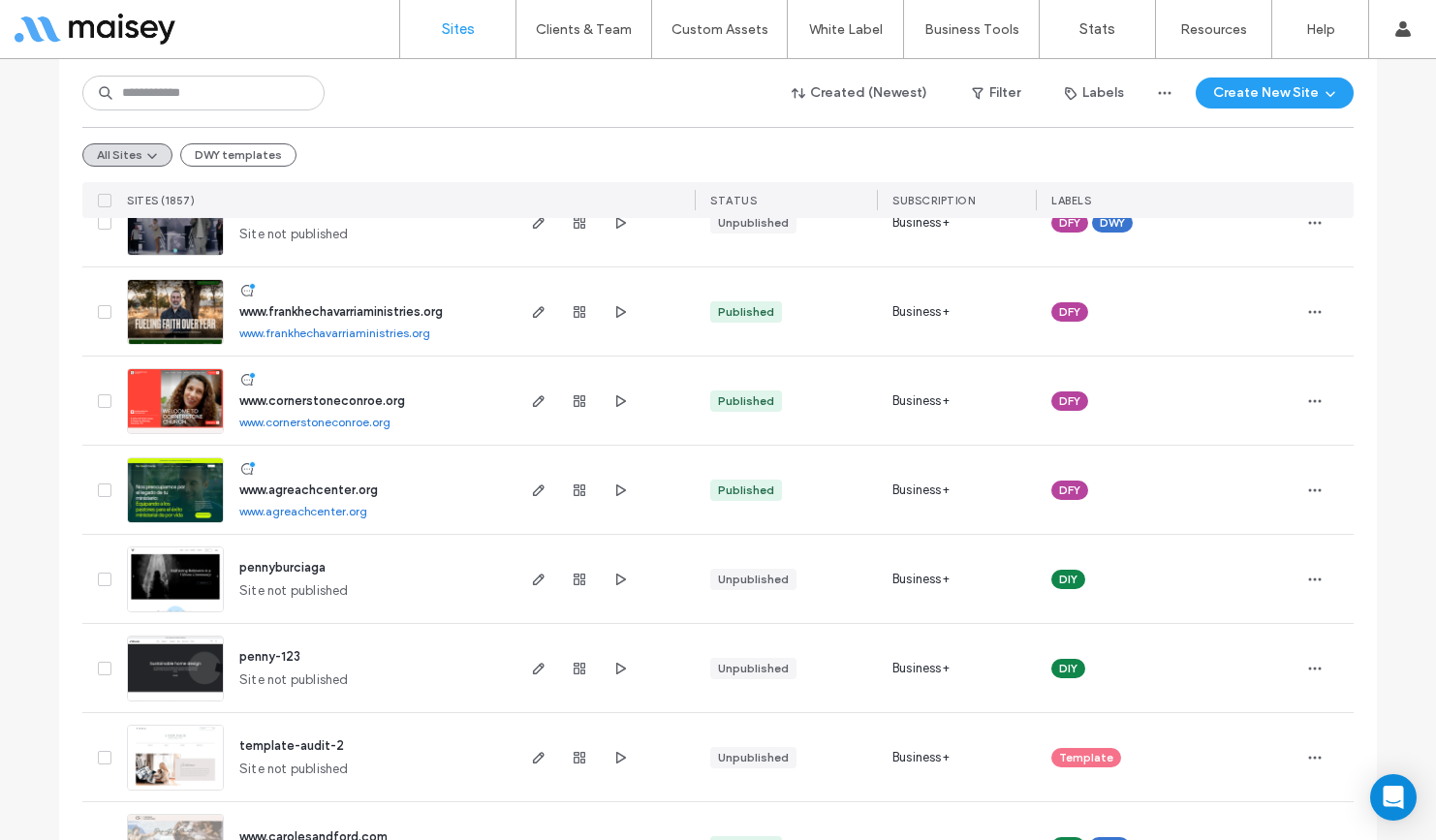 click on "www.cornerstoneconroe.org" at bounding box center (322, 400) 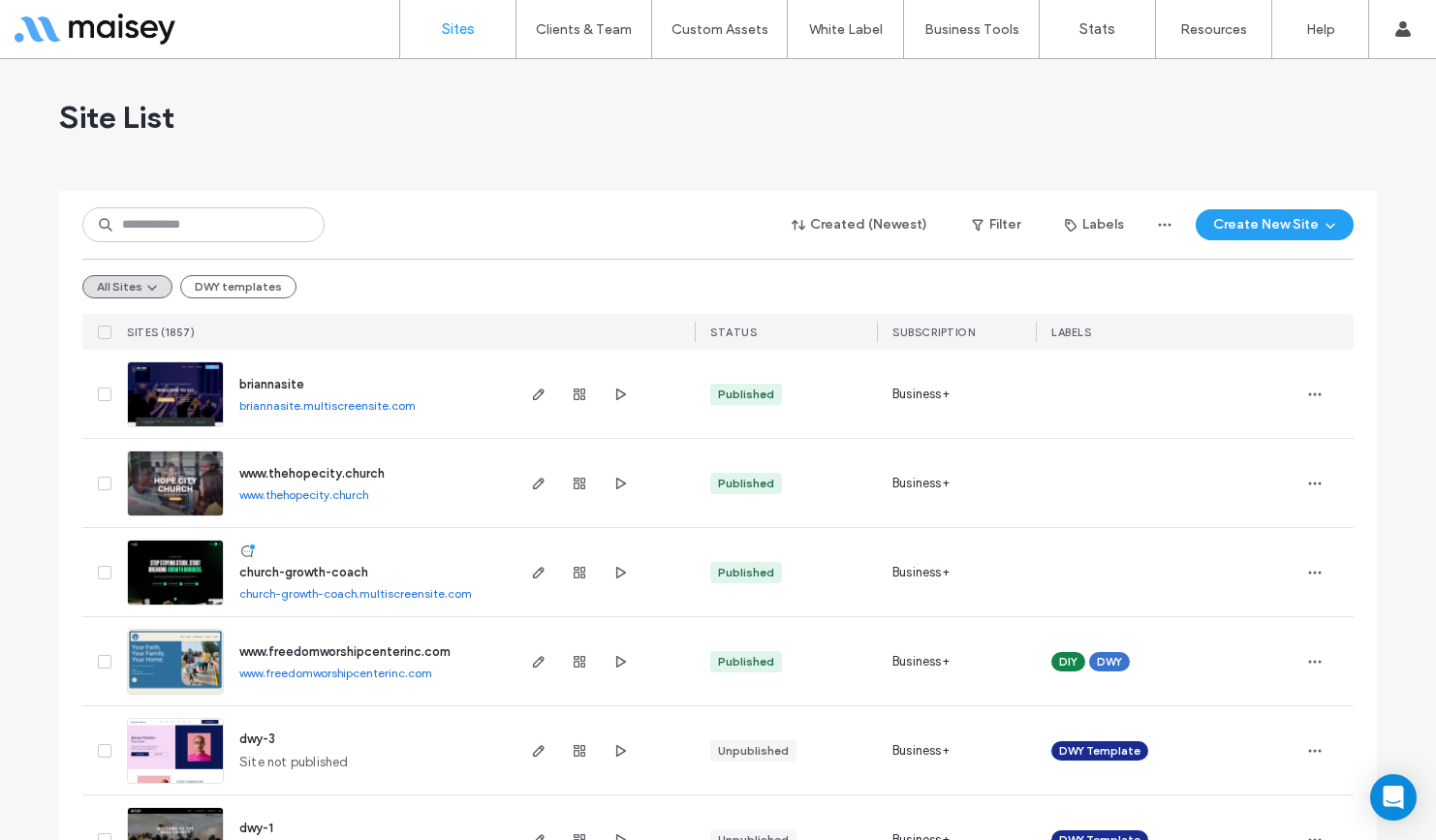 scroll, scrollTop: 0, scrollLeft: 0, axis: both 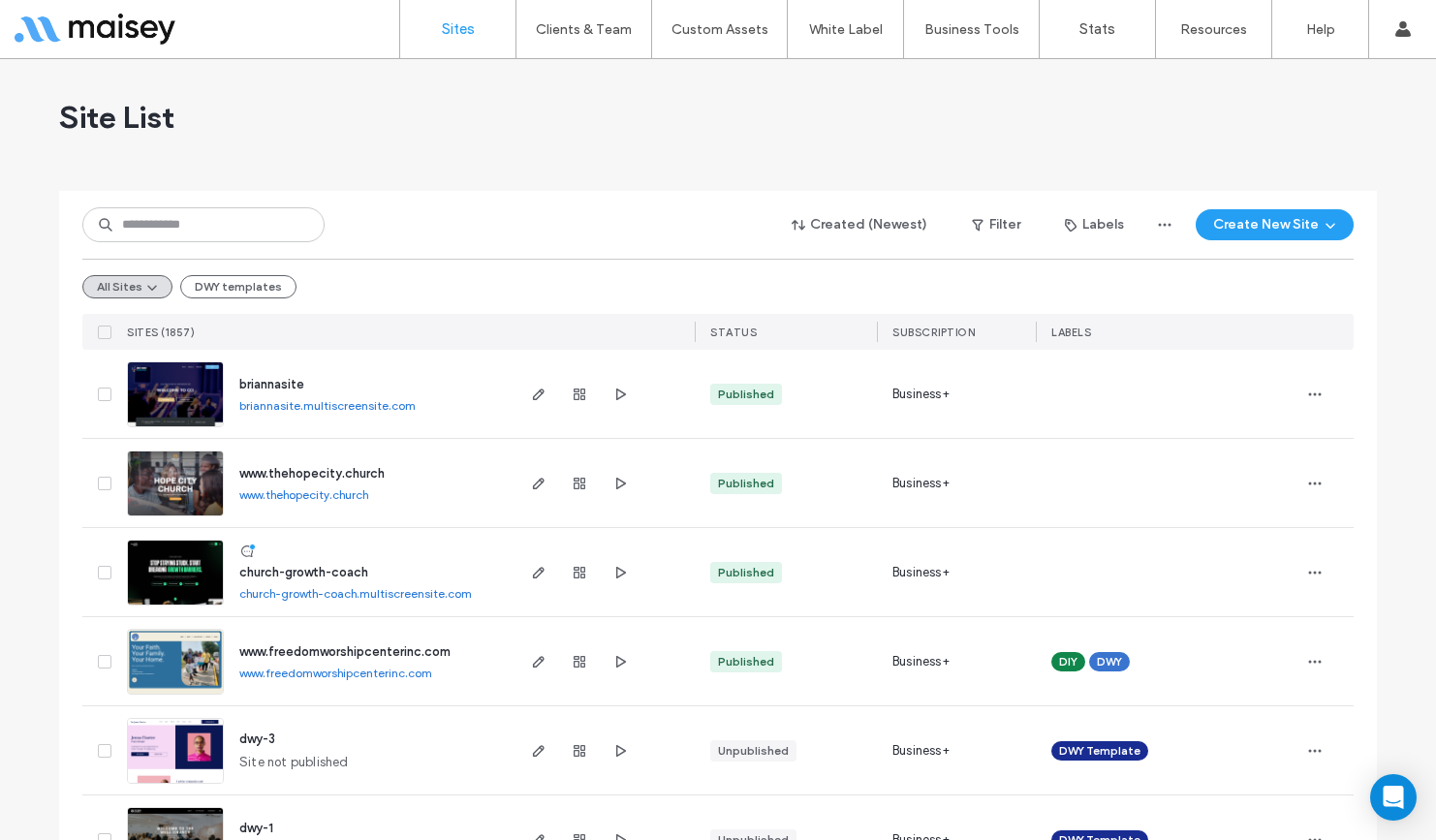 drag, startPoint x: 590, startPoint y: 371, endPoint x: 606, endPoint y: 361, distance: 18.867962 